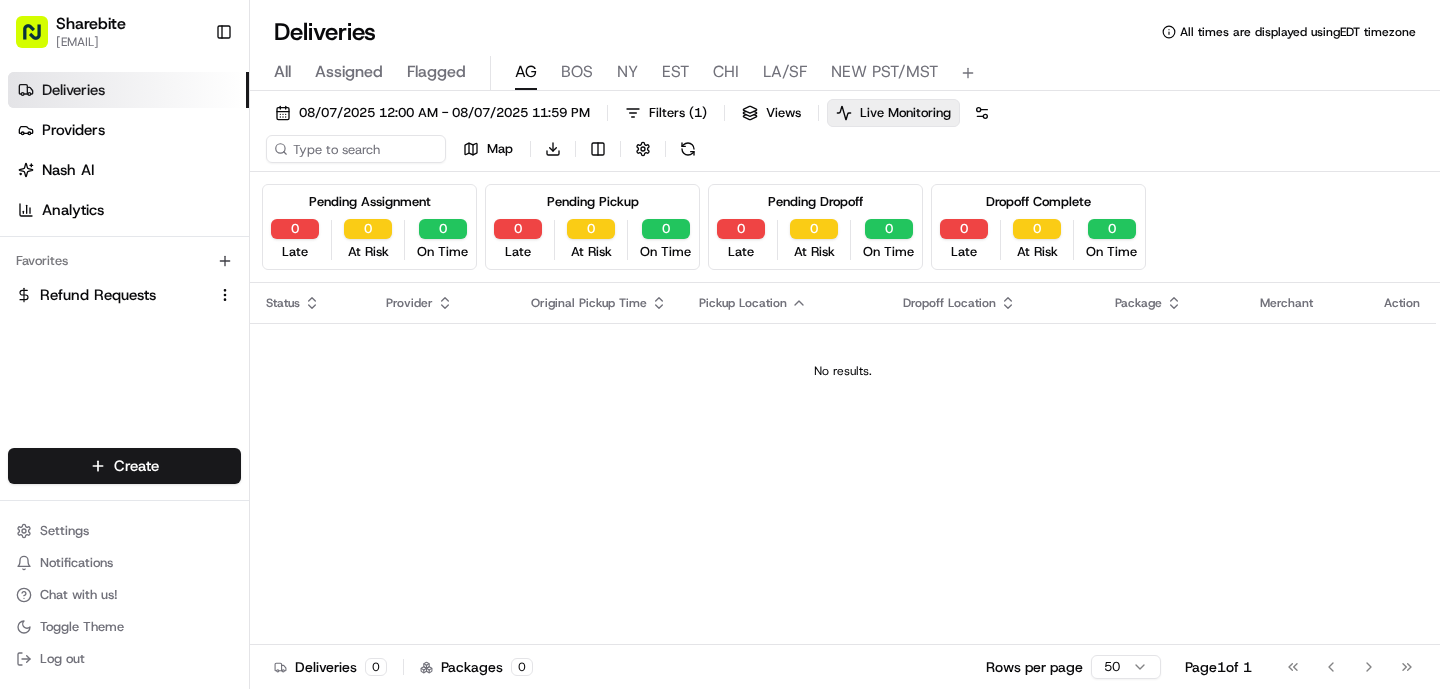 scroll, scrollTop: 0, scrollLeft: 0, axis: both 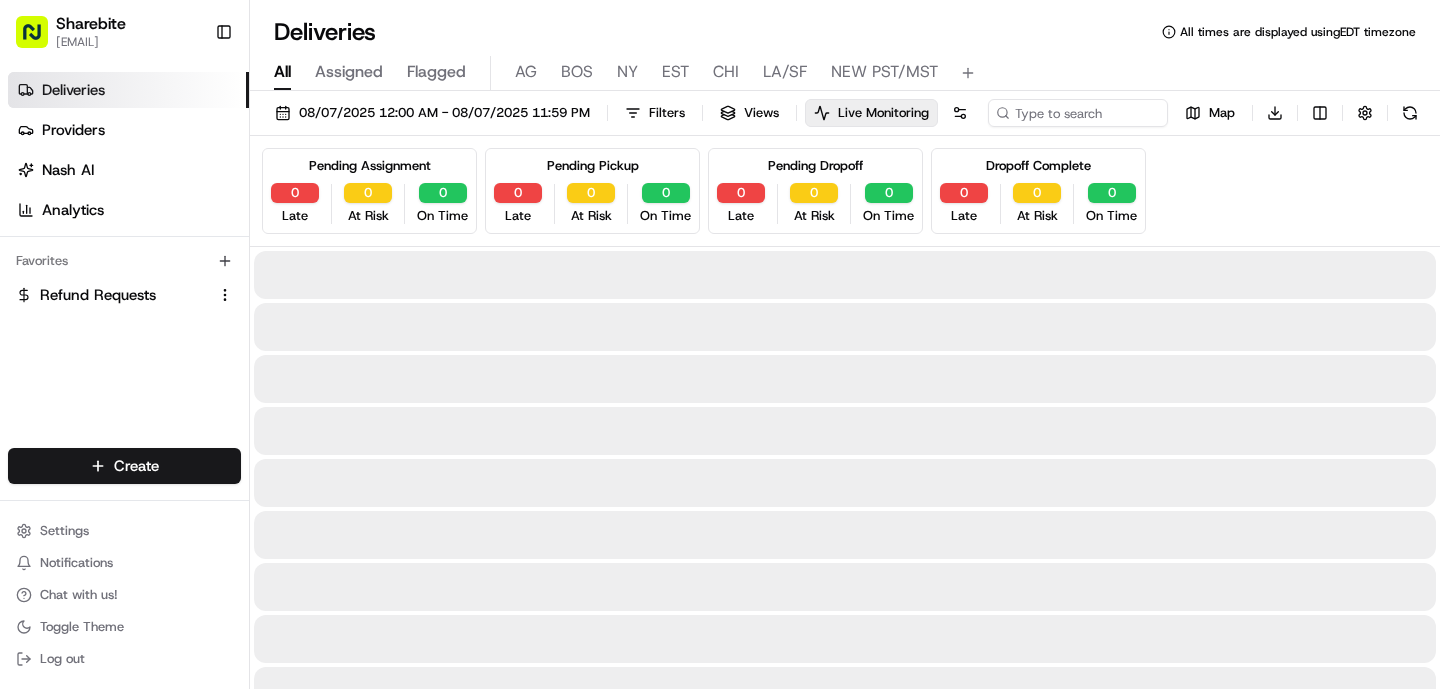 click on "All" at bounding box center (282, 72) 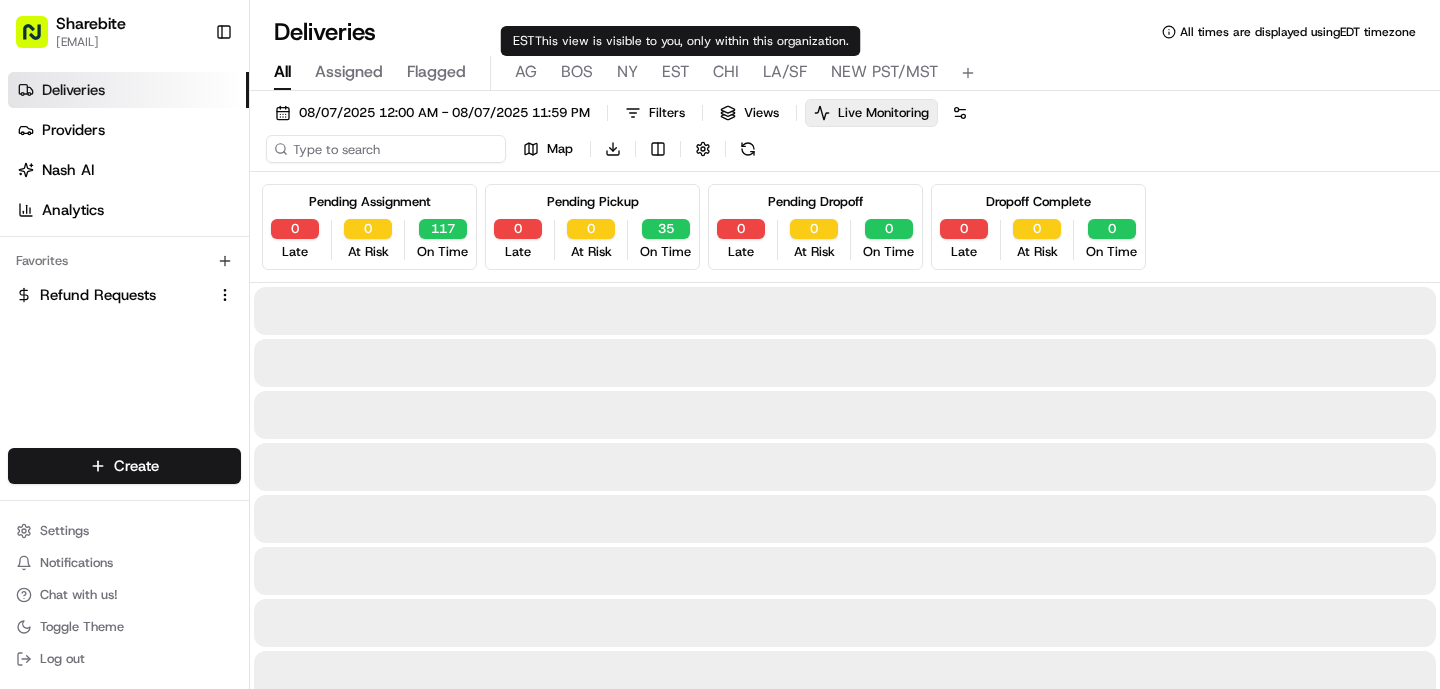click at bounding box center [386, 149] 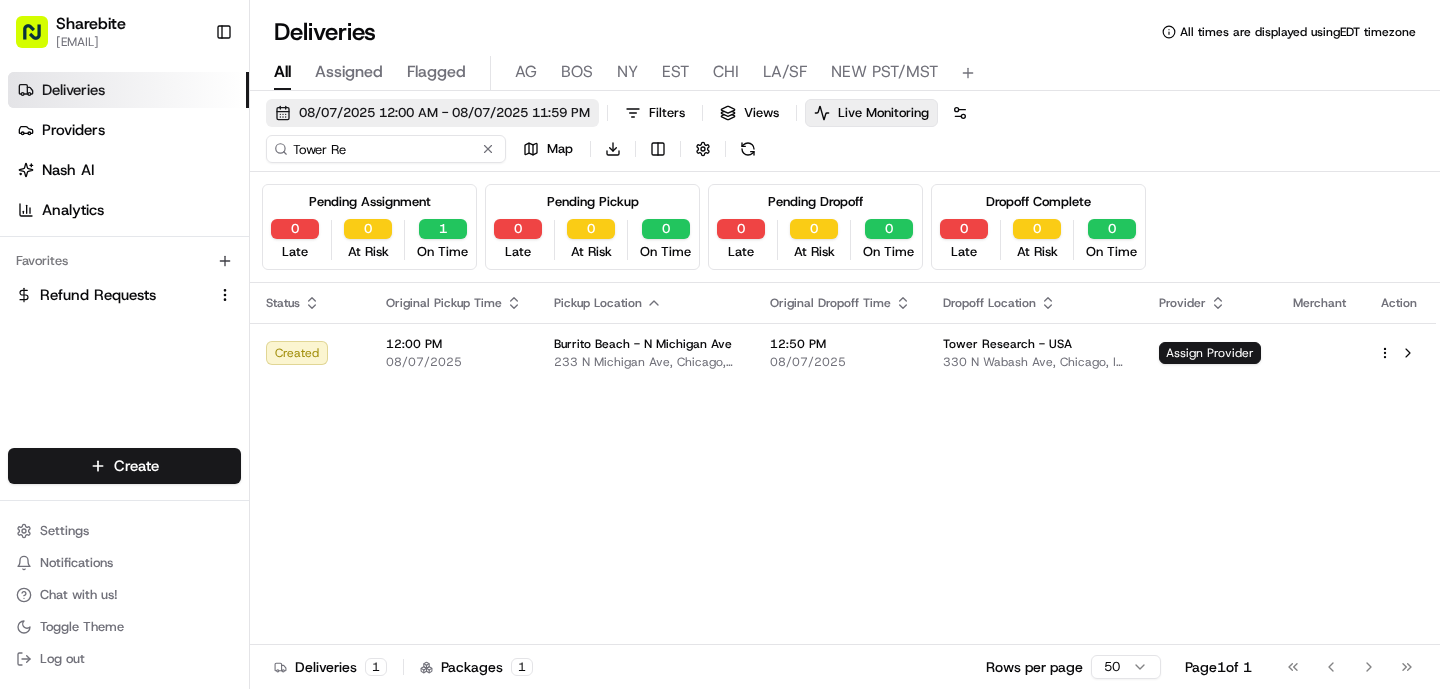 type on "Tower Re" 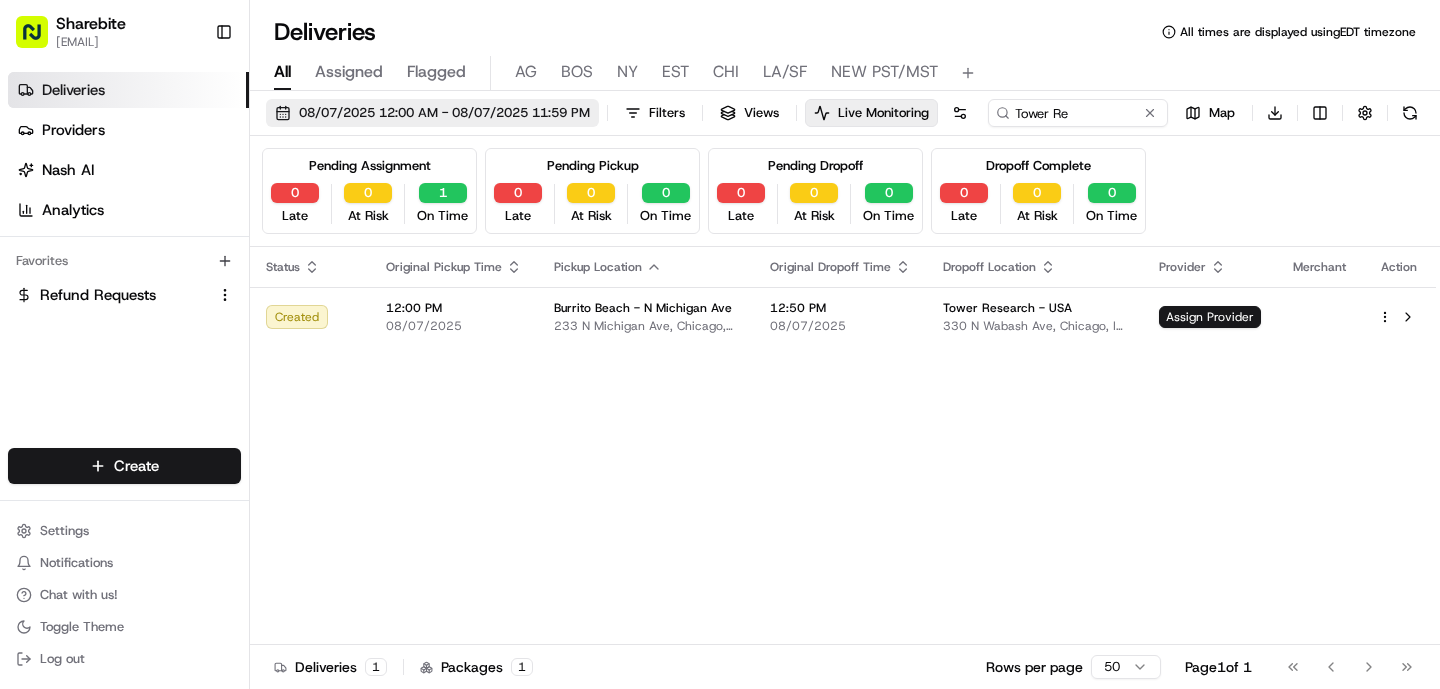 click on "08/07/2025 12:00 AM - 08/07/2025 11:59 PM" at bounding box center [444, 113] 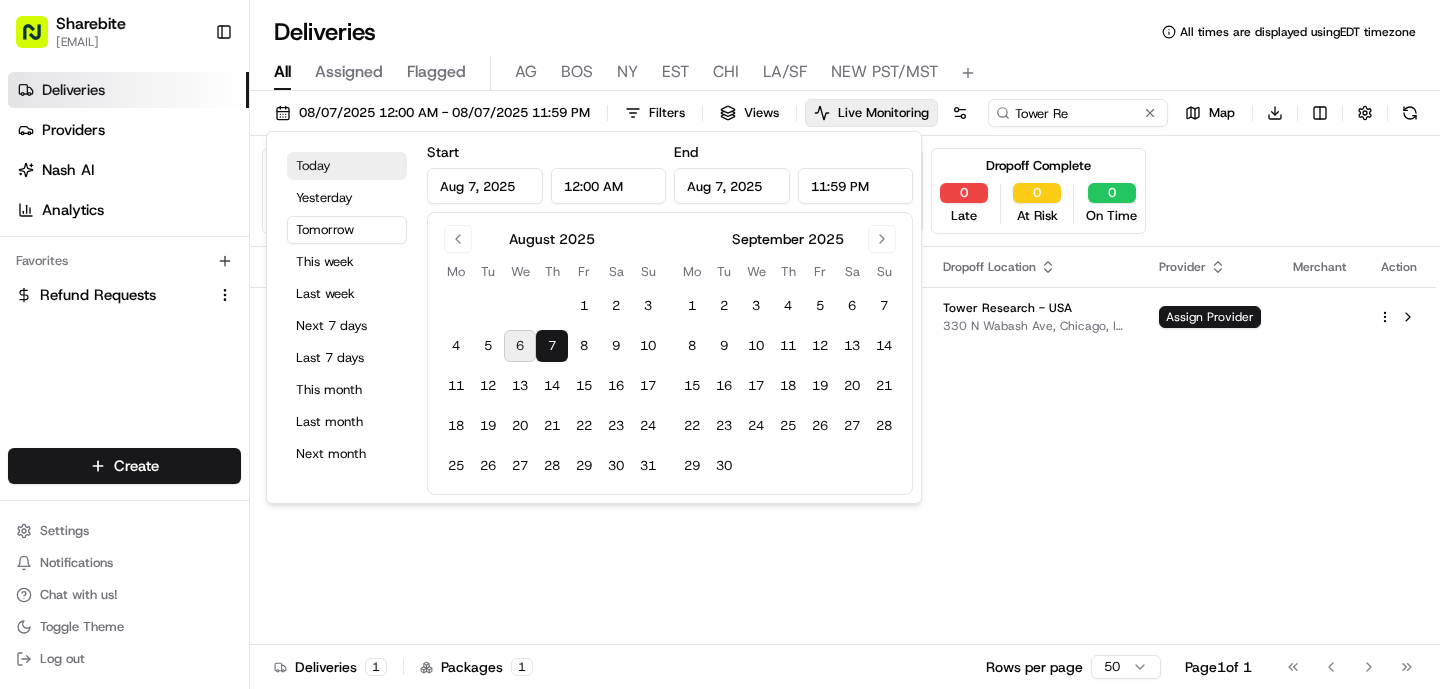 click on "Today" at bounding box center [347, 166] 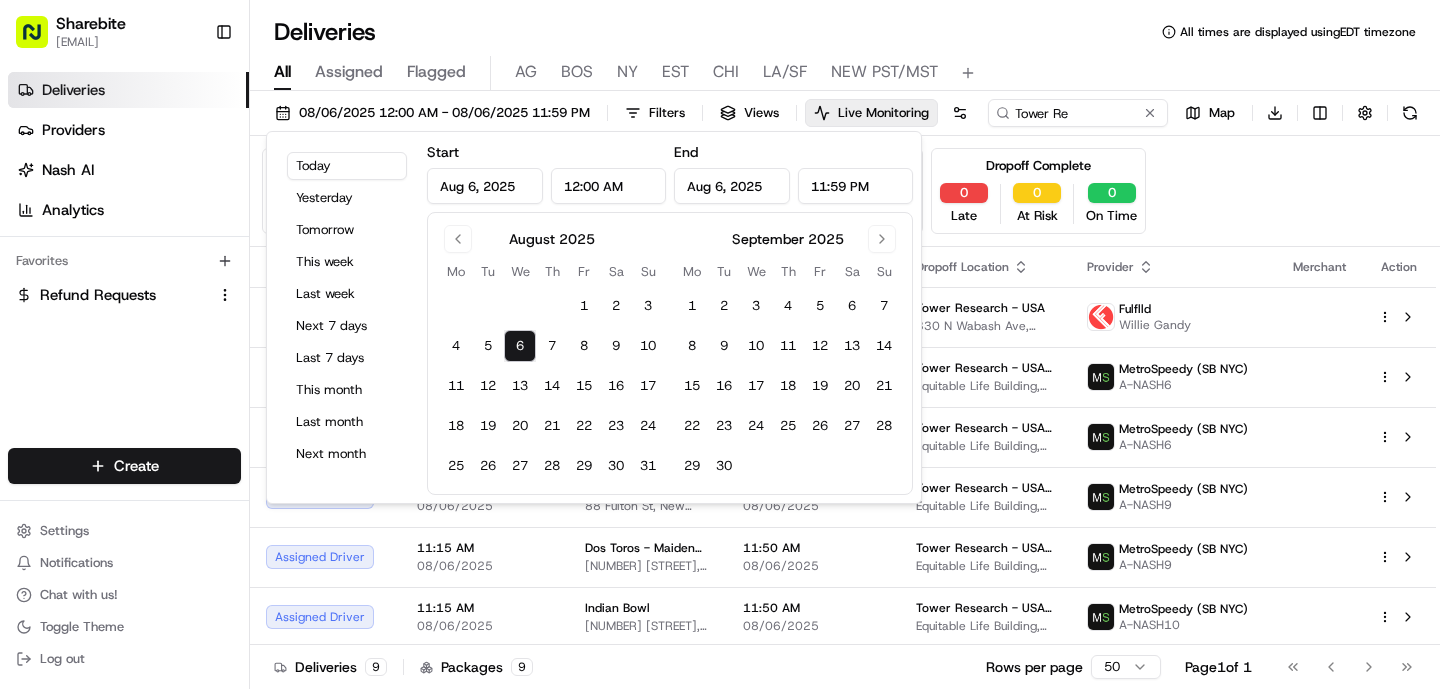 click on "08/06/2025 12:00 AM - 08/06/2025 11:59 PM Filters Views Live Monitoring Tower Re Map Download" at bounding box center [845, 117] 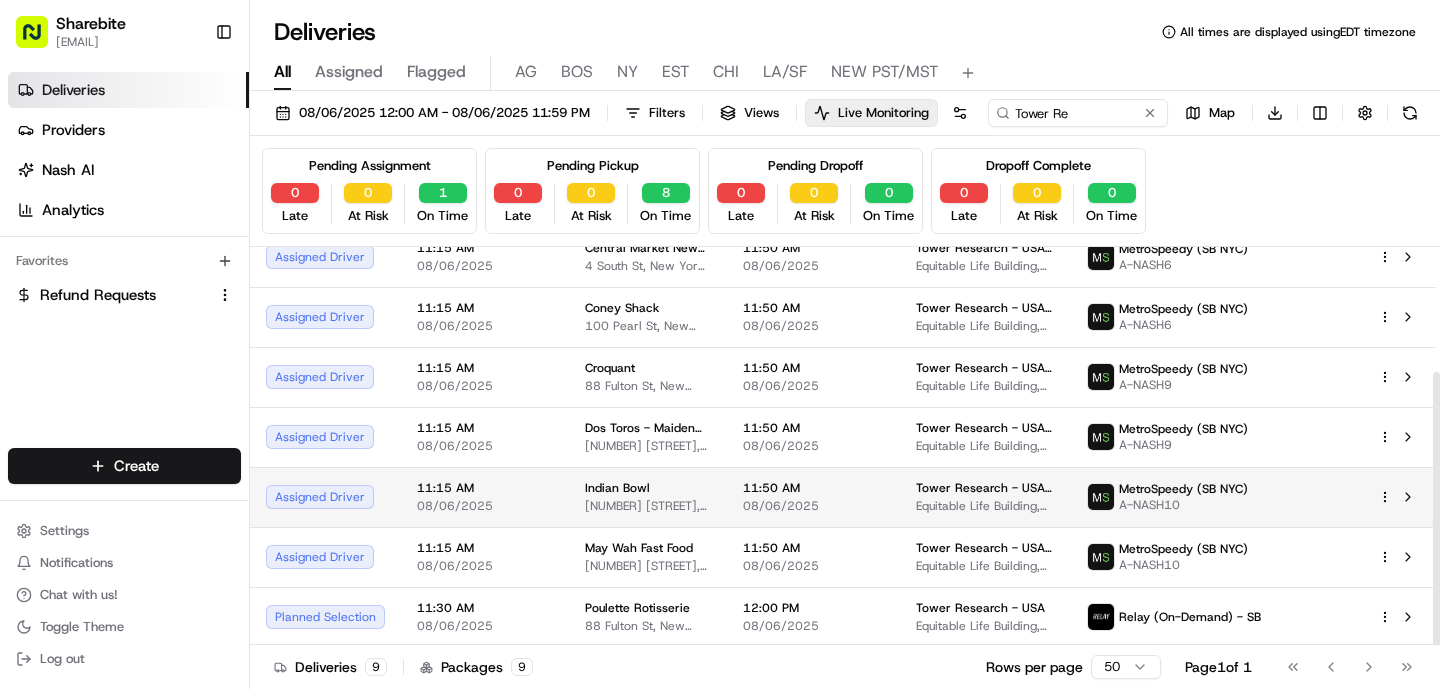 scroll, scrollTop: 182, scrollLeft: 0, axis: vertical 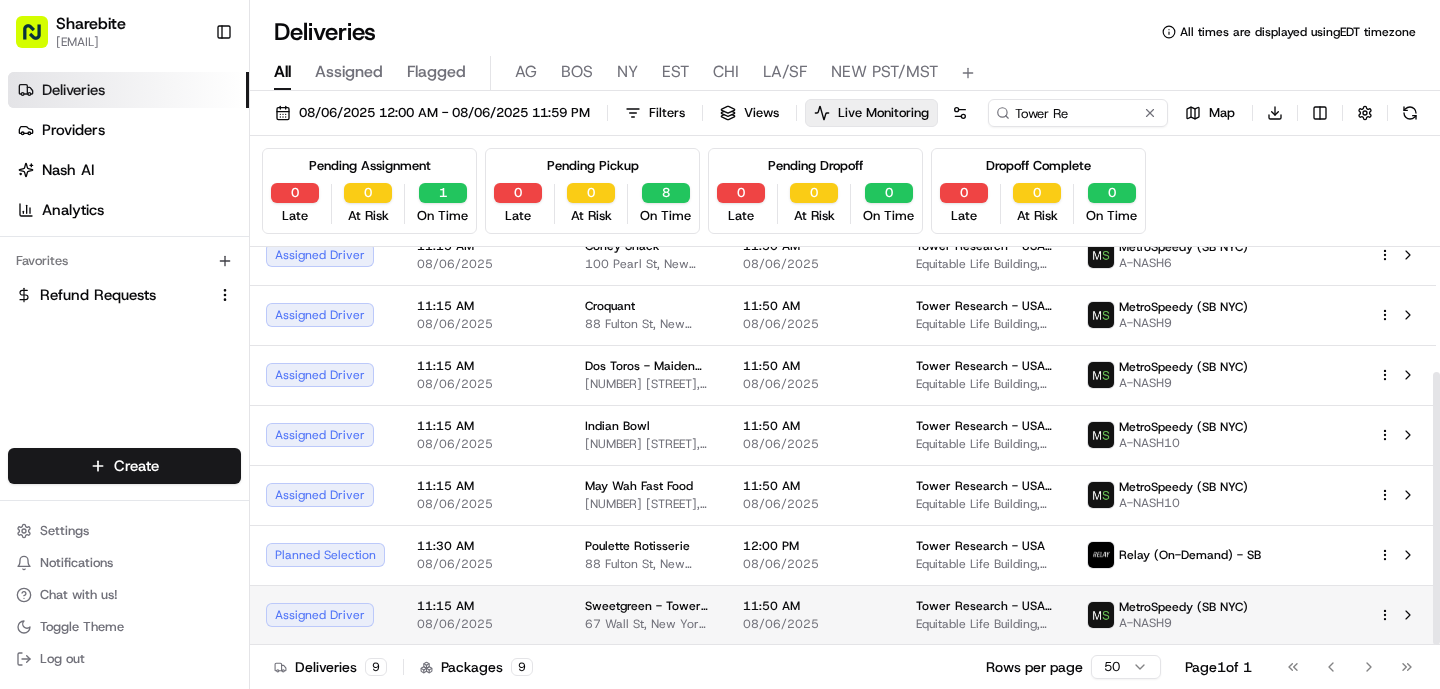 click on "Tower Research - USA - Floor 38" at bounding box center (985, 606) 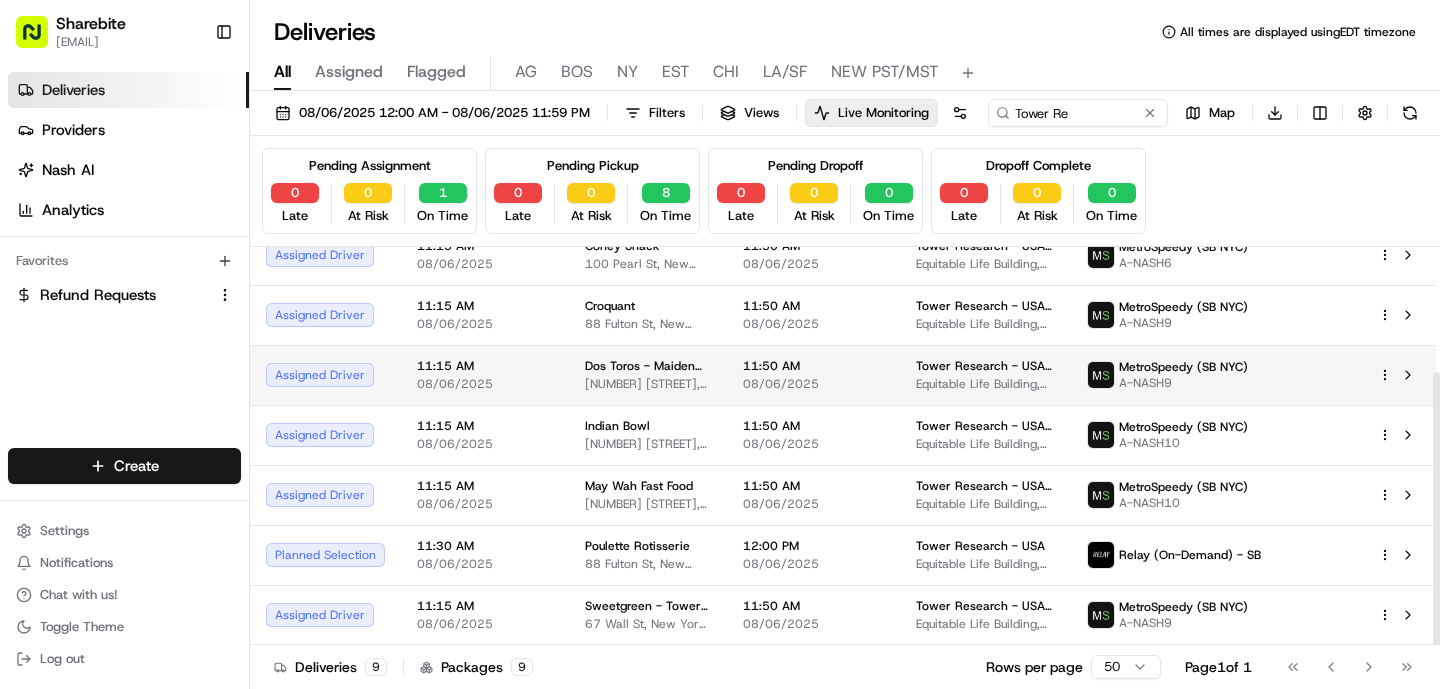 click on "11:50 AM 08/06/2025" at bounding box center (813, 375) 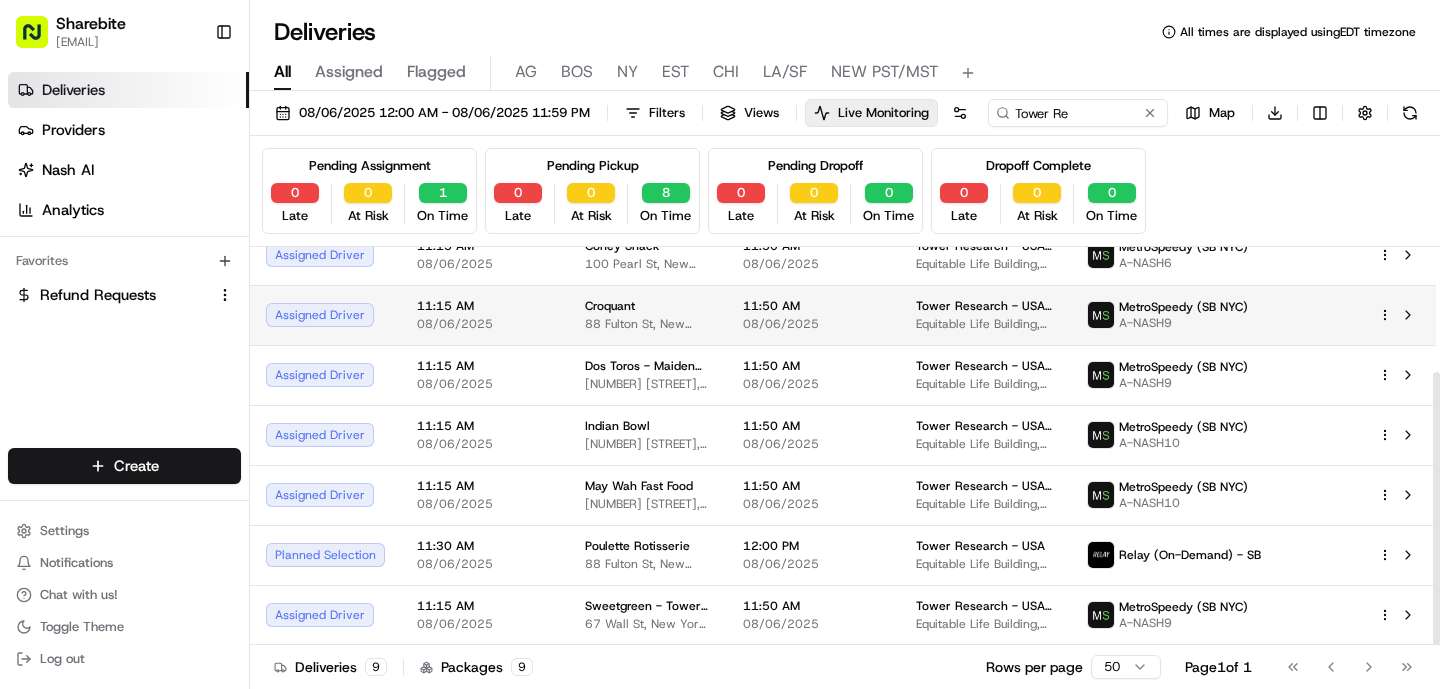 click on "88 Fulton St, New York, NY 10038, USA" at bounding box center (648, 324) 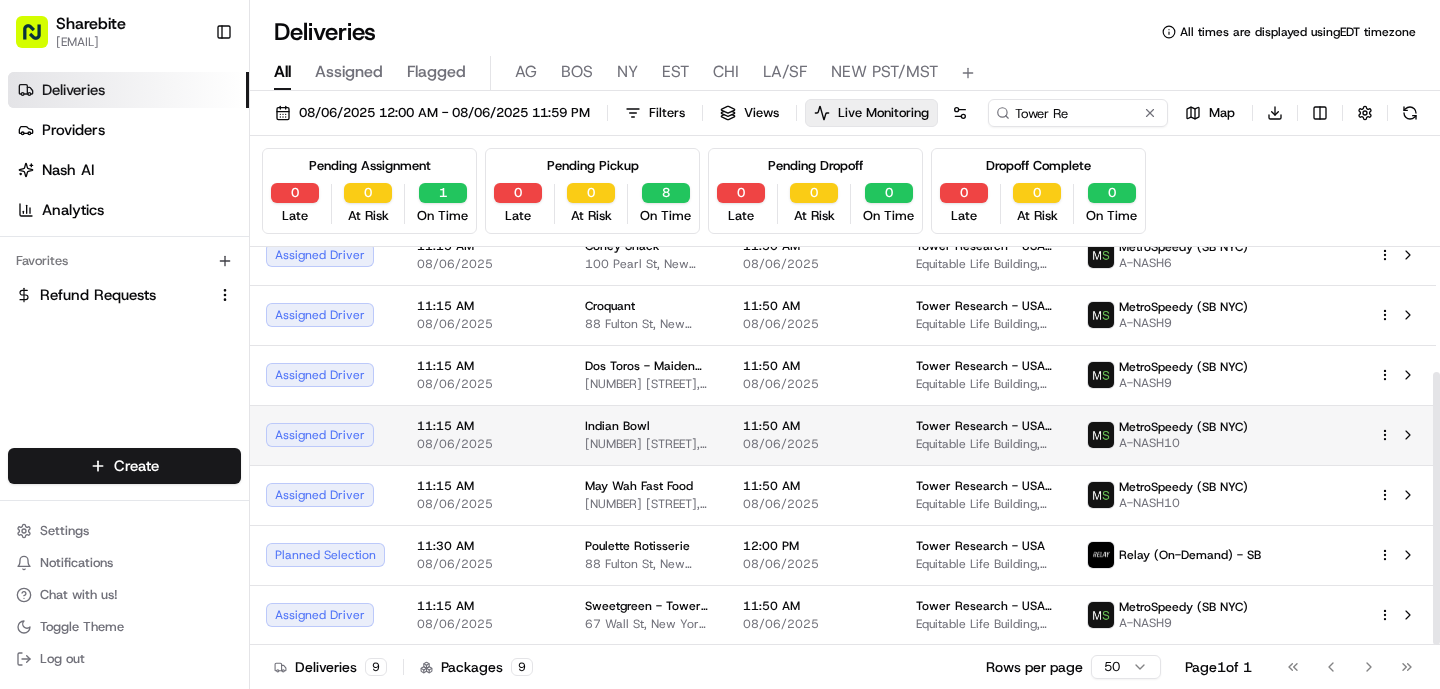 click on "Indian Bowl 120 Church St, New York, NY 10007, USA" at bounding box center (648, 435) 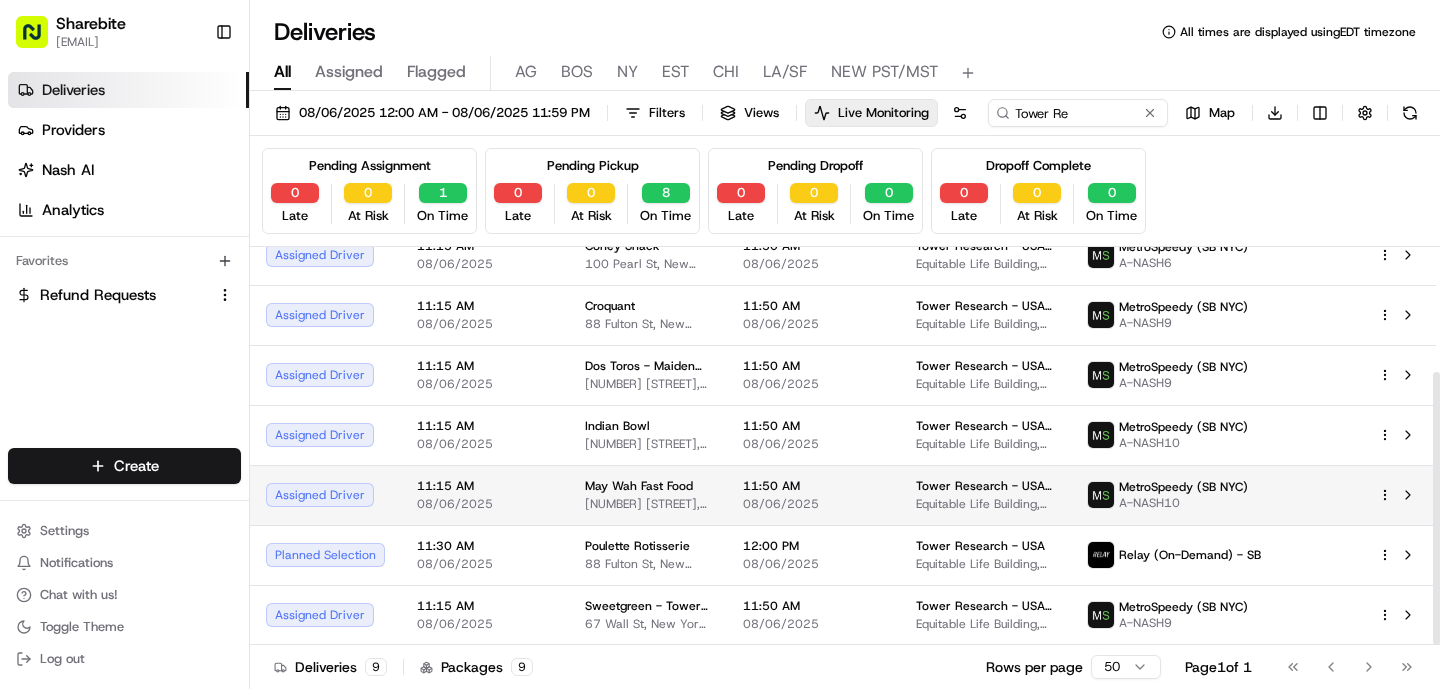 click on "May Wah Fast Food 190 Hester St, New York, NY 10013, USA" at bounding box center (648, 495) 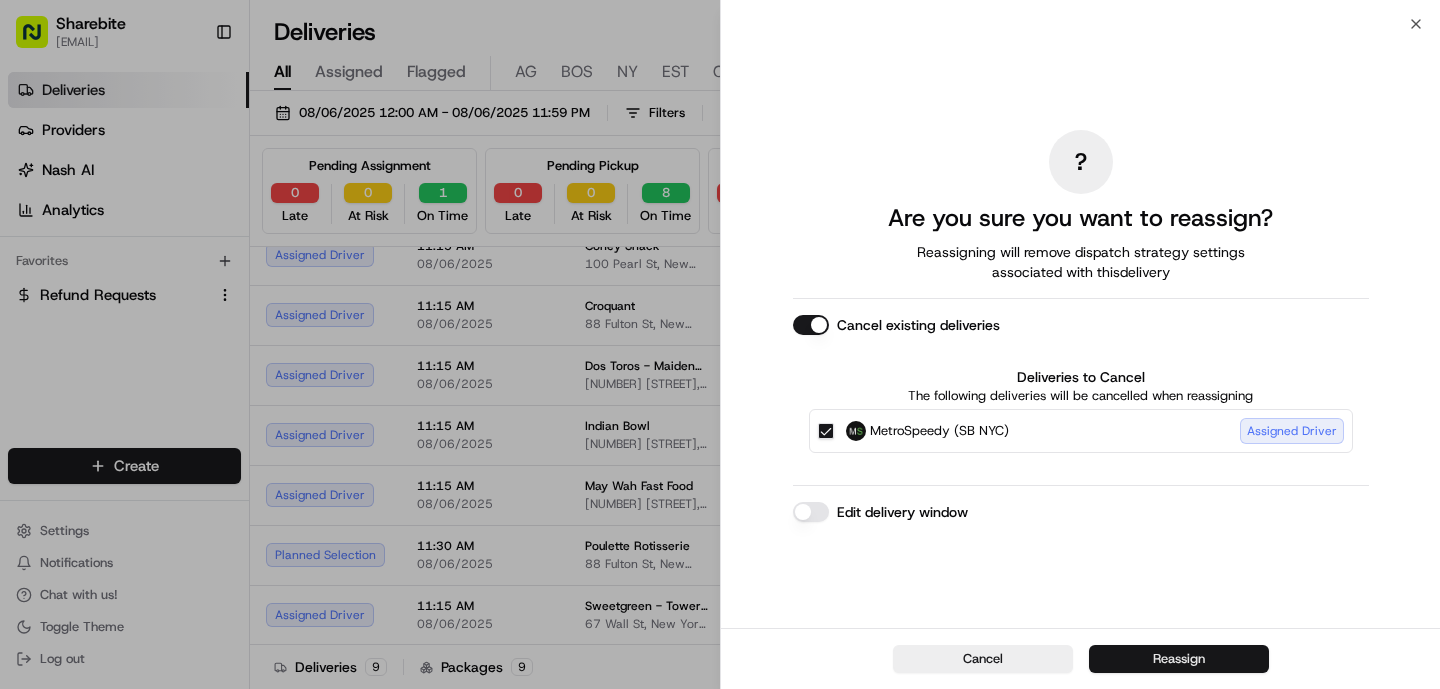 click on "Reassign" at bounding box center (1179, 659) 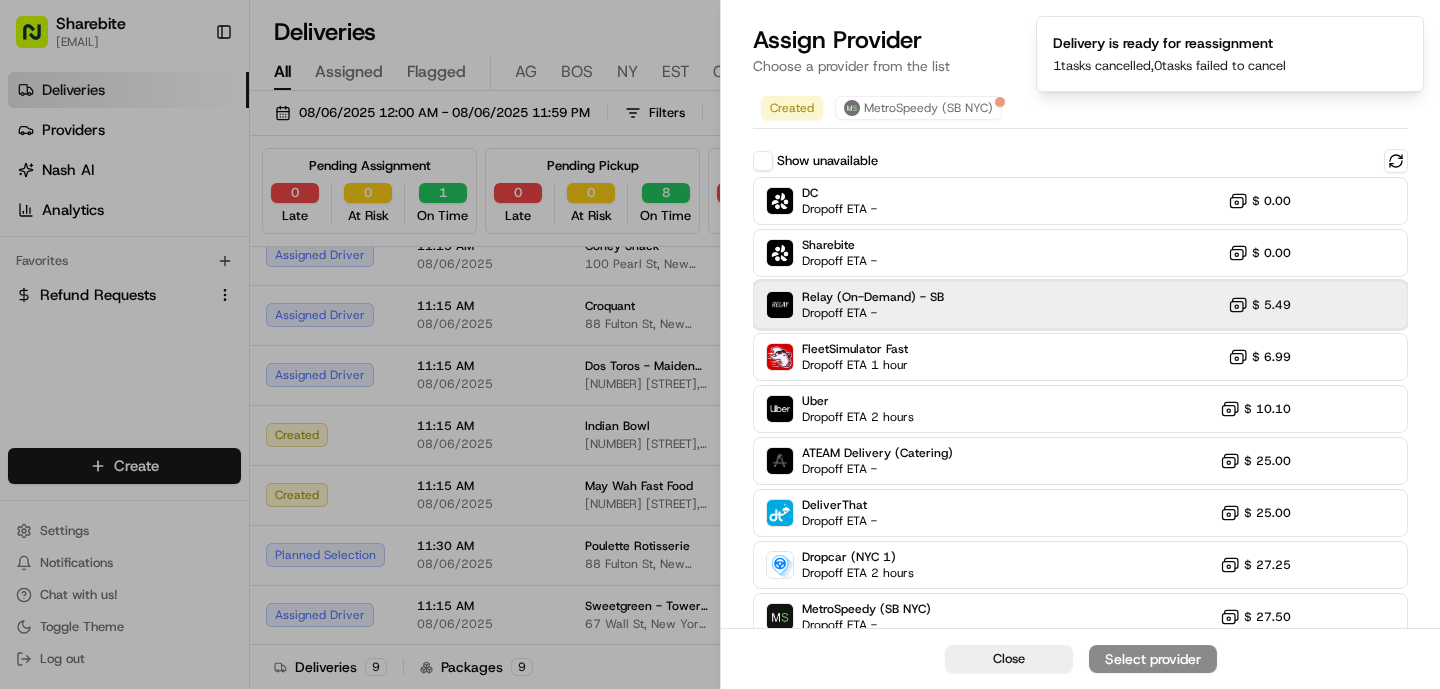 click on "Dropoff ETA   -" at bounding box center [872, 313] 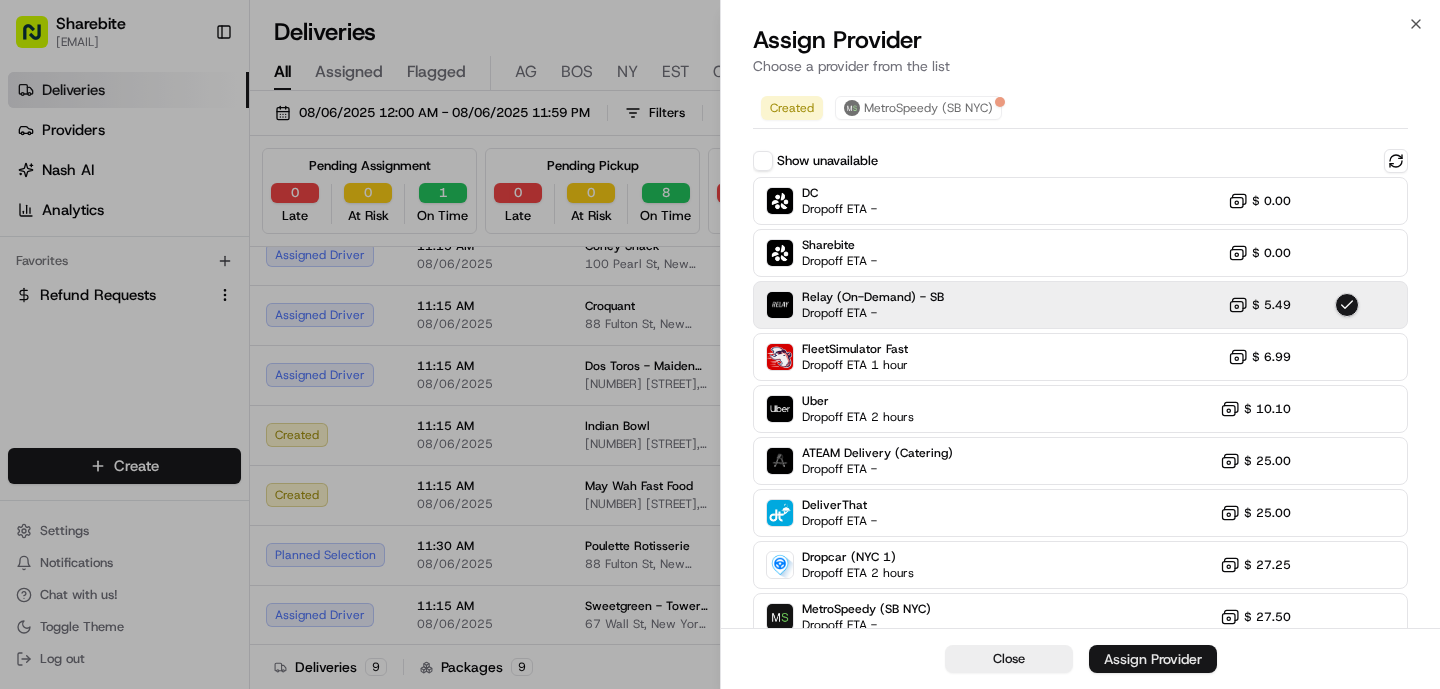 click on "Assign Provider" at bounding box center [1153, 659] 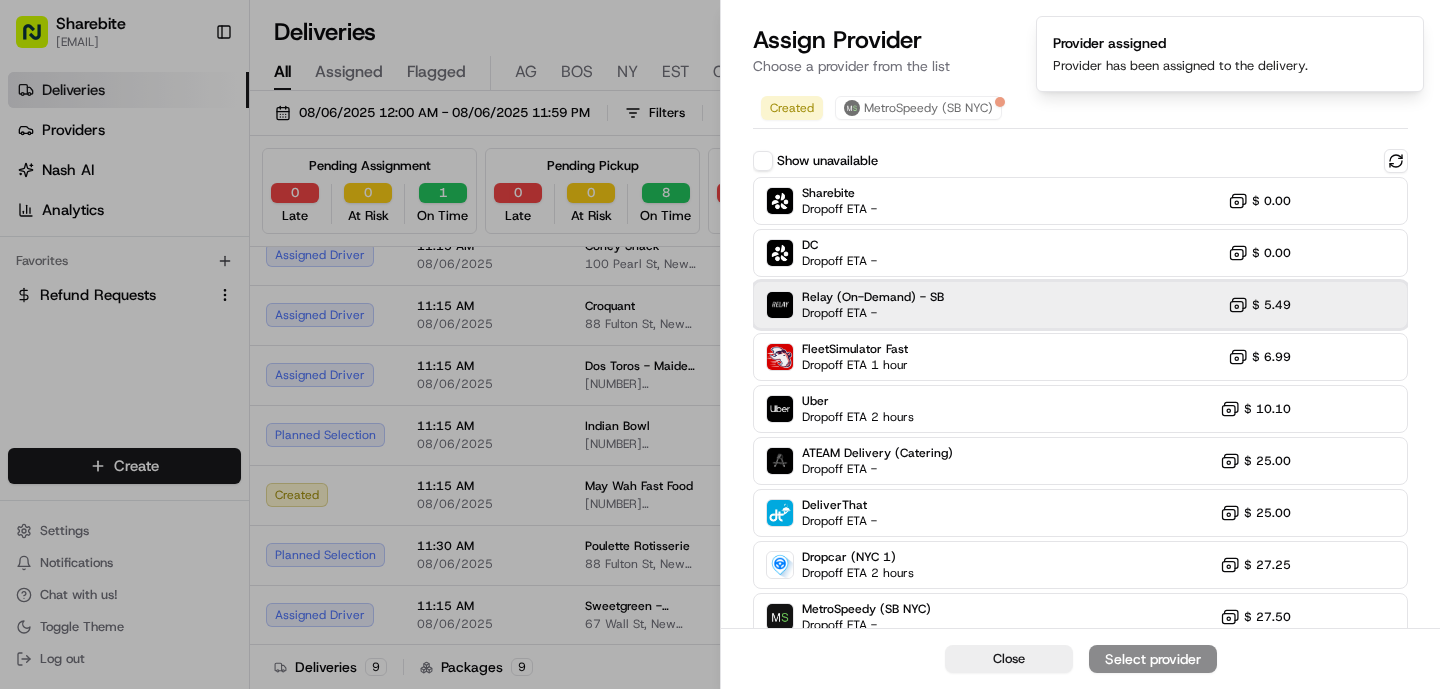 click on "Relay (On-Demand) - SB" at bounding box center [873, 297] 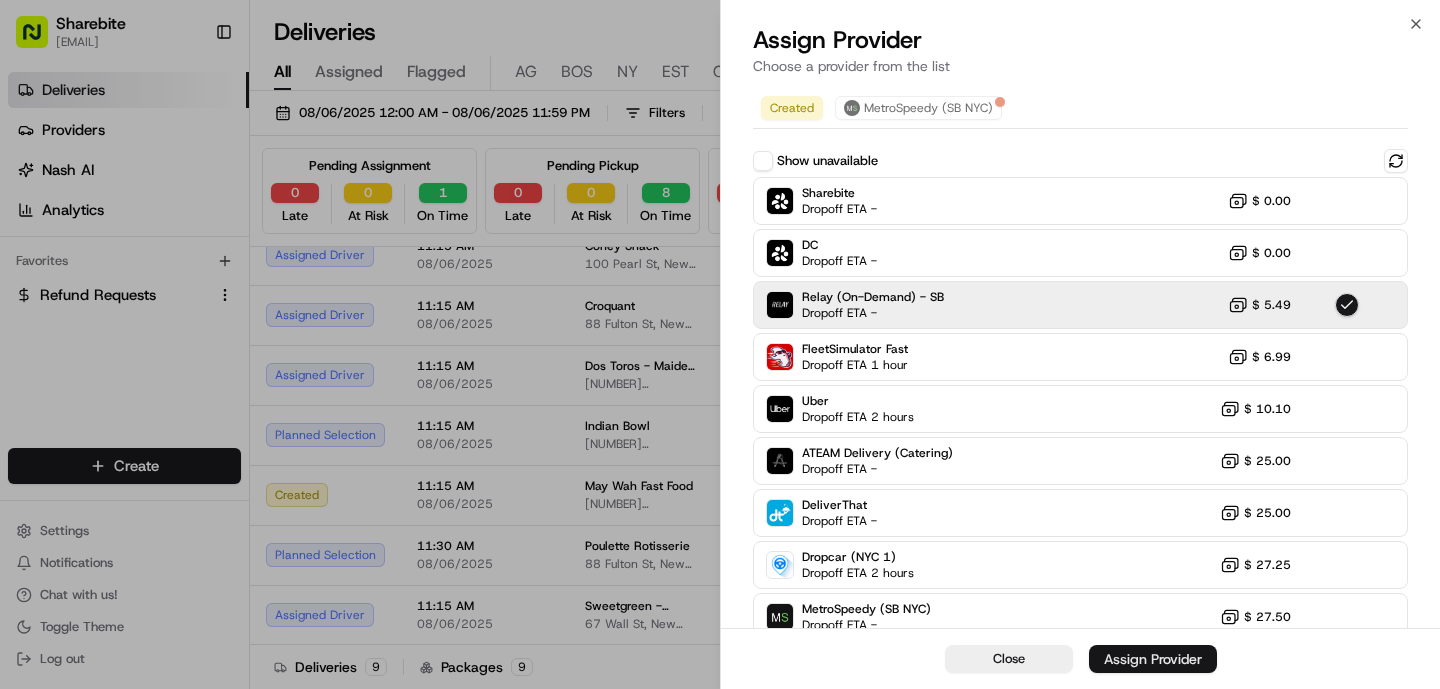 click on "Assign Provider" at bounding box center [1153, 659] 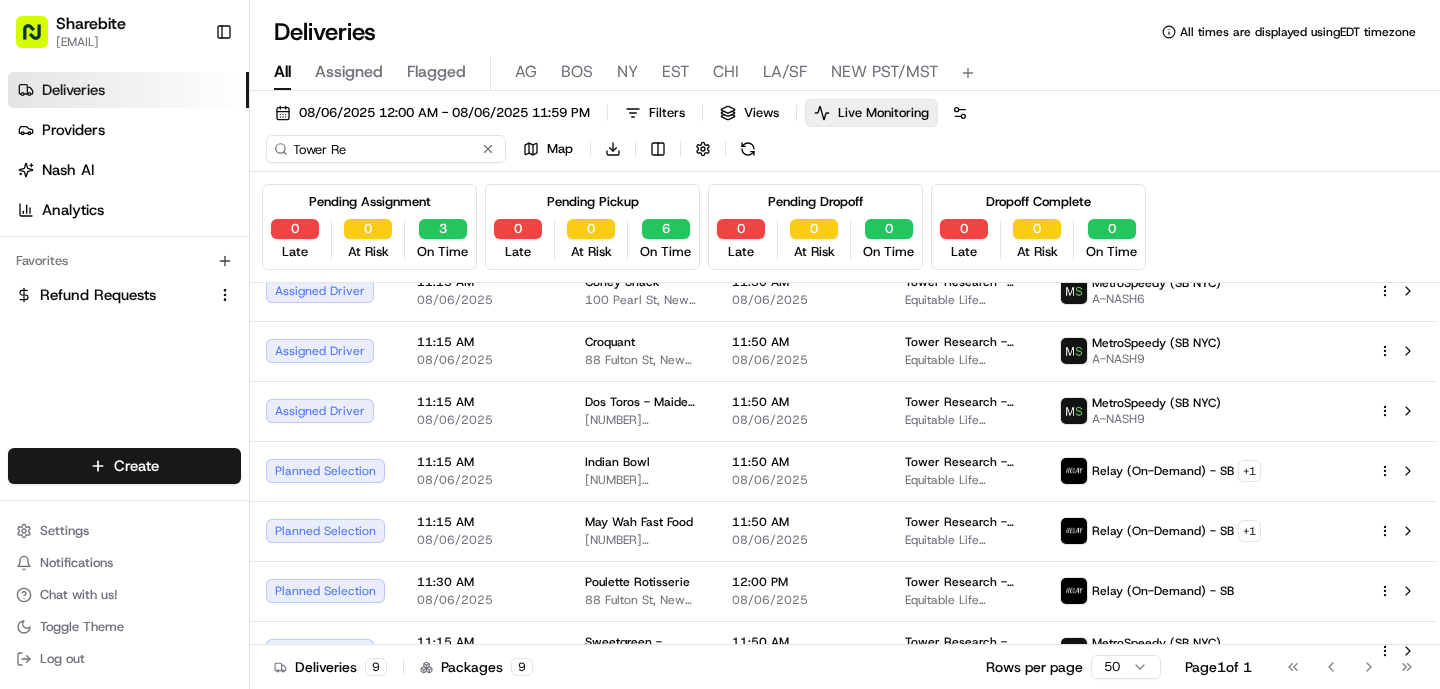 drag, startPoint x: 369, startPoint y: 146, endPoint x: 343, endPoint y: 146, distance: 26 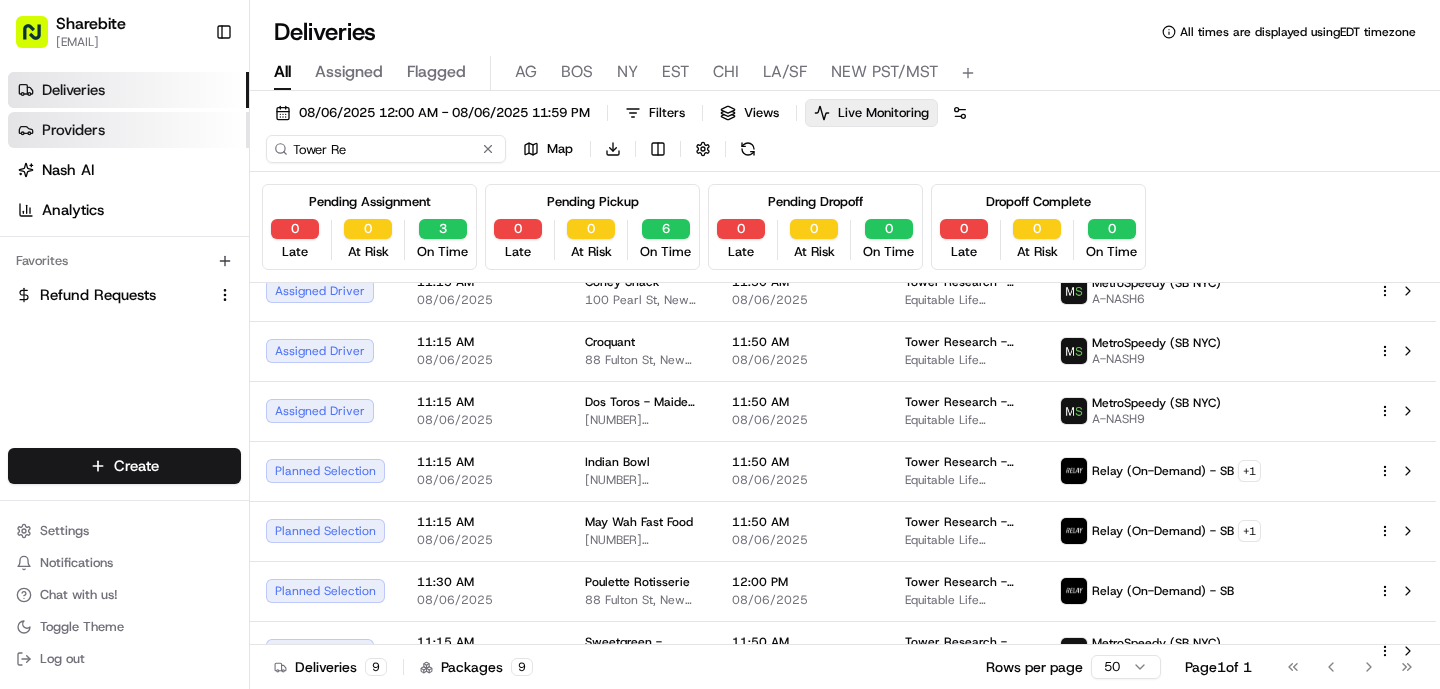 drag, startPoint x: 356, startPoint y: 146, endPoint x: 207, endPoint y: 141, distance: 149.08386 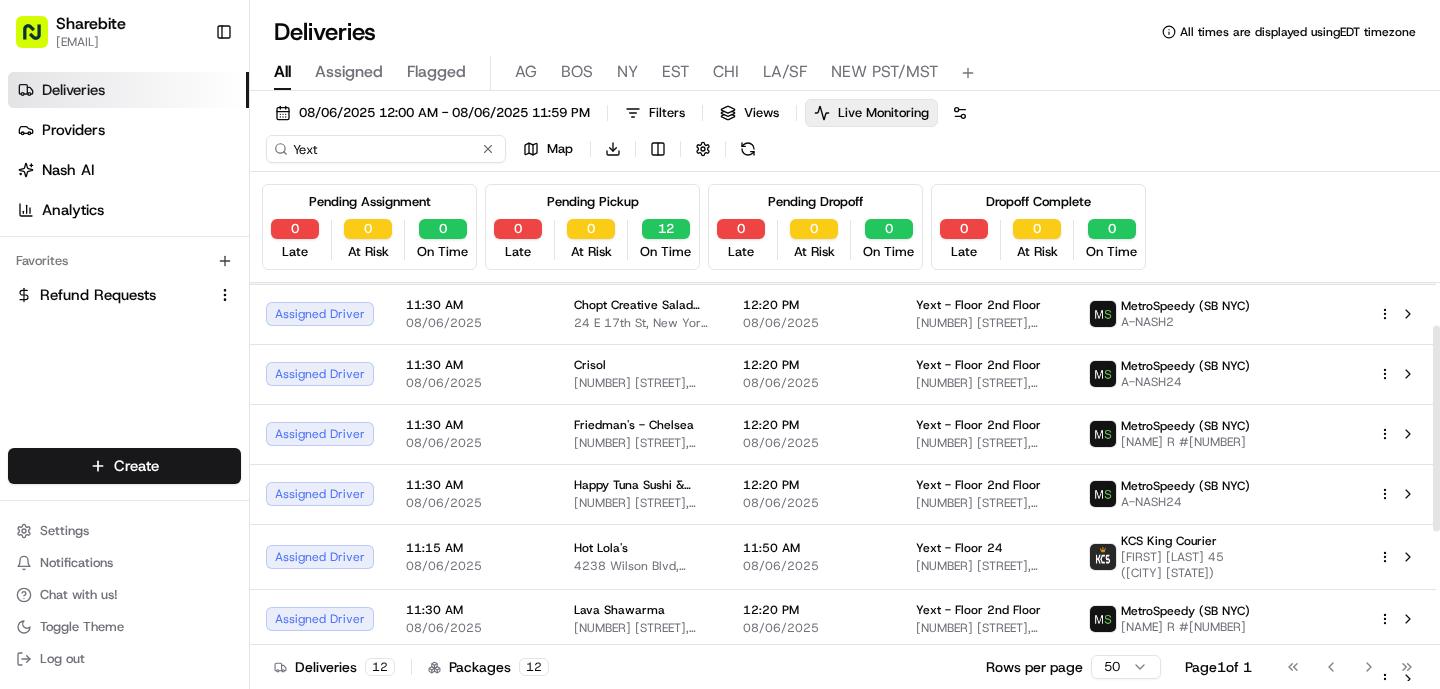 scroll, scrollTop: 82, scrollLeft: 0, axis: vertical 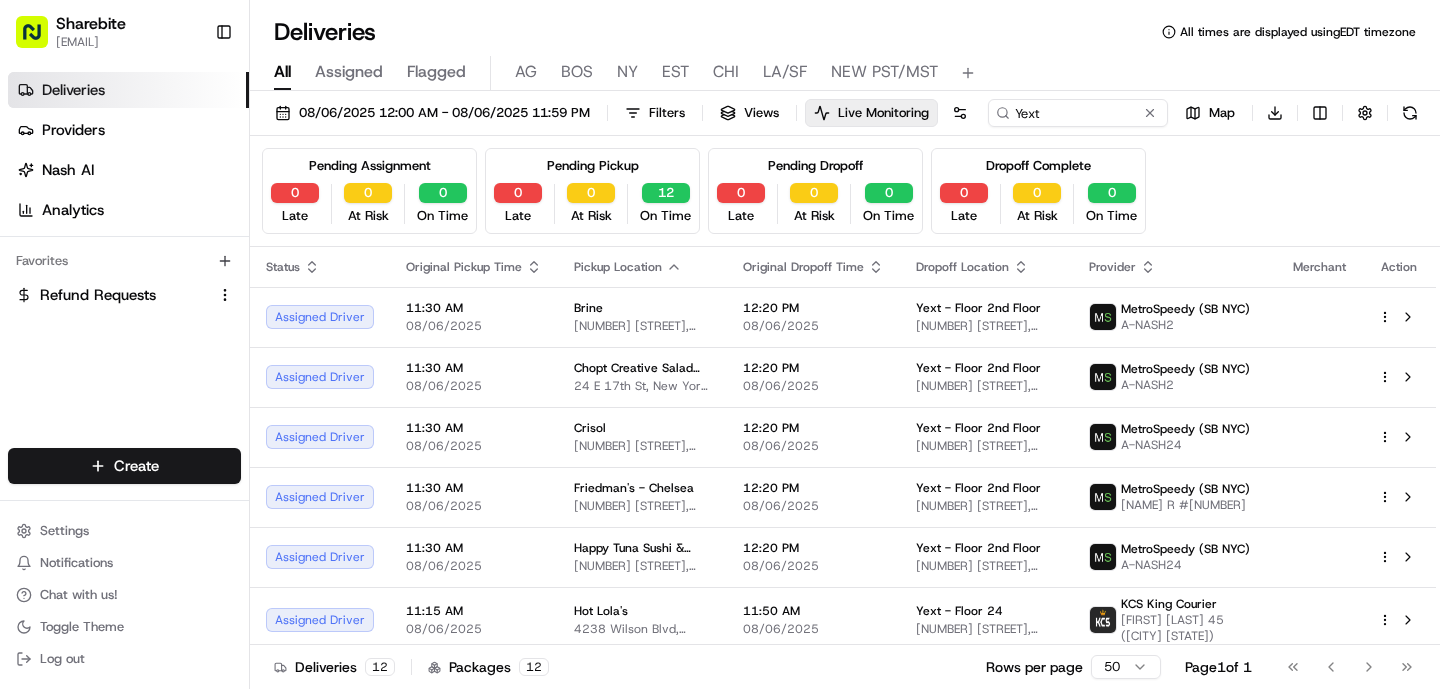 click on "08/06/2025 12:00 AM - 08/06/2025 11:59 PM Filters Views Live Monitoring Yext Map Download Pending Assignment 0 Late 0 At Risk 0 On Time Pending Pickup 0 Late 0 At Risk 12 On Time Pending Dropoff 0 Late 0 At Risk 0 On Time Dropoff Complete 0 Late 0 At Risk 0 On Time Status Original Pickup Time Pickup Location Original Dropoff Time Dropoff Location Provider Merchant Action Assigned Driver 11:30 AM 08/06/2025 Brine 106 [STREET], [CITY], [STATE] [POSTAL_CODE], [COUNTRY] 12:20 PM 08/06/2025 Yext - Floor 2nd Floor 61 [STREET], [CITY], [STATE] [POSTAL_CODE], [COUNTRY] MetroSpeedy (SB NYC) A-NASH2 Assigned Driver 11:30 AM 08/06/2025 Chopt Creative Salad Co. - E 17th St [NUMBER] [STREET], [CITY], [STATE] [POSTAL_CODE], [COUNTRY] 12:20 PM 08/06/2025 Yext - Floor 2nd Floor 61 [STREET], [CITY], [STATE] [POSTAL_CODE], [COUNTRY] MetroSpeedy (SB NYC) A-NASH2 Assigned Driver 11:30 AM 08/06/2025 Crisol [NUMBER] [STREET], [CITY], [STATE] [POSTAL_CODE], [COUNTRY] 12:20 PM 08/06/2025 Yext - Floor 2nd Floor 61 [STREET], [CITY], [STATE] [POSTAL_CODE], [COUNTRY] MetroSpeedy (SB NYC) A-NASH24 Assigned Driver 11:30 AM 08/06/2025 12:20 PM 11:30 AM" at bounding box center (845, 392) 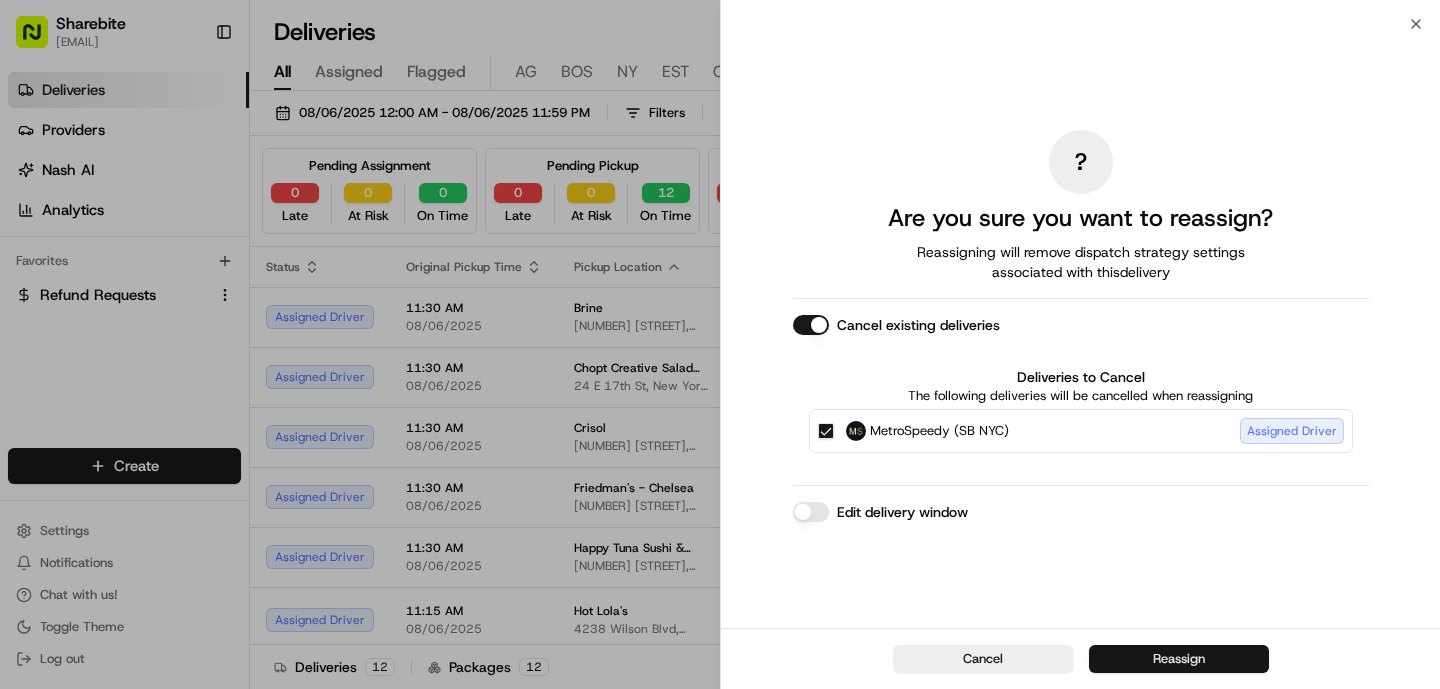click on "Reassign" at bounding box center [1179, 659] 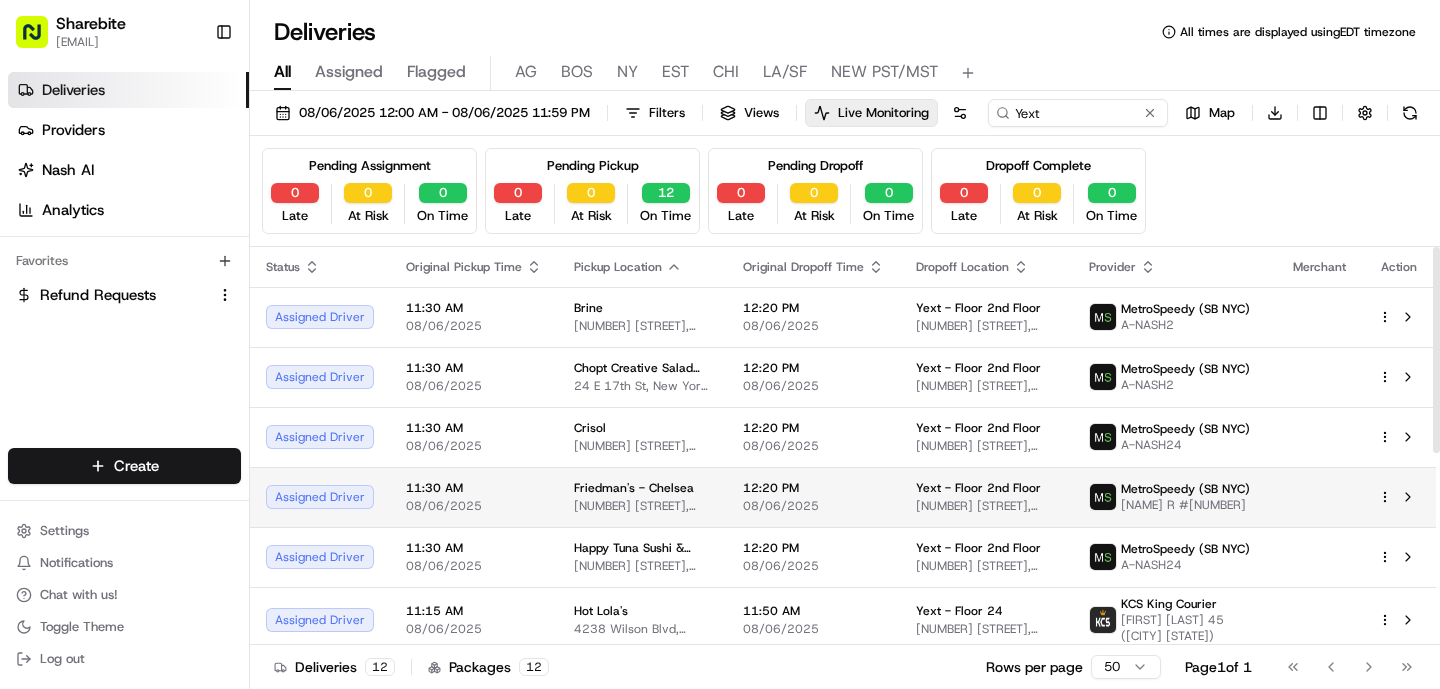 click on "Friedman's - Chelsea" at bounding box center [634, 488] 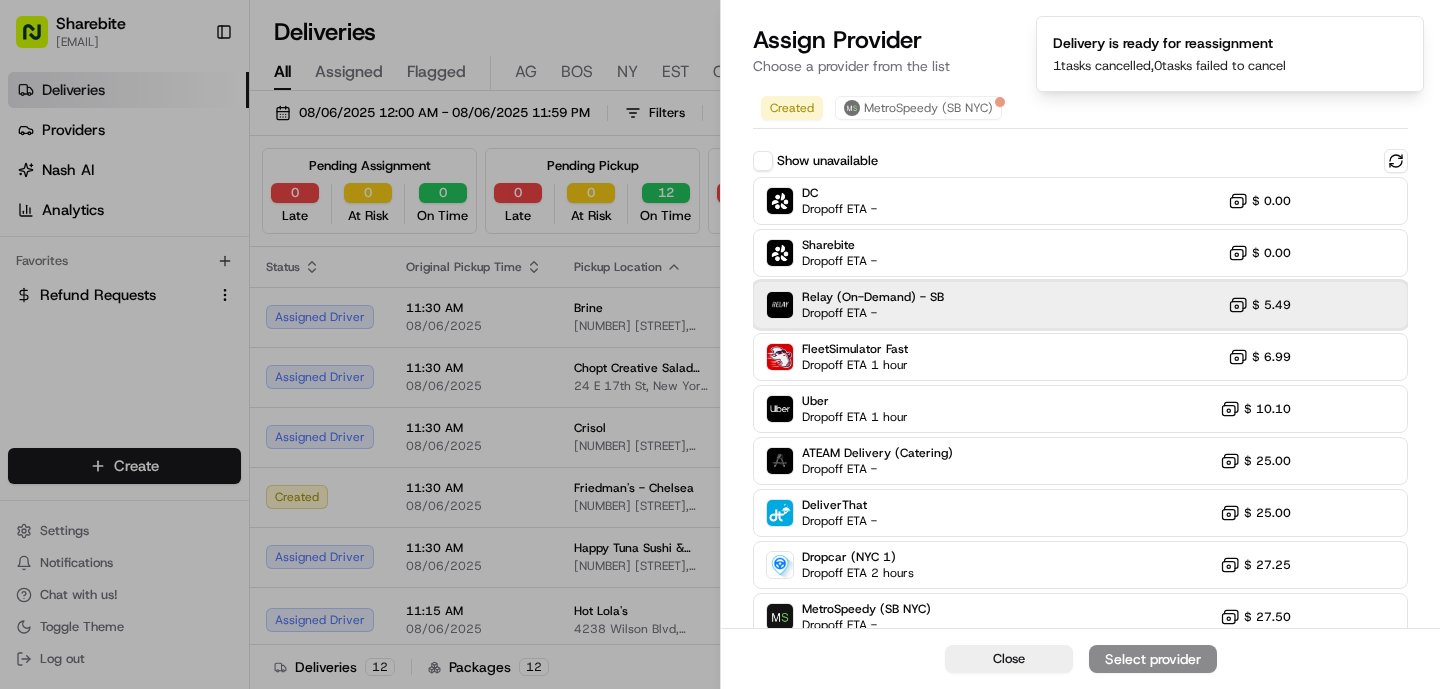 click on "Dropoff ETA   -" at bounding box center [872, 313] 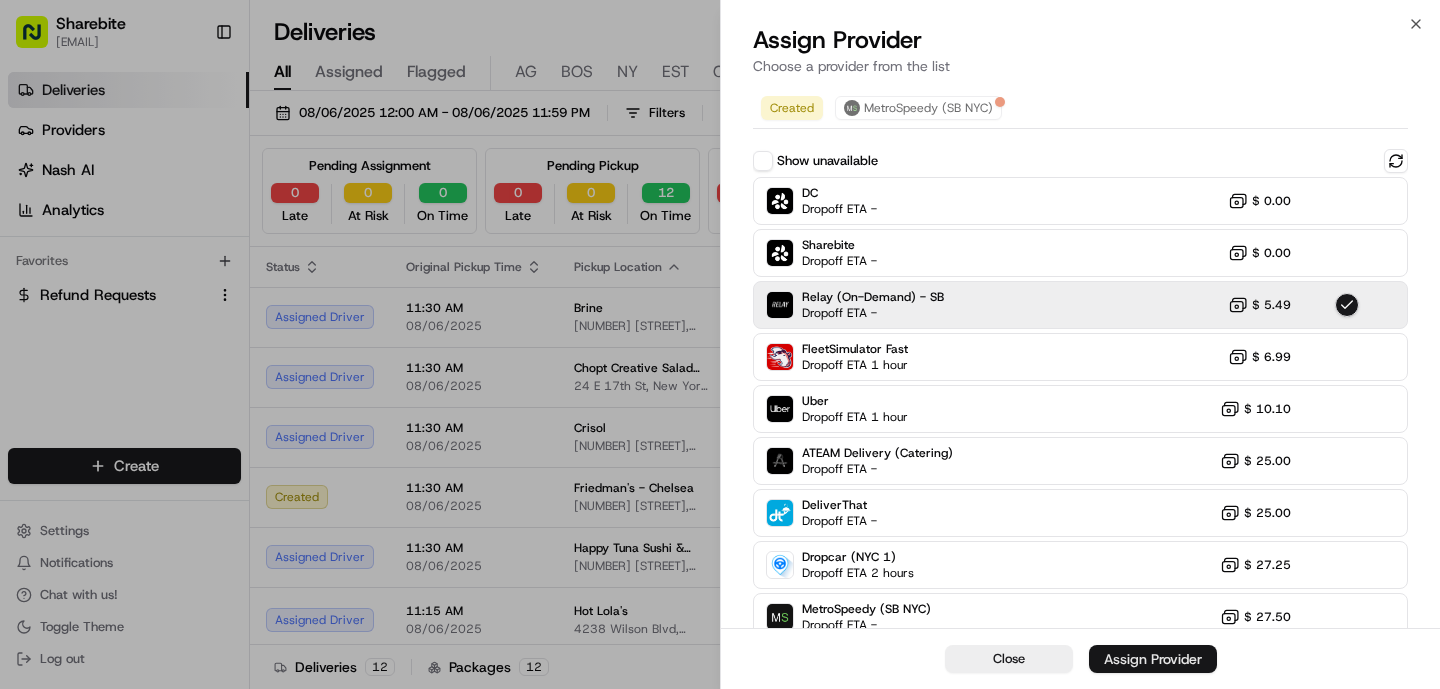 click on "Assign Provider" at bounding box center (1153, 659) 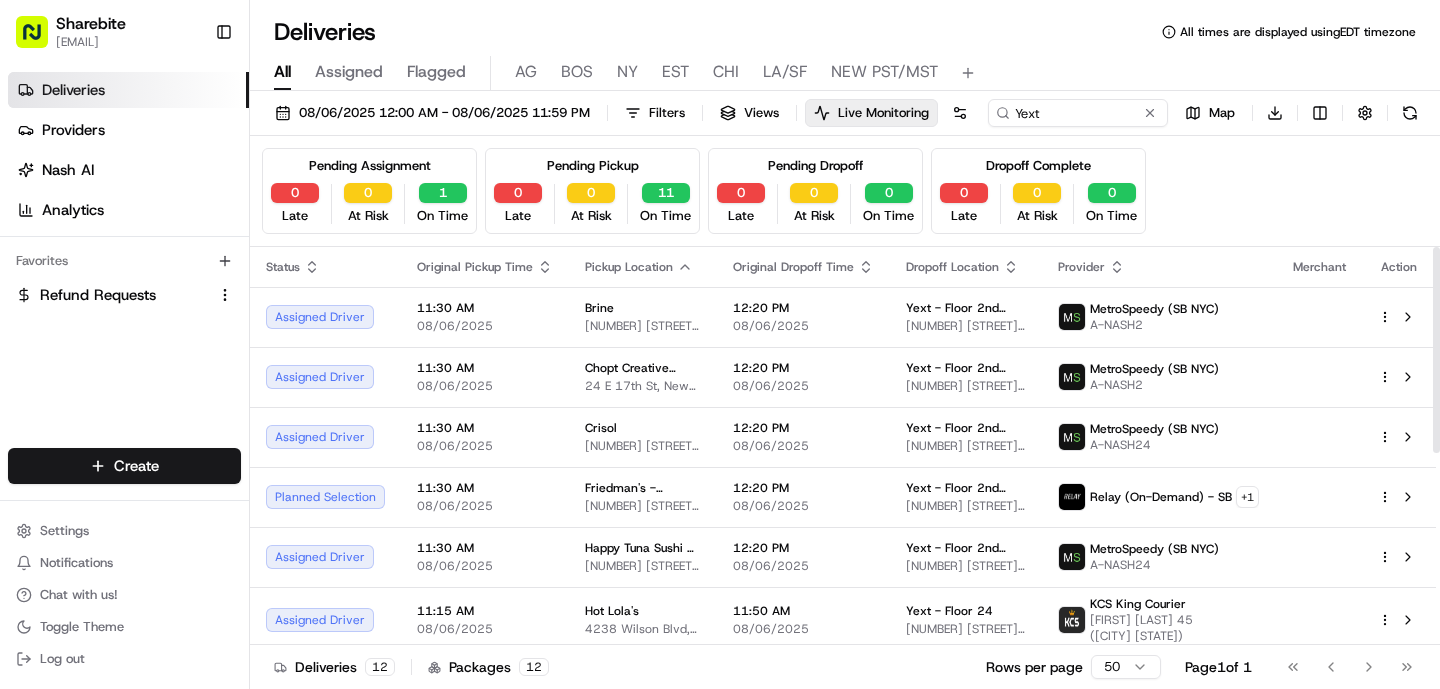 scroll, scrollTop: 372, scrollLeft: 0, axis: vertical 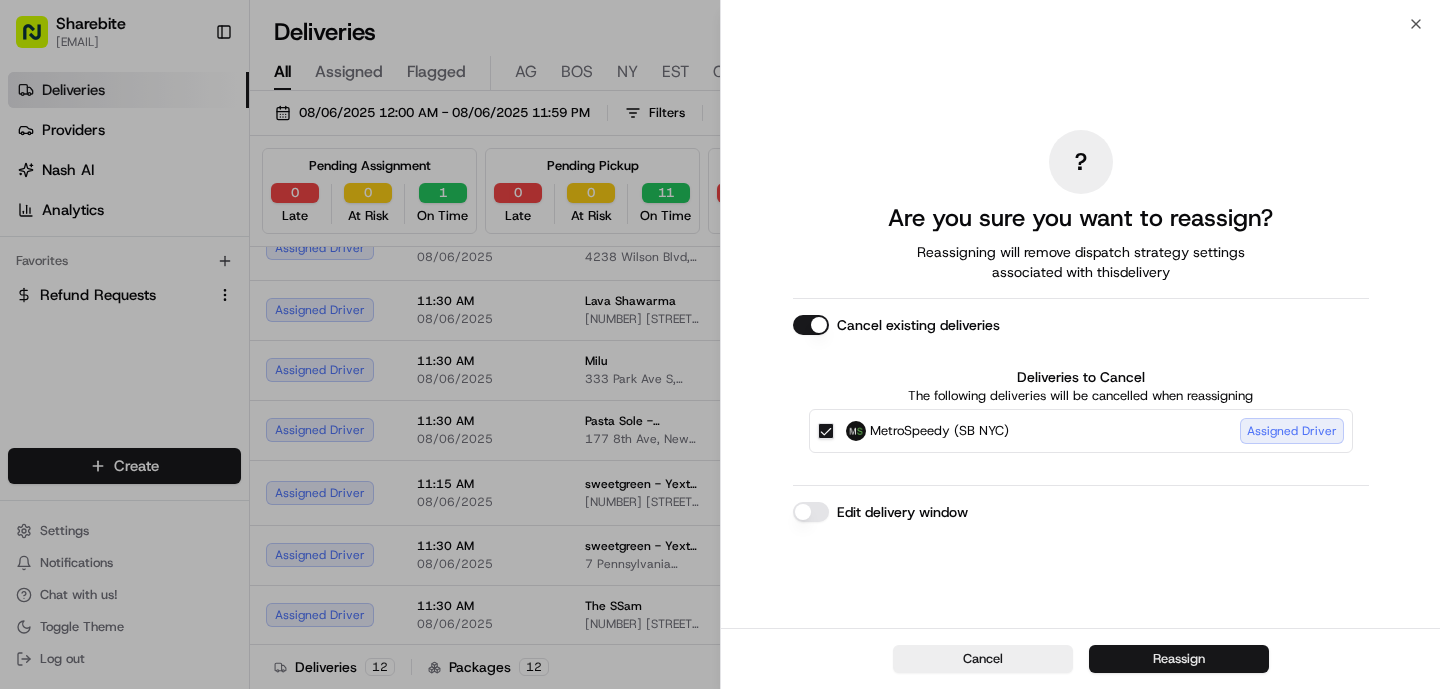 click on "Reassign" at bounding box center (1179, 659) 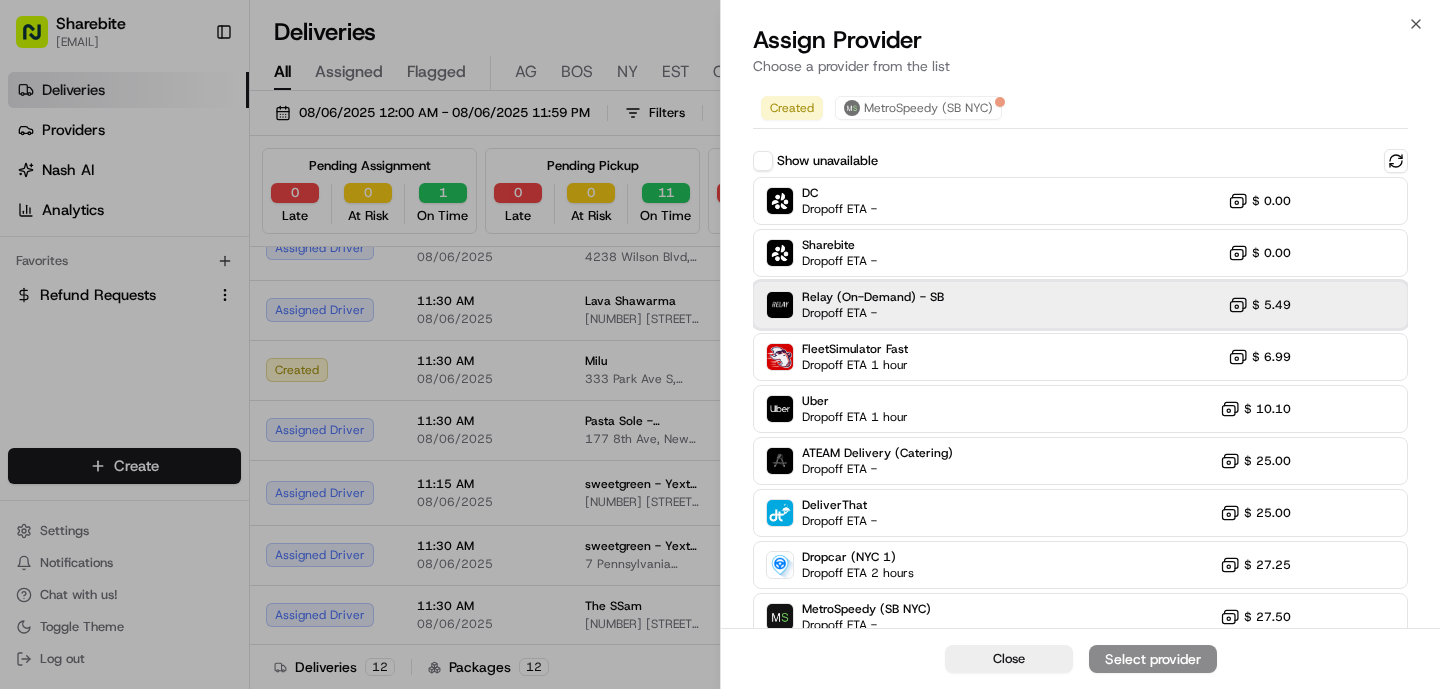 click on "Dropoff ETA   -" at bounding box center (872, 313) 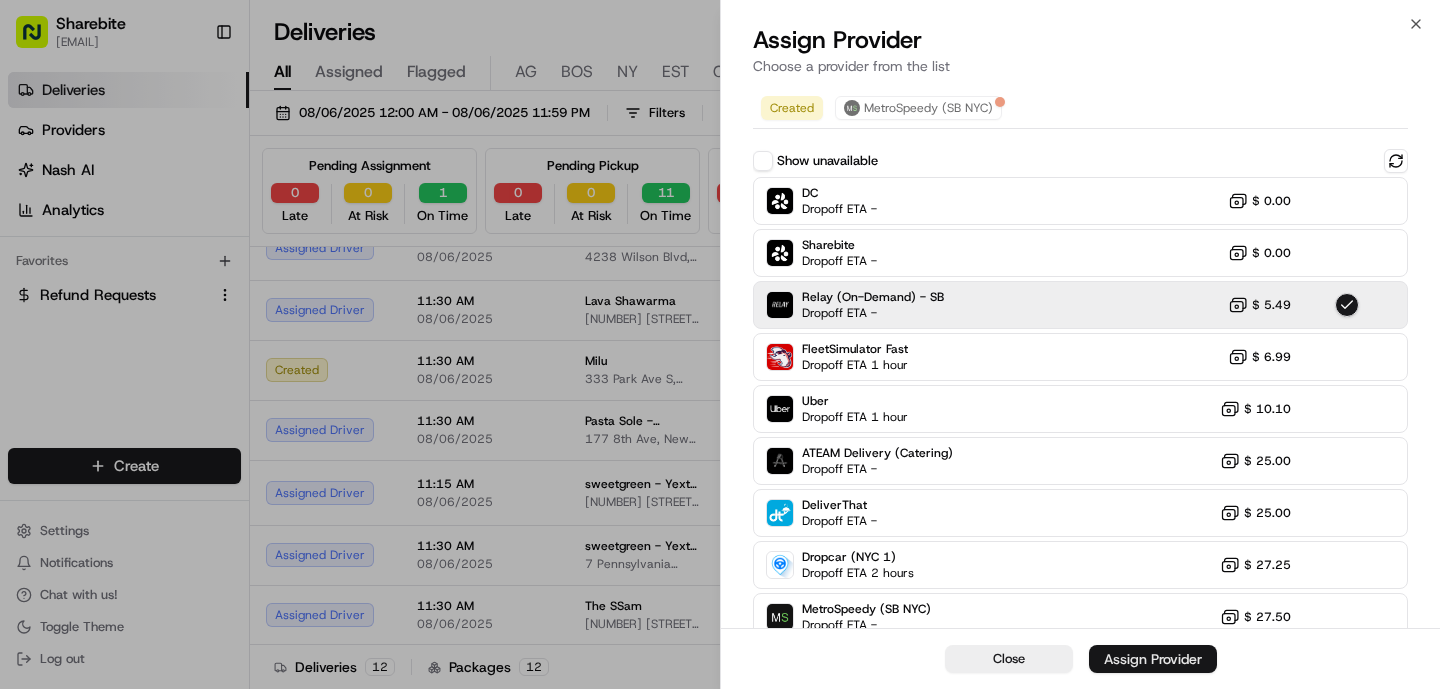 click on "Assign Provider" at bounding box center [1153, 659] 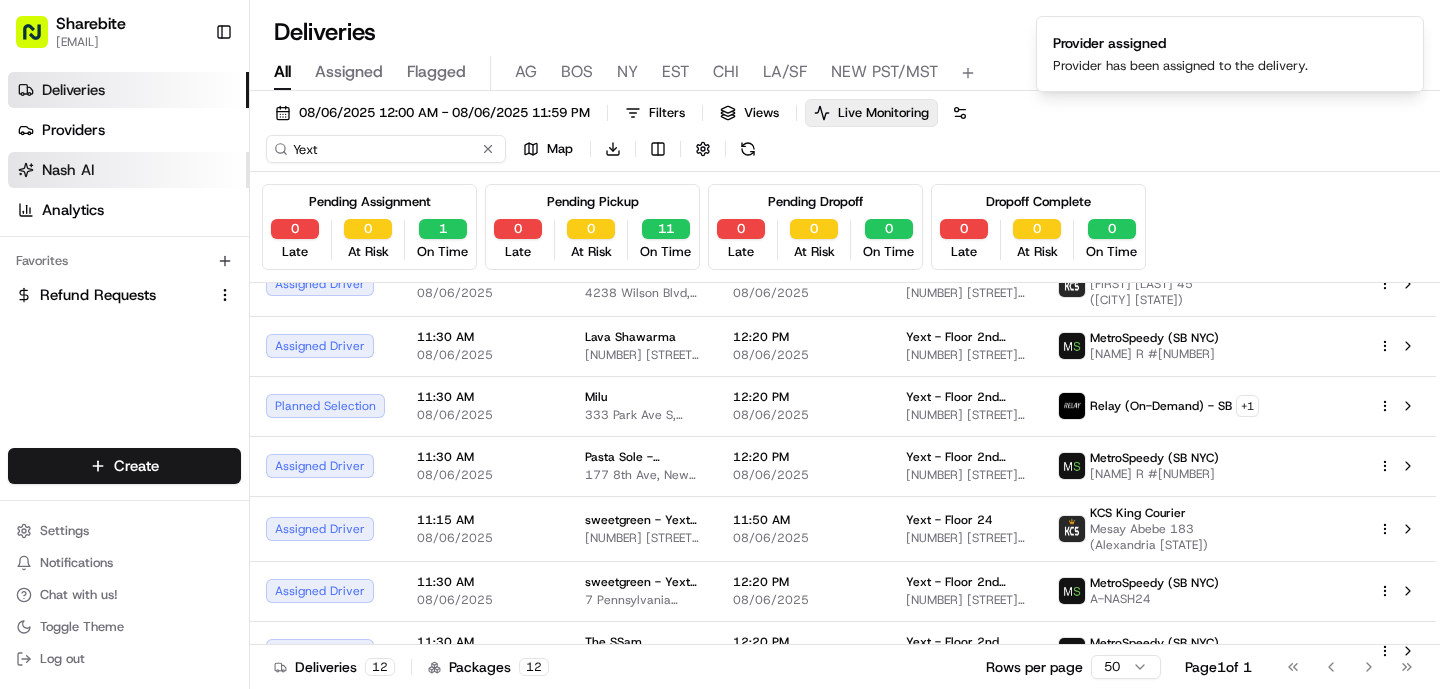 drag, startPoint x: 374, startPoint y: 154, endPoint x: 77, endPoint y: 155, distance: 297.00168 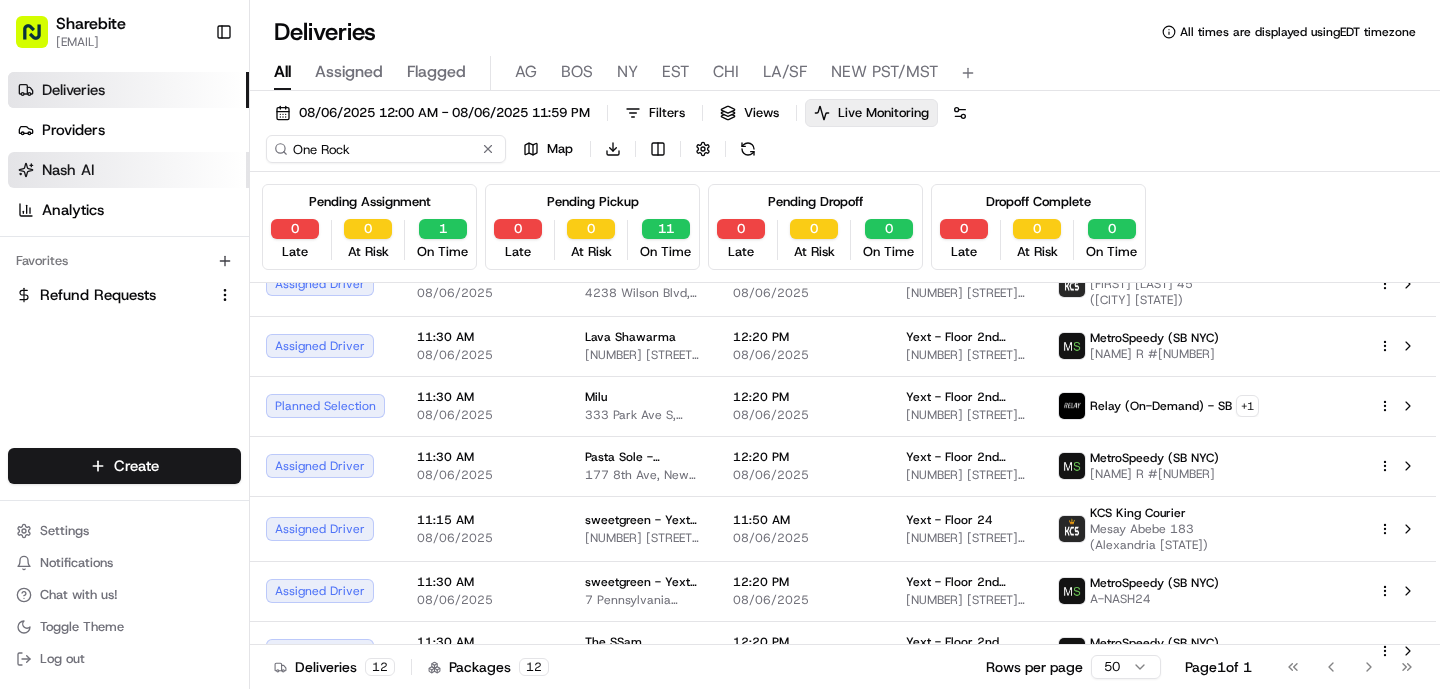 type on "One Rock" 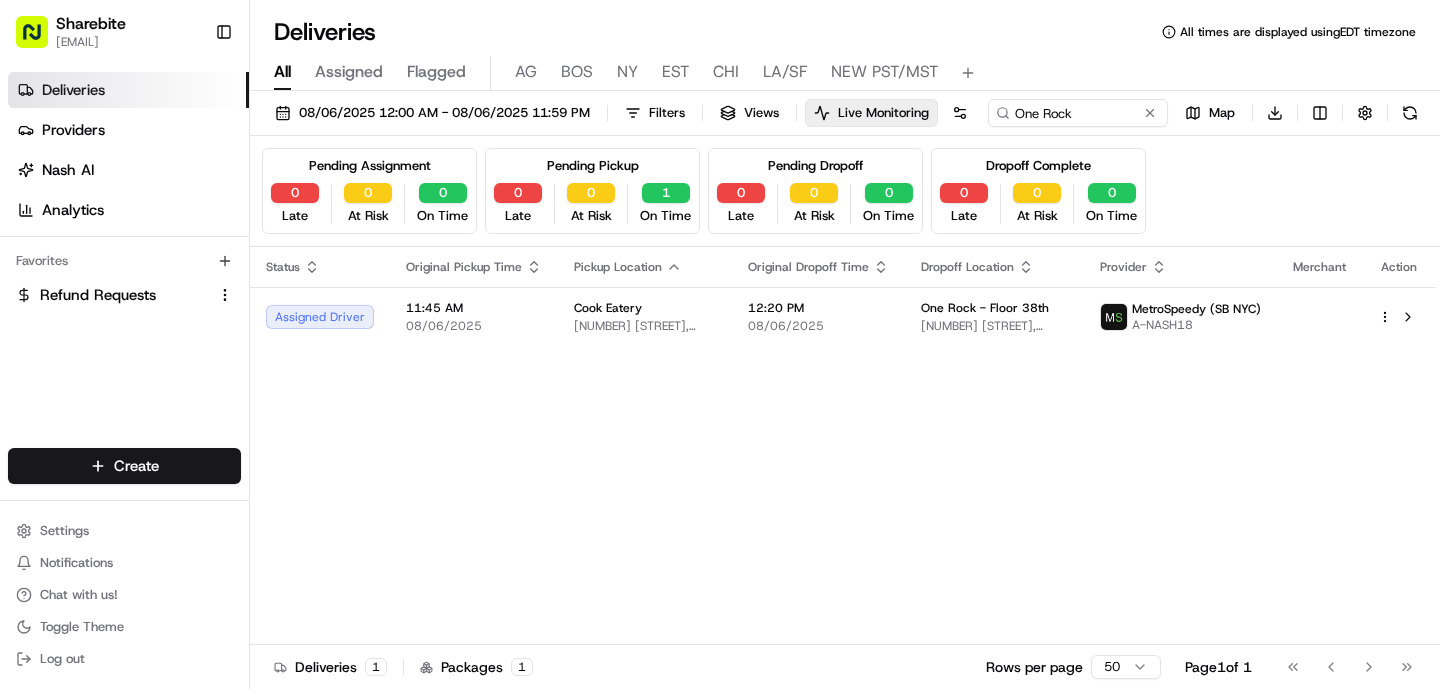 click on "Status Original Pickup Time Pickup Location Original Dropoff Time Dropoff Location Provider Merchant Action Assigned Driver 11:45 AM 08/06/2025 Cook Eatery [NUMBER] [STREET], [CITY], [STATE] [POSTAL_CODE], [COUNTRY] 12:20 PM 08/06/2025 One Rock - Floor 38th [NUMBER] [STREET], [CITY], [STATE] [POSTAL_CODE], [COUNTRY] MetroSpeedy (SB NYC) A-NASH18" at bounding box center (843, 446) 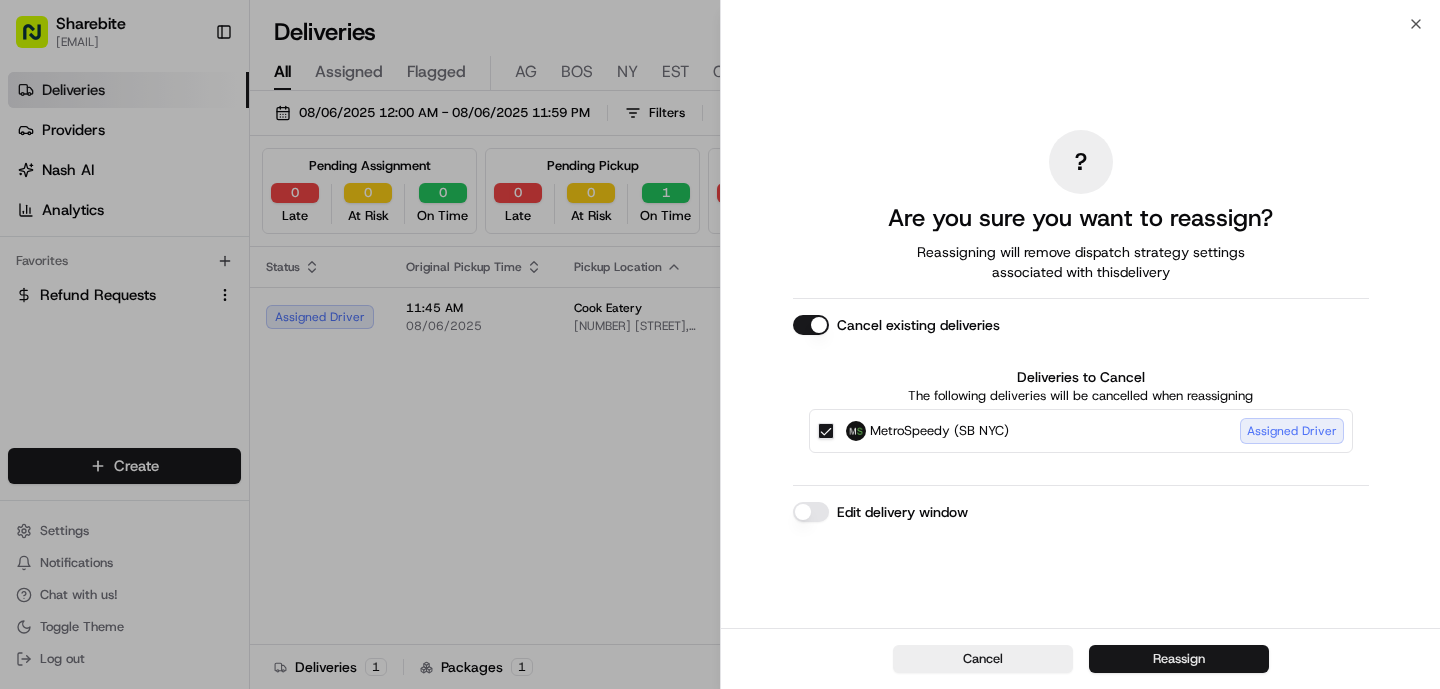 click on "Reassign" at bounding box center [1179, 659] 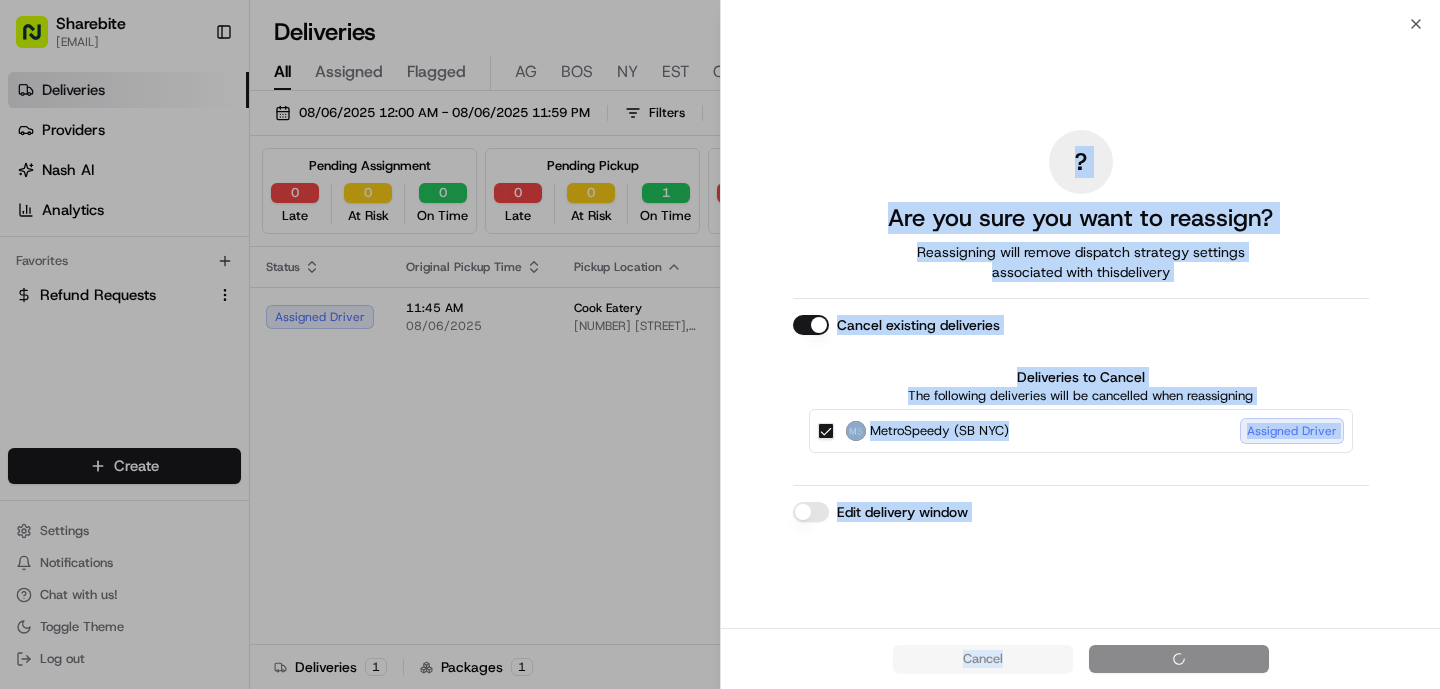 drag, startPoint x: 1173, startPoint y: 652, endPoint x: 563, endPoint y: 562, distance: 616.6036 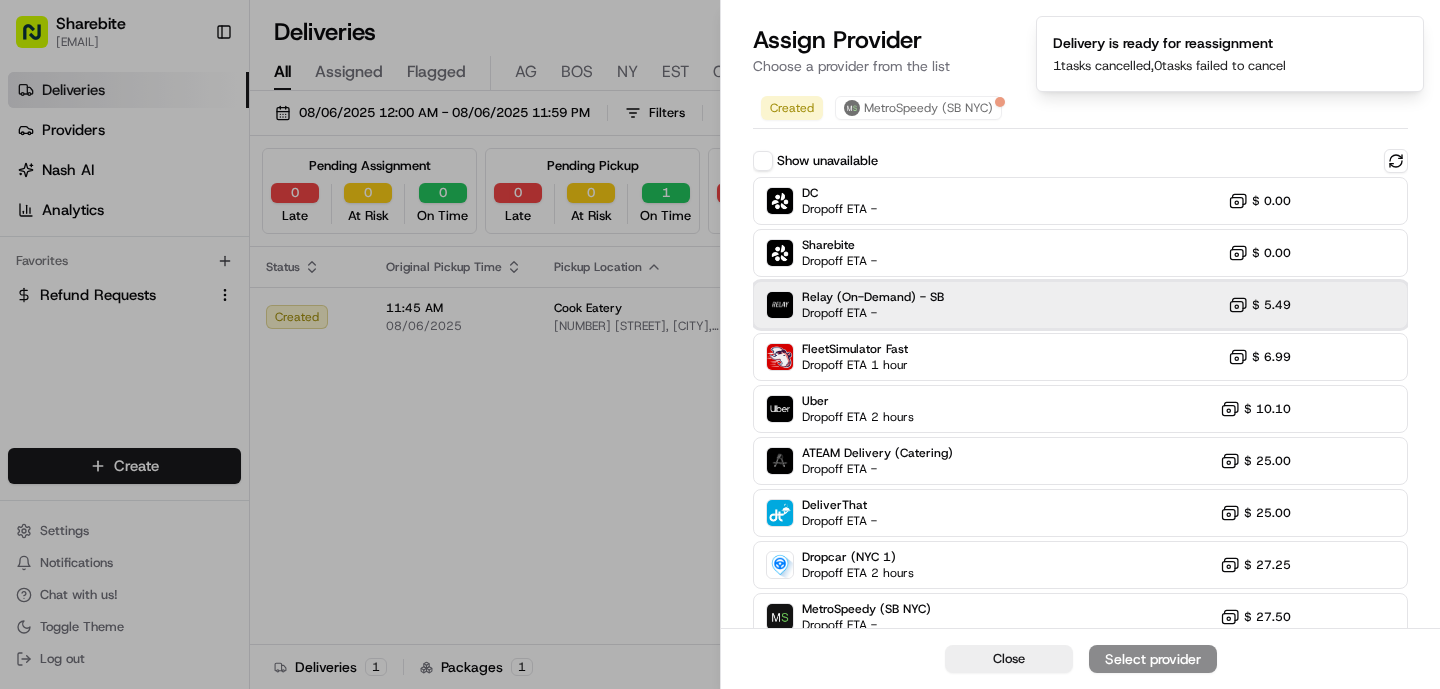 click on "Relay (On-Demand) - SB" at bounding box center (873, 297) 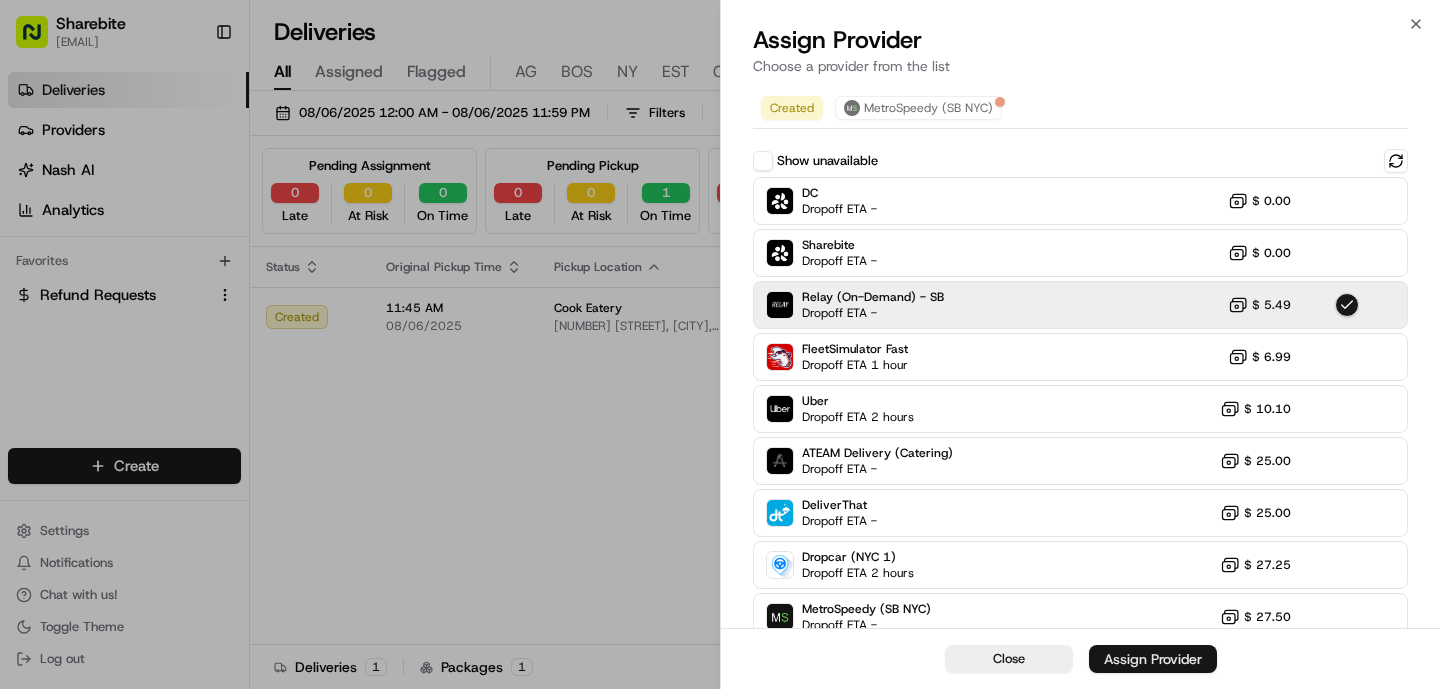 click on "Assign Provider" at bounding box center [1153, 659] 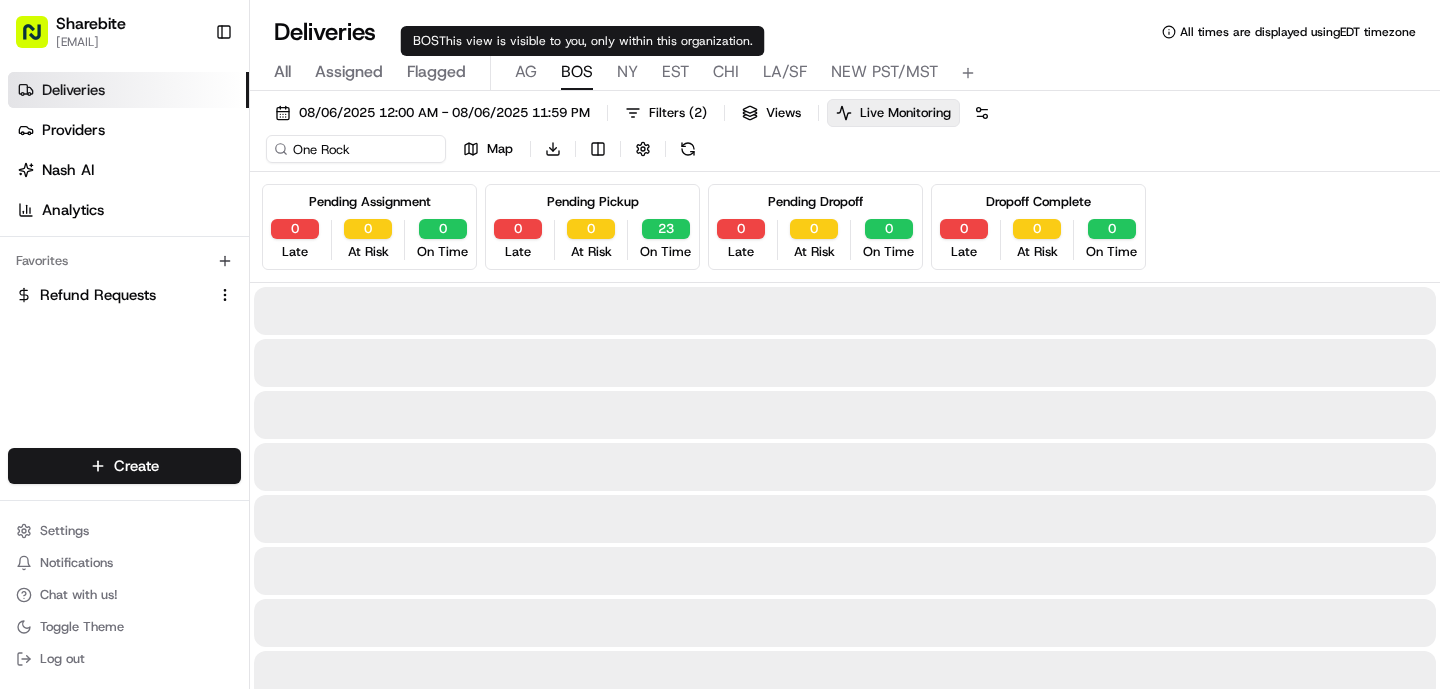 type 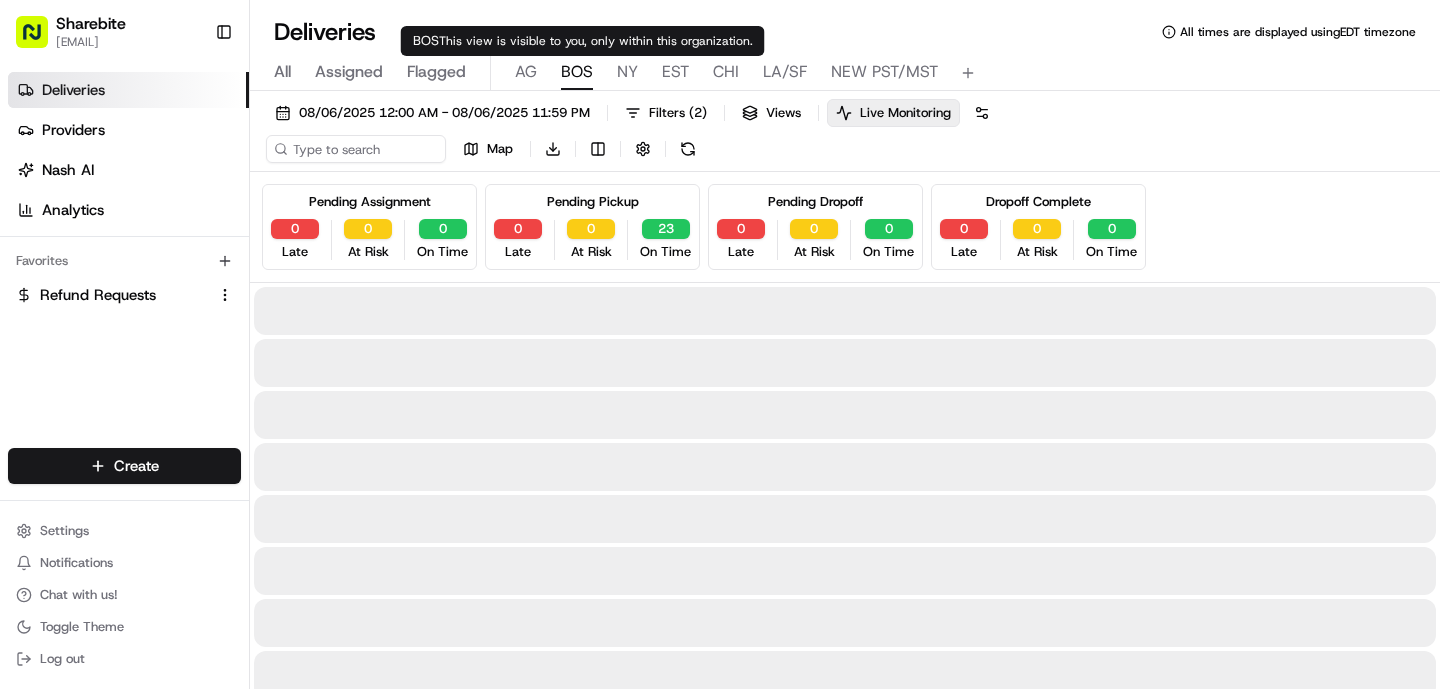 click on "BOS" at bounding box center (577, 72) 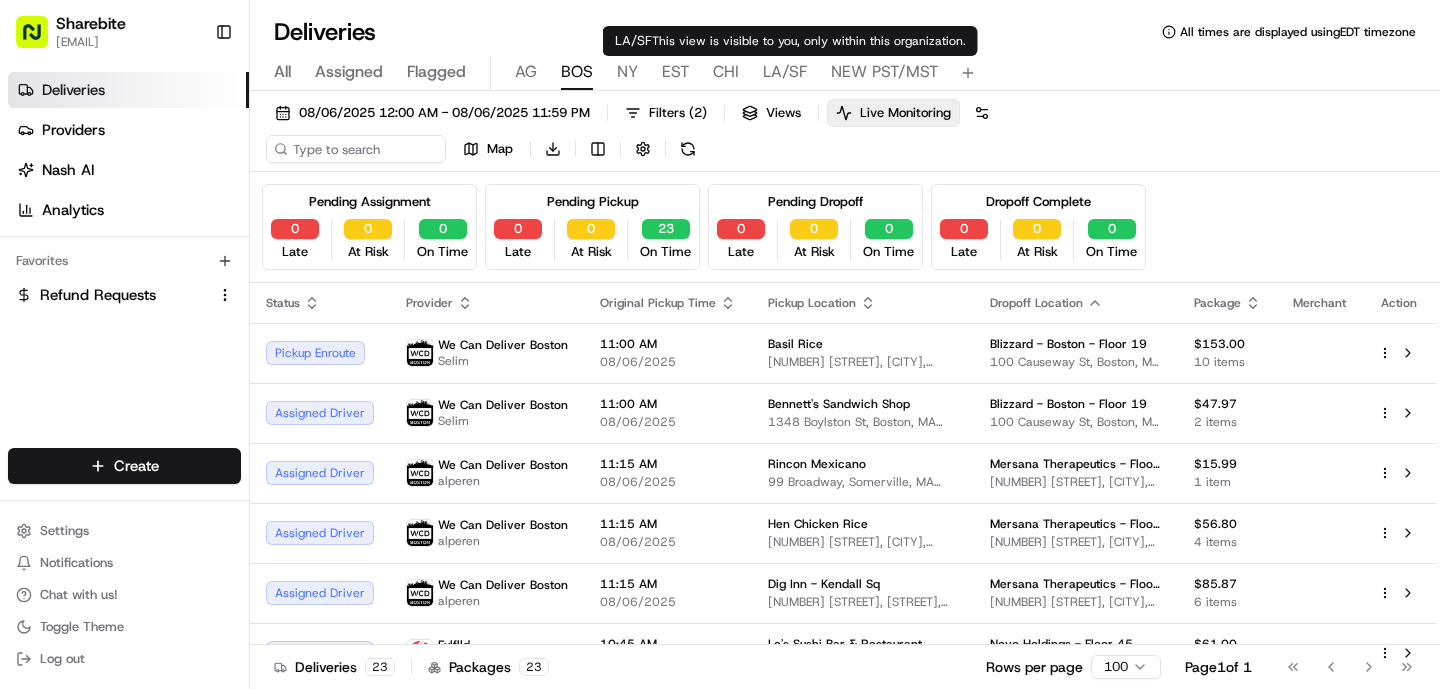 click on "LA/SF" at bounding box center (785, 72) 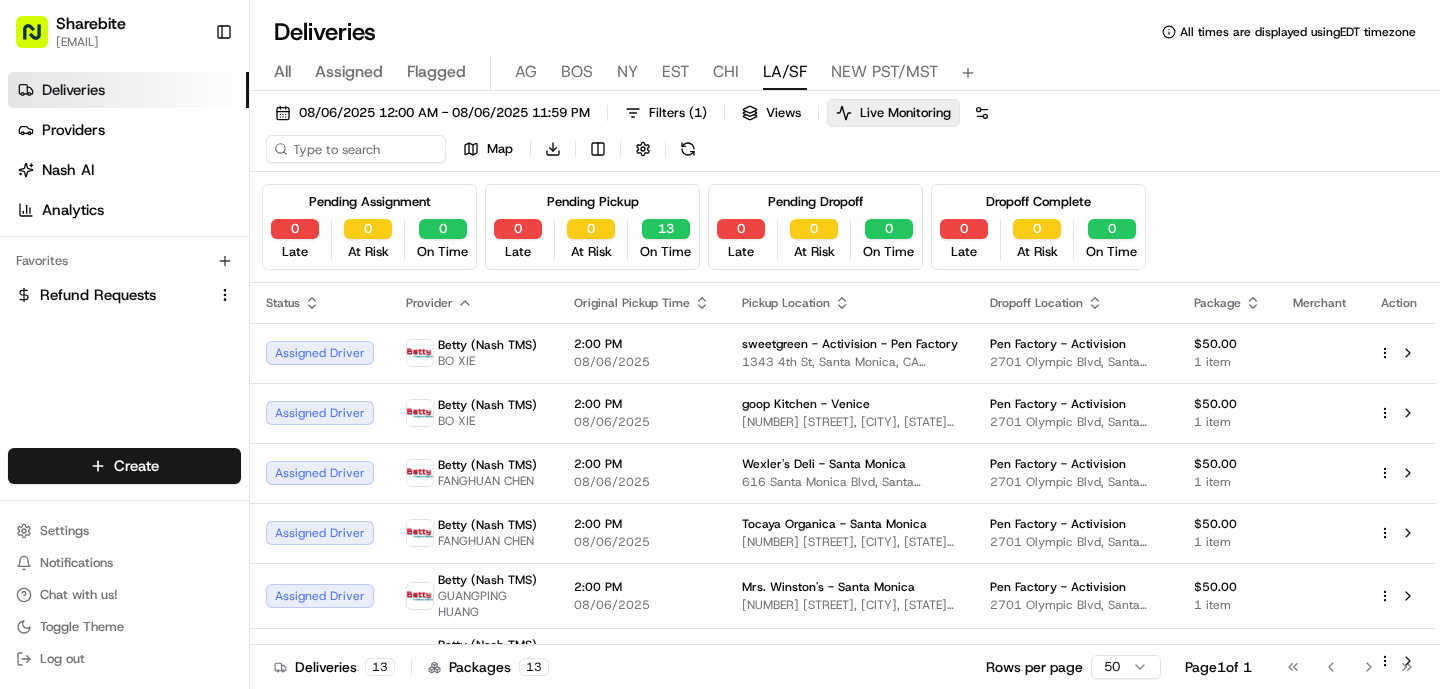 click on "CHI" at bounding box center [726, 72] 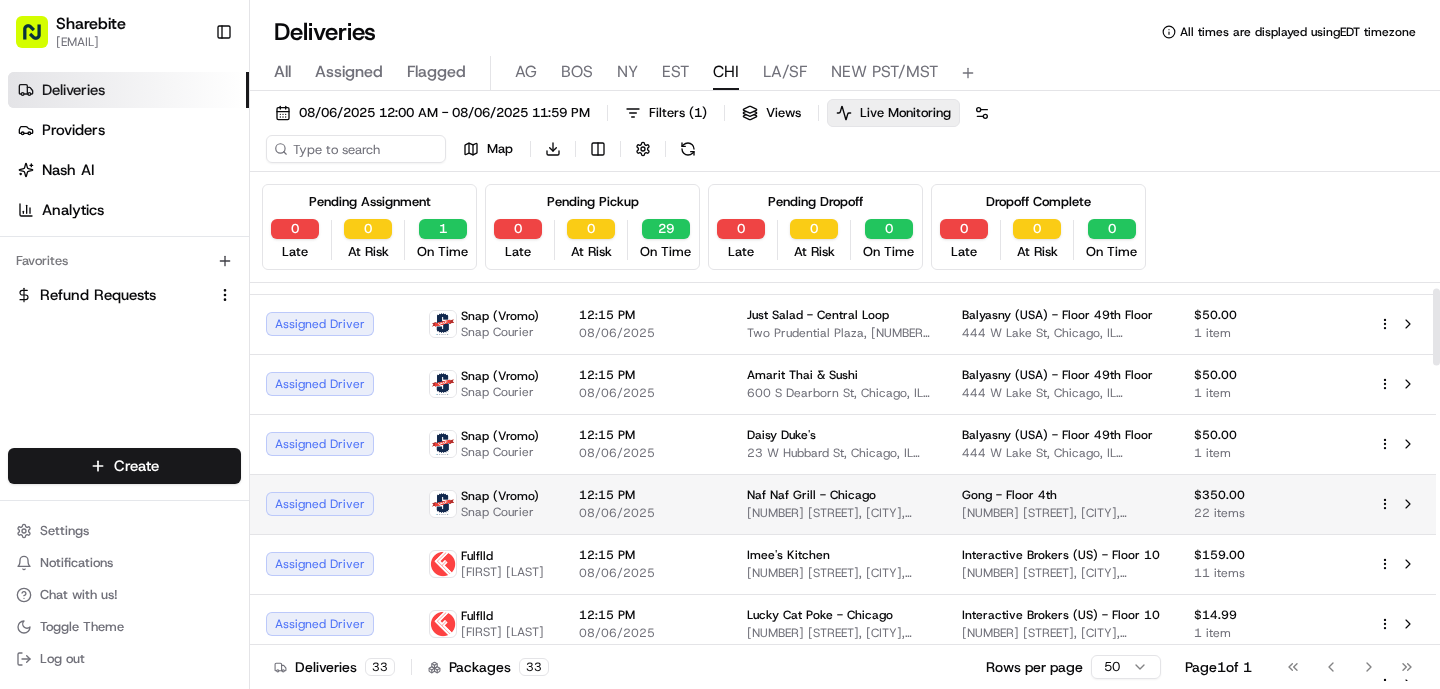 scroll, scrollTop: 30, scrollLeft: 0, axis: vertical 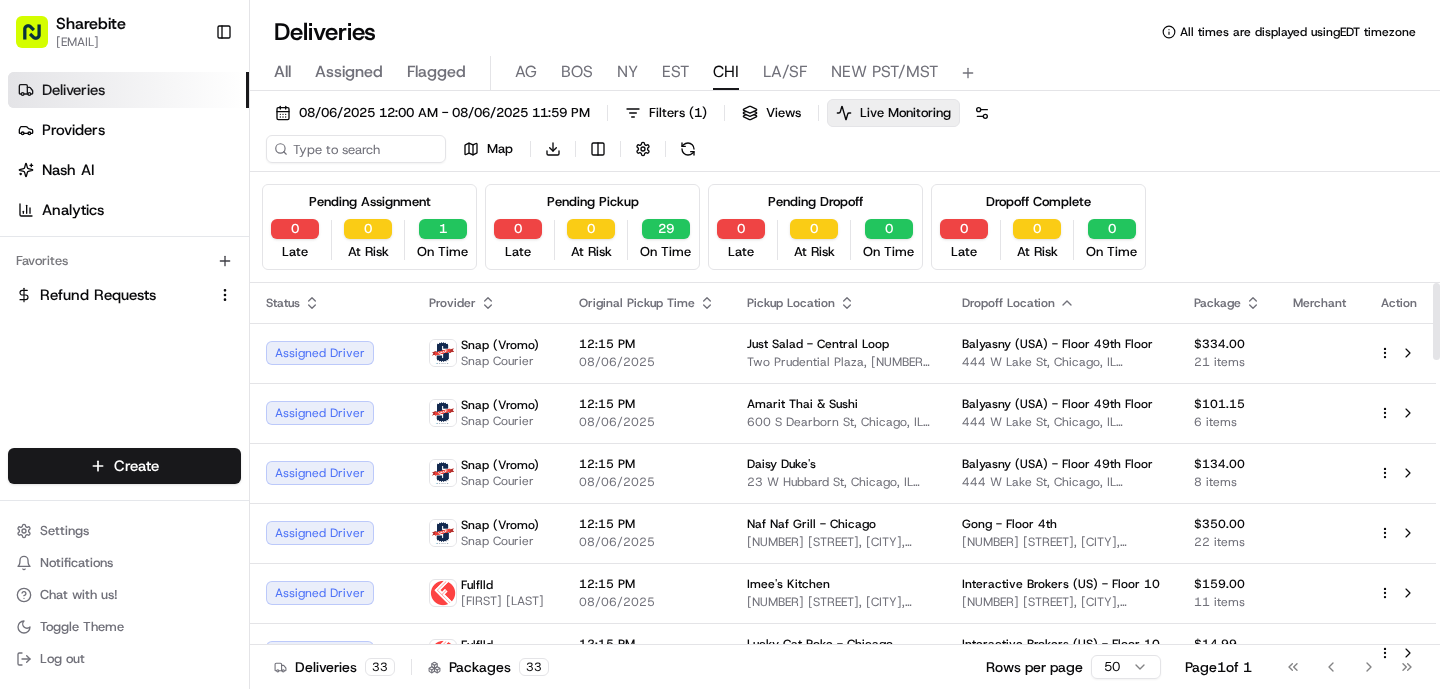 click 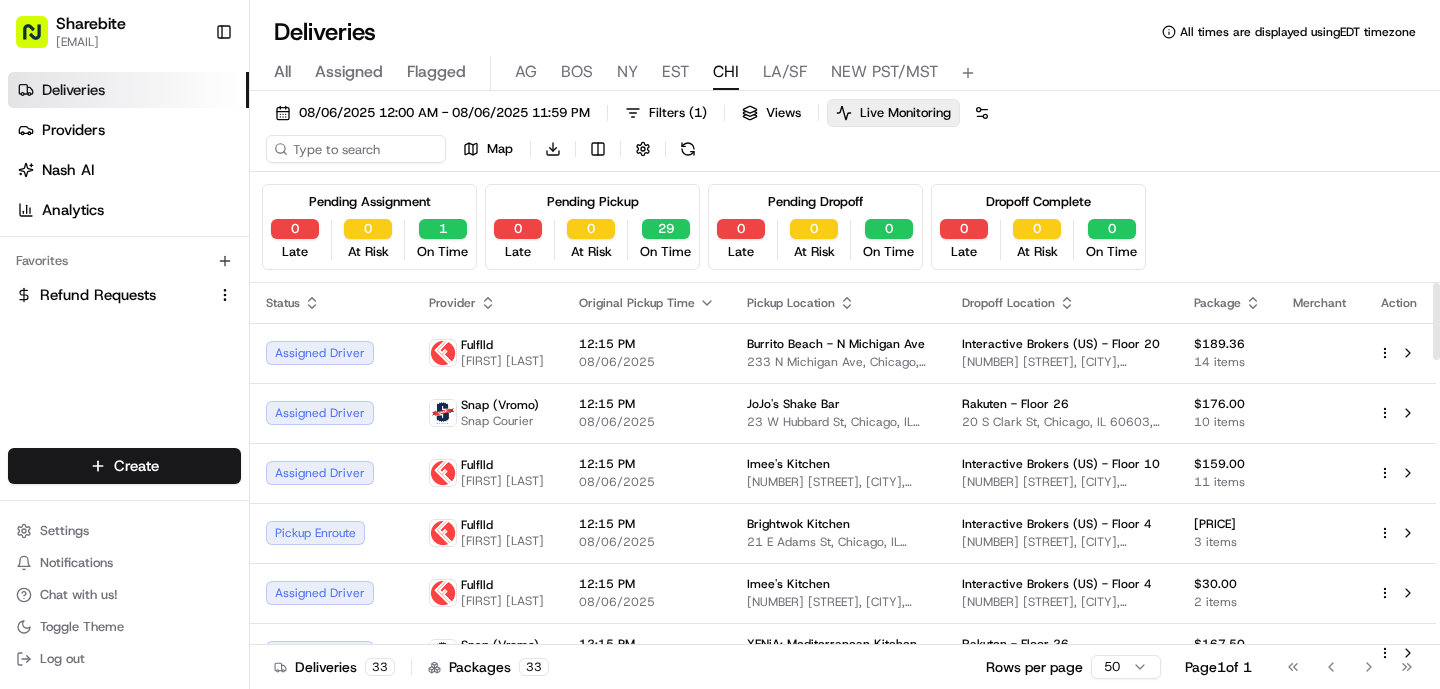 click 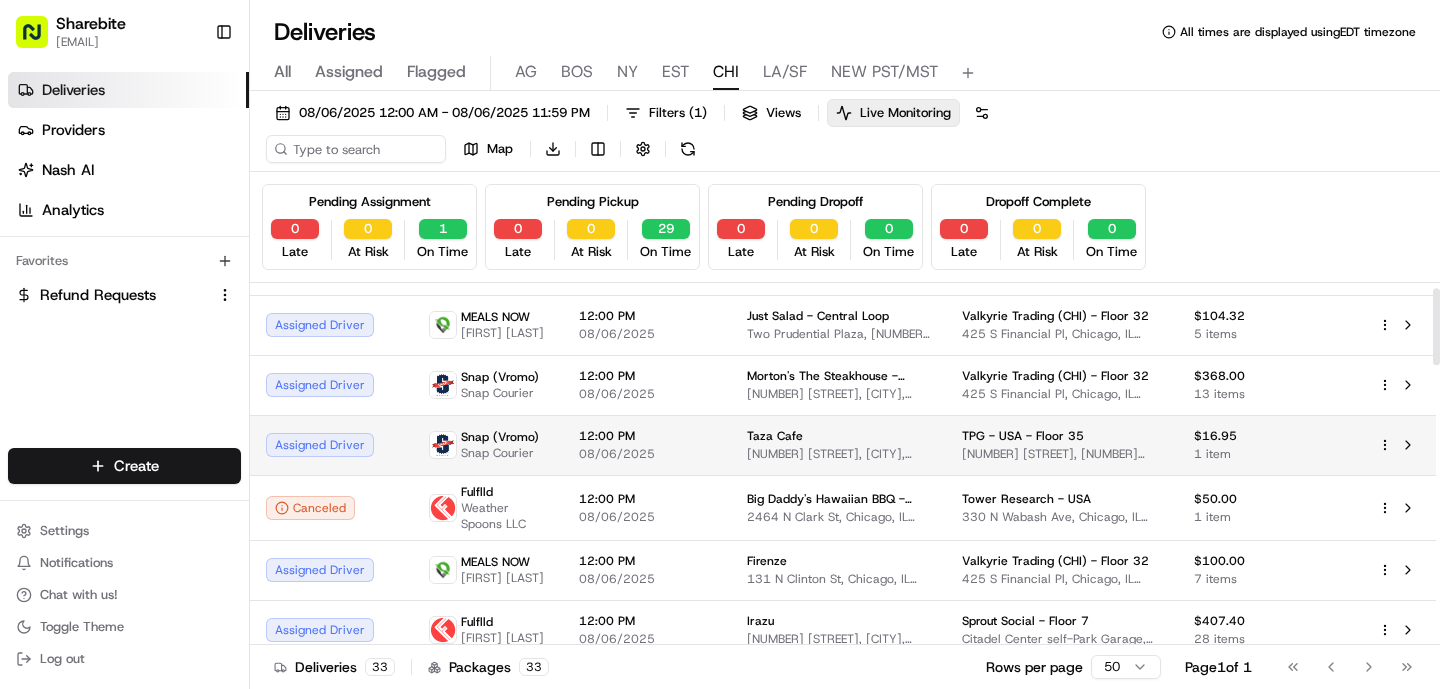 scroll, scrollTop: 27, scrollLeft: 0, axis: vertical 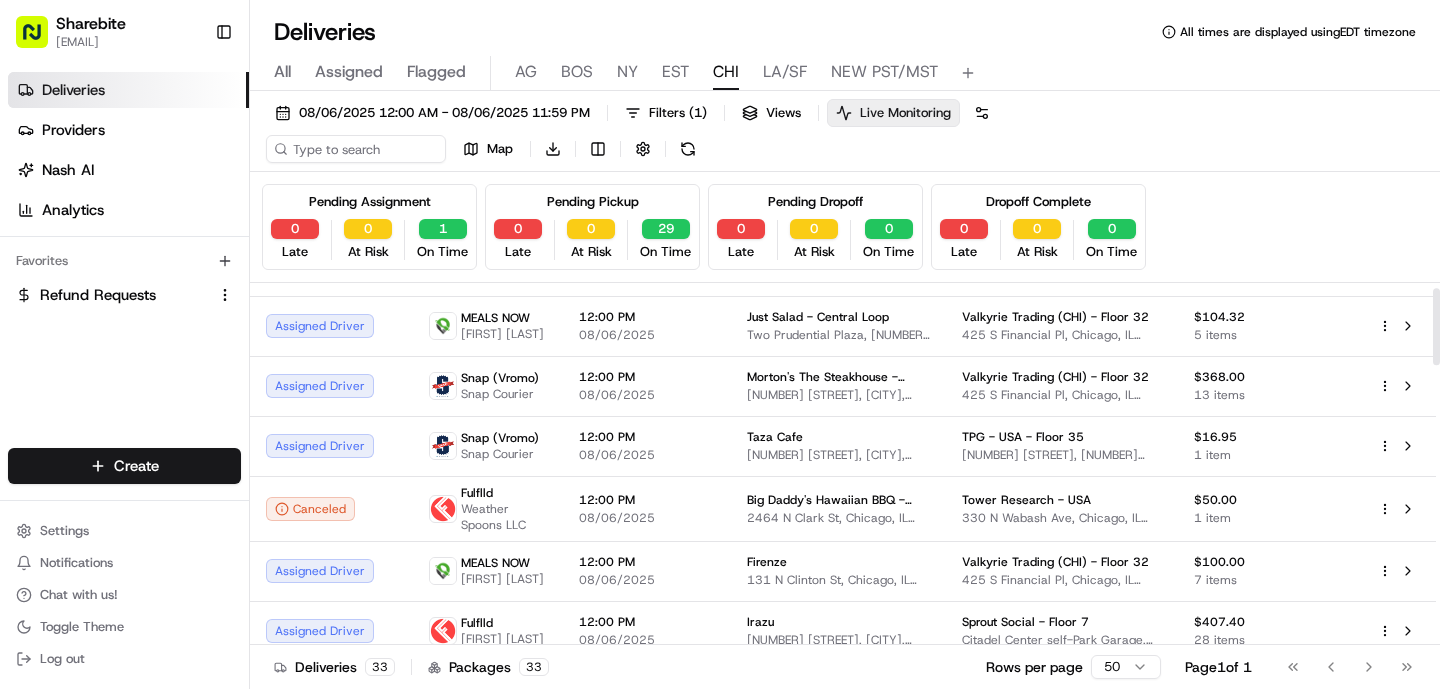 click on "Live Monitoring" at bounding box center (893, 113) 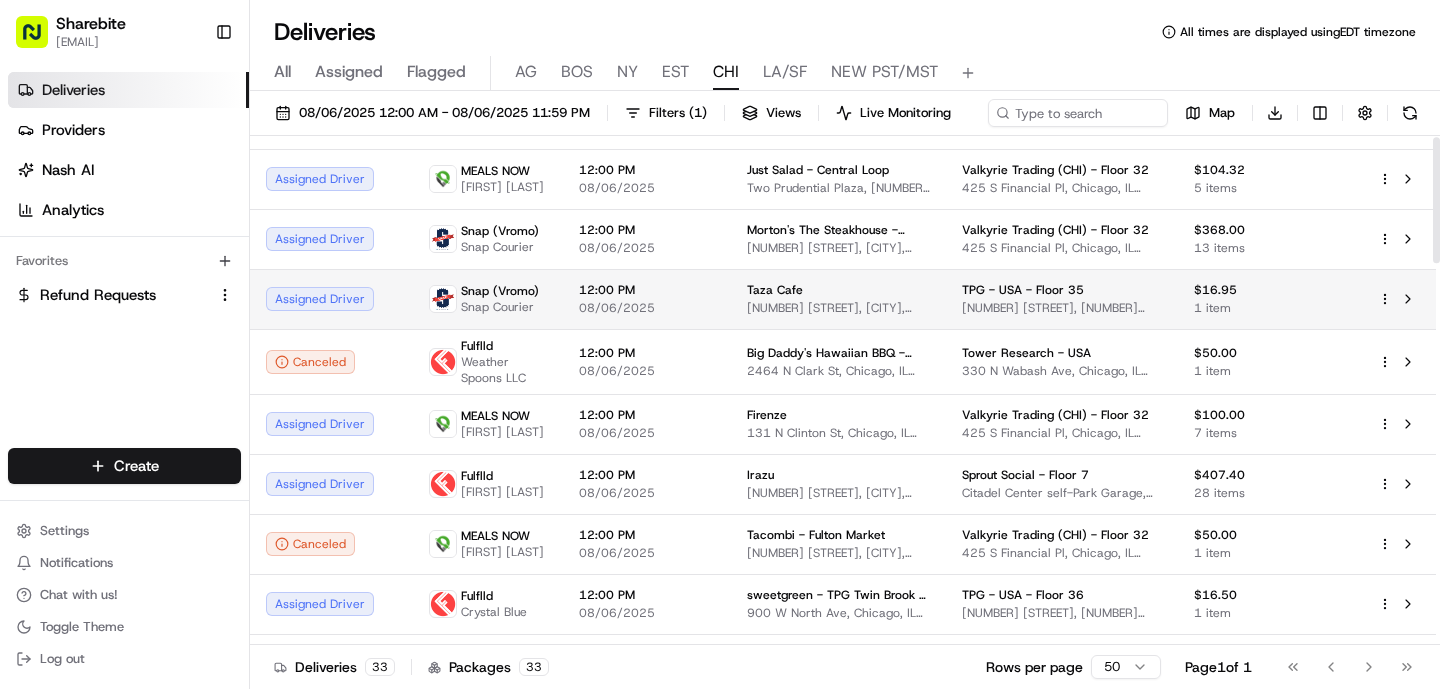 scroll, scrollTop: 0, scrollLeft: 0, axis: both 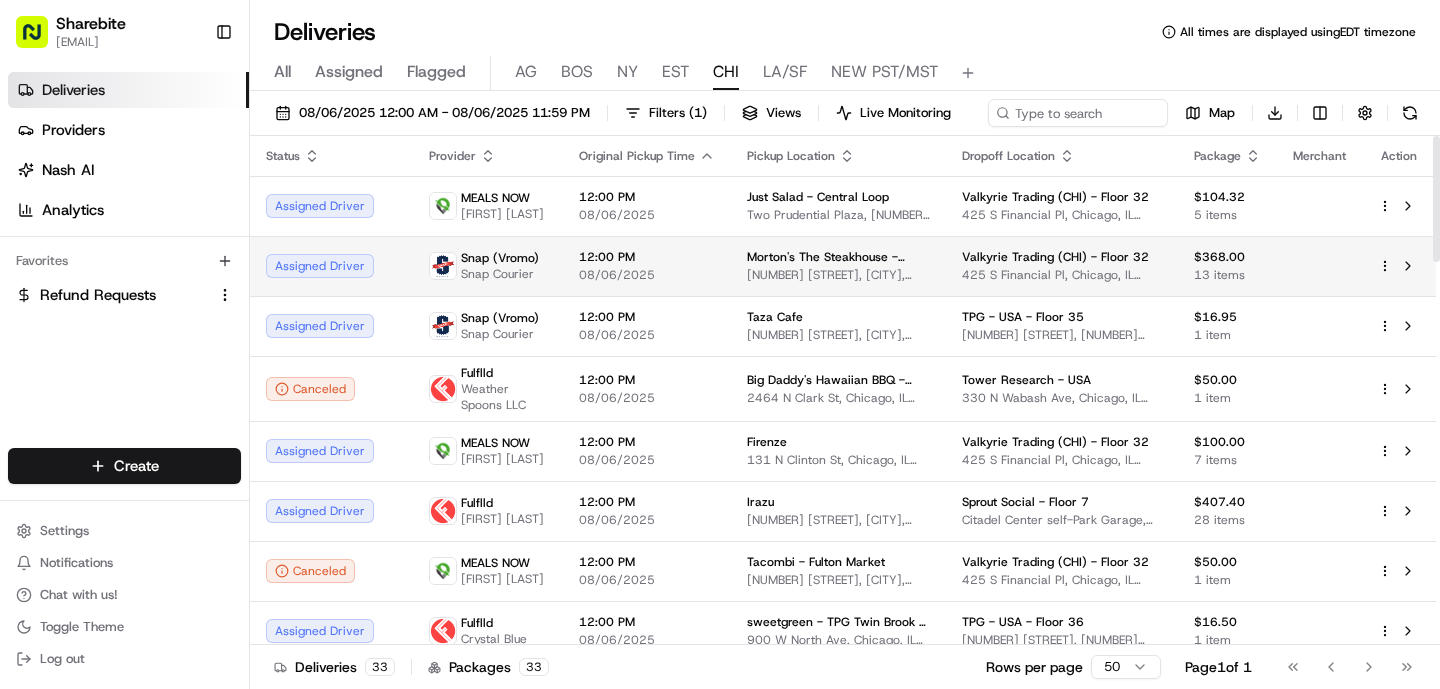 click on "12:00 PM 08/06/2025" at bounding box center (647, 266) 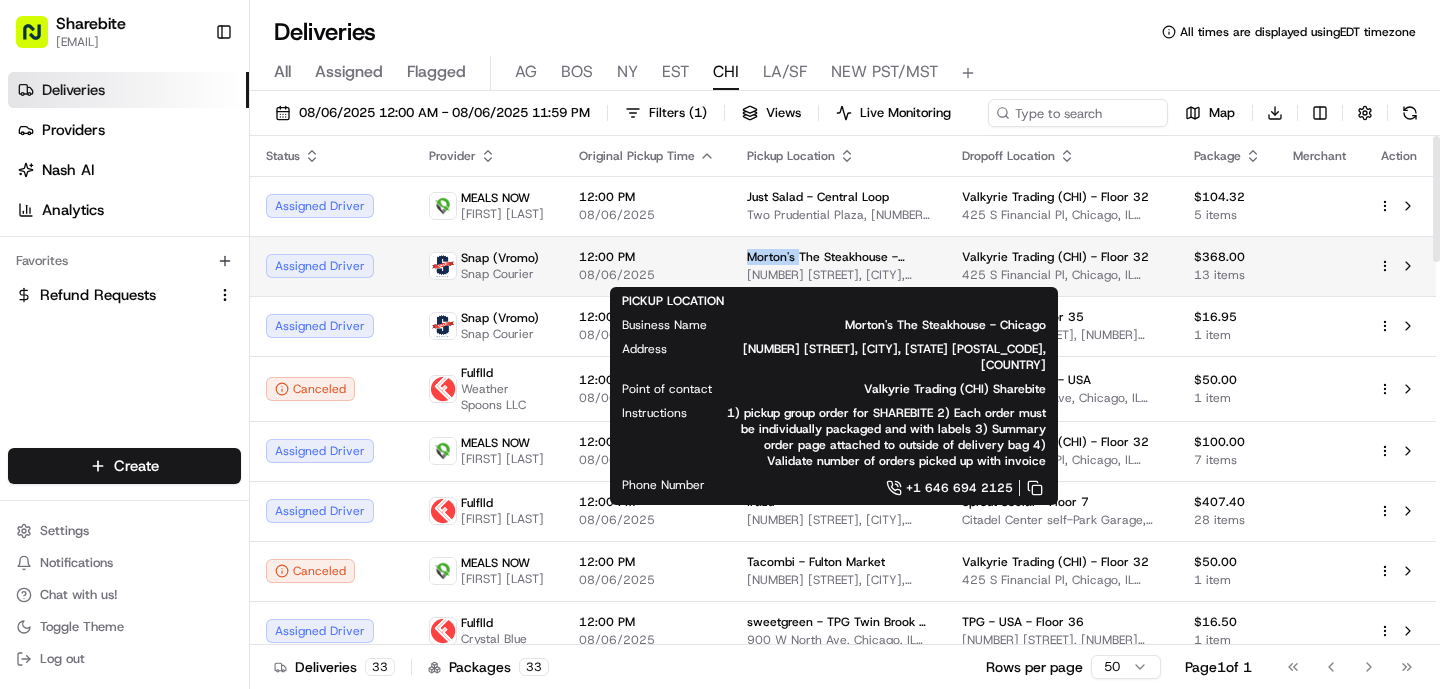 drag, startPoint x: 735, startPoint y: 257, endPoint x: 793, endPoint y: 259, distance: 58.034473 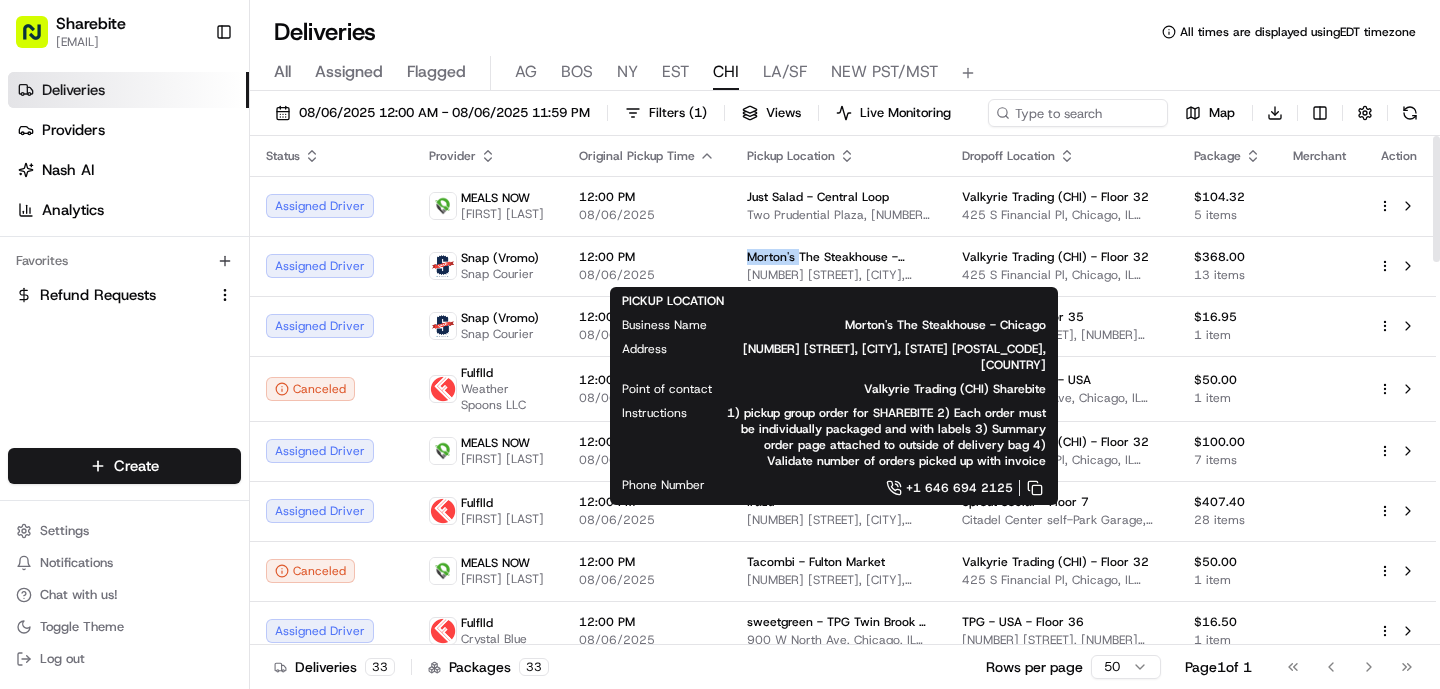 copy on "Morton's" 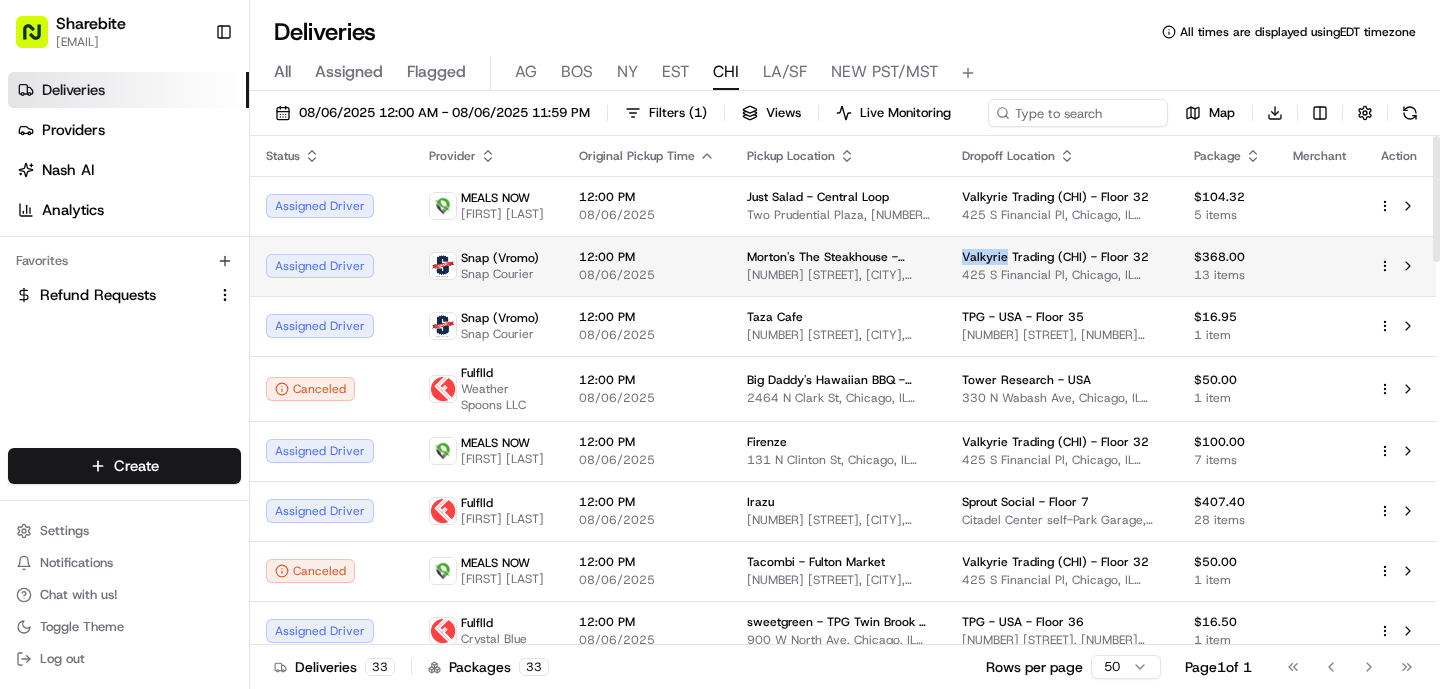 drag, startPoint x: 1001, startPoint y: 254, endPoint x: 957, endPoint y: 255, distance: 44.011364 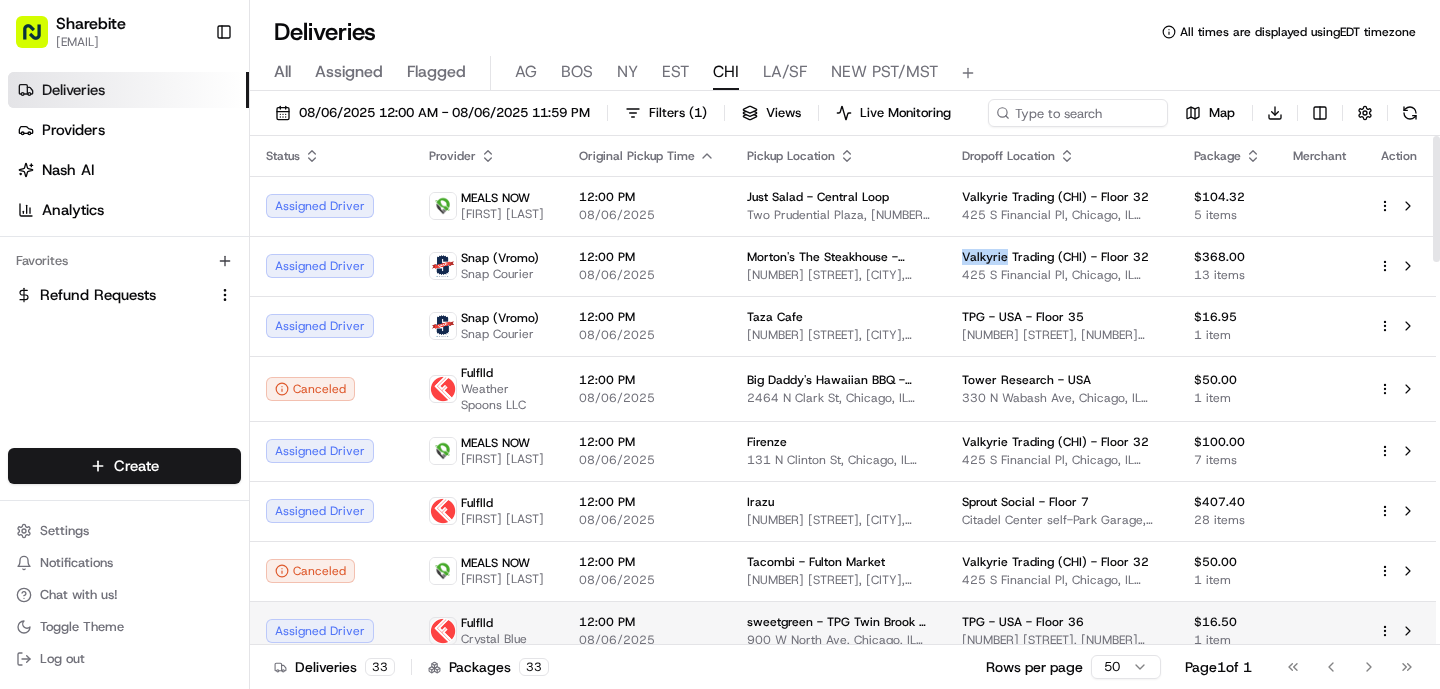 copy on "Valkyrie" 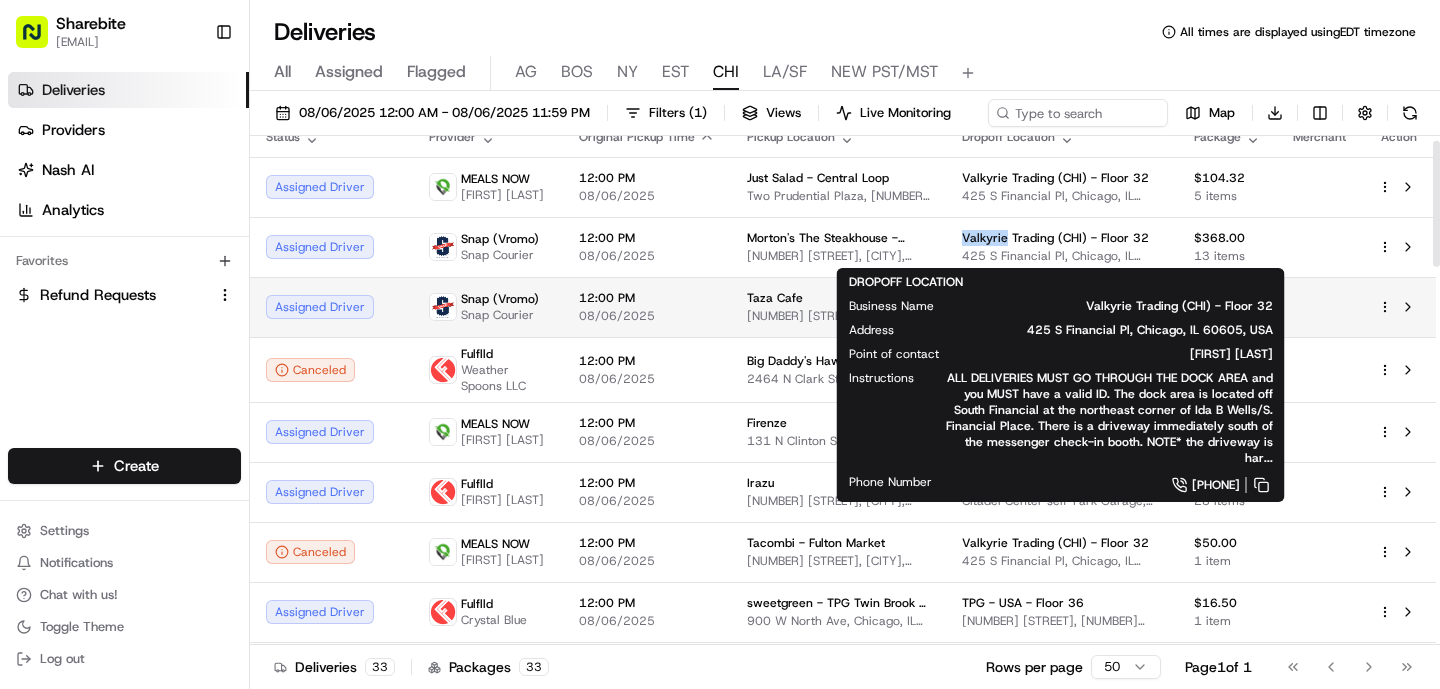 scroll, scrollTop: 27, scrollLeft: 0, axis: vertical 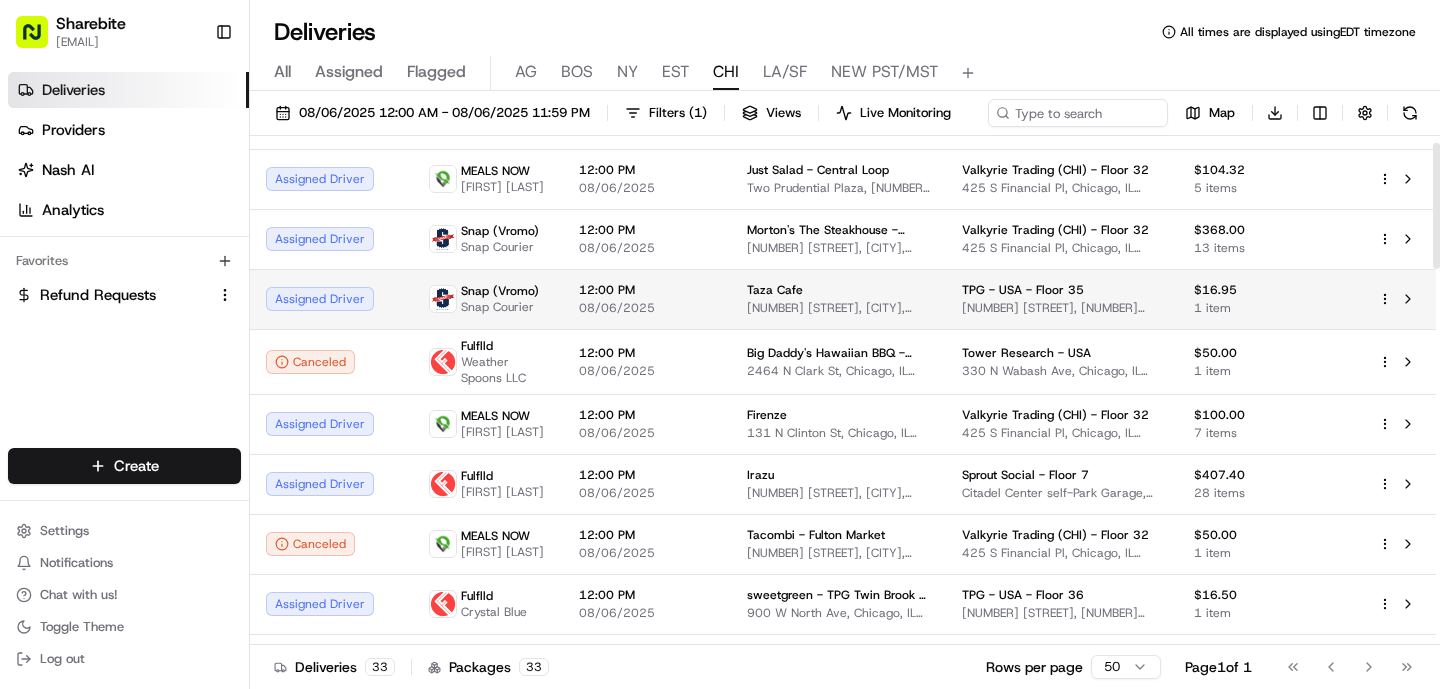 click on "12:00 PM 08/06/2025" at bounding box center (647, 361) 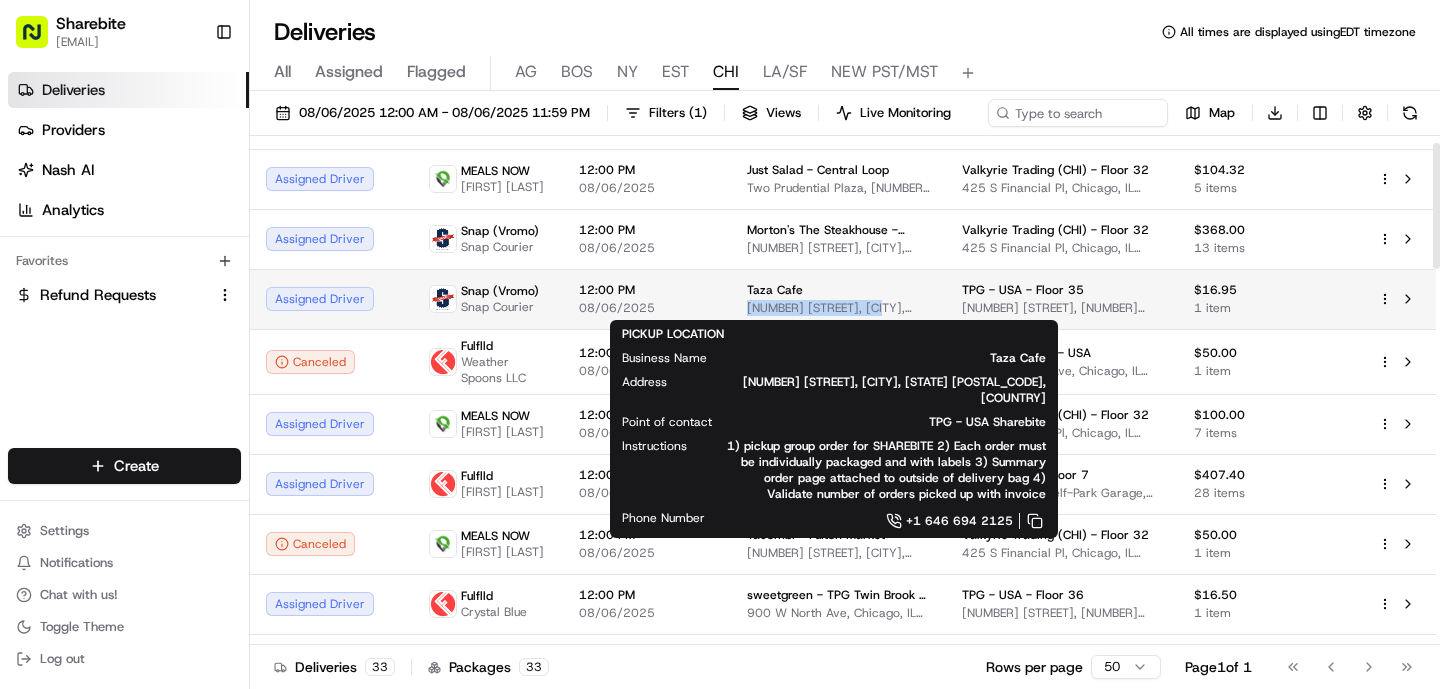 drag, startPoint x: 863, startPoint y: 305, endPoint x: 753, endPoint y: 298, distance: 110.2225 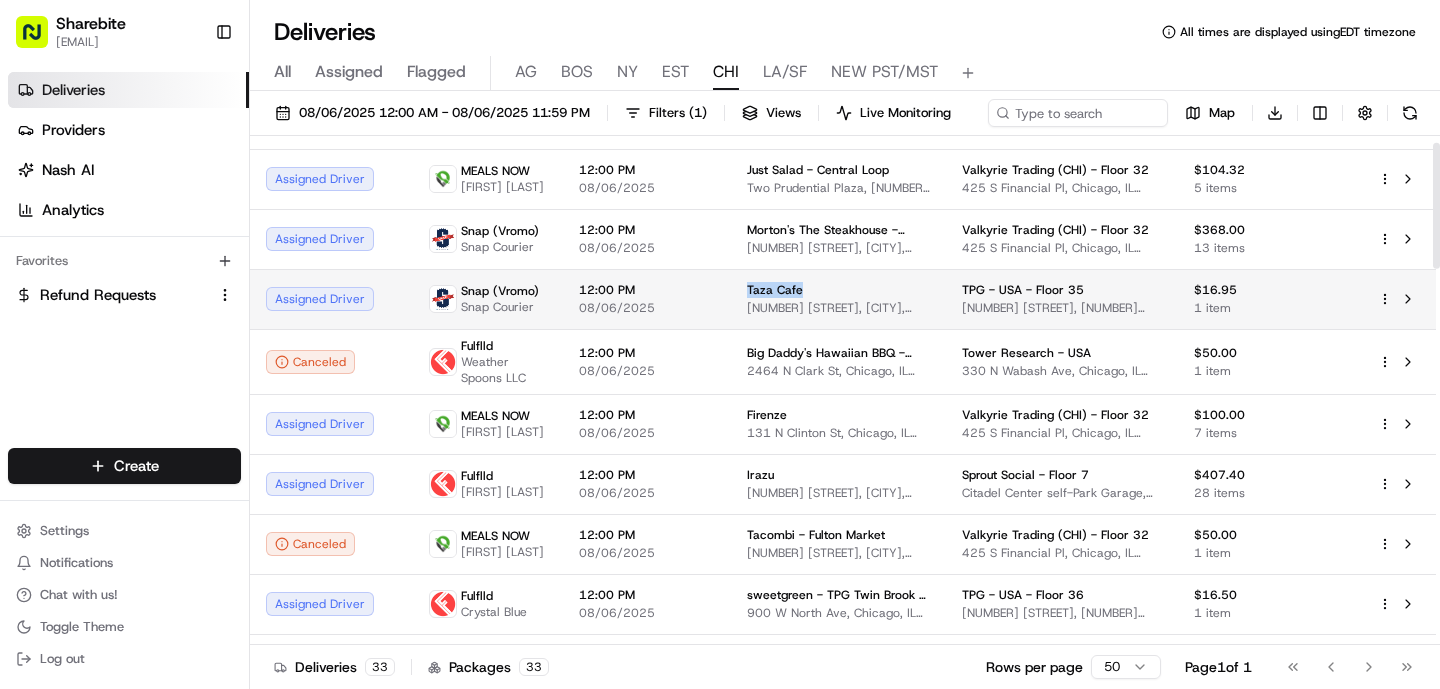 drag, startPoint x: 819, startPoint y: 292, endPoint x: 736, endPoint y: 288, distance: 83.09633 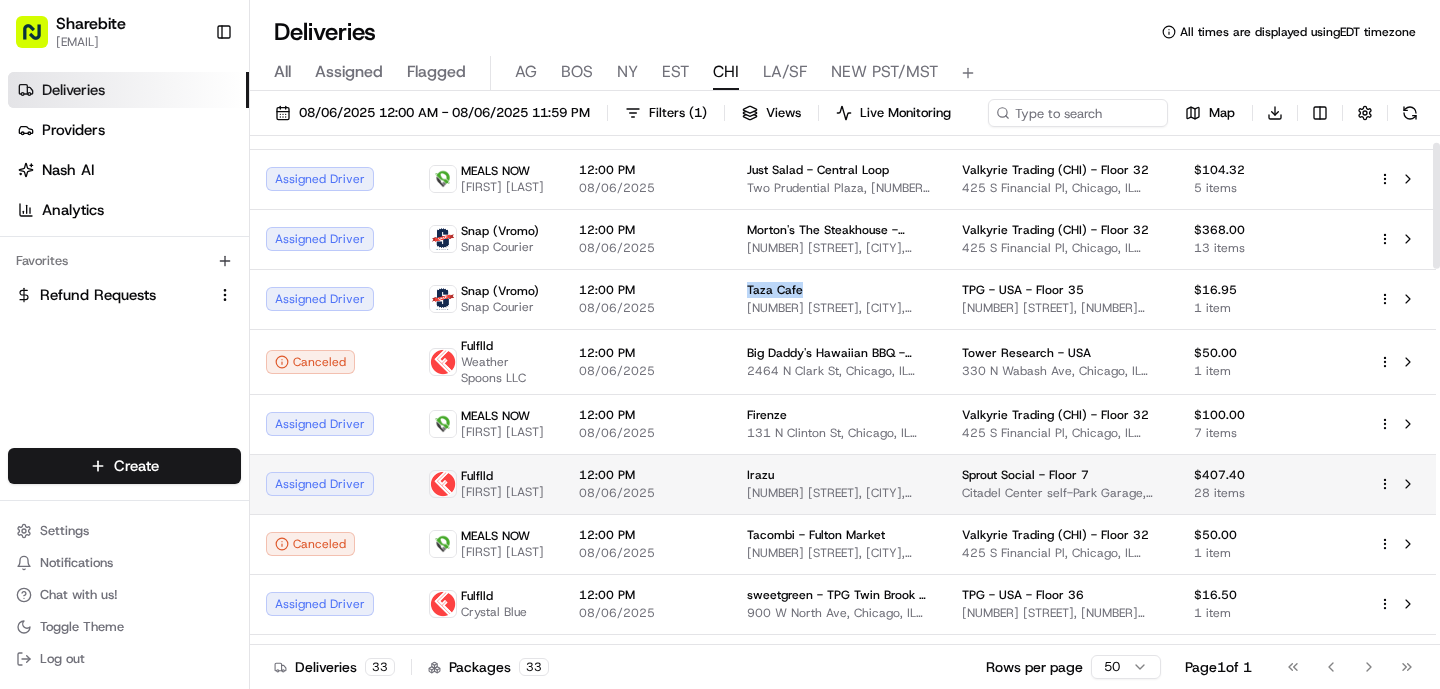 copy on "Taza Cafe" 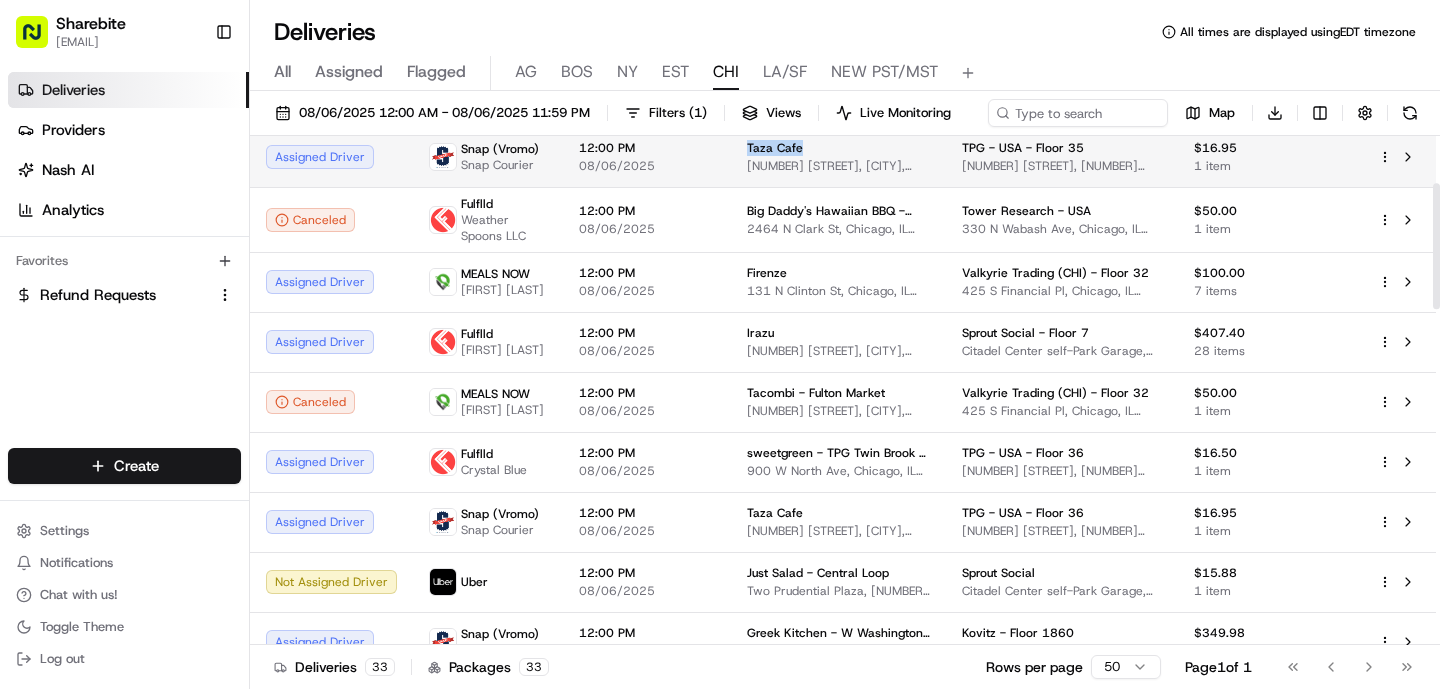 scroll, scrollTop: 199, scrollLeft: 0, axis: vertical 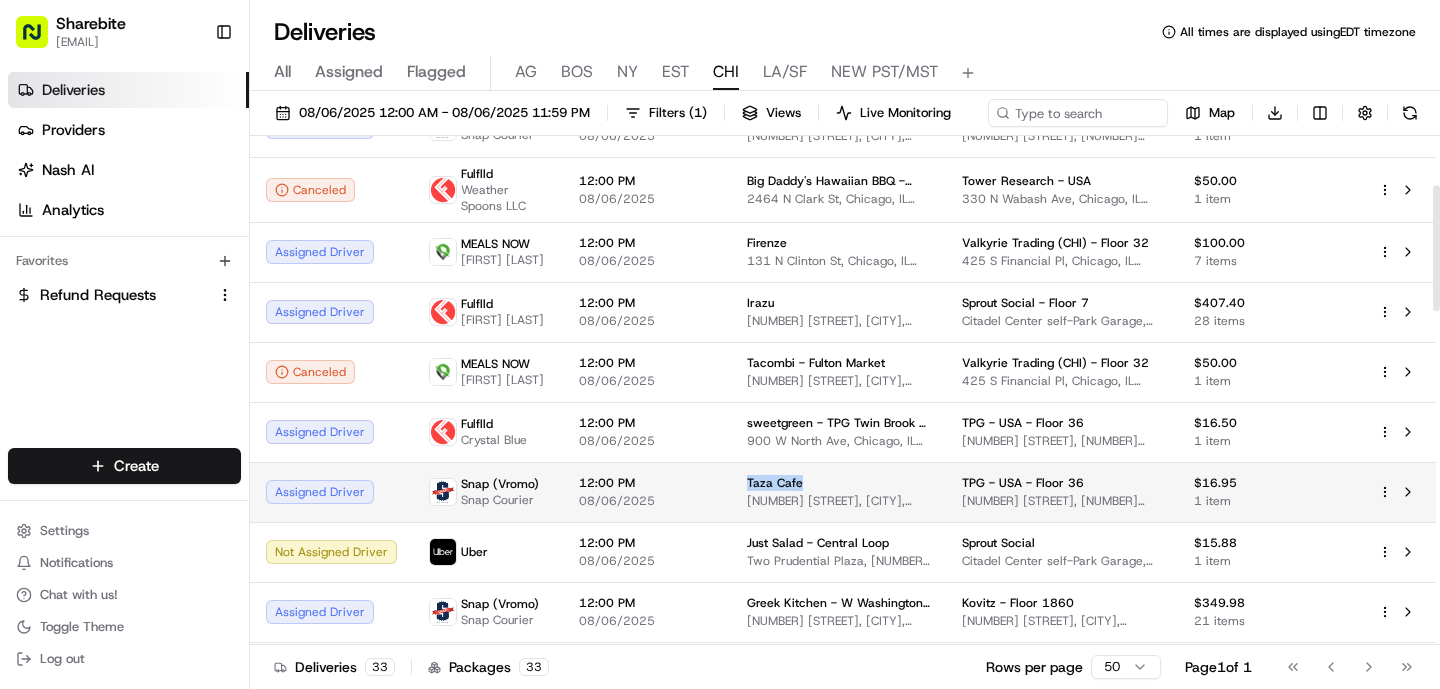 drag, startPoint x: 819, startPoint y: 480, endPoint x: 738, endPoint y: 482, distance: 81.02469 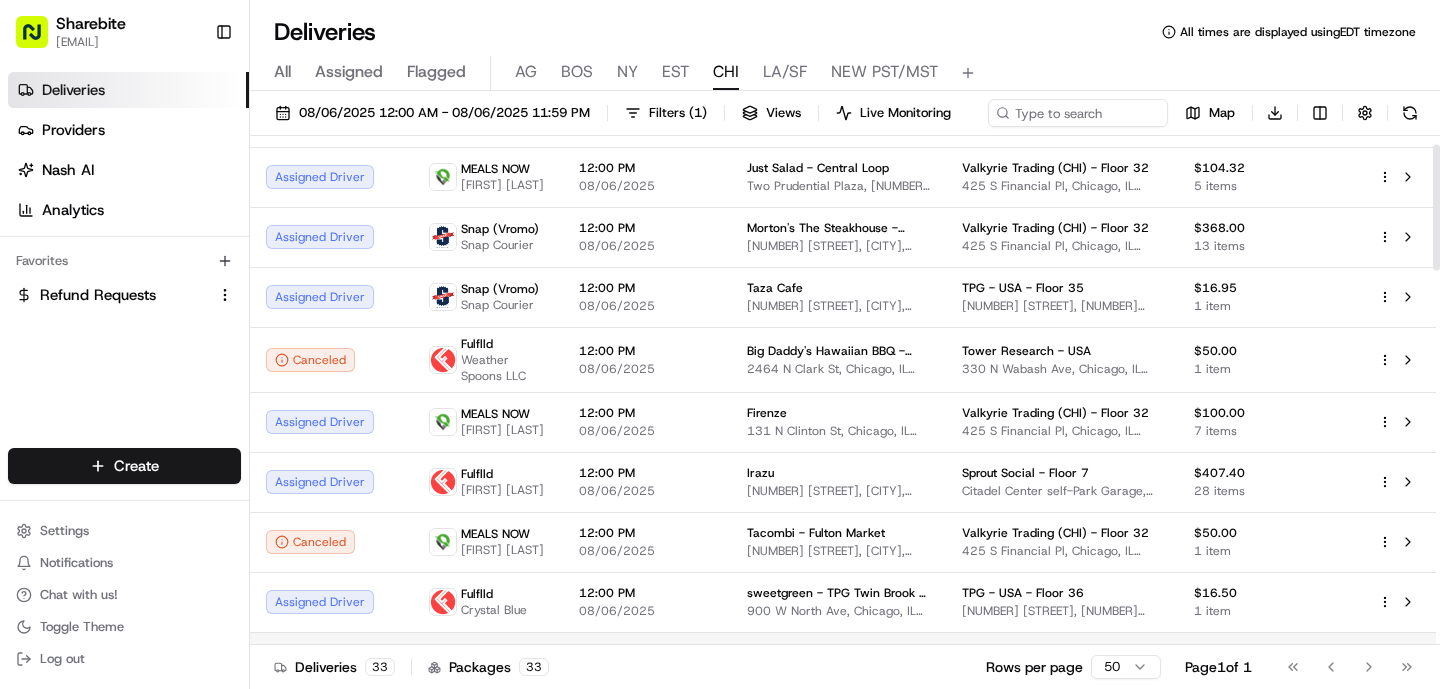 scroll, scrollTop: 34, scrollLeft: 0, axis: vertical 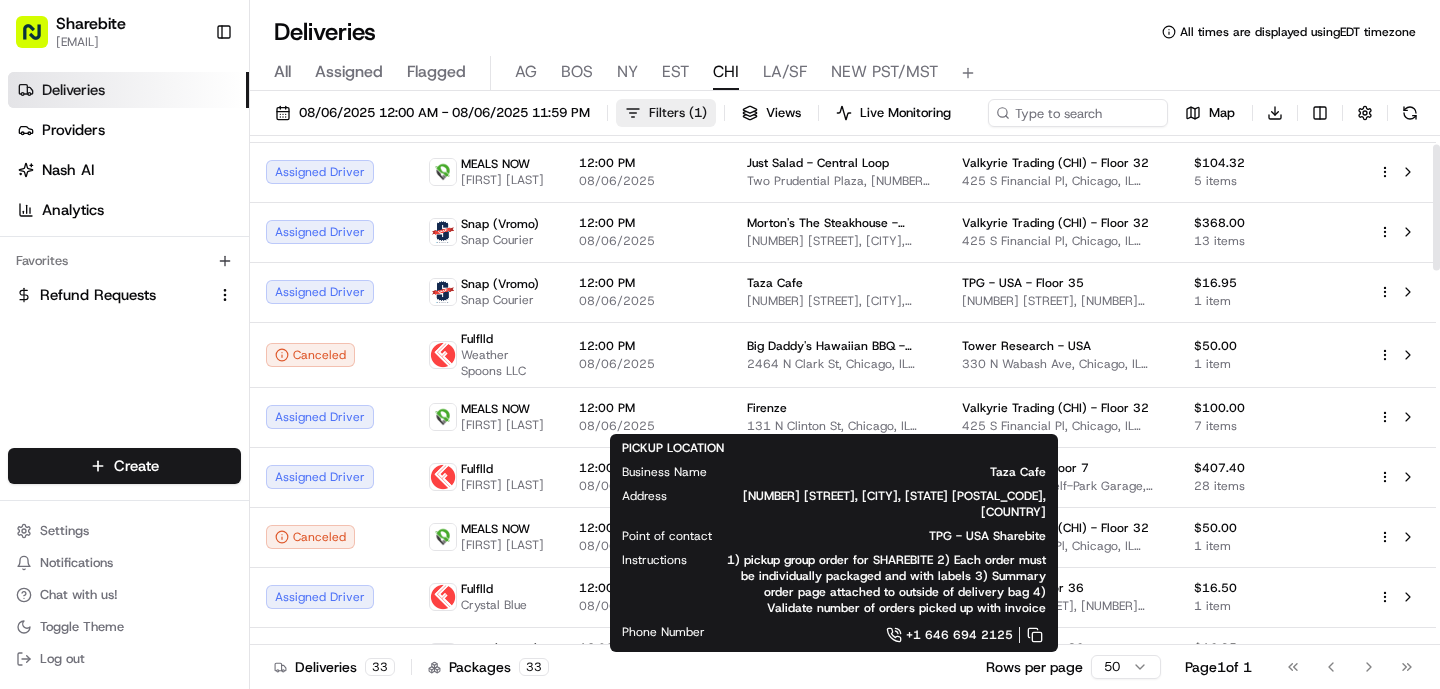click on "Filters ( 1 )" at bounding box center [678, 113] 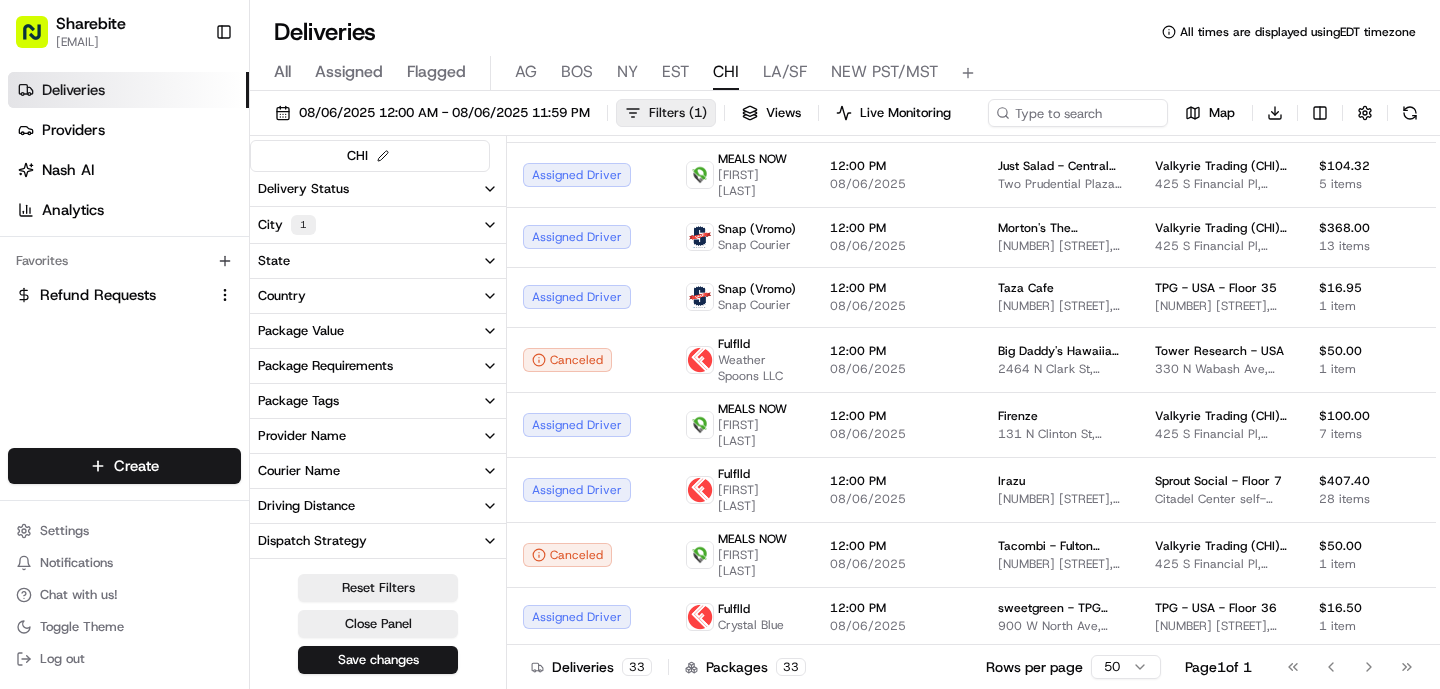 click on "Filters ( 1 )" at bounding box center (678, 113) 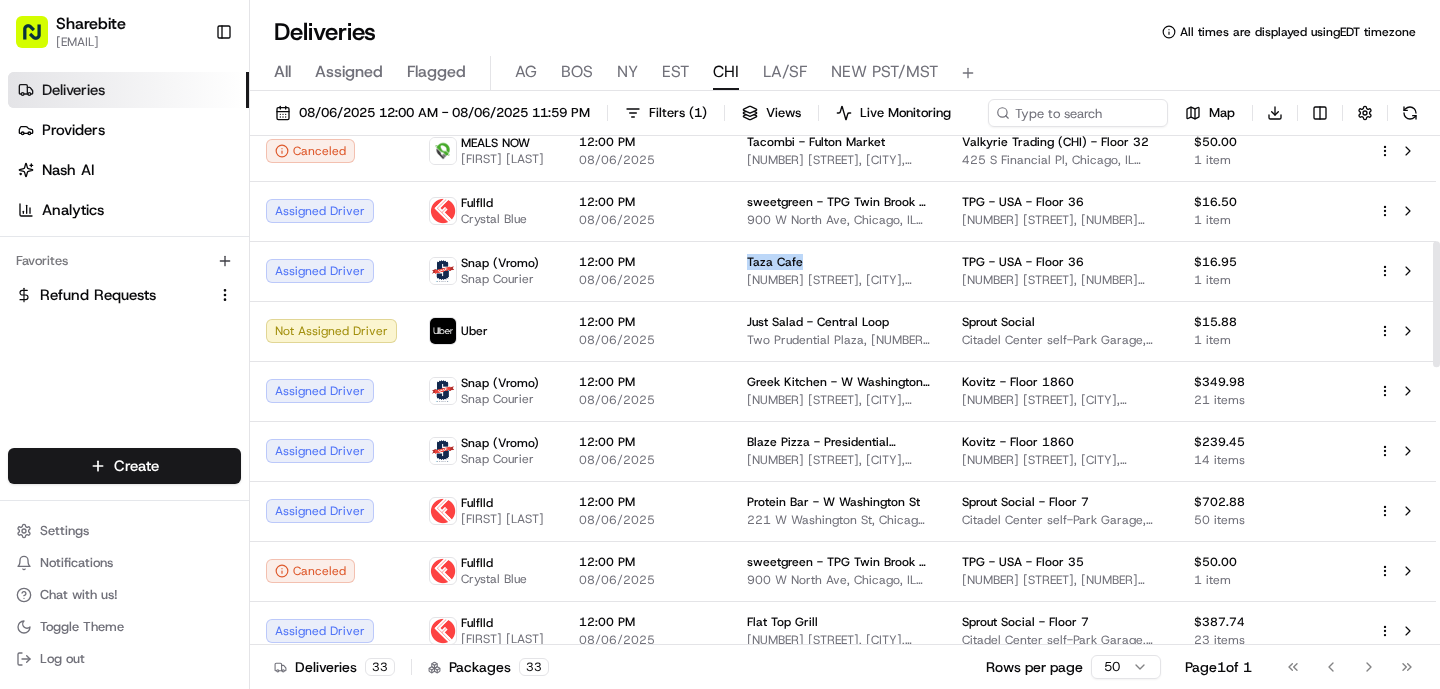 scroll, scrollTop: 431, scrollLeft: 0, axis: vertical 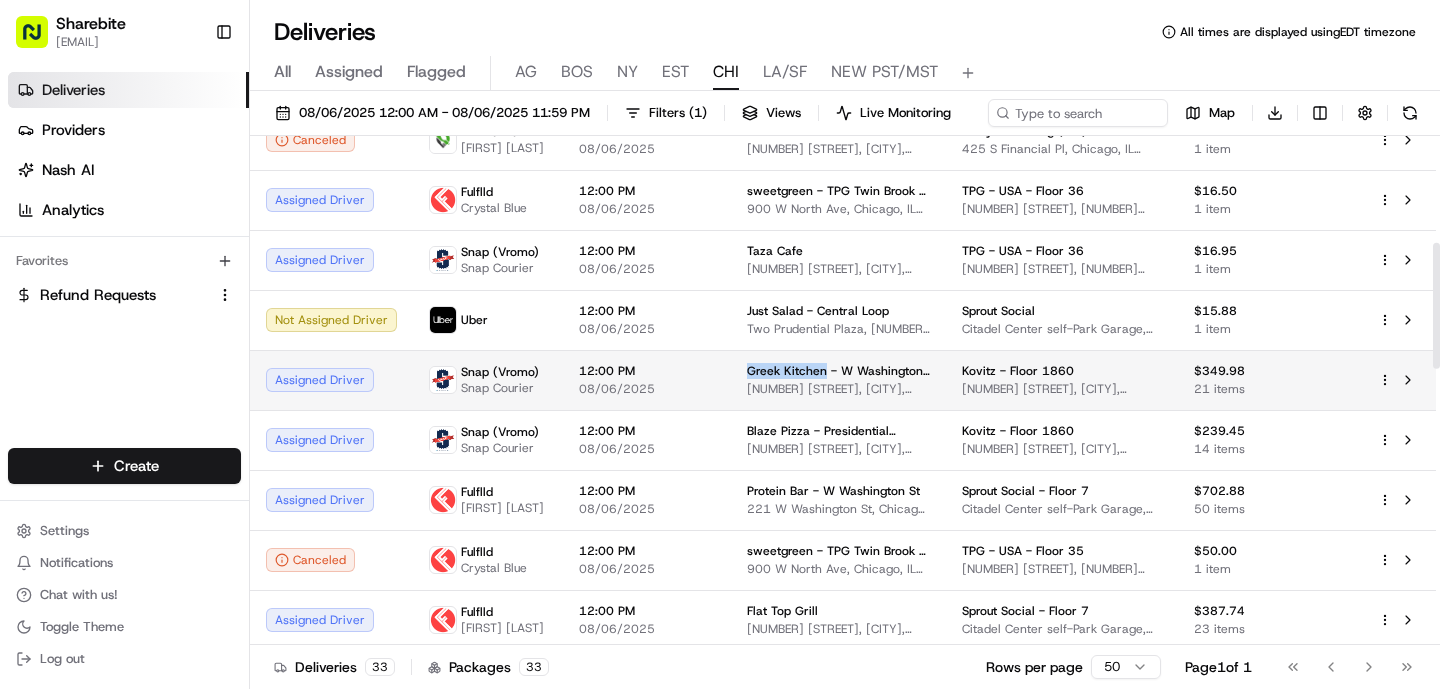drag, startPoint x: 821, startPoint y: 369, endPoint x: 741, endPoint y: 364, distance: 80.1561 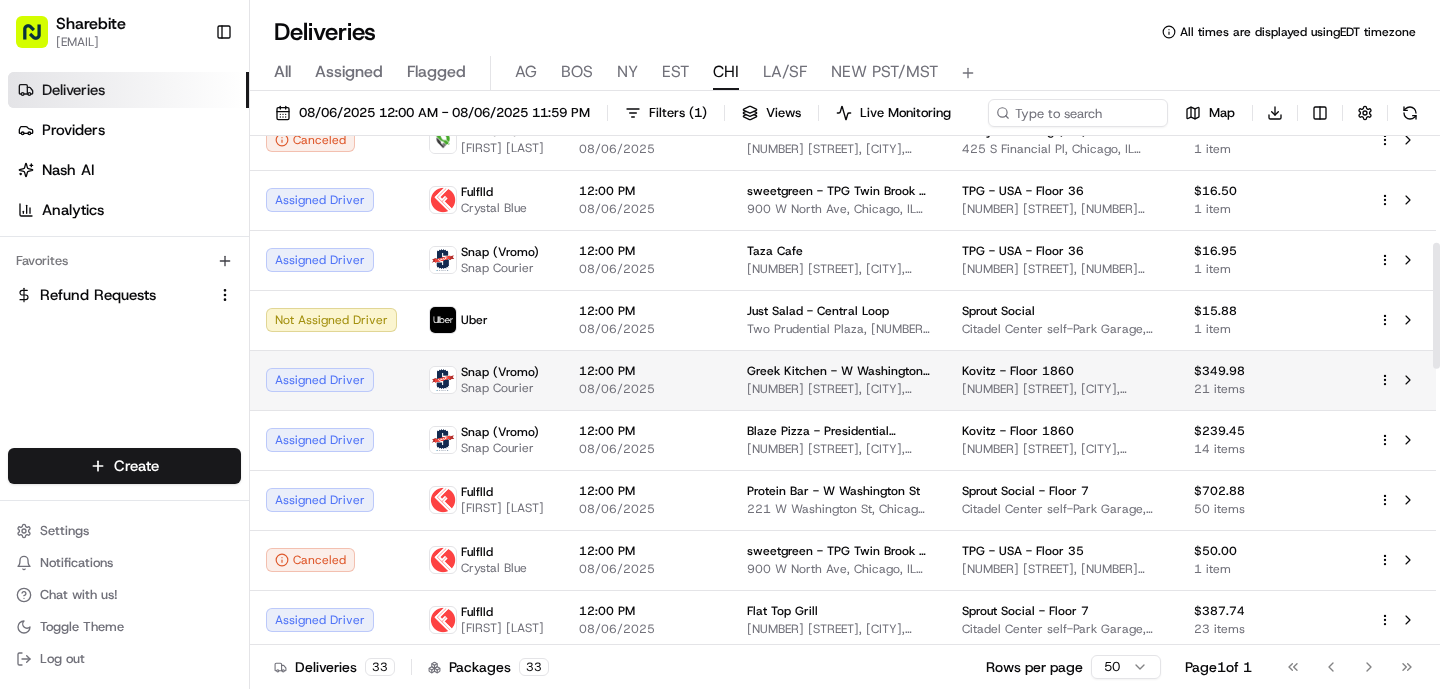 click on "08/06/2025" at bounding box center [647, 389] 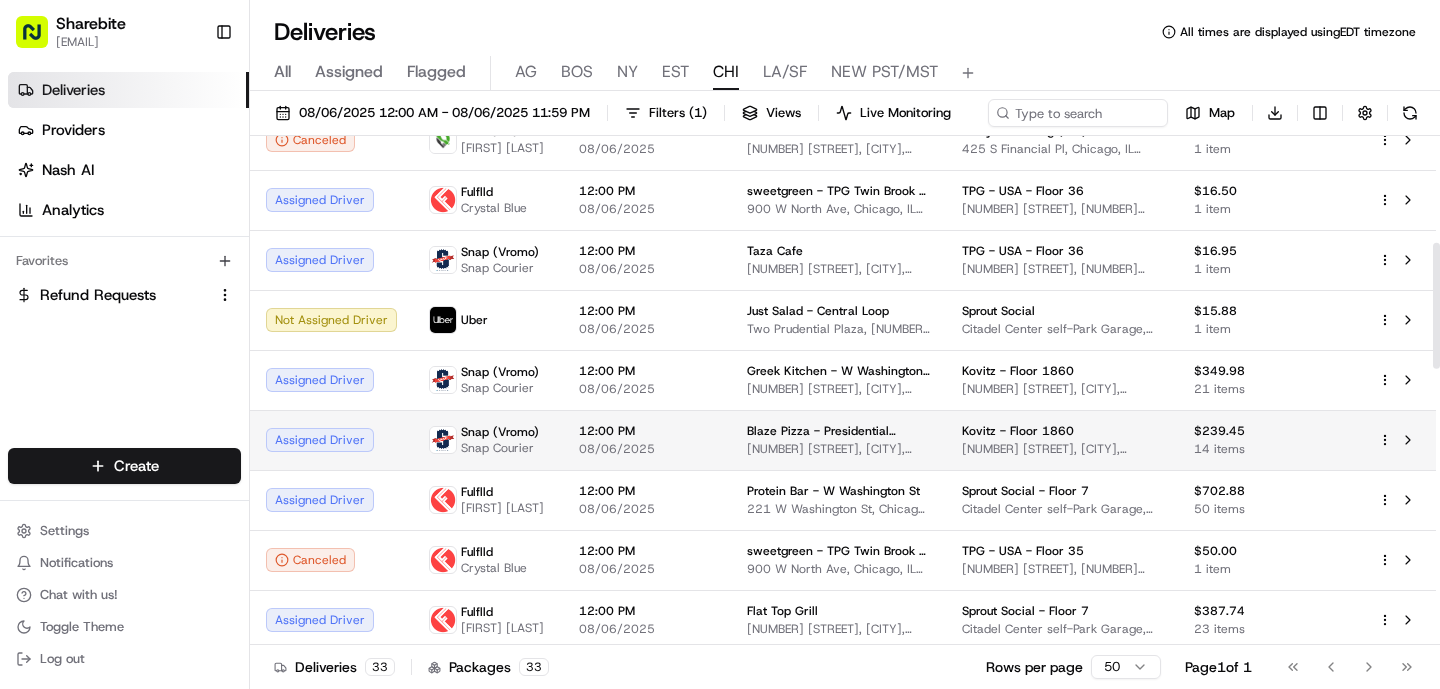click on "12:00 PM" at bounding box center [647, 431] 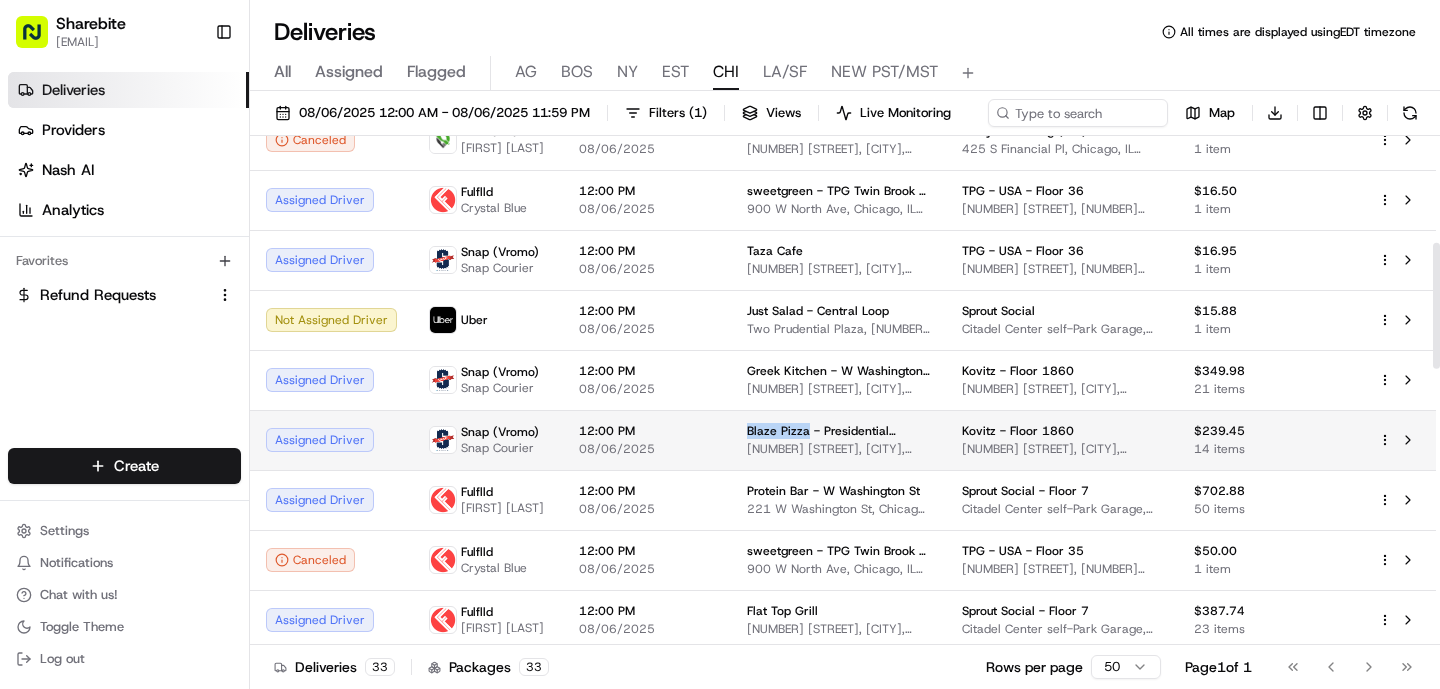 drag, startPoint x: 802, startPoint y: 430, endPoint x: 737, endPoint y: 430, distance: 65 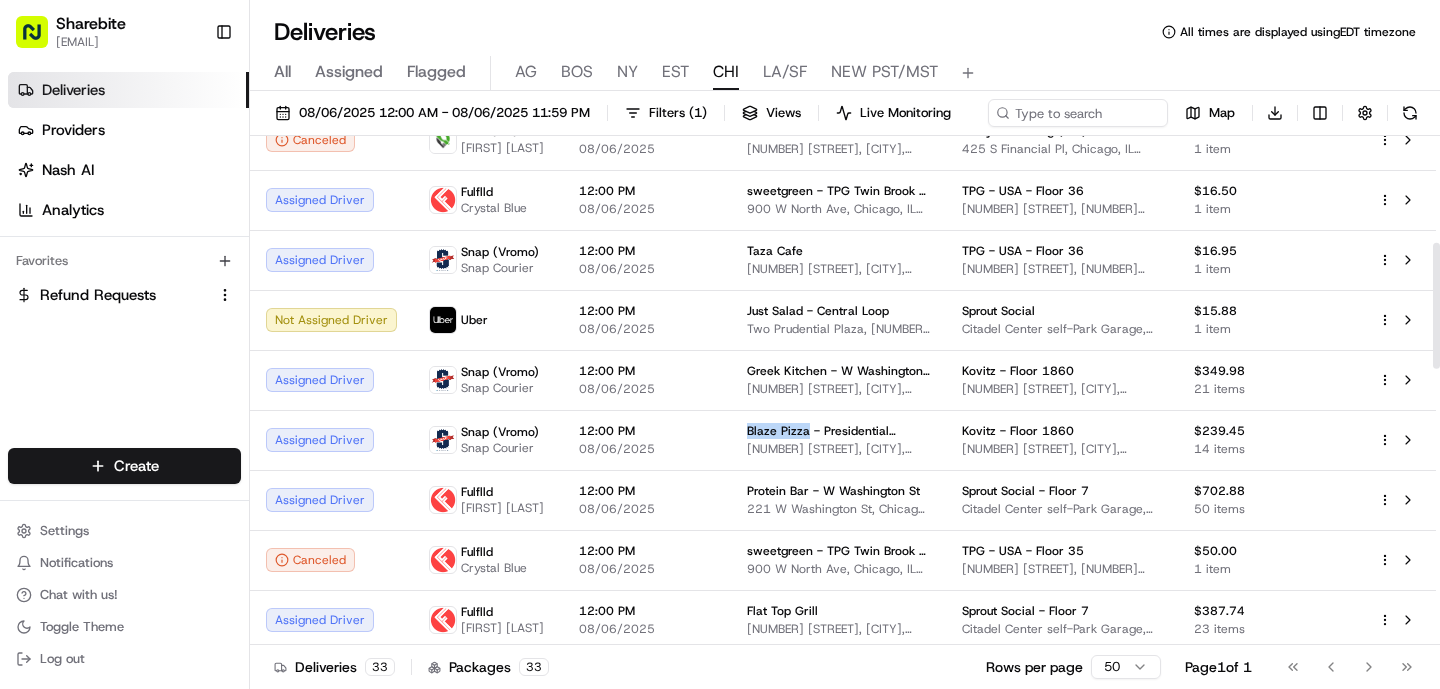 copy on "Blaze Pizza" 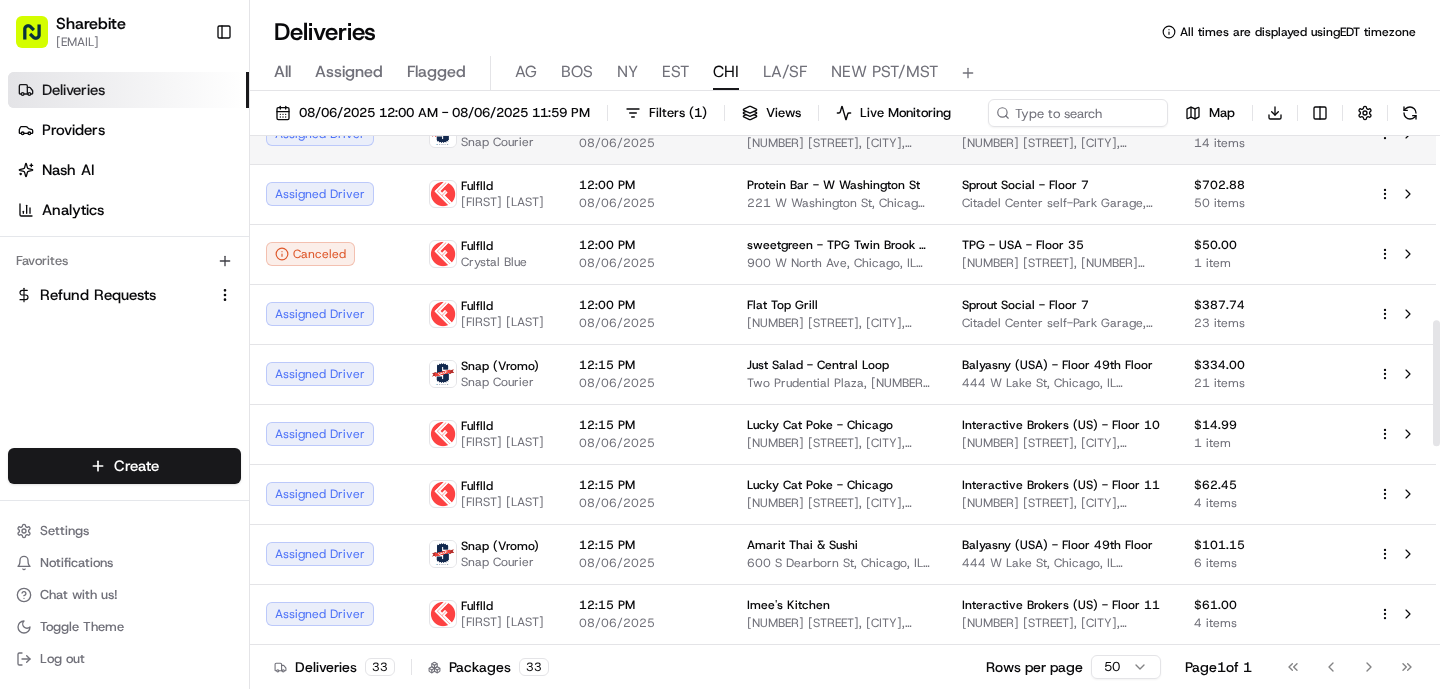 scroll, scrollTop: 746, scrollLeft: 0, axis: vertical 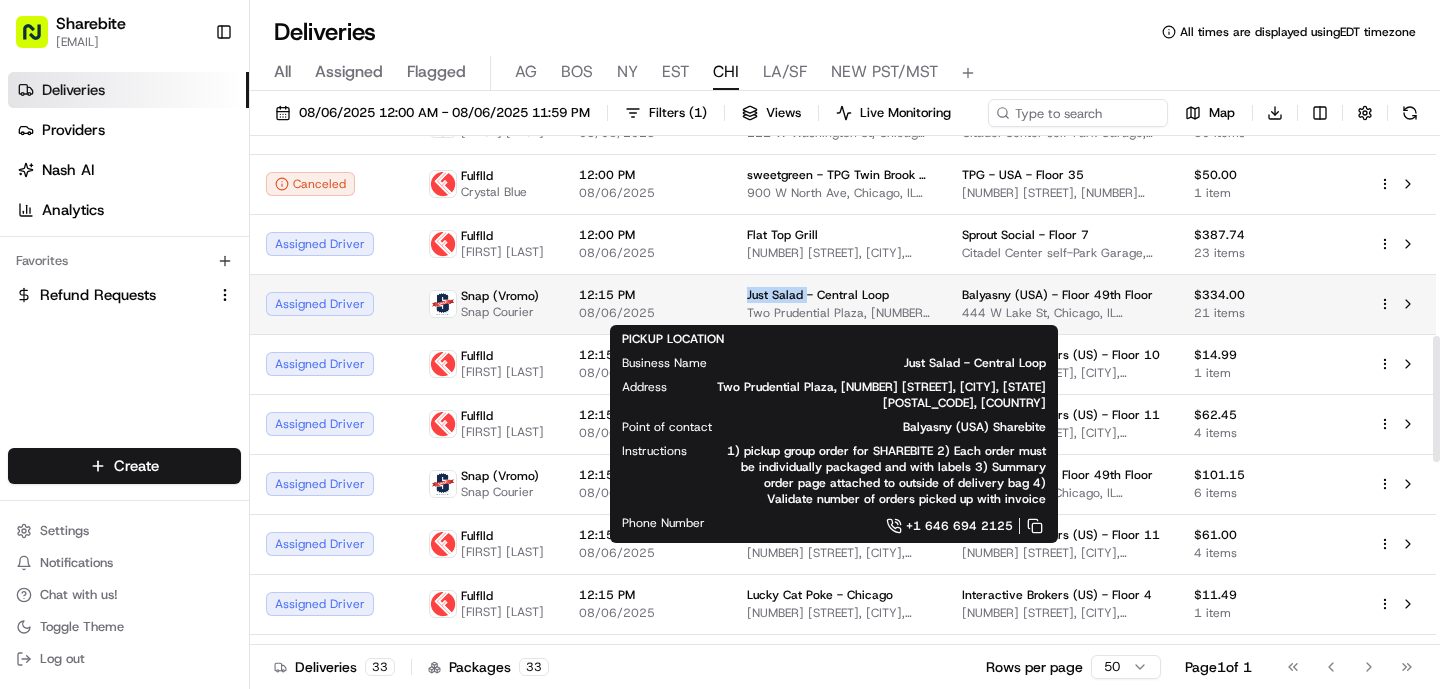 drag, startPoint x: 740, startPoint y: 300, endPoint x: 799, endPoint y: 300, distance: 59 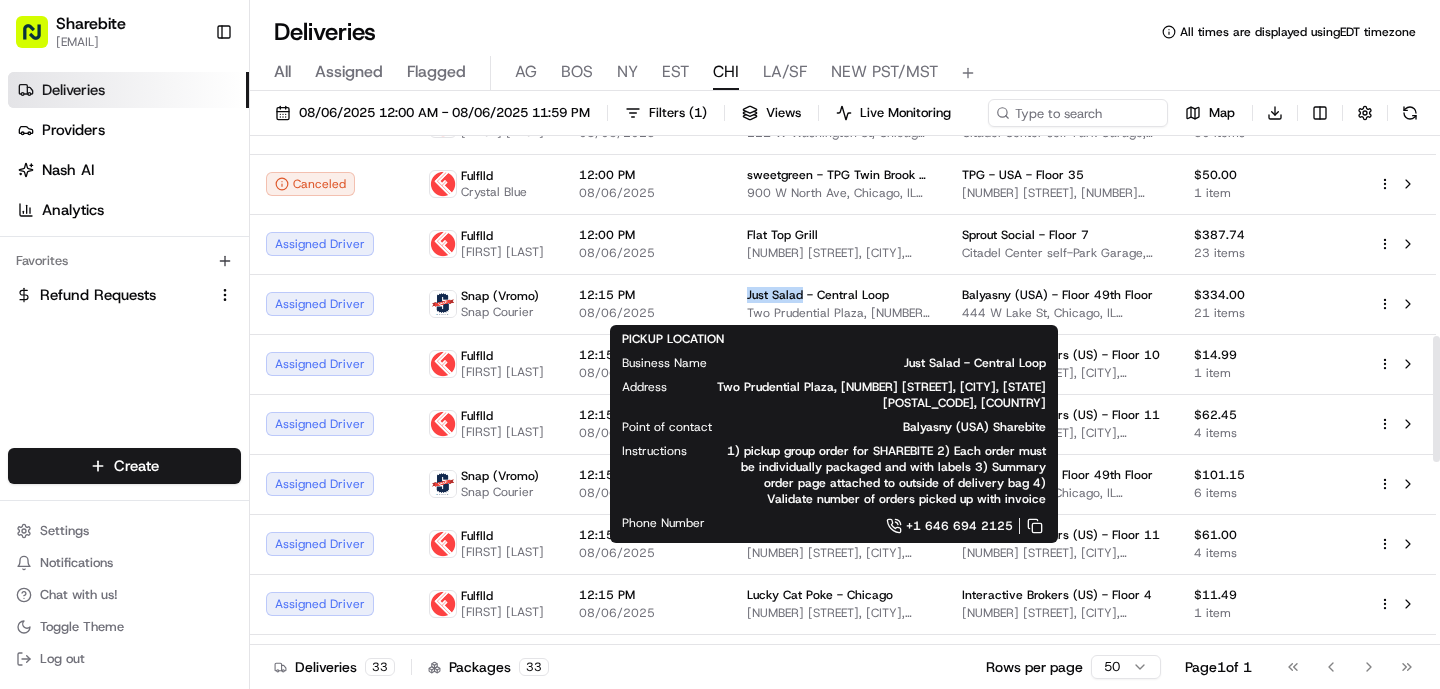 copy on "Just Salad" 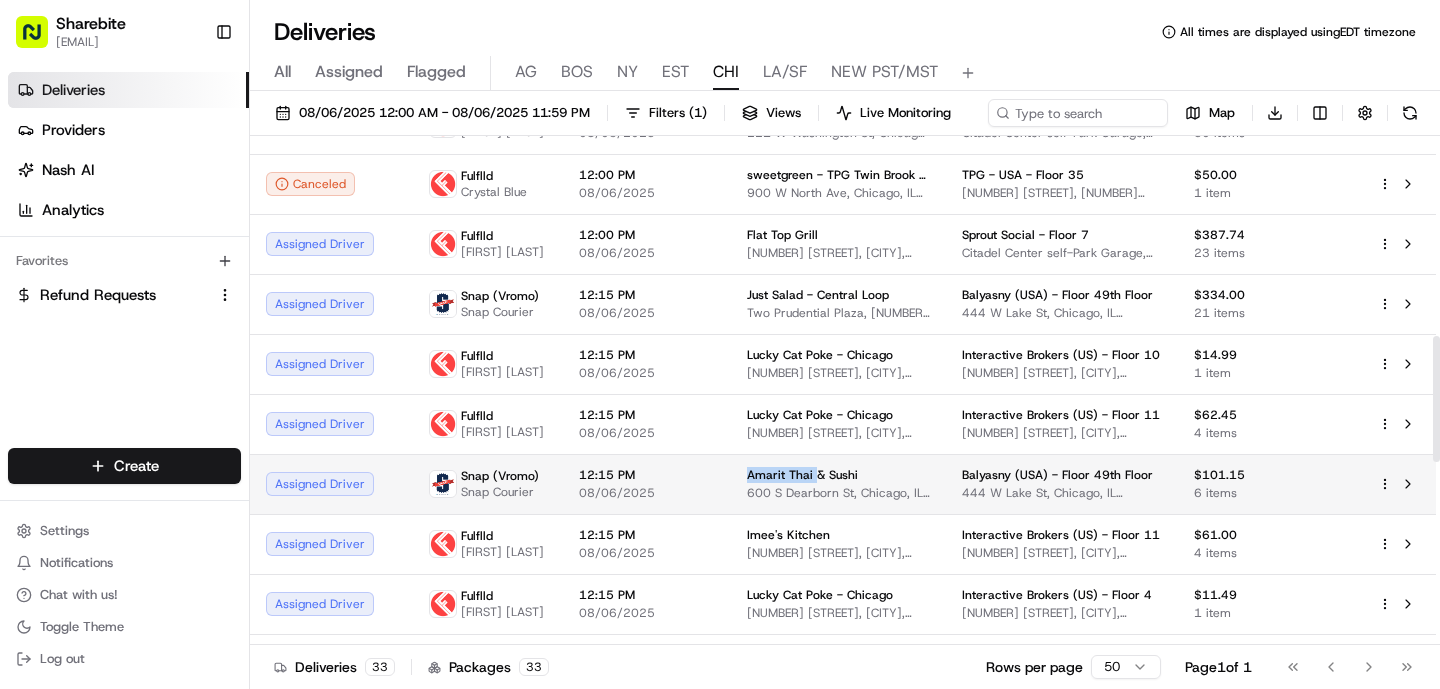 drag, startPoint x: 809, startPoint y: 473, endPoint x: 737, endPoint y: 476, distance: 72.06247 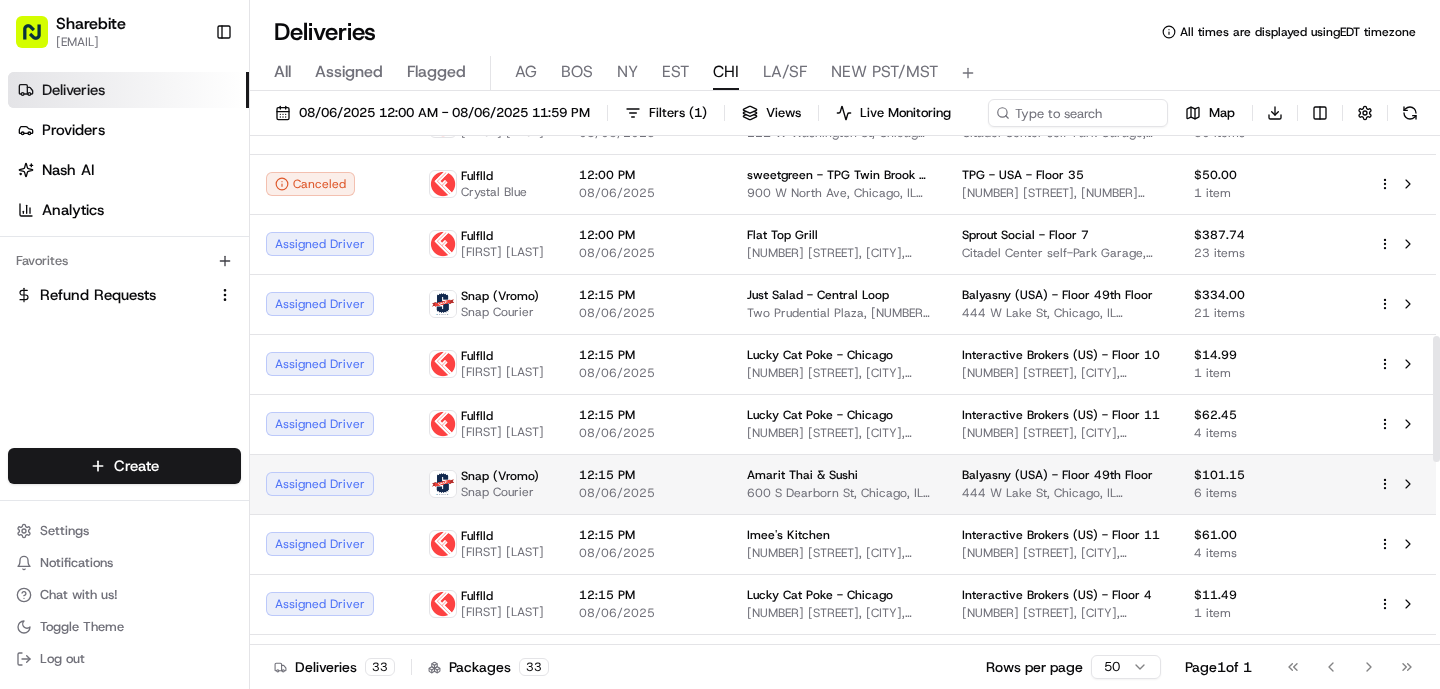 click on "12:15 PM 08/06/2025" at bounding box center [647, 484] 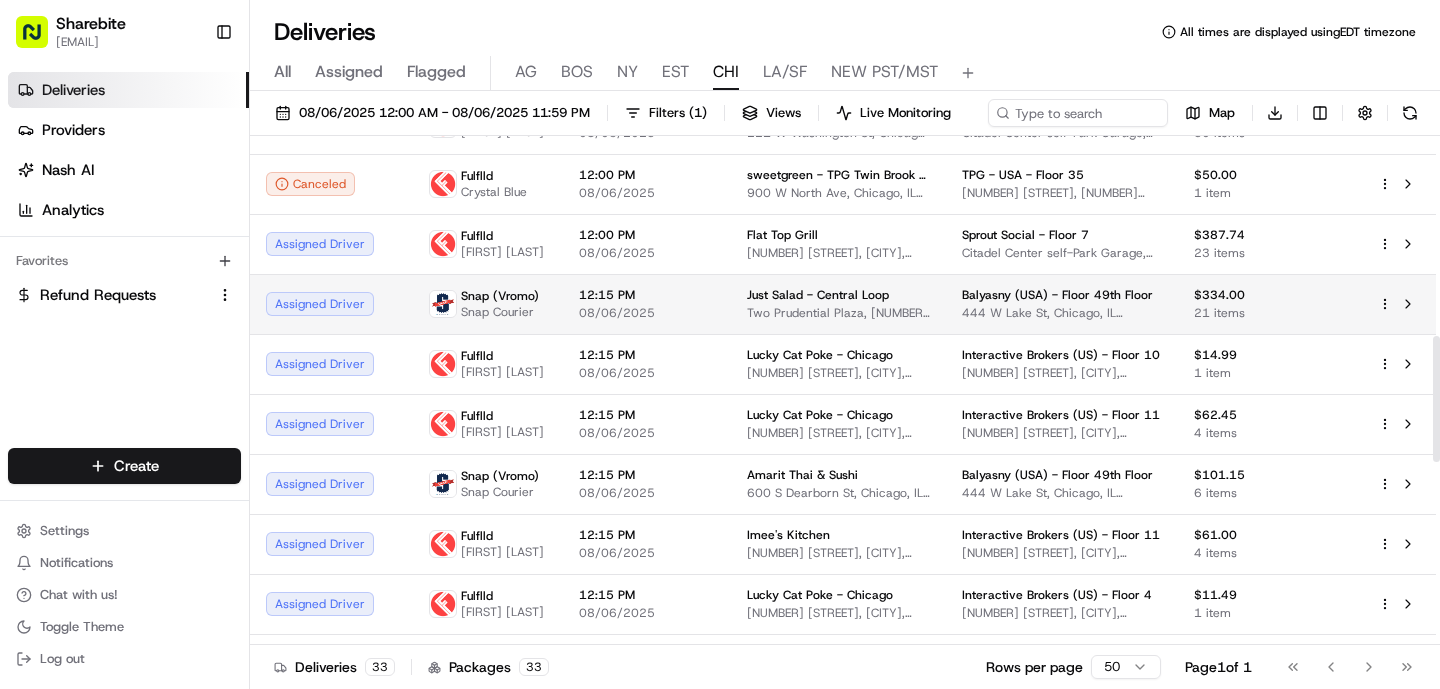 click on "08/06/2025" at bounding box center (647, 313) 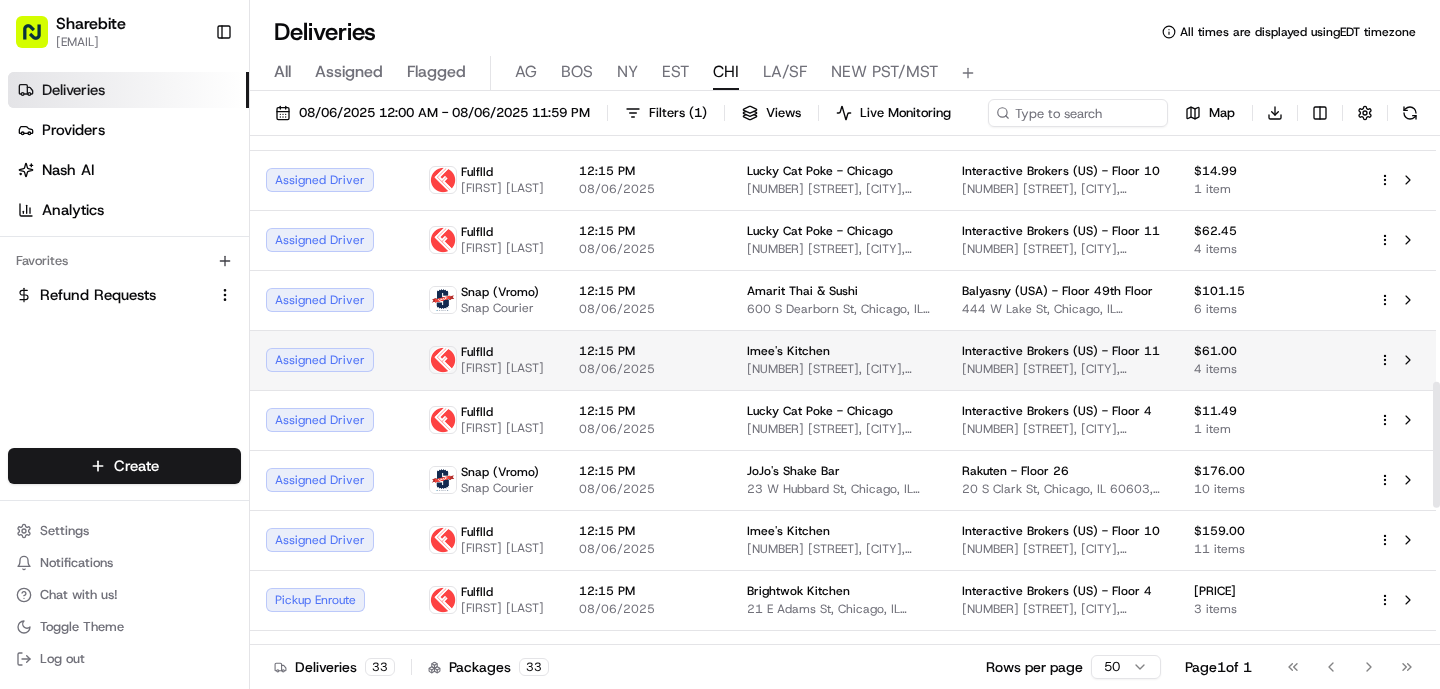 scroll, scrollTop: 992, scrollLeft: 0, axis: vertical 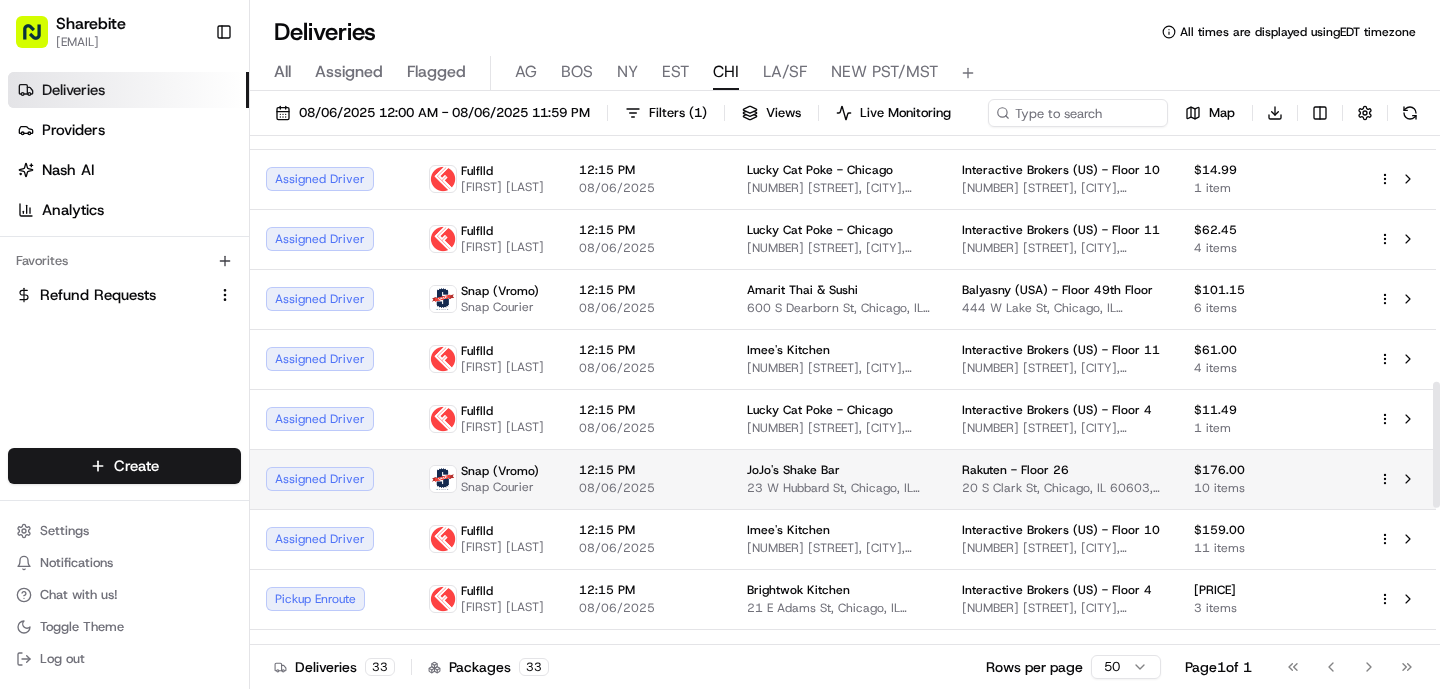 click on "23 W Hubbard St, Chicago, IL 60654, USA" at bounding box center [838, 488] 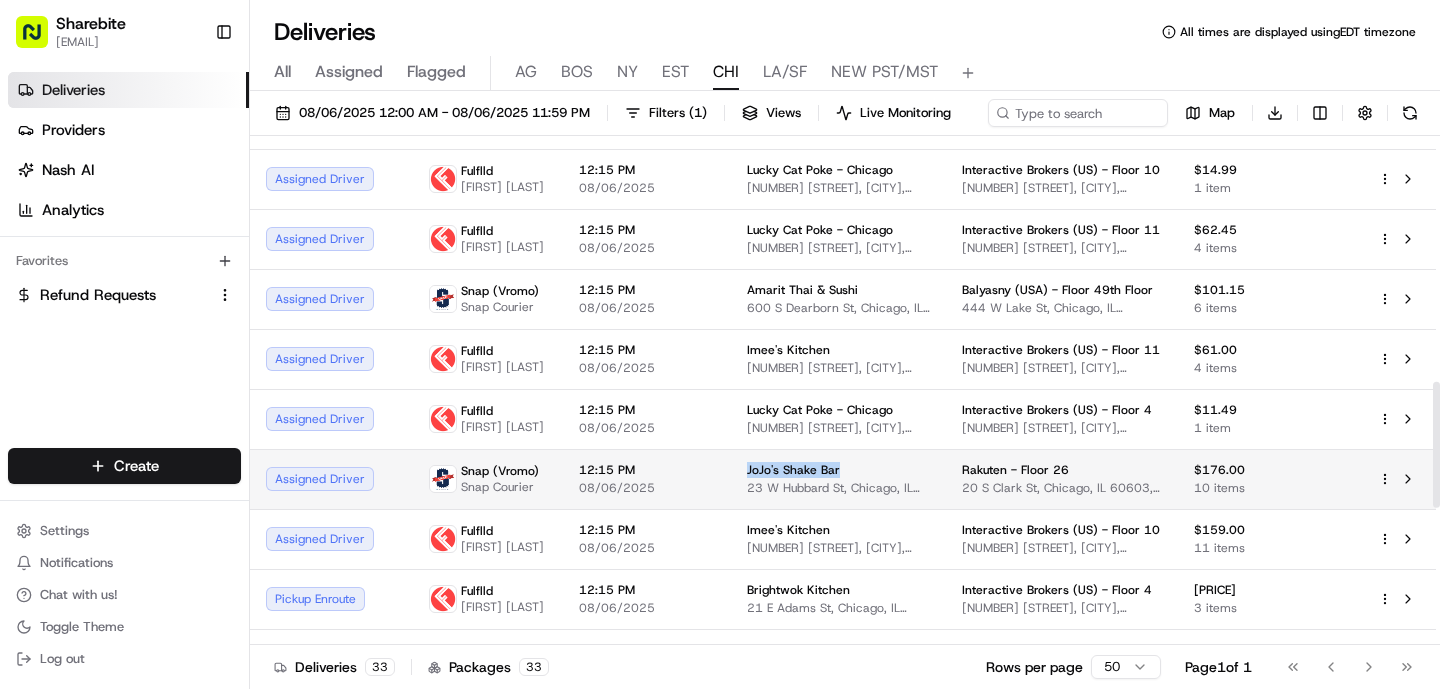 drag, startPoint x: 862, startPoint y: 474, endPoint x: 730, endPoint y: 475, distance: 132.00378 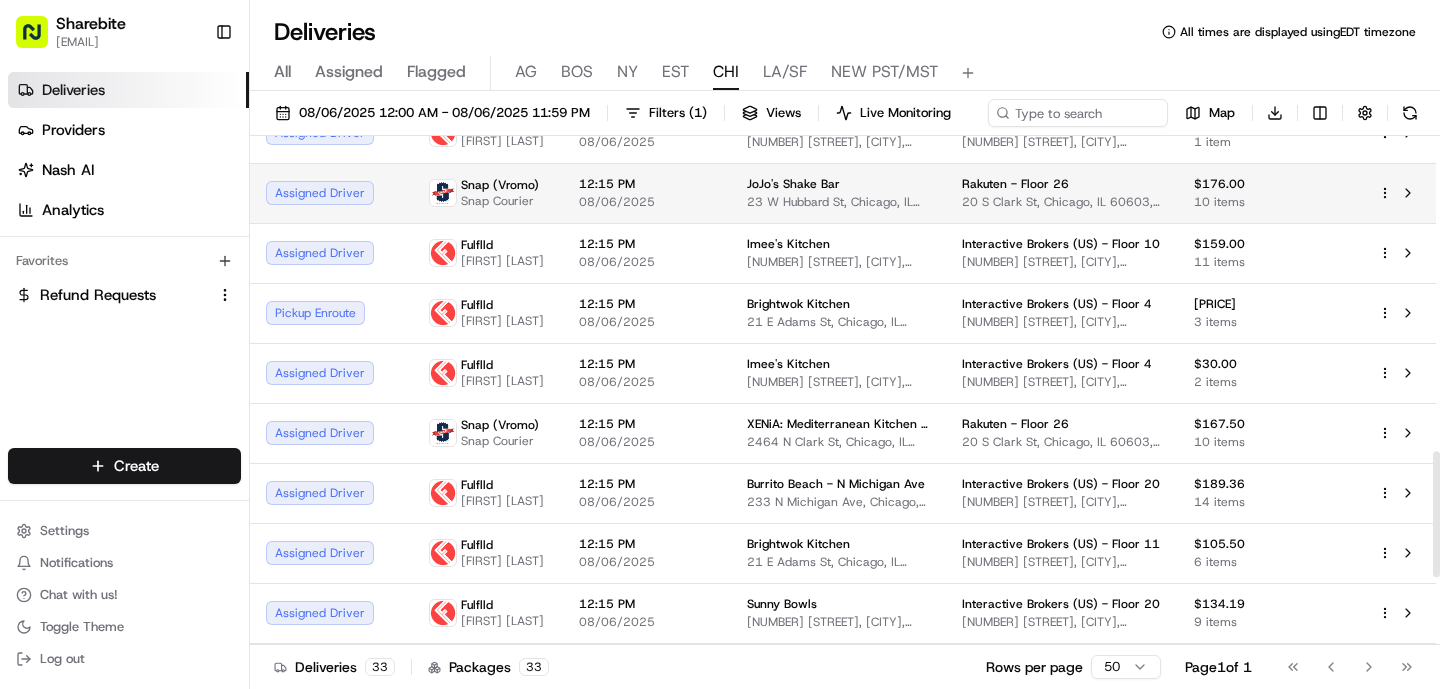 scroll, scrollTop: 1284, scrollLeft: 0, axis: vertical 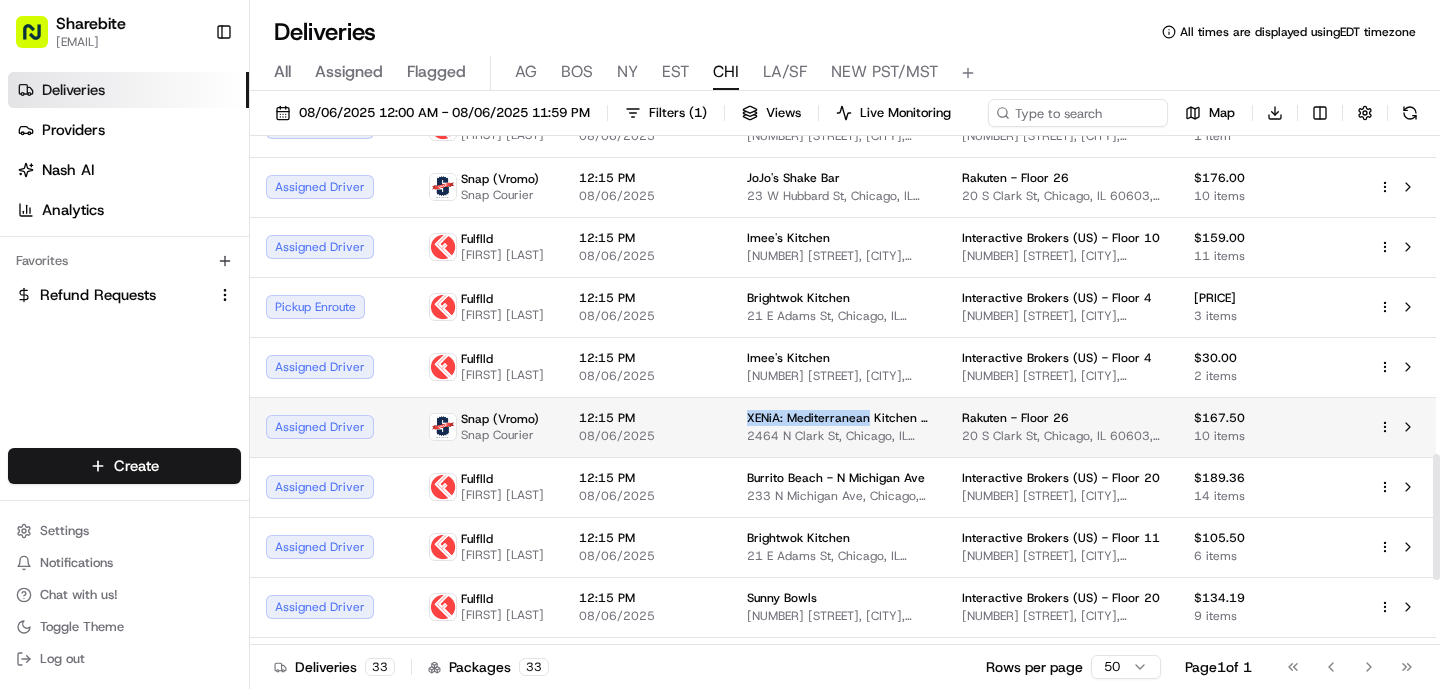 drag, startPoint x: 862, startPoint y: 435, endPoint x: 733, endPoint y: 435, distance: 129 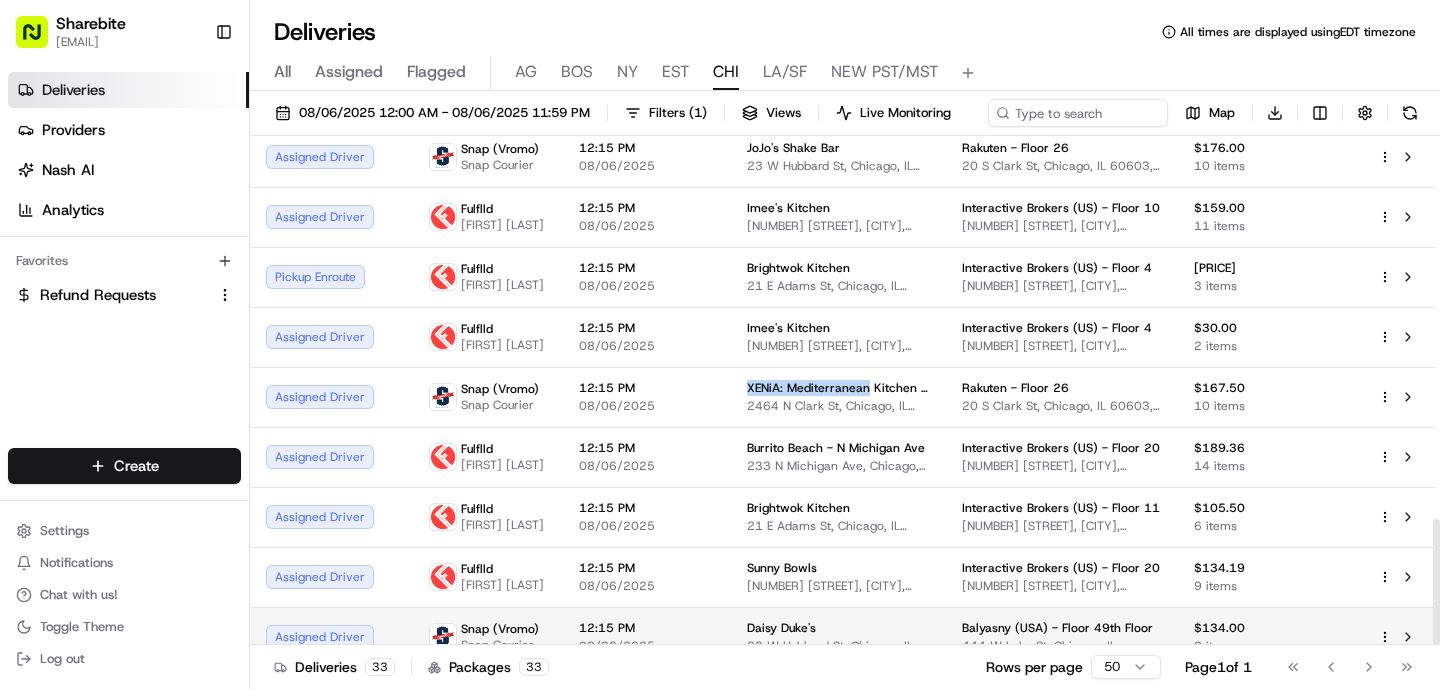 scroll, scrollTop: 1546, scrollLeft: 0, axis: vertical 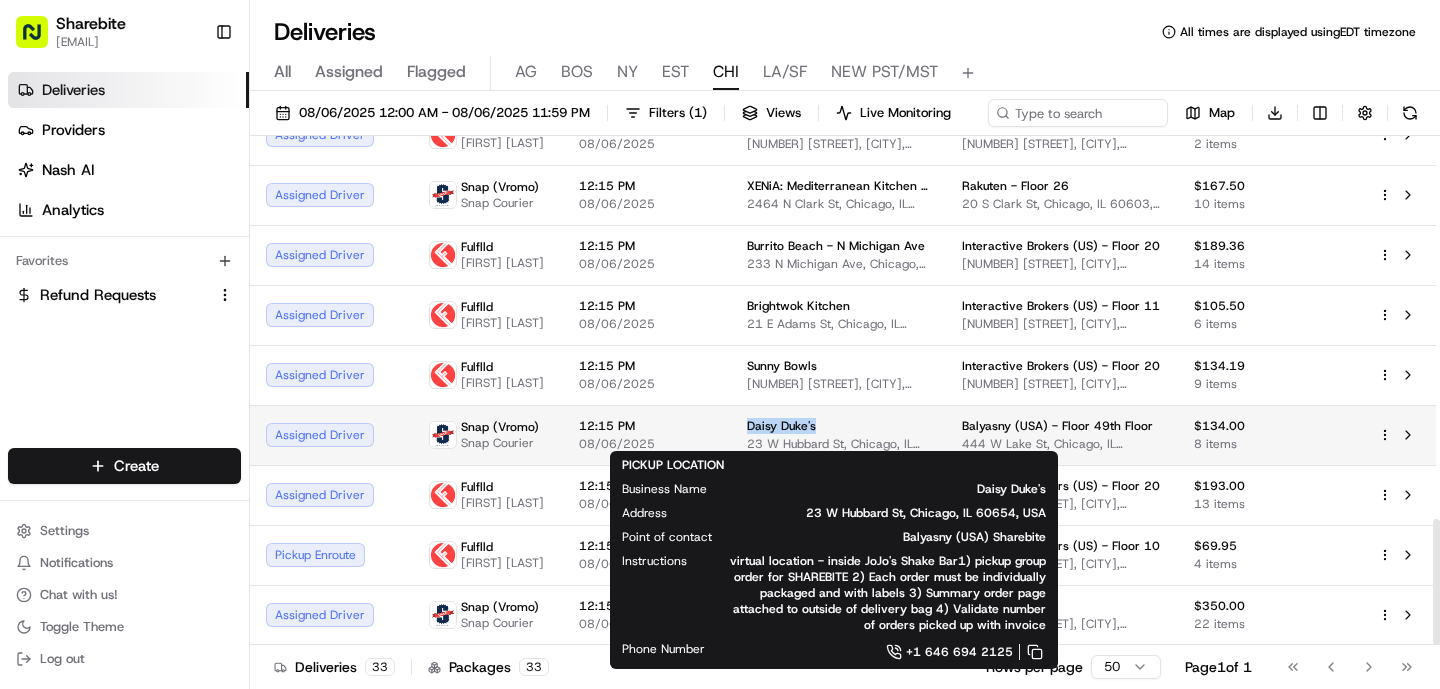 drag, startPoint x: 836, startPoint y: 422, endPoint x: 739, endPoint y: 420, distance: 97.020615 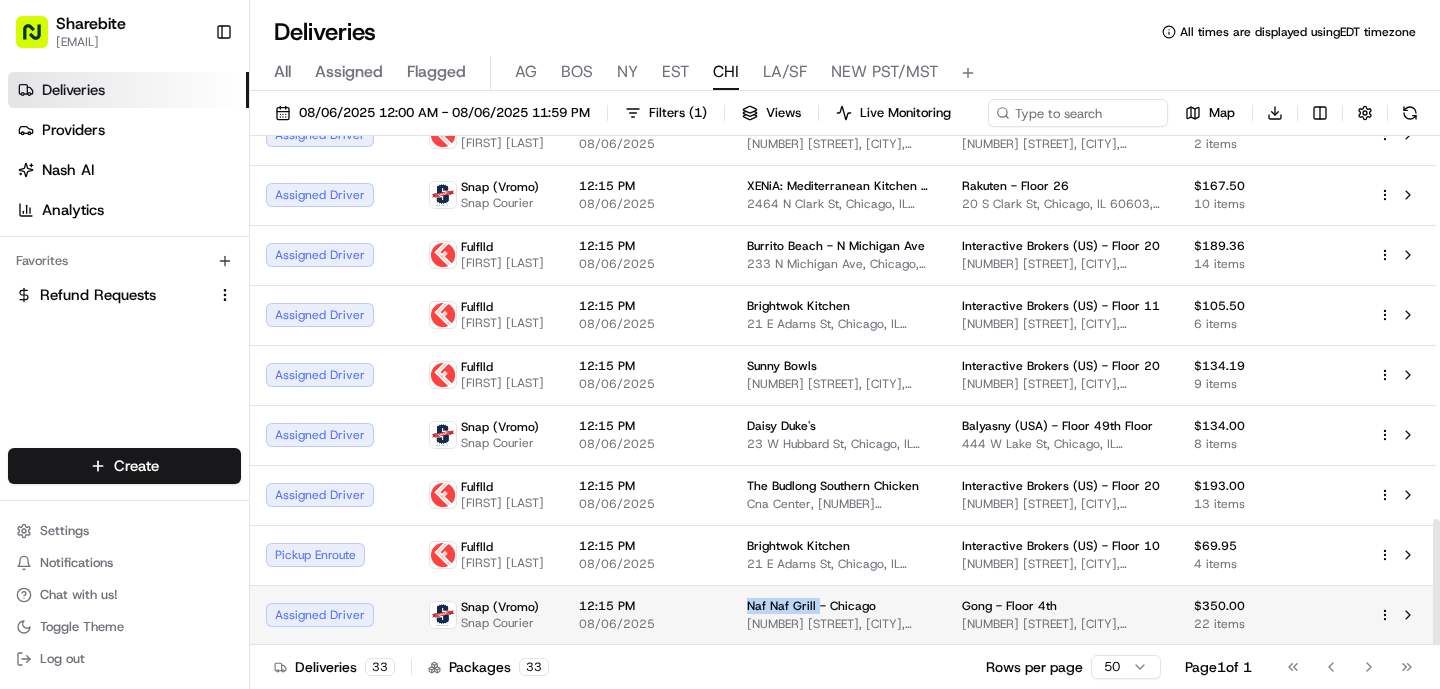 drag, startPoint x: 811, startPoint y: 604, endPoint x: 737, endPoint y: 605, distance: 74.00676 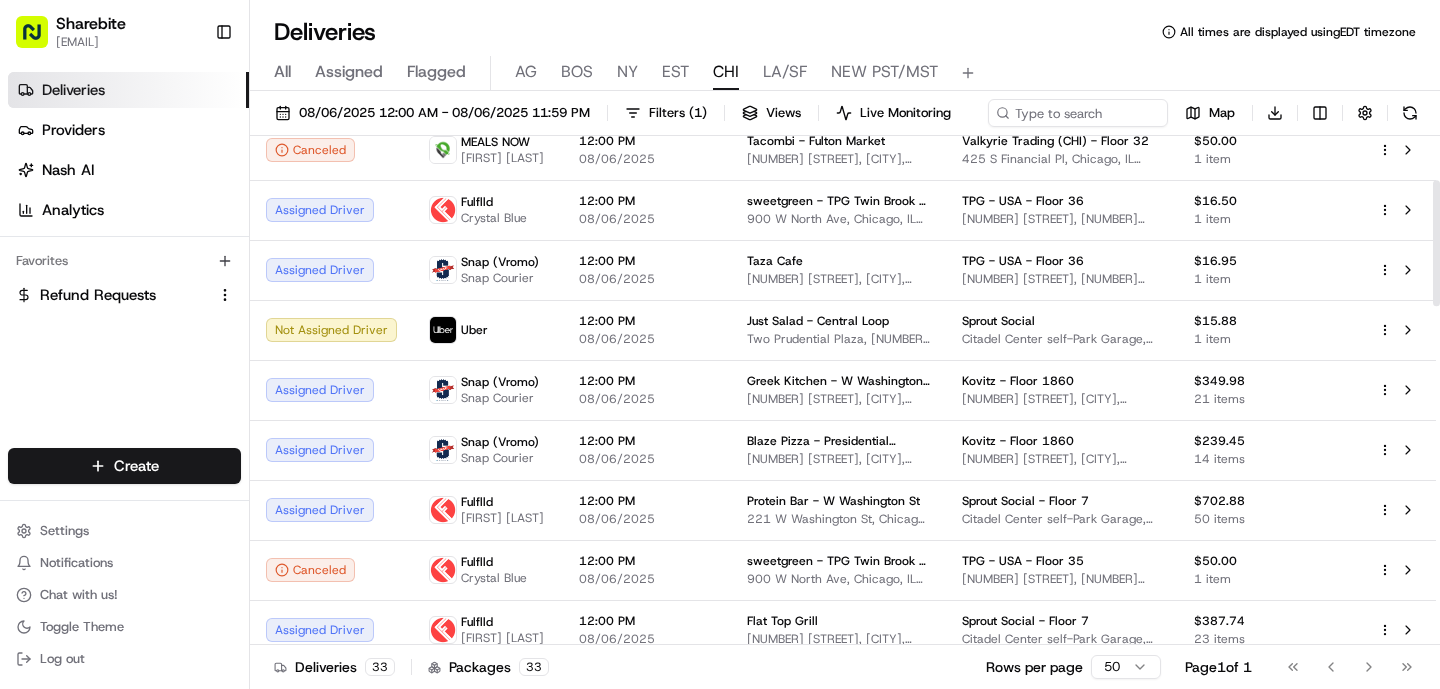 scroll, scrollTop: 0, scrollLeft: 0, axis: both 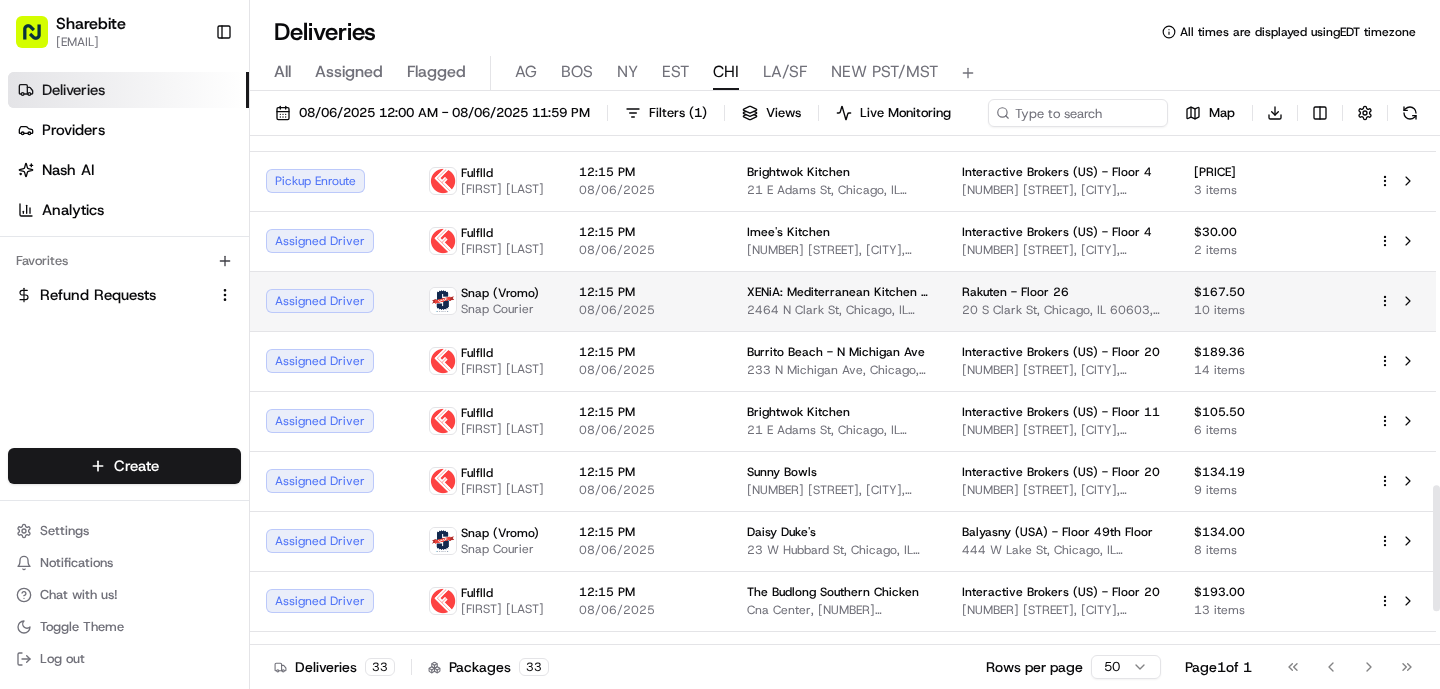 click on "XENiA: Mediterranean Kitchen - Chicago 2464 N Clark St, Chicago, IL 60614, USA" at bounding box center [838, 301] 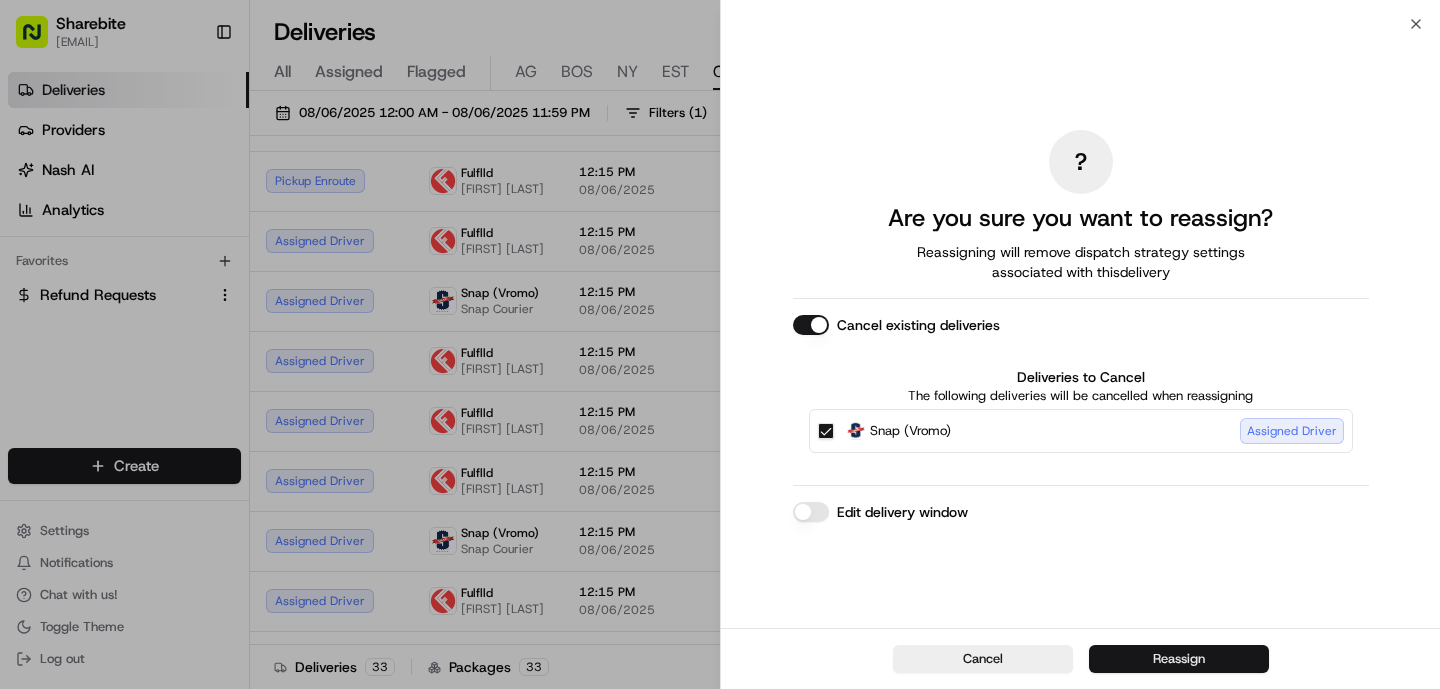 click on "Reassign" at bounding box center [1179, 659] 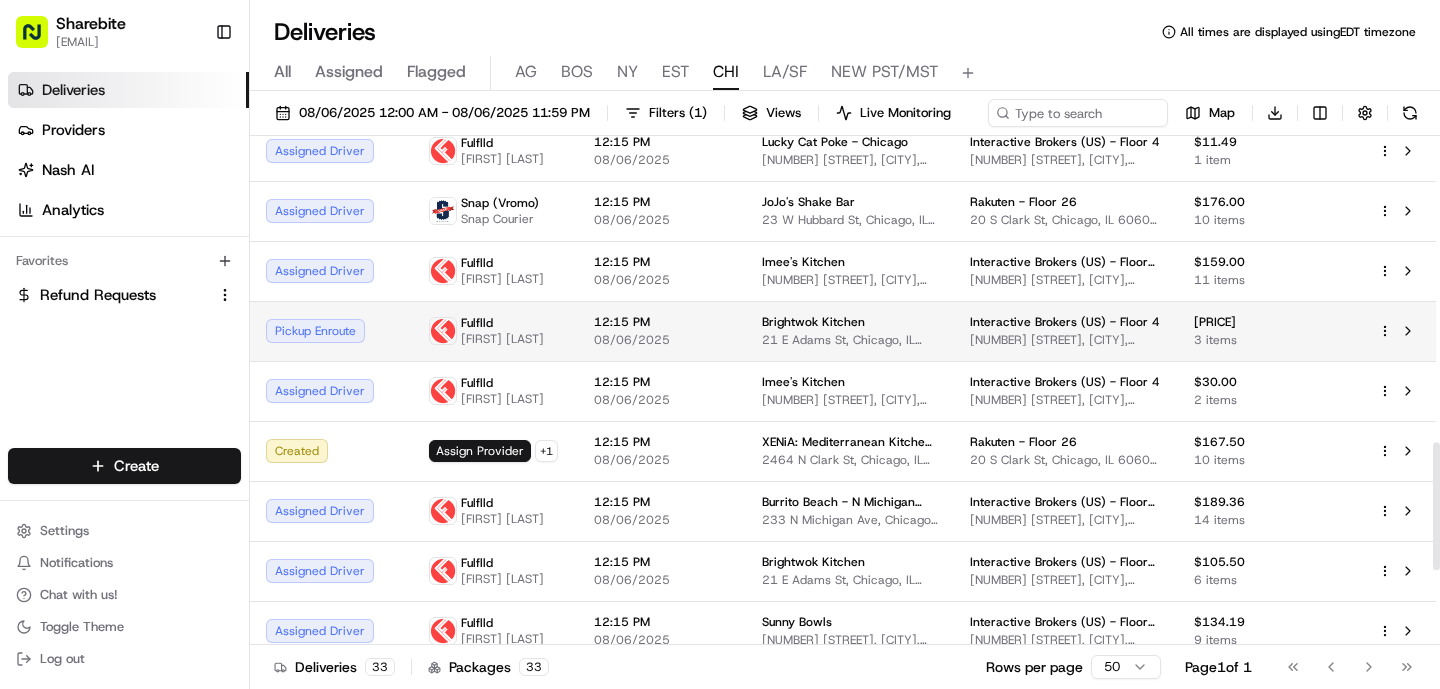 scroll, scrollTop: 1272, scrollLeft: 0, axis: vertical 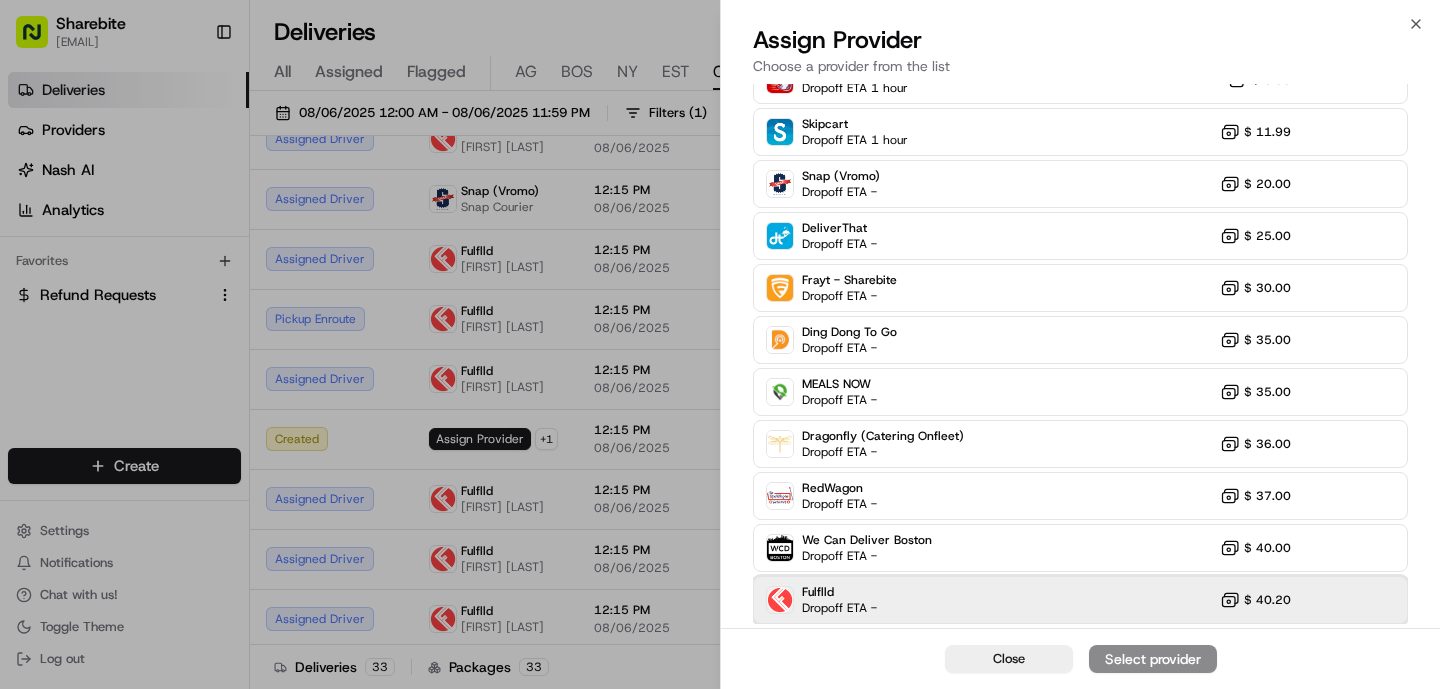 click on "Fulflld Dropoff ETA   - $   40.20" at bounding box center [1080, 600] 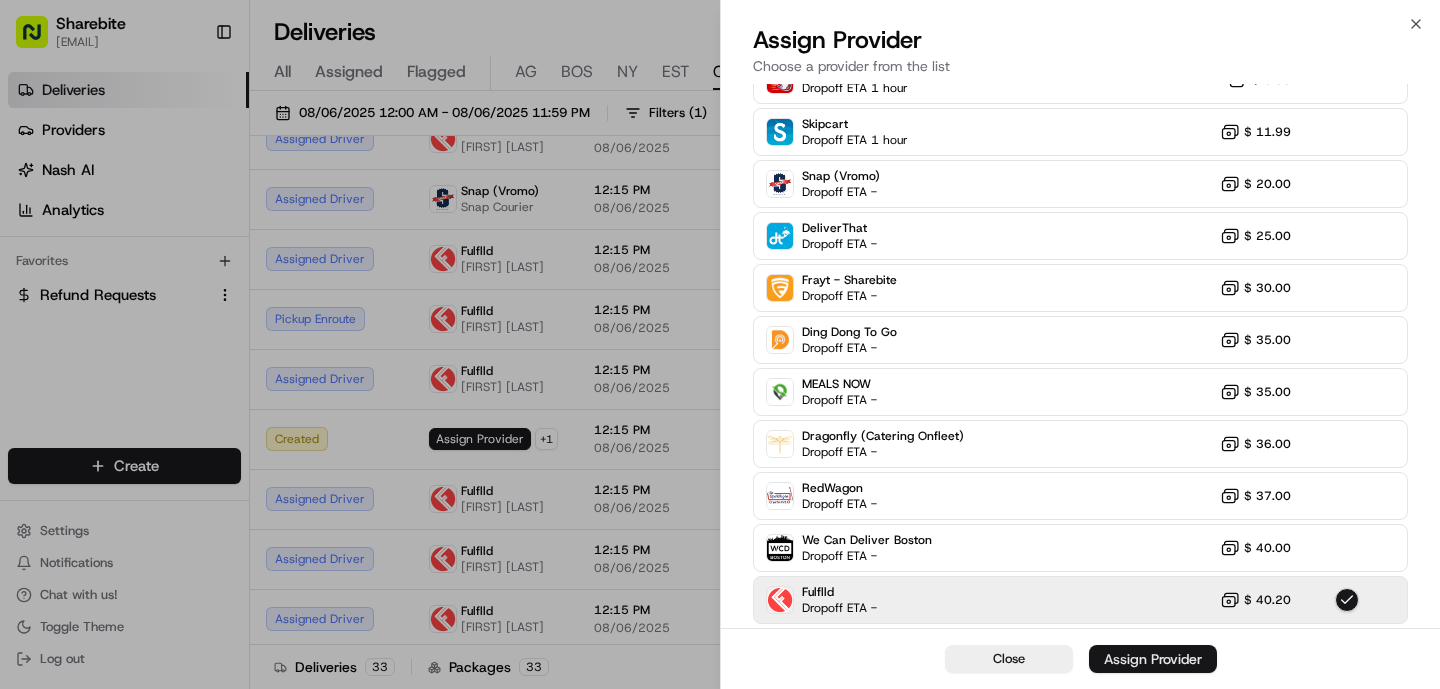 click on "Assign Provider" at bounding box center (1153, 659) 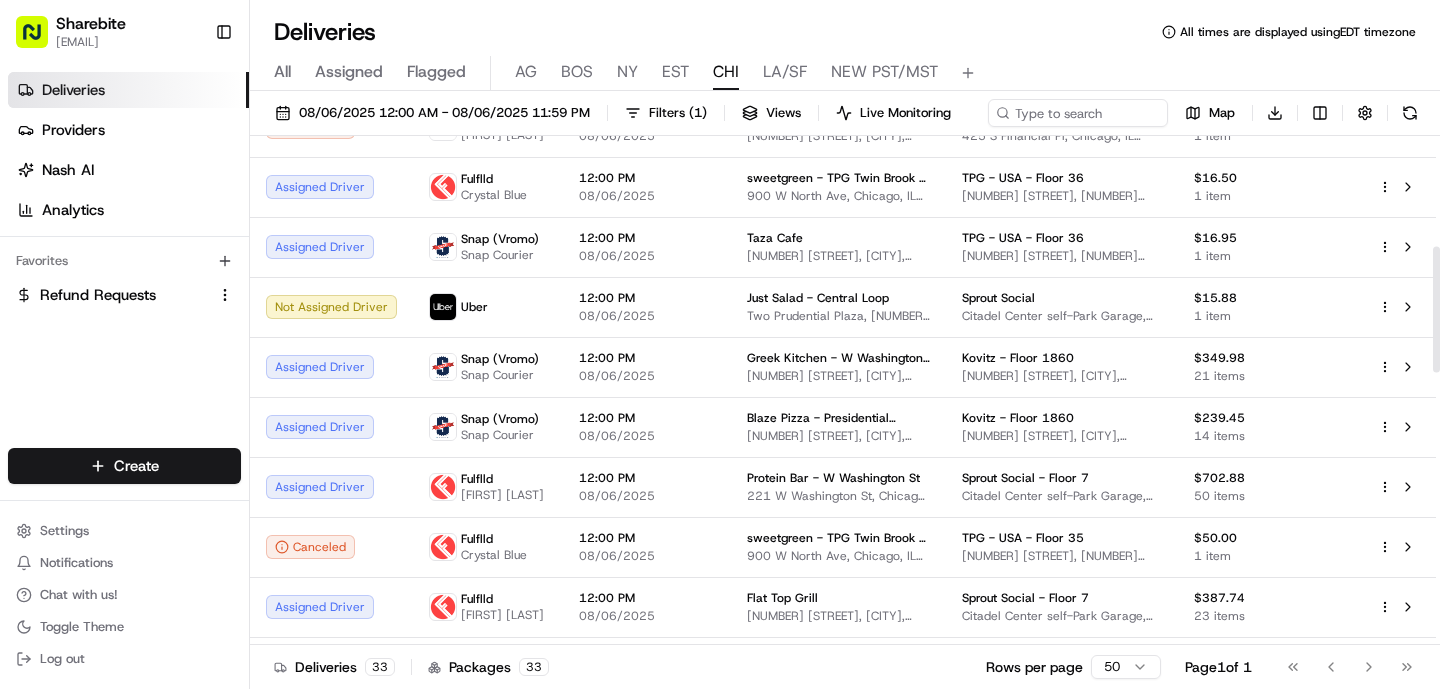 scroll, scrollTop: 449, scrollLeft: 0, axis: vertical 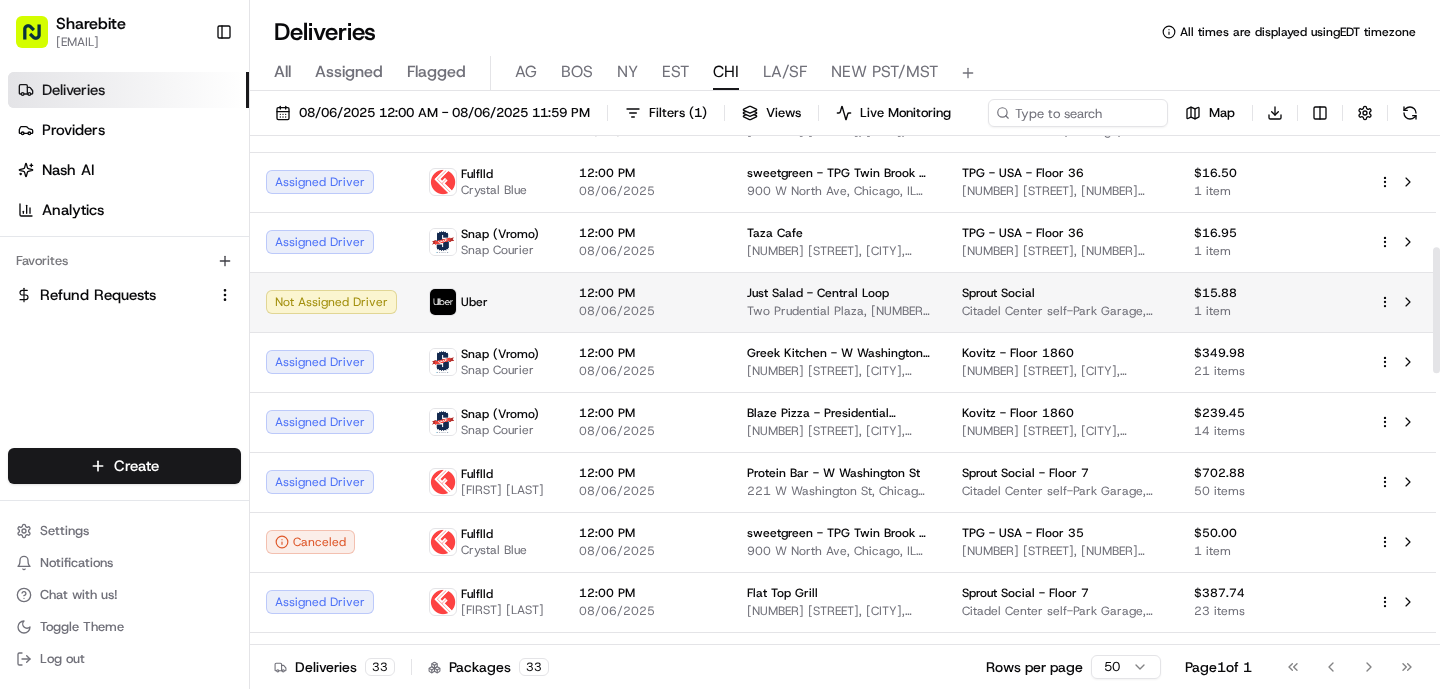 click on "Two Prudential Plaza, [NUMBER] [STREET], [CITY], [STATE] [POSTAL_CODE], [COUNTRY]" at bounding box center [838, 311] 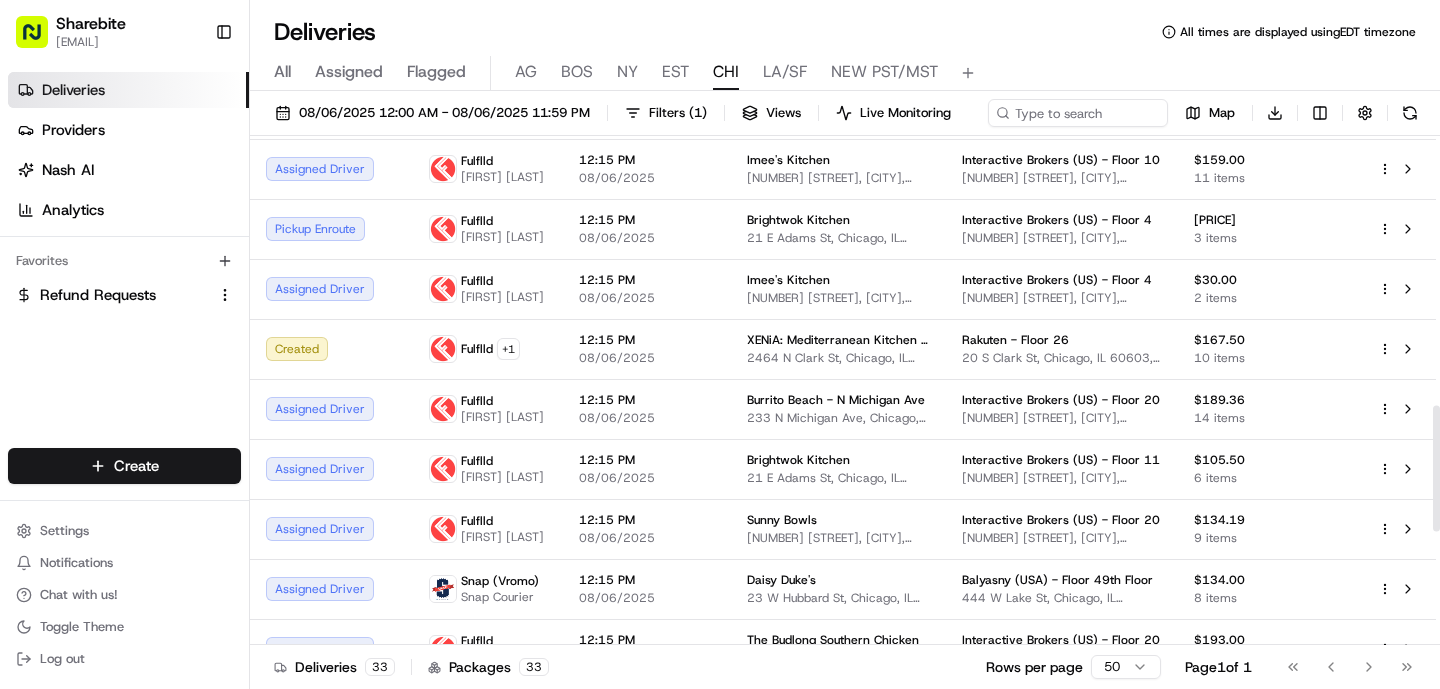 scroll, scrollTop: 1529, scrollLeft: 0, axis: vertical 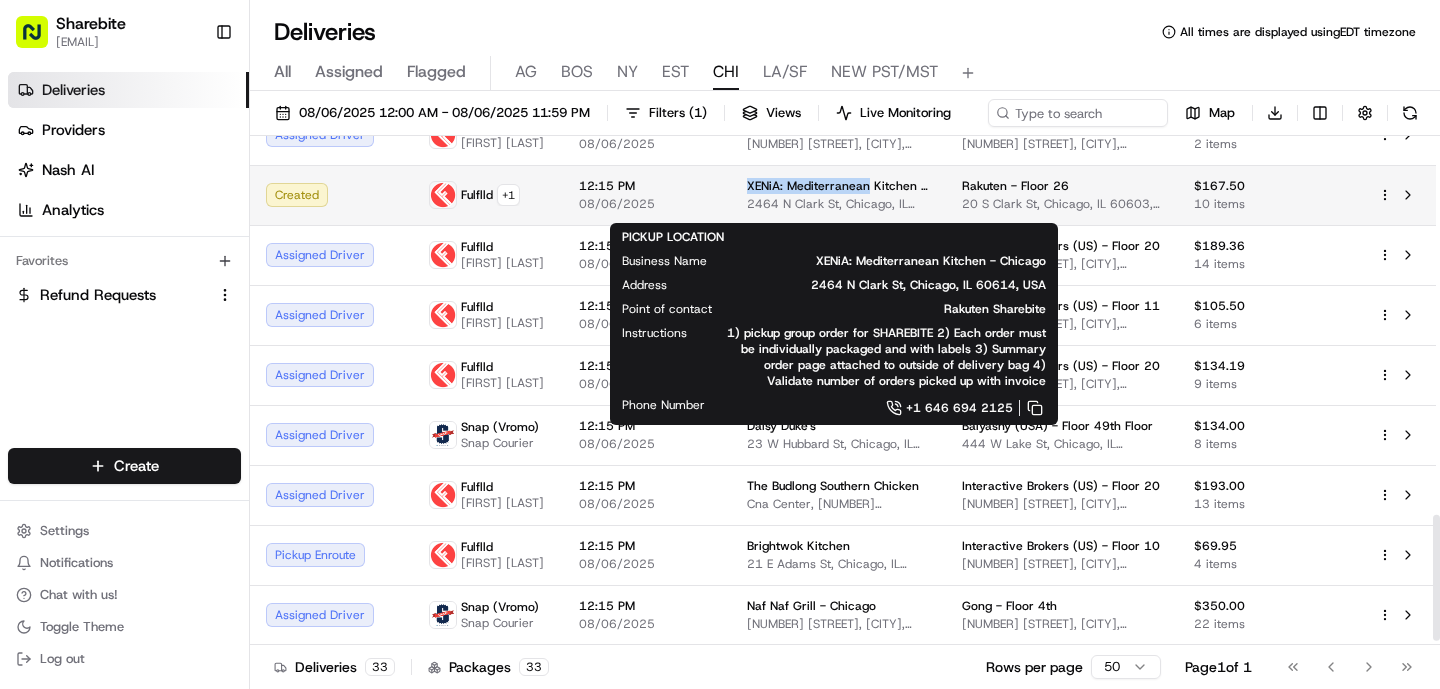 drag, startPoint x: 742, startPoint y: 185, endPoint x: 861, endPoint y: 197, distance: 119.60351 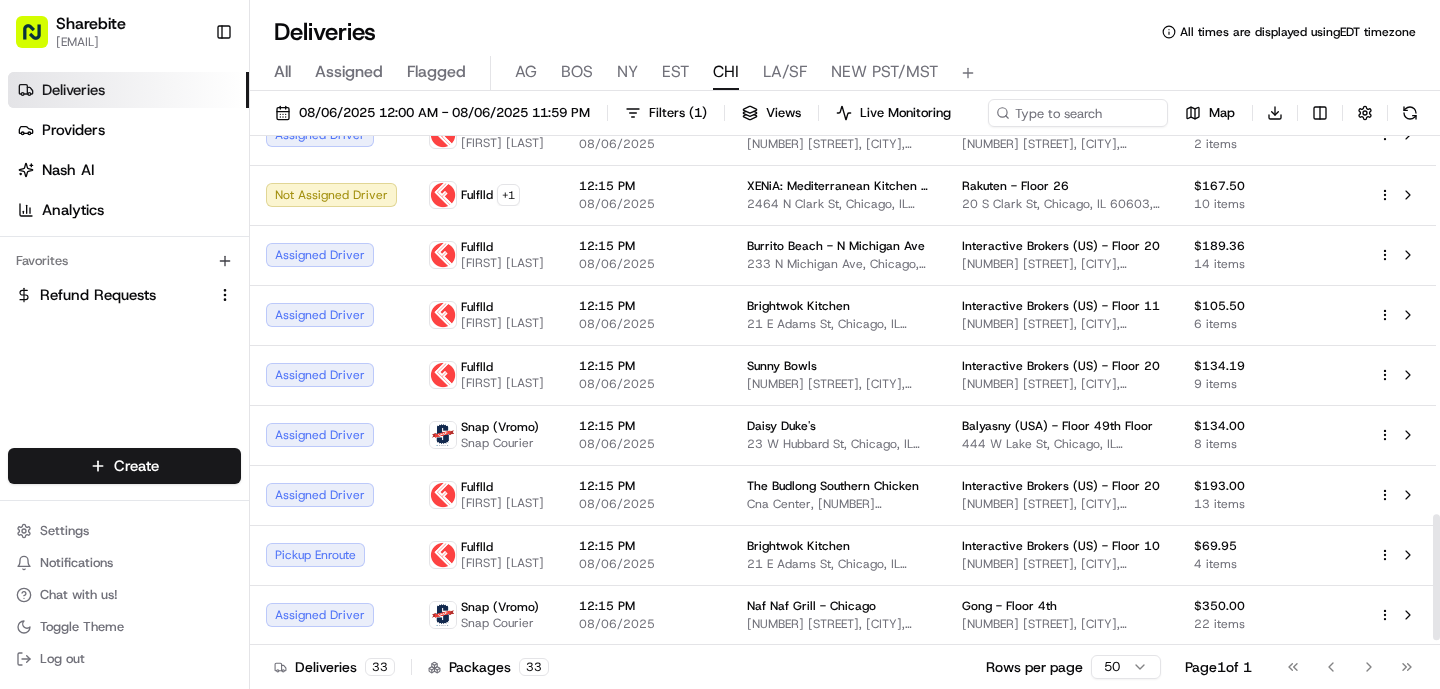 scroll, scrollTop: 1518, scrollLeft: 0, axis: vertical 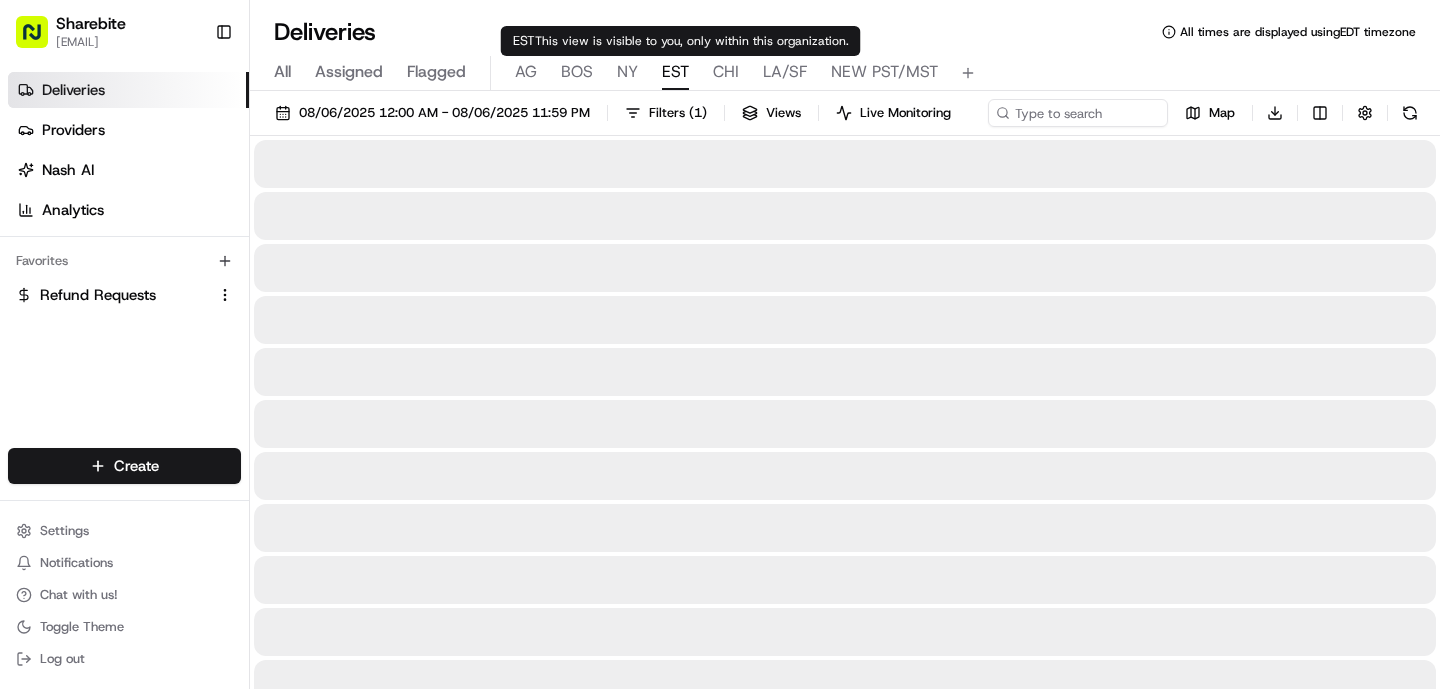 click on "EST" at bounding box center [675, 72] 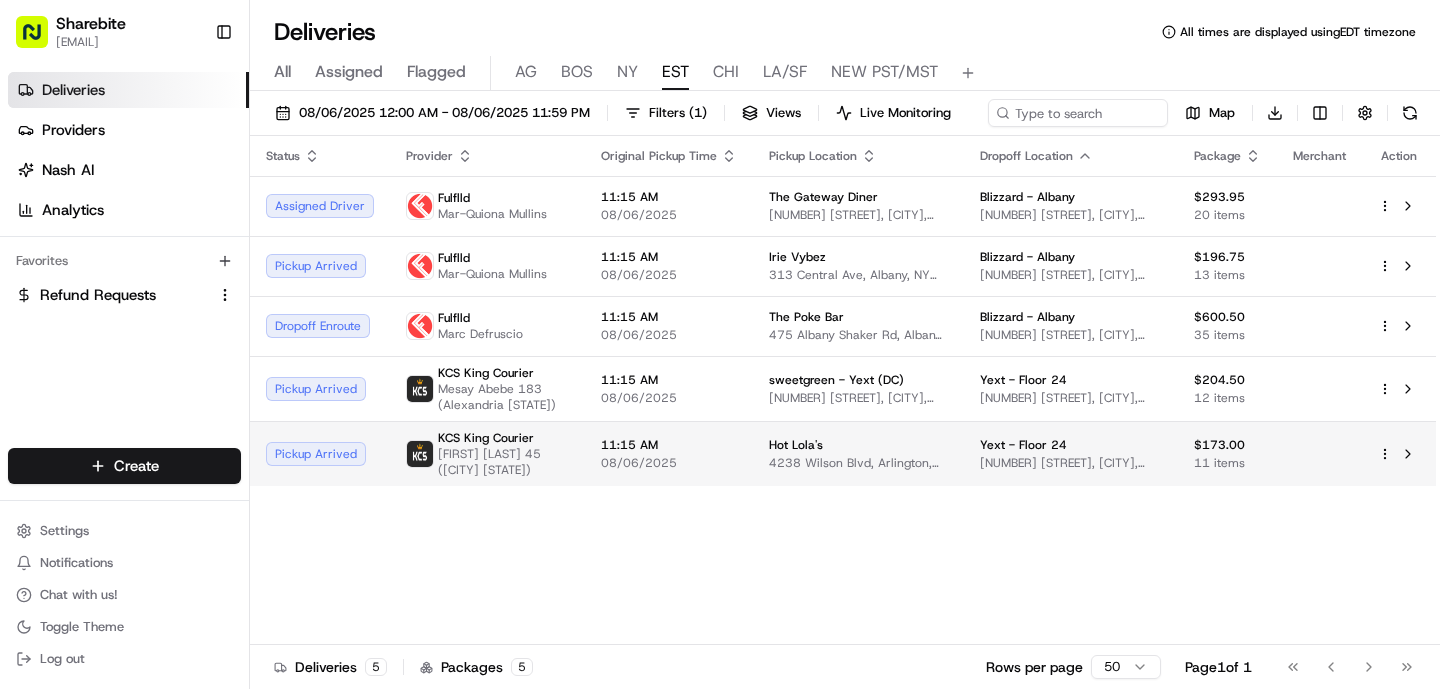 click on "11:15 AM 08/06/2025" at bounding box center (669, 453) 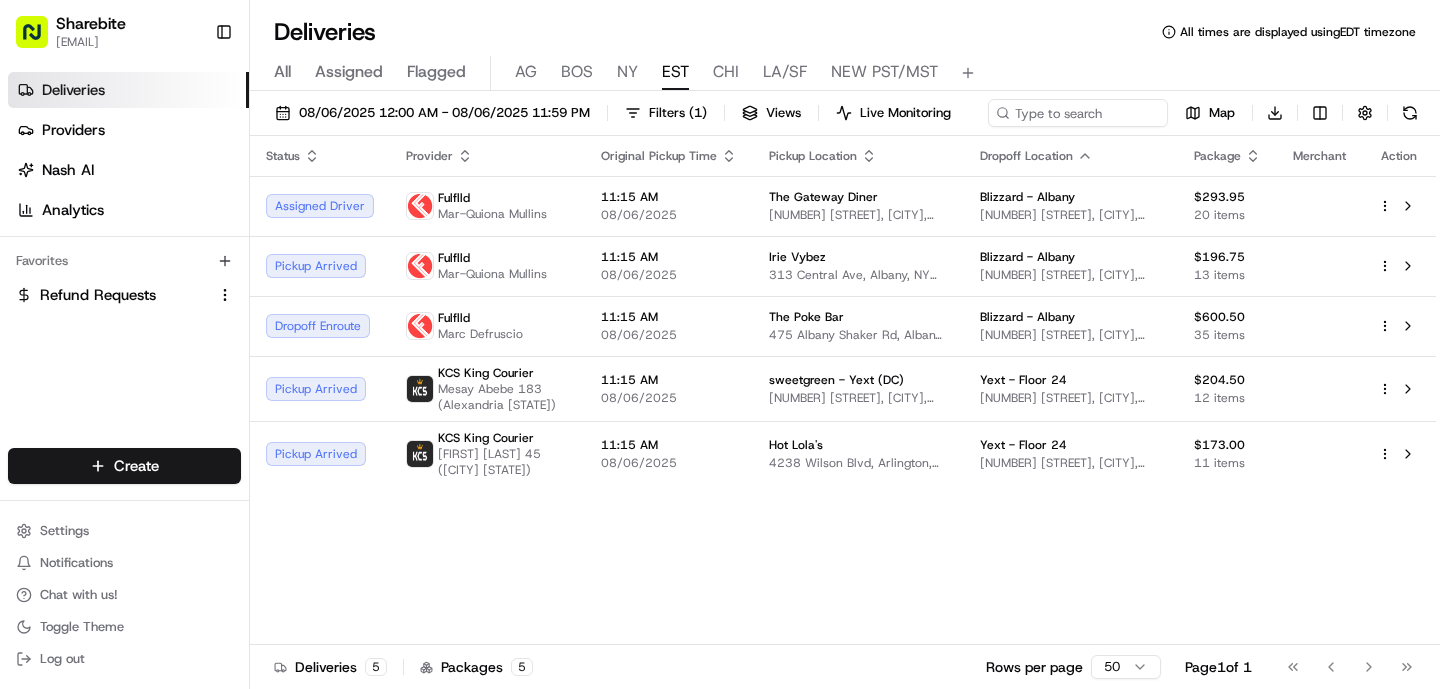 click on "NY" at bounding box center (627, 72) 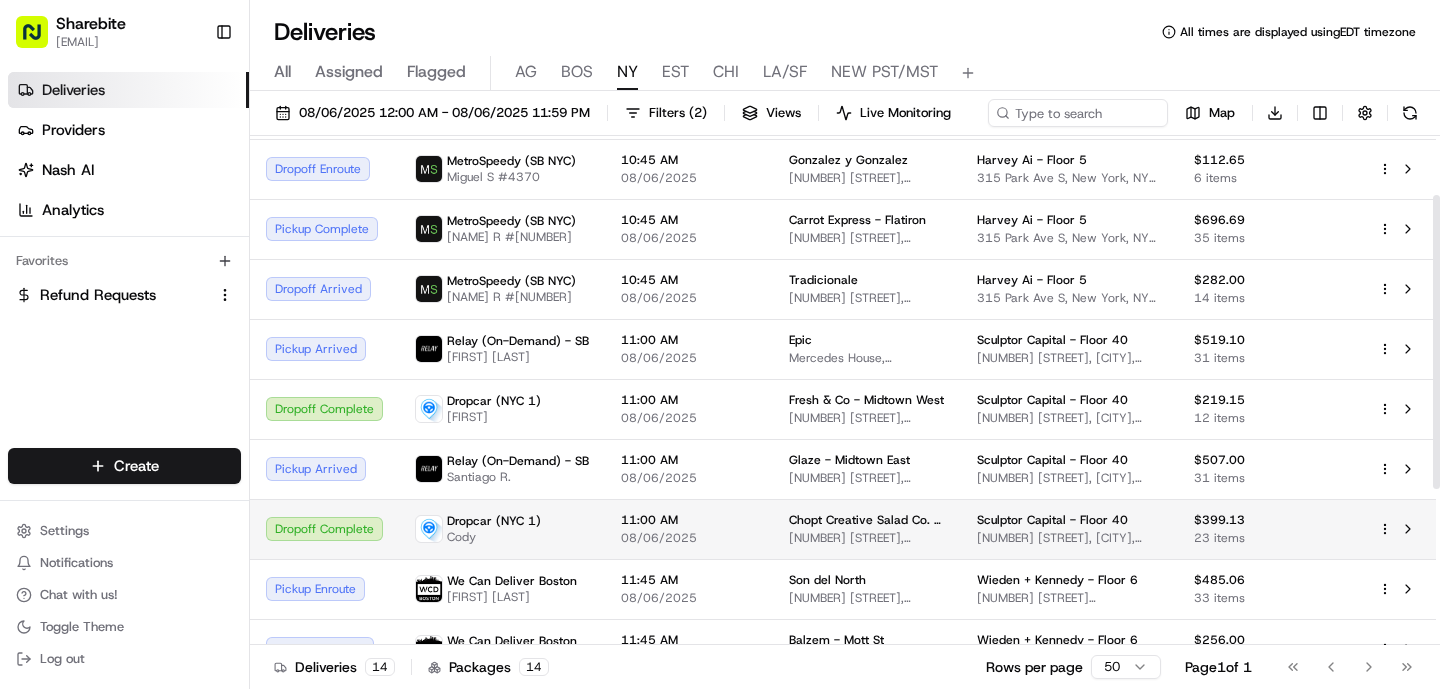 scroll, scrollTop: 58, scrollLeft: 0, axis: vertical 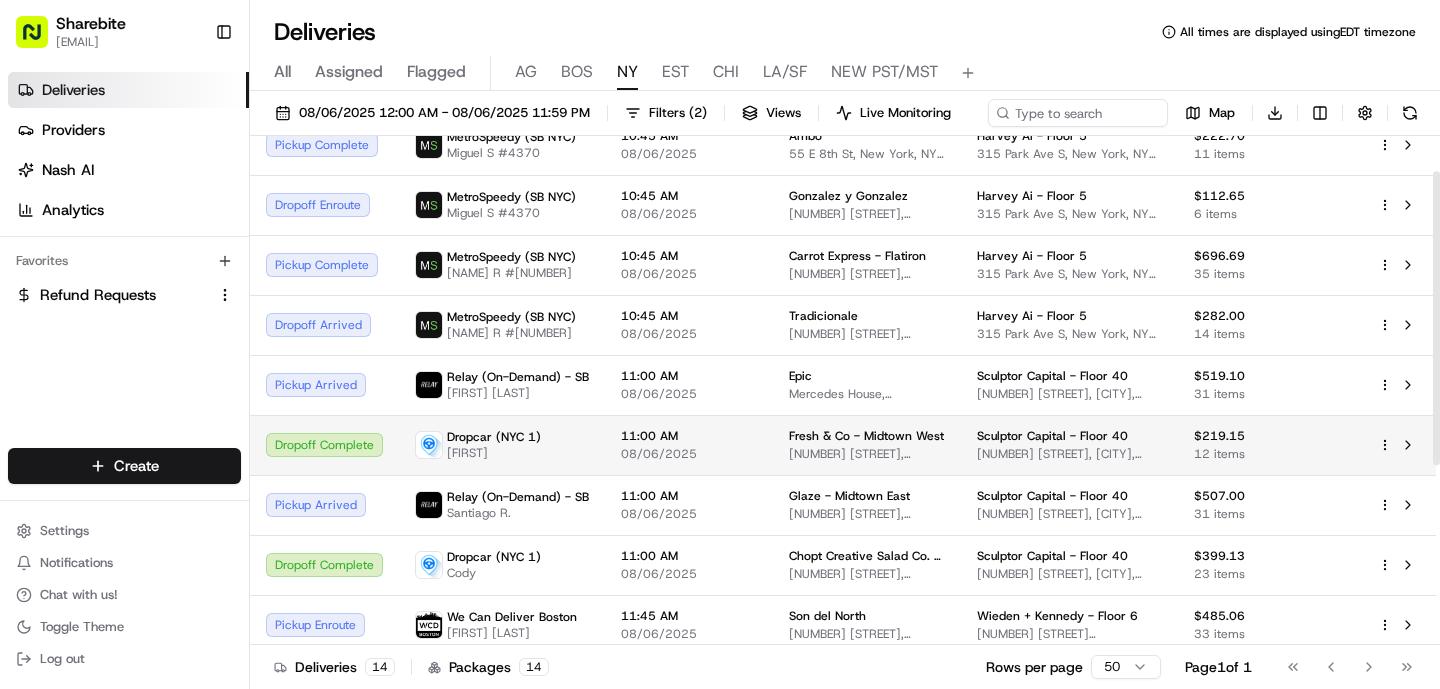 click on "[FIRST]" at bounding box center [494, 453] 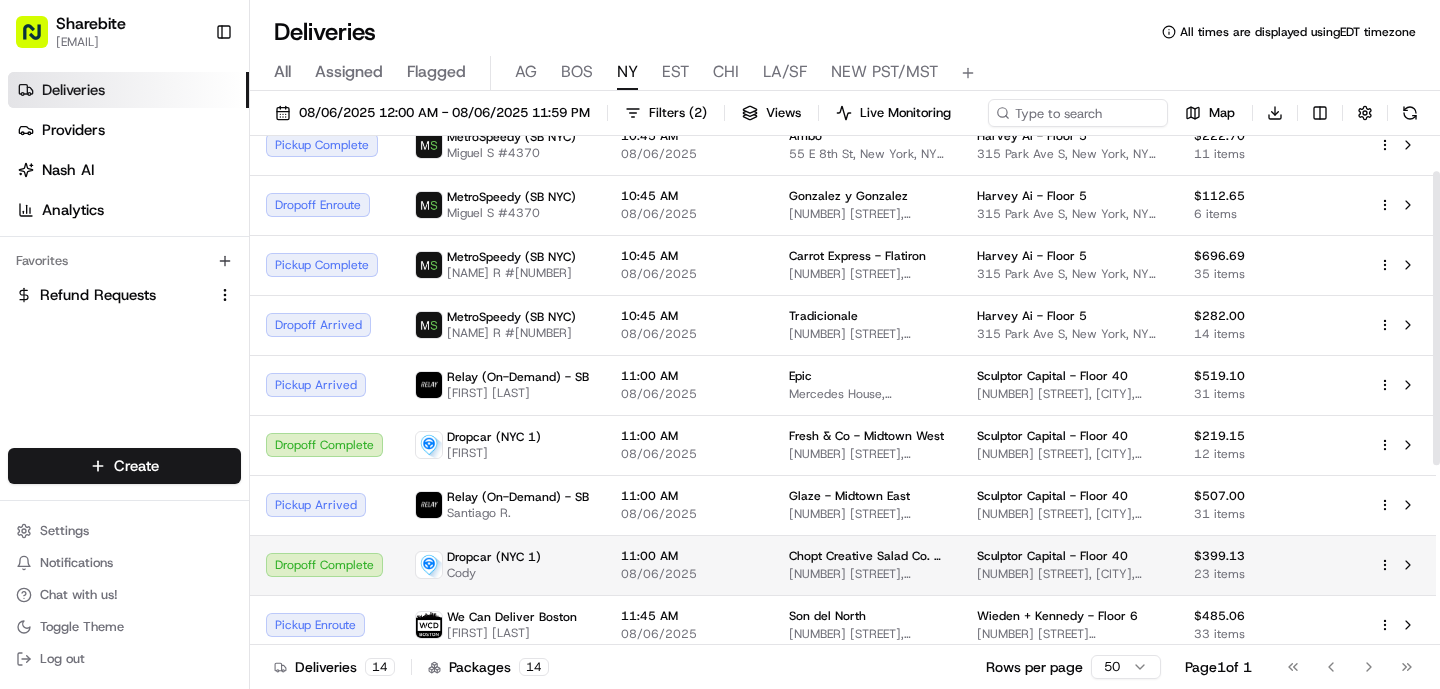 click on "Dropcar (NYC 1) [FIRST]" at bounding box center (502, 565) 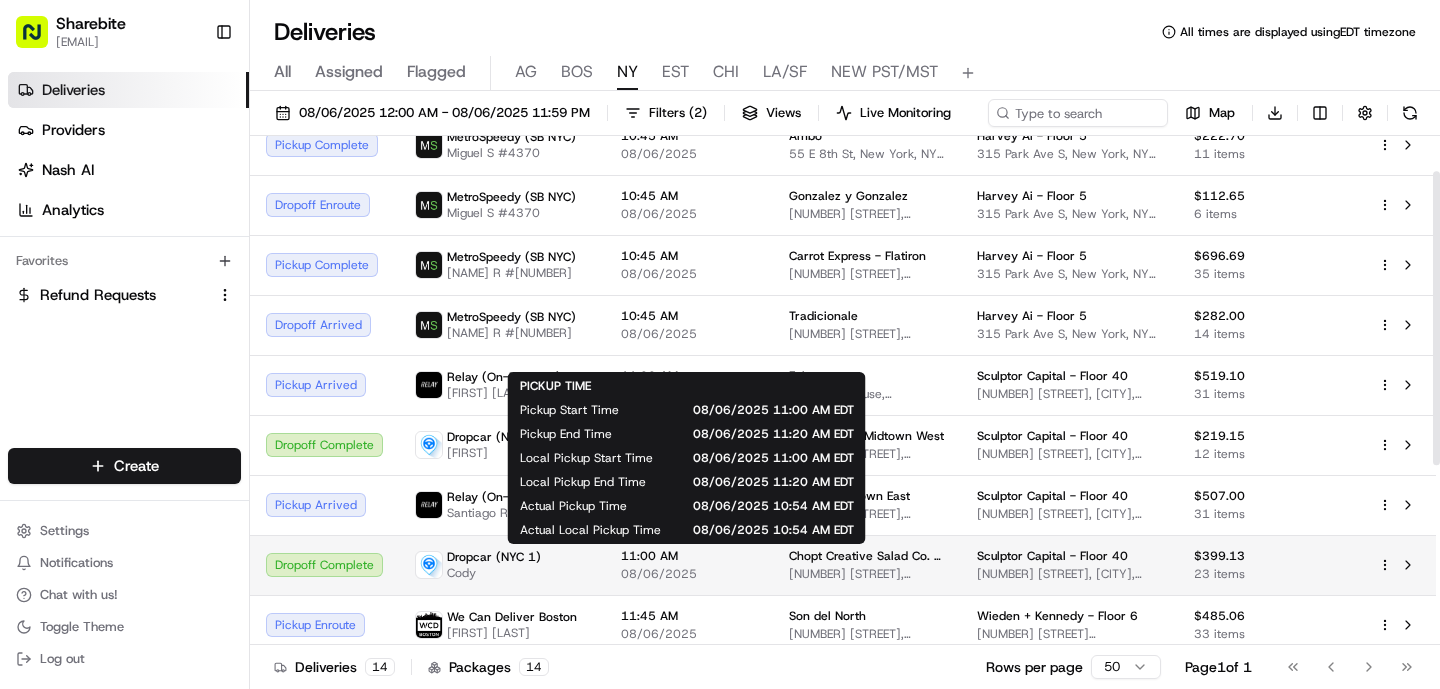 click on "08/06/2025" at bounding box center (689, 574) 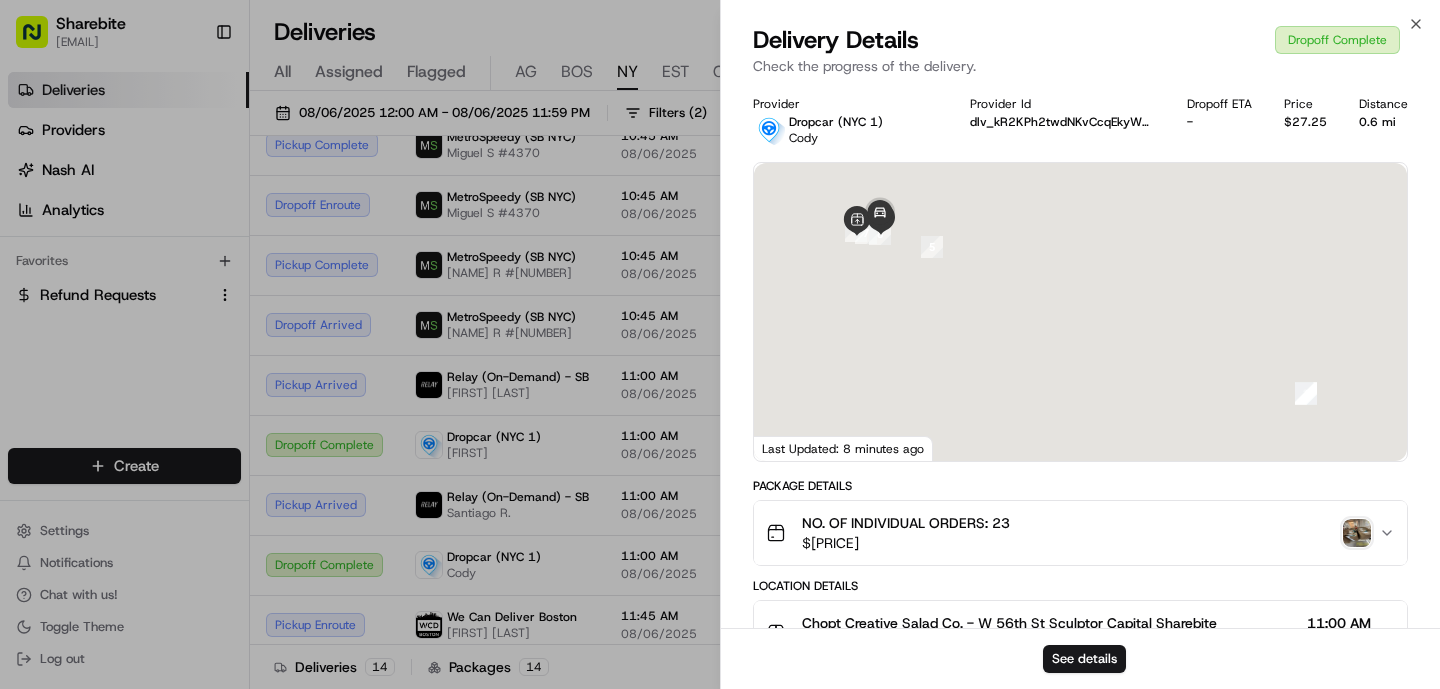 scroll, scrollTop: 654, scrollLeft: 0, axis: vertical 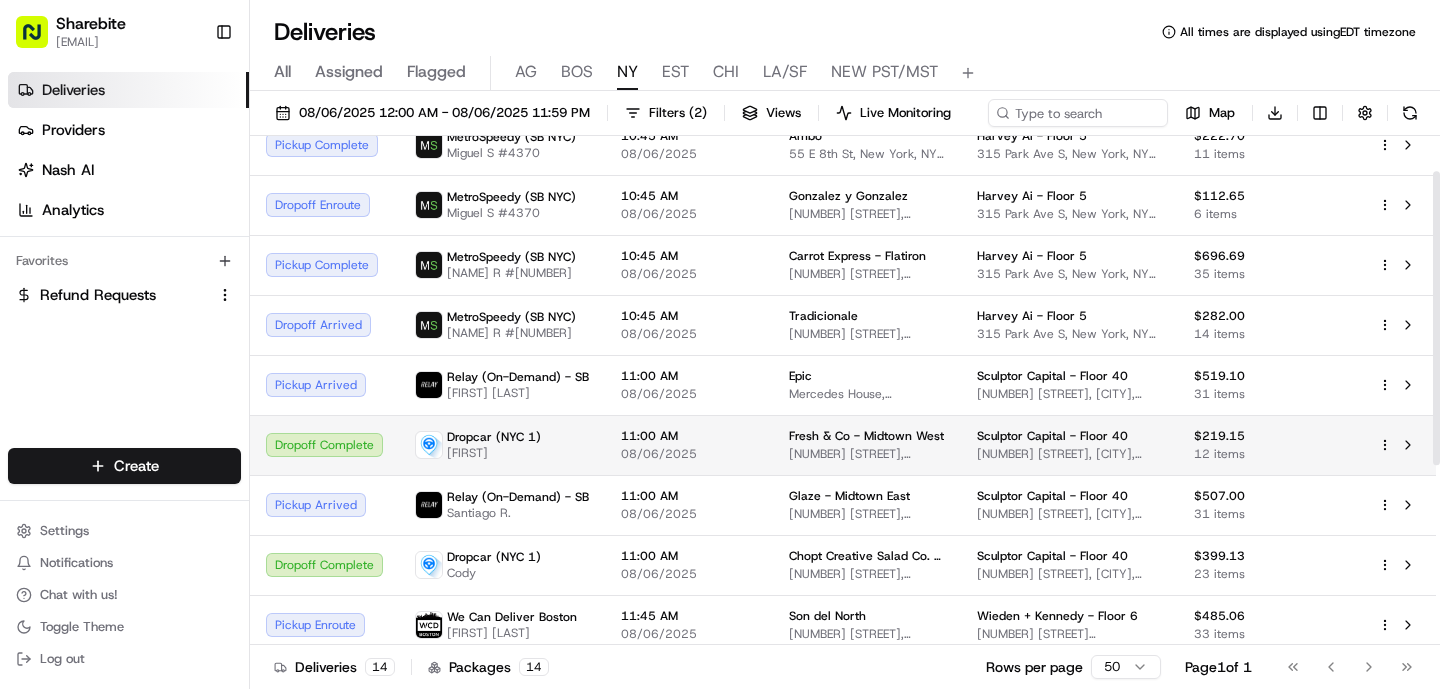 click on "Dropcar (NYC 1) [FIRST]" at bounding box center (502, 445) 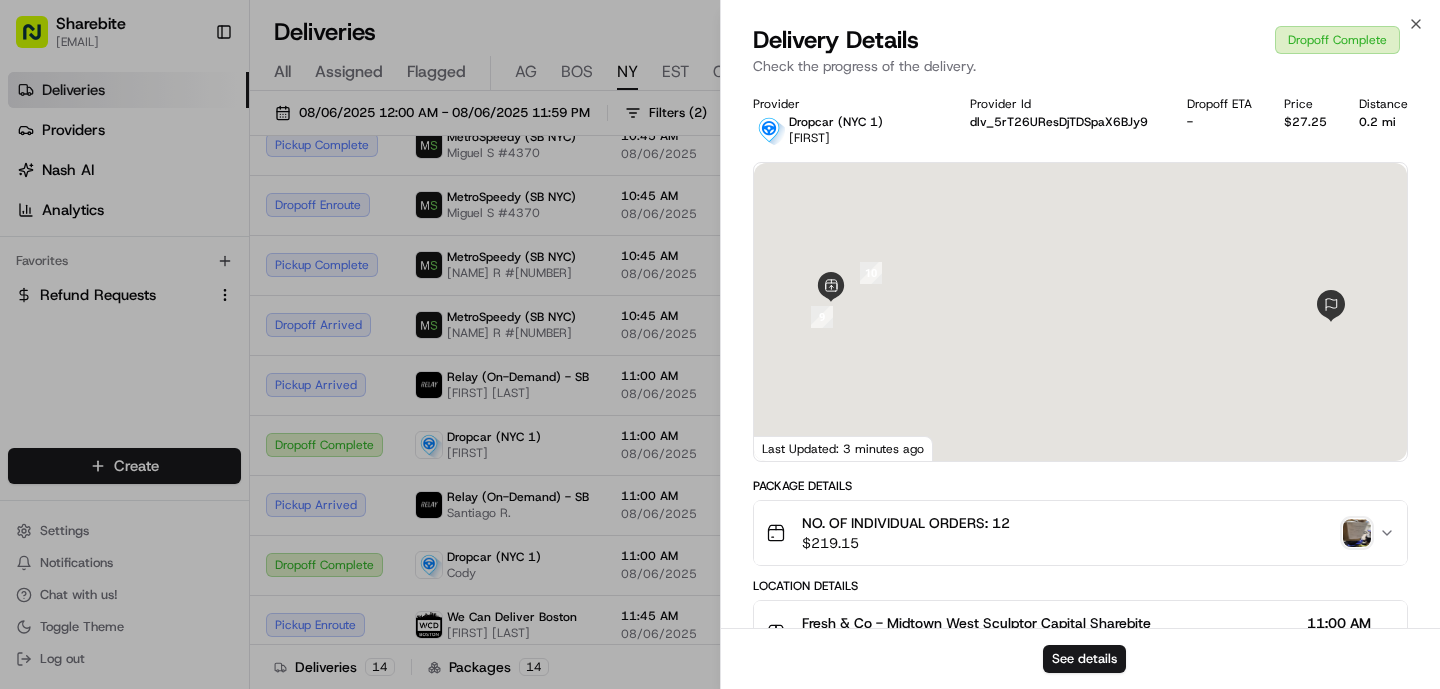 scroll, scrollTop: 654, scrollLeft: 0, axis: vertical 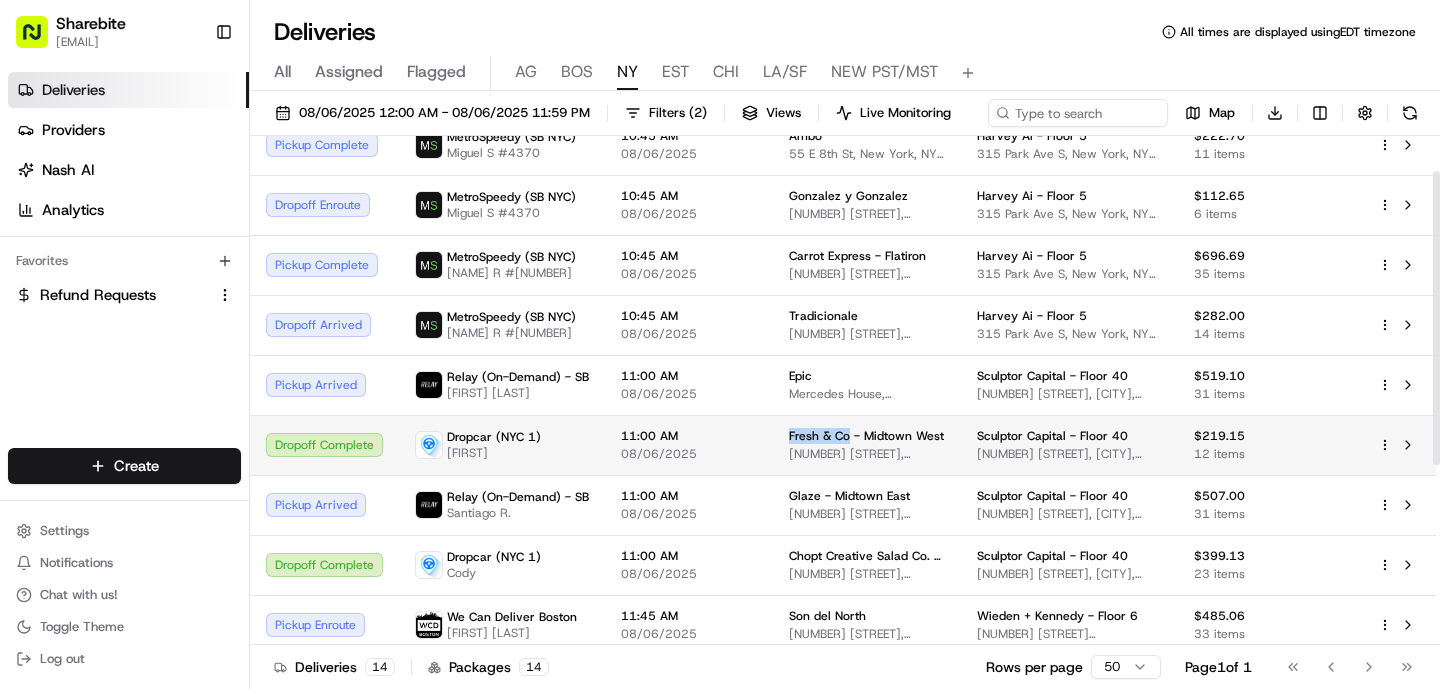 drag, startPoint x: 840, startPoint y: 436, endPoint x: 776, endPoint y: 436, distance: 64 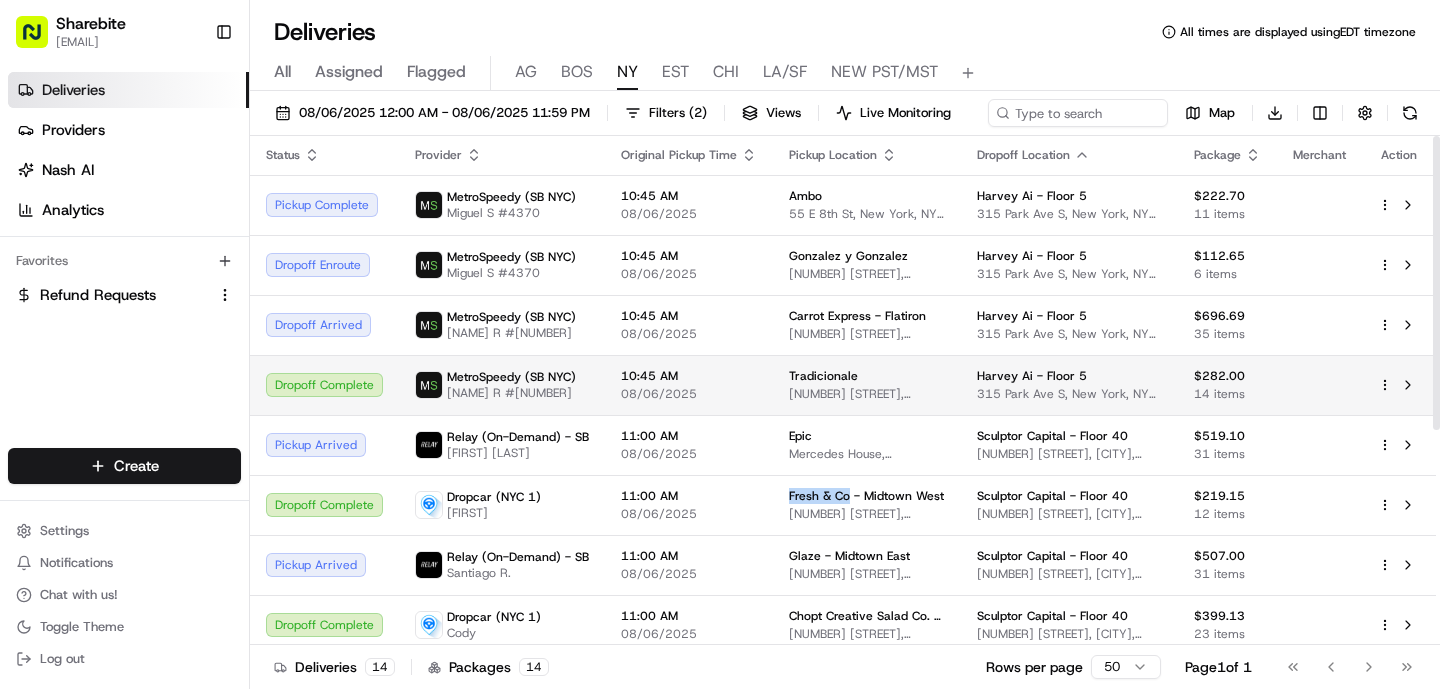 scroll, scrollTop: 0, scrollLeft: 0, axis: both 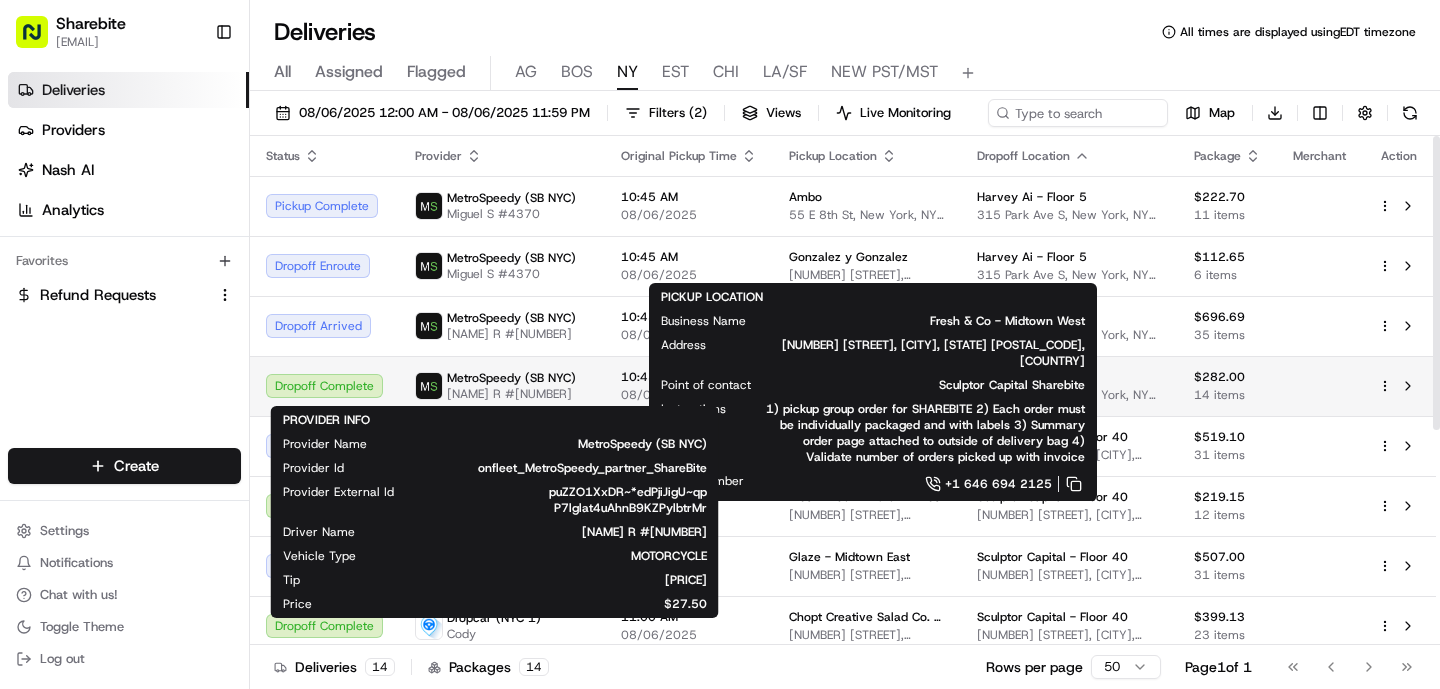 click on "MetroSpeedy (SB NYC) Yanpier R #3311" at bounding box center (502, 386) 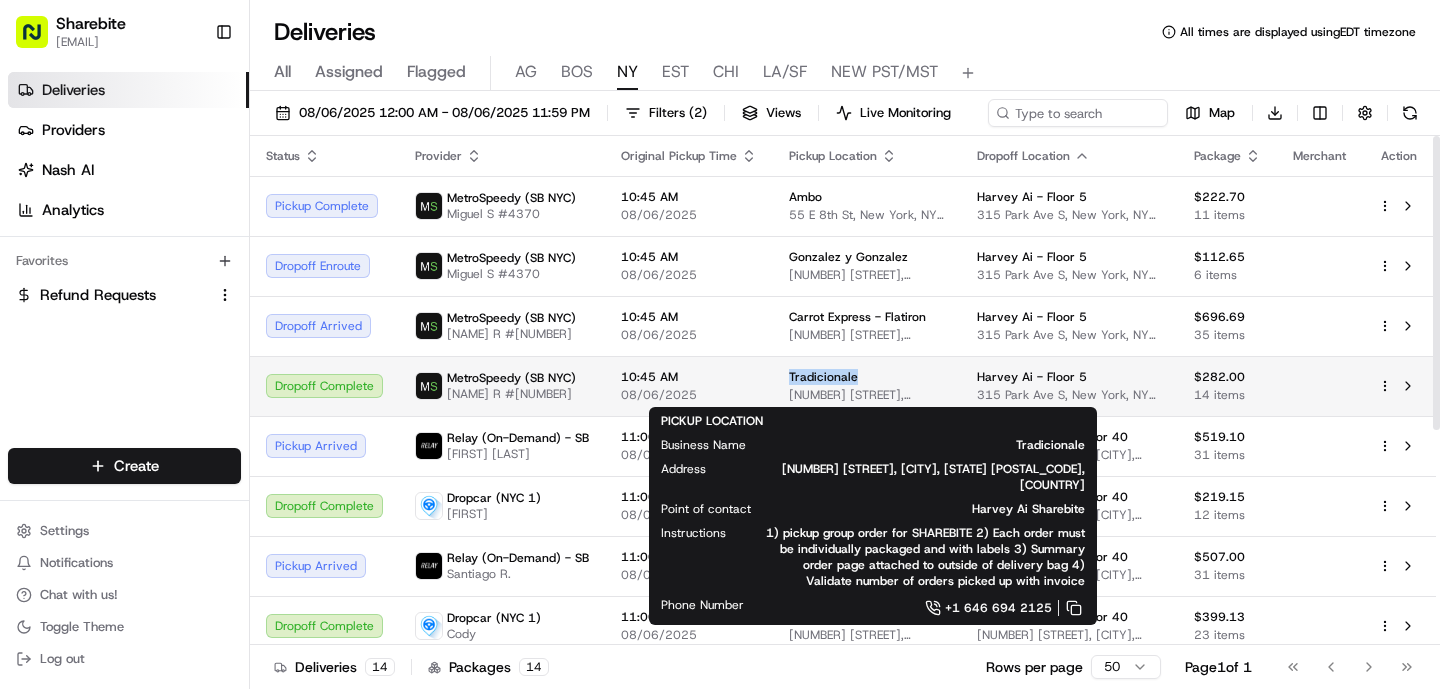 drag, startPoint x: 854, startPoint y: 374, endPoint x: 780, endPoint y: 374, distance: 74 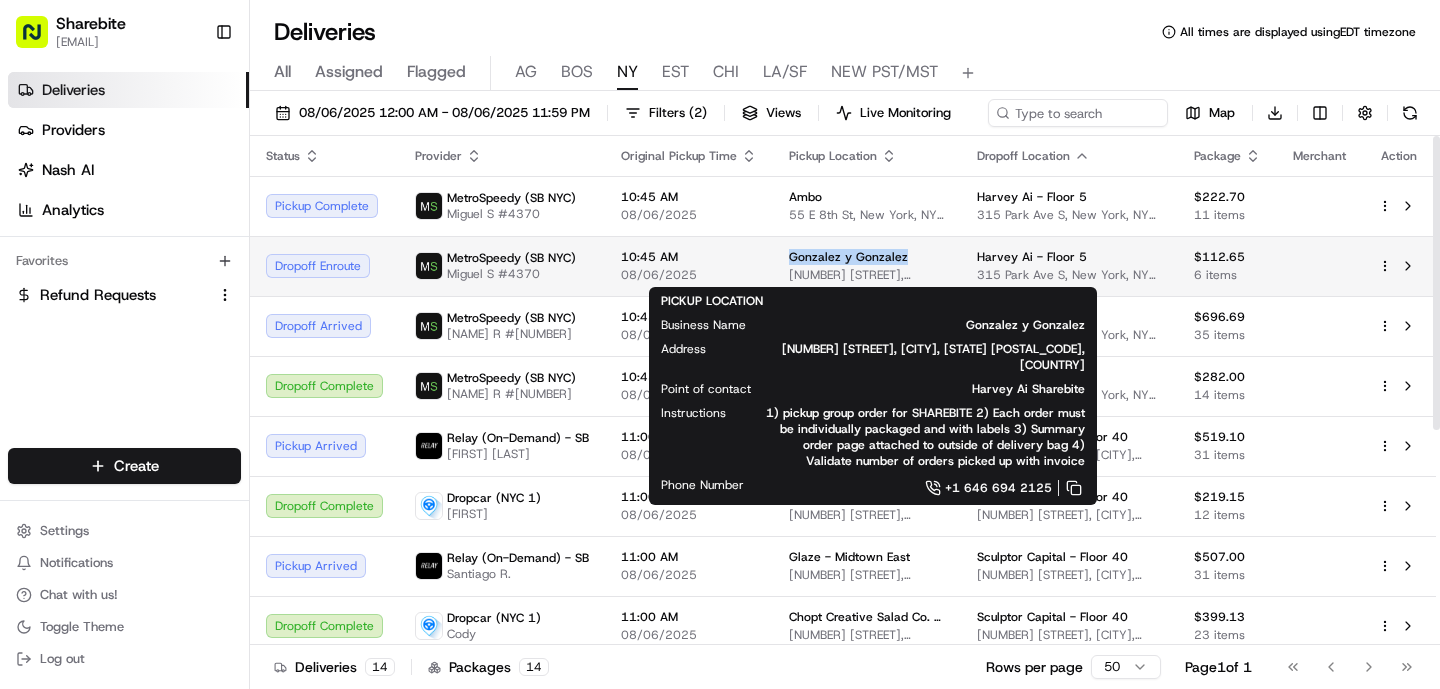 drag, startPoint x: 901, startPoint y: 255, endPoint x: 776, endPoint y: 257, distance: 125.016 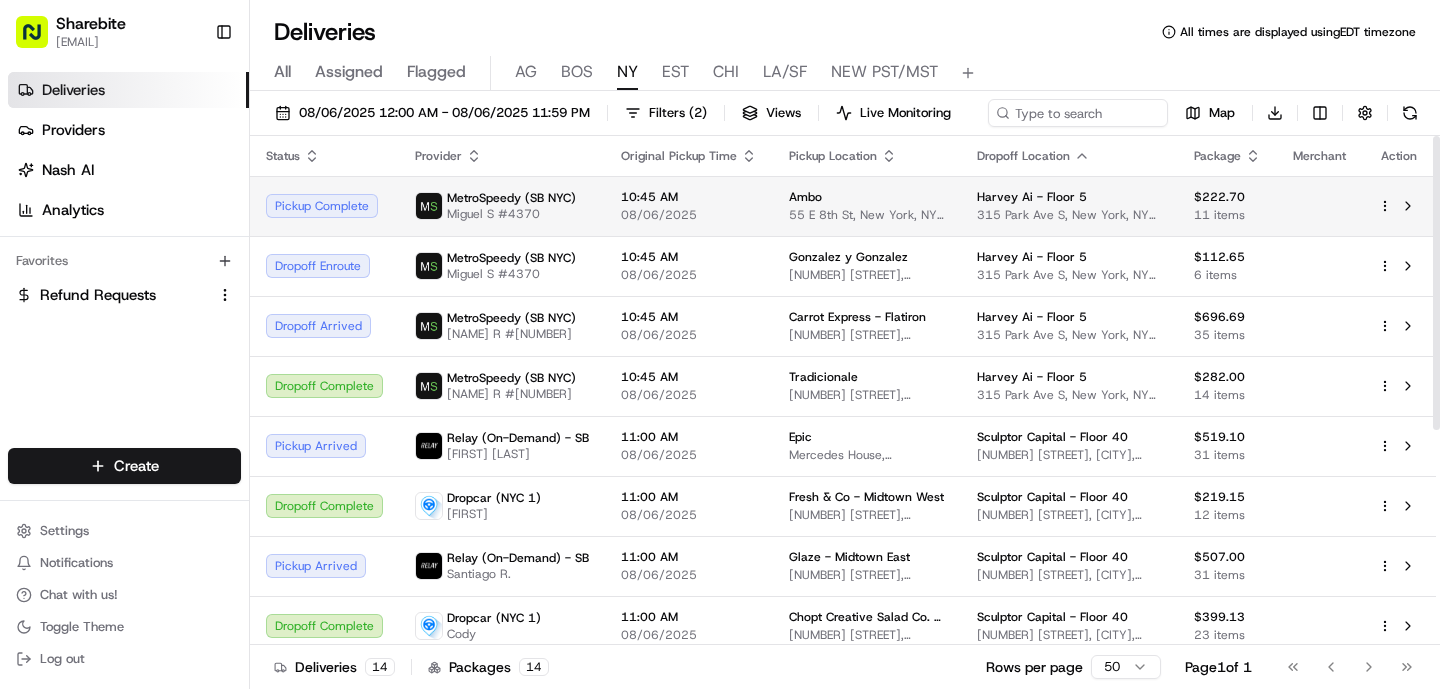 click on "10:45 AM" at bounding box center [689, 197] 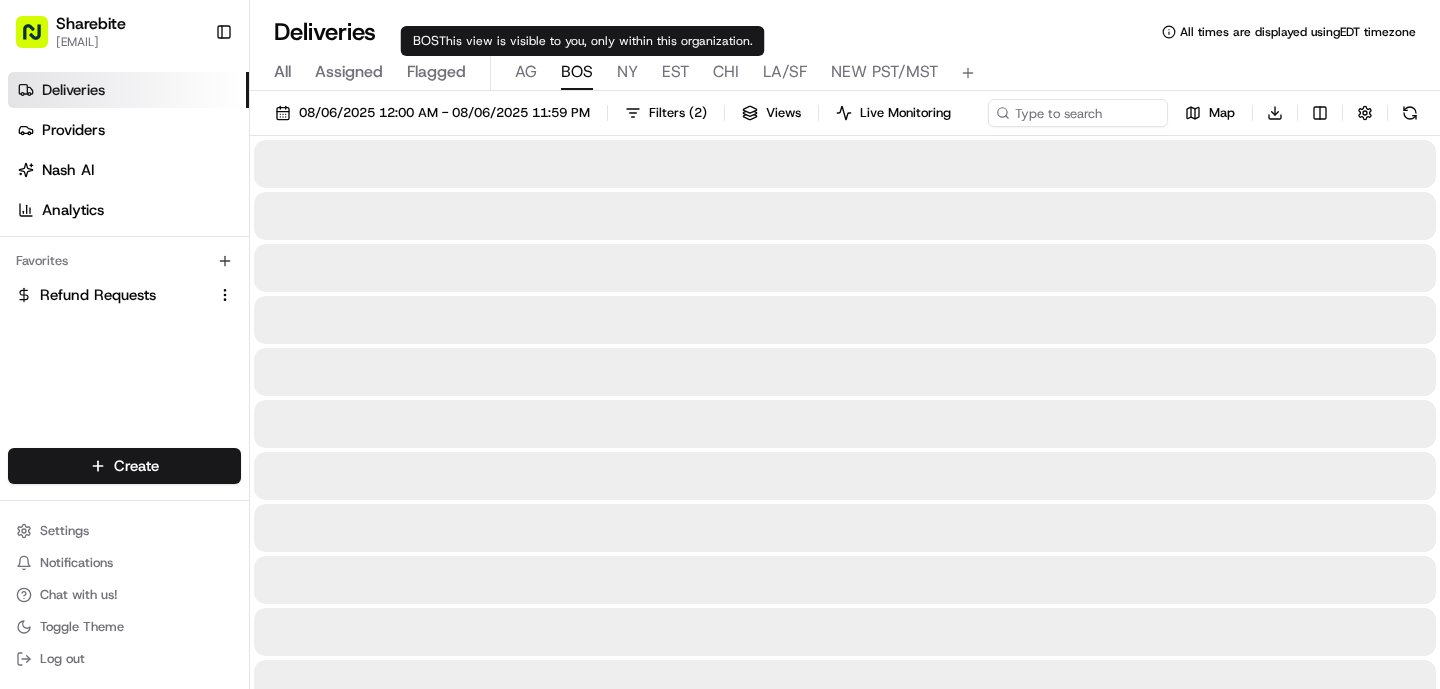 click on "BOS" at bounding box center (577, 72) 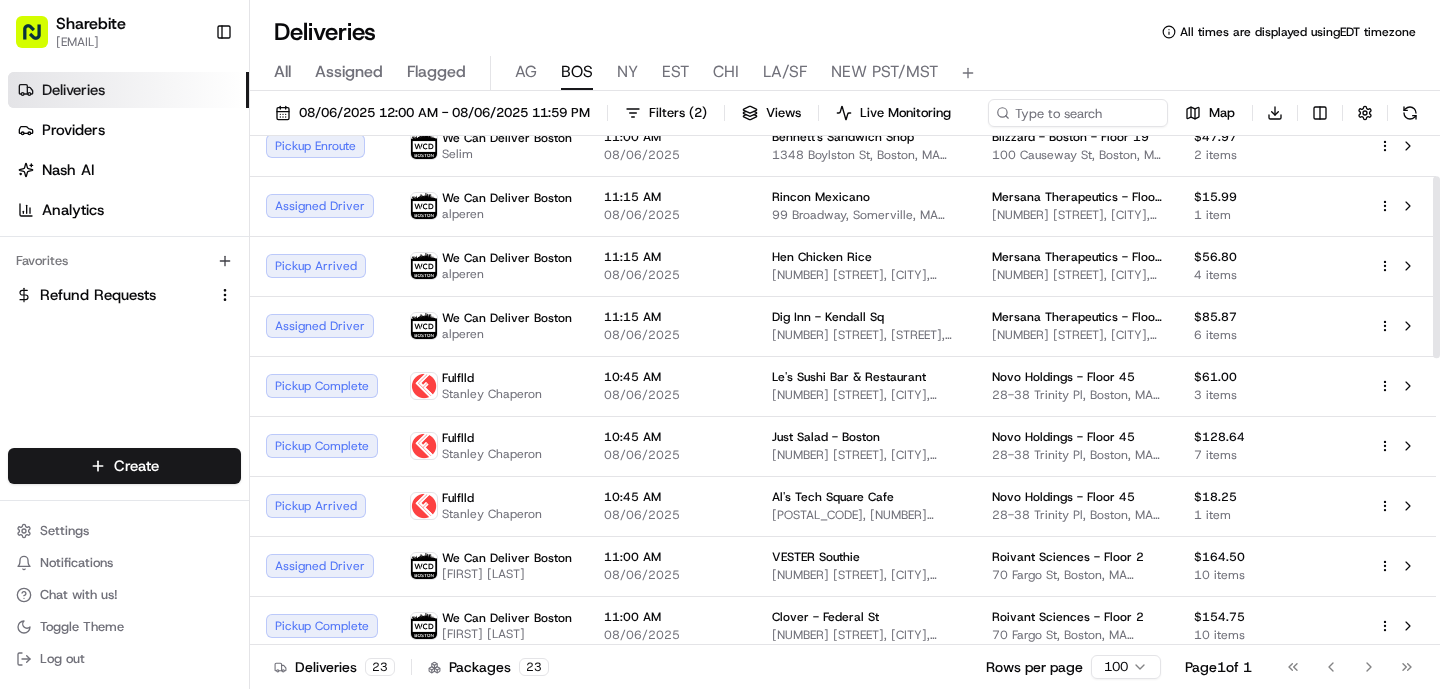 scroll, scrollTop: 121, scrollLeft: 0, axis: vertical 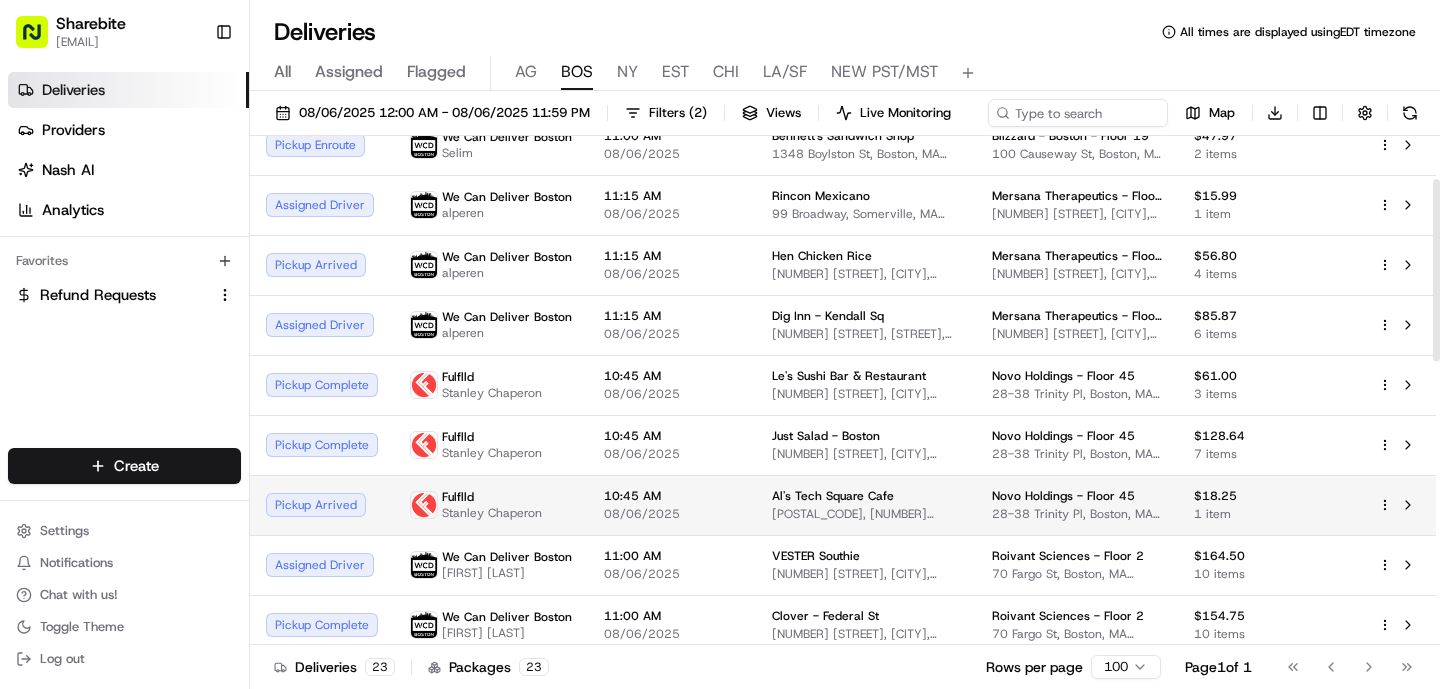 click on "10:45 AM" at bounding box center (672, 496) 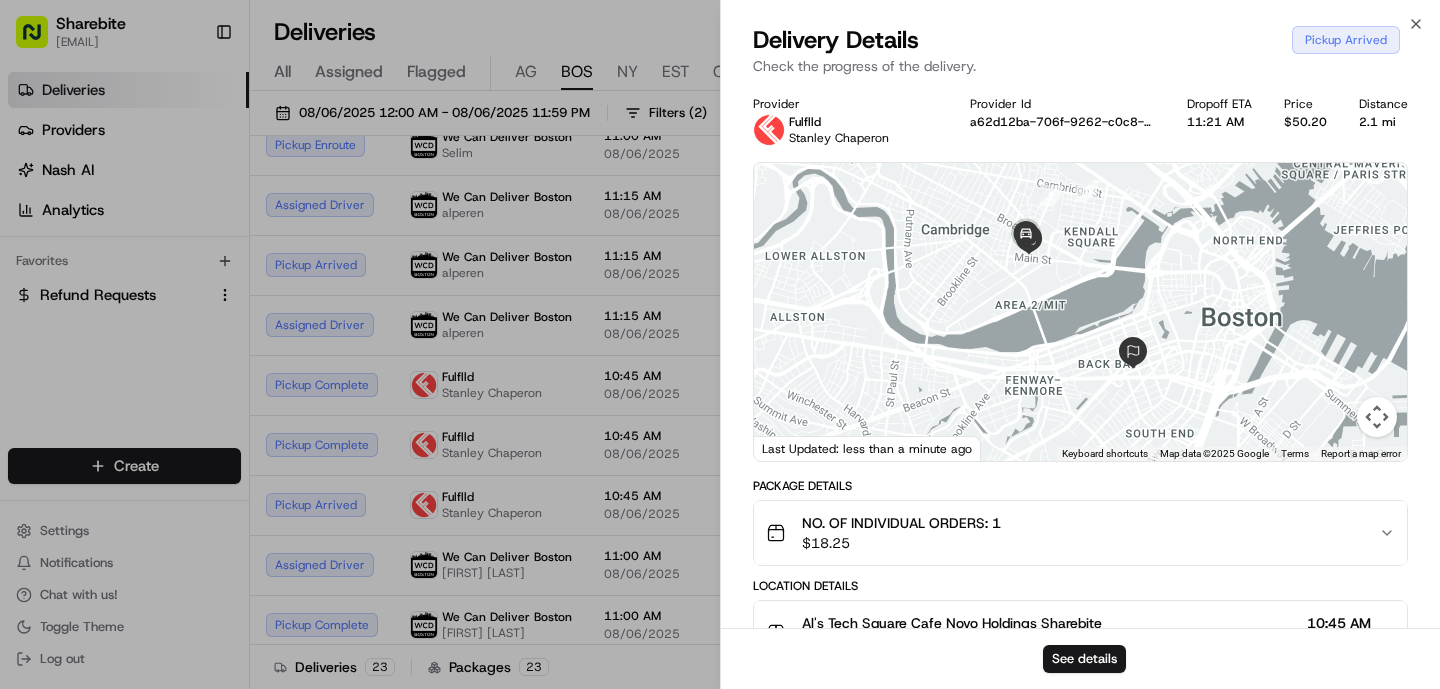 scroll, scrollTop: 462, scrollLeft: 0, axis: vertical 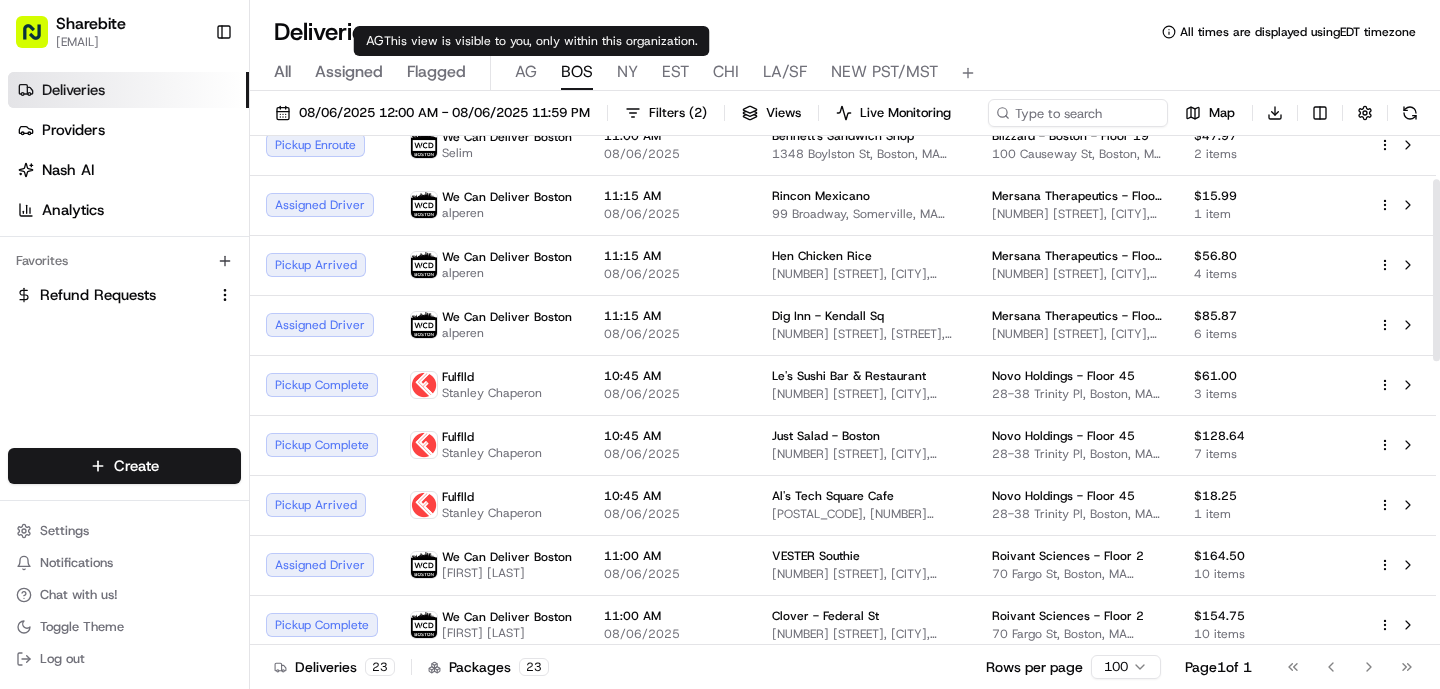 click on "AG" at bounding box center [526, 72] 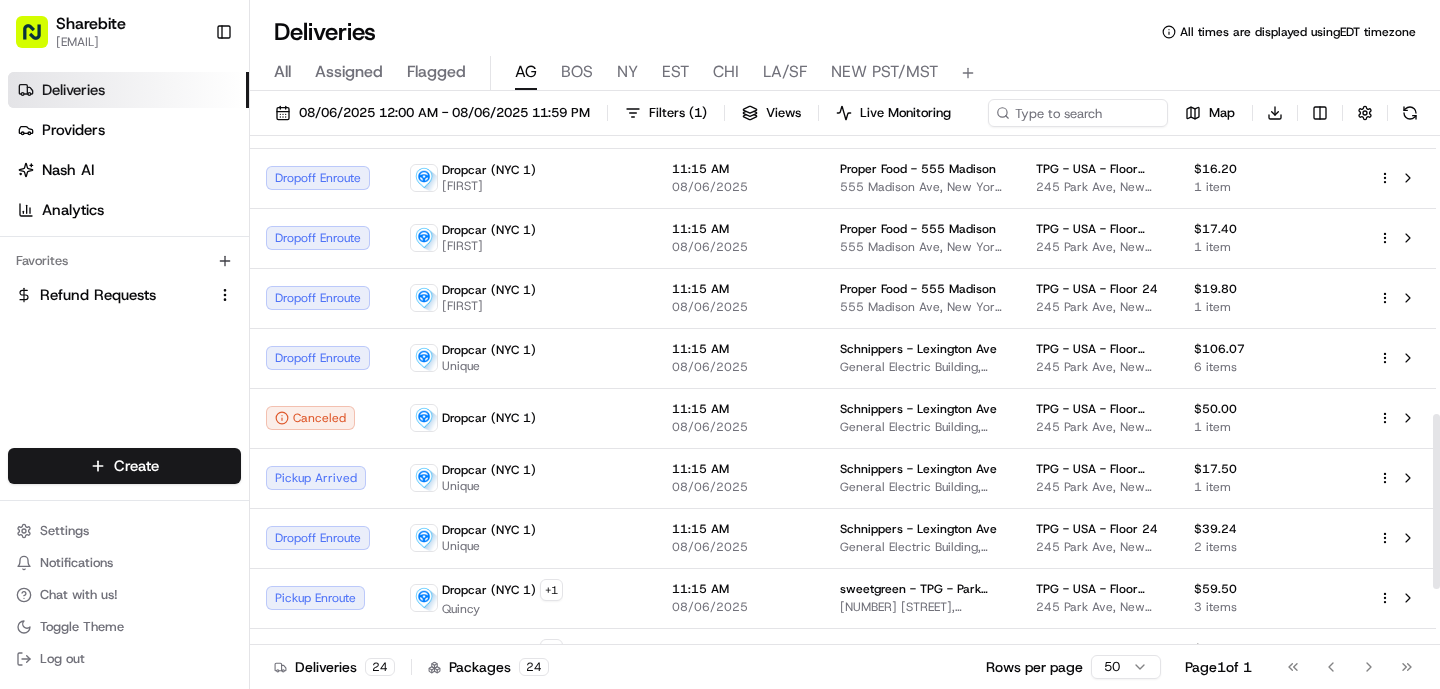 scroll, scrollTop: 701, scrollLeft: 0, axis: vertical 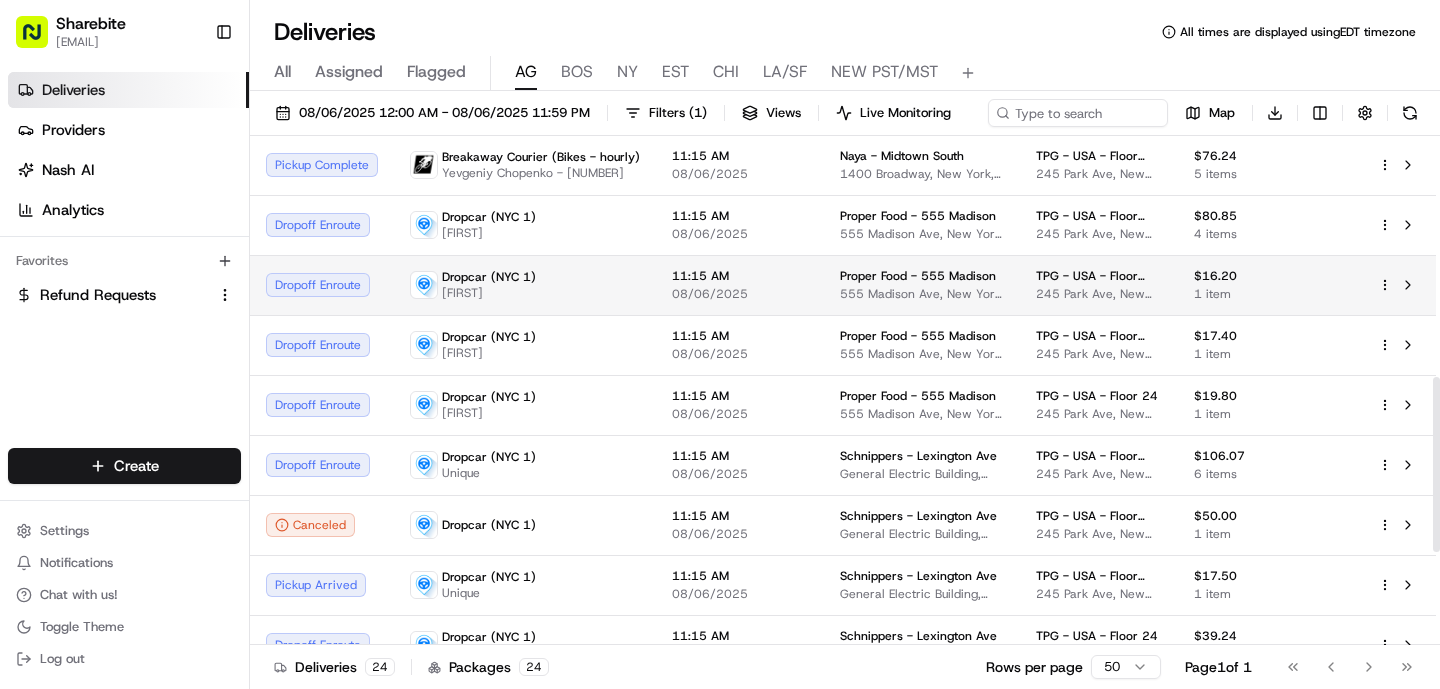 click on "Dropcar (NYC 1) Sebastian" at bounding box center (525, 285) 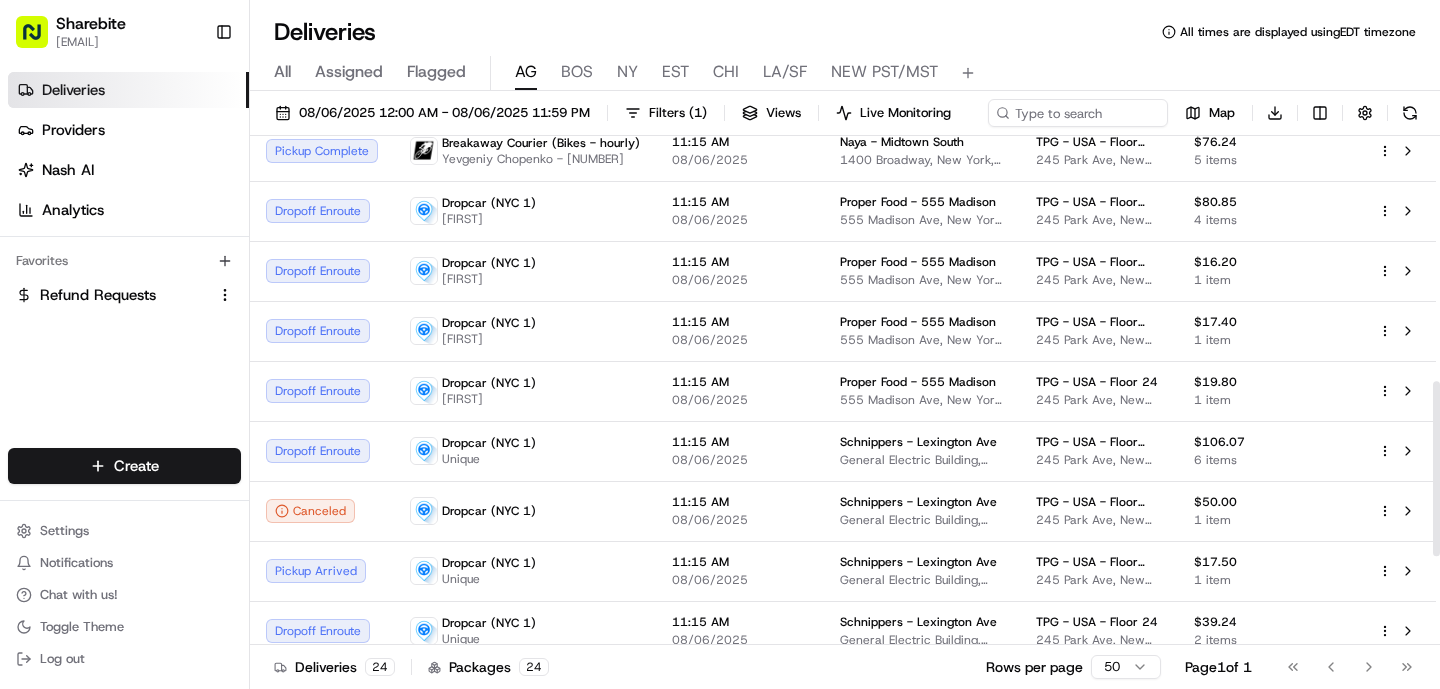 scroll, scrollTop: 716, scrollLeft: 0, axis: vertical 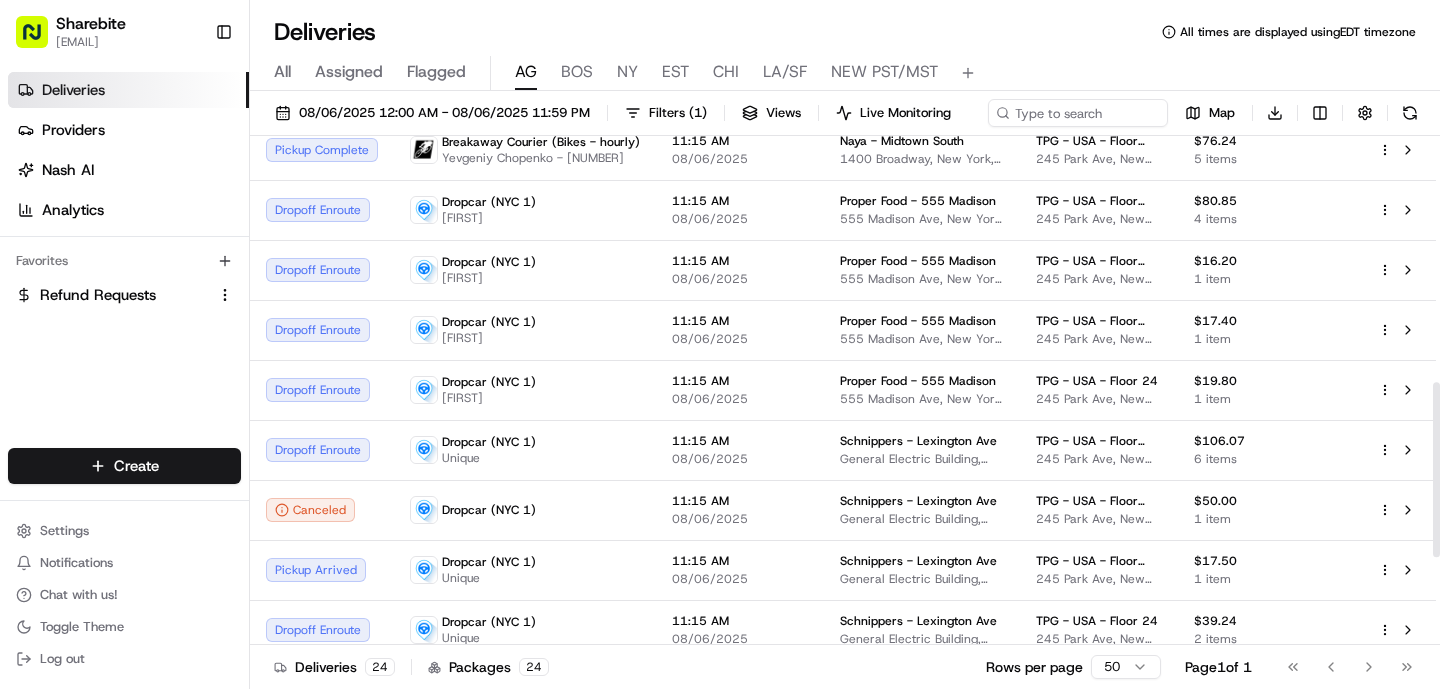 click on "NY" at bounding box center [627, 72] 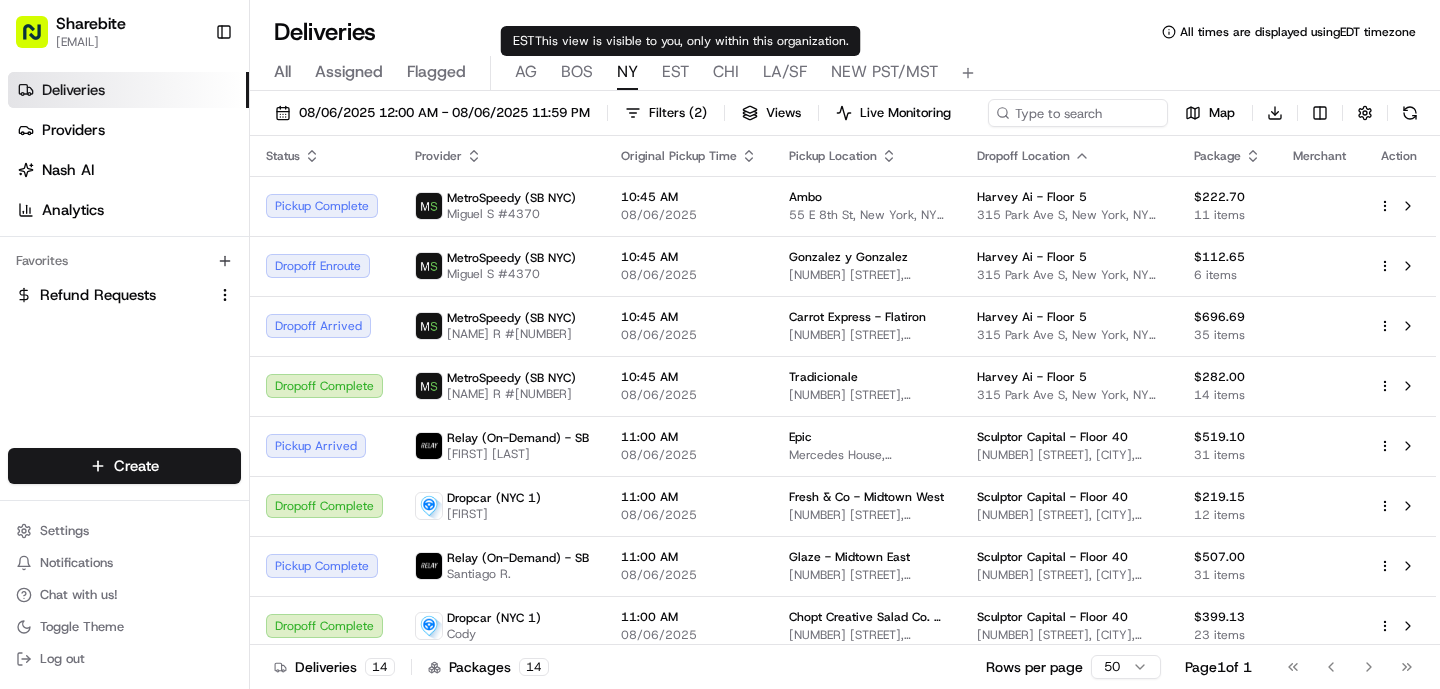 click on "EST" at bounding box center [675, 72] 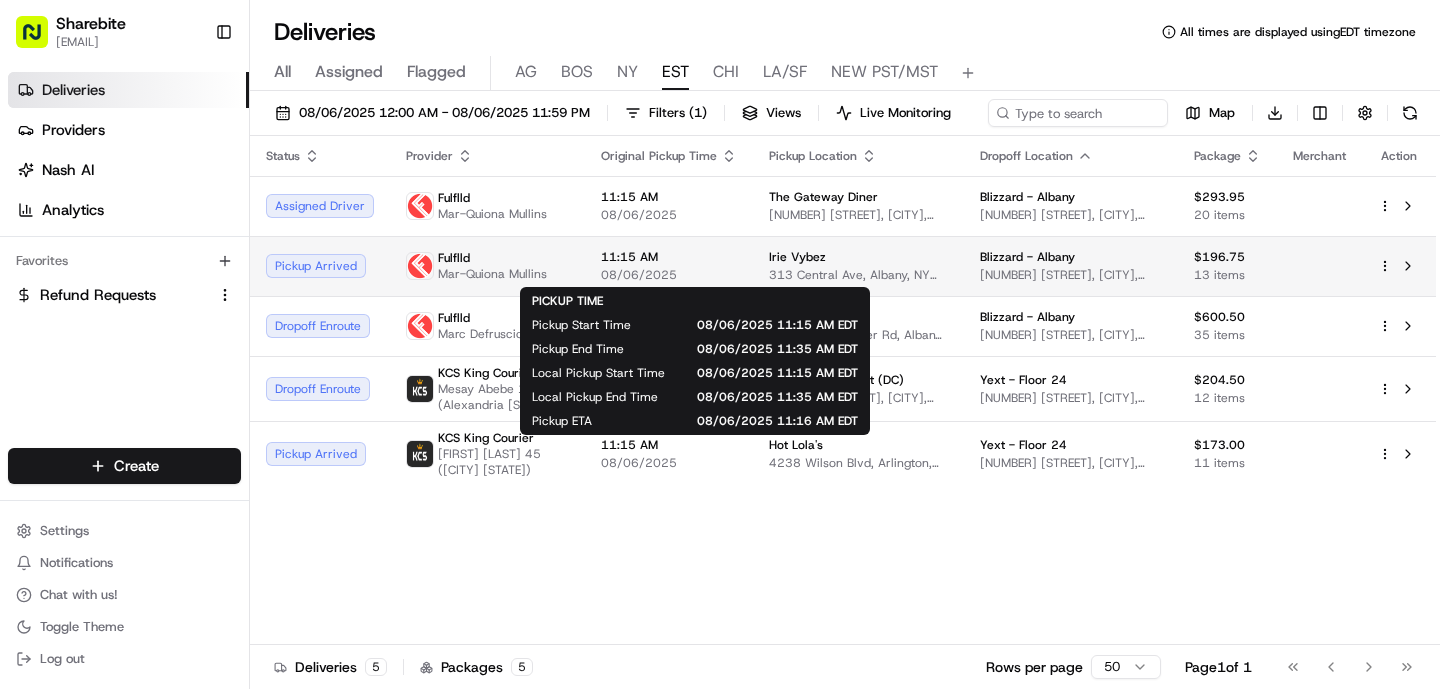 click on "08/06/2025" at bounding box center (669, 275) 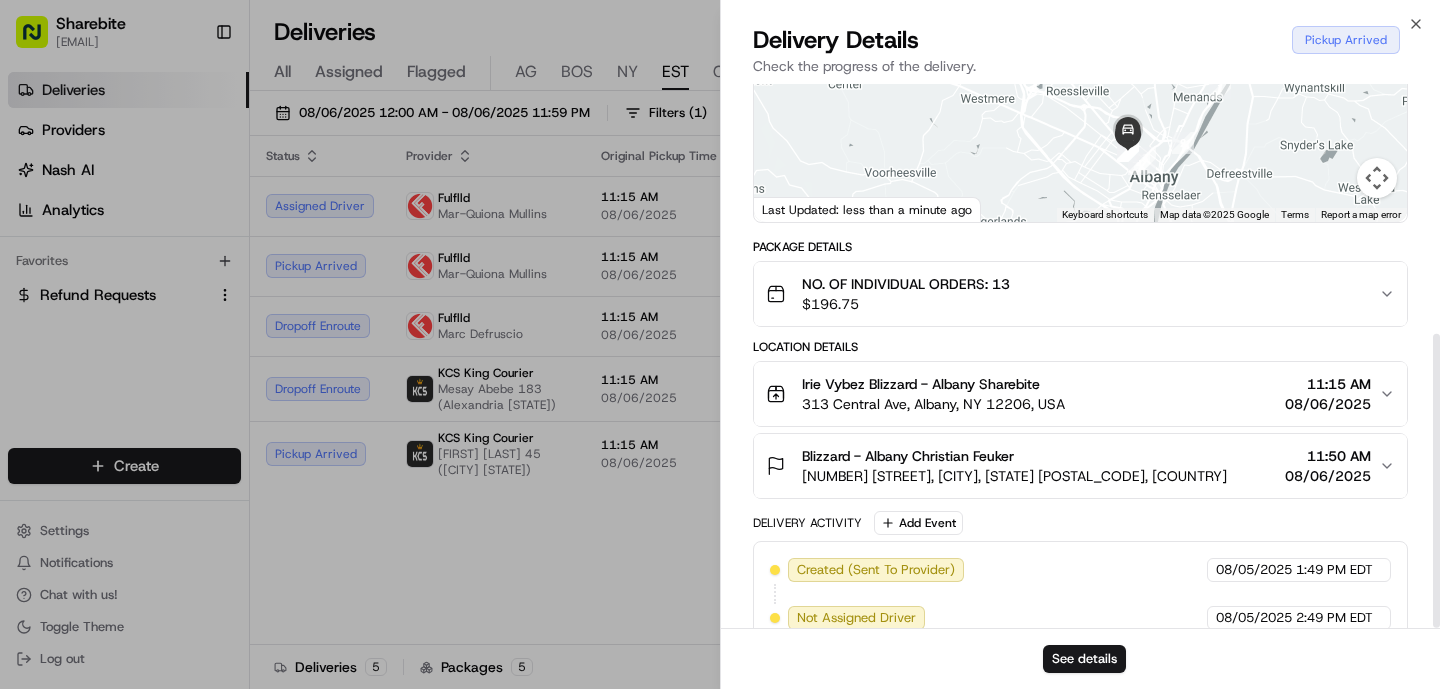 scroll, scrollTop: 462, scrollLeft: 0, axis: vertical 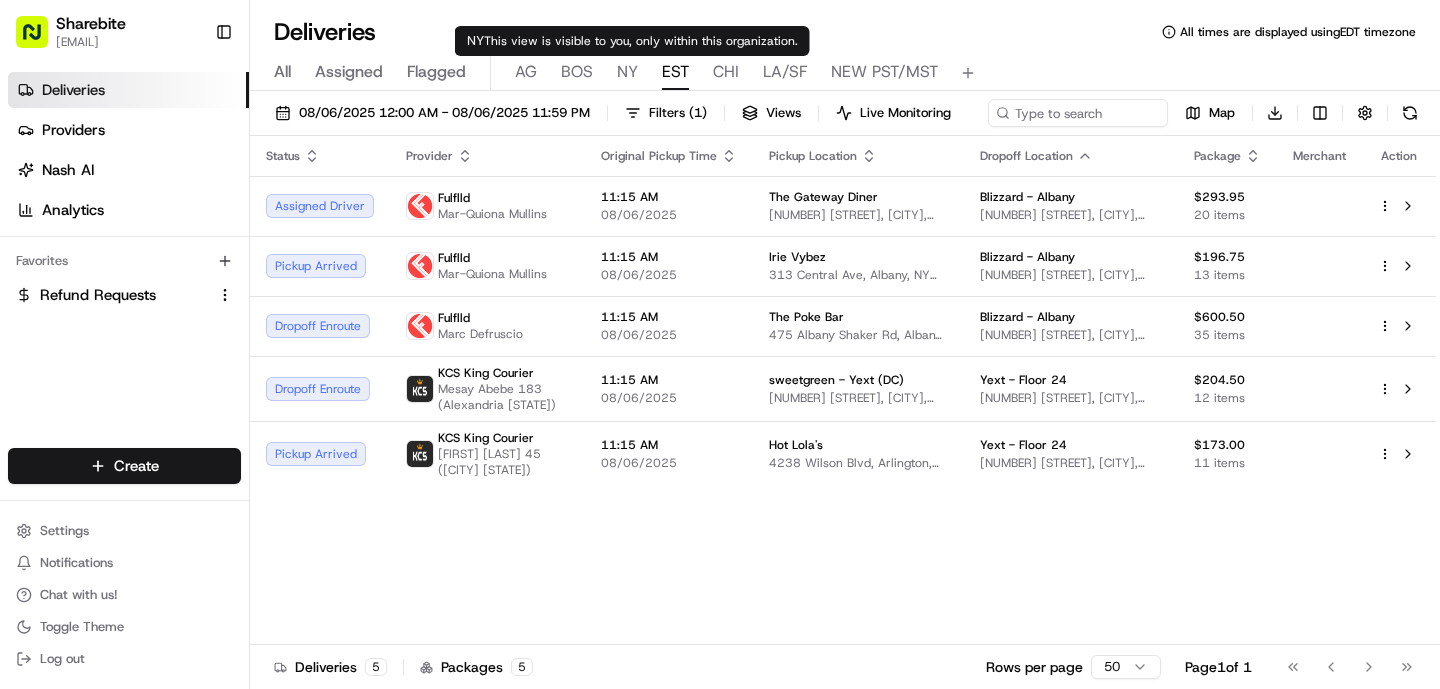 click on "NY" at bounding box center (627, 72) 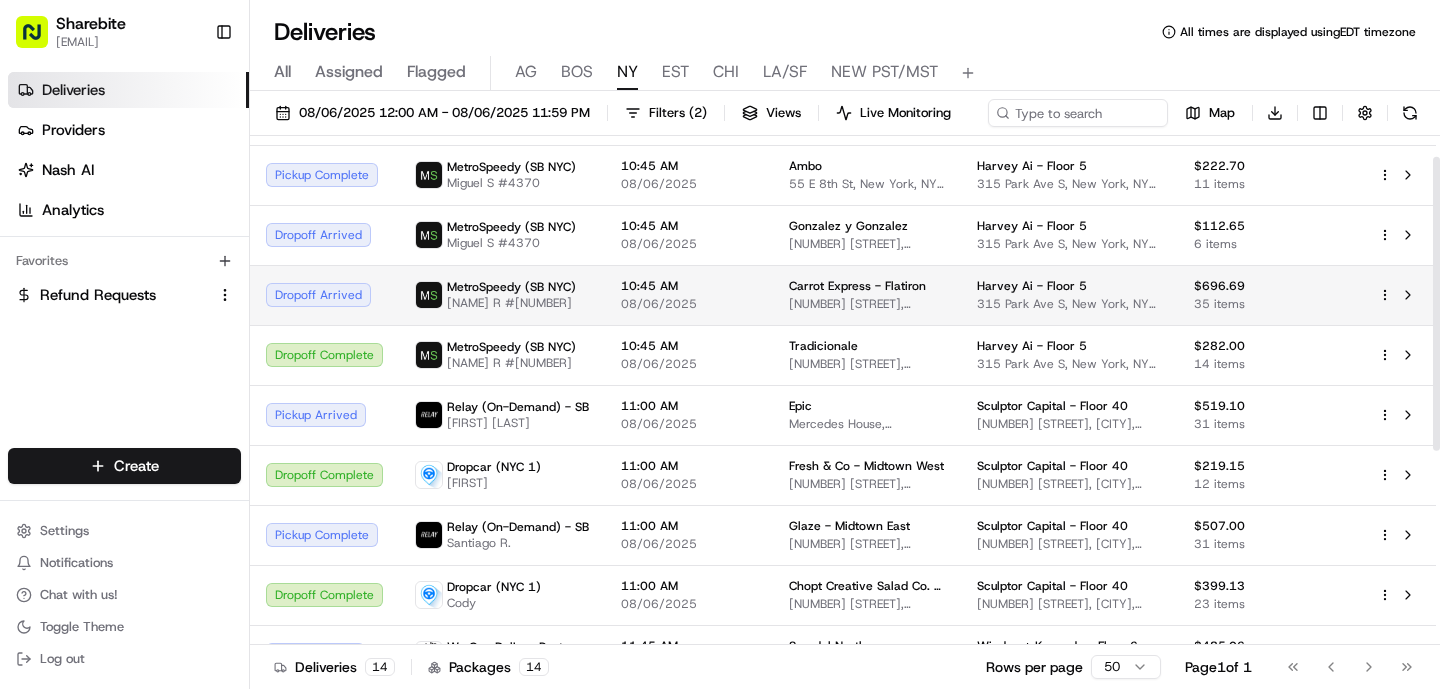 scroll, scrollTop: 40, scrollLeft: 0, axis: vertical 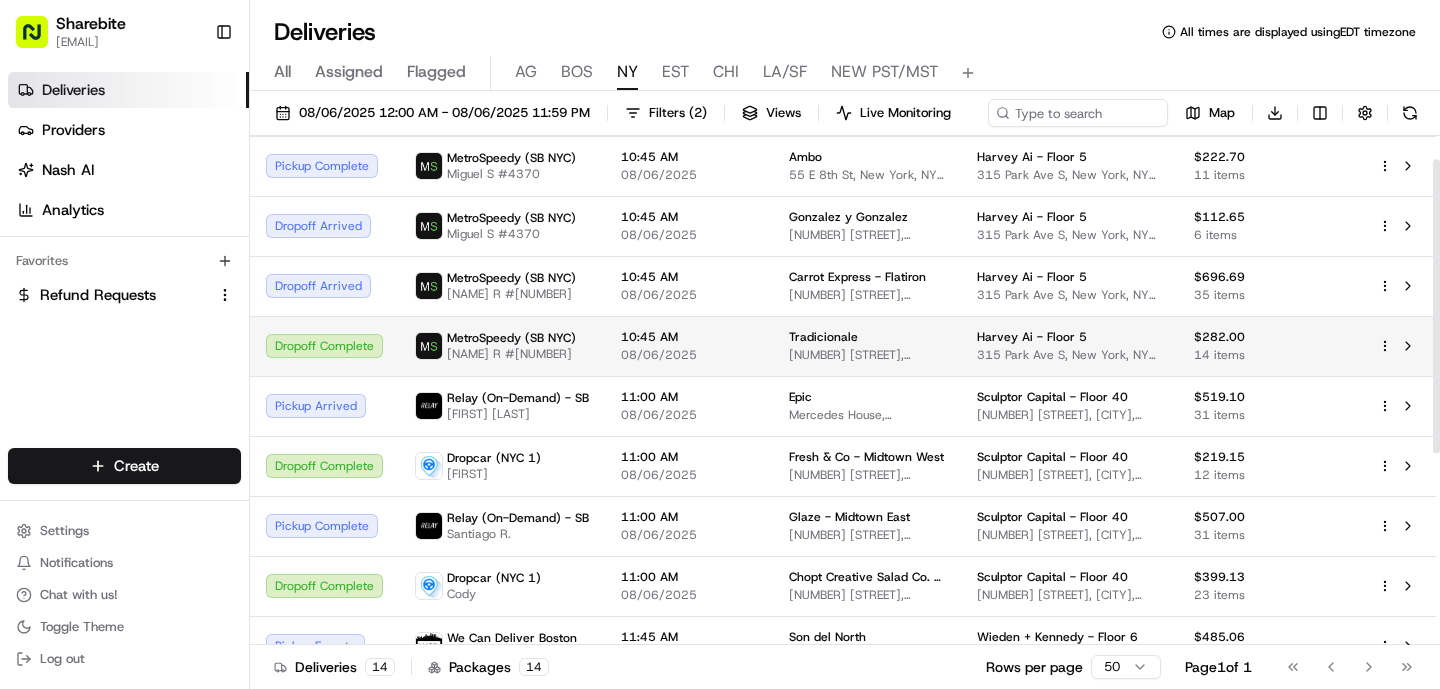 click on "[NAME] R #[NUMBER]" at bounding box center (511, 354) 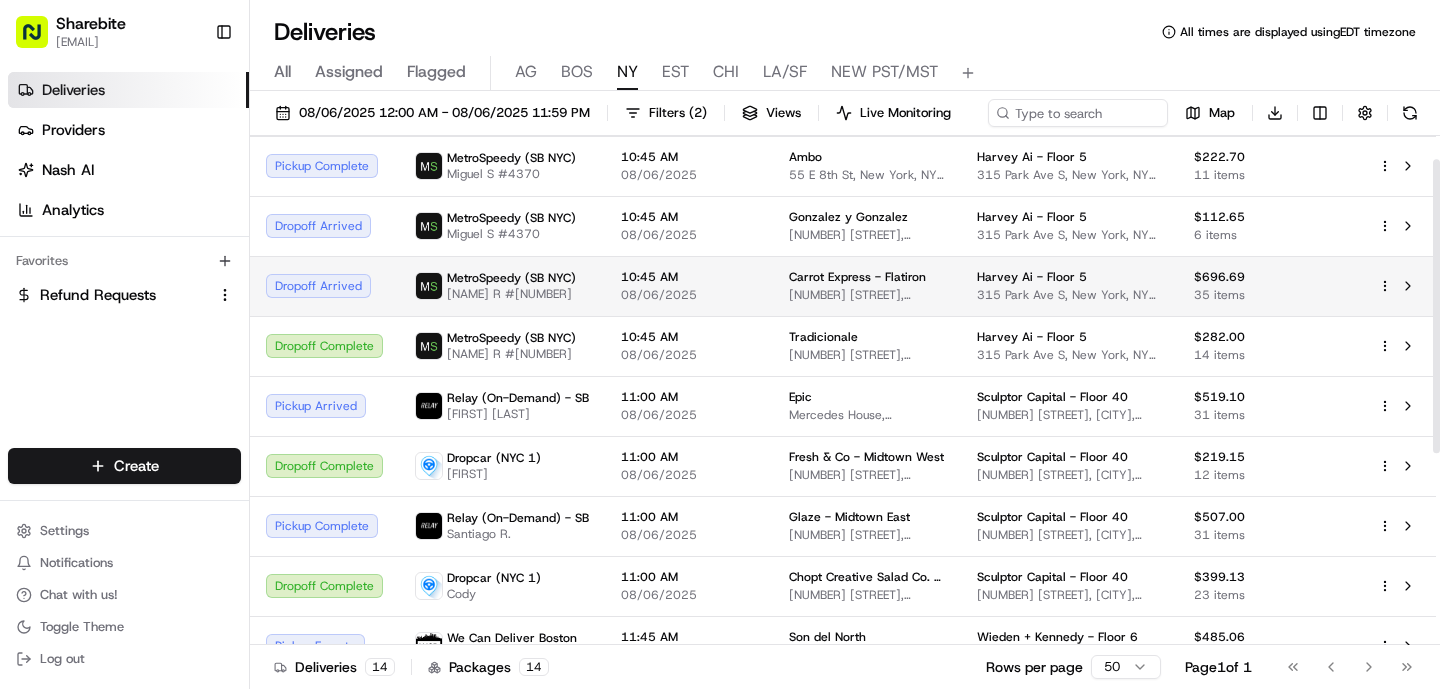 click on "MetroSpeedy (SB NYC) Yanpier R #3311" at bounding box center [502, 286] 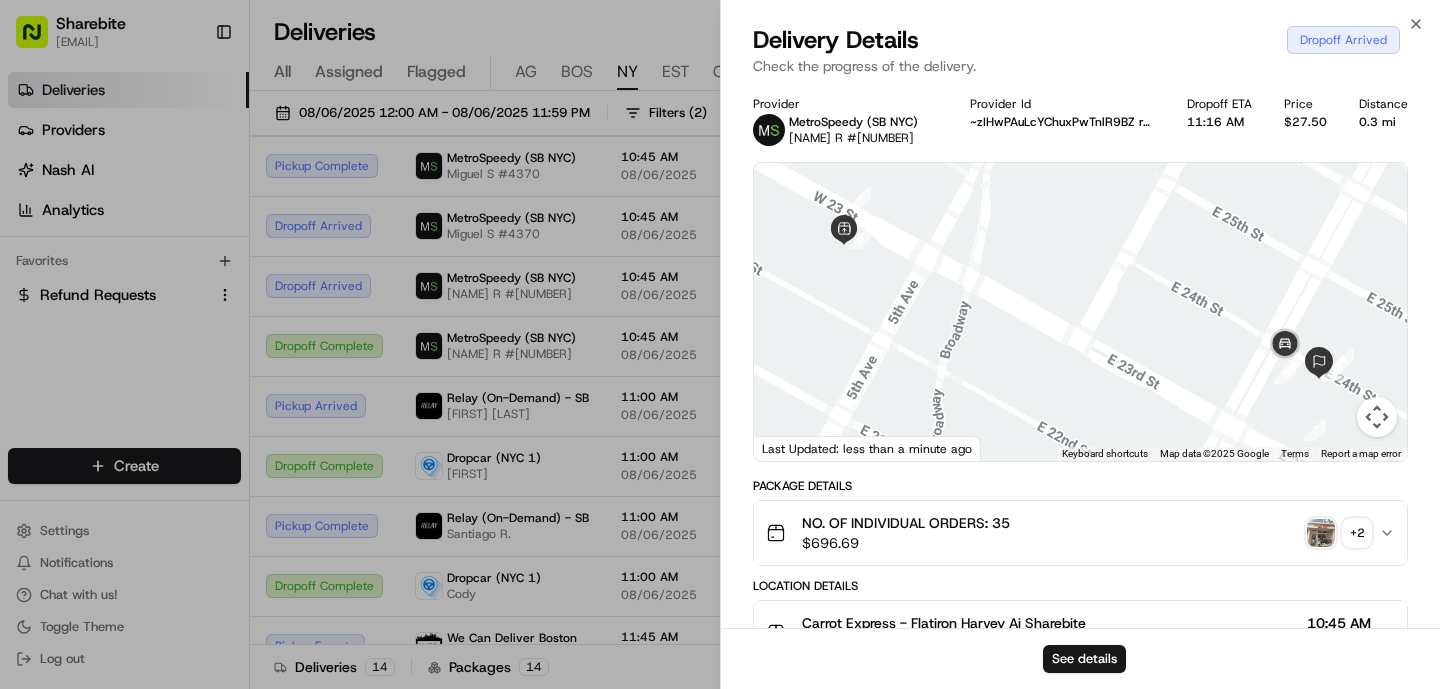 click at bounding box center [1321, 533] 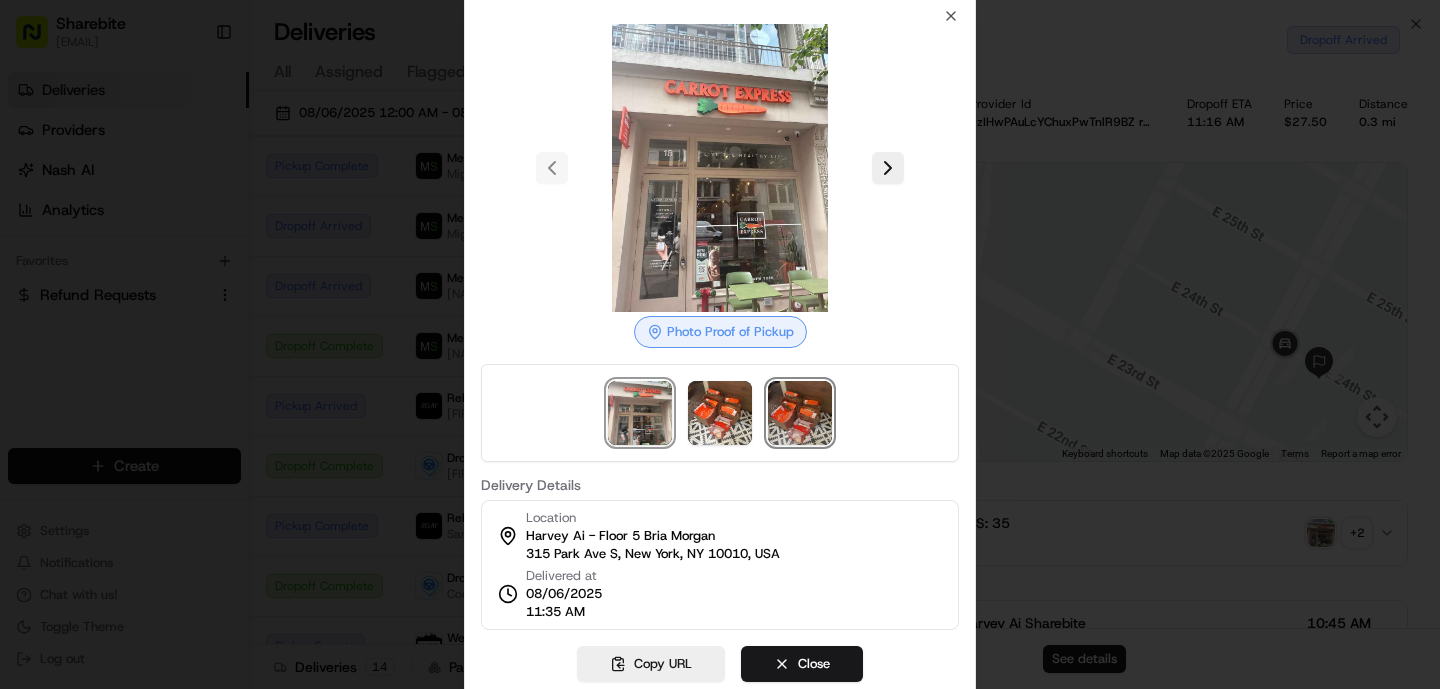 click at bounding box center [800, 413] 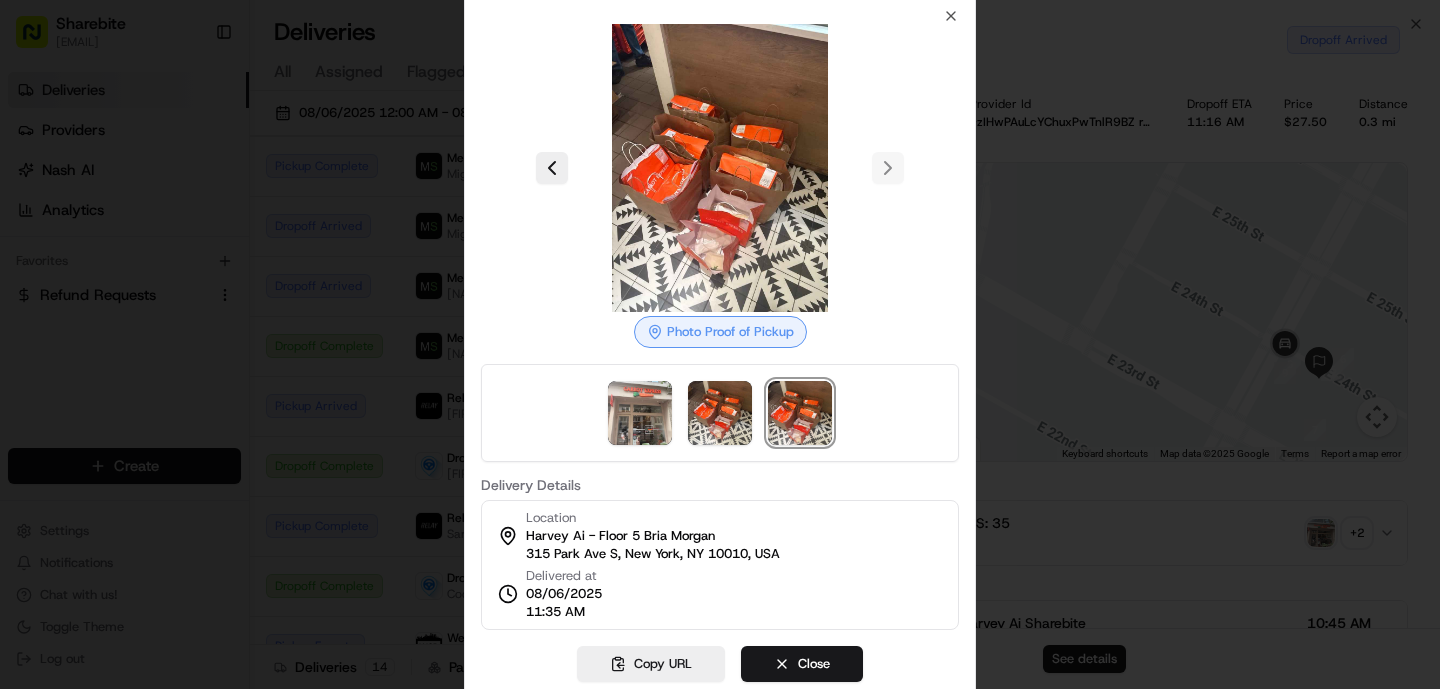 click at bounding box center (720, 344) 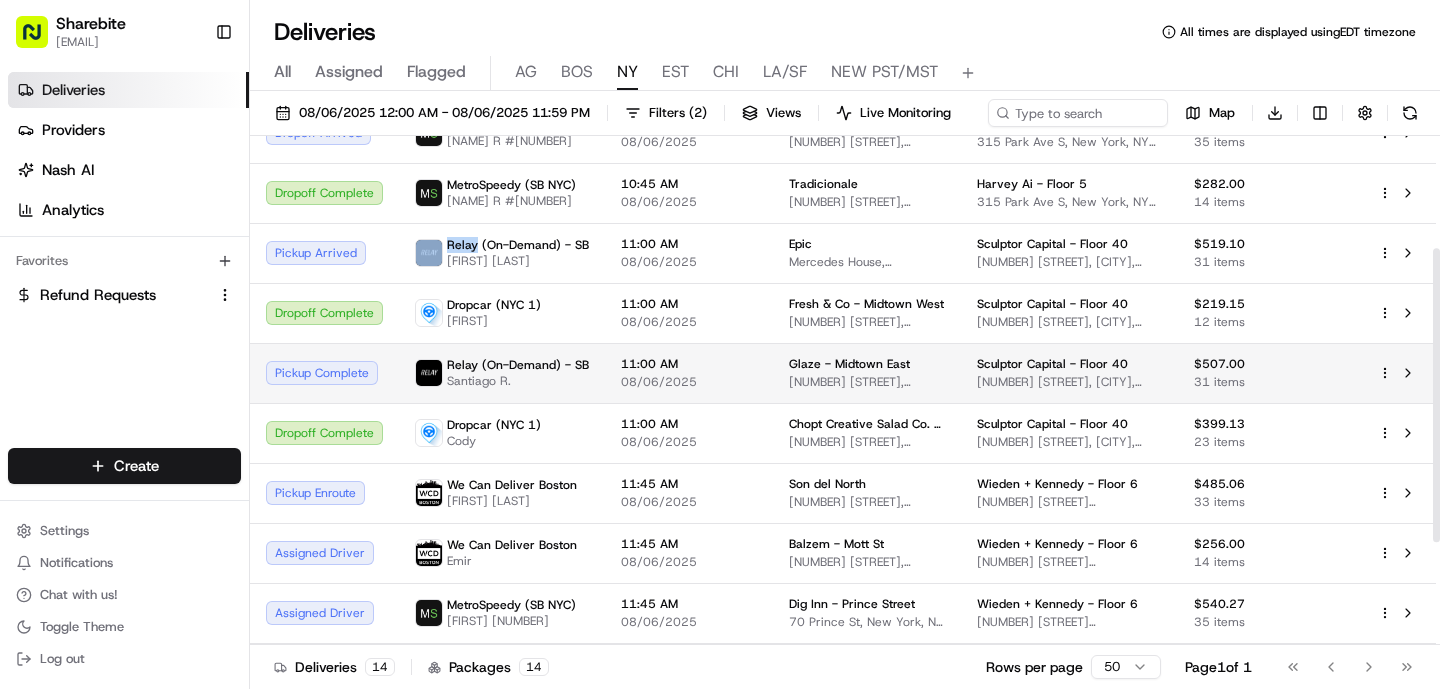 scroll, scrollTop: 194, scrollLeft: 0, axis: vertical 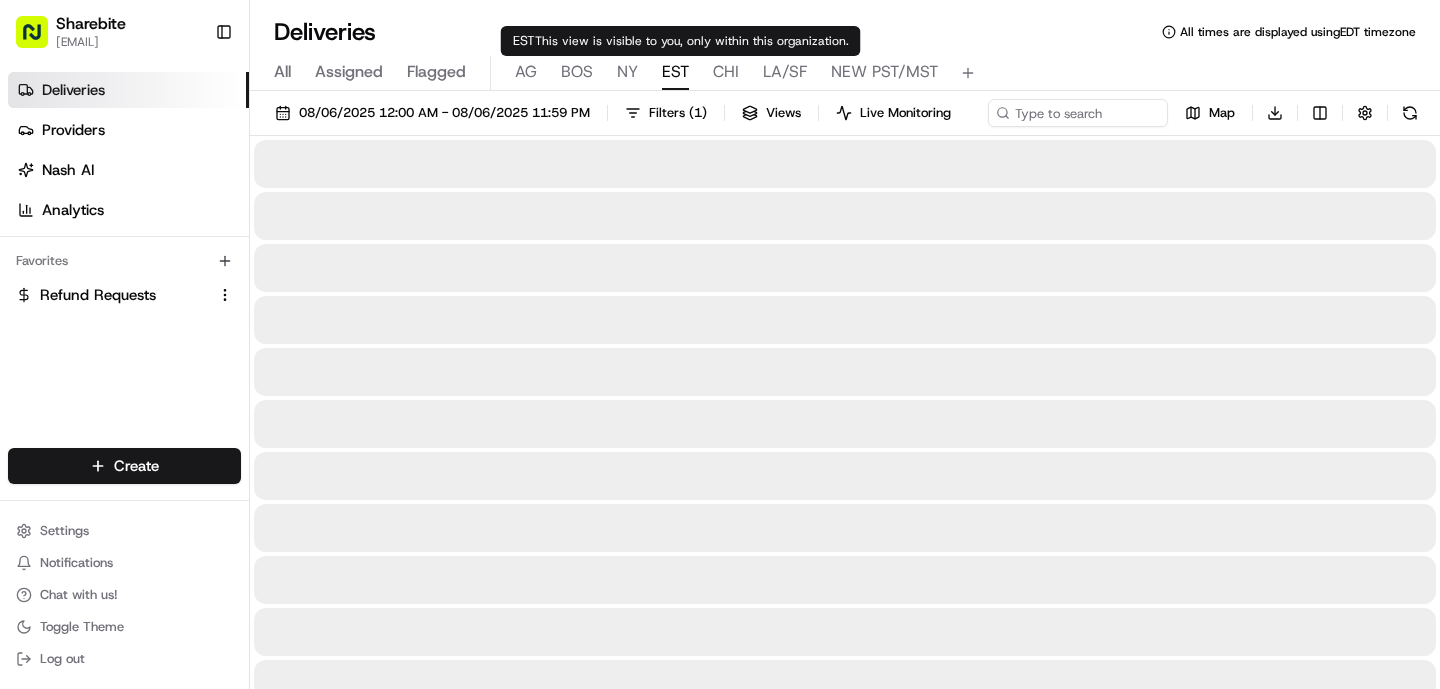 click on "EST" at bounding box center [675, 72] 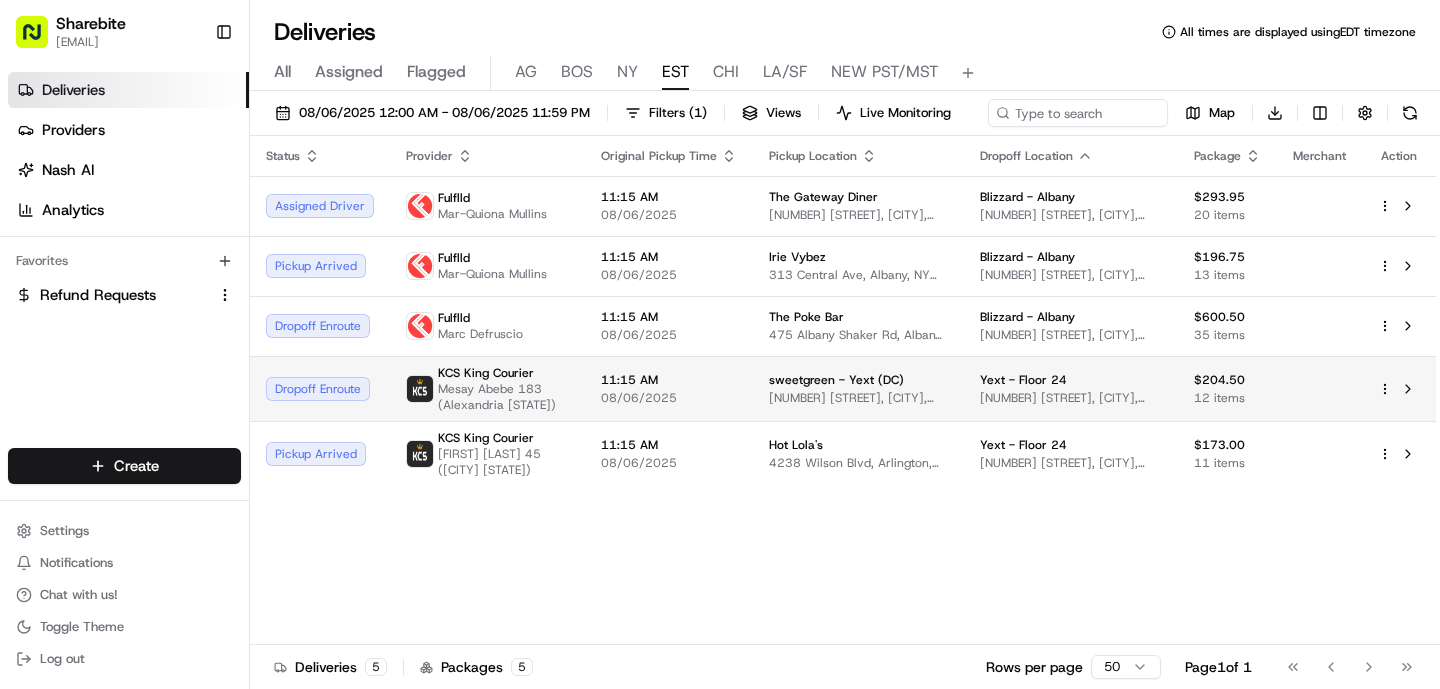 click on "11:15 AM 08/06/2025" at bounding box center (669, 389) 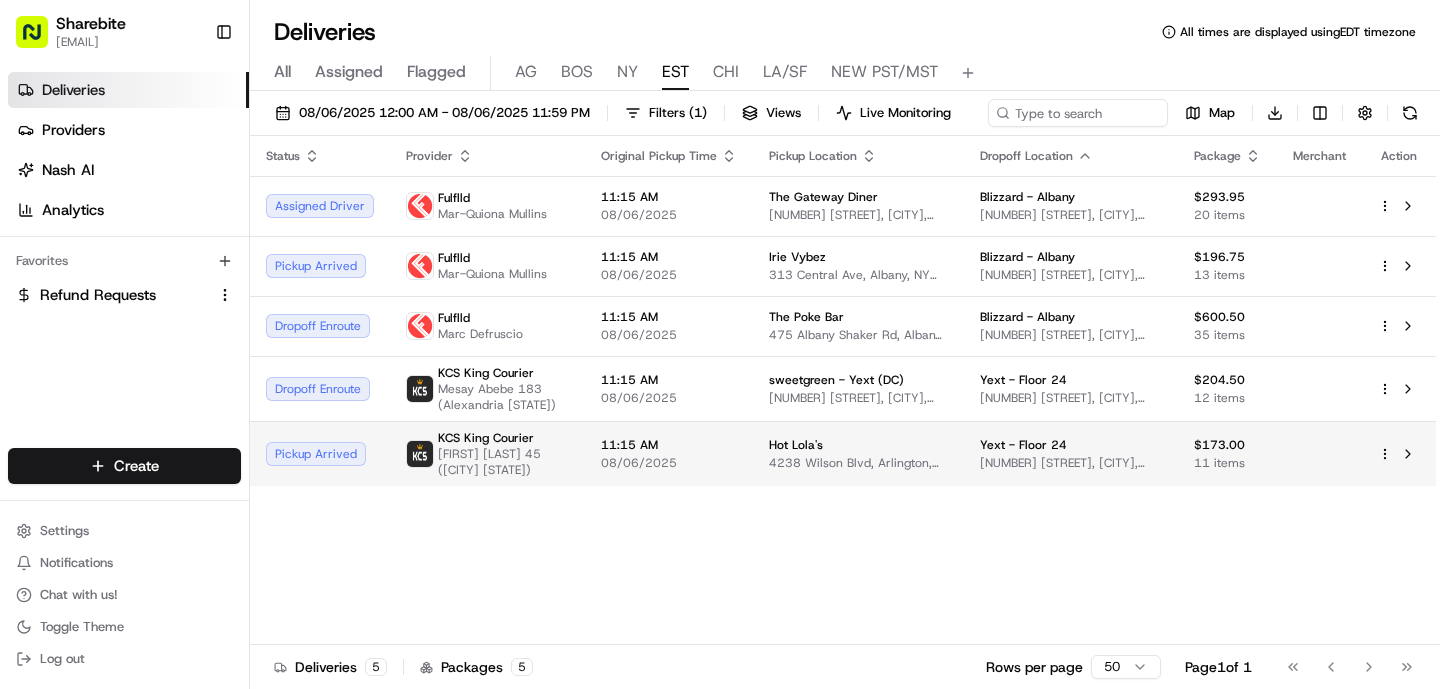 click on "KCS King Courier [FIRST] [LAST] 45 ([CITY] [STATE])" at bounding box center (487, 453) 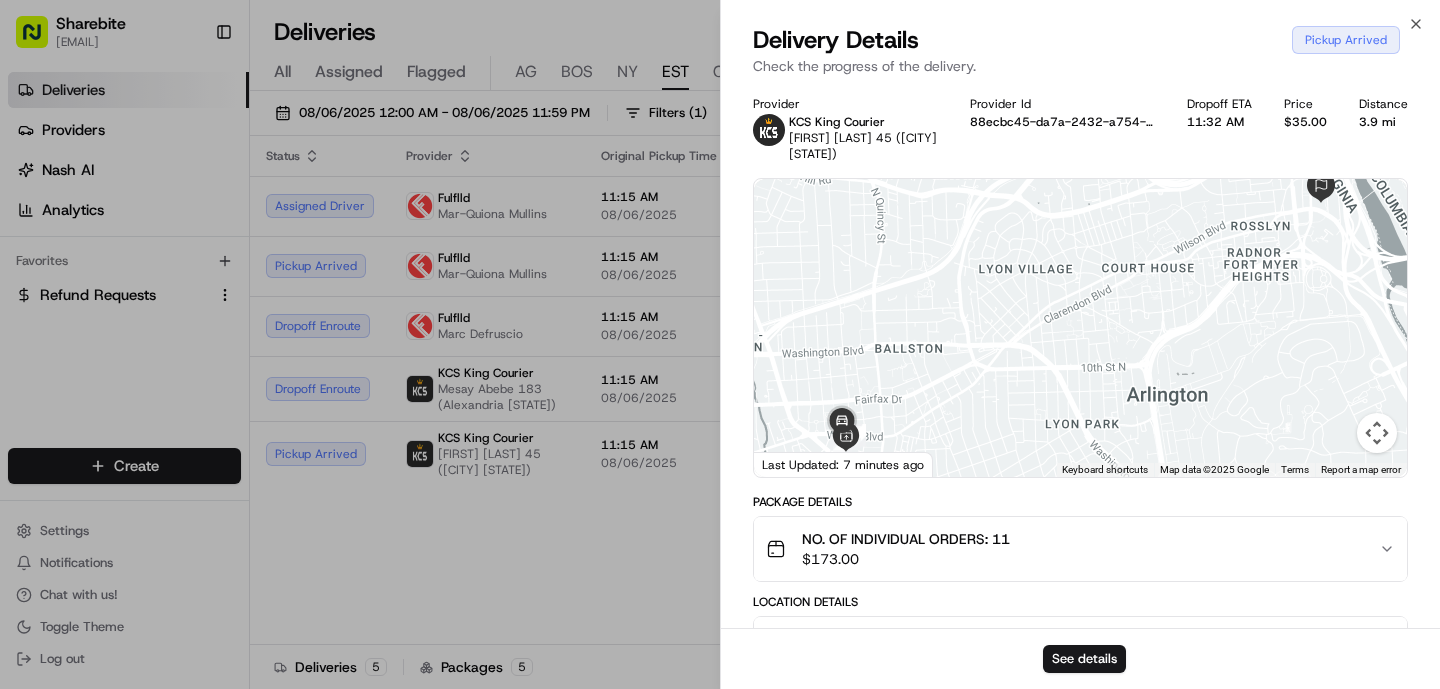 scroll, scrollTop: 430, scrollLeft: 0, axis: vertical 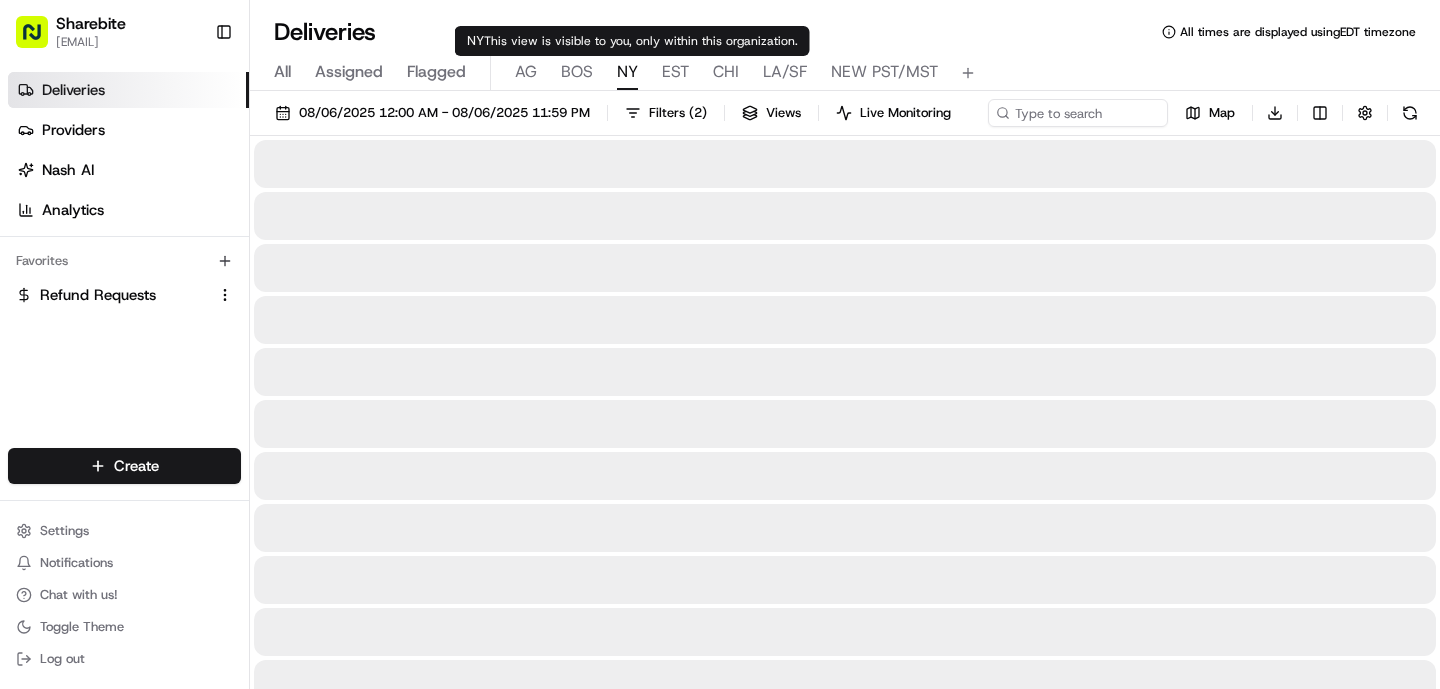 click on "NY" at bounding box center (627, 72) 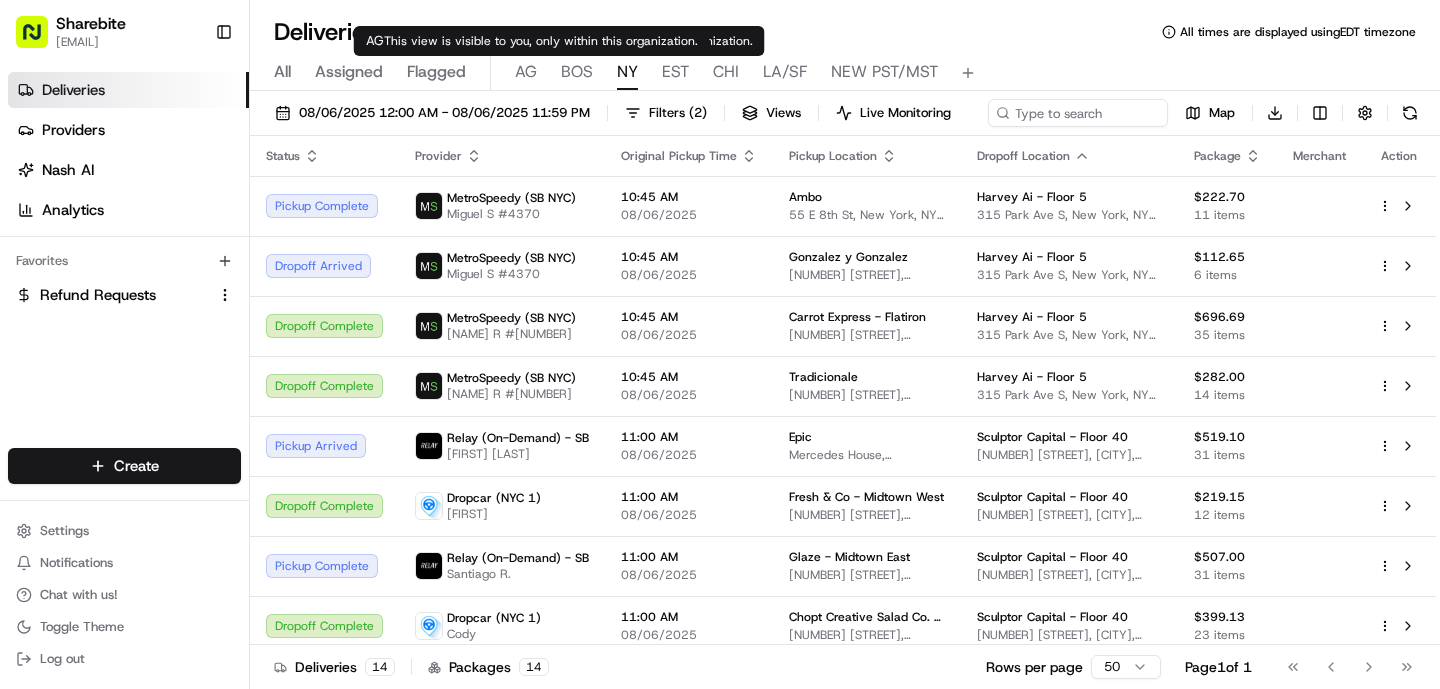 click on "AG" at bounding box center (526, 72) 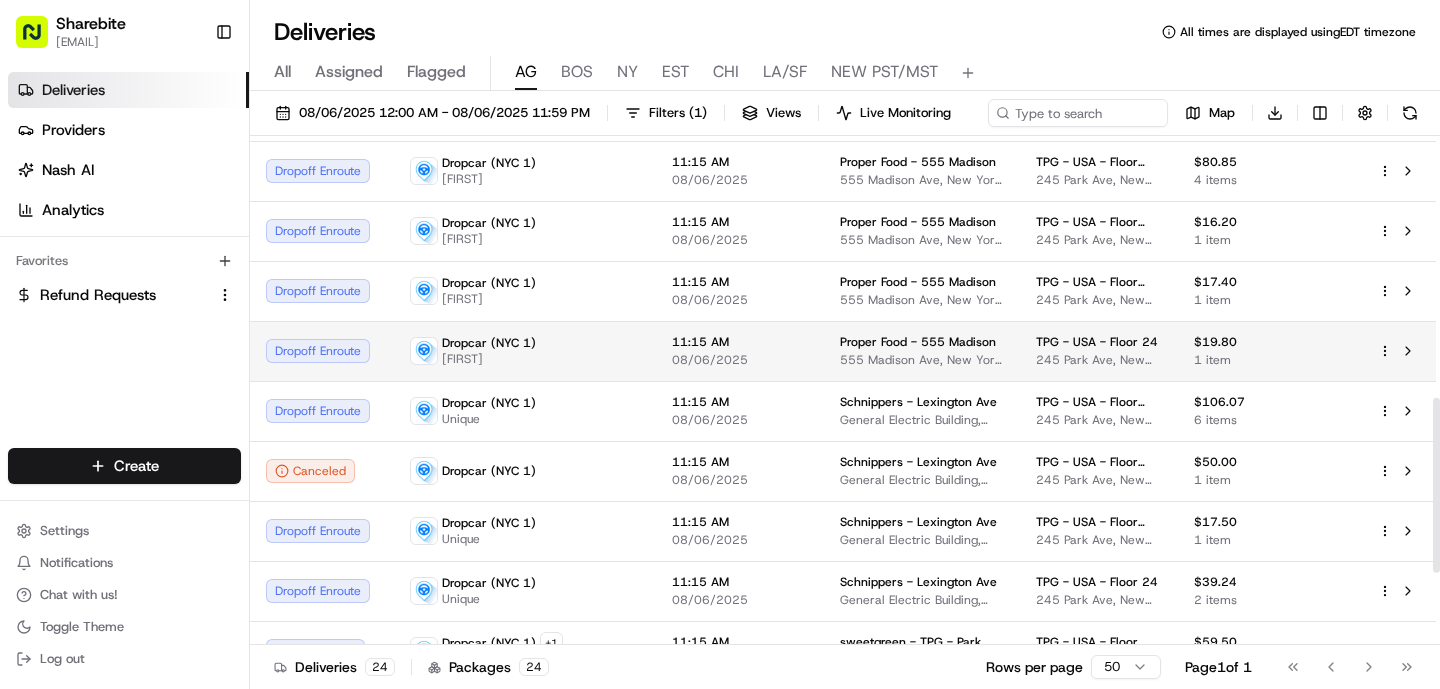 scroll, scrollTop: 761, scrollLeft: 0, axis: vertical 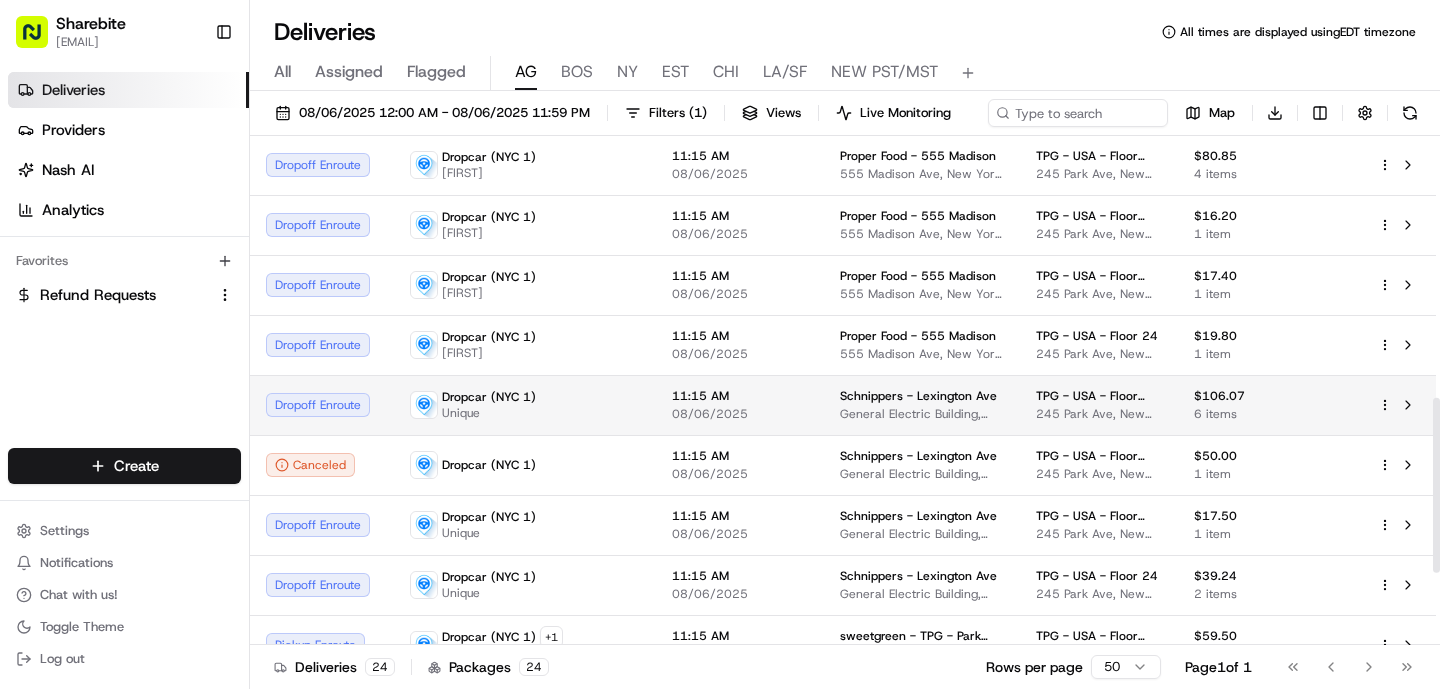 click on "Dropcar (NYC 1) Unique" at bounding box center [525, 405] 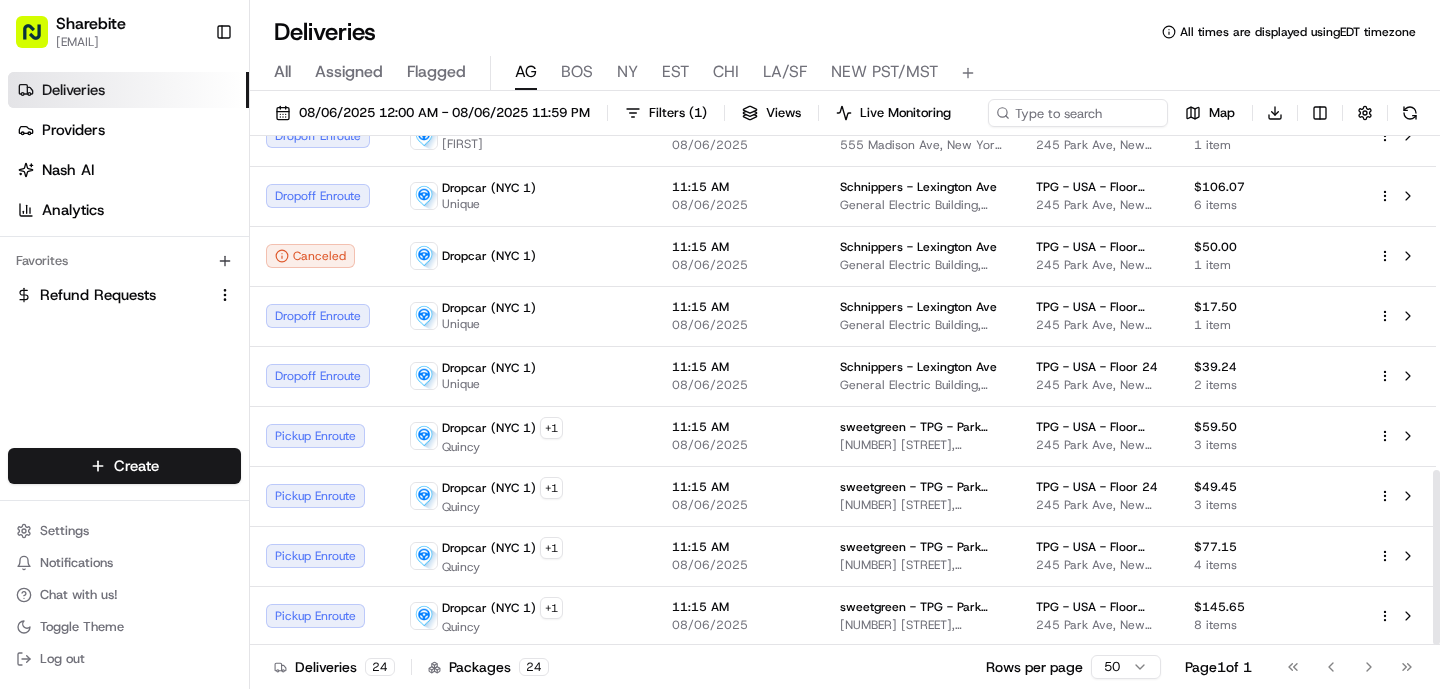 scroll, scrollTop: 971, scrollLeft: 0, axis: vertical 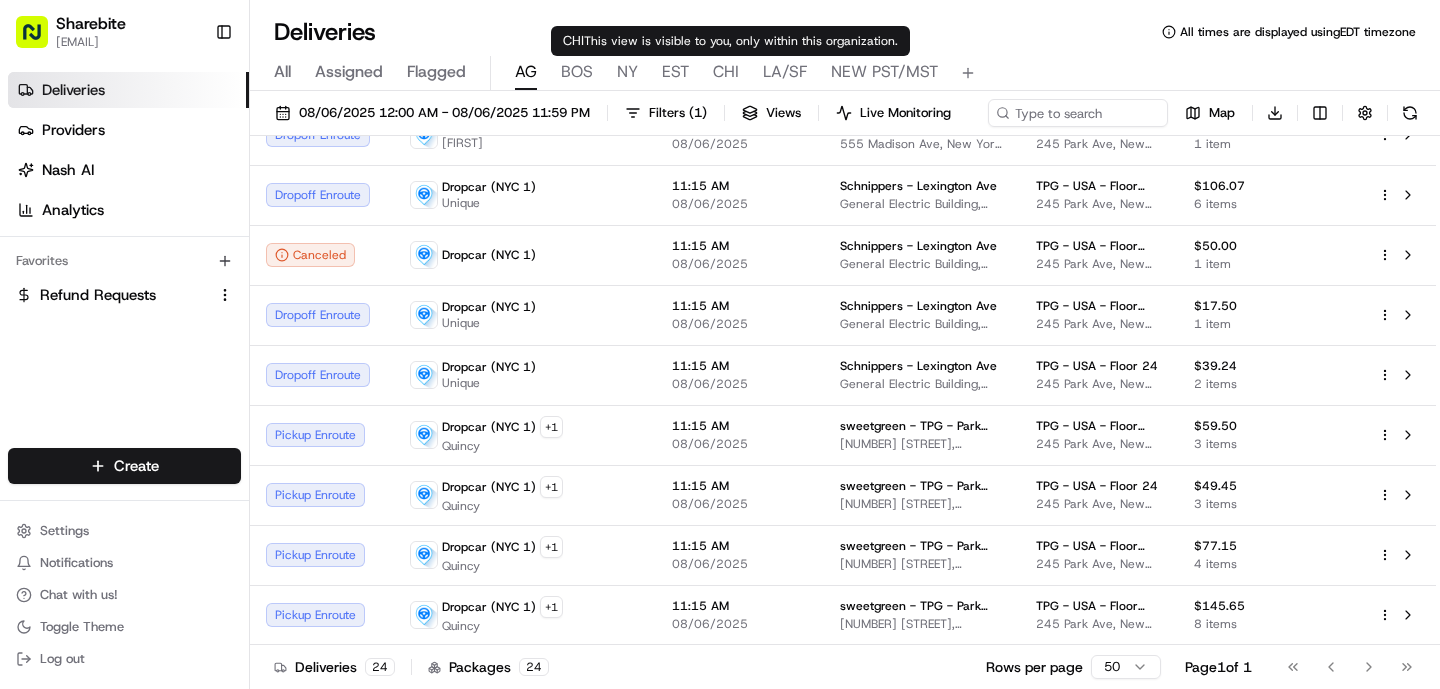 click on "CHI" at bounding box center (726, 72) 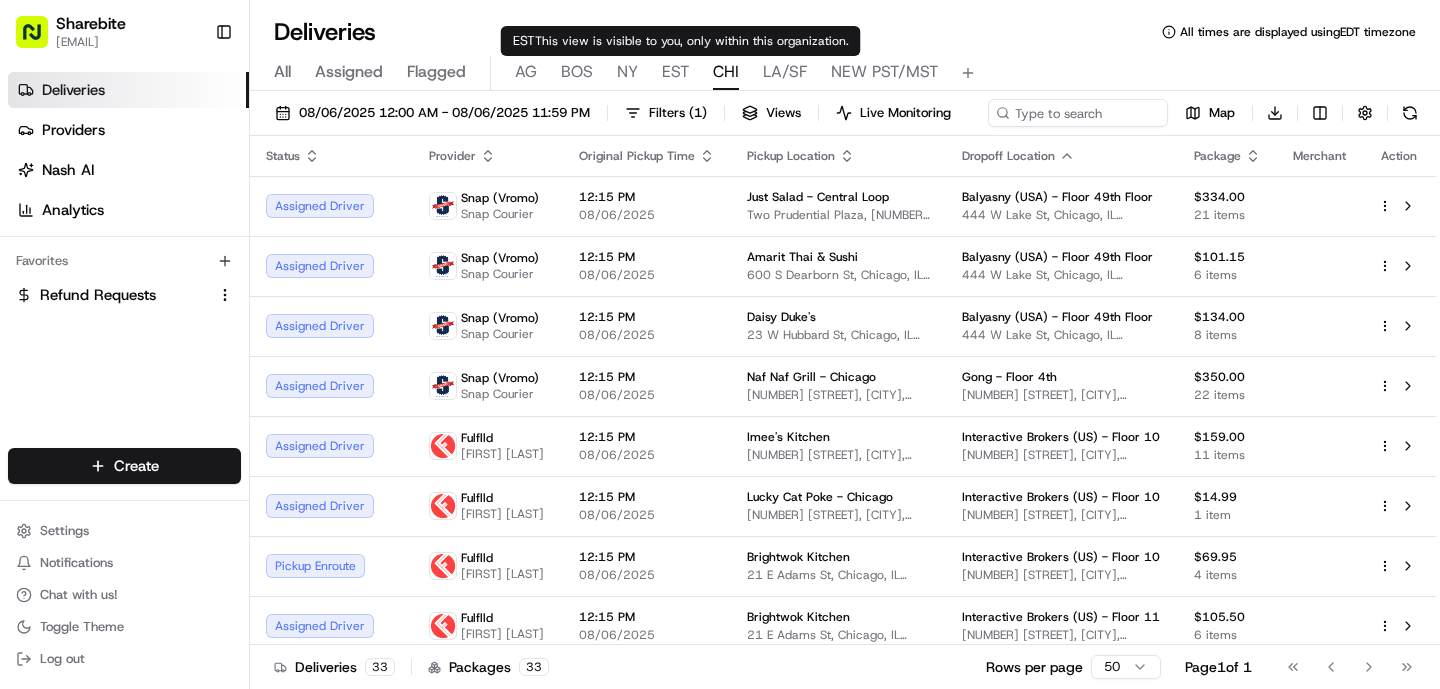 click on "All Assigned Flagged AG BOS NY EST CHI LA/SF NEW PST/MST" at bounding box center [845, 73] 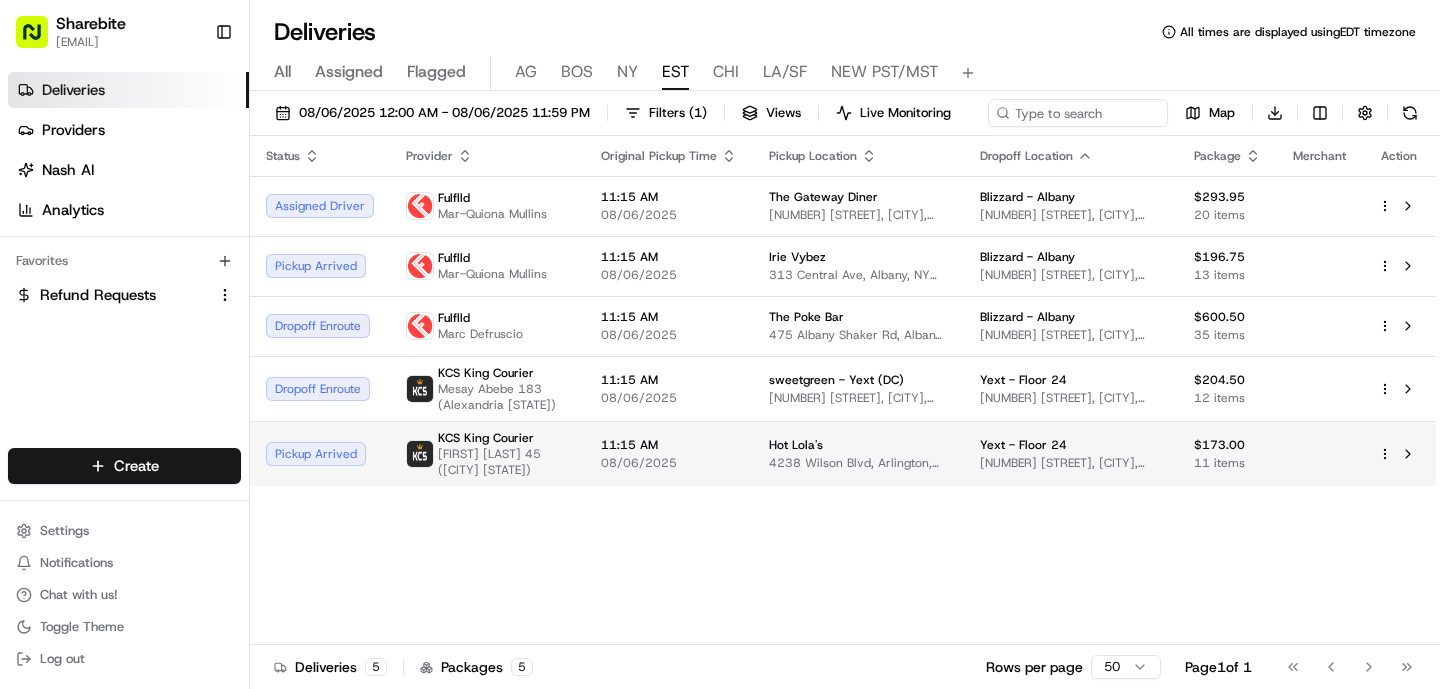 click on "KCS King Courier [FIRST] [LAST] 45 ([CITY] [STATE])" at bounding box center [487, 453] 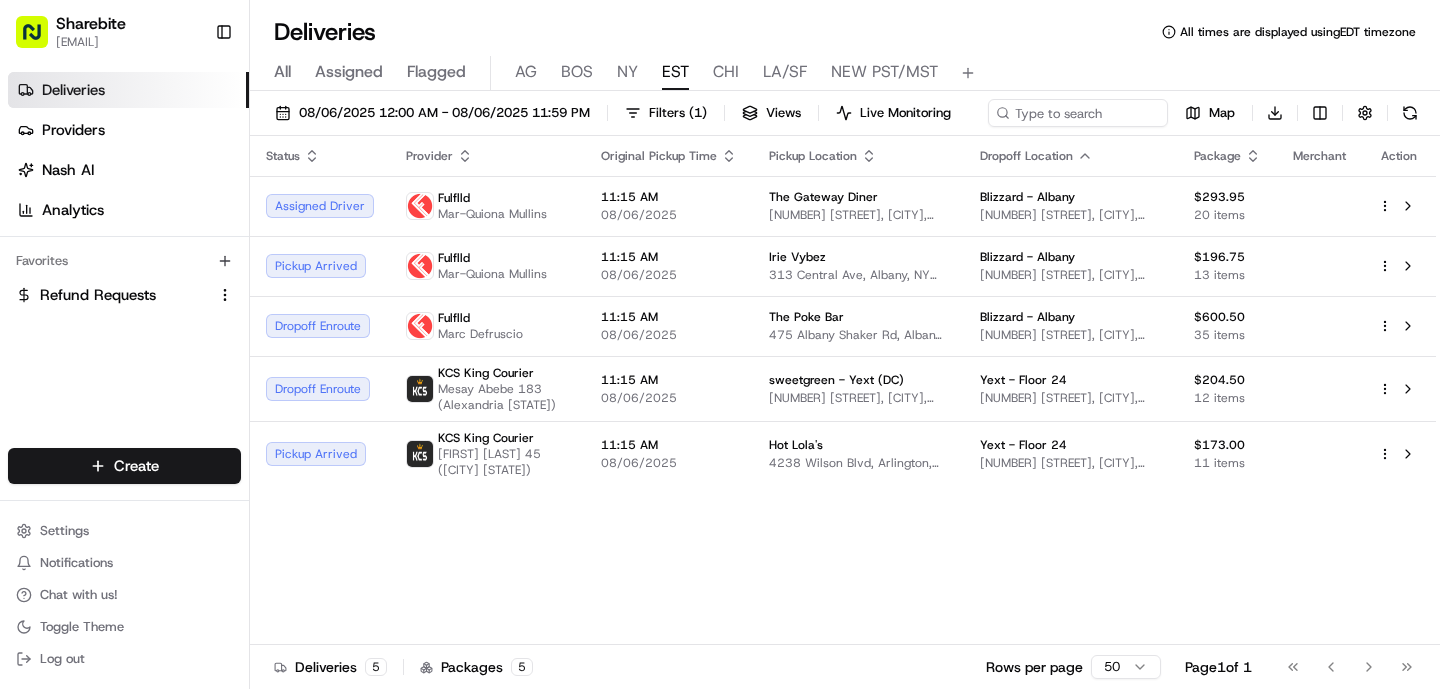 click on "BOS" at bounding box center (577, 72) 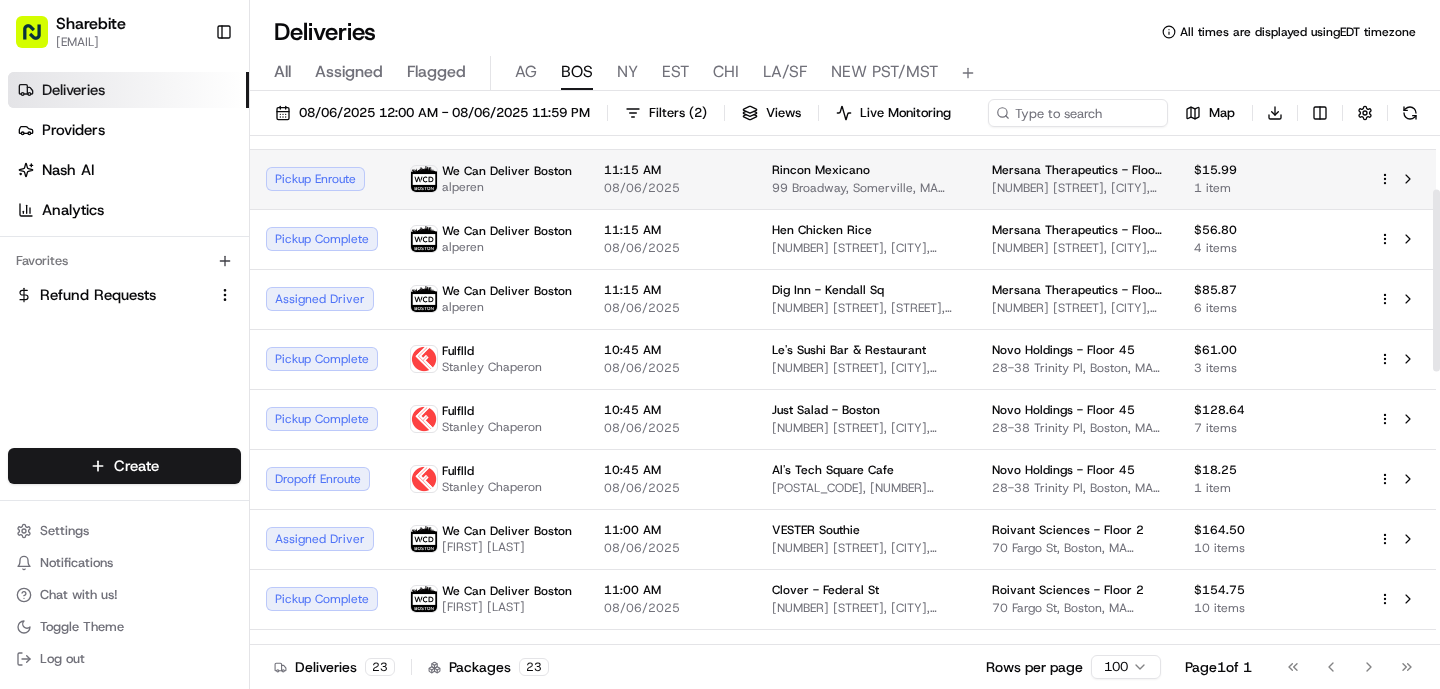 scroll, scrollTop: 149, scrollLeft: 0, axis: vertical 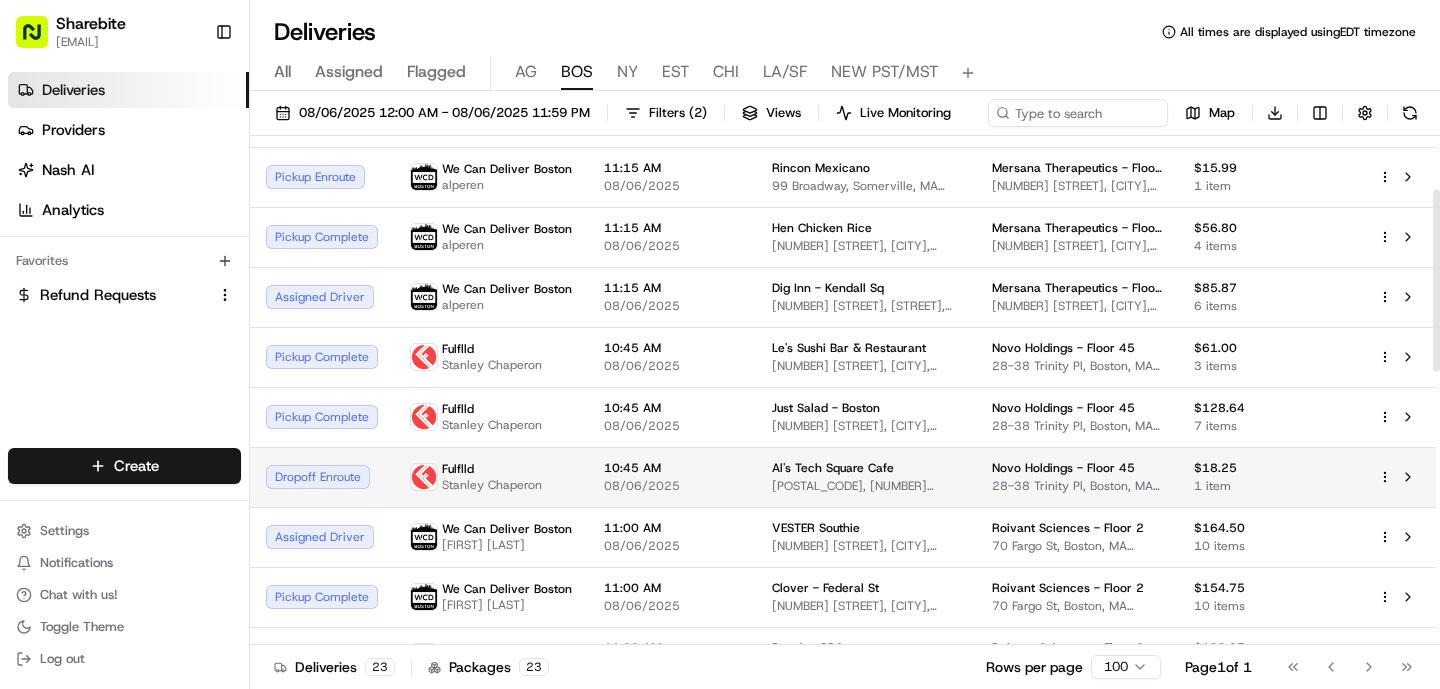 click on "10:45 AM" at bounding box center [672, 468] 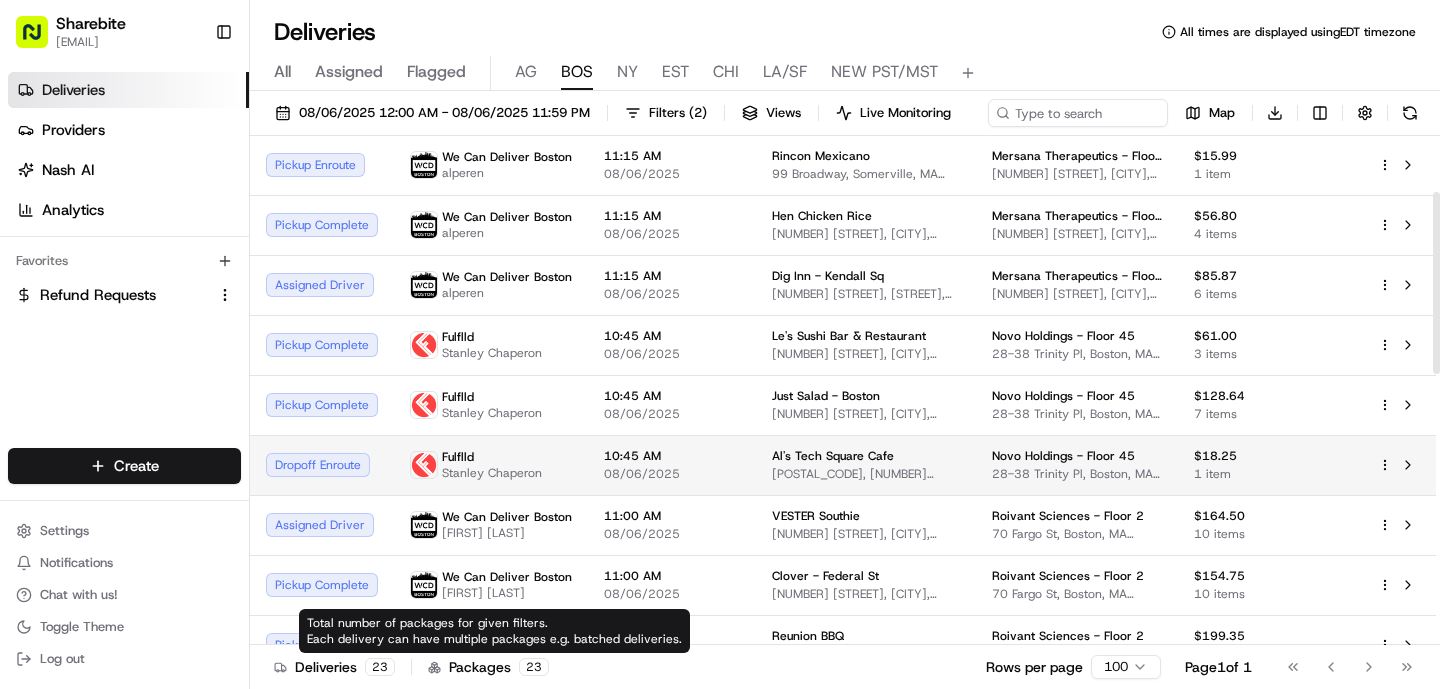 scroll, scrollTop: 156, scrollLeft: 0, axis: vertical 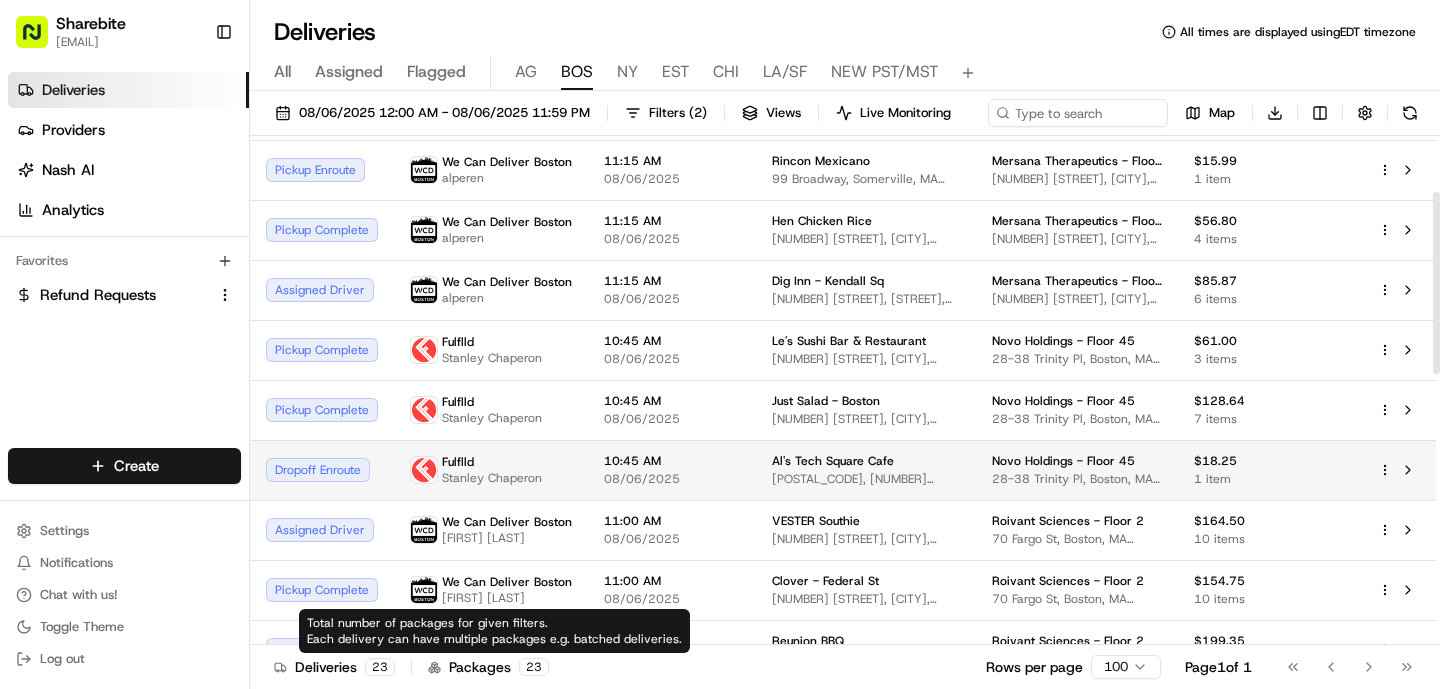 click on "Al's Tech Square Cafe" at bounding box center (833, 461) 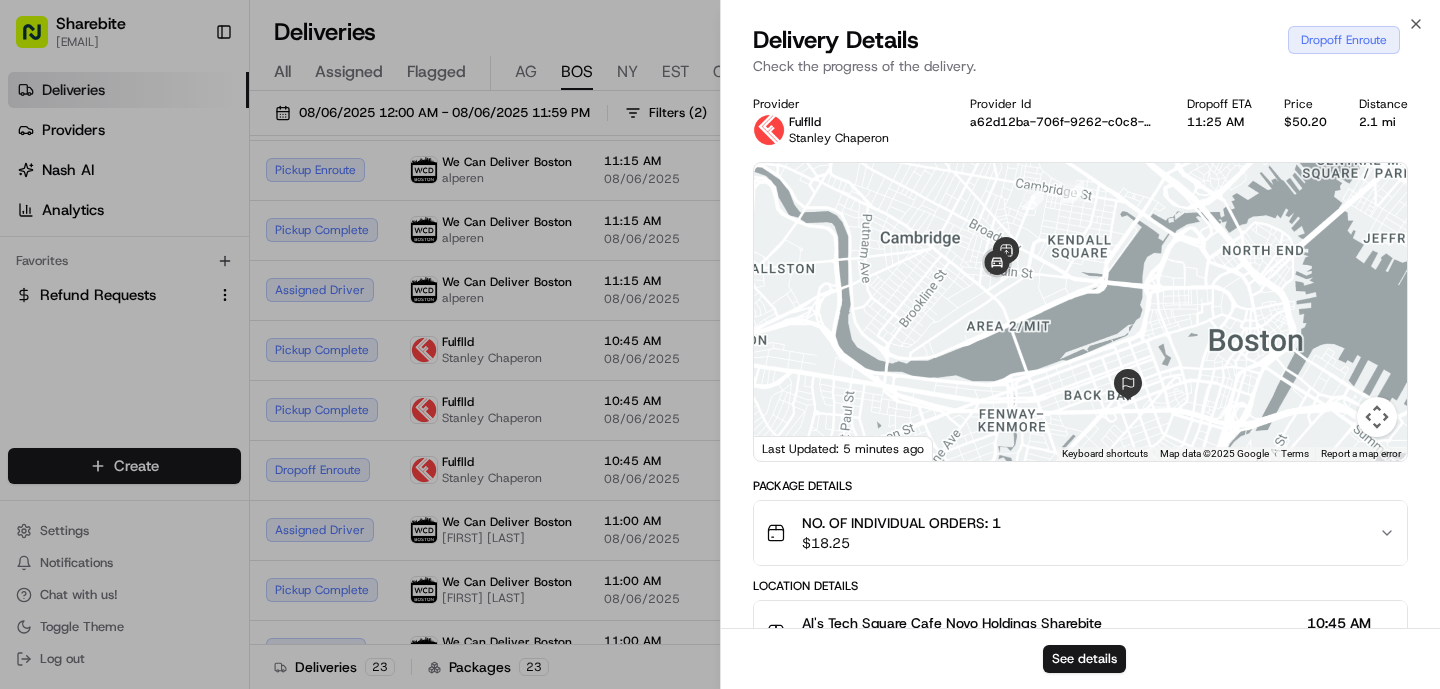 drag, startPoint x: 1048, startPoint y: 379, endPoint x: 997, endPoint y: 307, distance: 88.23265 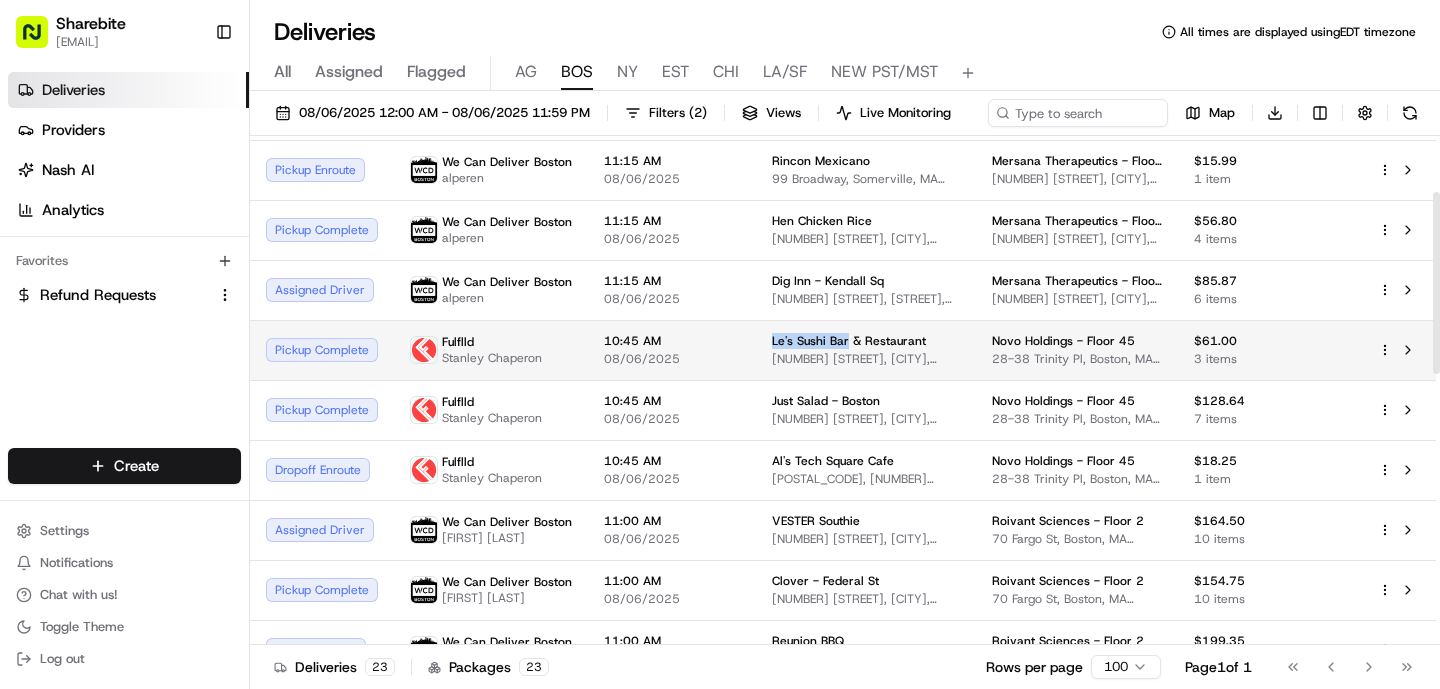 drag, startPoint x: 840, startPoint y: 340, endPoint x: 753, endPoint y: 340, distance: 87 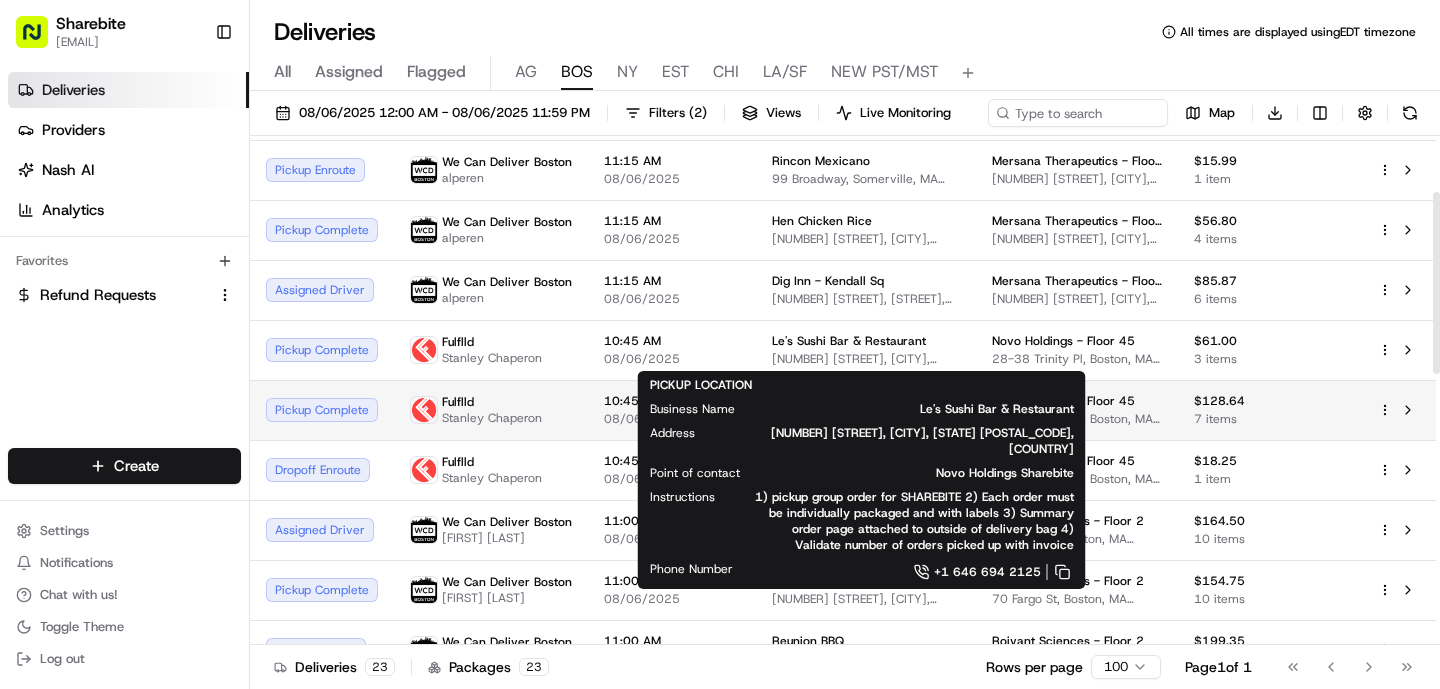 click on "Fulflld" at bounding box center [492, 402] 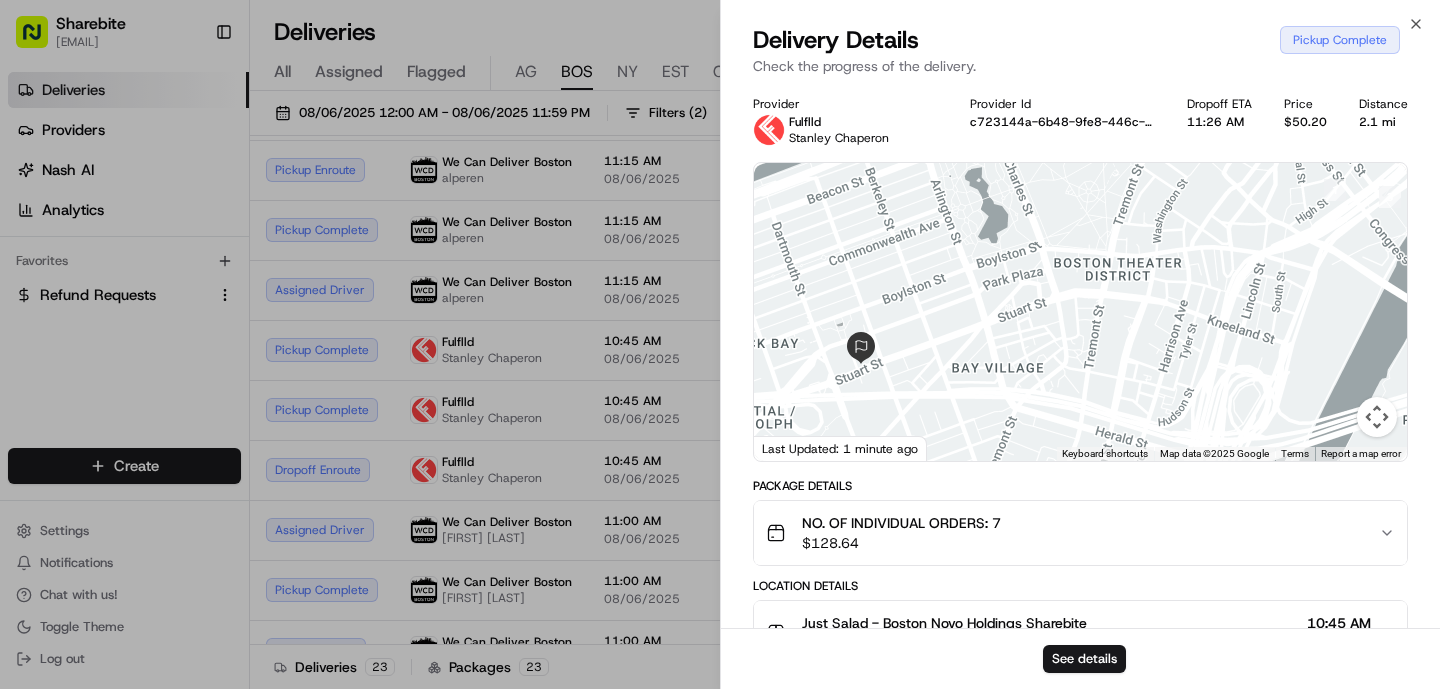 drag, startPoint x: 1122, startPoint y: 217, endPoint x: 1140, endPoint y: 160, distance: 59.77458 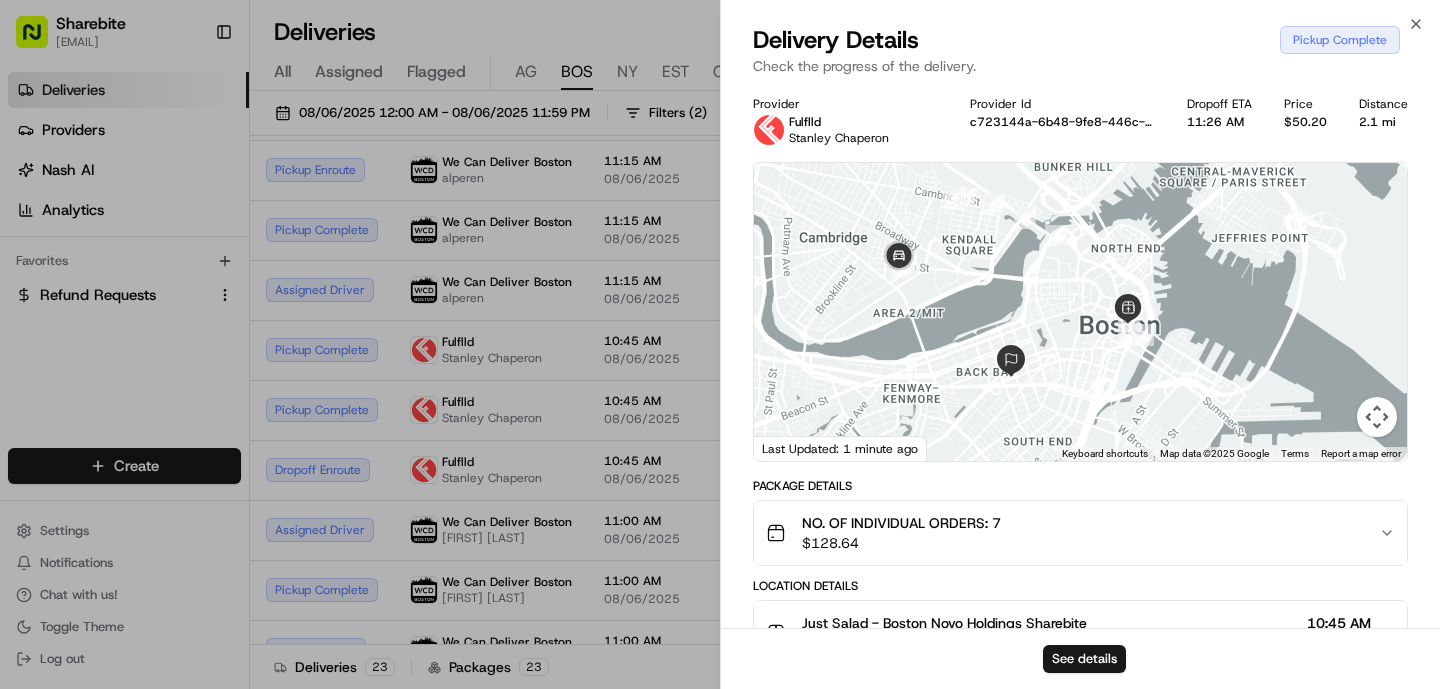 drag, startPoint x: 990, startPoint y: 263, endPoint x: 1046, endPoint y: 355, distance: 107.70329 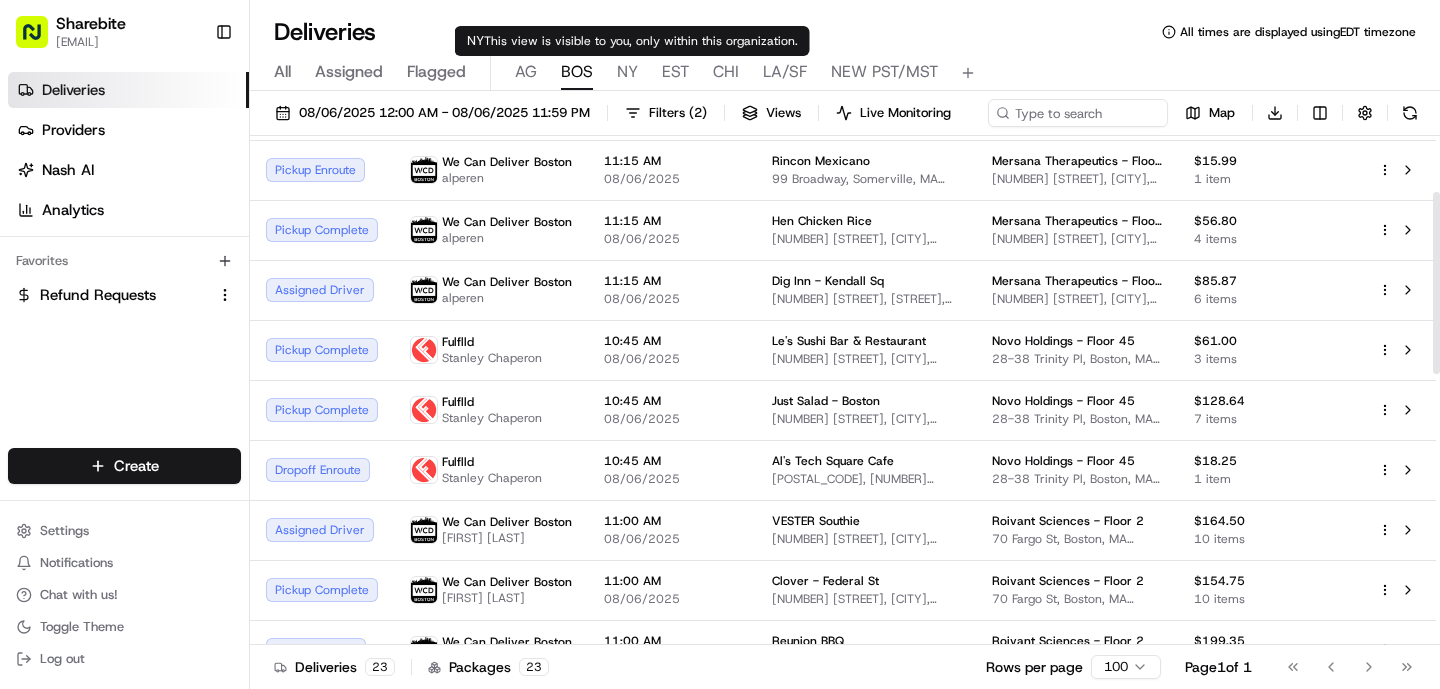 click on "NY" at bounding box center [627, 72] 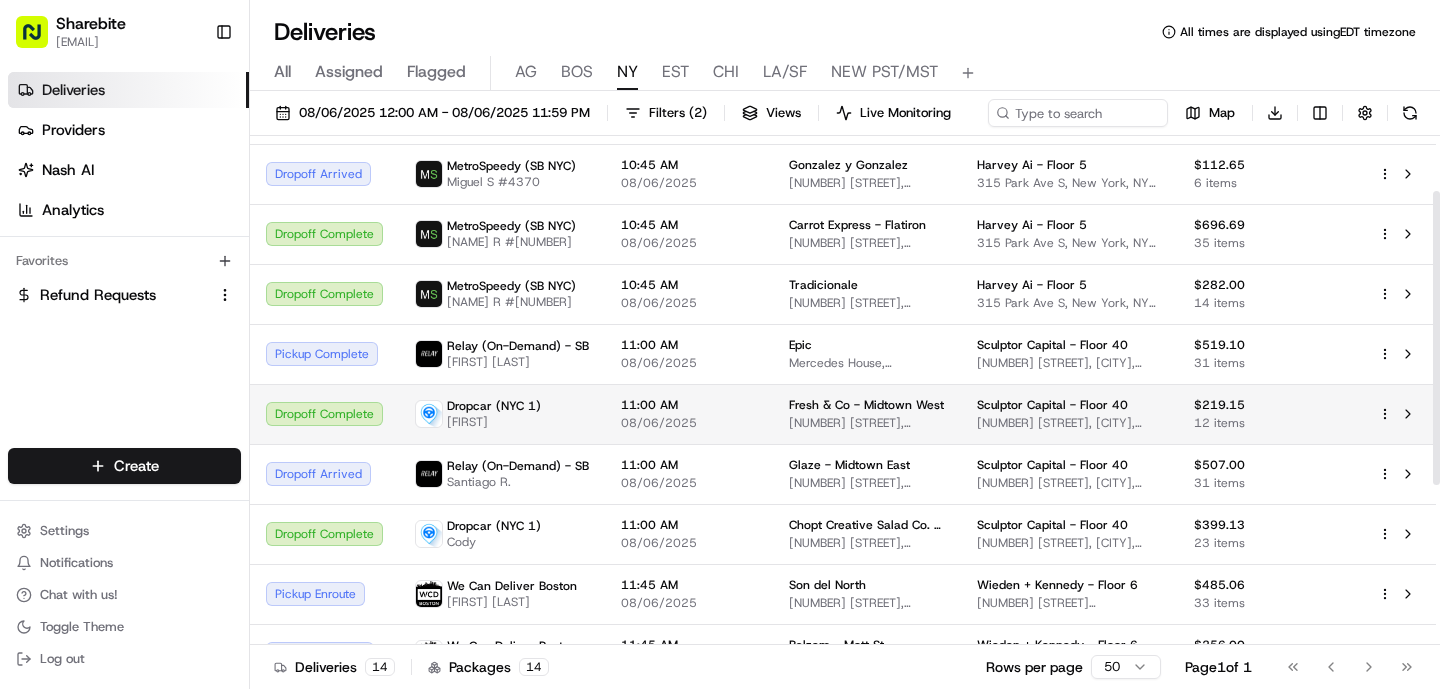 scroll, scrollTop: 95, scrollLeft: 0, axis: vertical 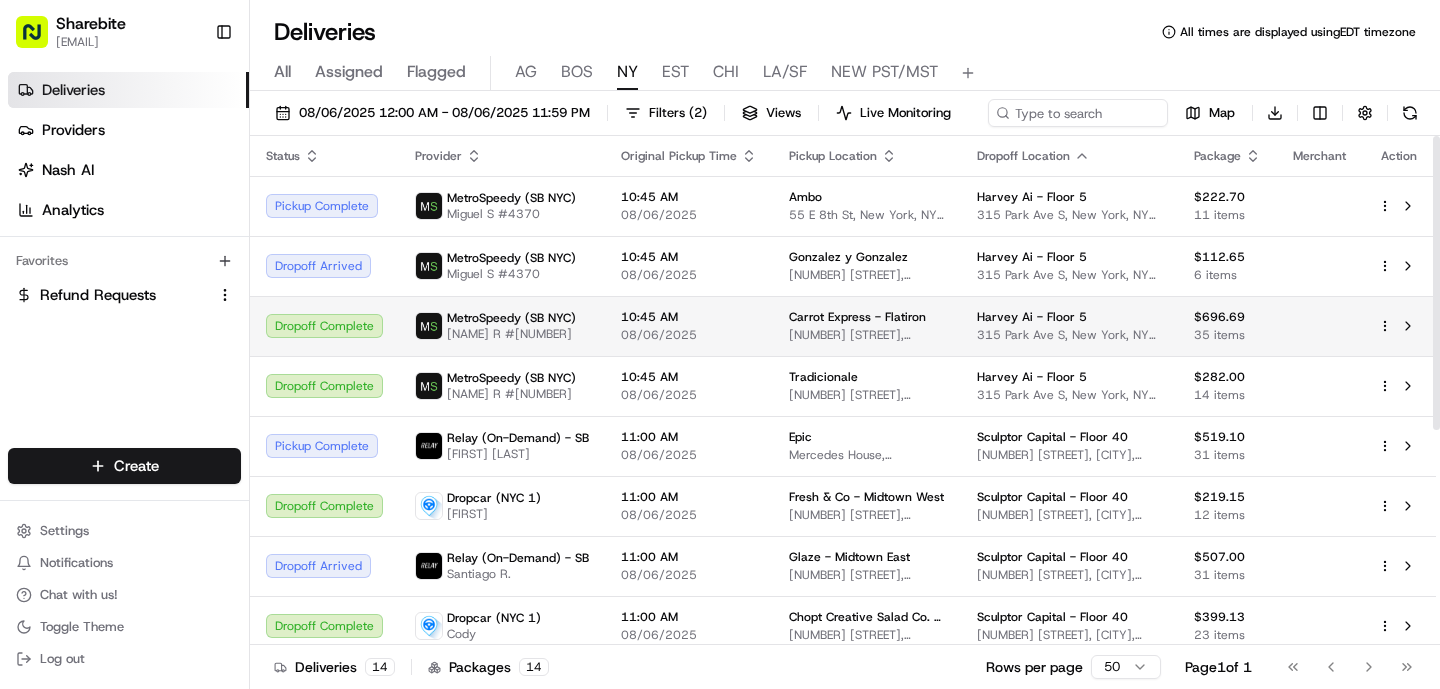 click on "08/06/2025" at bounding box center [689, 335] 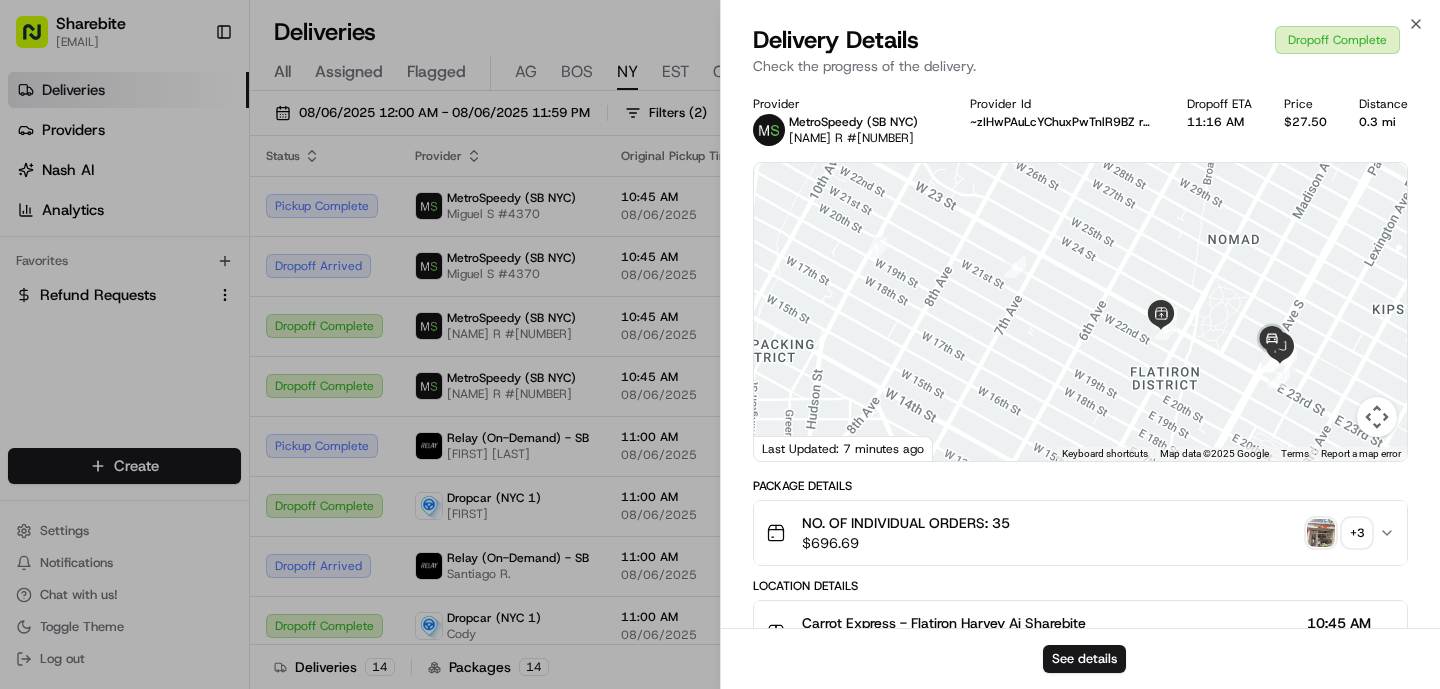 scroll, scrollTop: 894, scrollLeft: 0, axis: vertical 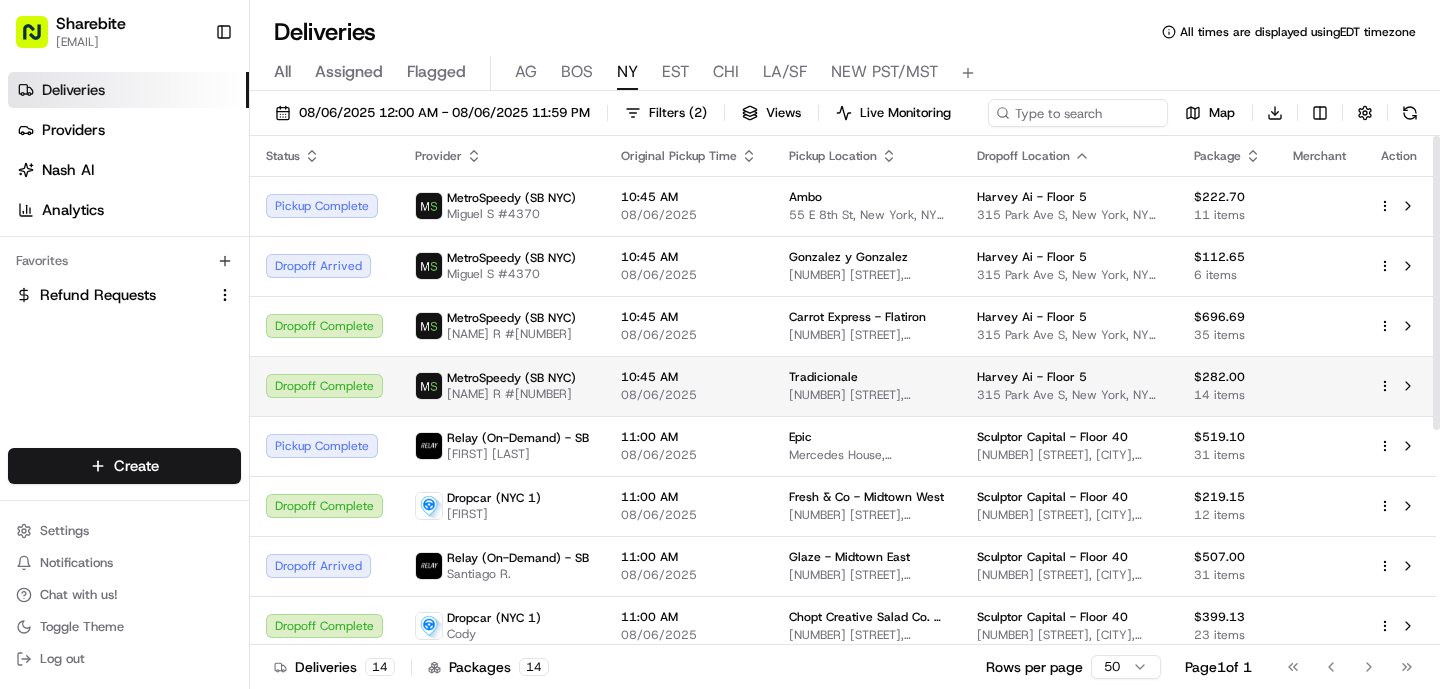 click on "MetroSpeedy (SB NYC)" at bounding box center (511, 378) 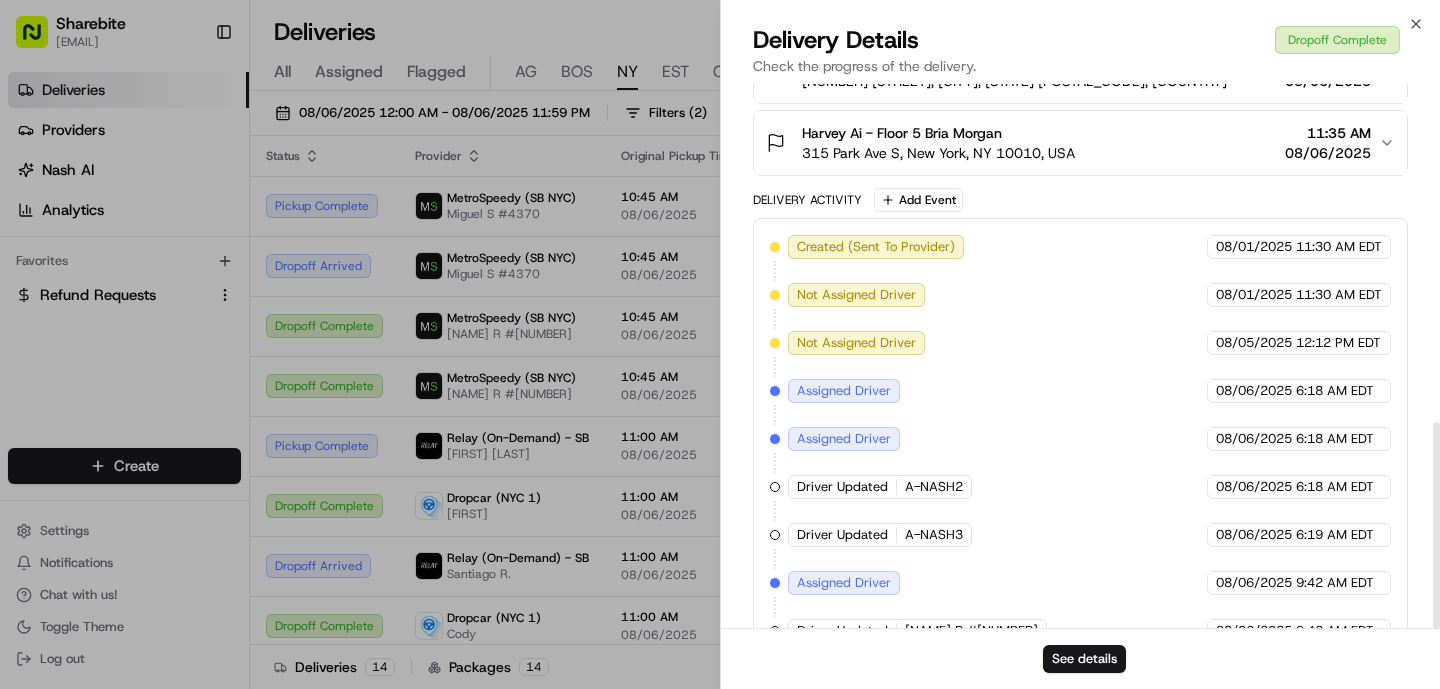 scroll, scrollTop: 894, scrollLeft: 0, axis: vertical 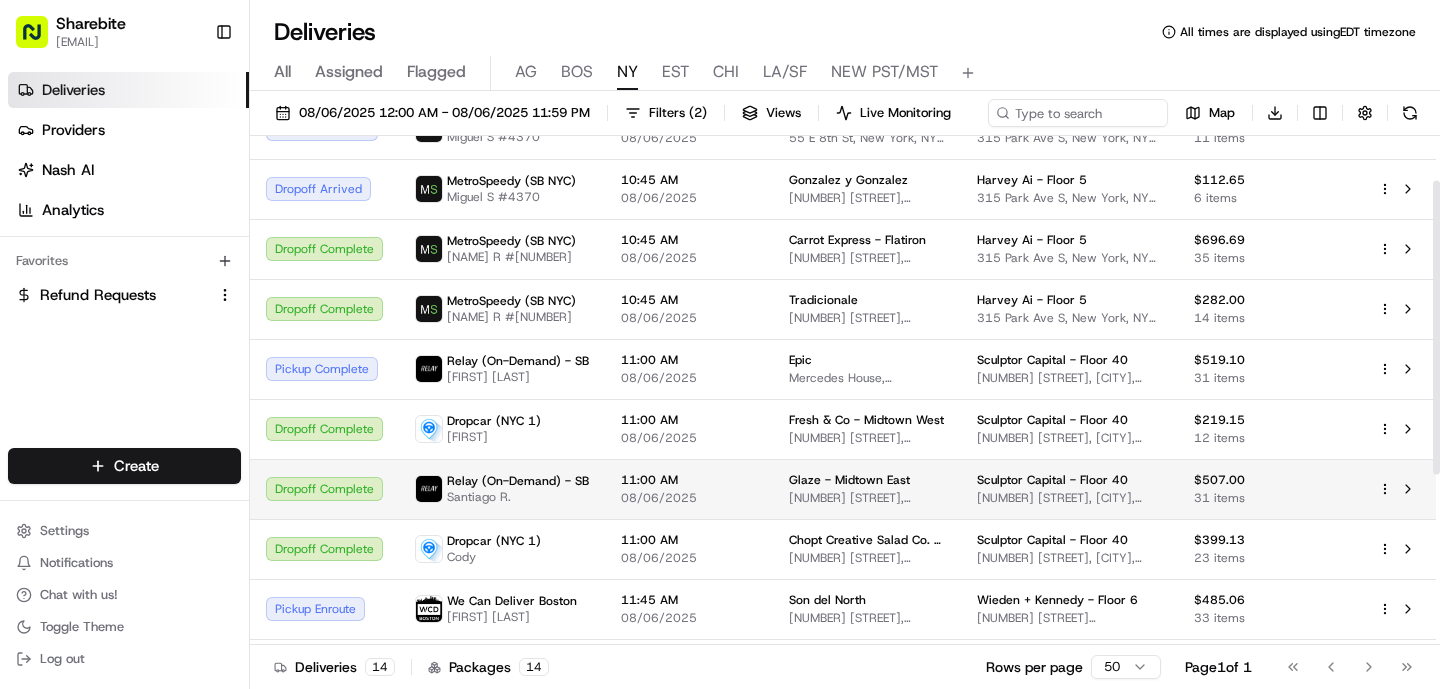 click on "08/06/2025" at bounding box center [689, 498] 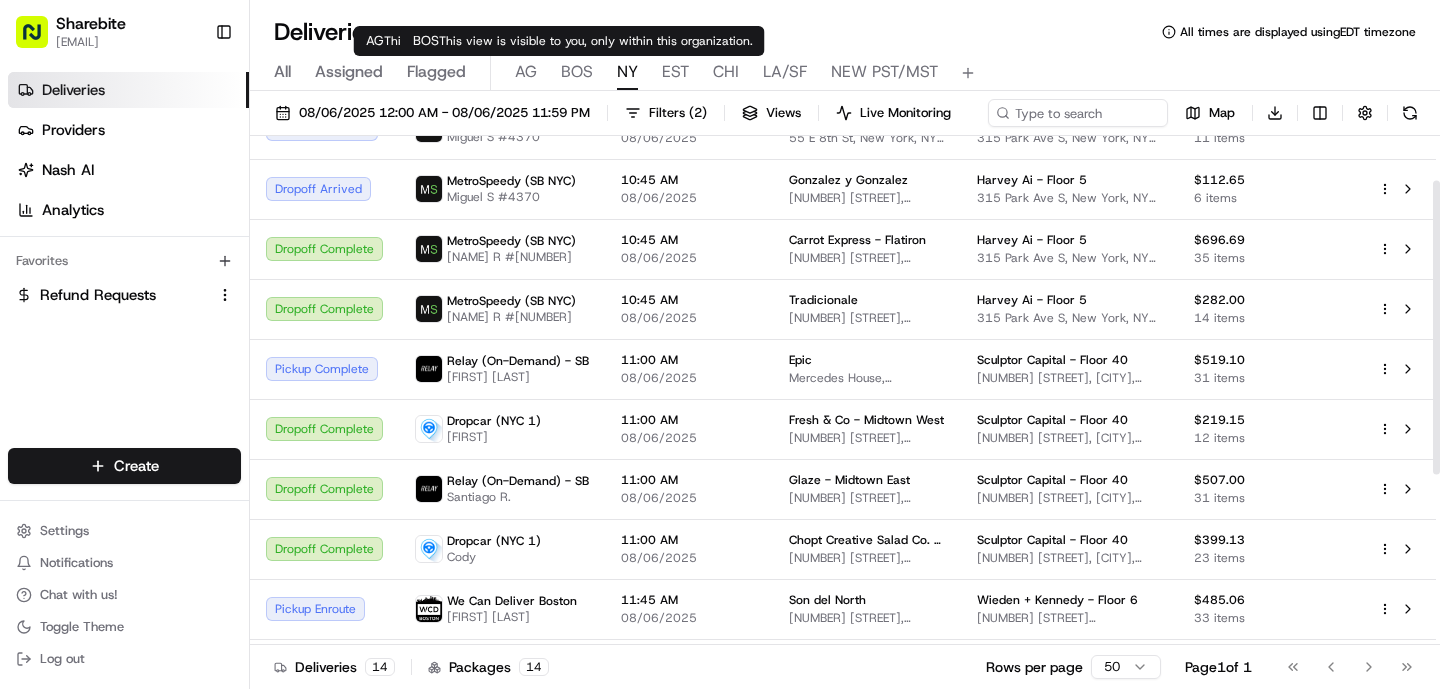 click on "BOS" at bounding box center (577, 72) 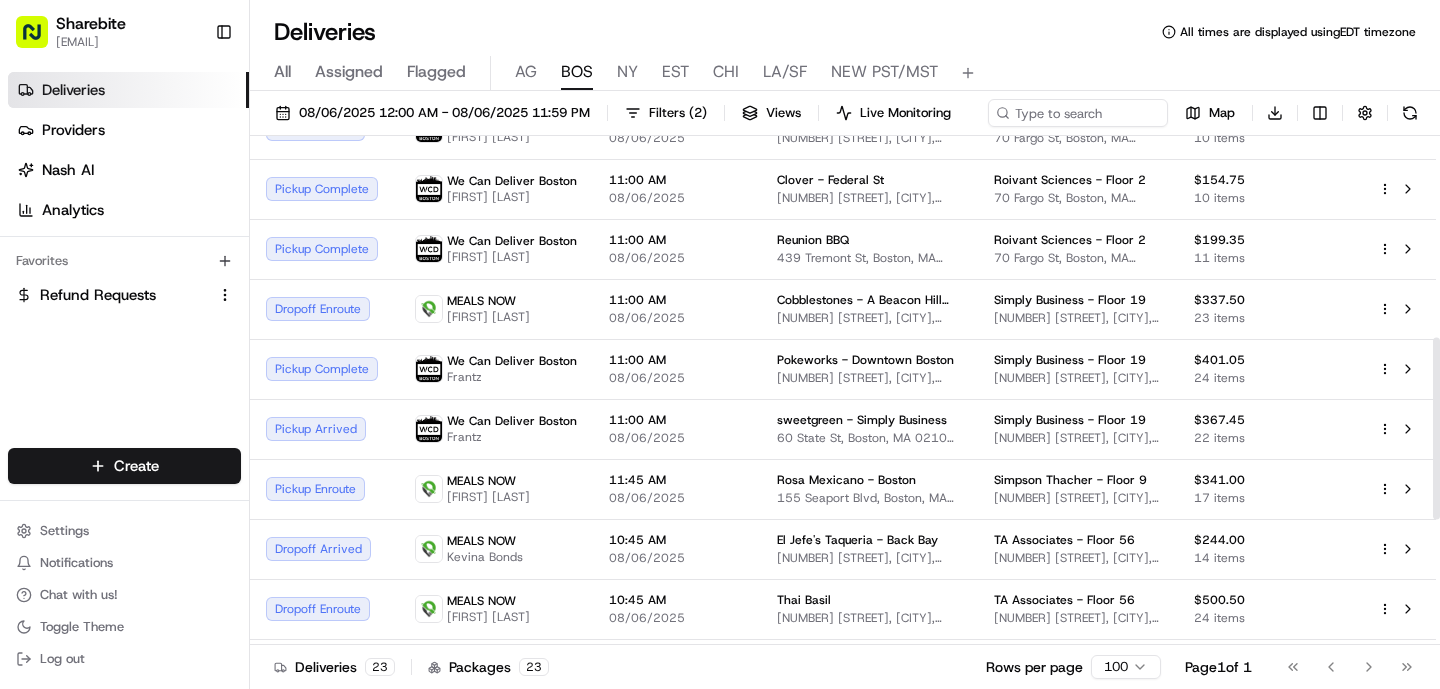 scroll, scrollTop: 562, scrollLeft: 0, axis: vertical 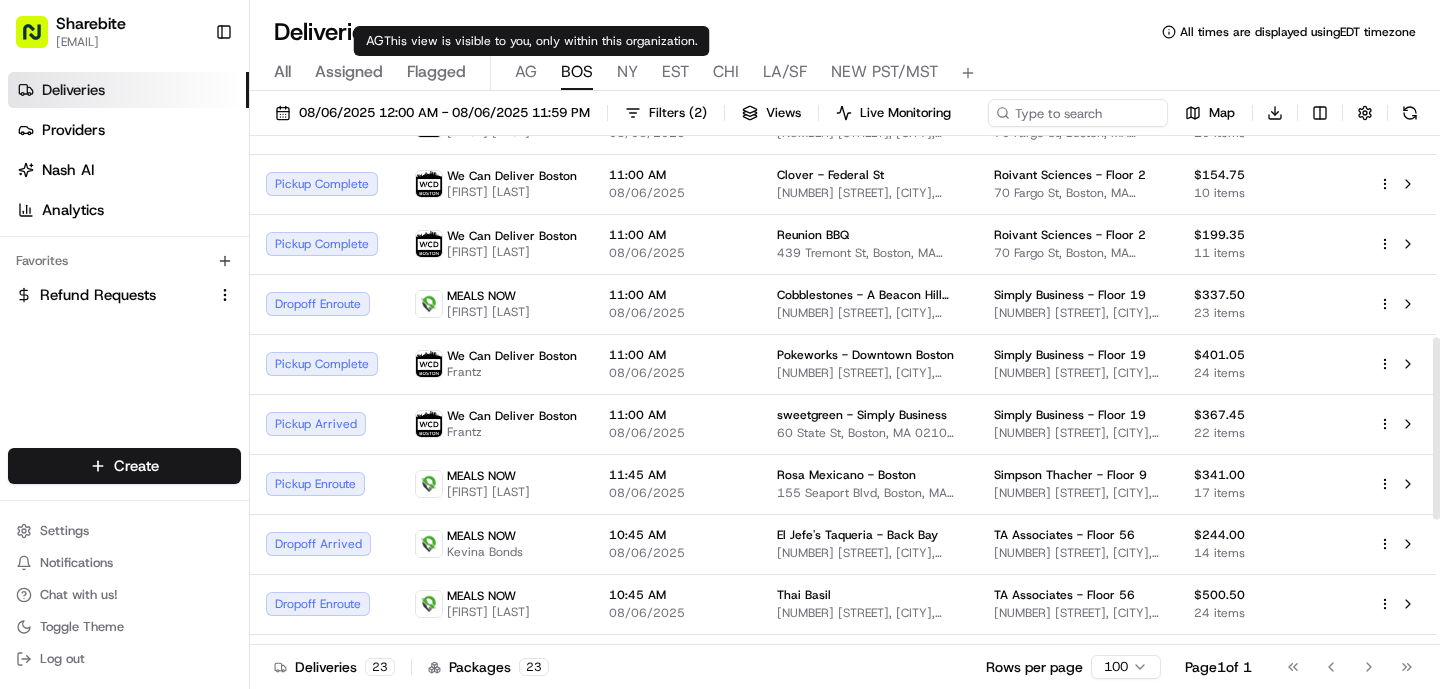 click on "AG" at bounding box center (526, 72) 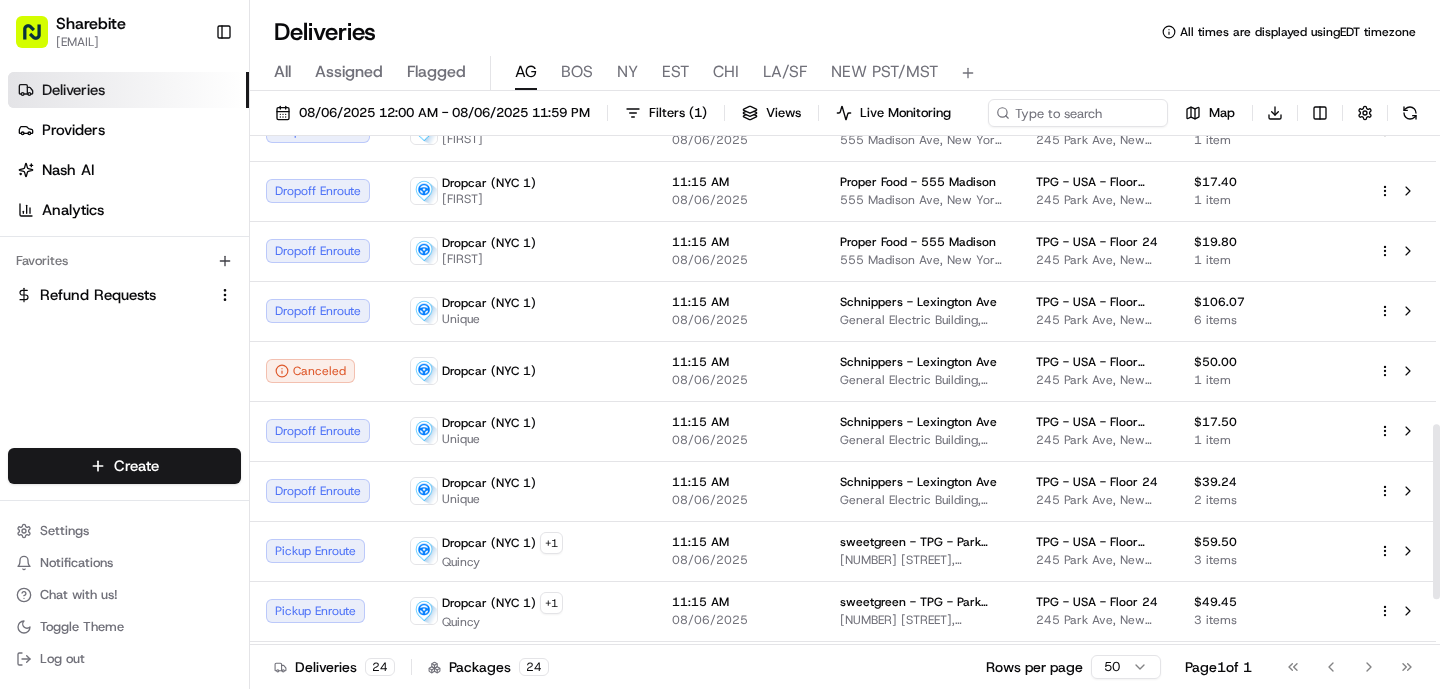 scroll, scrollTop: 868, scrollLeft: 0, axis: vertical 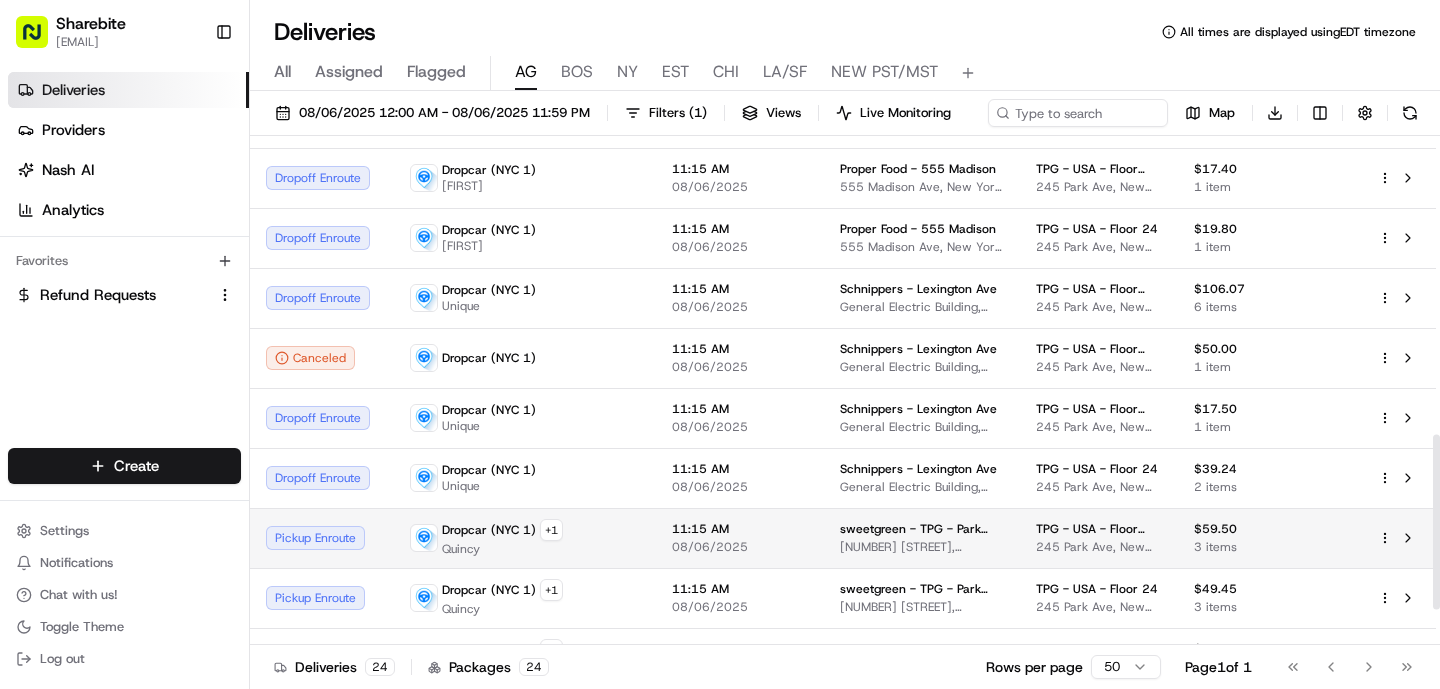 click on "Dropcar (NYC 1) + 1 [FIRST]" at bounding box center [525, 538] 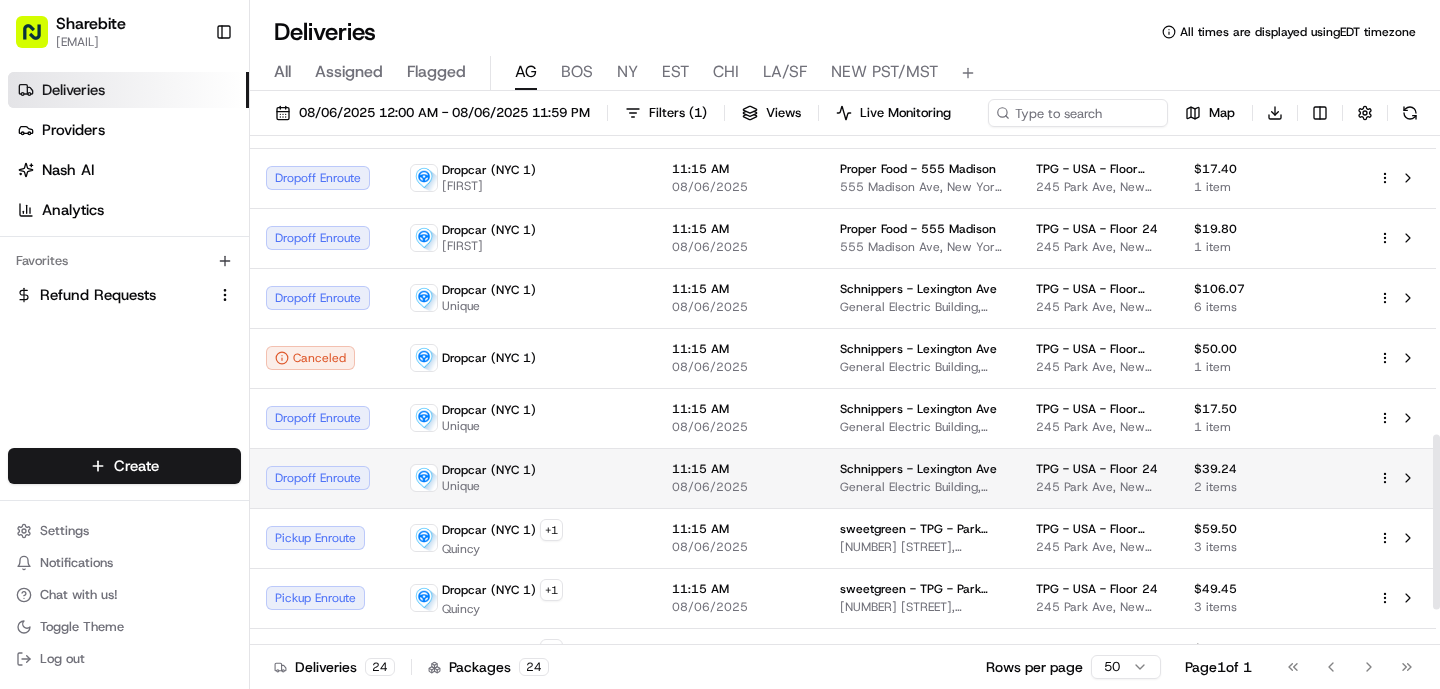 click on "11:15 AM 08/06/2025" at bounding box center (740, 478) 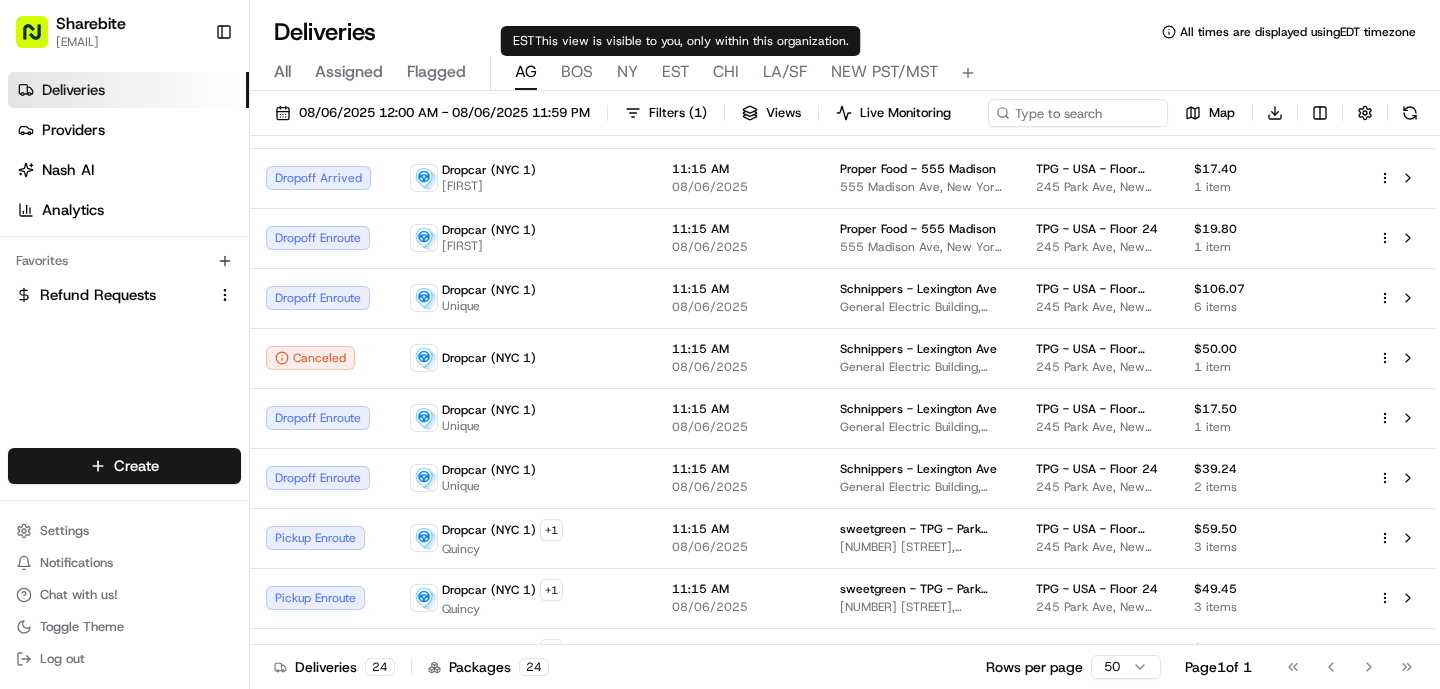 click on "EST" at bounding box center [675, 72] 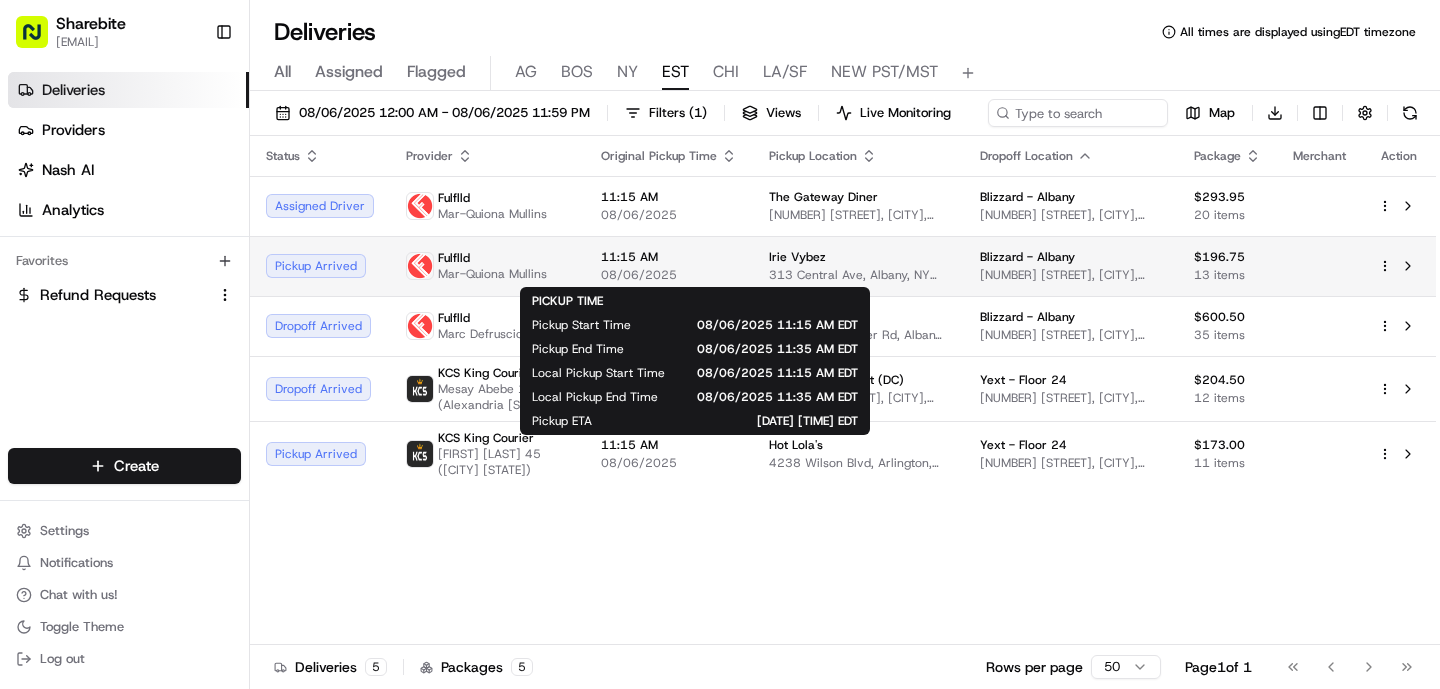 click on "11:15 AM" at bounding box center (669, 257) 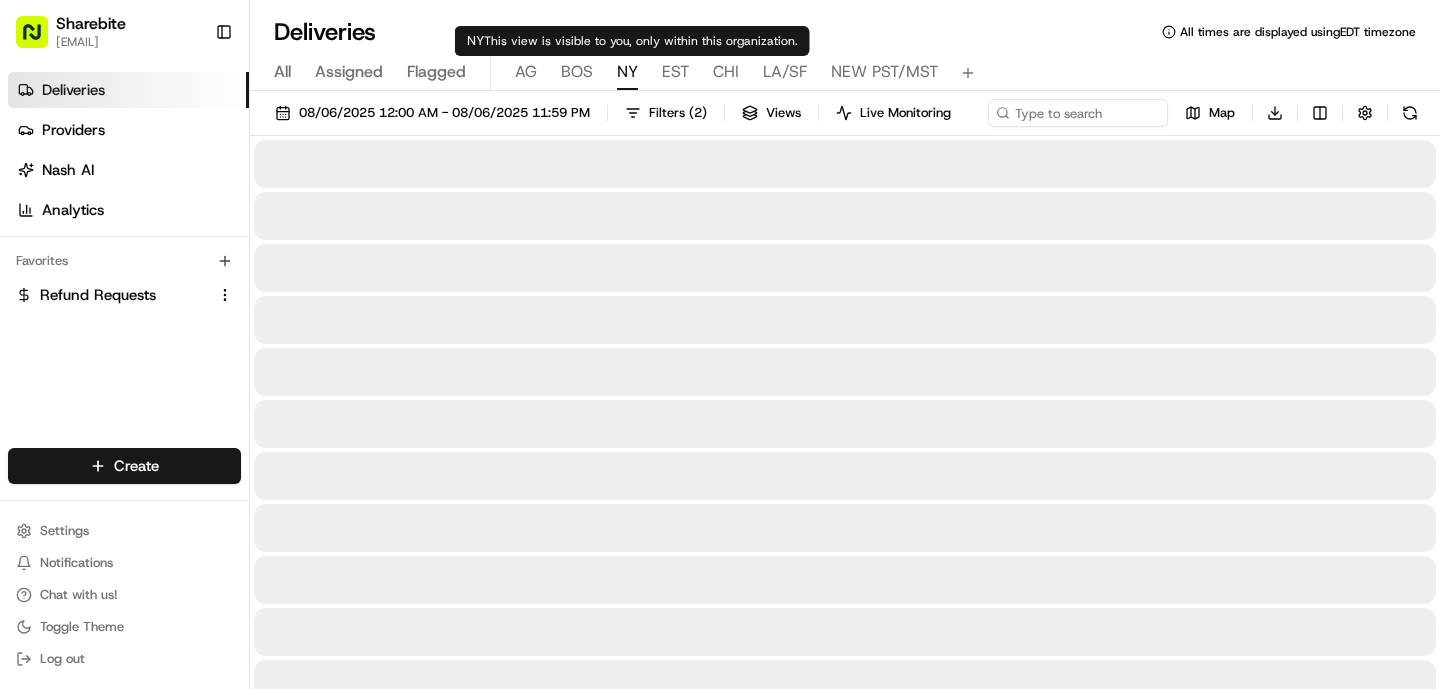 click on "NY" at bounding box center (627, 72) 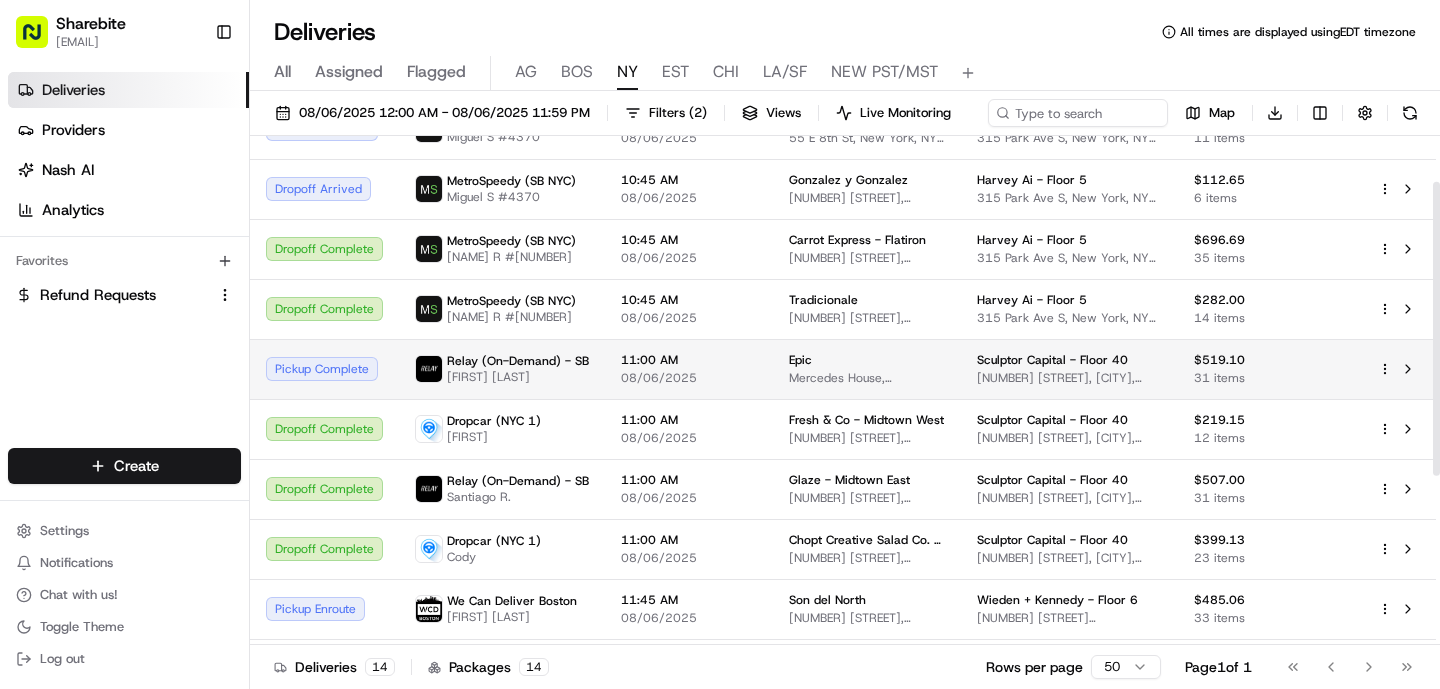 scroll, scrollTop: 79, scrollLeft: 0, axis: vertical 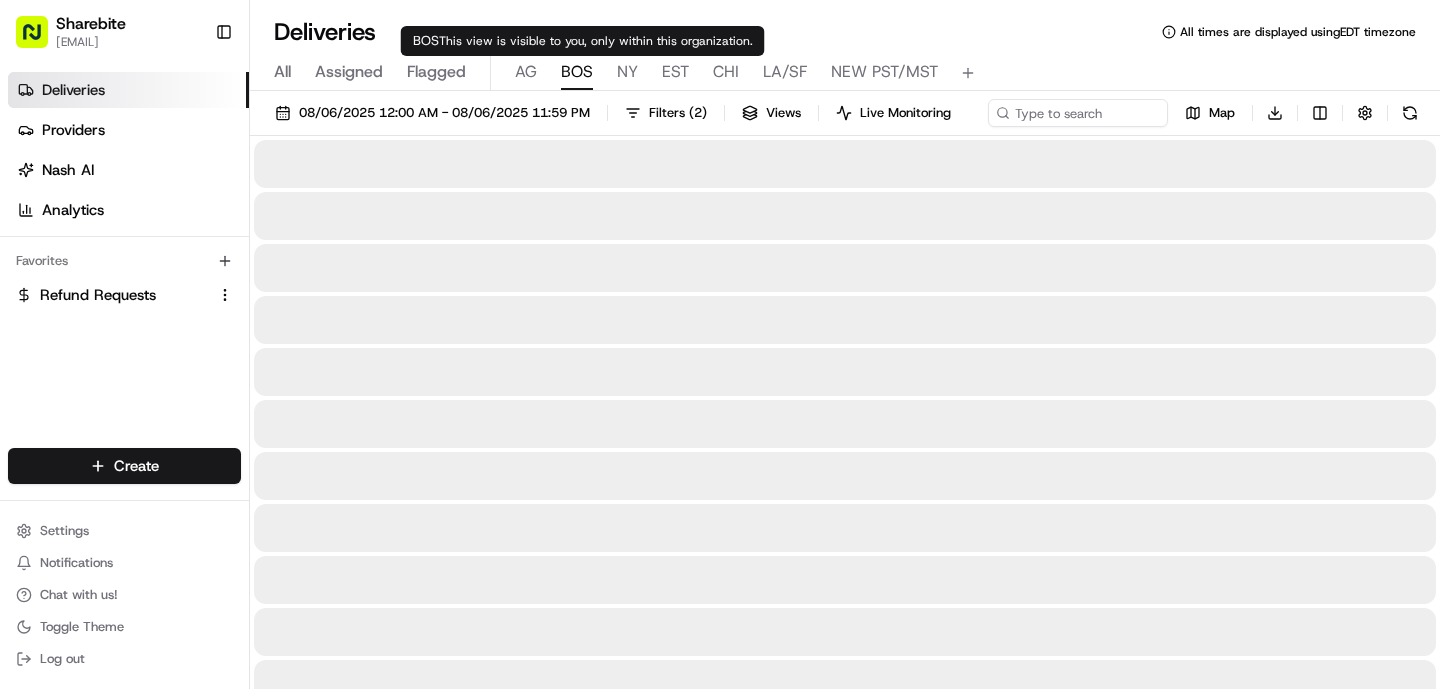 click on "BOS" at bounding box center (577, 72) 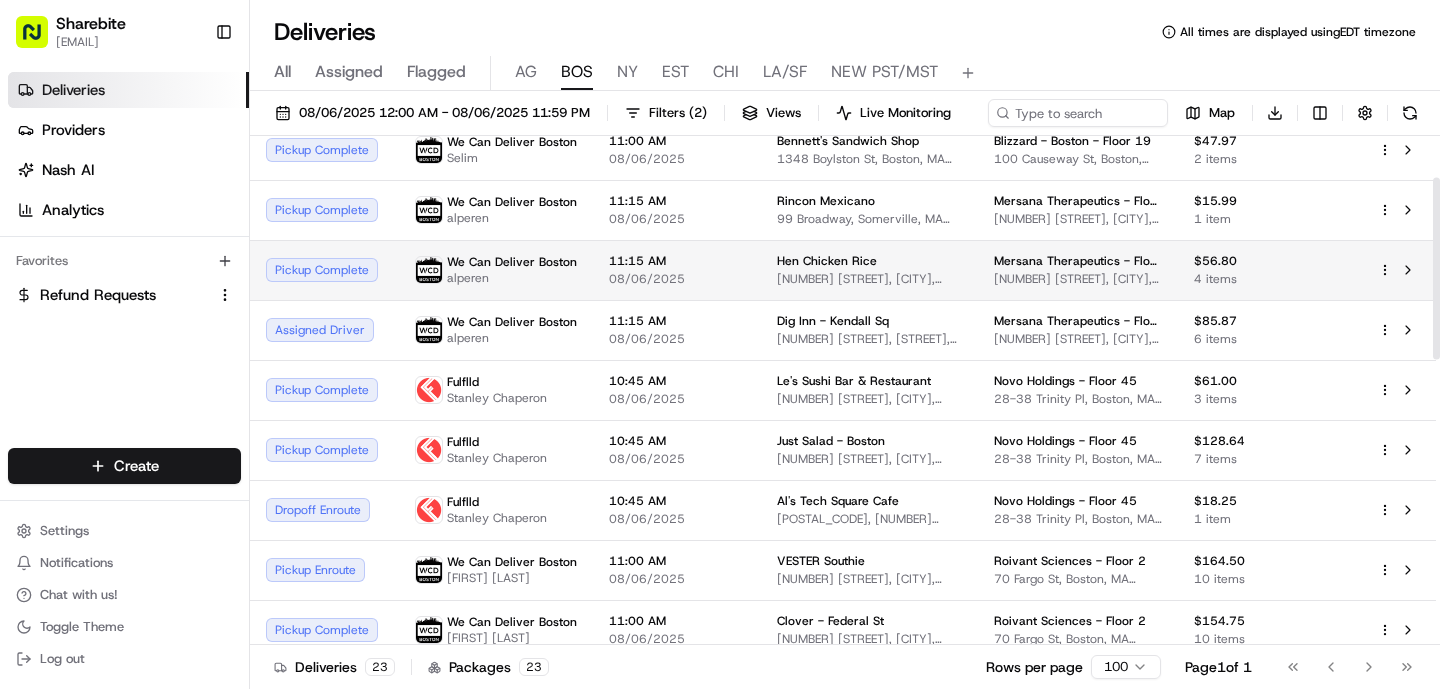 scroll, scrollTop: 183, scrollLeft: 0, axis: vertical 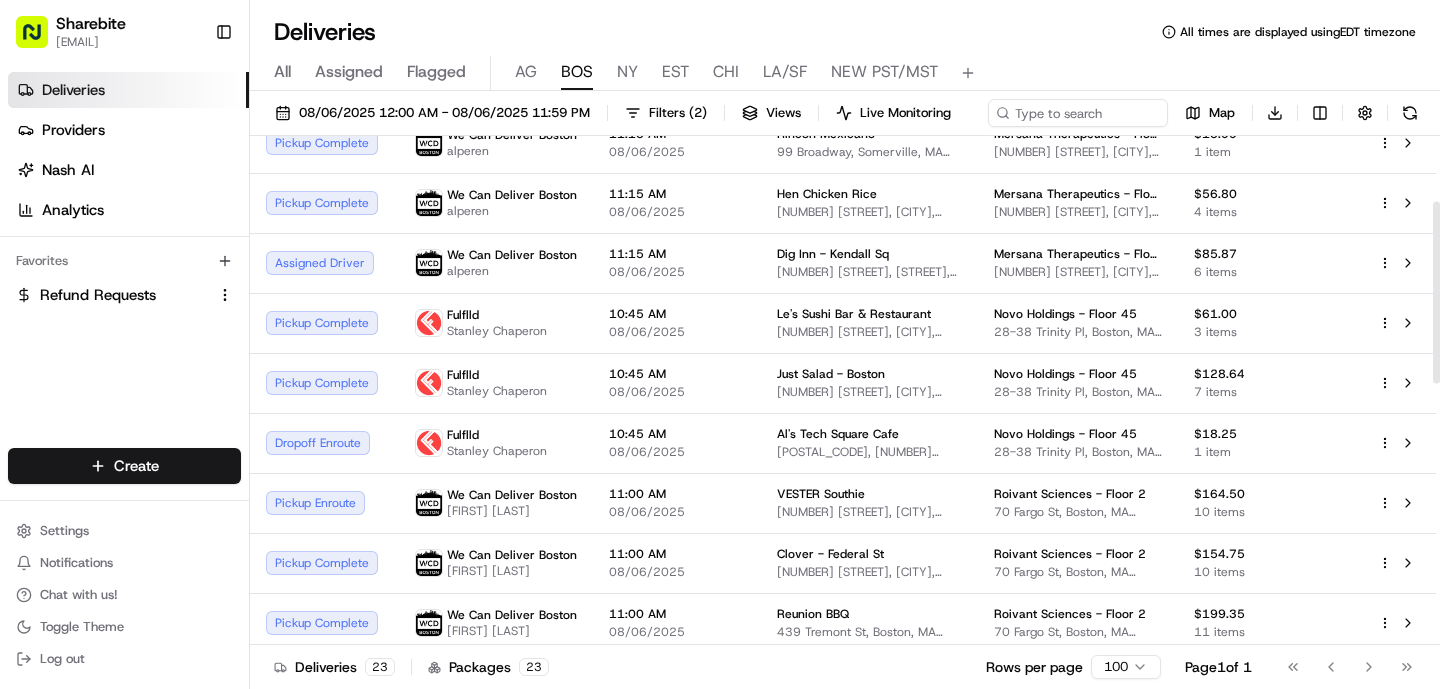 click on "EST" at bounding box center (675, 72) 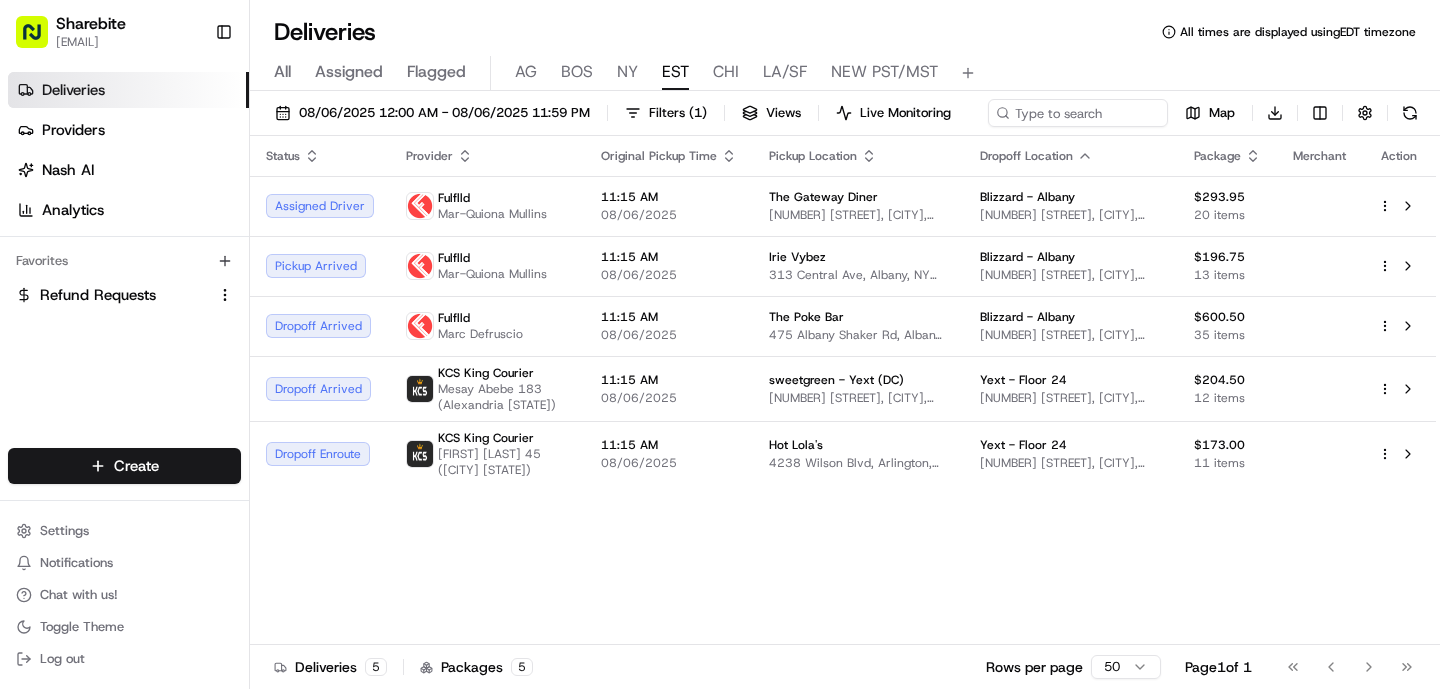 click on "NY" at bounding box center (627, 72) 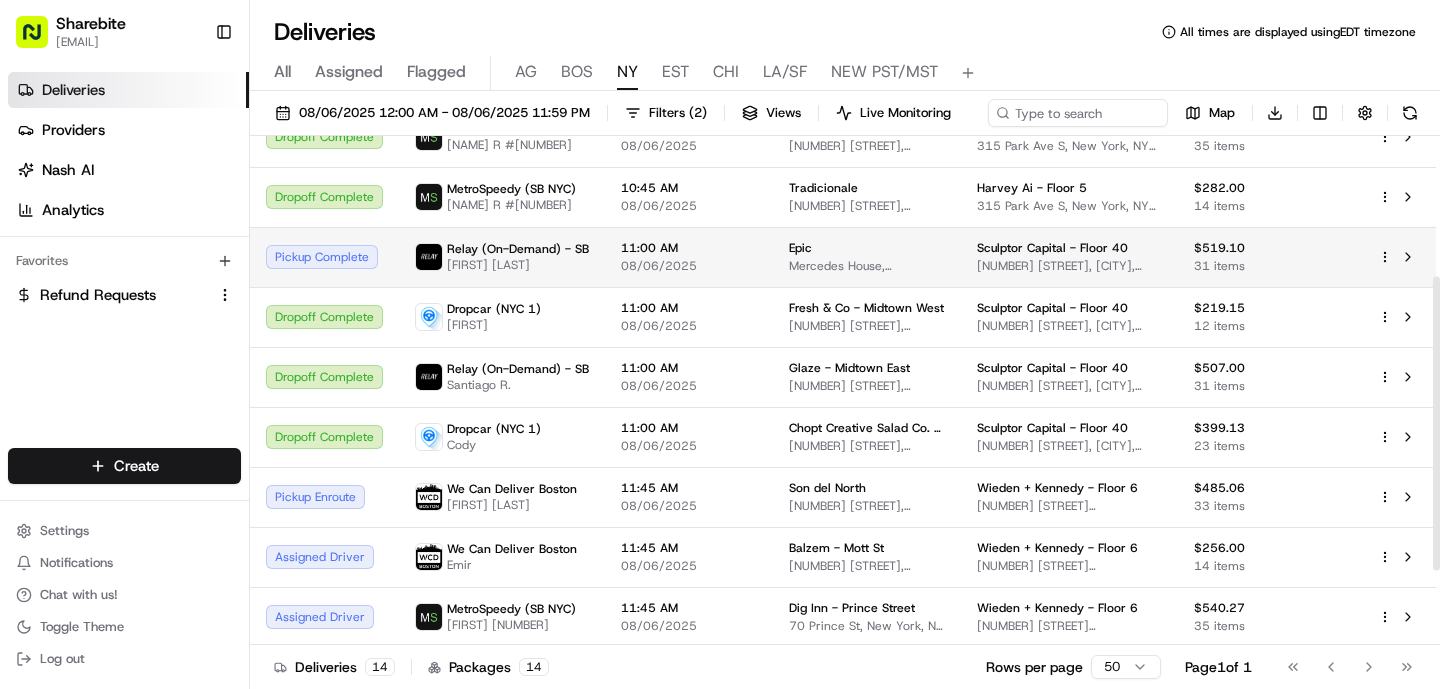scroll, scrollTop: 371, scrollLeft: 0, axis: vertical 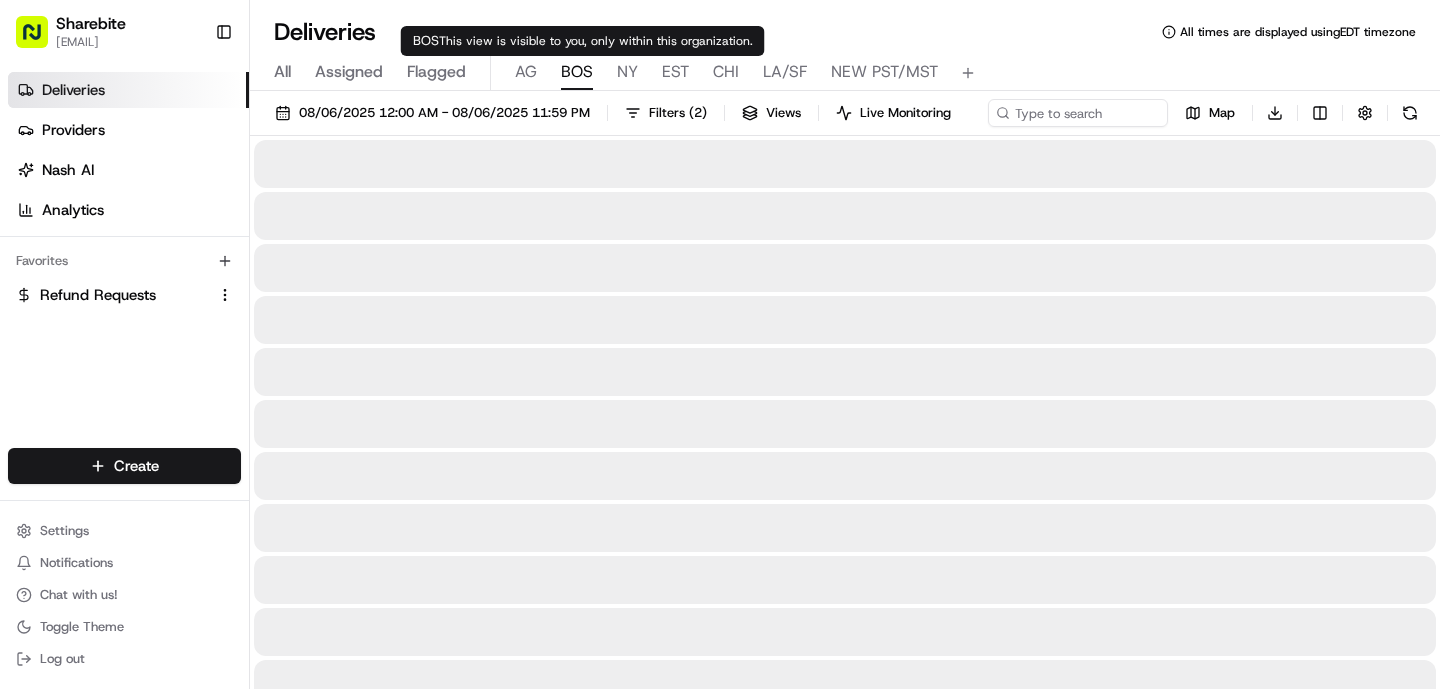 click on "BOS" at bounding box center (577, 72) 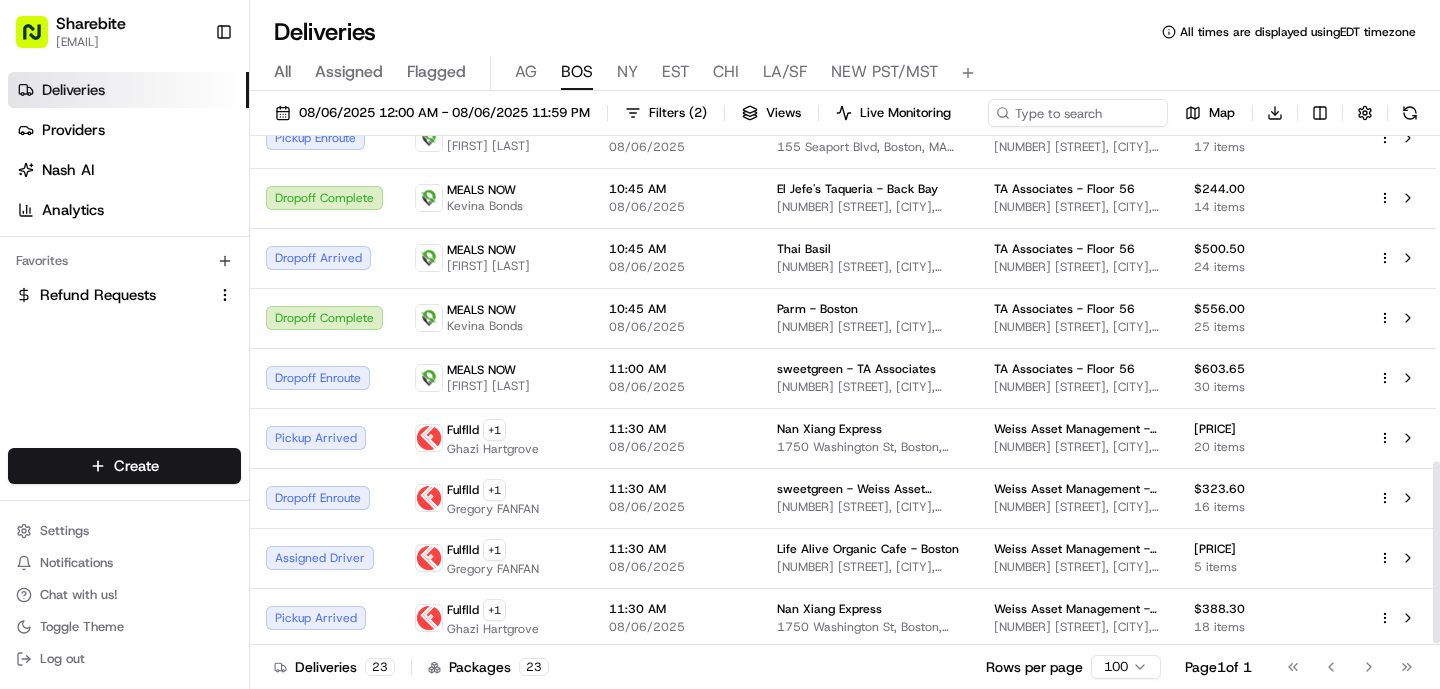 scroll, scrollTop: 911, scrollLeft: 0, axis: vertical 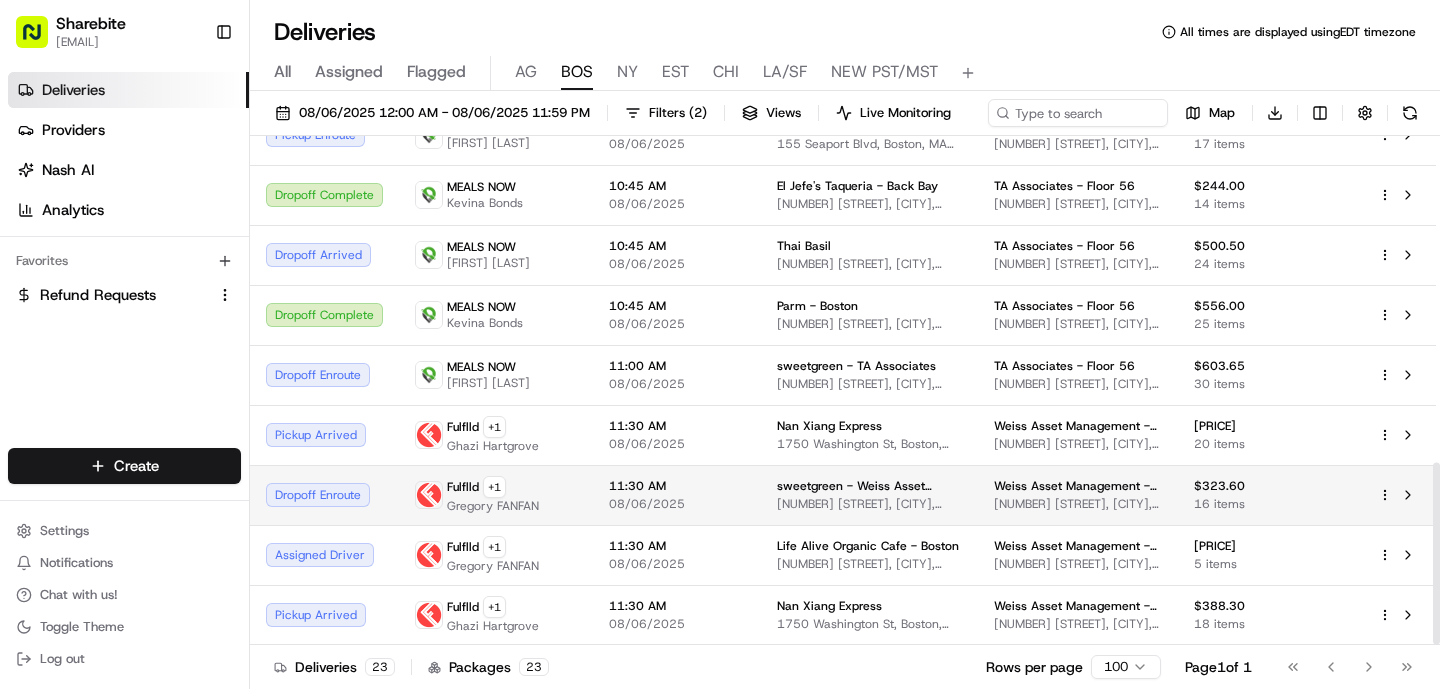 click on "08/06/2025" at bounding box center (677, 504) 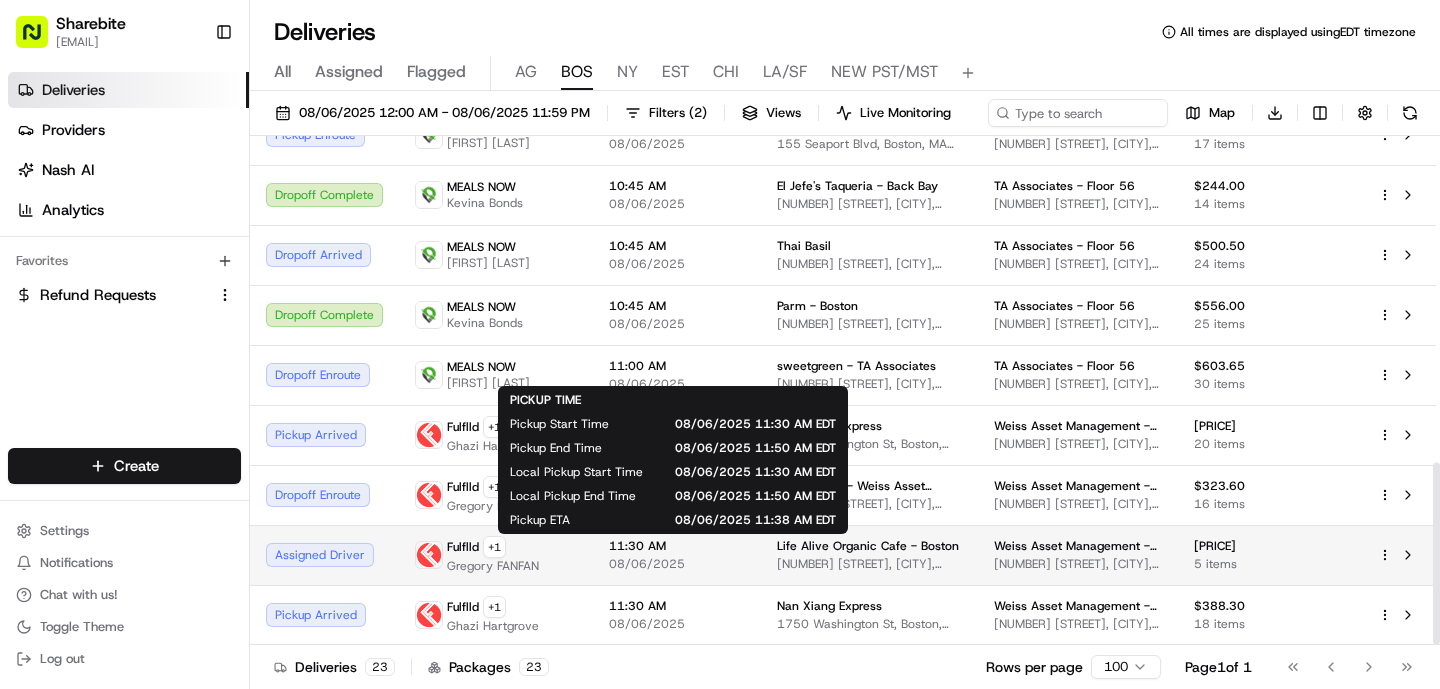 click on "08/06/2025" at bounding box center [677, 564] 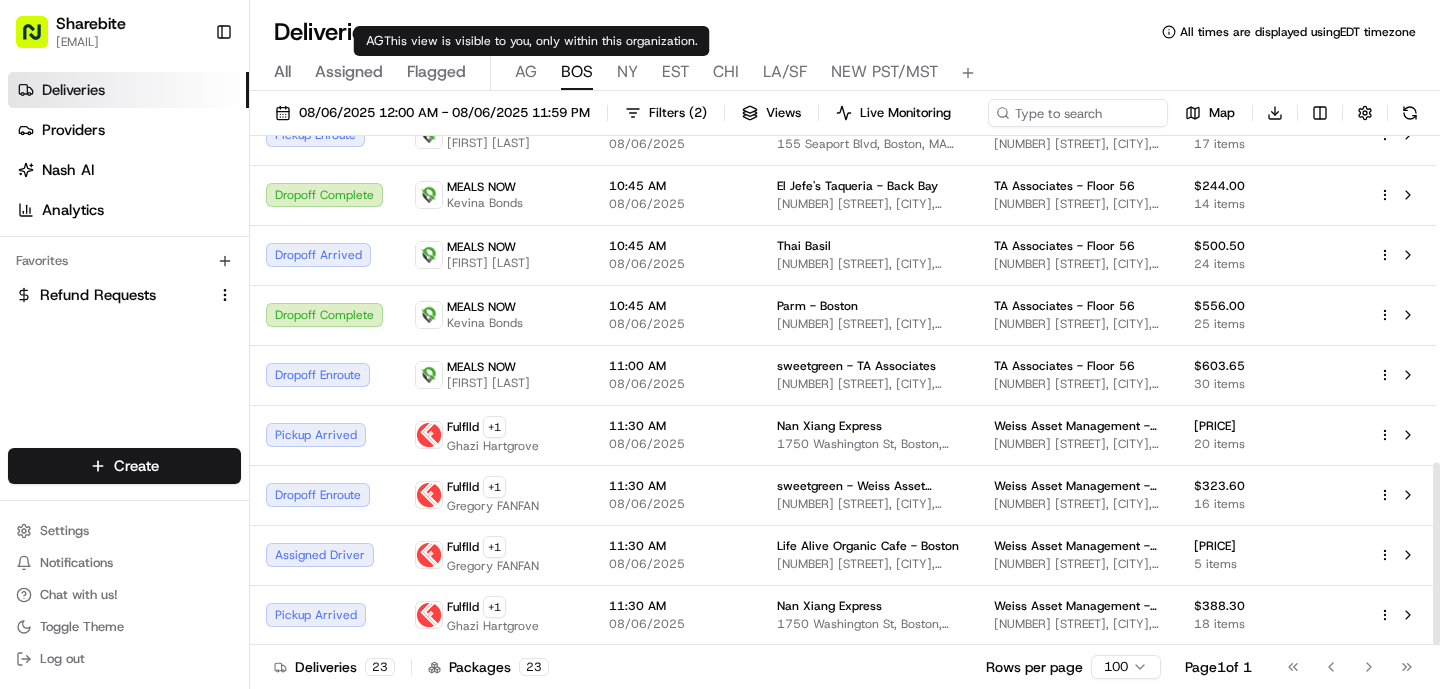 click on "AG" at bounding box center [526, 73] 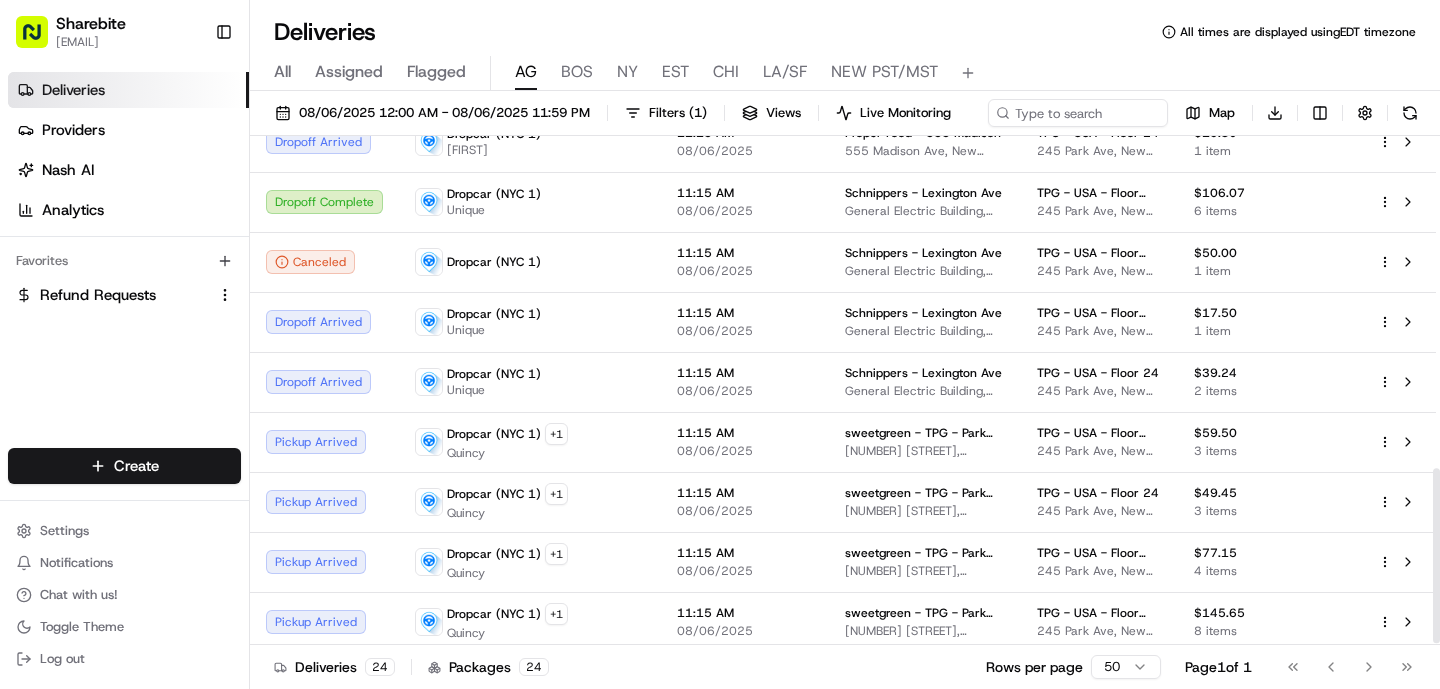 scroll, scrollTop: 971, scrollLeft: 0, axis: vertical 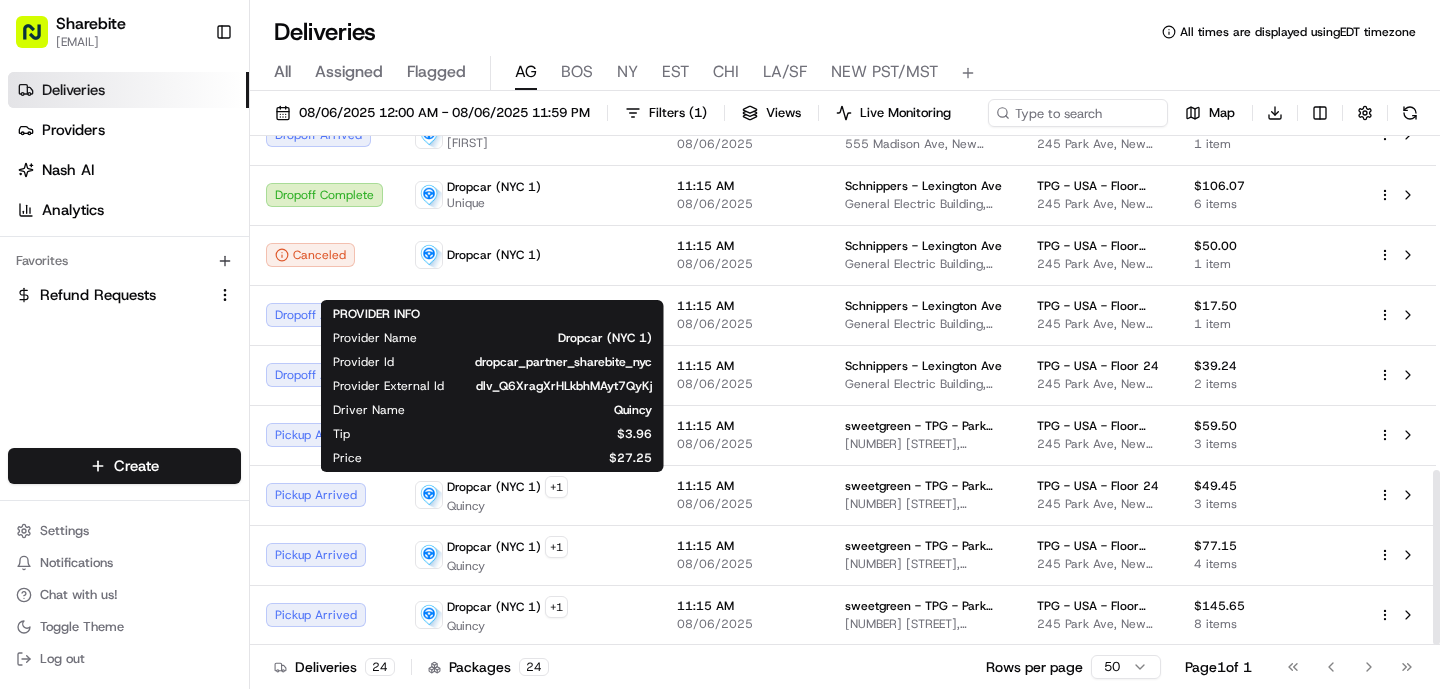 click on "$27.25" at bounding box center [523, 458] 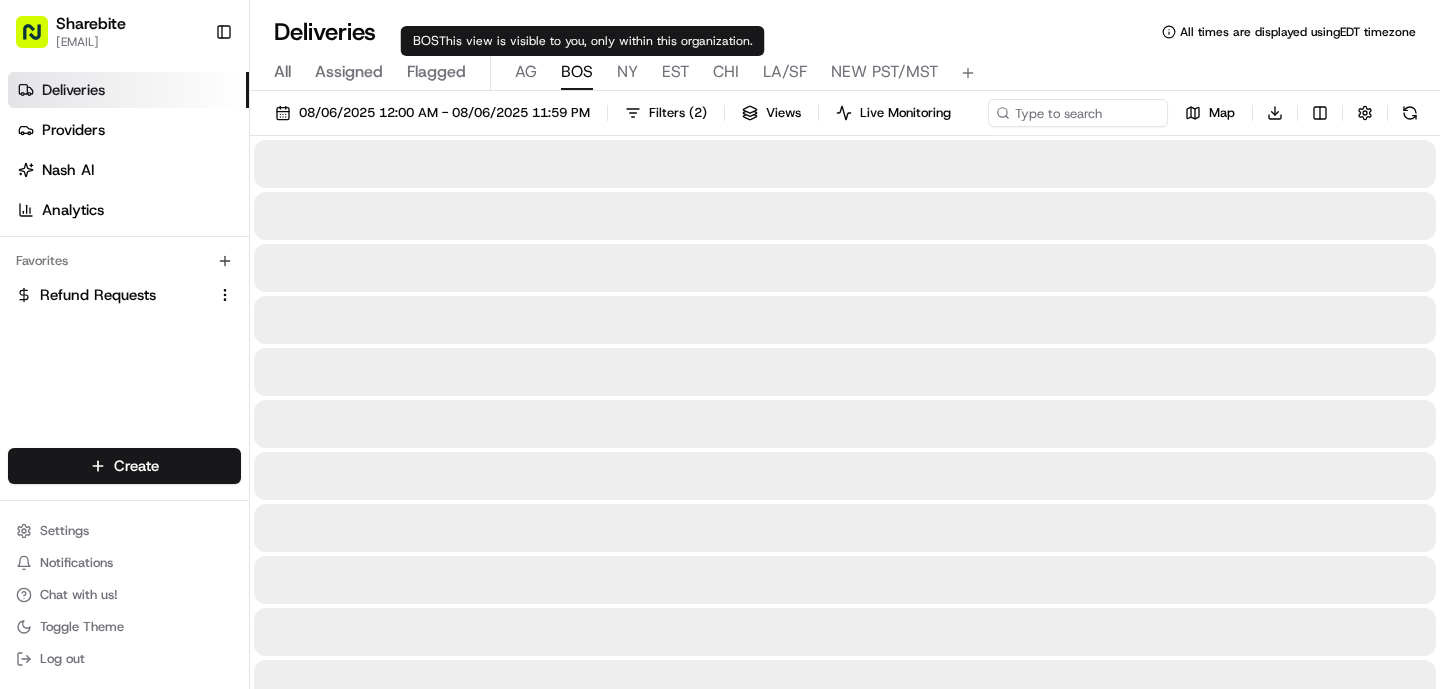 click on "BOS" at bounding box center (577, 72) 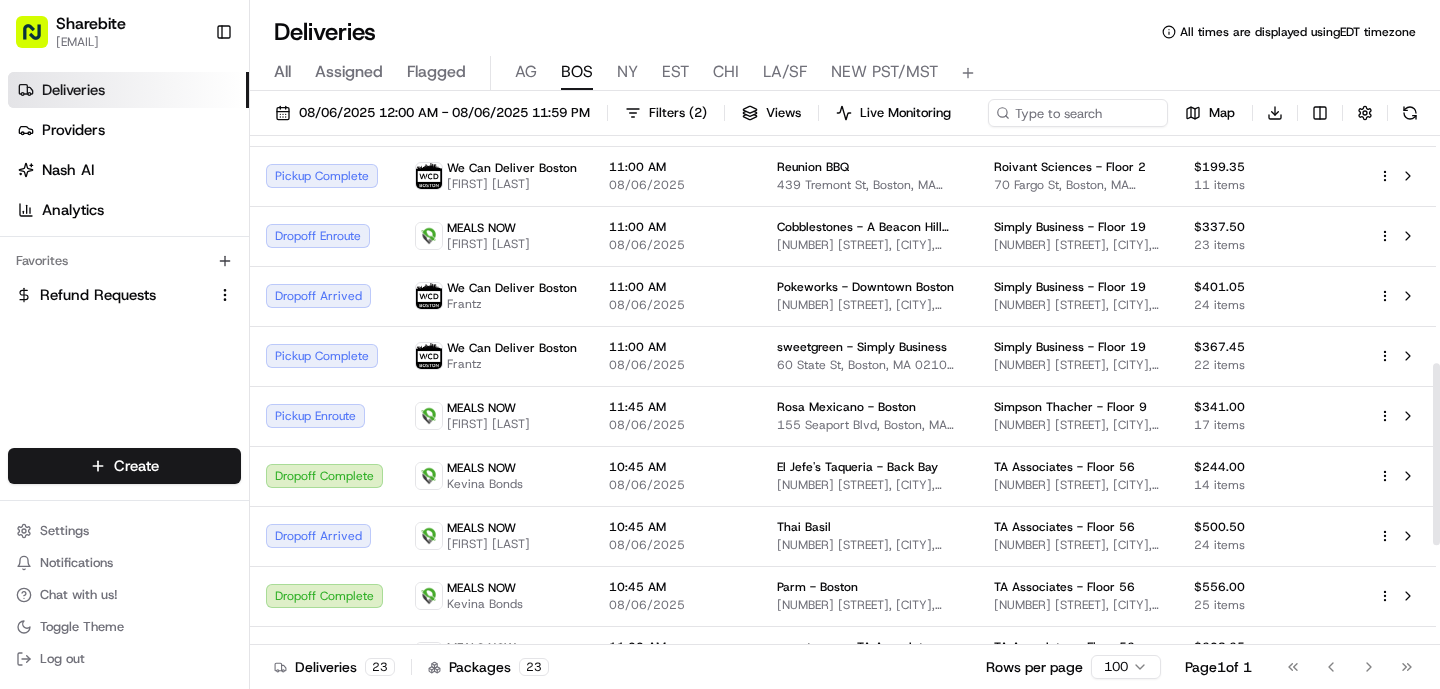 scroll, scrollTop: 911, scrollLeft: 0, axis: vertical 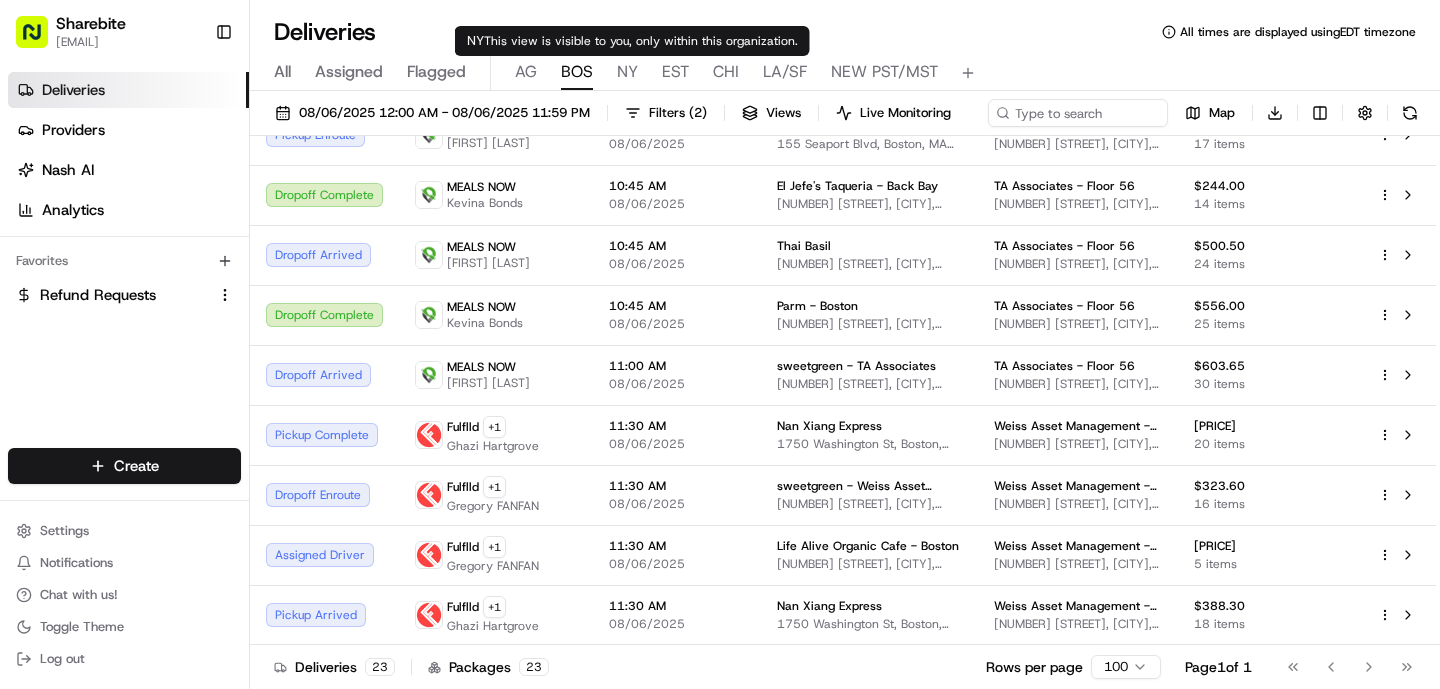 click on "NY" at bounding box center [627, 72] 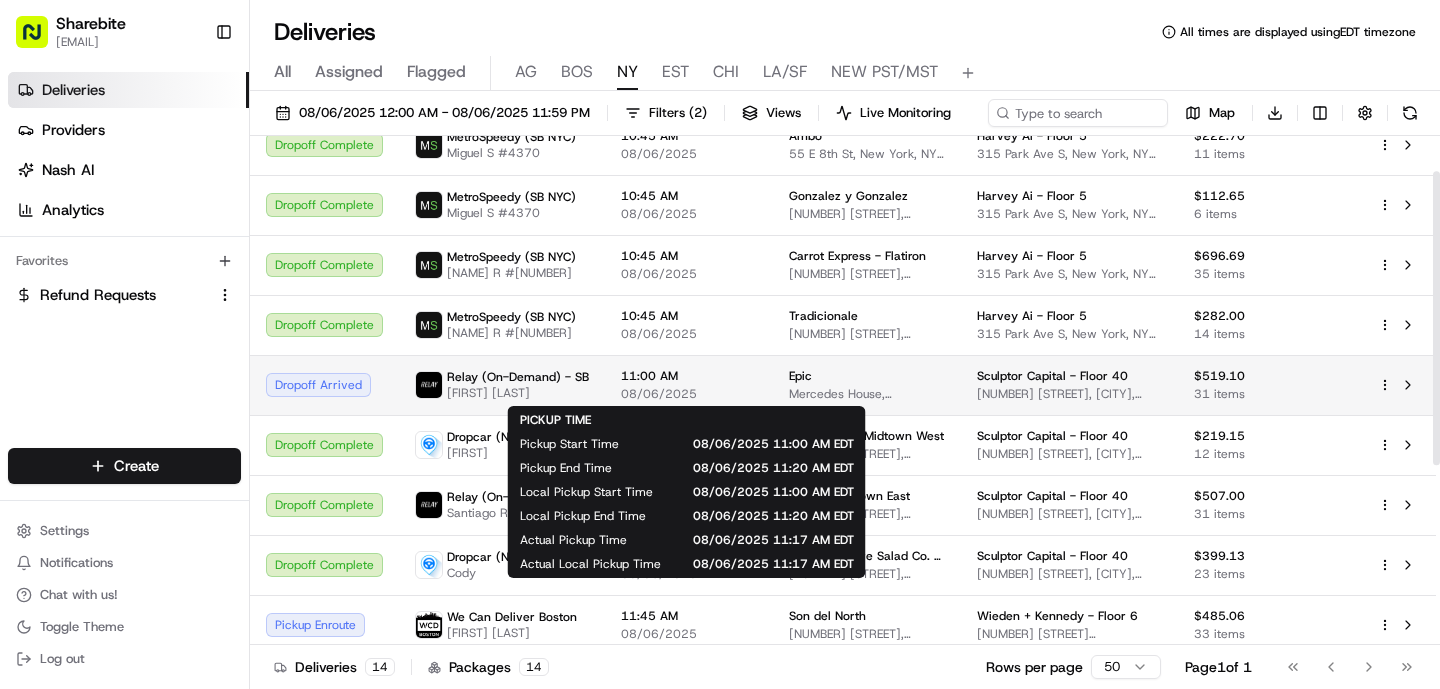 scroll, scrollTop: 0, scrollLeft: 0, axis: both 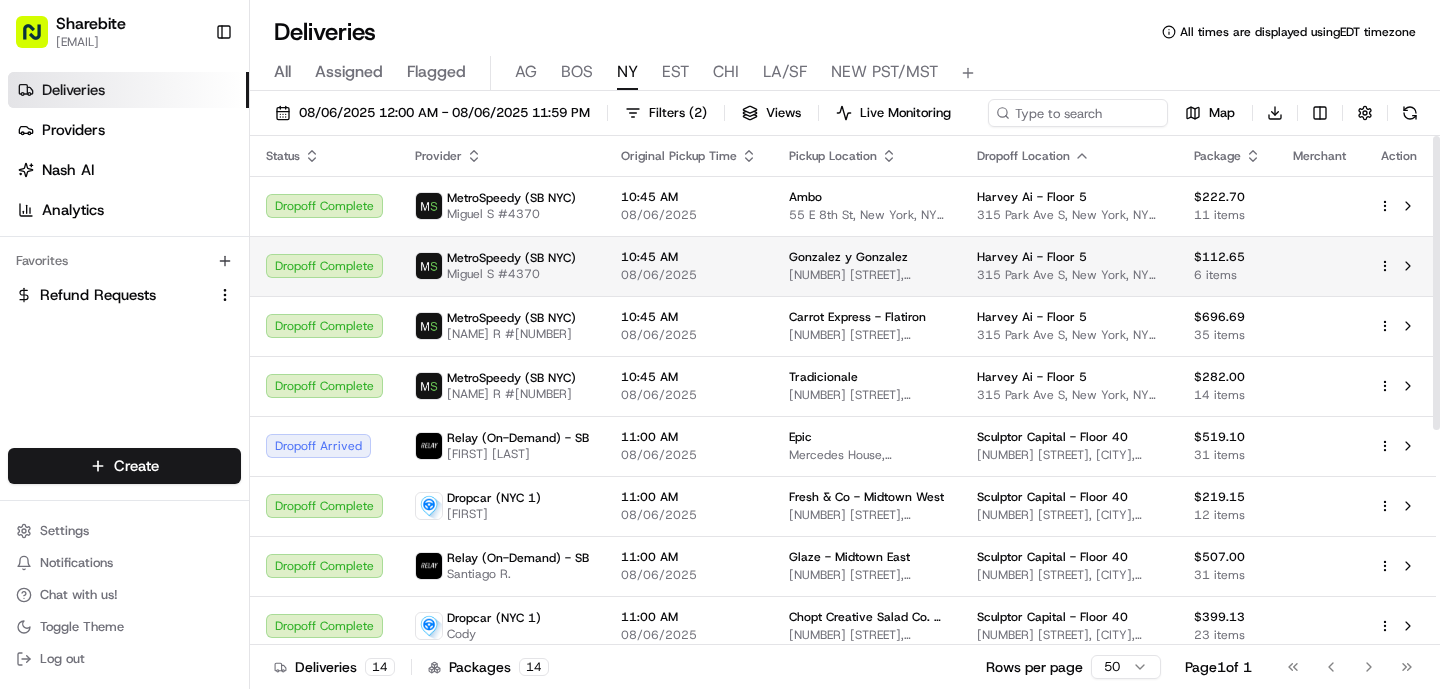 click on "[TIME] [DATE]" at bounding box center (689, 266) 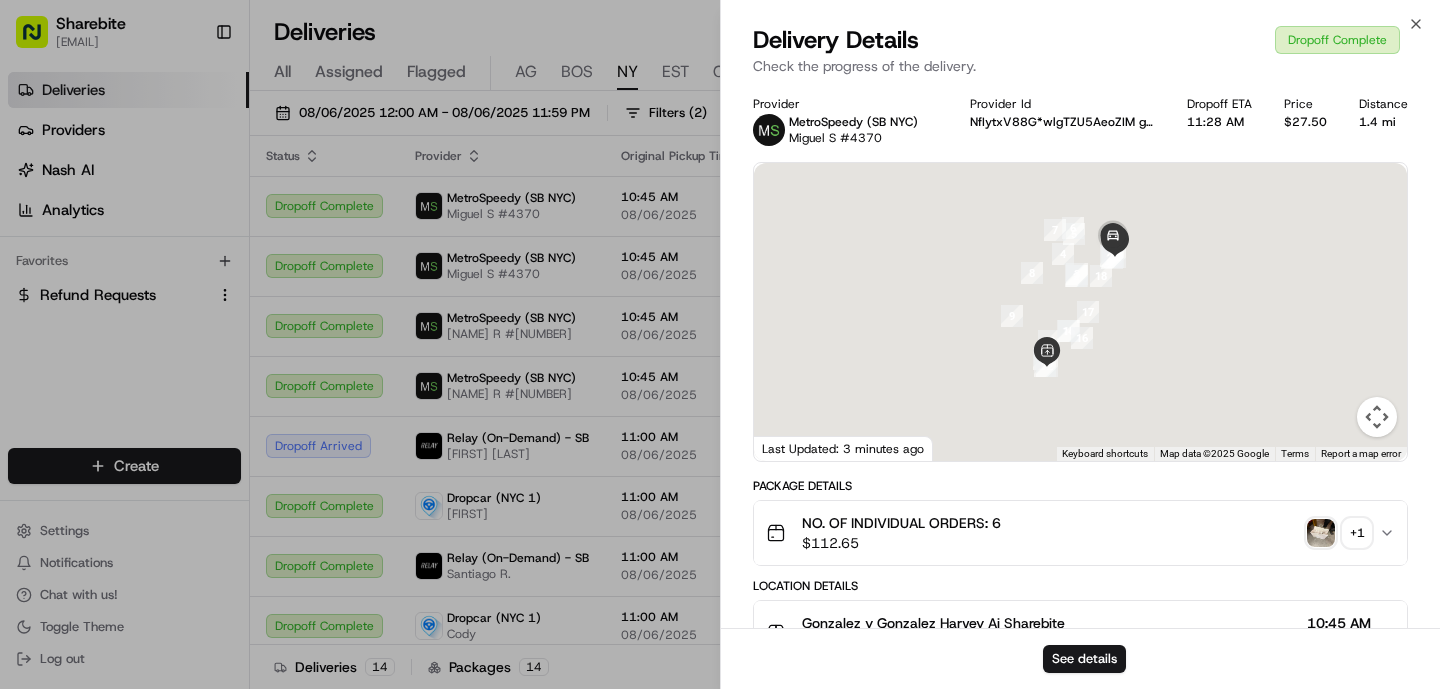 scroll, scrollTop: 798, scrollLeft: 0, axis: vertical 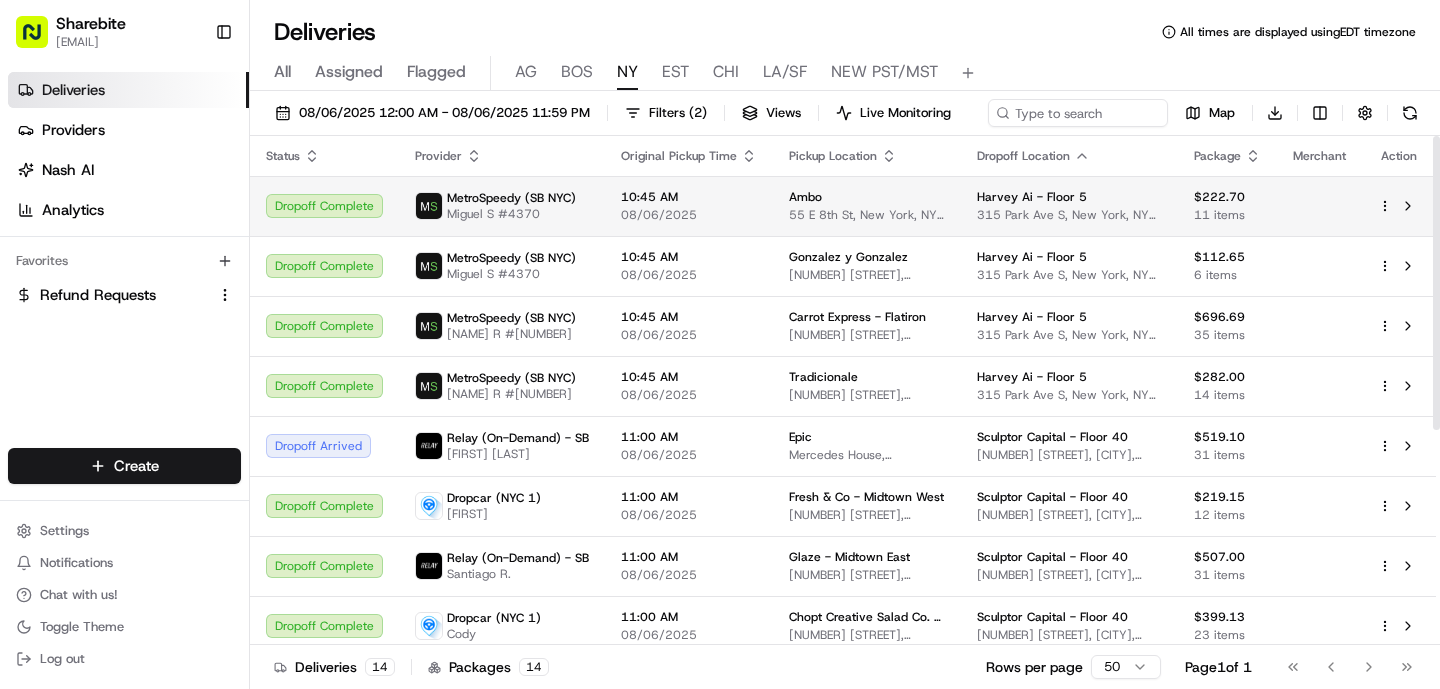 click on "[TIME] [DATE]" at bounding box center (689, 206) 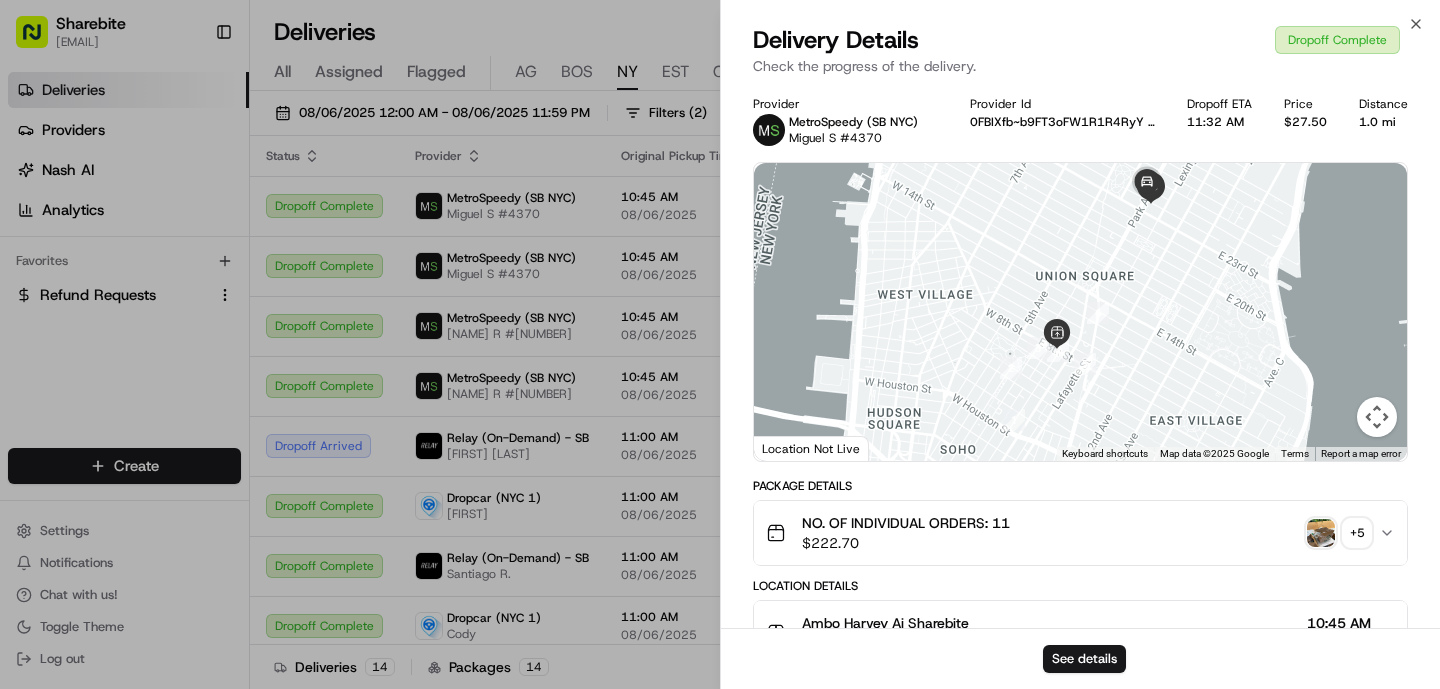 scroll, scrollTop: 798, scrollLeft: 0, axis: vertical 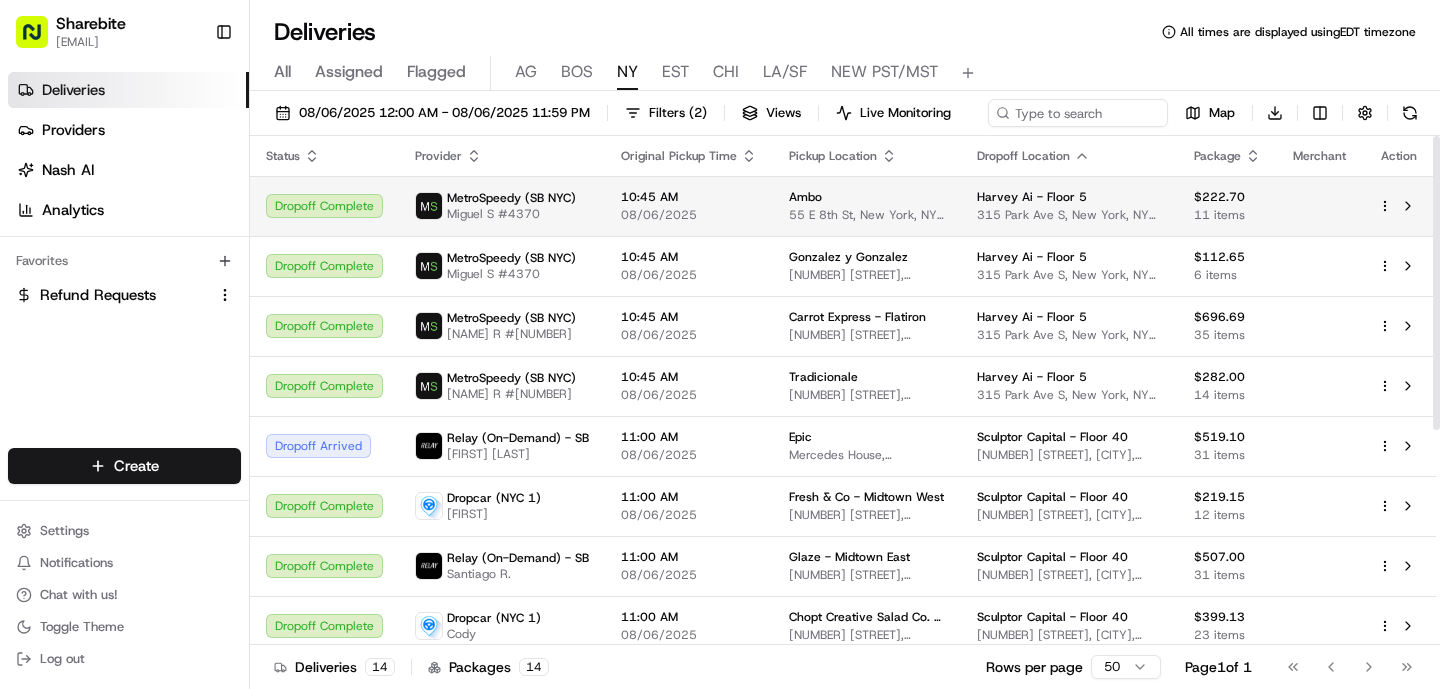 click on "MetroSpeedy (SB NYC) [FIRST] [LAST] #4370" at bounding box center (502, 206) 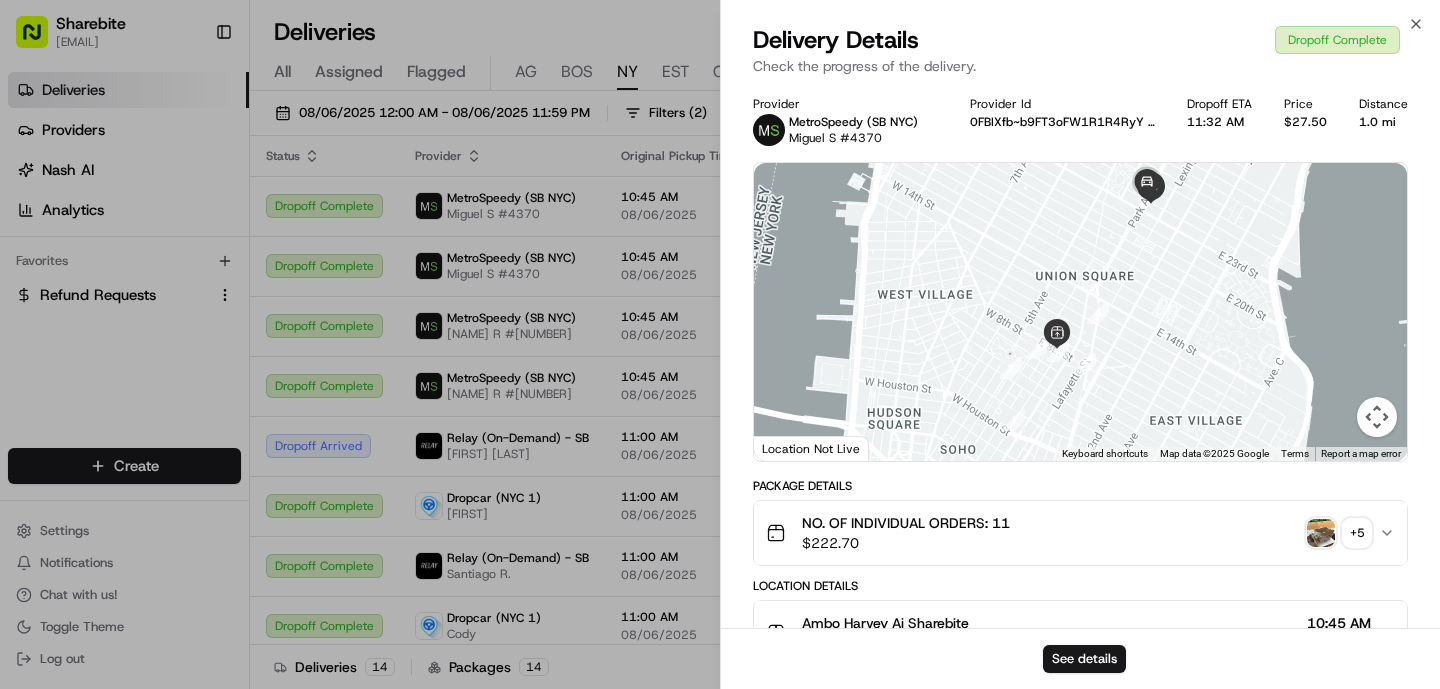 click at bounding box center [1321, 533] 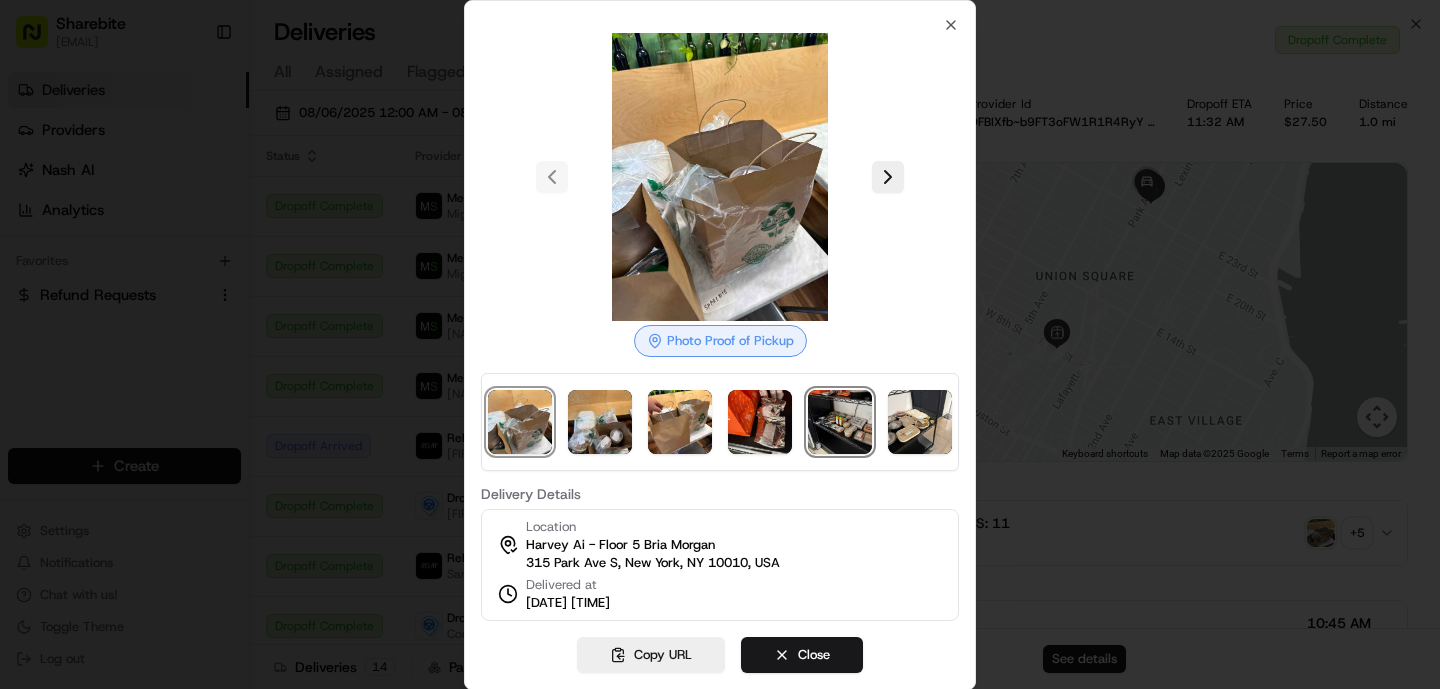 click at bounding box center (840, 422) 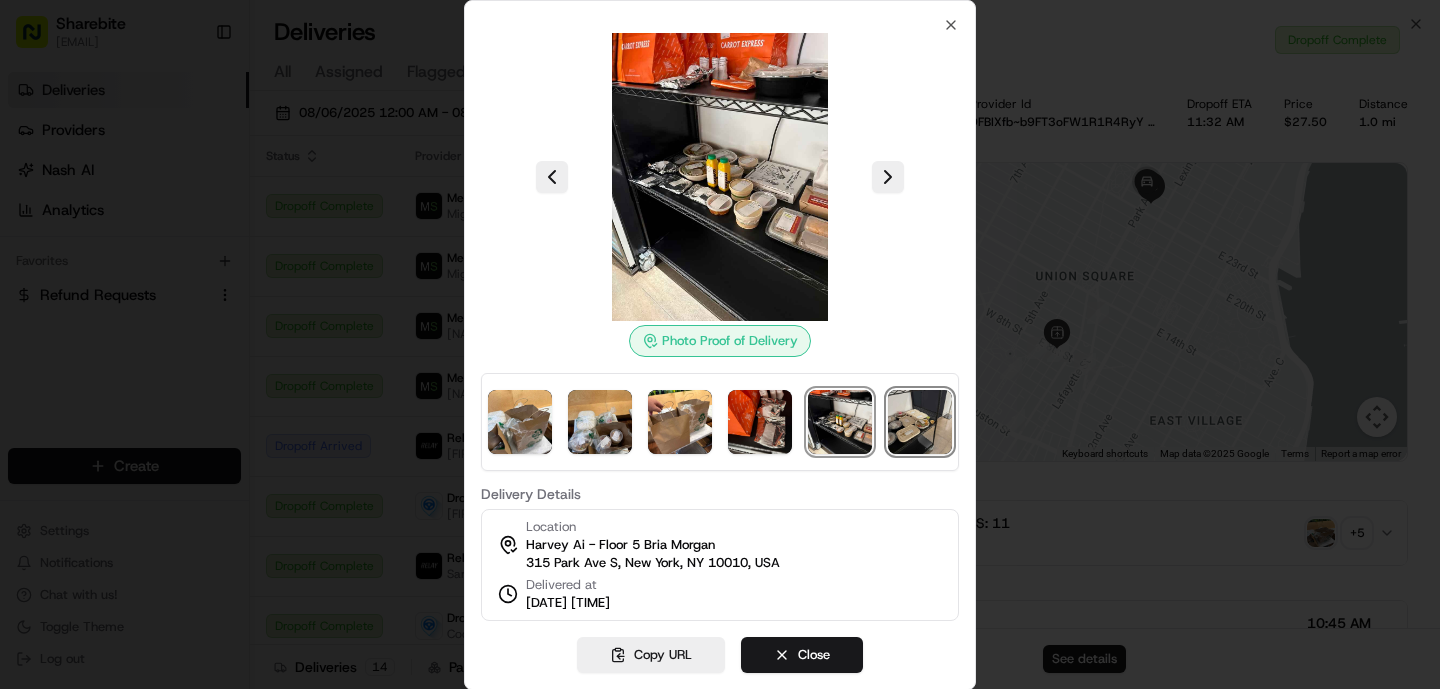 click at bounding box center (920, 422) 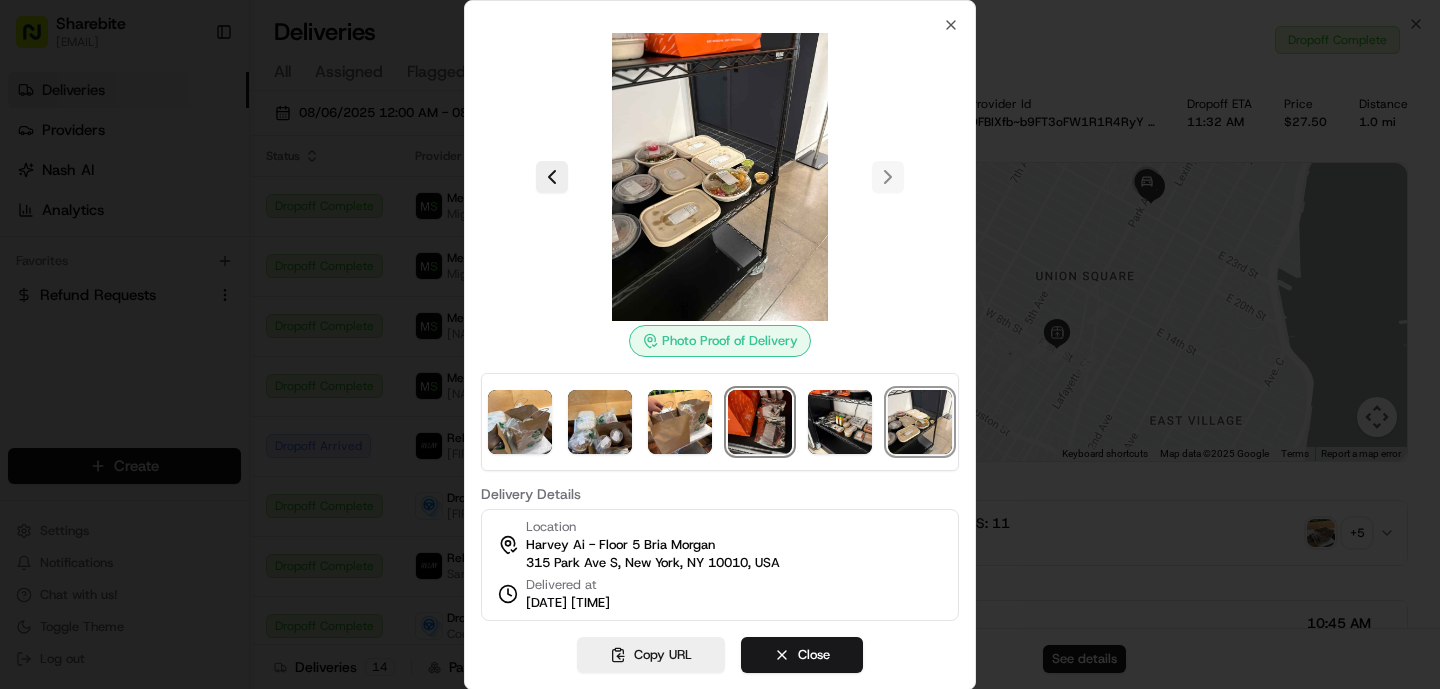 click at bounding box center (760, 422) 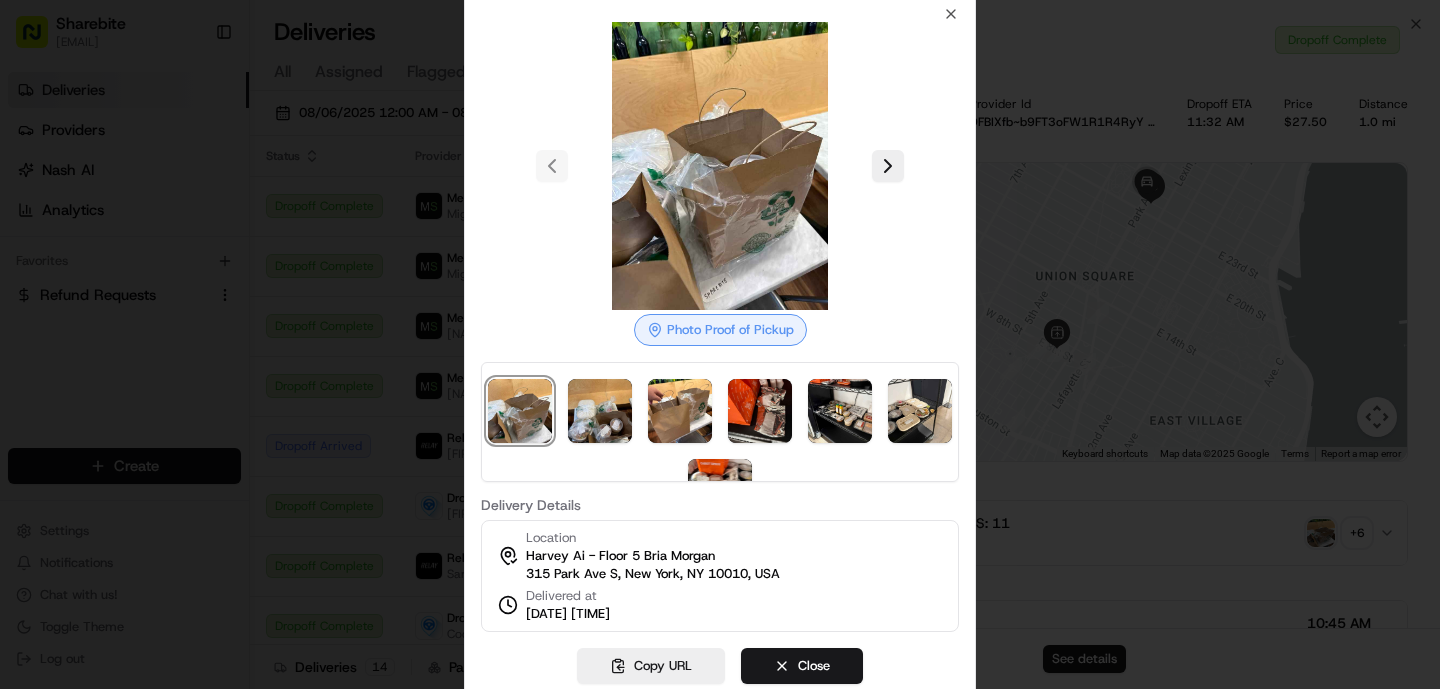 click at bounding box center [720, 344] 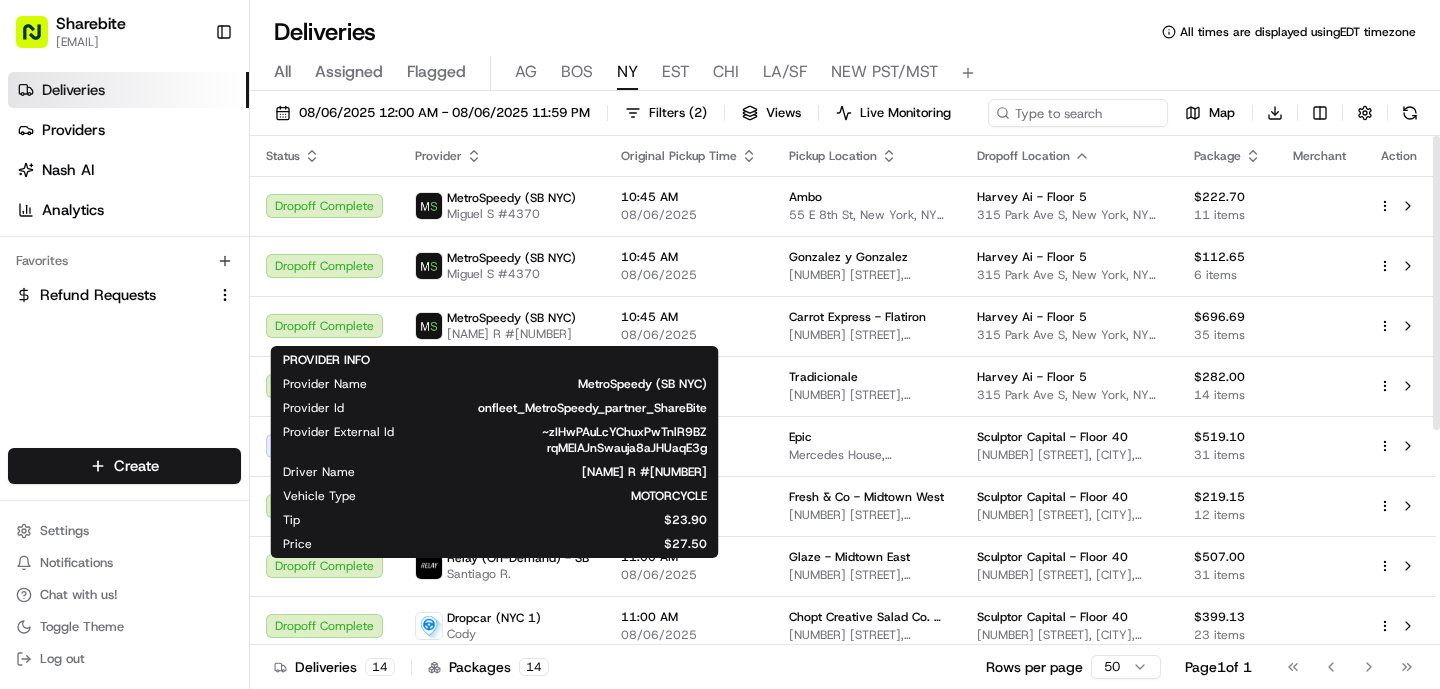 click on "MetroSpeedy (SB NYC)" at bounding box center (553, 384) 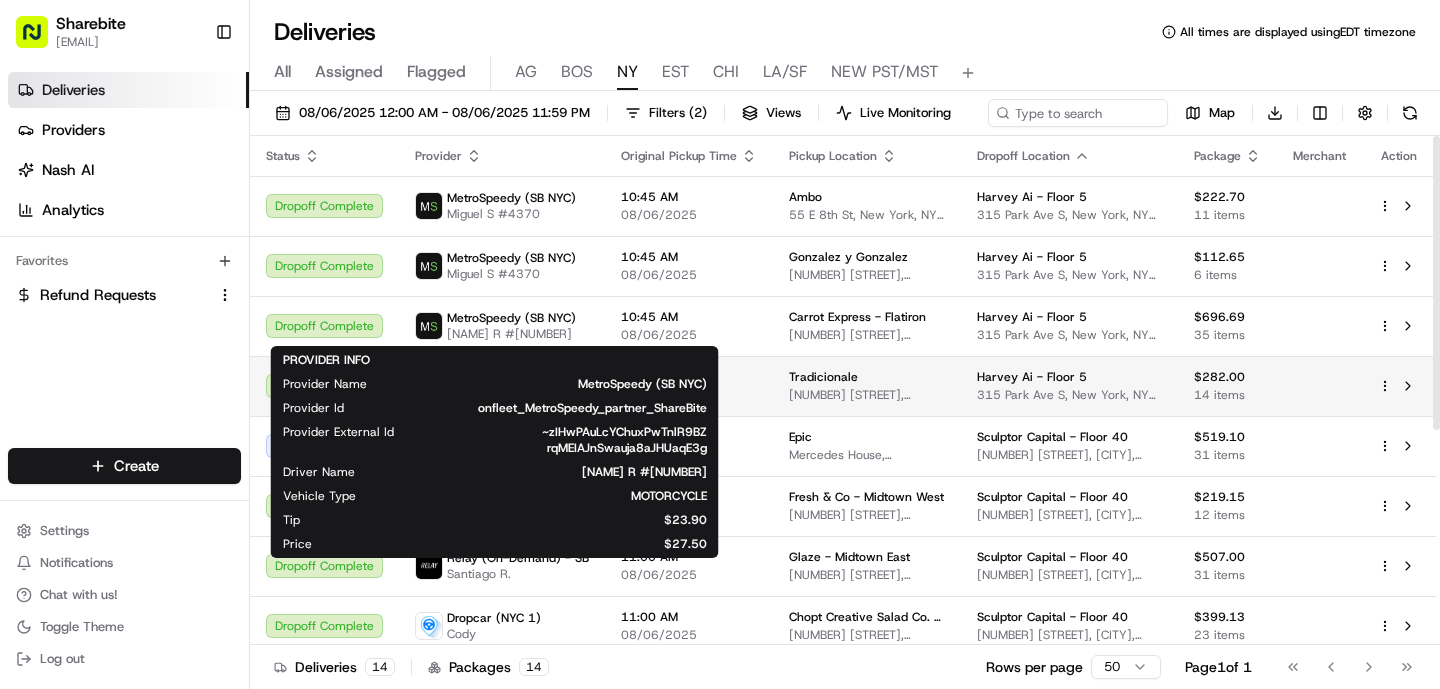 click on "Tradicionale [NUMBER] [STREET], [CITY], [STATE] [POSTAL_CODE], [COUNTRY]" at bounding box center (867, 386) 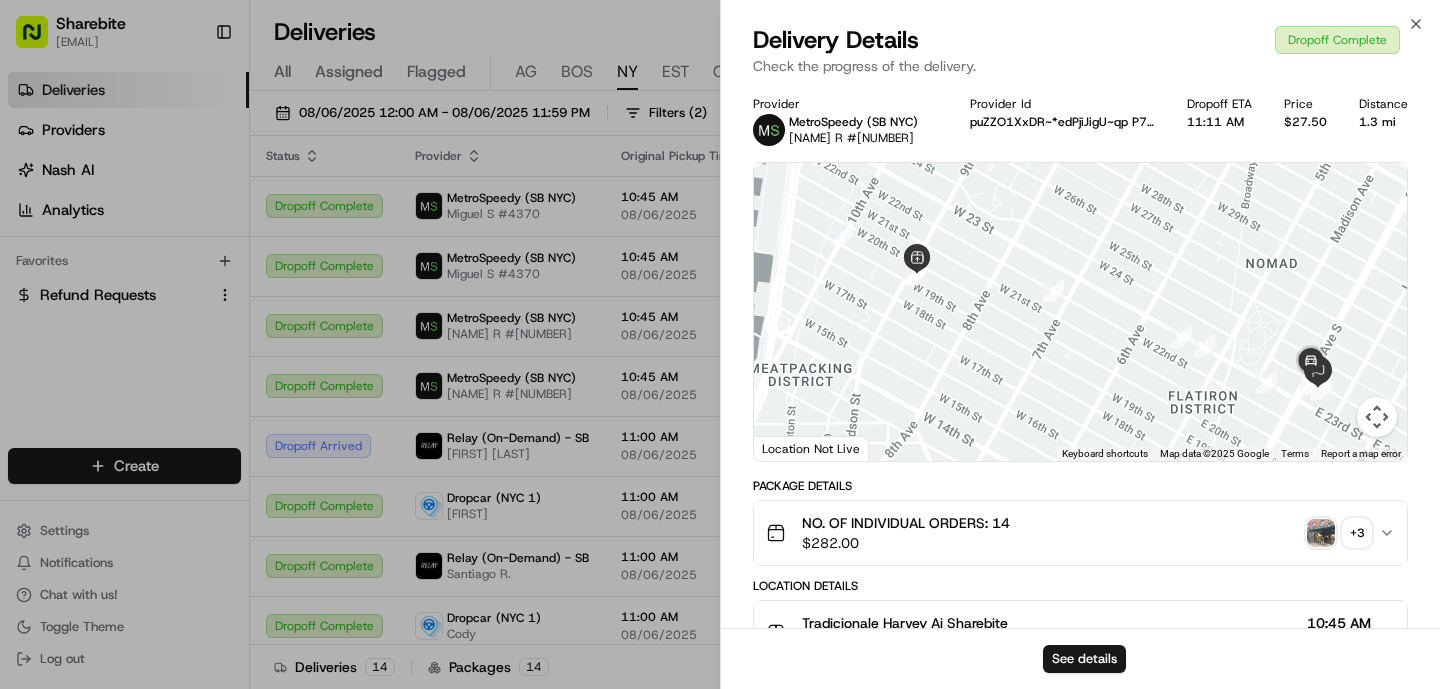 click at bounding box center [1321, 533] 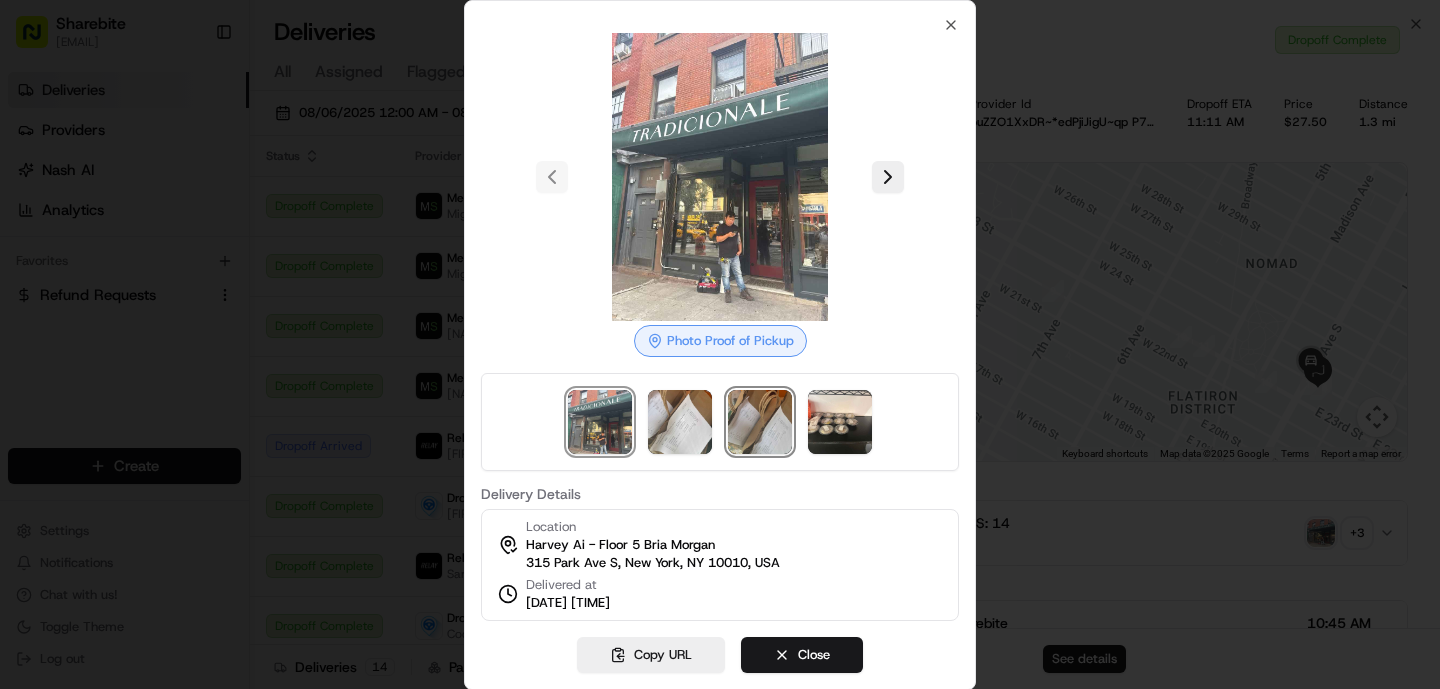 click at bounding box center (760, 422) 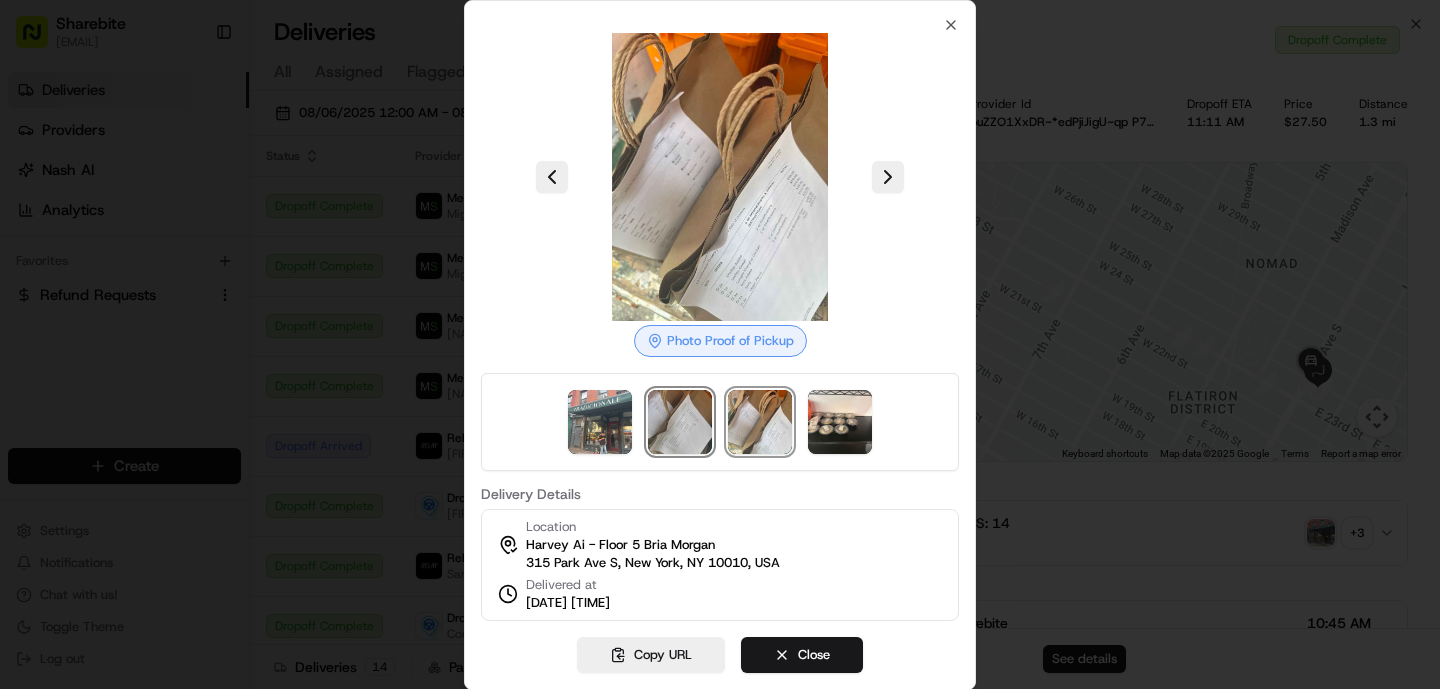 click at bounding box center [680, 422] 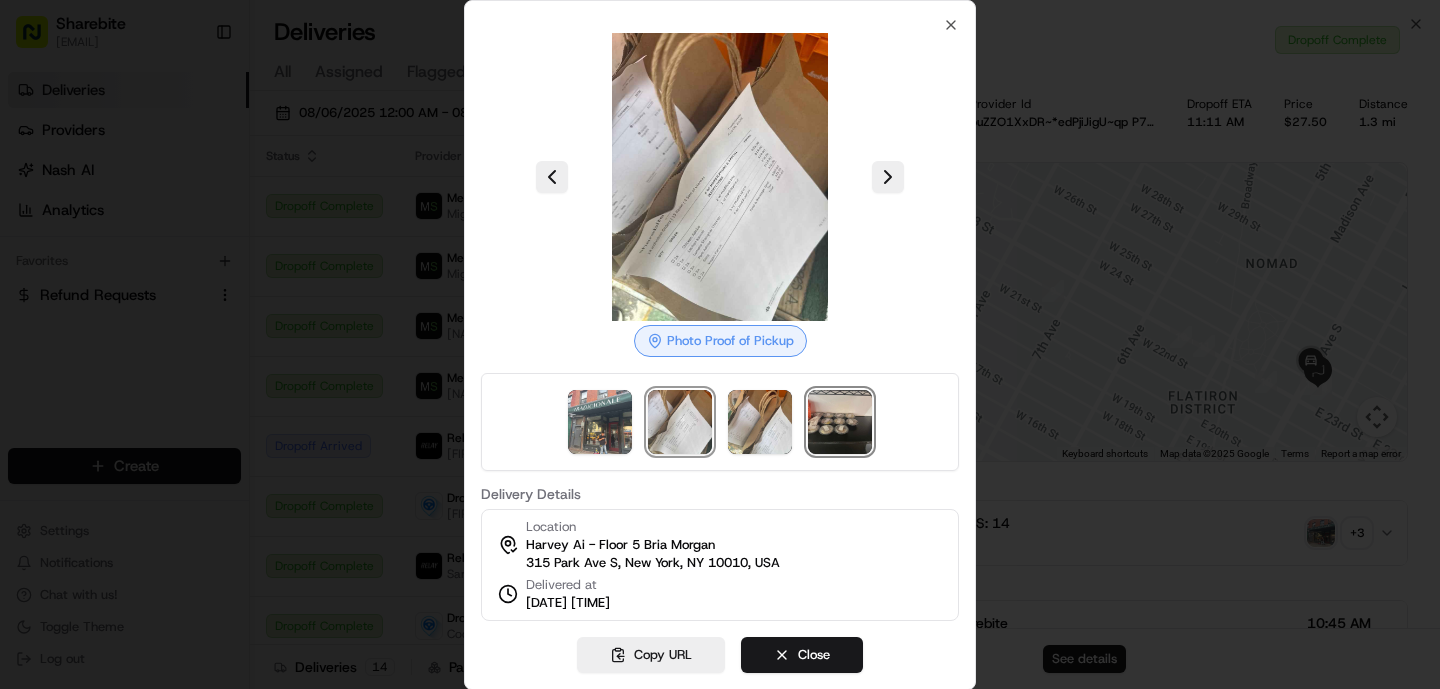 click at bounding box center [840, 422] 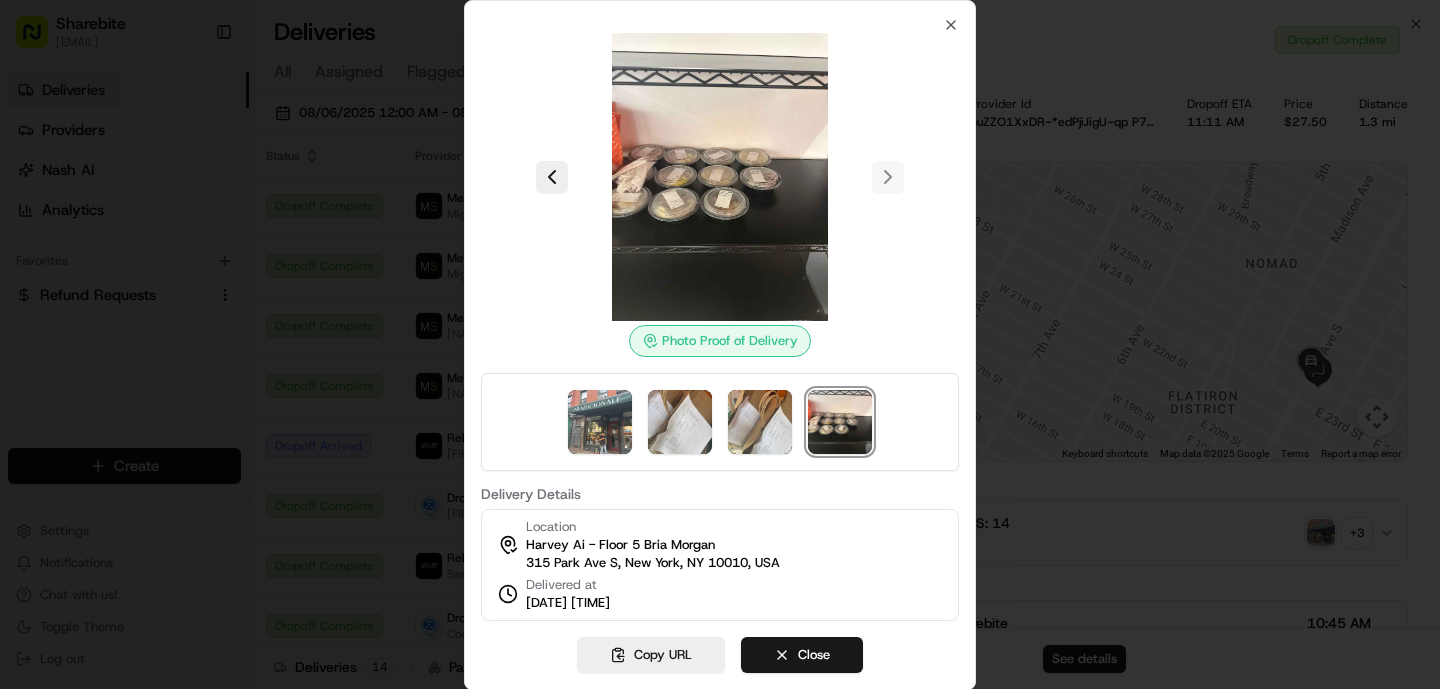 click at bounding box center [720, 177] 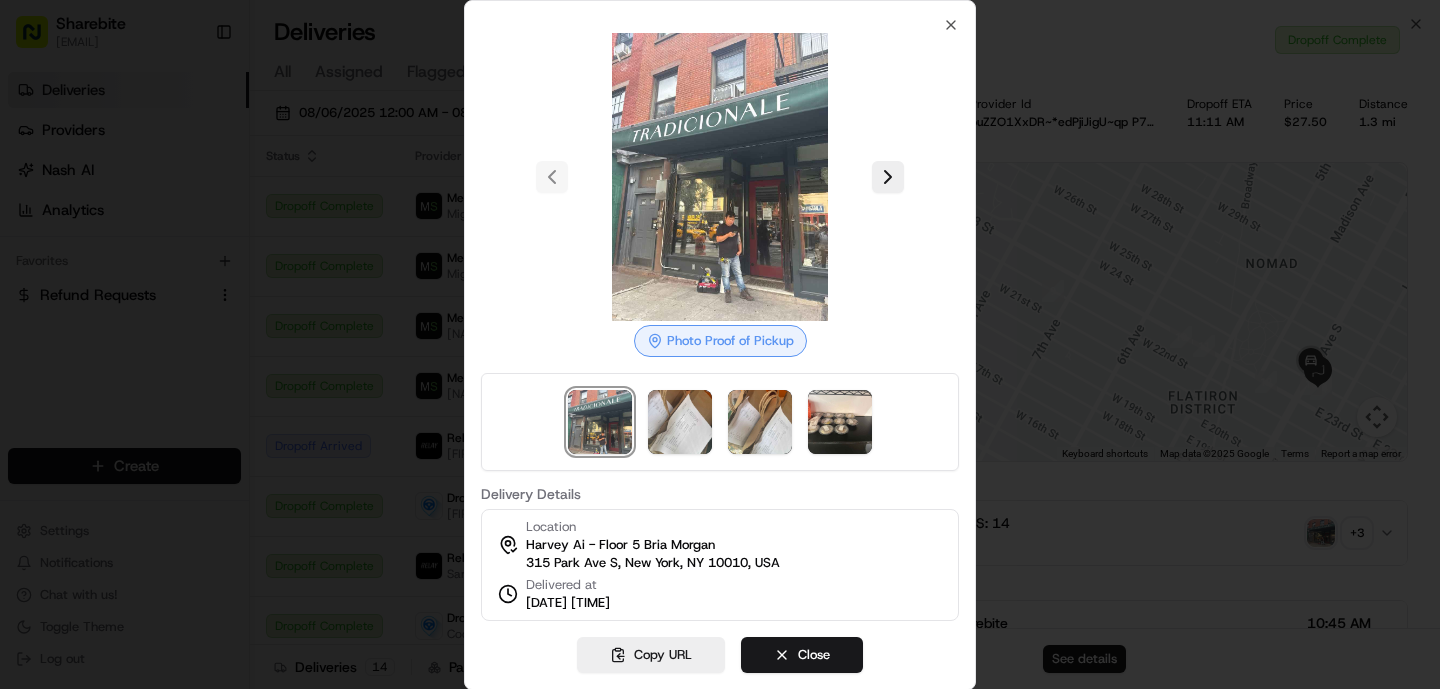 click at bounding box center (720, 344) 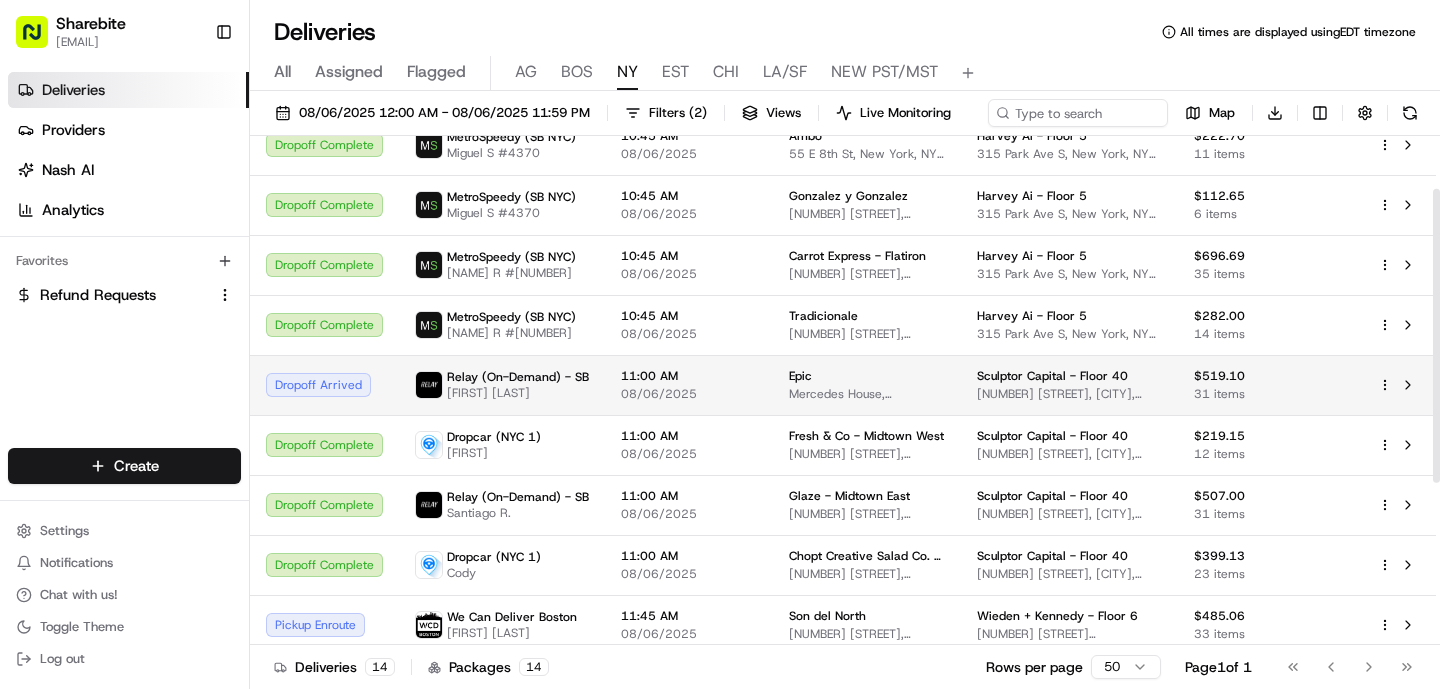 scroll, scrollTop: 132, scrollLeft: 0, axis: vertical 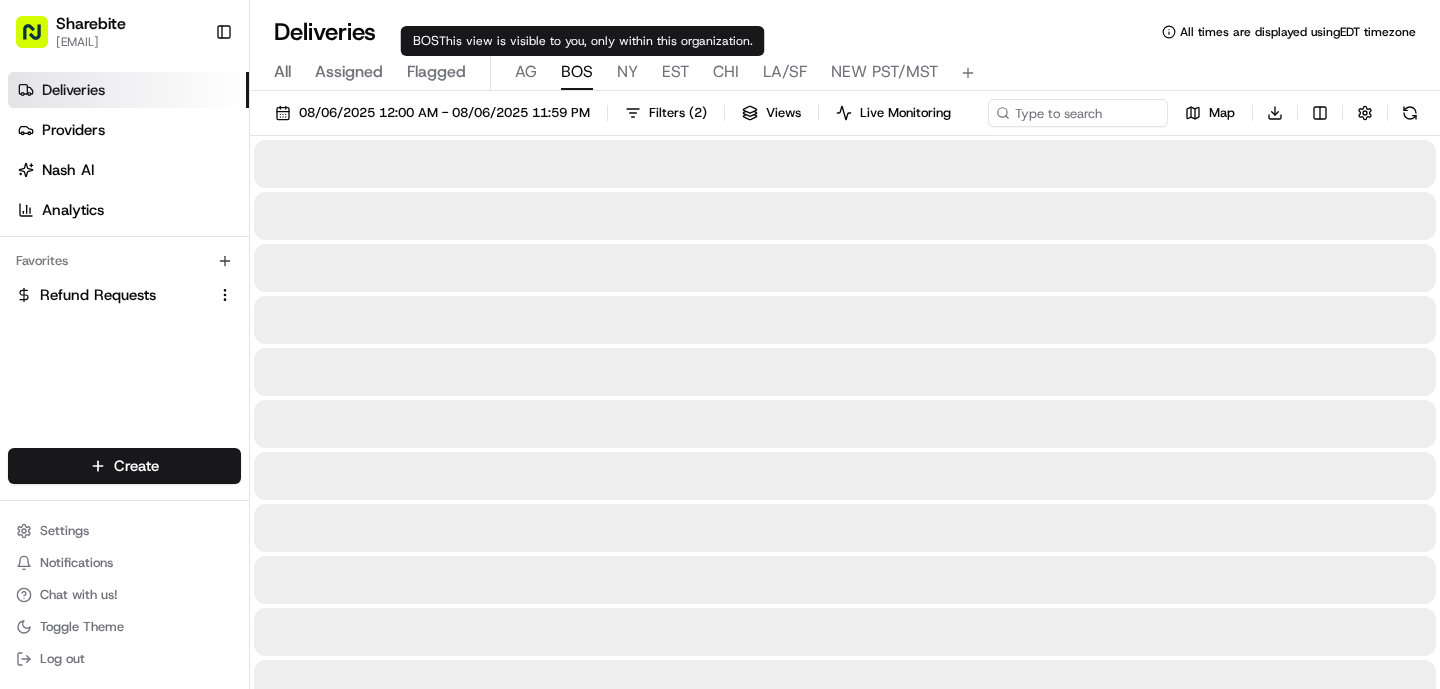 click on "BOS" at bounding box center [577, 72] 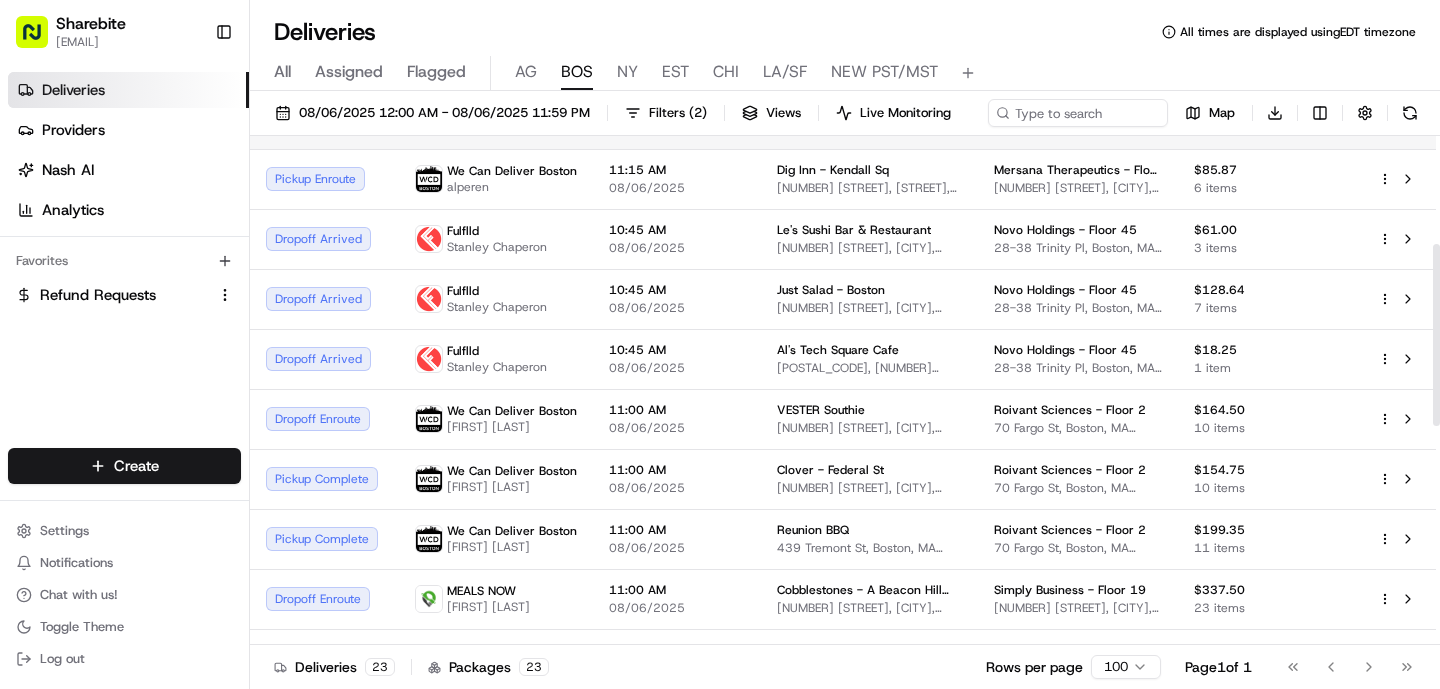 scroll, scrollTop: 301, scrollLeft: 0, axis: vertical 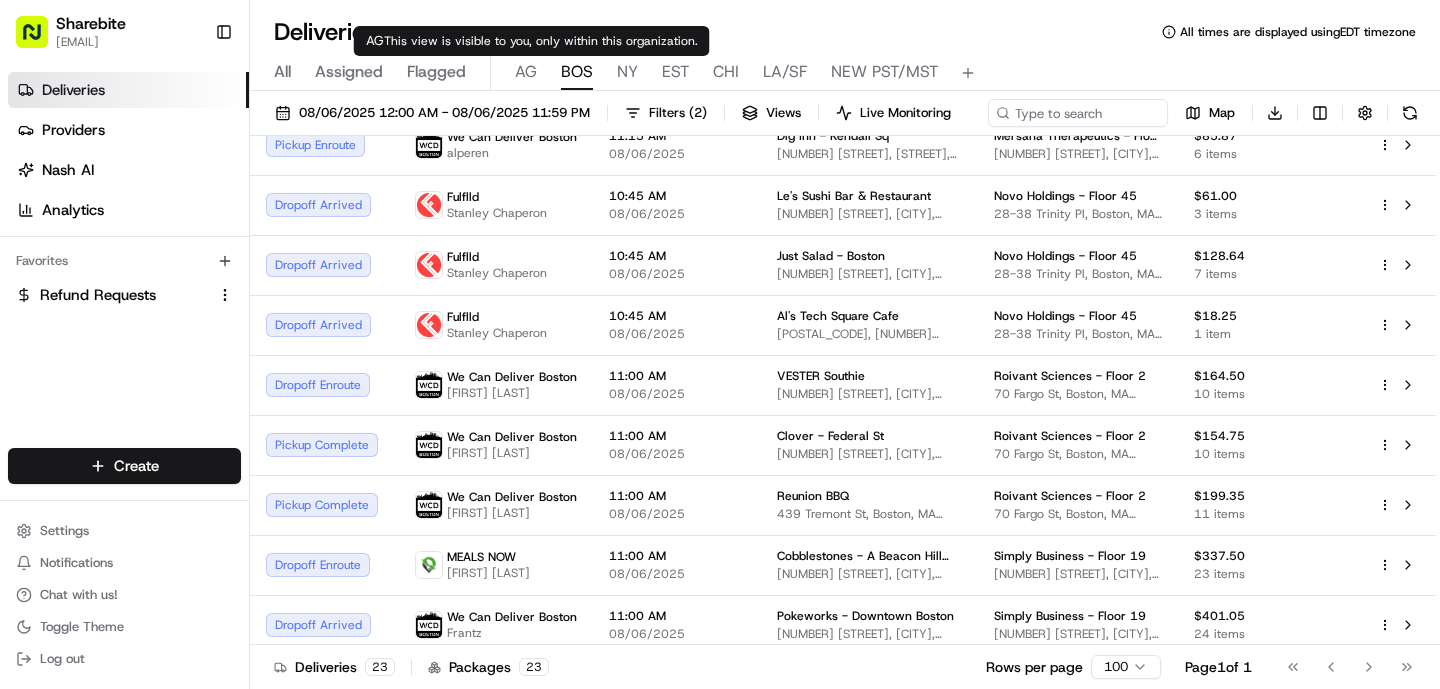 click on "AG" at bounding box center [526, 72] 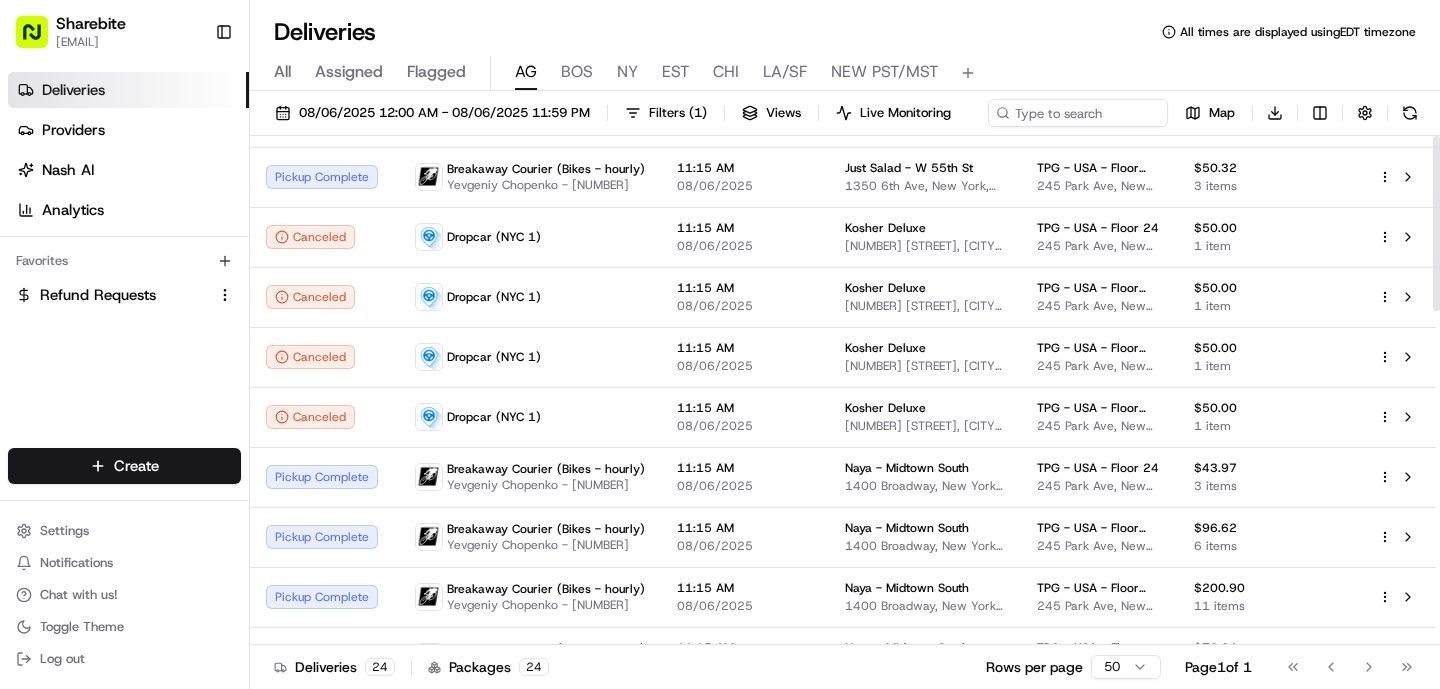 scroll, scrollTop: 0, scrollLeft: 0, axis: both 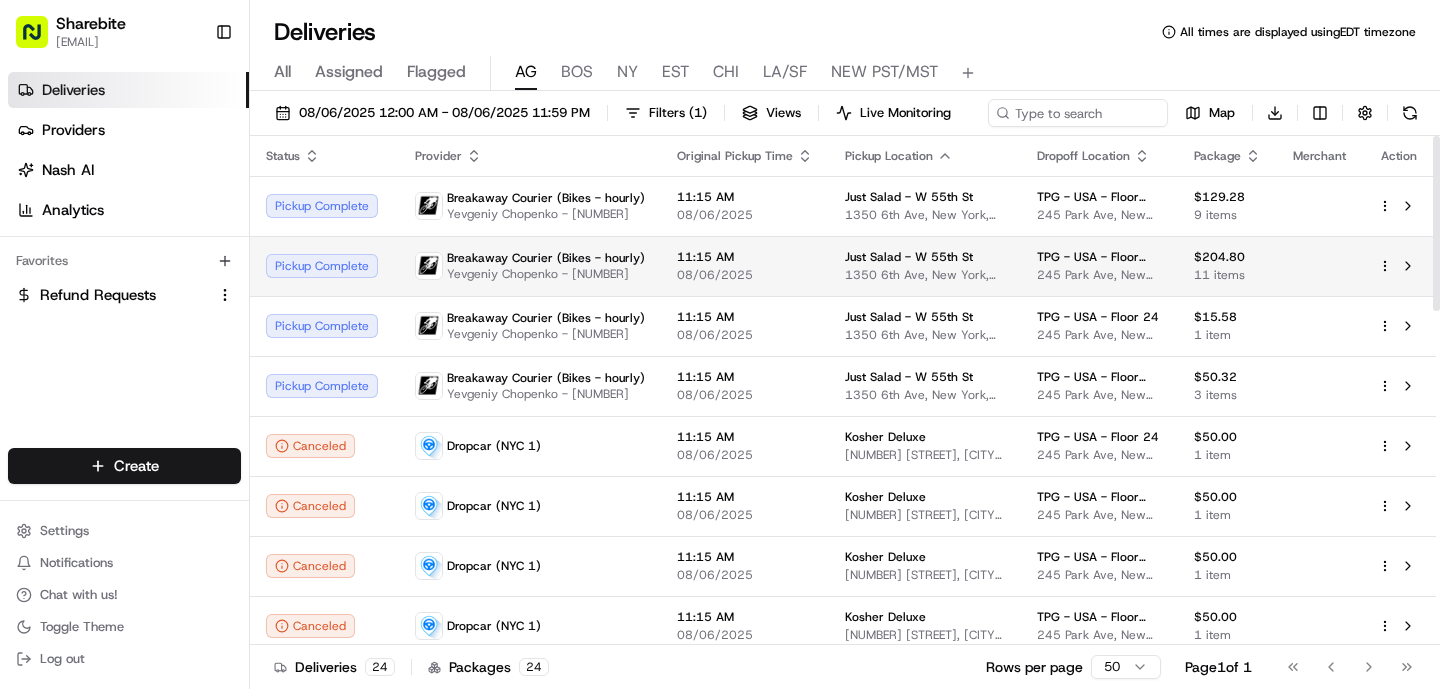 click on "Breakaway Courier (Bikes - hourly)" at bounding box center (546, 258) 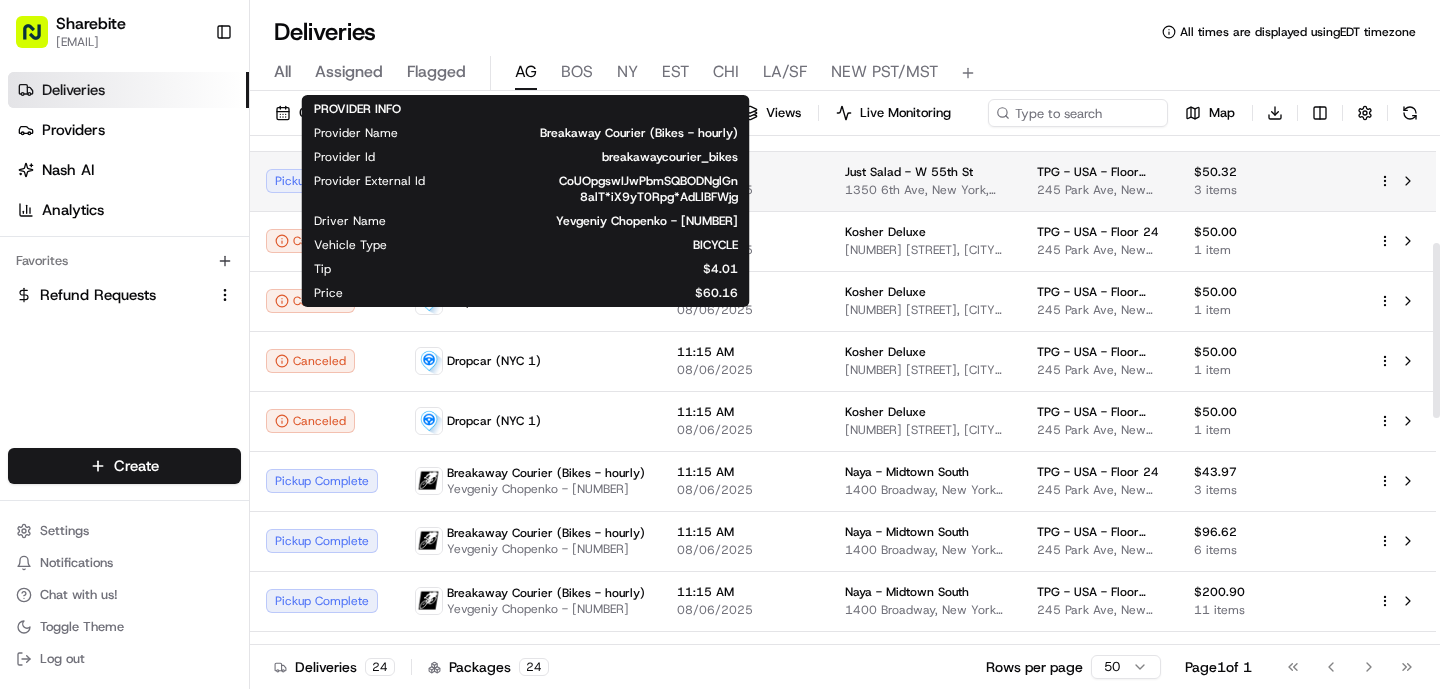 scroll, scrollTop: 363, scrollLeft: 0, axis: vertical 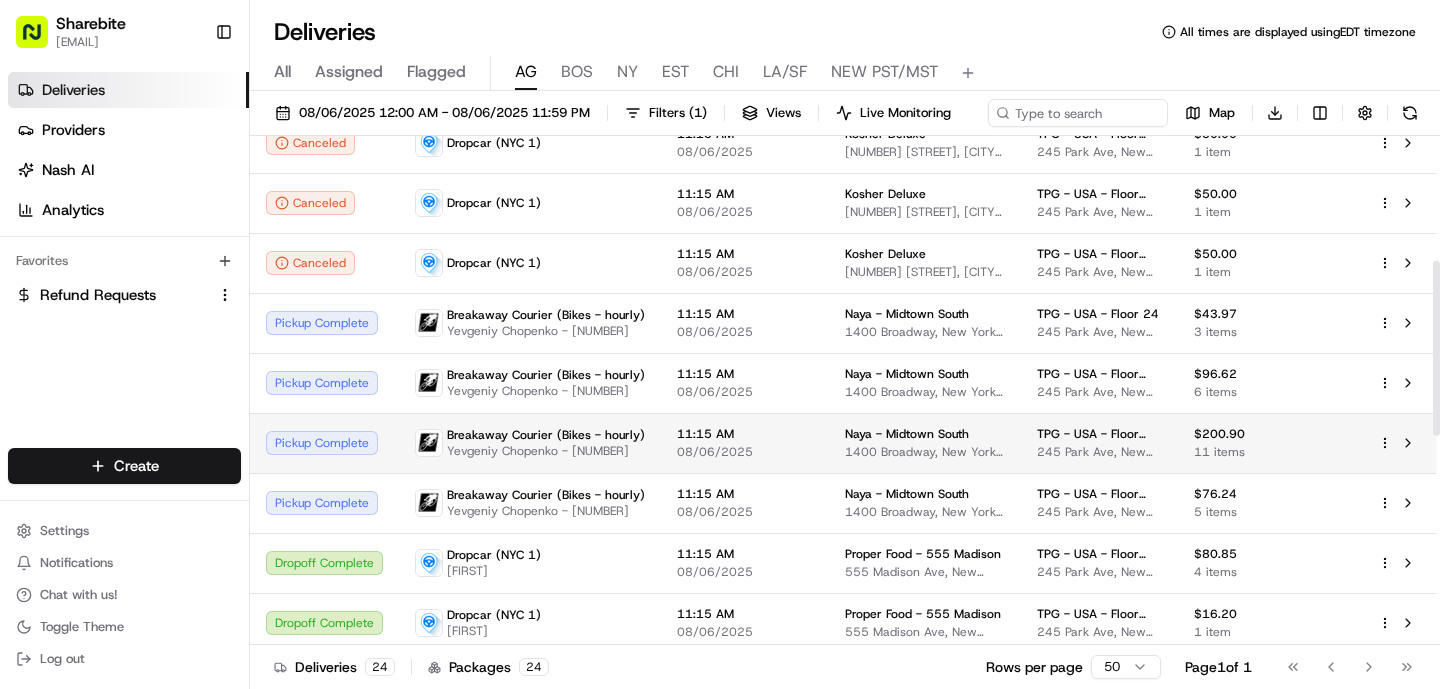 click on "Breakaway Courier (Bikes - hourly) Yevgeniy Chopenko - [NUMBER]" at bounding box center (530, 443) 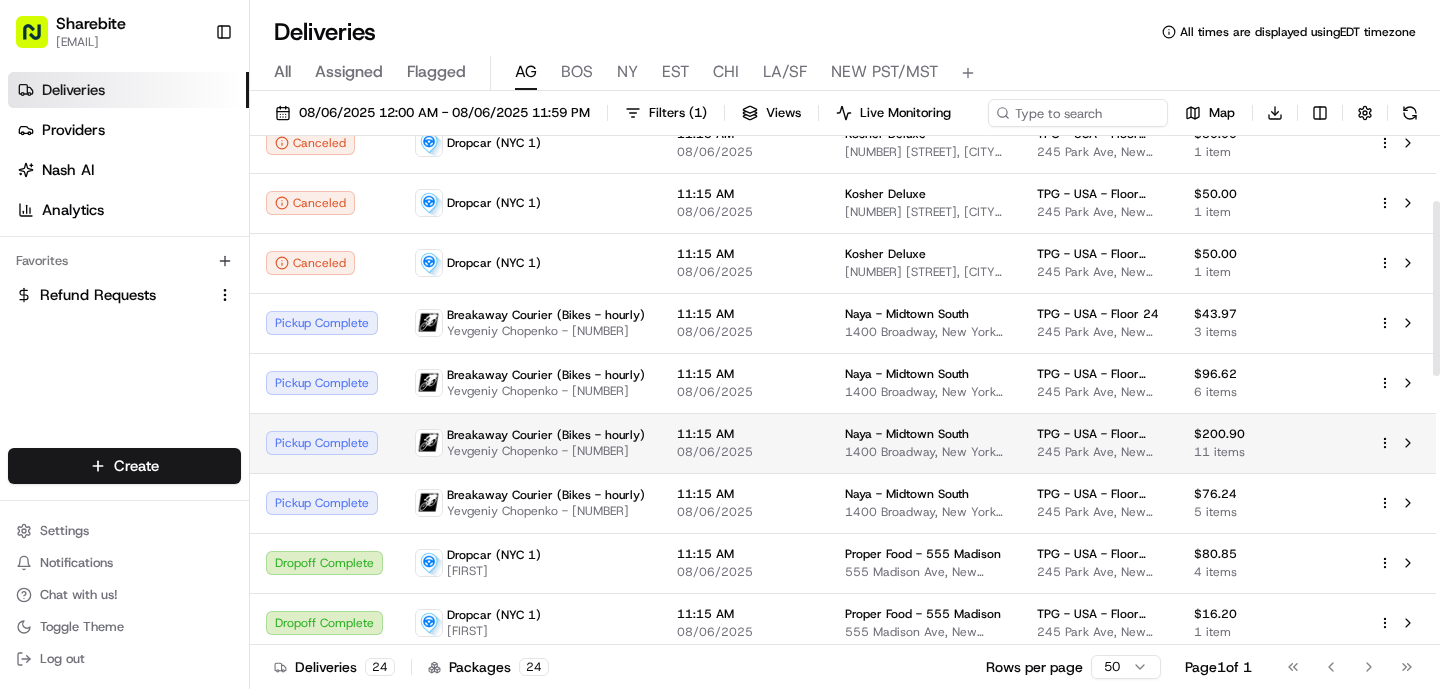 scroll, scrollTop: 0, scrollLeft: 0, axis: both 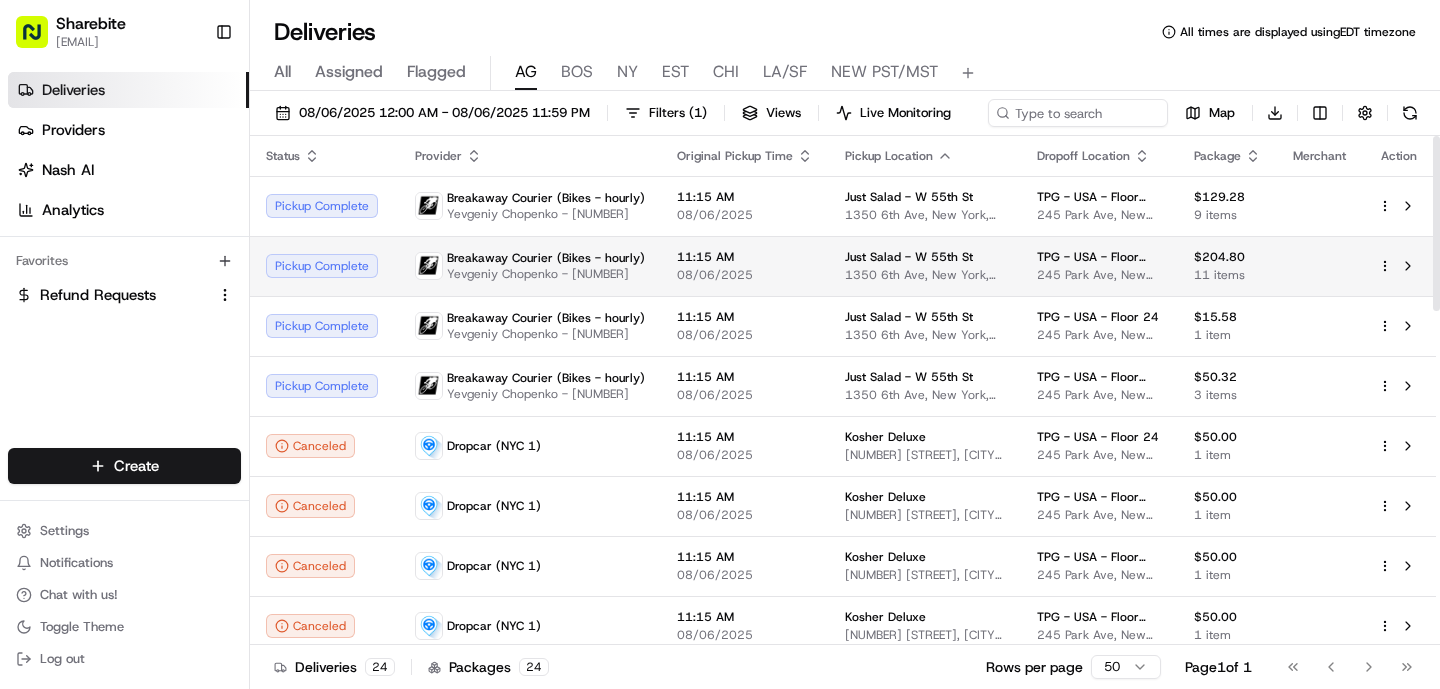 click on "Breakaway Courier (Bikes - hourly)" at bounding box center (546, 258) 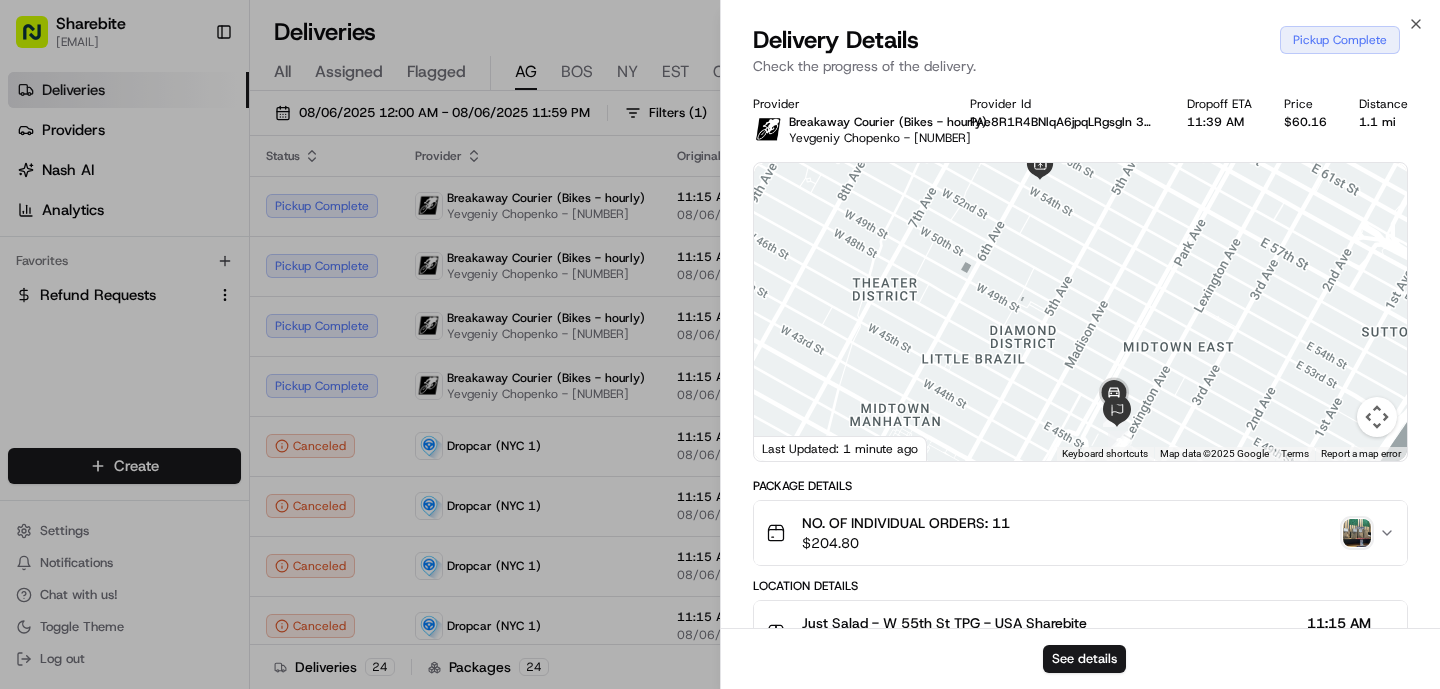 click at bounding box center [1357, 533] 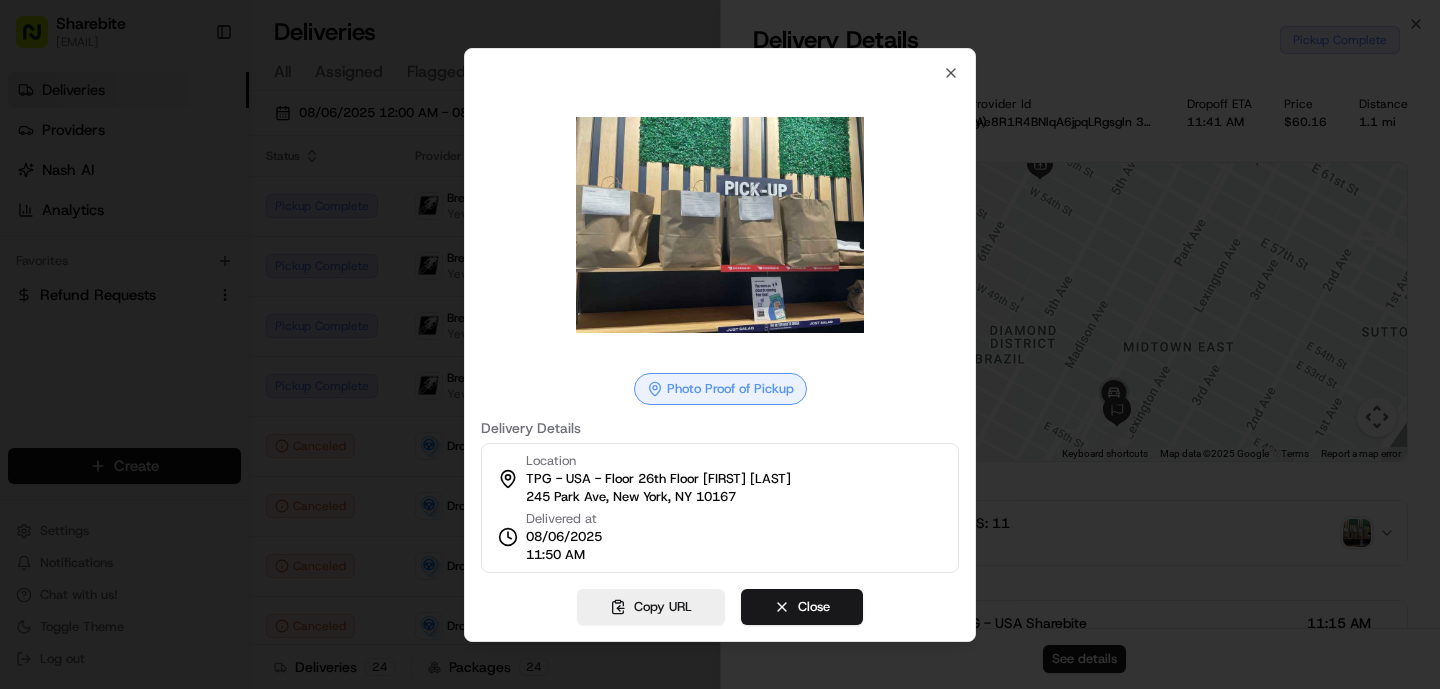click at bounding box center [720, 344] 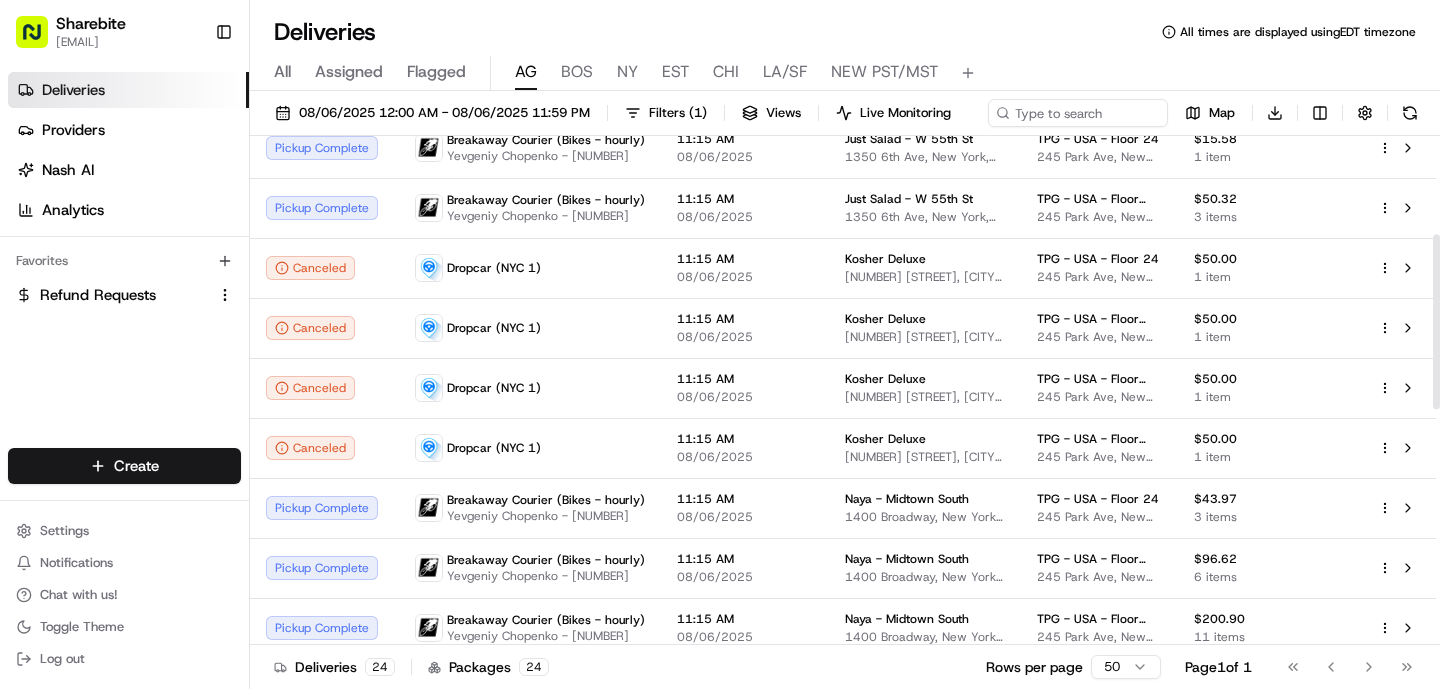scroll, scrollTop: 390, scrollLeft: 0, axis: vertical 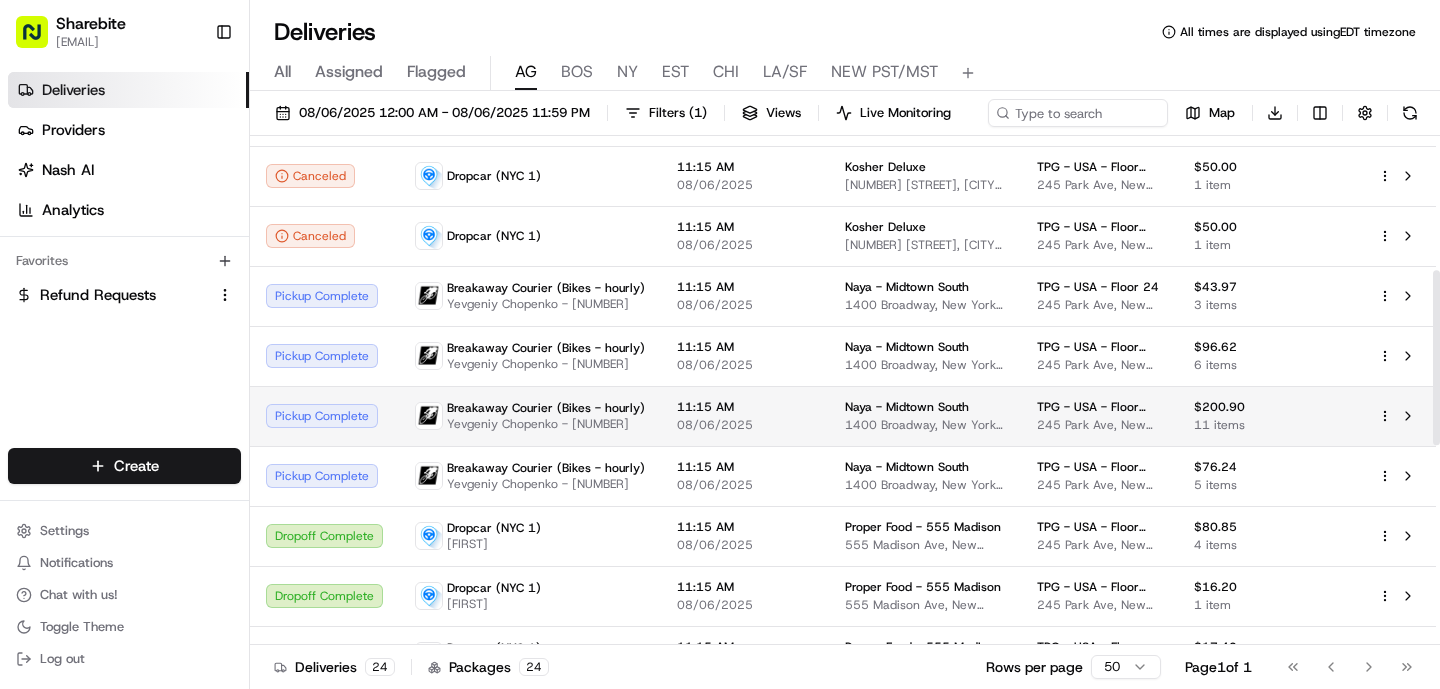 click on "Breakaway Courier (Bikes - hourly) Yevgeniy Chopenko - [NUMBER]" at bounding box center [530, 416] 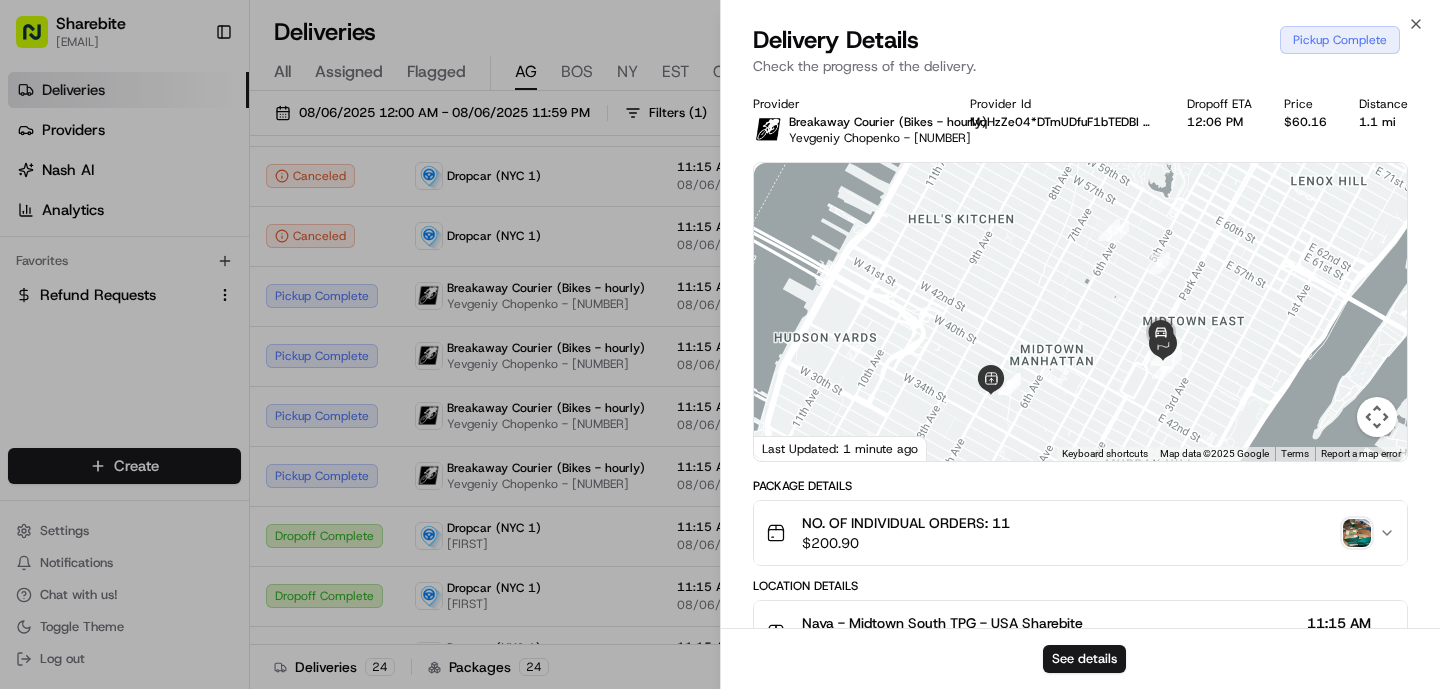 click at bounding box center [1357, 533] 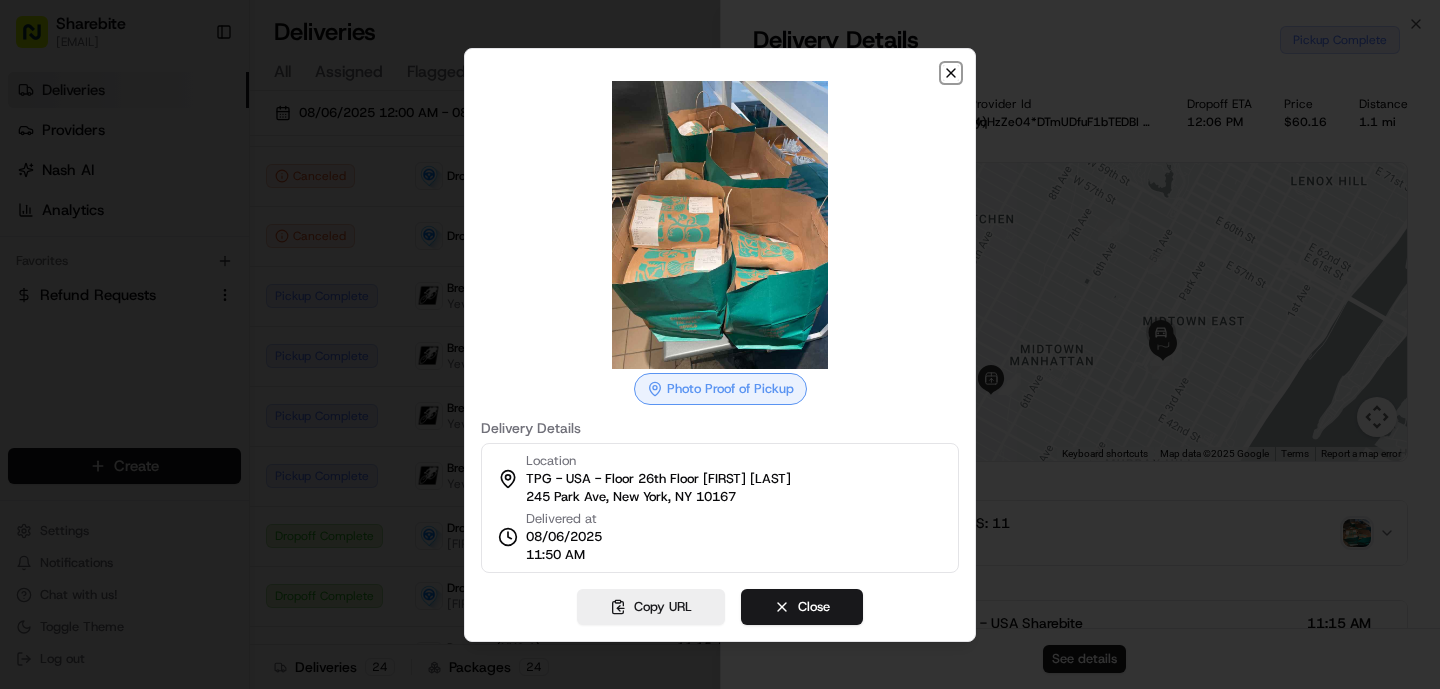 click 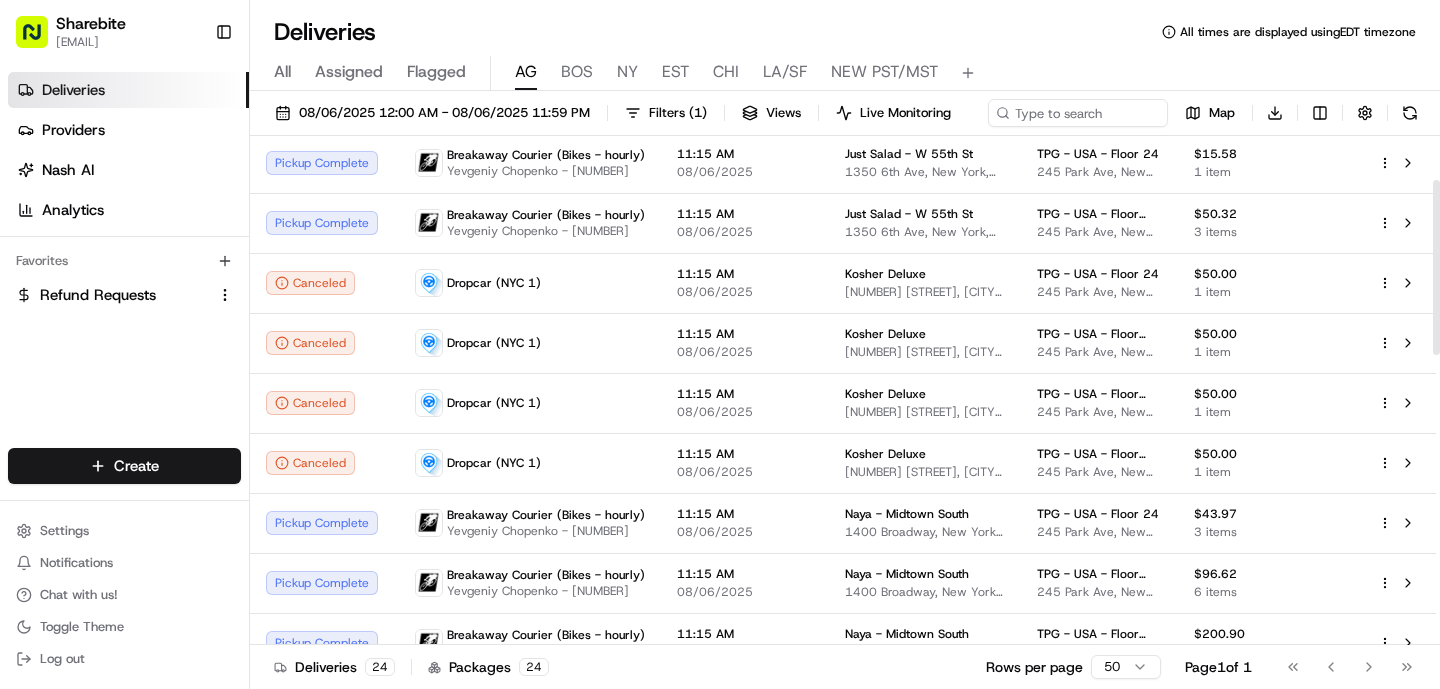 scroll, scrollTop: 128, scrollLeft: 0, axis: vertical 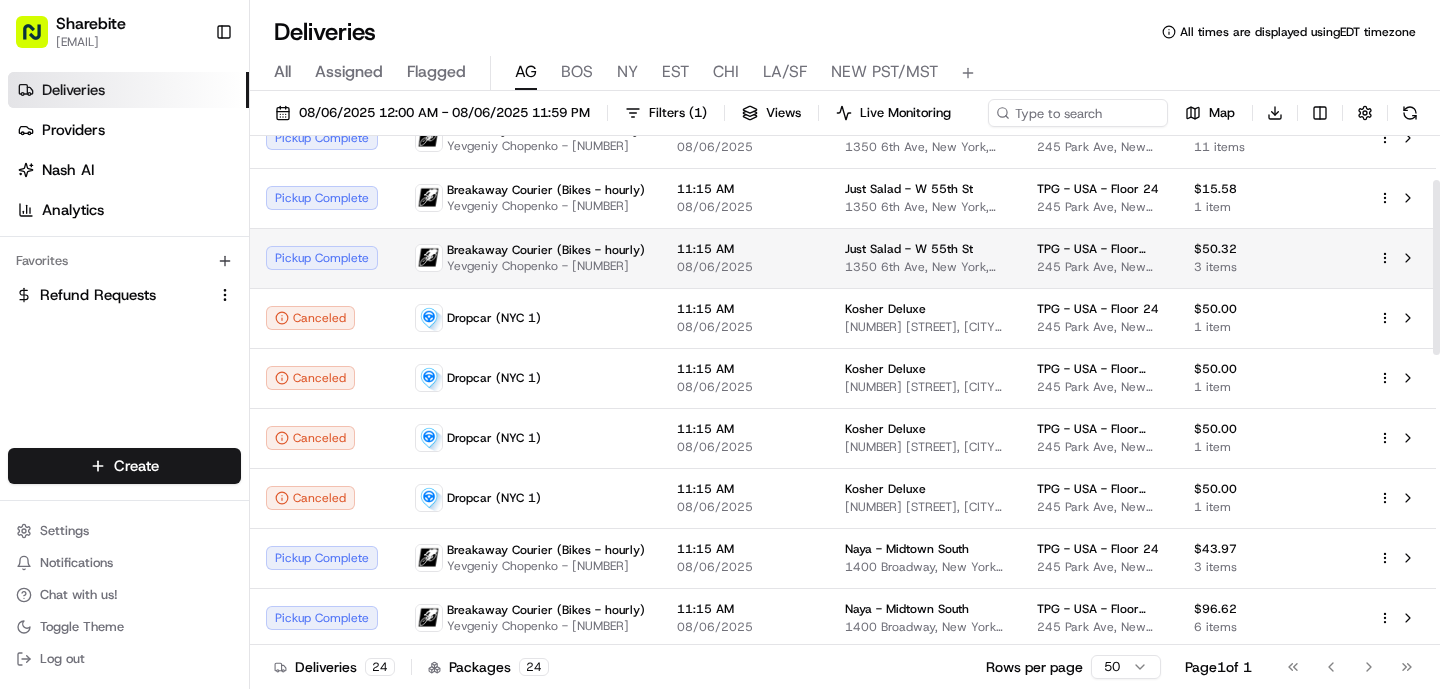 click on "Breakaway Courier (Bikes - hourly)" at bounding box center [546, 250] 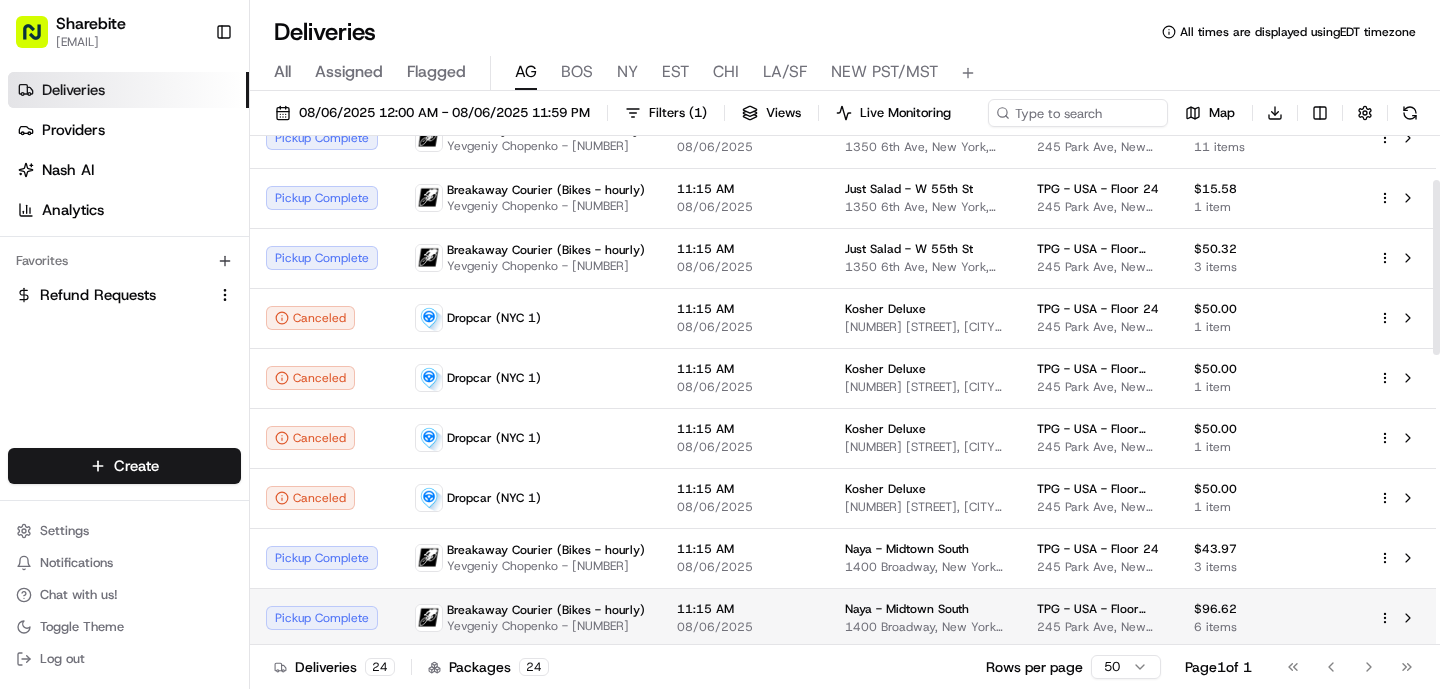 click on "Breakaway Courier (Bikes - hourly) Yevgeniy Chopenko - [NUMBER]" at bounding box center [530, 618] 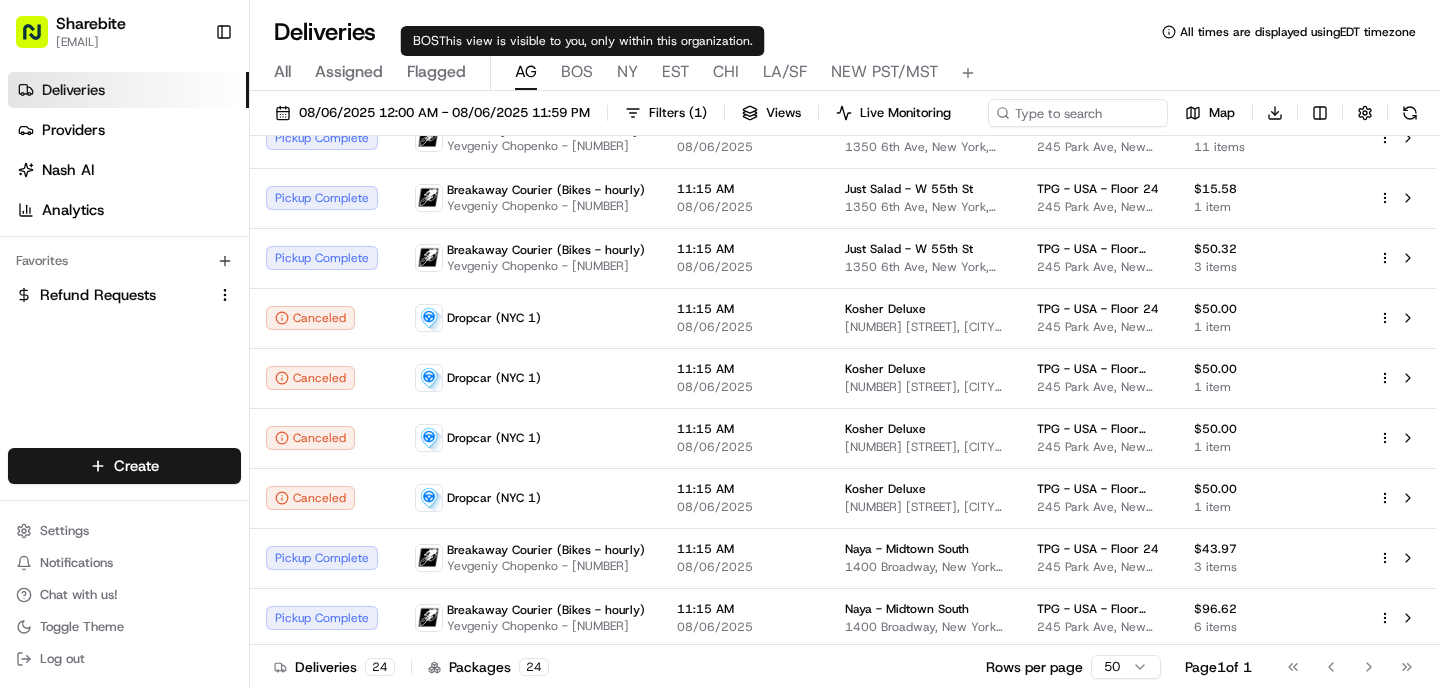 click on "BOS" at bounding box center [577, 72] 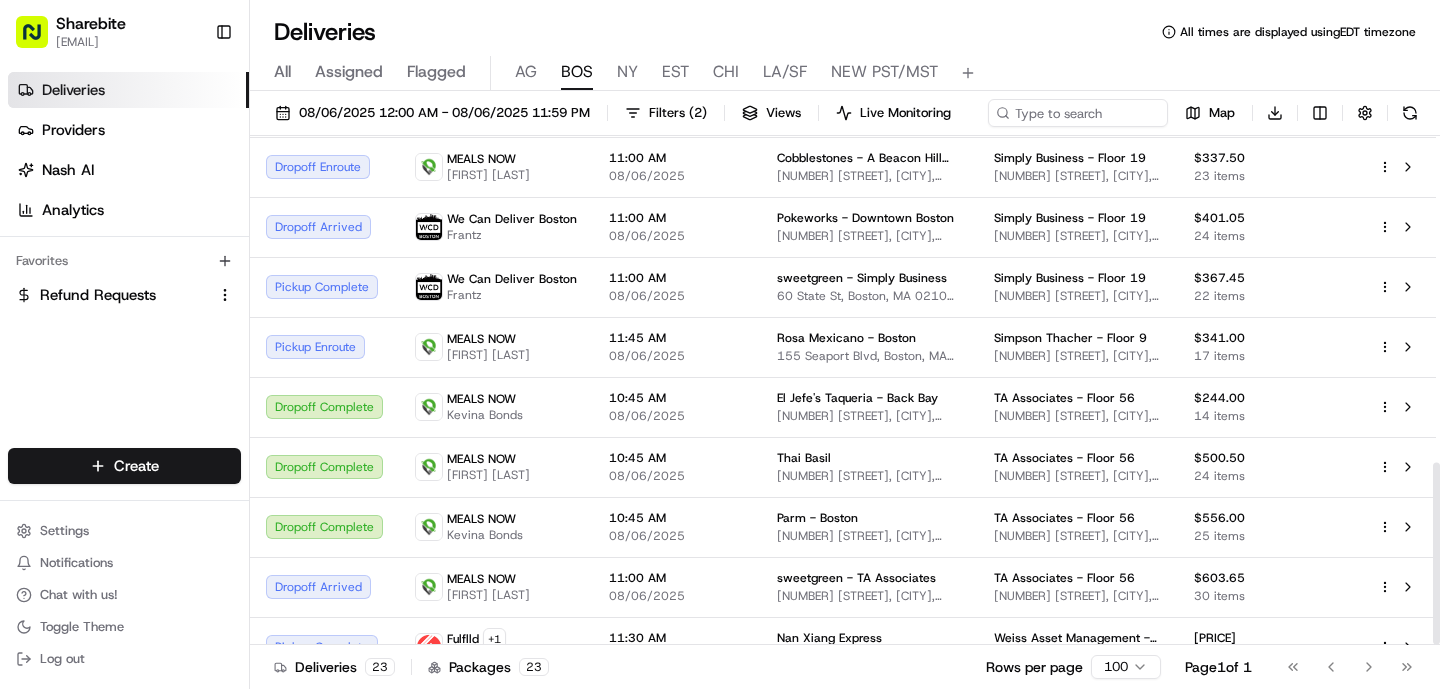 scroll, scrollTop: 911, scrollLeft: 0, axis: vertical 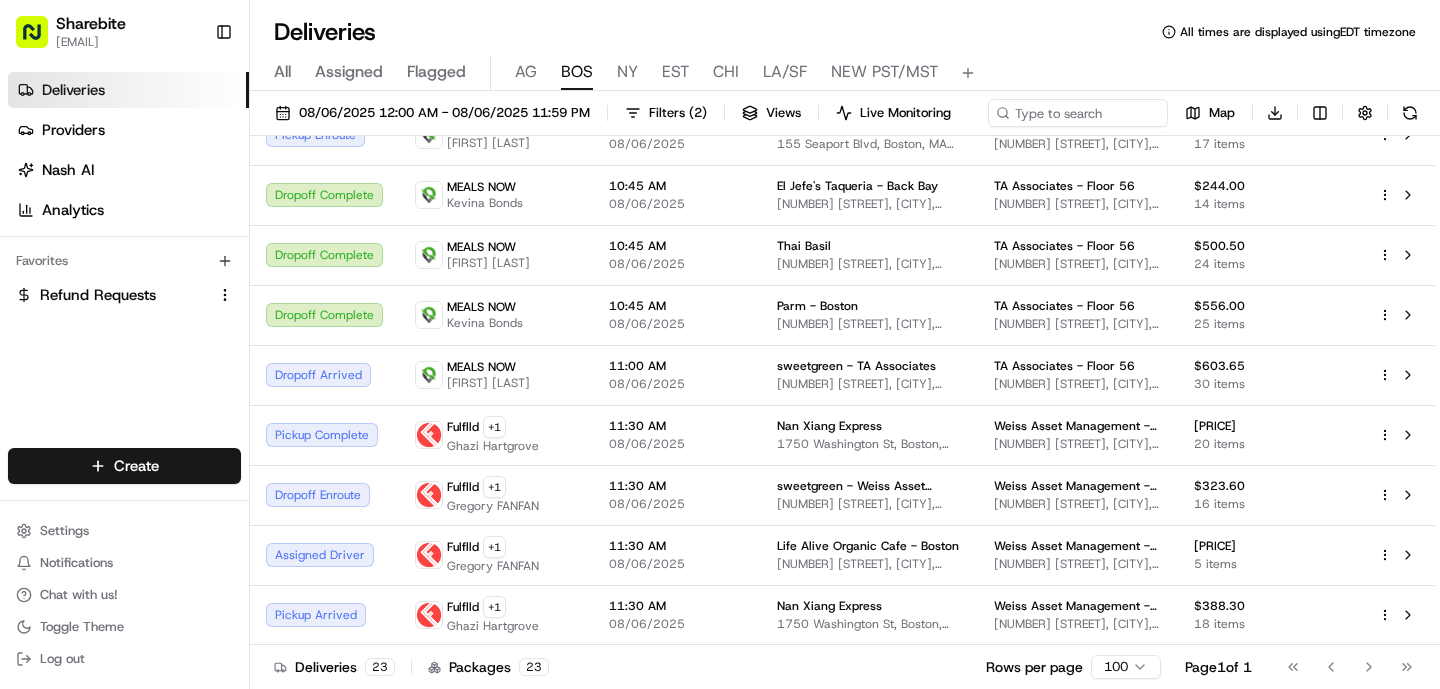 click on "EST" at bounding box center [675, 73] 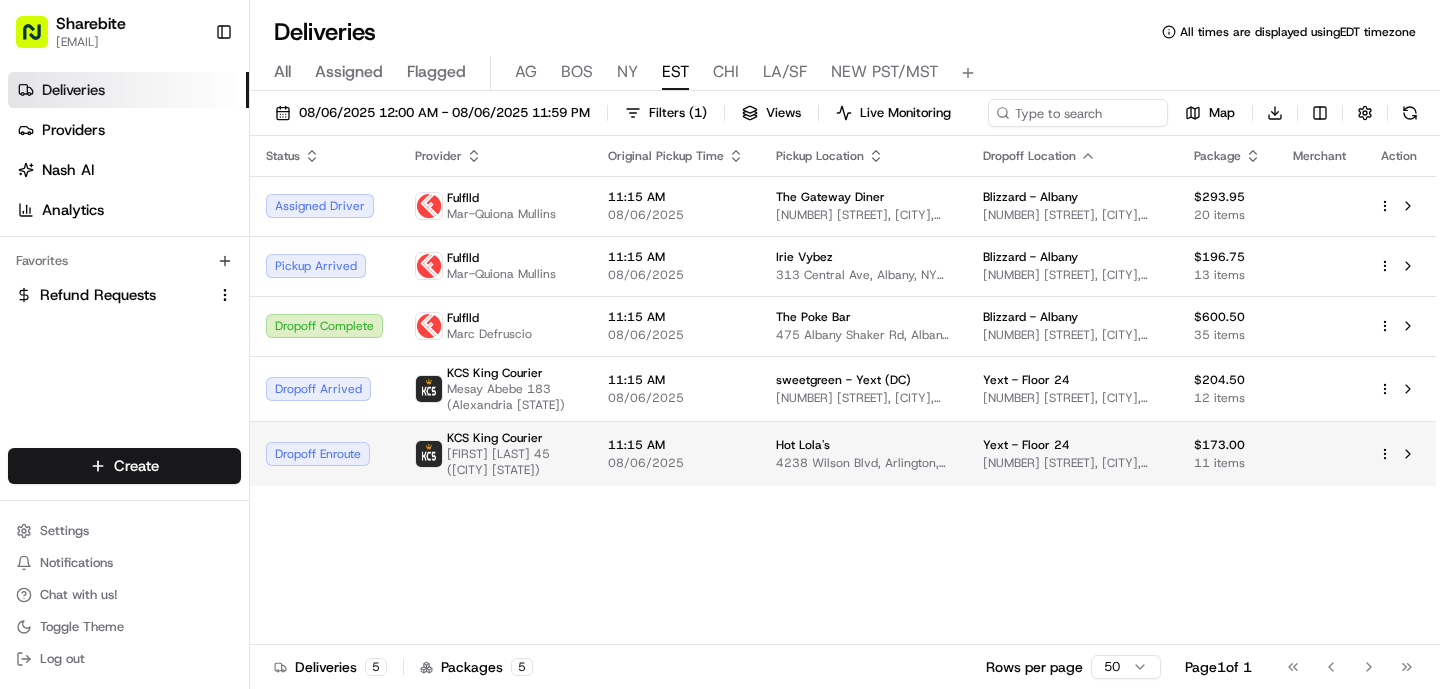 click on "11:15 AM 08/06/2025" at bounding box center [676, 453] 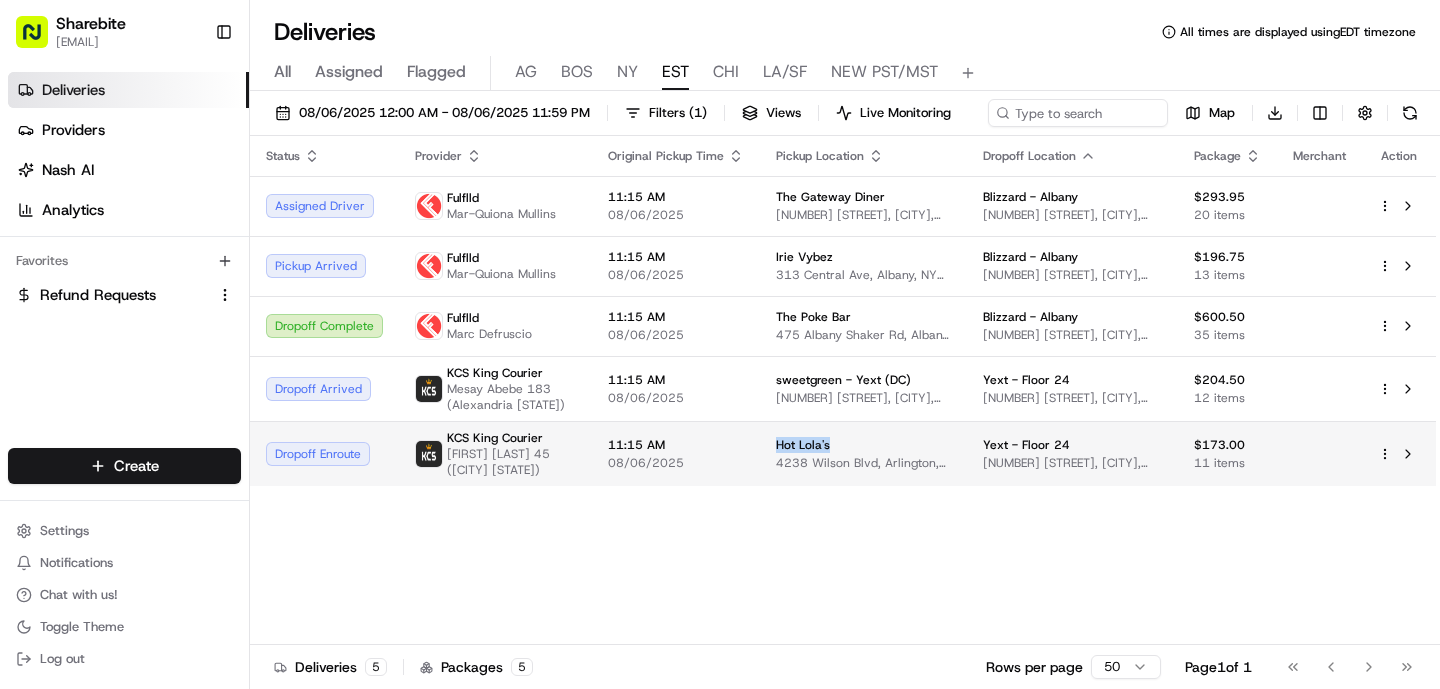 drag, startPoint x: 863, startPoint y: 440, endPoint x: 787, endPoint y: 441, distance: 76.00658 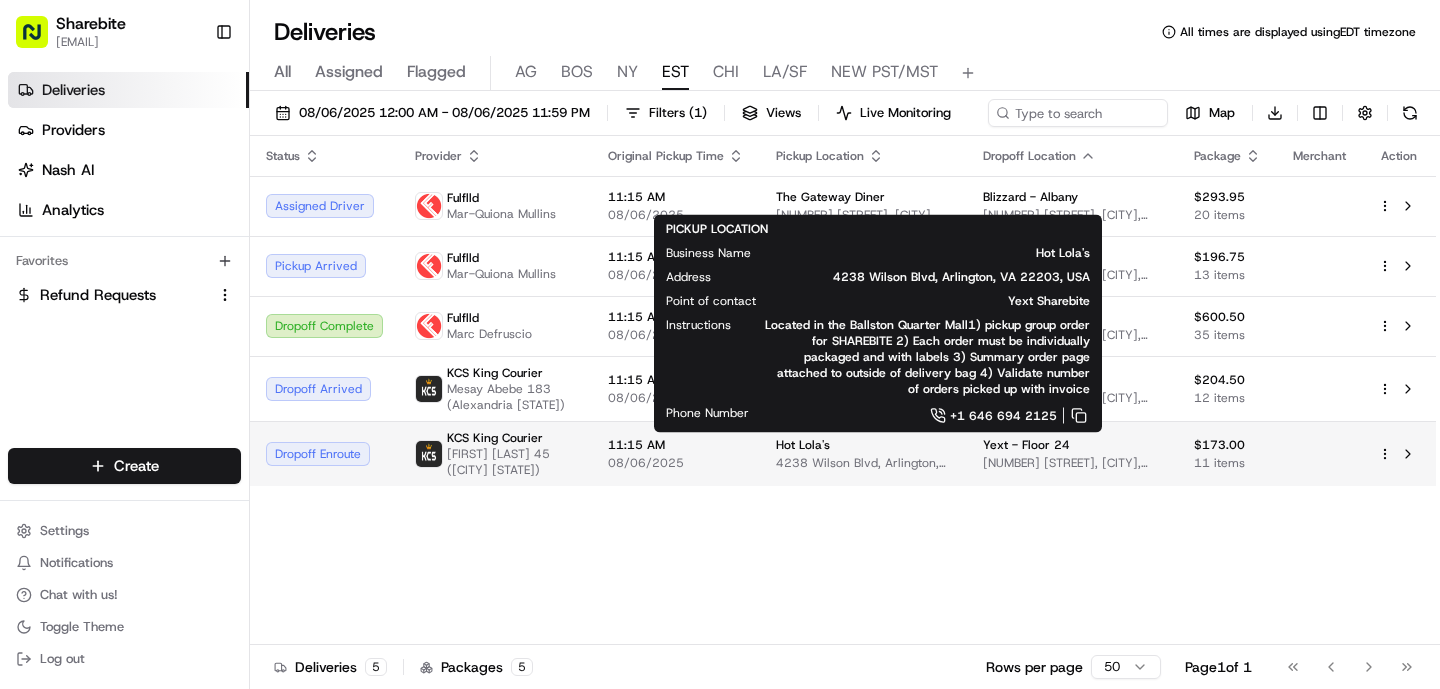 click on "[FIRST] [LAST] 45 ([CITY] [STATE])" at bounding box center (511, 462) 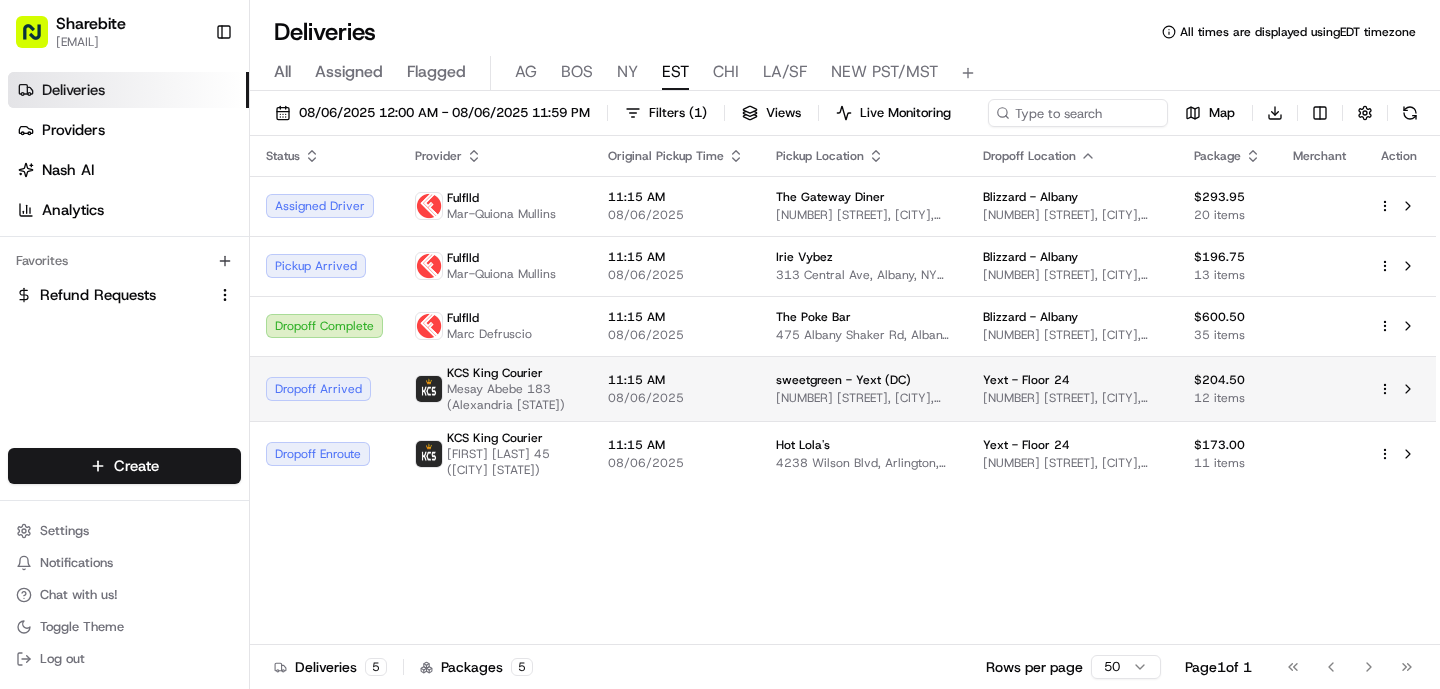 click on "08/06/2025" at bounding box center (676, 398) 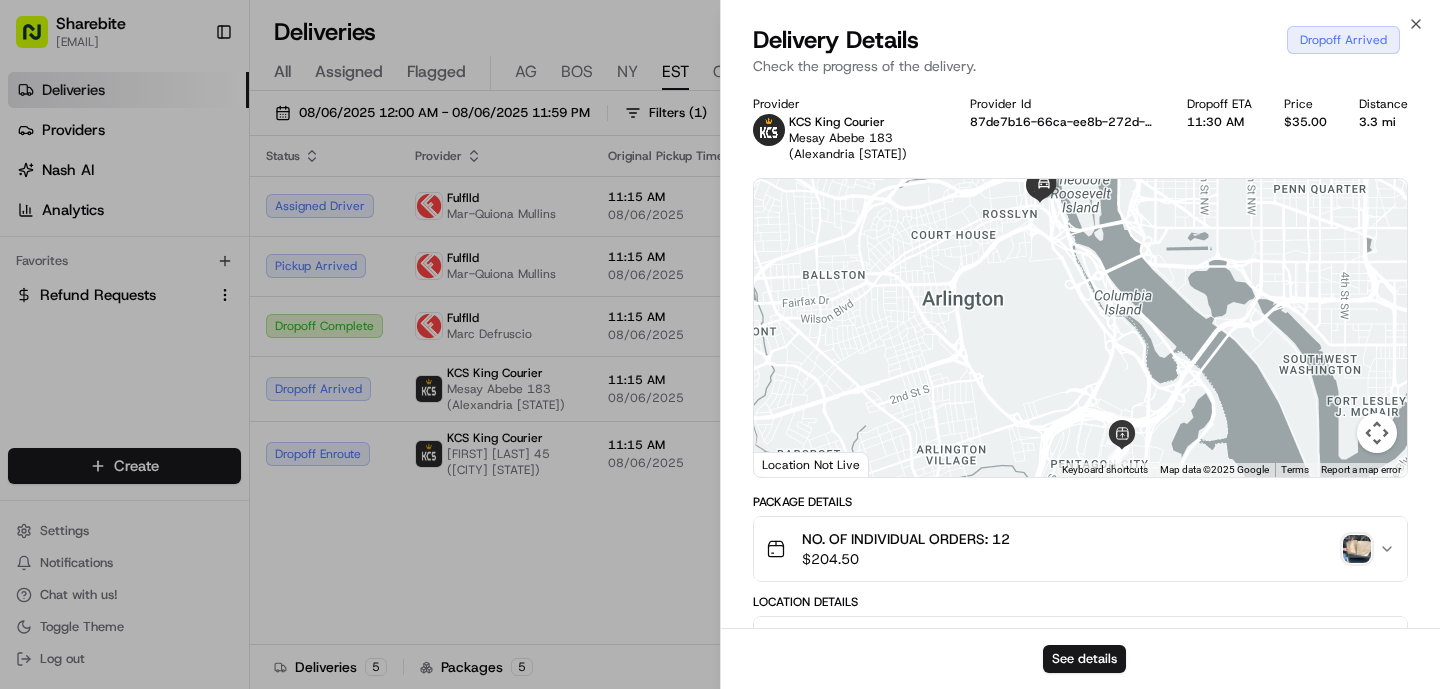 click at bounding box center [1357, 549] 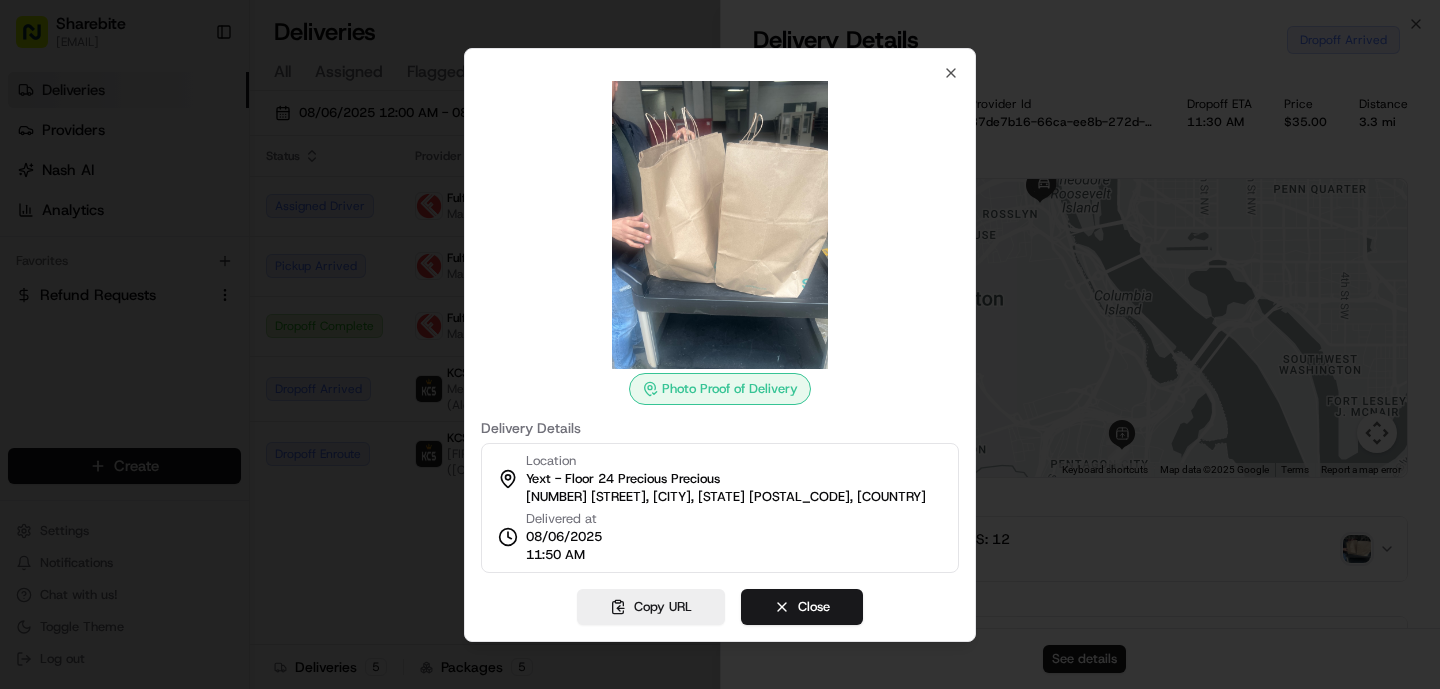 click on "Photo Proof of Delivery Delivery Details Location Yext - Floor 24 Precious Precious 1101 Wilson Blvd, Arlington, VA 22209, USA Delivered at 08/06/2025 11:50 AM Copy URL Close Close" at bounding box center [720, 345] 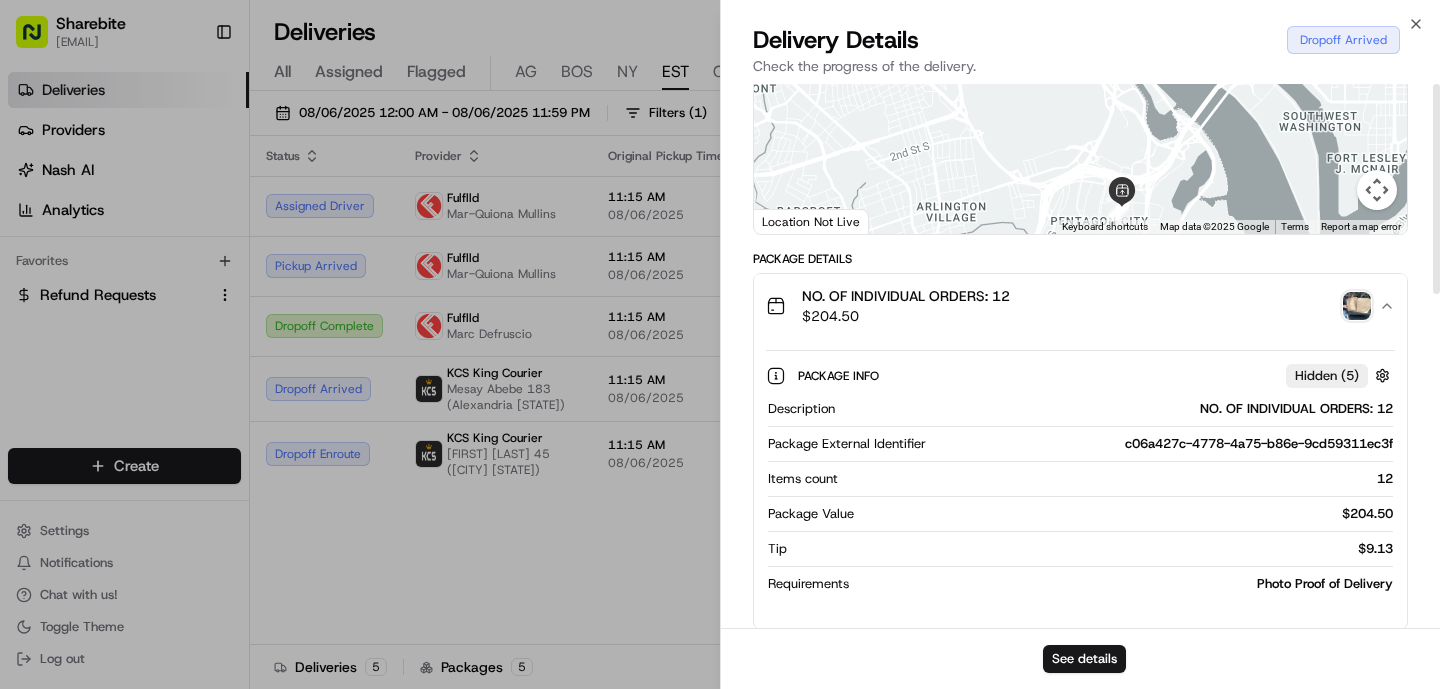 scroll, scrollTop: 0, scrollLeft: 0, axis: both 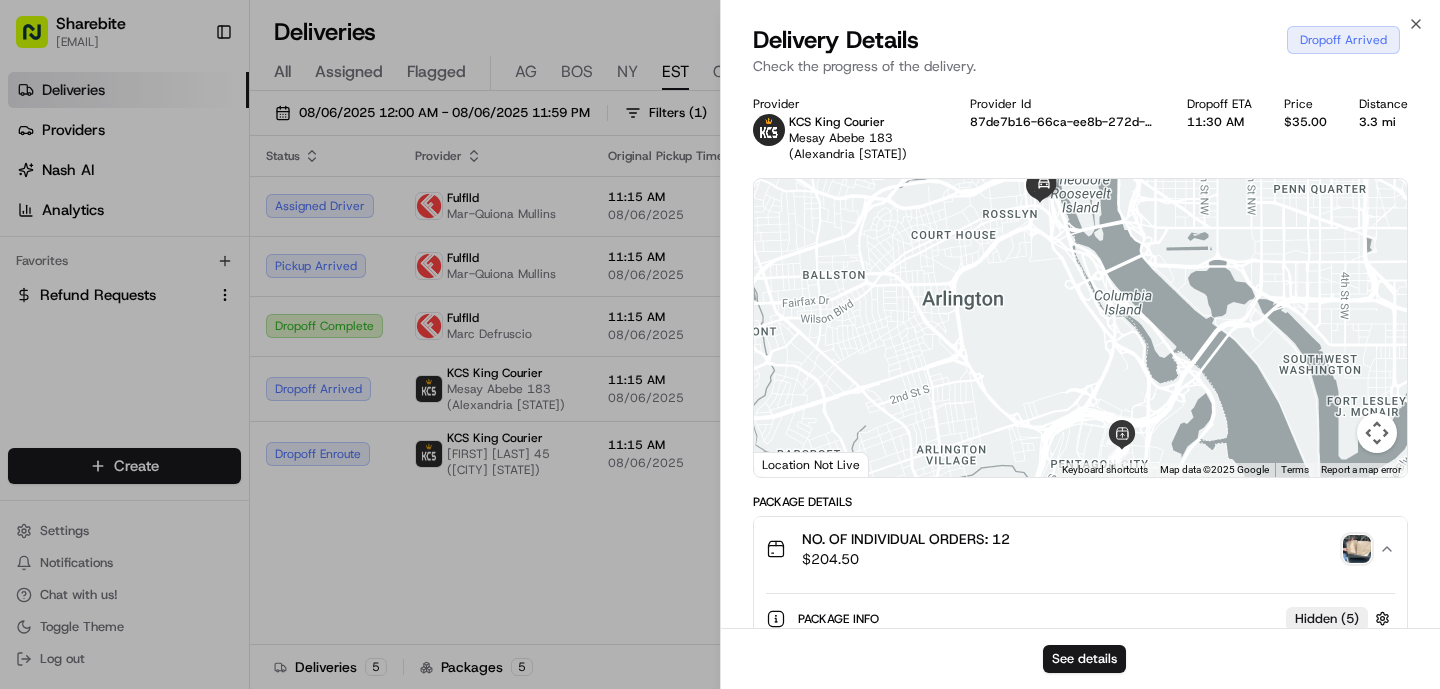 click at bounding box center [1357, 549] 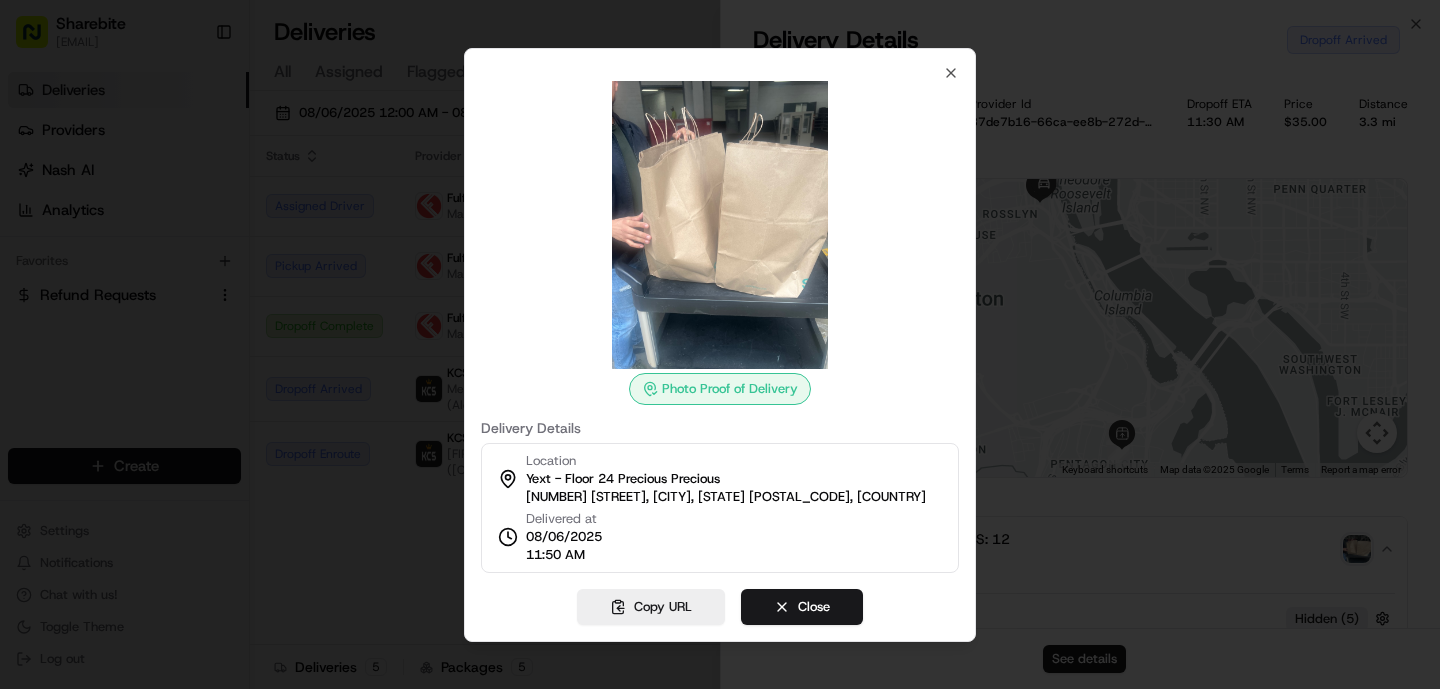 click at bounding box center [720, 344] 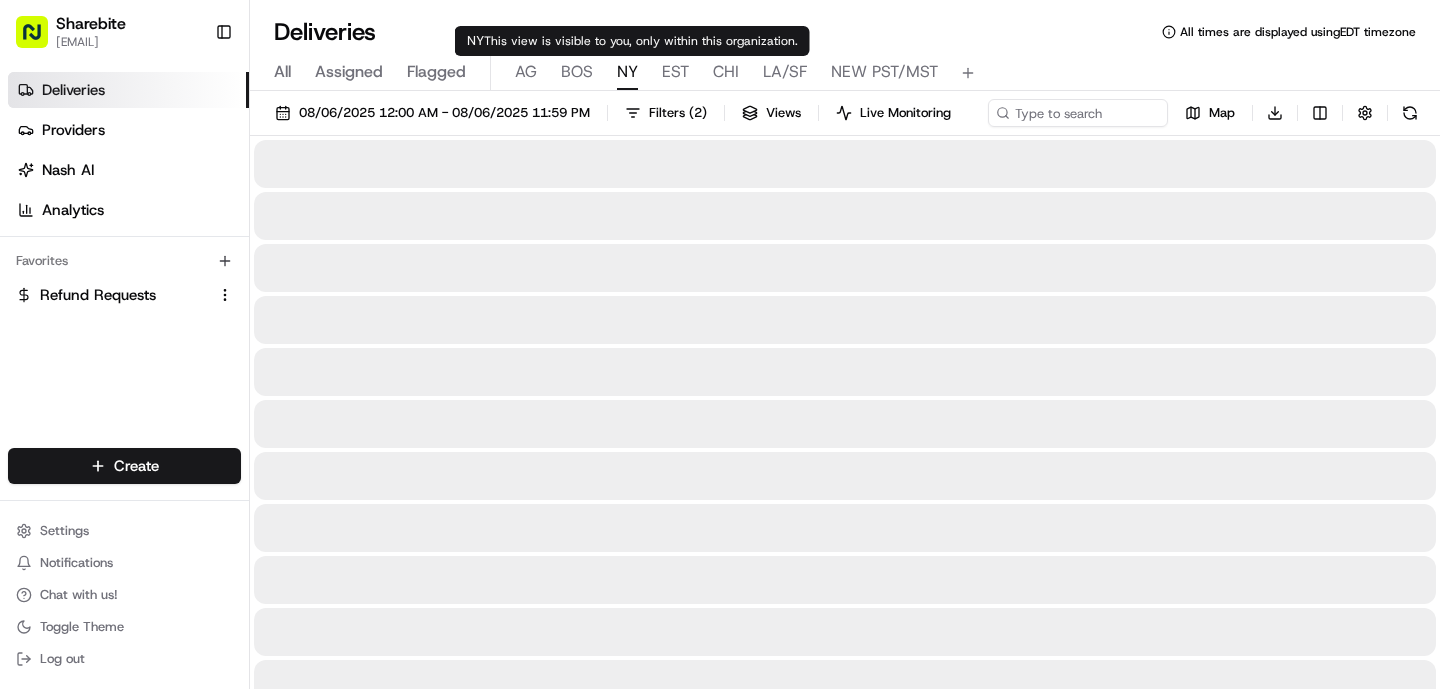 click on "NY" at bounding box center [627, 72] 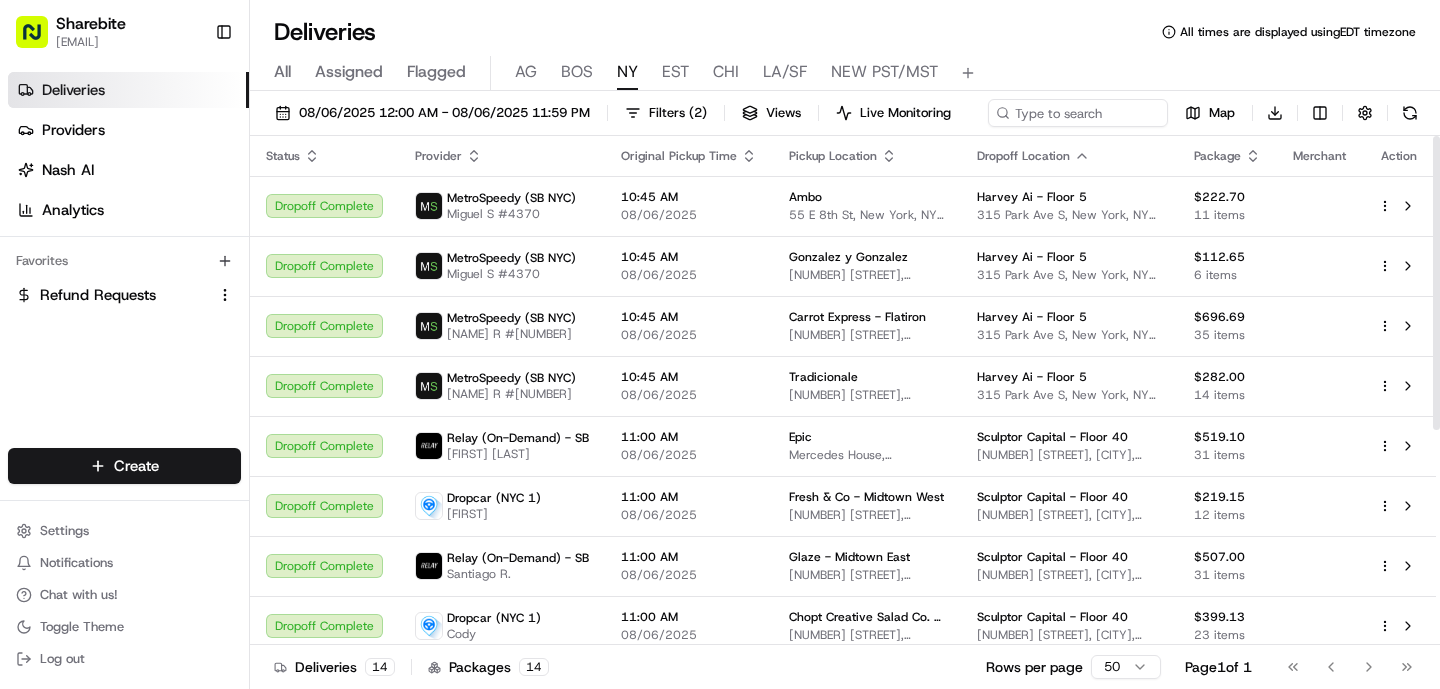 click on "EST" at bounding box center [675, 72] 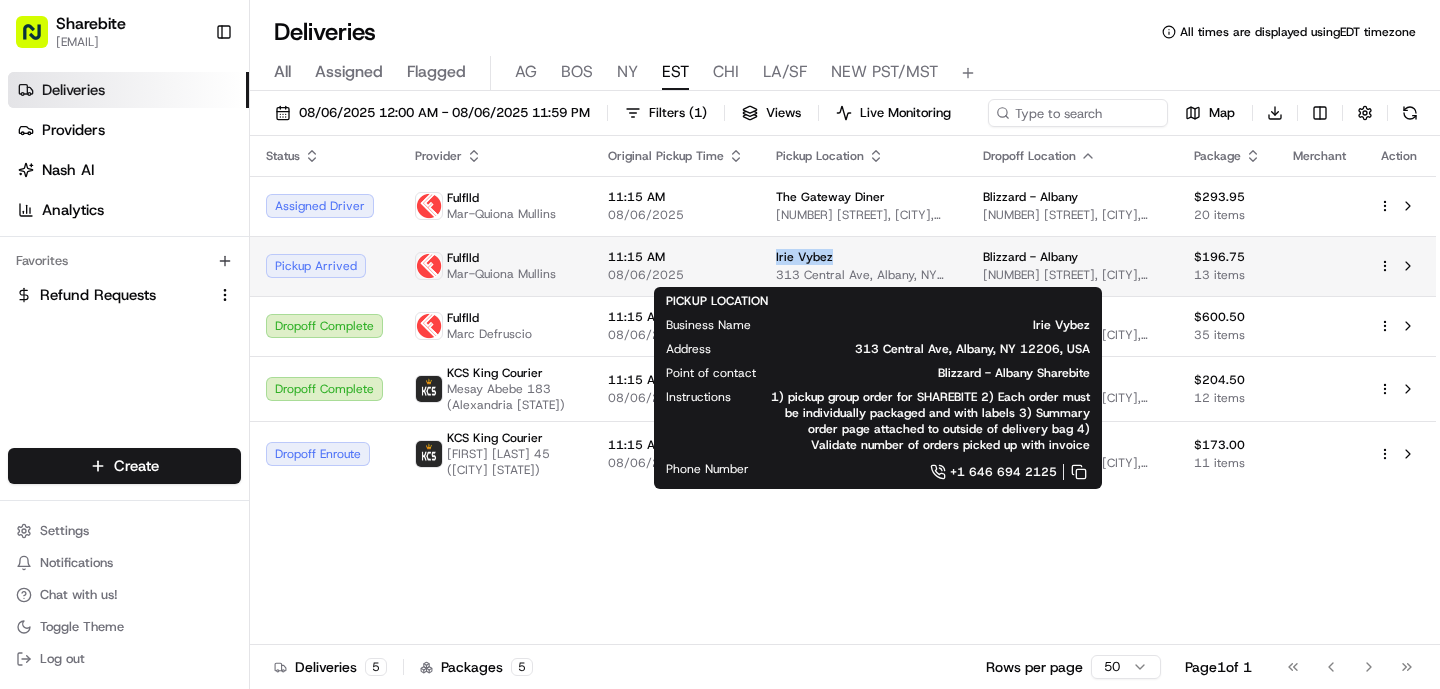drag, startPoint x: 870, startPoint y: 263, endPoint x: 798, endPoint y: 259, distance: 72.11102 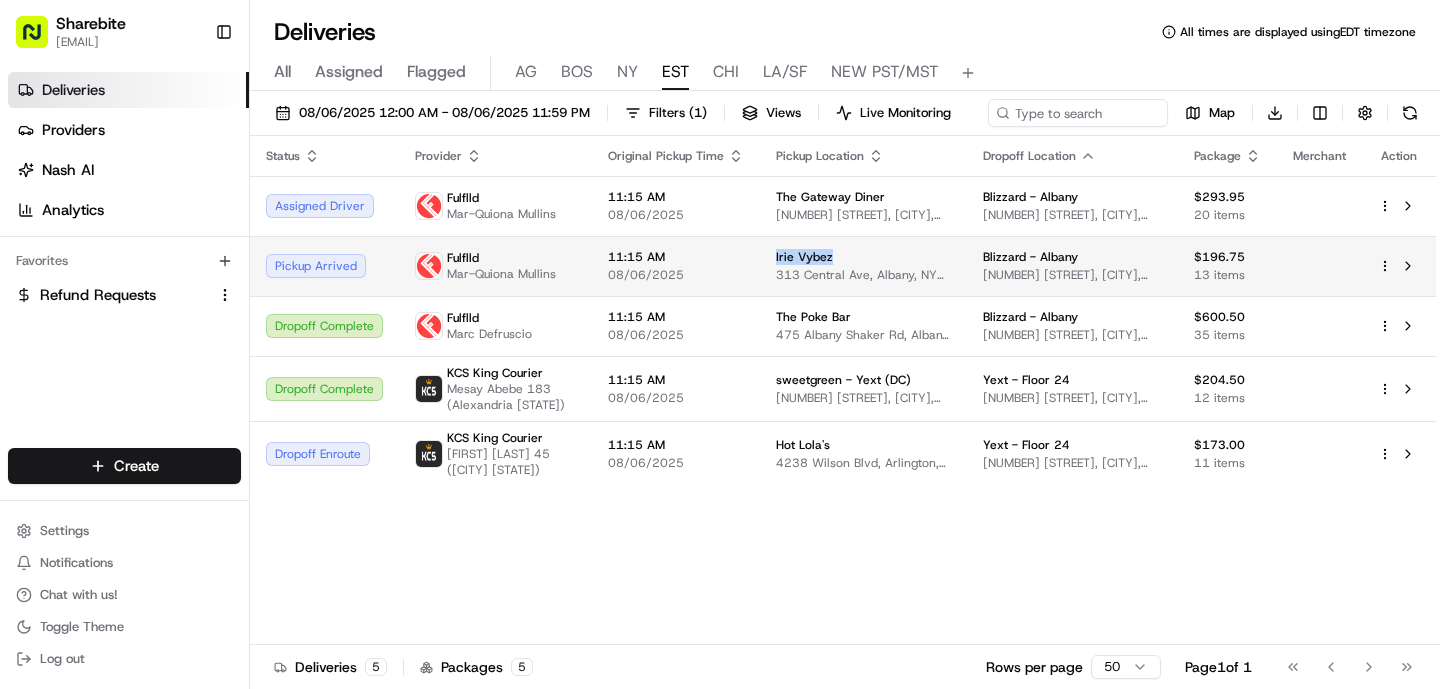 click on "Irie Vybez" at bounding box center (863, 257) 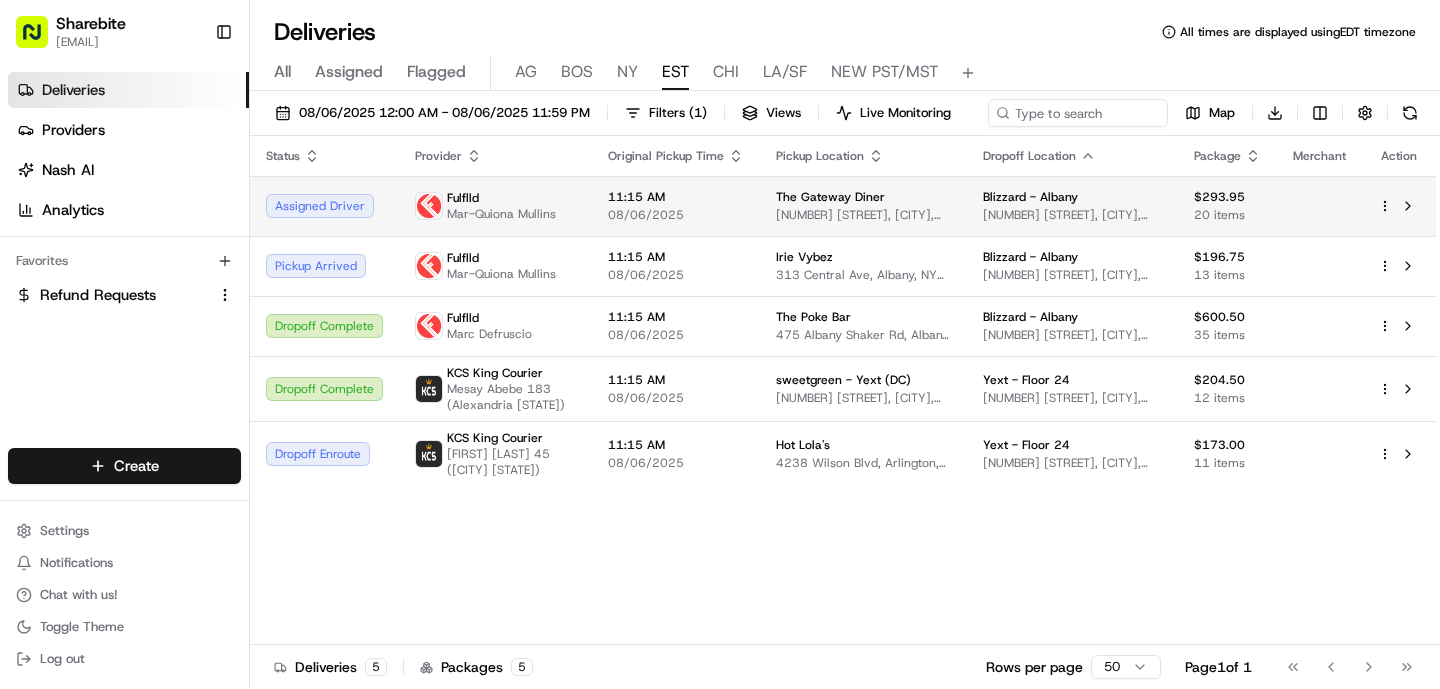 click on "08/06/2025" at bounding box center [676, 215] 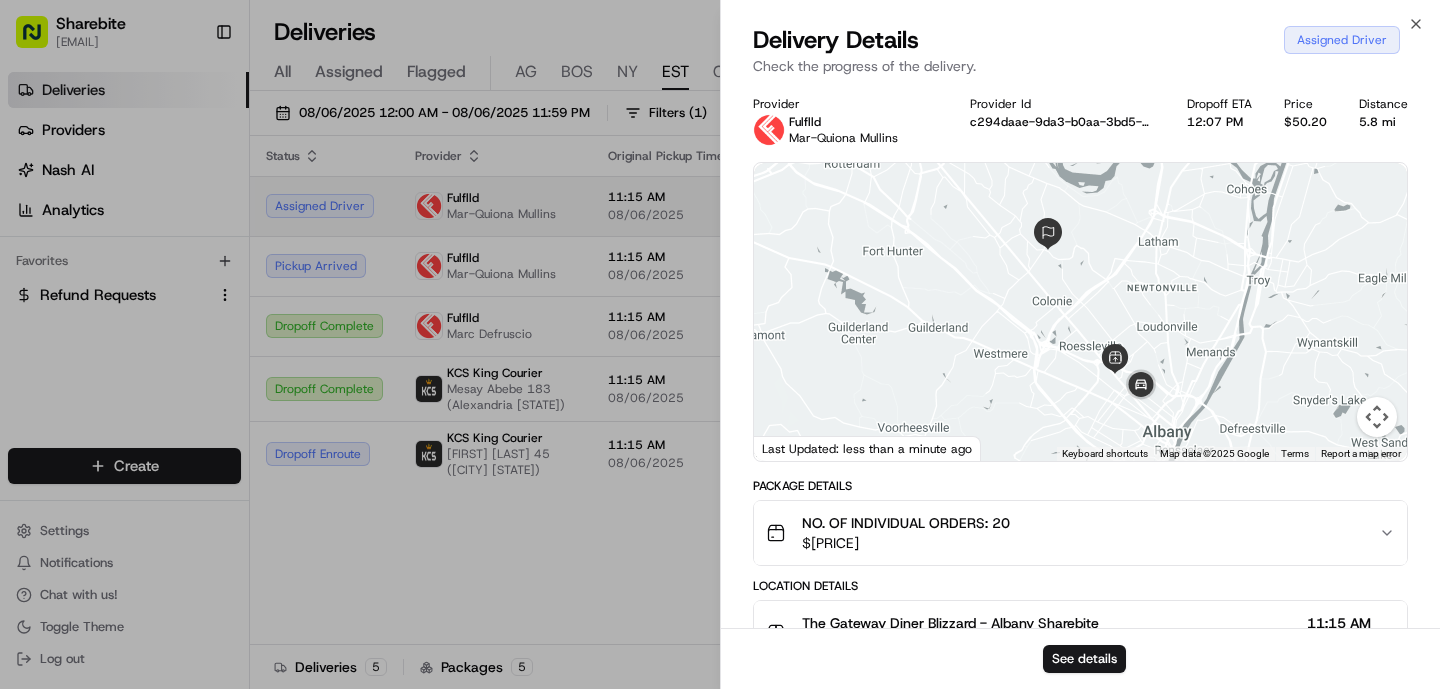 click on "Provider Fulflld [FIRST] [LAST] Provider Id [UUID] Dropoff ETA [TIME] [PRICE] [DISTANCE] ← Move left → Move right ↑ Move up ↓ Move down + Zoom in - Zoom out Home Jump left by 75% End Jump right by 75% Page Up Jump up by 75% Page Down Jump down by 75% Keyboard shortcuts Map Data Map data ©2025 Google Map data ©2025 Google 2 km  Click to toggle between metric and imperial units Terms Report a map error Last Updated: less than a minute ago Package Details NO. OF INDIVIDUAL ORDERS: 20 [PRICE] Location Details The Gateway Diner Blizzard - Albany Sharebite [NUMBER] [STREET], [CITY], [STATE] [POSTAL_CODE], [COUNTRY] [TIME] [DATE] Blizzard - Albany [FIRST] [LAST] [NUMBER] [STREET], [CITY], [STATE] [POSTAL_CODE], [COUNTRY] [TIME] [DATE] Delivery Activity Add Event Created (Sent To Provider) Fulflld [DATE] [TIME] EDT Not Assigned Driver Fulflld [DATE] [TIME] EDT Assigned Driver Fulflld [DATE] [TIME] EDT Driver Updated [FIRST] [LAST] Fulflld [DATE]" at bounding box center [1080, 539] 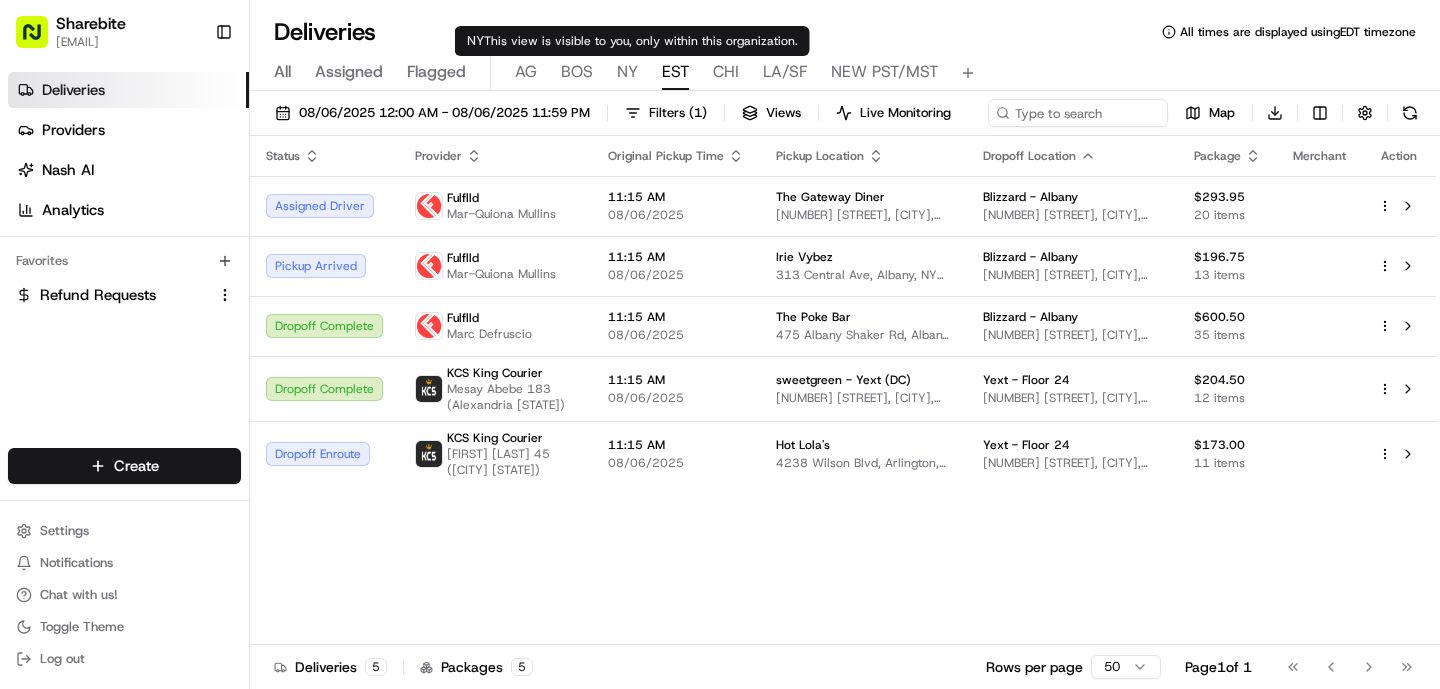 click on "NY" at bounding box center [627, 72] 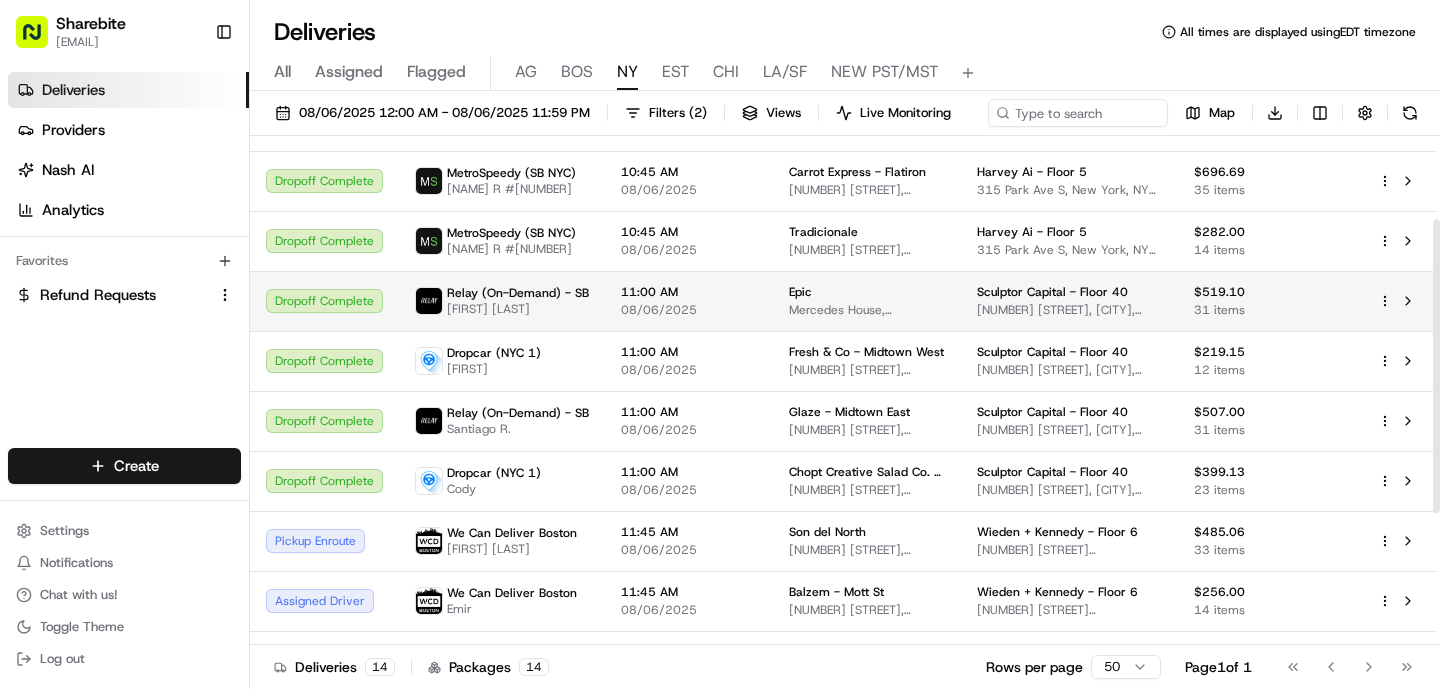 scroll, scrollTop: 144, scrollLeft: 0, axis: vertical 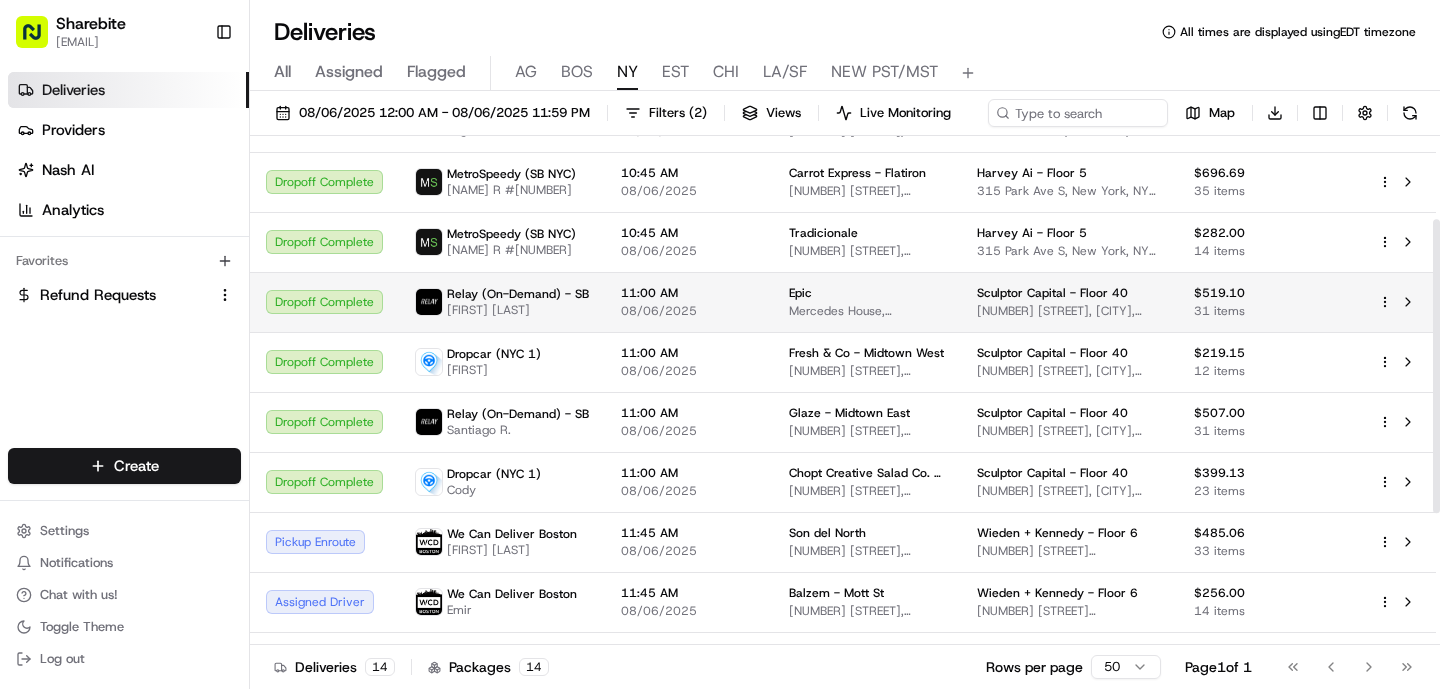 click on "Epic" at bounding box center (867, 293) 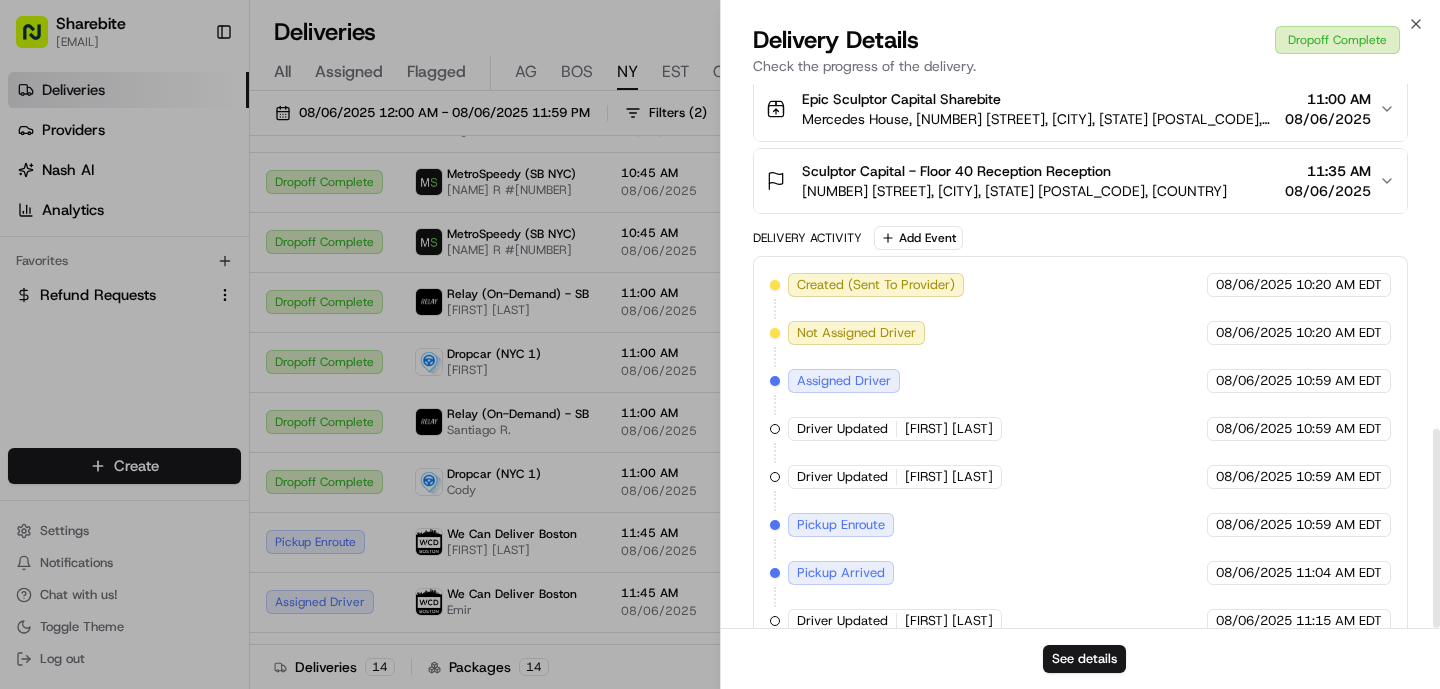 scroll, scrollTop: 942, scrollLeft: 0, axis: vertical 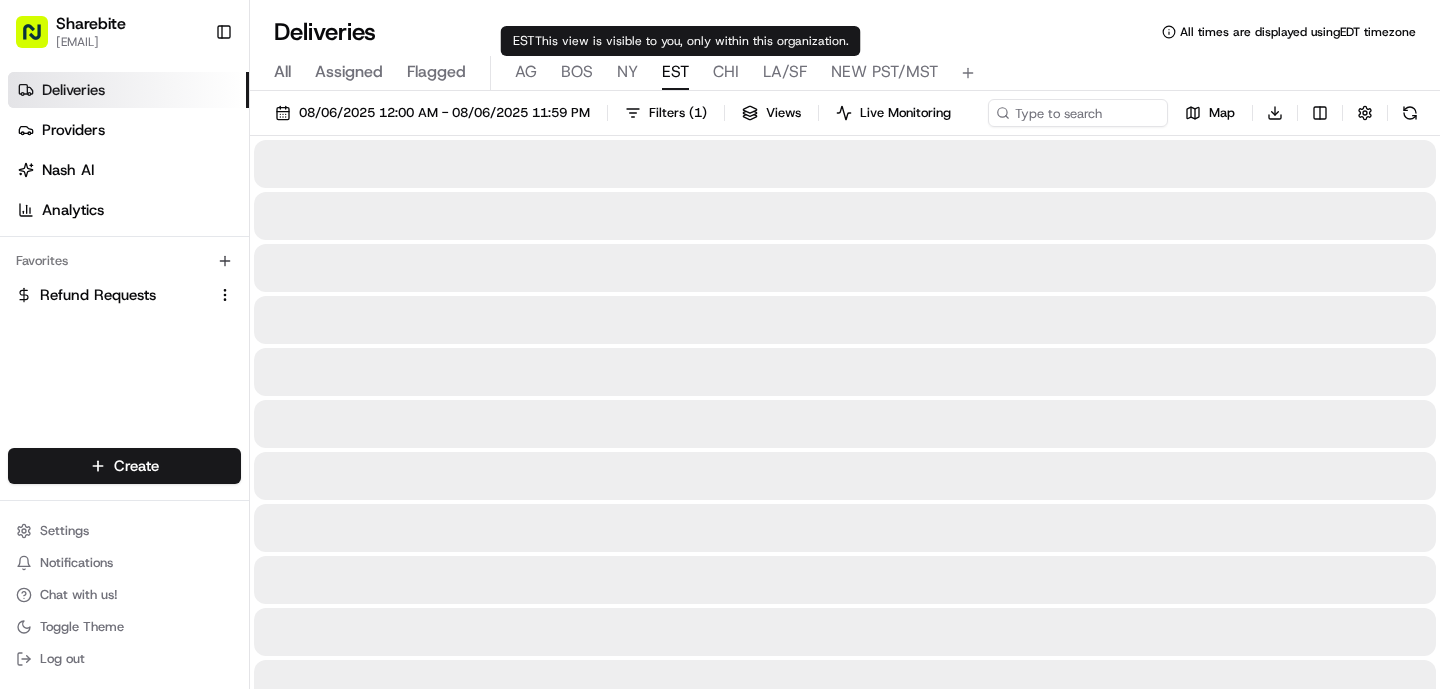 click on "EST" at bounding box center [675, 72] 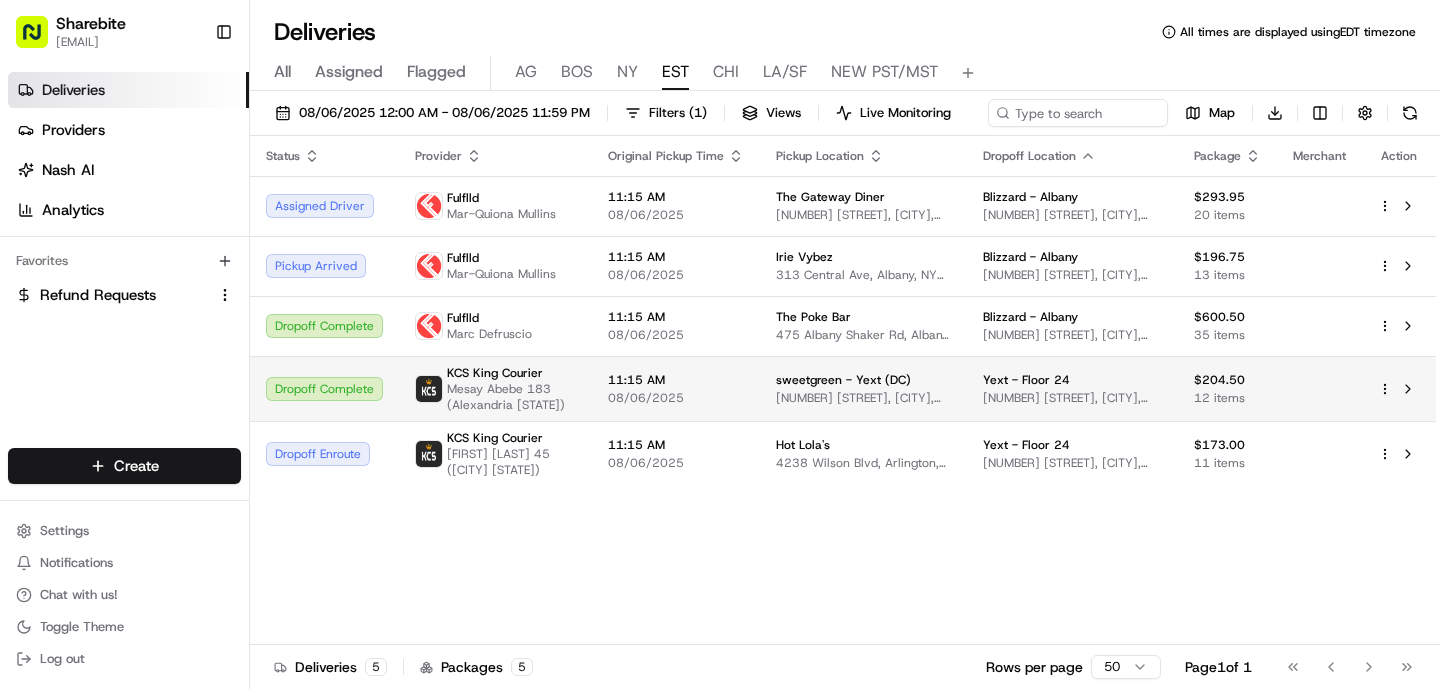 click on "11:15 AM 08/06/2025" at bounding box center [676, 388] 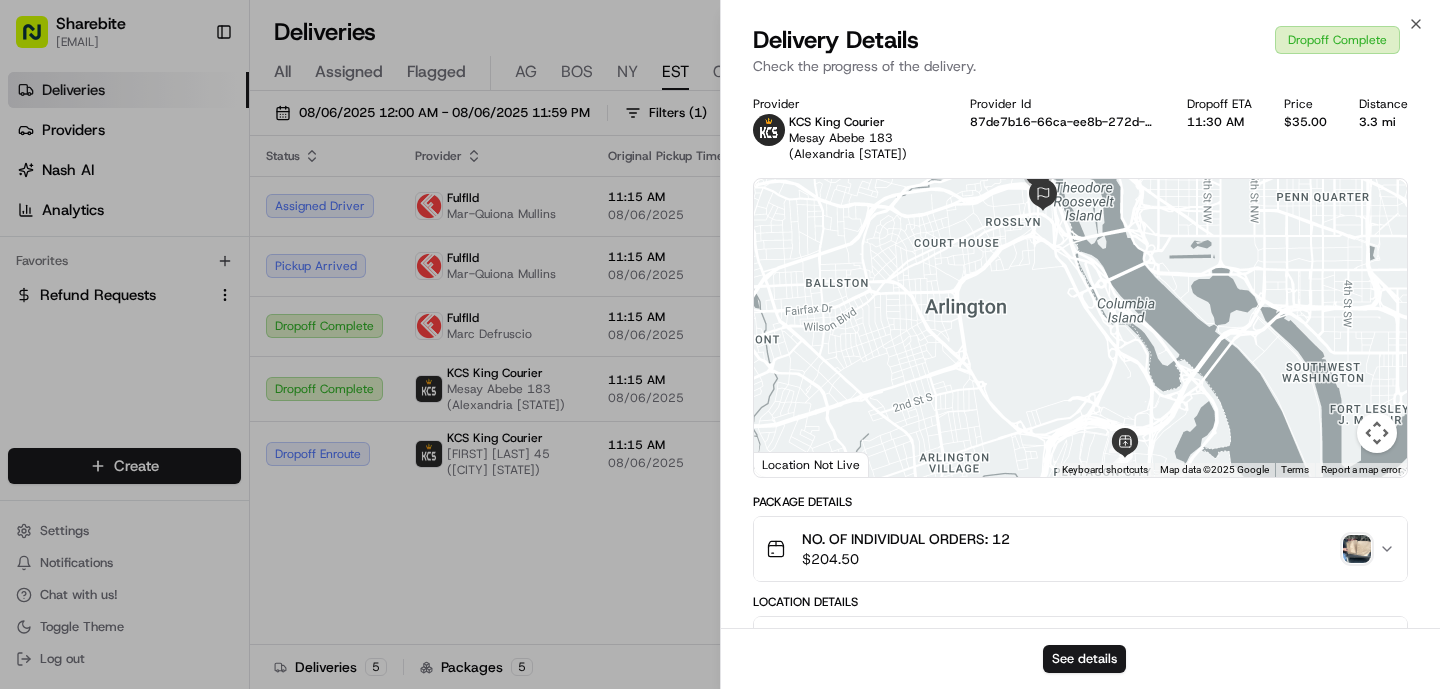 click at bounding box center [1357, 549] 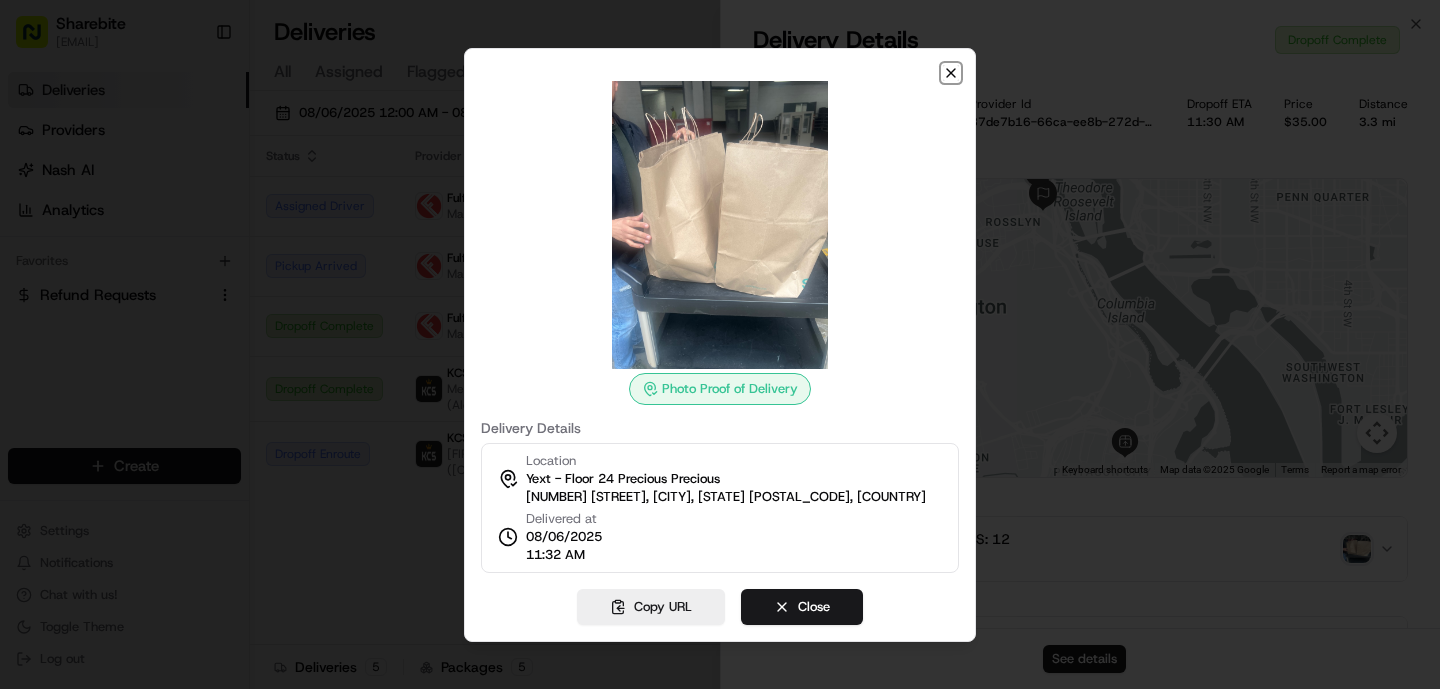 click 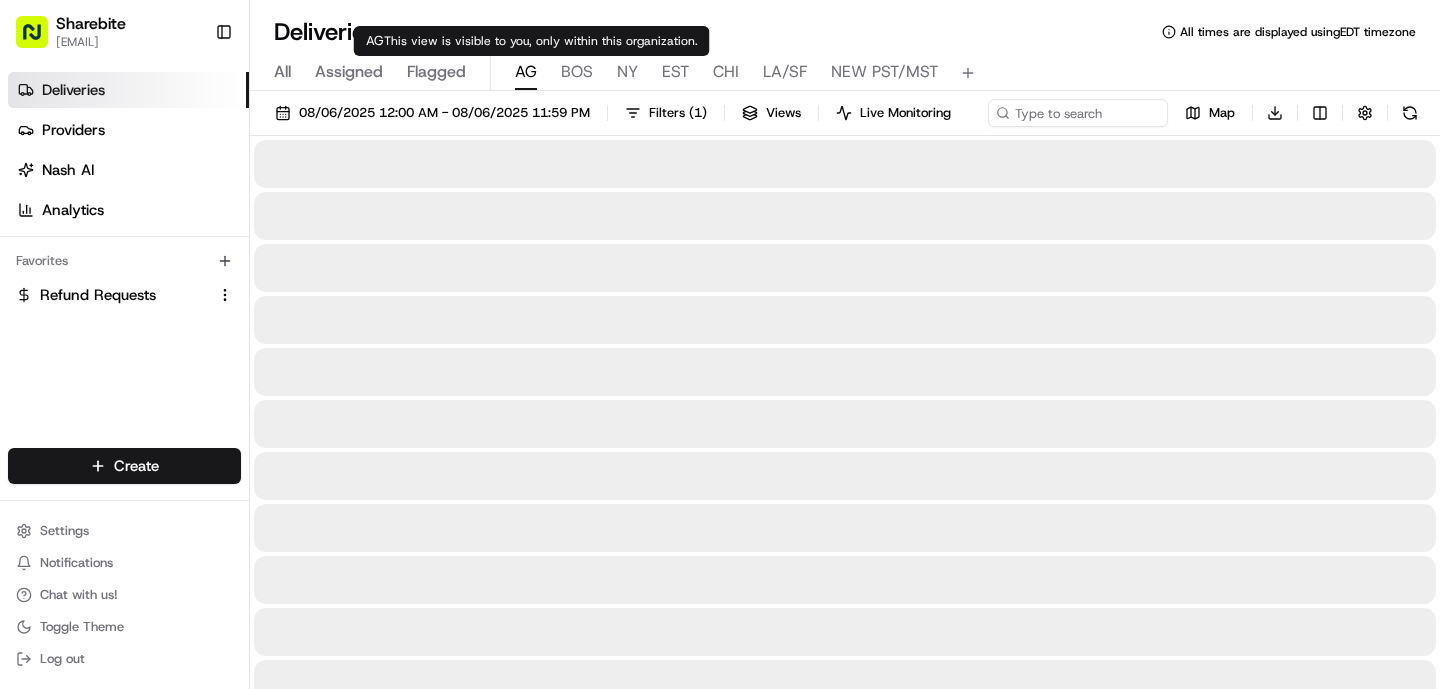 click on "Sharebite [EMAIL] Toggle Sidebar Deliveries Providers Nash AI Analytics Favorites Refund Requests Main Menu Members & Organization Organization Users Roles Preferences Customization Tracking Orchestration Automations Dispatch Strategy Locations Pickup Locations Dropoff Locations Billing Billing Refund Requests Integrations Notification Triggers Webhooks API Keys Request Logs Create Settings Notifications Chat with us! Toggle Theme Log out Deliveries All times are displayed using  EDT   timezone All Assigned Flagged AG BOS NY EST CHI LA/SF NEW PST/MST [DATE] [DATE] Filters ( 1 ) Views Live Monitoring Map Download
Press space bar to start a drag.
When dragging you can use the arrow keys to move the item around and escape to cancel.
Some screen readers may require you to be in focus mode or to use your pass through key
AG This view is visible to you, only within this organization. AG" at bounding box center (720, 344) 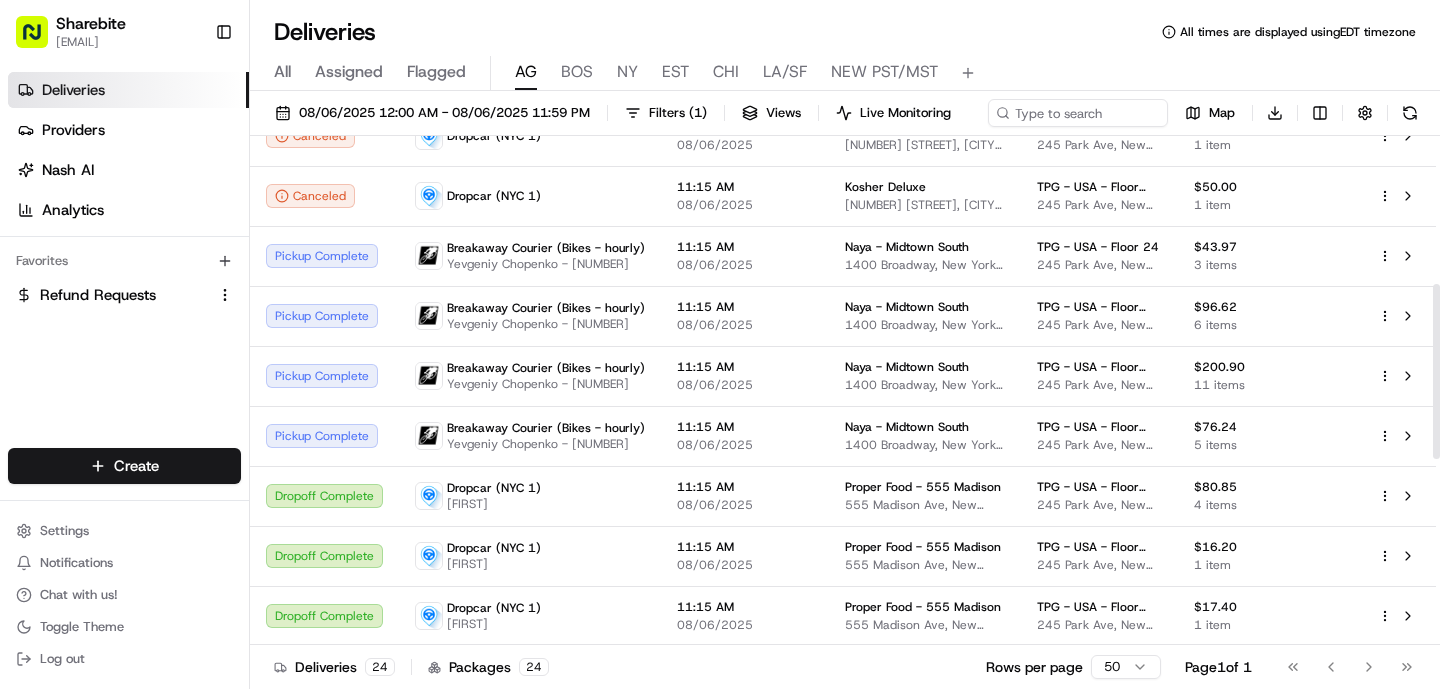 scroll, scrollTop: 0, scrollLeft: 0, axis: both 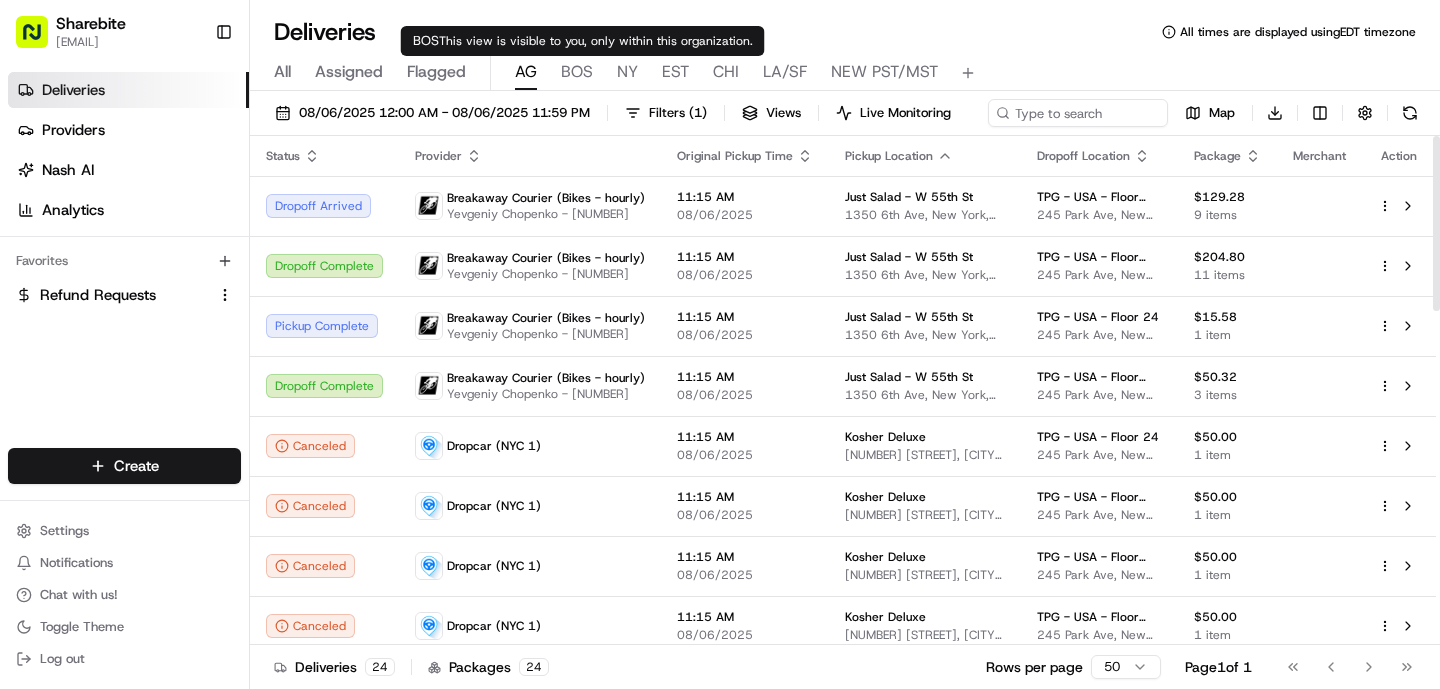 click on "BOS" at bounding box center [577, 72] 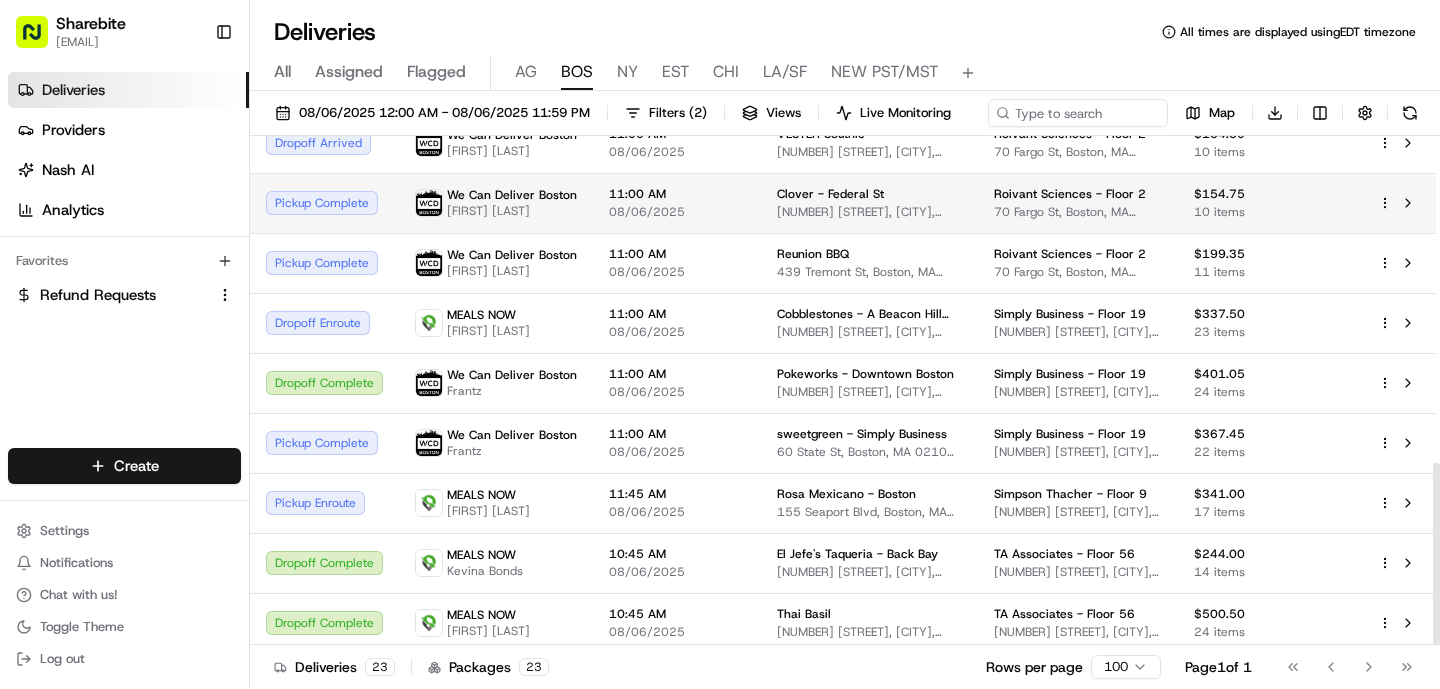 scroll, scrollTop: 911, scrollLeft: 0, axis: vertical 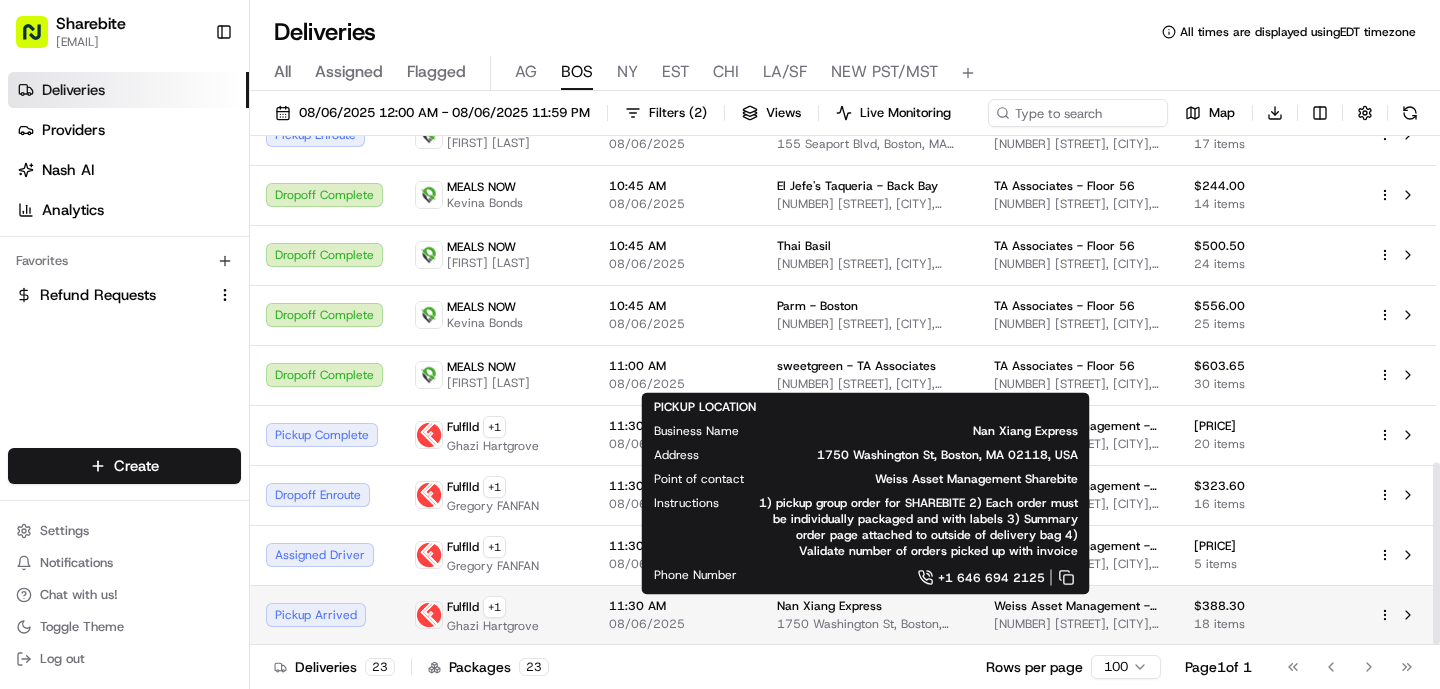 click on "1750 Washington St, Boston, MA 02118, USA" at bounding box center (869, 624) 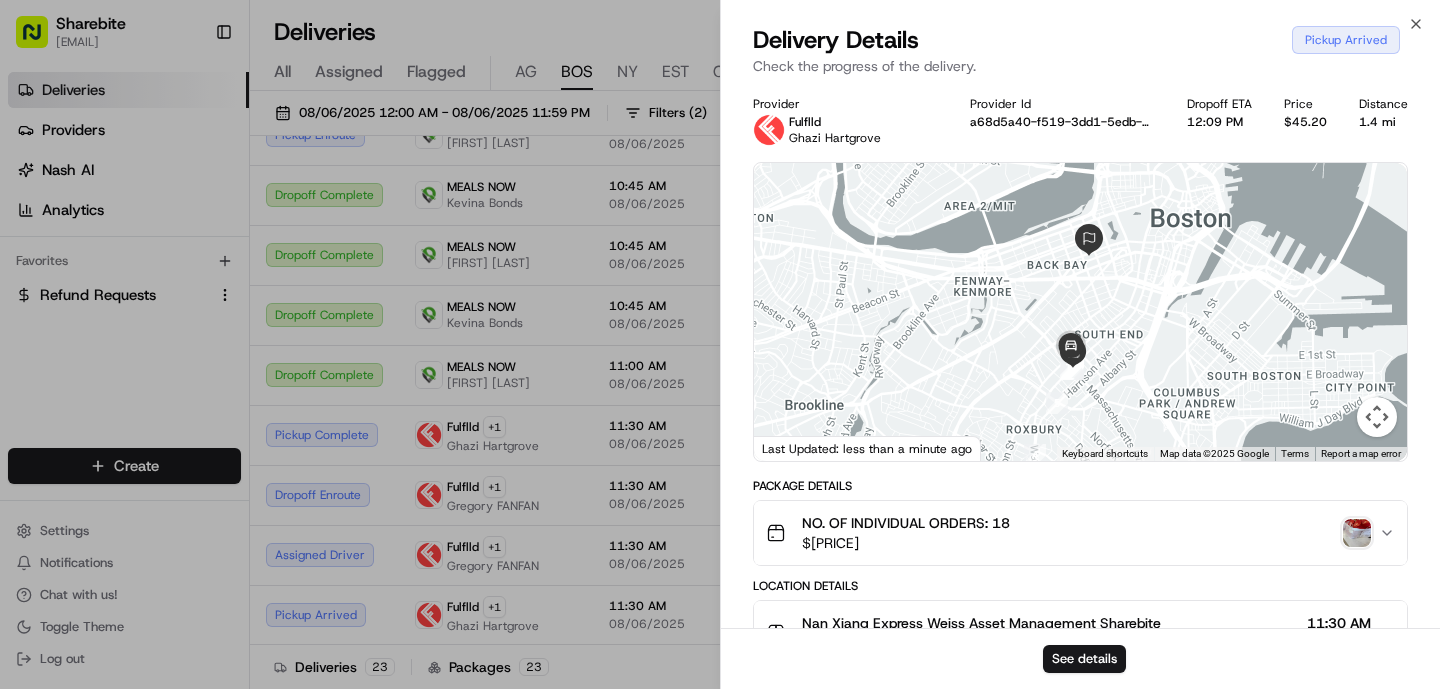 click on "NO. OF INDIVIDUAL ORDERS: 18 [PRICE]" at bounding box center [1072, 533] 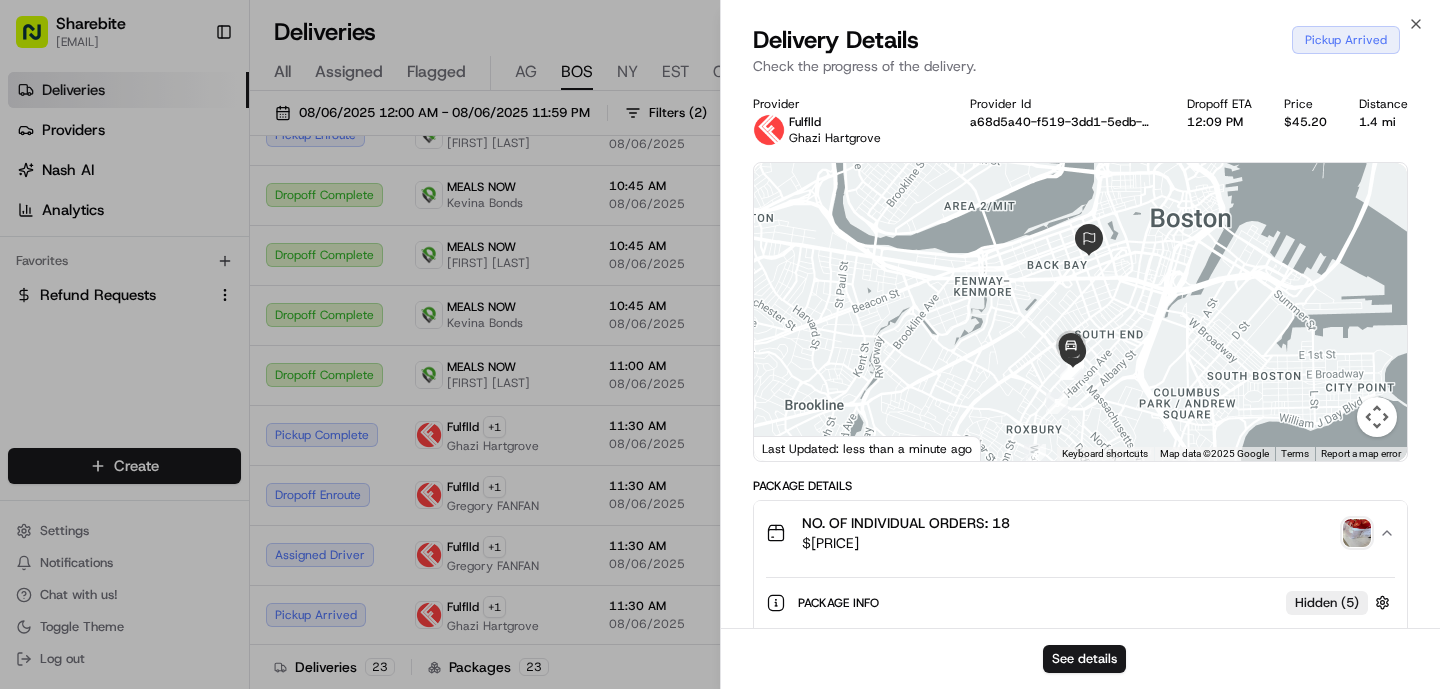click at bounding box center (1357, 533) 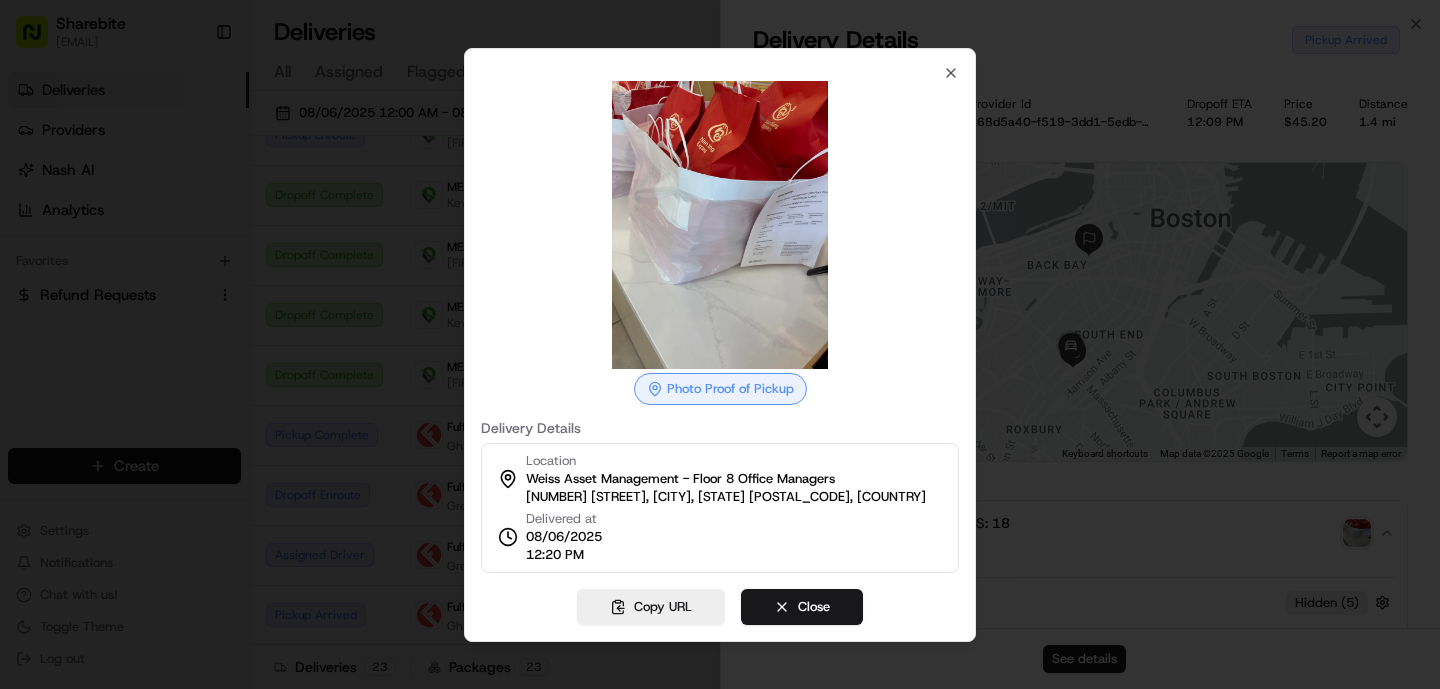 click at bounding box center (720, 344) 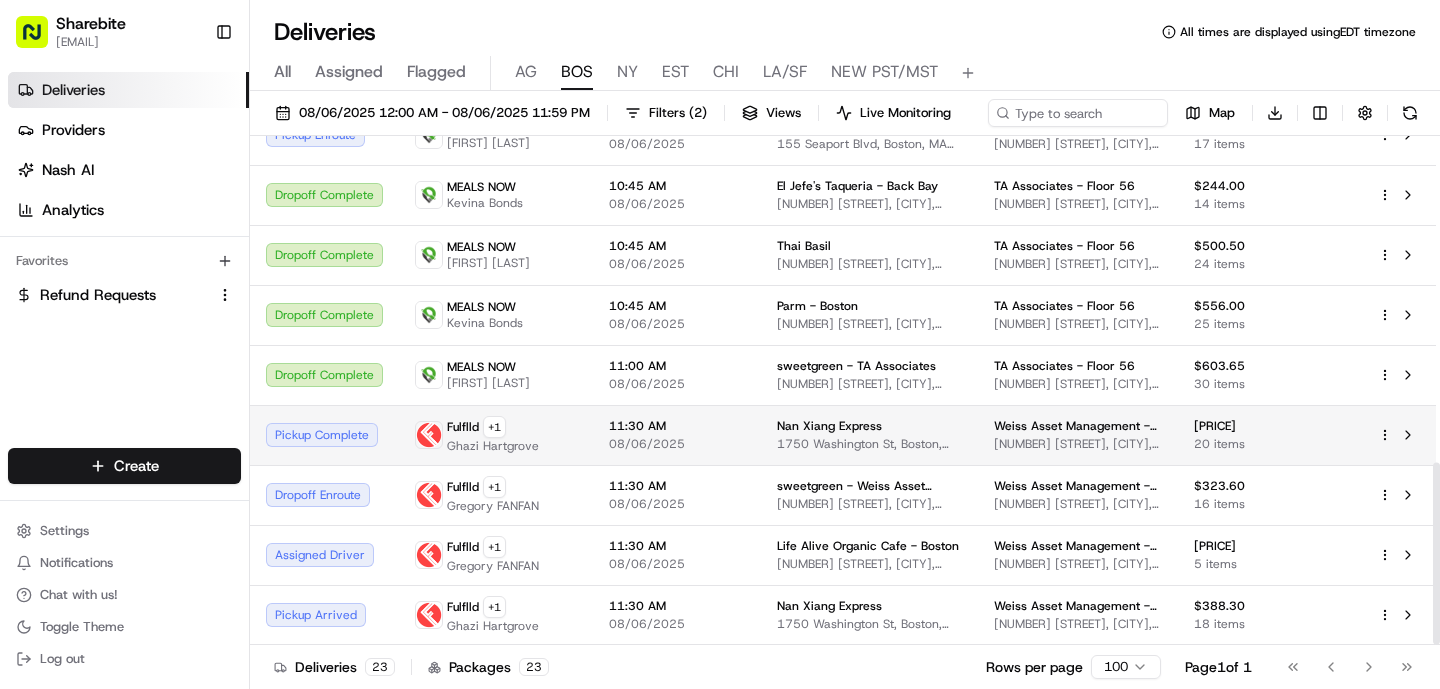 click on "Fulflld" at bounding box center [463, 427] 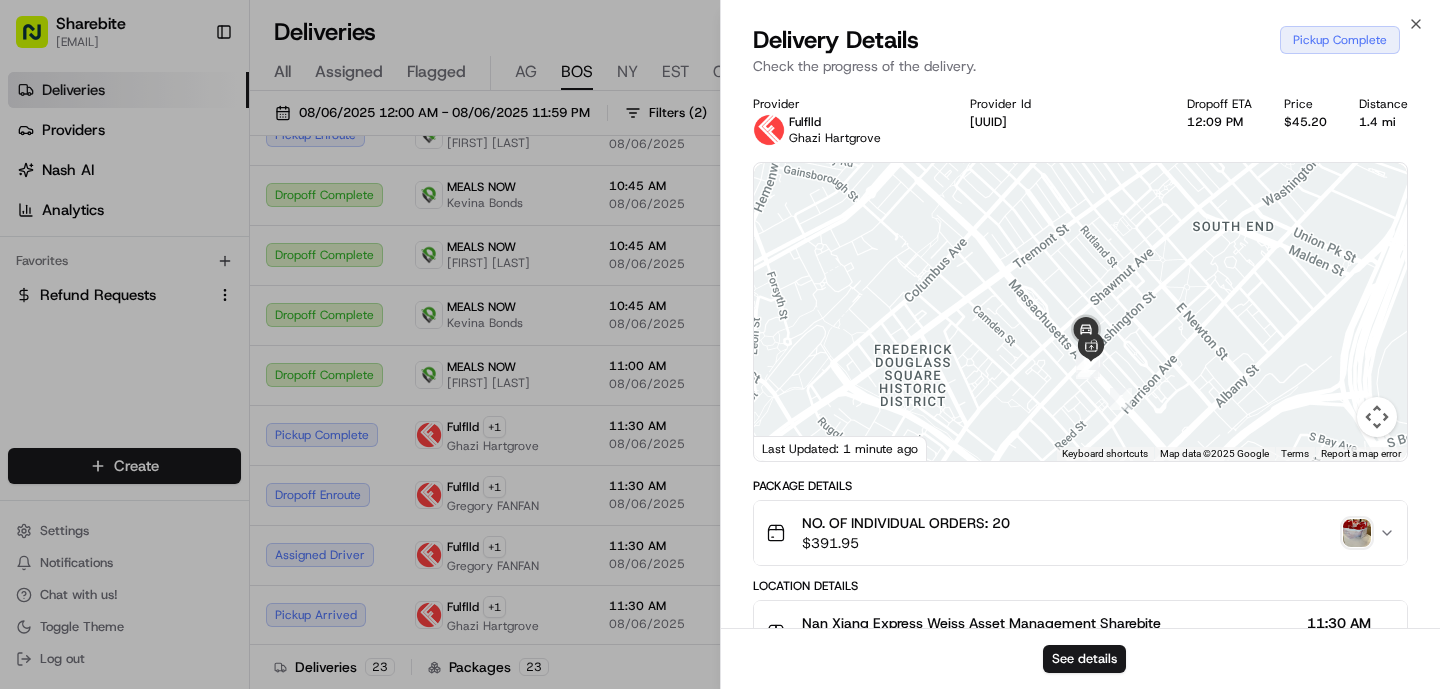 click at bounding box center [1357, 533] 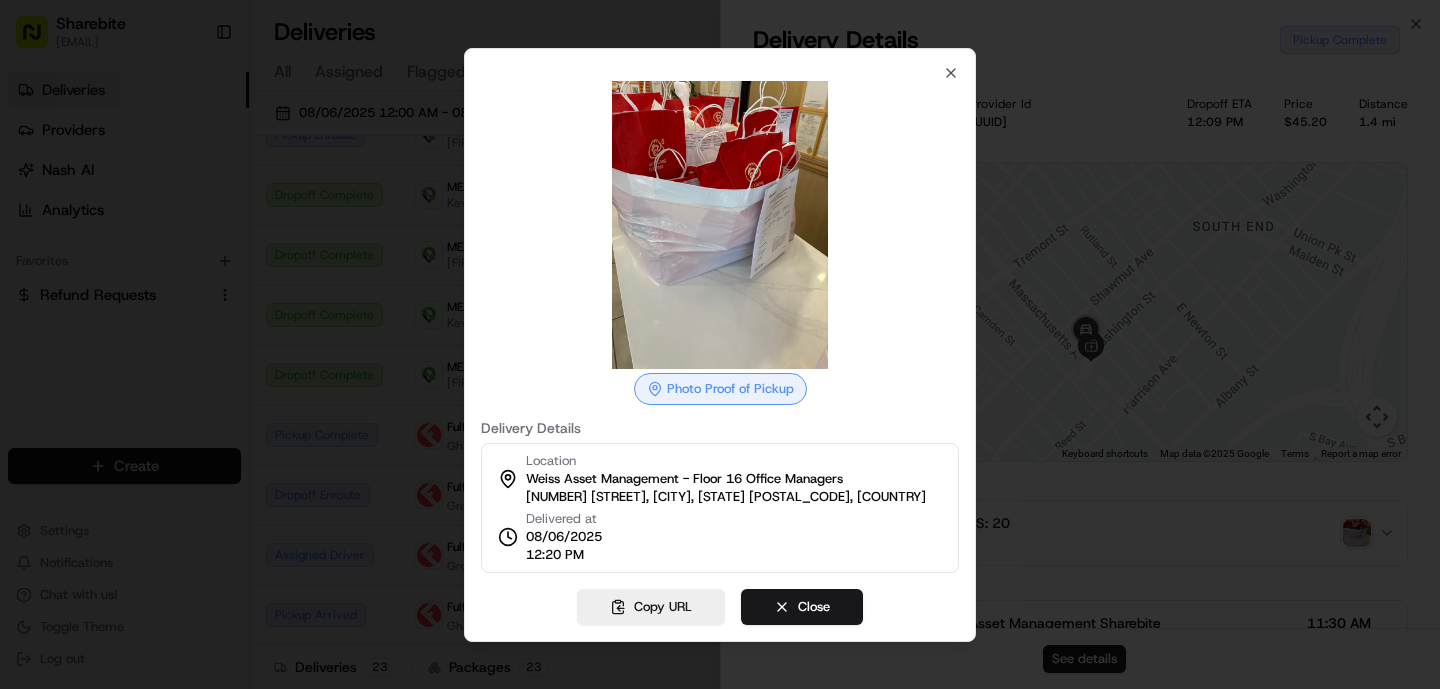 click at bounding box center [720, 344] 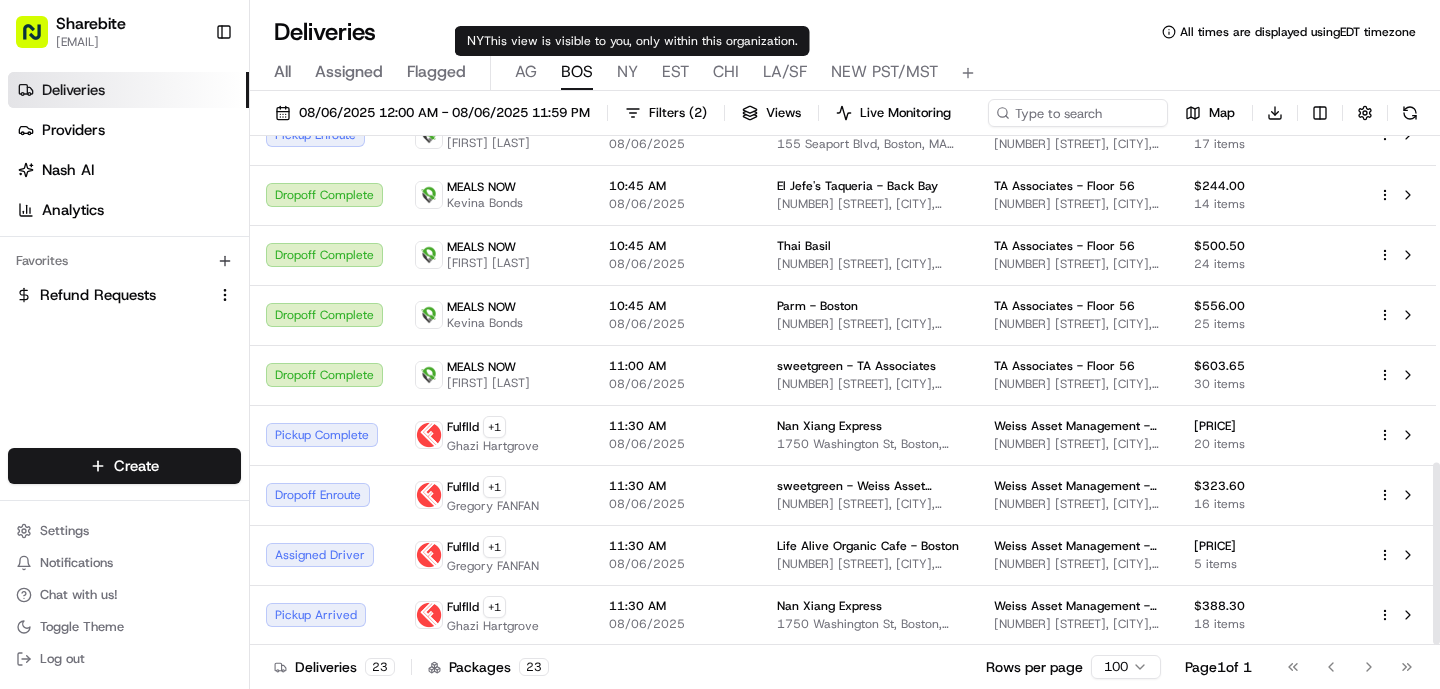 click on "NY" at bounding box center [627, 72] 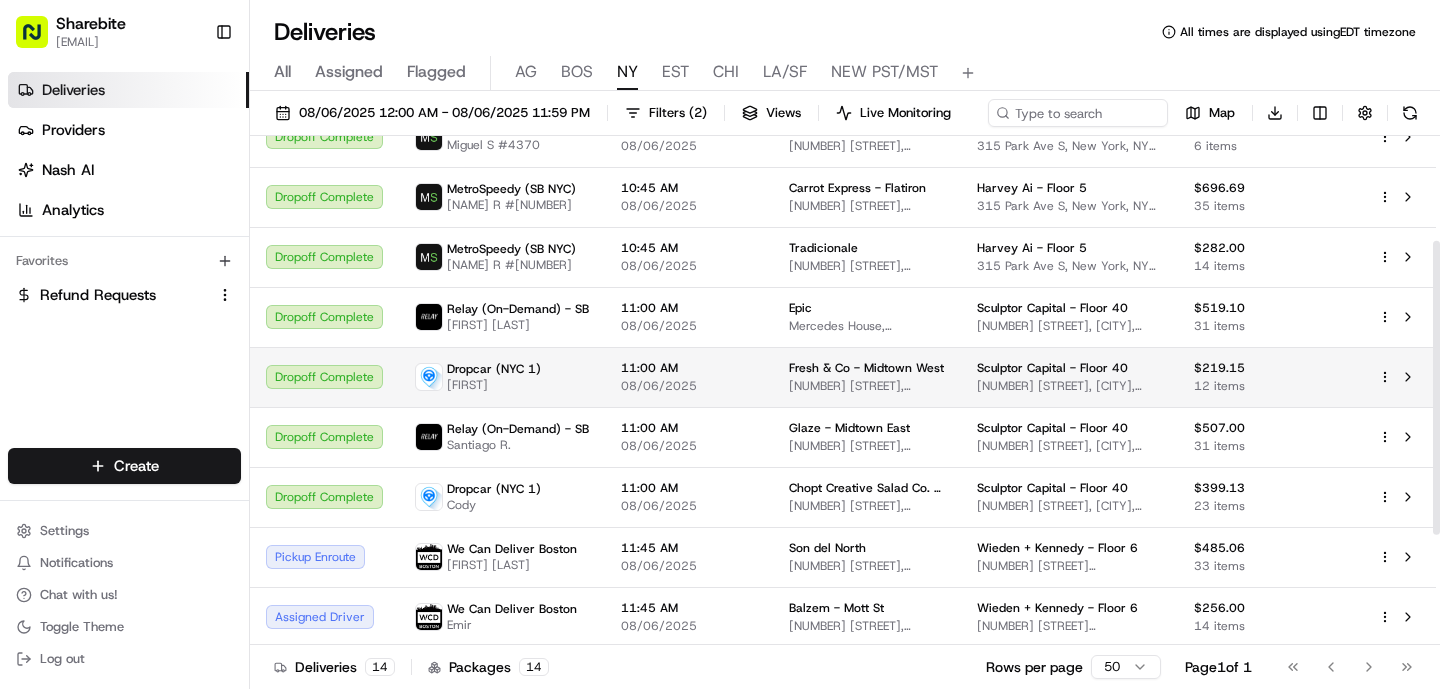 scroll, scrollTop: 371, scrollLeft: 0, axis: vertical 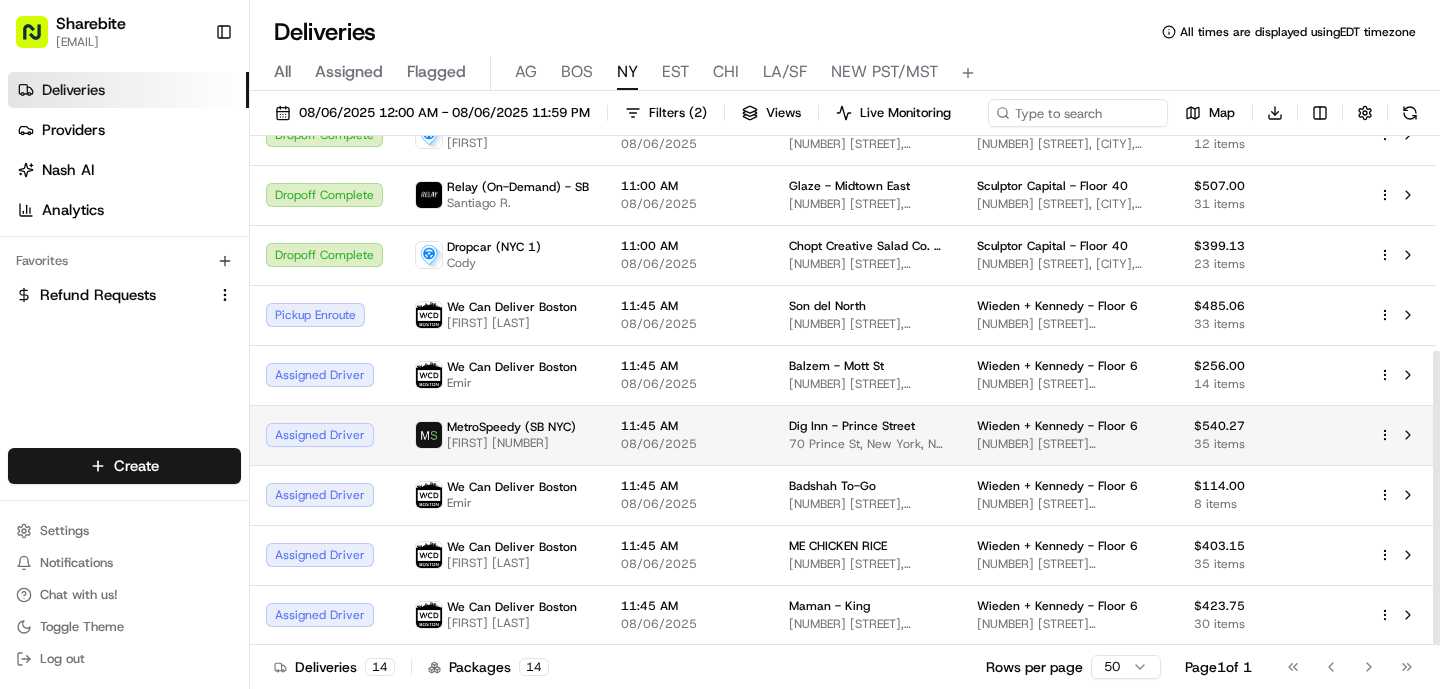 click on "11:45 AM 08/06/2025" at bounding box center (689, 435) 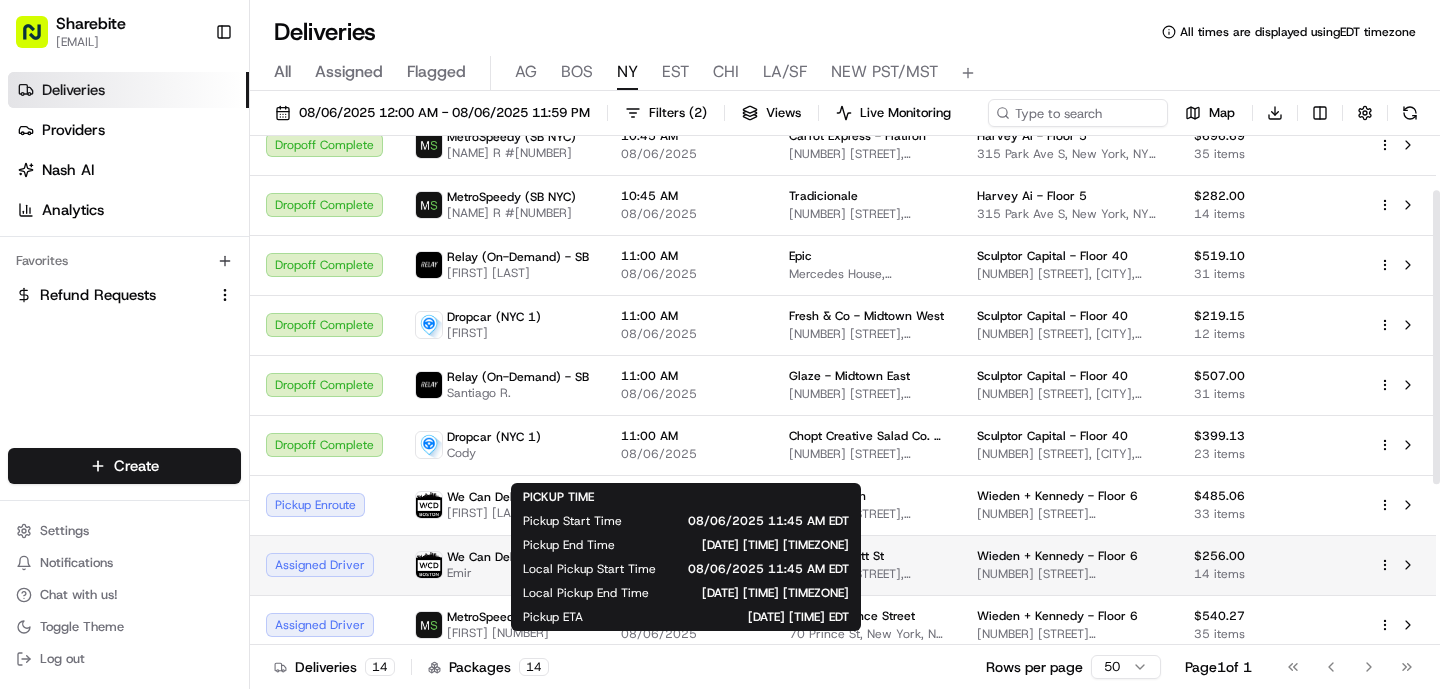 scroll, scrollTop: 0, scrollLeft: 0, axis: both 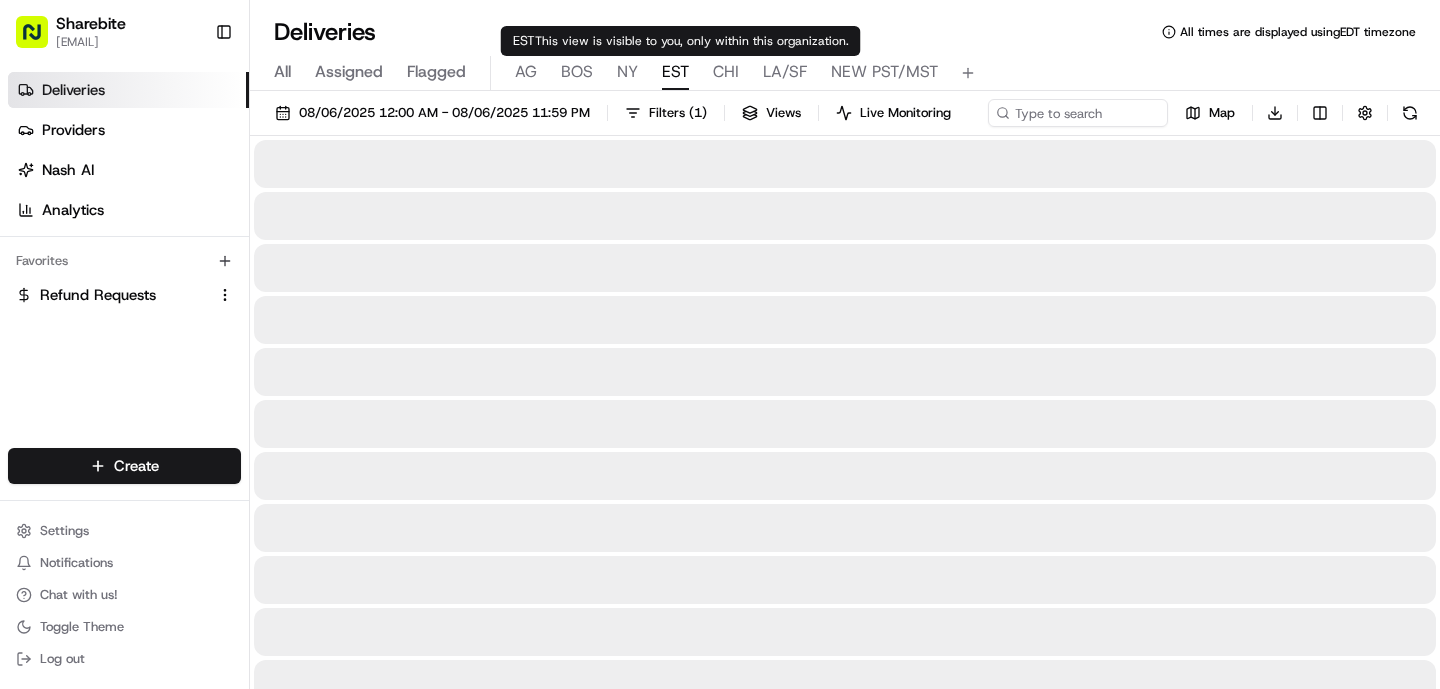 click on "EST" at bounding box center (675, 72) 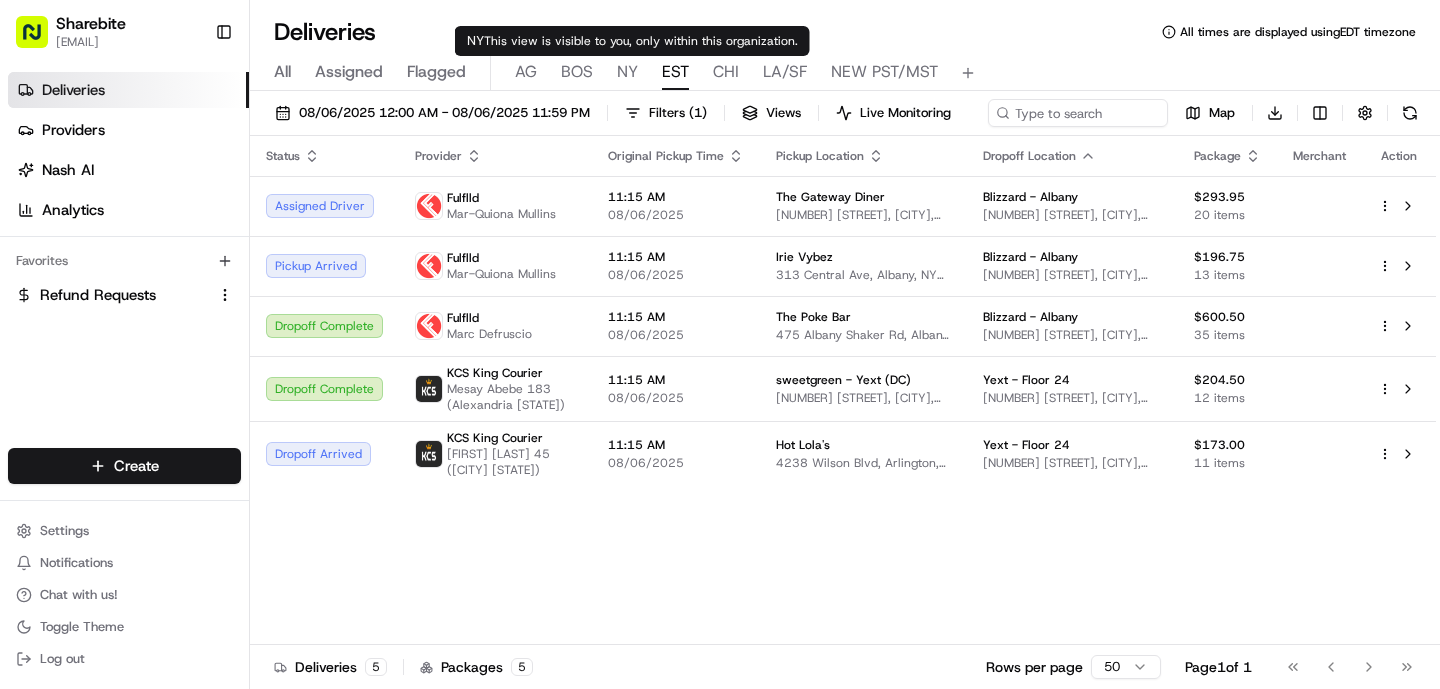 click on "All Assigned Flagged AG BOS NY EST CHI LA/SF NEW PST/MST" at bounding box center [845, 73] 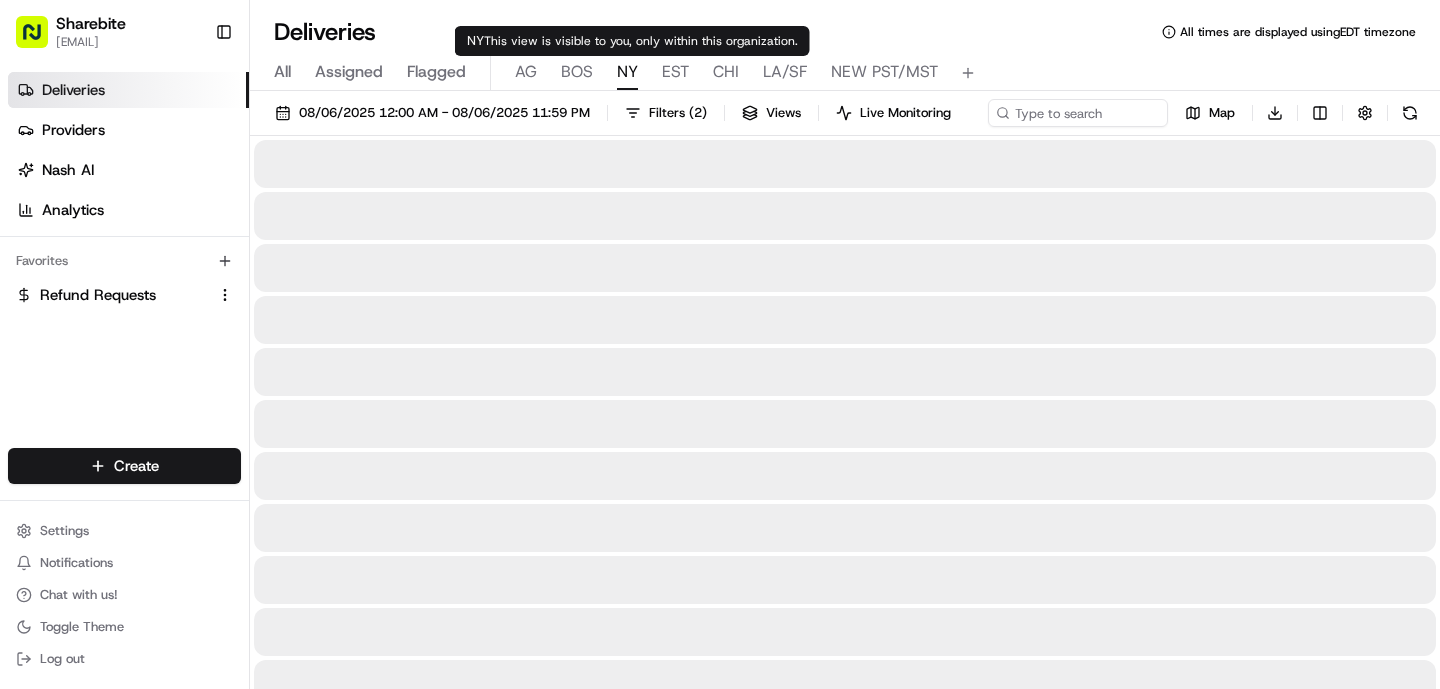 click on "NY" at bounding box center [627, 72] 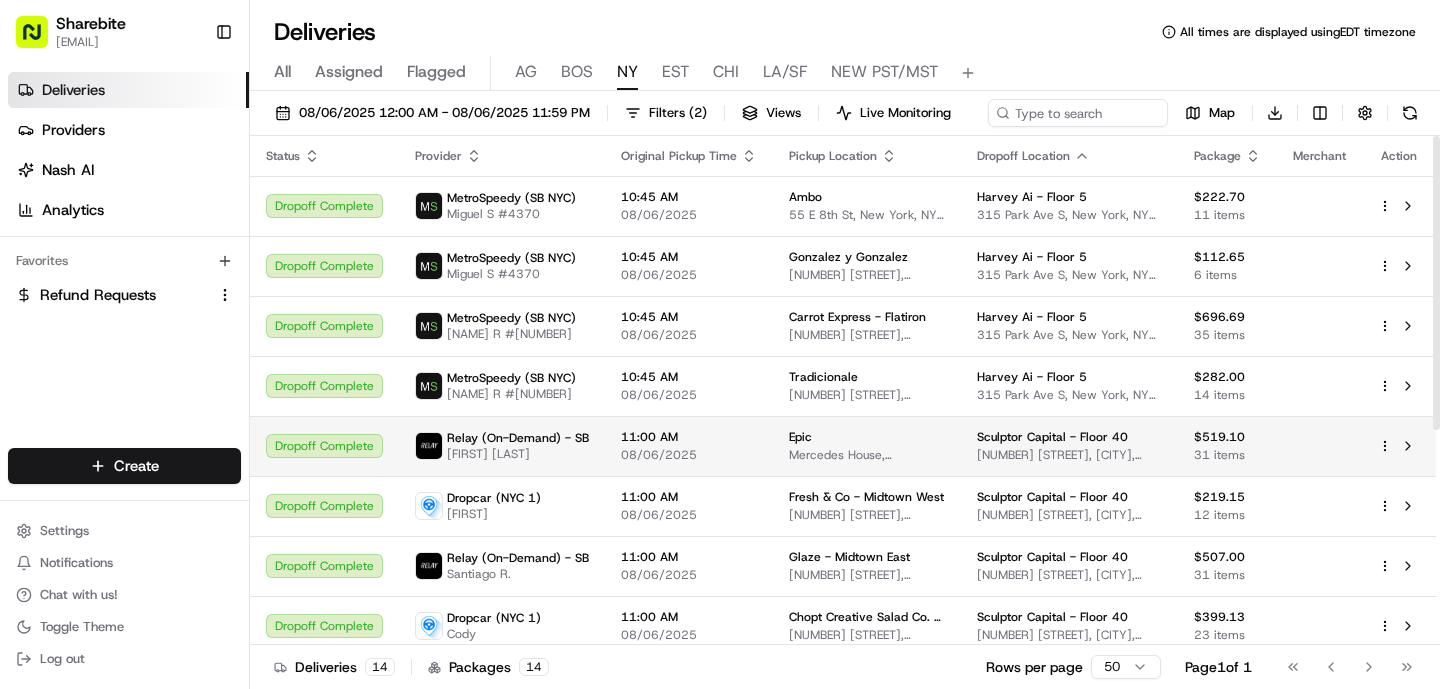 scroll, scrollTop: 371, scrollLeft: 0, axis: vertical 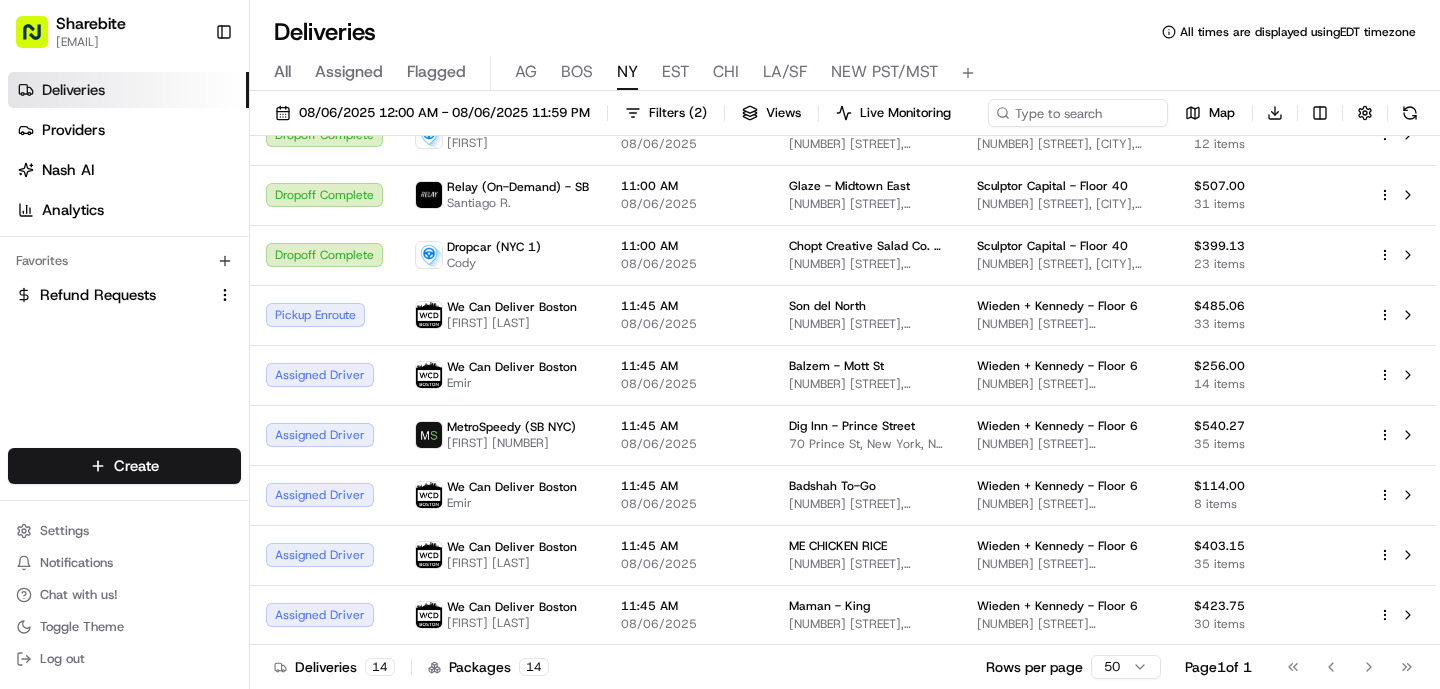 click on "All Assigned Flagged AG BOS NY EST CHI LA/SF NEW PST/MST" at bounding box center (845, 73) 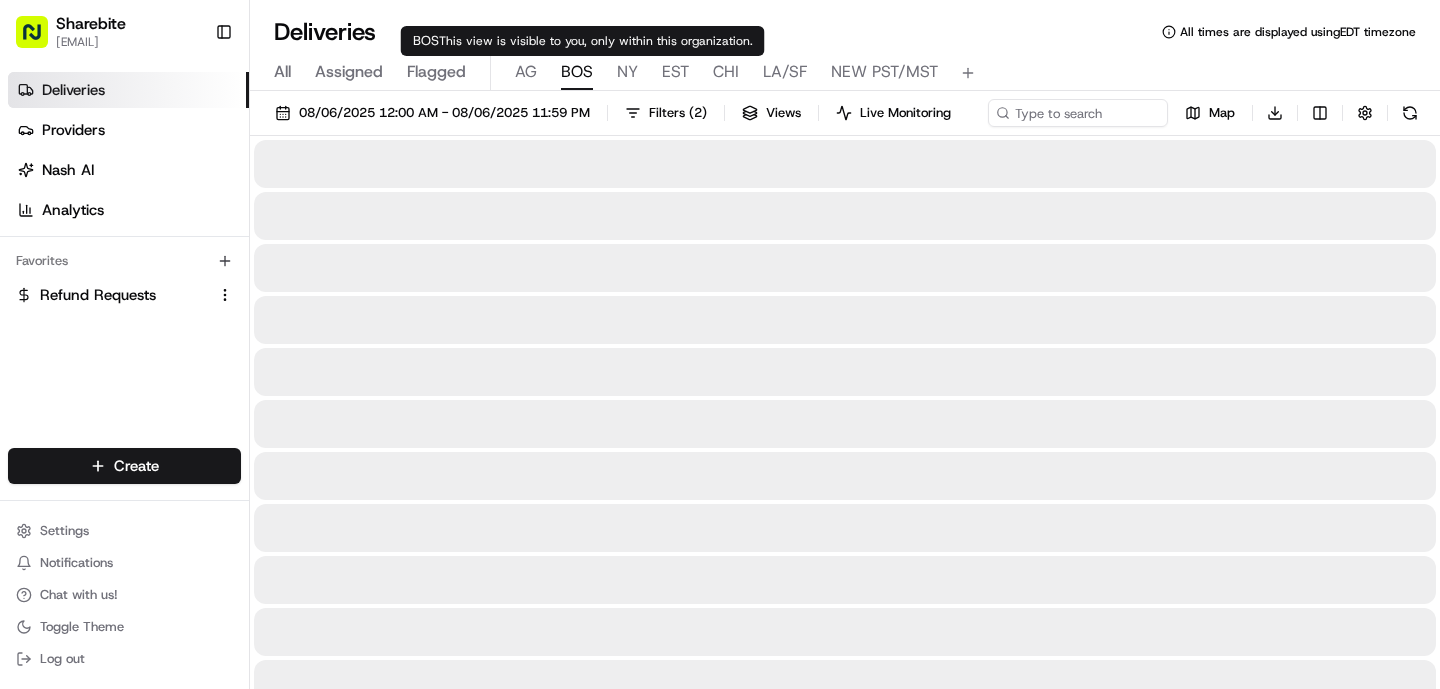 click on "BOS" at bounding box center (577, 72) 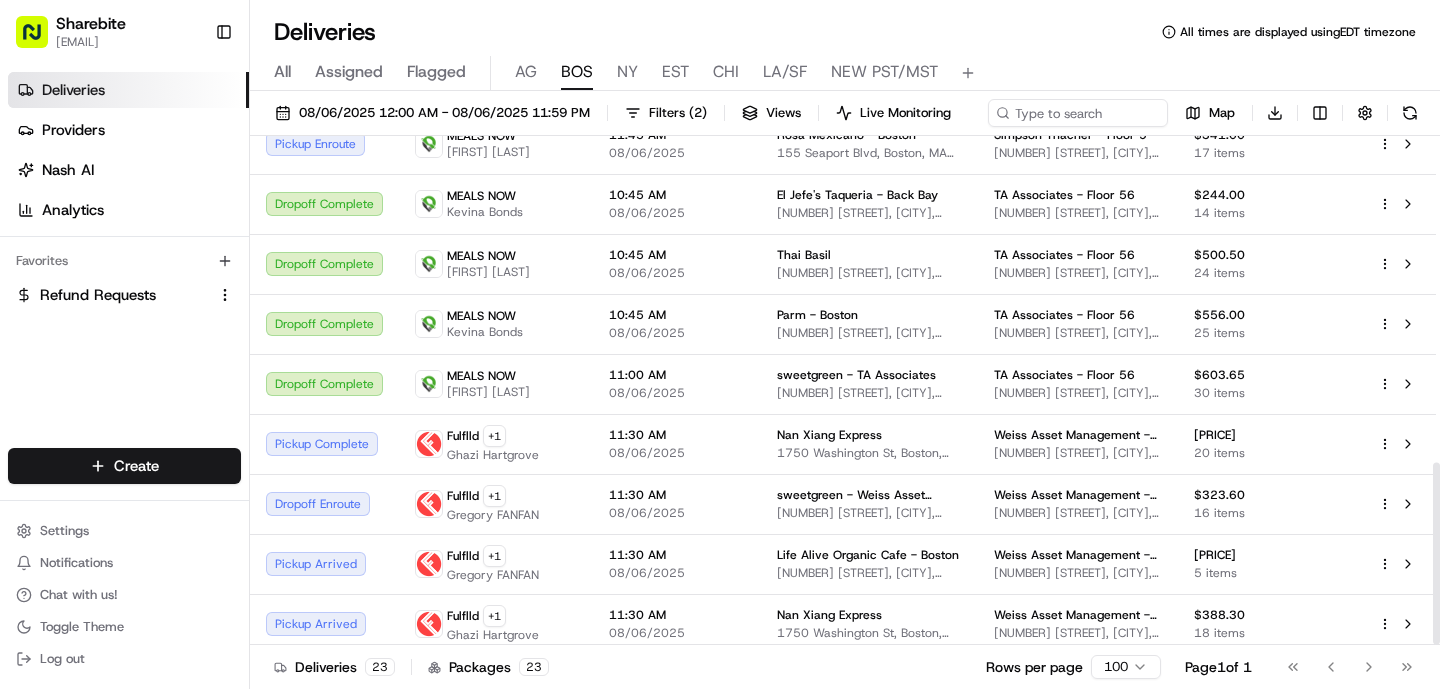 scroll, scrollTop: 911, scrollLeft: 0, axis: vertical 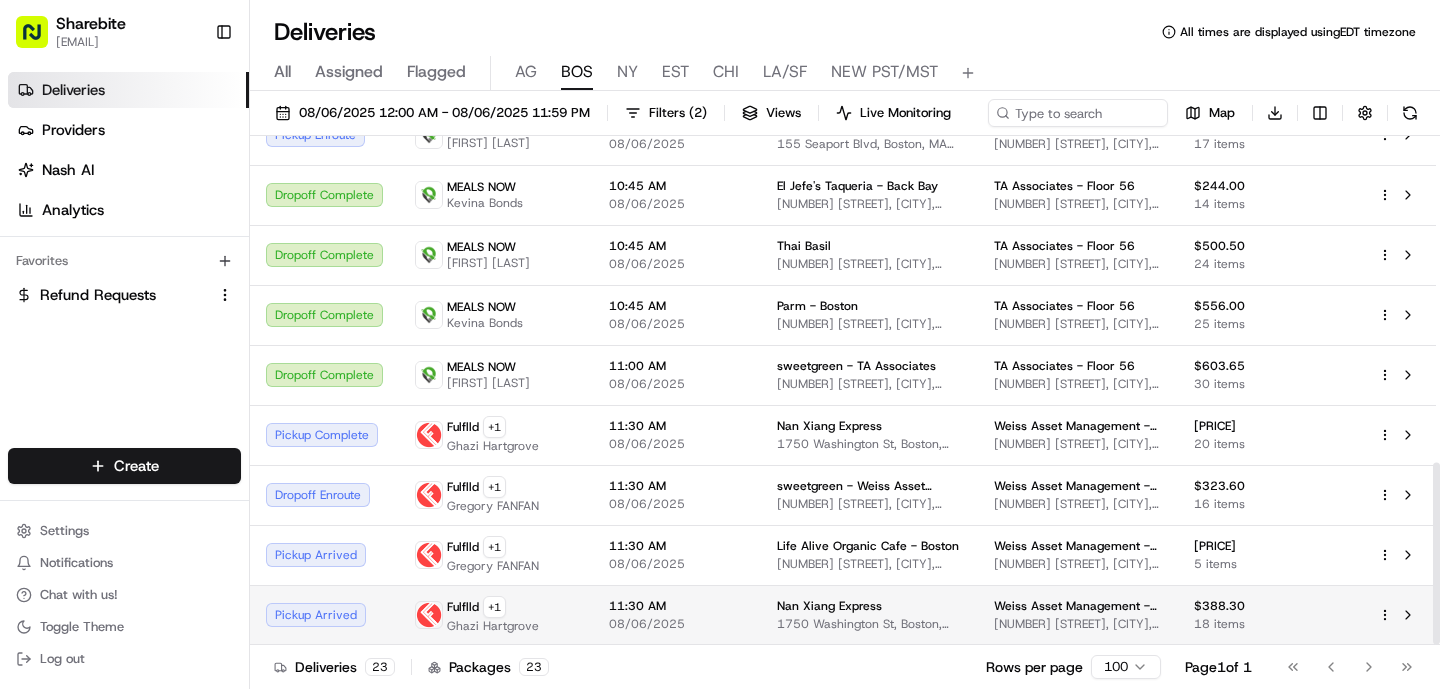click on "11:30 AM" at bounding box center (677, 606) 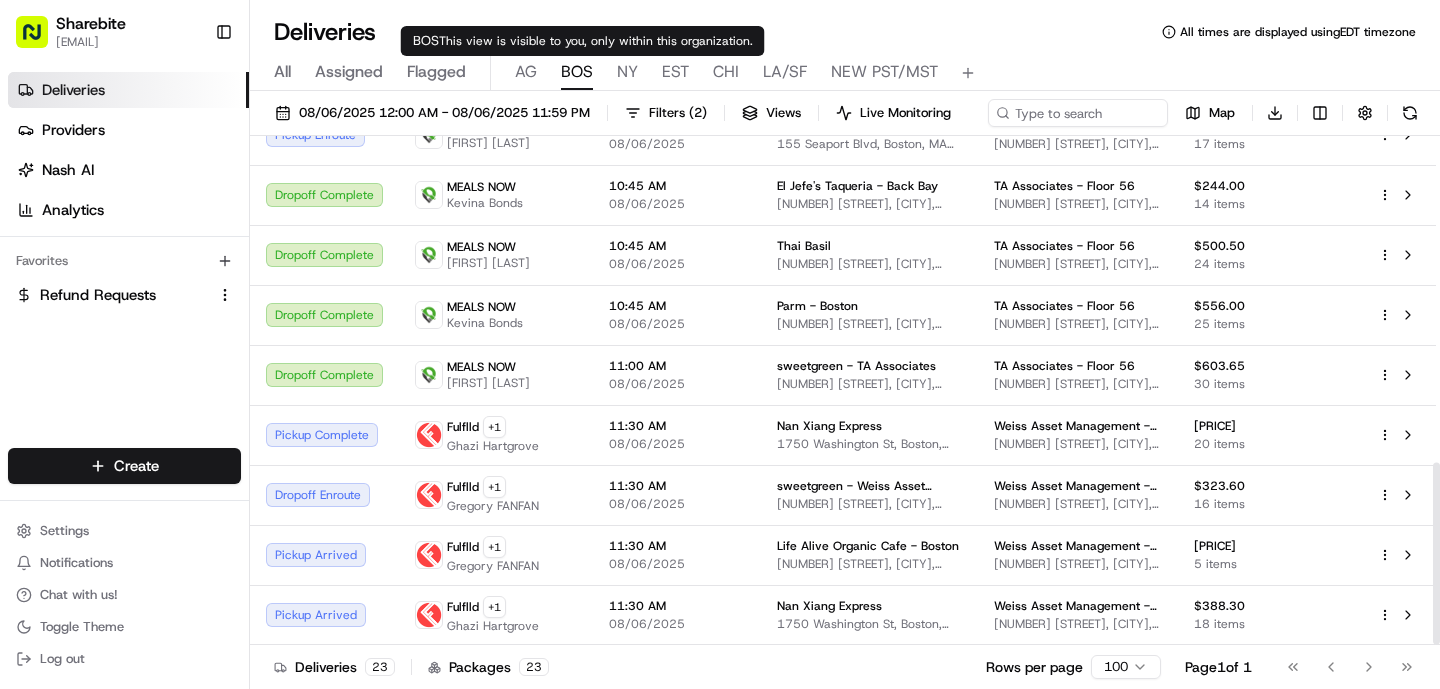 click on "AG" at bounding box center (526, 72) 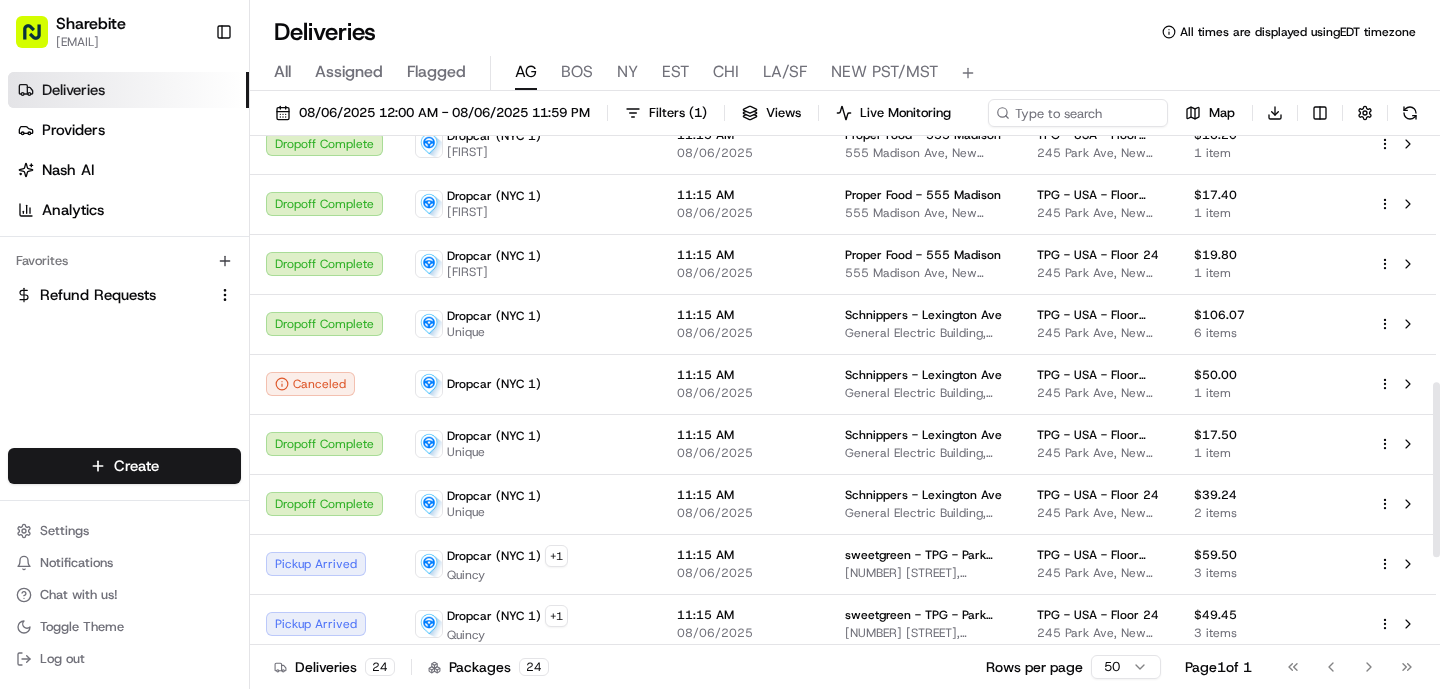 scroll, scrollTop: 971, scrollLeft: 0, axis: vertical 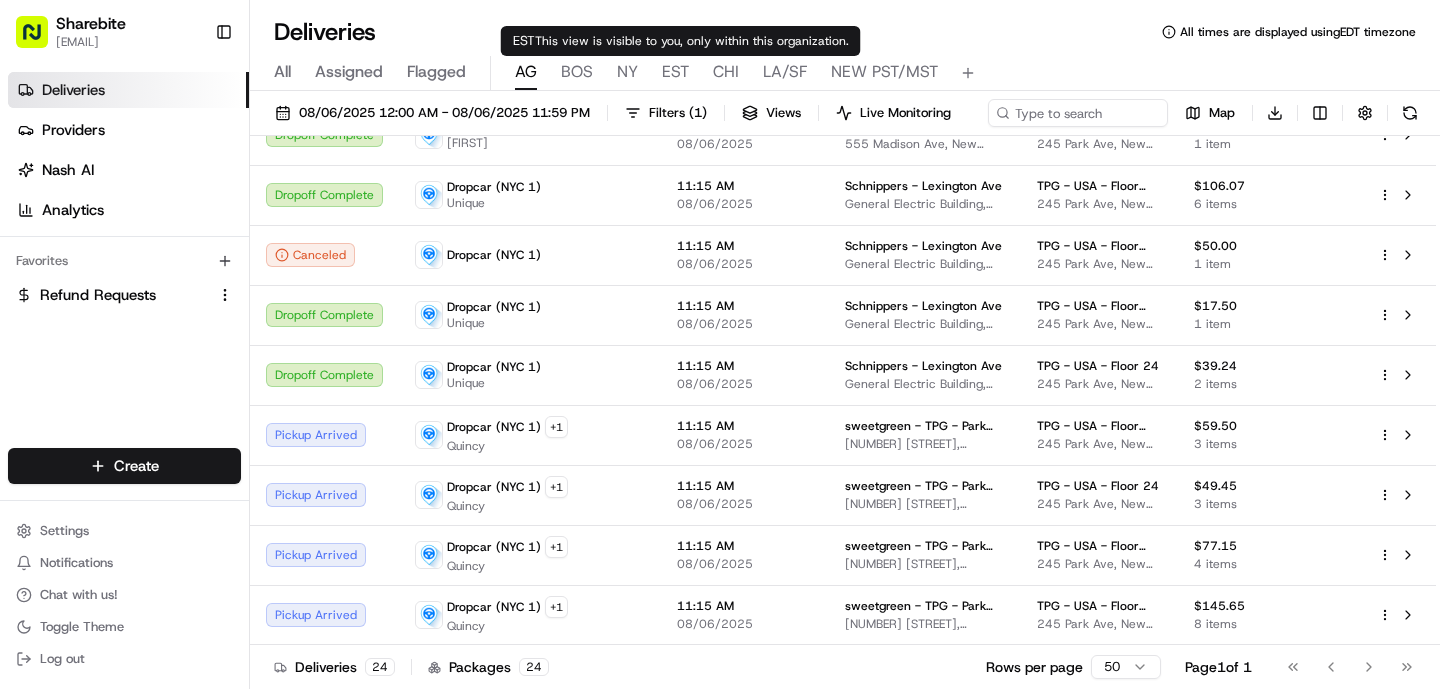 drag, startPoint x: 665, startPoint y: 71, endPoint x: 669, endPoint y: 51, distance: 20.396078 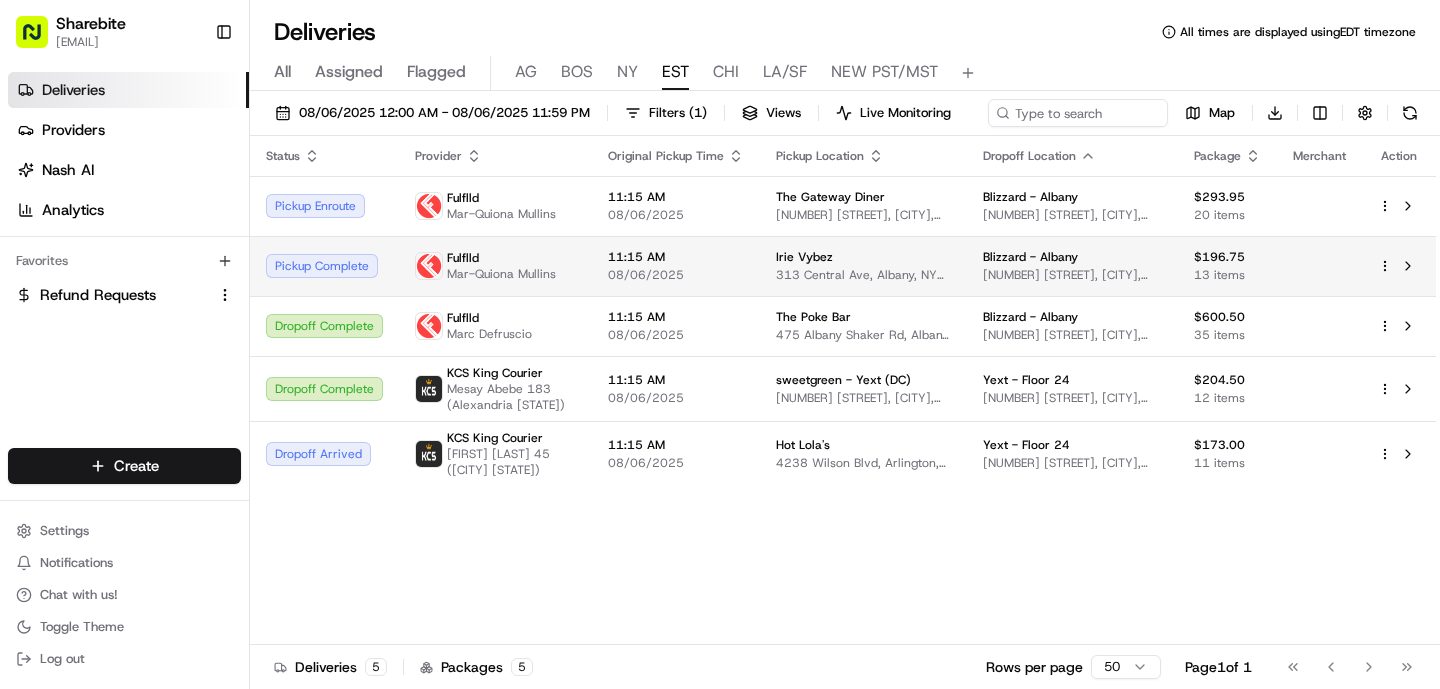 click on "Irie Vybez 313 Central Ave, Albany, NY 12206, USA" at bounding box center [863, 266] 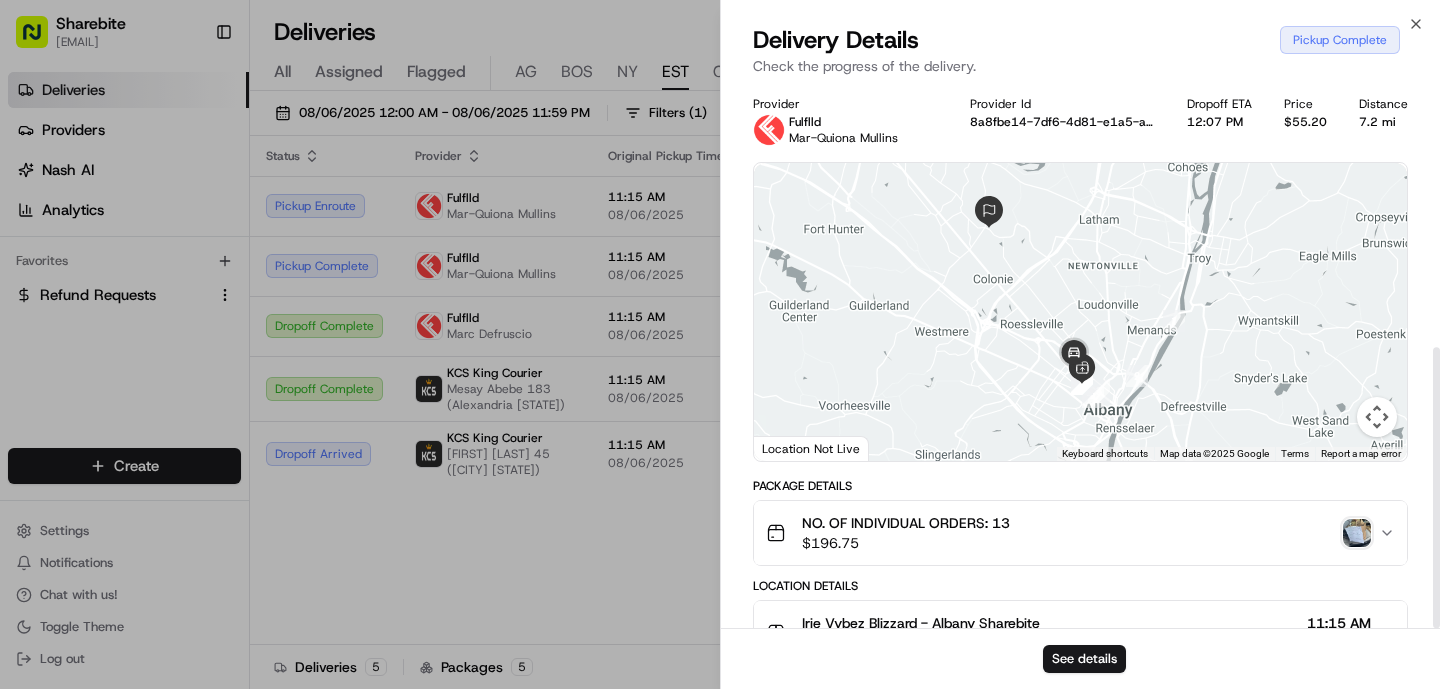 scroll, scrollTop: 510, scrollLeft: 0, axis: vertical 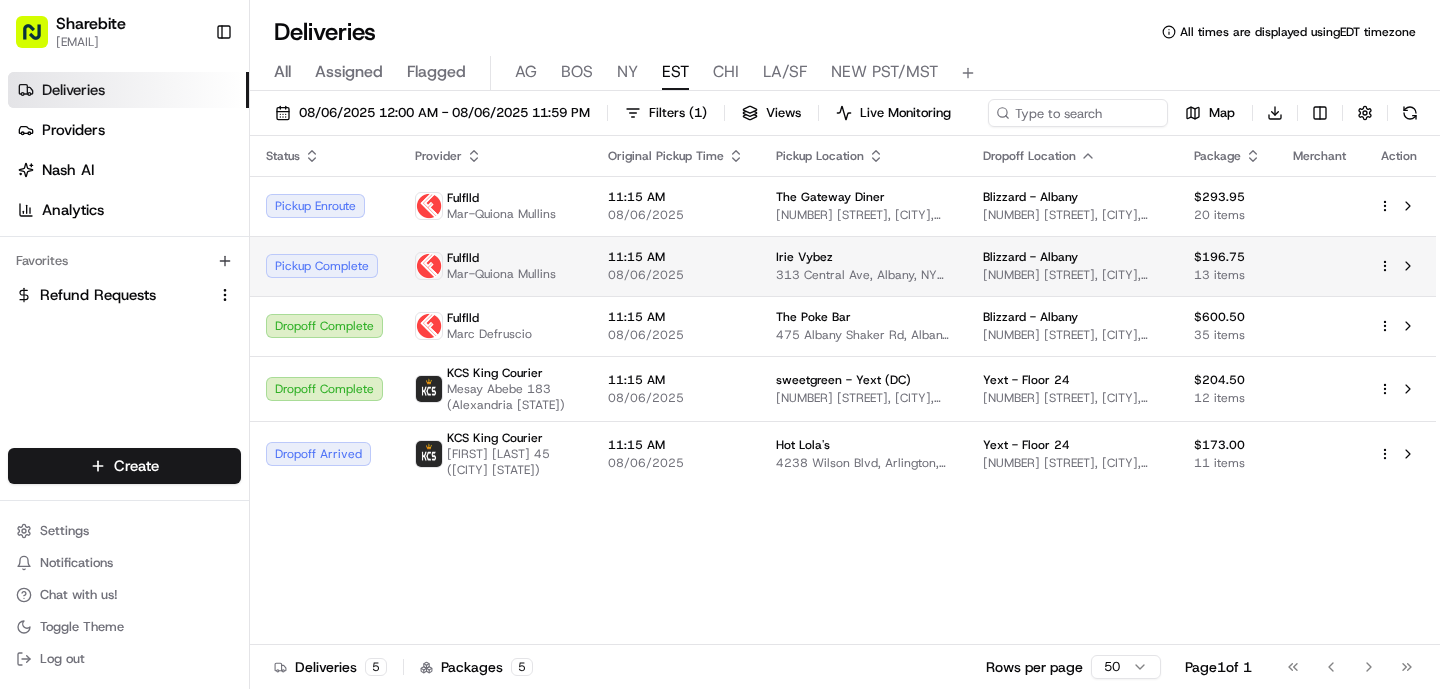 click on "313 Central Ave, Albany, NY 12206, USA" at bounding box center [863, 275] 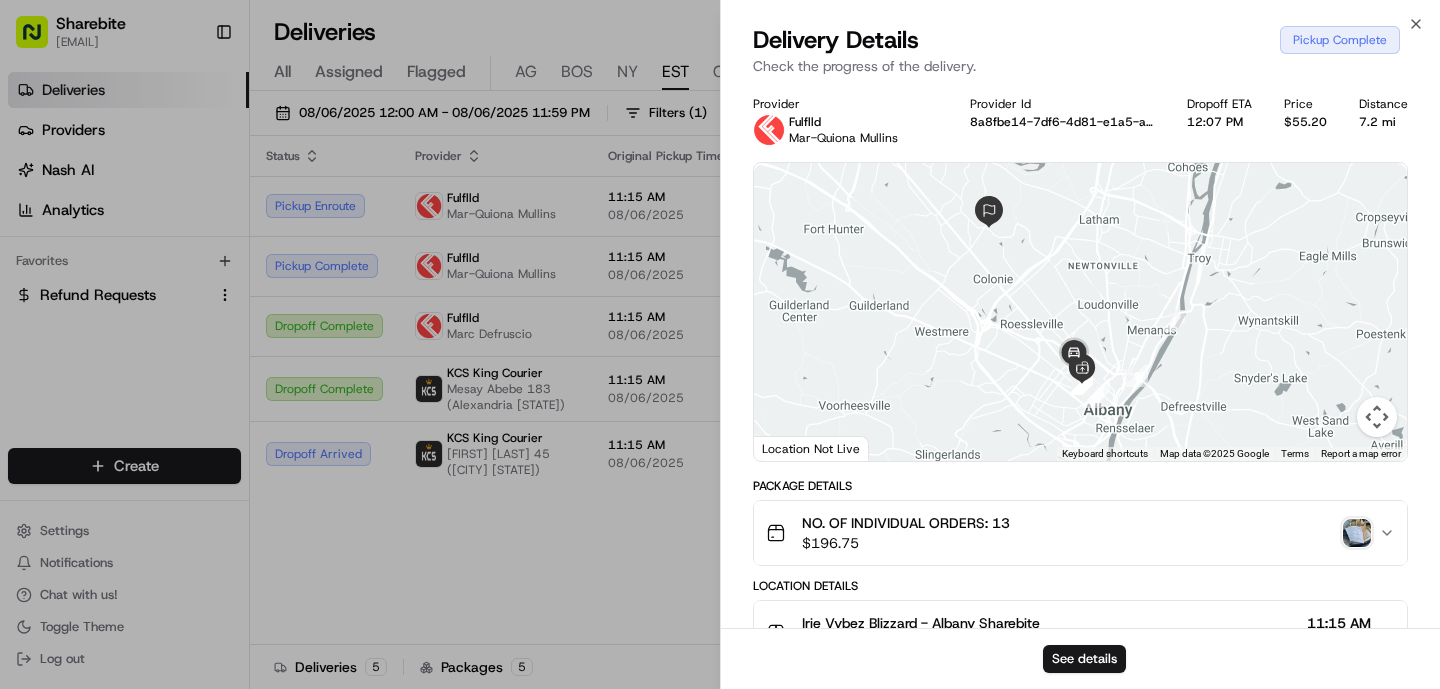 click at bounding box center [1357, 533] 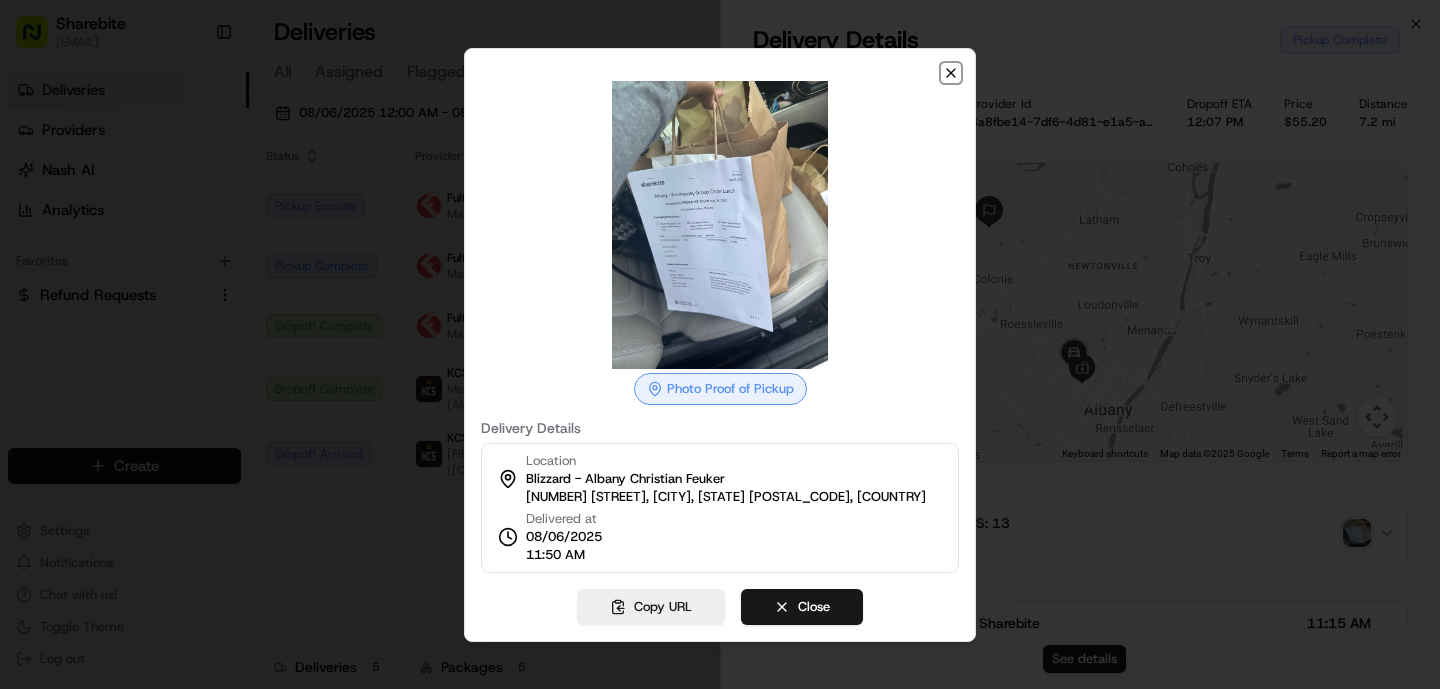 click 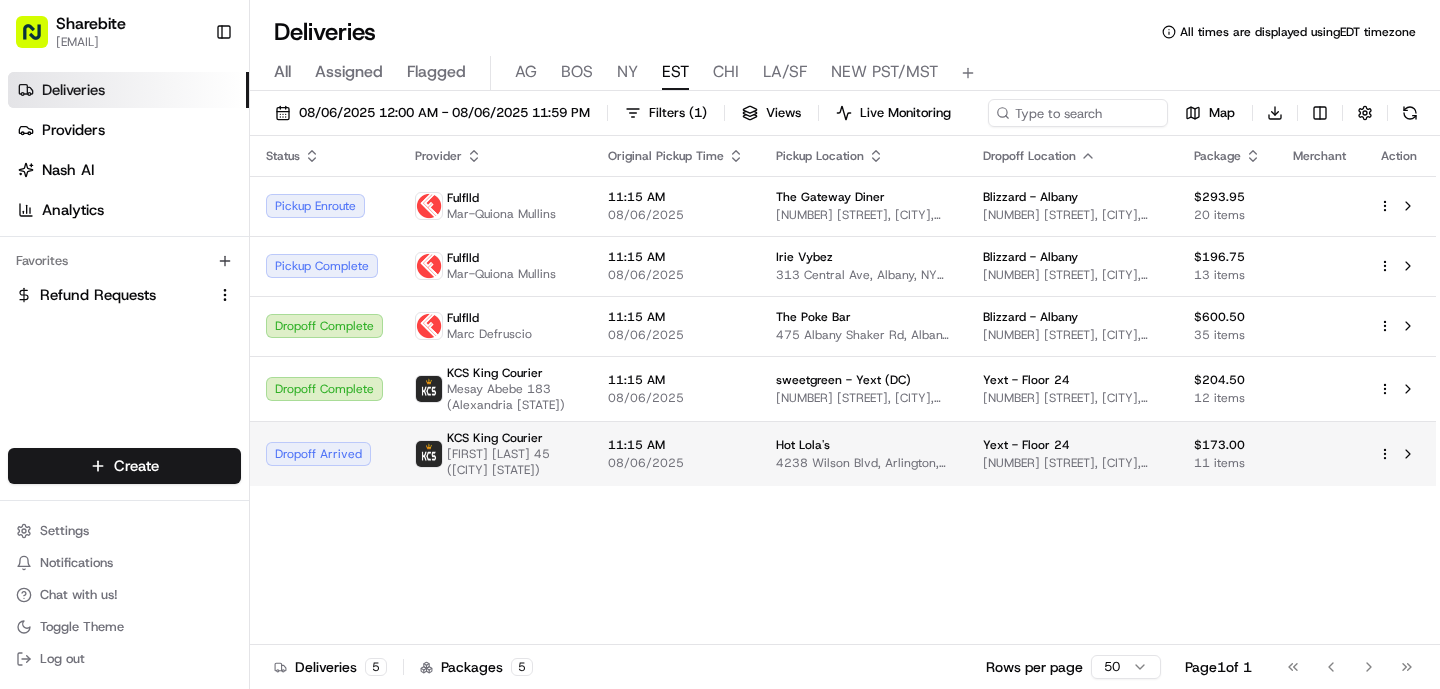 click on "11:15 AM 08/06/2025" at bounding box center (676, 453) 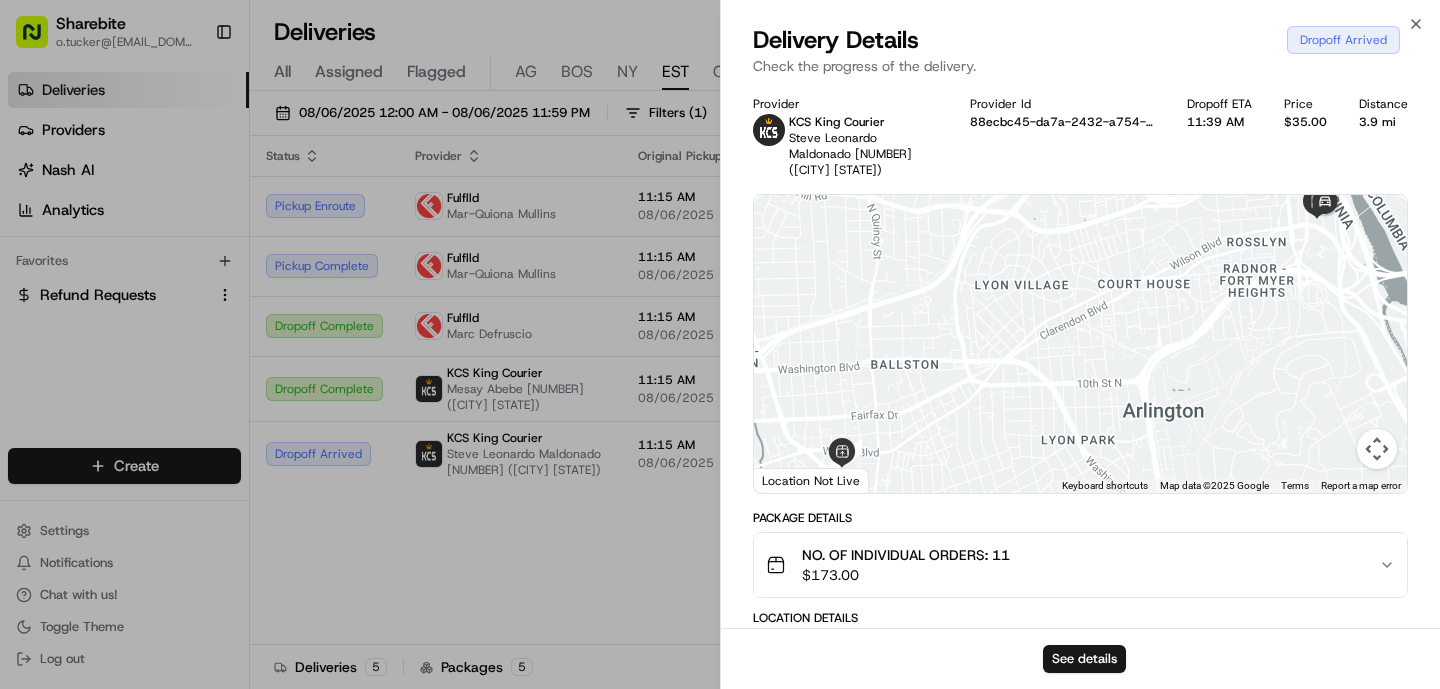 scroll, scrollTop: 0, scrollLeft: 0, axis: both 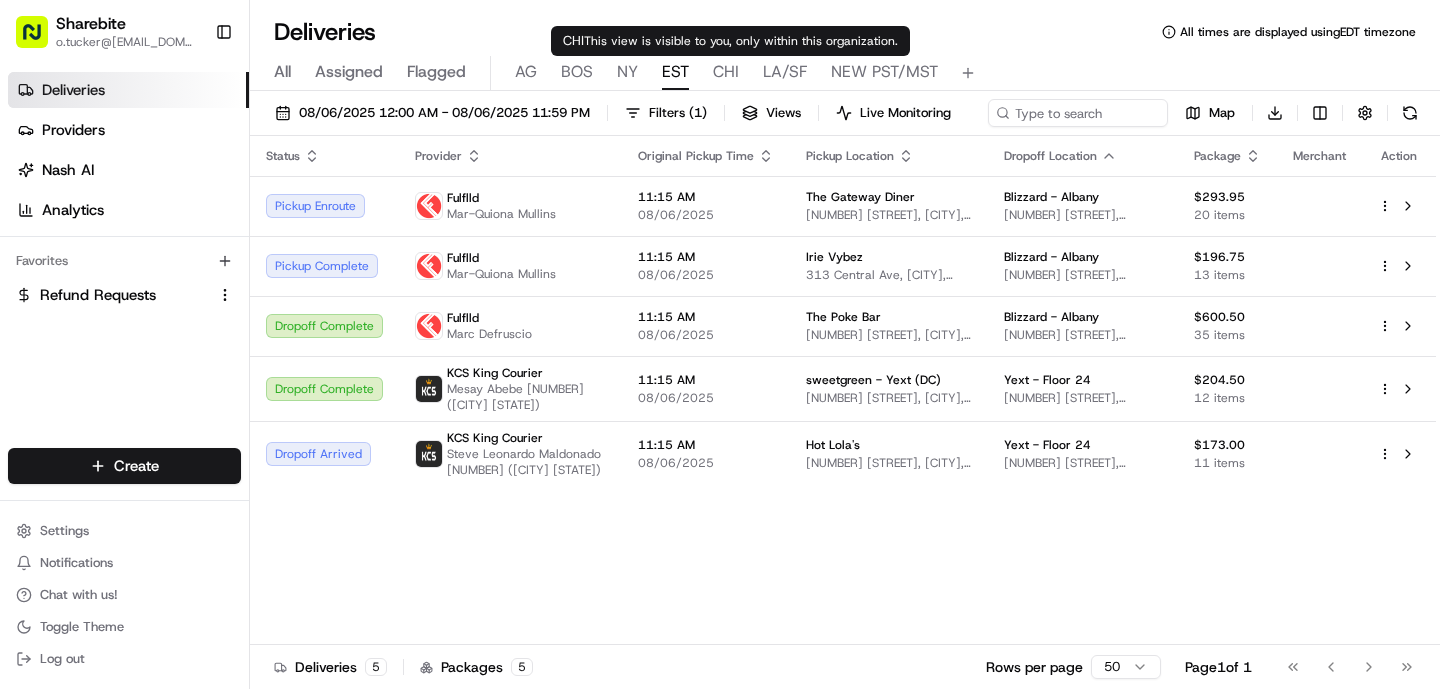 click on "CHI" at bounding box center (726, 72) 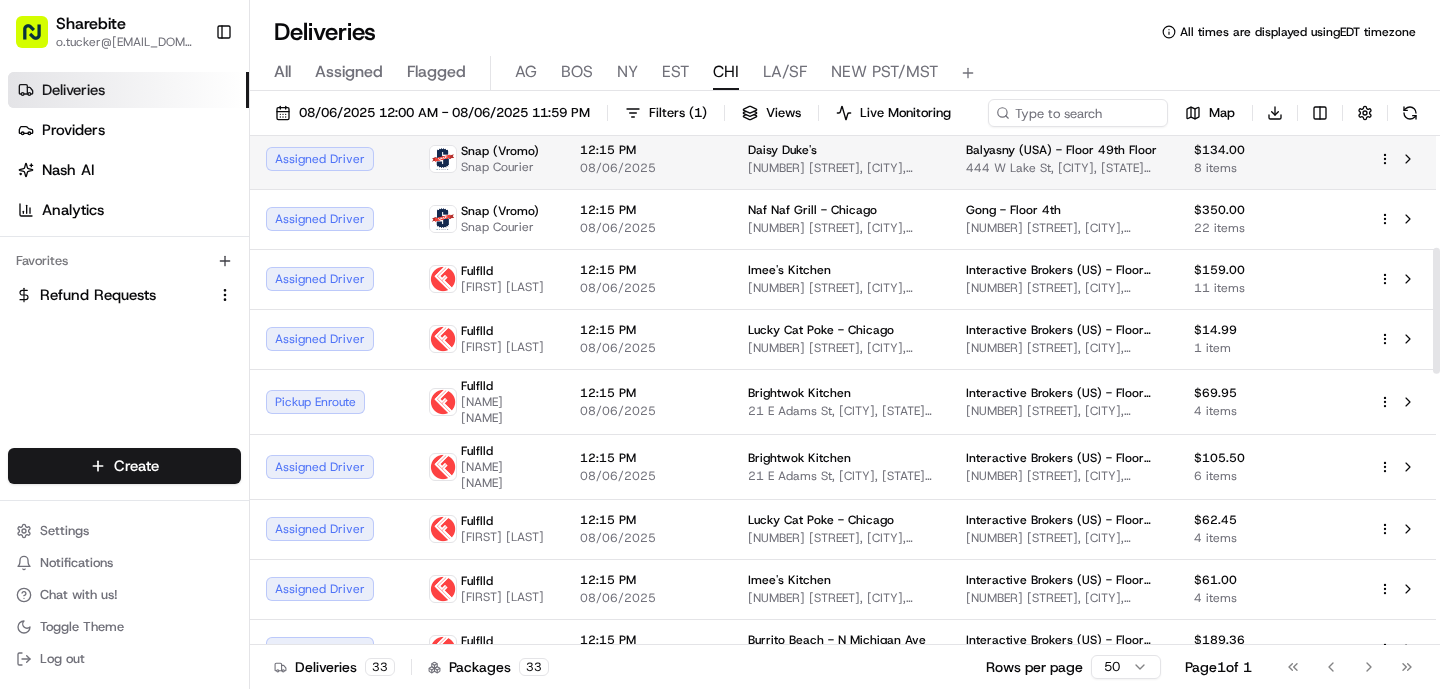 scroll, scrollTop: 0, scrollLeft: 0, axis: both 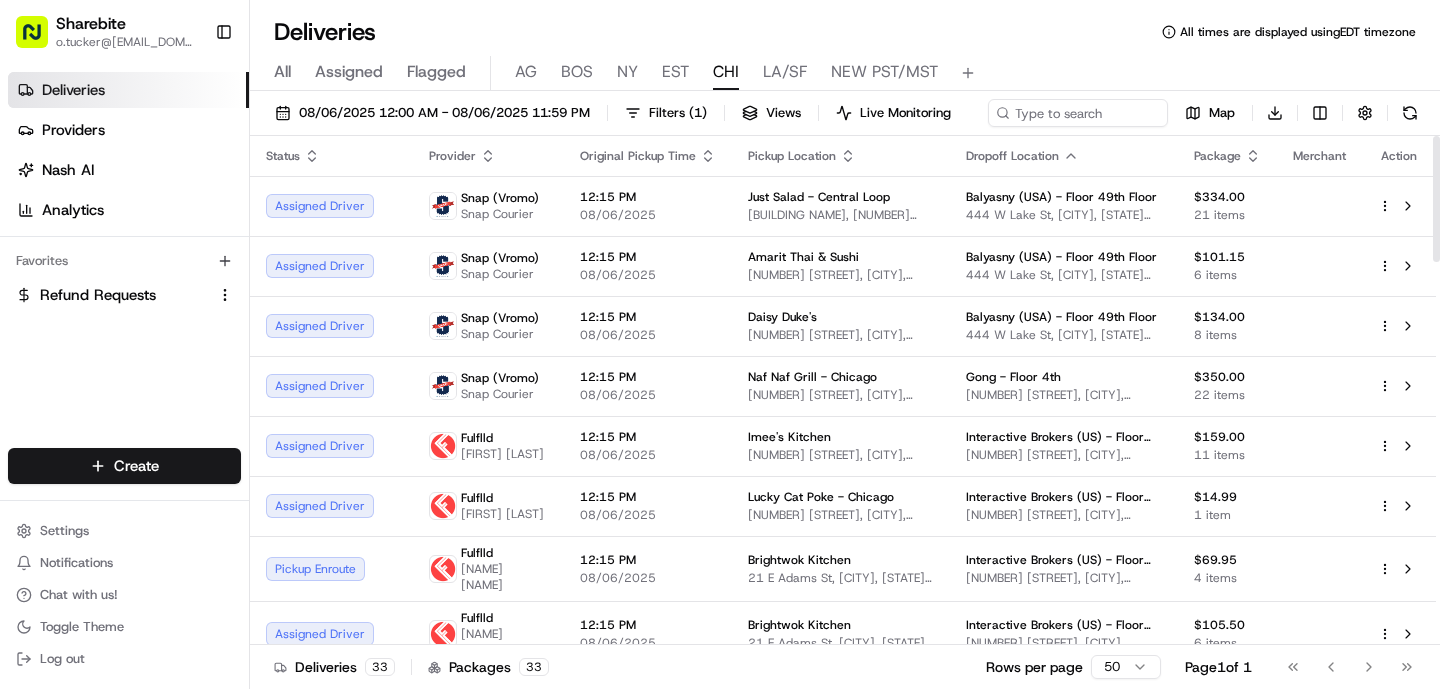 click 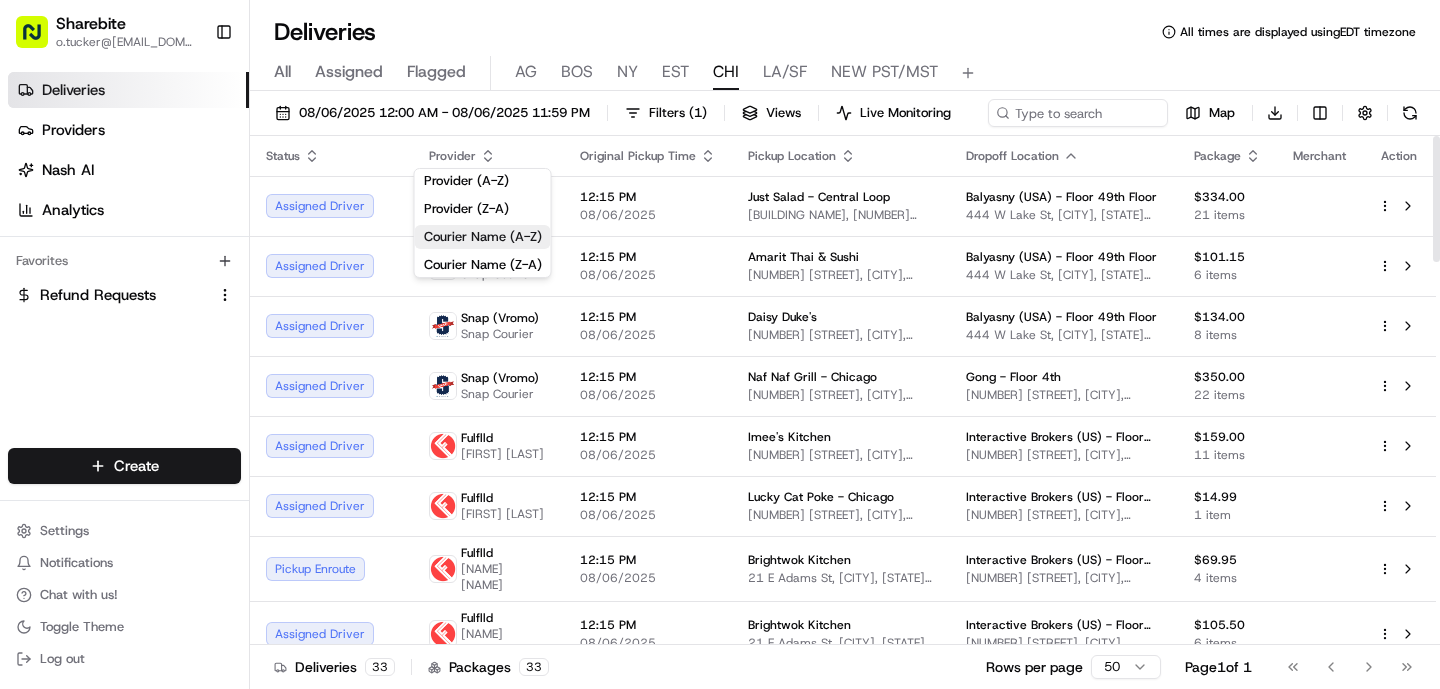 click on "Courier Name (A-Z)" at bounding box center [483, 237] 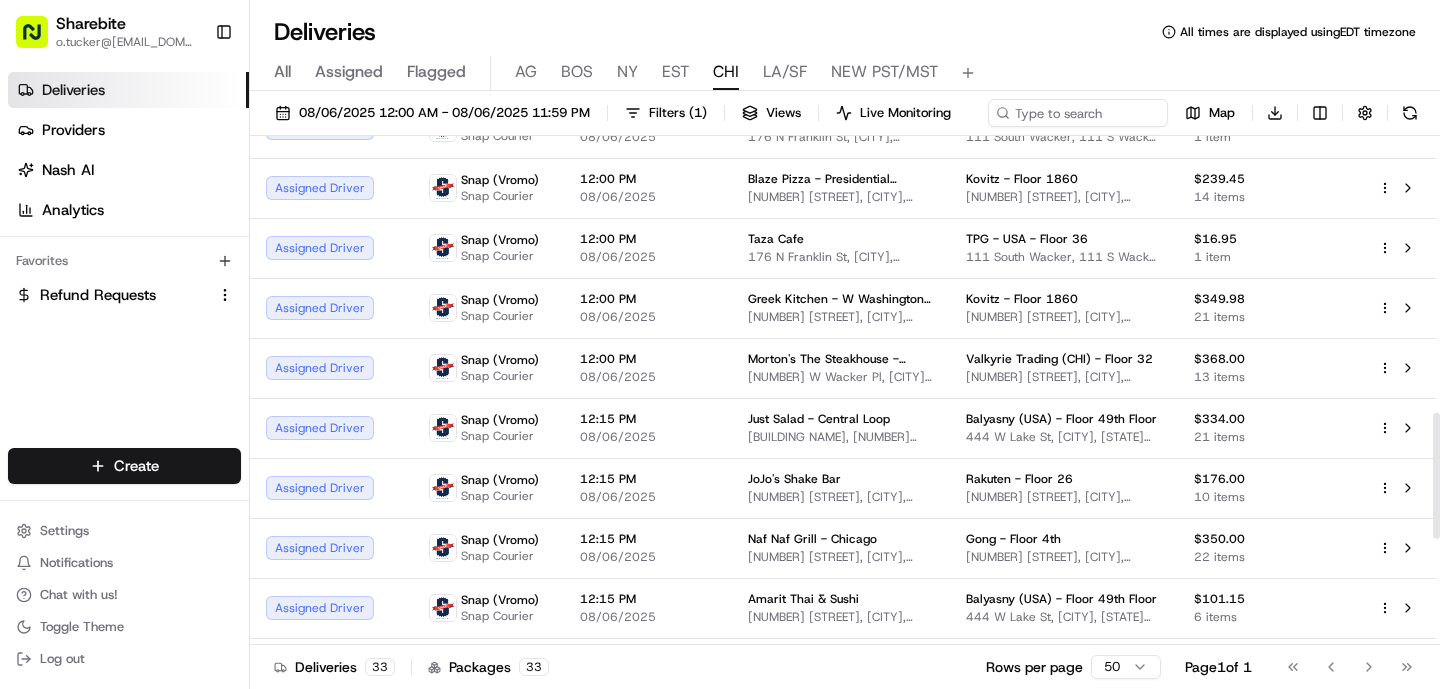 scroll, scrollTop: 1546, scrollLeft: 0, axis: vertical 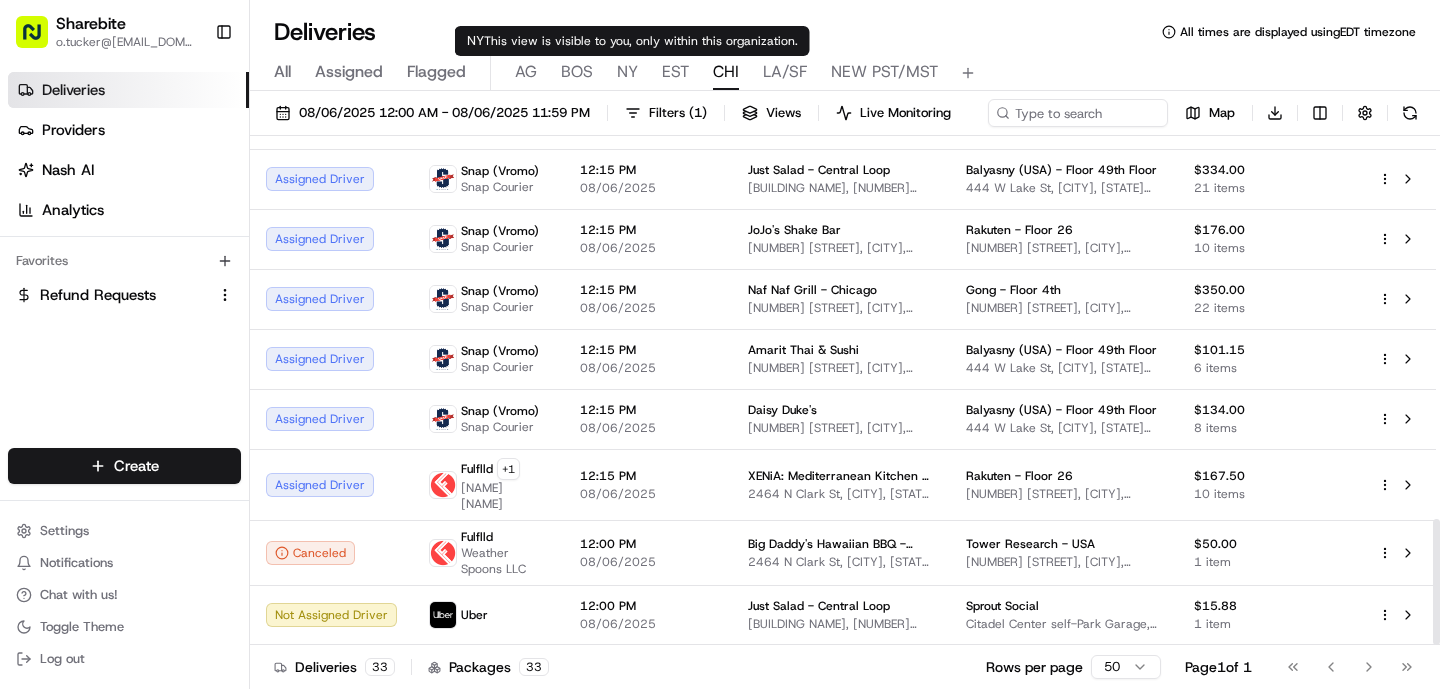 click on "EST" at bounding box center [675, 72] 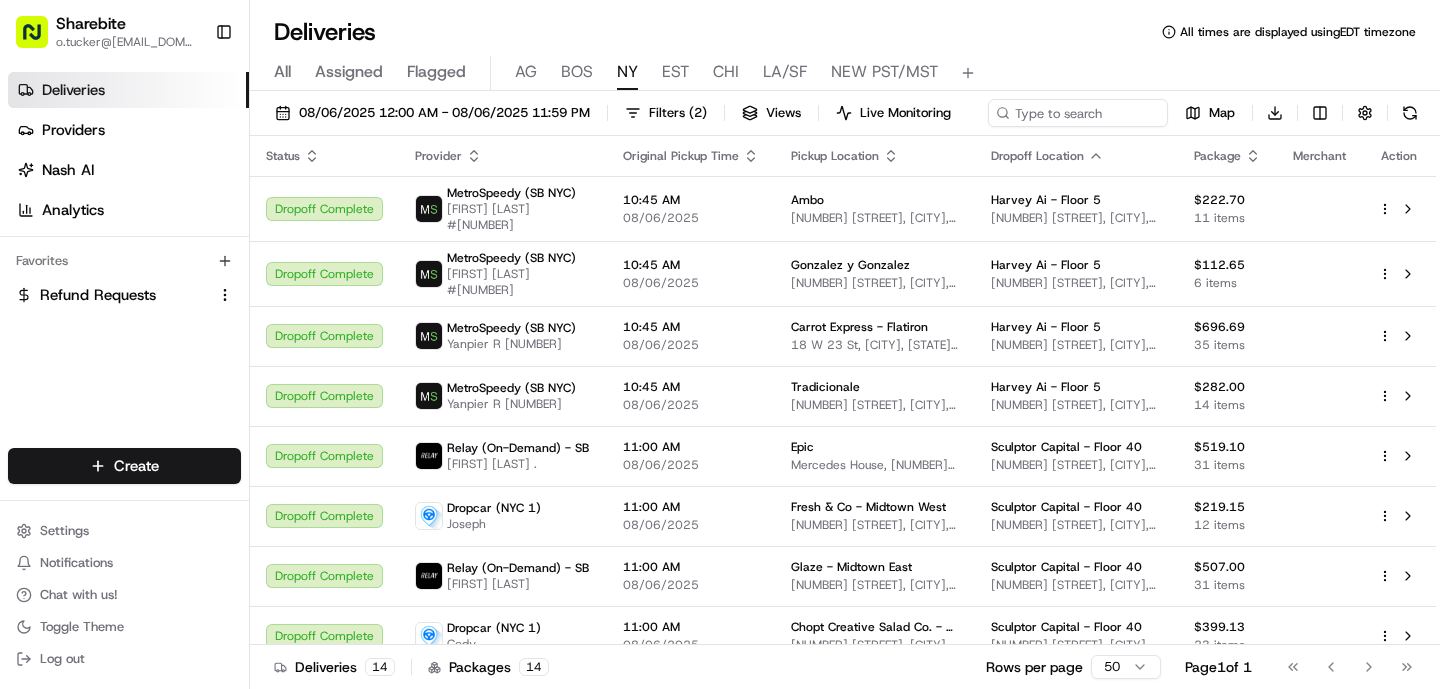 click on "NY" at bounding box center (627, 72) 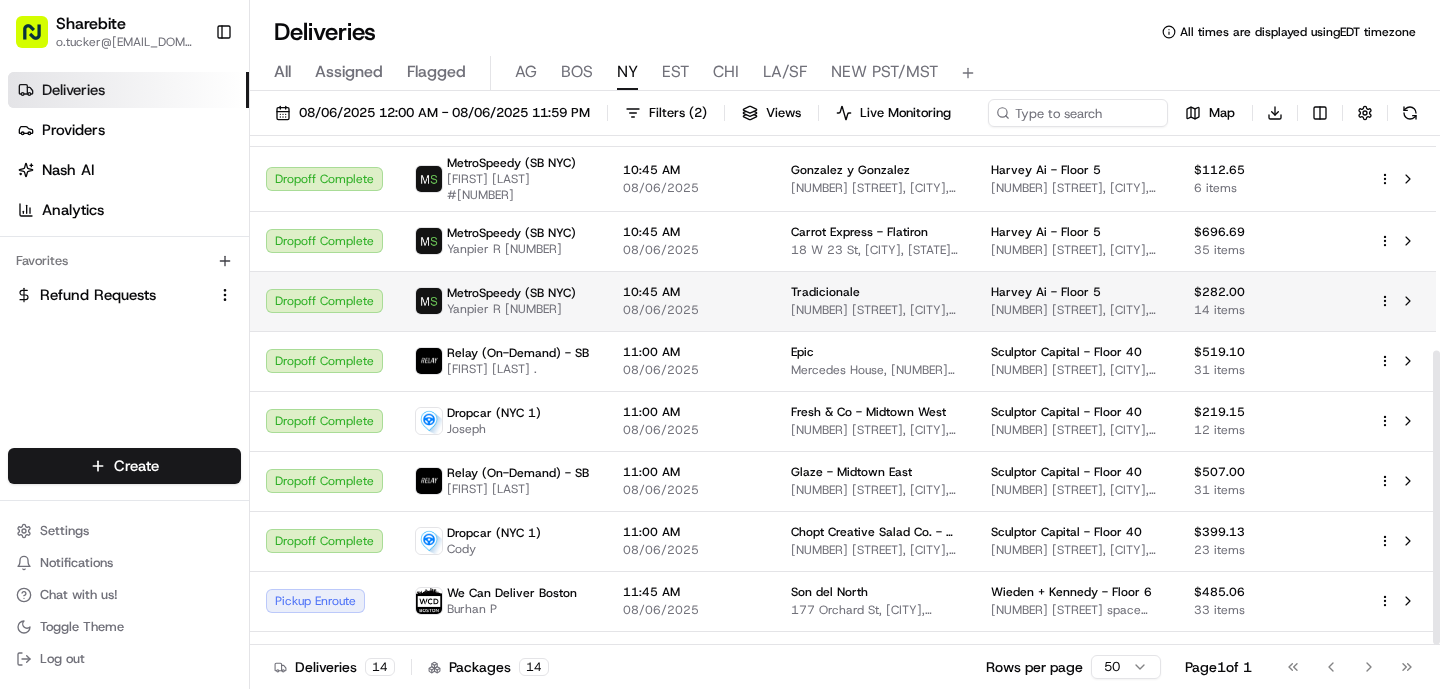 scroll, scrollTop: 371, scrollLeft: 0, axis: vertical 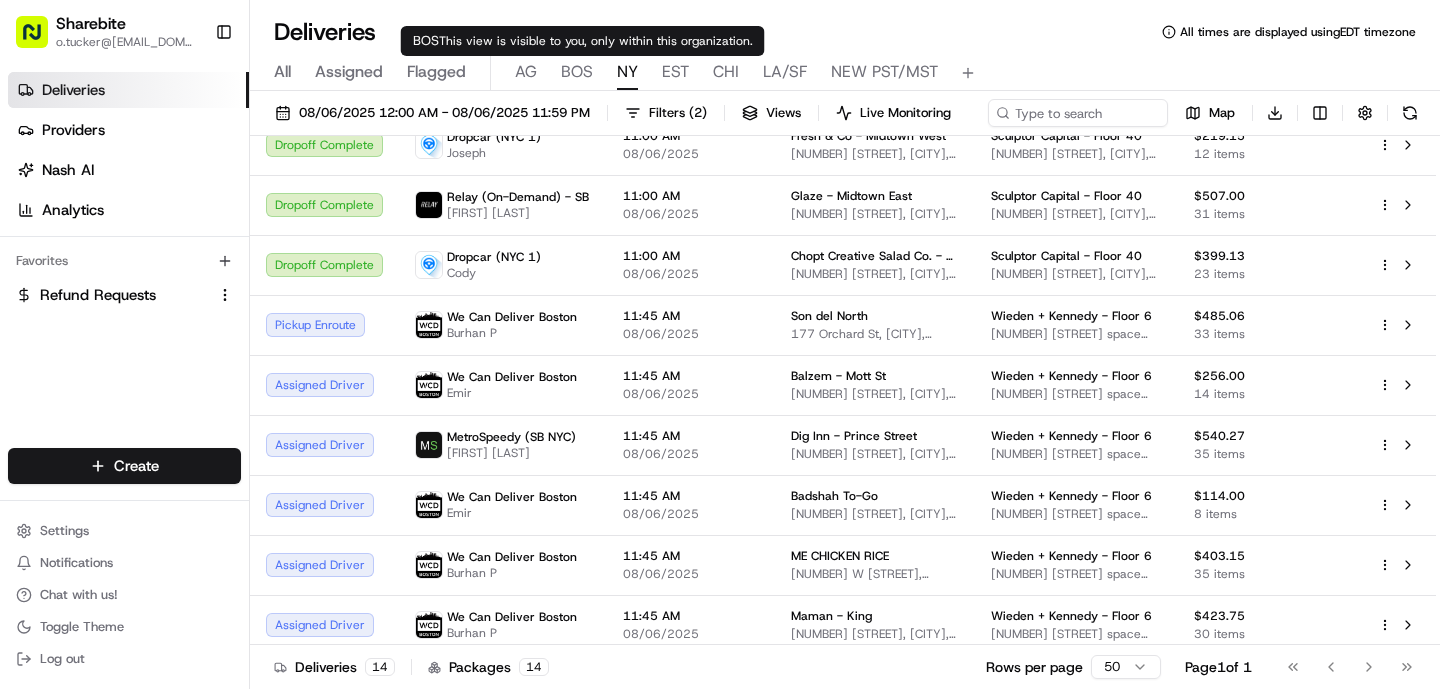 click on "BOS" at bounding box center [577, 72] 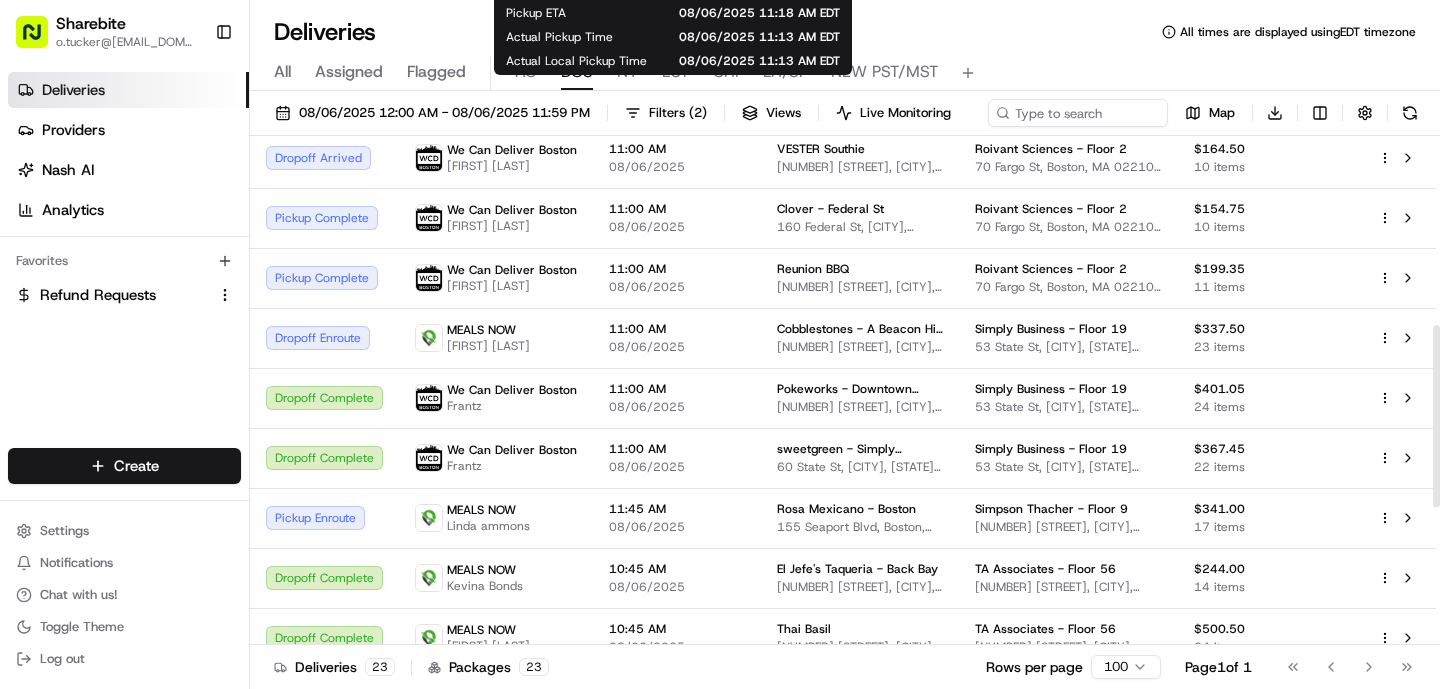 scroll, scrollTop: 911, scrollLeft: 0, axis: vertical 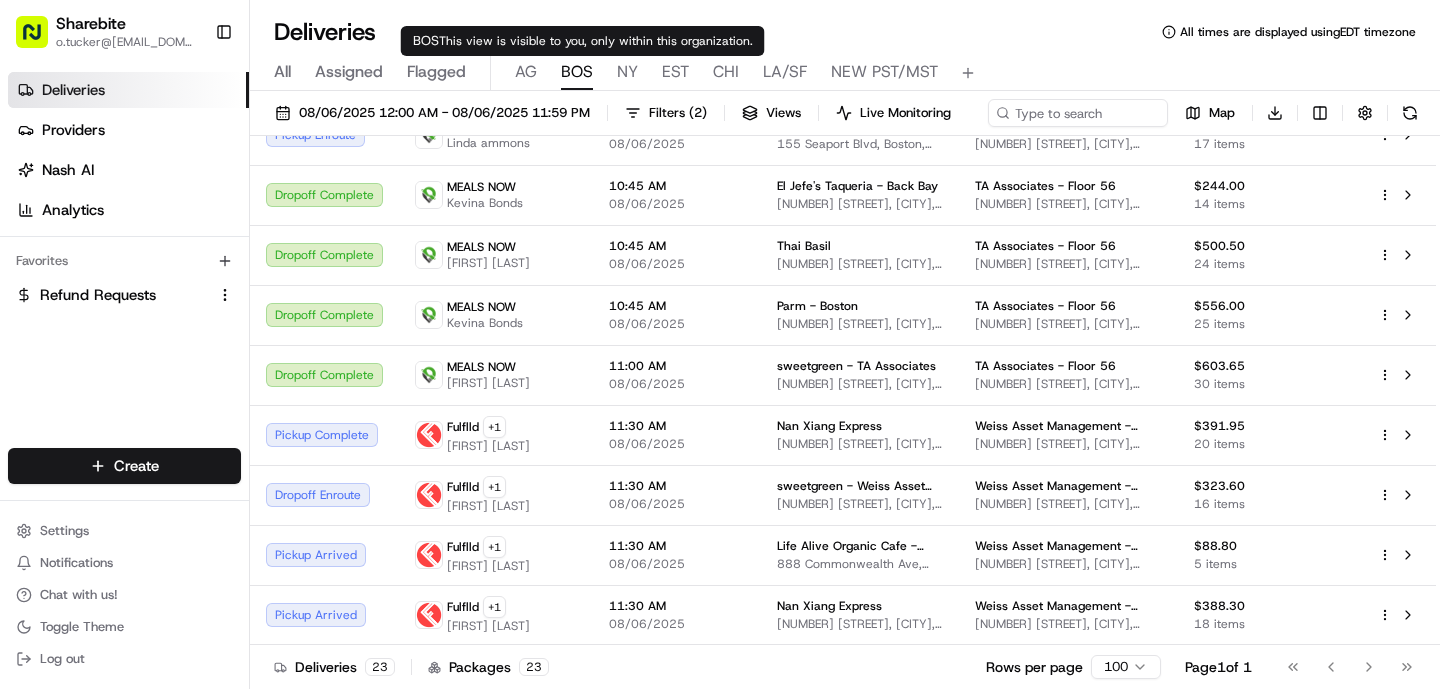 click on "AG" at bounding box center (526, 72) 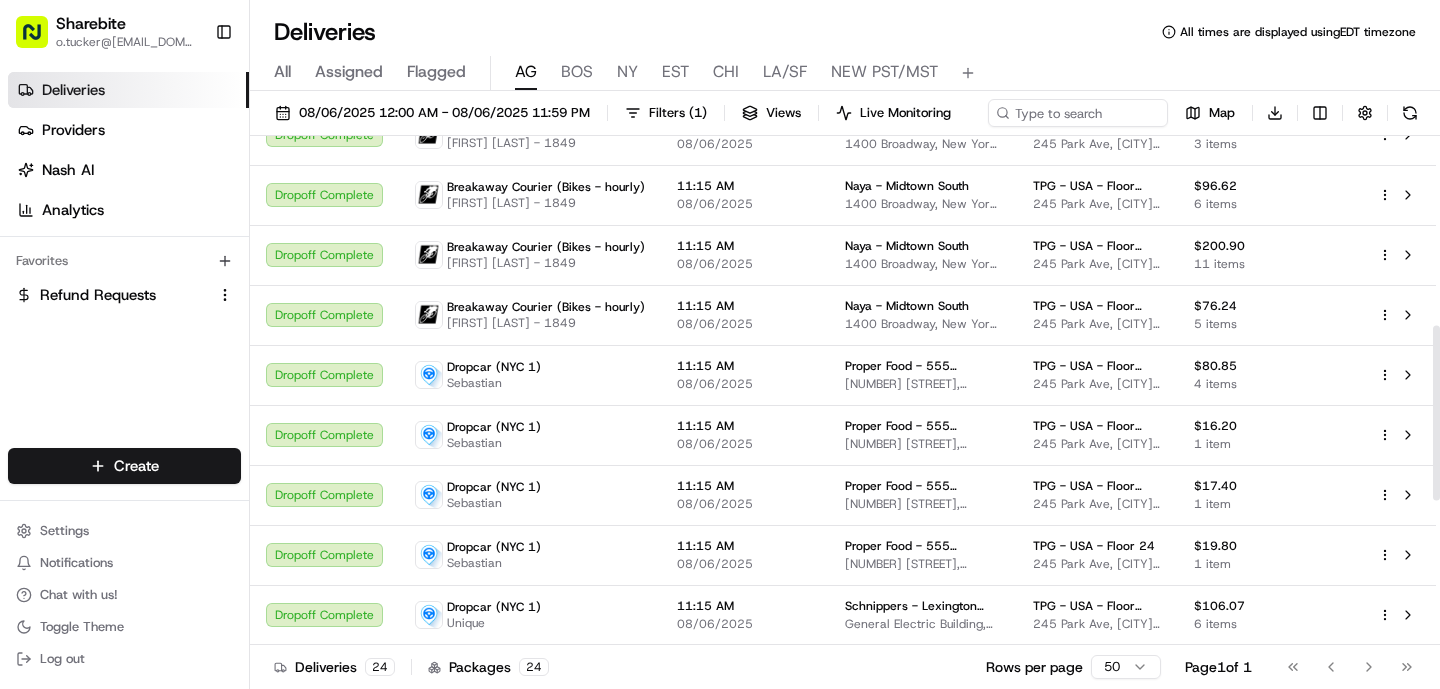 scroll, scrollTop: 971, scrollLeft: 0, axis: vertical 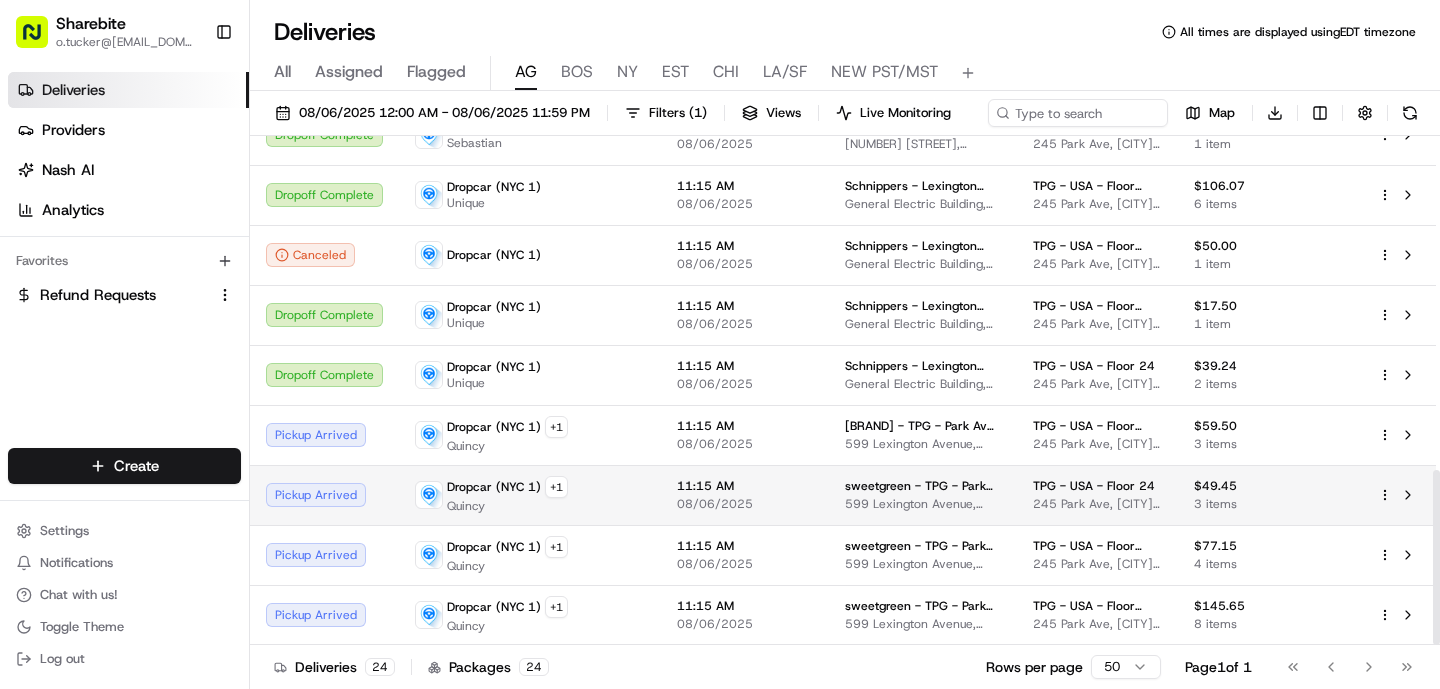 click on "08/06/2025" at bounding box center [745, 504] 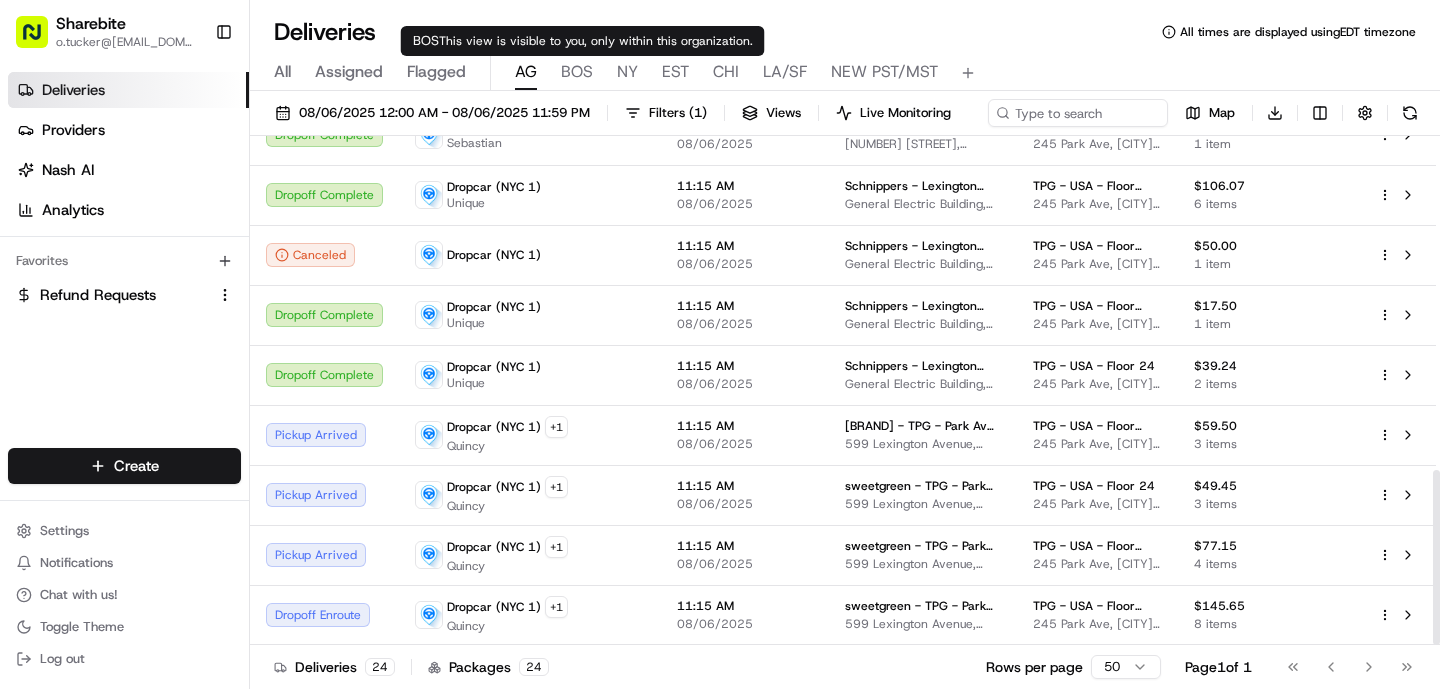 click on "BOS" at bounding box center [577, 72] 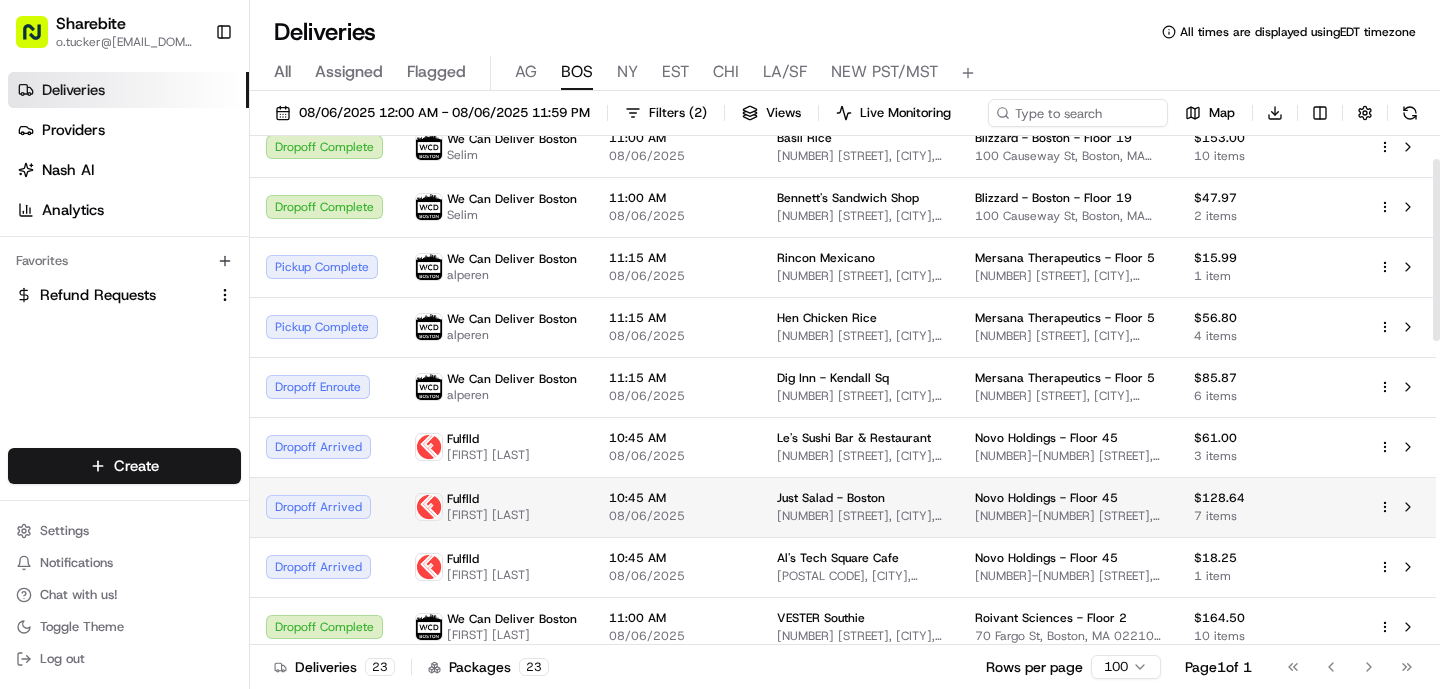 scroll, scrollTop: 65, scrollLeft: 0, axis: vertical 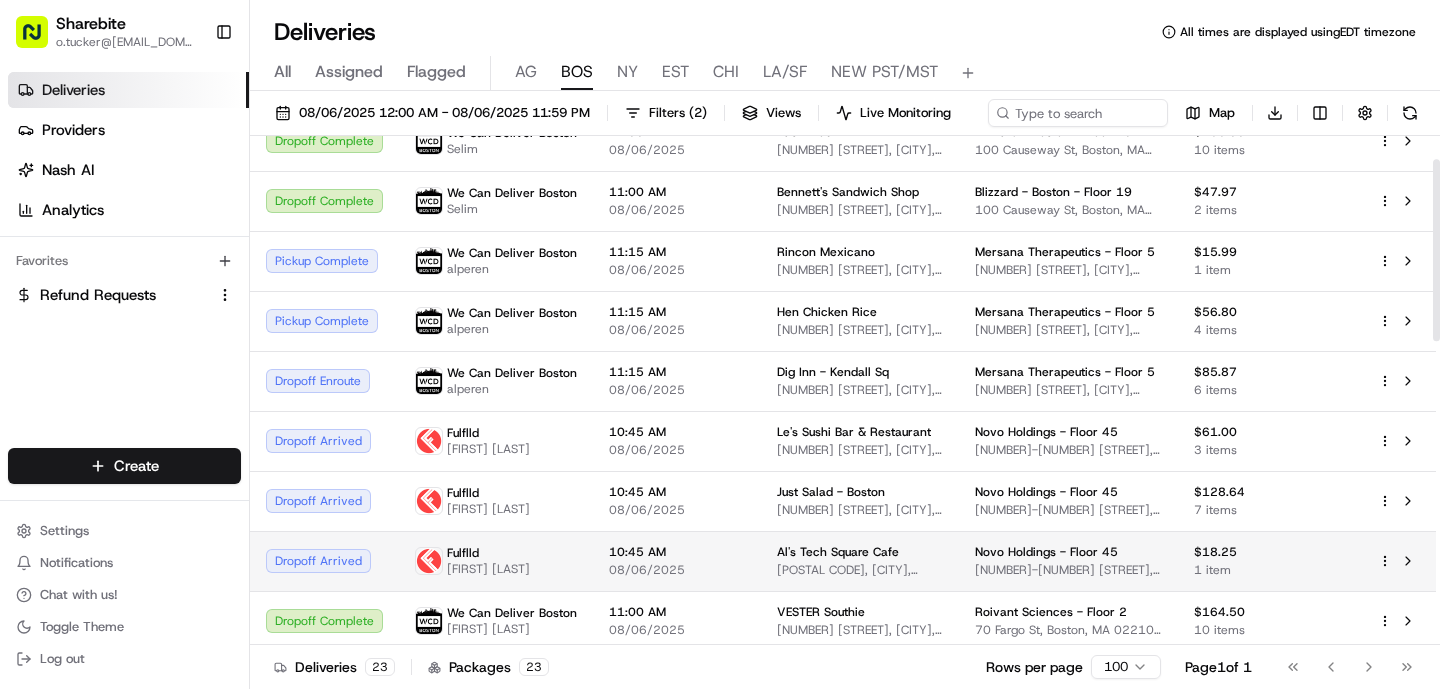 click on "10:45 AM" at bounding box center (677, 552) 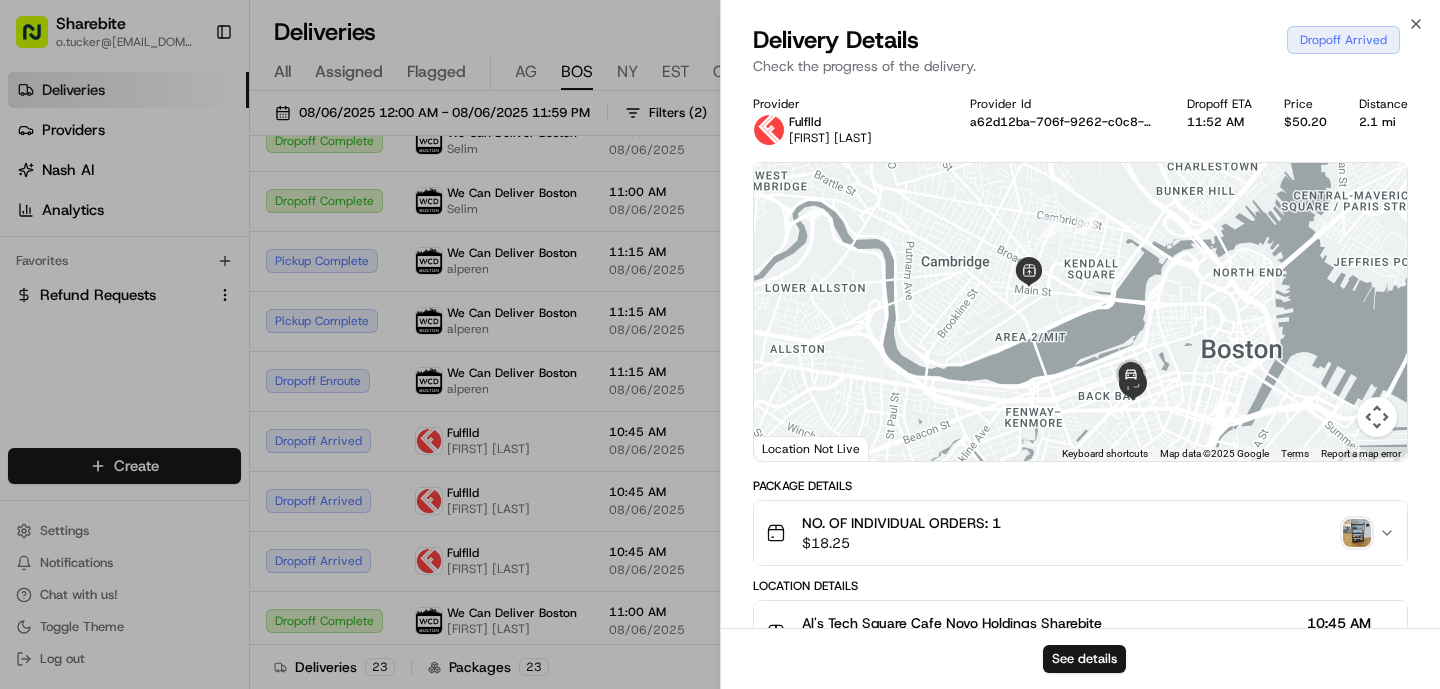 click at bounding box center [1357, 533] 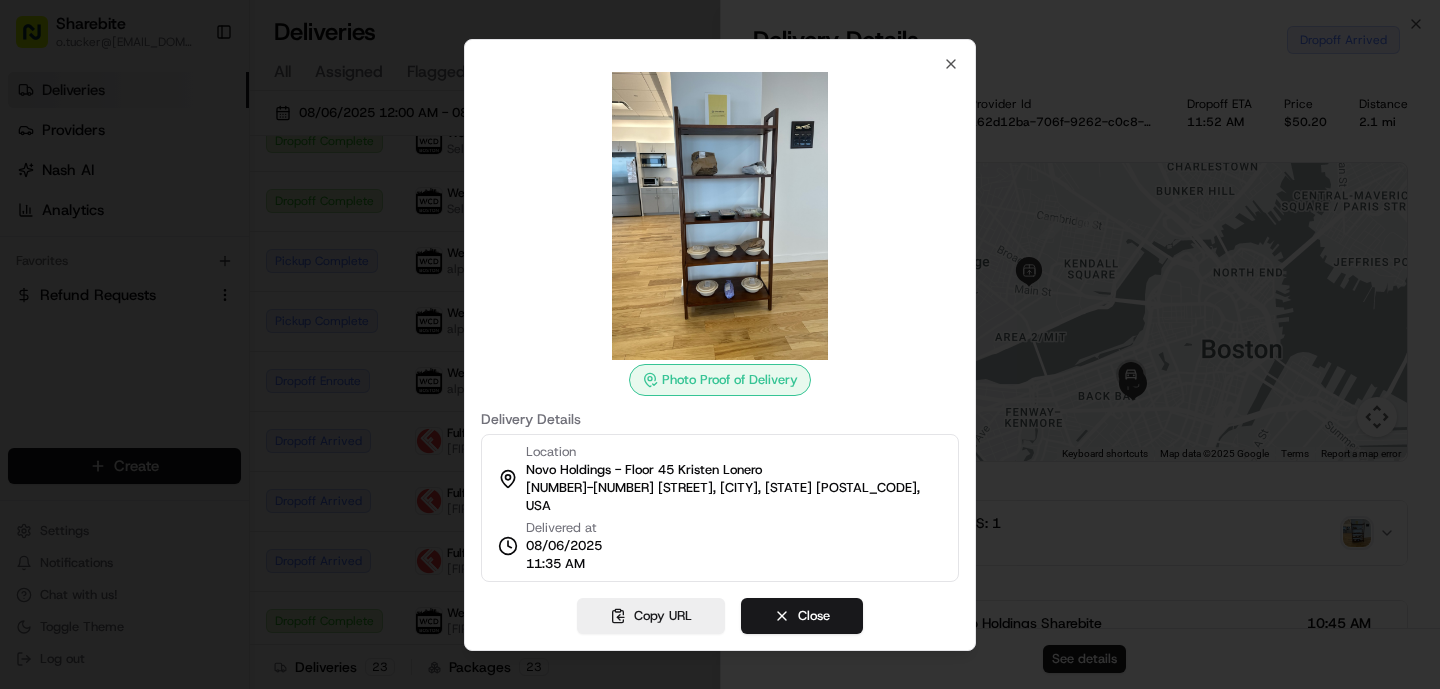 click at bounding box center (720, 344) 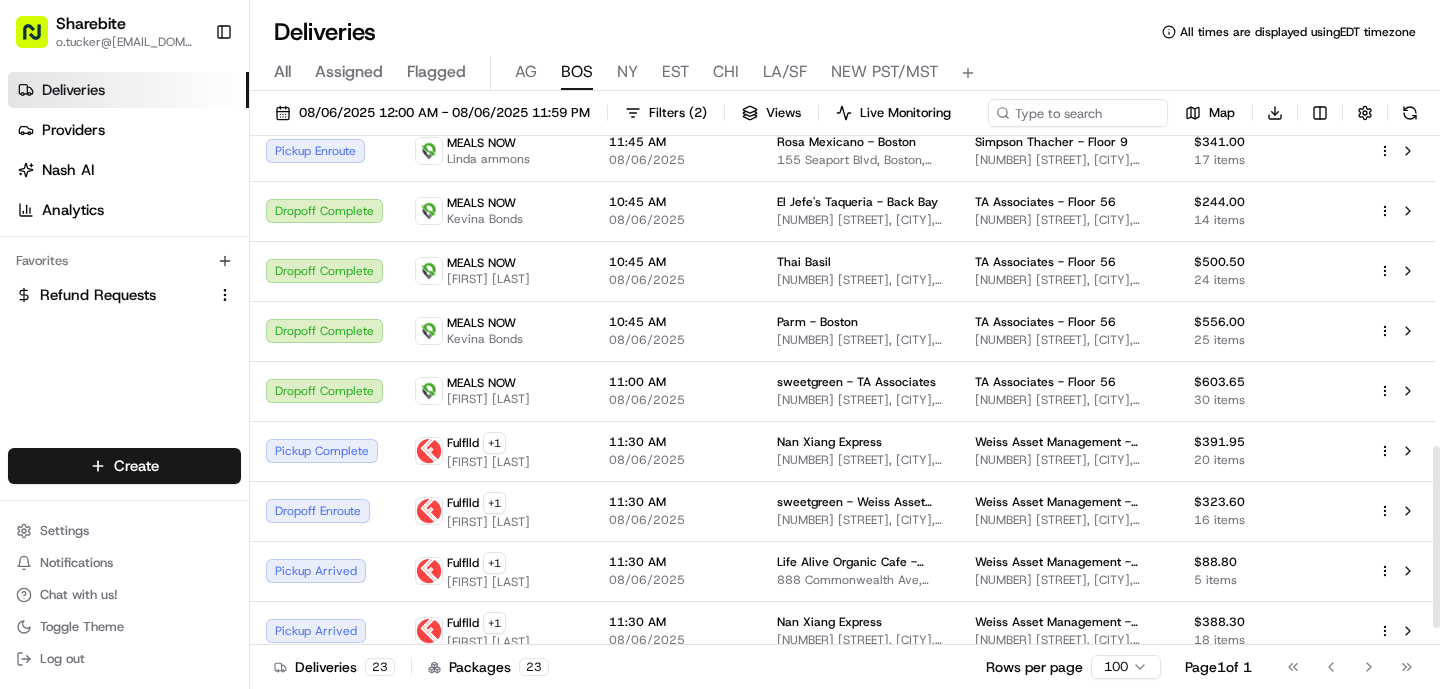 scroll, scrollTop: 911, scrollLeft: 0, axis: vertical 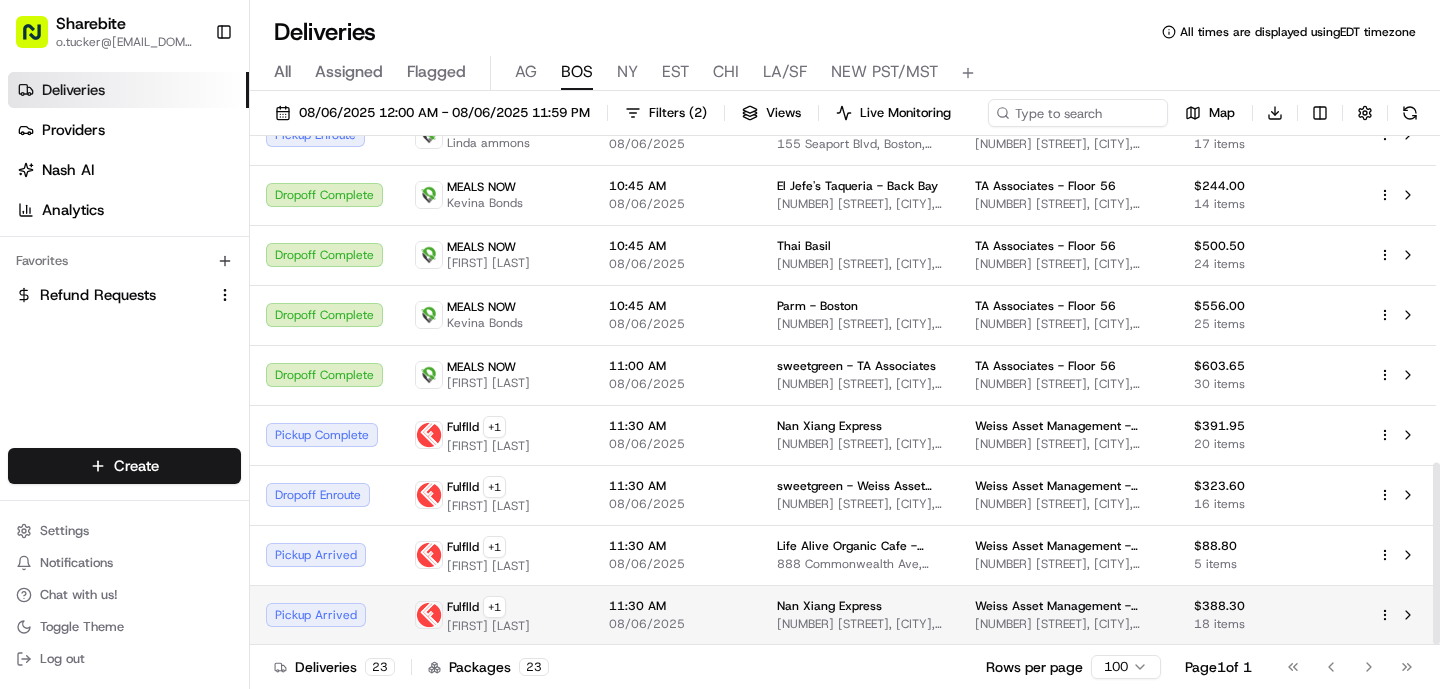 click on "11:30 AM 08/06/2025" at bounding box center (677, 615) 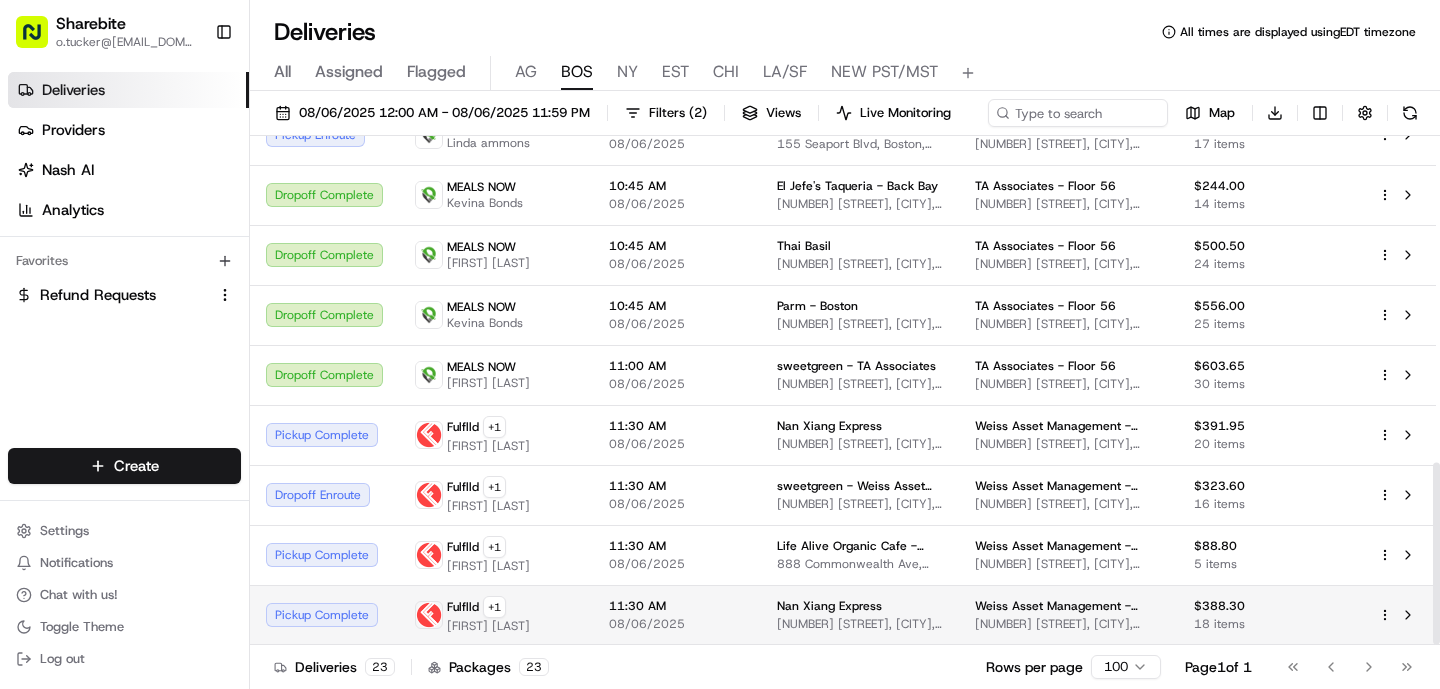 click on "11:30 AM" at bounding box center (677, 606) 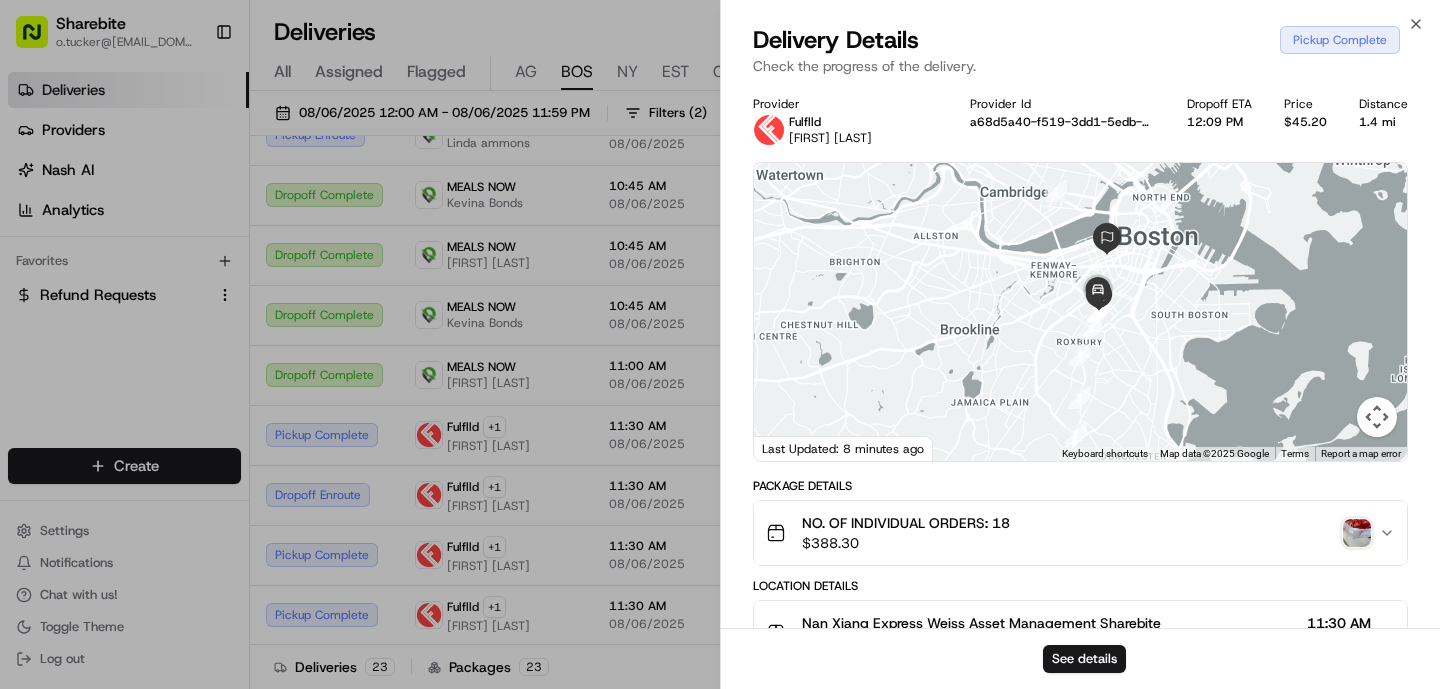 click at bounding box center (1357, 533) 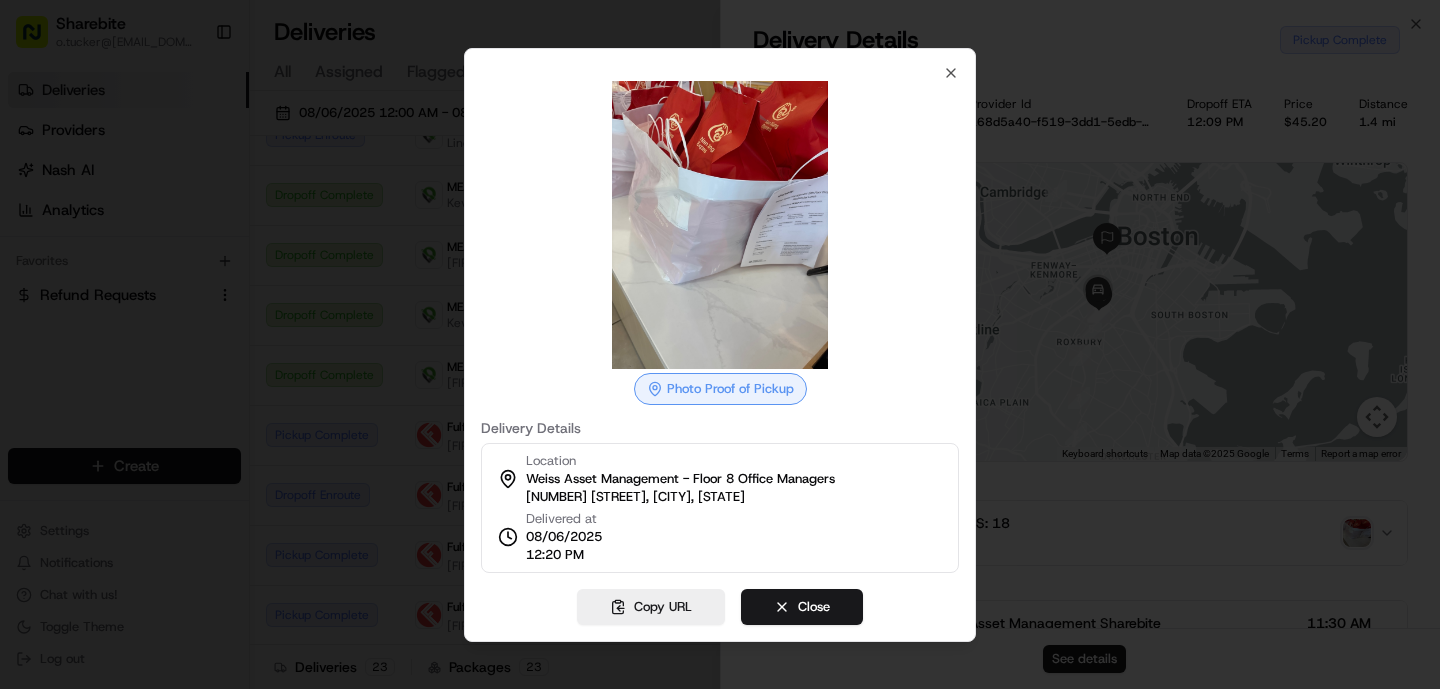 click at bounding box center [720, 344] 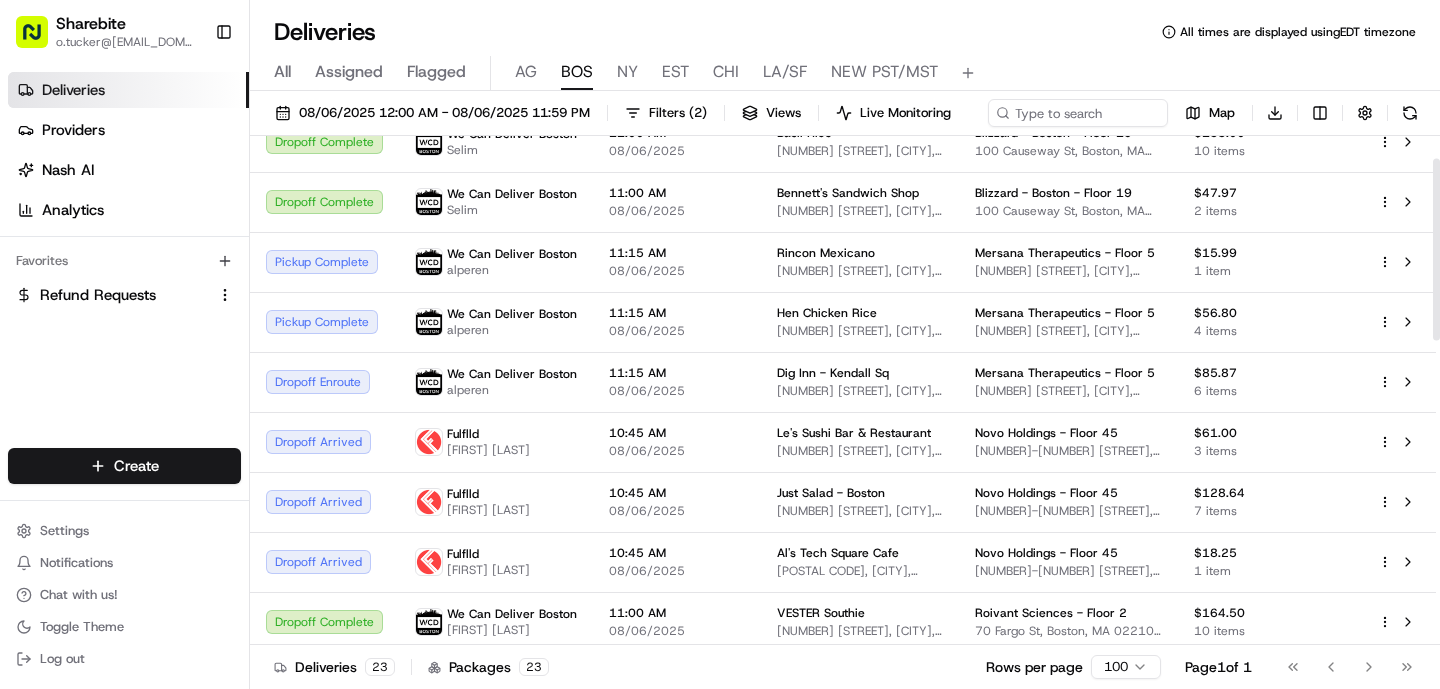 scroll, scrollTop: 0, scrollLeft: 0, axis: both 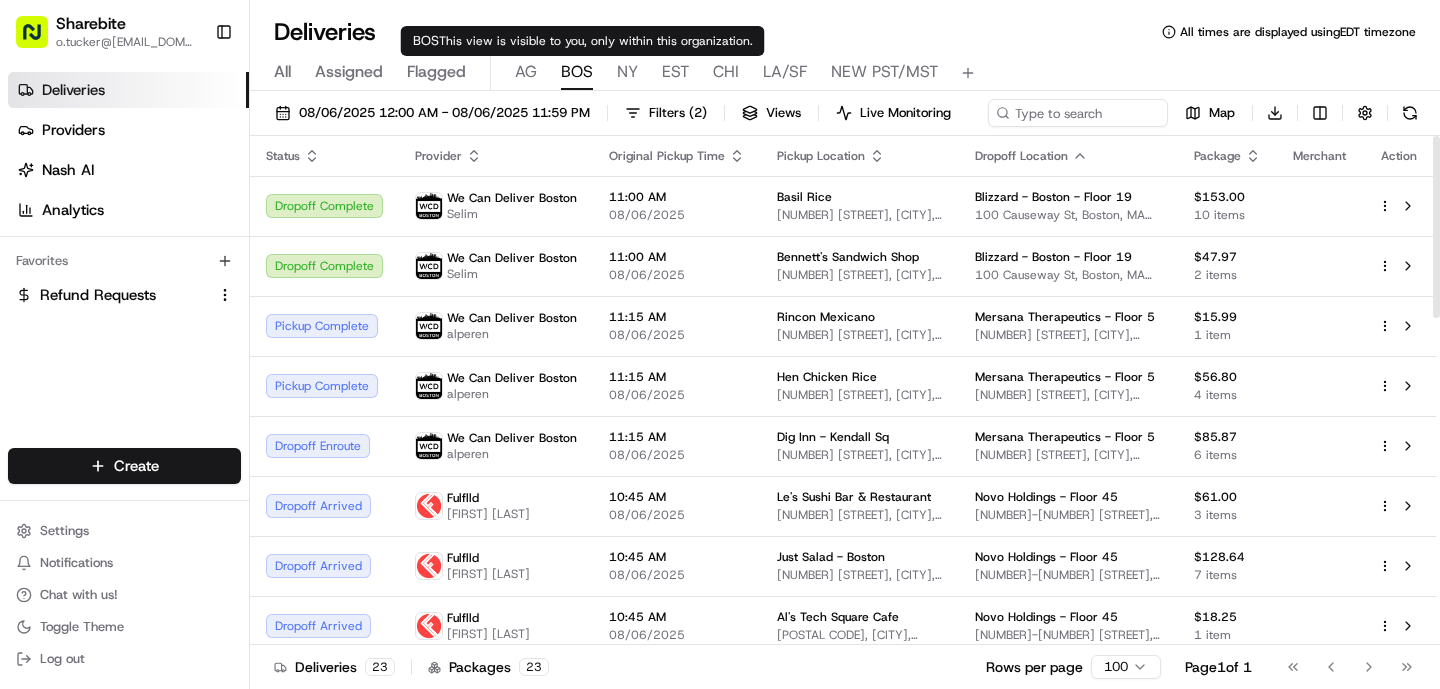 click on "AG" at bounding box center (526, 72) 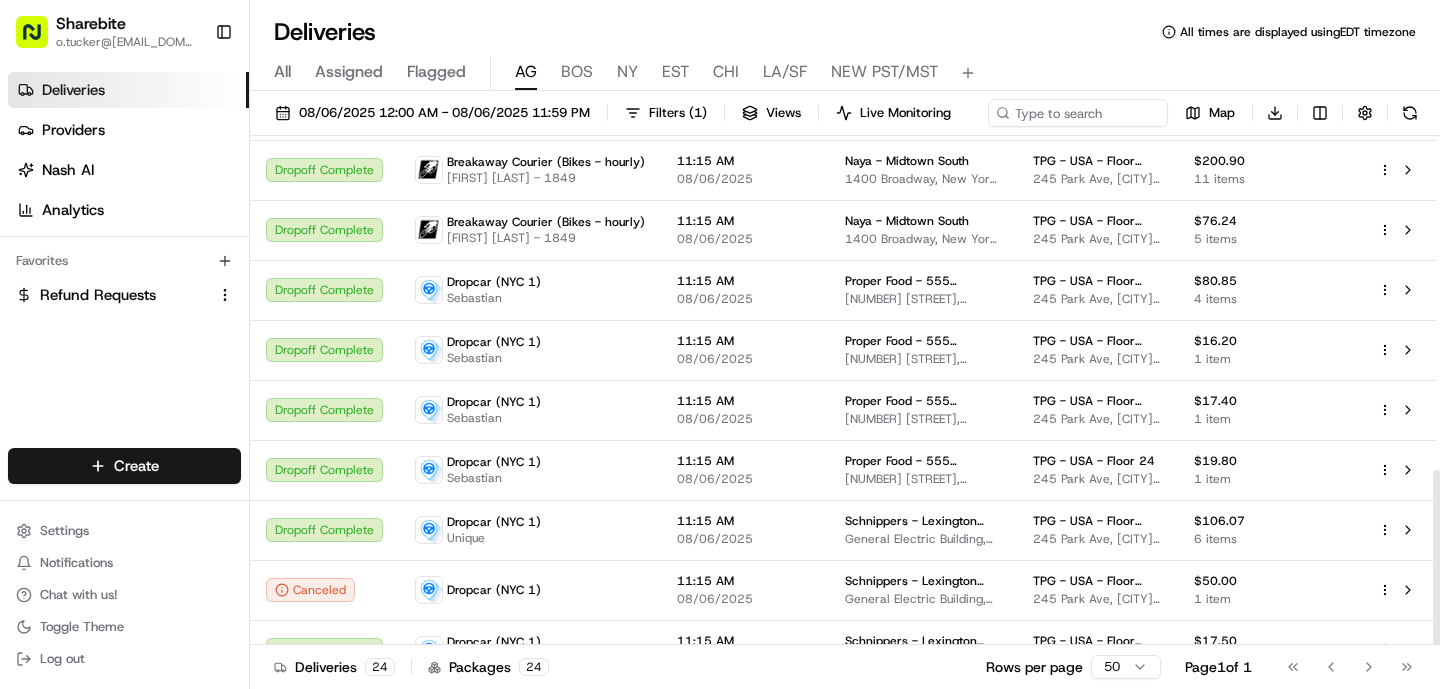 scroll, scrollTop: 971, scrollLeft: 0, axis: vertical 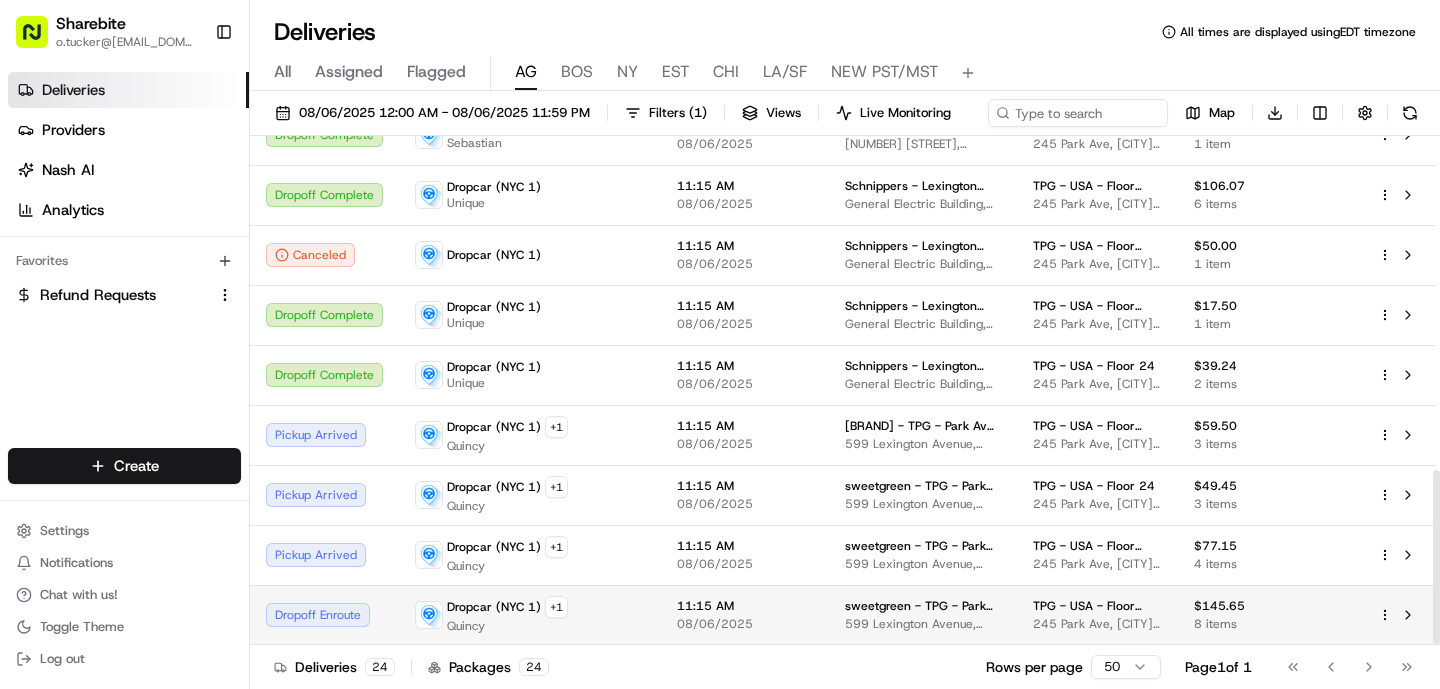 click on "08/06/2025" at bounding box center [745, 624] 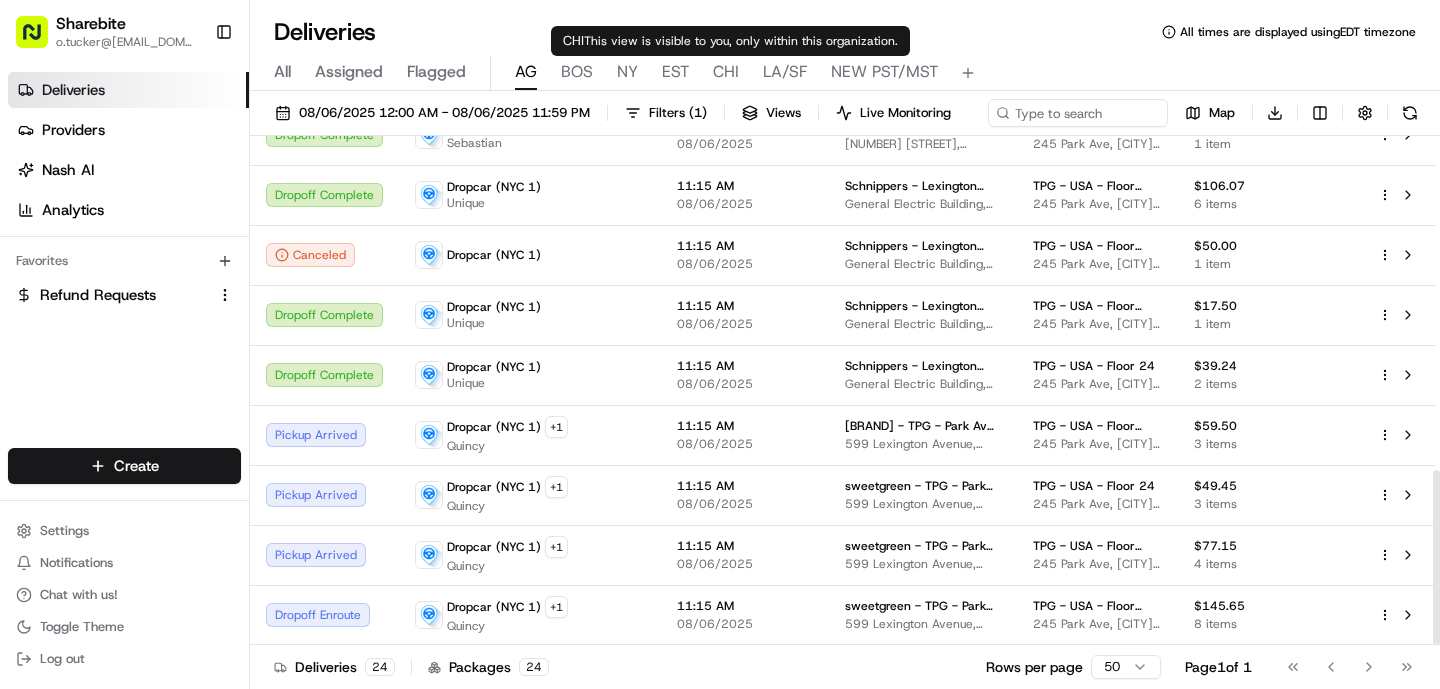 click on "NY" at bounding box center (627, 72) 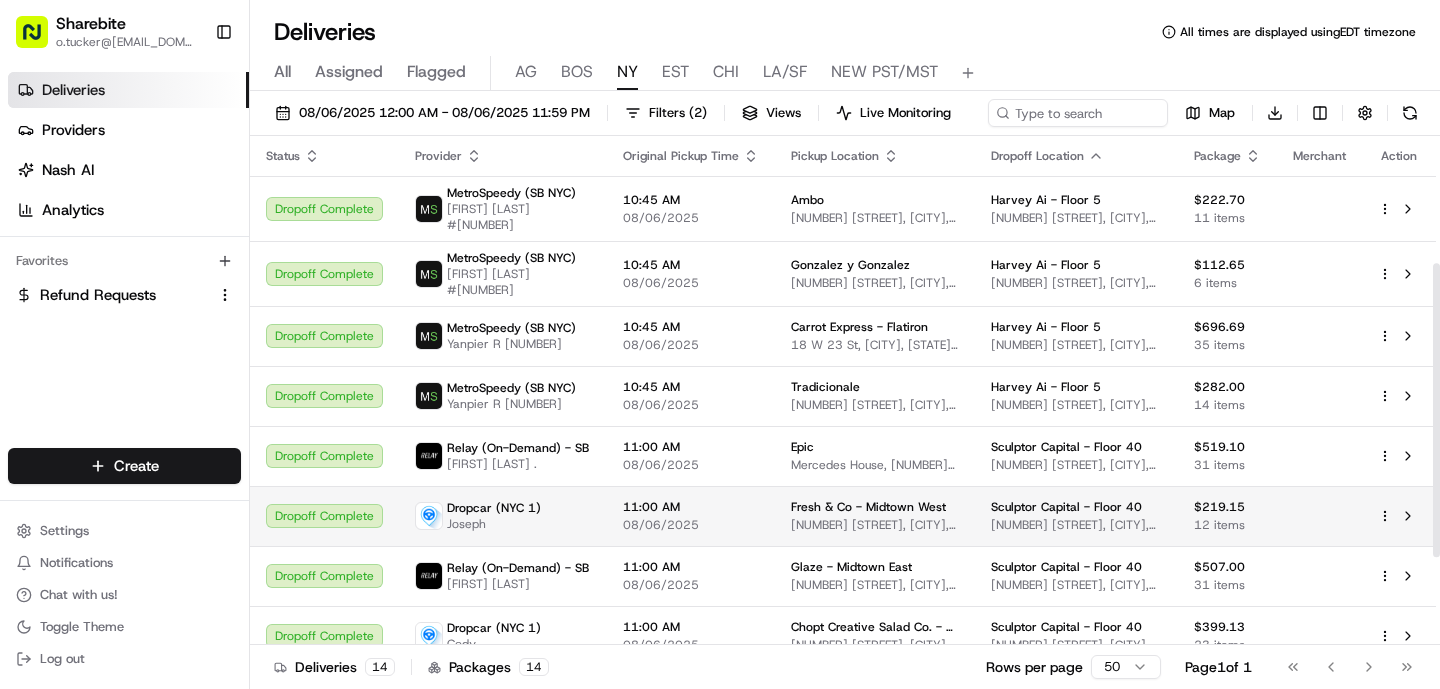 scroll, scrollTop: 371, scrollLeft: 0, axis: vertical 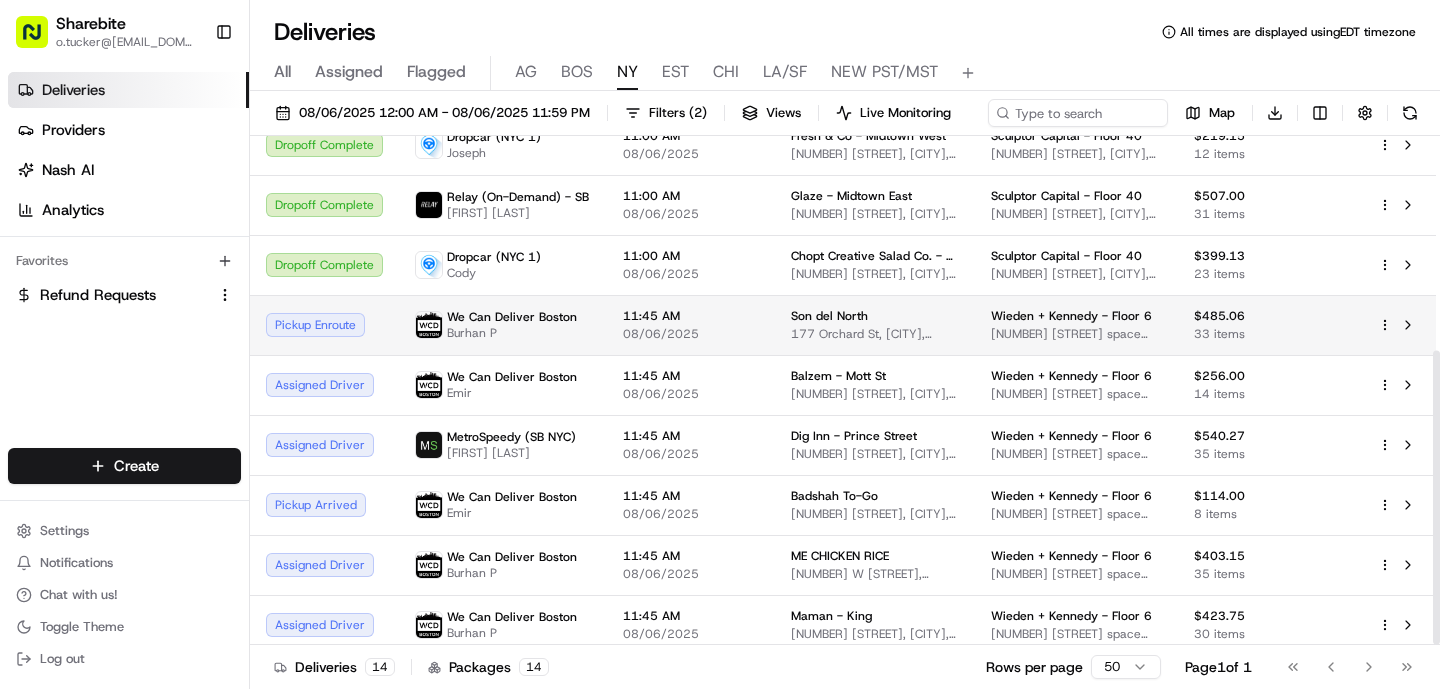 click on "[FIRST] [LAST]" at bounding box center [512, 333] 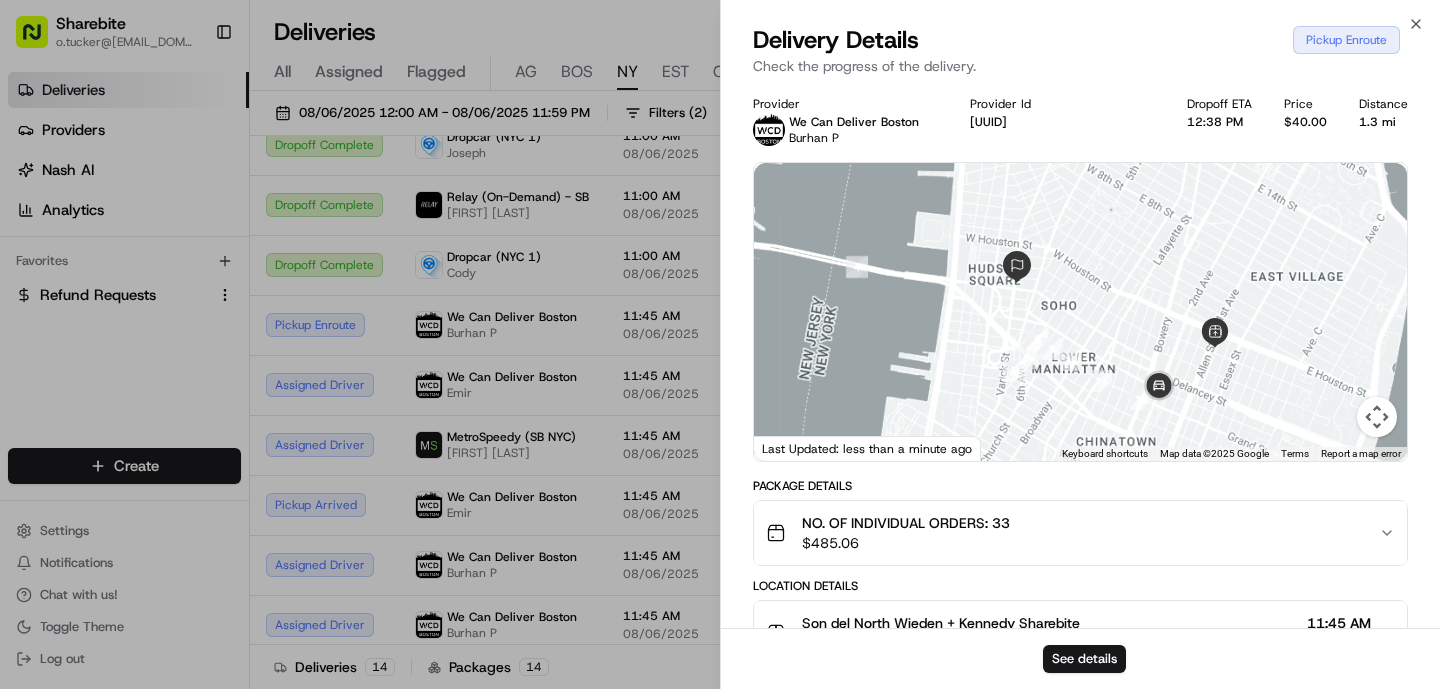 drag, startPoint x: 1199, startPoint y: 396, endPoint x: 1163, endPoint y: 341, distance: 65.734314 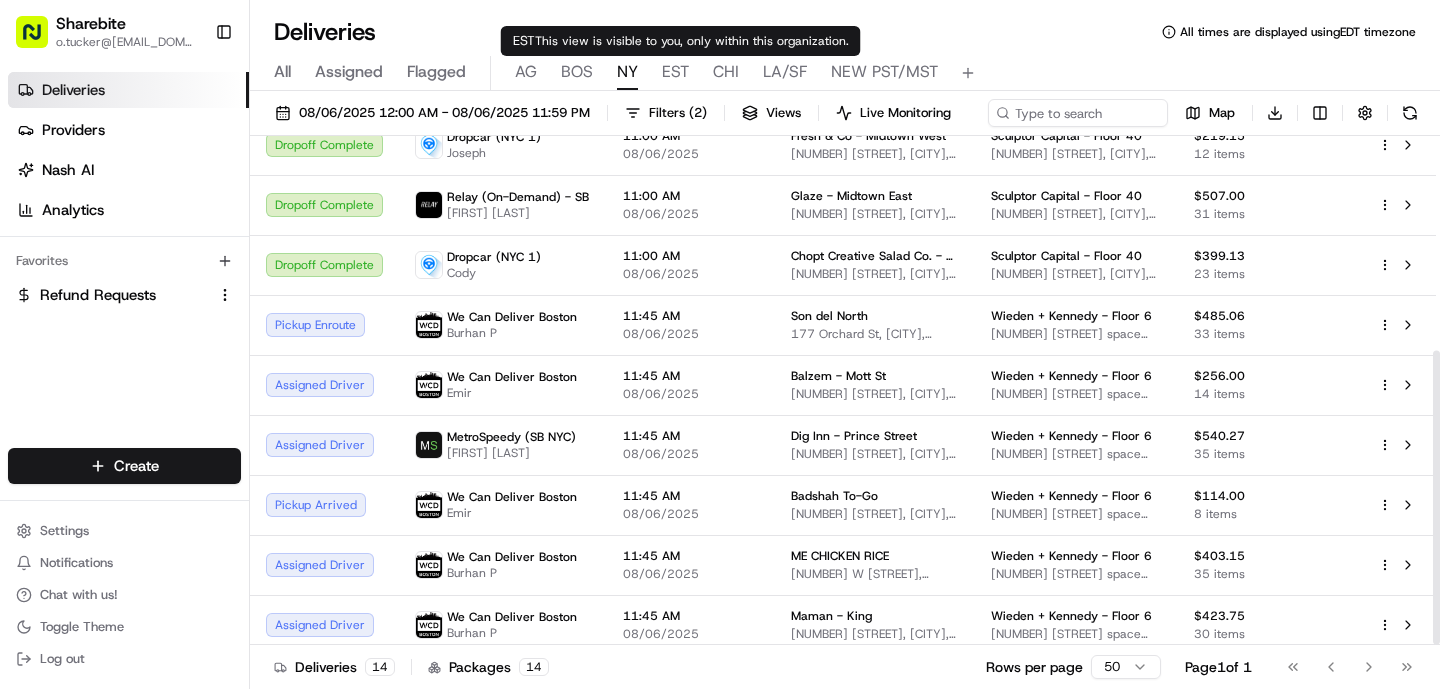 click on "All Assigned Flagged AG BOS NY EST CHI LA/SF NEW PST/MST" at bounding box center [845, 73] 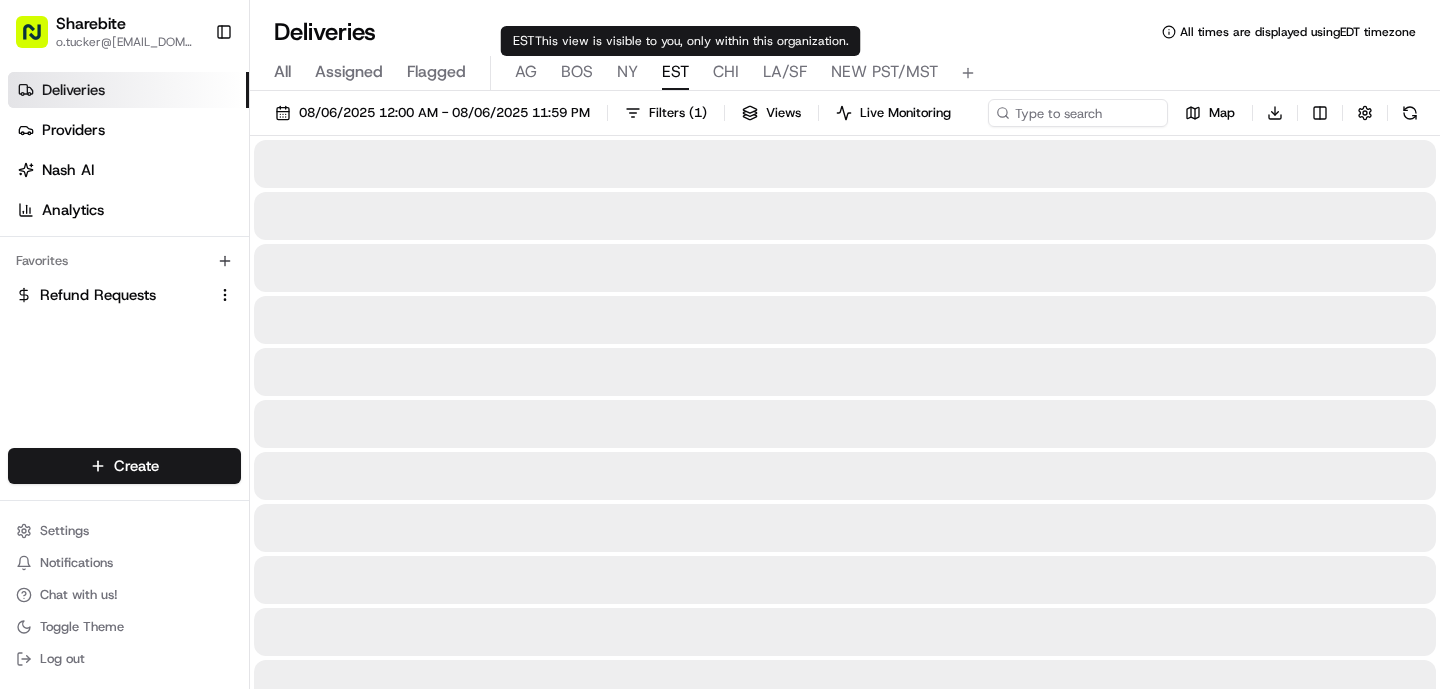 click on "EST" at bounding box center [675, 72] 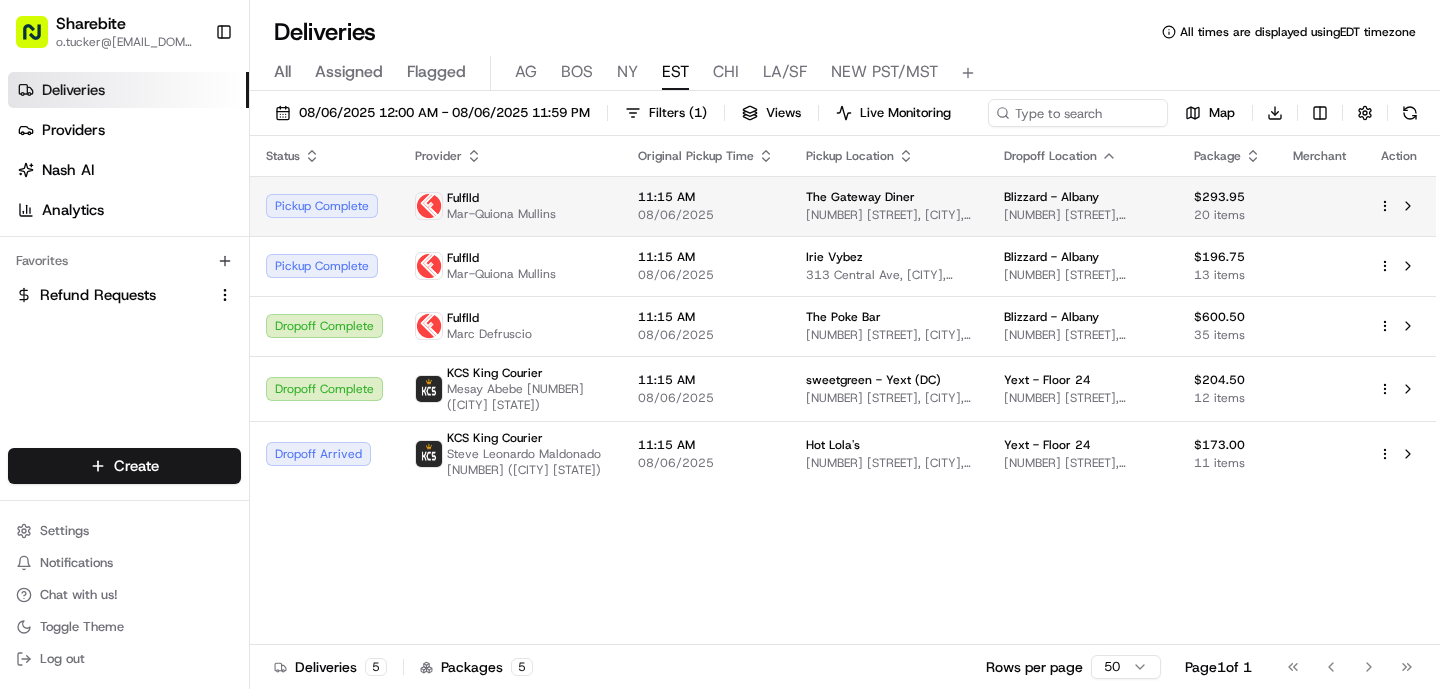 click on "11:15 AM" at bounding box center (706, 197) 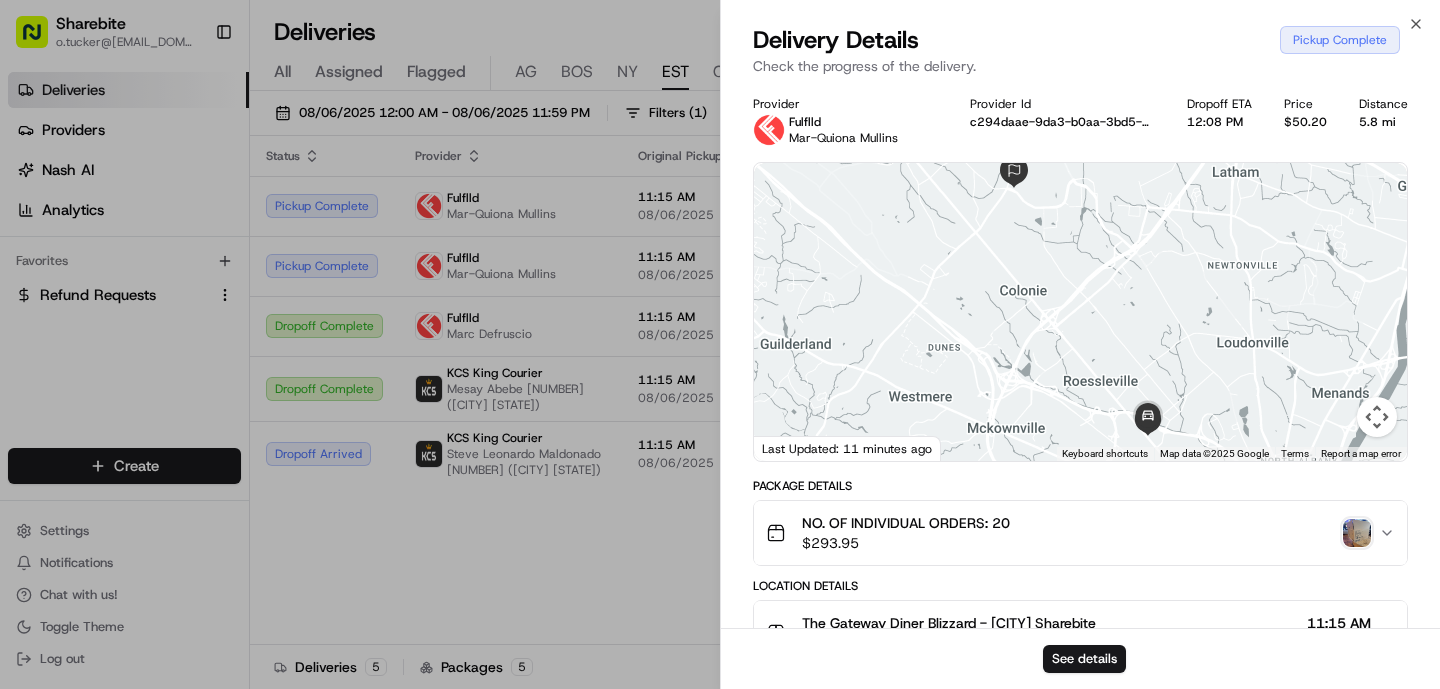 click at bounding box center (1357, 533) 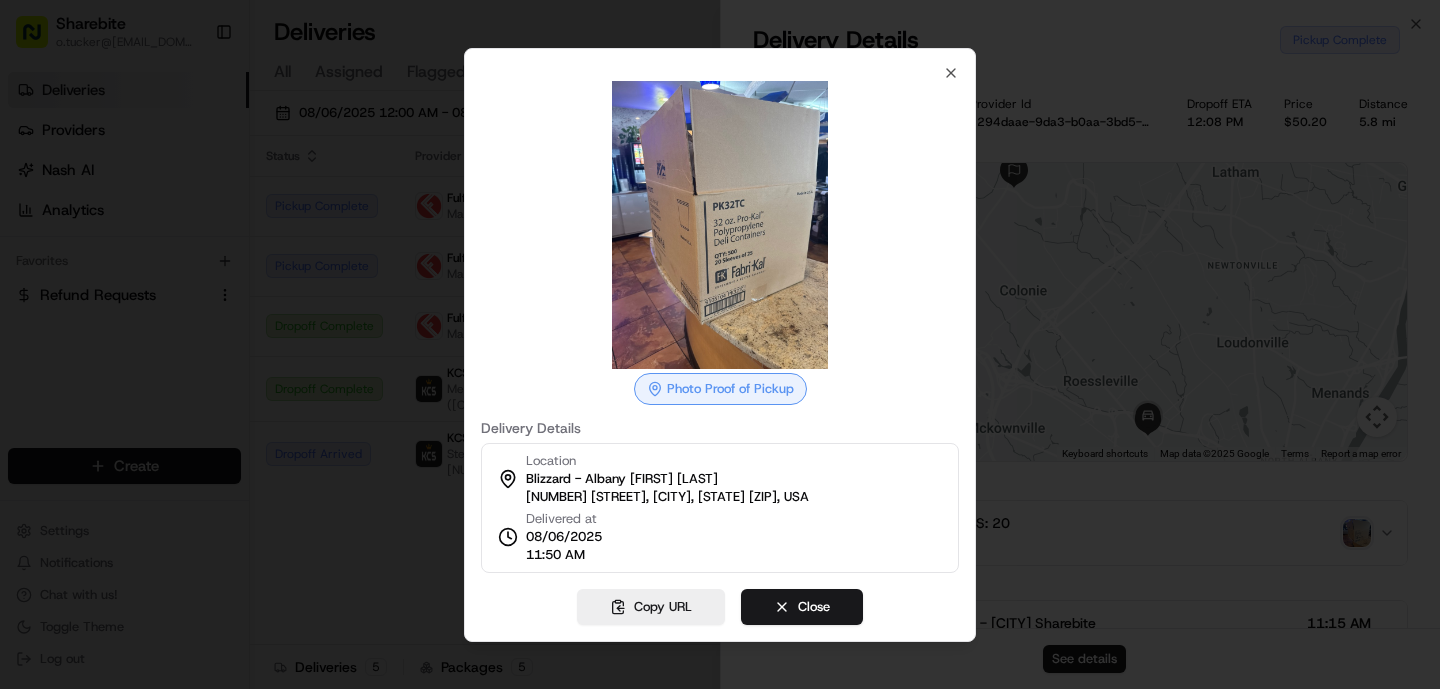 click on "Photo Proof of Pickup Delivery Details Location Blizzard - Albany Christian Feuker 1021 Watervliet Shaker Rd, Albany, NY 12205, USA Delivered at 08/06/2025 11:50 AM Copy URL Close Close" at bounding box center [720, 345] 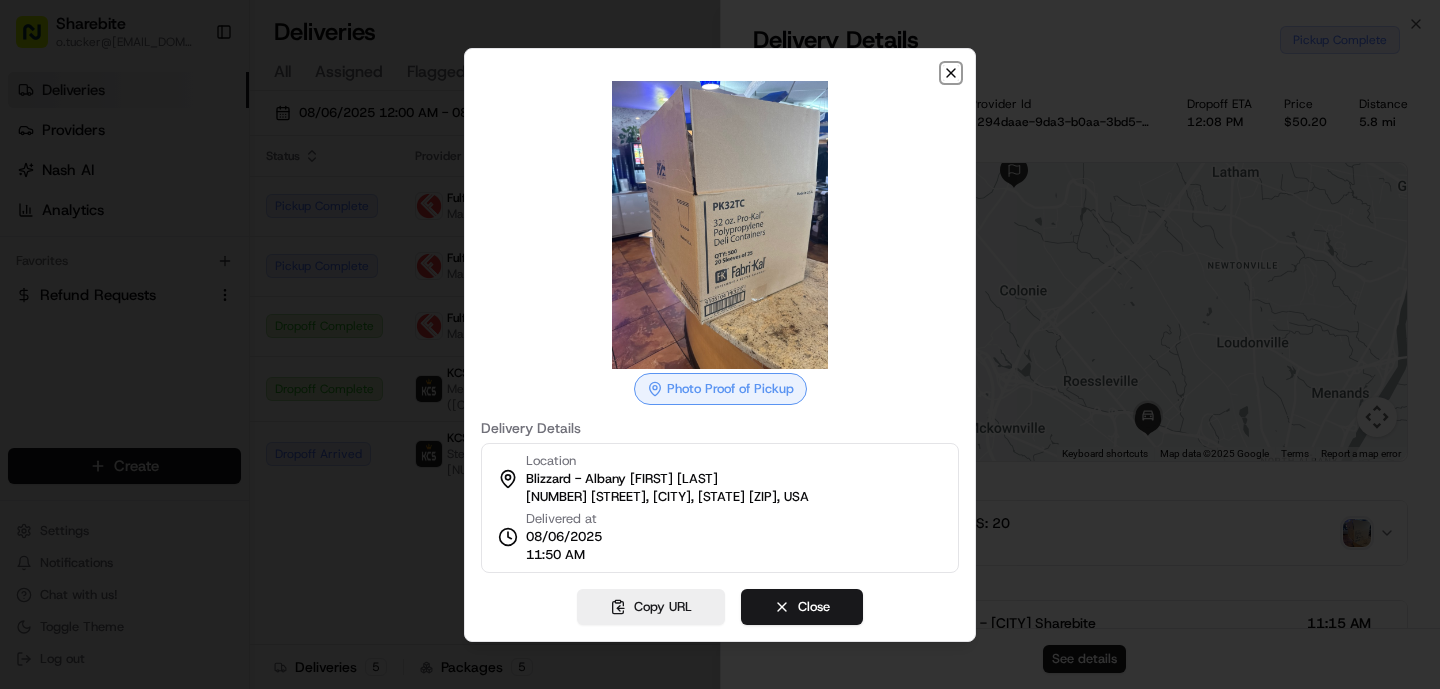 click 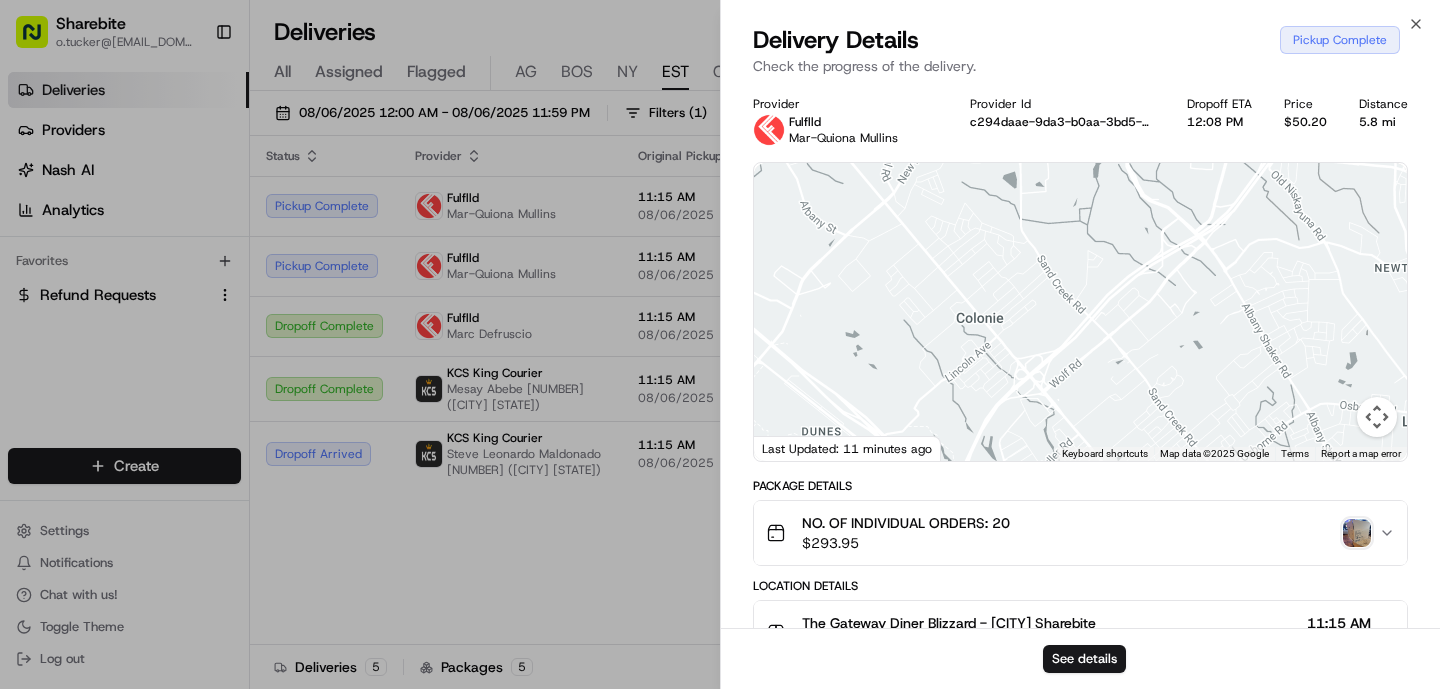 drag, startPoint x: 1039, startPoint y: 298, endPoint x: 988, endPoint y: 326, distance: 58.18075 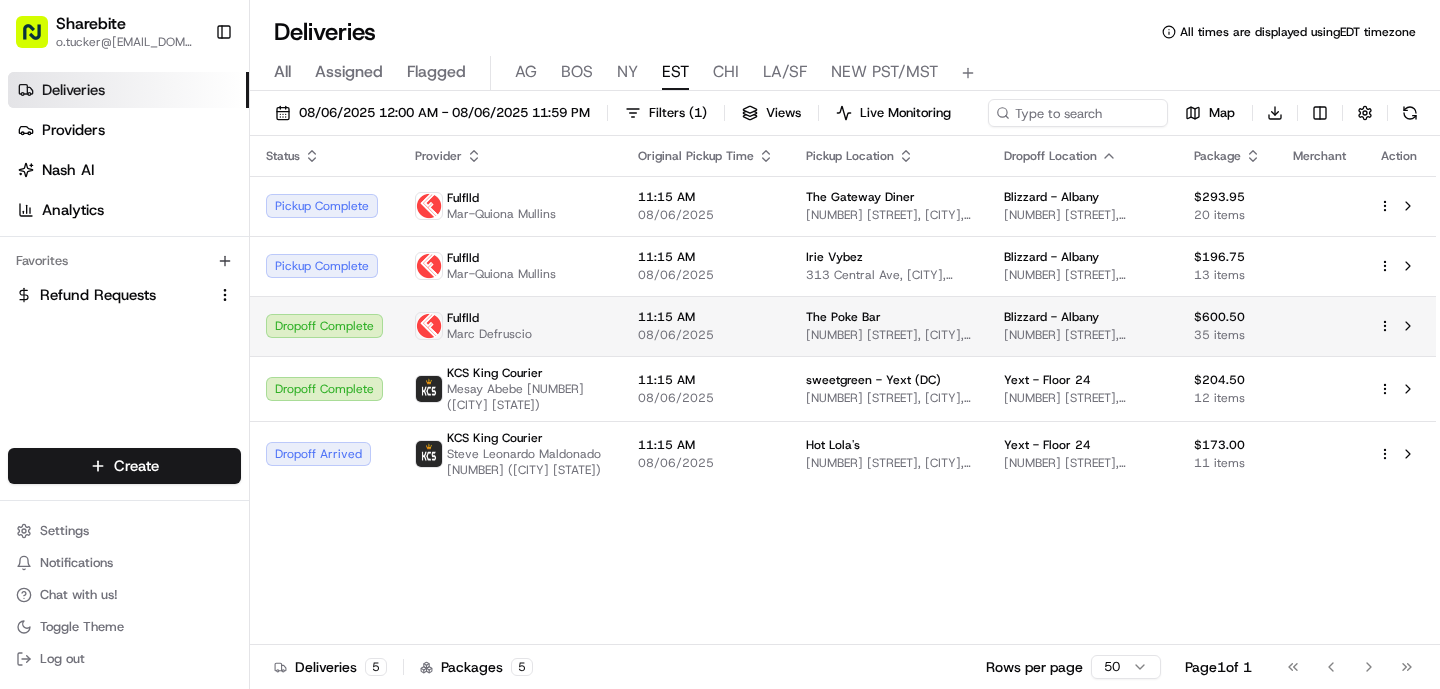 click on "11:15 AM 08/06/2025" at bounding box center (706, 326) 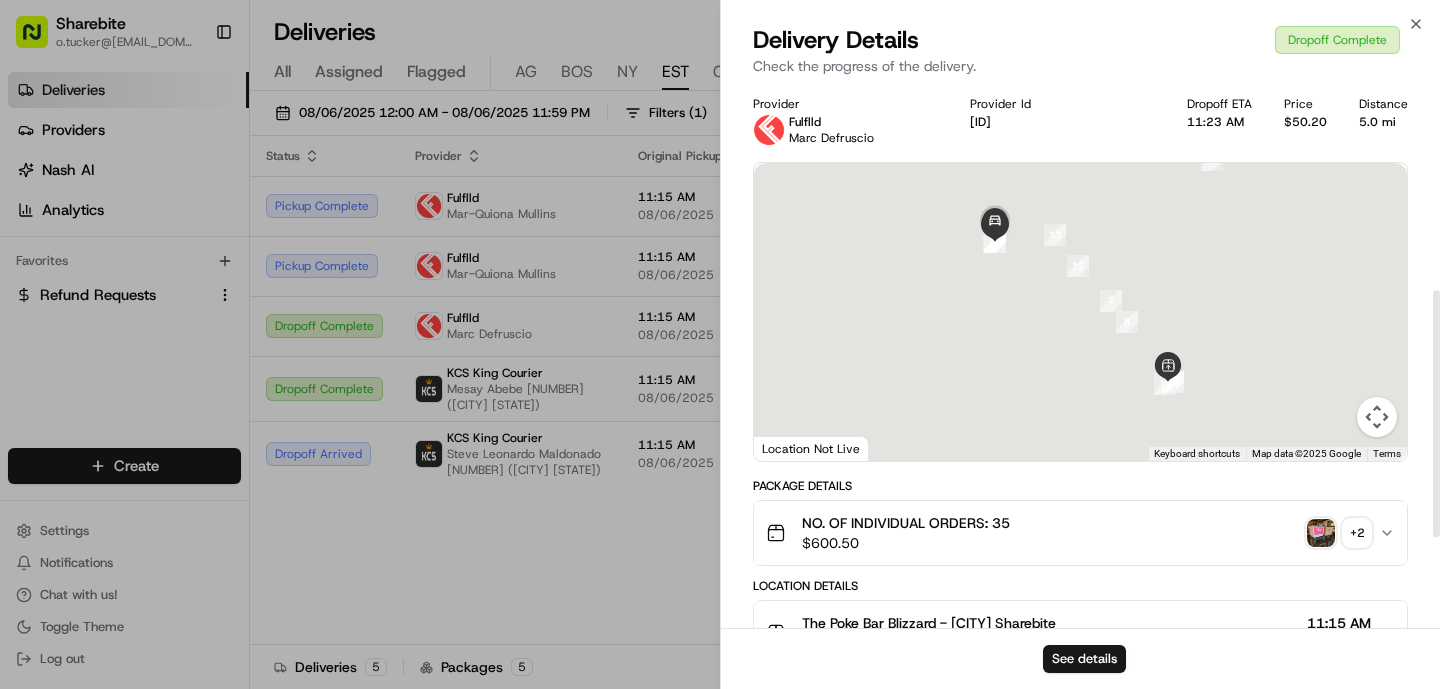 scroll, scrollTop: 654, scrollLeft: 0, axis: vertical 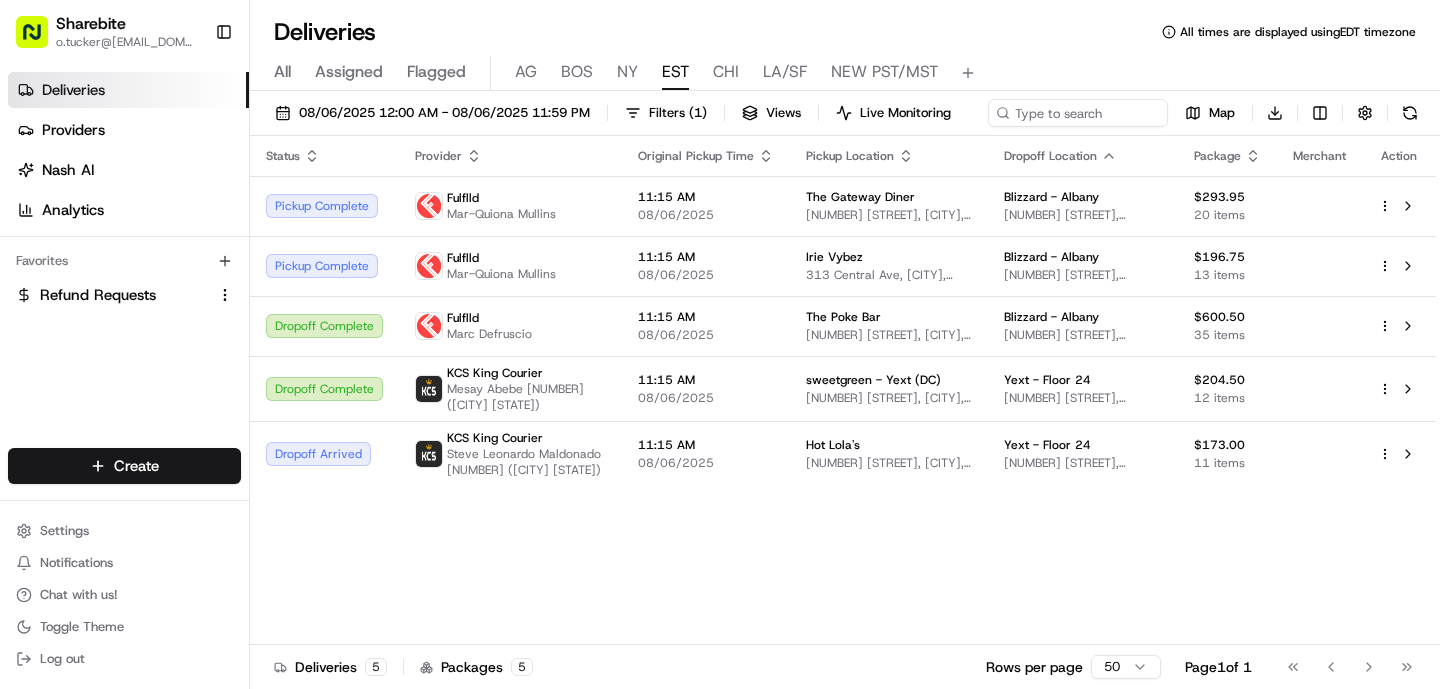 click on "AG" at bounding box center (526, 72) 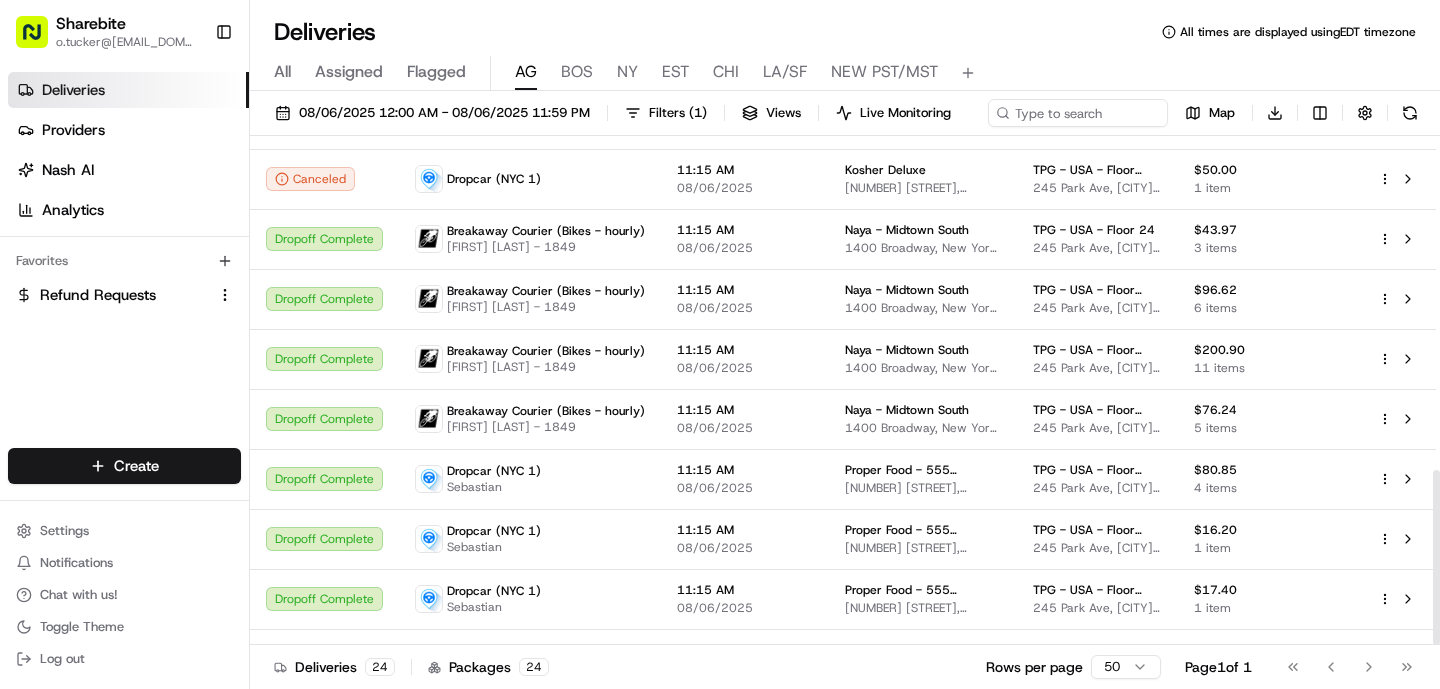 scroll, scrollTop: 971, scrollLeft: 0, axis: vertical 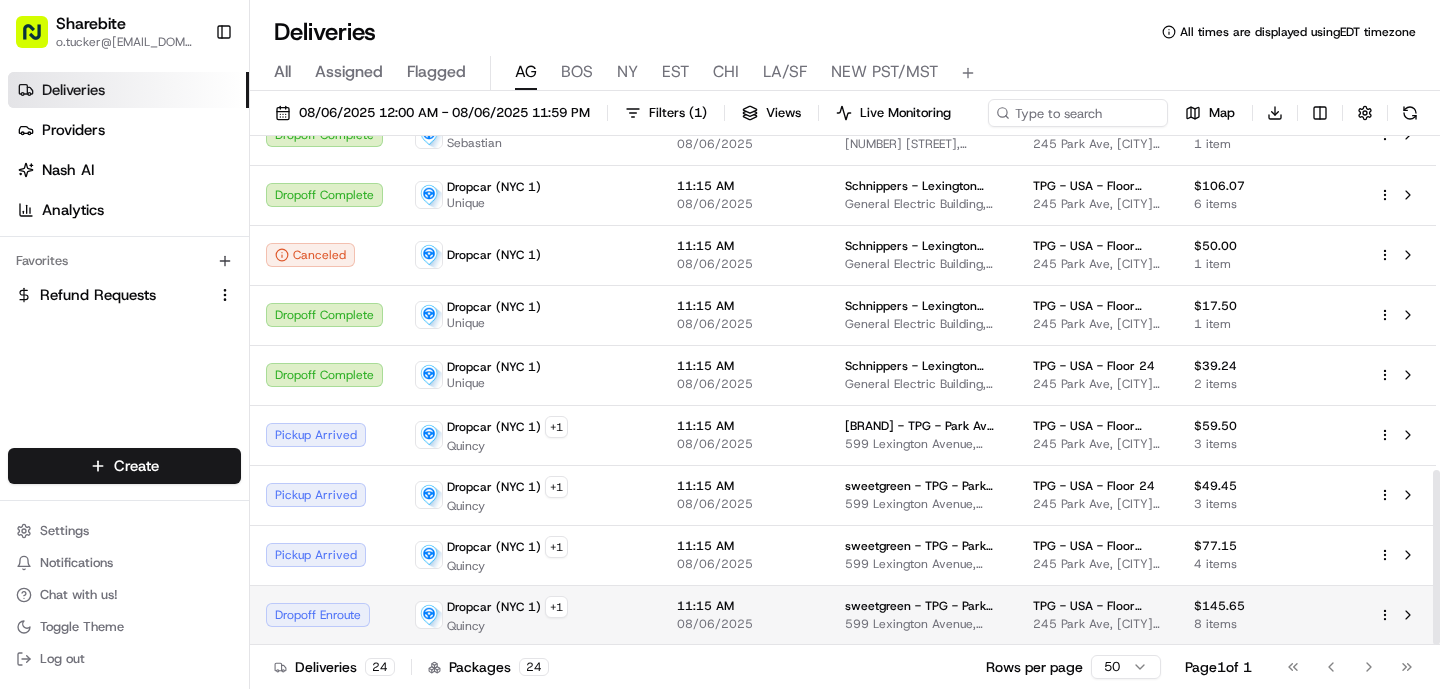 click on "11:15 AM 08/06/2025" at bounding box center [745, 615] 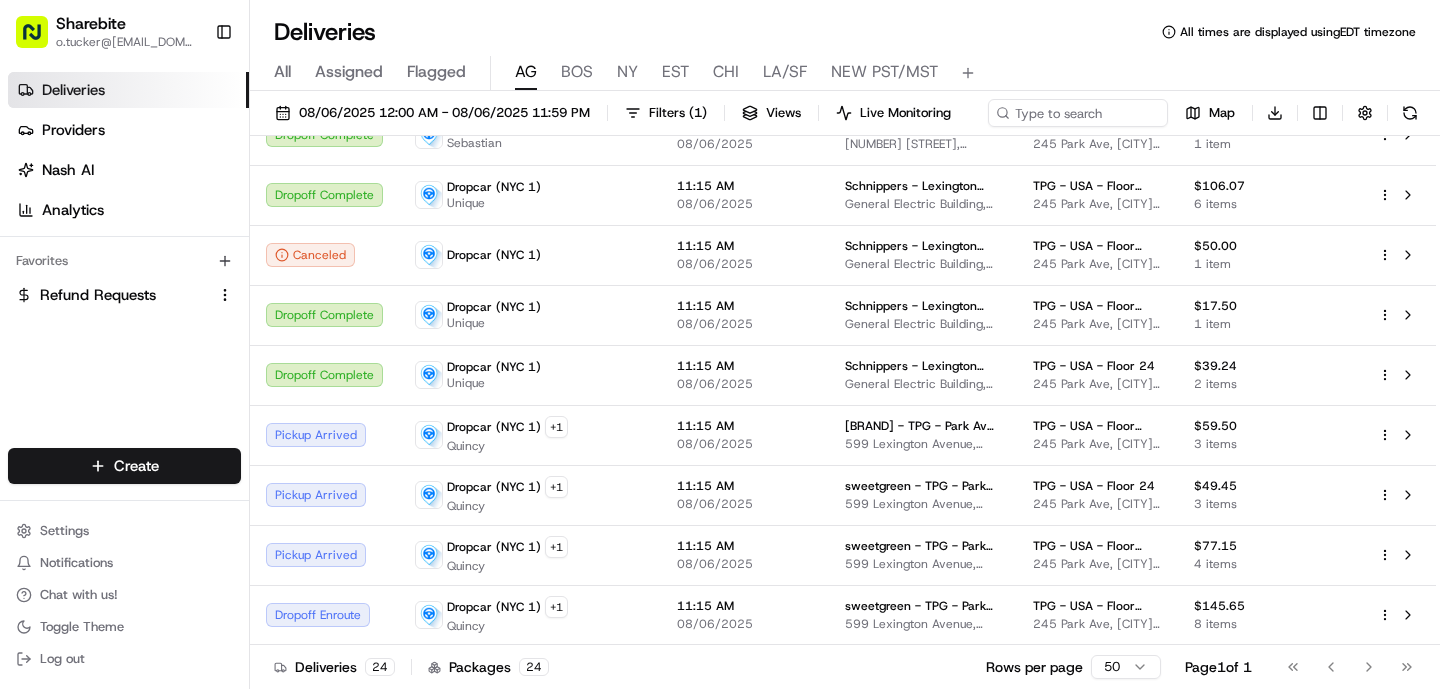 click on "All Assigned Flagged AG BOS NY EST CHI LA/SF NEW PST/MST" at bounding box center [845, 73] 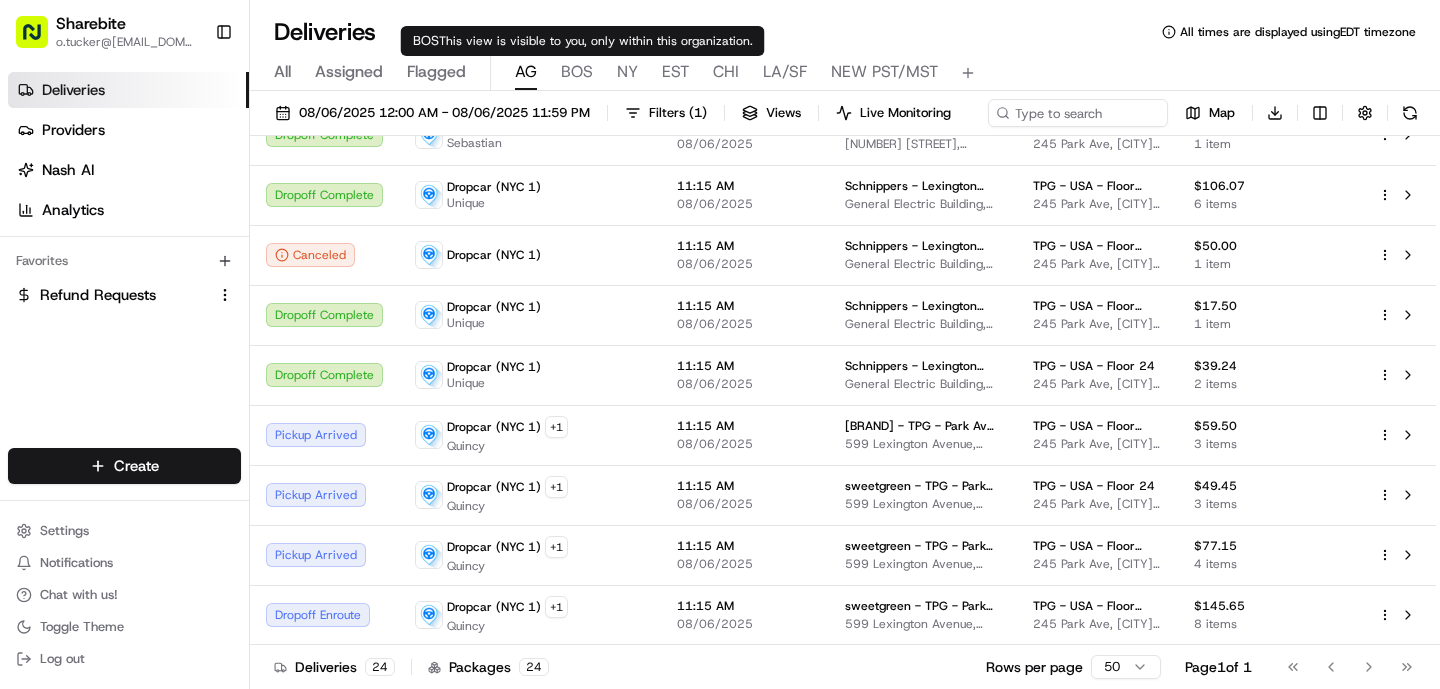 click on "BOS" at bounding box center [577, 72] 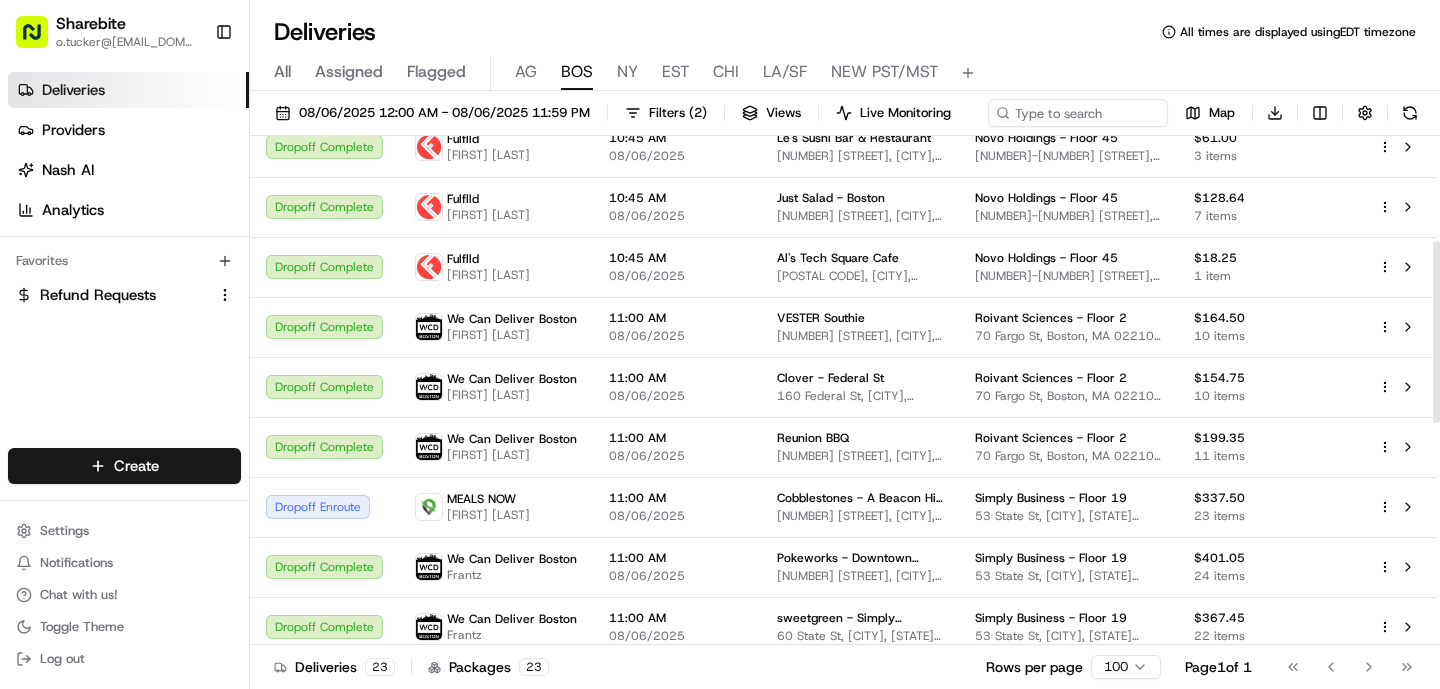 scroll, scrollTop: 280, scrollLeft: 0, axis: vertical 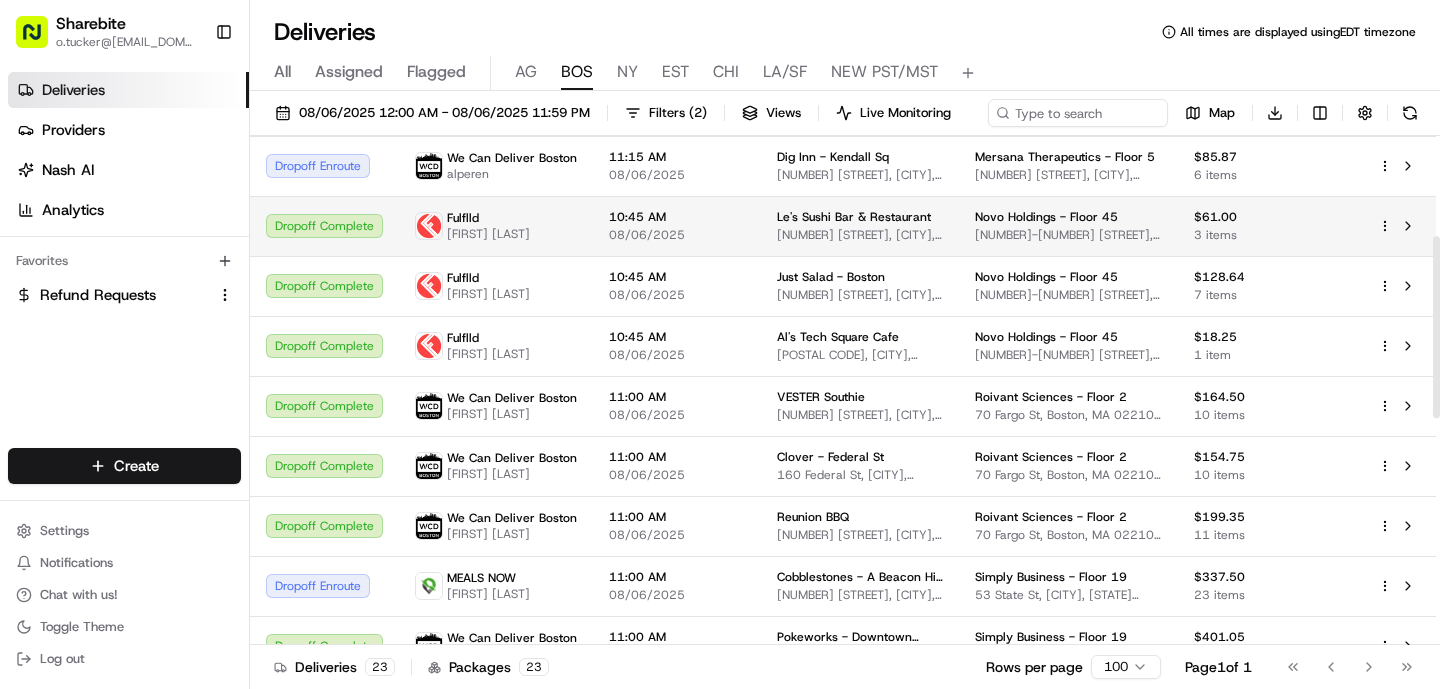 click on "[TIME] [DATE]" at bounding box center (677, 226) 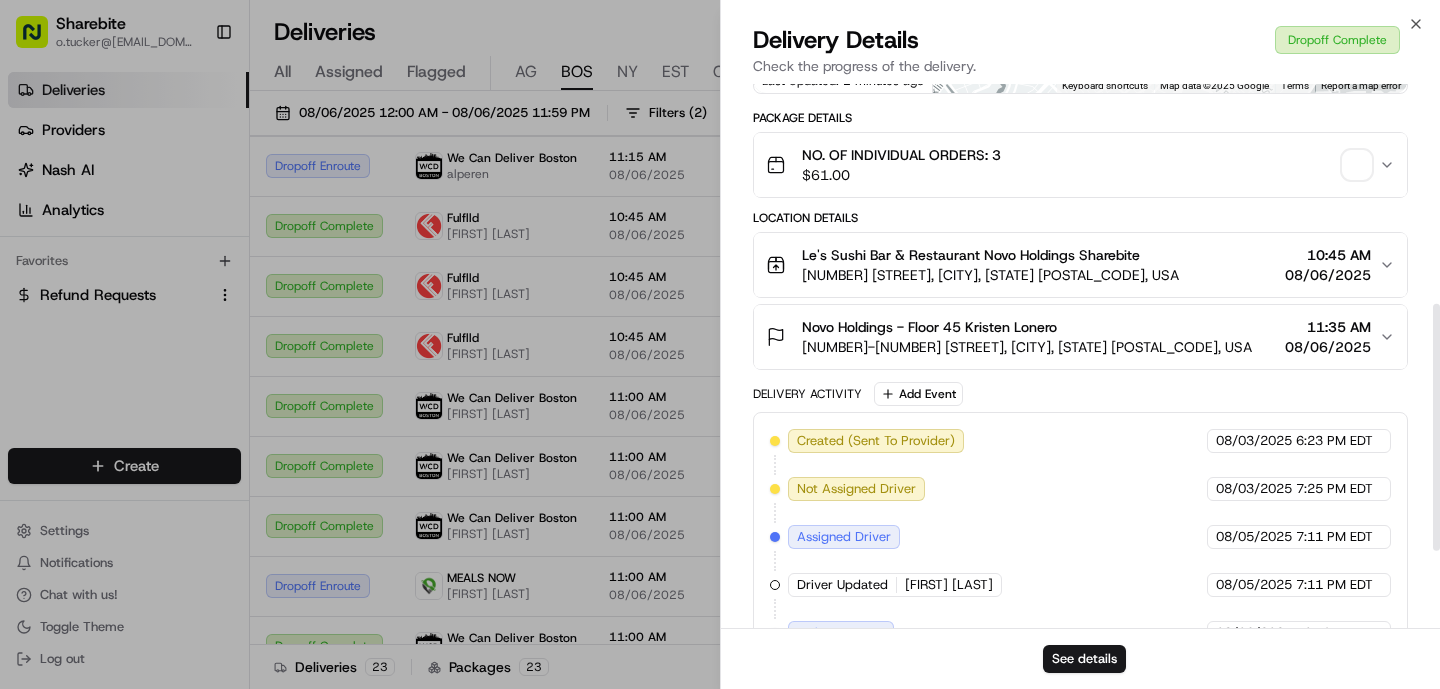 scroll, scrollTop: 654, scrollLeft: 0, axis: vertical 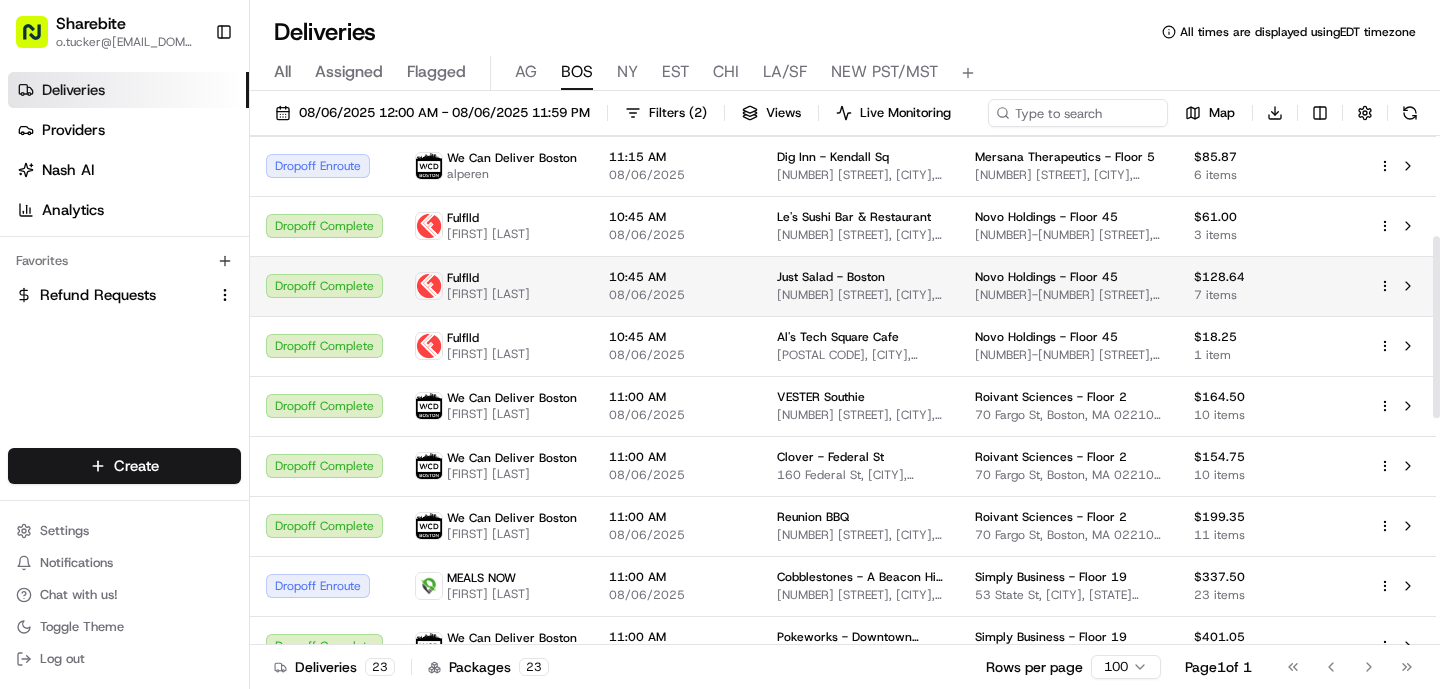 click on "10:45 AM" at bounding box center [677, 277] 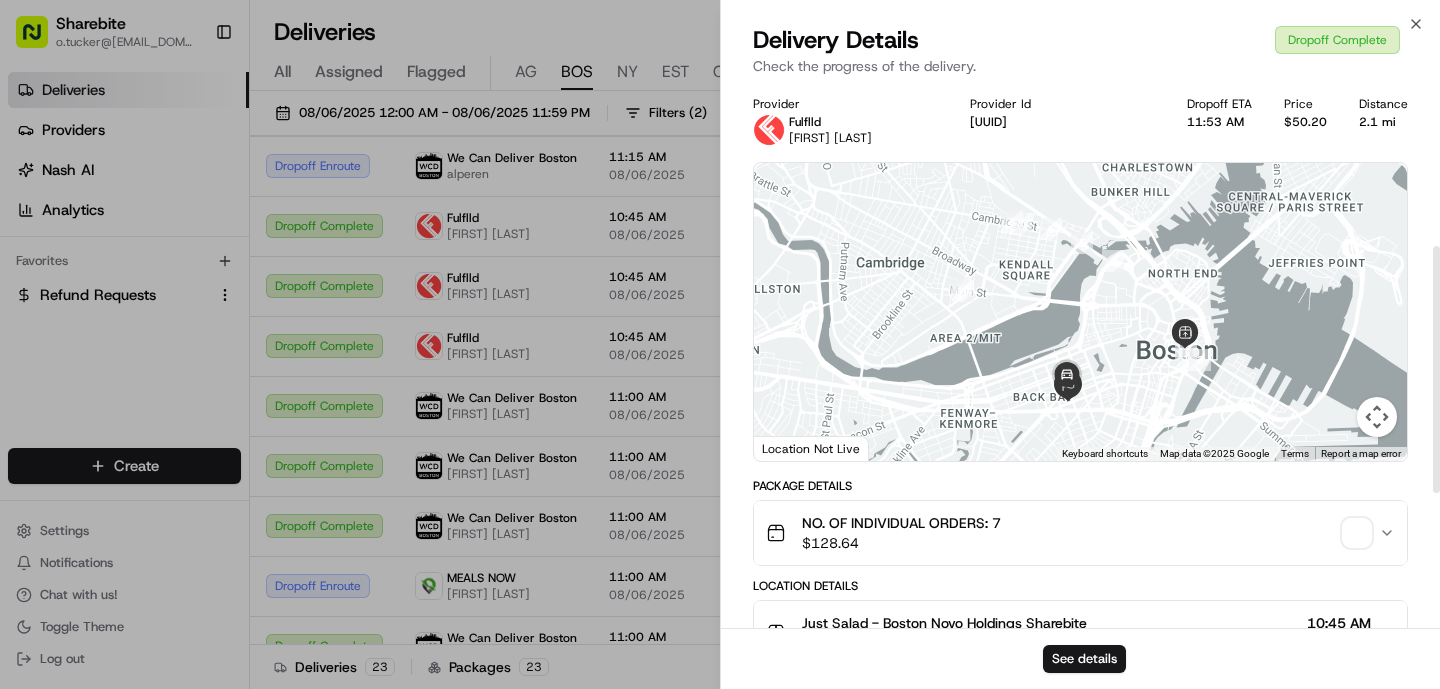 scroll, scrollTop: 654, scrollLeft: 0, axis: vertical 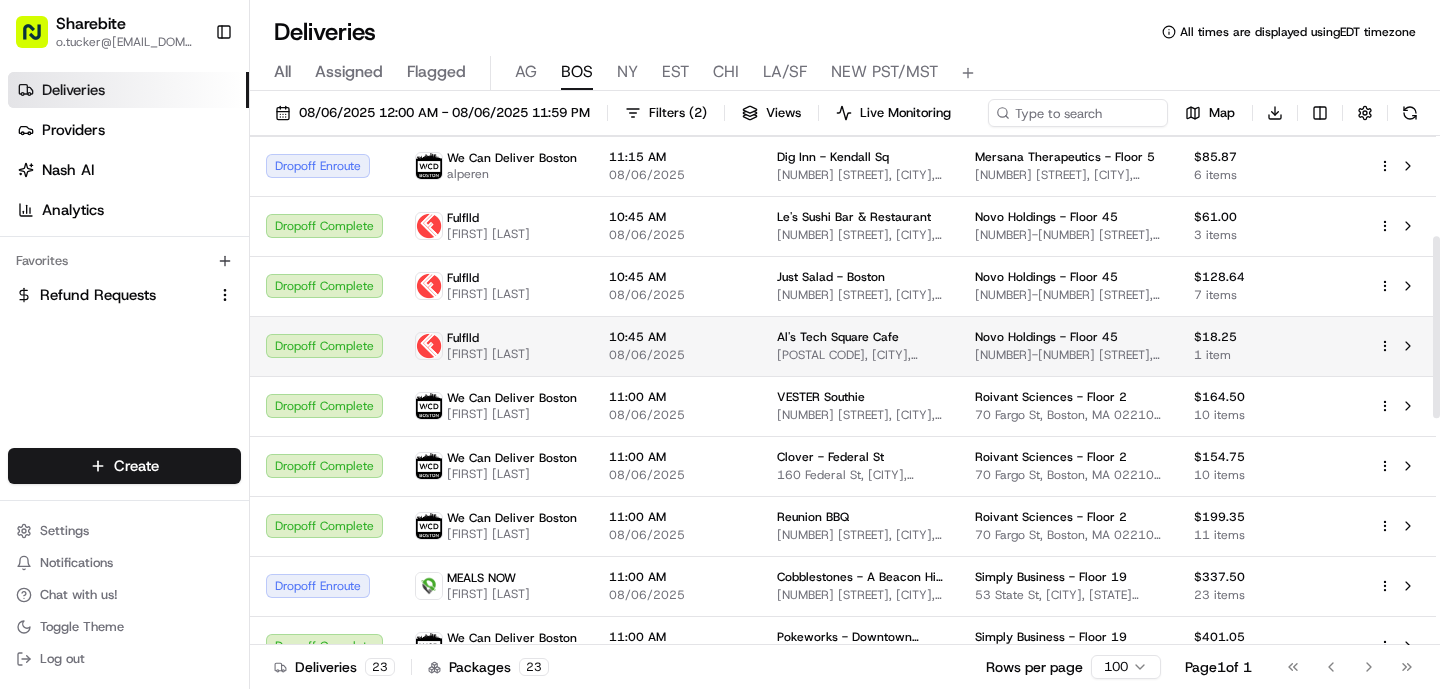 click on "[TIME] [DATE]" at bounding box center [677, 346] 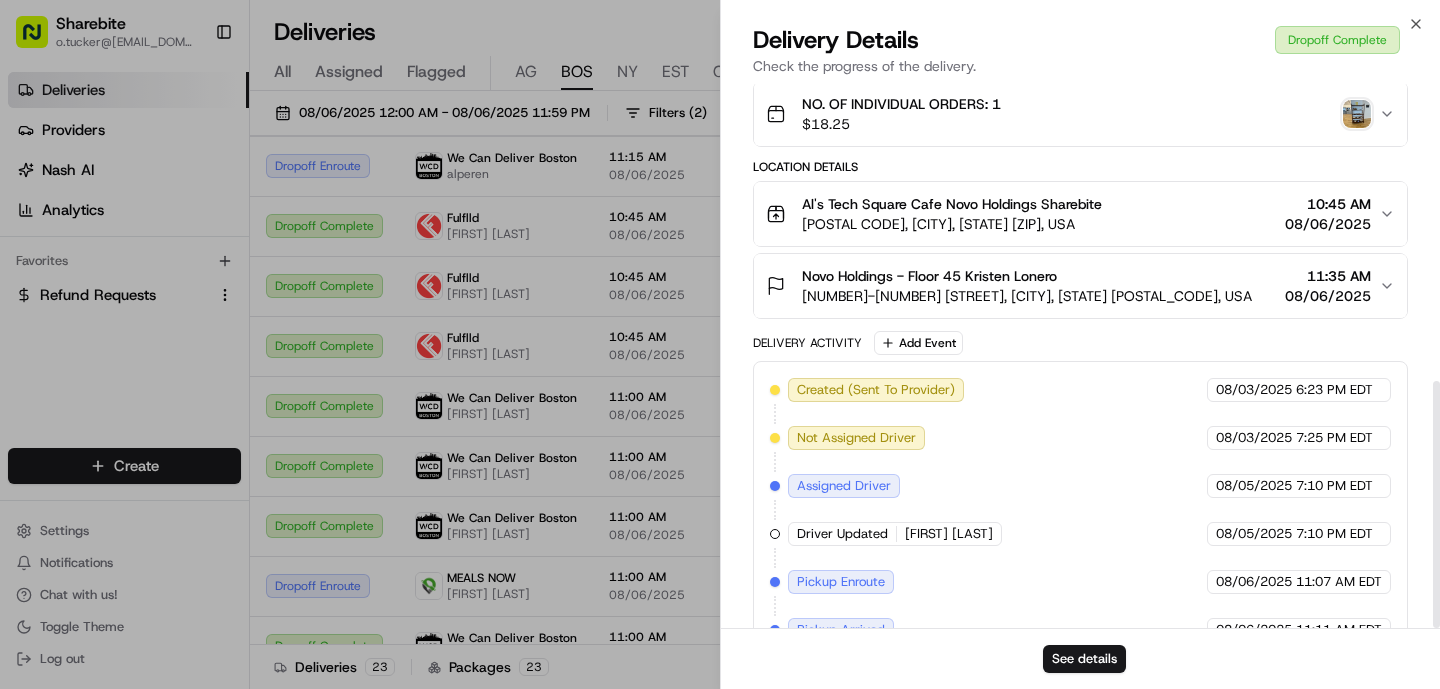 scroll, scrollTop: 654, scrollLeft: 0, axis: vertical 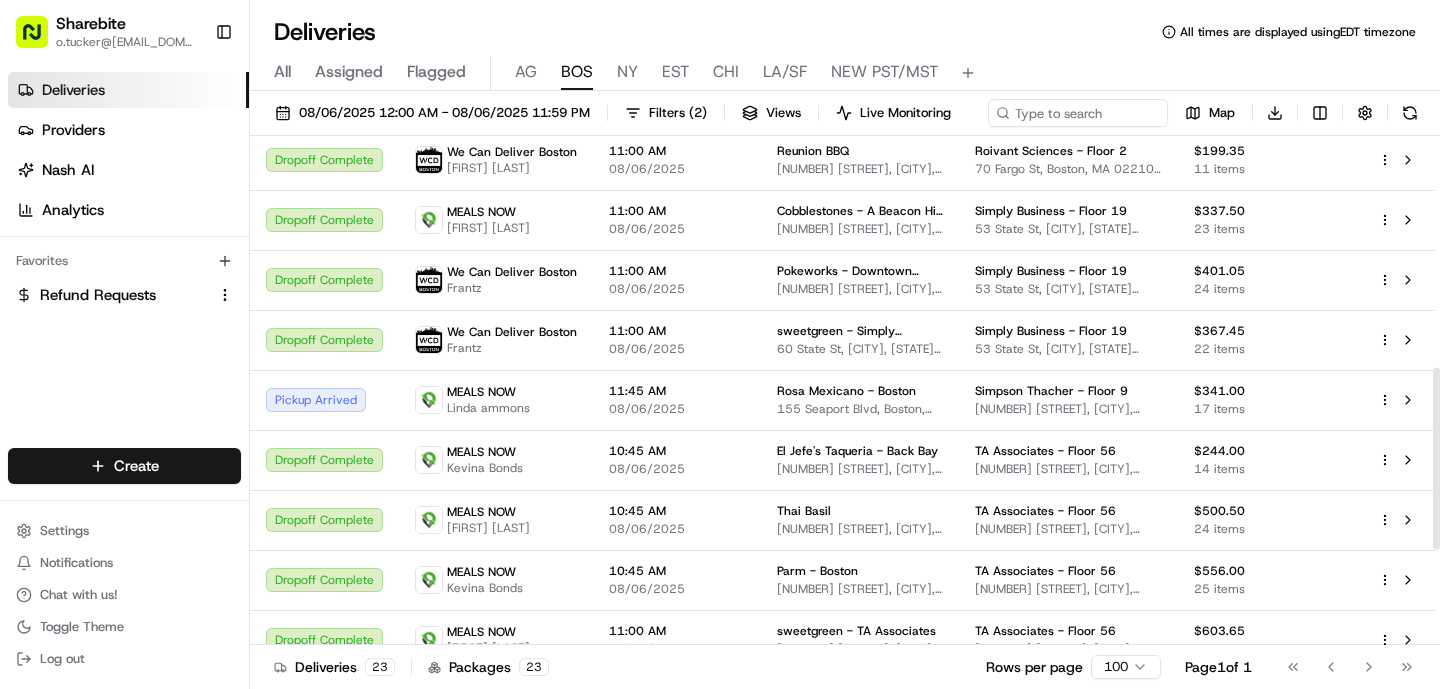 click on "All Assigned Flagged AG BOS NY EST CHI LA/SF NEW PST/MST" at bounding box center [845, 73] 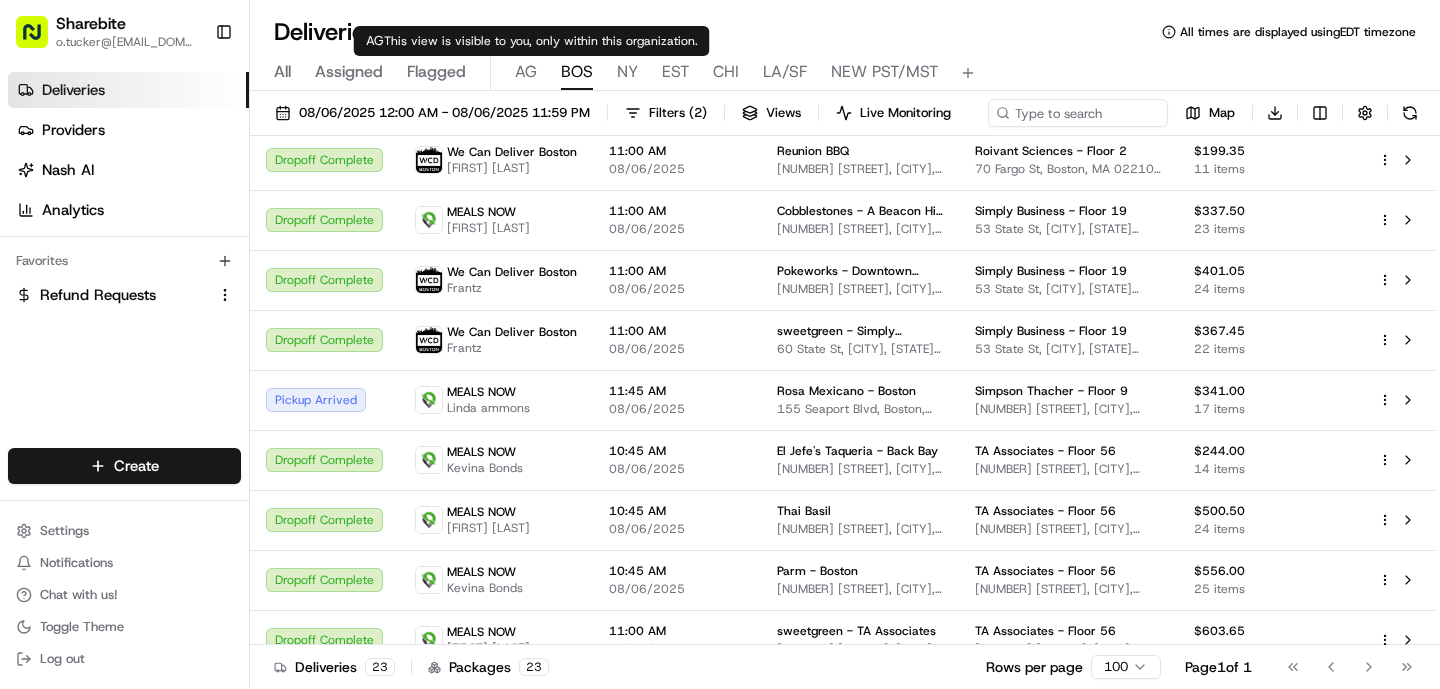click on "AG" at bounding box center (526, 72) 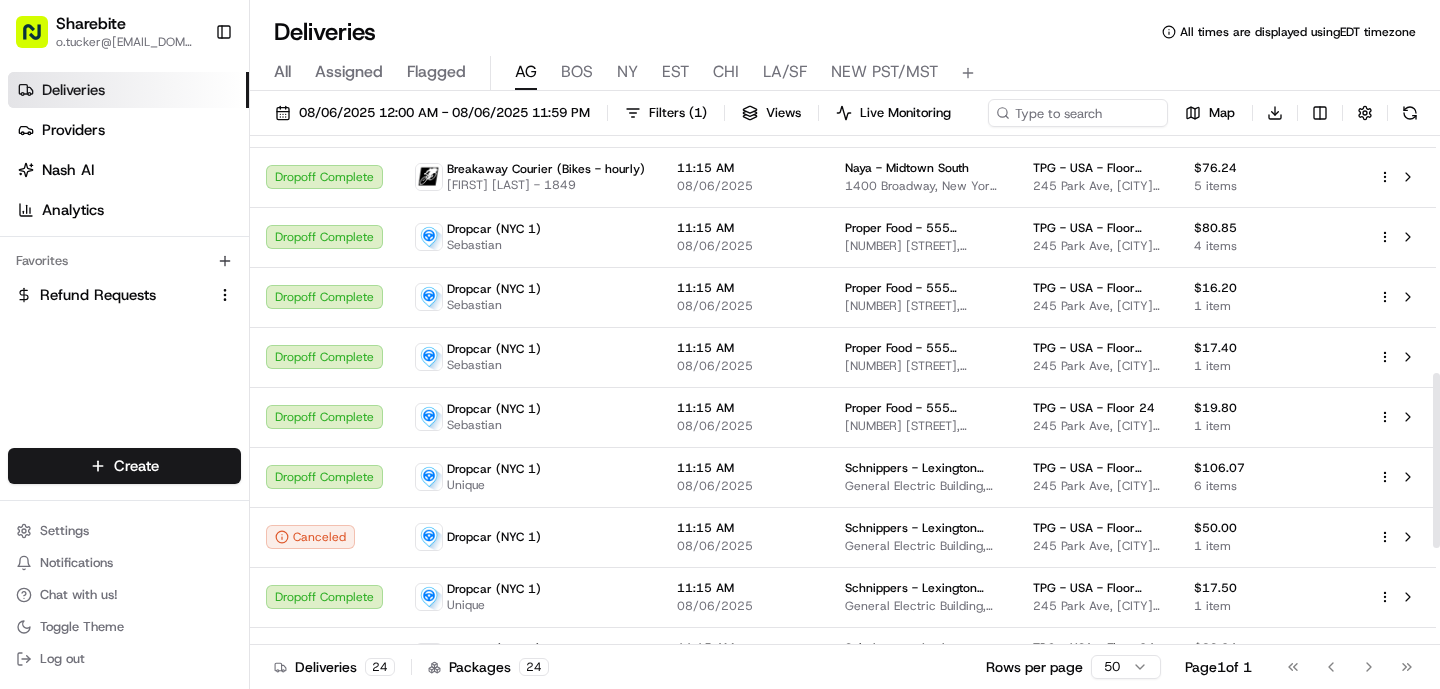 scroll, scrollTop: 971, scrollLeft: 0, axis: vertical 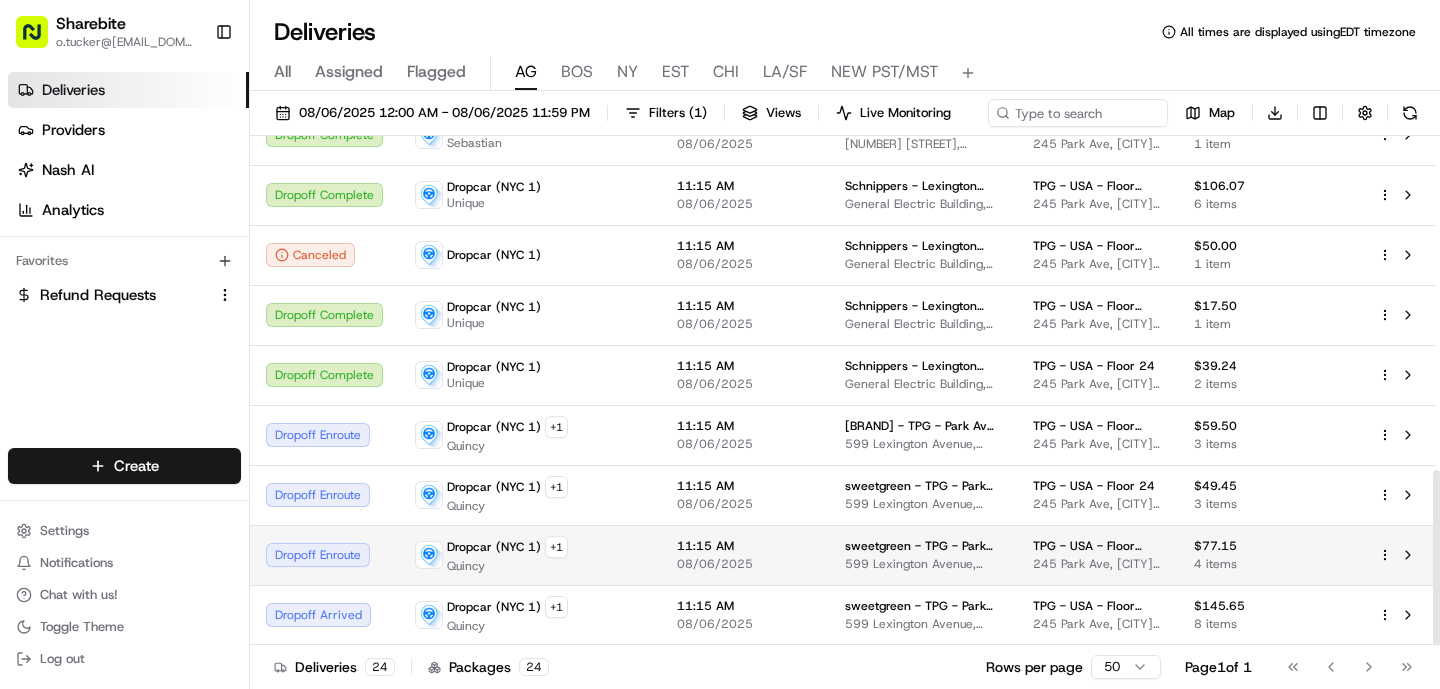 click on "08/06/2025" at bounding box center (745, 564) 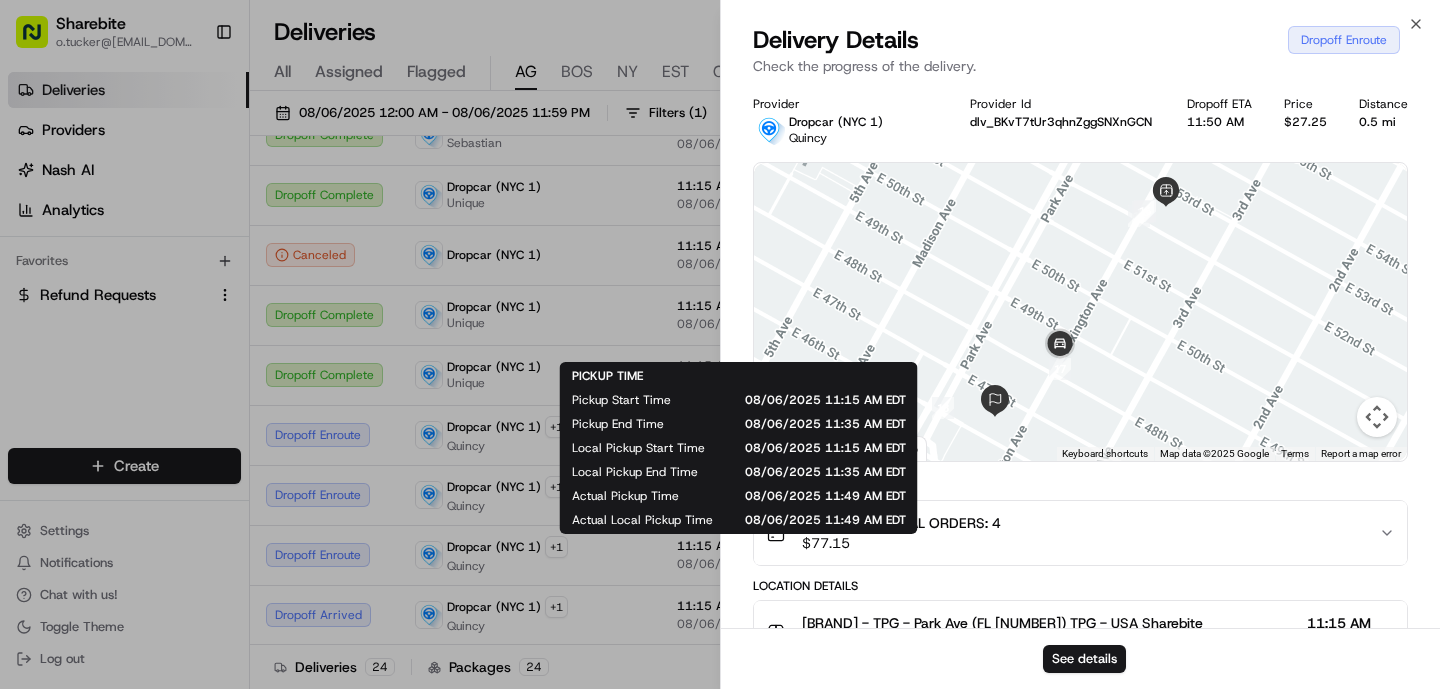click on "Local Pickup End Time" at bounding box center [635, 472] 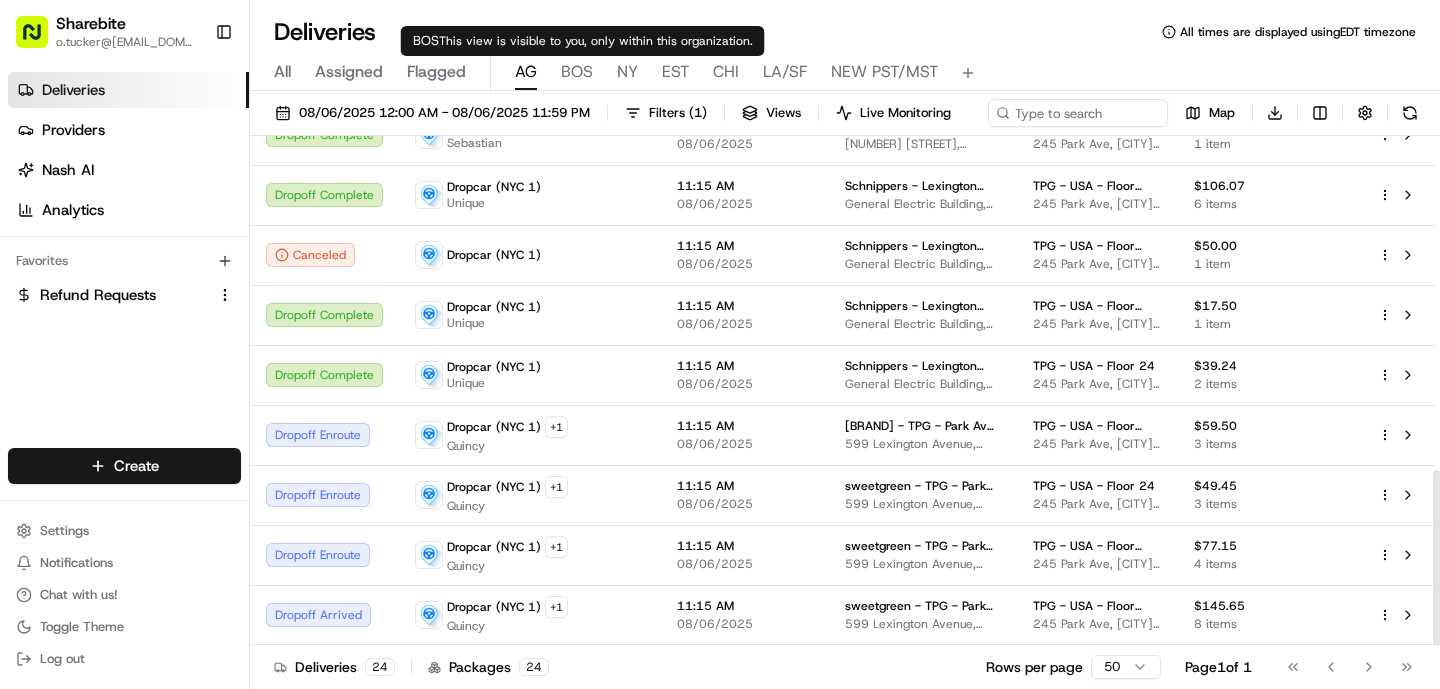 click on "BOS" at bounding box center [577, 72] 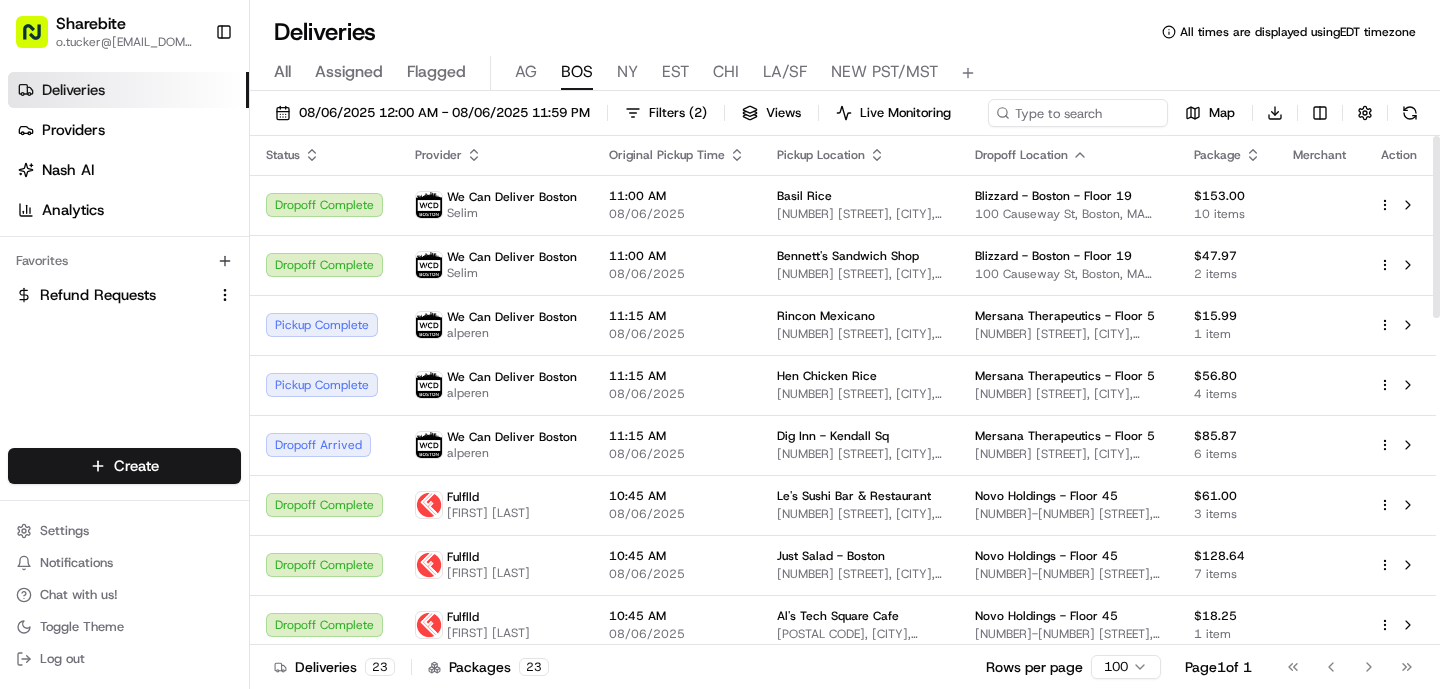 scroll, scrollTop: 0, scrollLeft: 0, axis: both 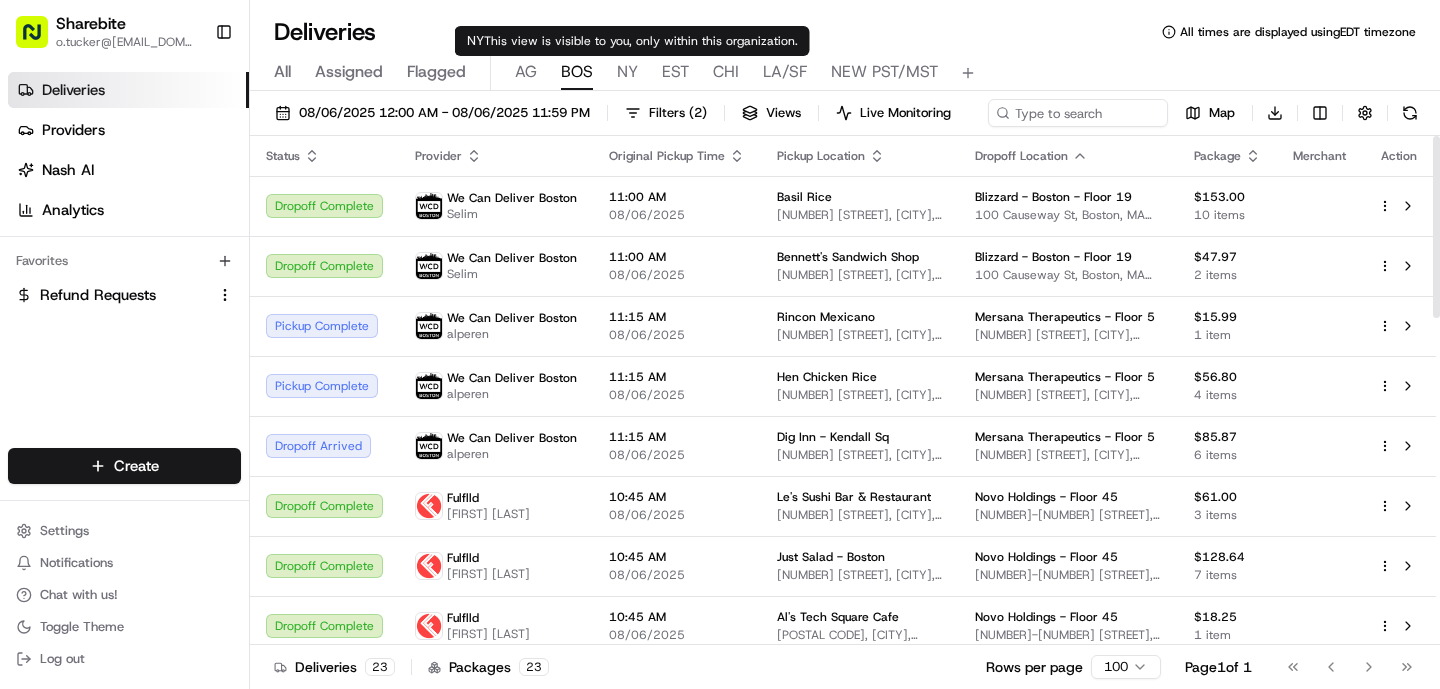 click on "NY" at bounding box center (627, 72) 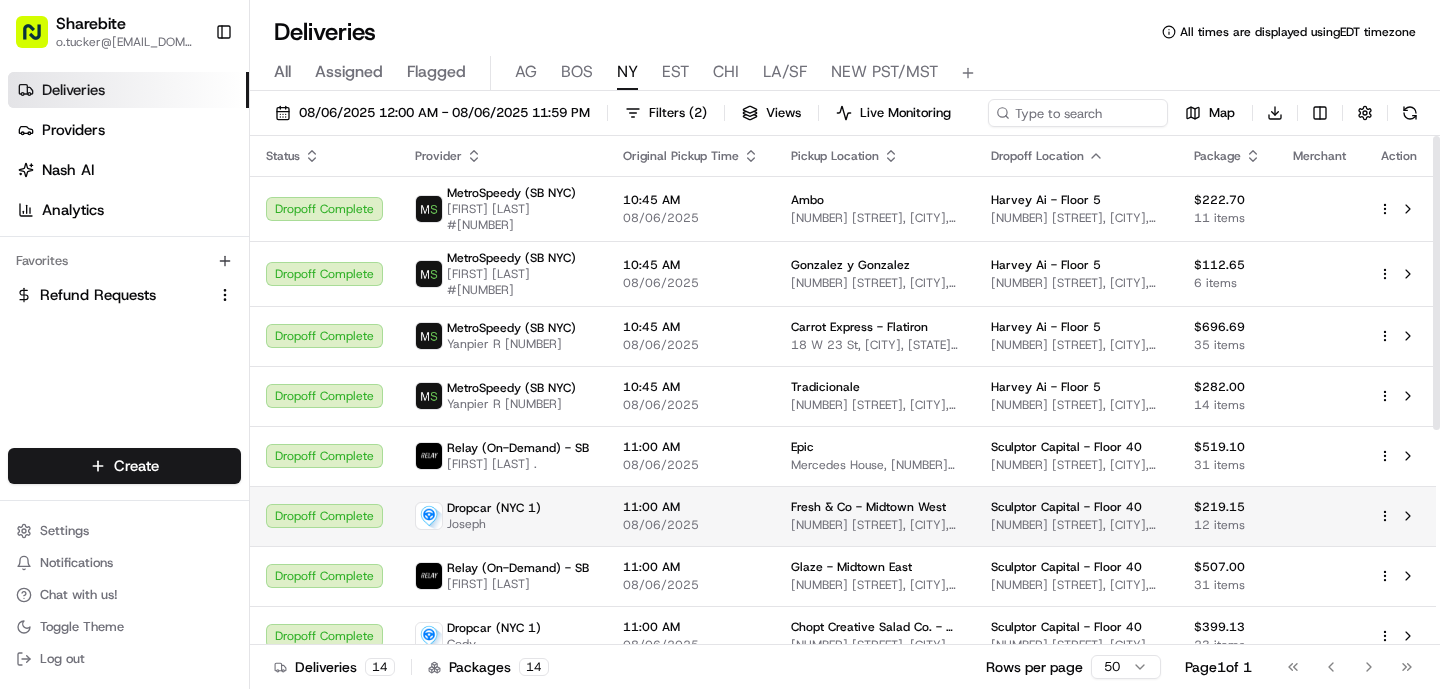 scroll, scrollTop: 371, scrollLeft: 0, axis: vertical 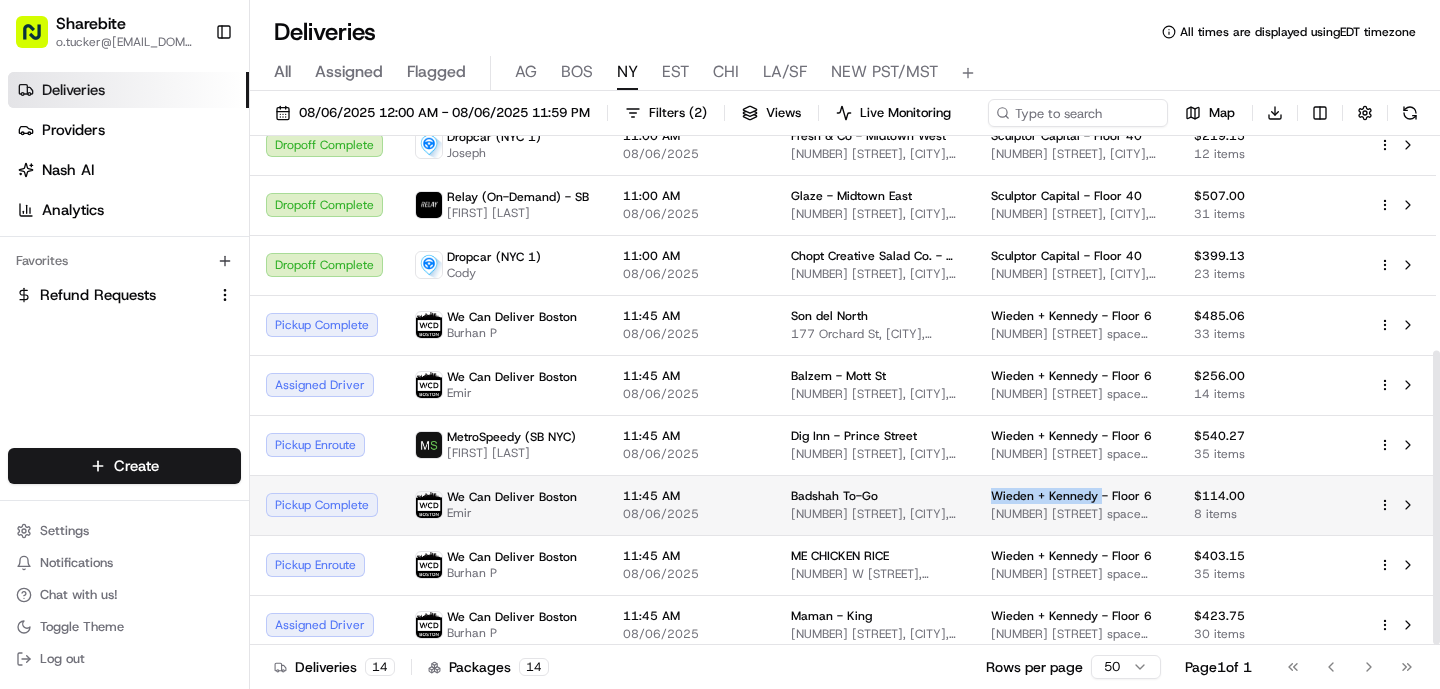 drag, startPoint x: 1103, startPoint y: 488, endPoint x: 992, endPoint y: 491, distance: 111.040535 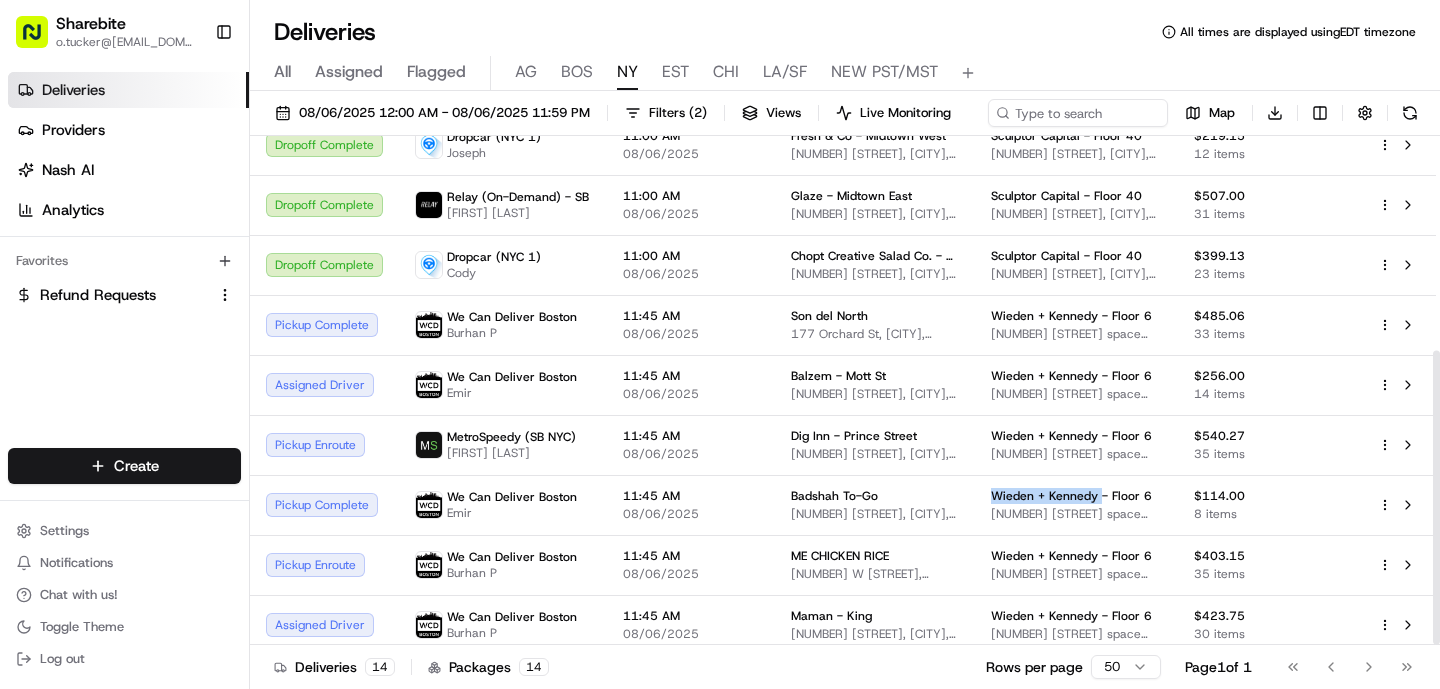 copy on "Wieden + Kennedy" 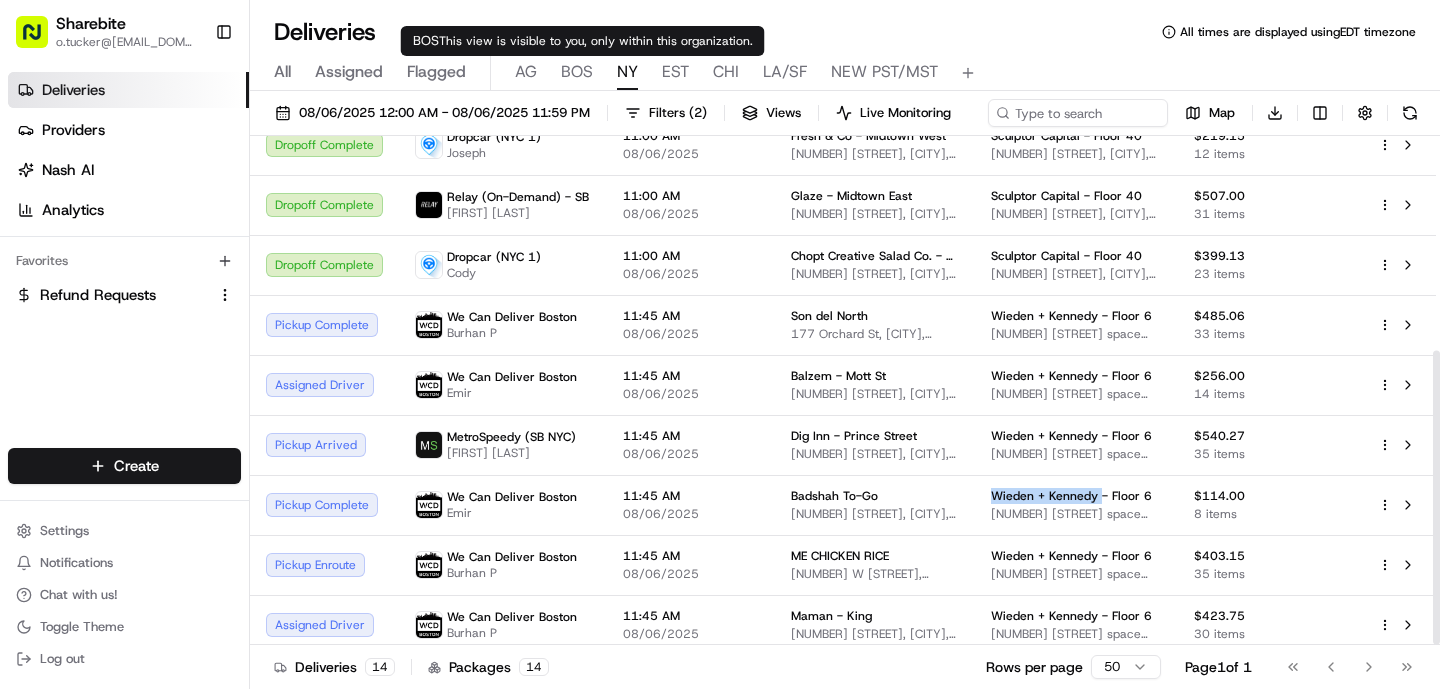 click on "BOS" at bounding box center (577, 72) 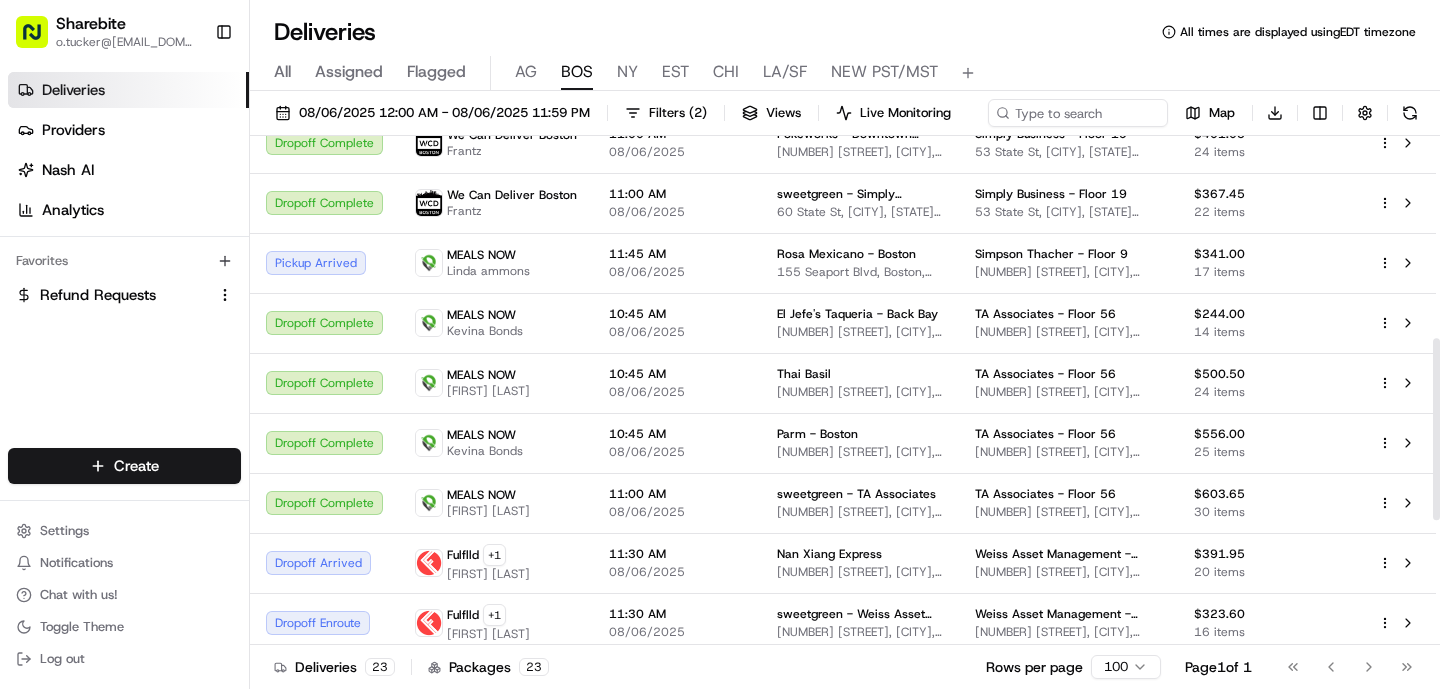scroll, scrollTop: 911, scrollLeft: 0, axis: vertical 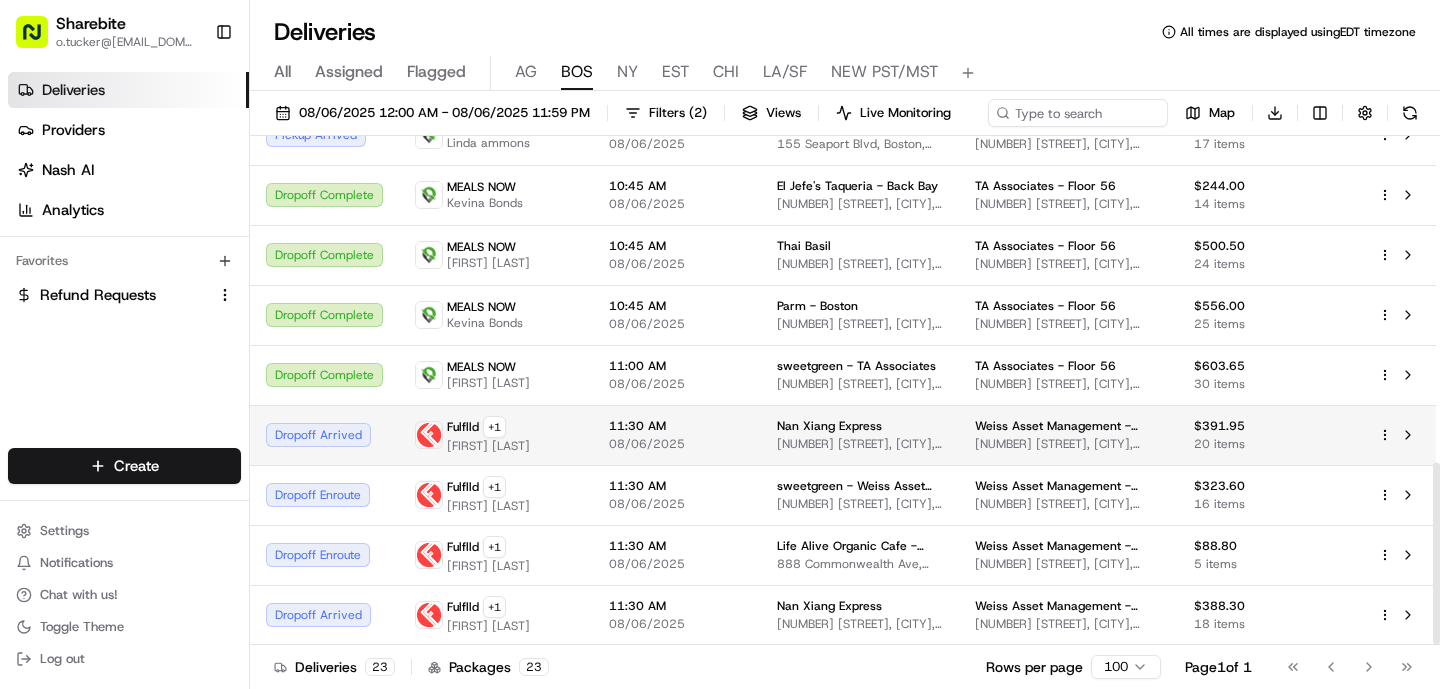 click on "08/06/2025" at bounding box center [677, 444] 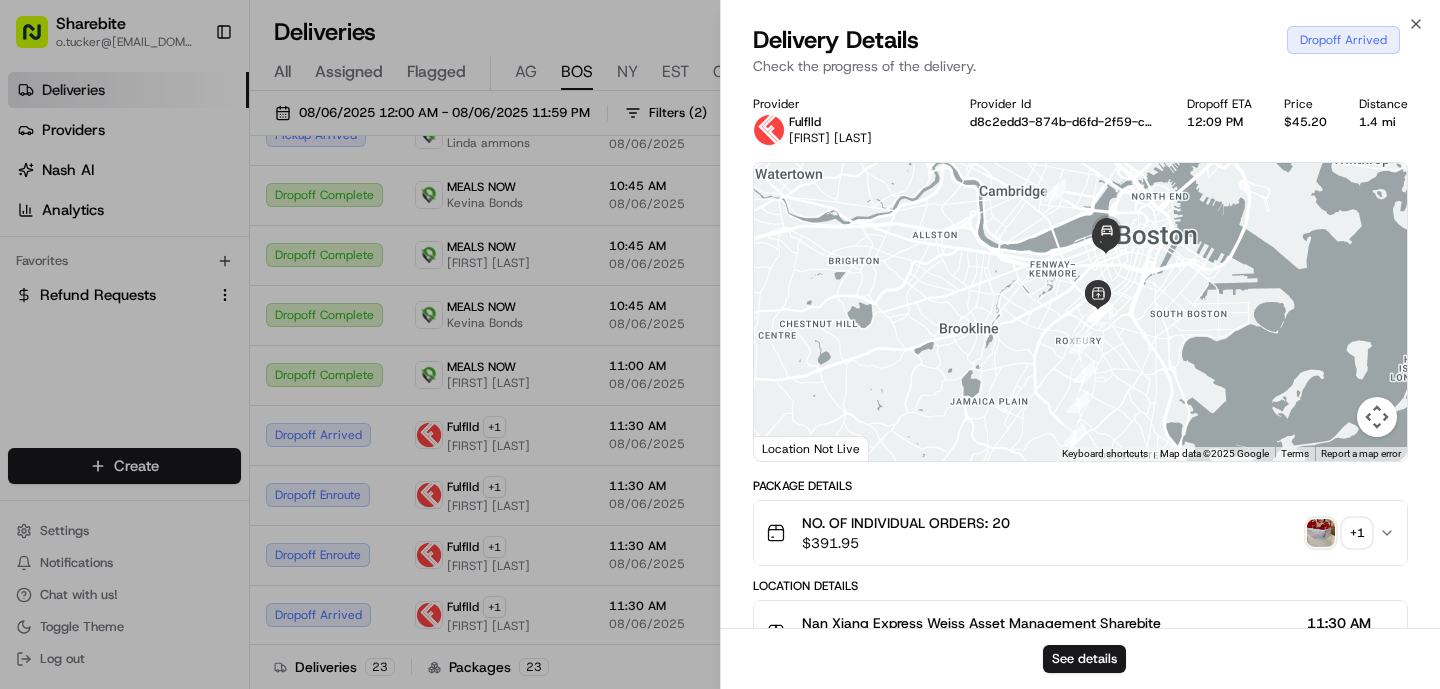 click at bounding box center [1321, 533] 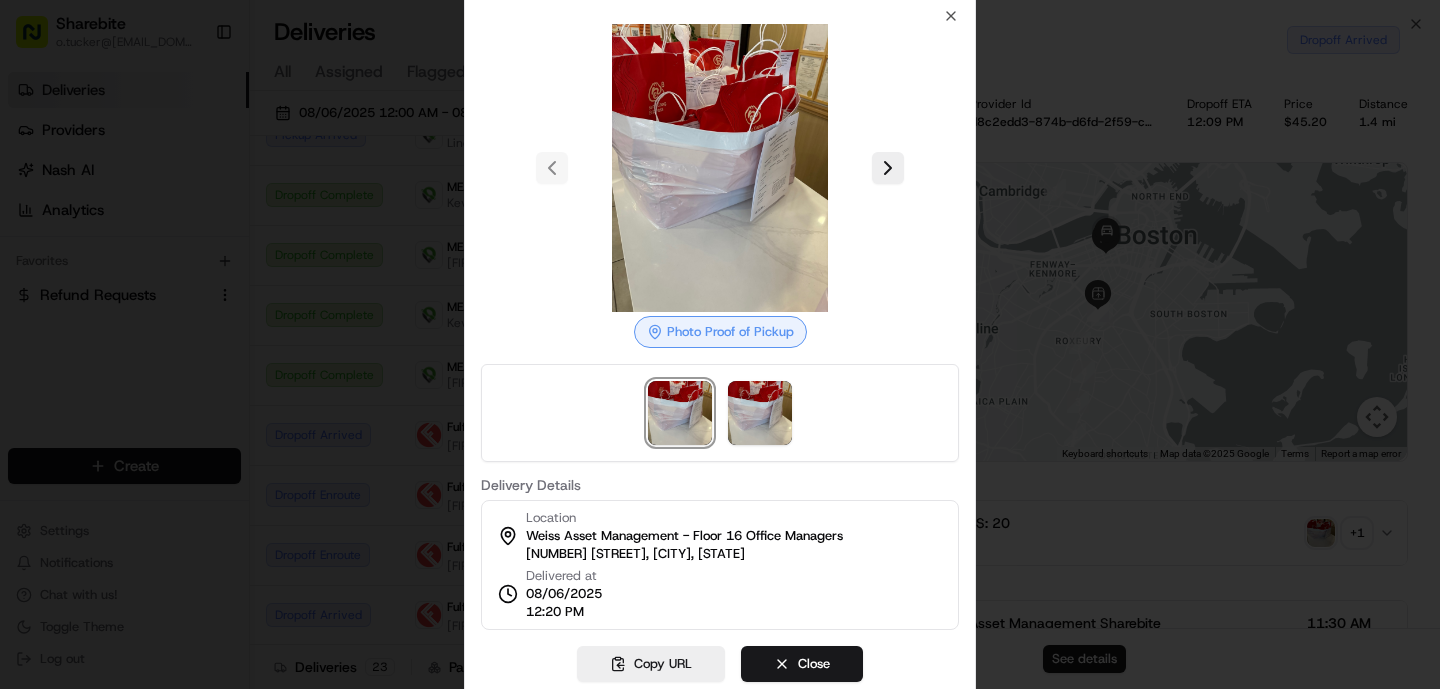 click at bounding box center [720, 344] 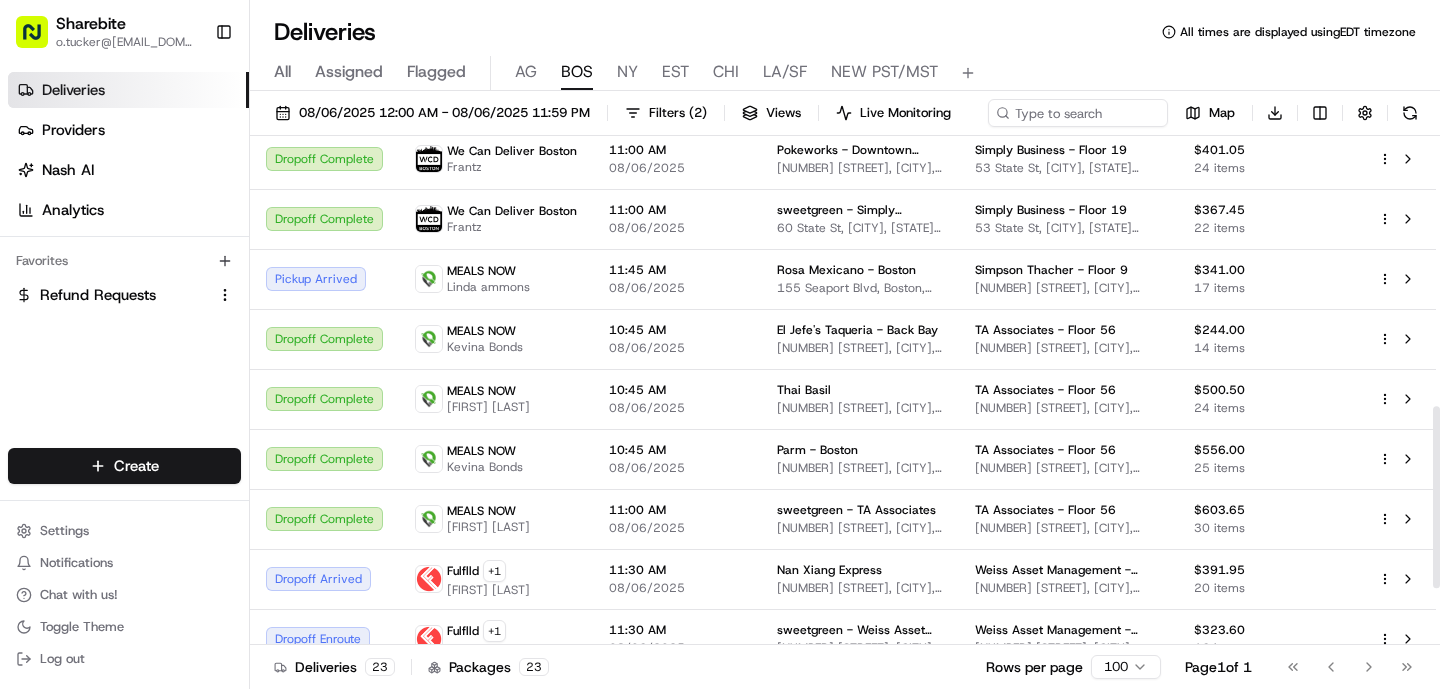 scroll, scrollTop: 754, scrollLeft: 0, axis: vertical 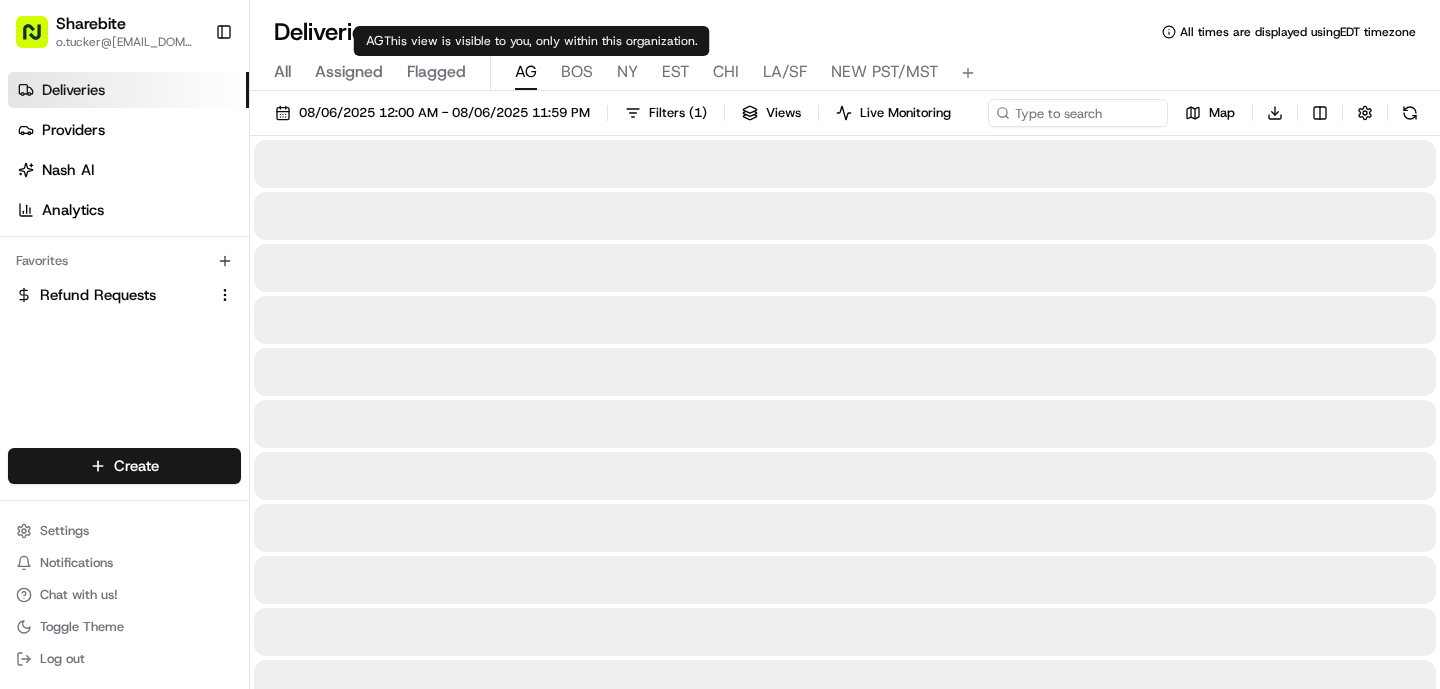 click on "AG" at bounding box center (526, 72) 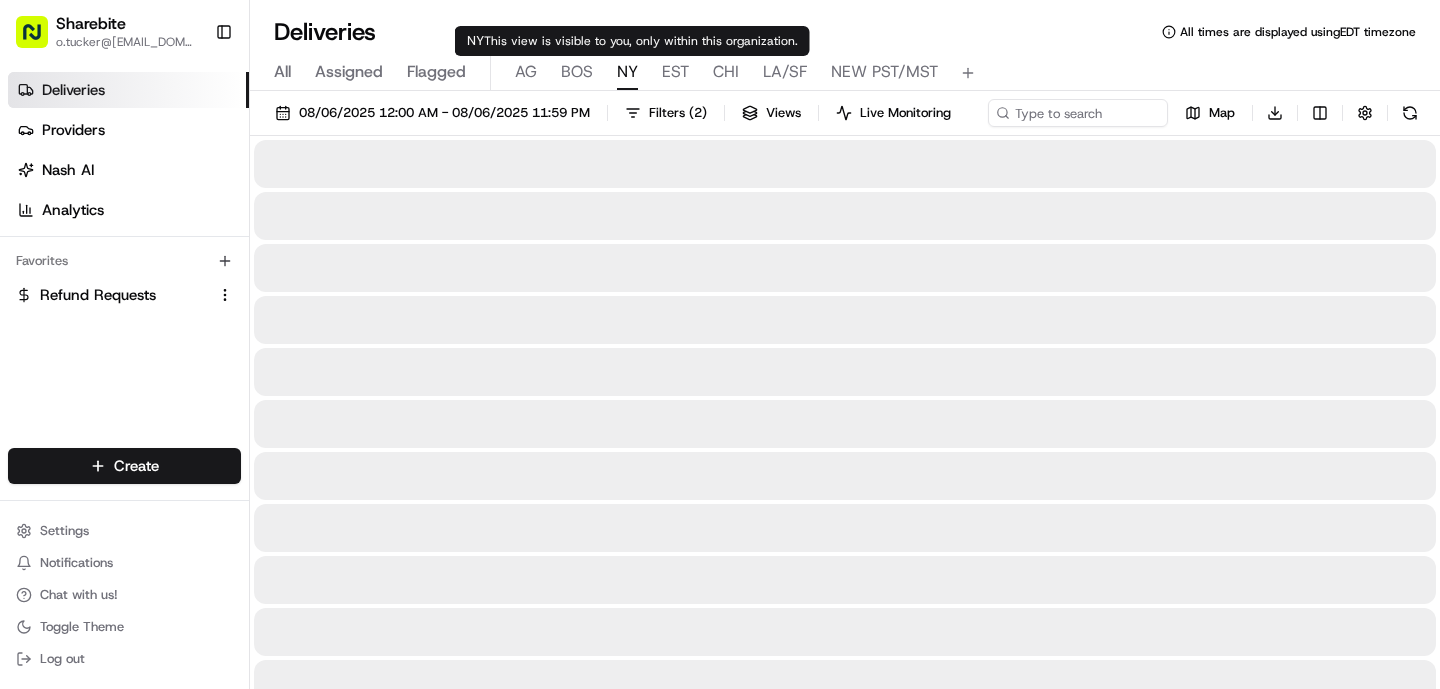 click on "NY" at bounding box center (627, 72) 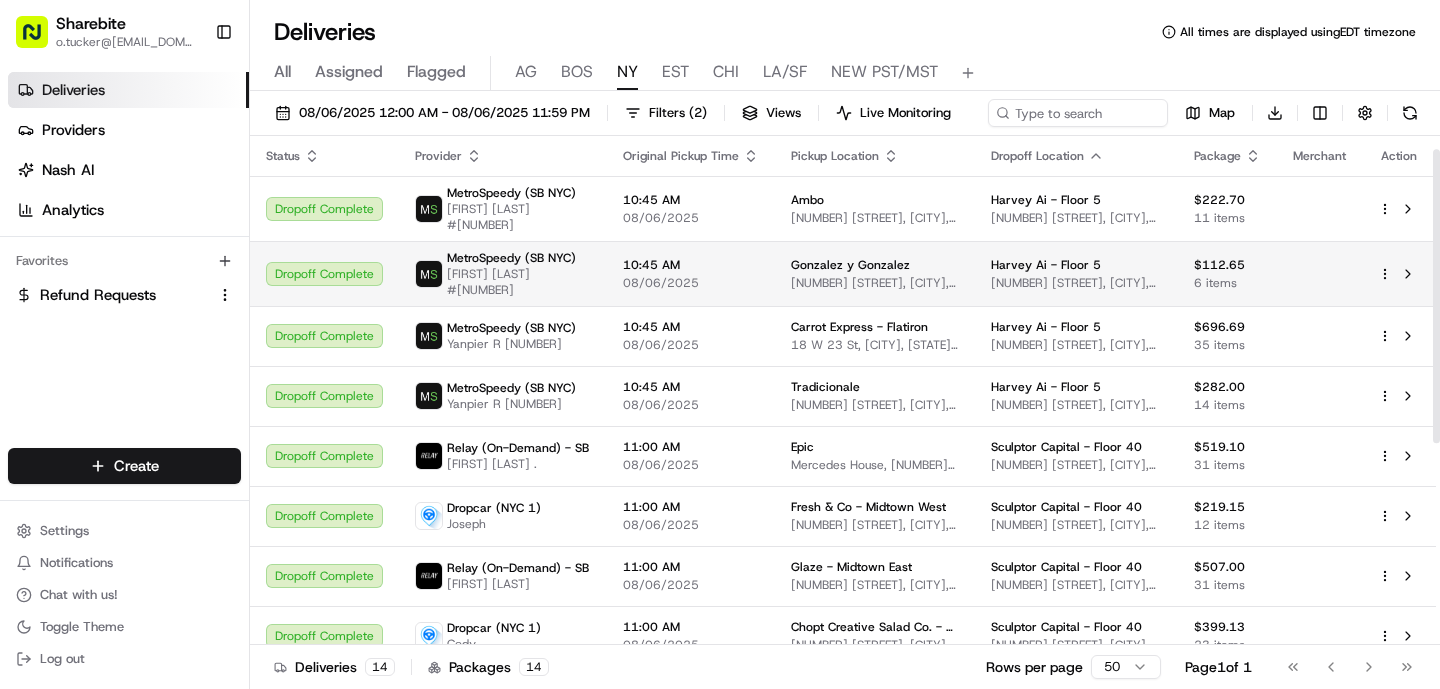 scroll, scrollTop: 371, scrollLeft: 0, axis: vertical 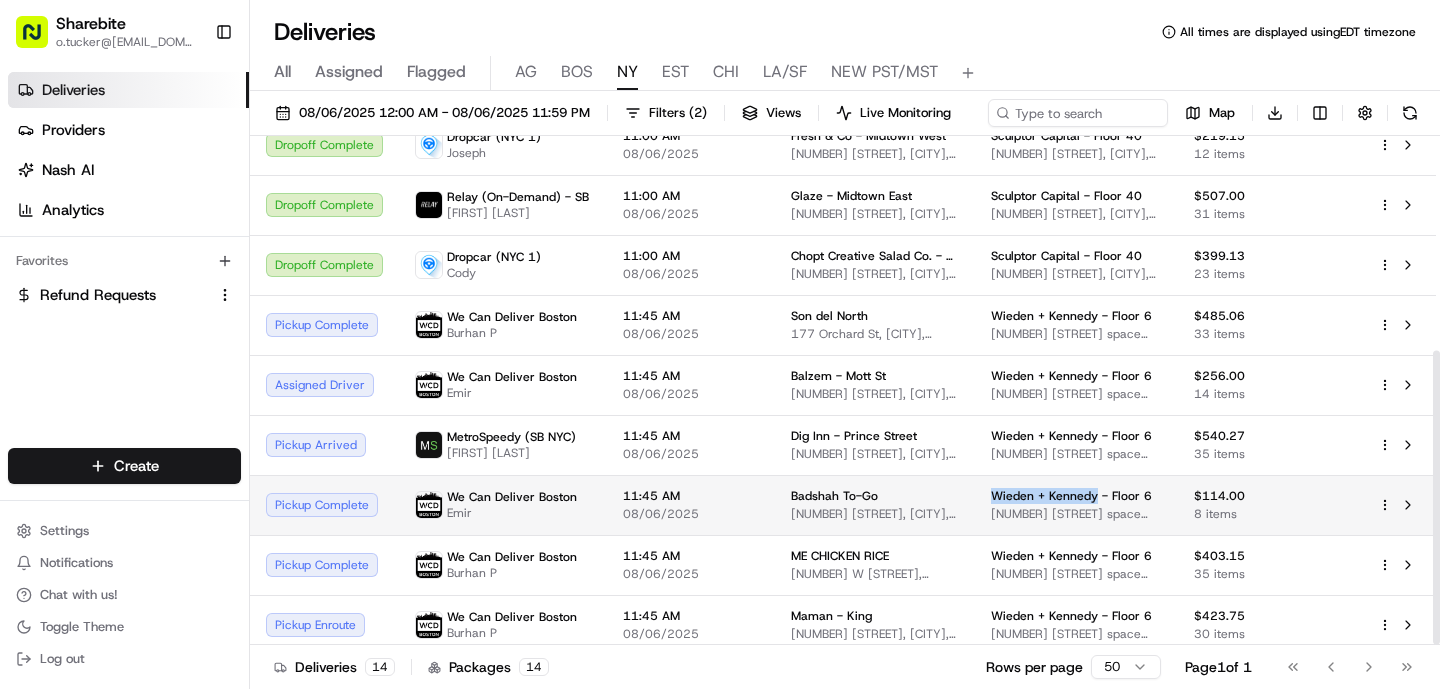 drag, startPoint x: 1099, startPoint y: 487, endPoint x: 996, endPoint y: 487, distance: 103 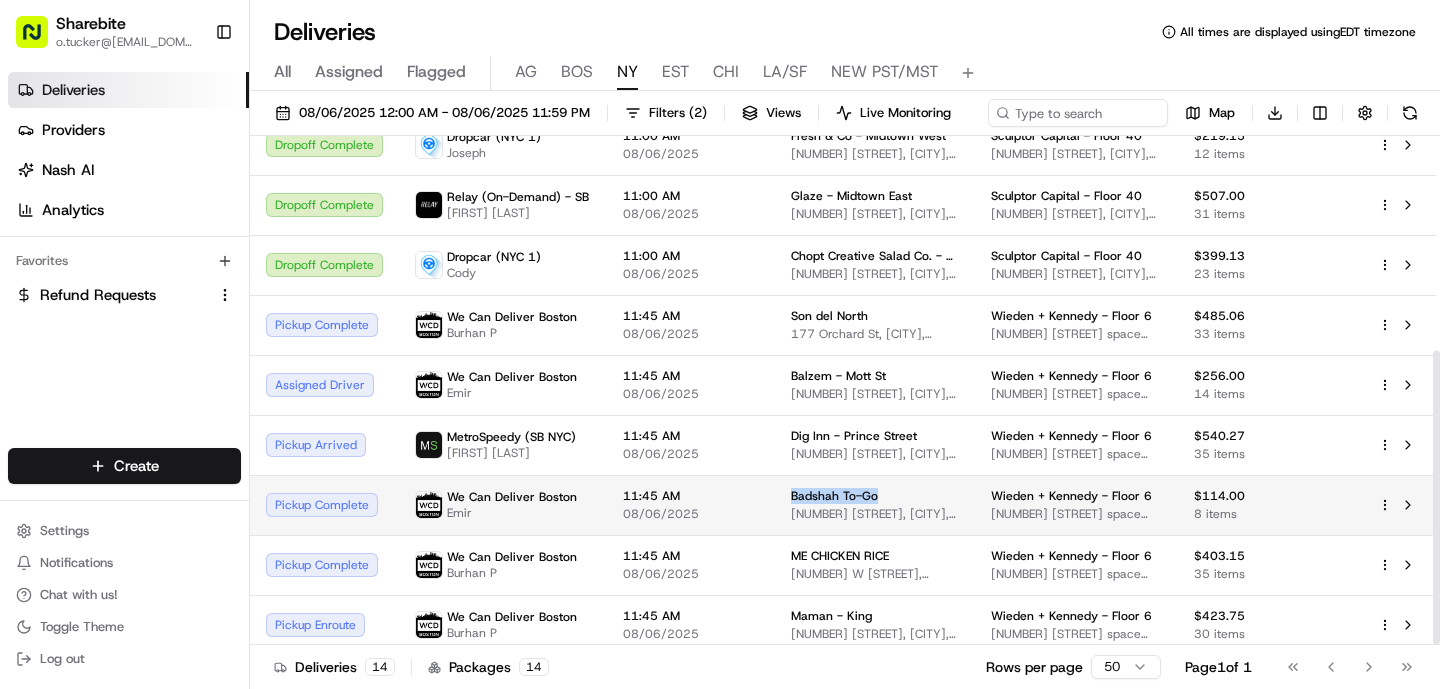 drag, startPoint x: 887, startPoint y: 486, endPoint x: 780, endPoint y: 487, distance: 107.00467 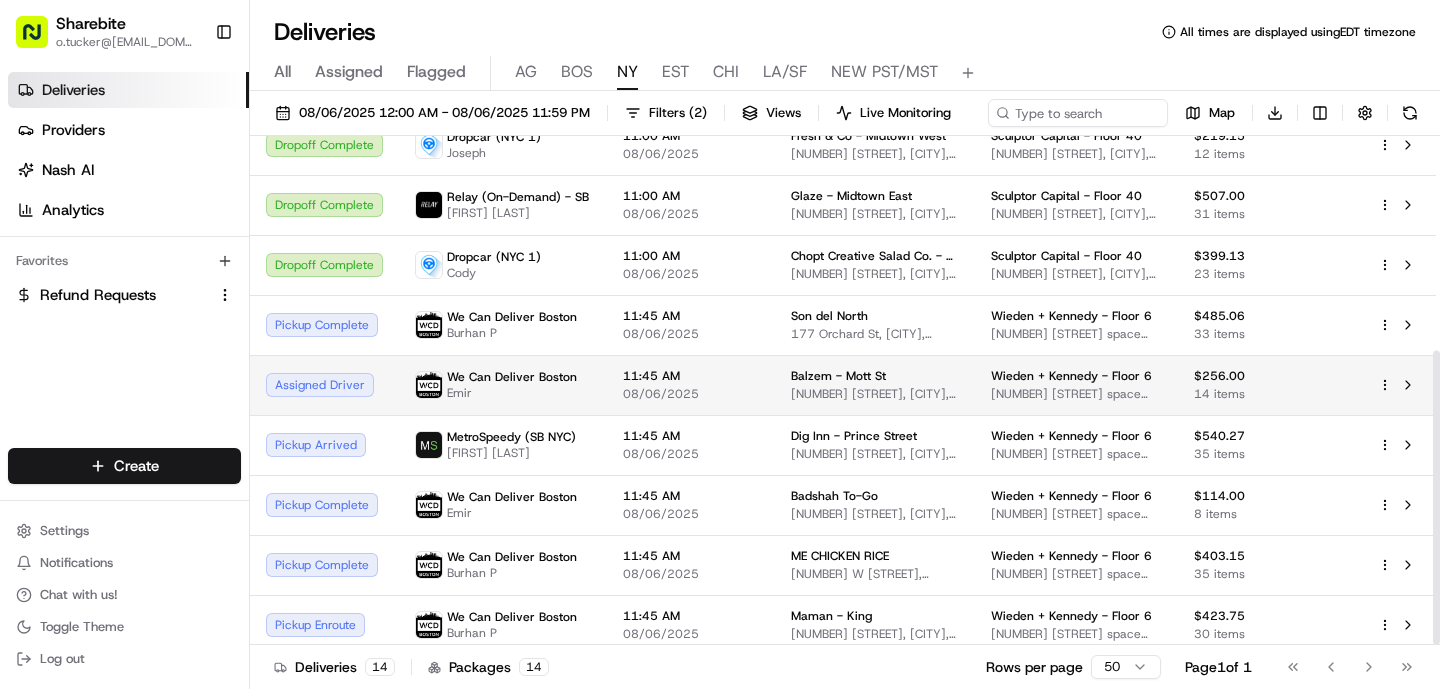 click on "We Can Deliver Boston Emir" at bounding box center (503, 385) 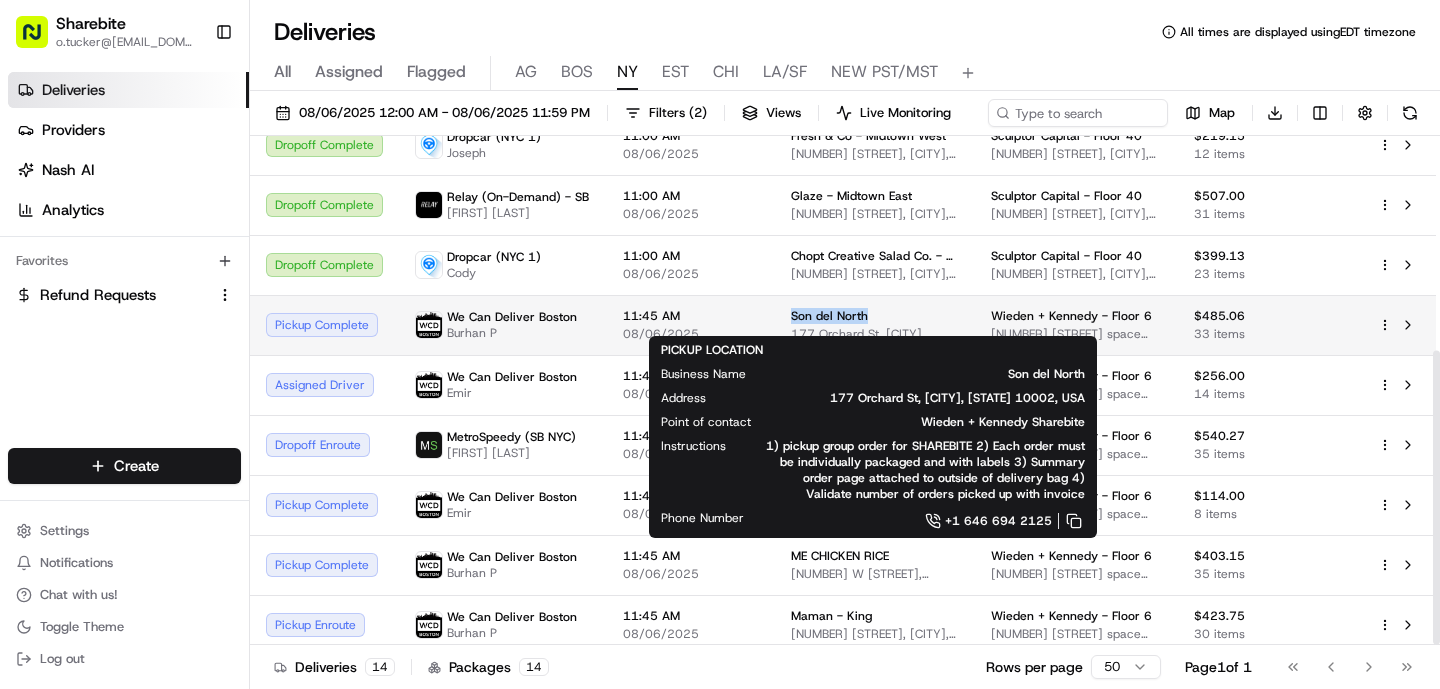 drag, startPoint x: 870, startPoint y: 301, endPoint x: 774, endPoint y: 300, distance: 96.00521 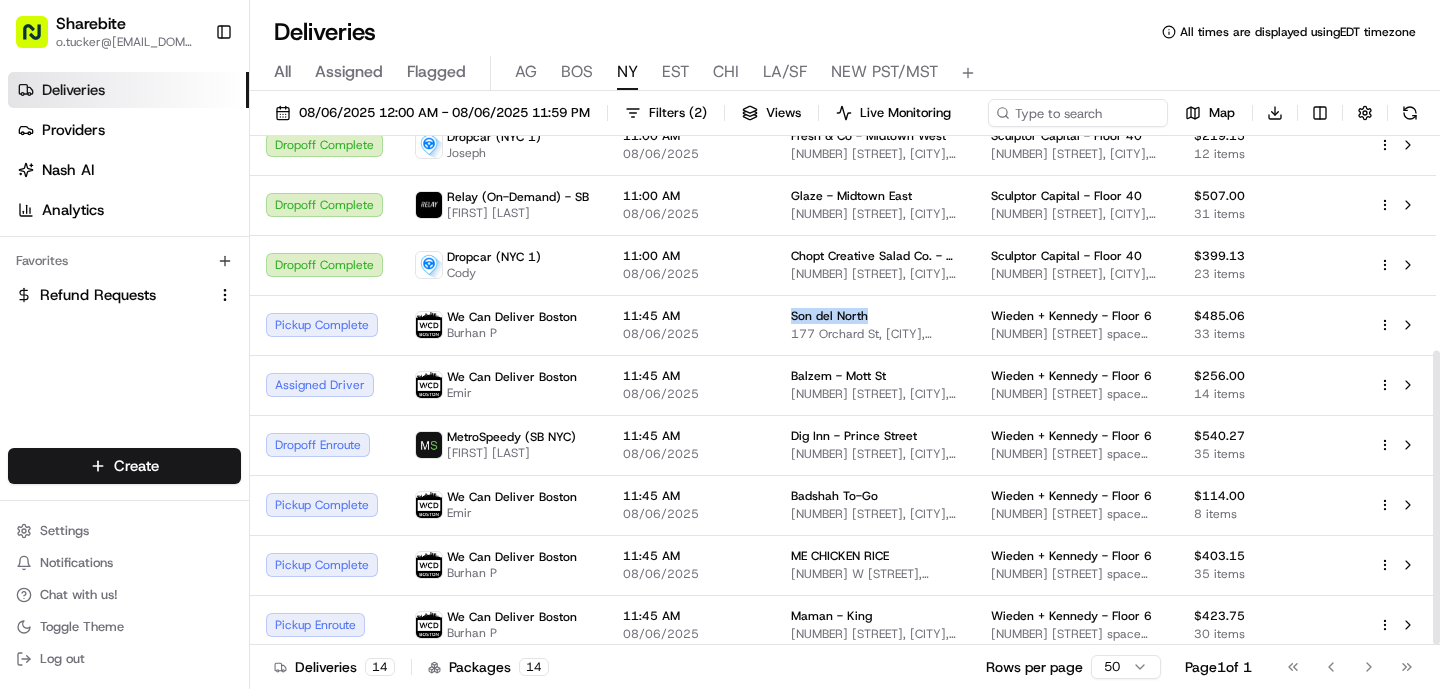 click on "CHI" at bounding box center [726, 72] 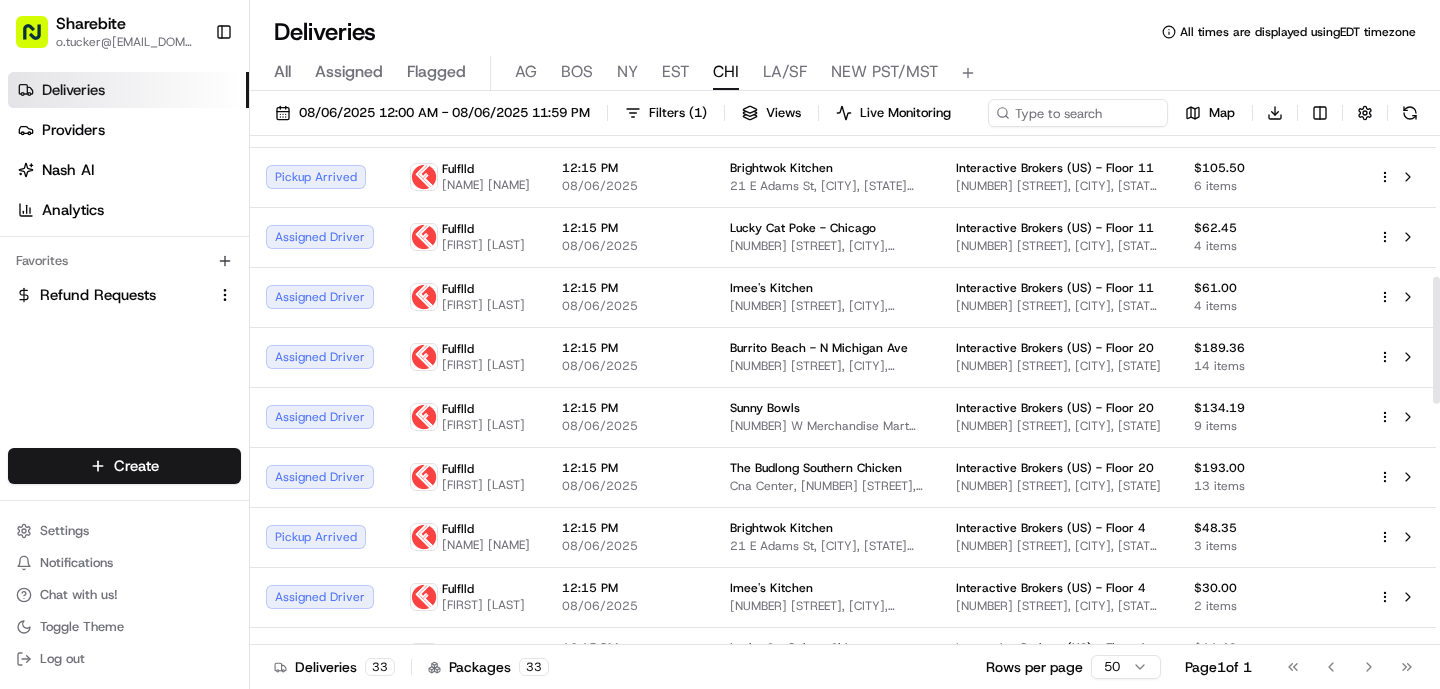 scroll, scrollTop: 0, scrollLeft: 0, axis: both 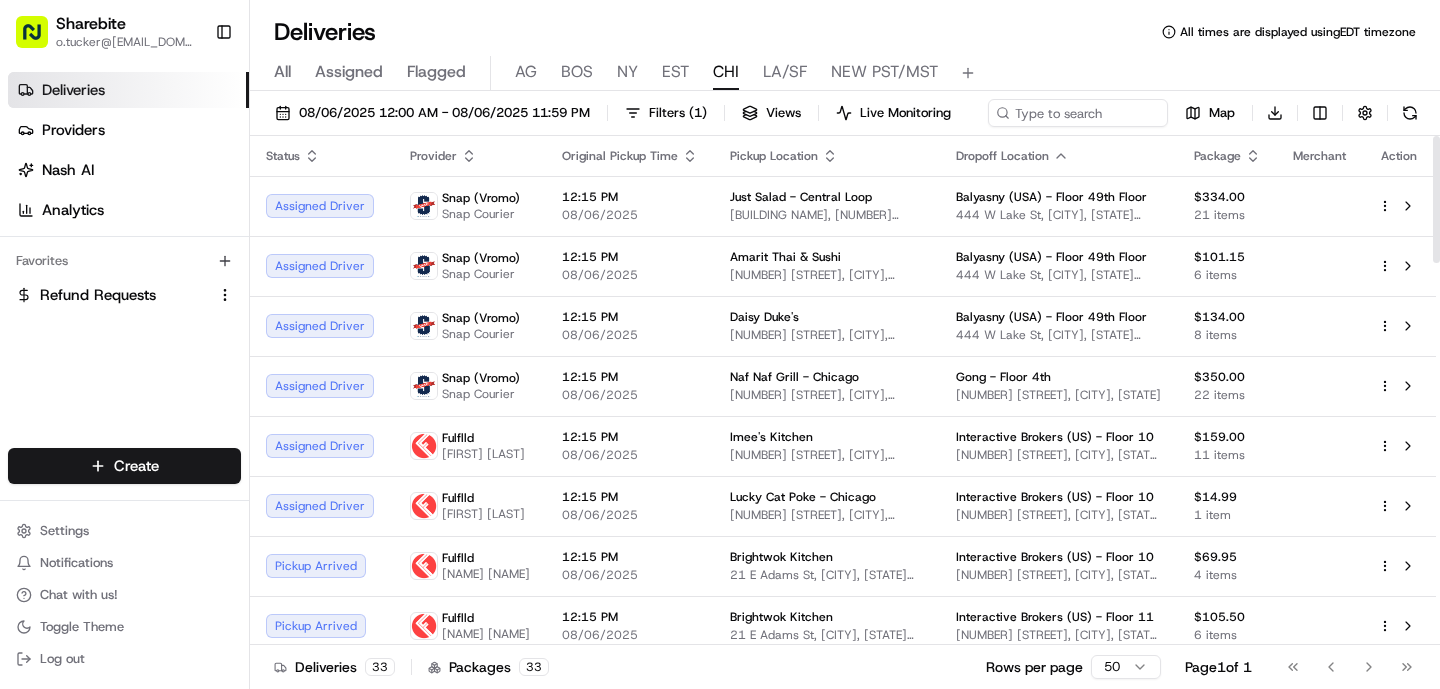 click 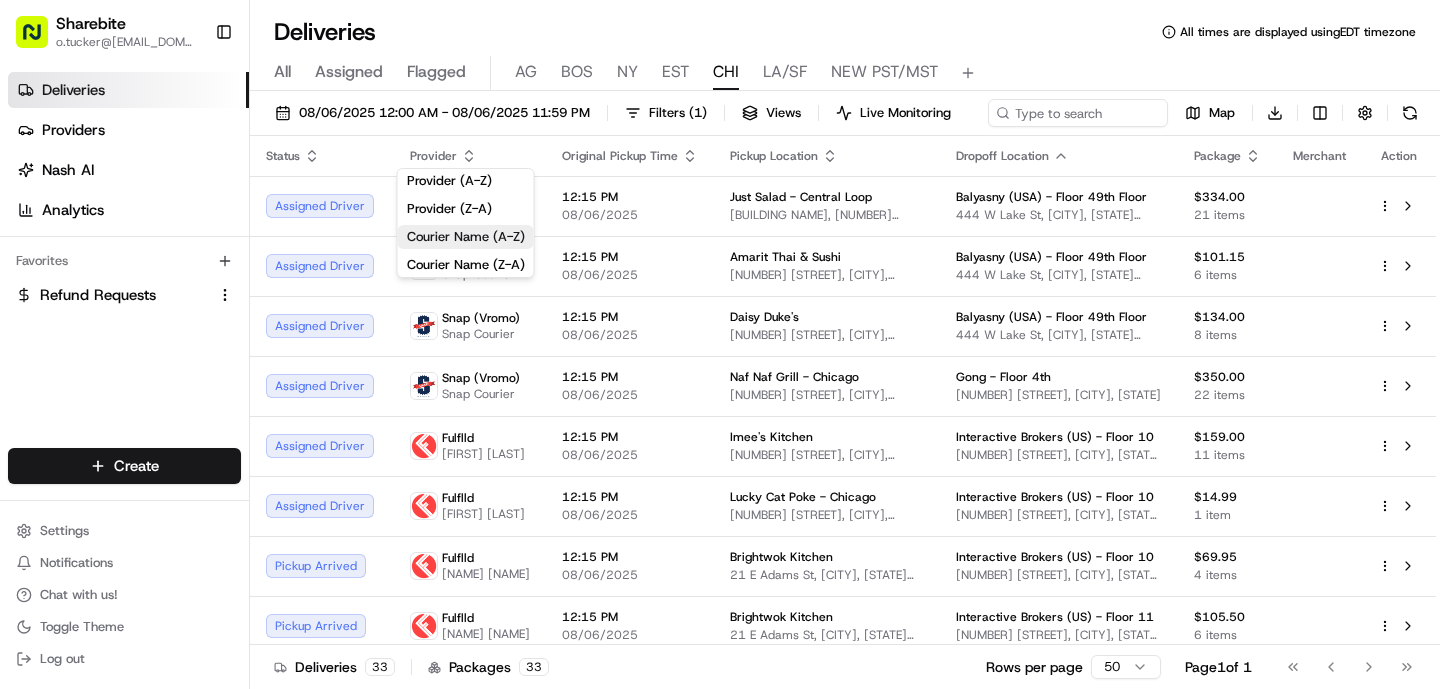 click on "Courier Name (A-Z)" at bounding box center [466, 237] 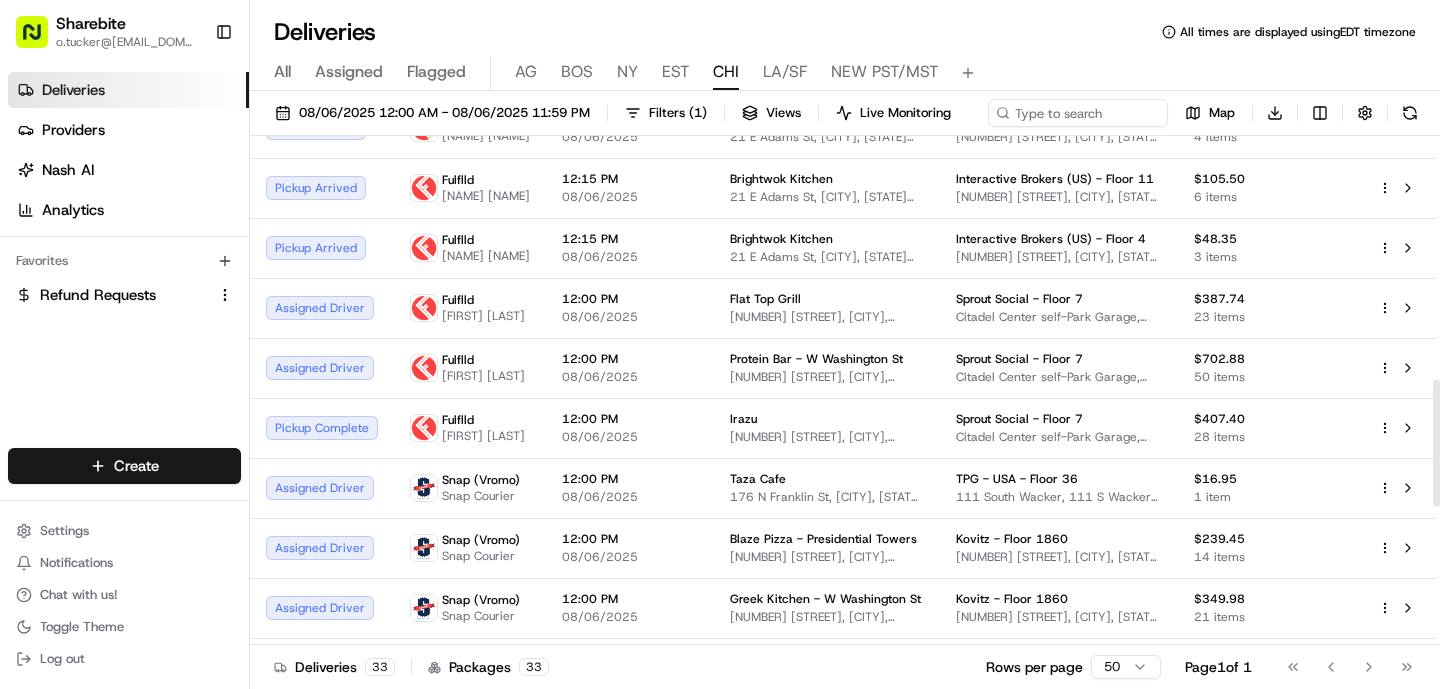 scroll, scrollTop: 974, scrollLeft: 0, axis: vertical 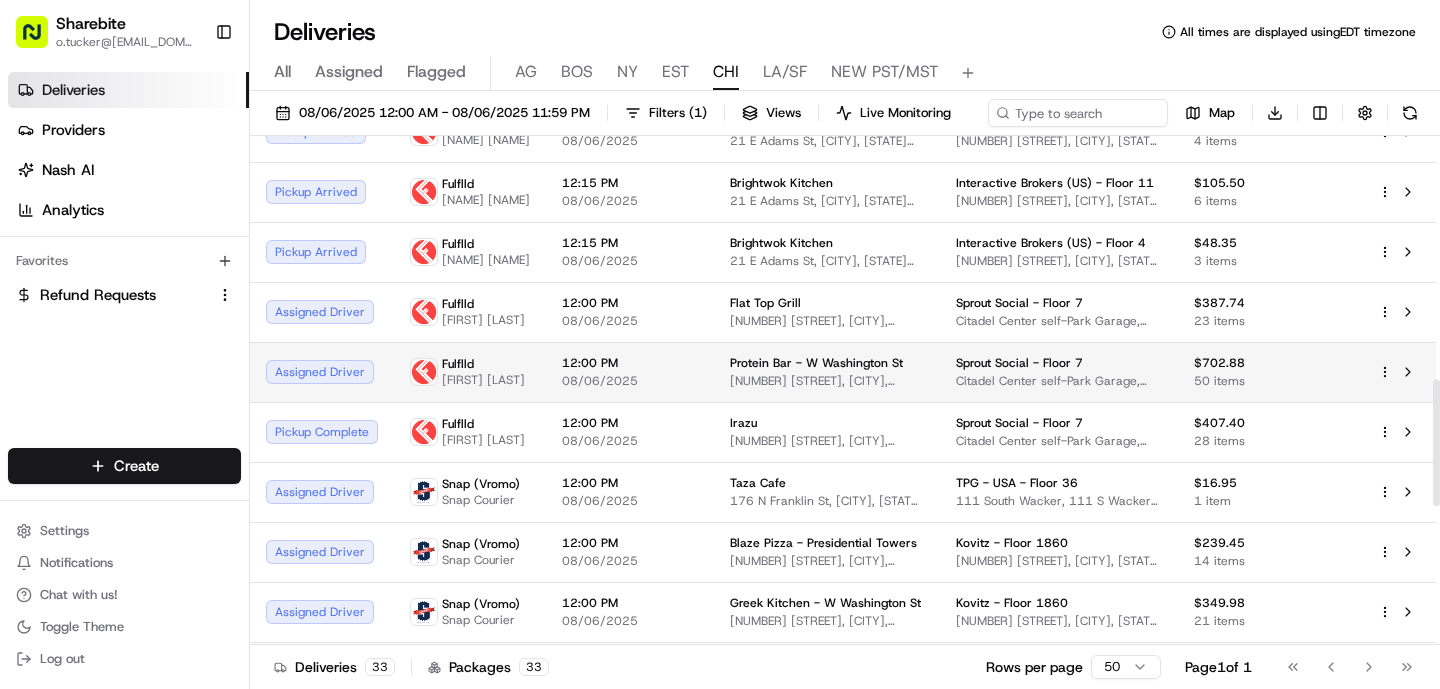 click on "Fulflld Samuel Castro" at bounding box center [470, 372] 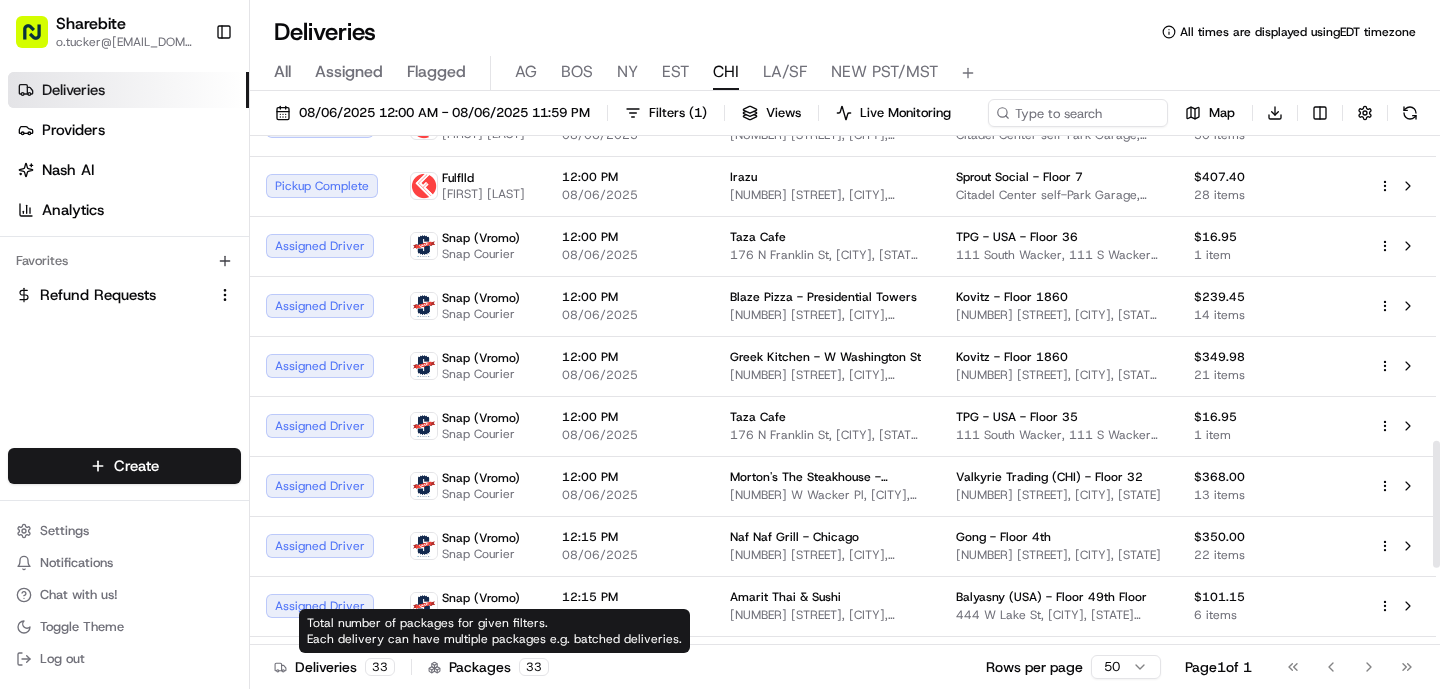 scroll, scrollTop: 1221, scrollLeft: 0, axis: vertical 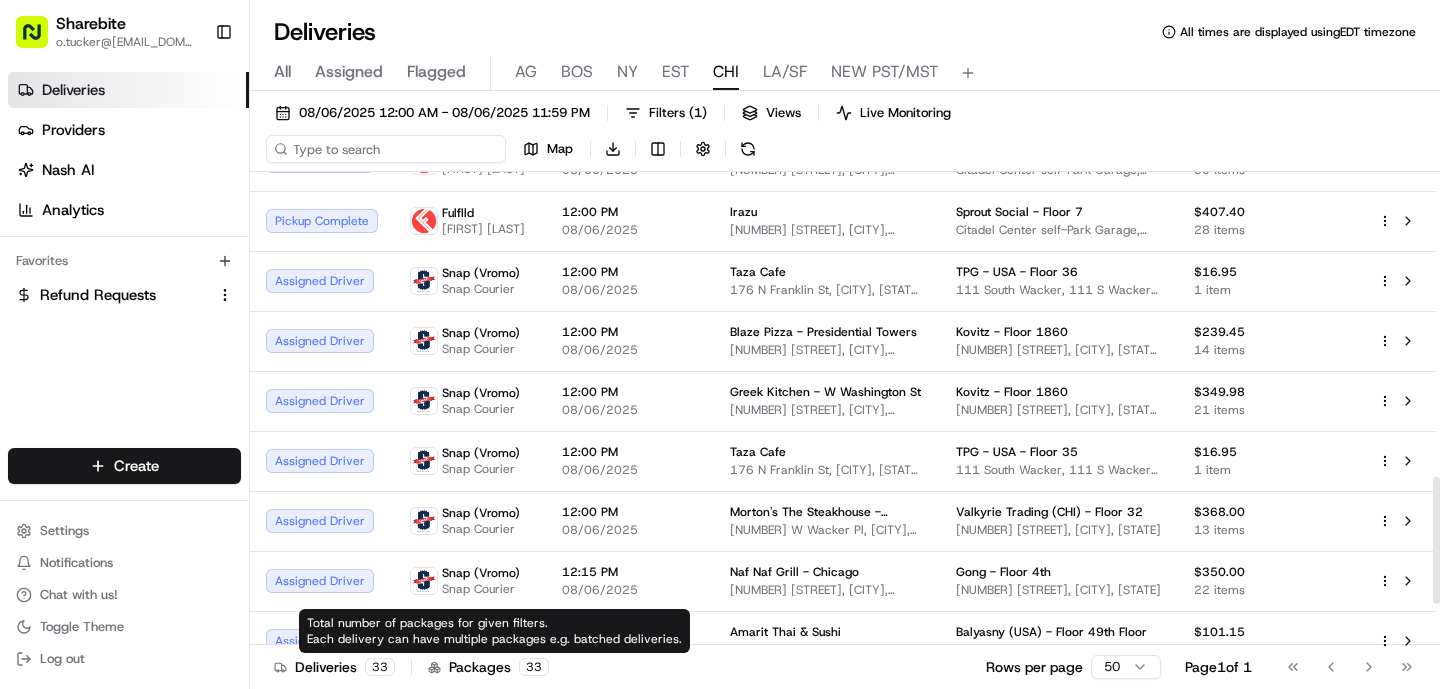 click on "08/06/2025 12:00 AM - 08/06/2025 11:59 PM Filters ( 1 ) Views Live Monitoring Map Download" at bounding box center (845, 135) 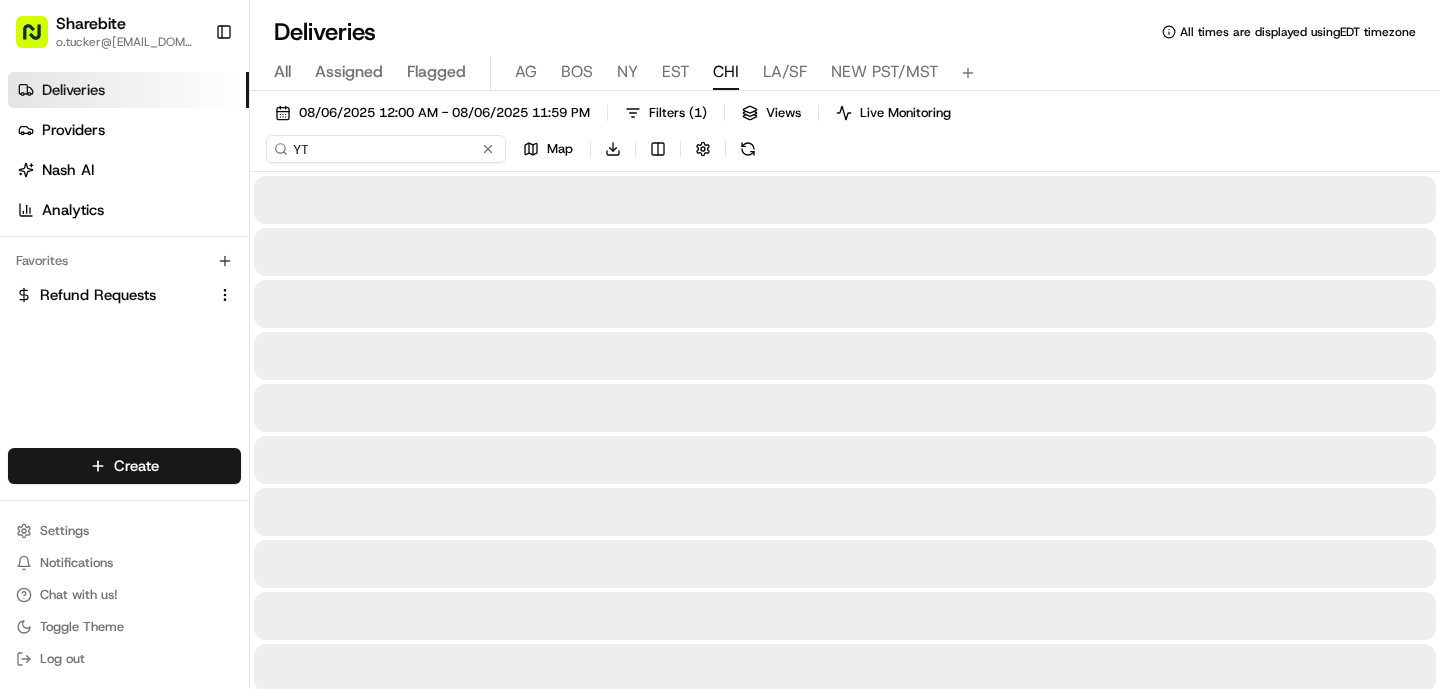 type on "Y" 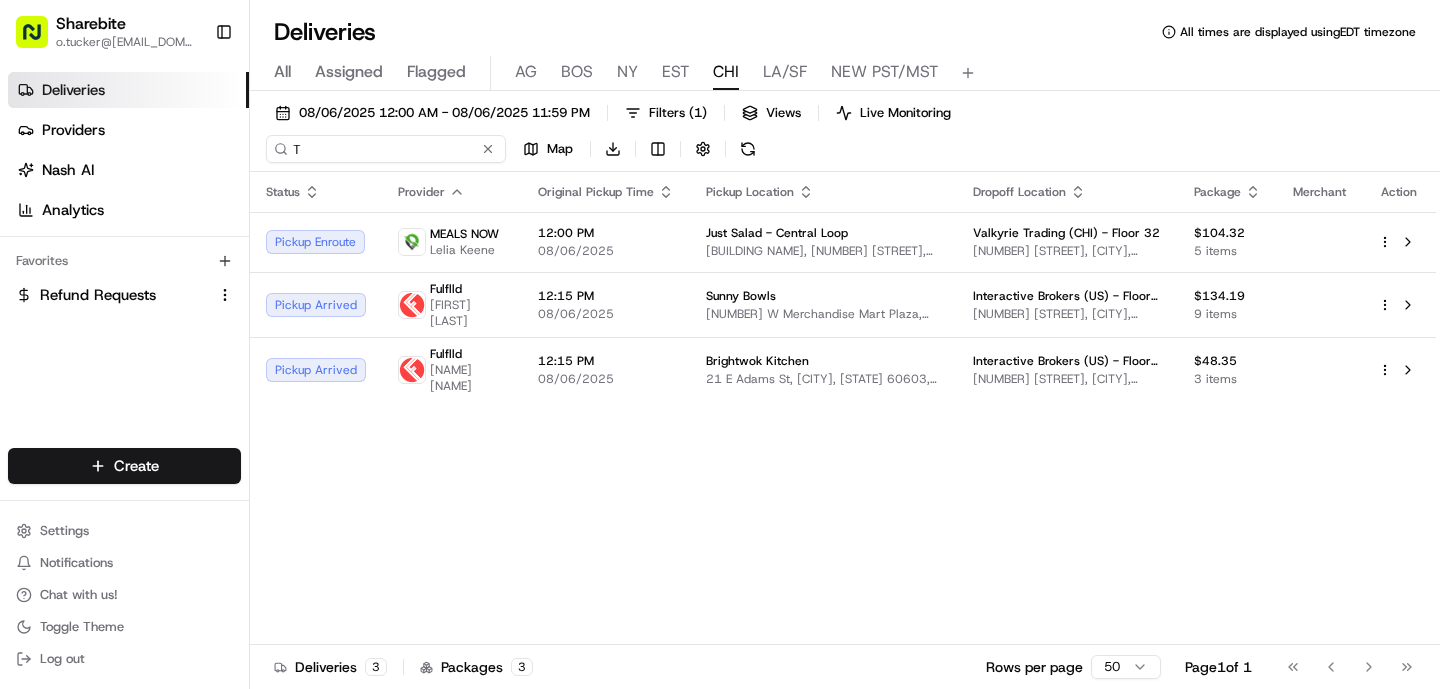type on "TP" 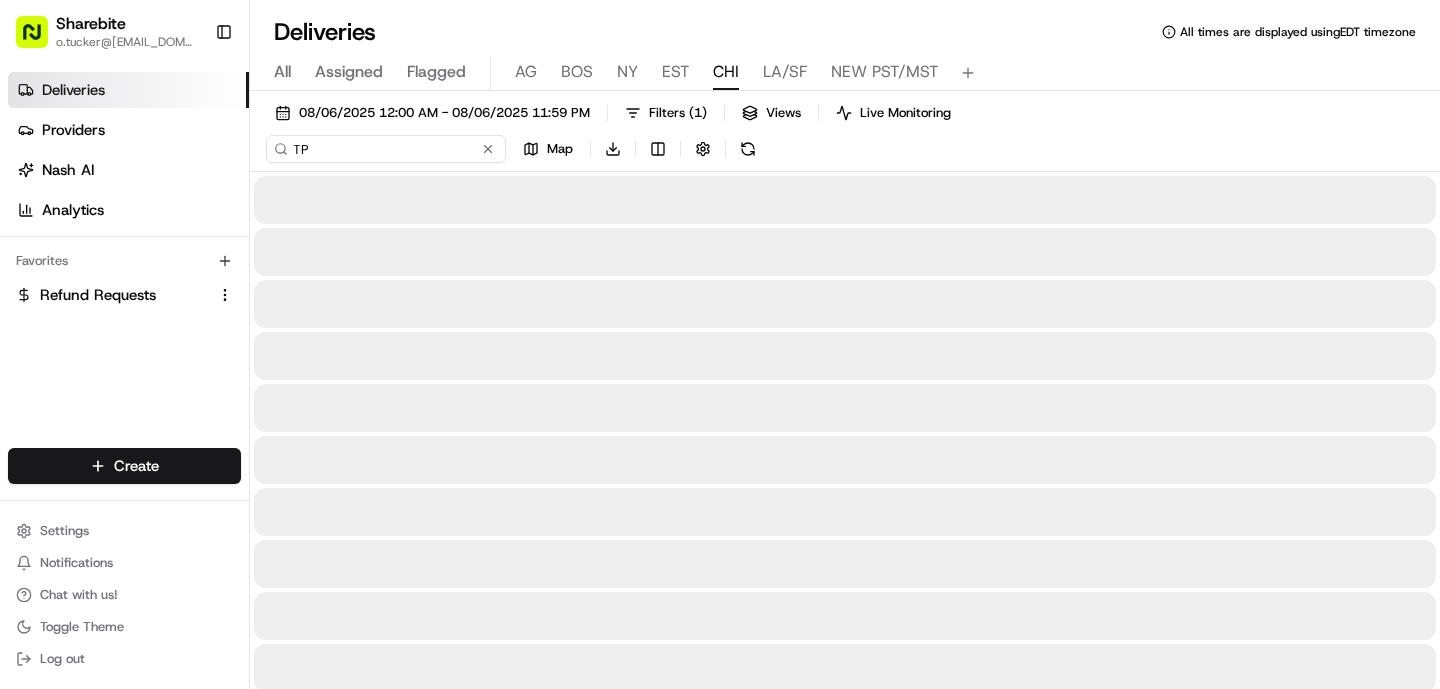 type on "G" 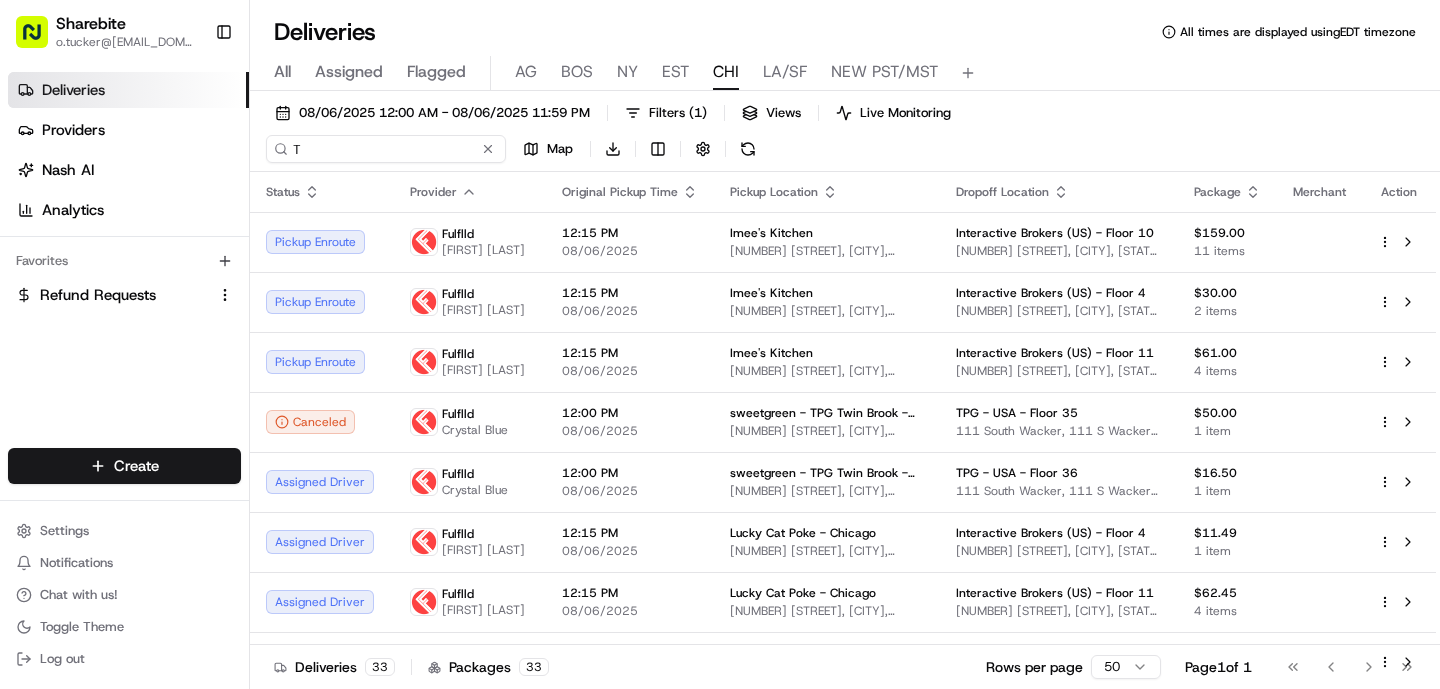 type on "TPG" 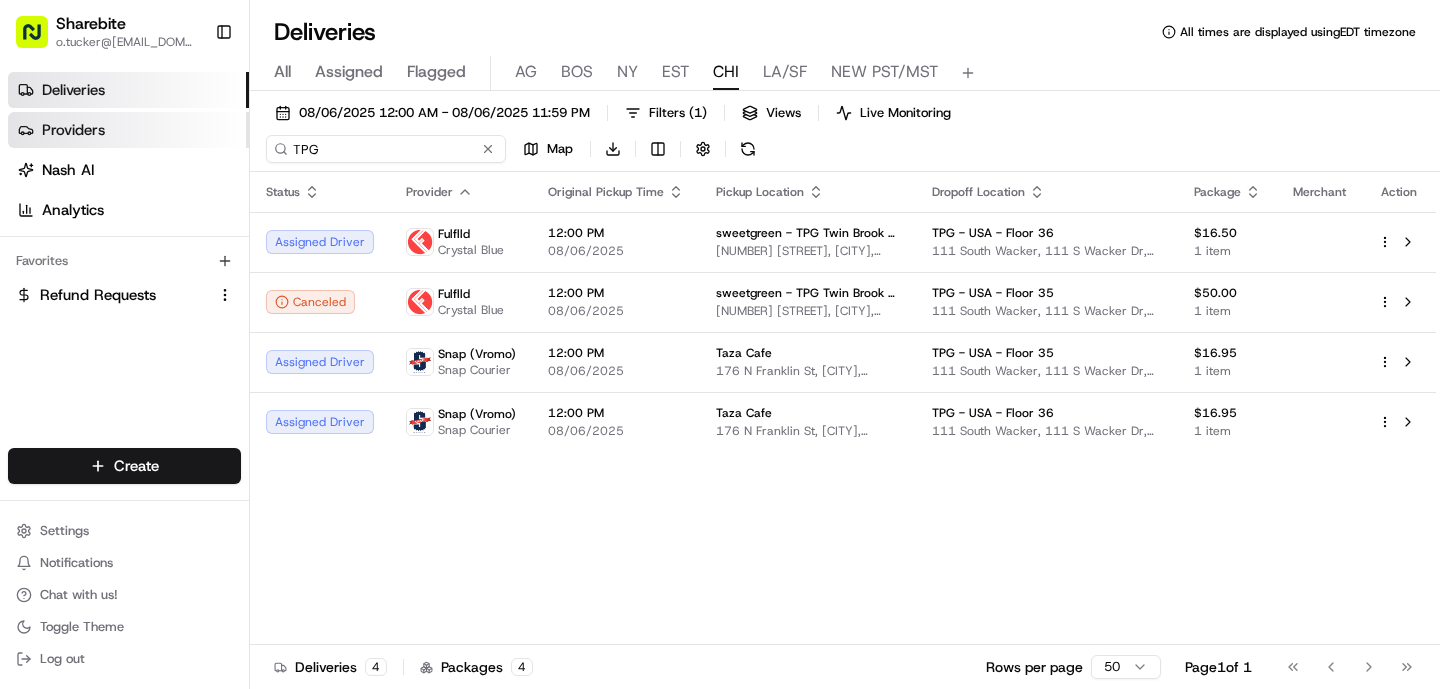 drag, startPoint x: 370, startPoint y: 152, endPoint x: 195, endPoint y: 136, distance: 175.7299 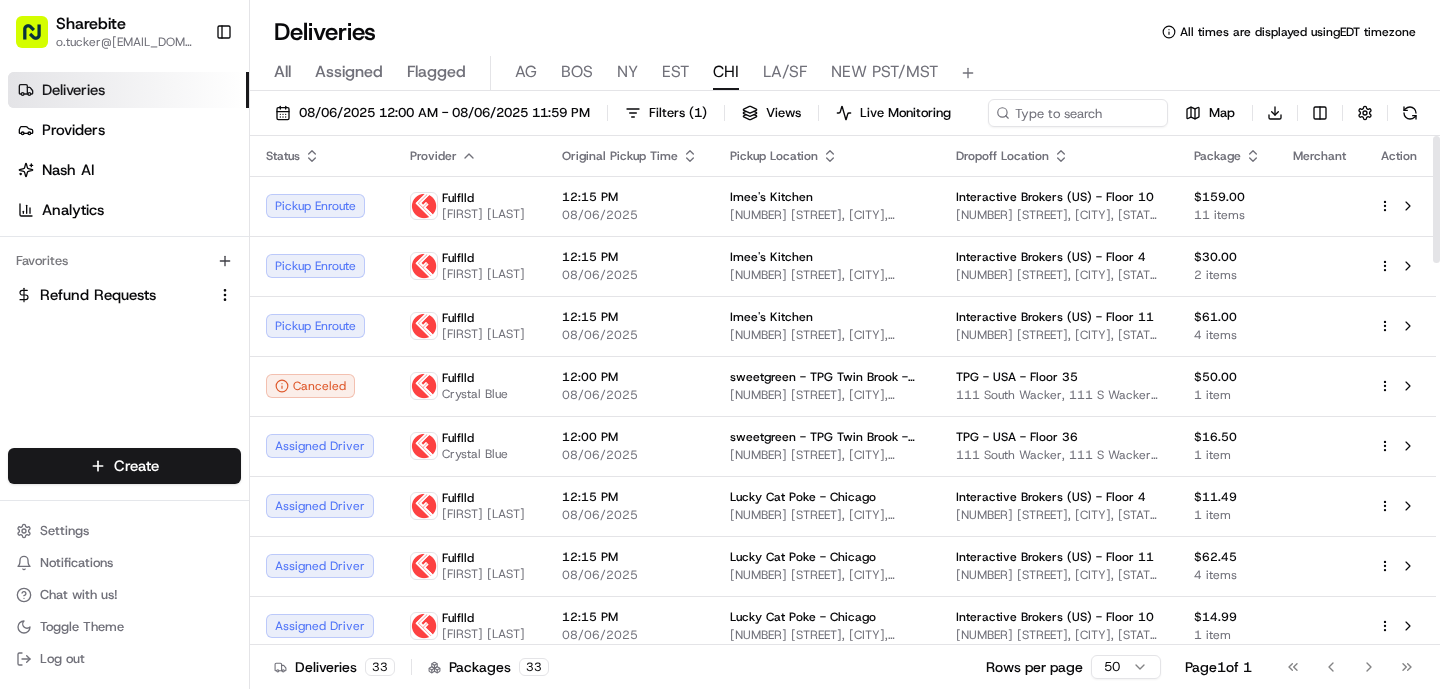 click on "08/06/2025 12:00 AM - 08/06/2025 11:59 PM Filters ( 1 ) Views Live Monitoring Map Download" at bounding box center [845, 117] 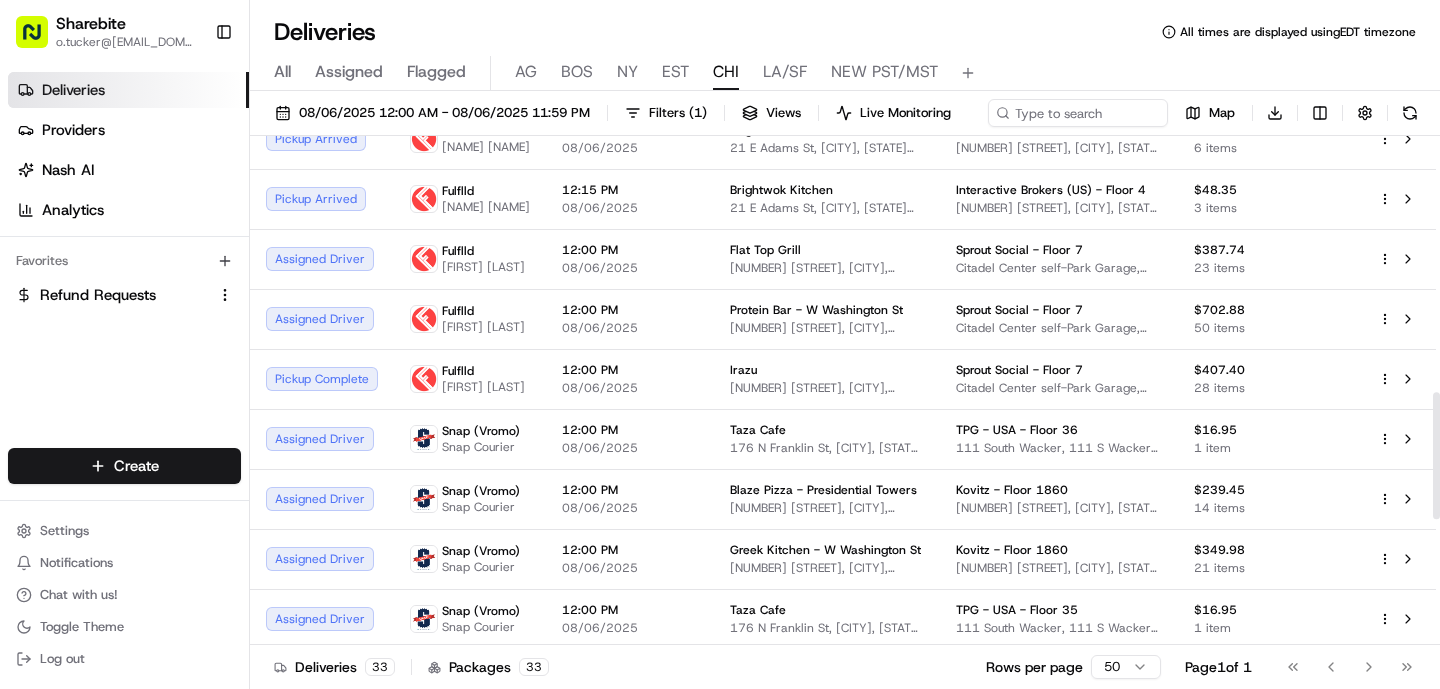 scroll, scrollTop: 1028, scrollLeft: 0, axis: vertical 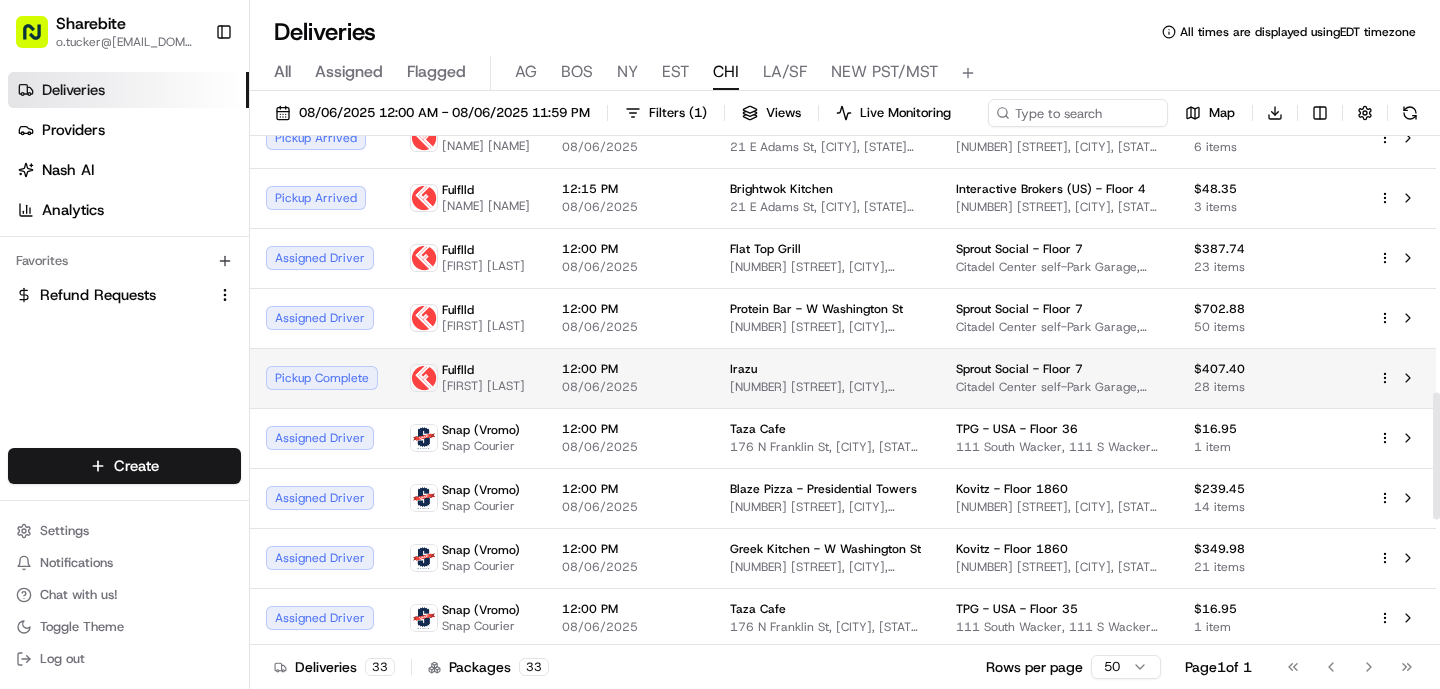 click on "Fulflld" at bounding box center [483, 370] 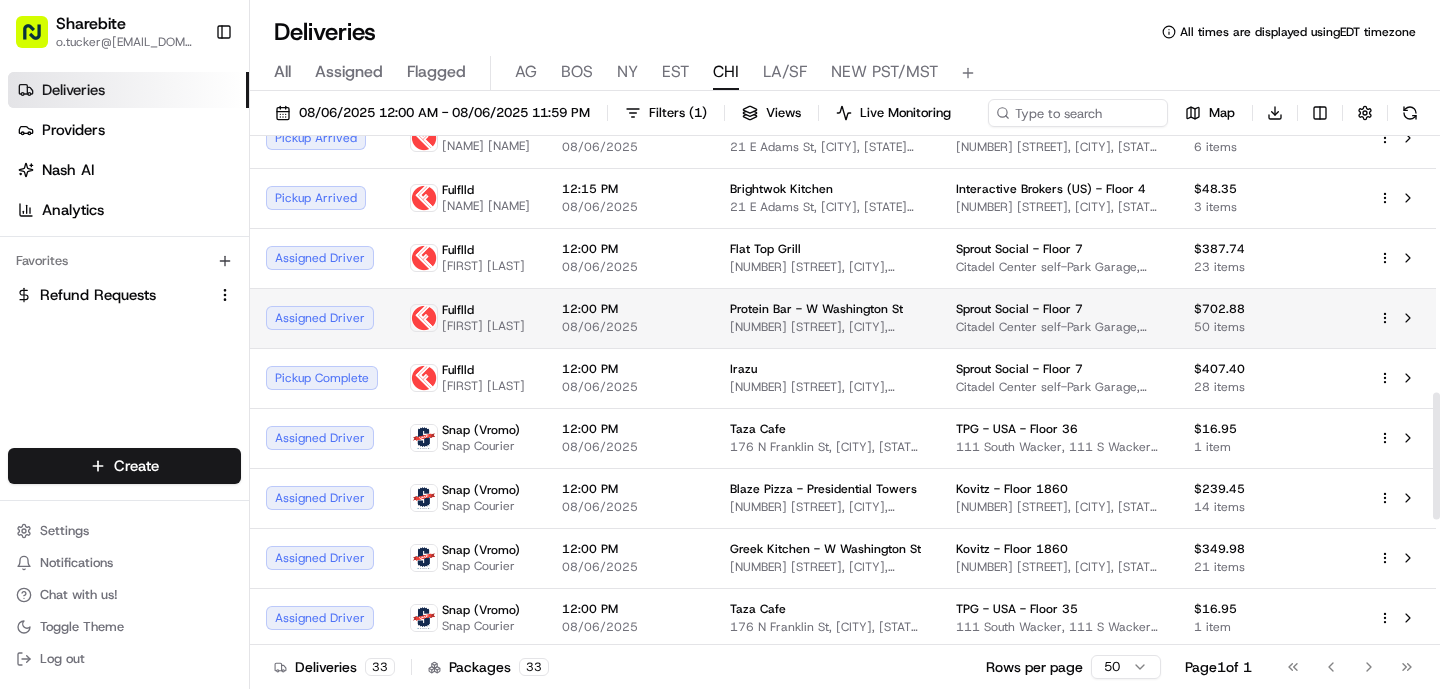 click on "[FIRST] [LAST]" at bounding box center (483, 326) 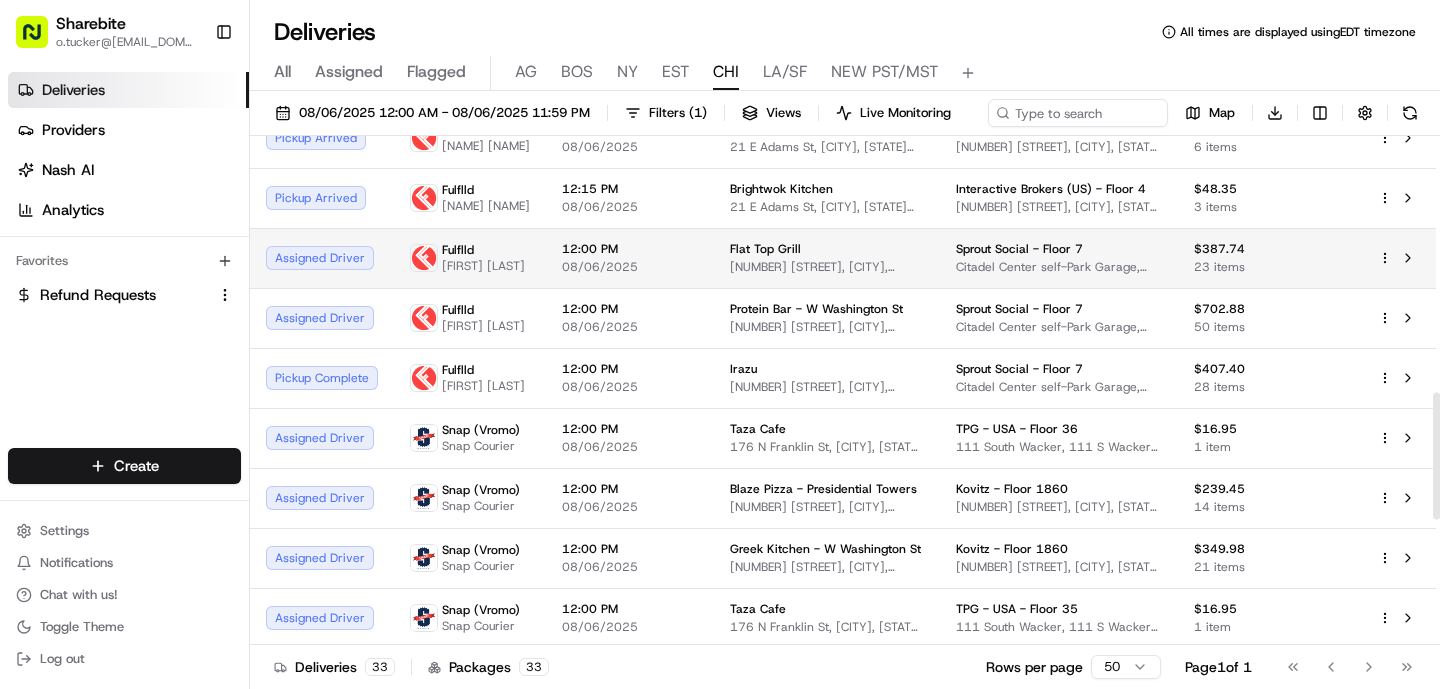click on "Fulflld" at bounding box center (458, 250) 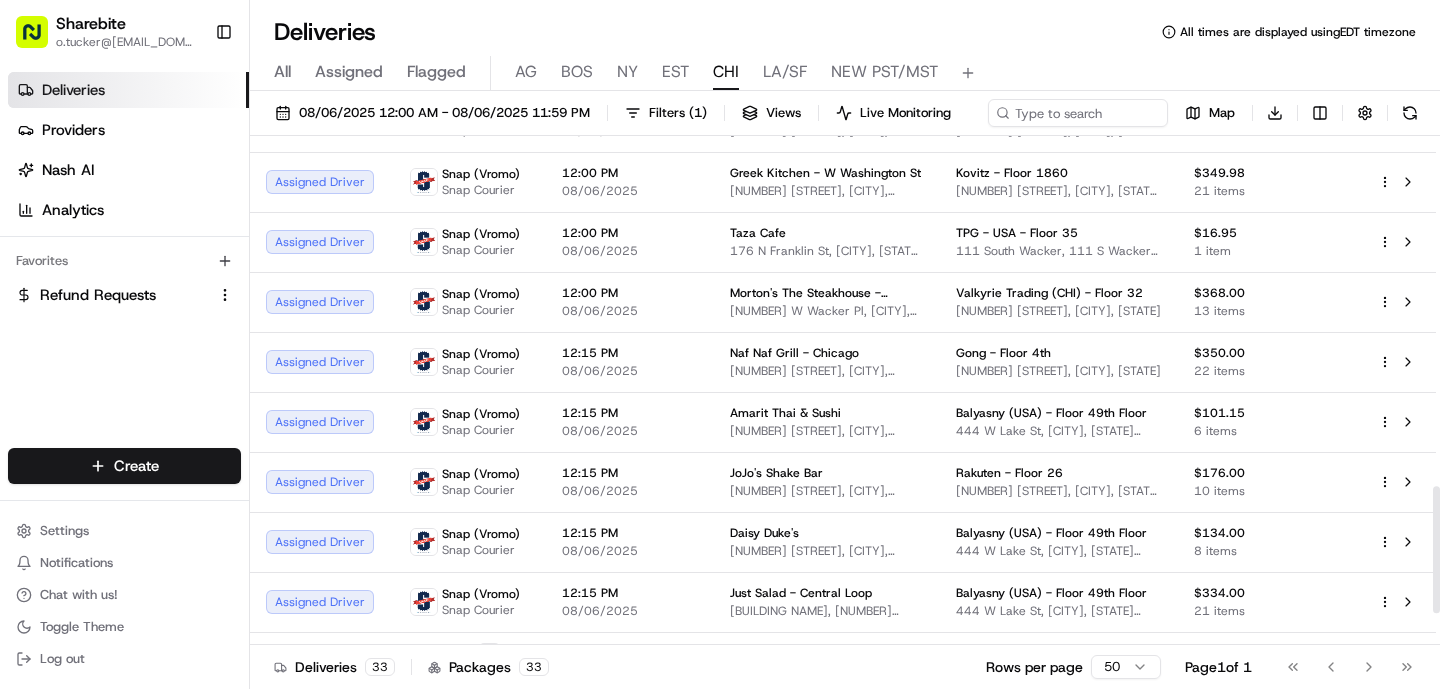 scroll, scrollTop: 1530, scrollLeft: 0, axis: vertical 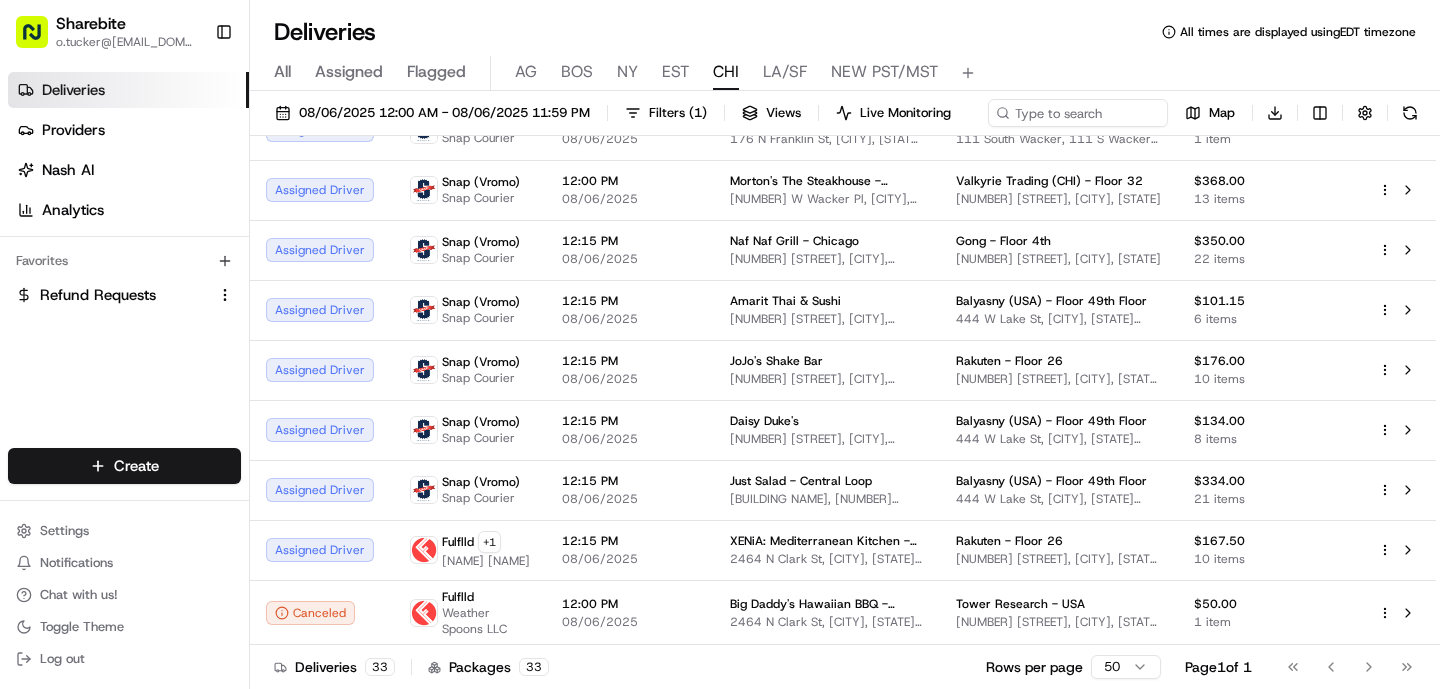 click on "All Assigned Flagged AG BOS NY EST CHI LA/SF NEW PST/MST" at bounding box center (845, 73) 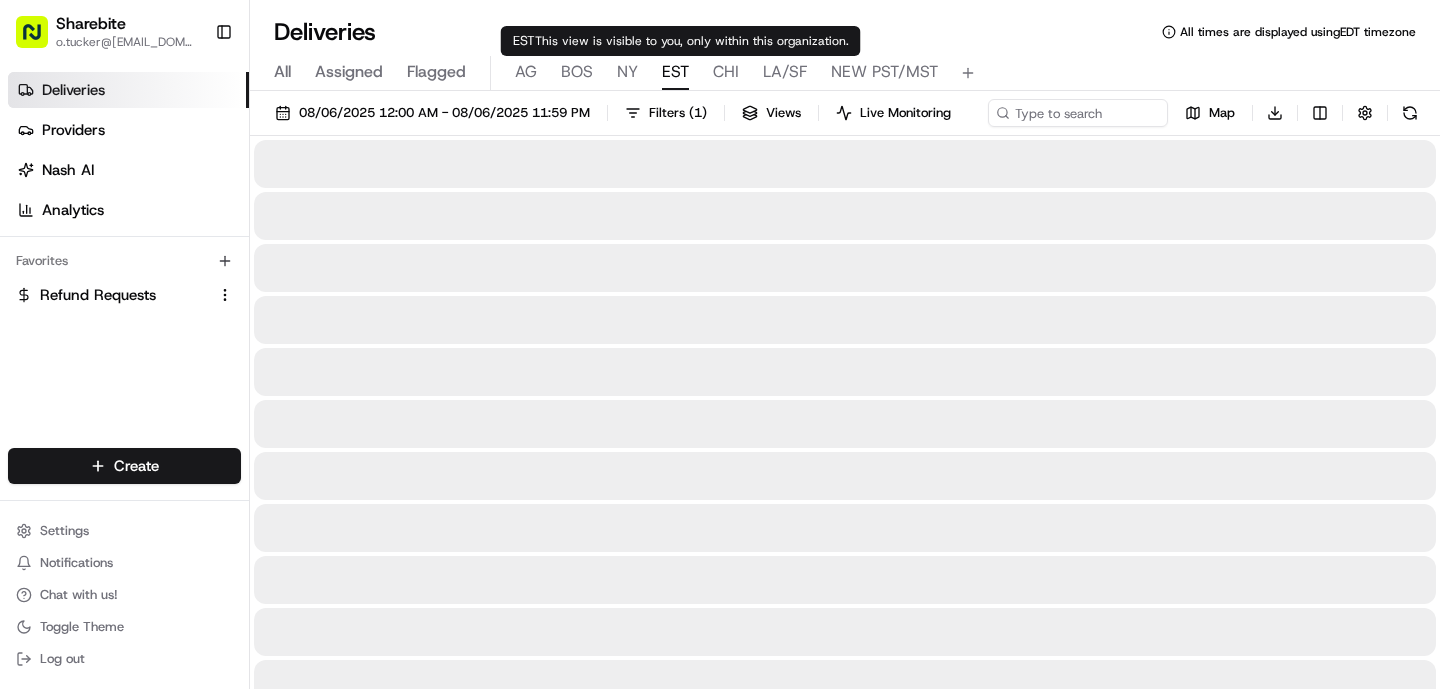 click on "EST" at bounding box center [675, 72] 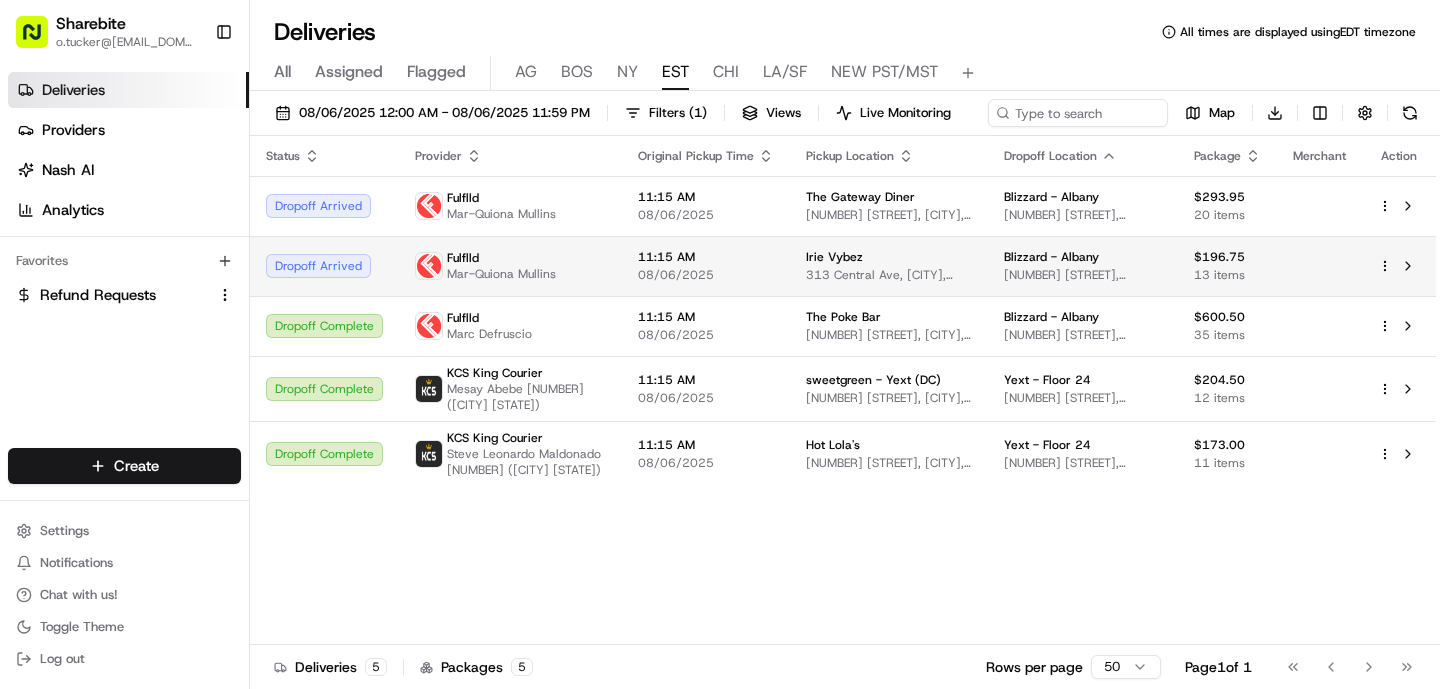 click on "11:15 AM 08/06/2025" at bounding box center [706, 266] 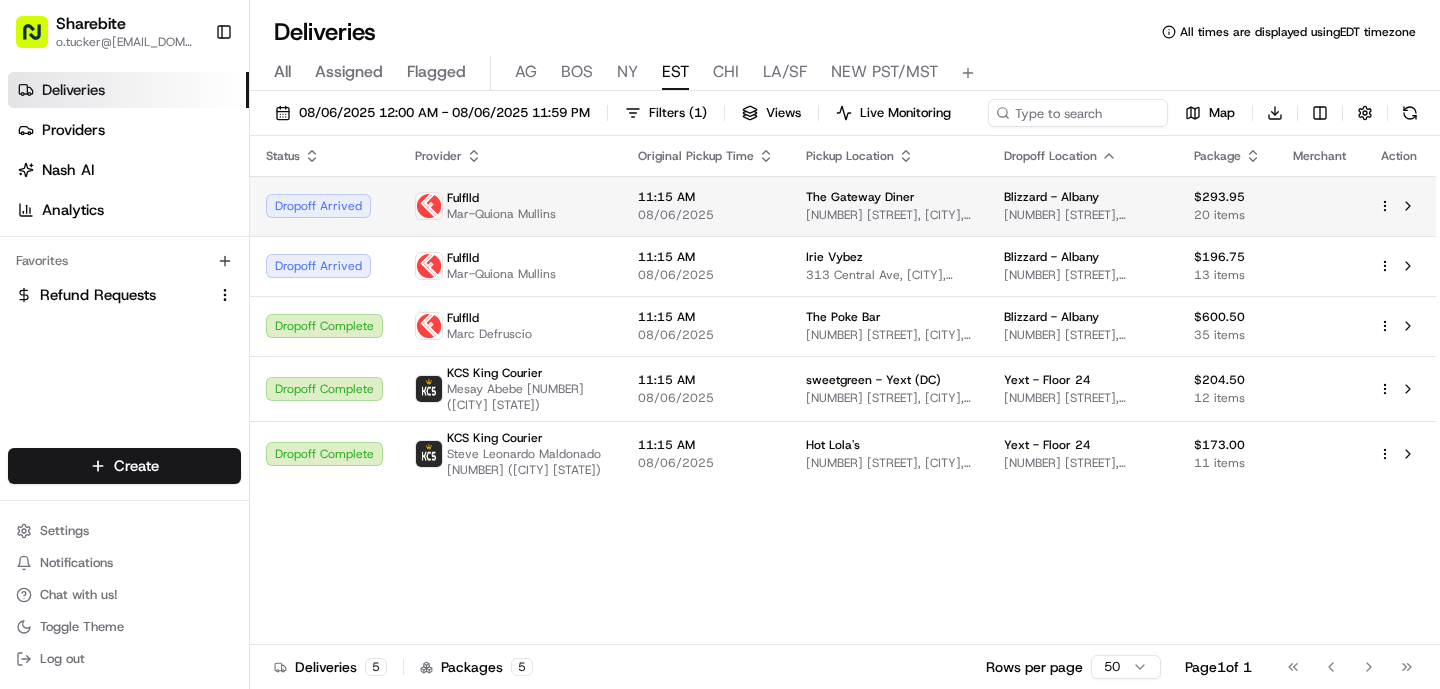 click on "Fulflld Mar-Quiona Mullins" at bounding box center [510, 206] 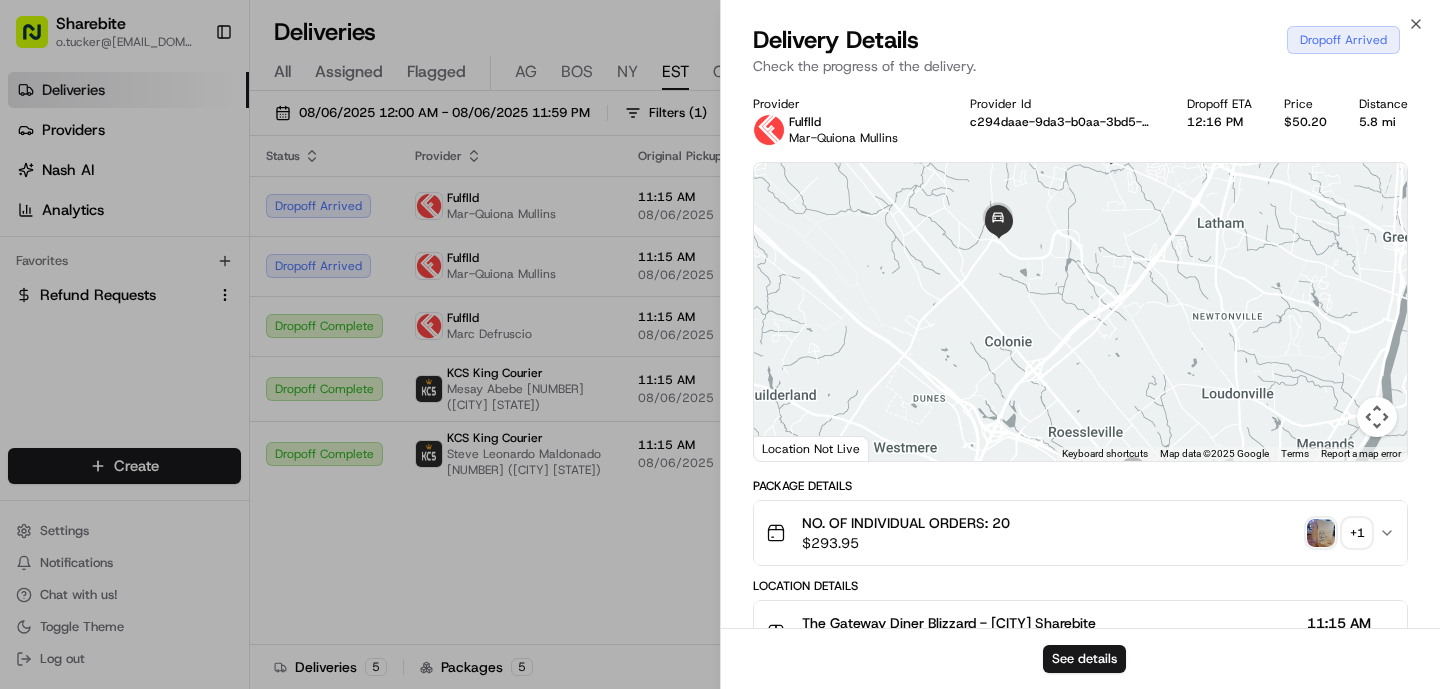drag, startPoint x: 935, startPoint y: 217, endPoint x: 934, endPoint y: 295, distance: 78.00641 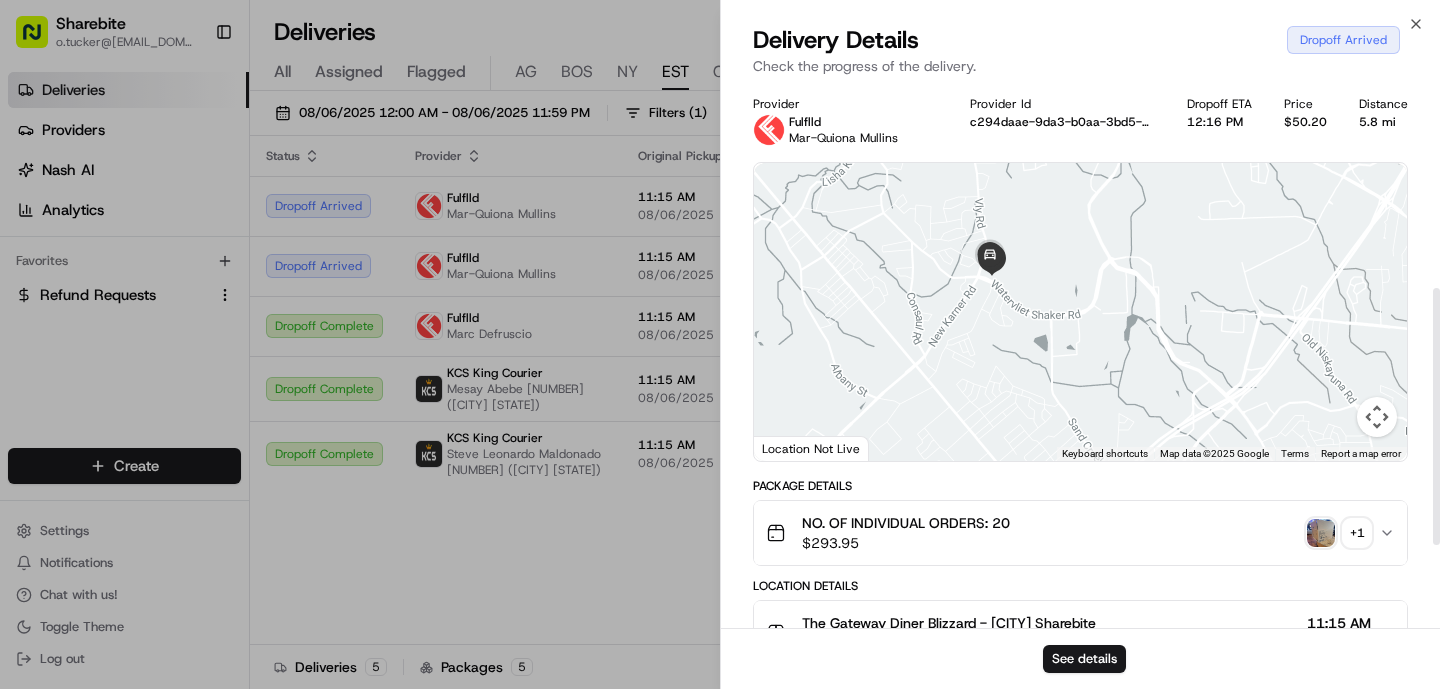 scroll, scrollTop: 606, scrollLeft: 0, axis: vertical 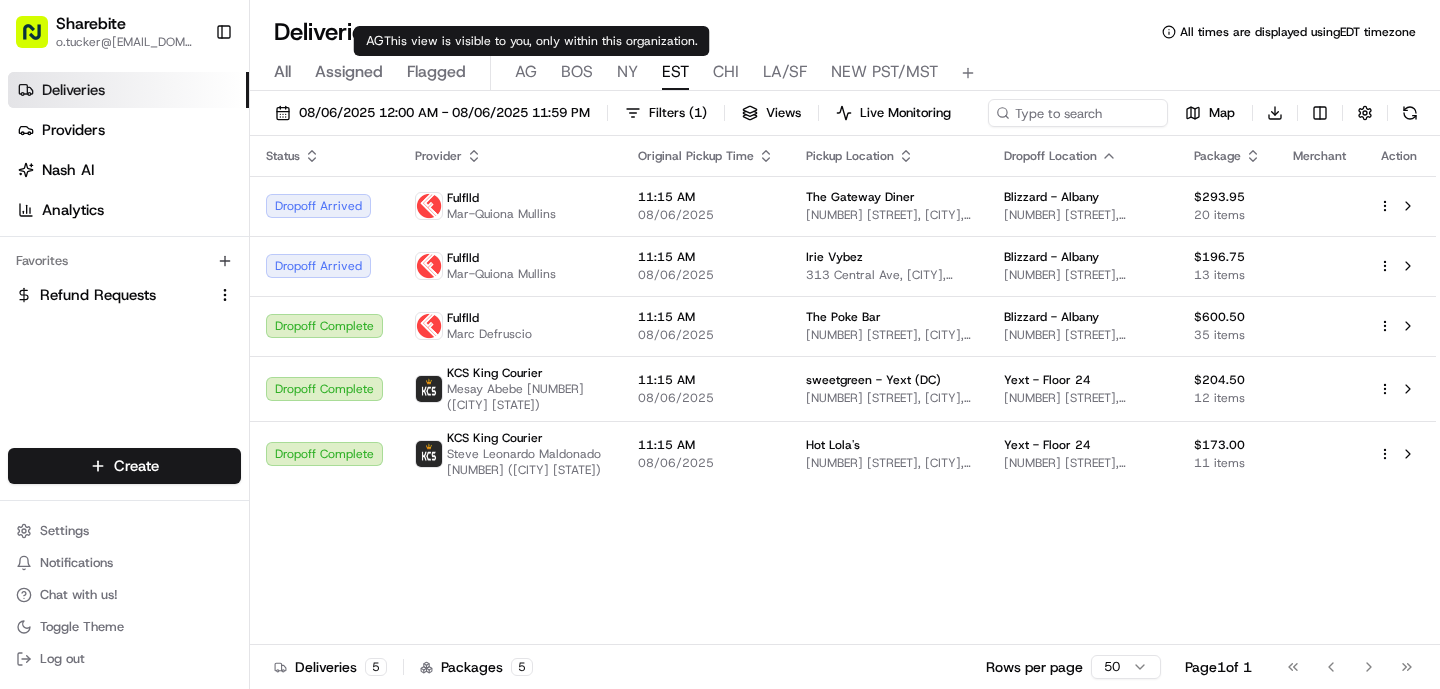 click on "BOS" at bounding box center (577, 72) 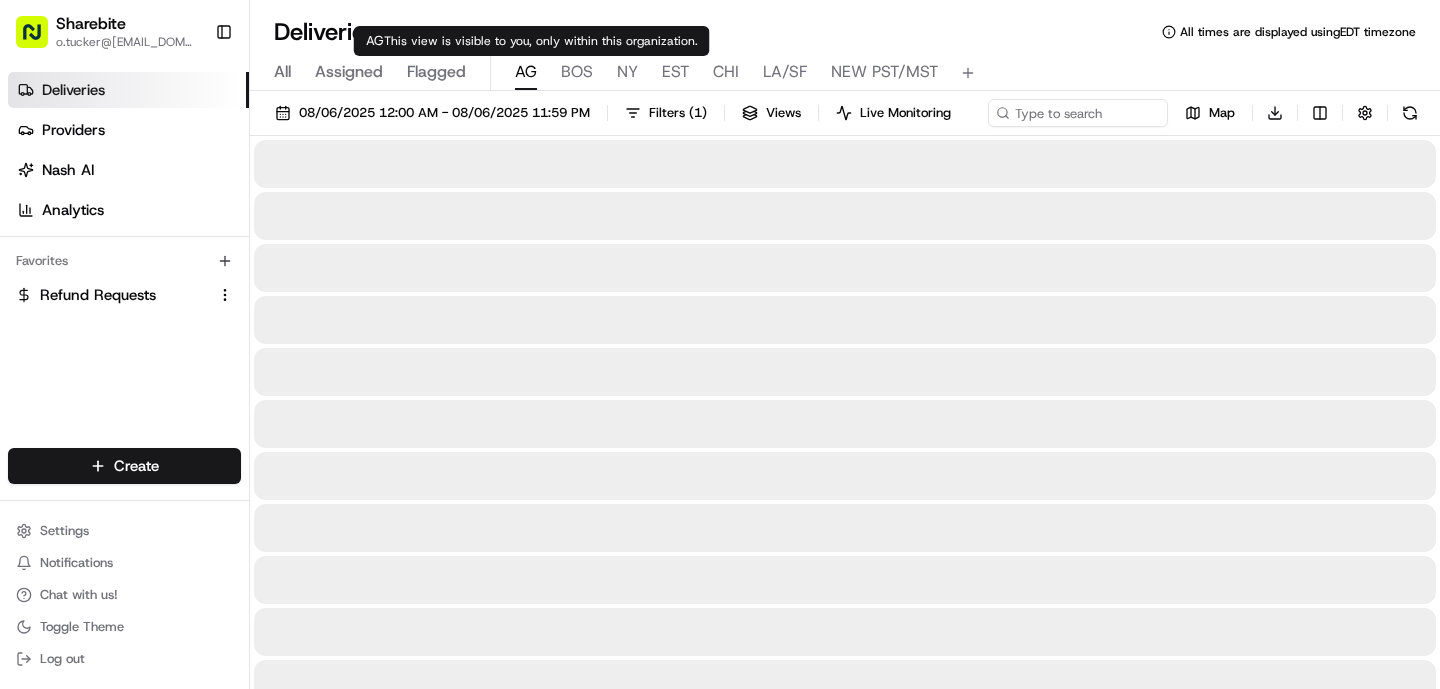 click on "AG" at bounding box center [526, 72] 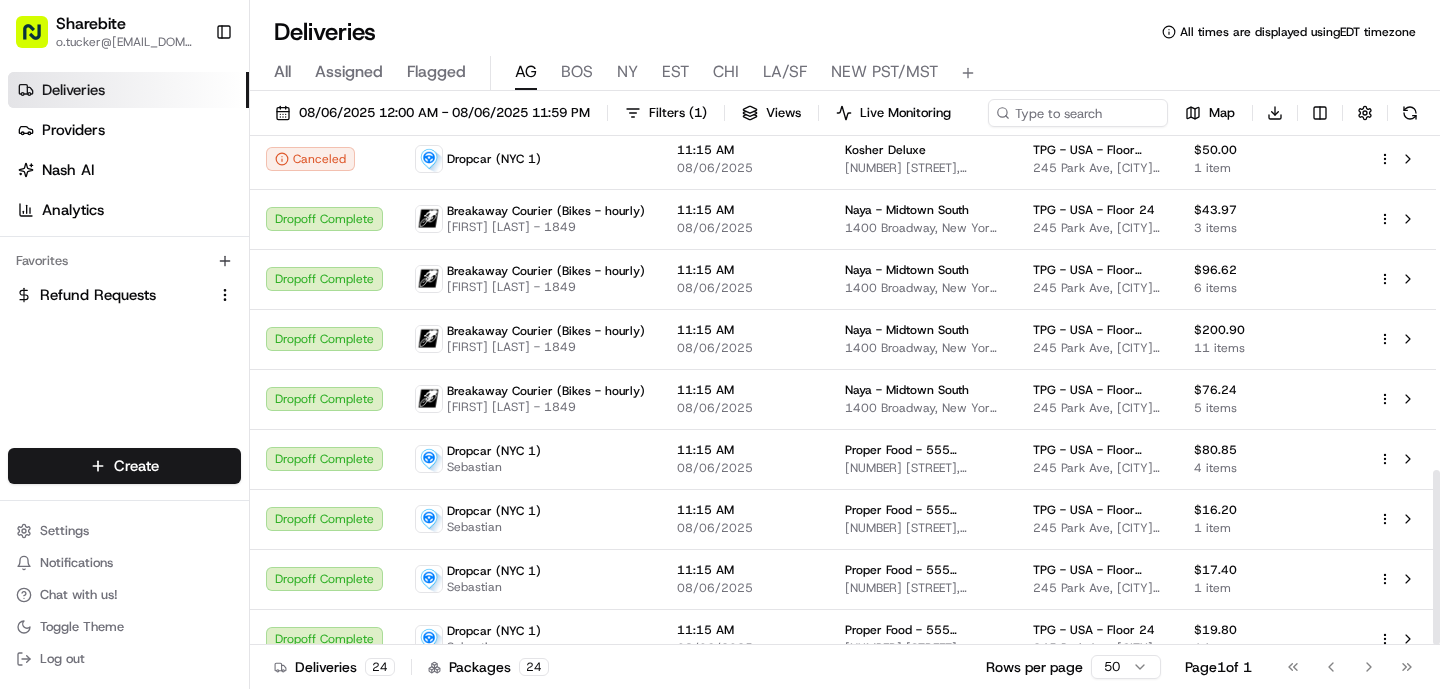 scroll, scrollTop: 971, scrollLeft: 0, axis: vertical 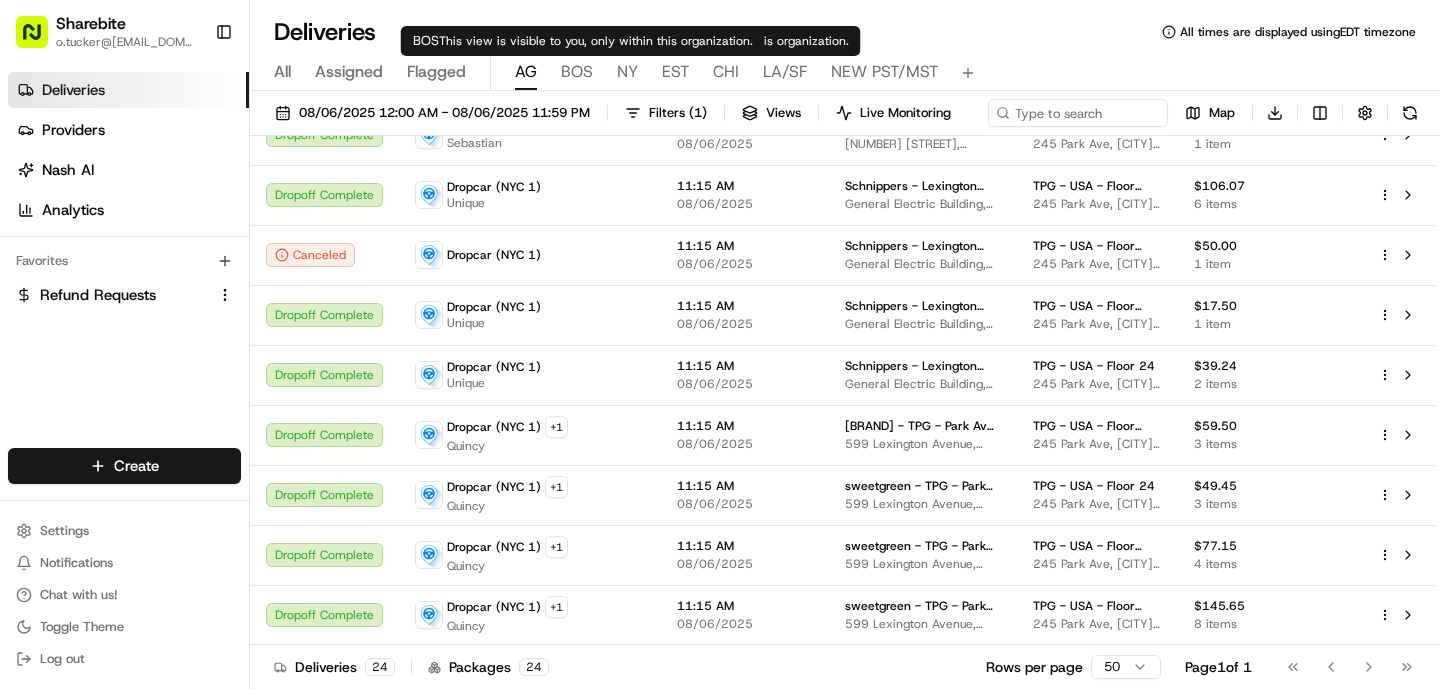 click on "BOS" at bounding box center [577, 72] 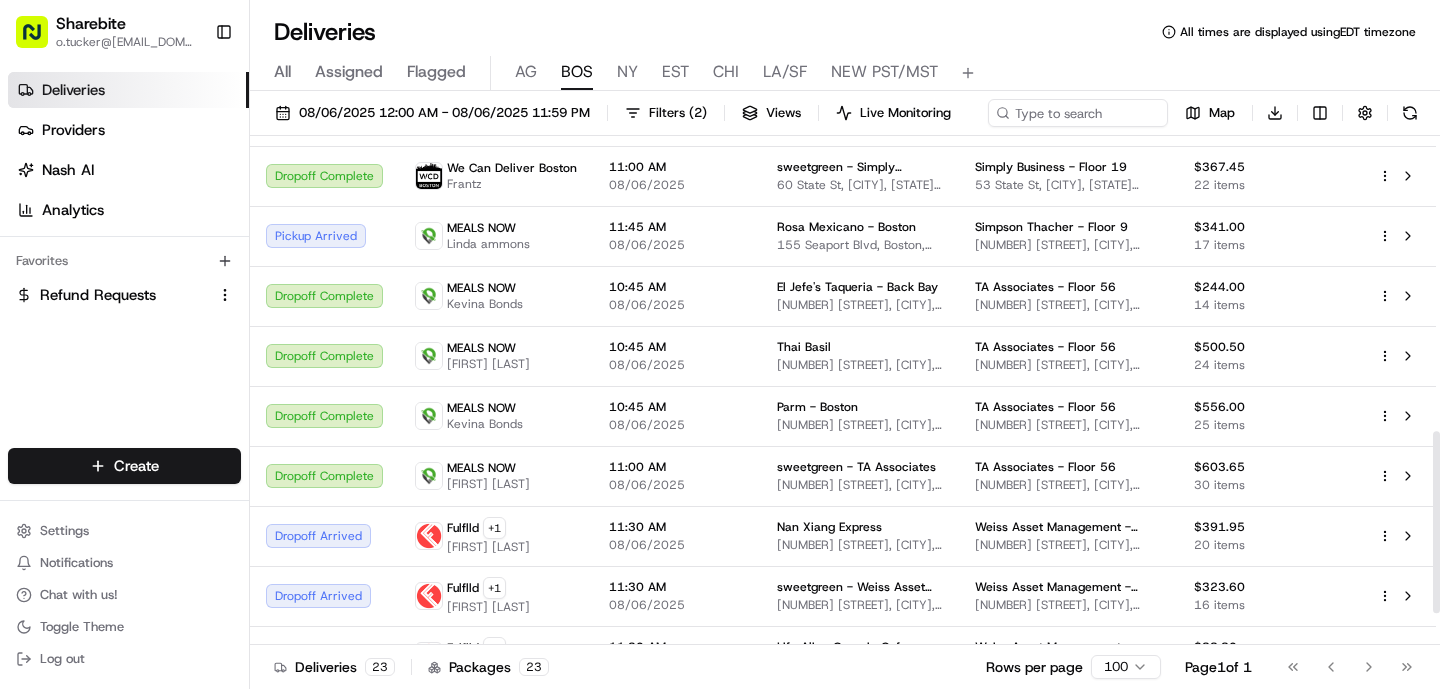 scroll, scrollTop: 911, scrollLeft: 0, axis: vertical 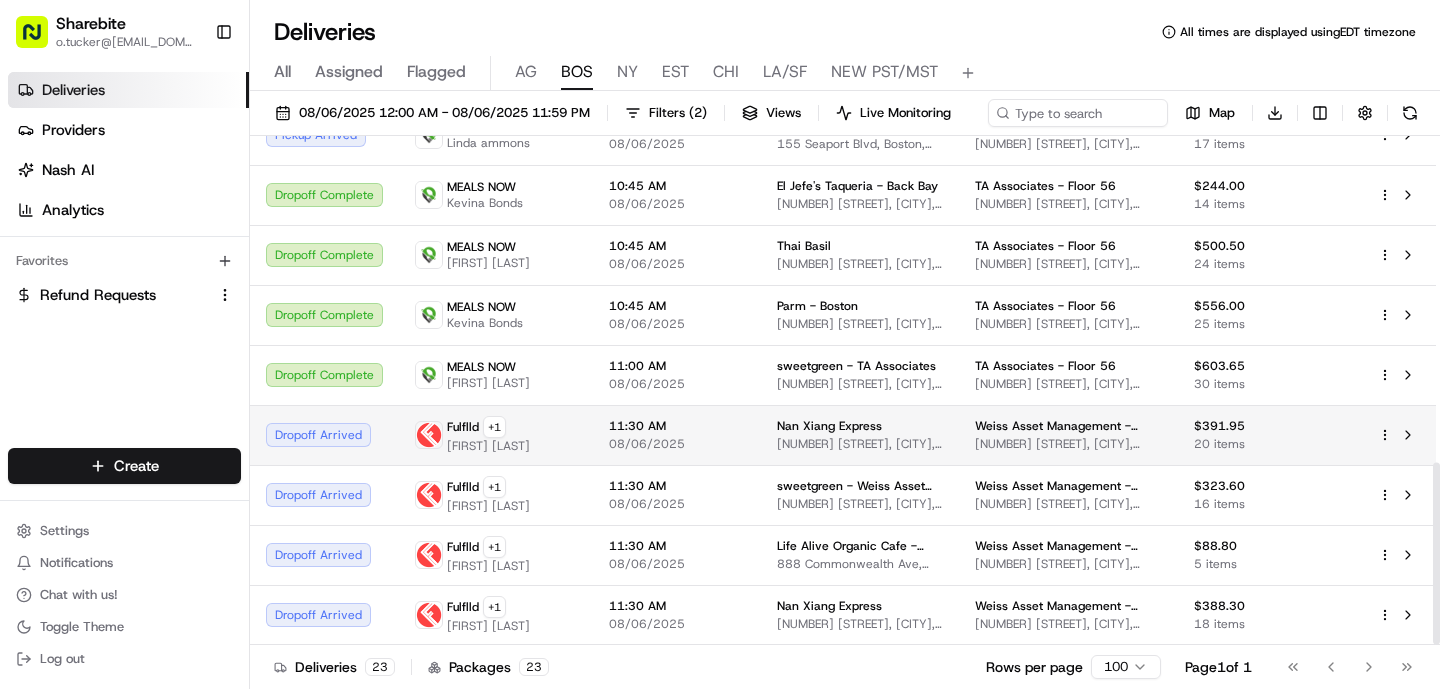 click on "08/06/2025" at bounding box center [677, 444] 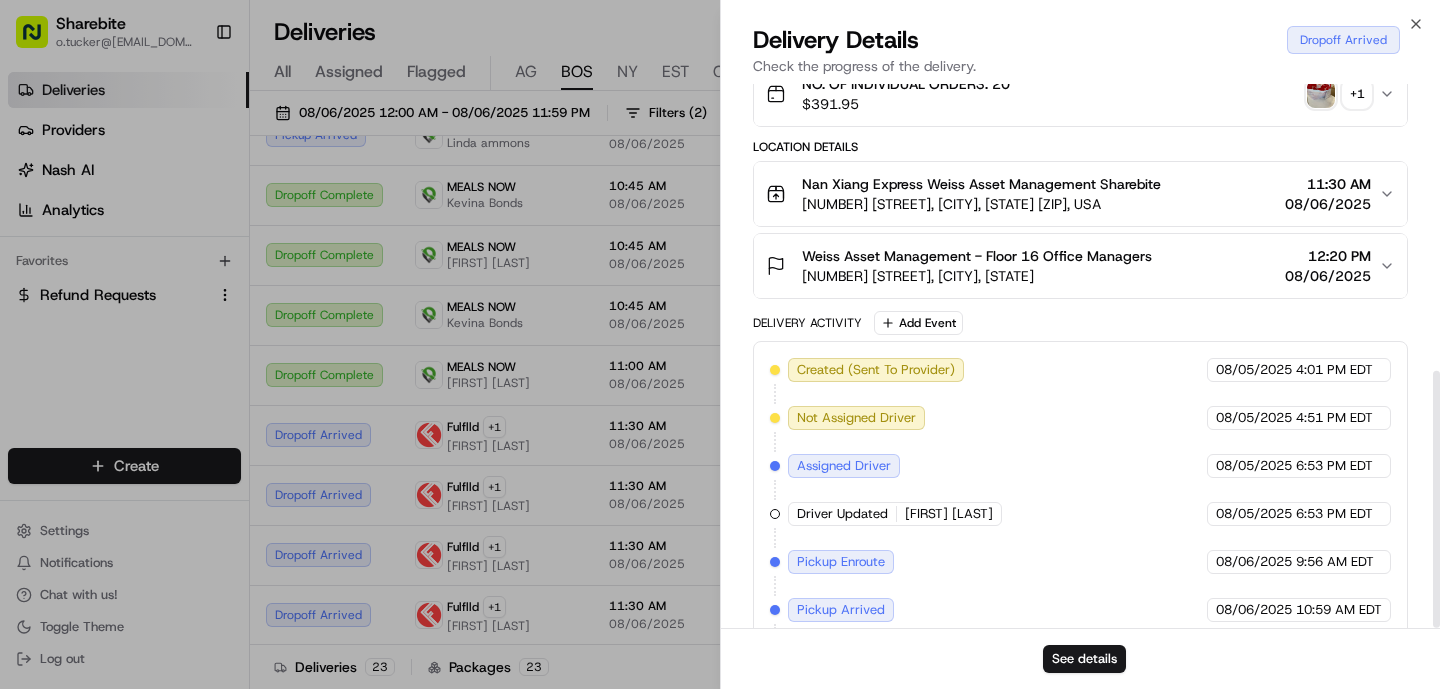 scroll, scrollTop: 606, scrollLeft: 0, axis: vertical 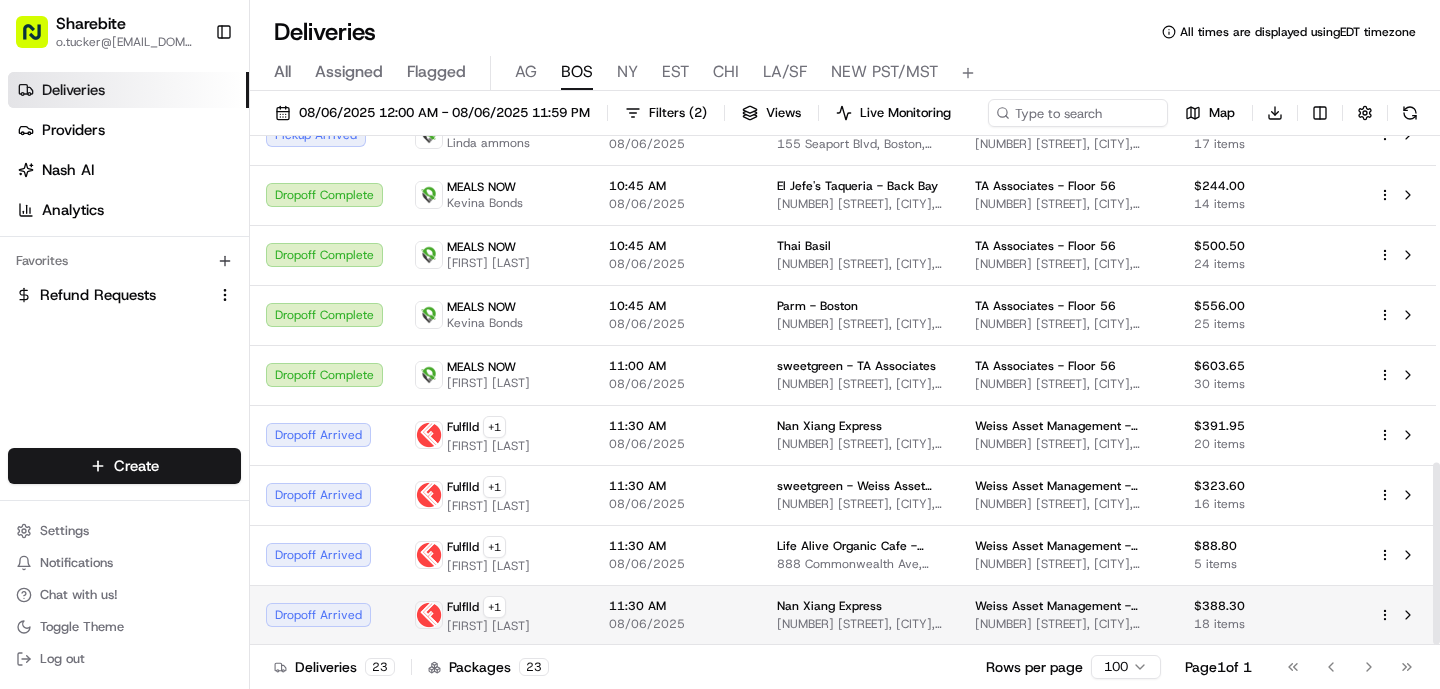 click on "08/06/2025" at bounding box center [677, 624] 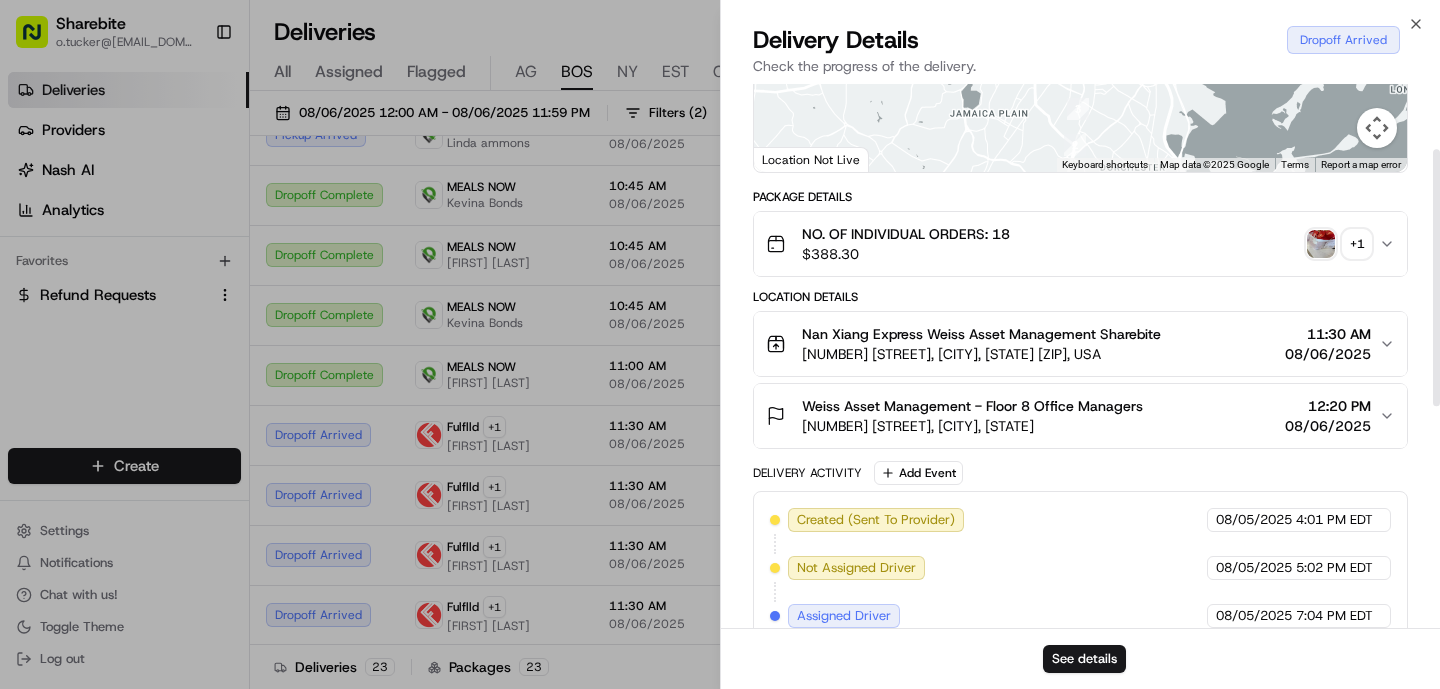 scroll, scrollTop: 606, scrollLeft: 0, axis: vertical 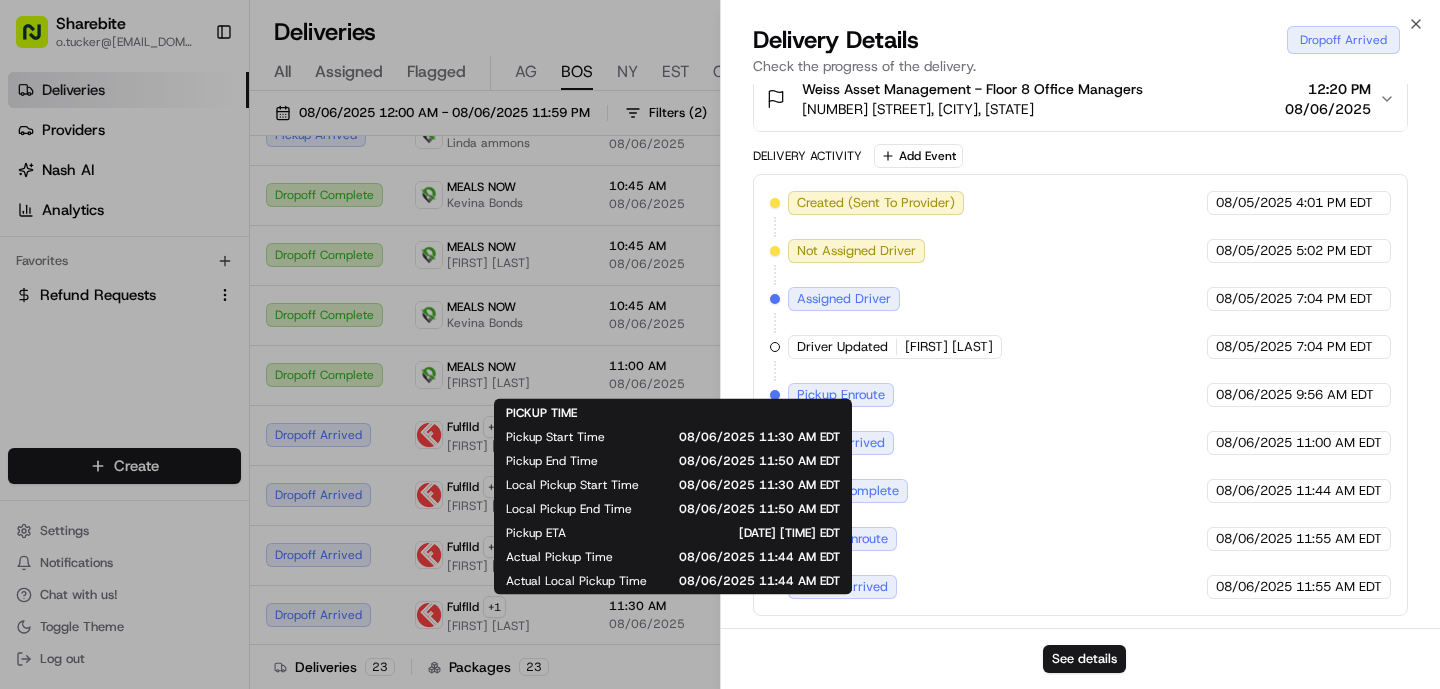click on "PICKUP TIME Pickup Start Time 08/06/2025 11:30 AM EDT Pickup End Time 08/06/2025 11:50 AM EDT Local Pickup Start Time 08/06/2025 11:30 AM EDT Local Pickup End Time 08/06/2025 11:50 AM EDT Pickup ETA 08/06/2025 11:48 AM EDT Actual Pickup Time 08/06/2025 11:44 AM EDT Actual Local Pickup Time 08/06/2025 11:44 AM EDT PICKUP TIME Pickup Start Time 08/06/2025 11:30 AM EDT Pickup End Time 08/06/2025 11:50 AM EDT Local Pickup Start Time 08/06/2025 11:30 AM EDT Local Pickup End Time 08/06/2025 11:50 AM EDT Pickup ETA 08/06/2025 11:48 AM EDT Actual Pickup Time 08/06/2025 11:44 AM EDT Actual Local Pickup Time 08/06/2025 11:44 AM EDT" at bounding box center (673, 497) 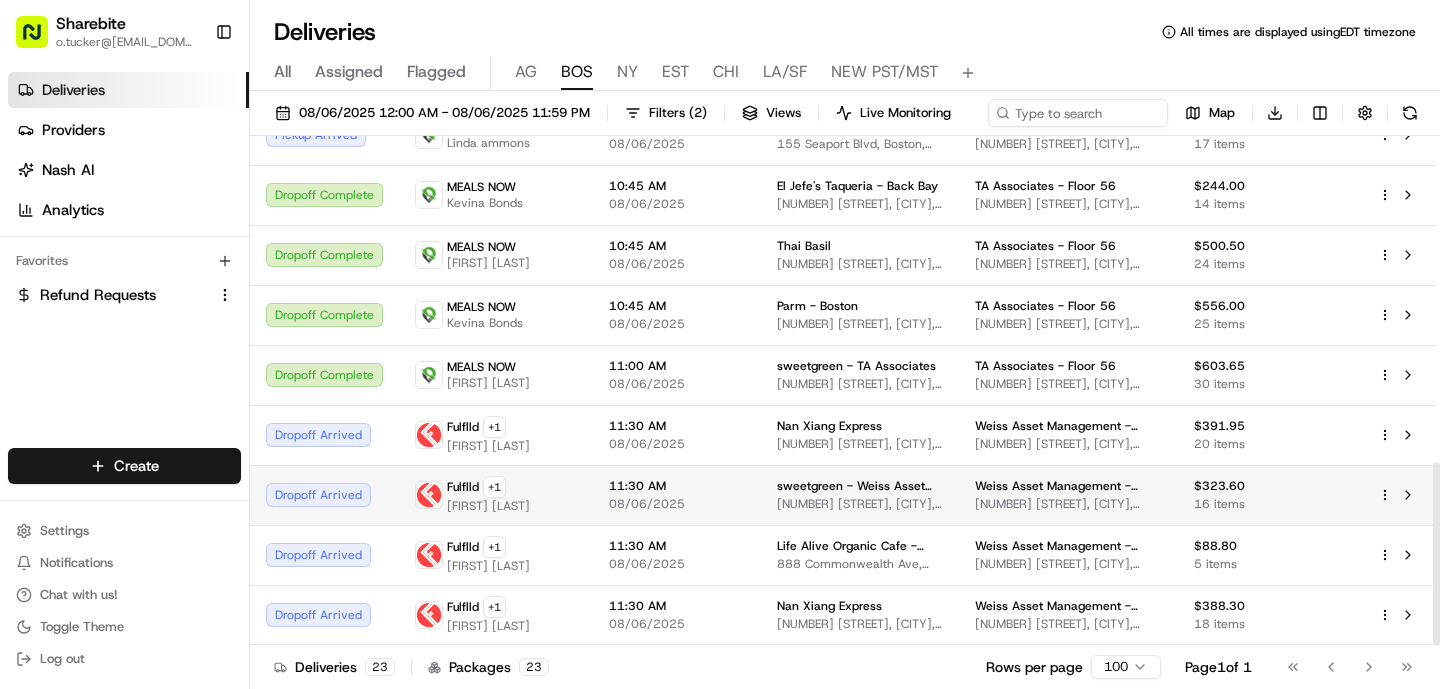 click on "11:30 AM" at bounding box center [677, 486] 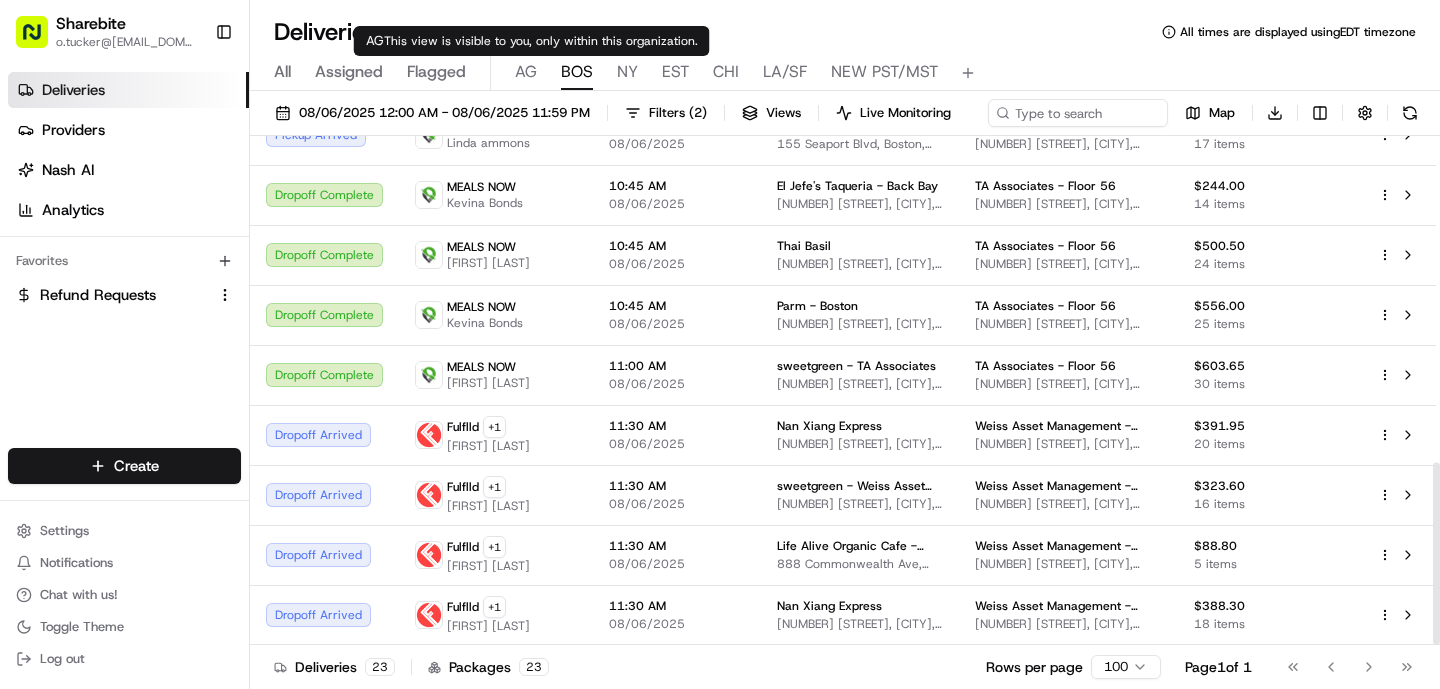 click on "AG" at bounding box center (526, 72) 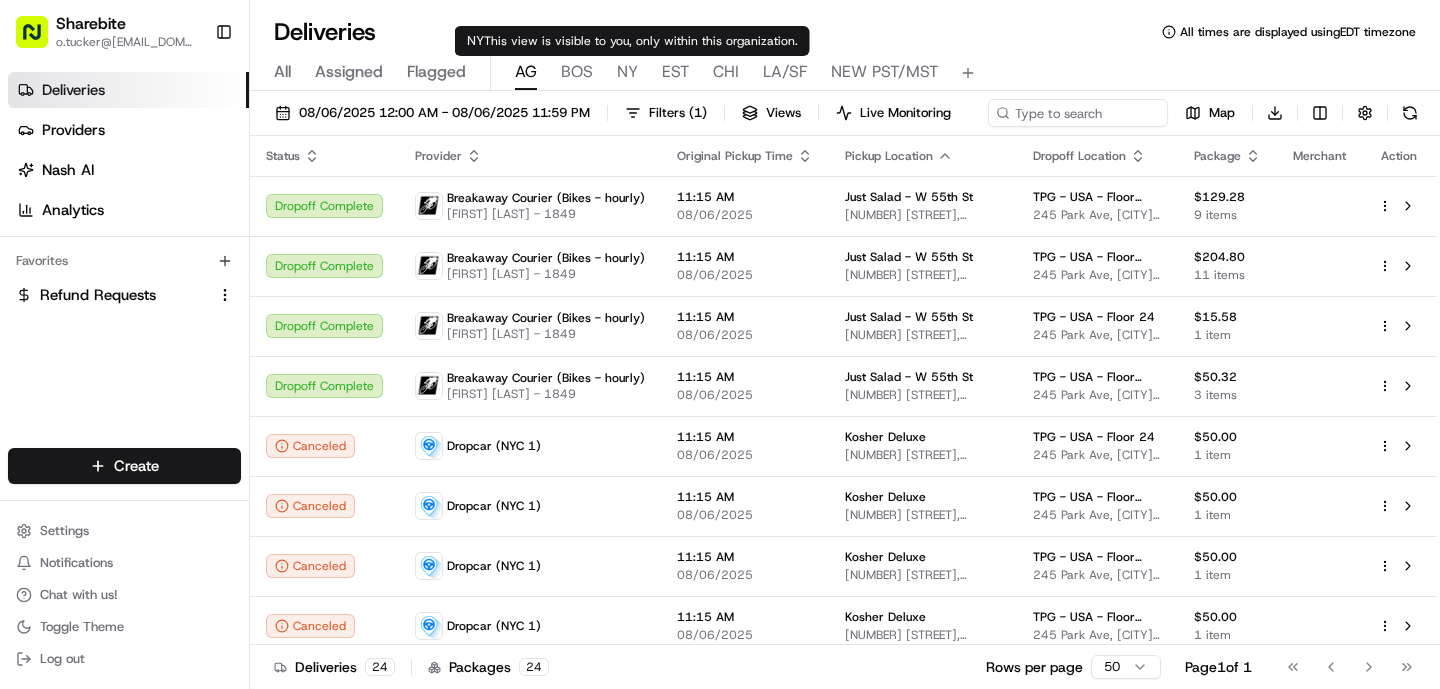 click on "BOS" at bounding box center (577, 72) 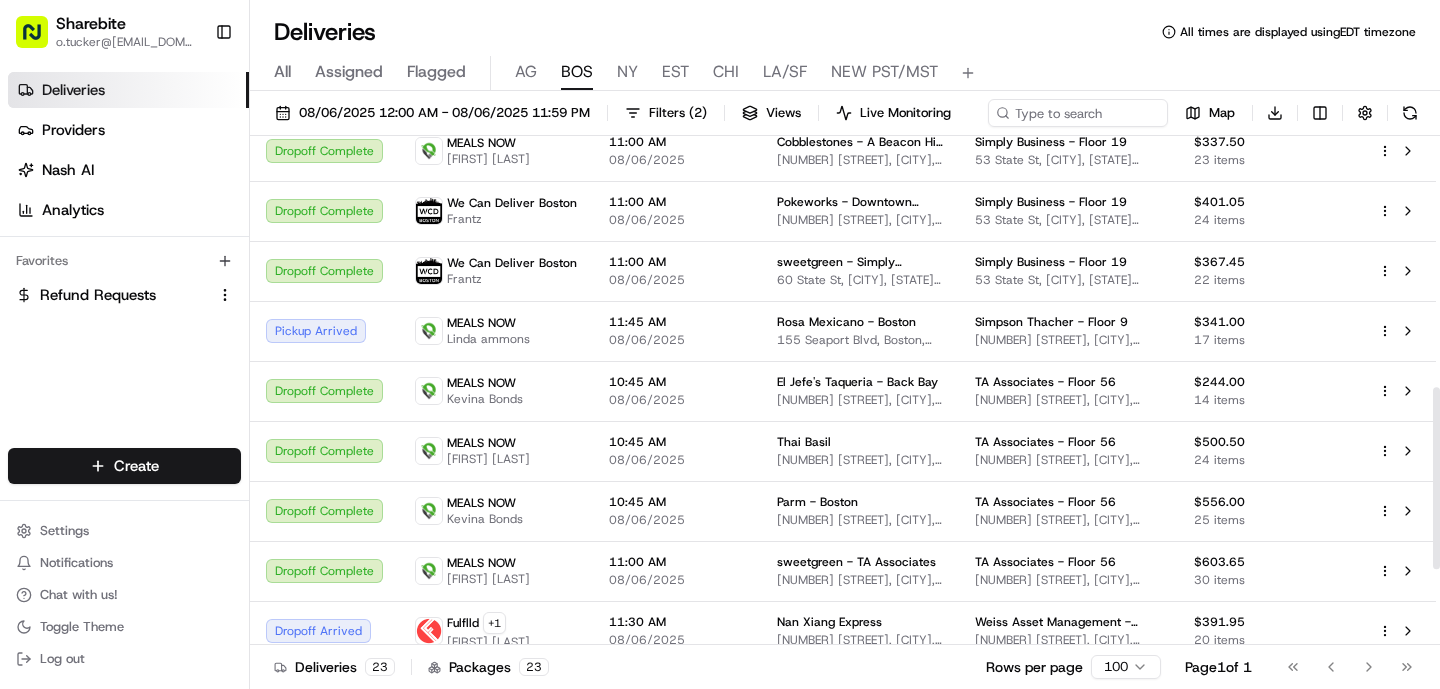 scroll, scrollTop: 911, scrollLeft: 0, axis: vertical 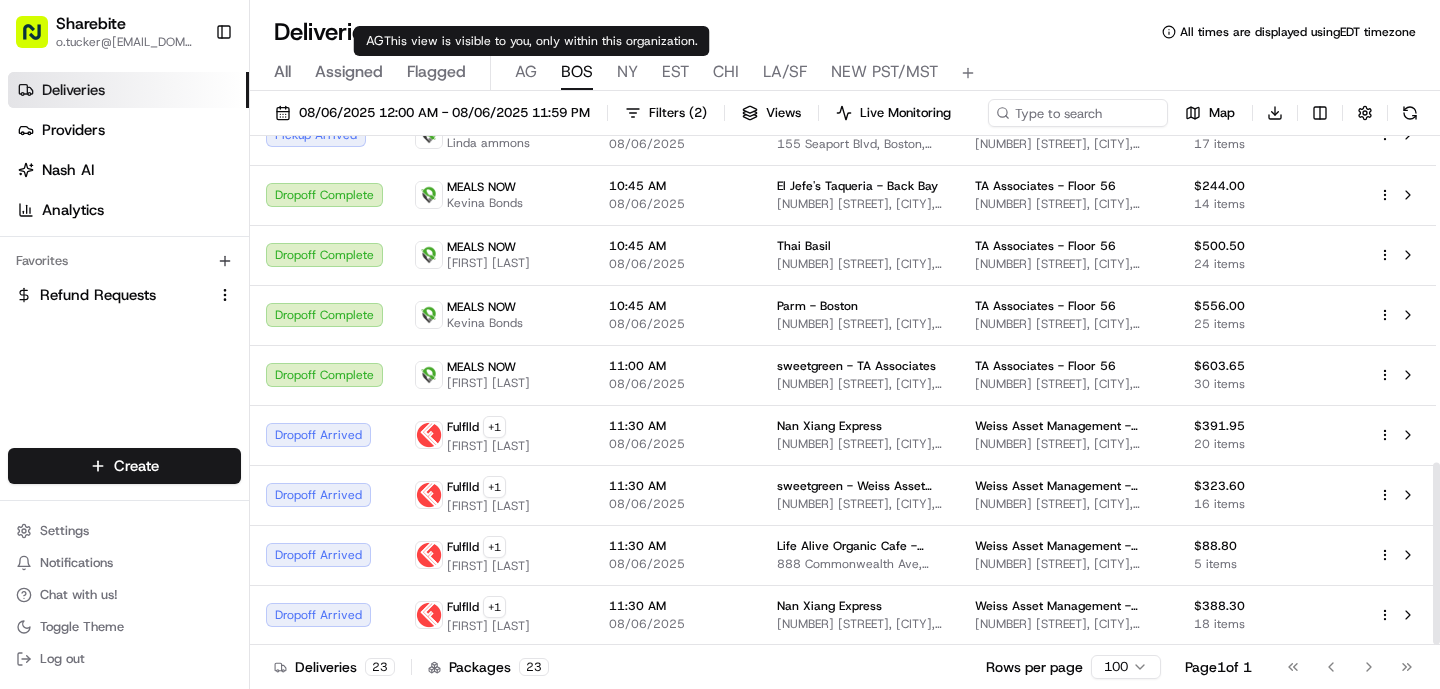 click on "AG" at bounding box center [526, 72] 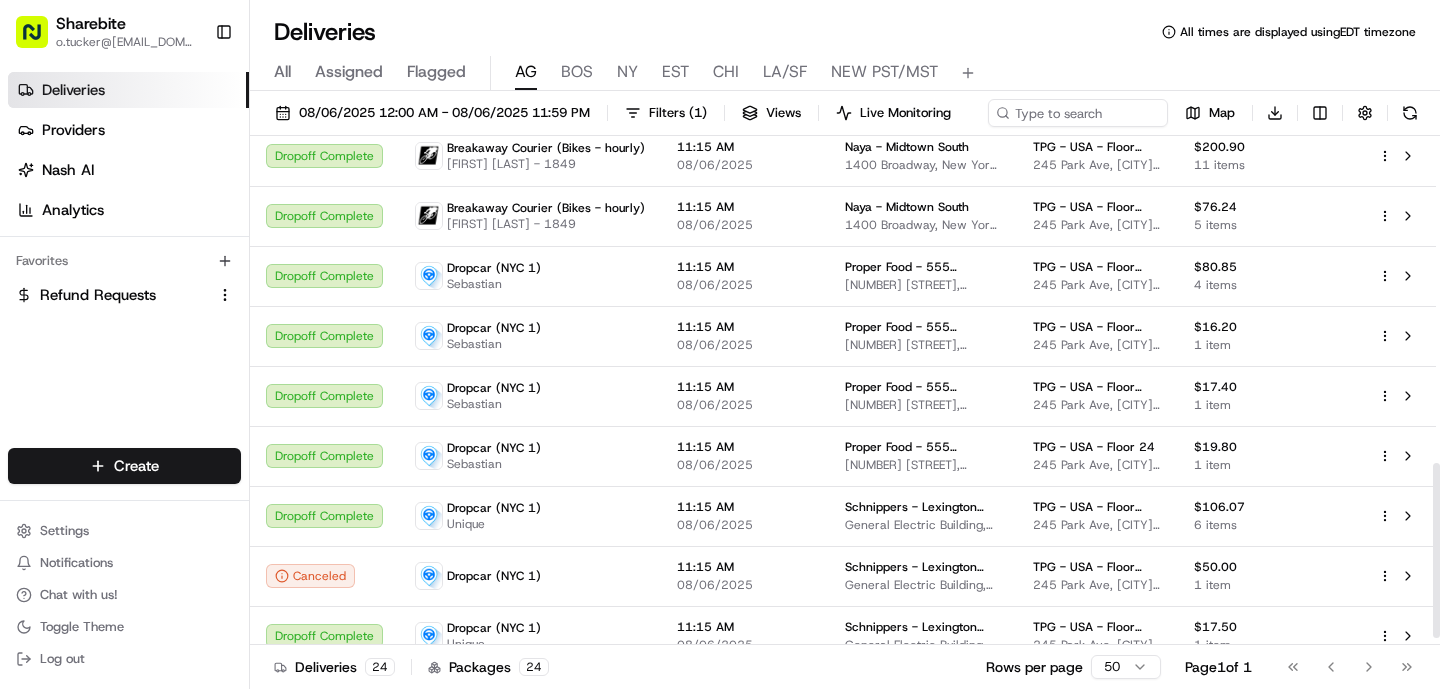 scroll, scrollTop: 971, scrollLeft: 0, axis: vertical 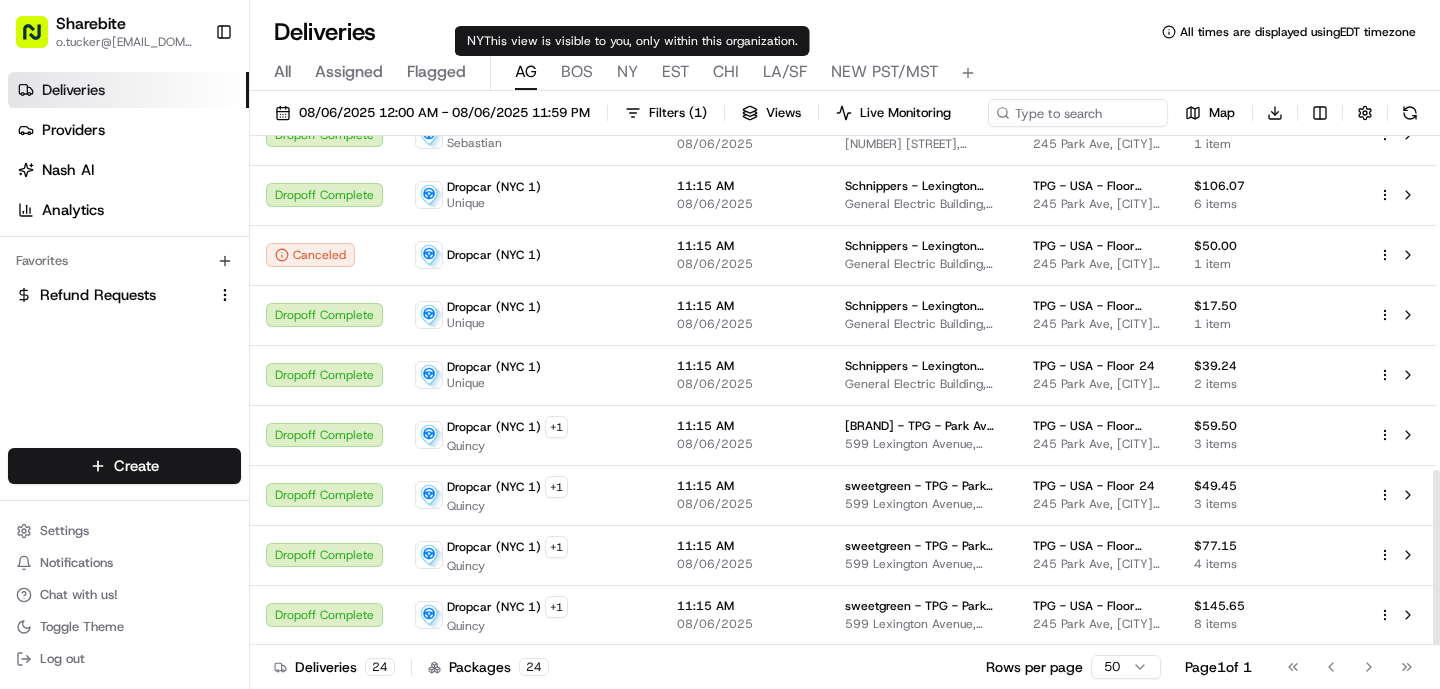 click on "NY" at bounding box center (627, 72) 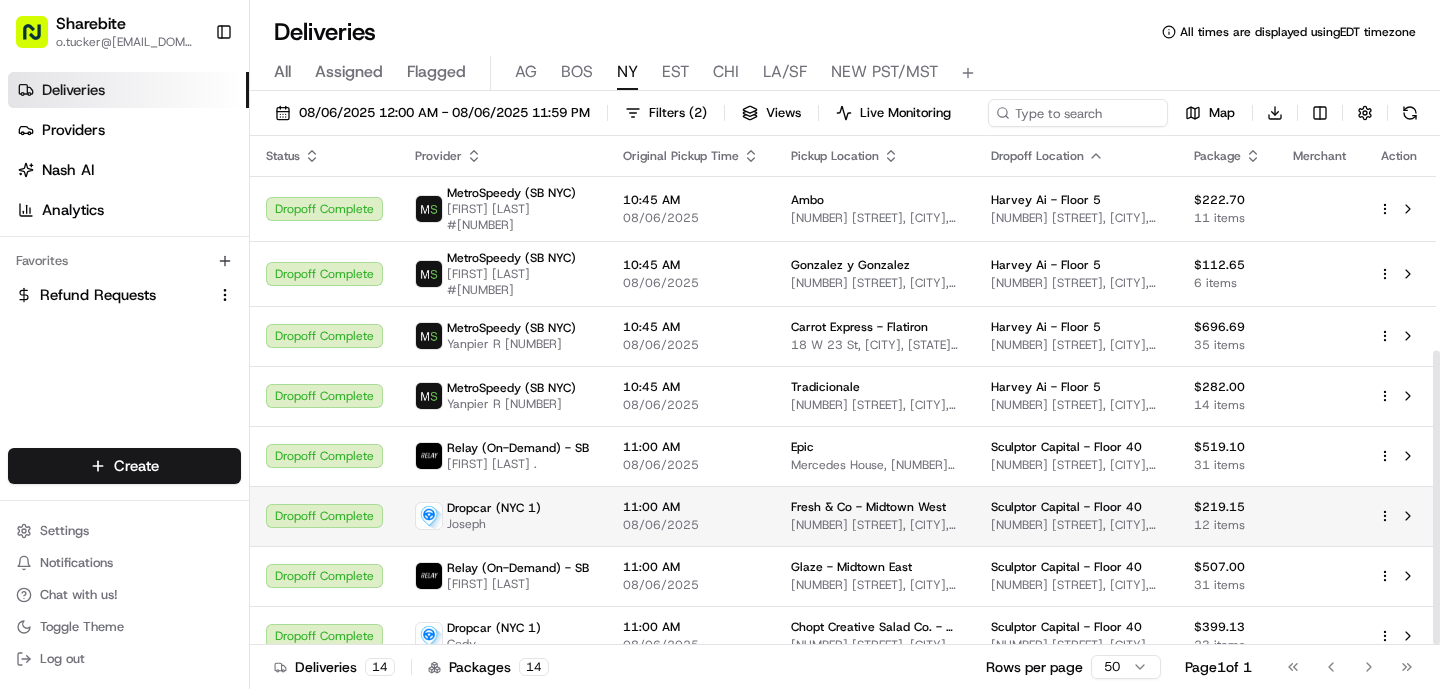 scroll, scrollTop: 371, scrollLeft: 0, axis: vertical 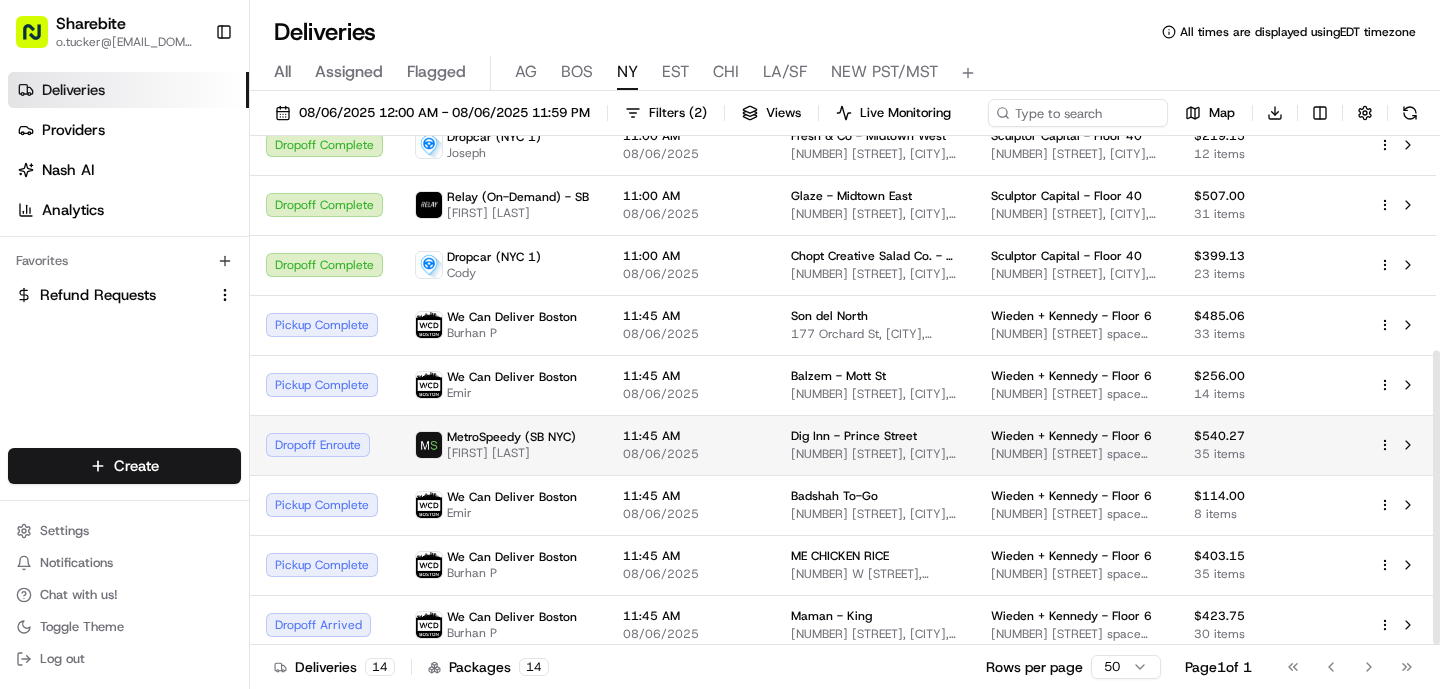 click on "08/06/2025" at bounding box center [691, 454] 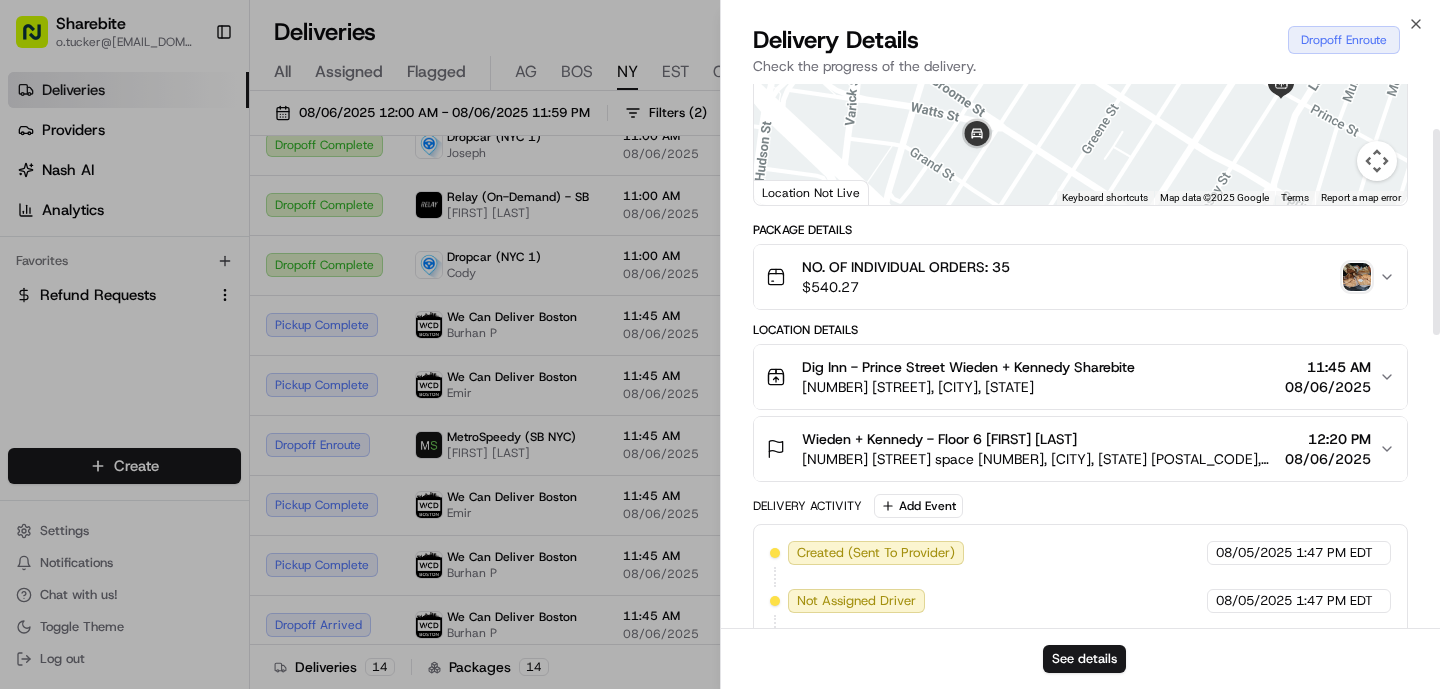 scroll, scrollTop: 119, scrollLeft: 0, axis: vertical 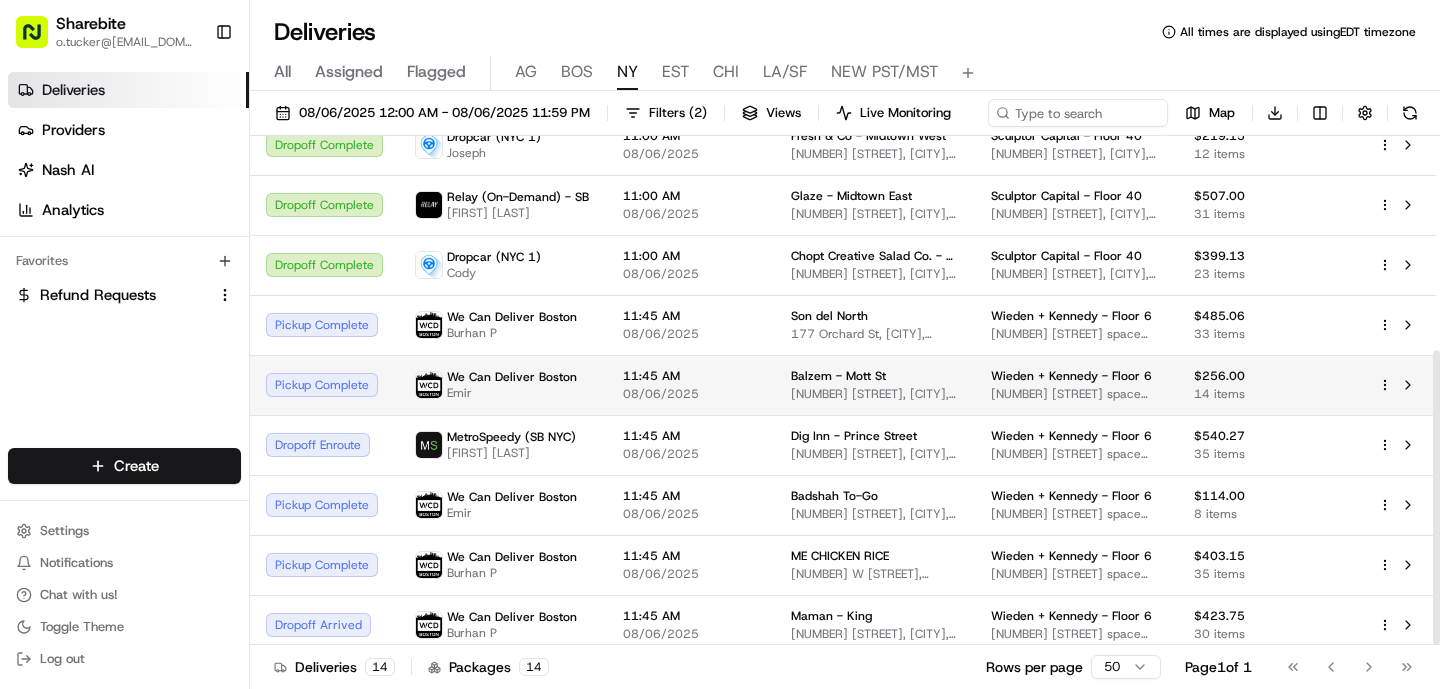 click on "11:45 AM 08/06/2025" at bounding box center (691, 385) 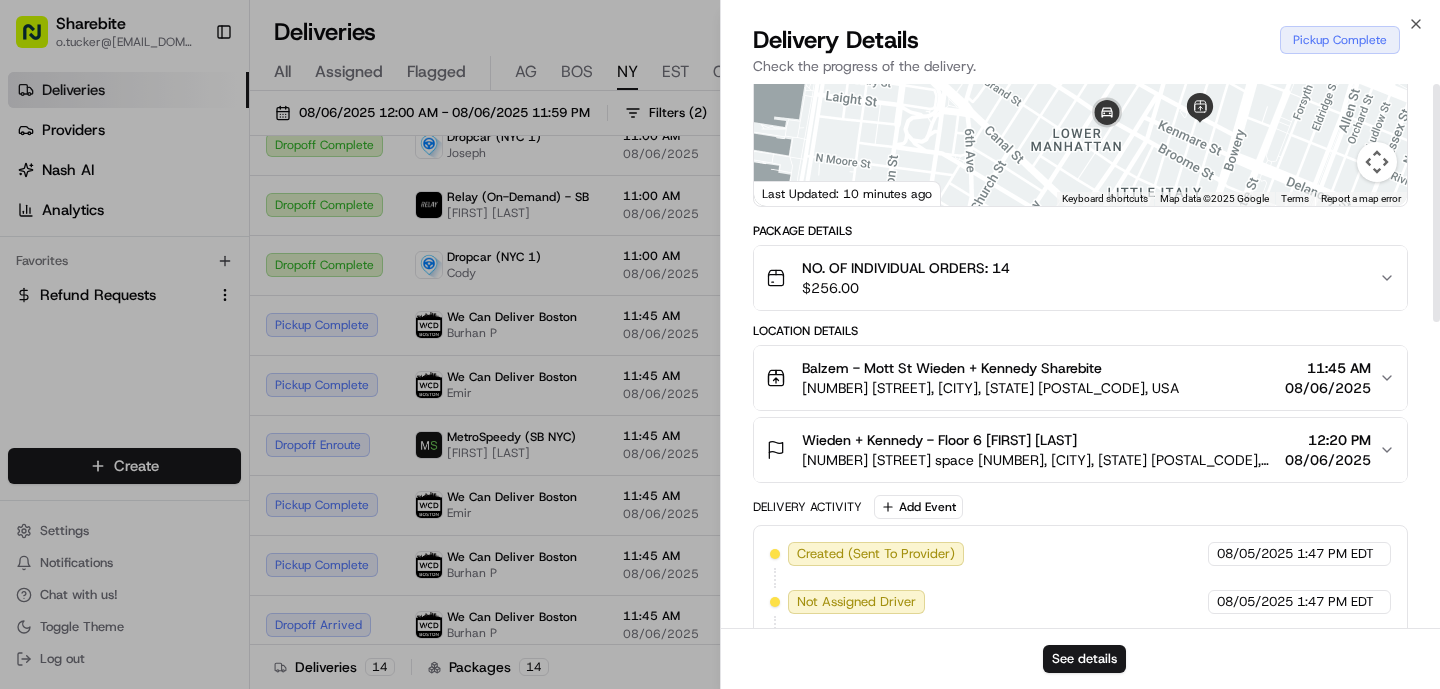 scroll, scrollTop: 0, scrollLeft: 0, axis: both 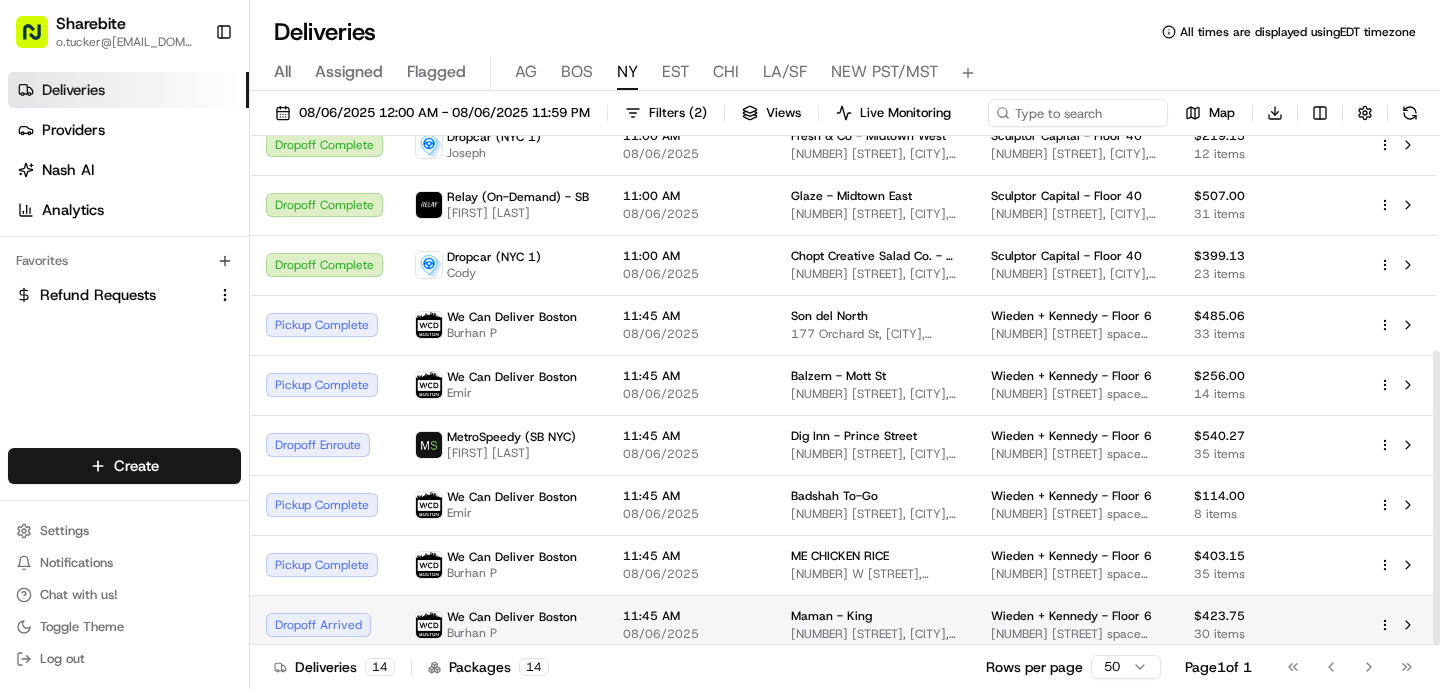 click on "11:45 AM 08/06/2025" at bounding box center [691, 625] 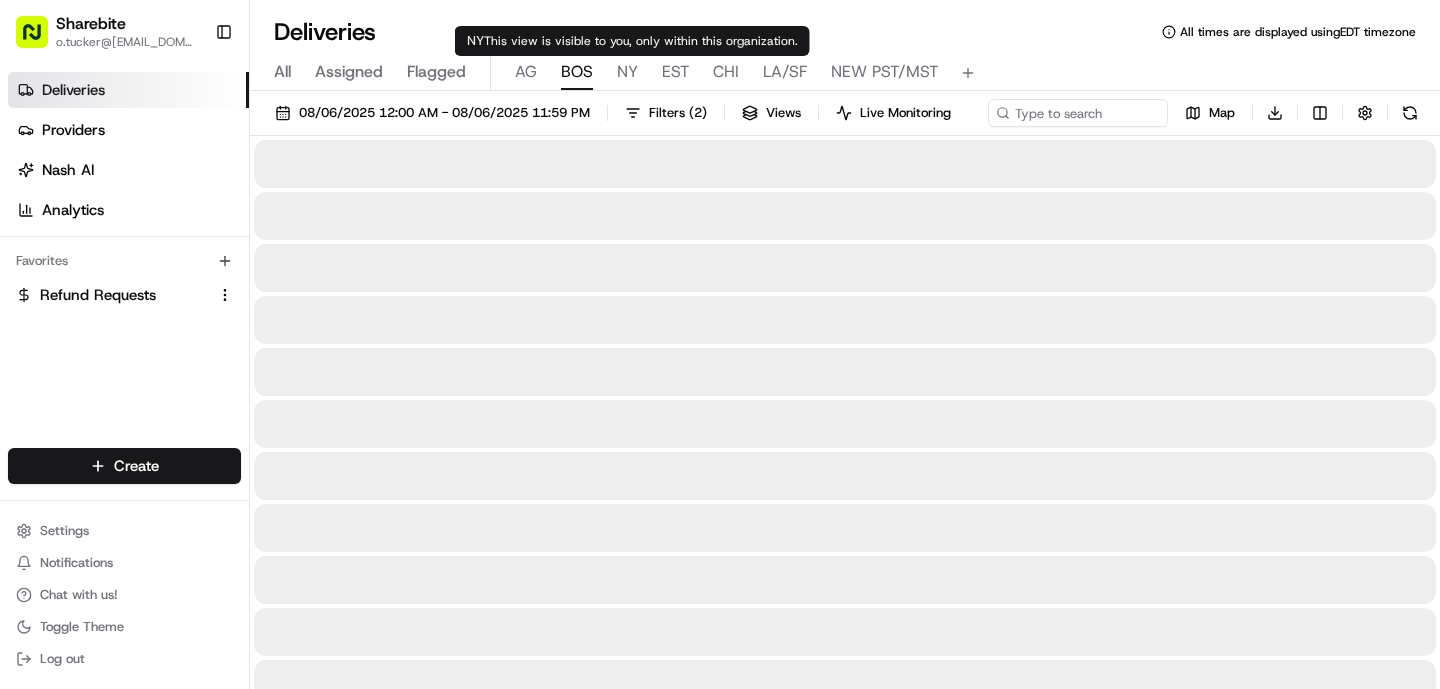 click on "BOS" at bounding box center (577, 72) 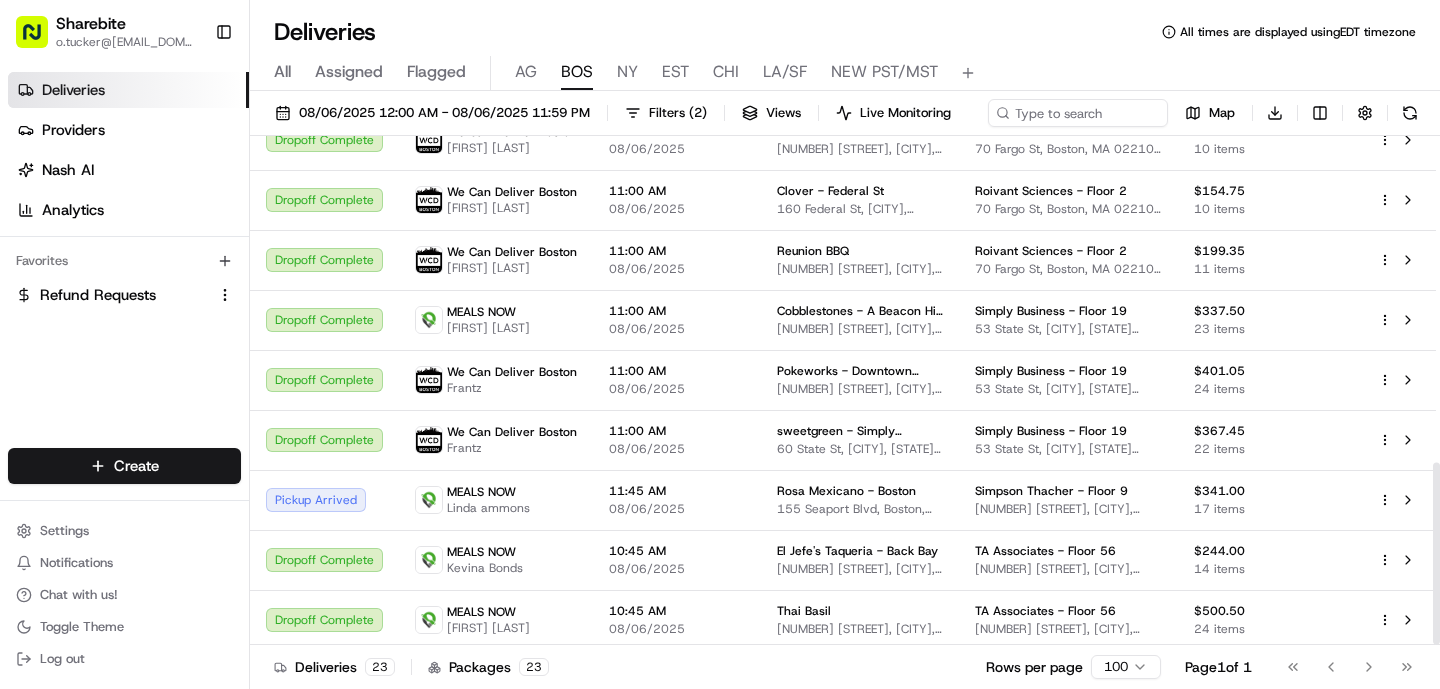 scroll, scrollTop: 911, scrollLeft: 0, axis: vertical 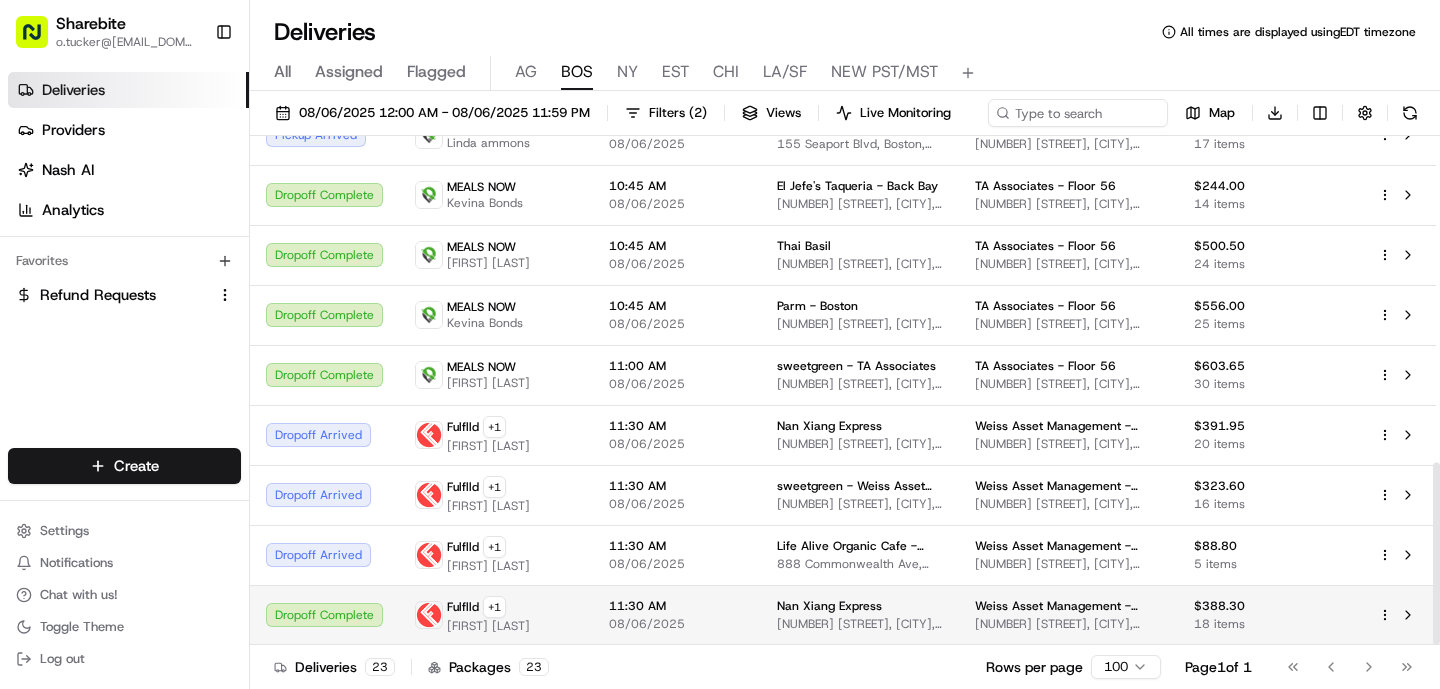 click on "08/06/2025" at bounding box center [677, 624] 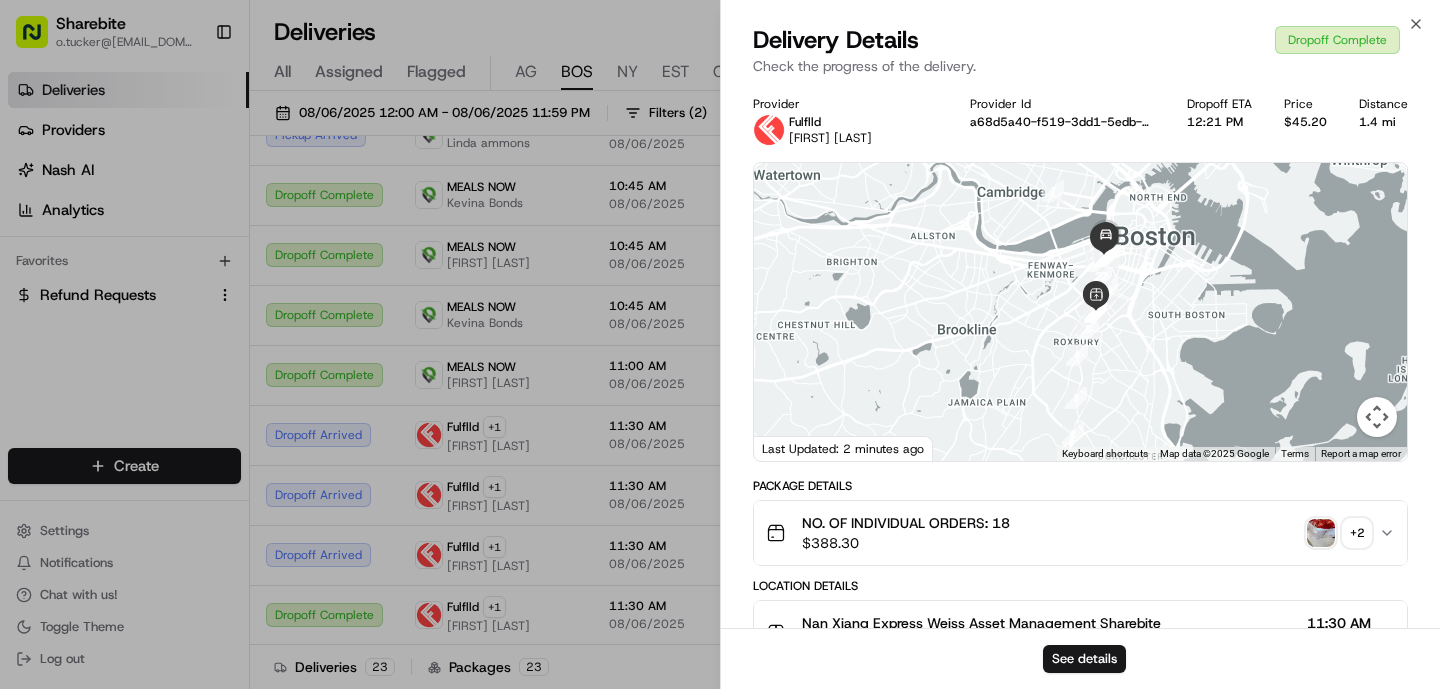 click at bounding box center [1321, 533] 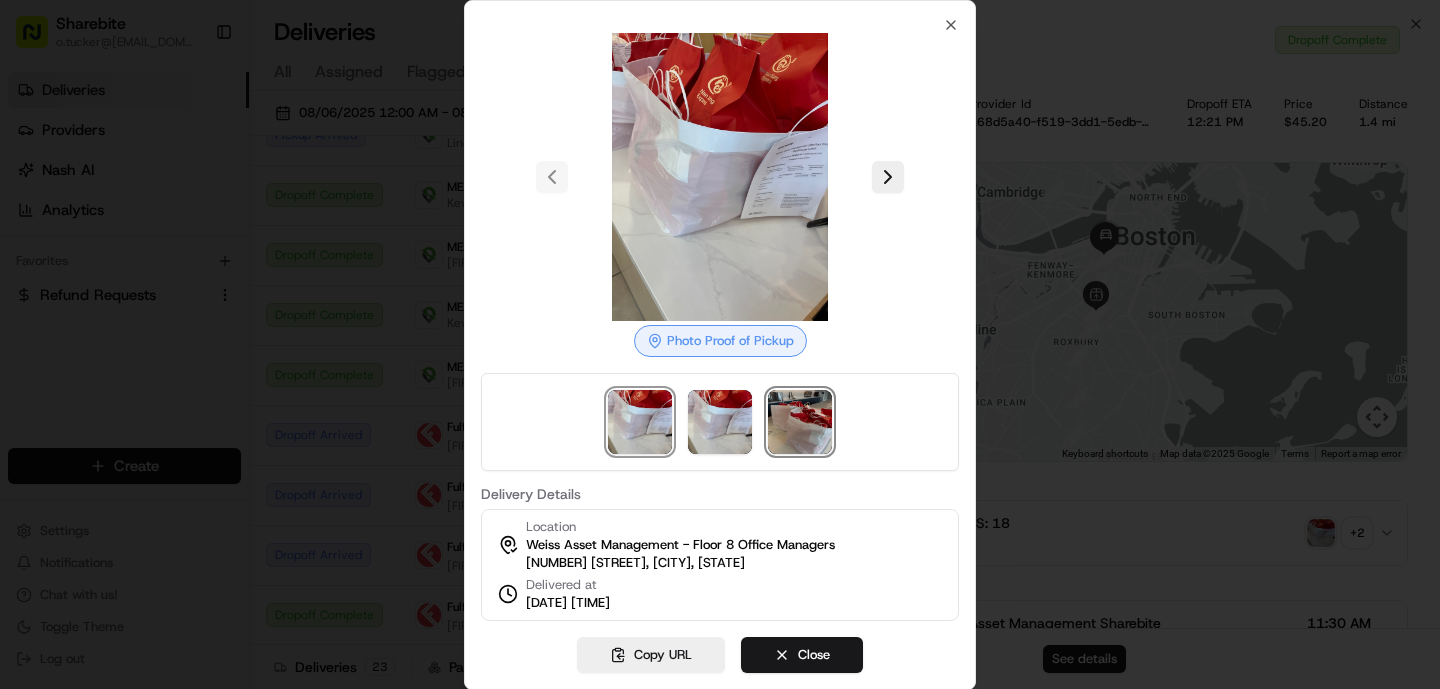 drag, startPoint x: 807, startPoint y: 447, endPoint x: 778, endPoint y: 413, distance: 44.687805 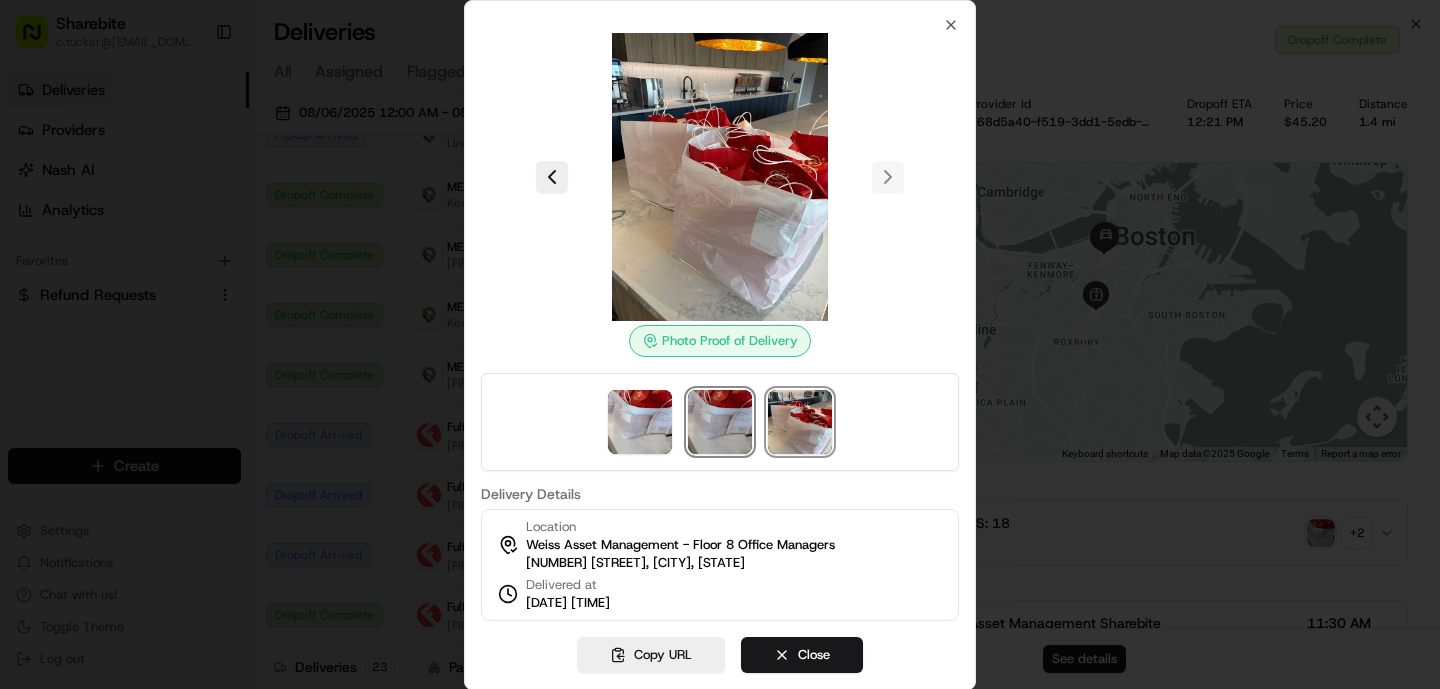 click at bounding box center (720, 422) 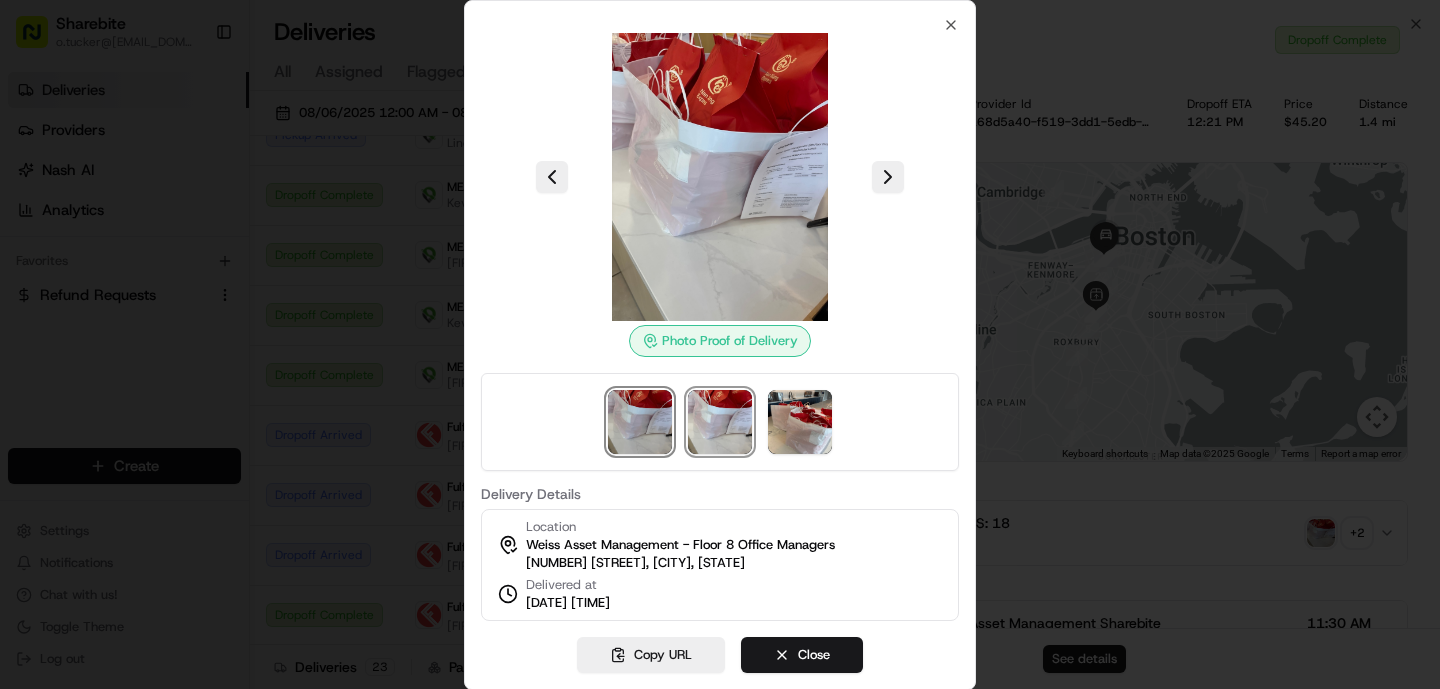 click at bounding box center (640, 422) 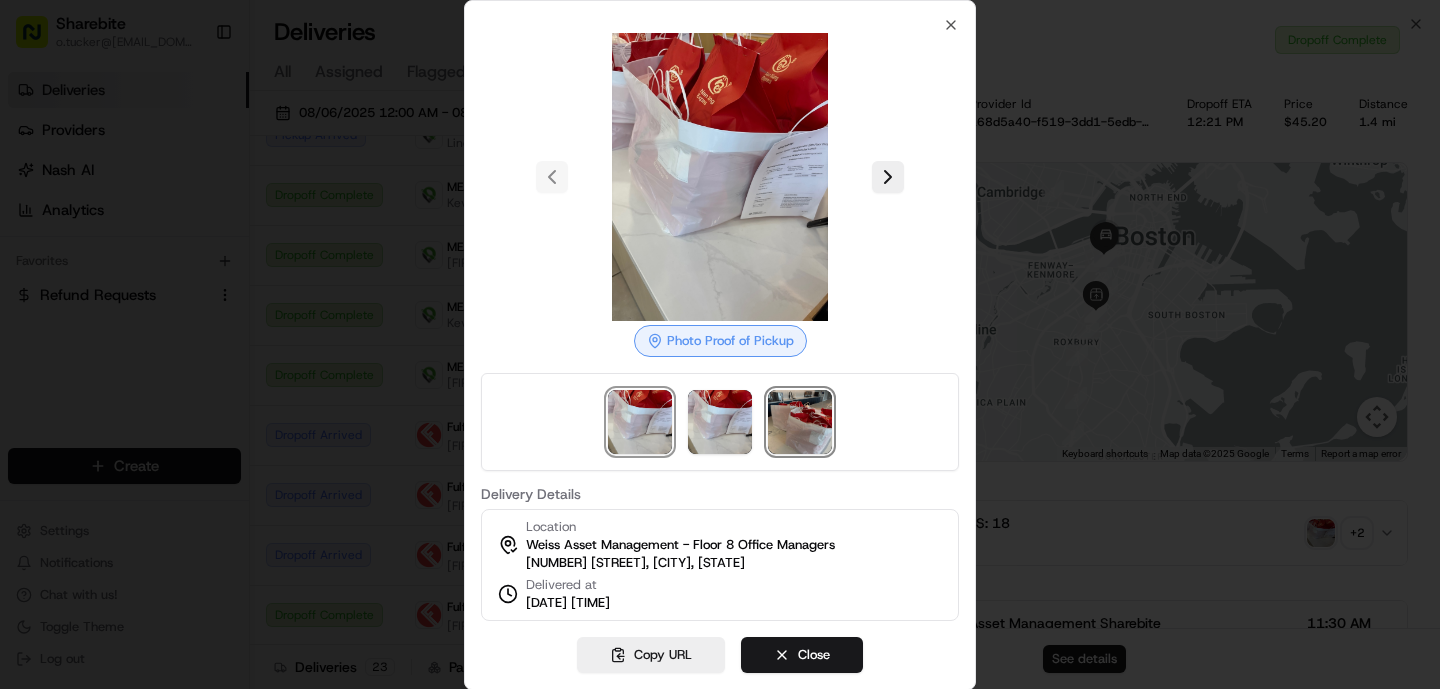 click at bounding box center [800, 422] 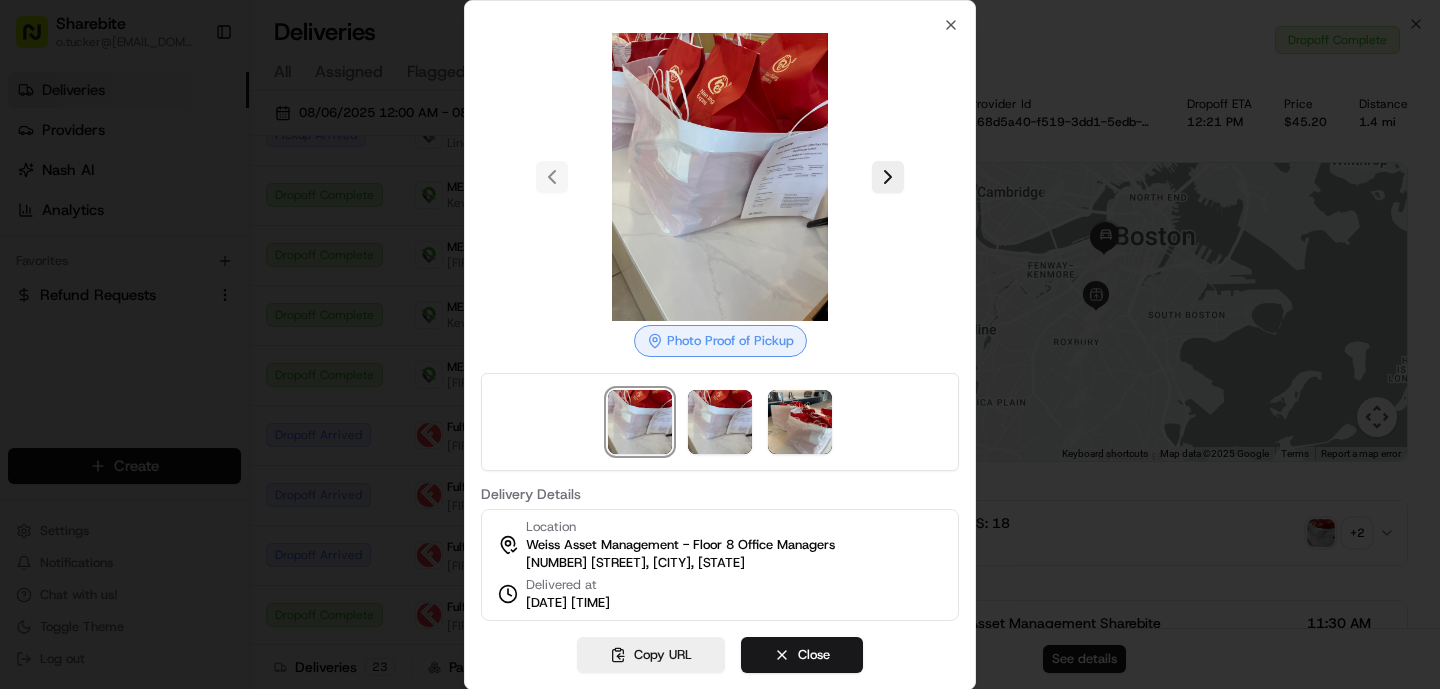 click at bounding box center (720, 344) 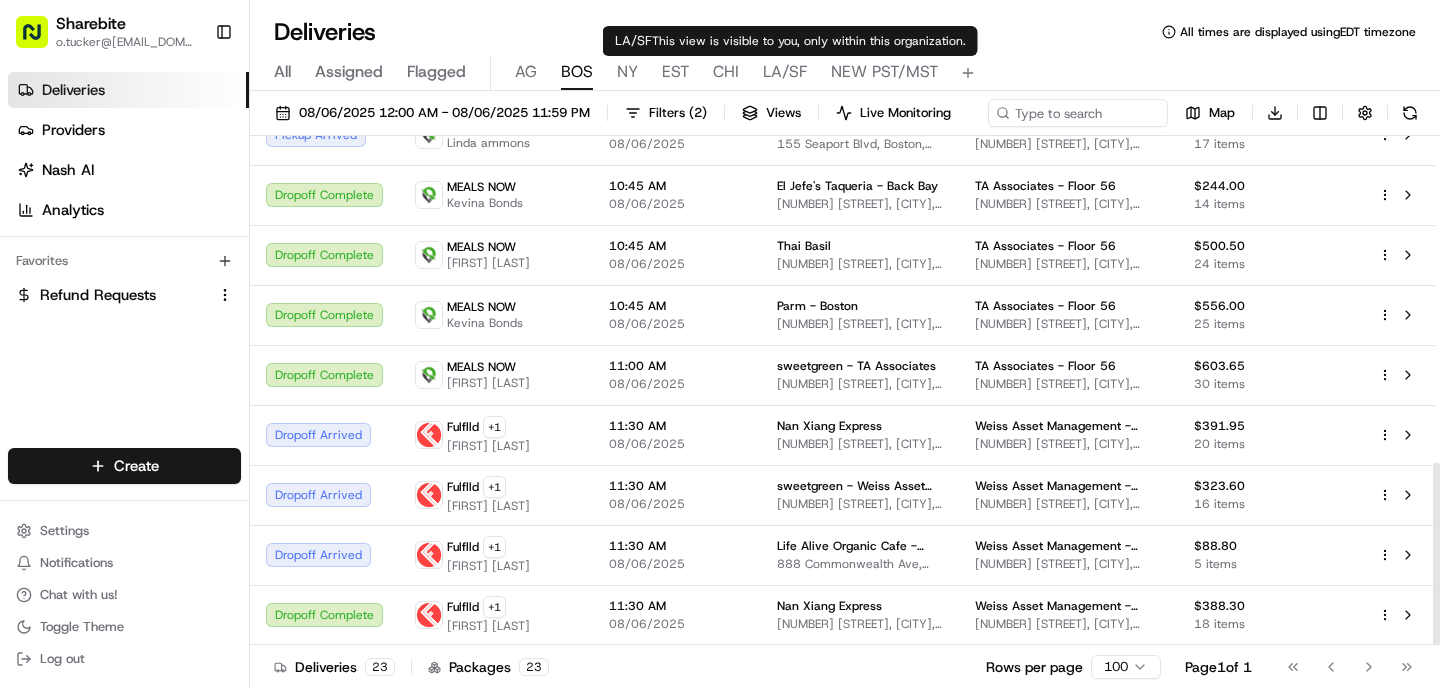click on "CHI" at bounding box center [726, 72] 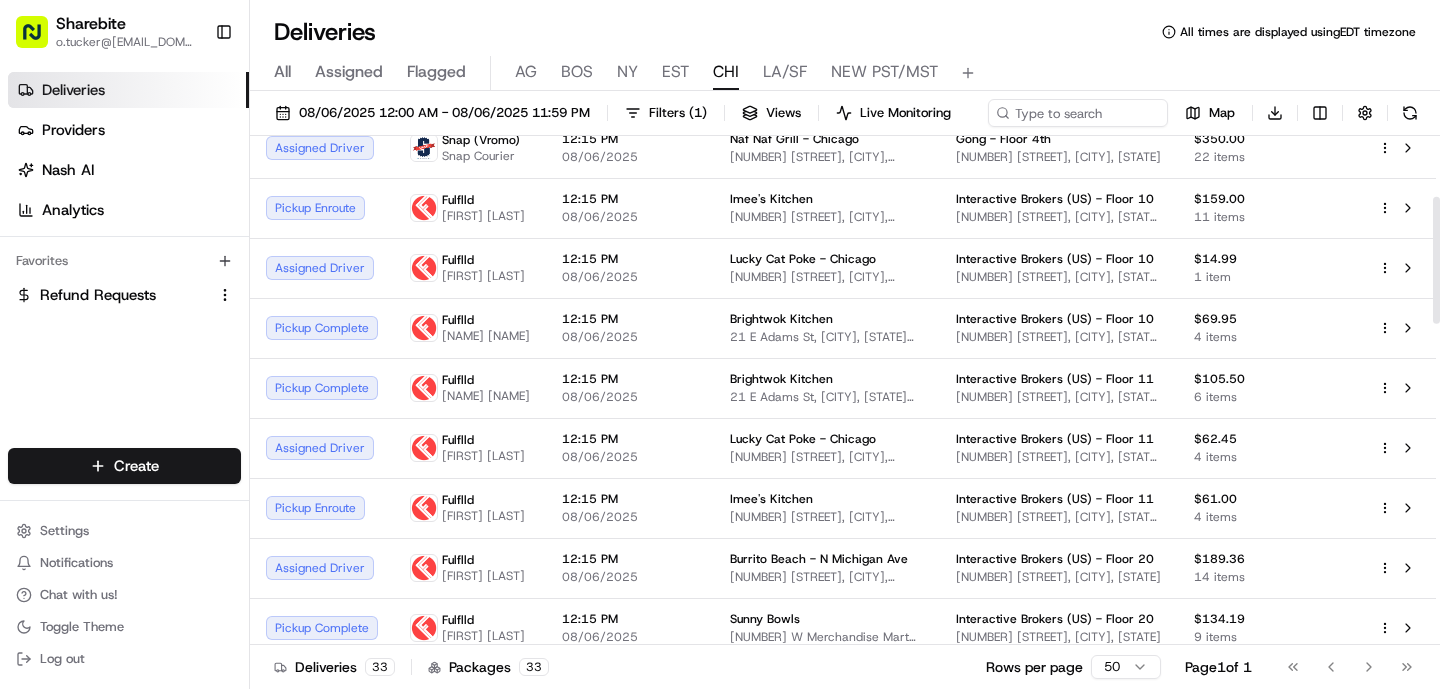 scroll, scrollTop: 243, scrollLeft: 0, axis: vertical 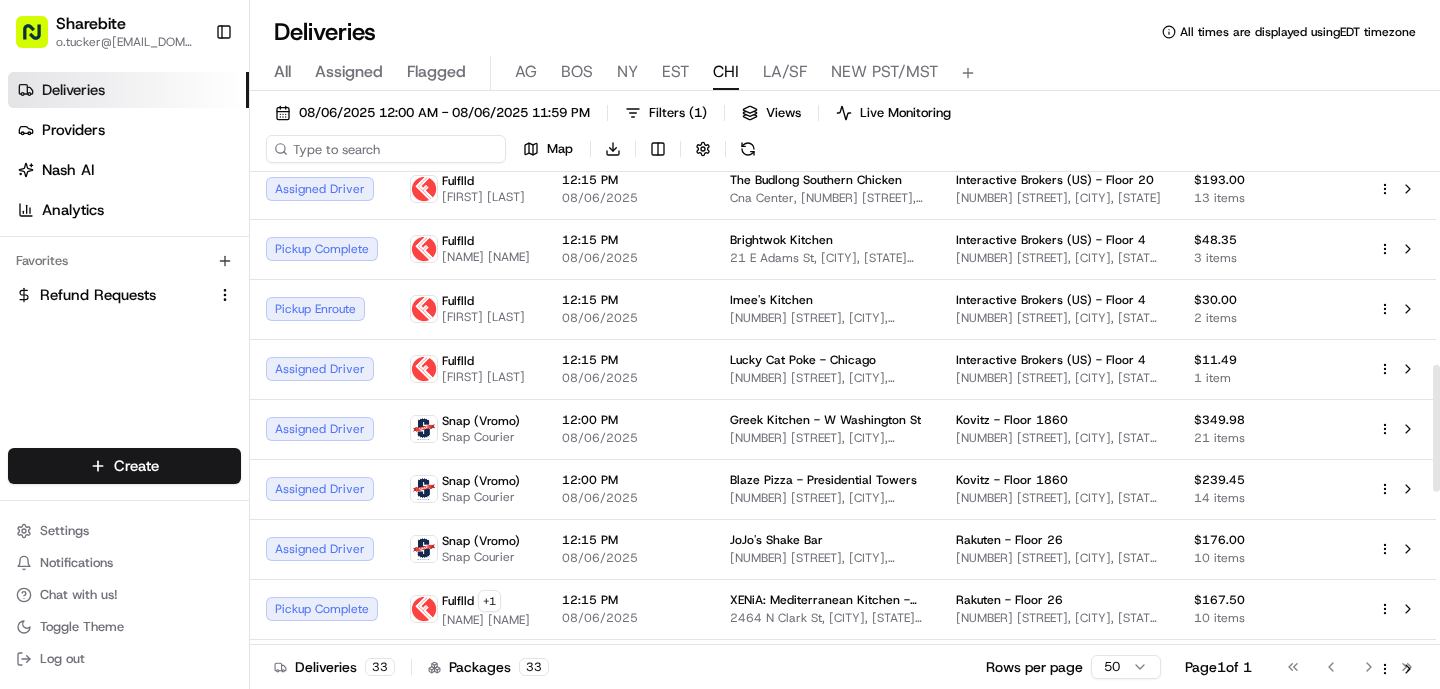 click on "08/06/2025 12:00 AM - 08/06/2025 11:59 PM Filters ( 1 ) Views Live Monitoring Map Download" at bounding box center (845, 135) 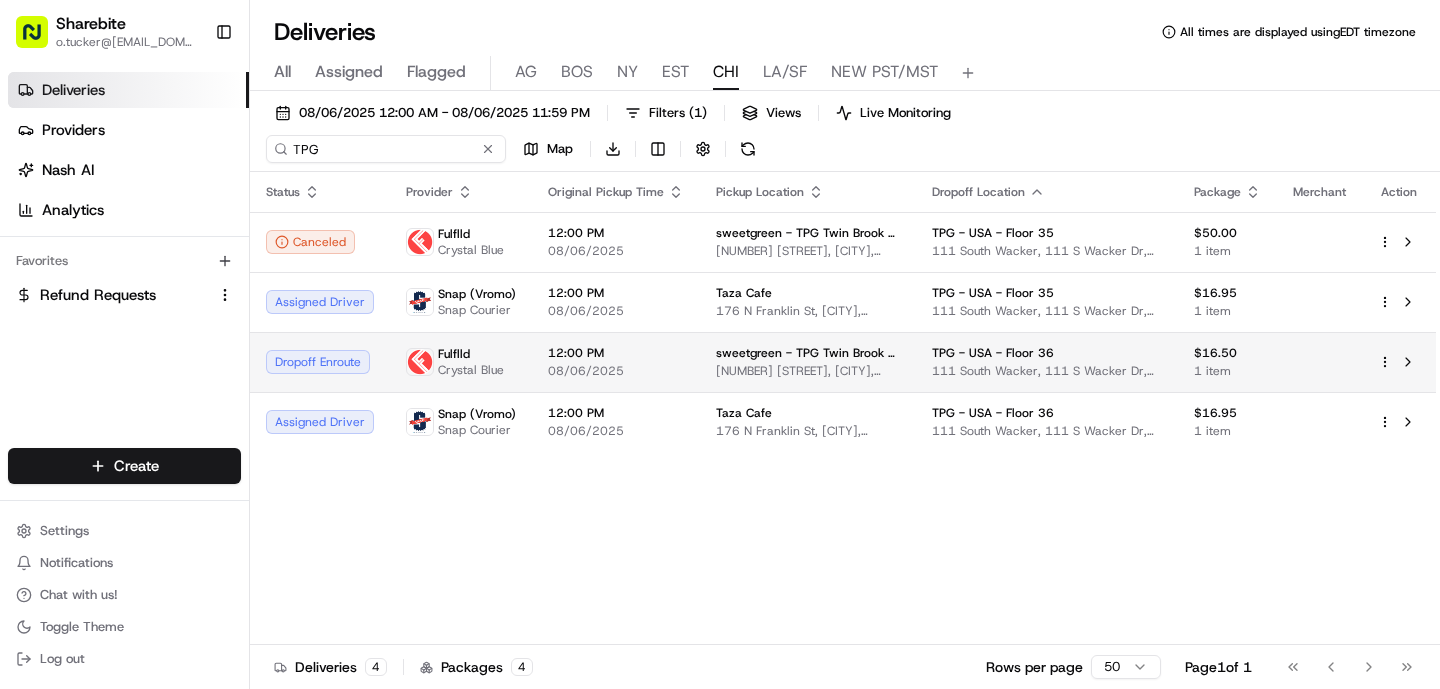 type on "TPG" 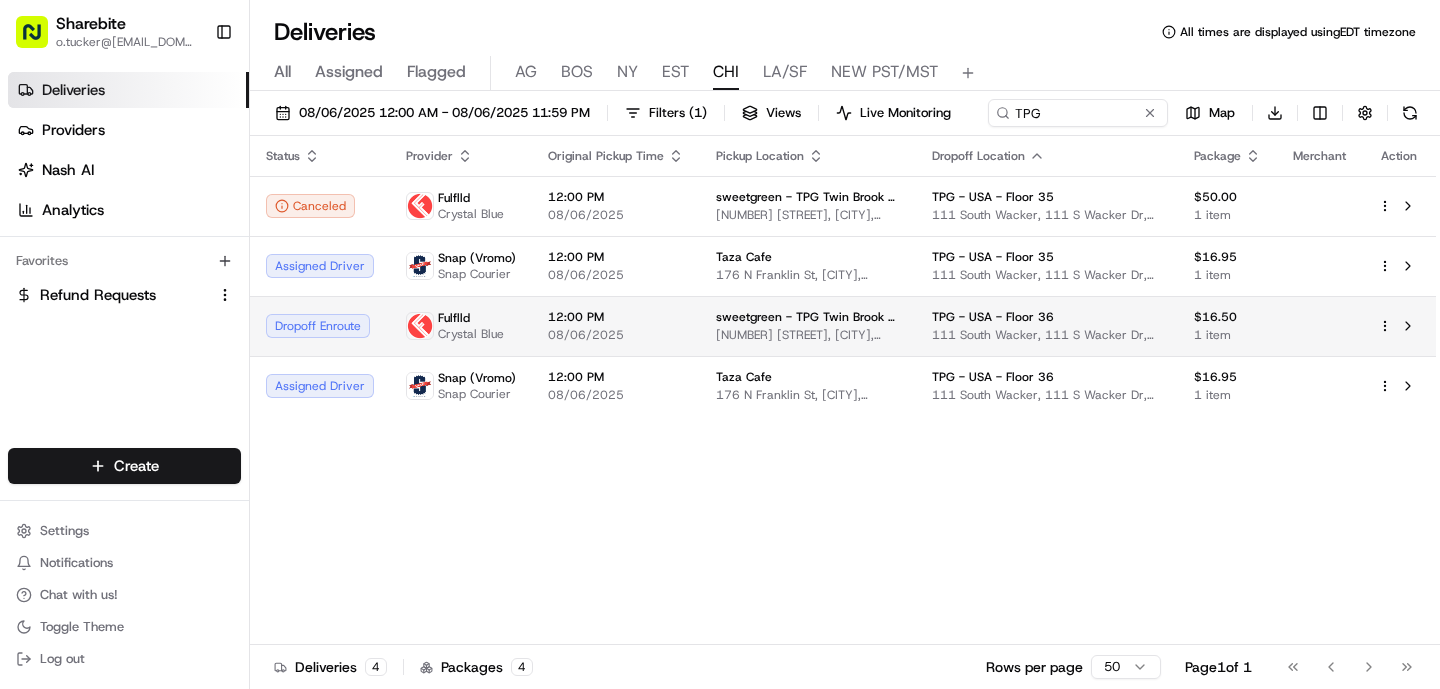 click on "08/06/2025" at bounding box center (616, 335) 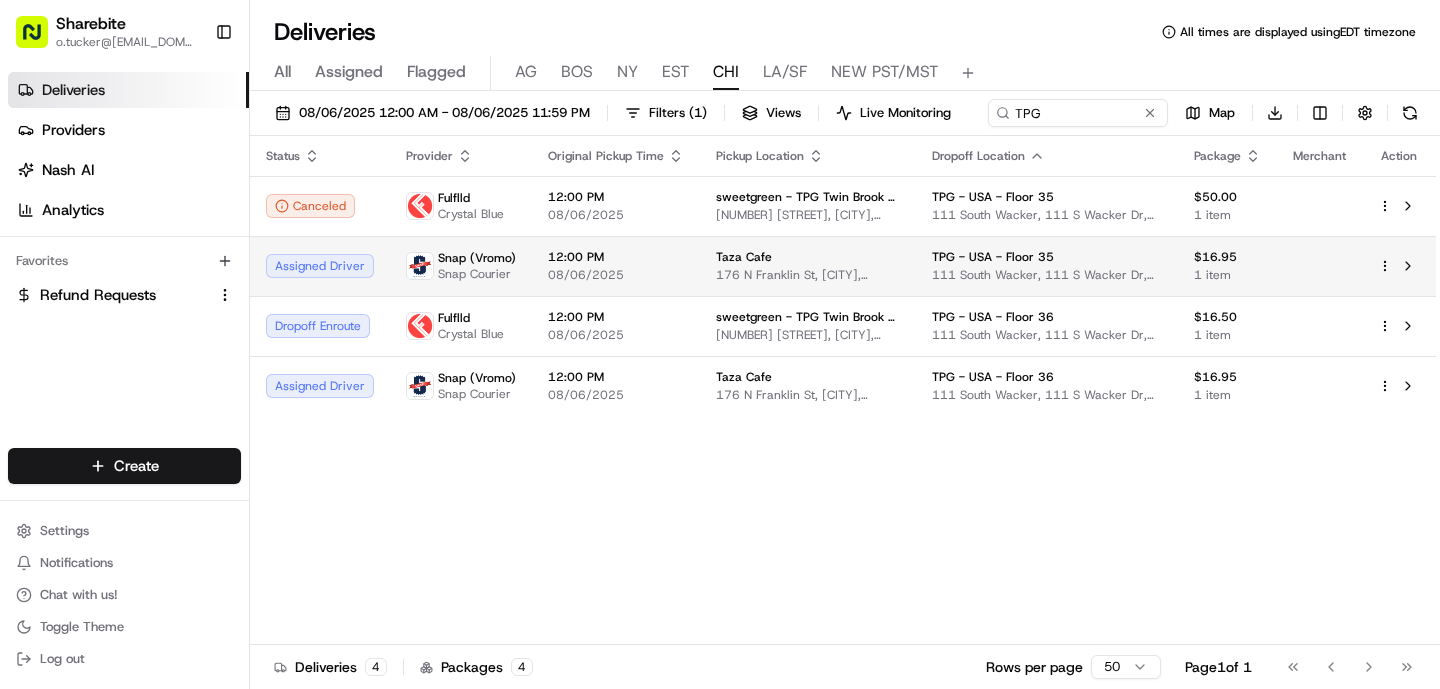 click on "12:00 PM 08/06/2025" at bounding box center (616, 266) 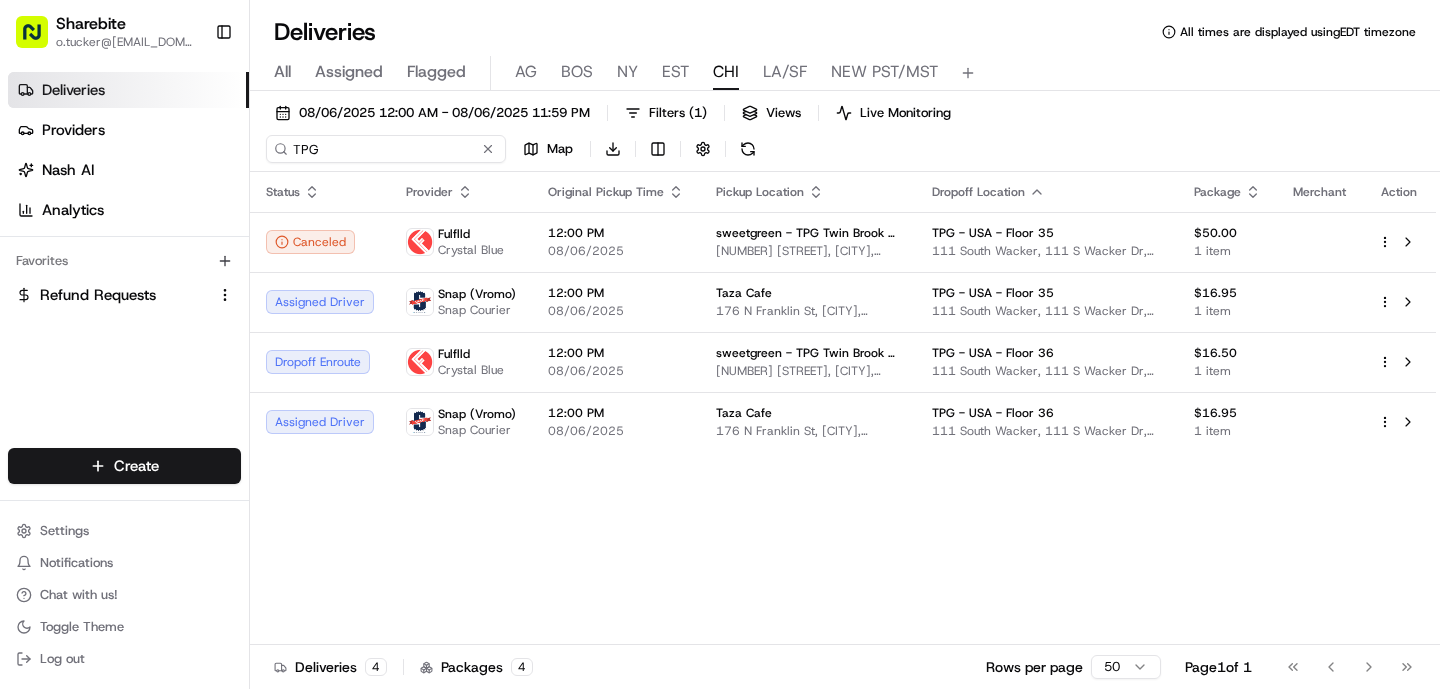 drag, startPoint x: 1058, startPoint y: 122, endPoint x: 250, endPoint y: 194, distance: 811.2016 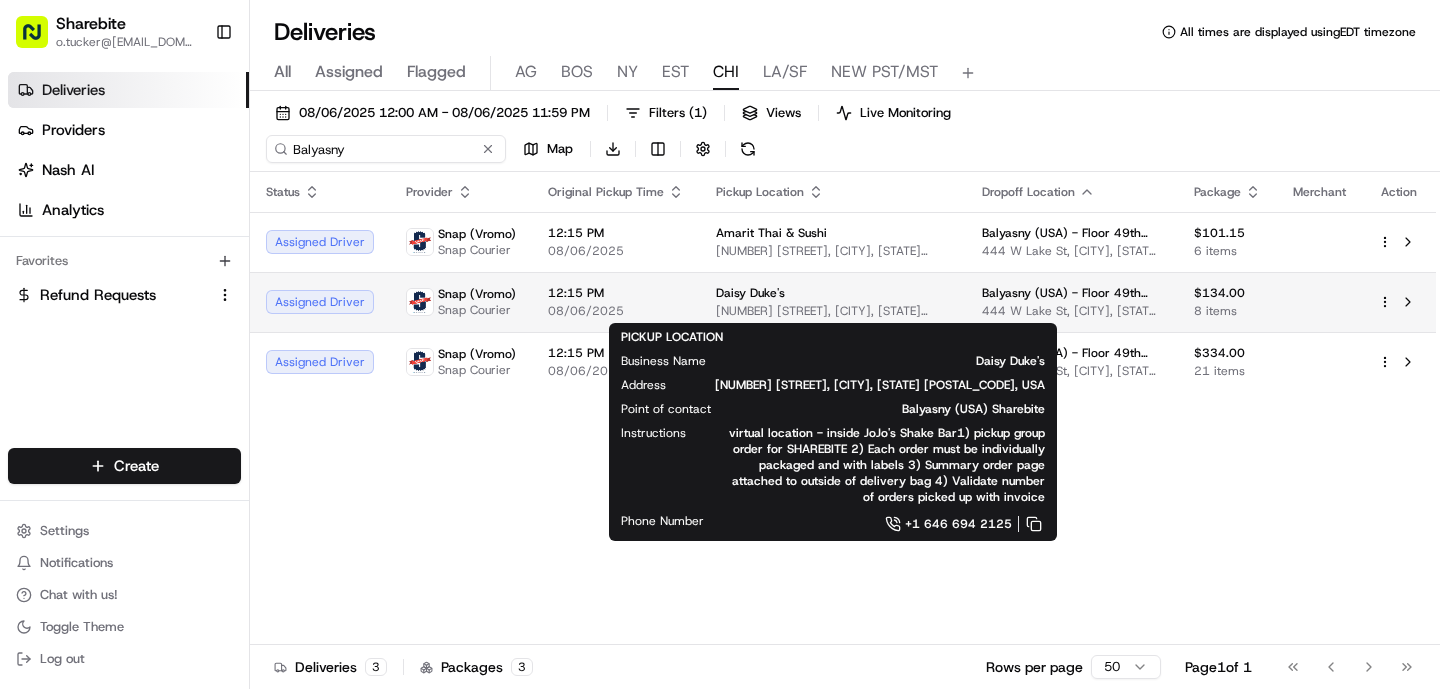 type on "Balyasny" 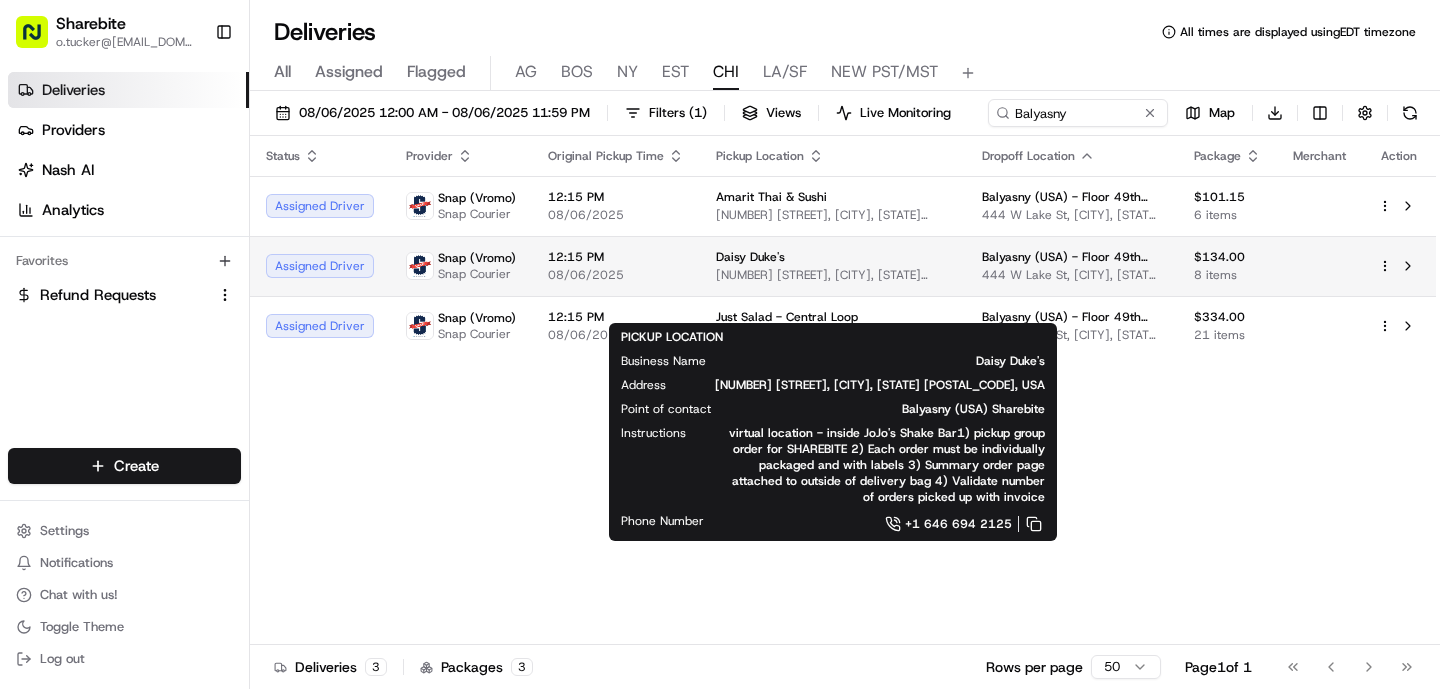 click on "23 W Hubbard St, Chicago, IL 60654, USA" at bounding box center [833, 275] 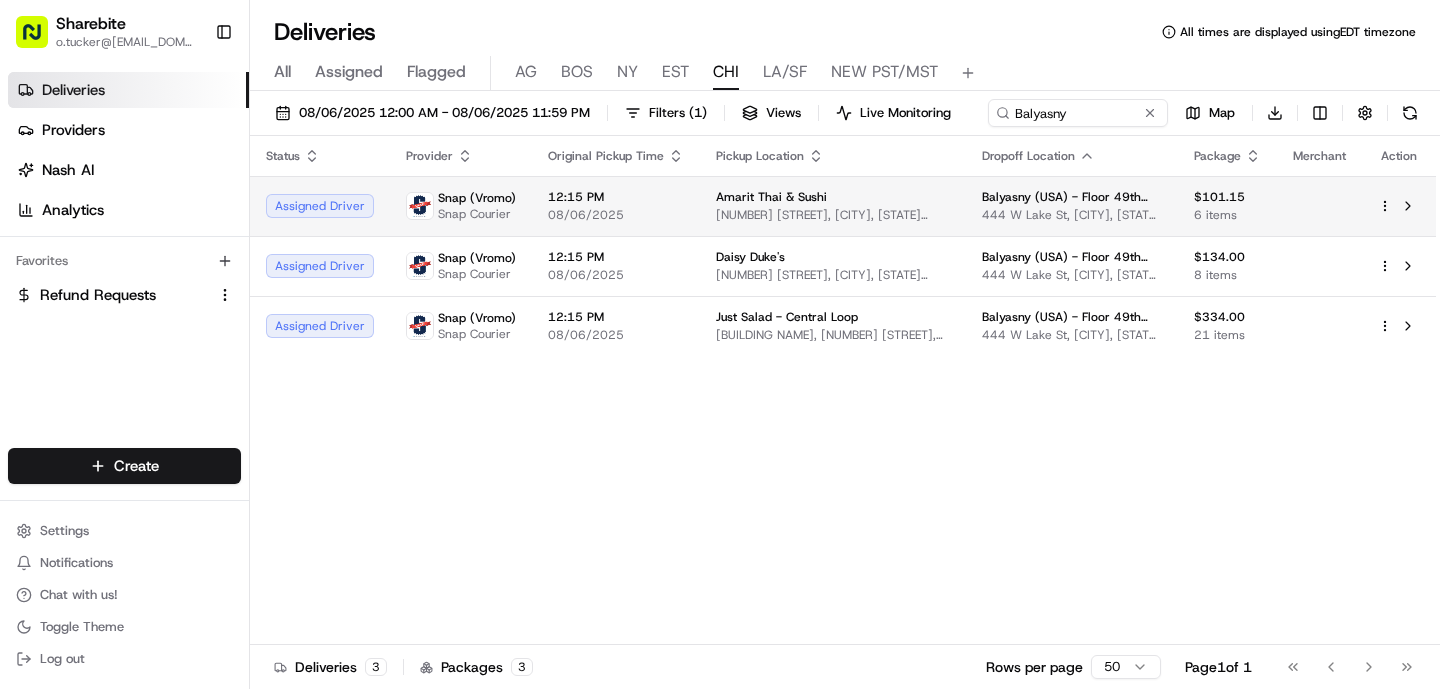 click on "12:15 PM 08/06/2025" at bounding box center [616, 206] 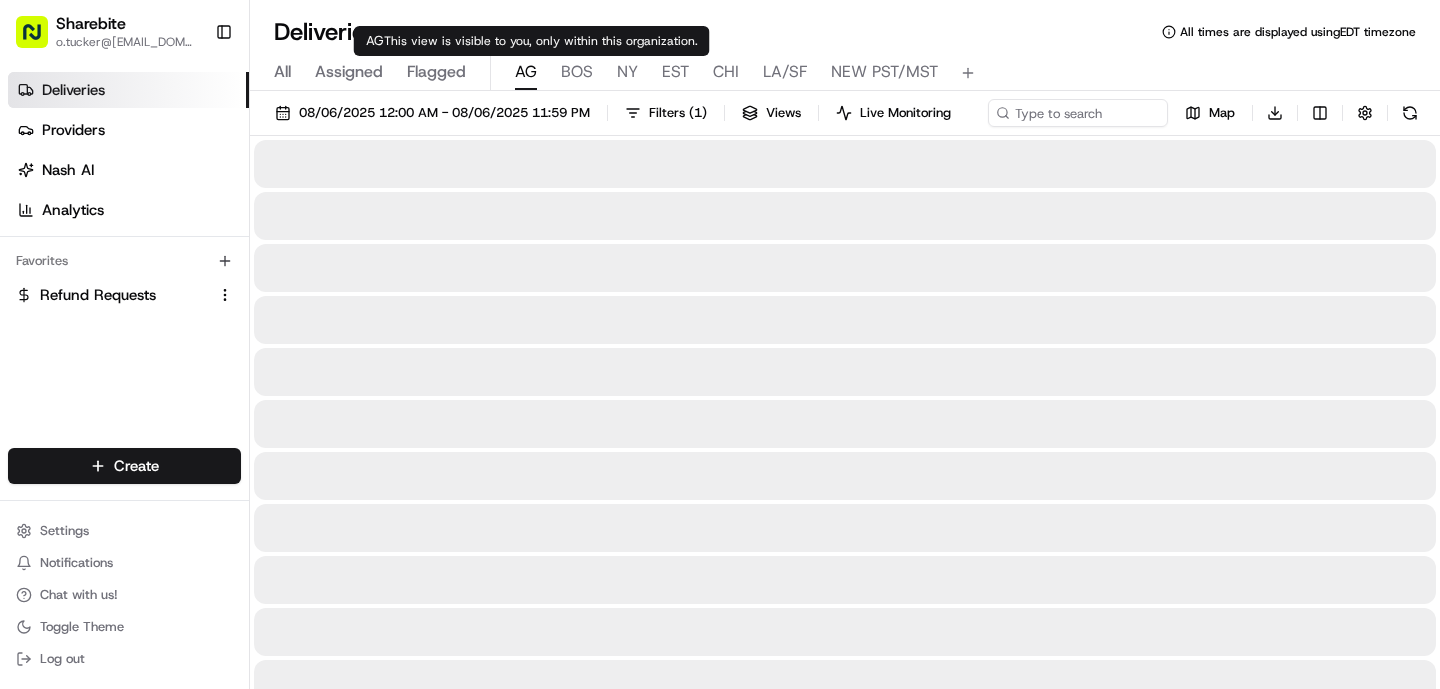 click on "AG" at bounding box center [526, 72] 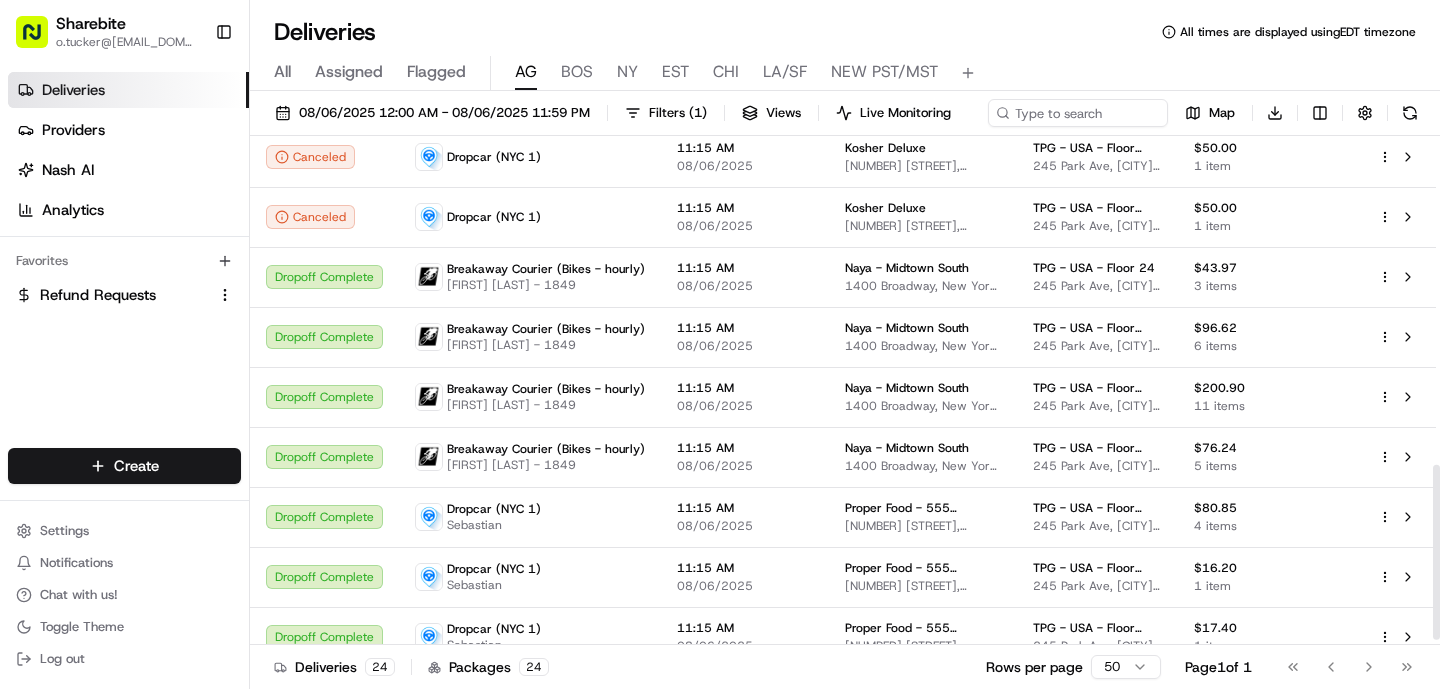 scroll, scrollTop: 971, scrollLeft: 0, axis: vertical 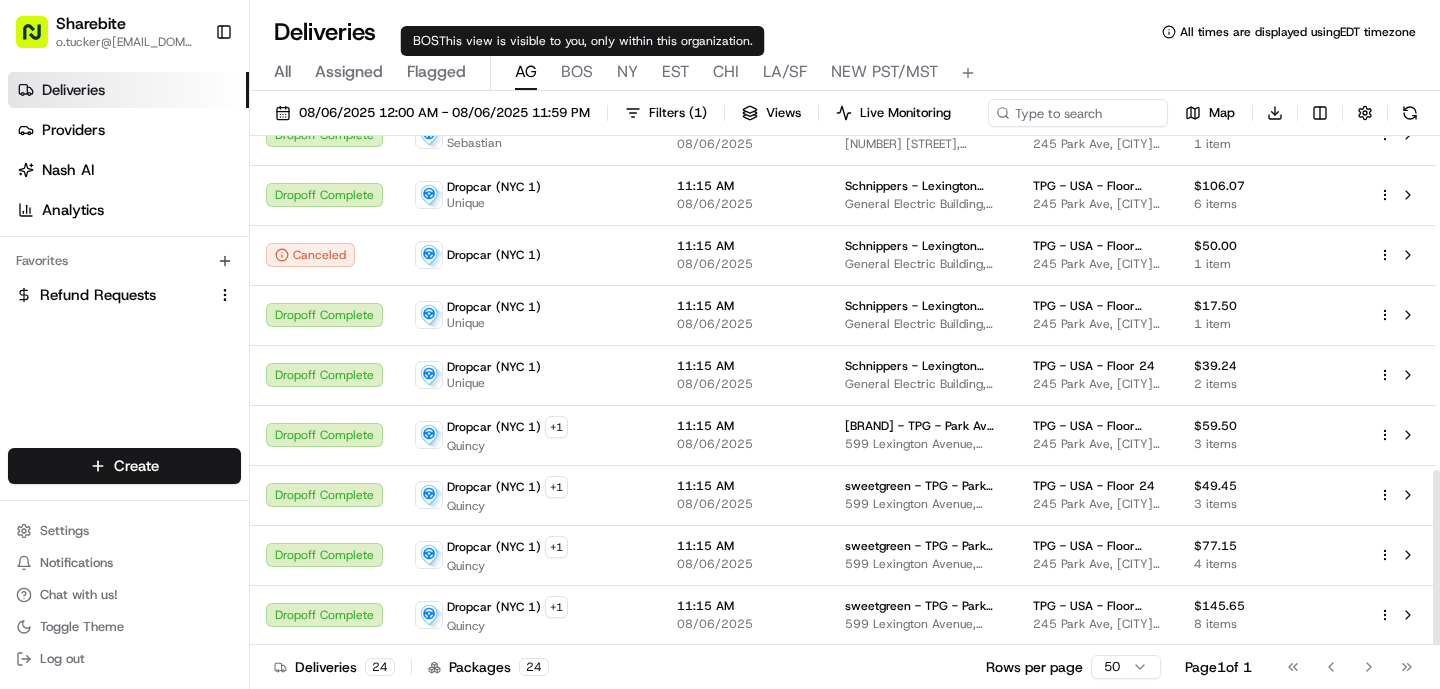 click on "BOS" at bounding box center (577, 72) 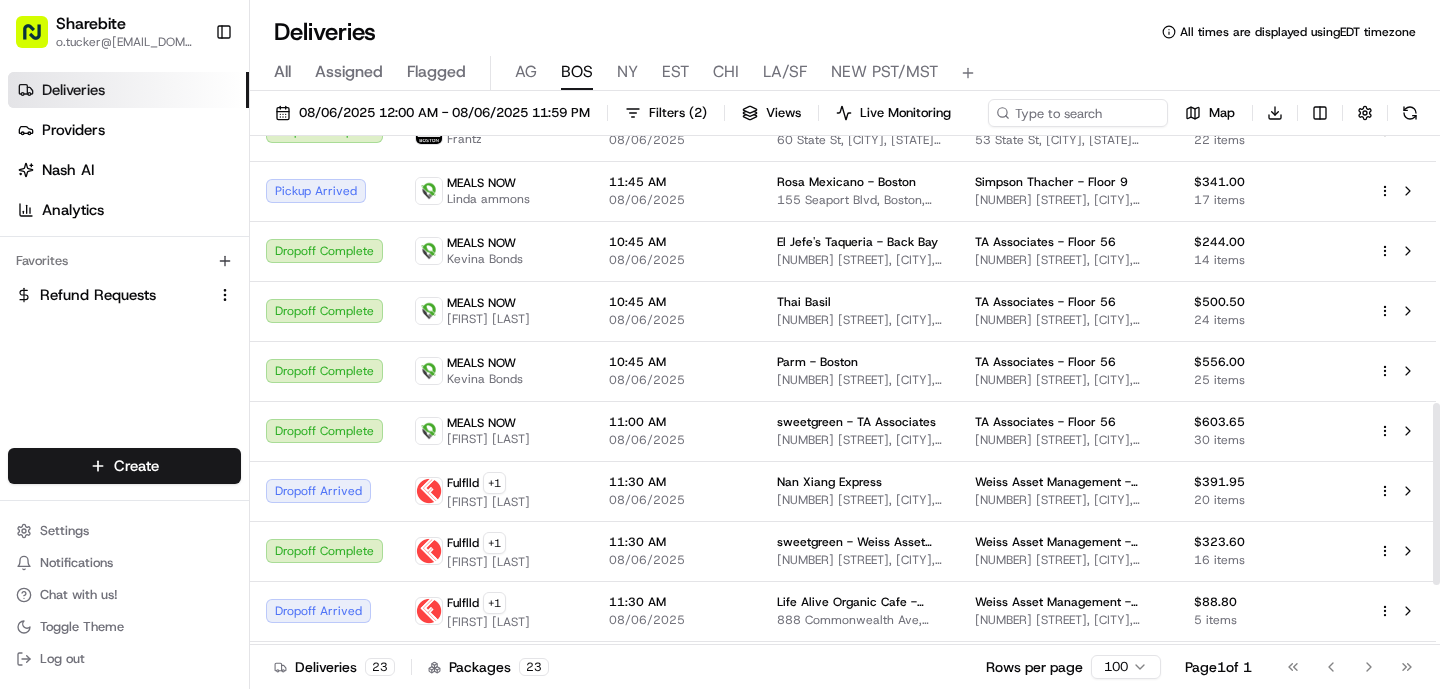 scroll, scrollTop: 911, scrollLeft: 0, axis: vertical 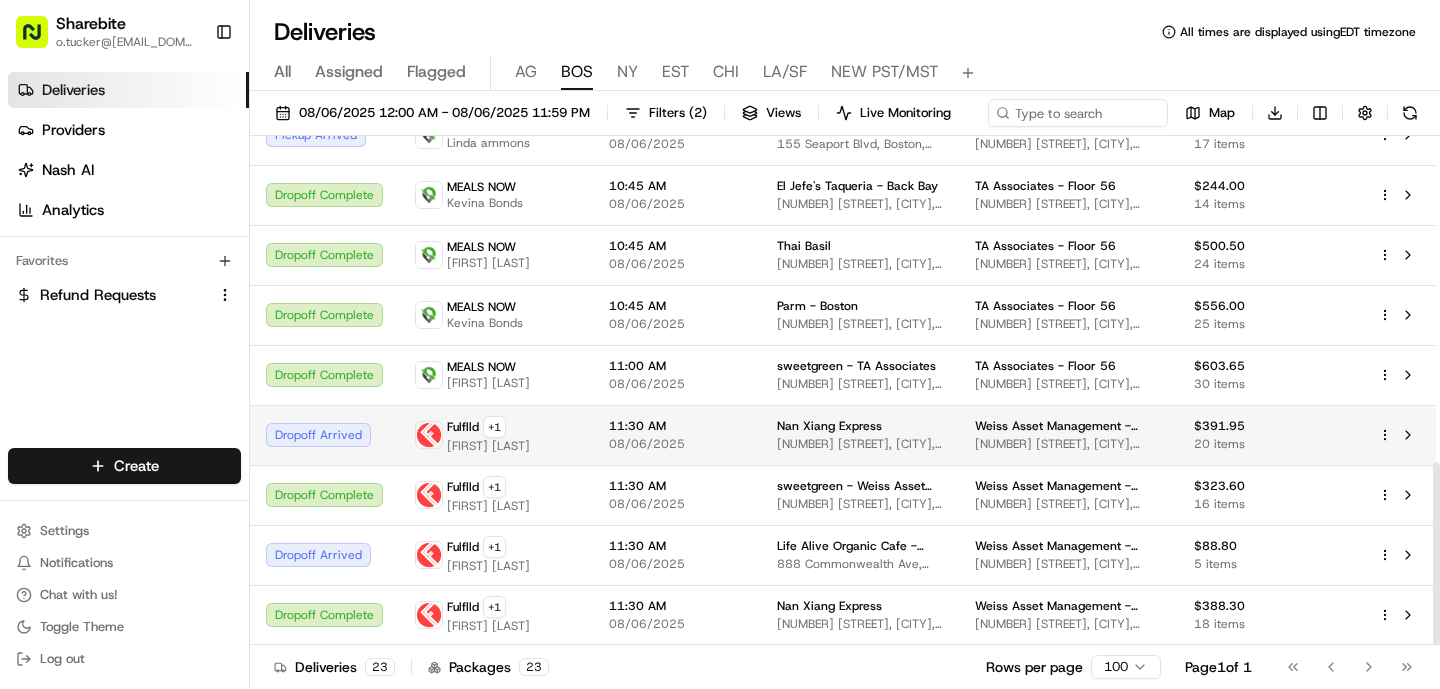 click on "11:30 AM 08/06/2025" at bounding box center (677, 435) 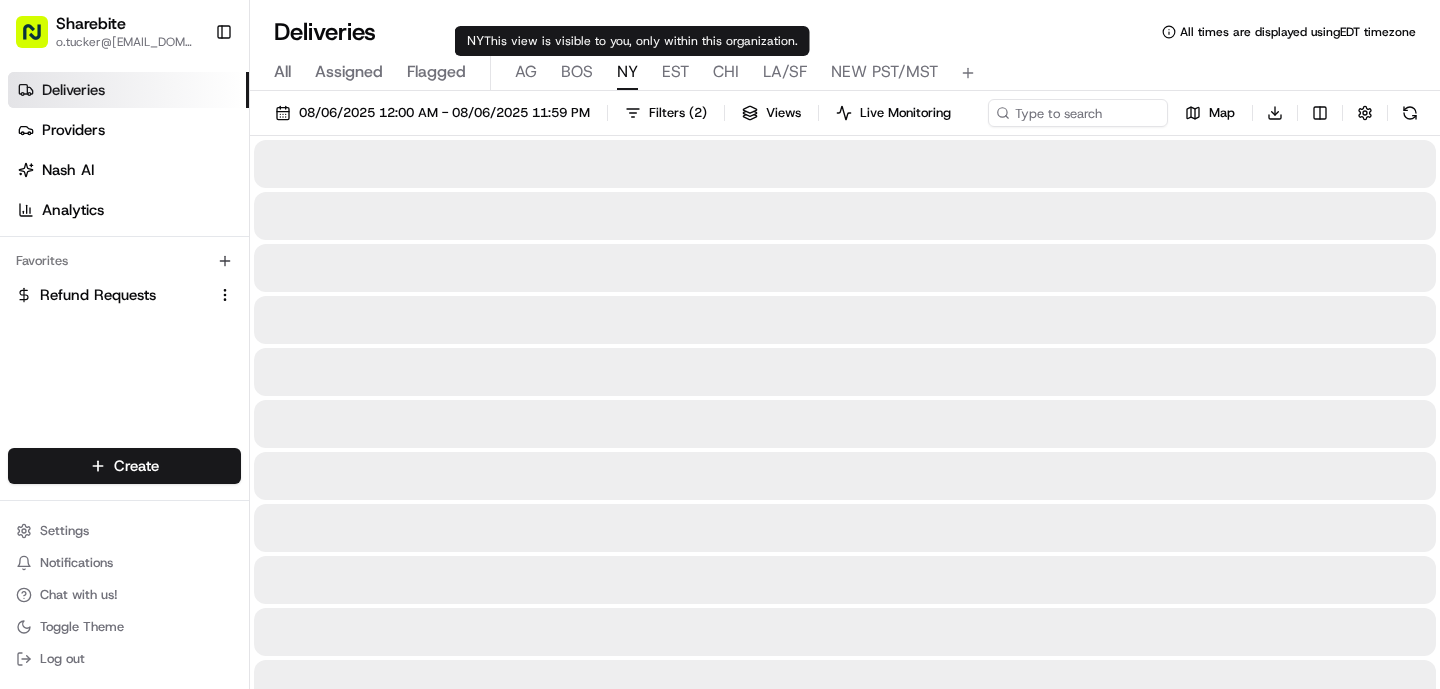 click on "NY" at bounding box center [627, 72] 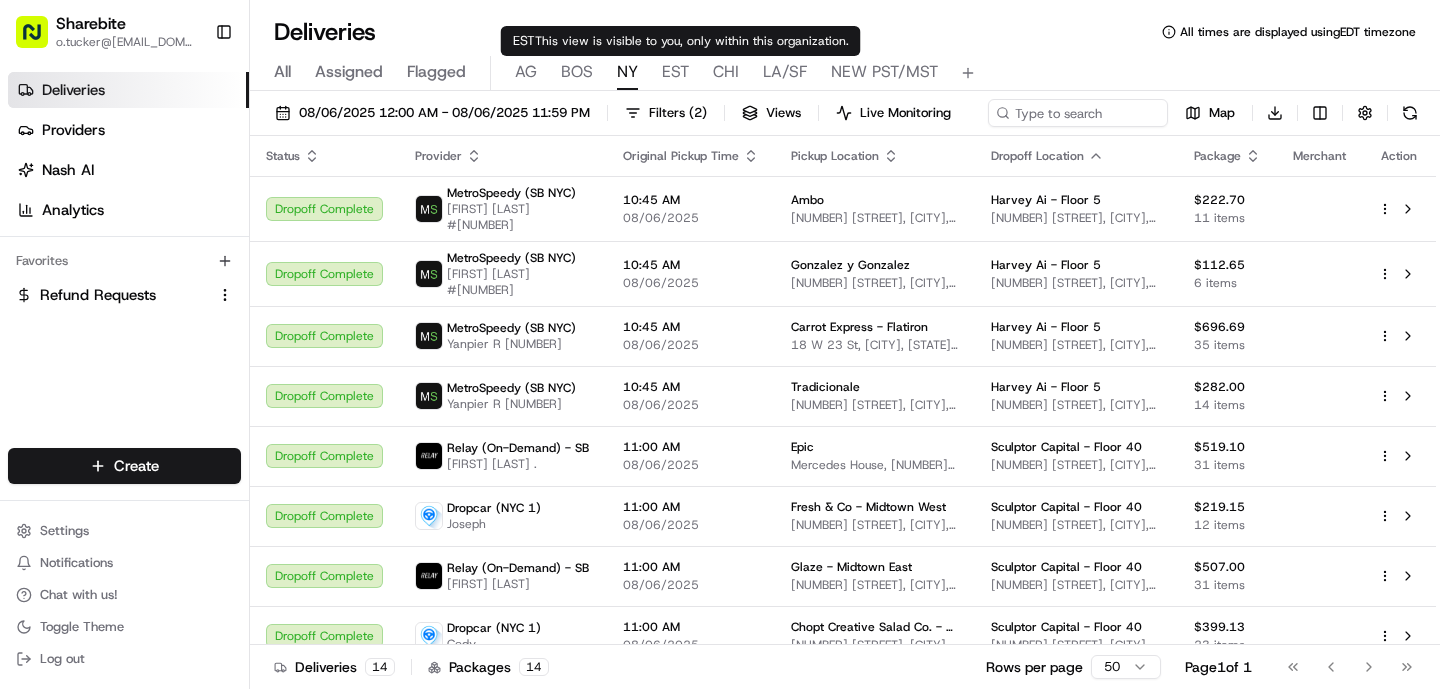 click on "All Assigned Flagged AG BOS NY EST CHI LA/SF NEW PST/MST" at bounding box center [845, 73] 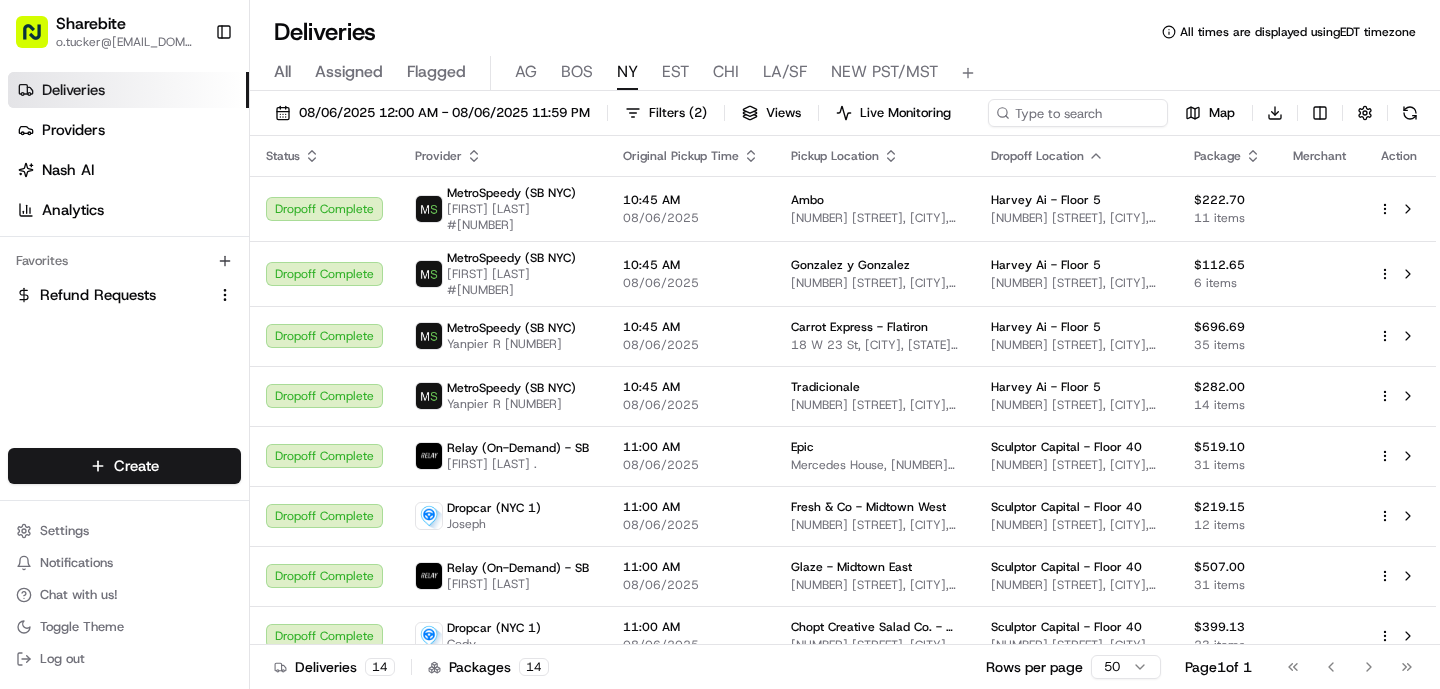 click on "CHI" at bounding box center [726, 72] 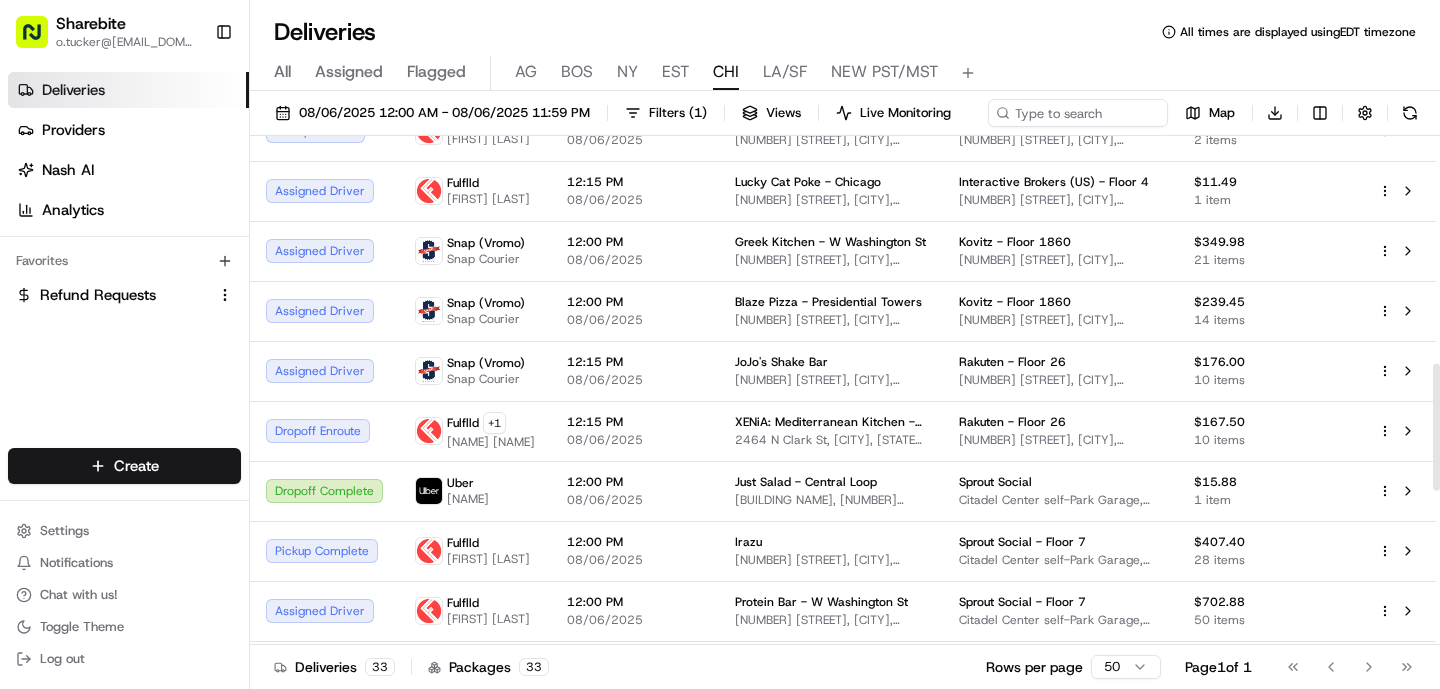 scroll, scrollTop: 914, scrollLeft: 0, axis: vertical 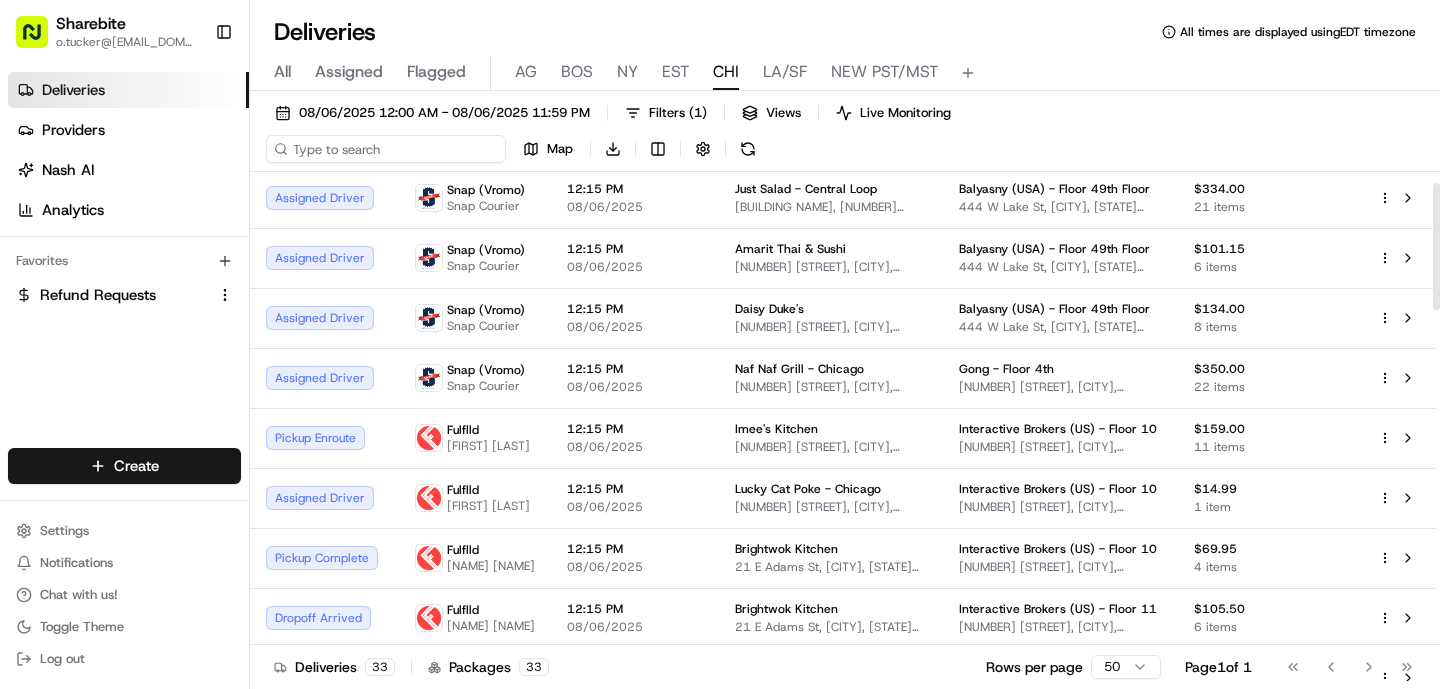 click on "08/06/2025 12:00 AM - 08/06/2025 11:59 PM Filters ( 1 ) Views Live Monitoring Map Download" at bounding box center [845, 135] 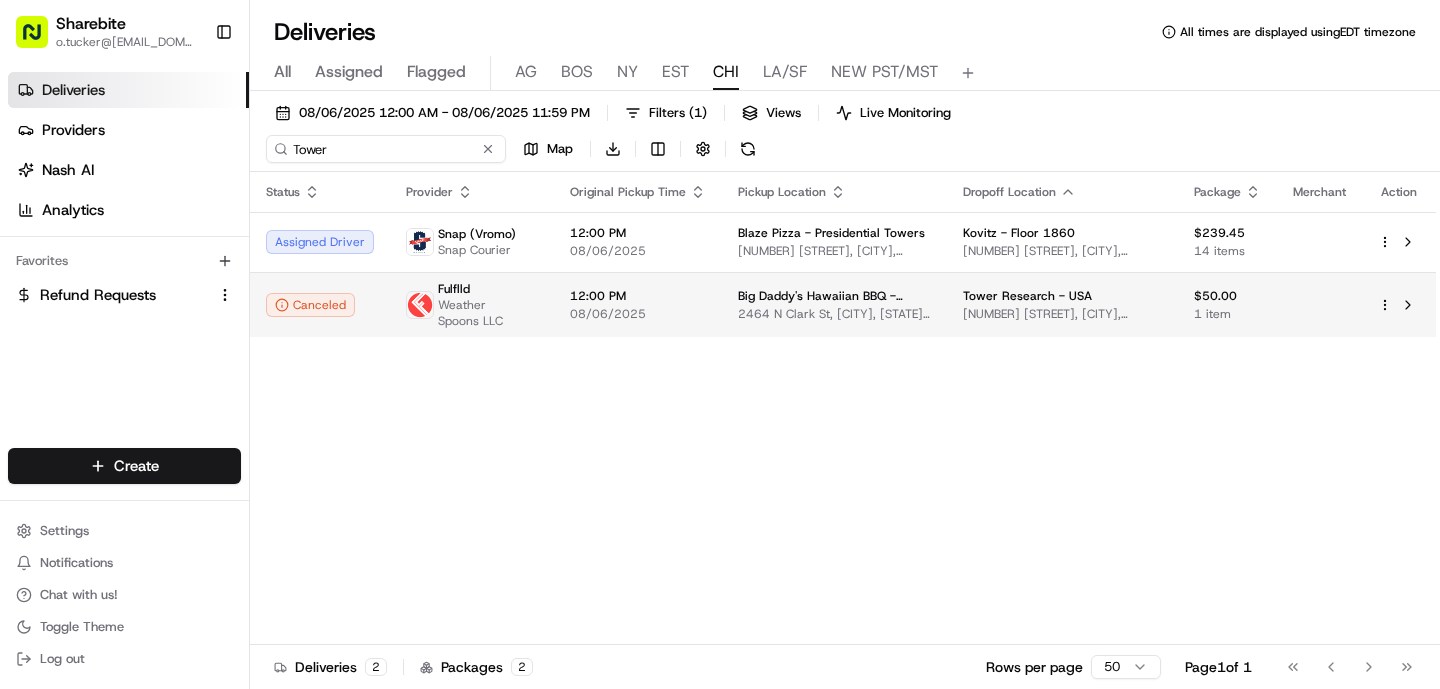 type on "Tower" 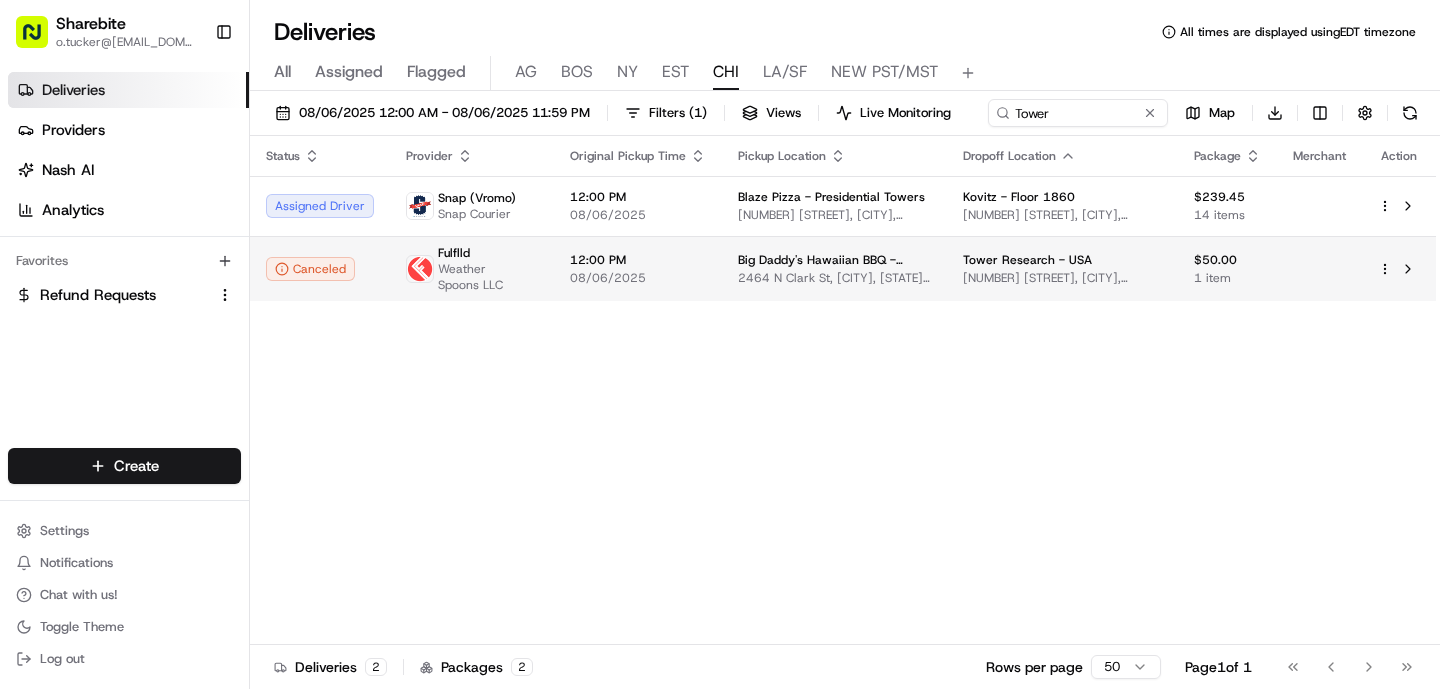 click on "Big Daddy's Hawaiian BBQ - Chicago 2464 N Clark St, Chicago, IL 60614, USA" at bounding box center [834, 268] 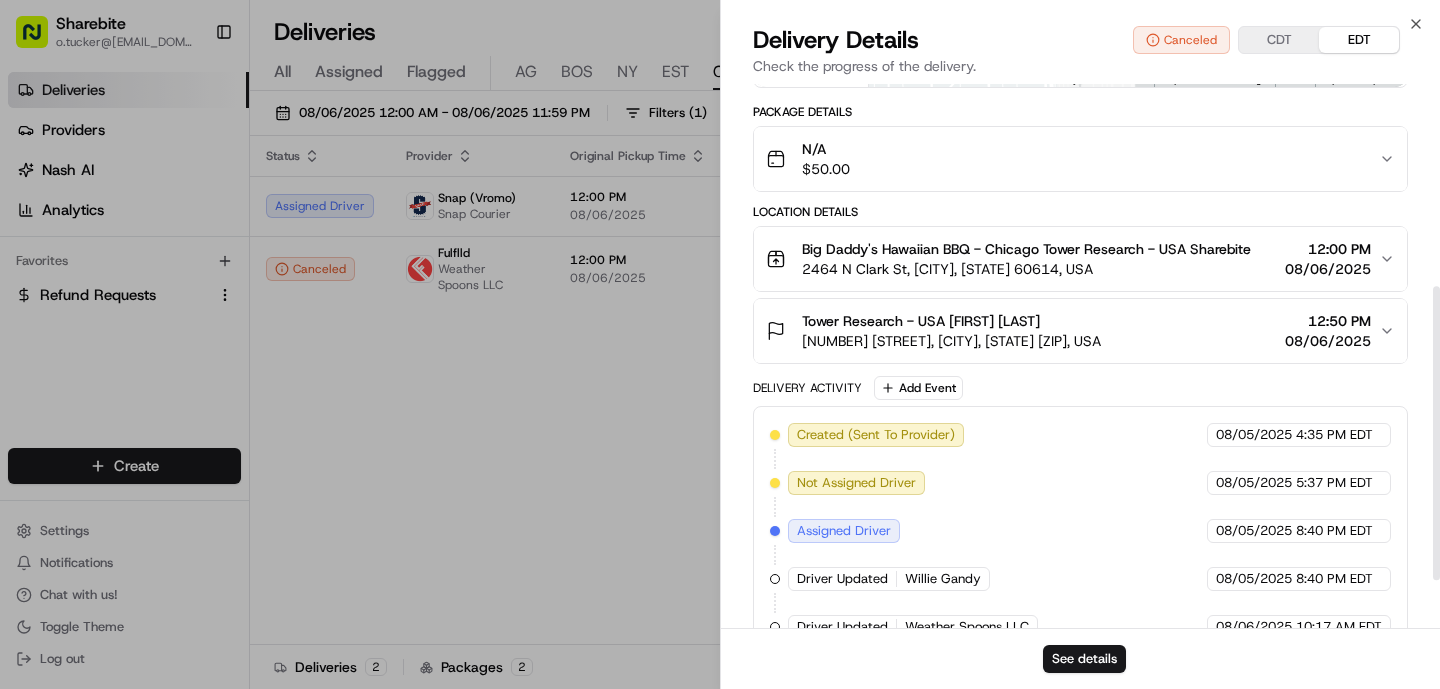 scroll, scrollTop: 462, scrollLeft: 0, axis: vertical 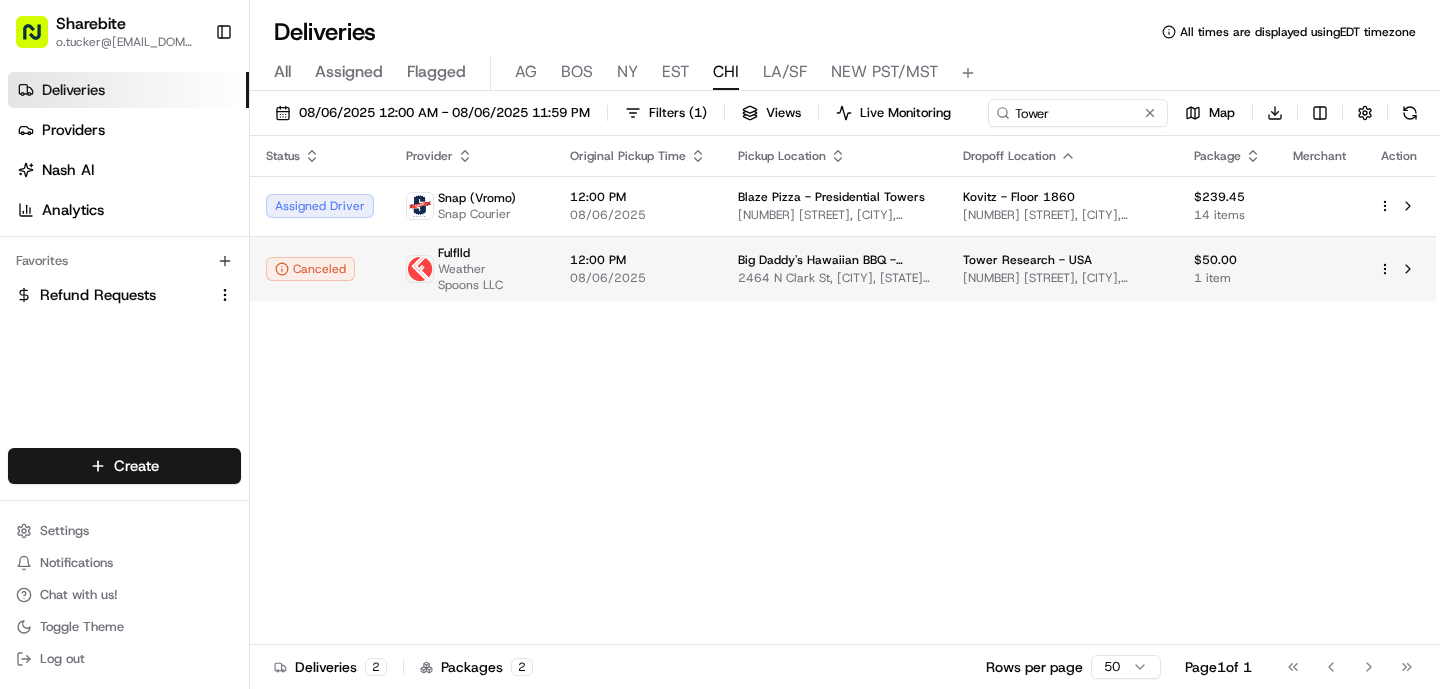 click on "12:00 PM 08/06/2025" at bounding box center [638, 268] 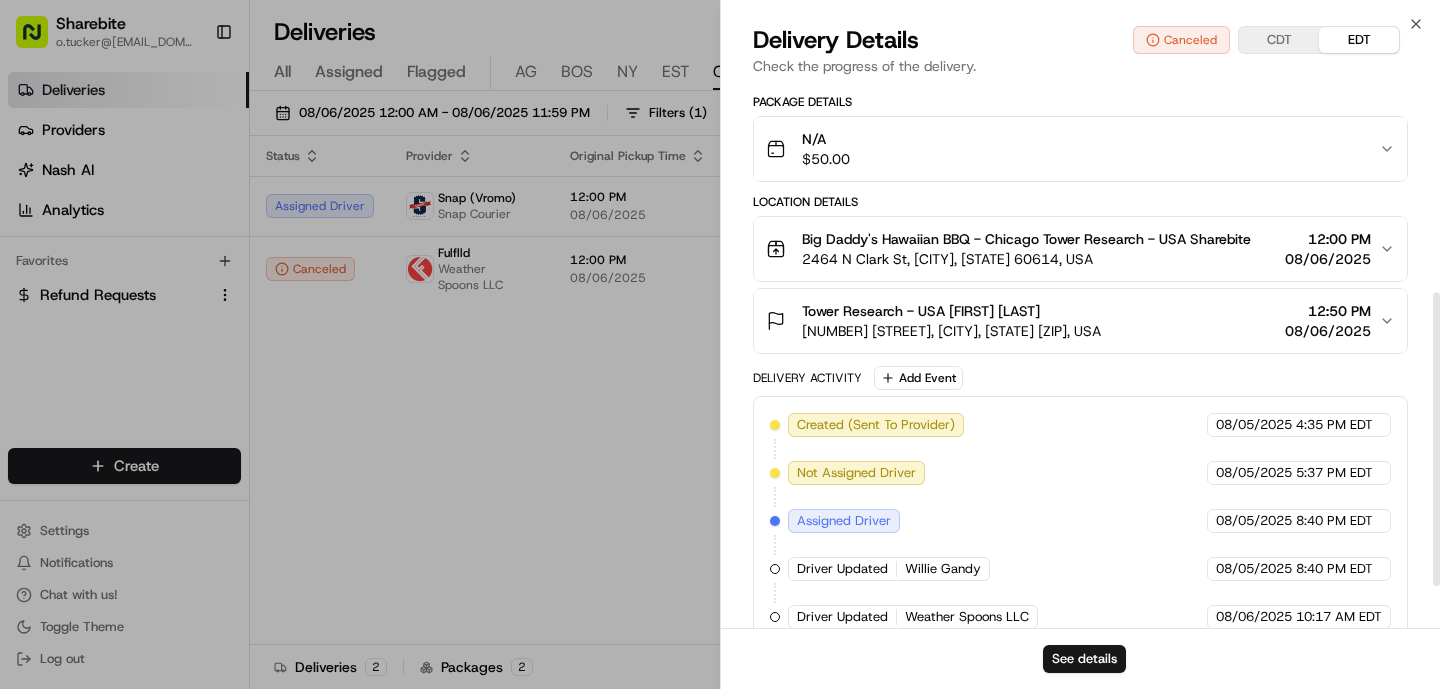 scroll, scrollTop: 390, scrollLeft: 0, axis: vertical 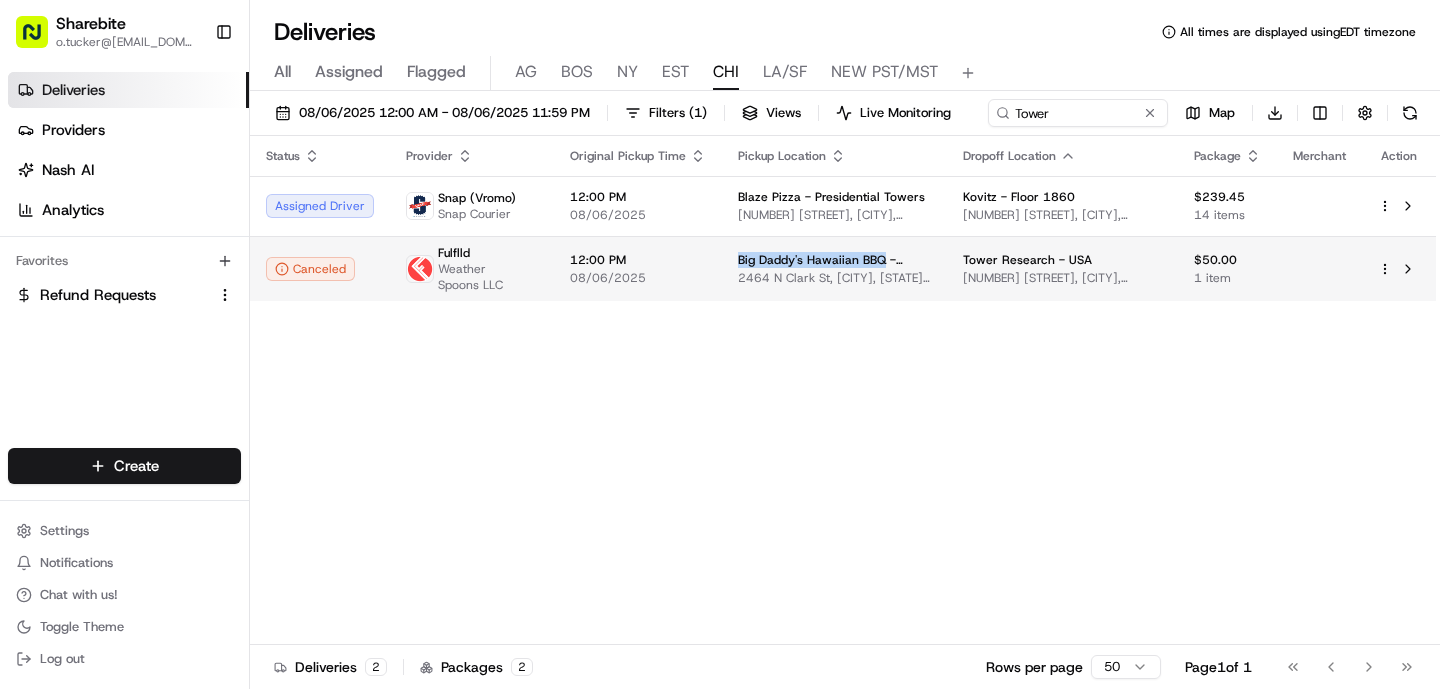 drag, startPoint x: 878, startPoint y: 258, endPoint x: 729, endPoint y: 262, distance: 149.05368 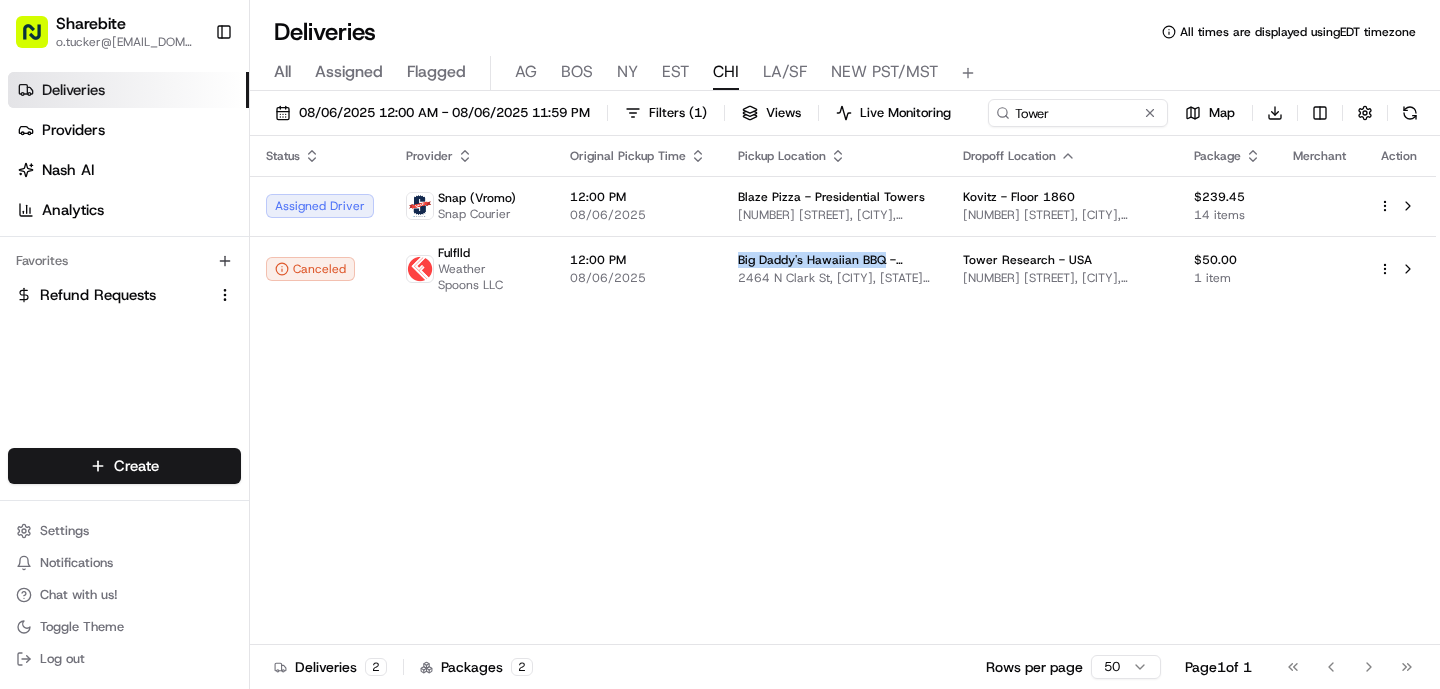 copy on "Big Daddy's Hawaiian BBQ" 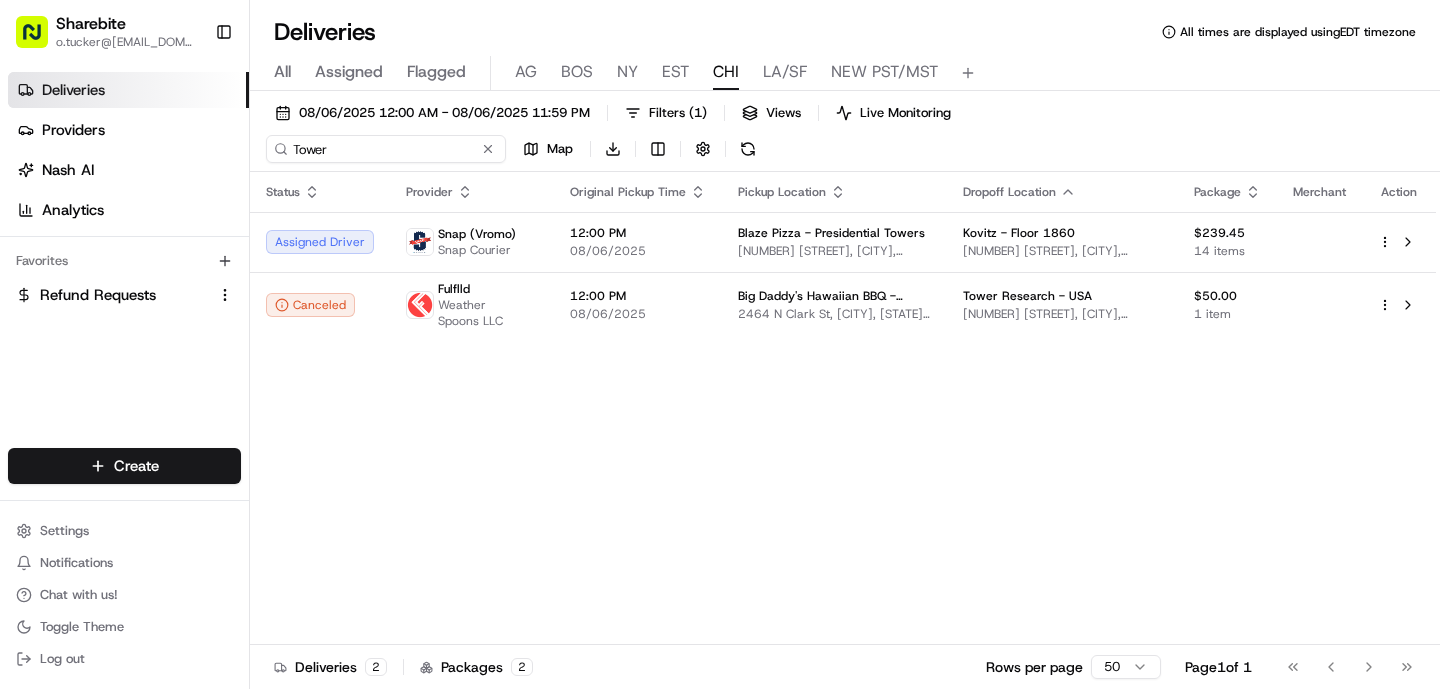 drag, startPoint x: 1084, startPoint y: 108, endPoint x: 682, endPoint y: 91, distance: 402.35928 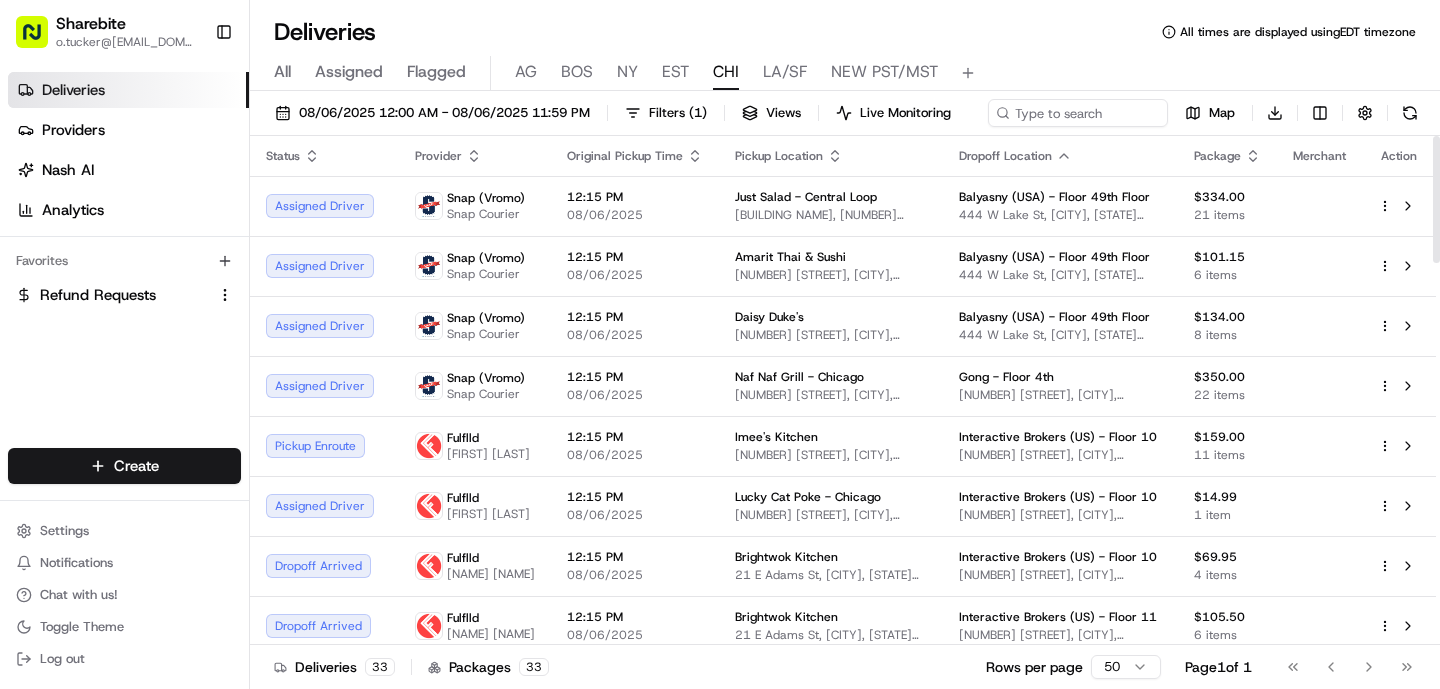 click on "08/06/2025 12:00 AM - 08/06/2025 11:59 PM Filters ( 1 ) Views Live Monitoring Map Download" at bounding box center (845, 117) 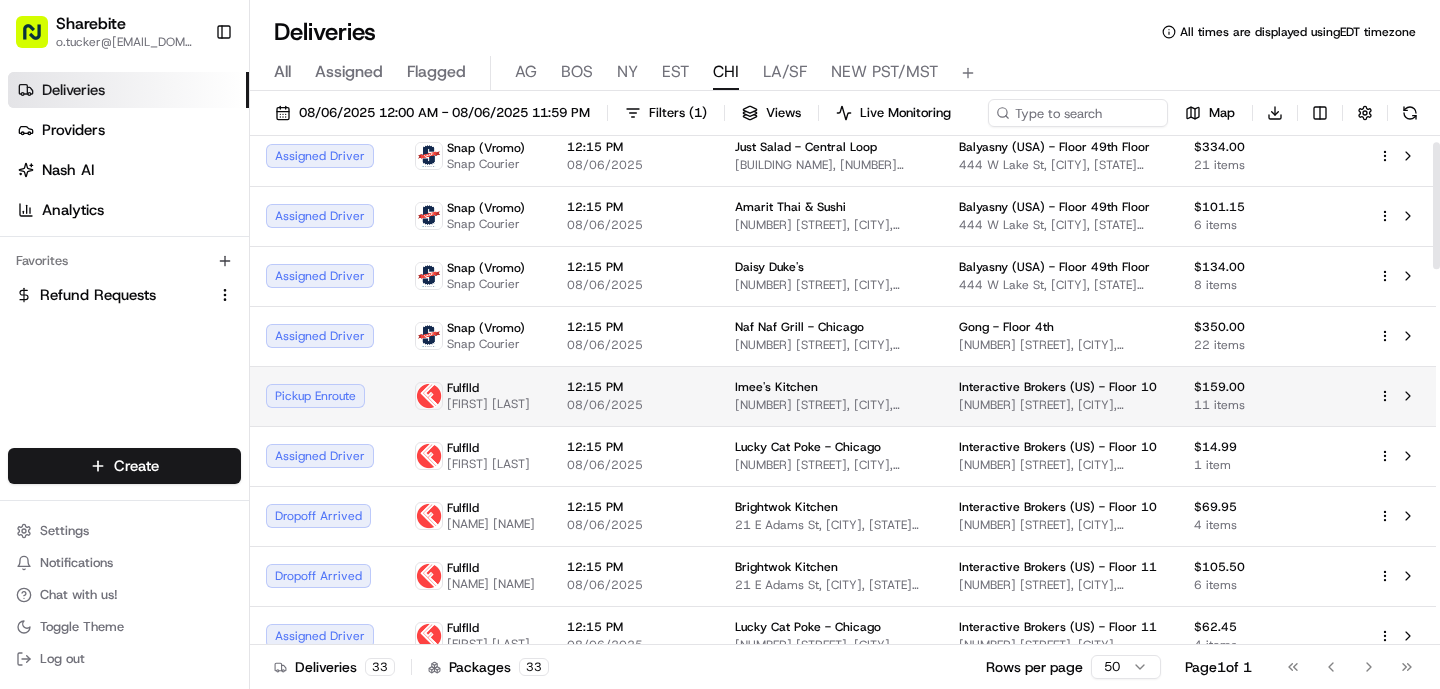 scroll, scrollTop: 0, scrollLeft: 0, axis: both 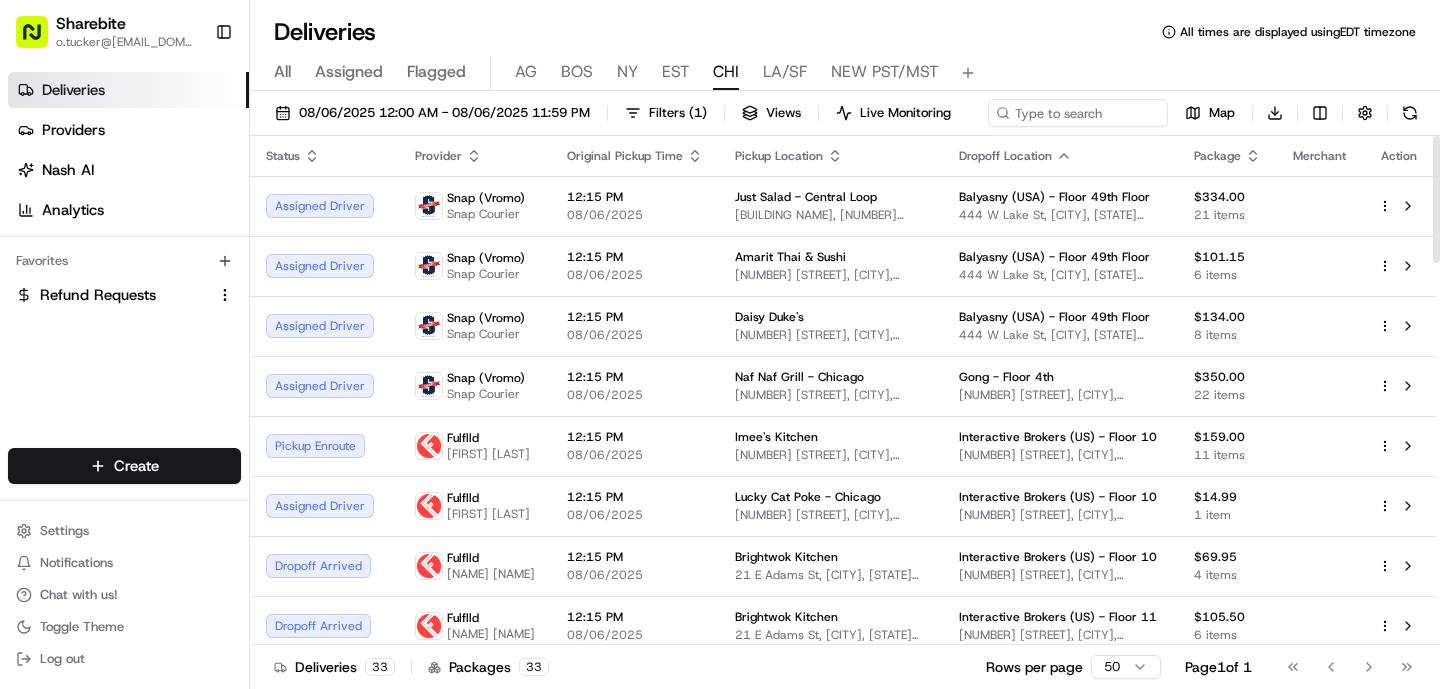 click 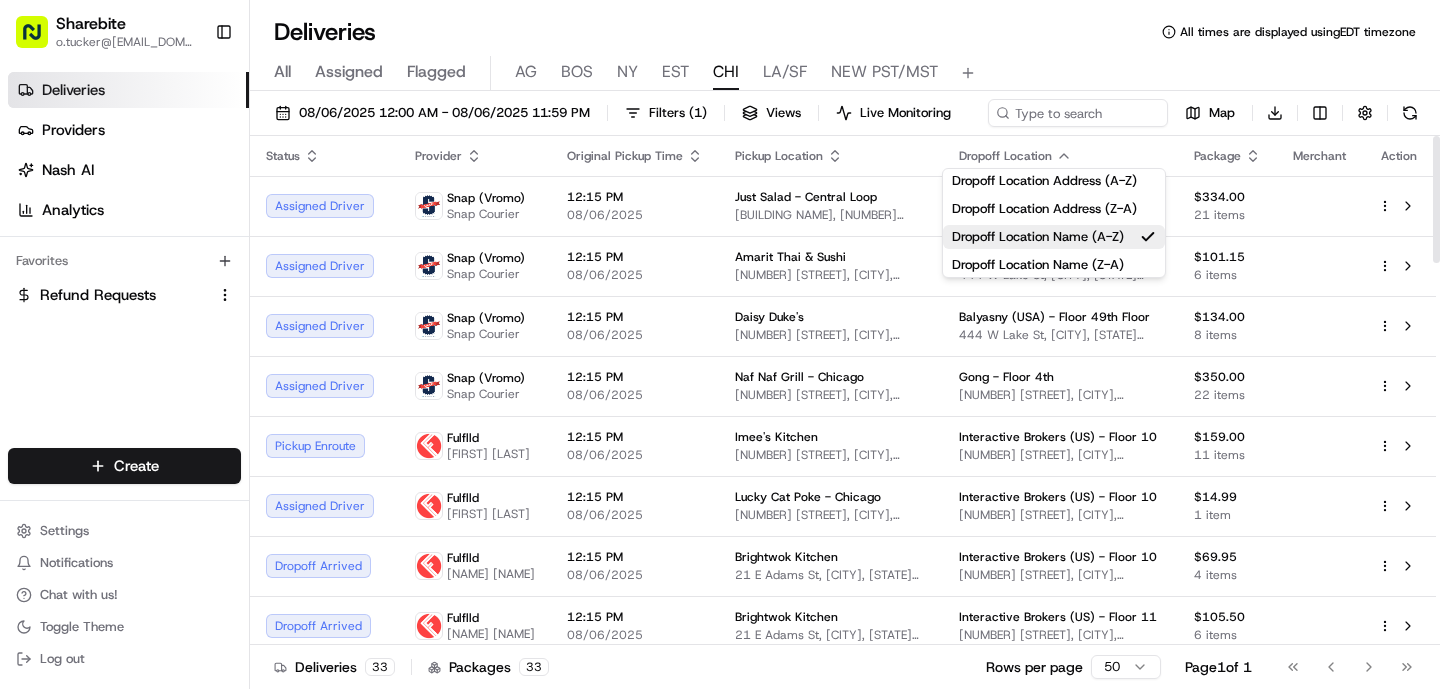 click on "Dropoff Location" at bounding box center (1060, 156) 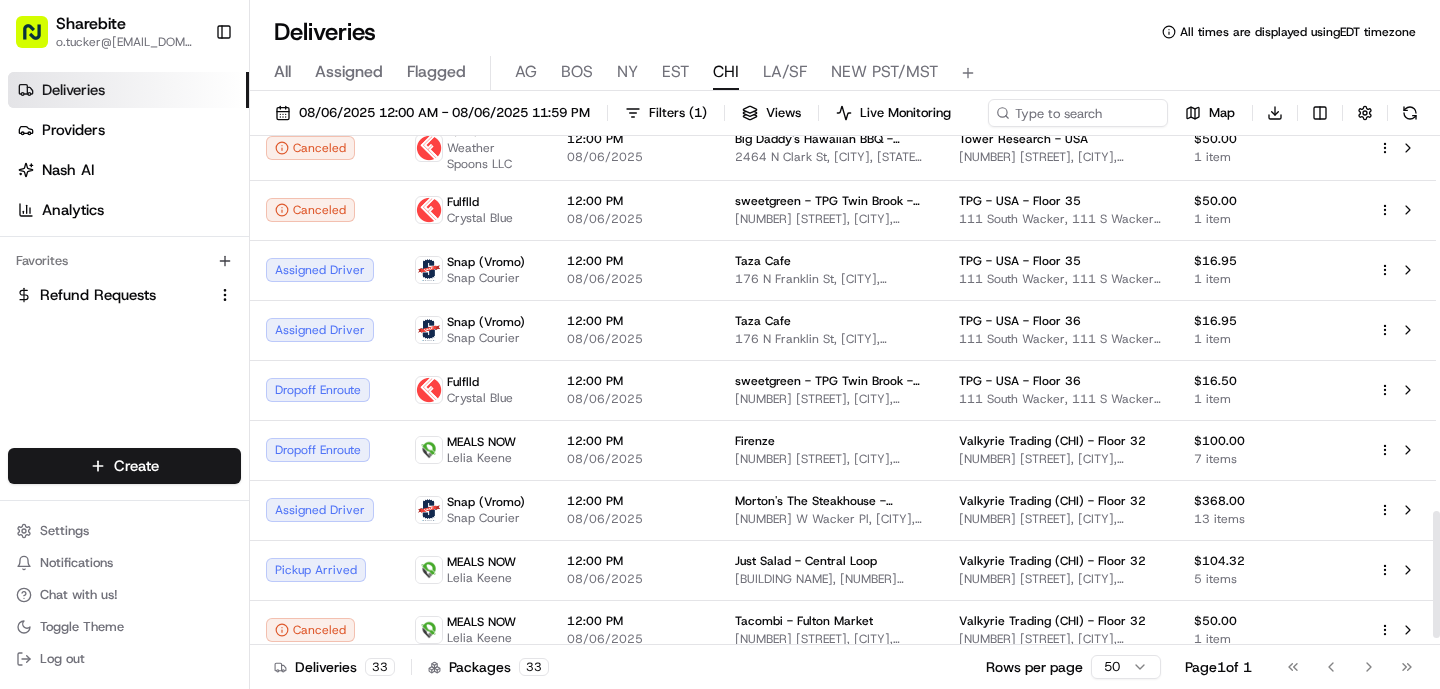 scroll, scrollTop: 1503, scrollLeft: 0, axis: vertical 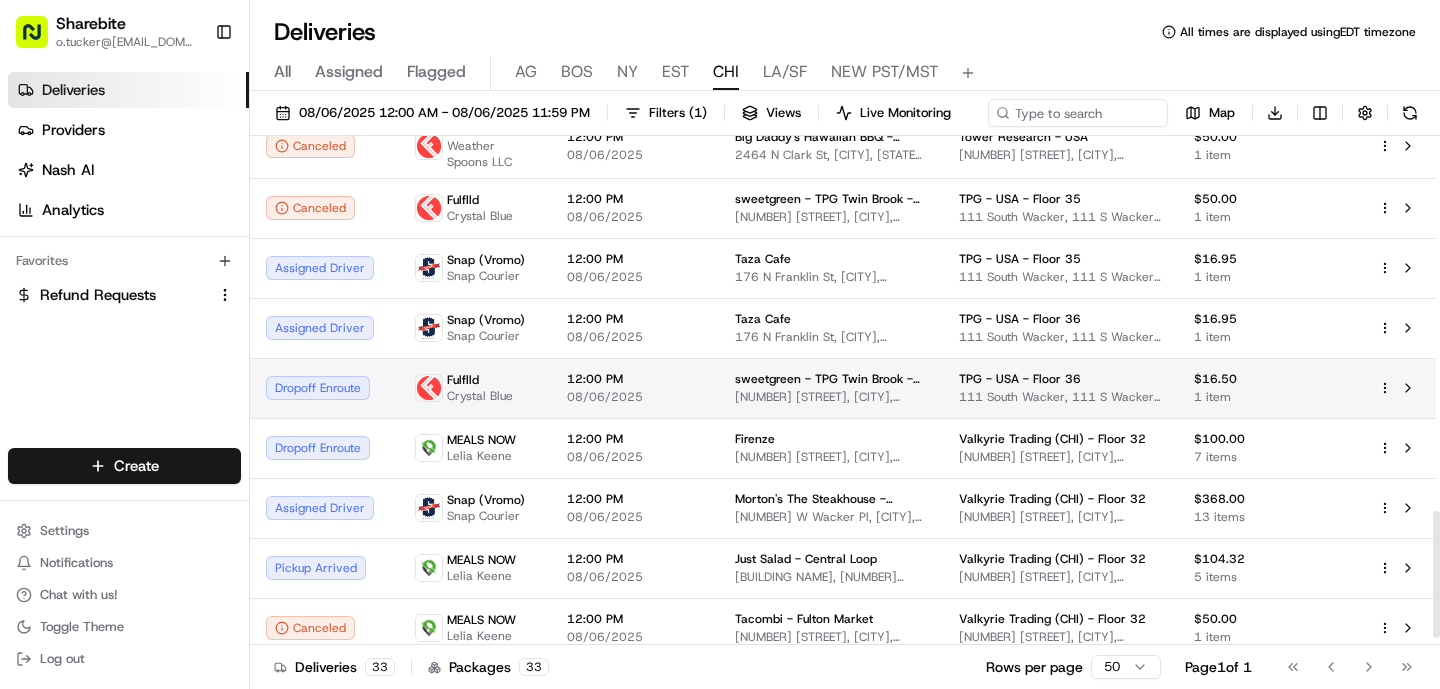 click on "08/06/2025" at bounding box center [635, 397] 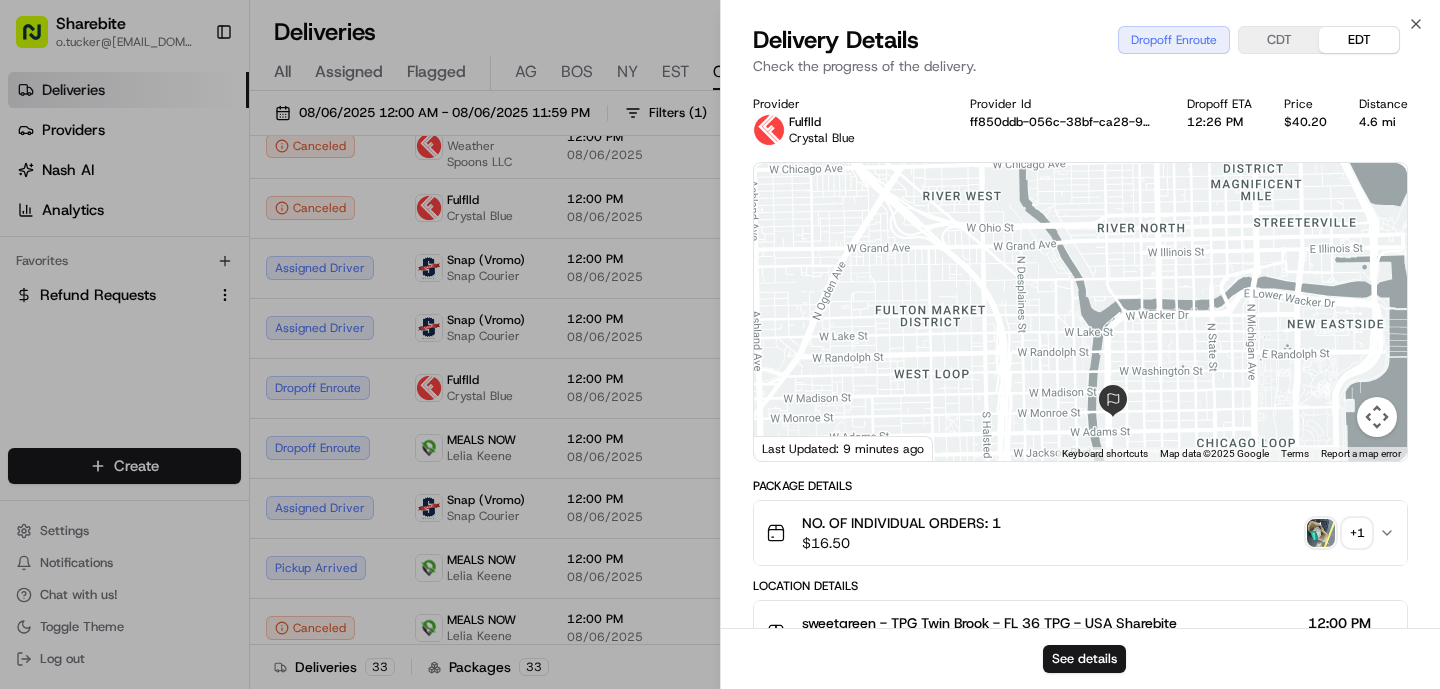drag, startPoint x: 1084, startPoint y: 399, endPoint x: 1041, endPoint y: 327, distance: 83.86298 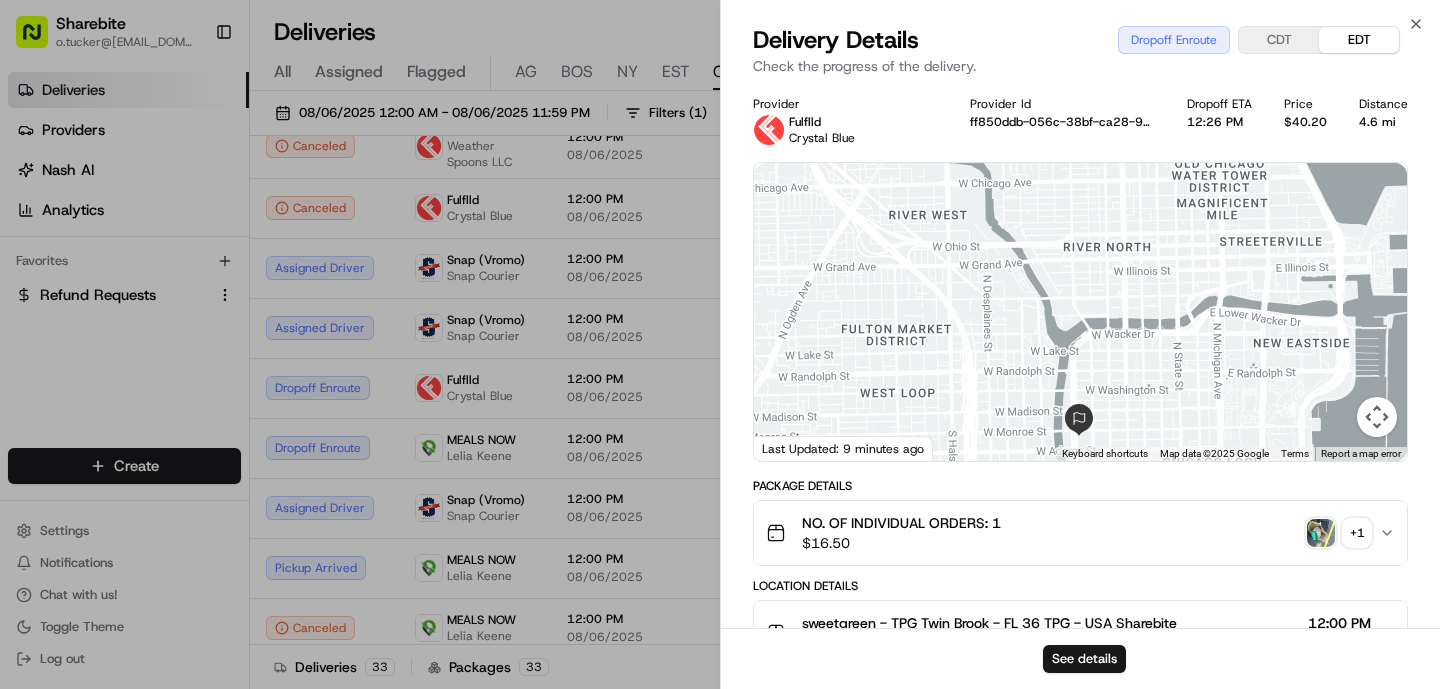 drag, startPoint x: 1175, startPoint y: 257, endPoint x: 1146, endPoint y: 277, distance: 35.22783 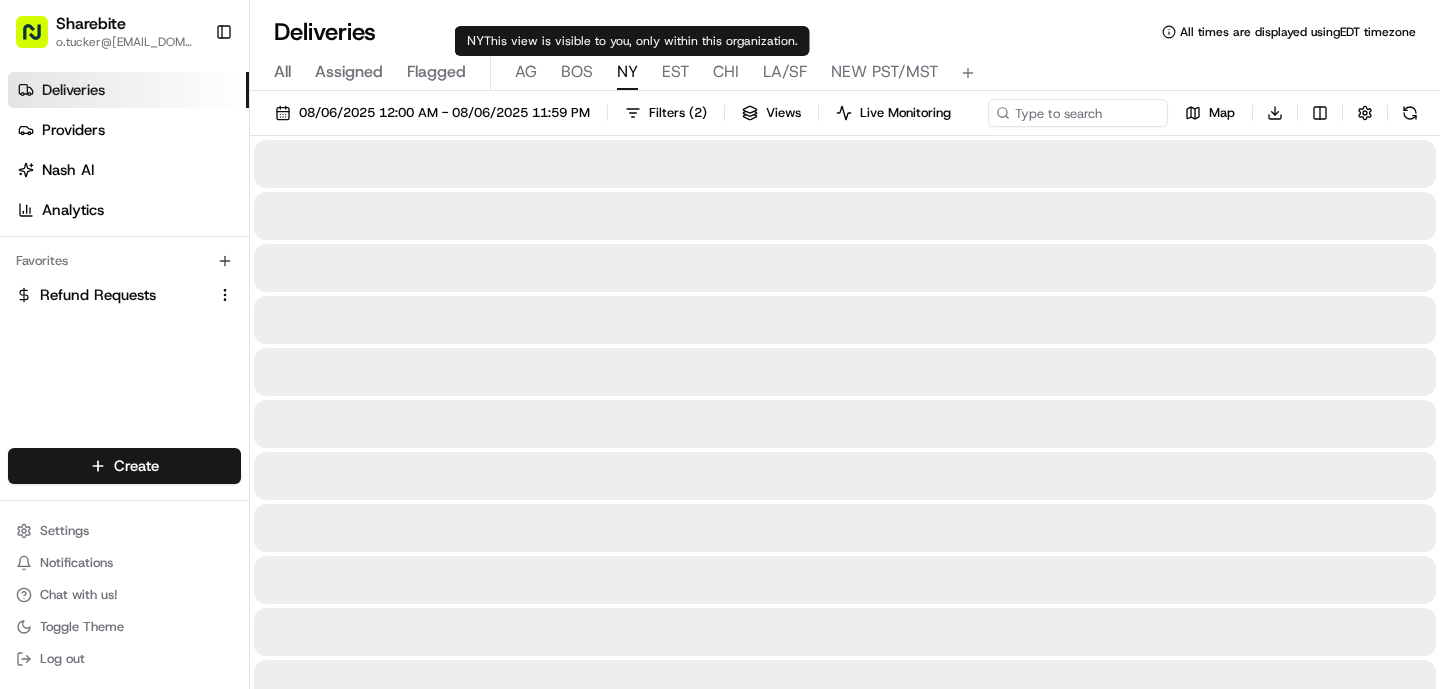 click on "NY" at bounding box center (627, 72) 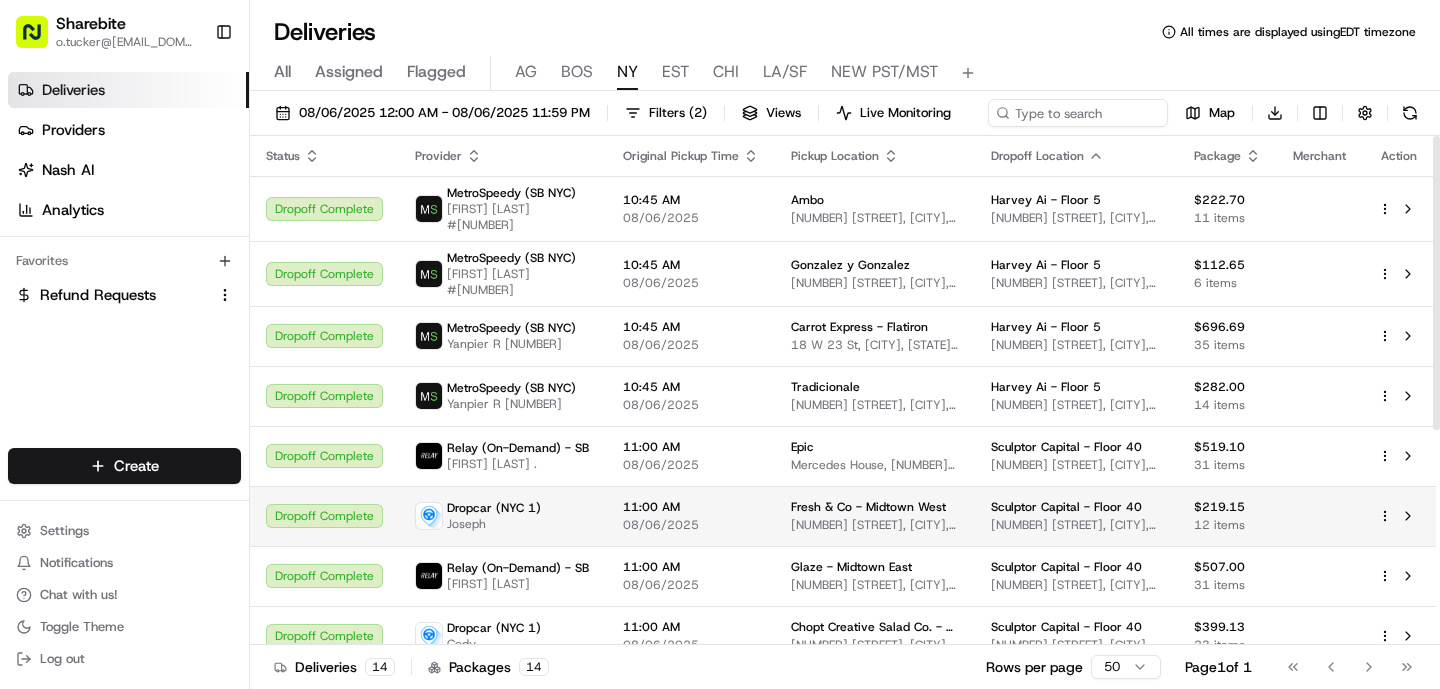 scroll, scrollTop: 371, scrollLeft: 0, axis: vertical 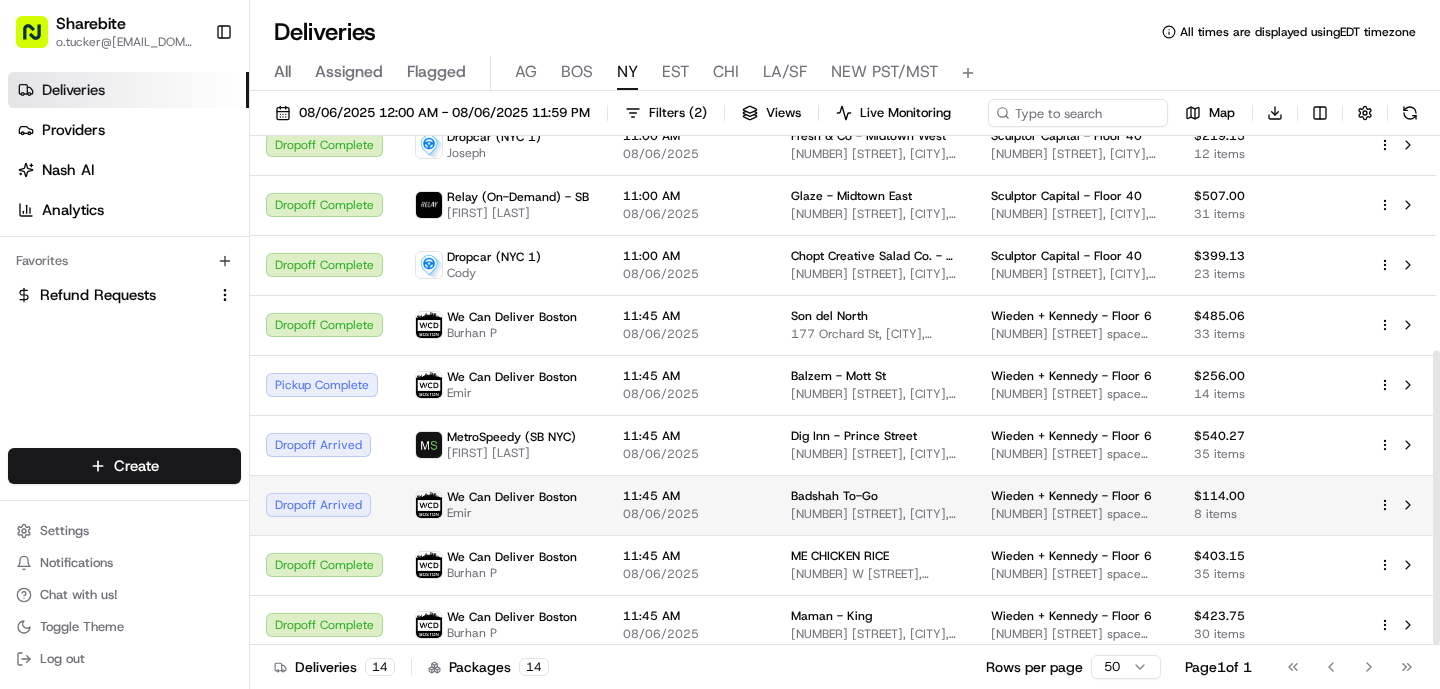 click on "11:45 AM" at bounding box center [691, 496] 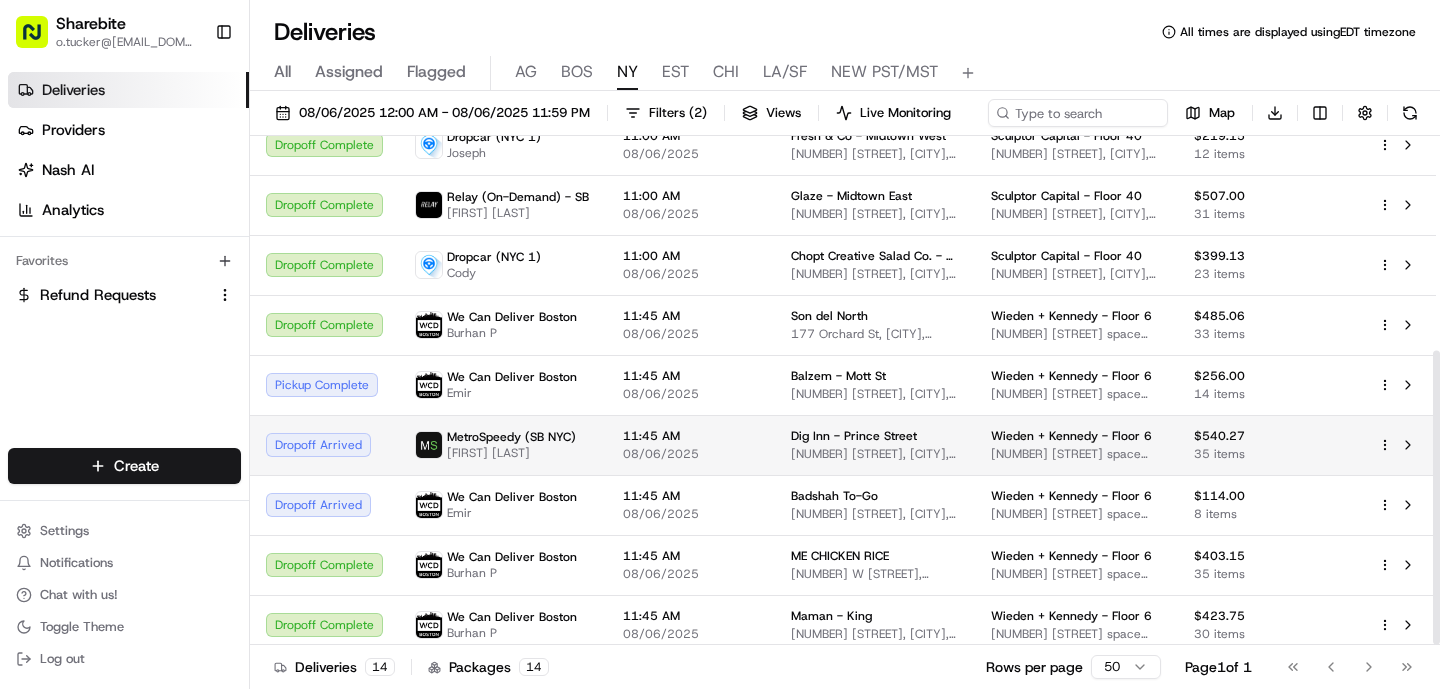 click on "11:45 AM 08/06/2025" at bounding box center [691, 445] 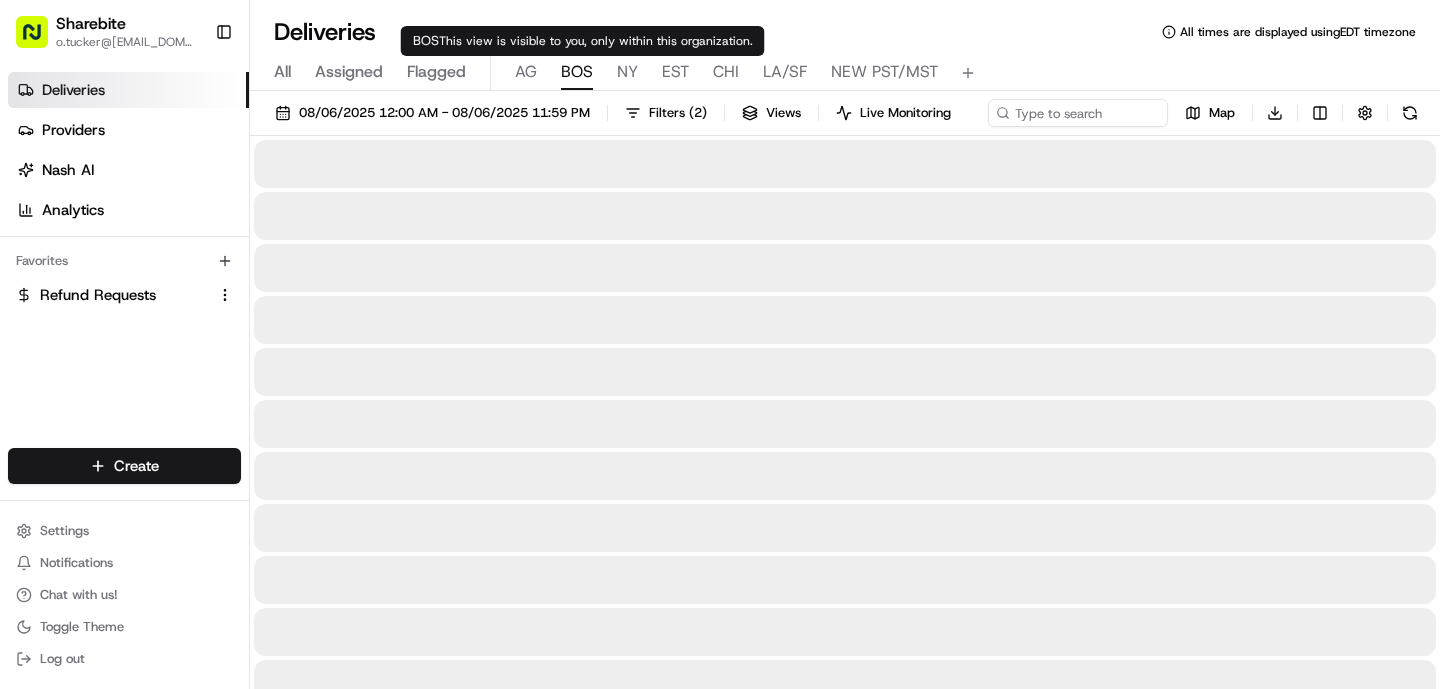 click on "BOS" at bounding box center (577, 72) 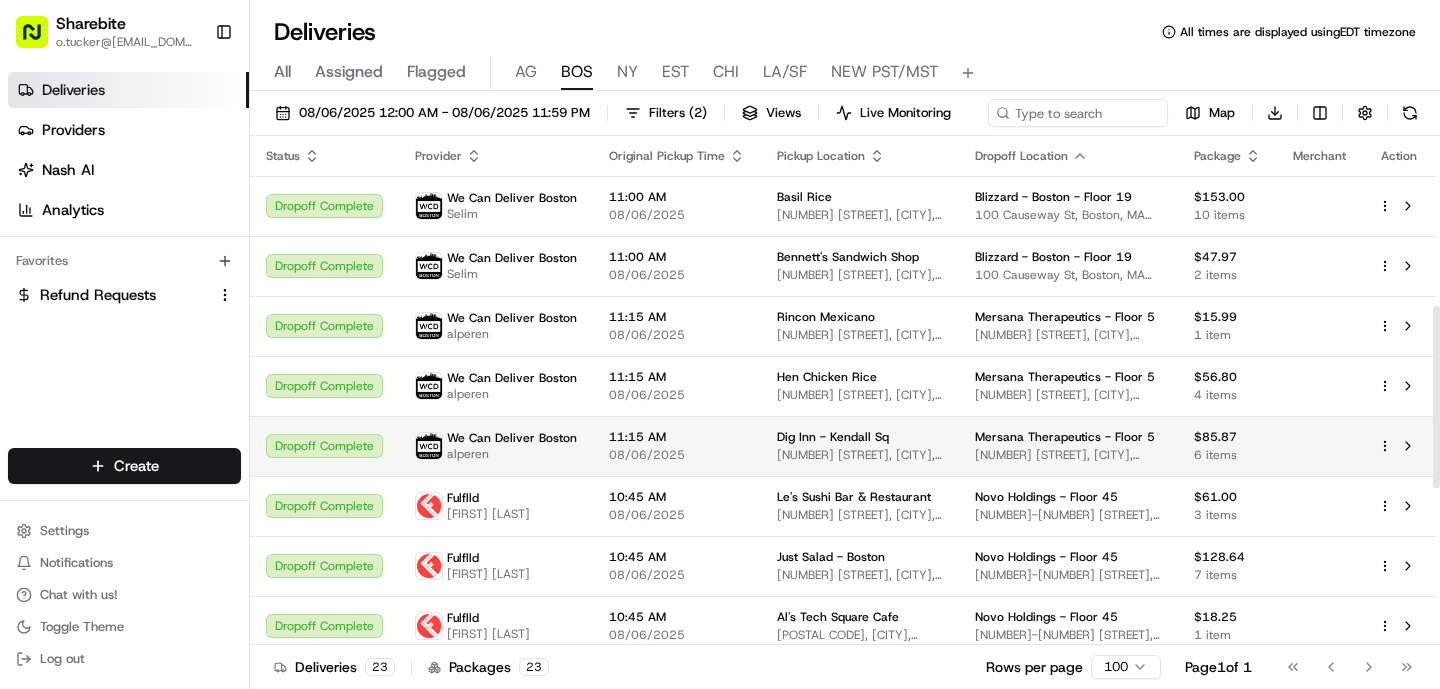 scroll, scrollTop: 911, scrollLeft: 0, axis: vertical 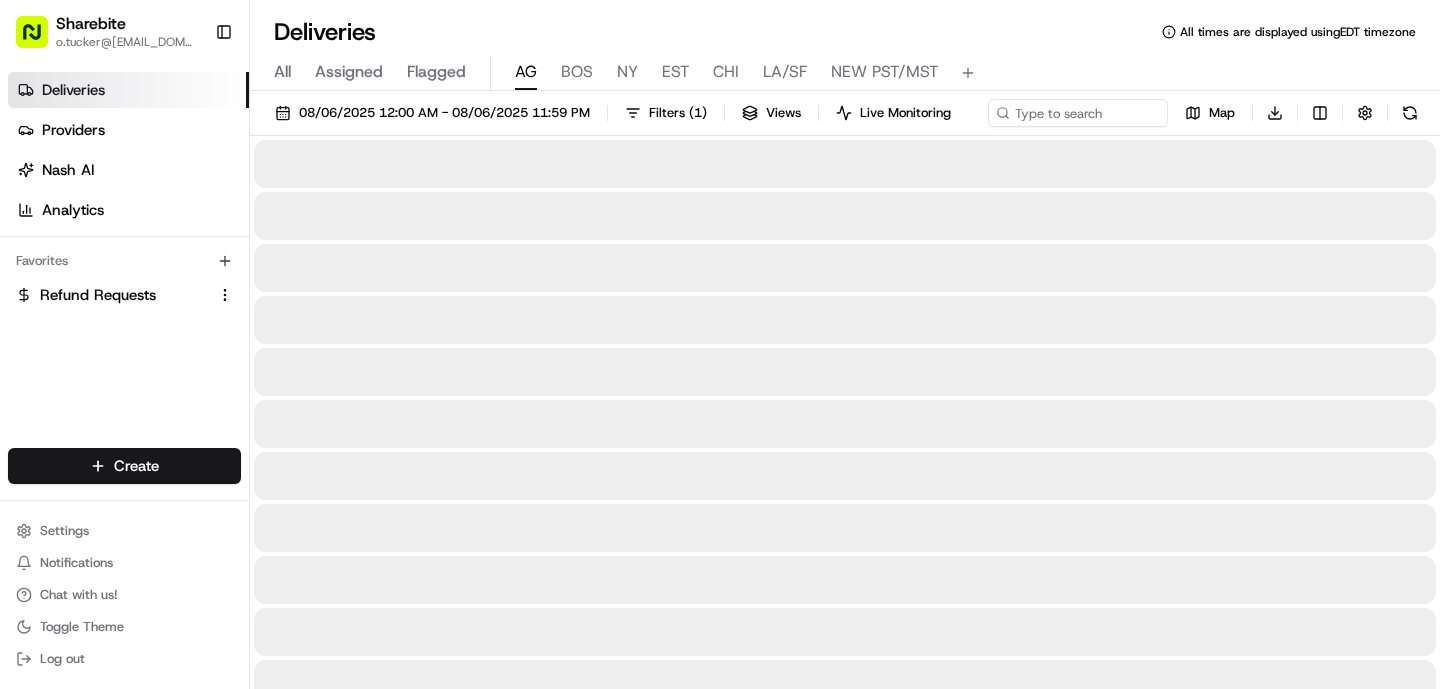 click on "AG" at bounding box center (526, 73) 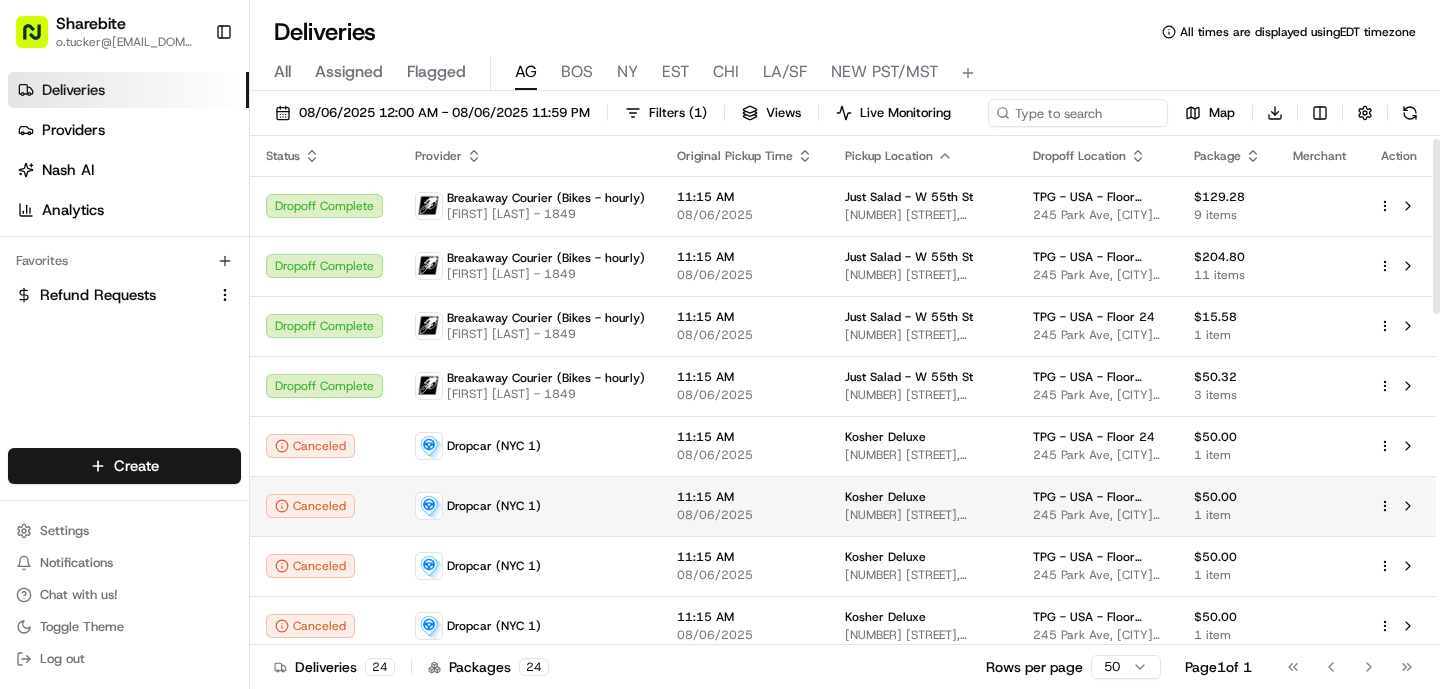 scroll, scrollTop: 971, scrollLeft: 0, axis: vertical 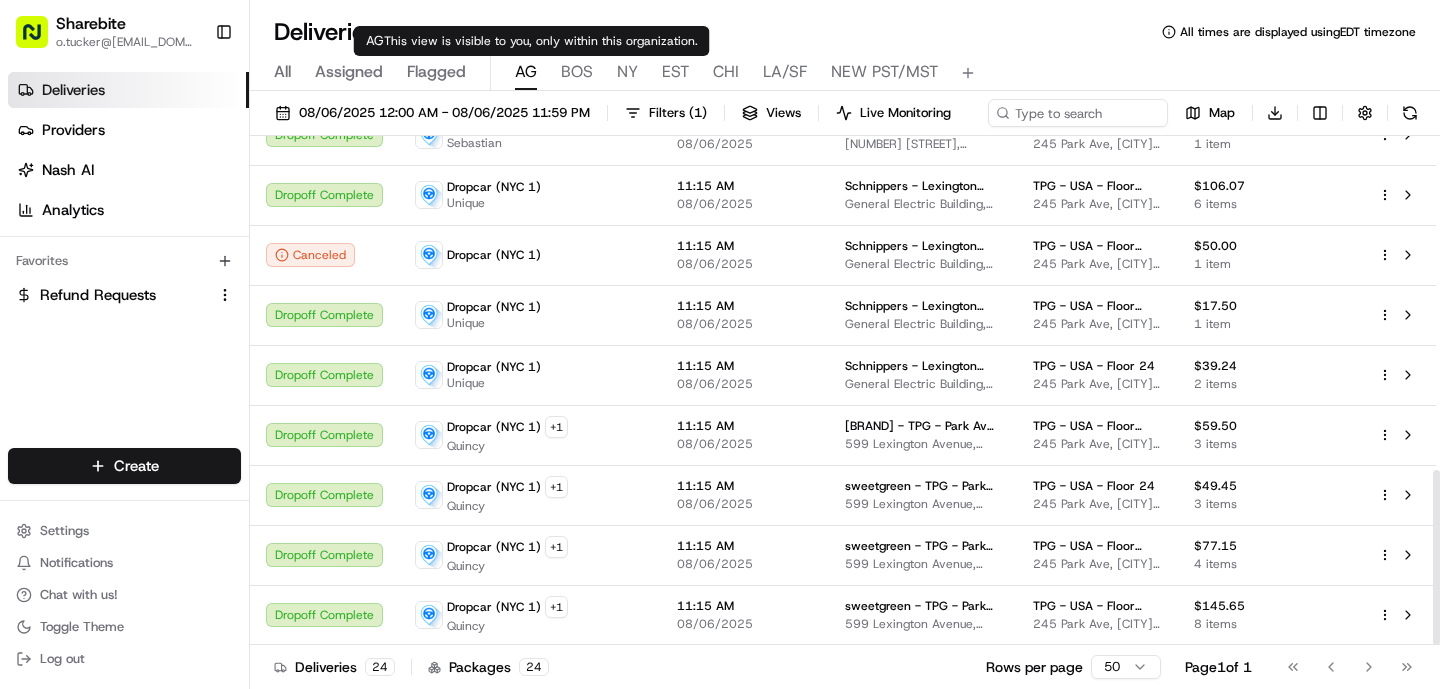 click on "BOS" at bounding box center [577, 72] 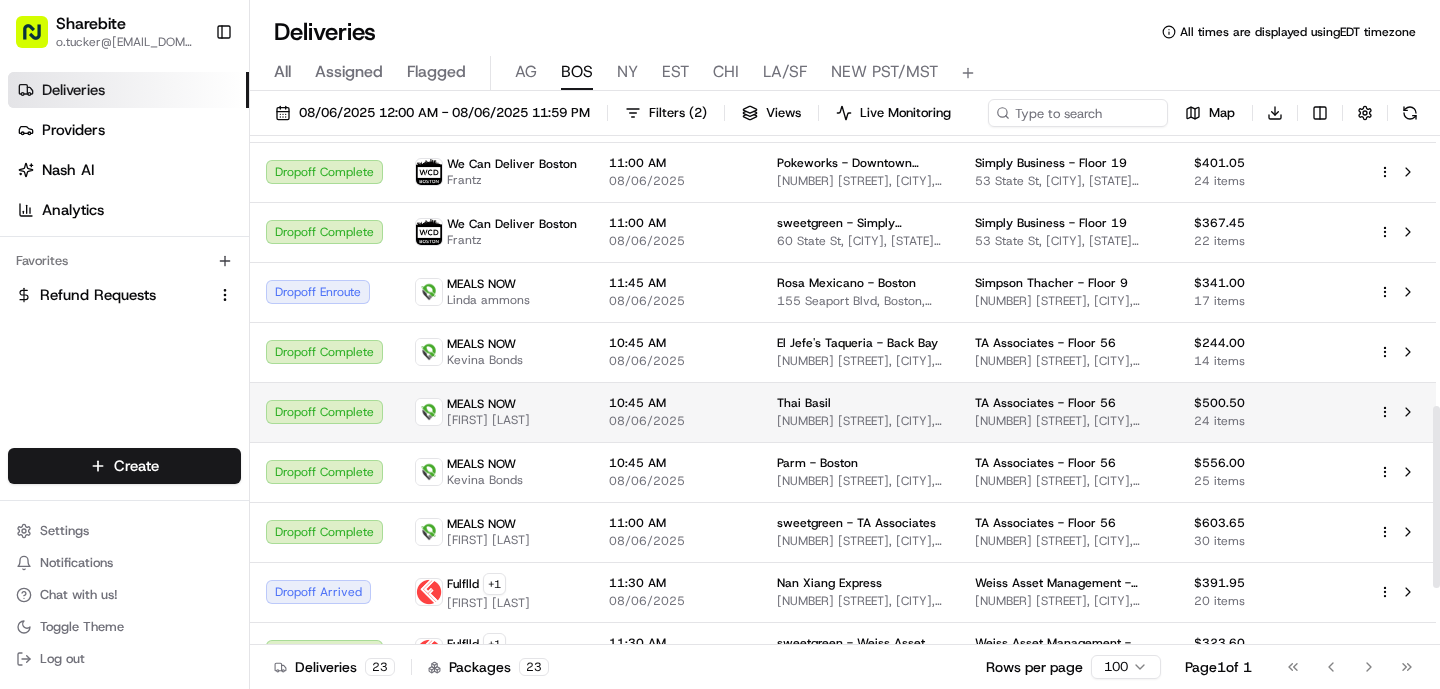 scroll, scrollTop: 753, scrollLeft: 0, axis: vertical 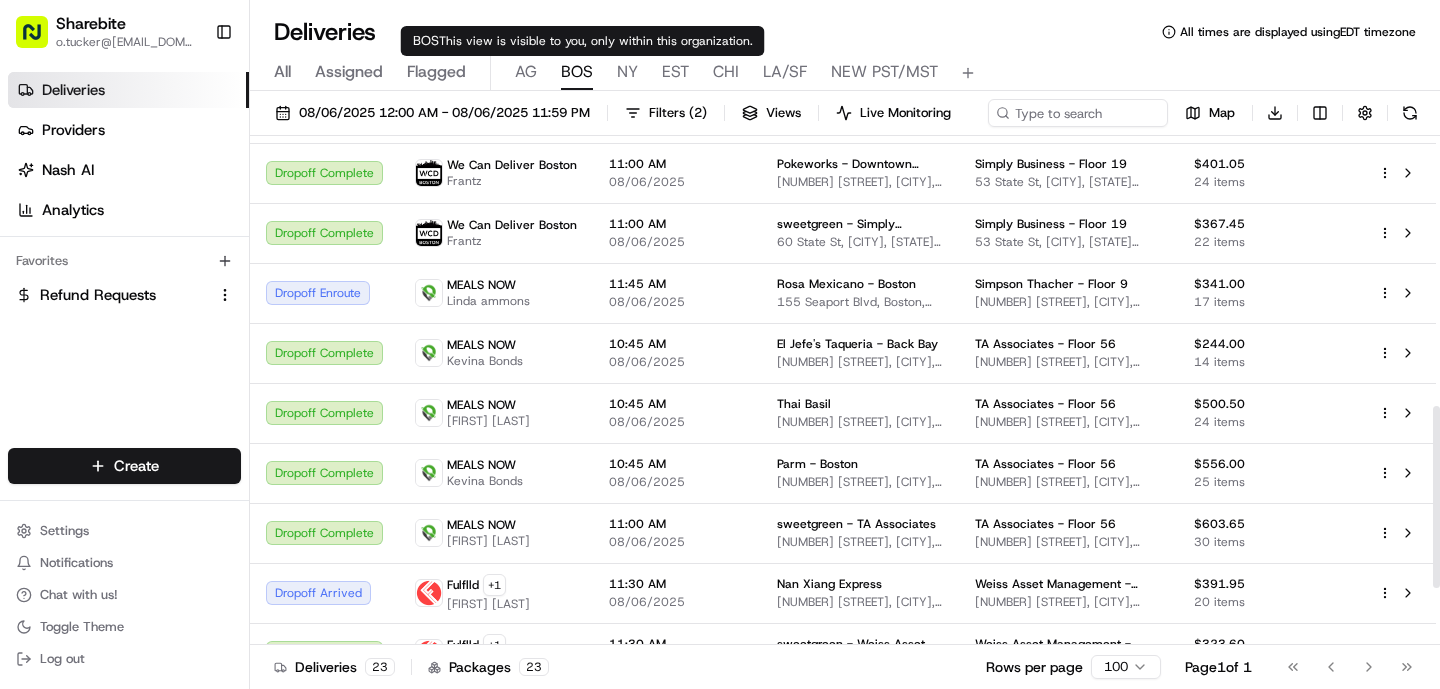 click on "All Assigned Flagged AG BOS NY EST CHI LA/SF NEW PST/MST" at bounding box center (845, 73) 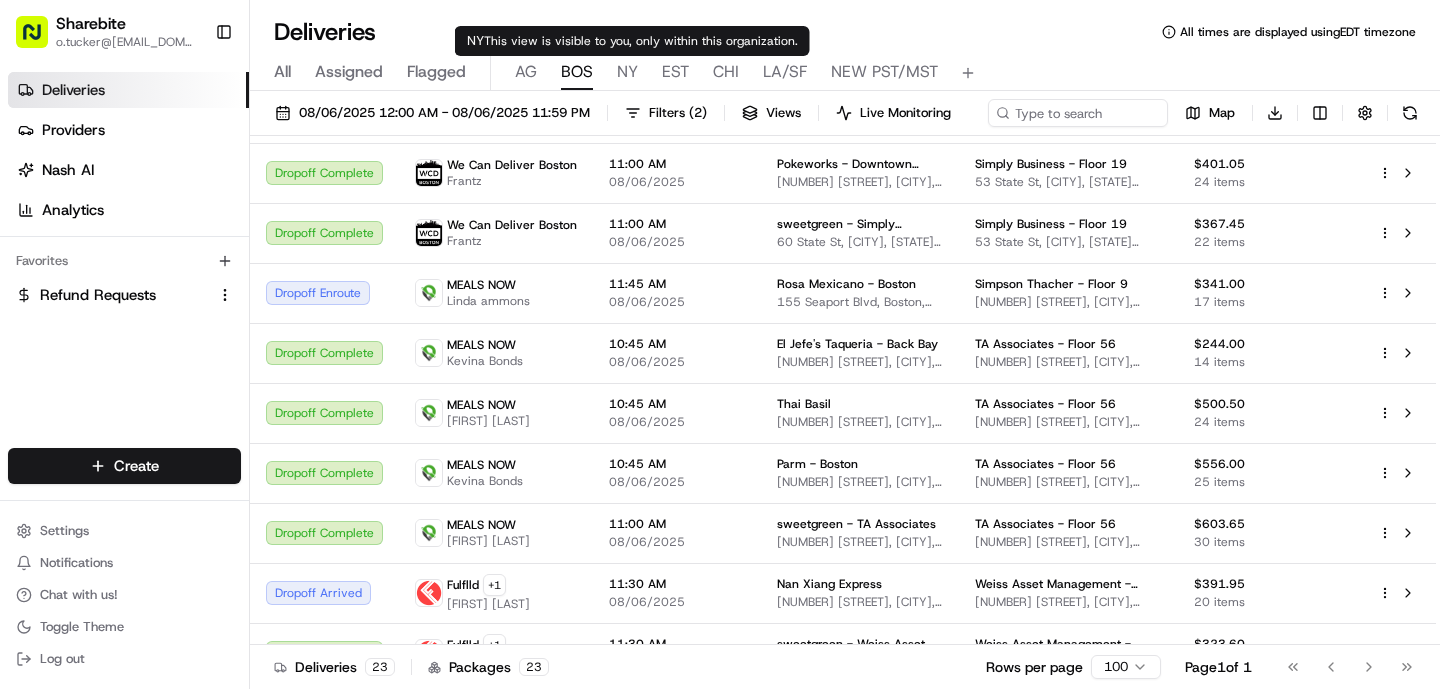 click on "NY" at bounding box center [627, 72] 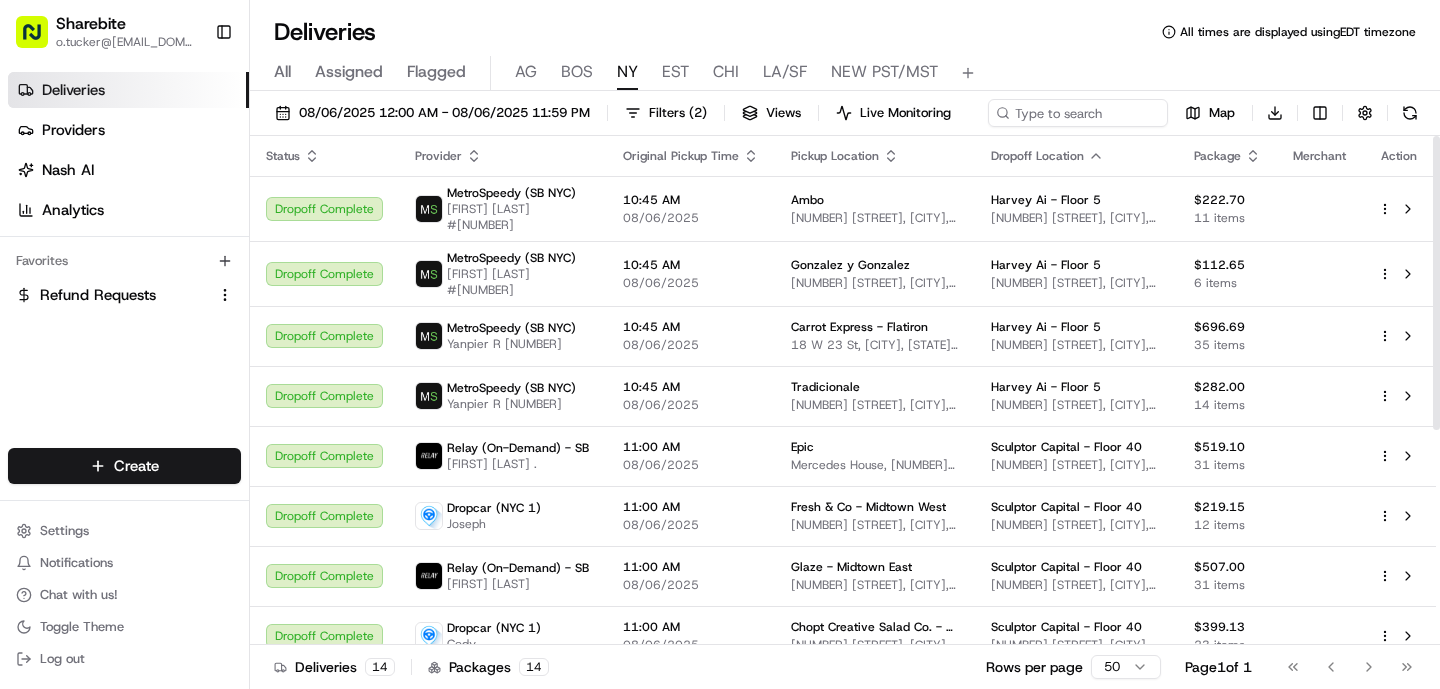 click on "EST" at bounding box center [675, 72] 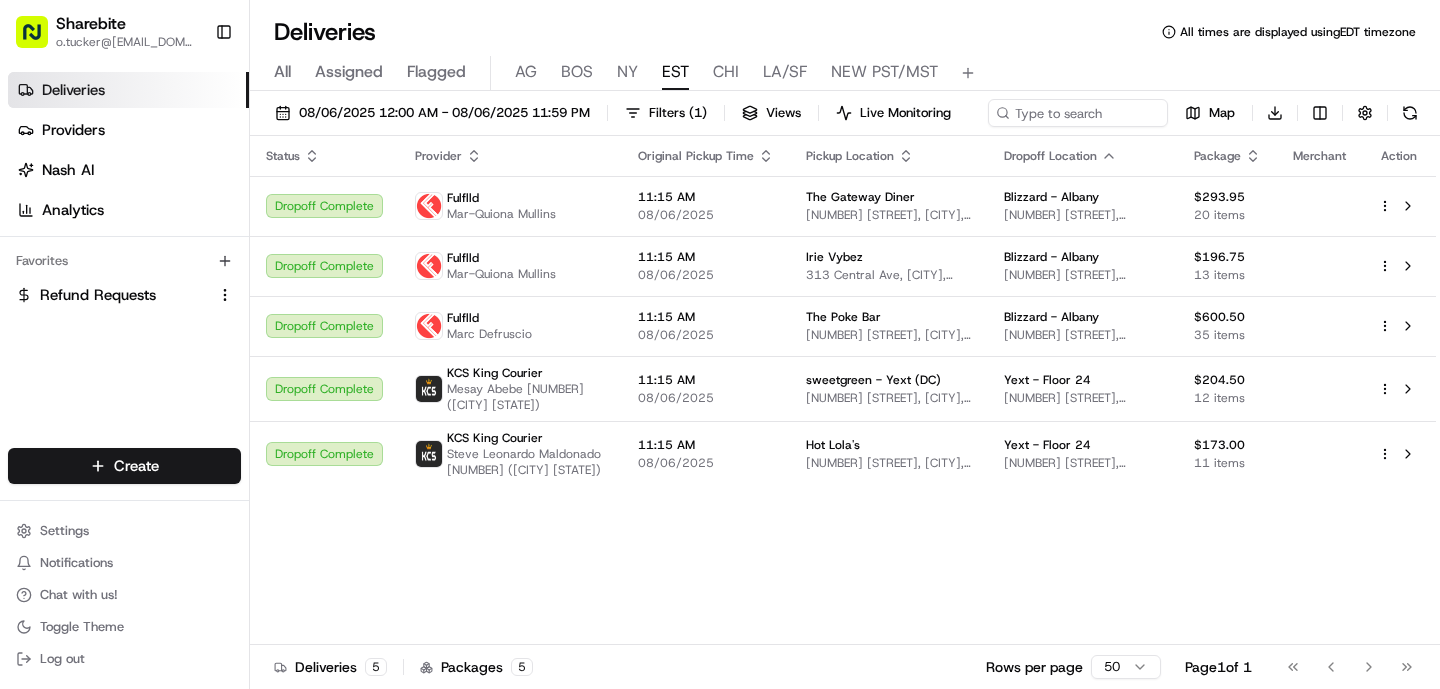 click on "CHI" at bounding box center [726, 72] 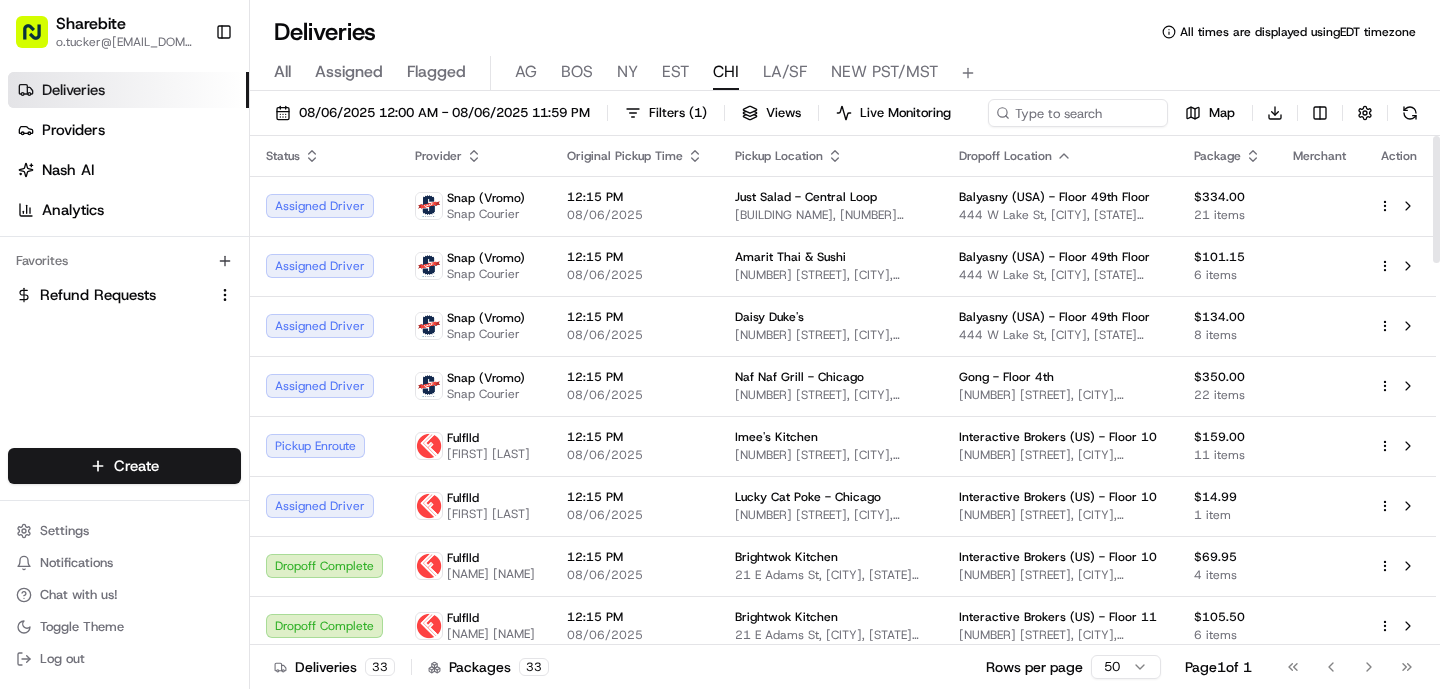 click on "EST" at bounding box center [675, 72] 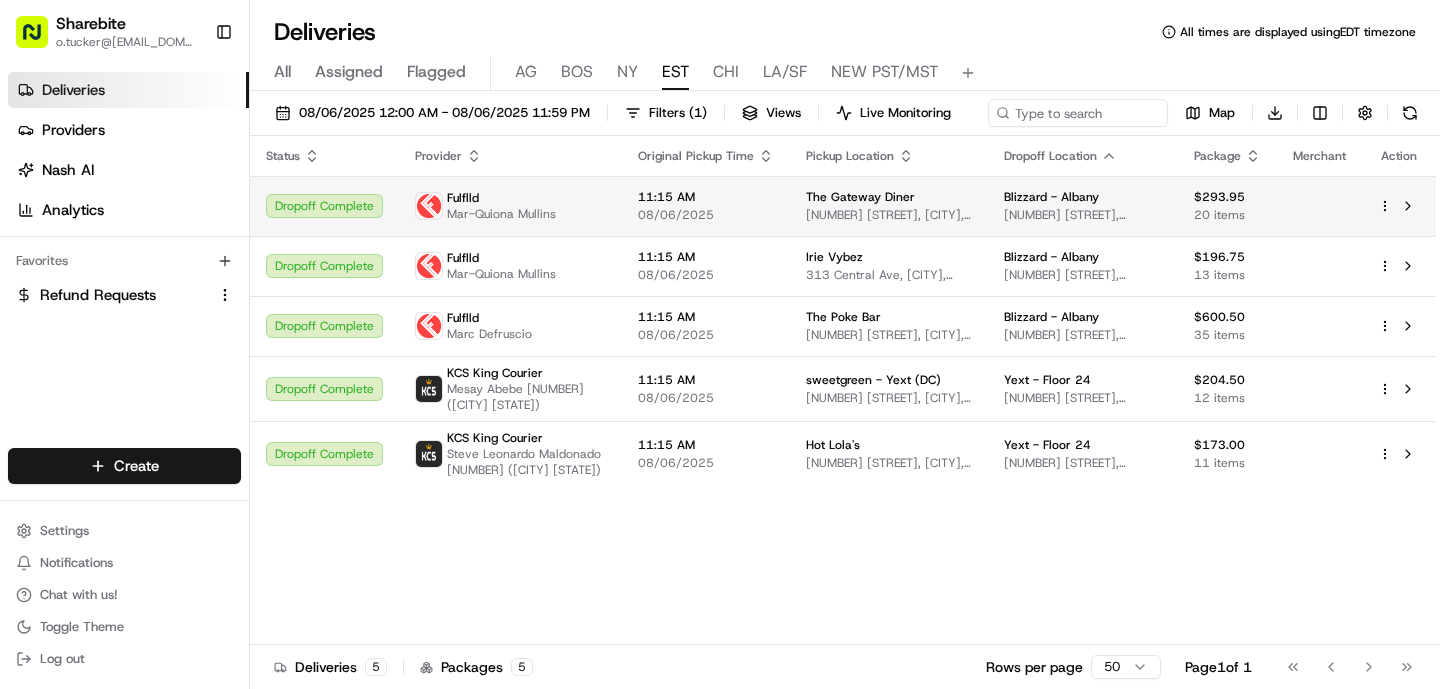 click on "08/06/2025" at bounding box center (706, 215) 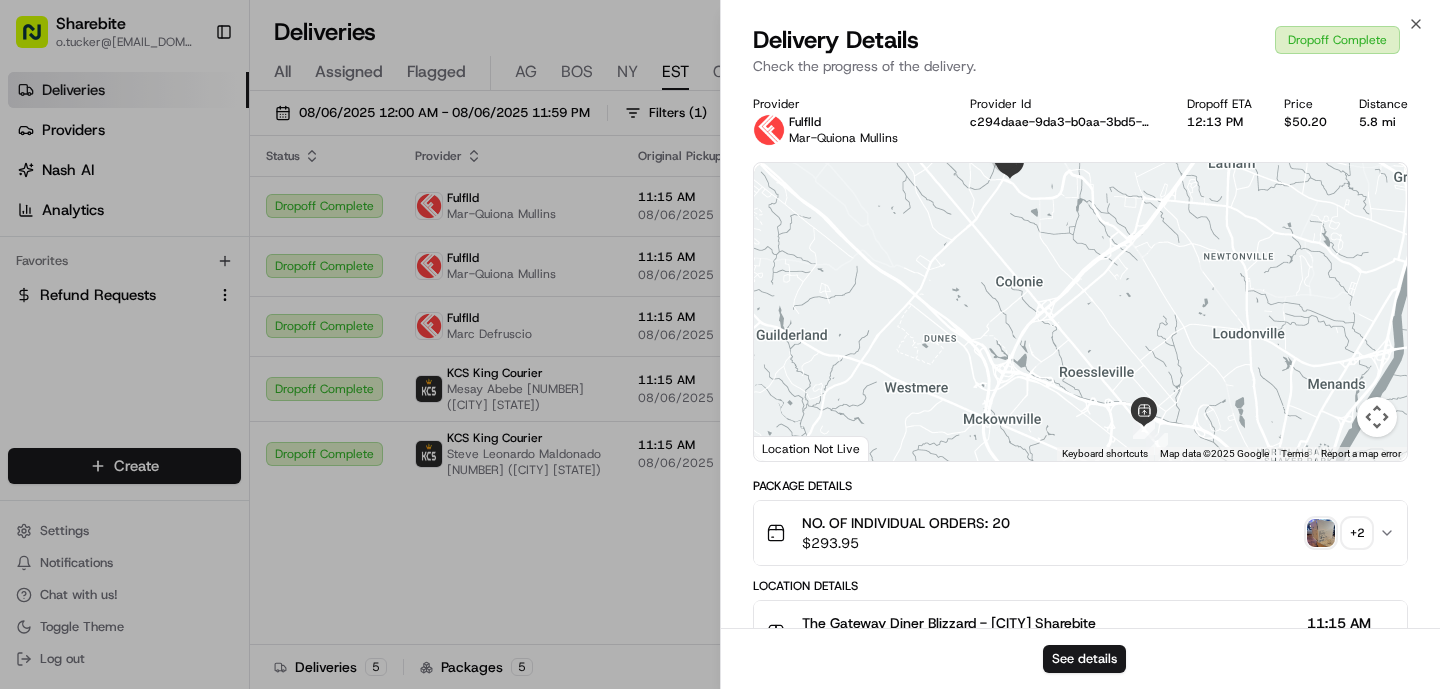scroll, scrollTop: 654, scrollLeft: 0, axis: vertical 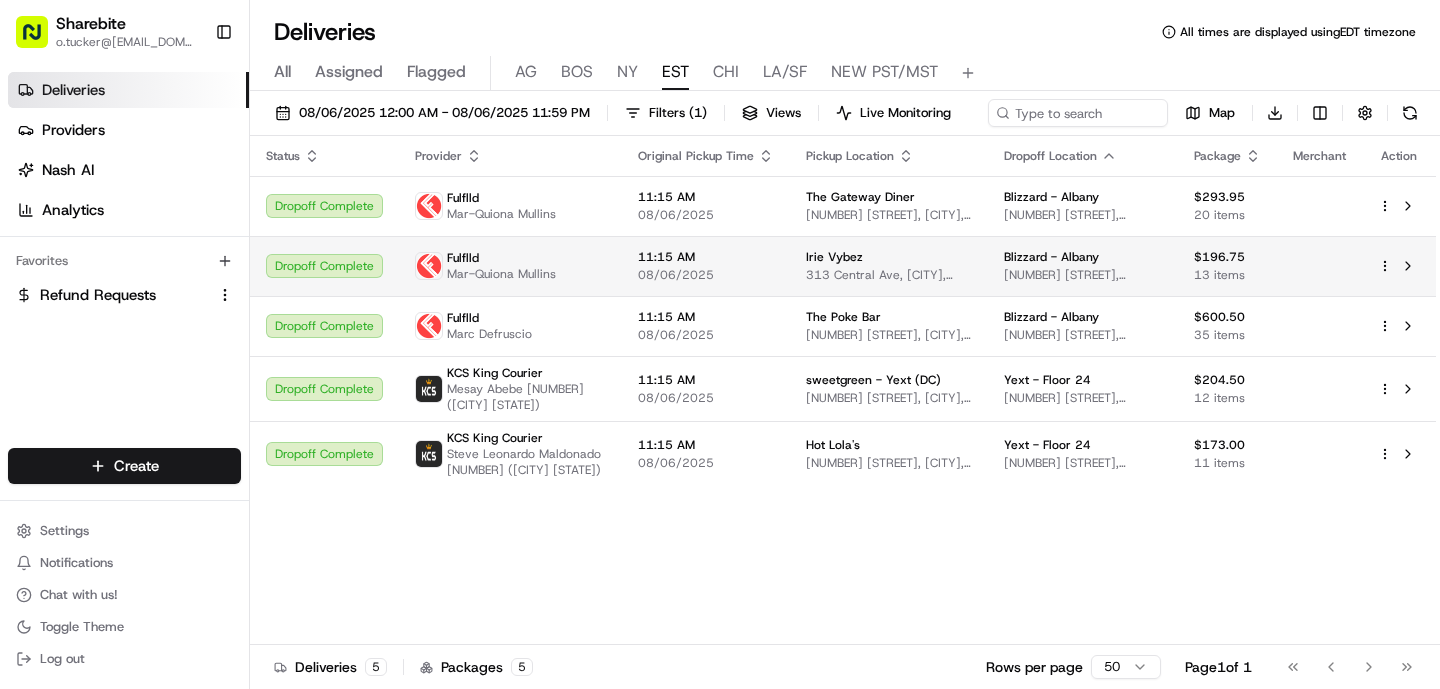 click on "Fulflld Mar-Quiona Mullins" at bounding box center (510, 266) 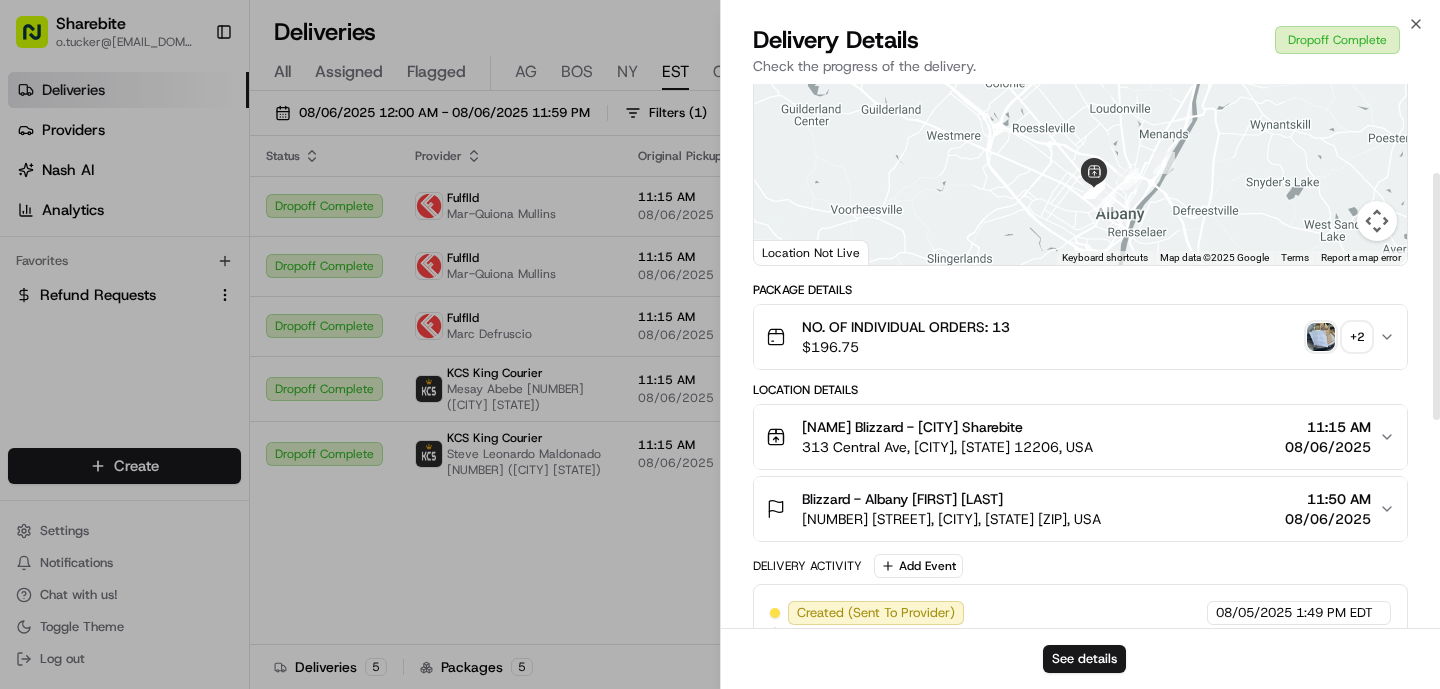 scroll, scrollTop: 654, scrollLeft: 0, axis: vertical 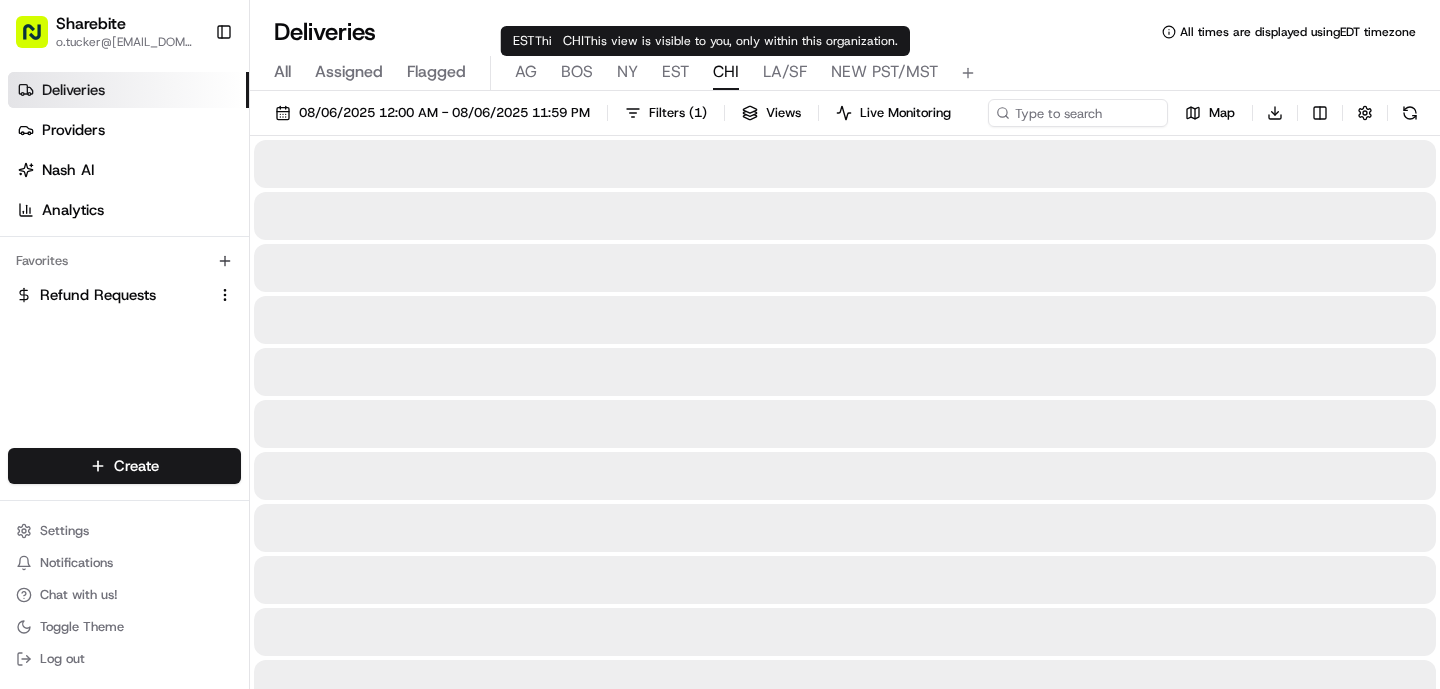 click on "CHI" at bounding box center (726, 72) 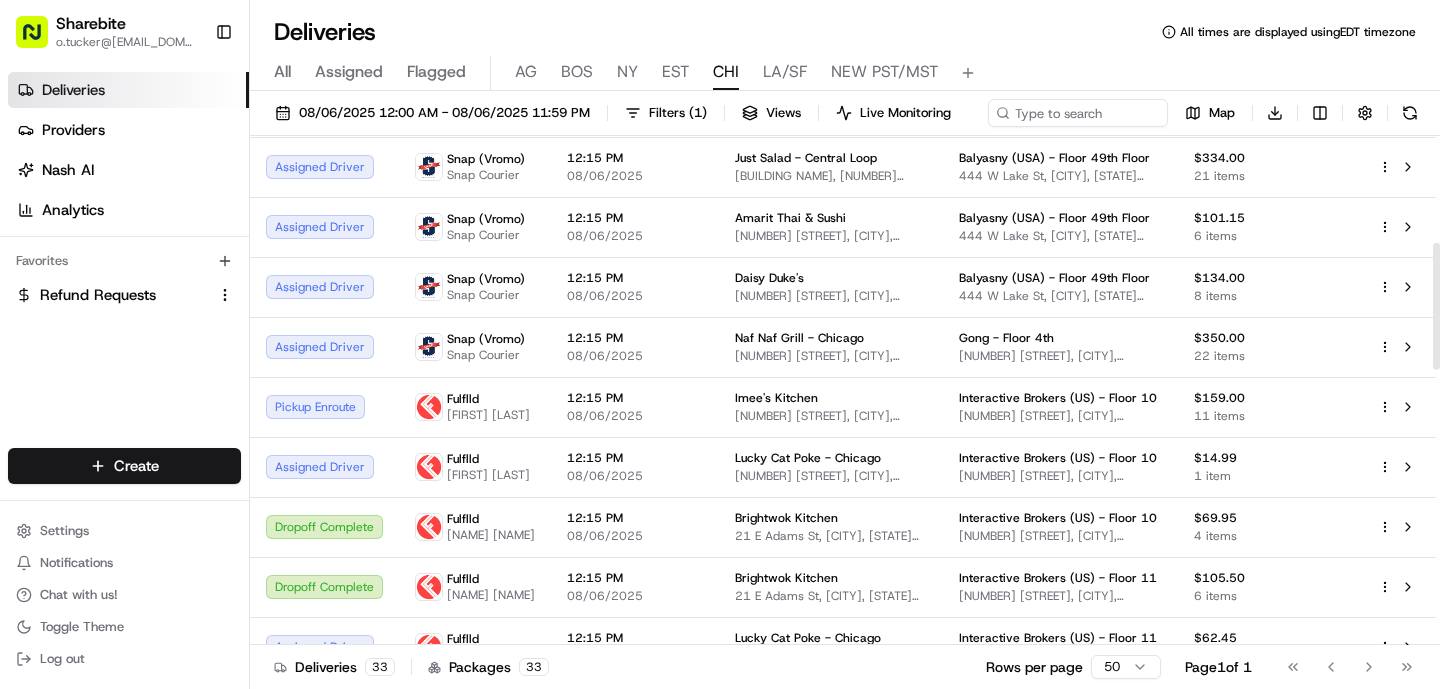scroll, scrollTop: 0, scrollLeft: 0, axis: both 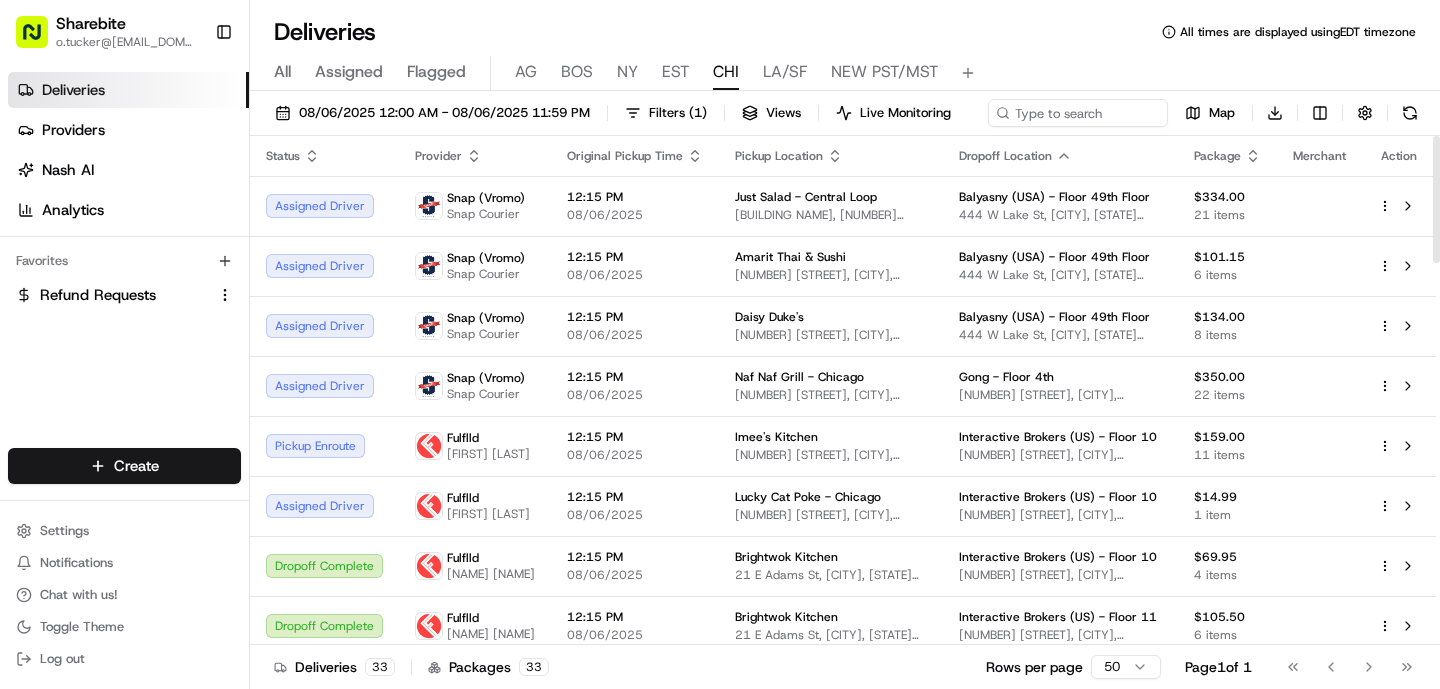 click 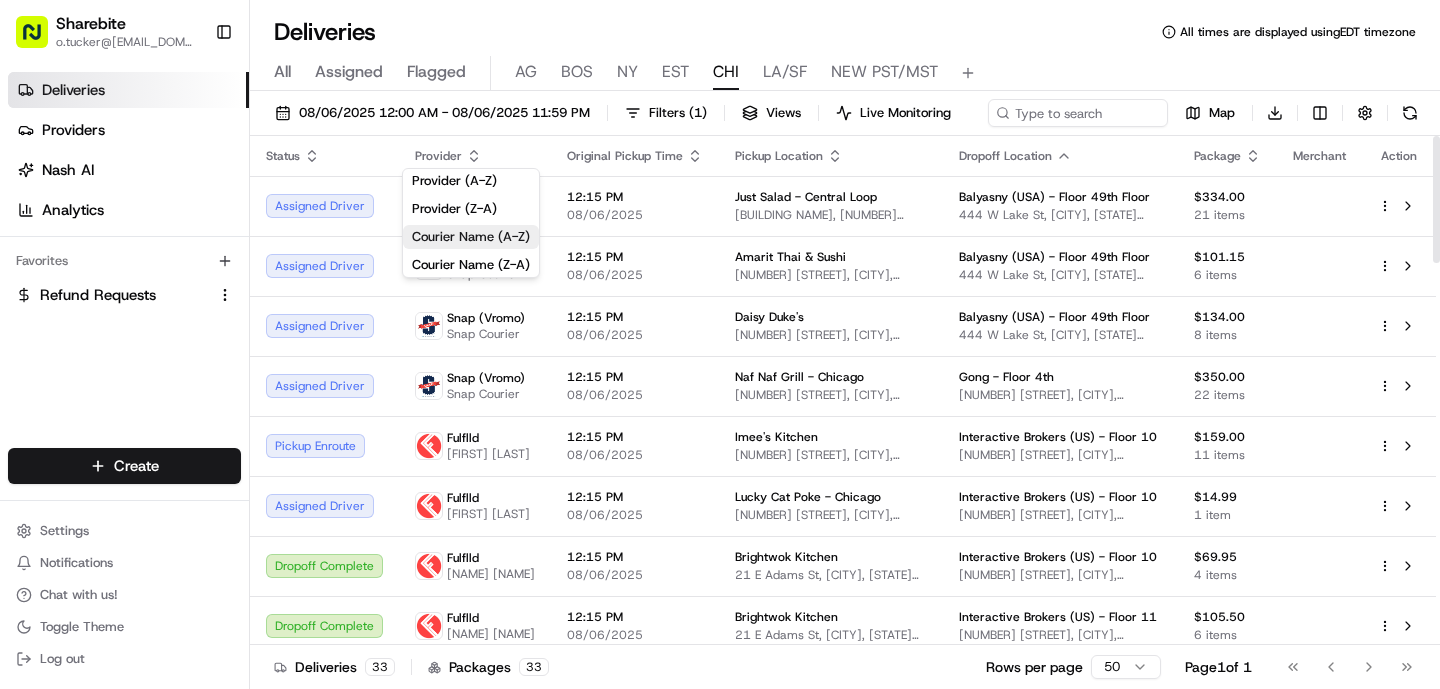 click on "Courier Name (A-Z)" at bounding box center (471, 237) 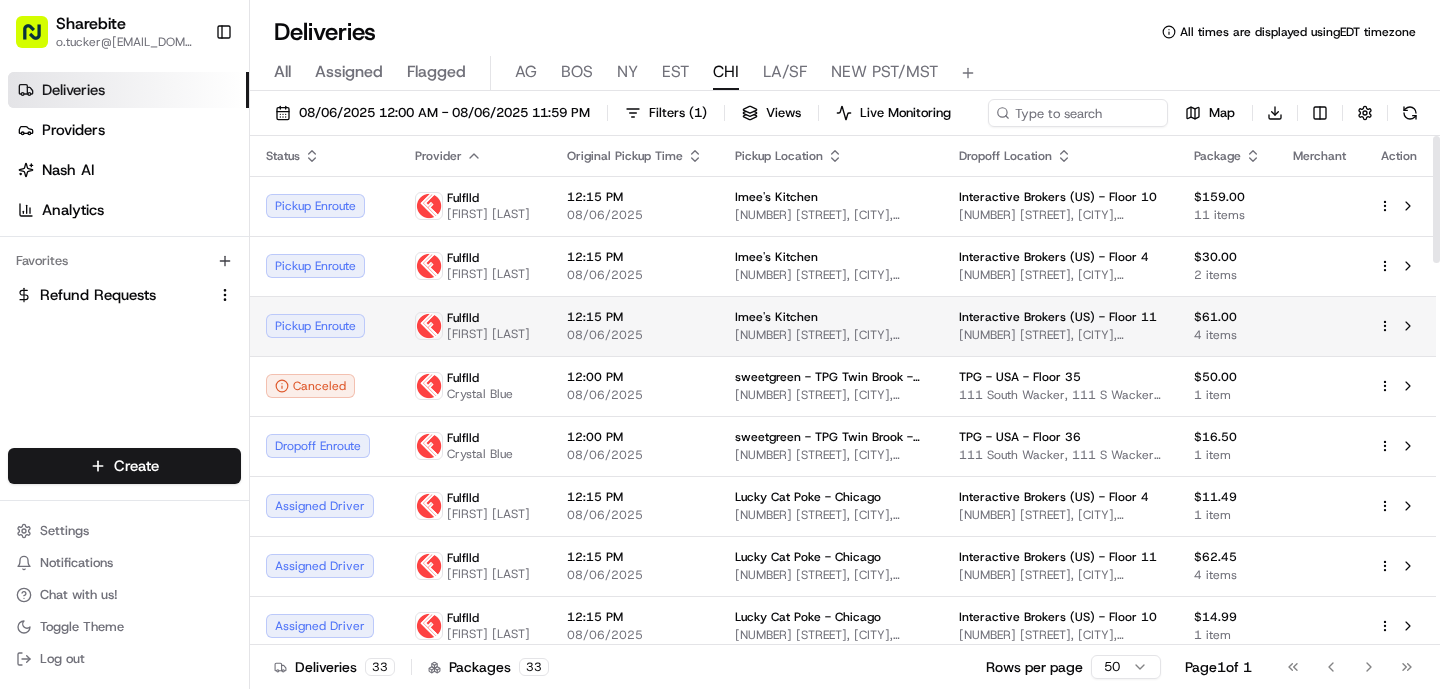 click on "Fulflld Chriscilla Munoz" at bounding box center [475, 326] 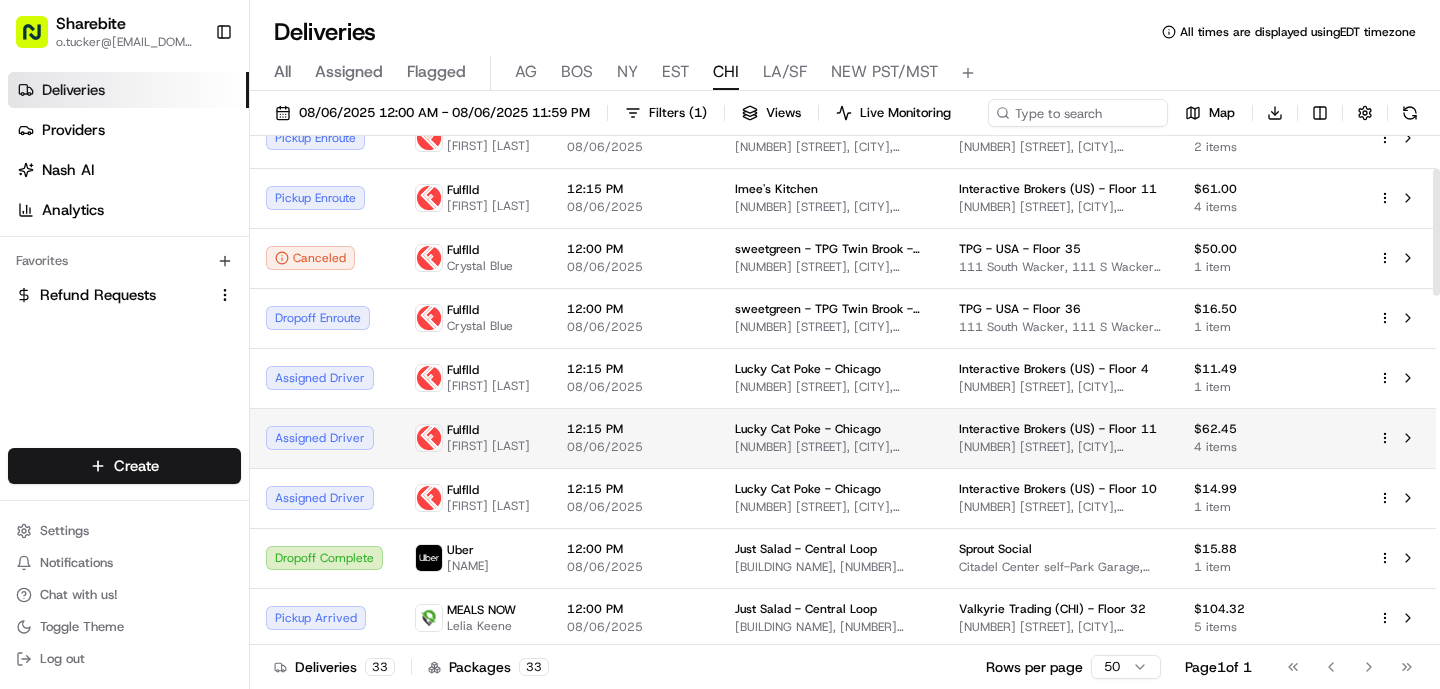 scroll, scrollTop: 131, scrollLeft: 0, axis: vertical 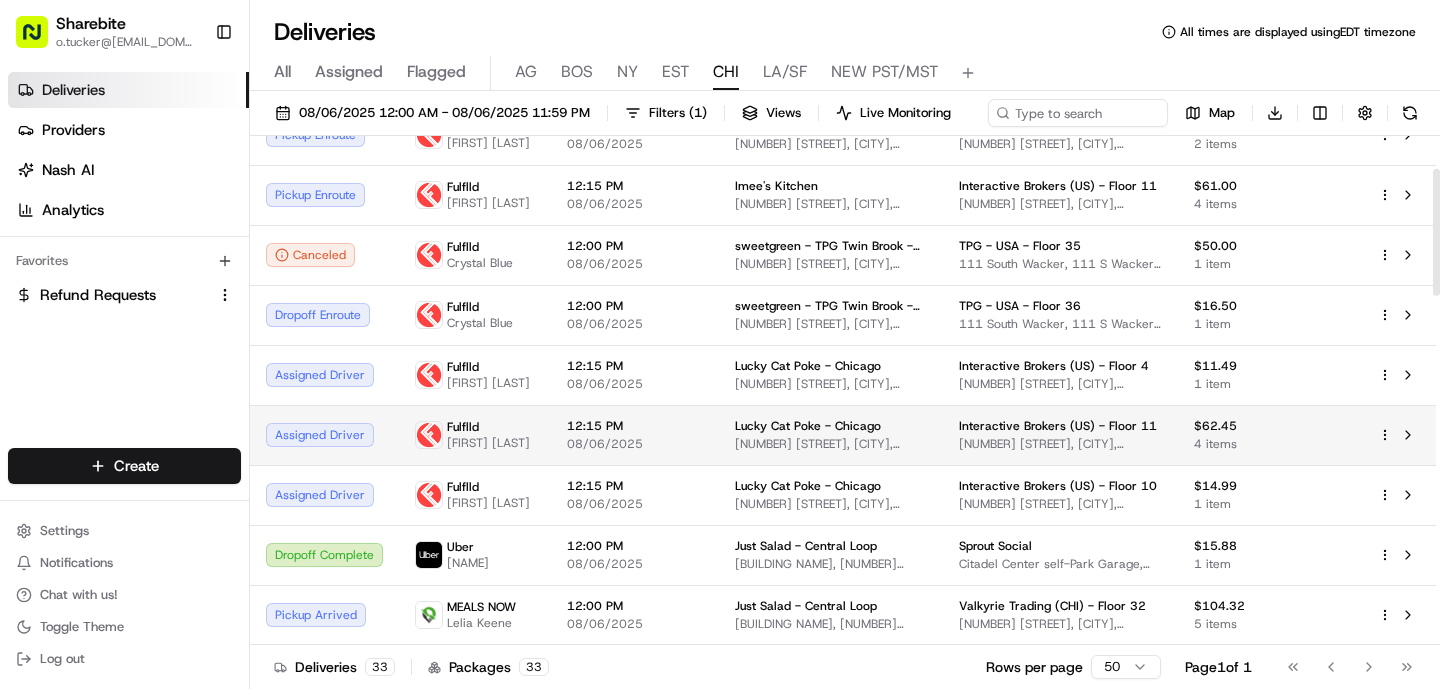 click on "12:15 PM 08/06/2025" at bounding box center (635, 435) 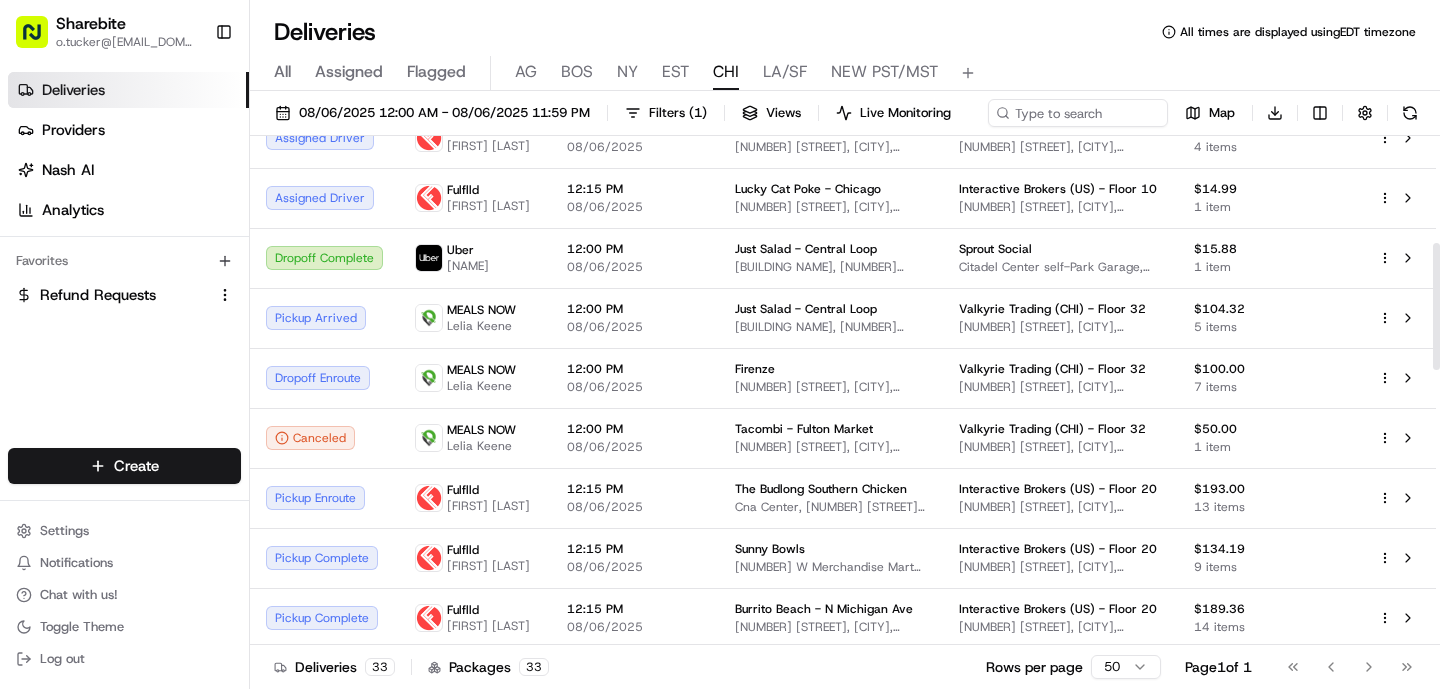 scroll, scrollTop: 429, scrollLeft: 0, axis: vertical 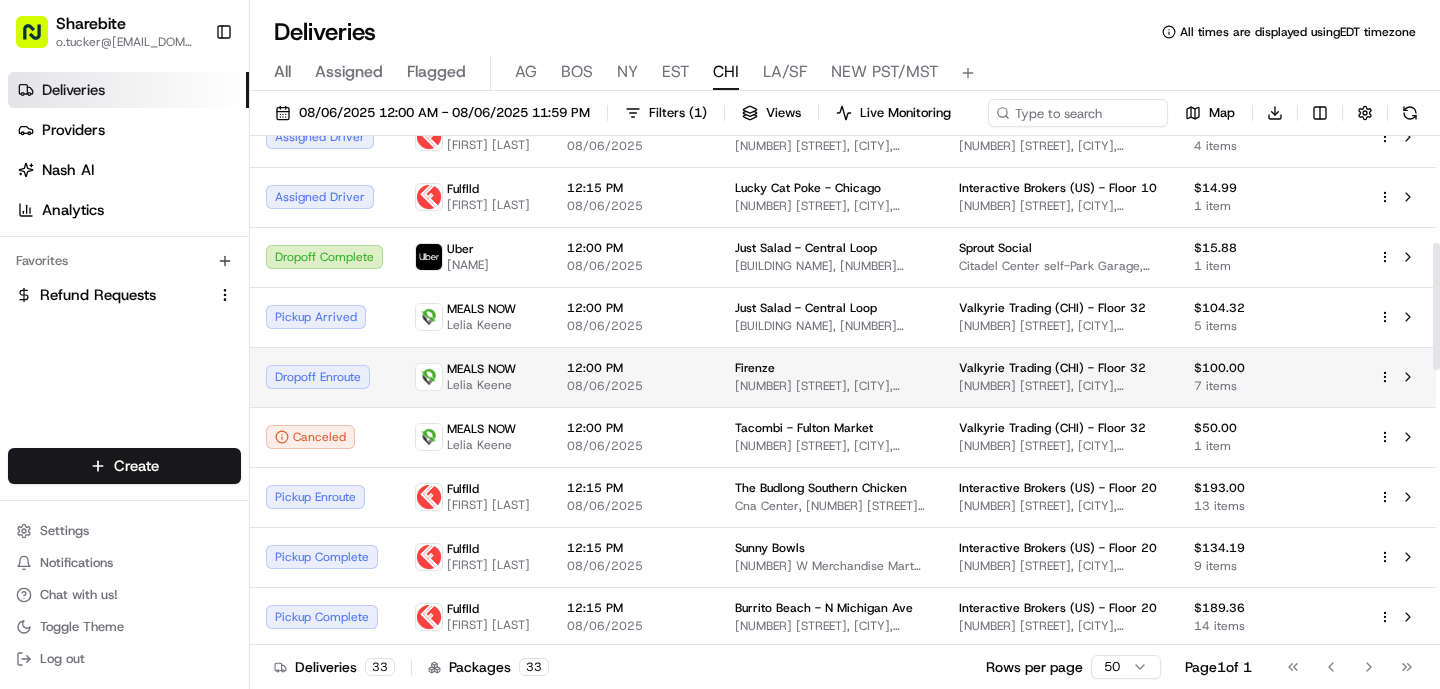 click on "MEALS NOW Lelia Keene" at bounding box center (475, 377) 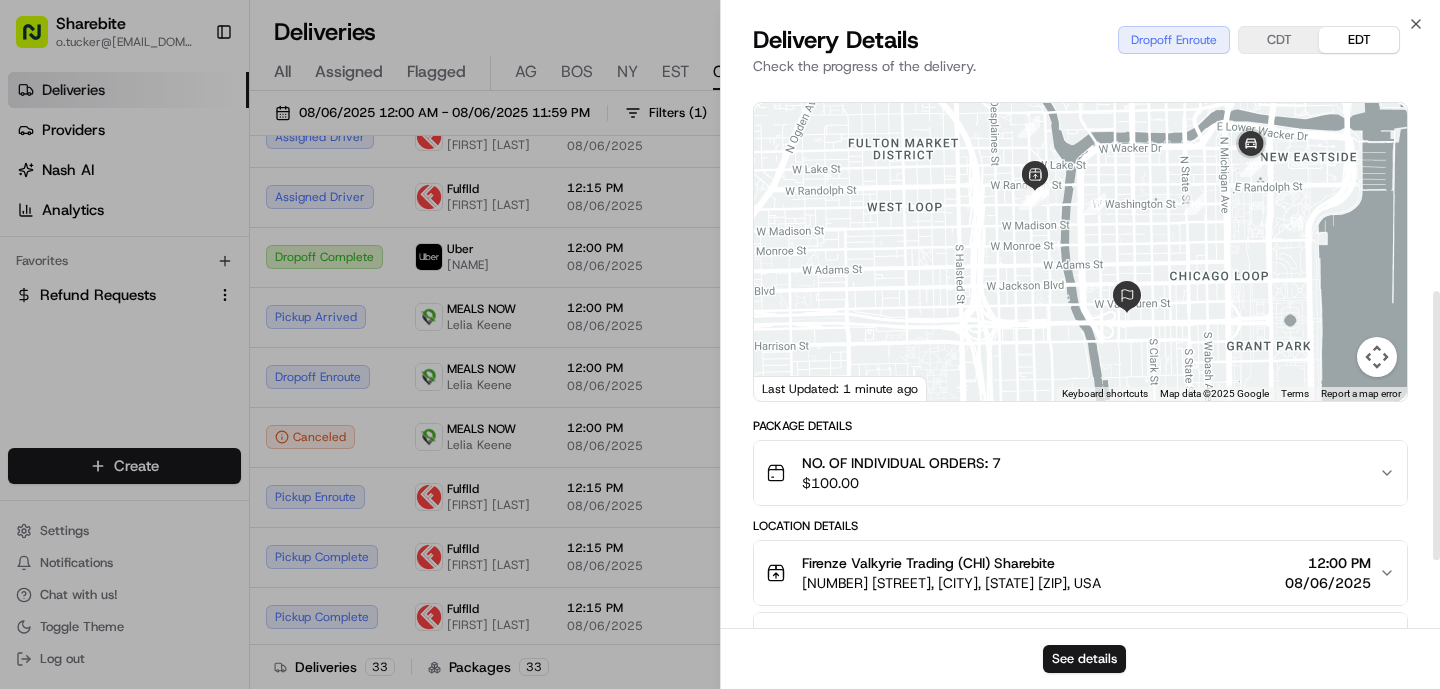 scroll, scrollTop: 0, scrollLeft: 0, axis: both 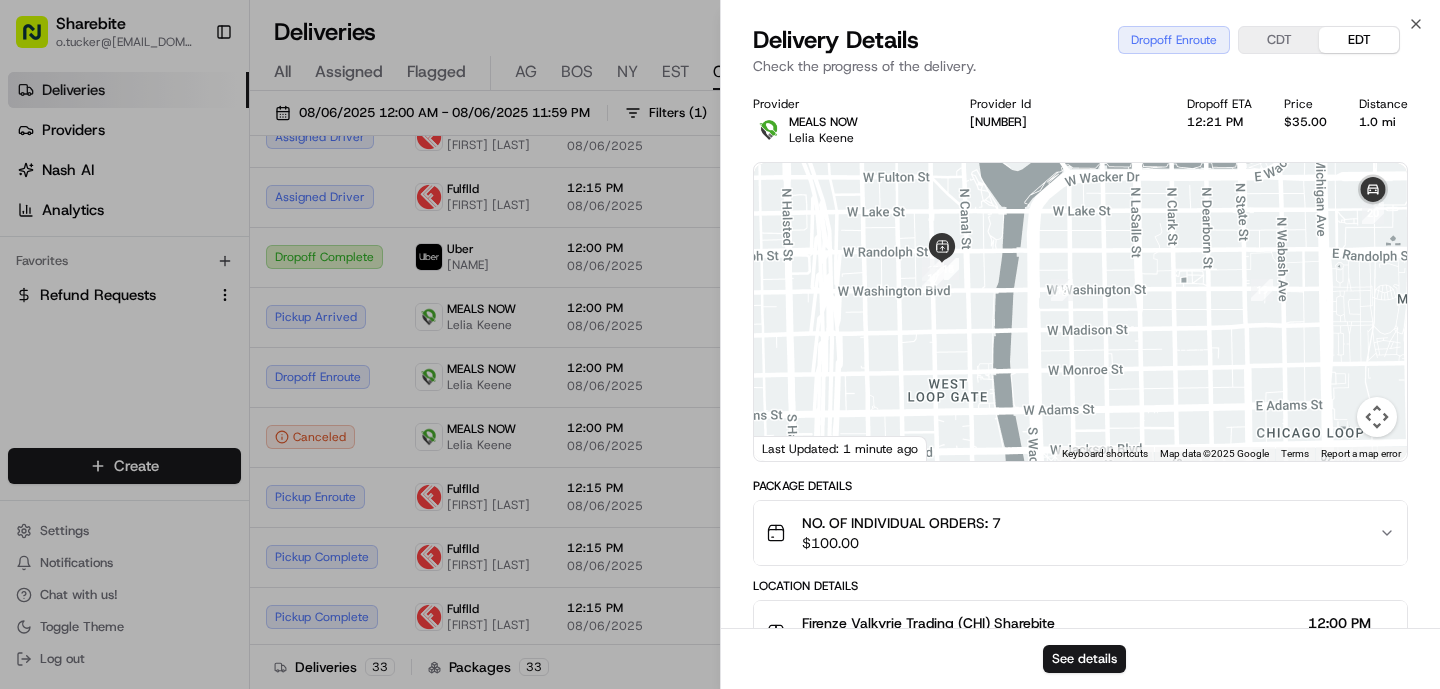 drag, startPoint x: 1080, startPoint y: 299, endPoint x: 1043, endPoint y: 377, distance: 86.33076 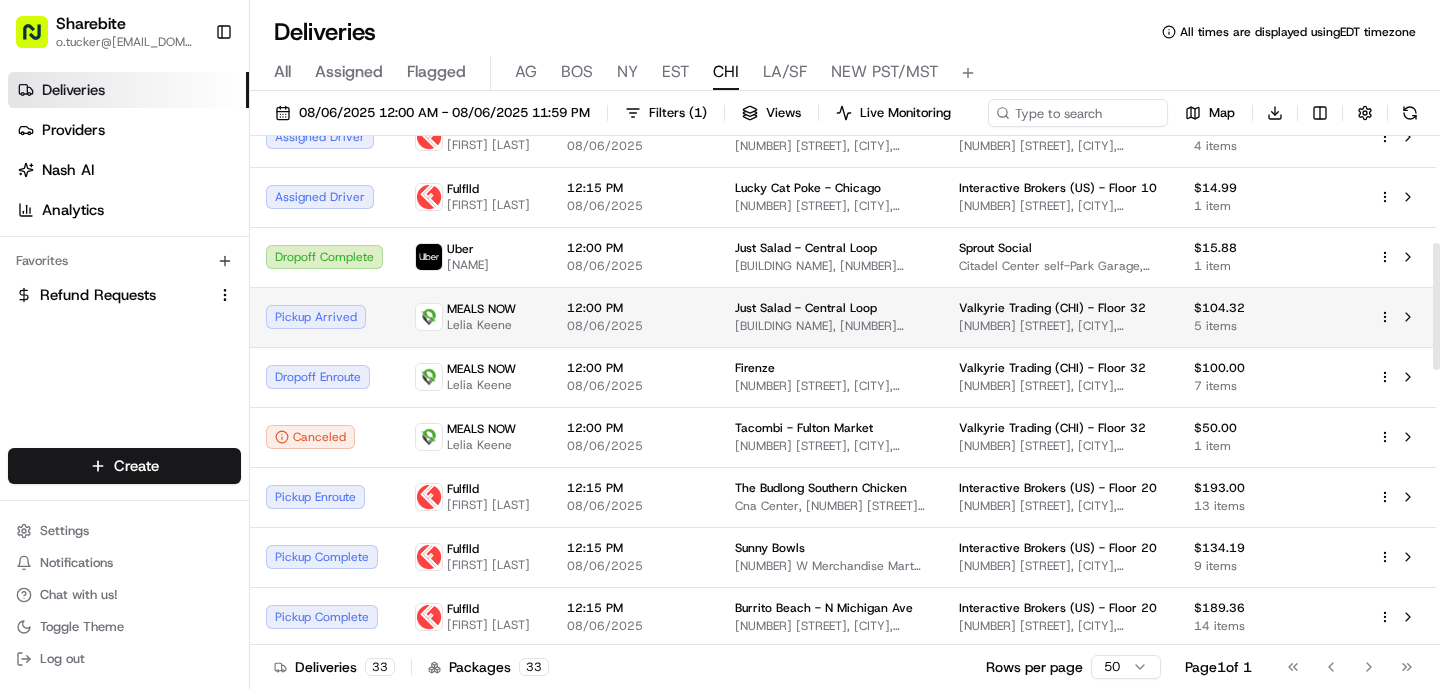 click on "[FIRST] [LAST]" at bounding box center [481, 325] 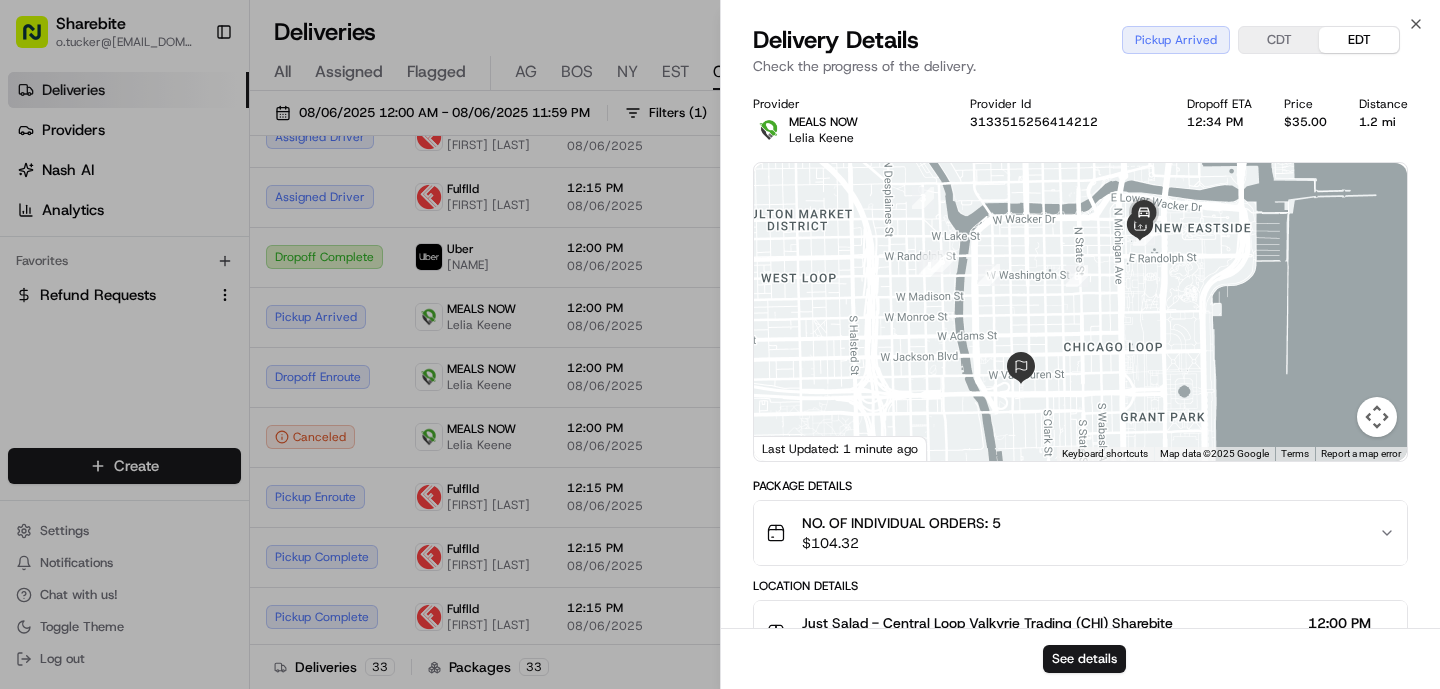 scroll, scrollTop: 462, scrollLeft: 0, axis: vertical 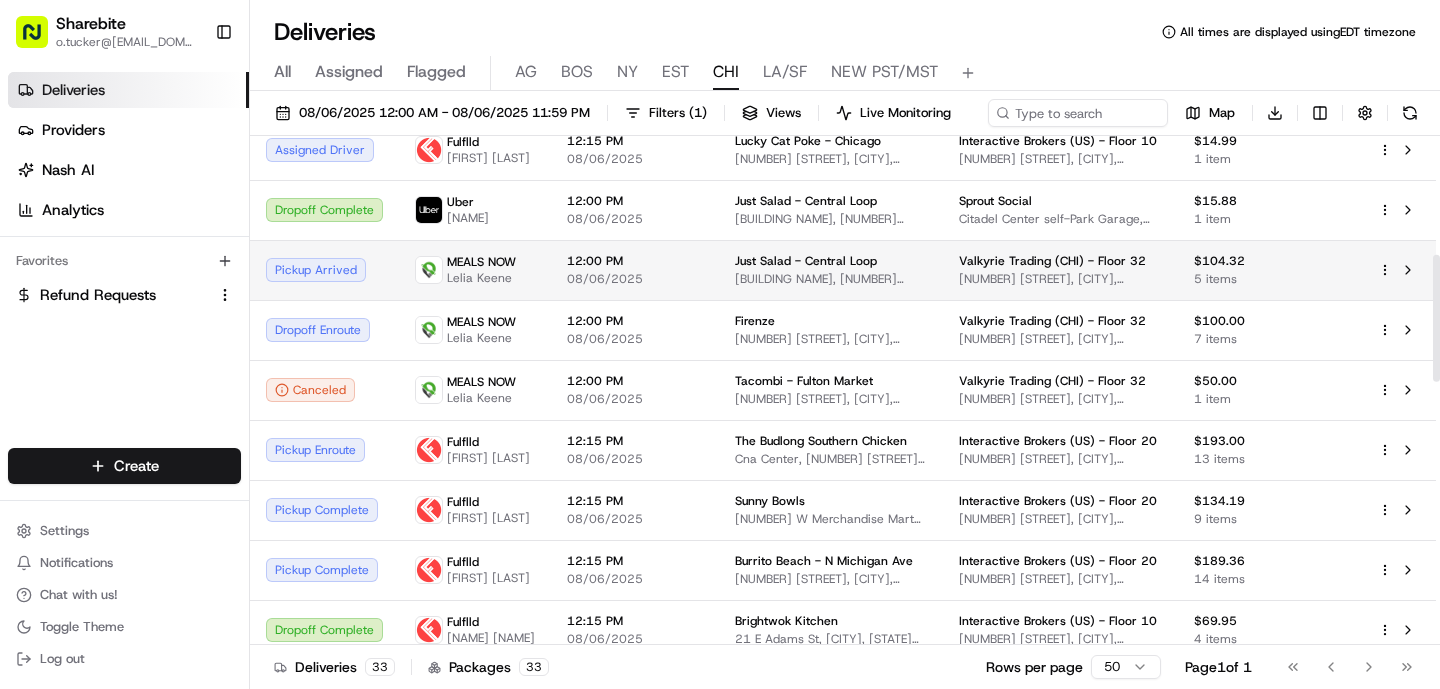 click on "12:00 PM 08/06/2025" at bounding box center (635, 270) 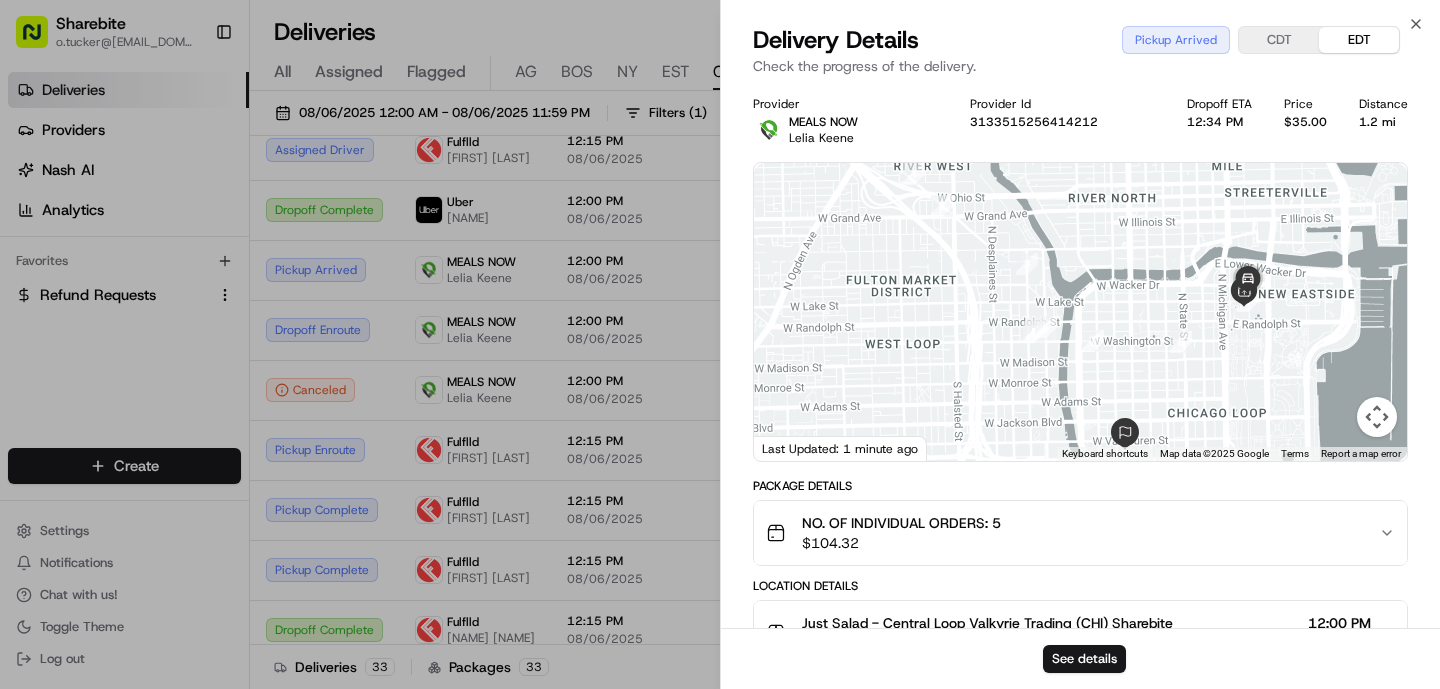scroll, scrollTop: 462, scrollLeft: 0, axis: vertical 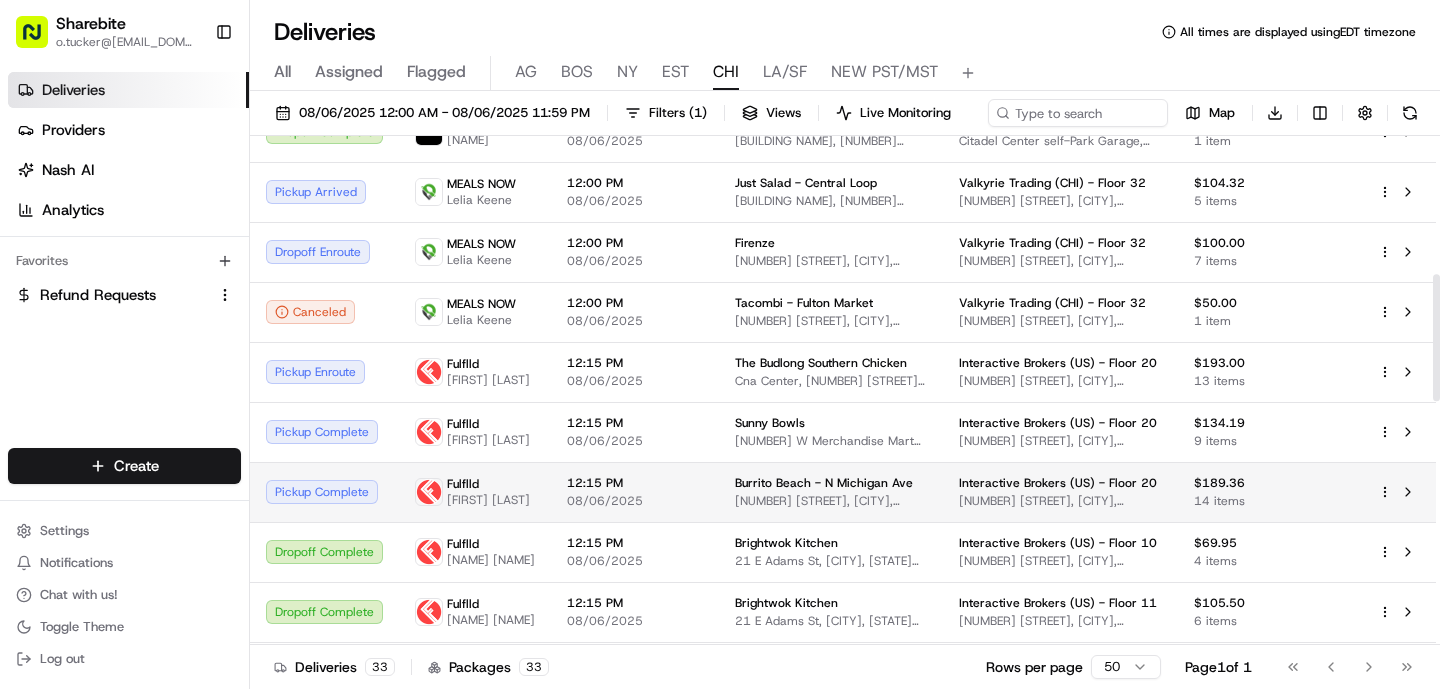 click on "Fulflld Miguel Castro" at bounding box center [475, 492] 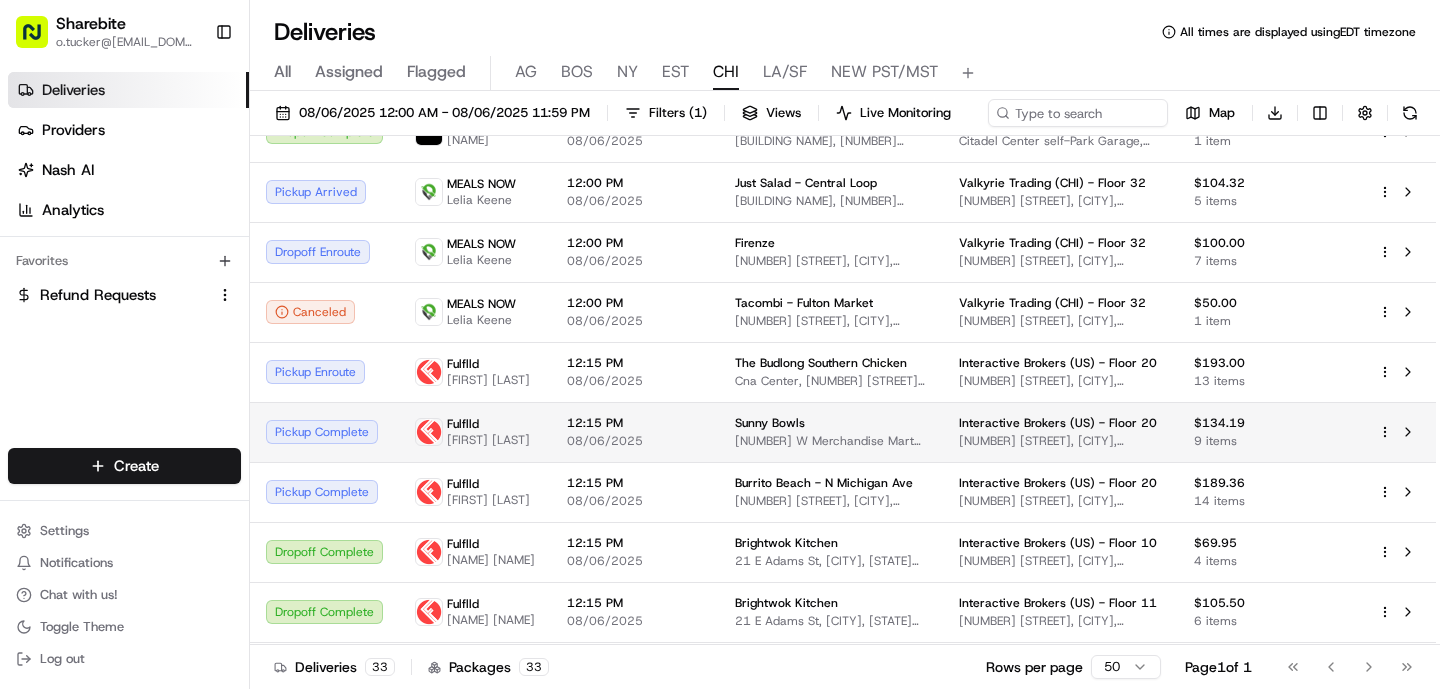 click on "12:15 PM 08/06/2025" at bounding box center (635, 432) 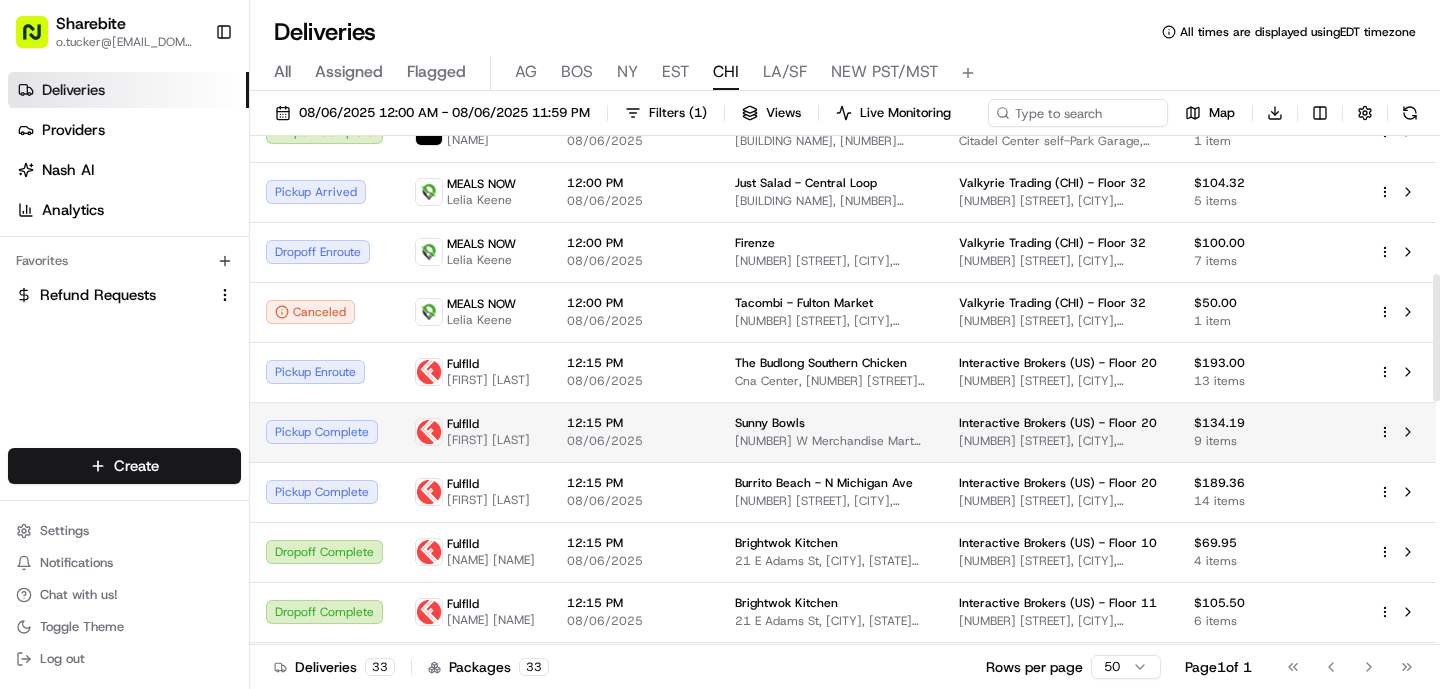 click on "12:15 PM 08/06/2025" at bounding box center (635, 432) 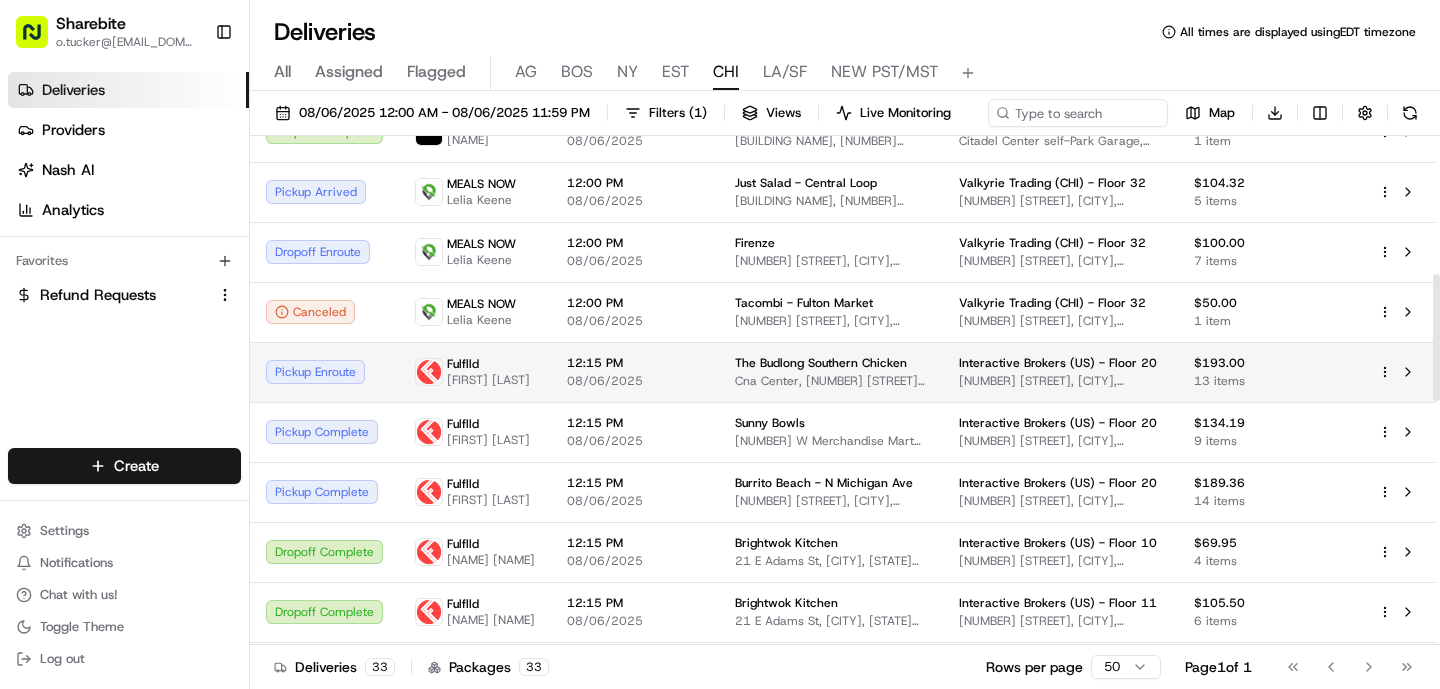 click on "Fulflld Miguel Castro" at bounding box center [475, 372] 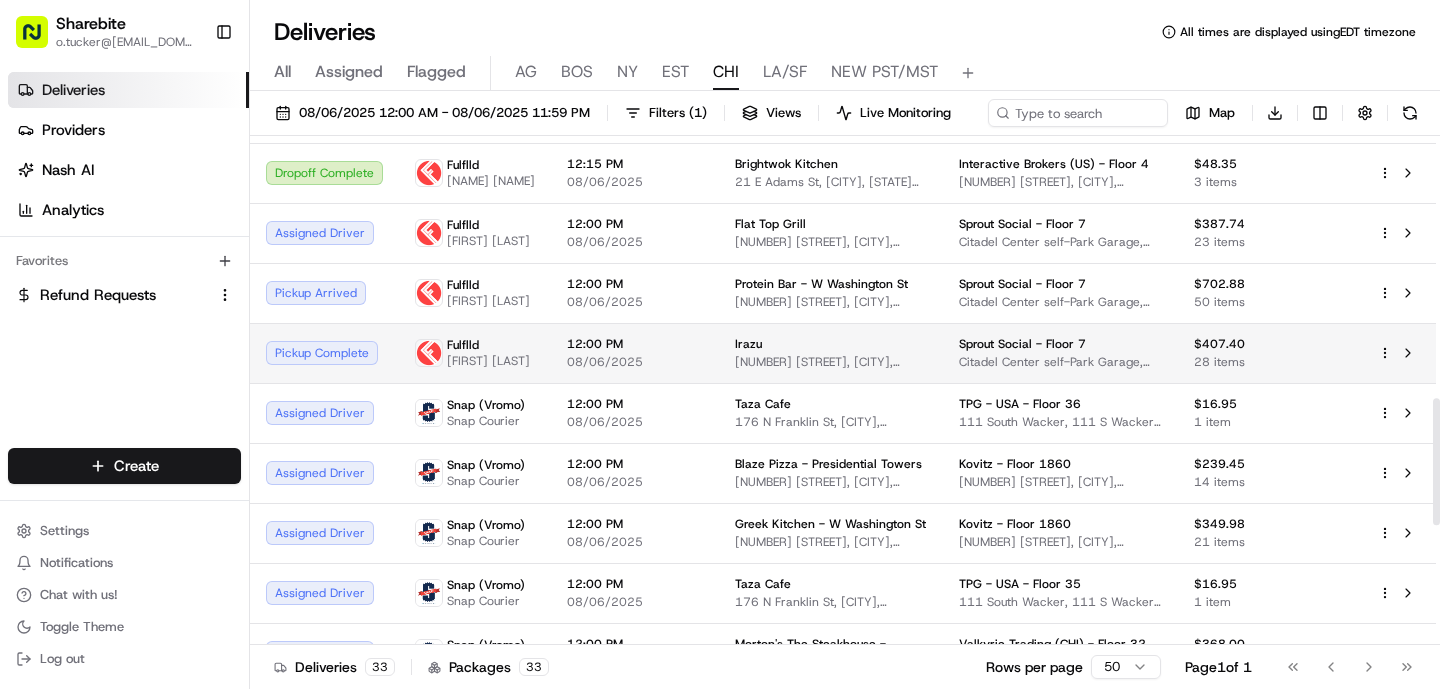 scroll, scrollTop: 1051, scrollLeft: 0, axis: vertical 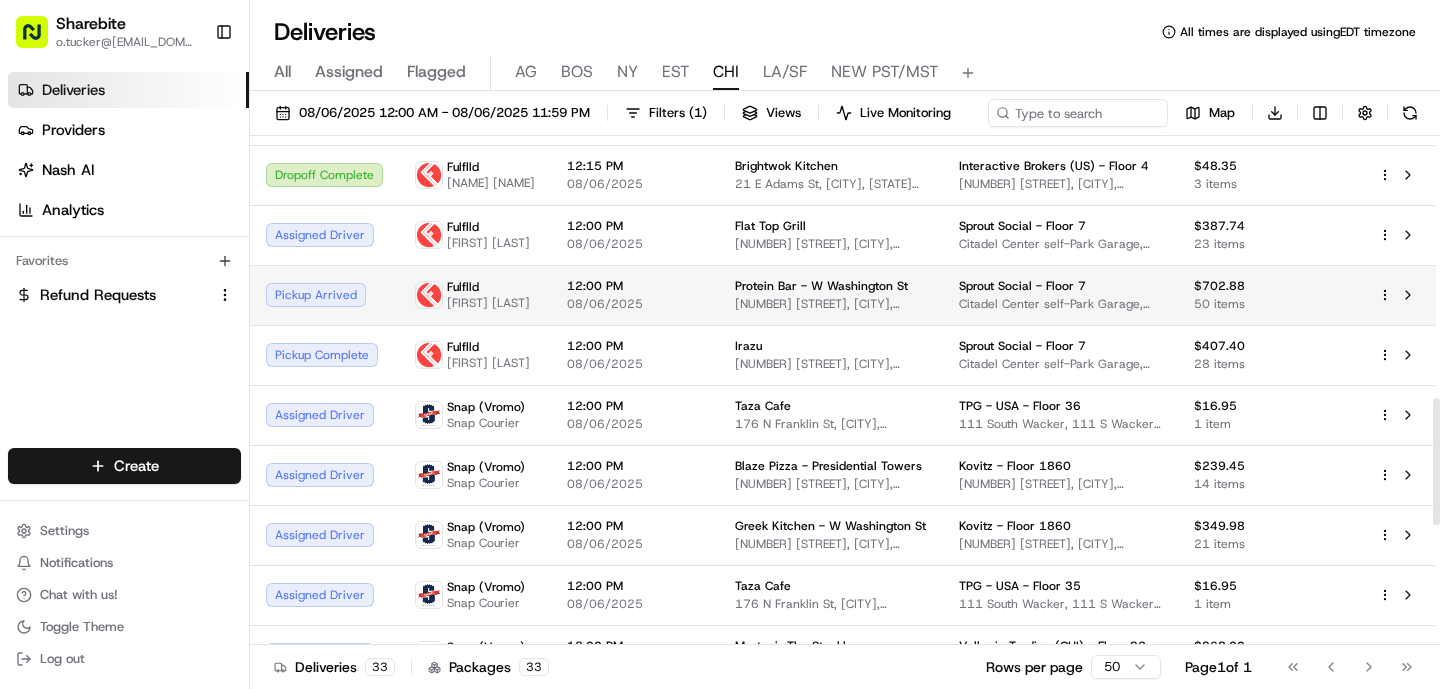 click on "12:00 PM" at bounding box center (635, 286) 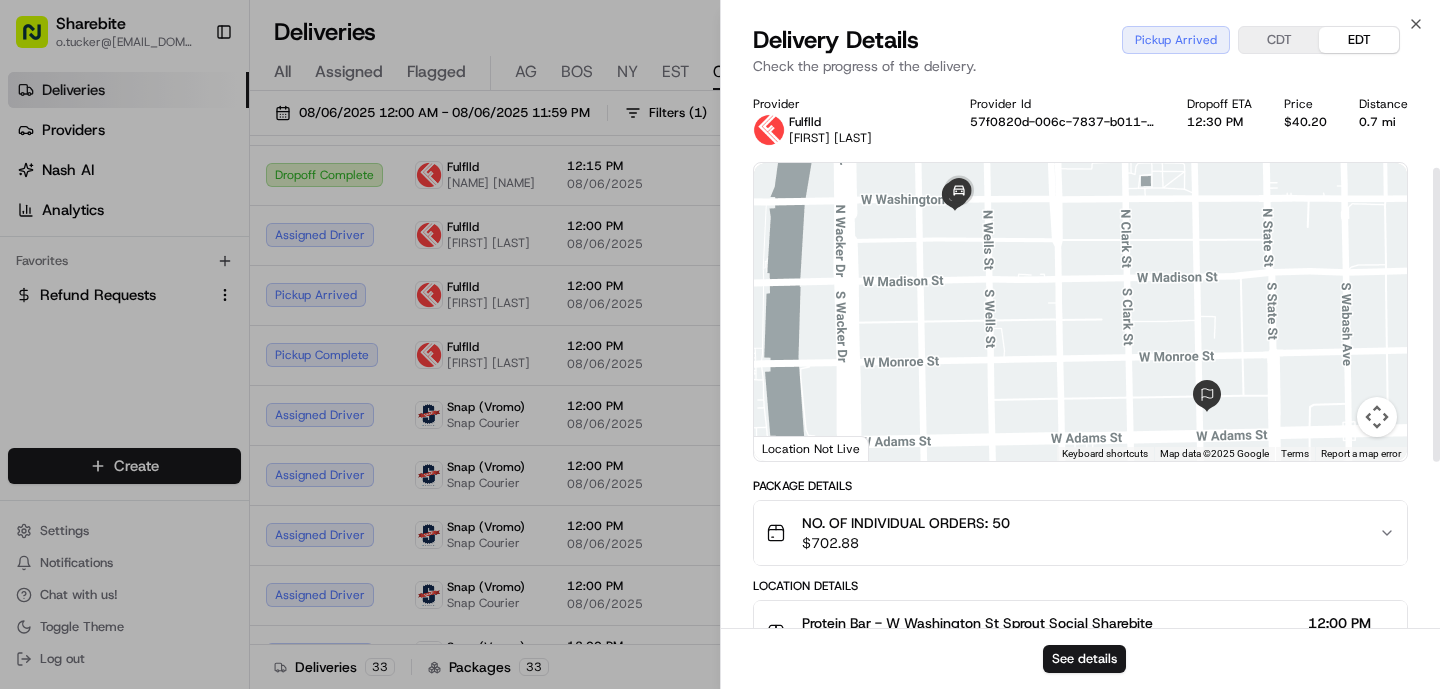 scroll, scrollTop: 462, scrollLeft: 0, axis: vertical 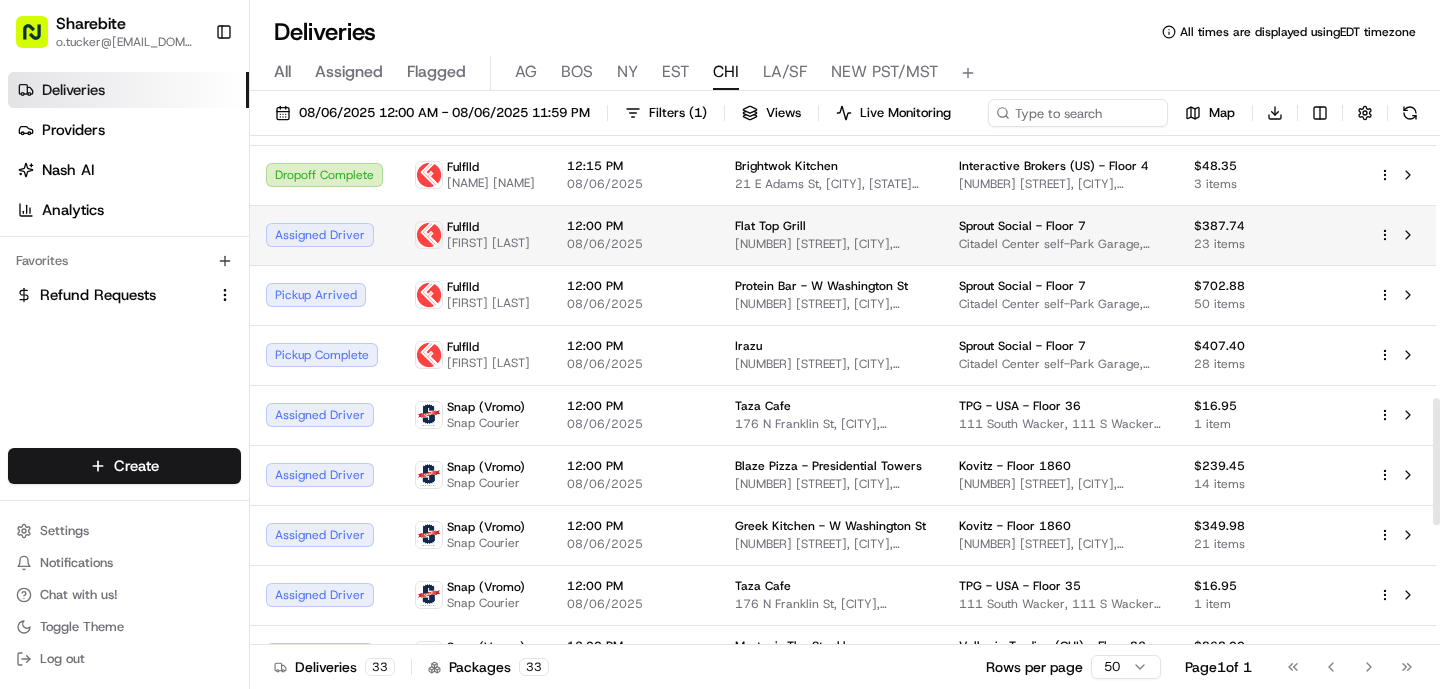 click on "12:00 PM 08/06/2025" at bounding box center (635, 235) 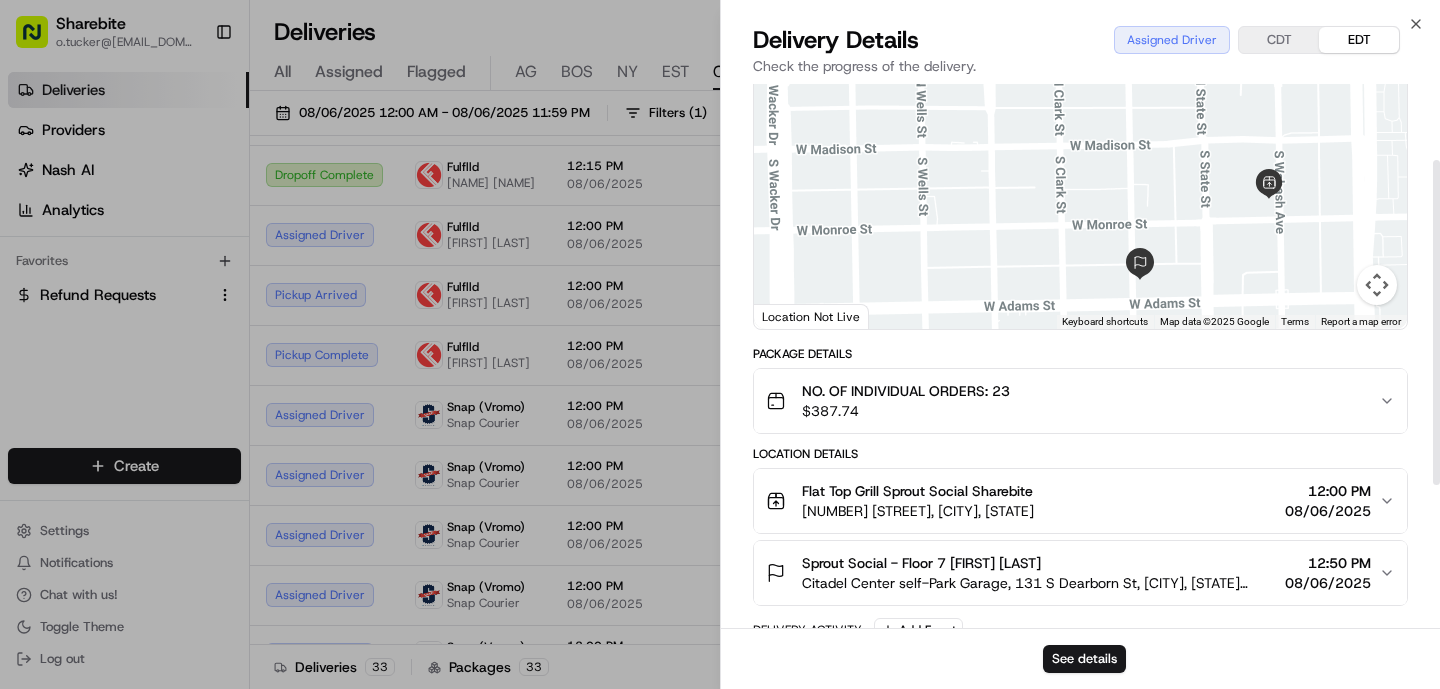 scroll, scrollTop: 137, scrollLeft: 0, axis: vertical 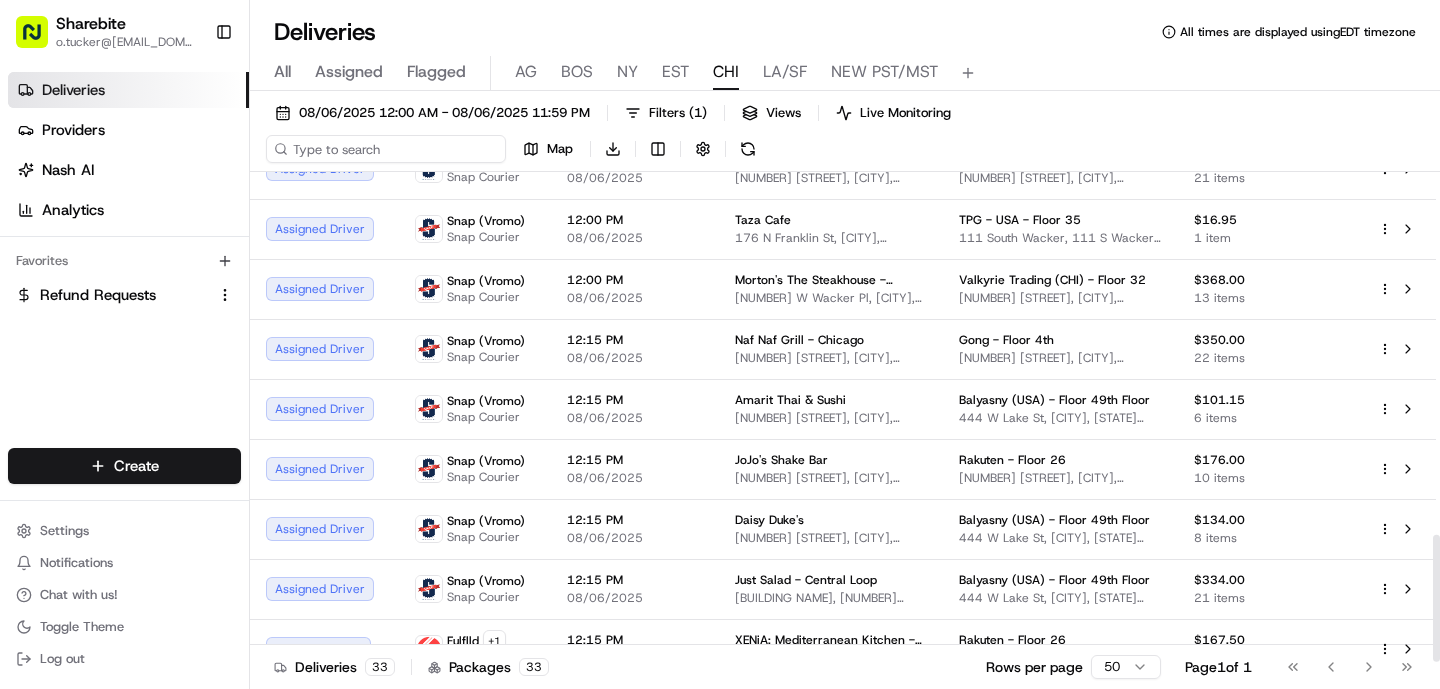 click on "08/06/2025 12:00 AM - 08/06/2025 11:59 PM Filters ( 1 ) Views Live Monitoring Map Download" at bounding box center (845, 135) 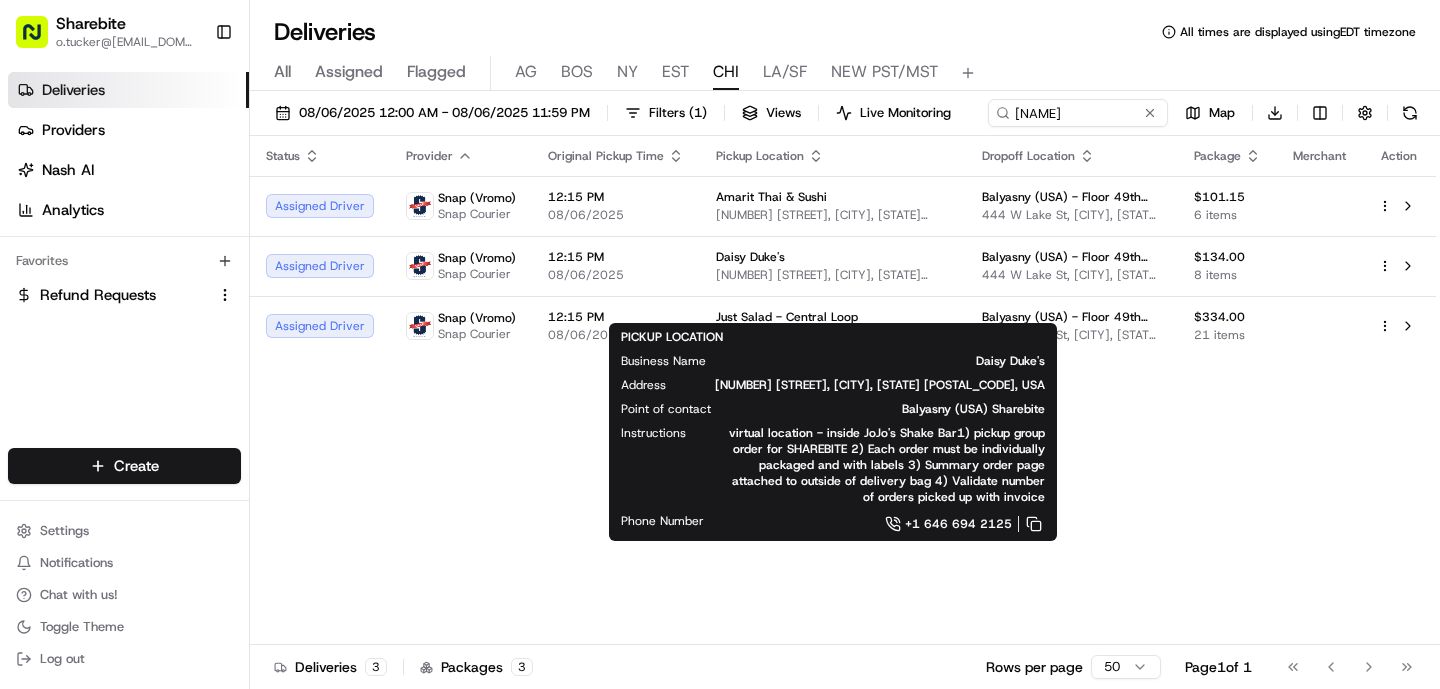 click on "23 W Hubbard St, Chicago, IL 60654, USA" at bounding box center (871, 385) 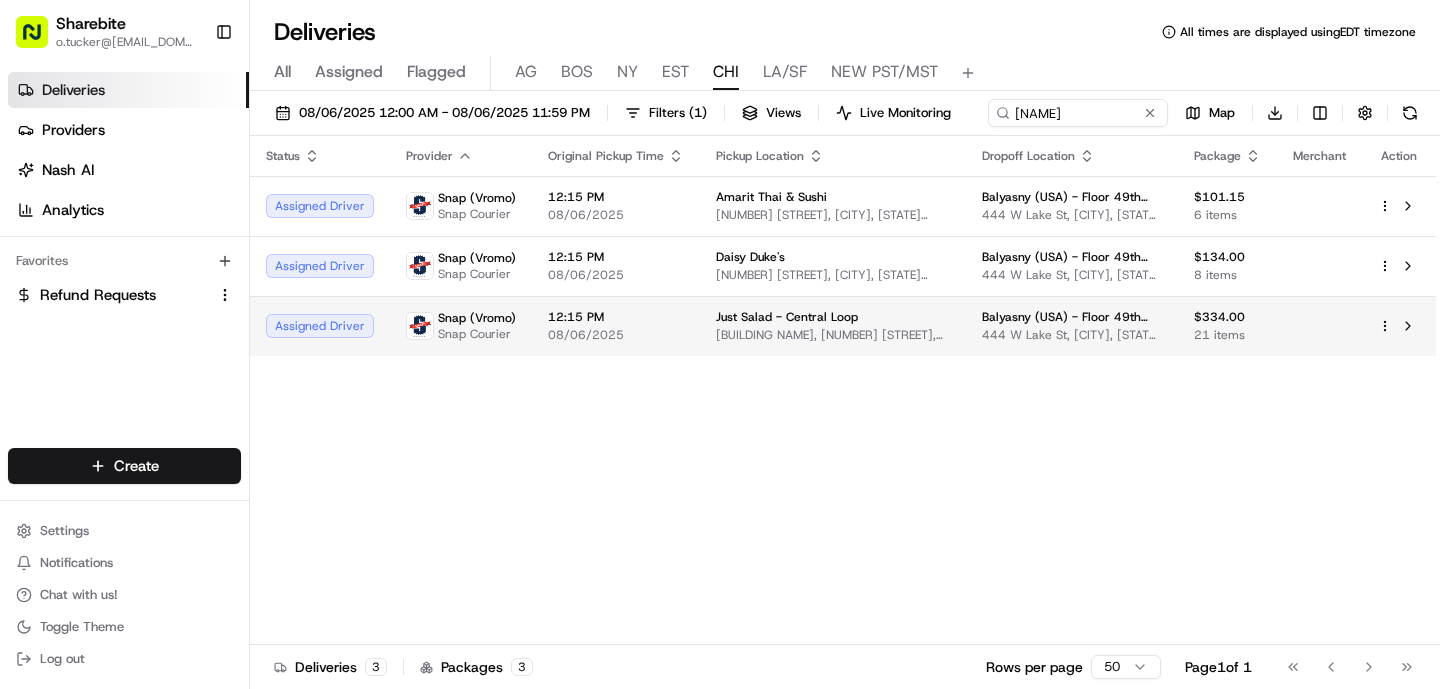 click on "Snap Courier" at bounding box center (477, 334) 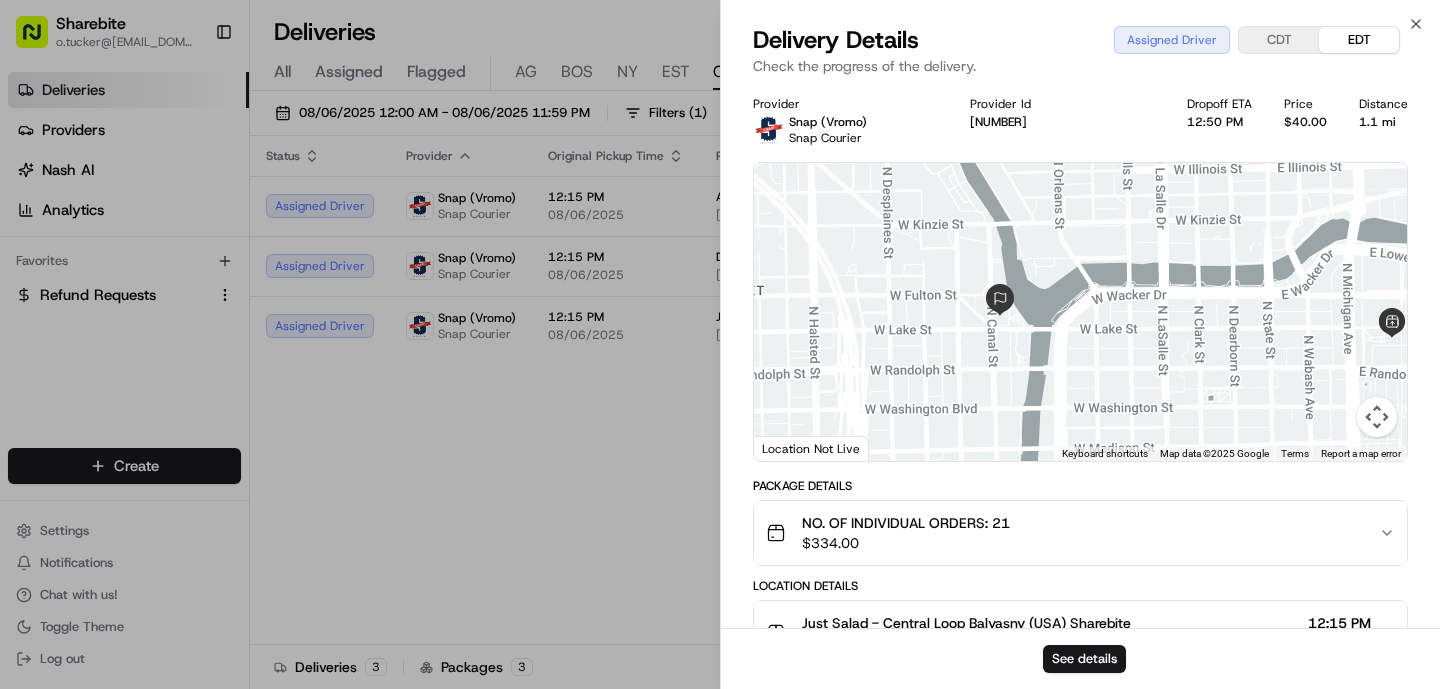 drag, startPoint x: 1315, startPoint y: 314, endPoint x: 1199, endPoint y: 310, distance: 116.06895 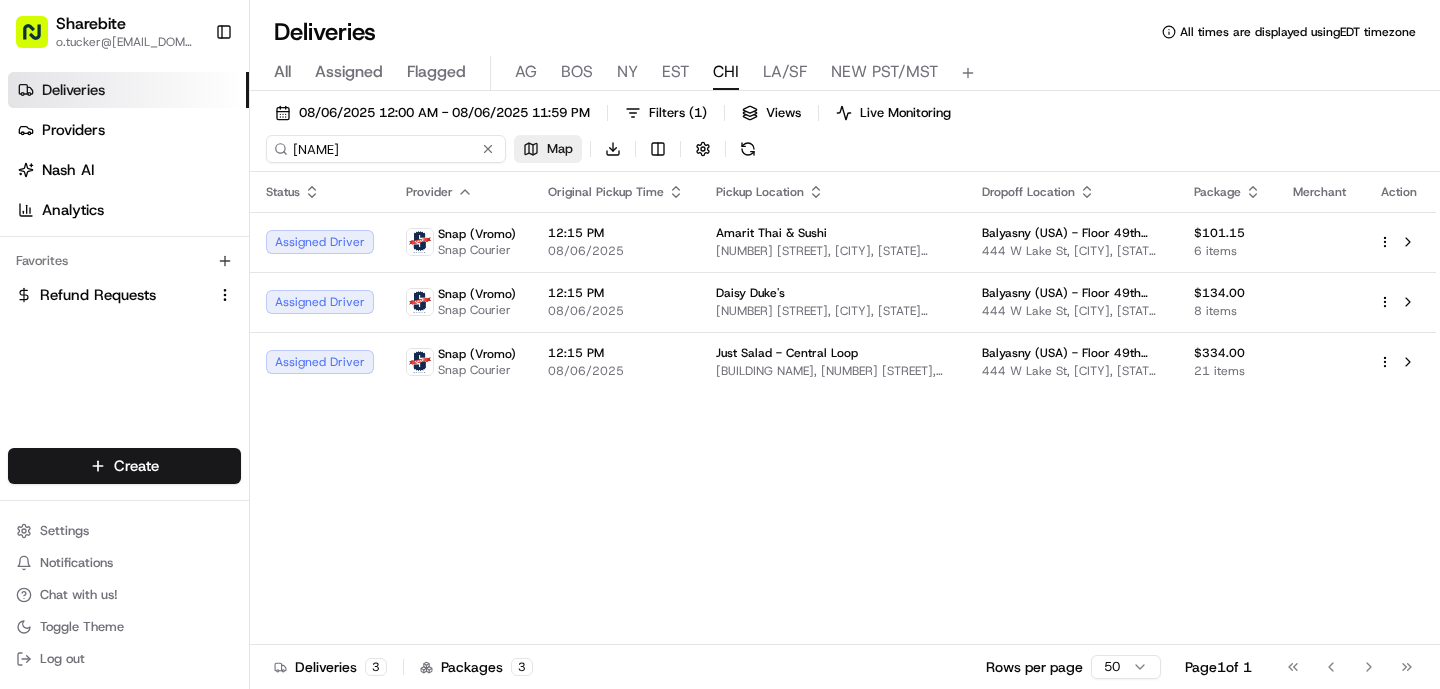 drag, startPoint x: 1096, startPoint y: 114, endPoint x: 519, endPoint y: 157, distance: 578.60004 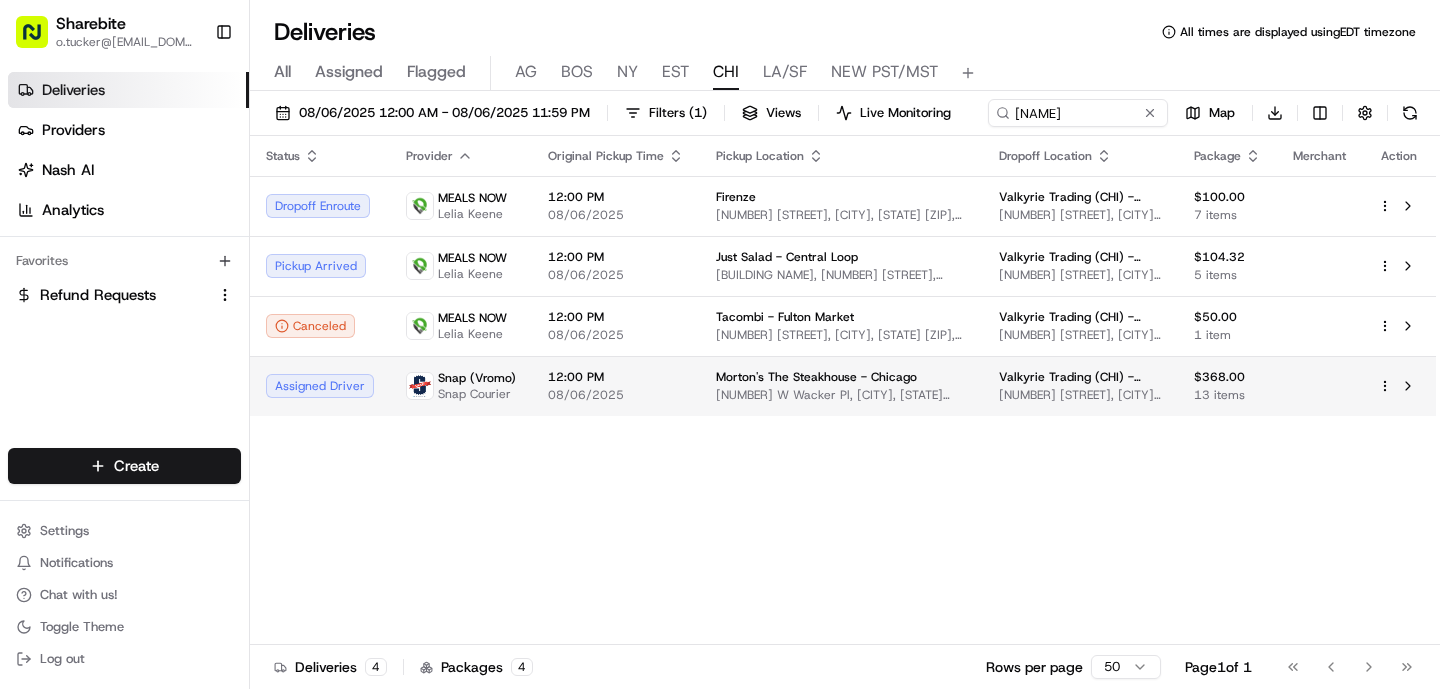 click on "Sharebite o.tucker@sharebite.com Toggle Sidebar Deliveries Providers Nash AI Analytics Favorites Refund Requests Main Menu Members & Organization Organization Users Roles Preferences Customization Tracking Orchestration Automations Dispatch Strategy Locations Pickup Locations Dropoff Locations Billing Billing Refund Requests Integrations Notification Triggers Webhooks API Keys Request Logs Create Settings Notifications Chat with us! Toggle Theme Log out Deliveries All times are displayed using  EDT   timezone All Assigned Flagged AG BOS NY EST CHI LA/SF NEW PST/MST 08/06/2025 12:00 AM - 08/06/2025 11:59 PM Filters ( 1 ) Views Live Monitoring Valk Map Download Status Provider Original Pickup Time Pickup Location Dropoff Location Package Merchant Action Dropoff Enroute MEALS NOW Lelia Keene 12:00 PM 08/06/2025 Firenze 131 N Clinton St, Chicago, IL 60661, USA Valkyrie Trading (CHI) - Floor 32 425 S Financial Pl, Chicago, IL 60605, USA $100.00 7   items Pickup Arrived MEALS NOW Lelia Keene 12:00 PM 5" at bounding box center (720, 344) 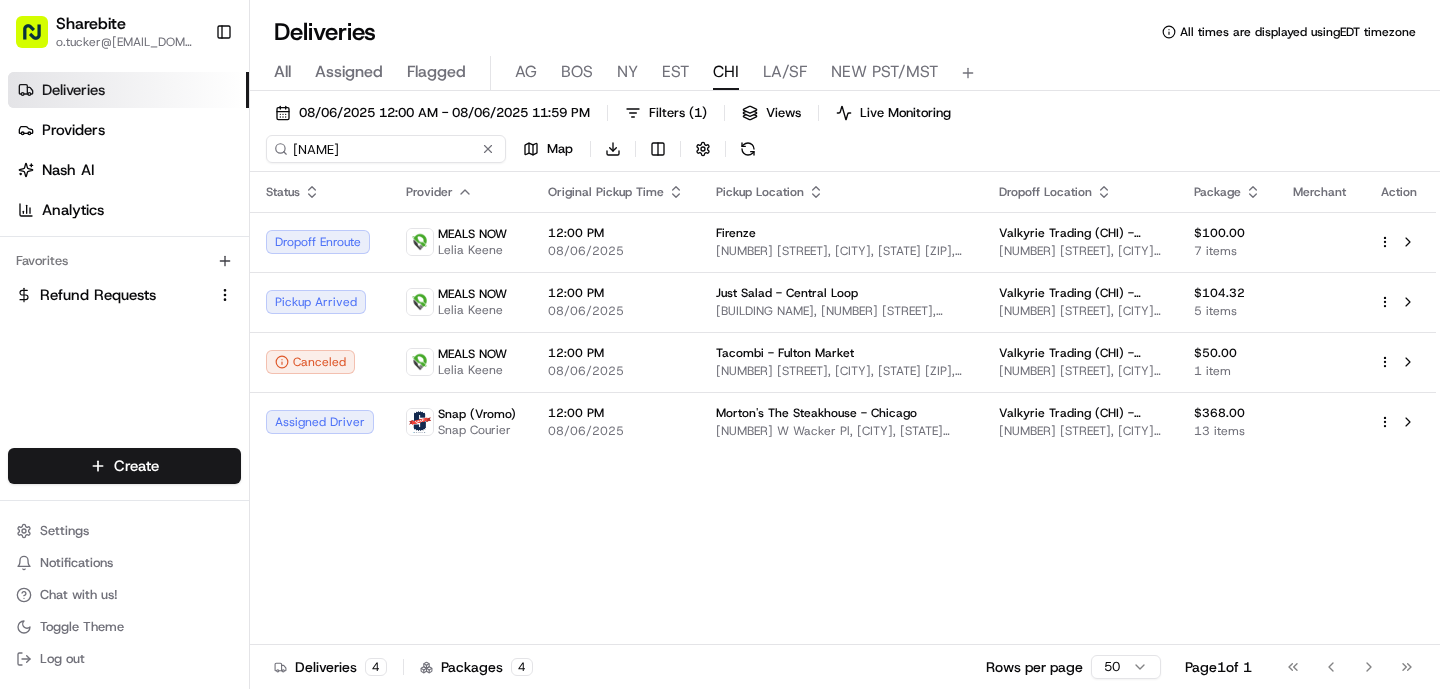click on "08/06/2025 12:00 AM - 08/06/2025 11:59 PM Filters ( 1 ) Views Live Monitoring Valk Map Download" at bounding box center (845, 135) 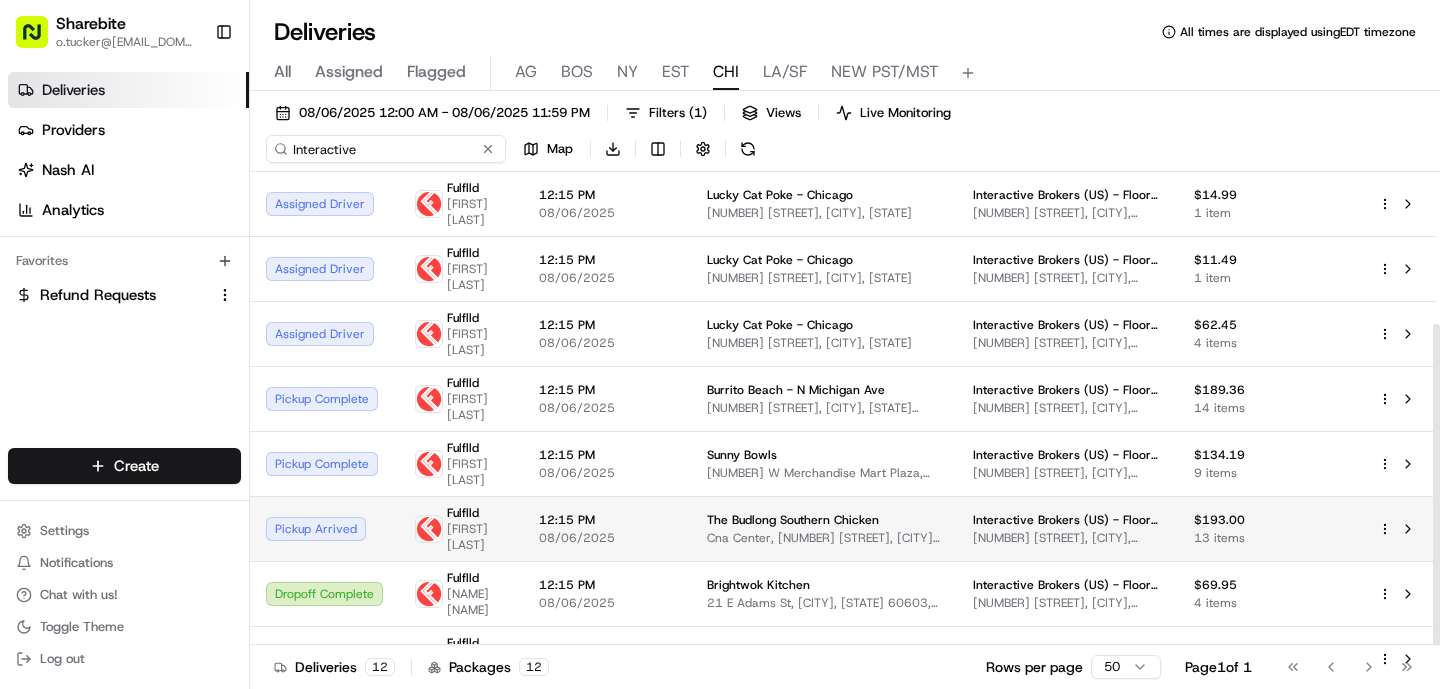 scroll, scrollTop: 246, scrollLeft: 0, axis: vertical 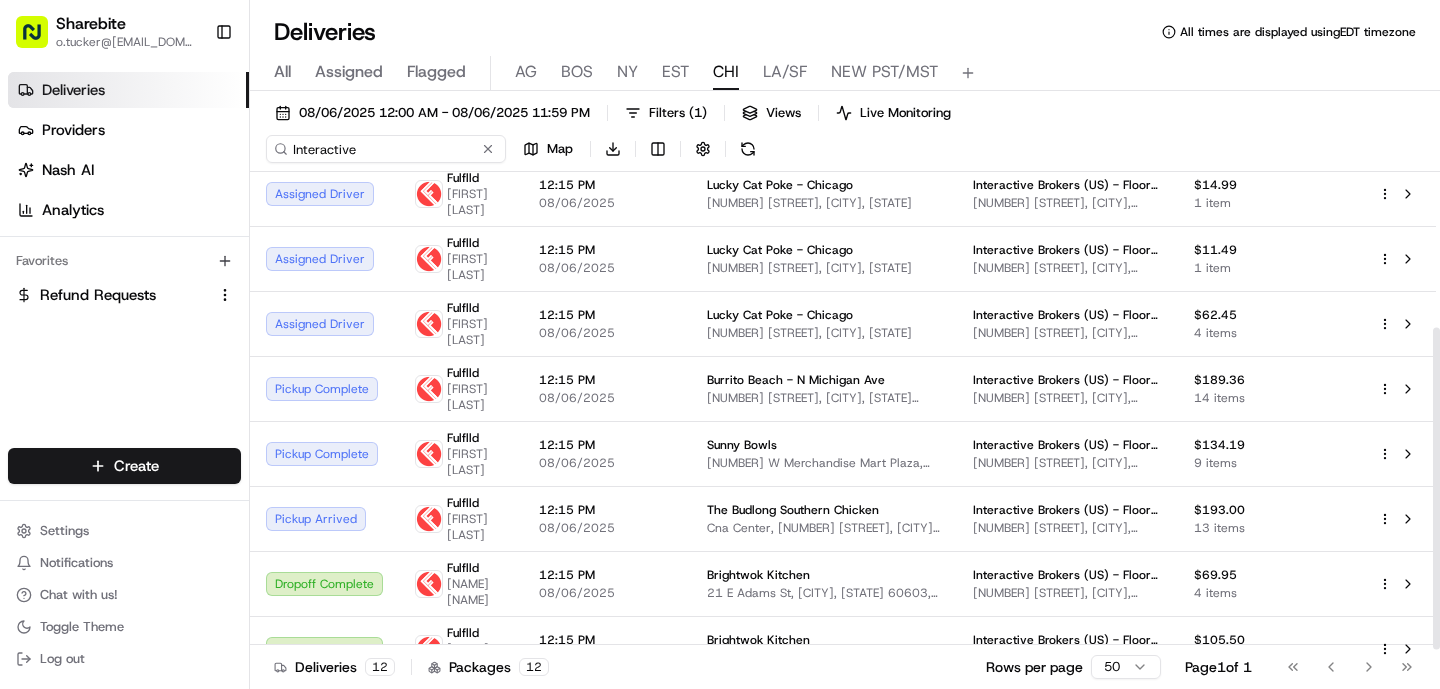 type on "Interactive" 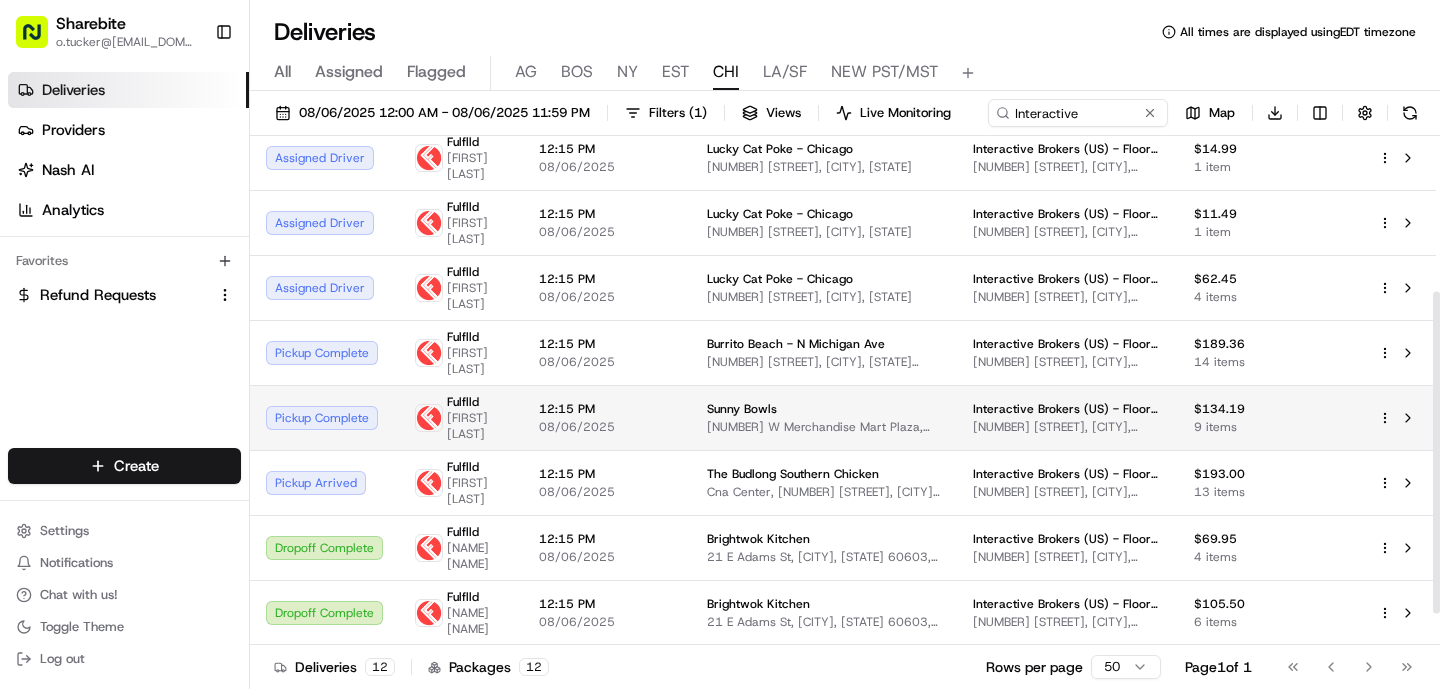 click on "Pickup Enroute Fulflld Chriscilla Munoz 12:15 PM 08/06/2025 Imee's Kitchen 141 W Jackson Blvd, Chicago, IL 60604, USA Interactive Brokers (US) - Floor 11 209 S LaSalle St, Chicago, IL 60604, USA $61.00 4   items Pickup Enroute Fulflld Chriscilla Munoz 12:15 PM 08/06/2025 Imee's Kitchen 141 W Jackson Blvd, Chicago, IL 60604, USA Interactive Brokers (US) - Floor 10 209 S LaSalle St, Chicago, IL 60604, USA $159.00 11   items Pickup Enroute Fulflld Chriscilla Munoz 12:15 PM 08/06/2025 Imee's Kitchen 141 W Jackson Blvd, Chicago, IL 60604, USA Interactive Brokers (US) - Floor 4 209 S LaSalle St, Chicago, IL 60604, USA $30.00 2   items Assigned Driver Fulflld deon terrill 12:15 PM 08/06/2025 Lucky Cat Poke - Chicago 30 S Wabash Ave, Chicago, IL 60603, USA Interactive Brokers (US) - Floor 10 209 S LaSalle St, Chicago, IL 60604, USA $14.99 1   item Assigned Driver Fulflld deon terrill 12:15 PM 08/06/2025 Lucky Cat Poke - Chicago 30 S Wabash Ave, Chicago, IL 60603, USA Interactive Brokers (US) - Floor 4 $11.49 1   item" at bounding box center [843, 320] 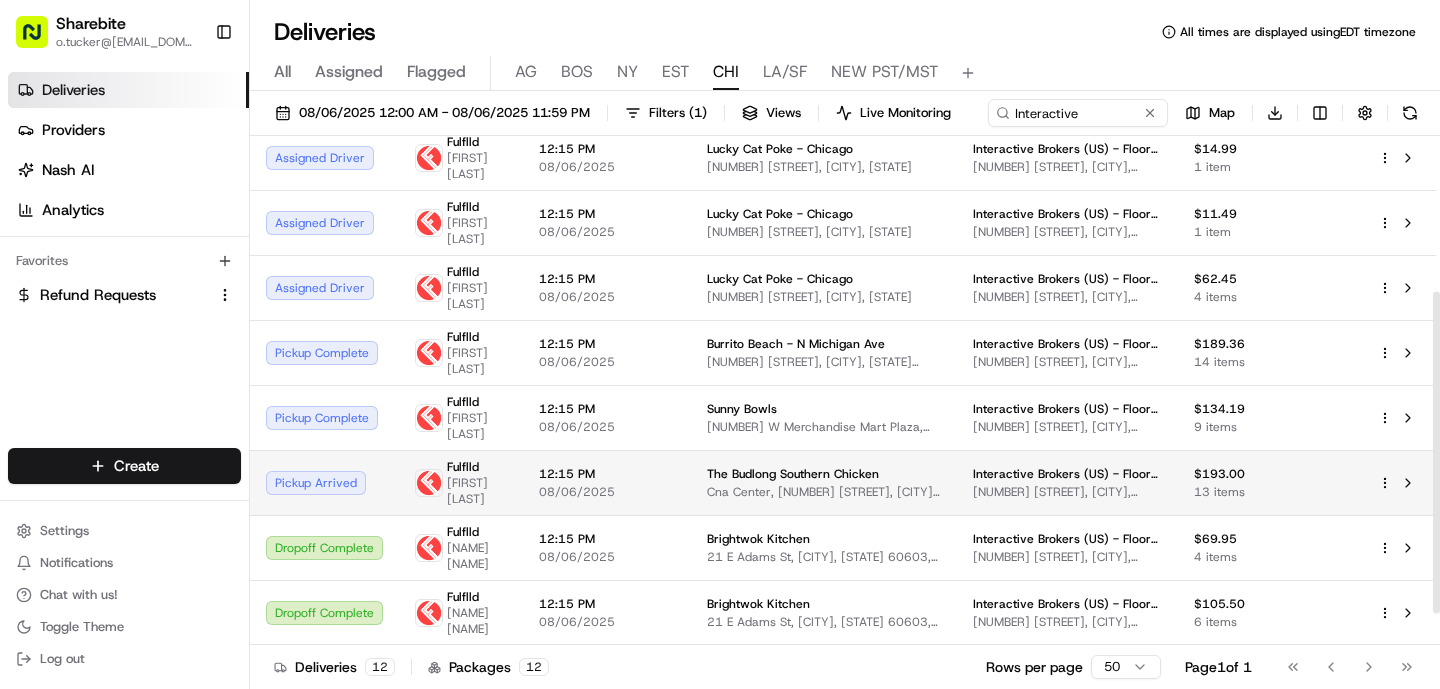 click on "Fulflld" at bounding box center (477, 467) 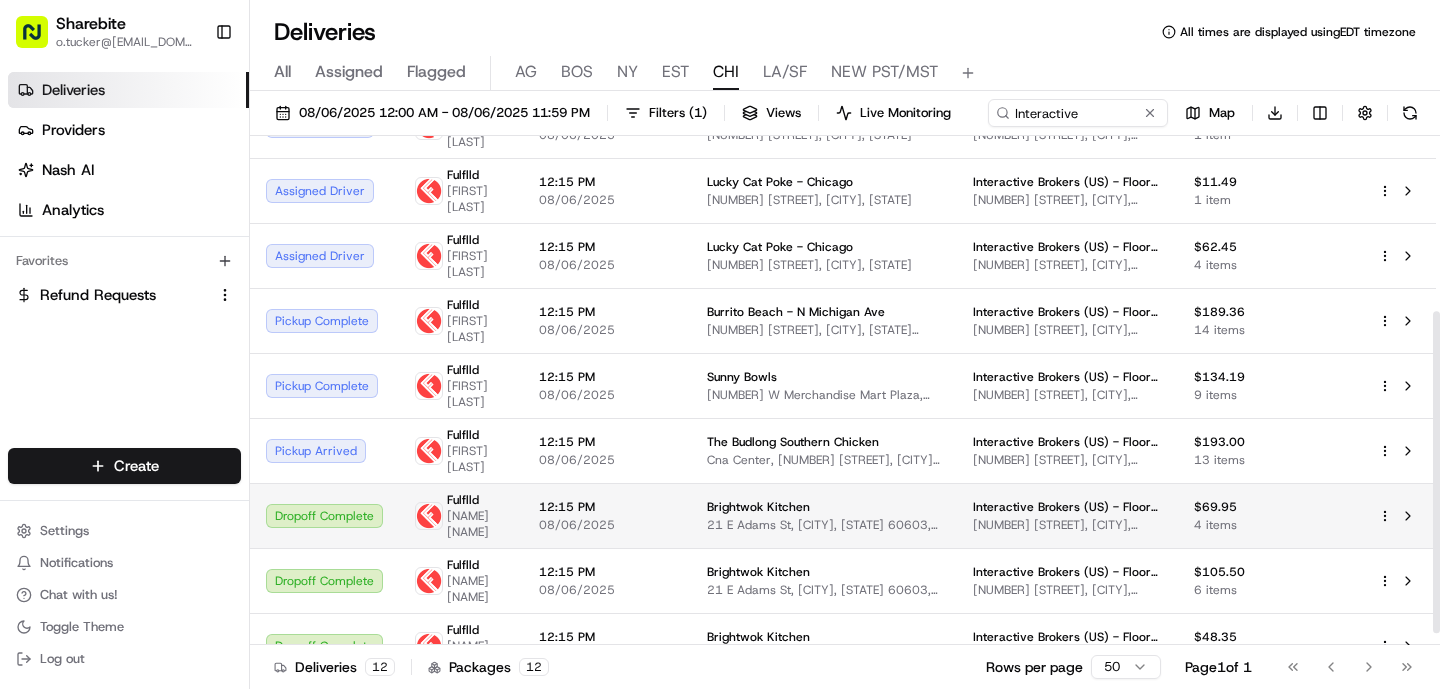 scroll, scrollTop: 283, scrollLeft: 0, axis: vertical 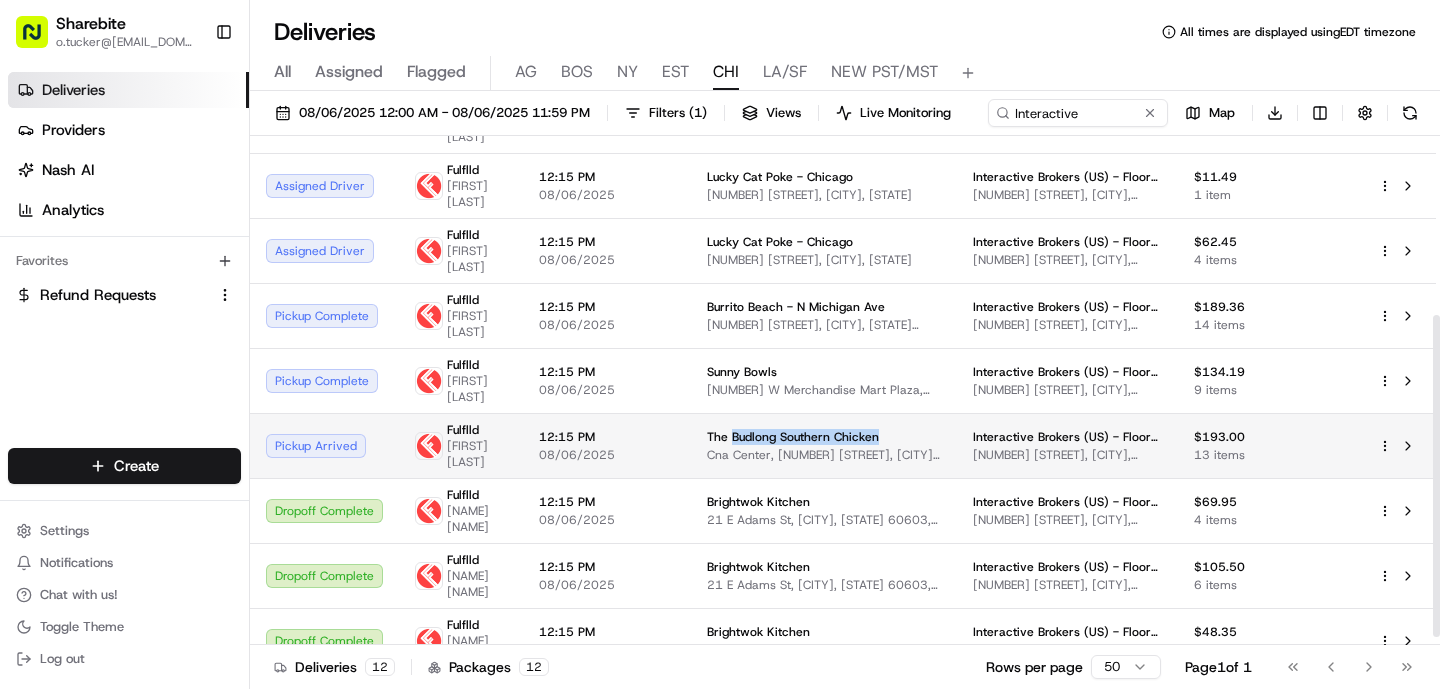 drag, startPoint x: 740, startPoint y: 422, endPoint x: 886, endPoint y: 424, distance: 146.0137 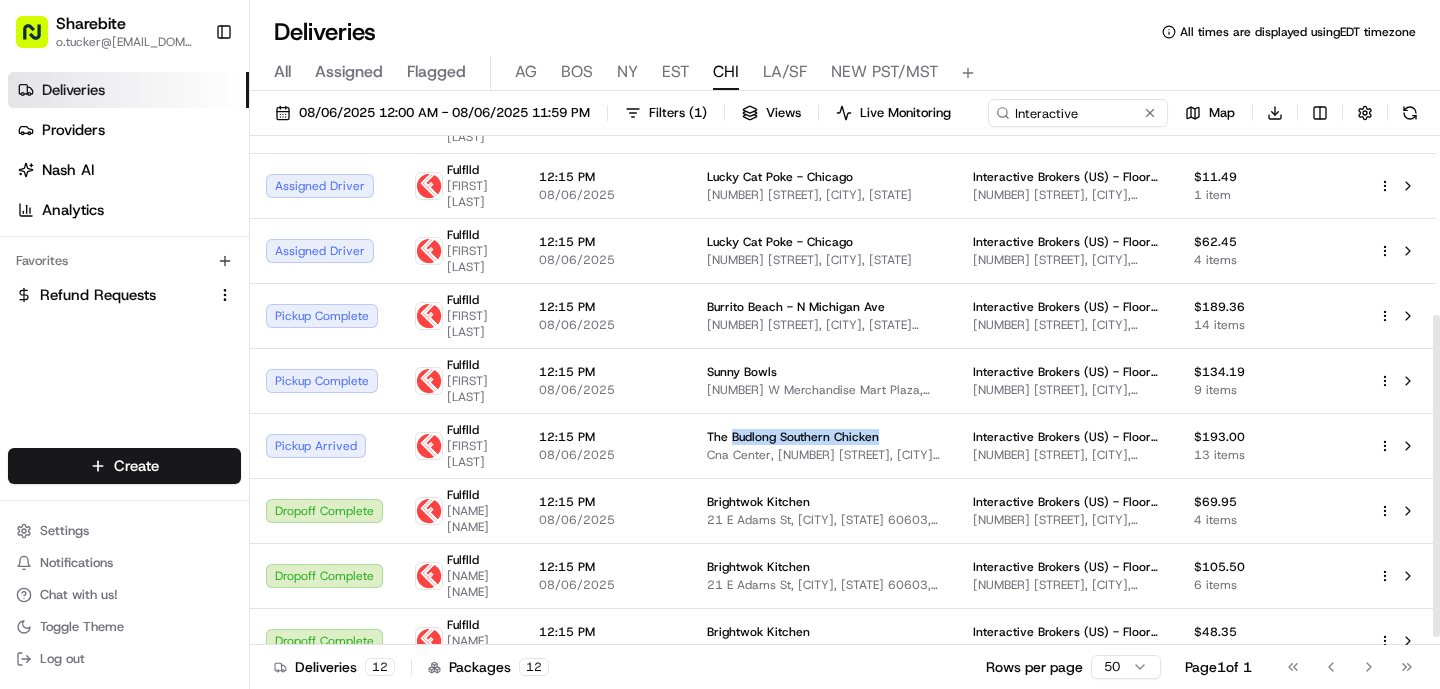 copy on "Budlong Southern Chicken" 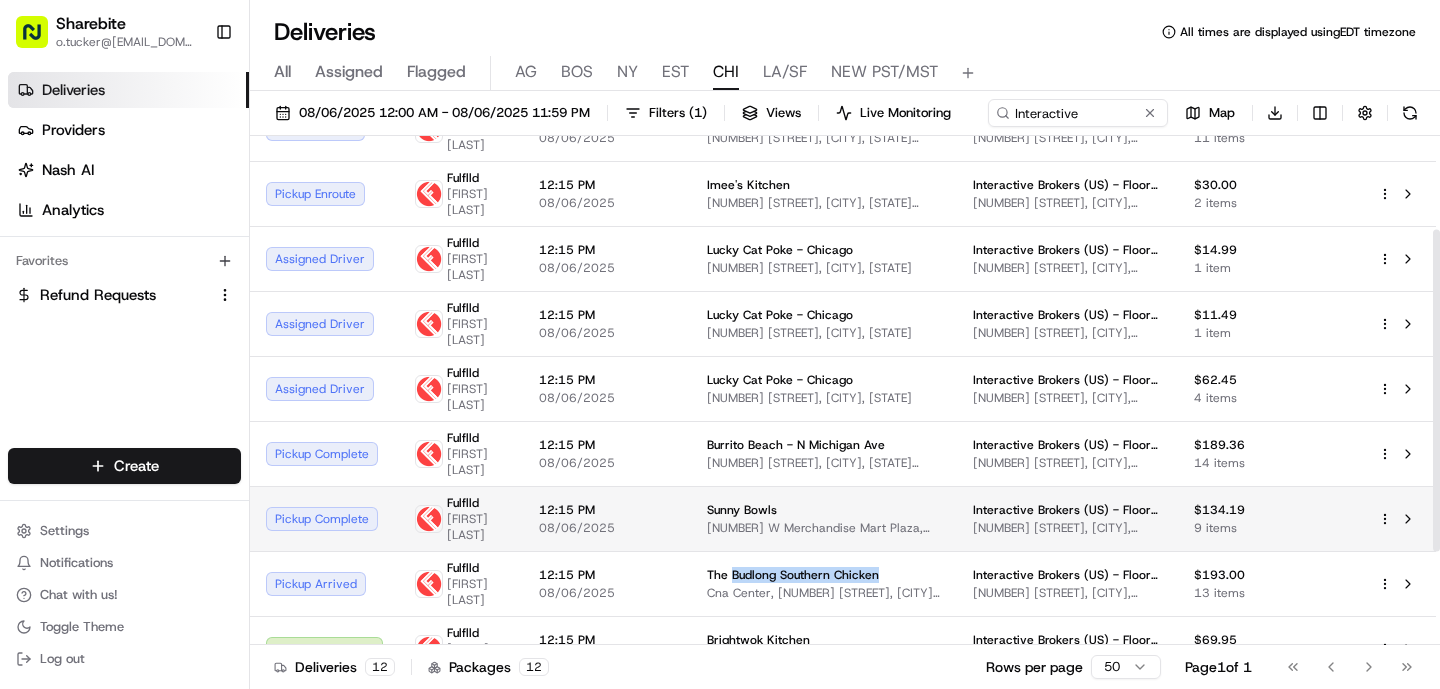 scroll, scrollTop: 143, scrollLeft: 0, axis: vertical 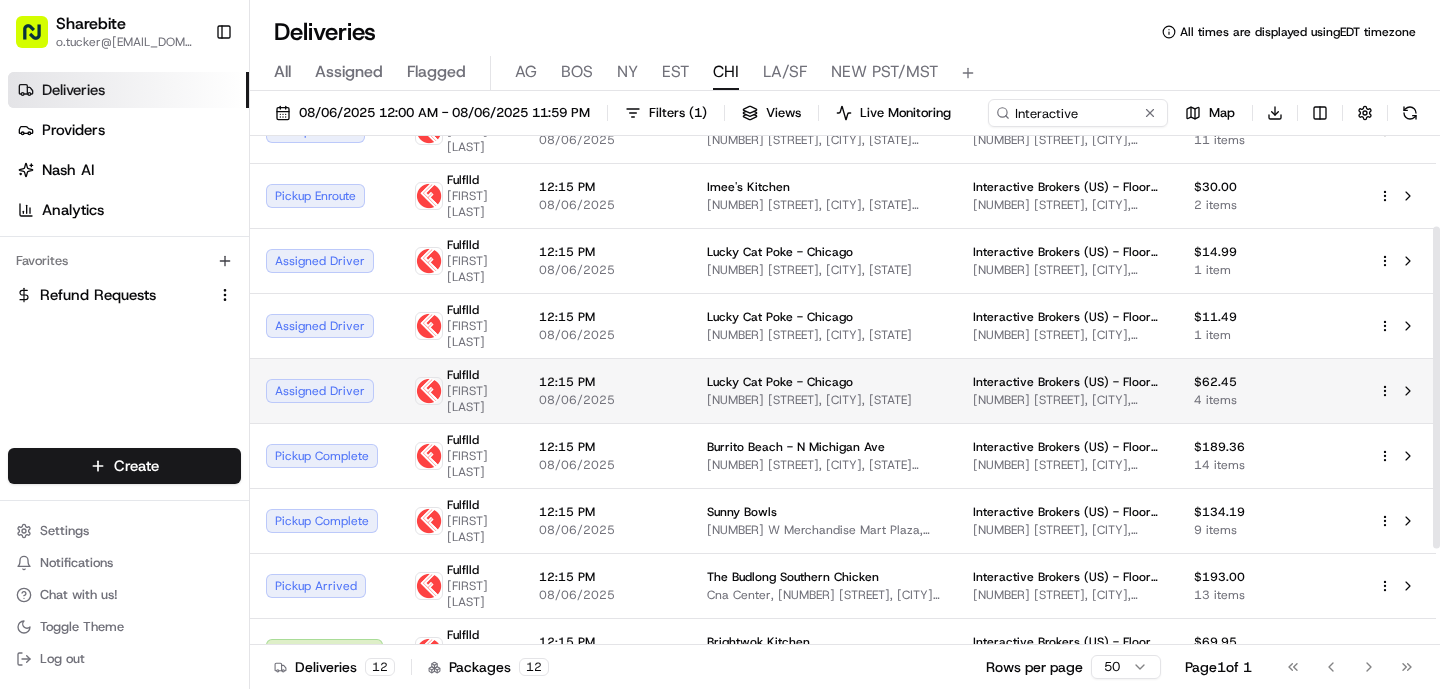 click on "12:15 PM 08/06/2025" at bounding box center (607, 390) 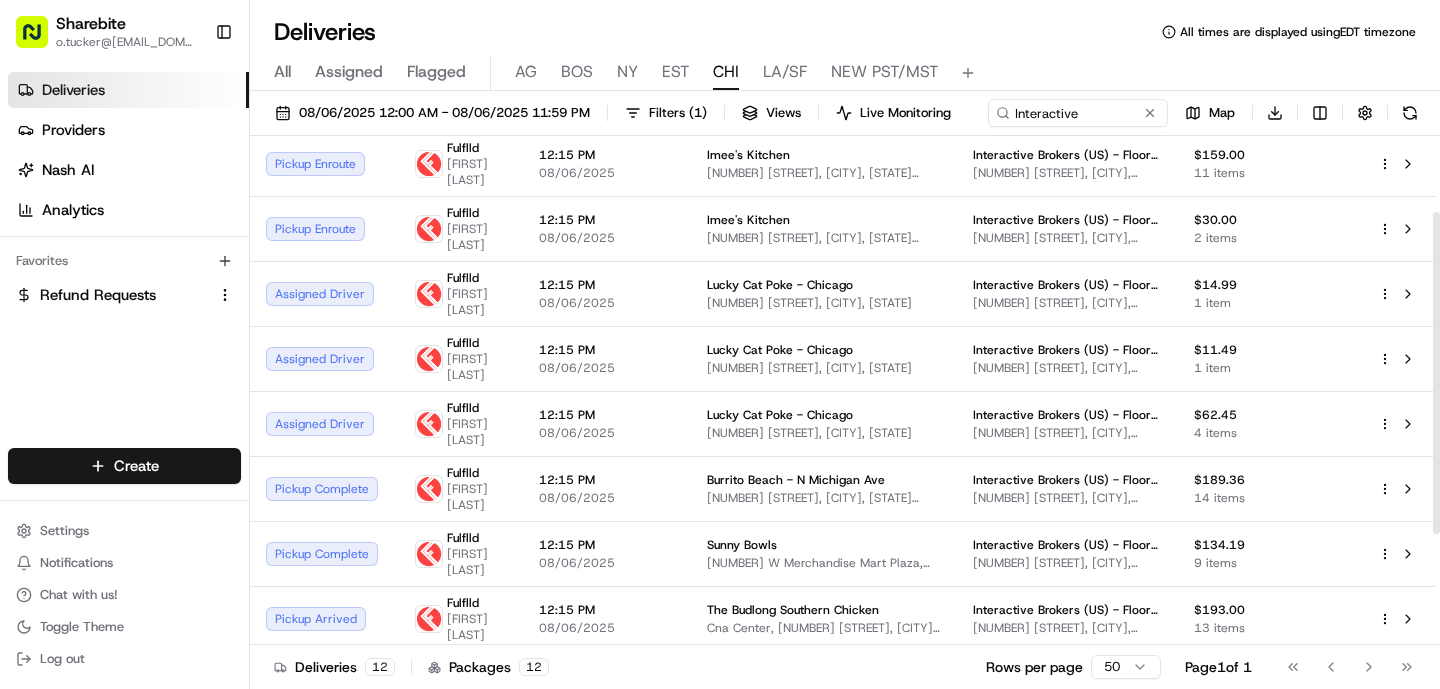 scroll, scrollTop: 87, scrollLeft: 0, axis: vertical 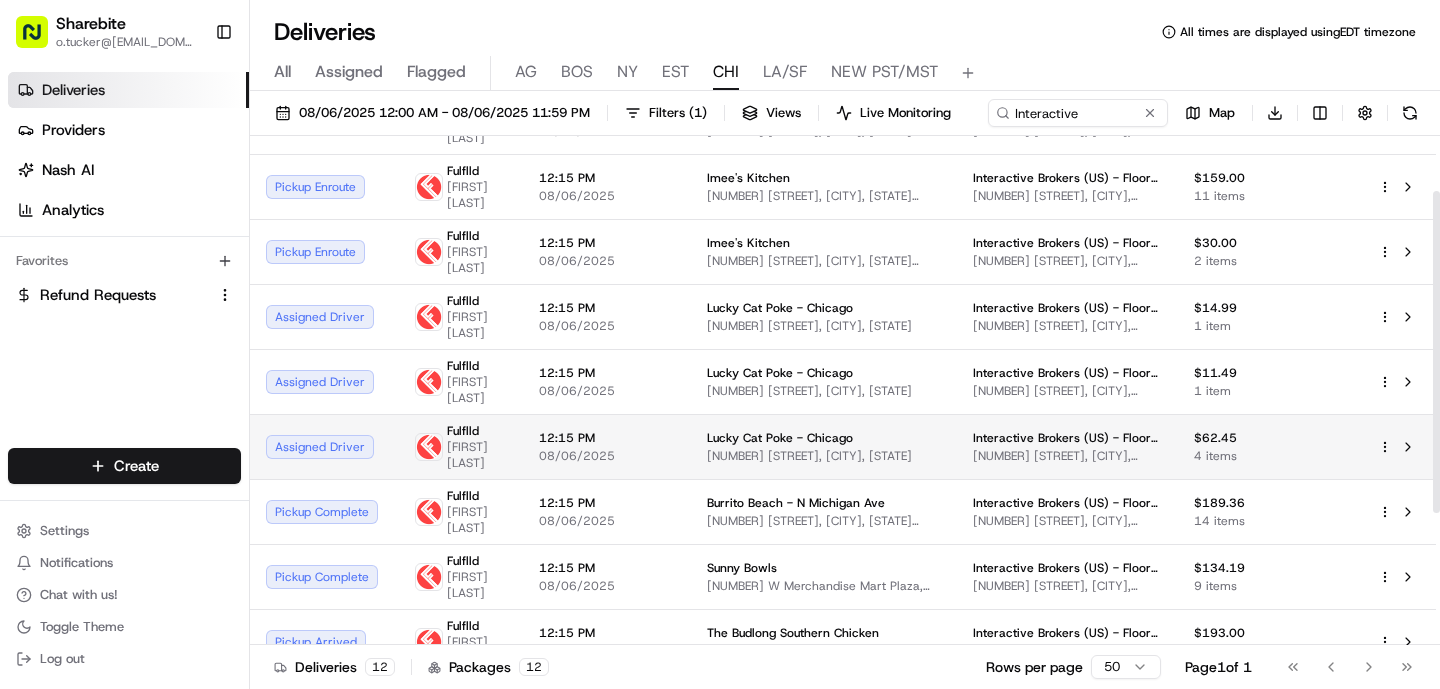 click on "12:15 PM 08/06/2025" at bounding box center (607, 446) 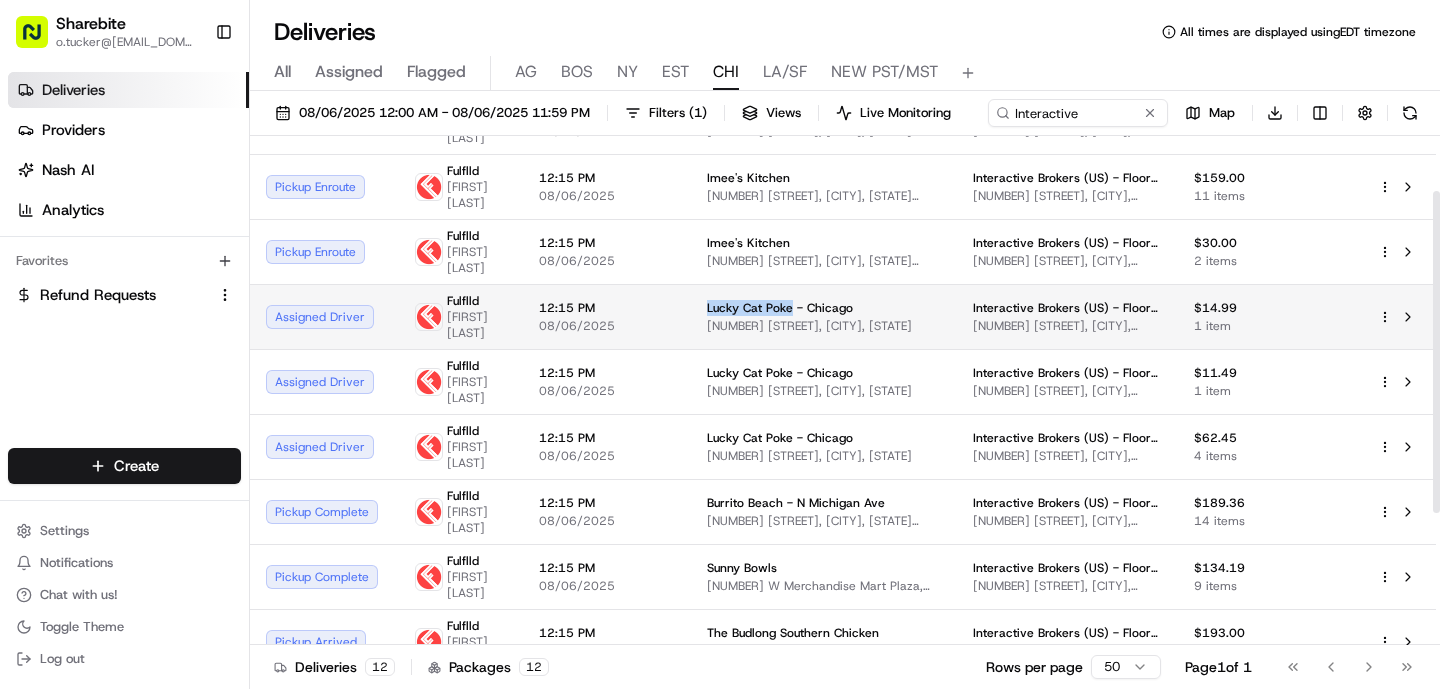 drag, startPoint x: 802, startPoint y: 304, endPoint x: 706, endPoint y: 304, distance: 96 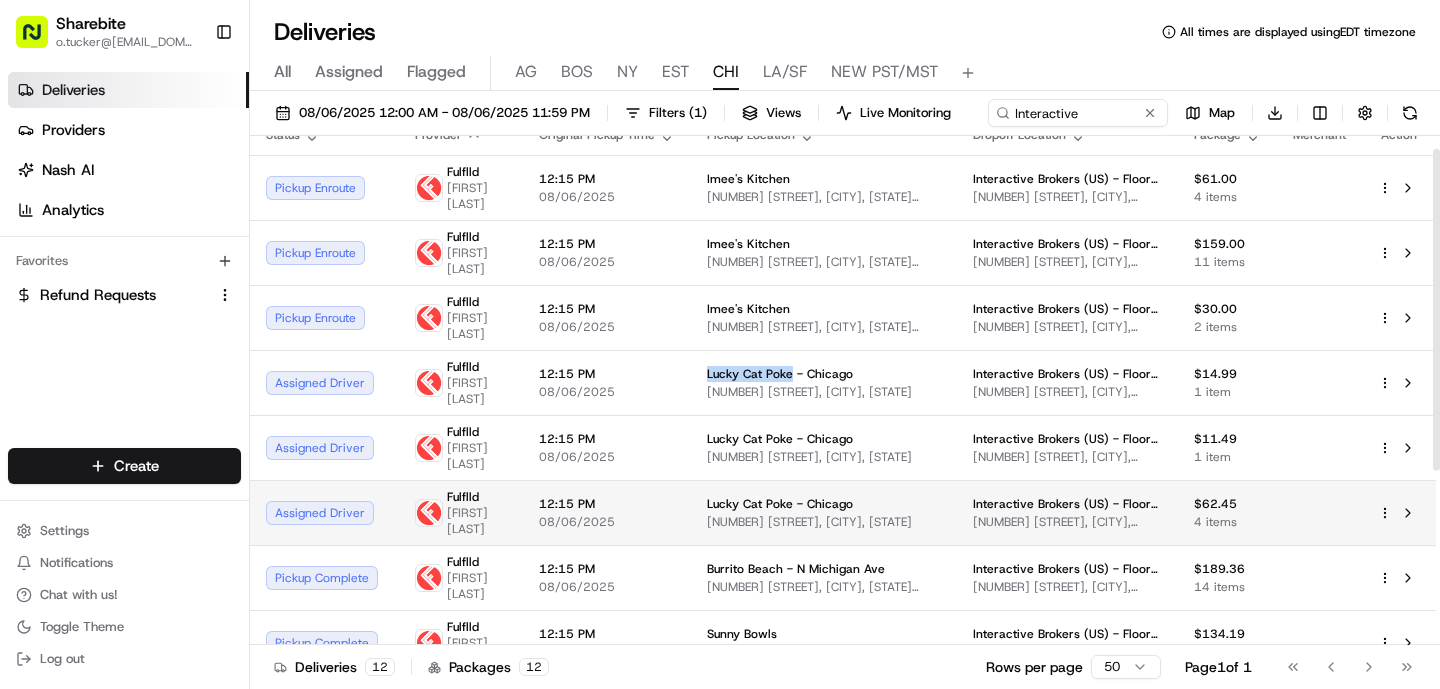 scroll, scrollTop: 0, scrollLeft: 0, axis: both 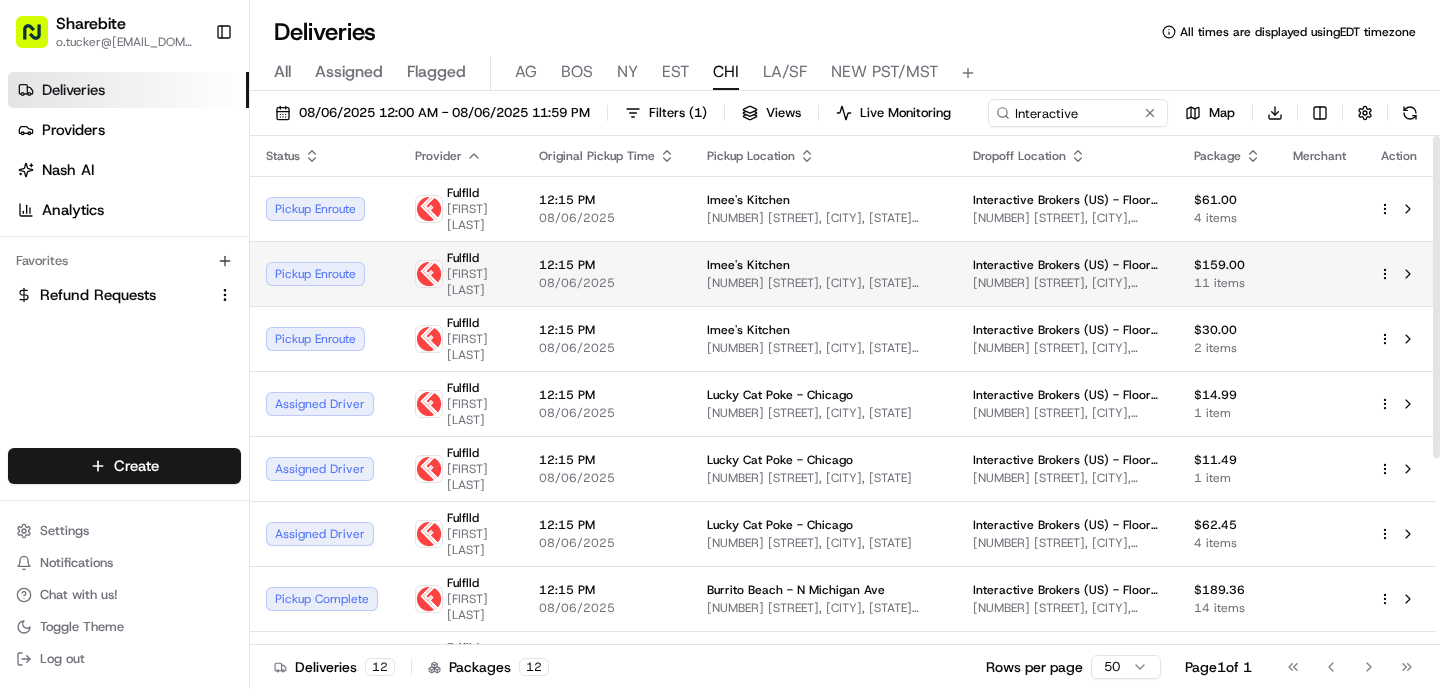 click on "08/06/2025" at bounding box center [607, 283] 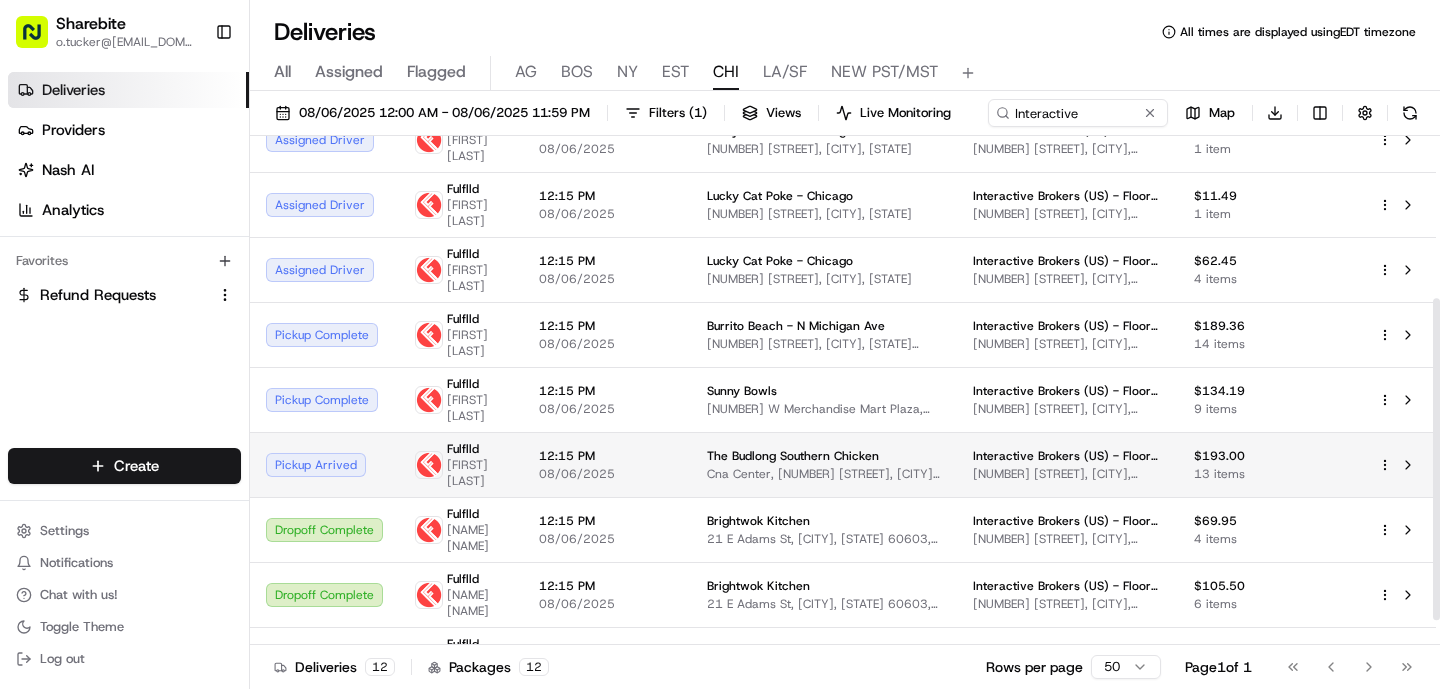 scroll, scrollTop: 243, scrollLeft: 0, axis: vertical 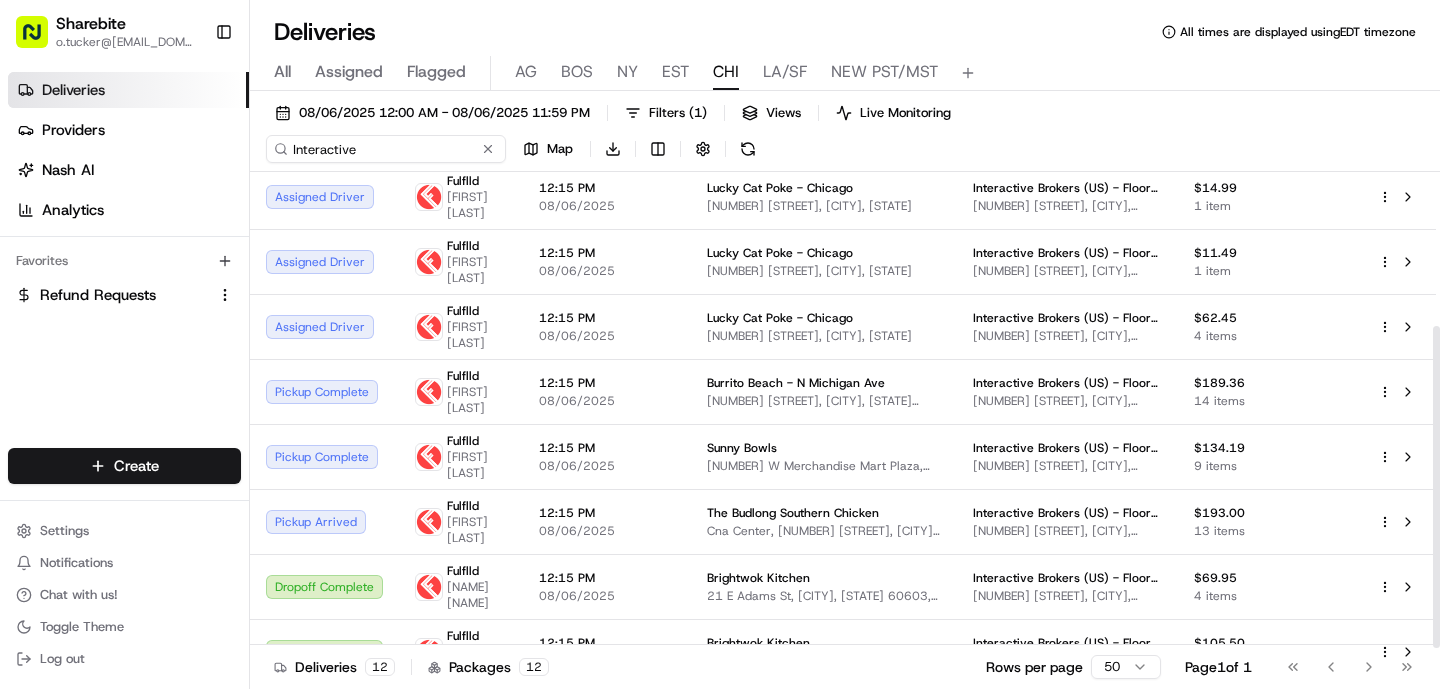 drag, startPoint x: 1108, startPoint y: 111, endPoint x: 833, endPoint y: 110, distance: 275.00183 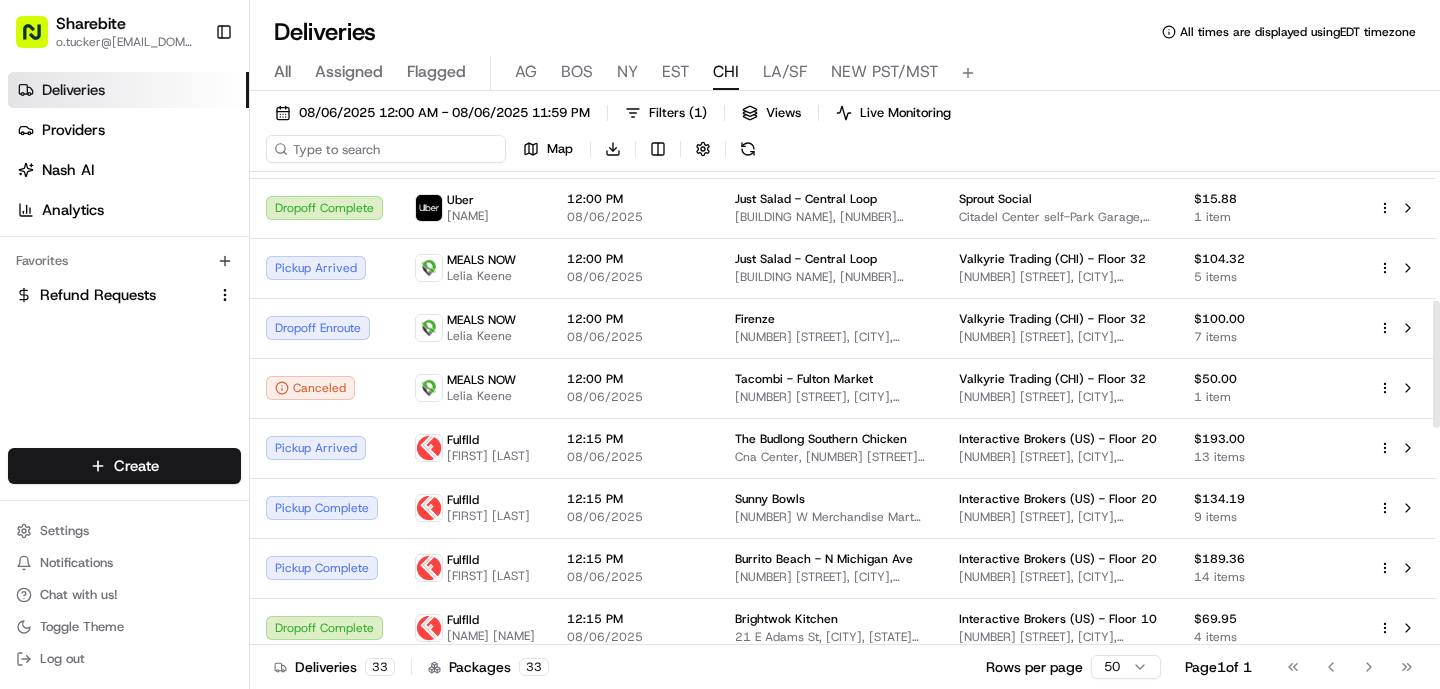 scroll, scrollTop: 516, scrollLeft: 0, axis: vertical 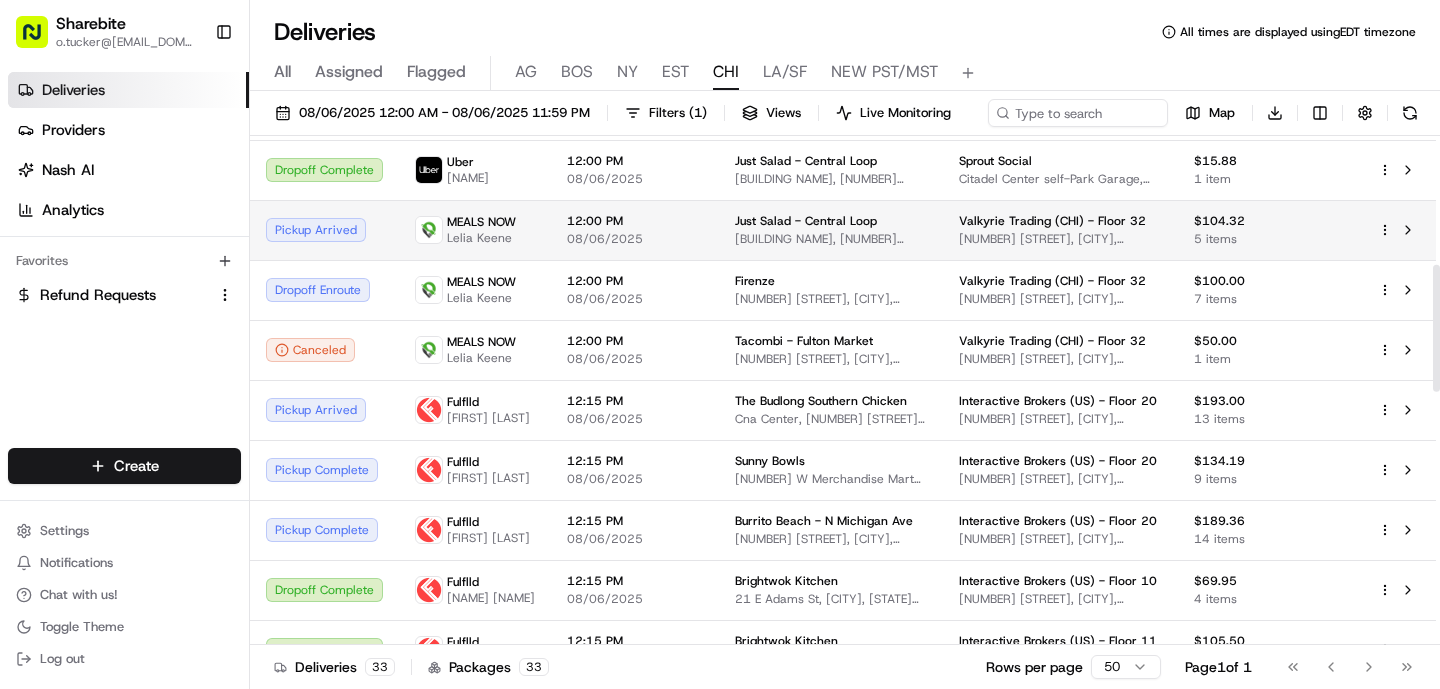 click on "Two Prudential Plaza, [NUMBER] [STREET], [CITY], [STATE] [POSTAL_CODE], [COUNTRY]" at bounding box center (831, 239) 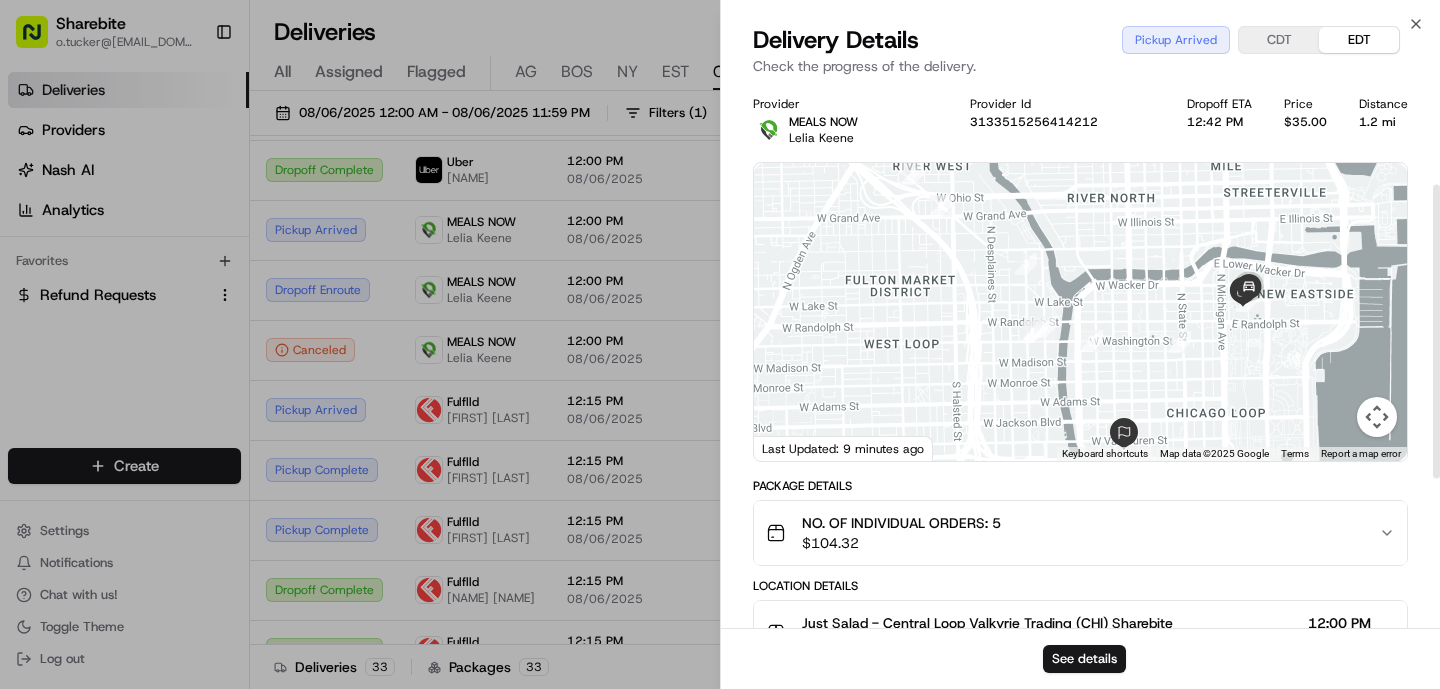 scroll, scrollTop: 462, scrollLeft: 0, axis: vertical 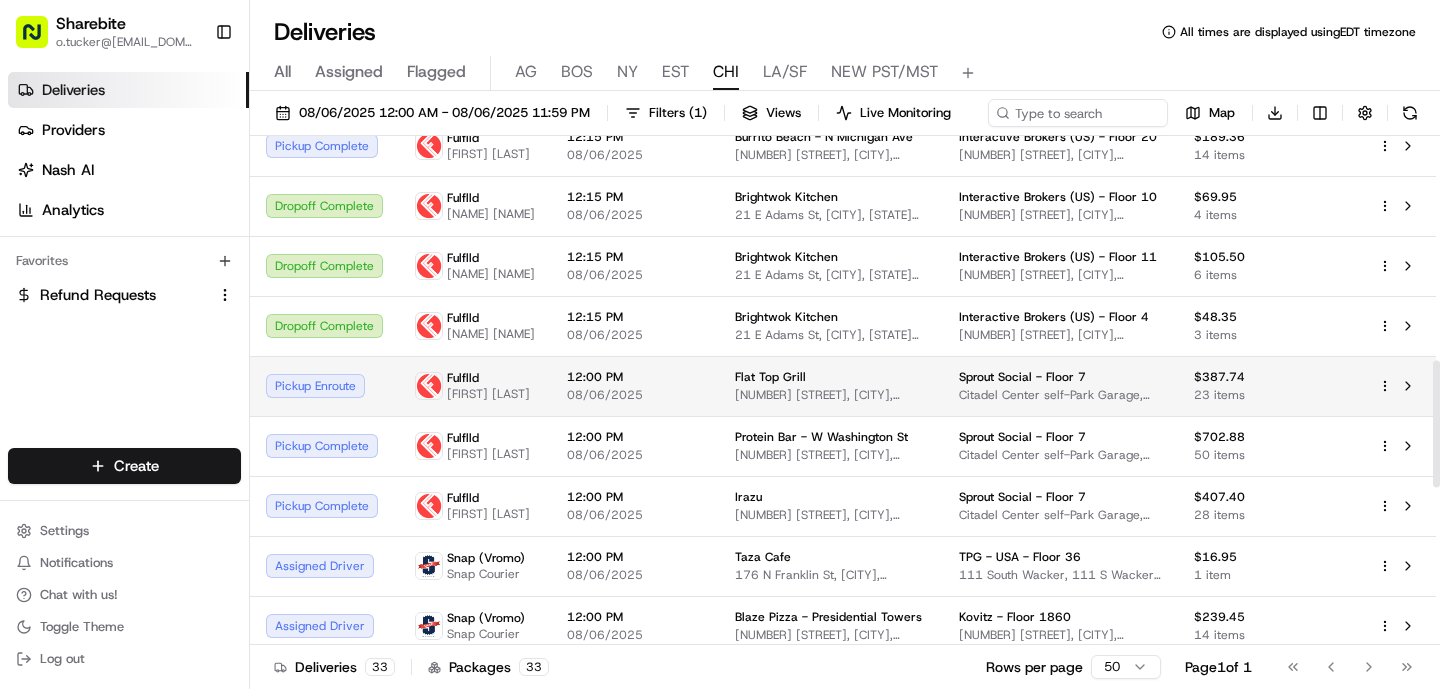 click on "08/06/2025" at bounding box center [635, 395] 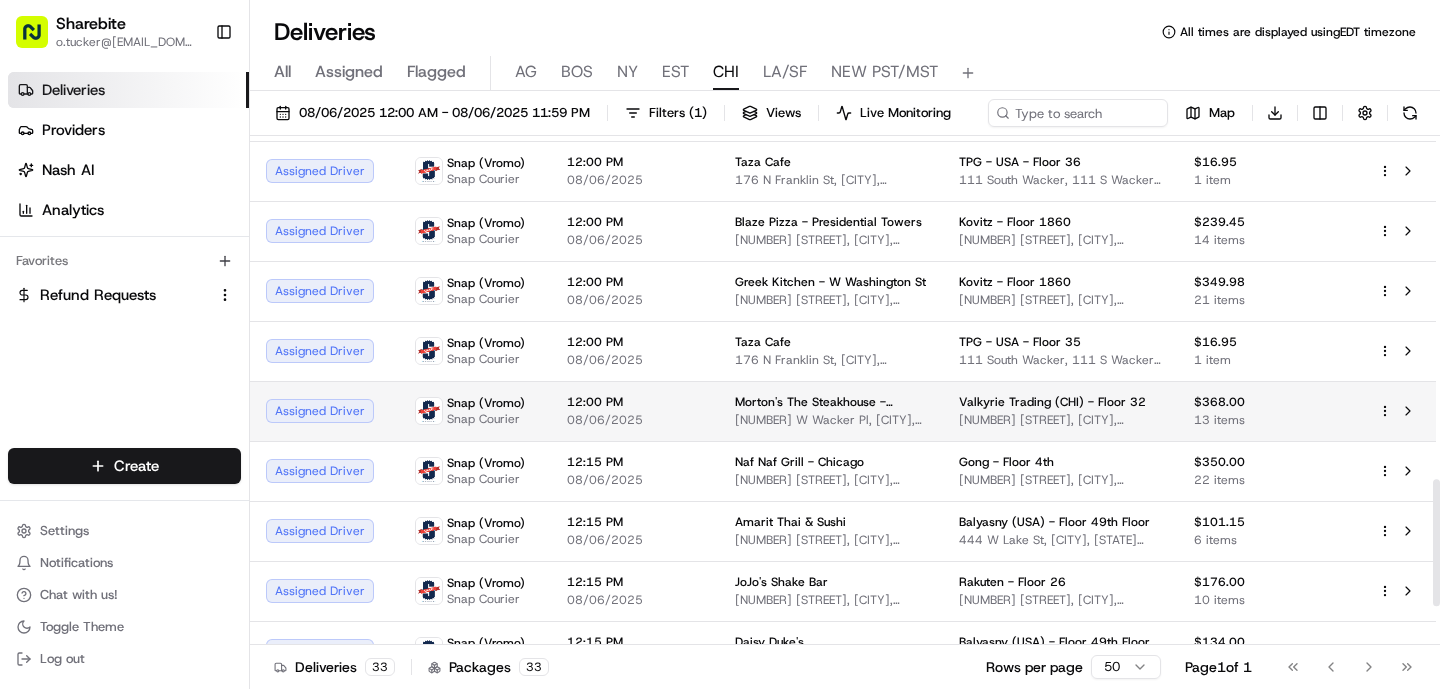 scroll, scrollTop: 1287, scrollLeft: 0, axis: vertical 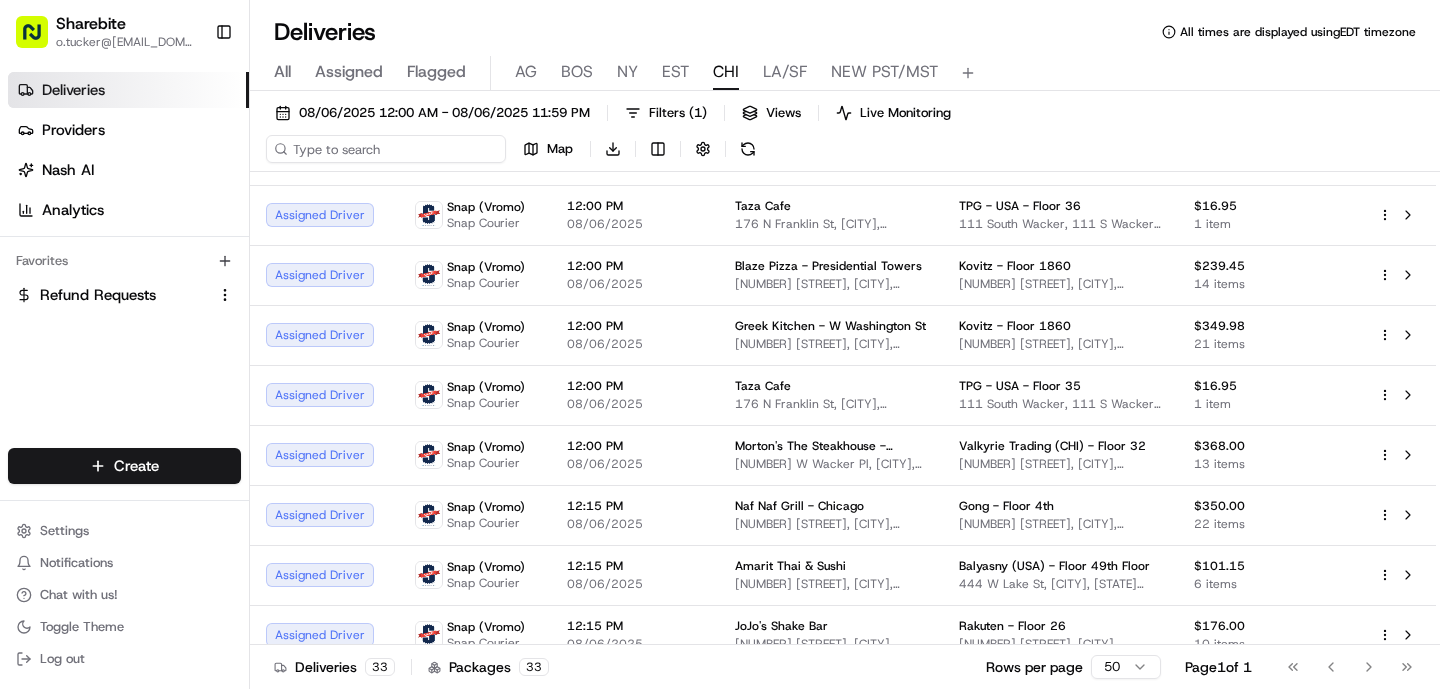 click on "08/06/2025 12:00 AM - 08/06/2025 11:59 PM Filters ( 1 ) Views Live Monitoring Map Download" at bounding box center (845, 135) 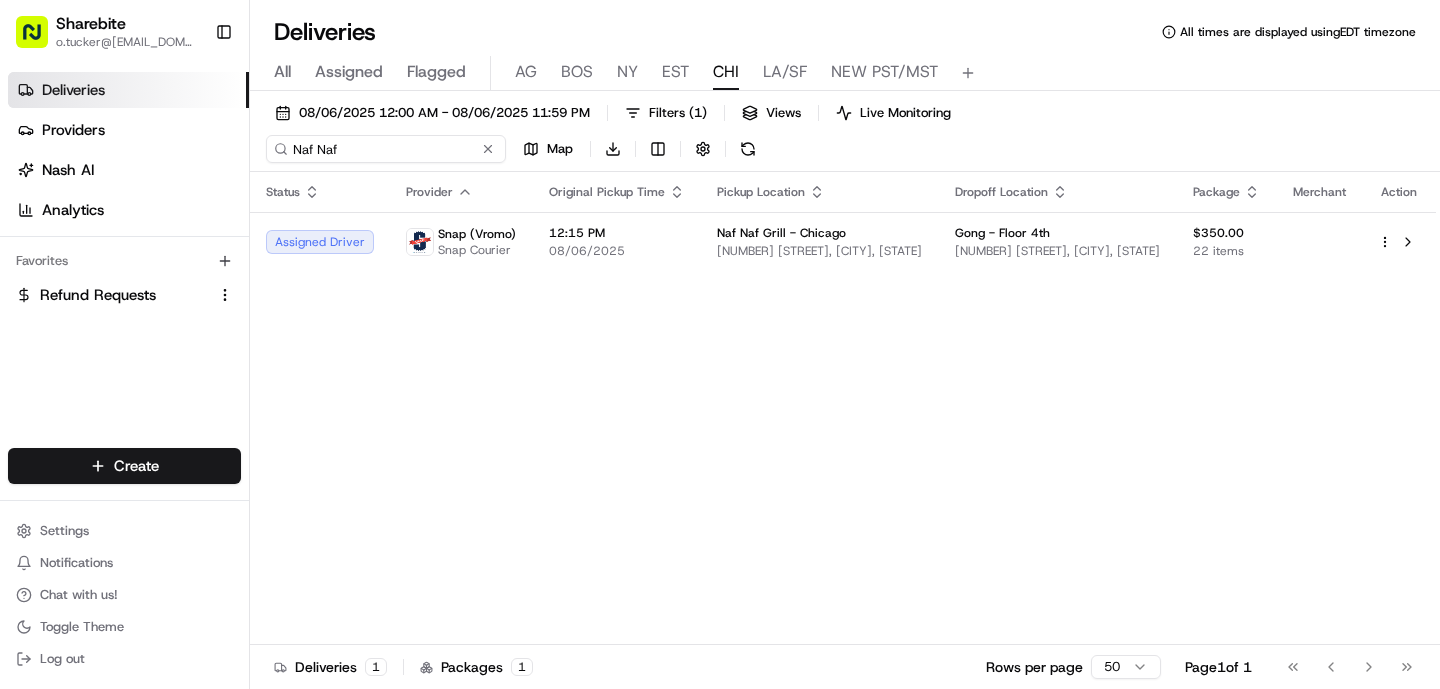 type on "Naf Naf" 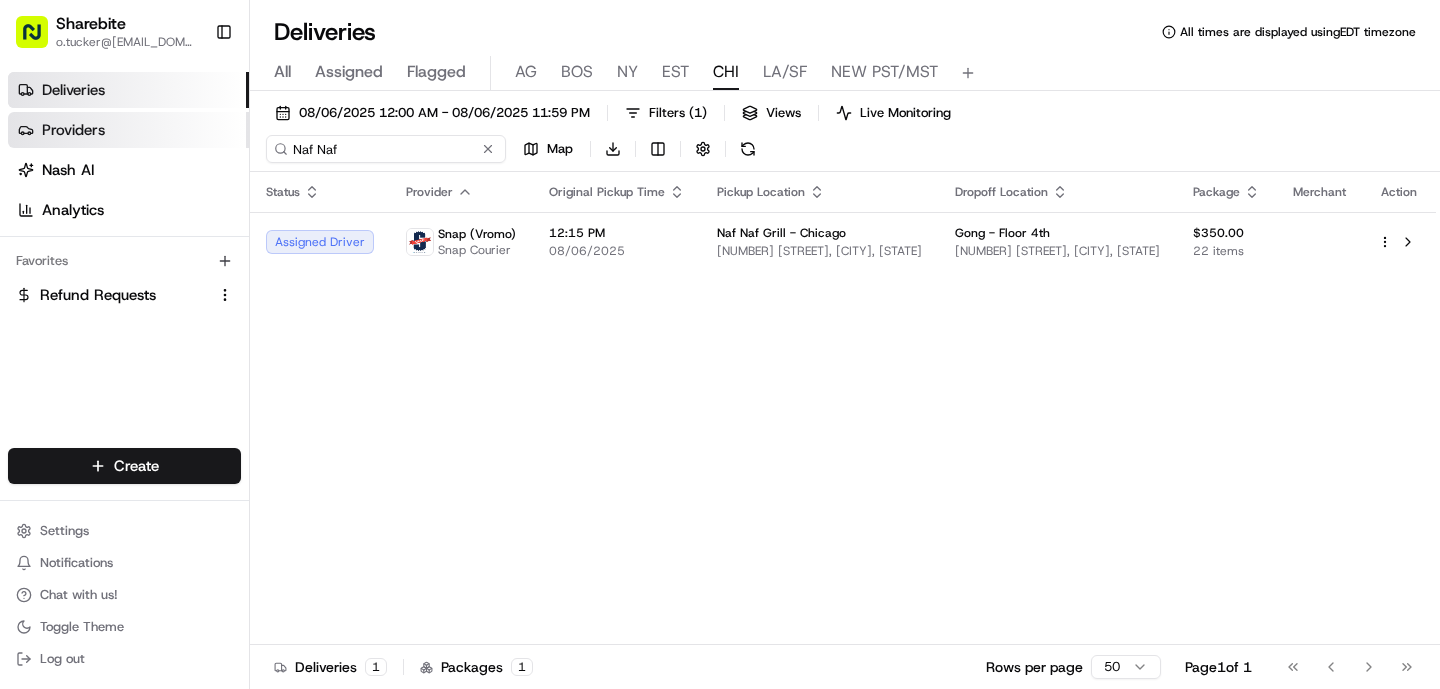 drag, startPoint x: 448, startPoint y: 141, endPoint x: 102, endPoint y: 141, distance: 346 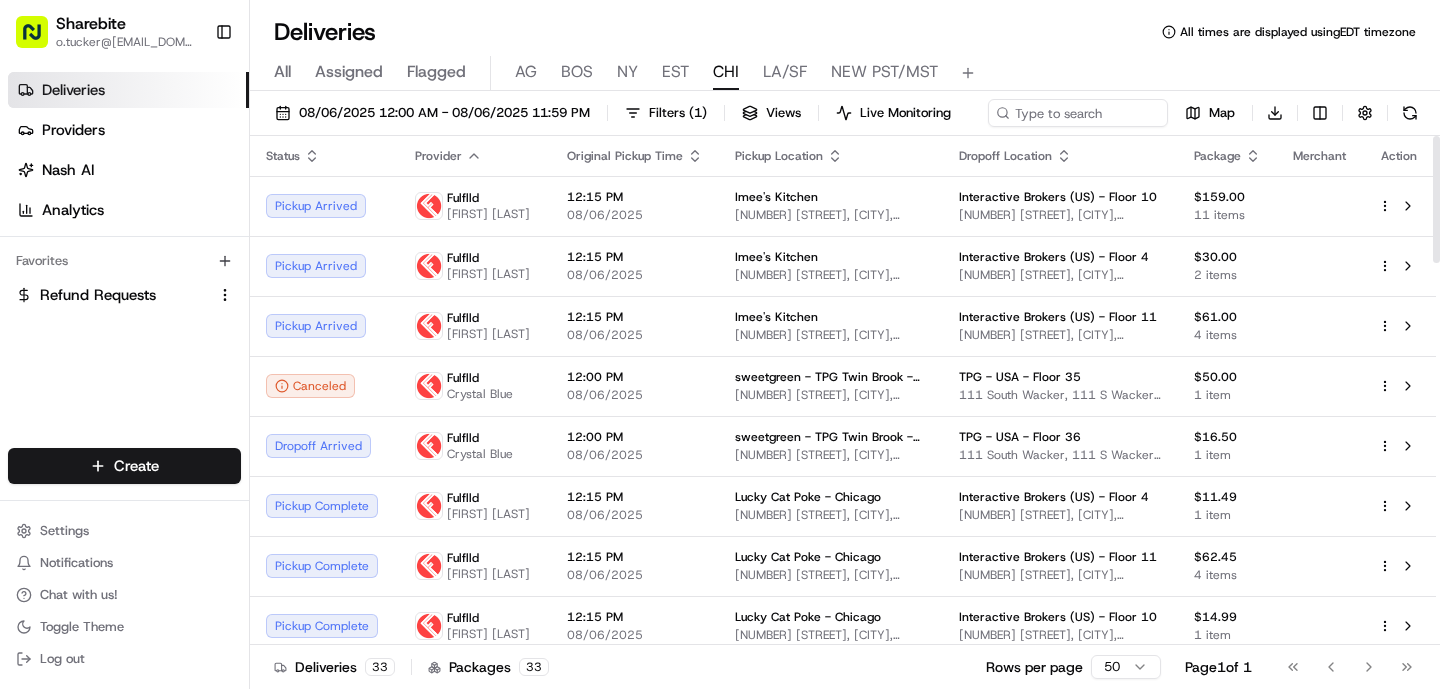 click on "08/06/2025 12:00 AM - 08/06/2025 11:59 PM Filters ( 1 ) Views Live Monitoring Map Download" at bounding box center [845, 117] 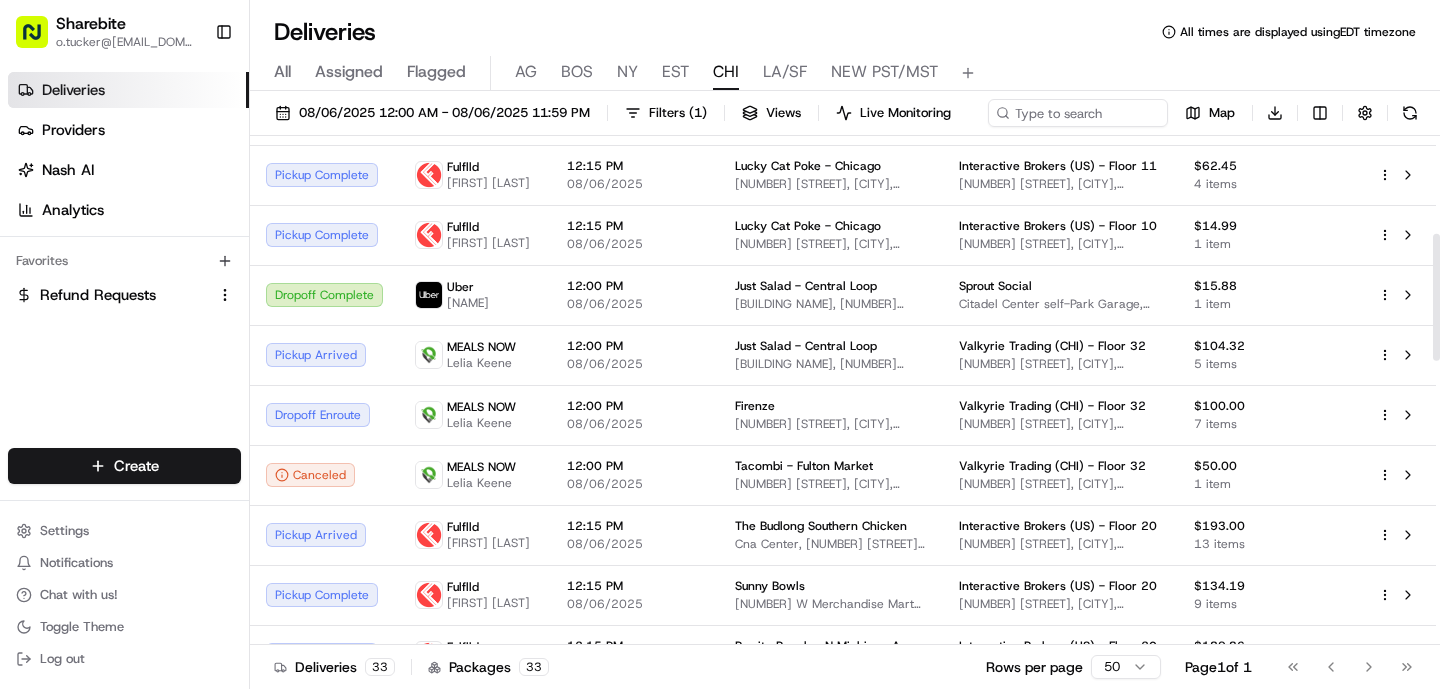 scroll, scrollTop: 392, scrollLeft: 0, axis: vertical 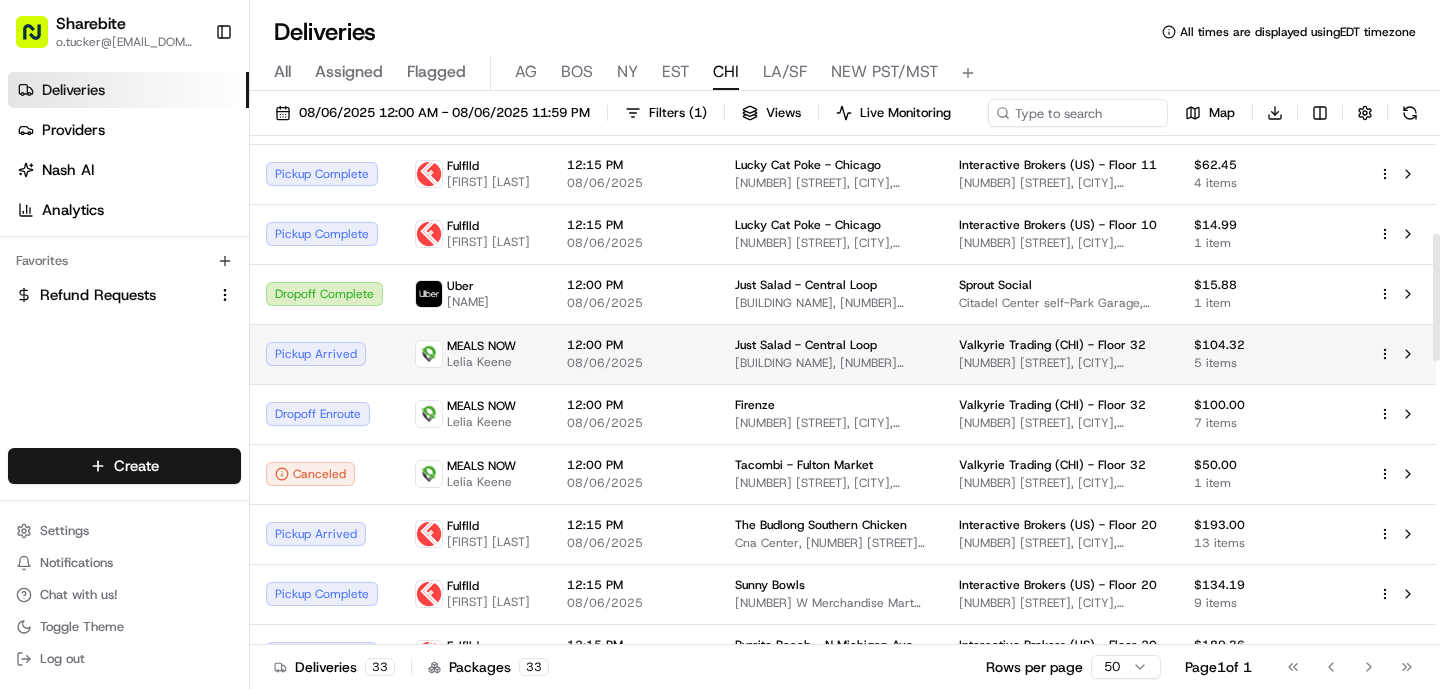 click on "Just Salad - Central Loop Two Prudential Plaza, 180 N Stetson Ave, Chicago, IL 60601, USA" at bounding box center (831, 354) 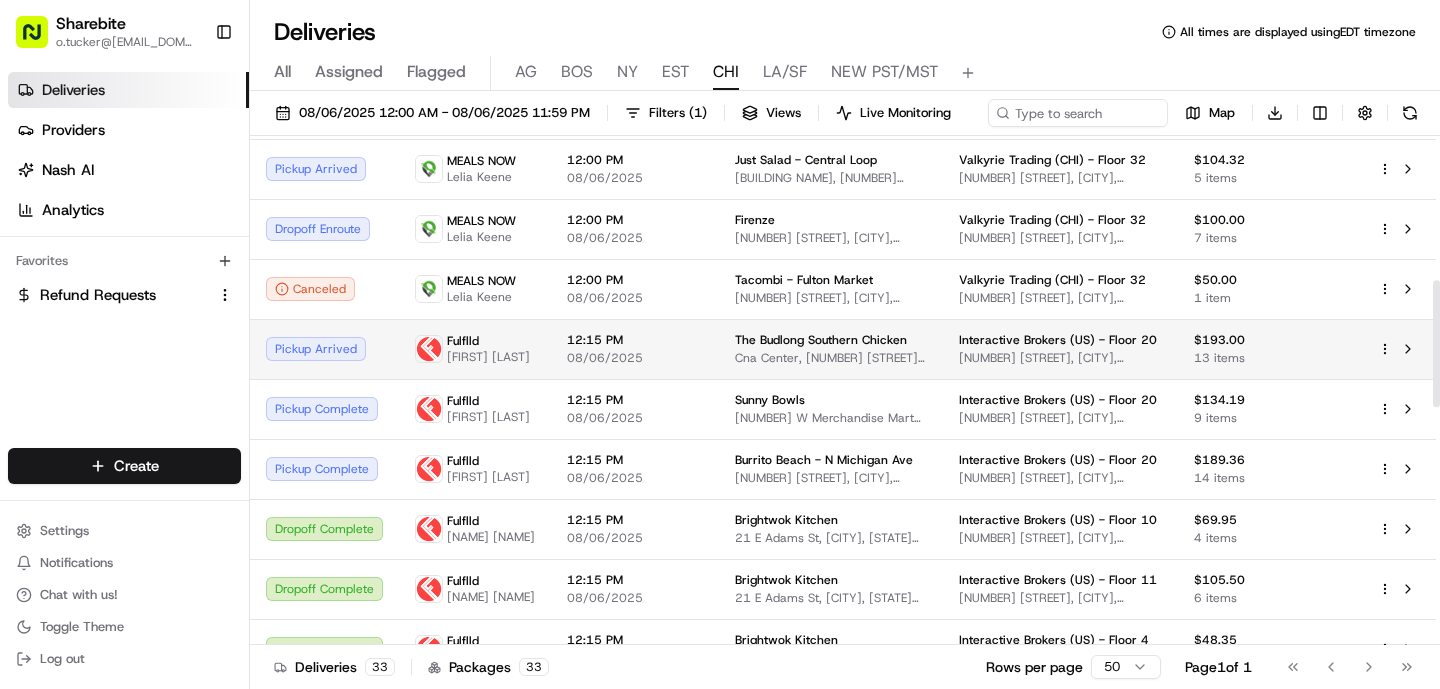 scroll, scrollTop: 578, scrollLeft: 0, axis: vertical 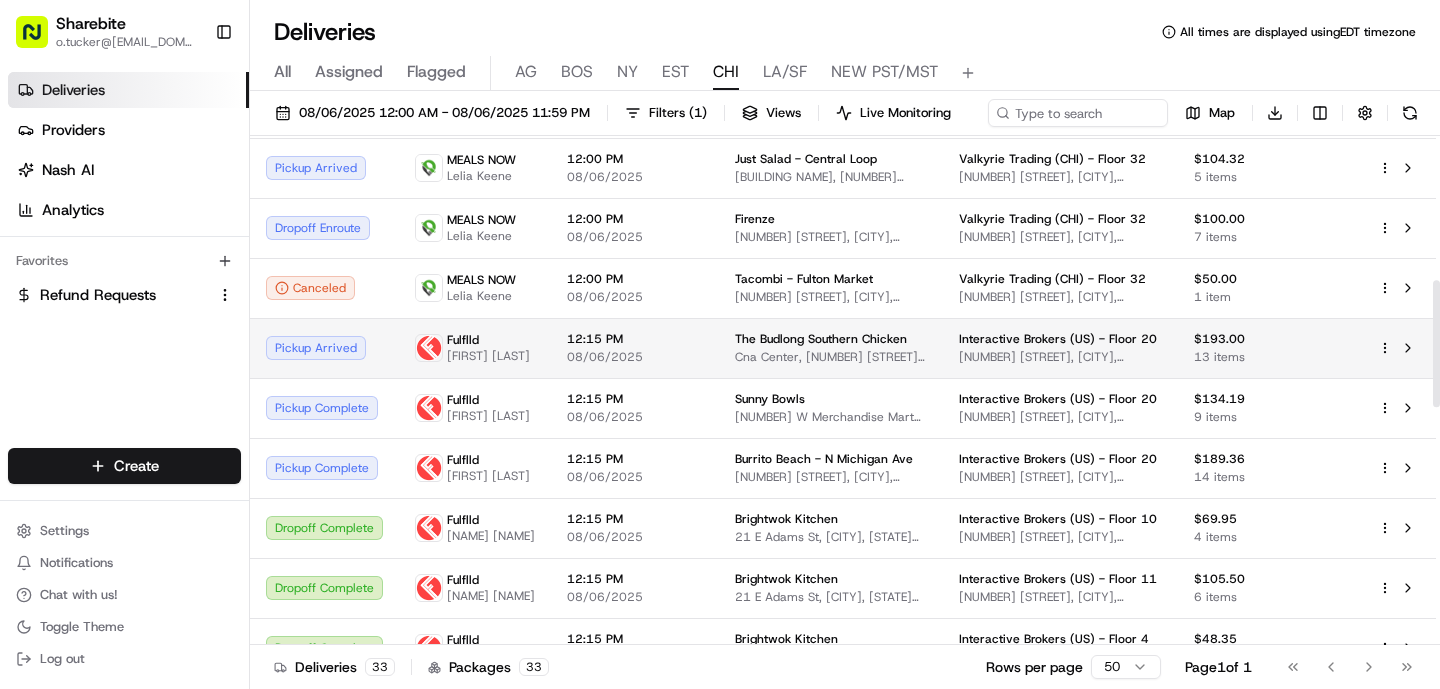 click on "08/06/2025" at bounding box center [635, 357] 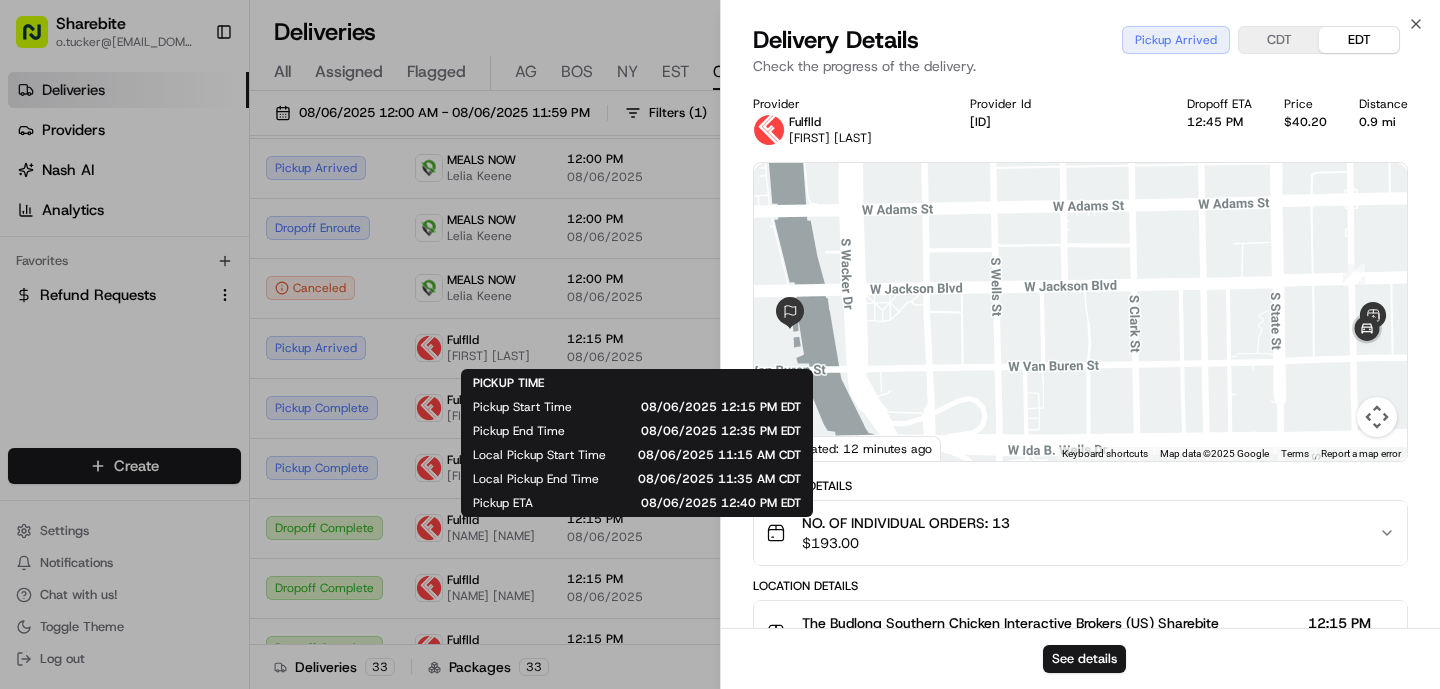 click on "PICKUP TIME" at bounding box center [508, 383] 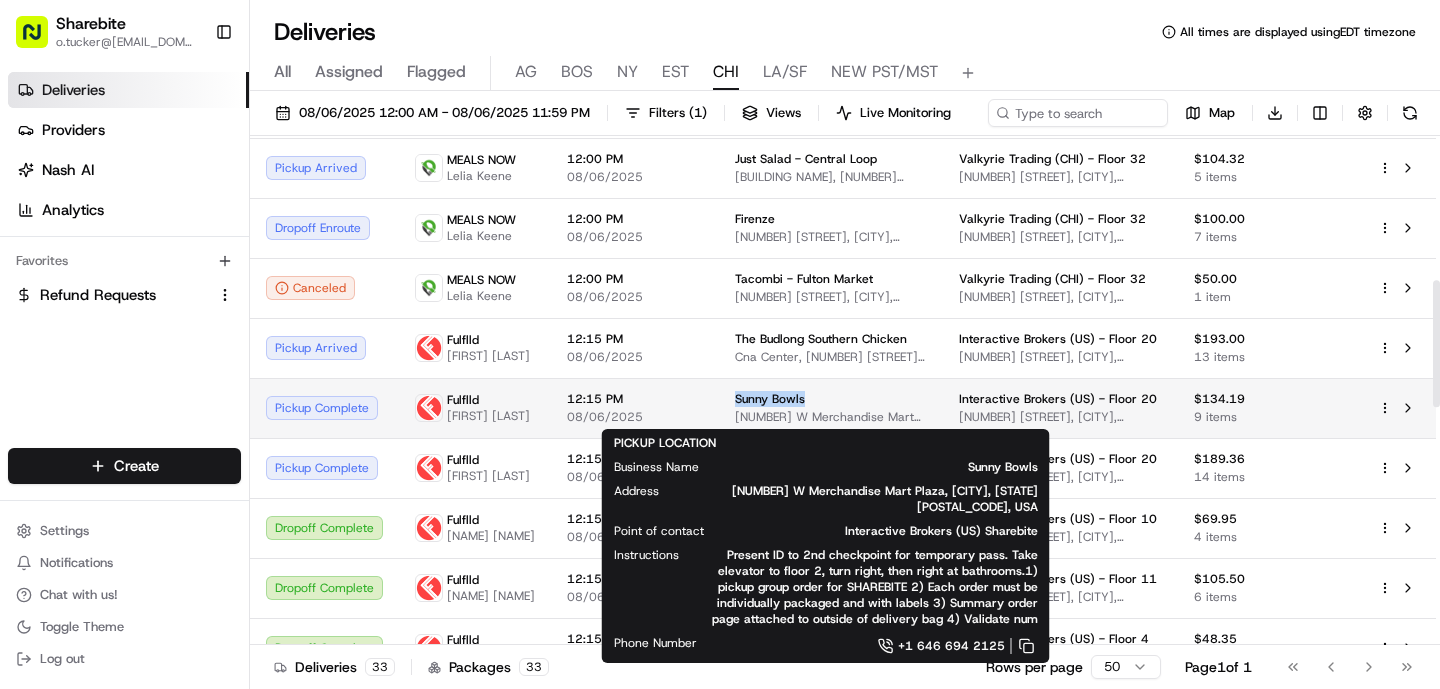 drag, startPoint x: 823, startPoint y: 403, endPoint x: 731, endPoint y: 402, distance: 92.00543 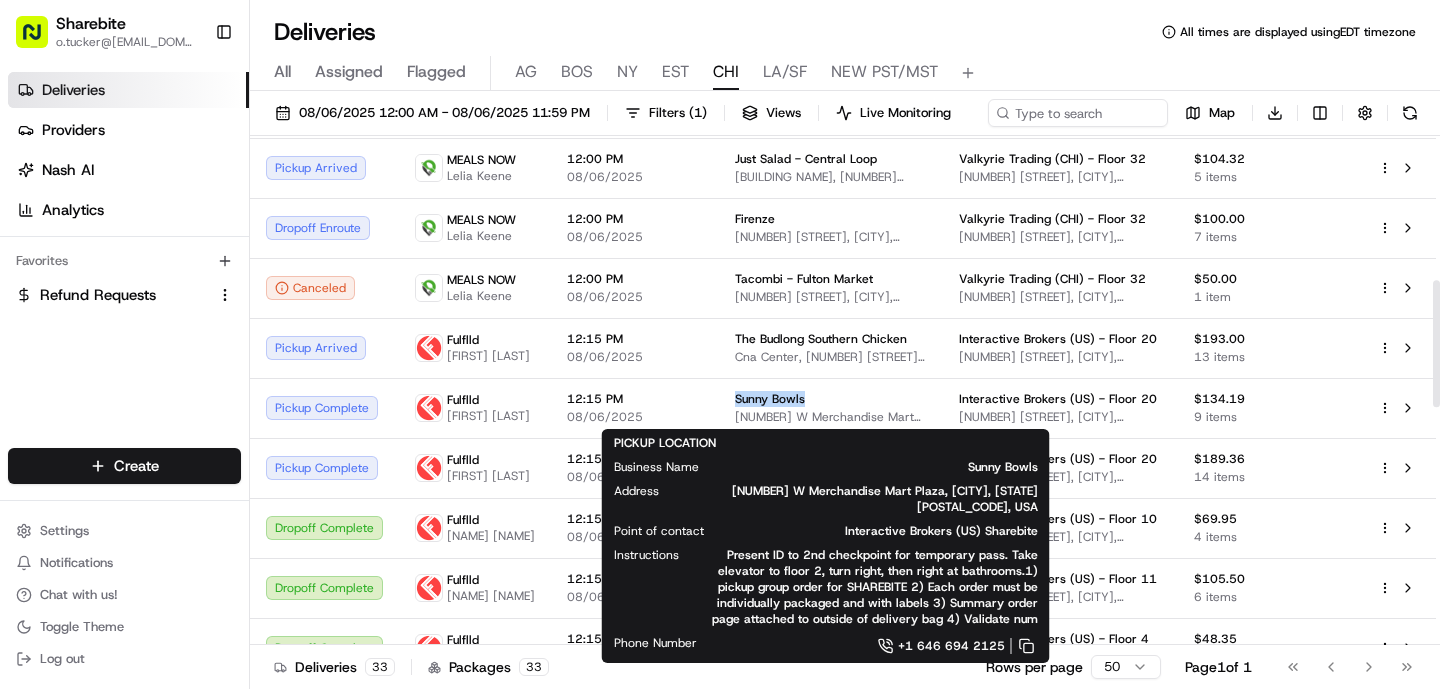 copy on "Sunny Bowls" 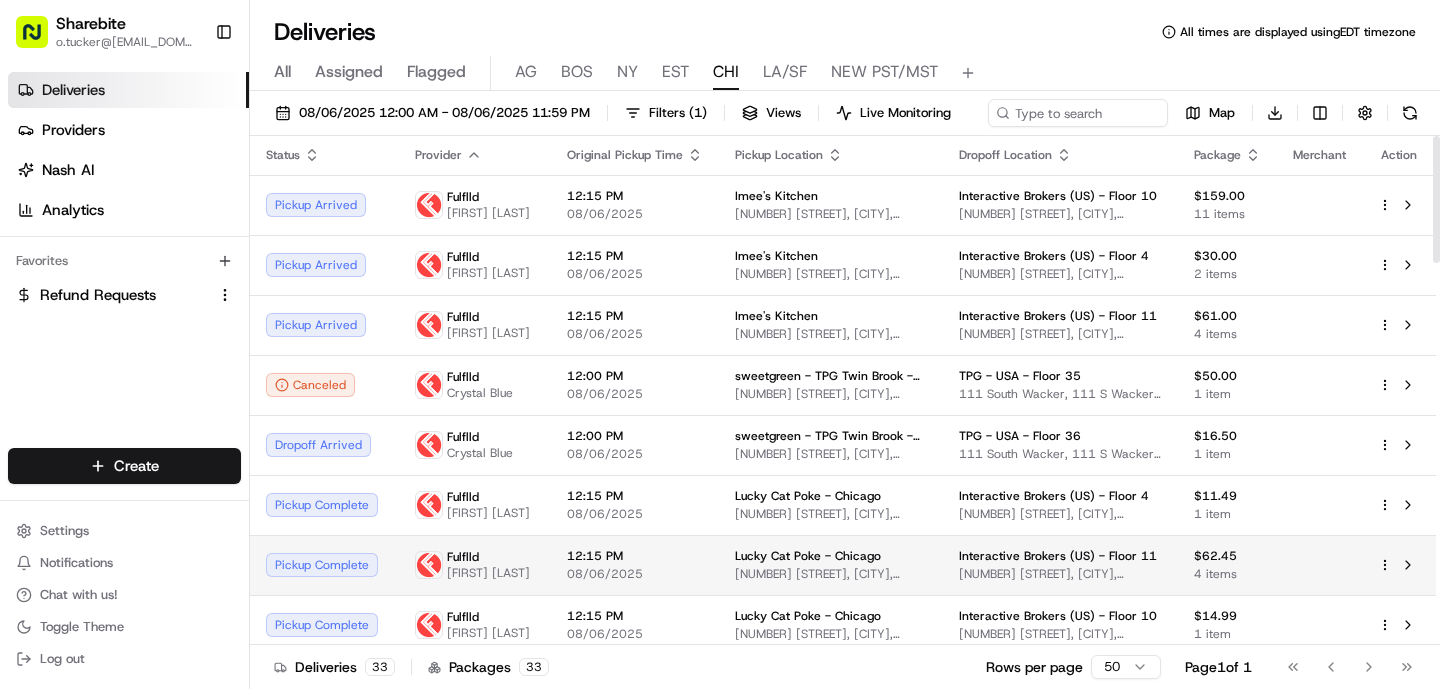 scroll, scrollTop: 0, scrollLeft: 0, axis: both 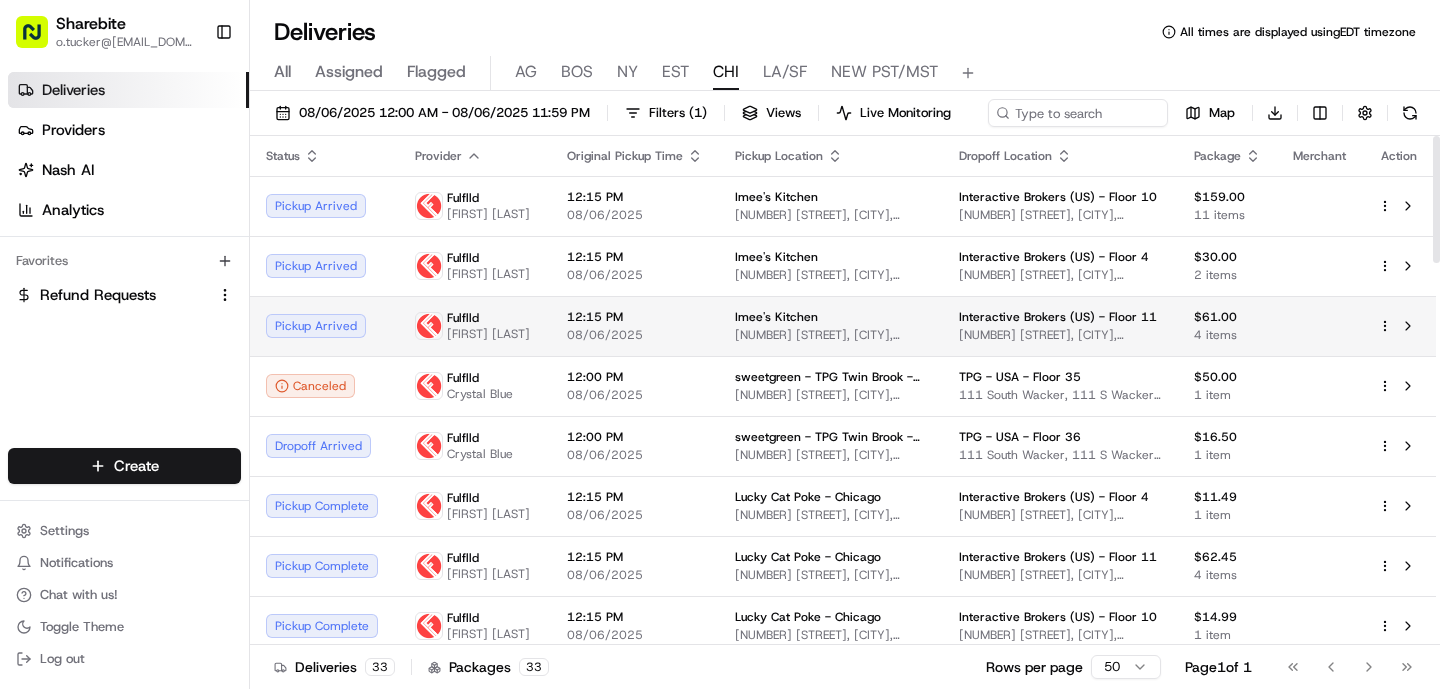 click on "12:15 PM 08/06/2025" at bounding box center (635, 326) 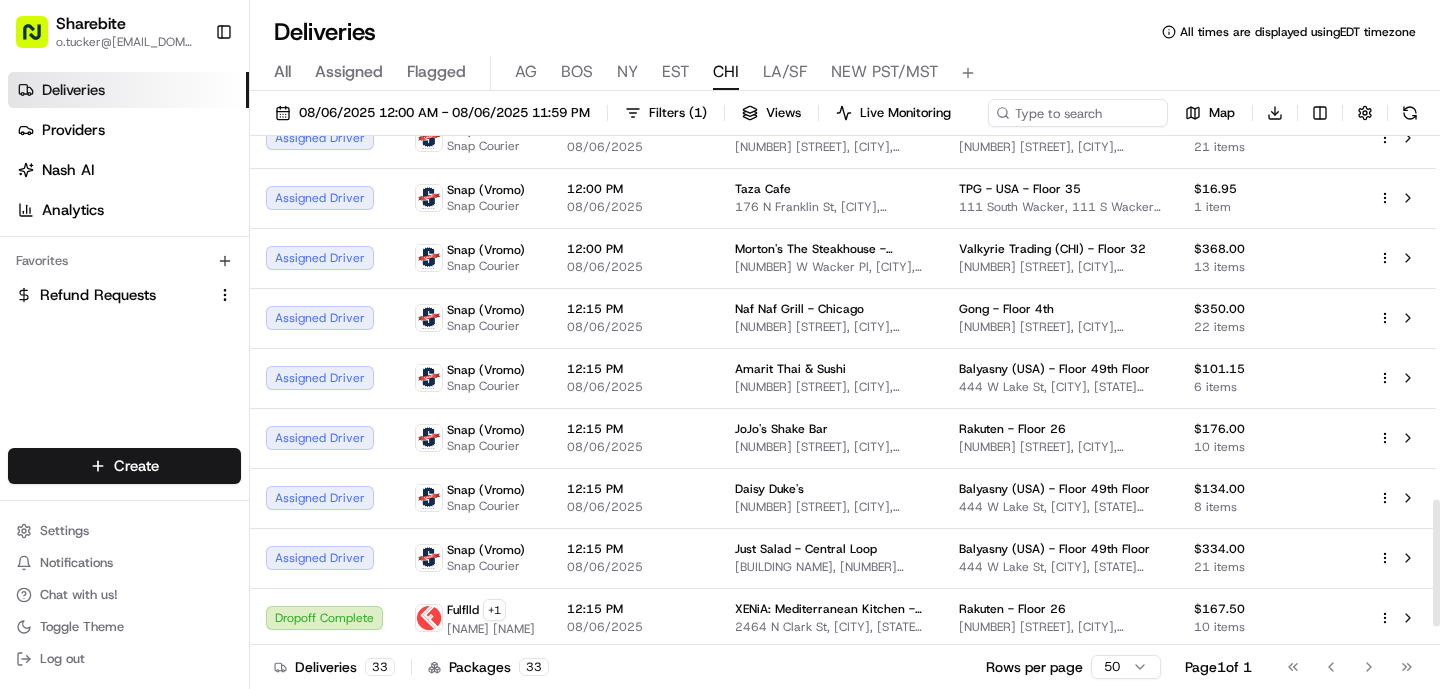 scroll, scrollTop: 1468, scrollLeft: 0, axis: vertical 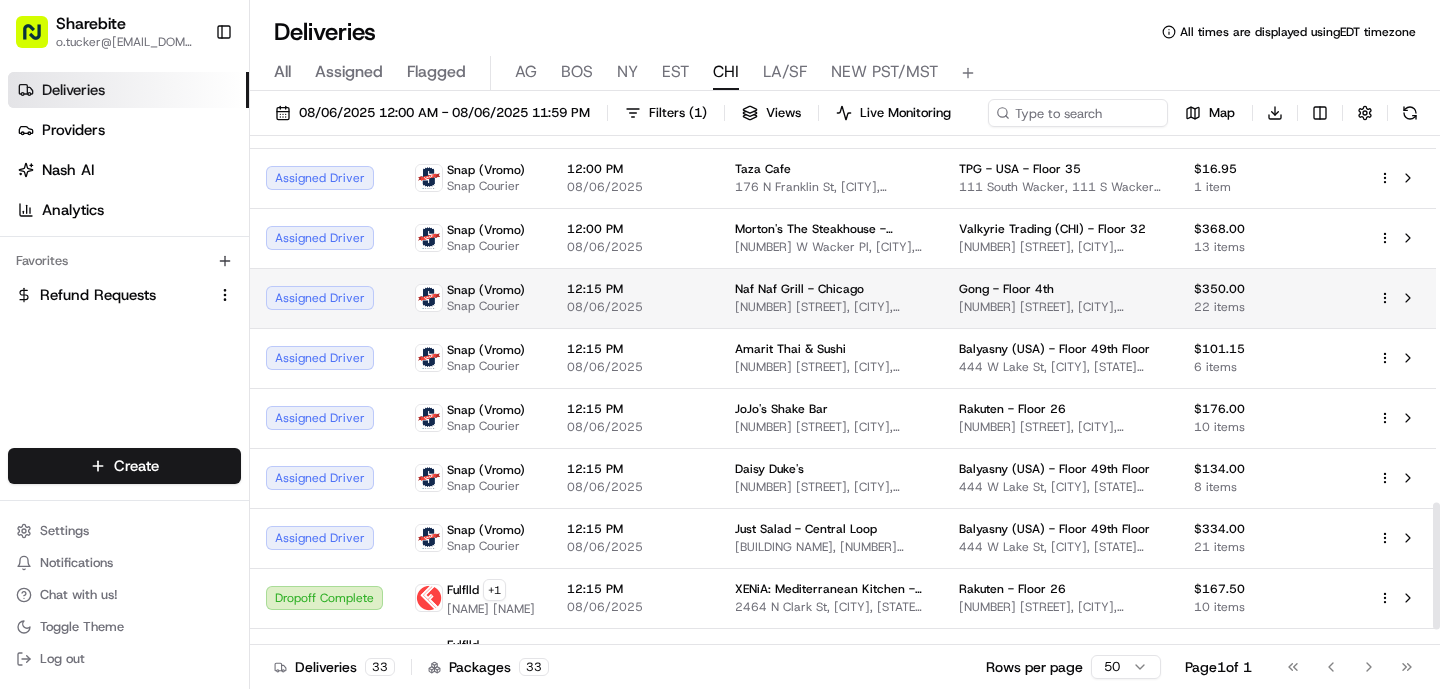 click on "Naf Naf Grill - Chicago [NUMBER] [STREET], [CITY], [STATE] [POSTAL_CODE], [COUNTRY]" at bounding box center [831, 298] 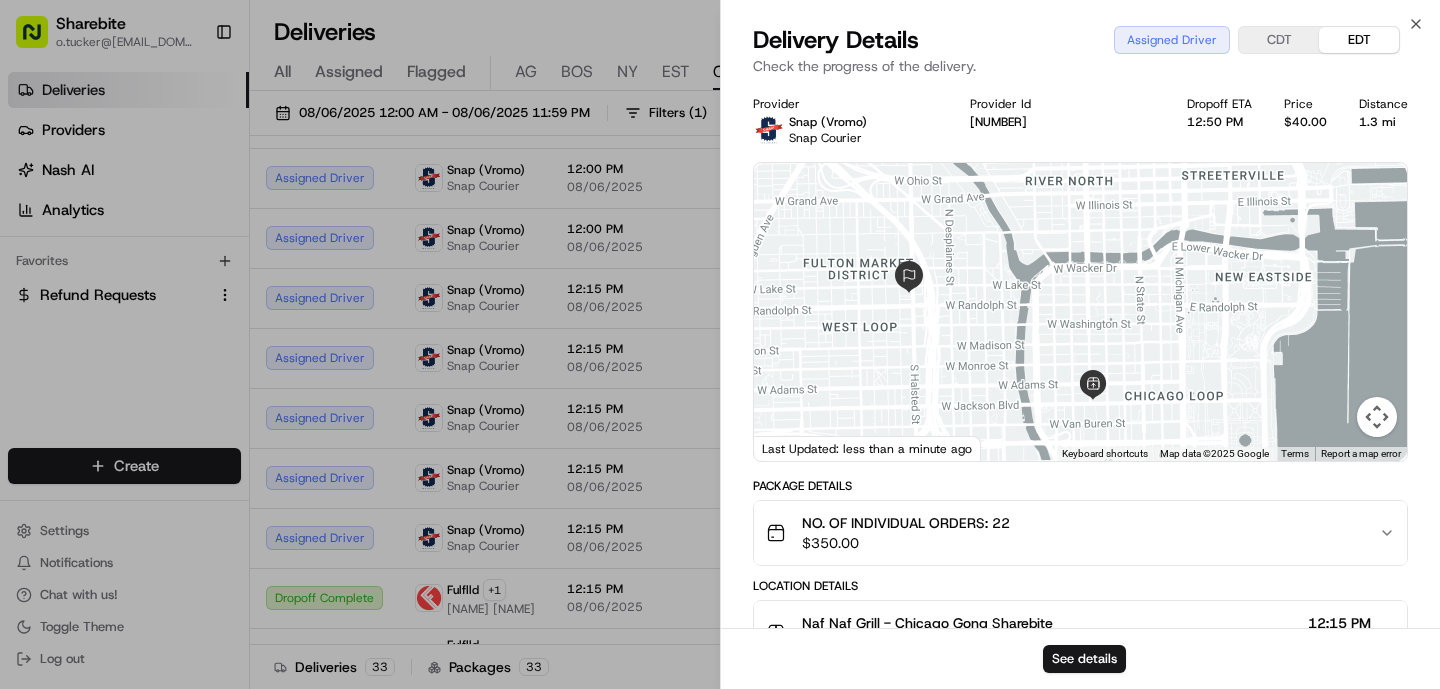 drag, startPoint x: 983, startPoint y: 190, endPoint x: 974, endPoint y: 259, distance: 69.58448 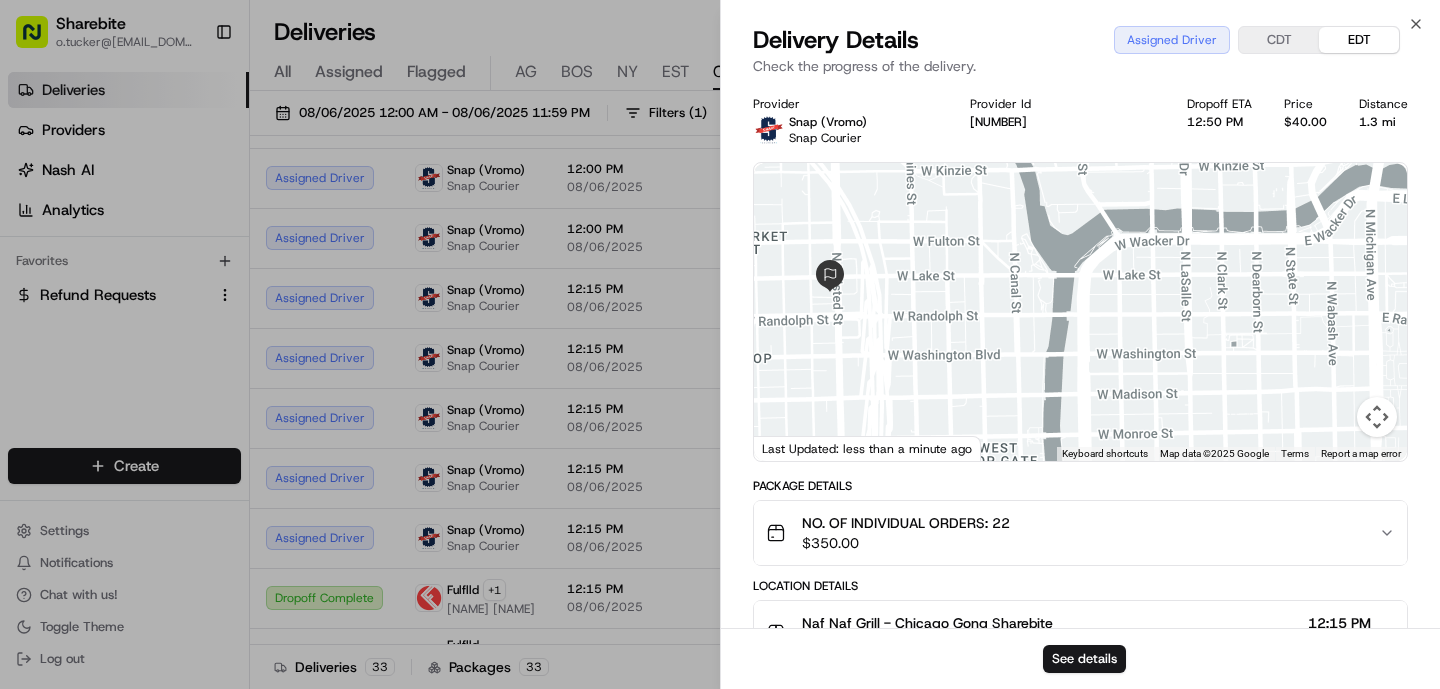 drag, startPoint x: 974, startPoint y: 259, endPoint x: 954, endPoint y: 164, distance: 97.082436 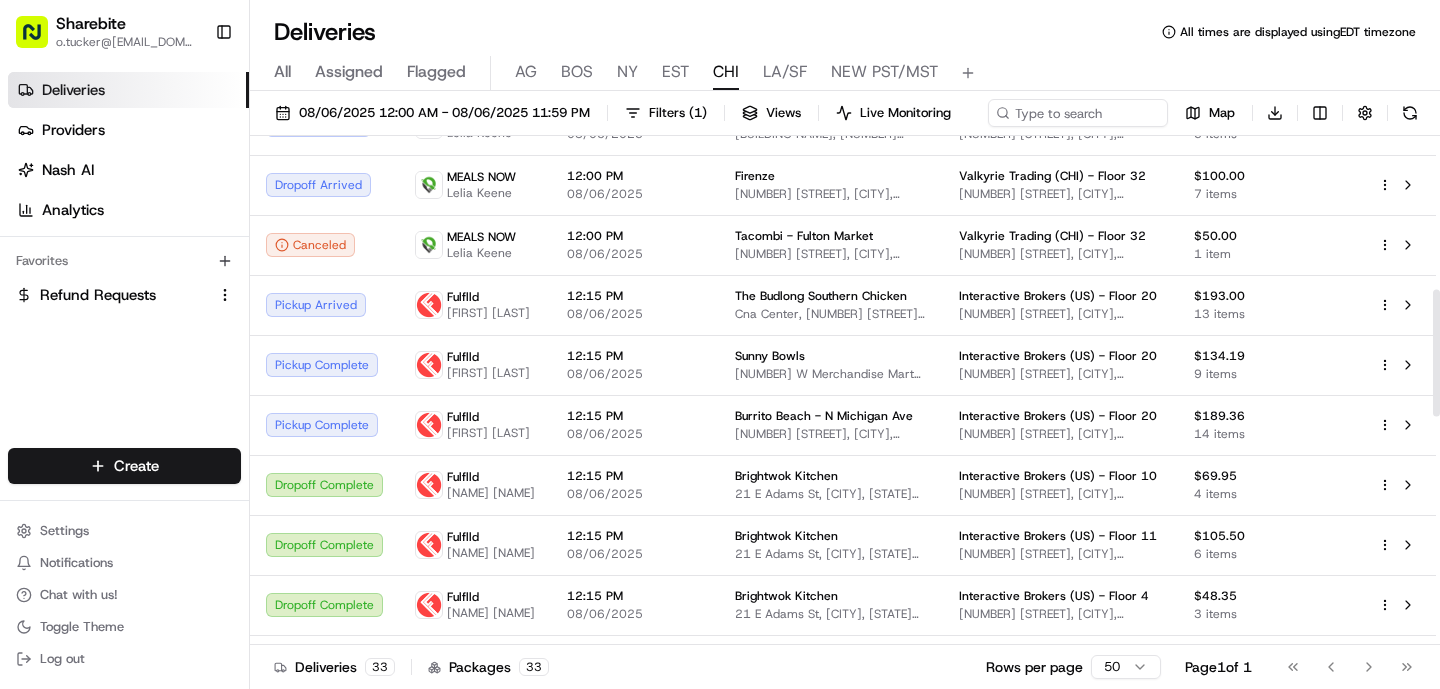 scroll, scrollTop: 613, scrollLeft: 0, axis: vertical 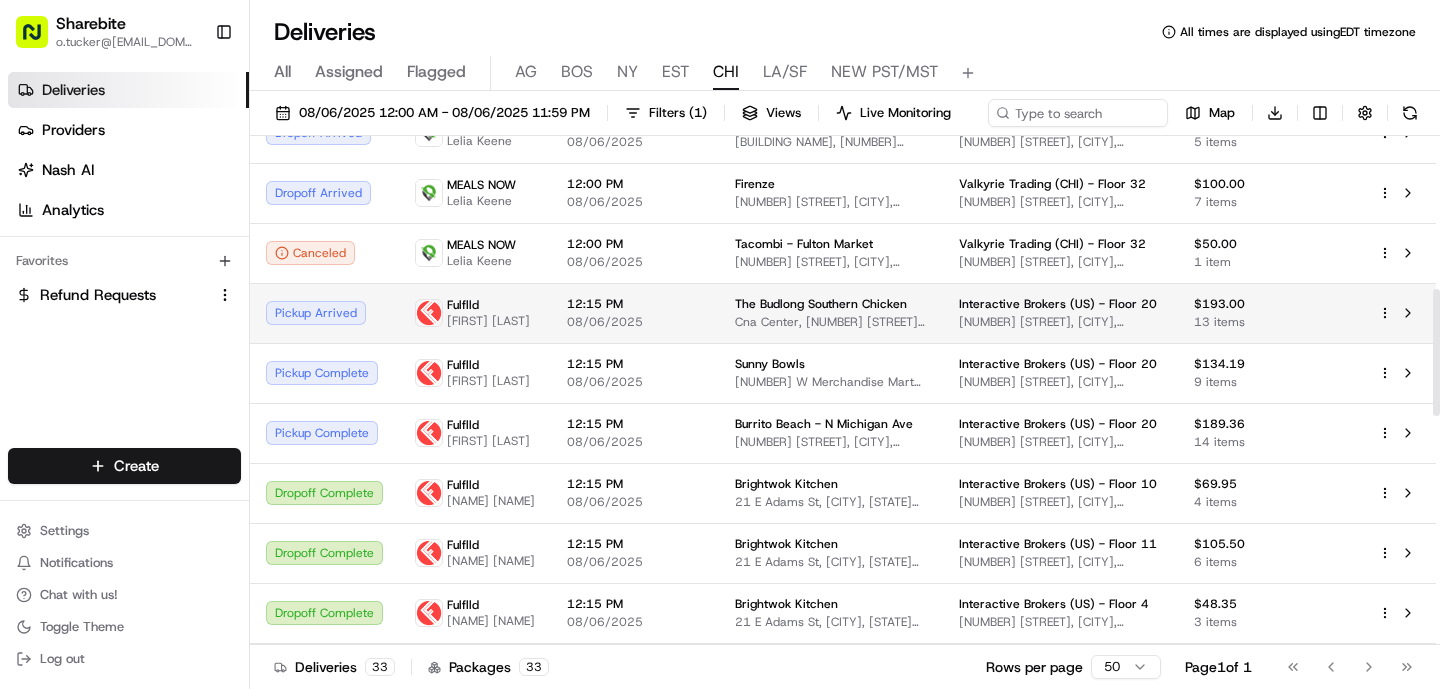 click on "[FIRST] [LAST]" at bounding box center (488, 321) 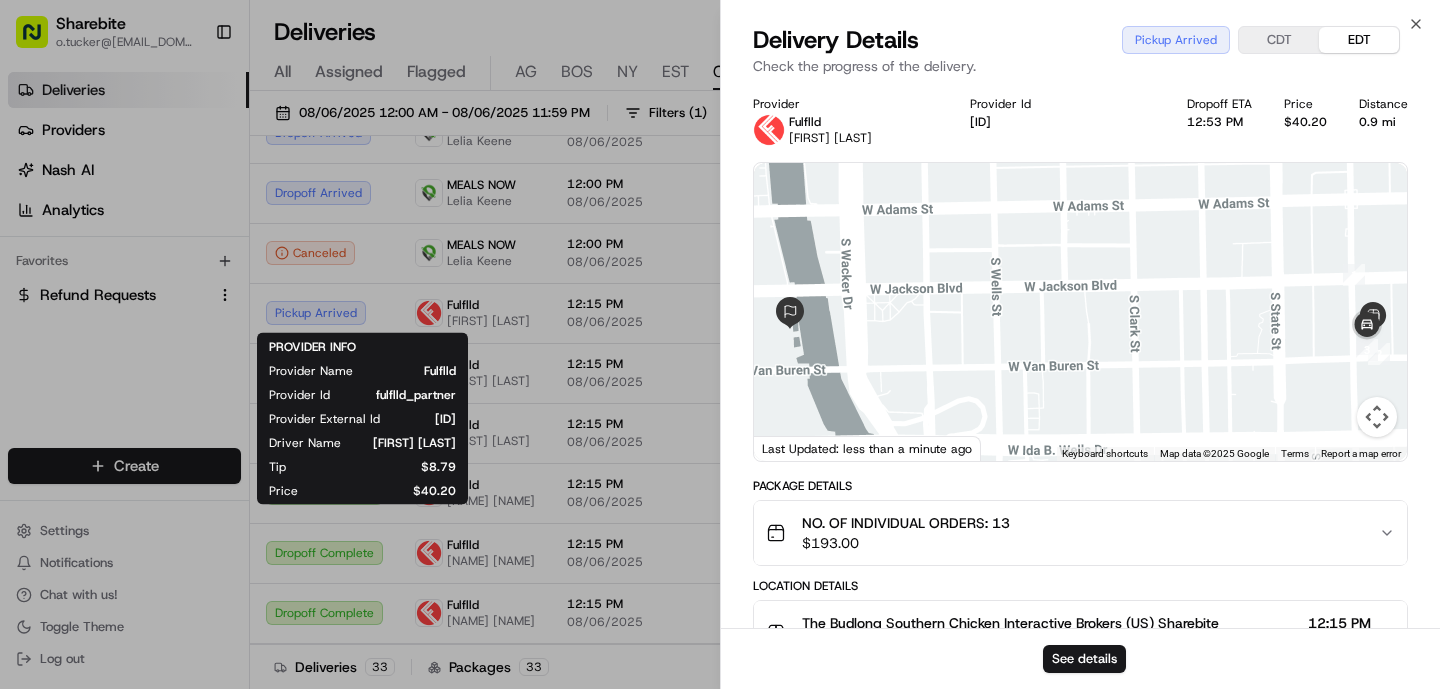 click on "PROVIDER INFO Provider Name Fulflld Provider Id fulflld_partner Provider External Id a45cf9d5-cb1d-e957-bde5-b156232b78c3 Driver Name Miguel Castro Tip $8.79 Price $40.20" at bounding box center (362, 419) 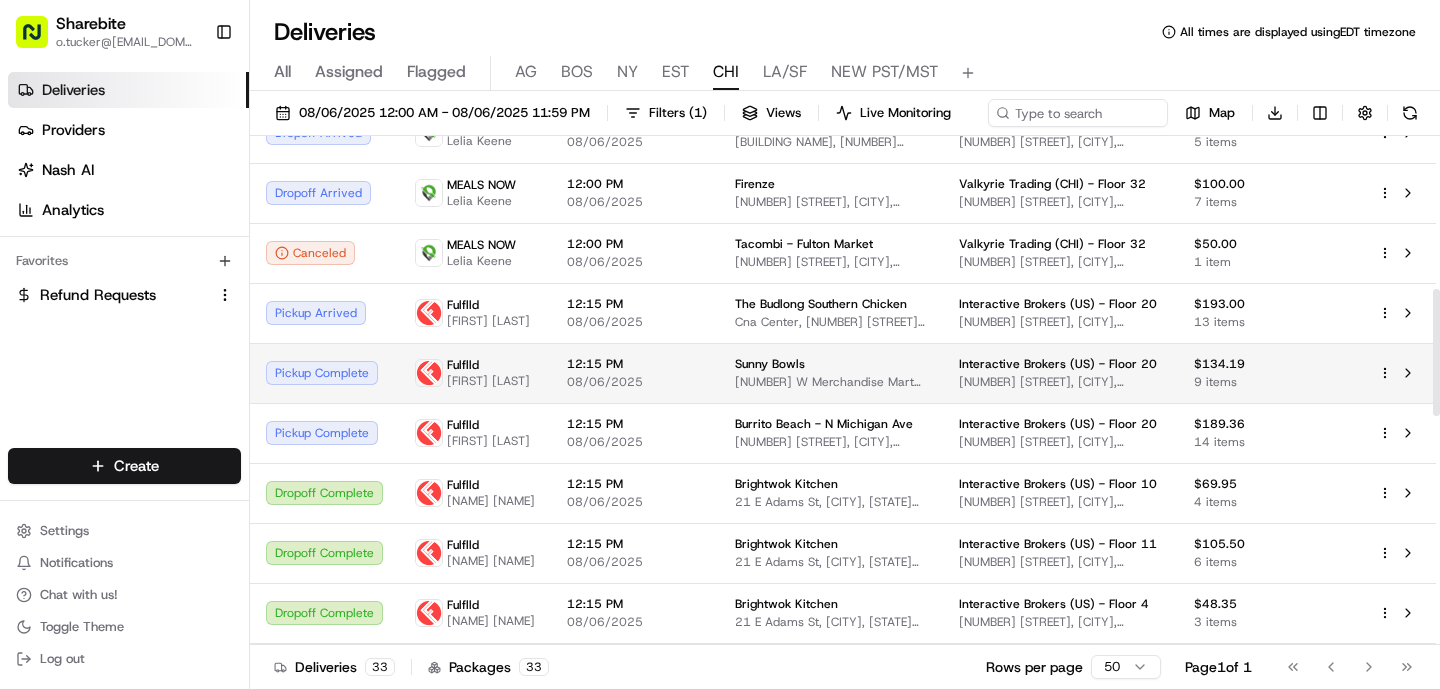 click on "Fulflld Miguel Castro" at bounding box center (475, 373) 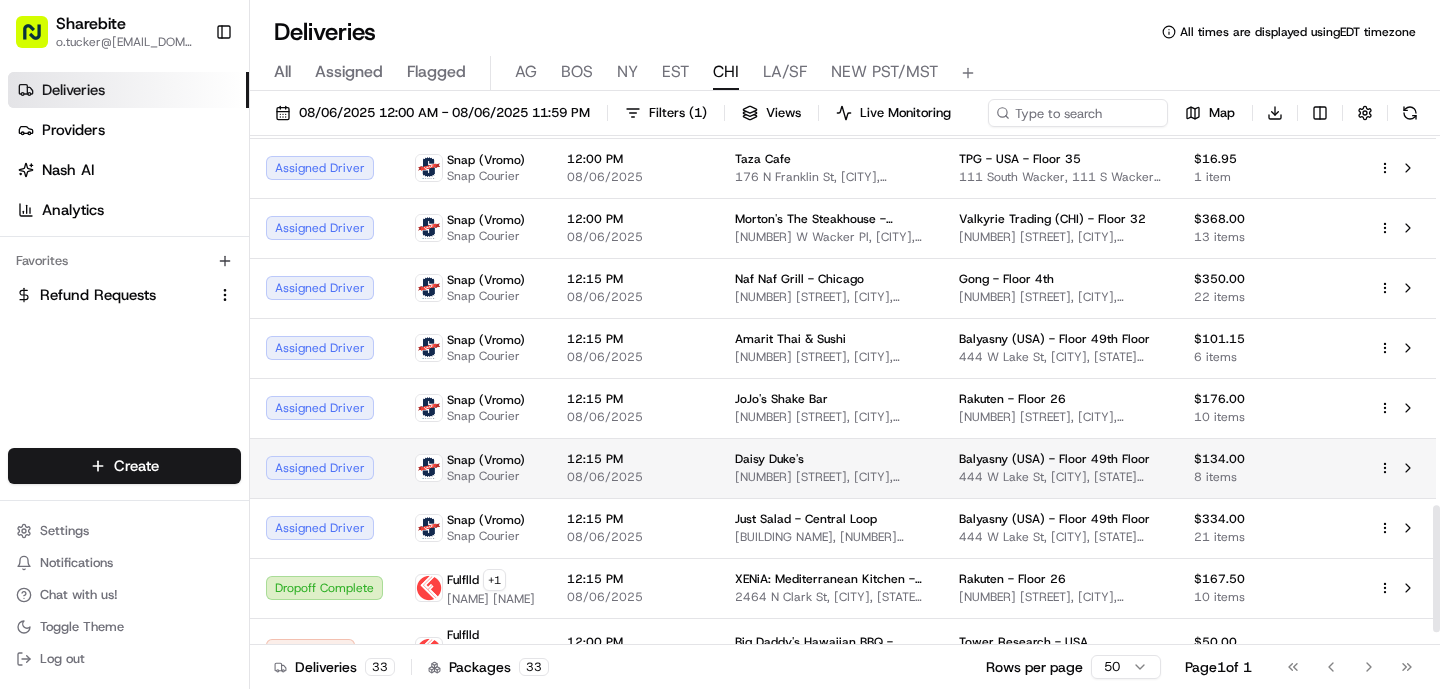 scroll, scrollTop: 1479, scrollLeft: 0, axis: vertical 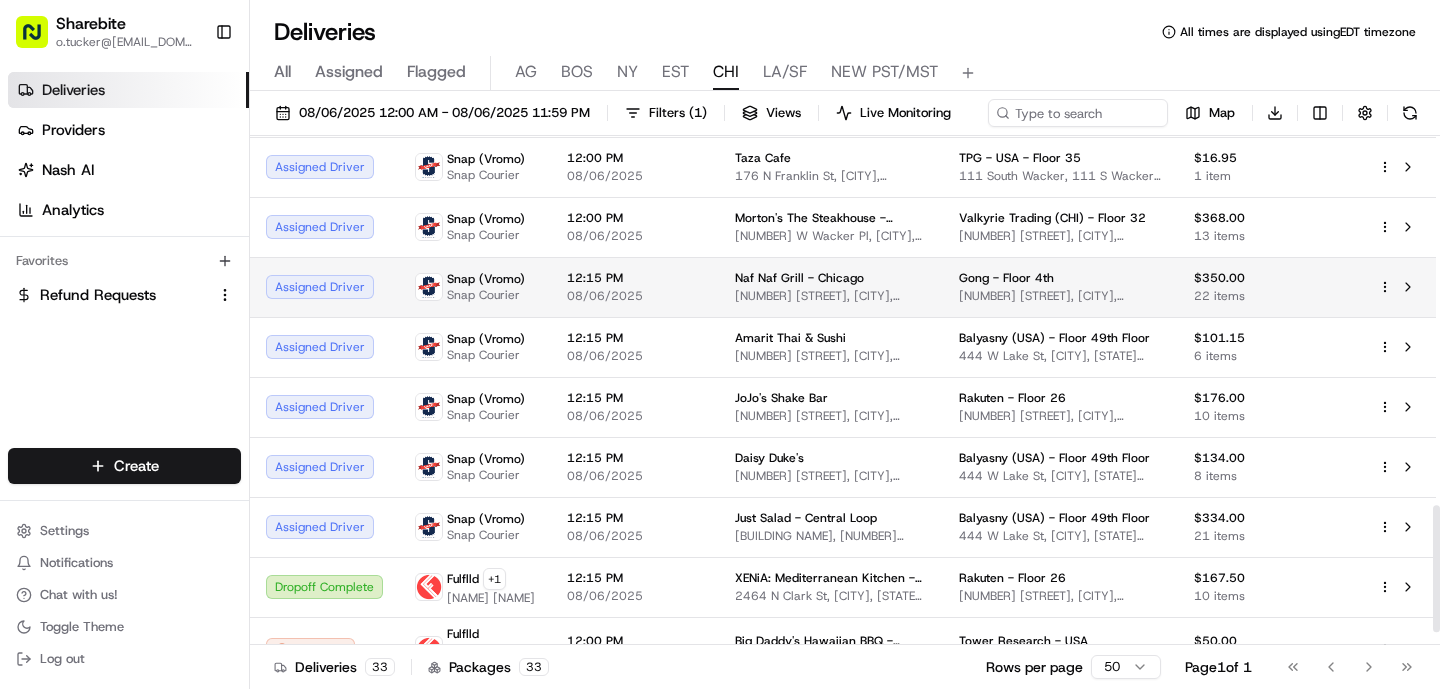 click at bounding box center [429, 287] 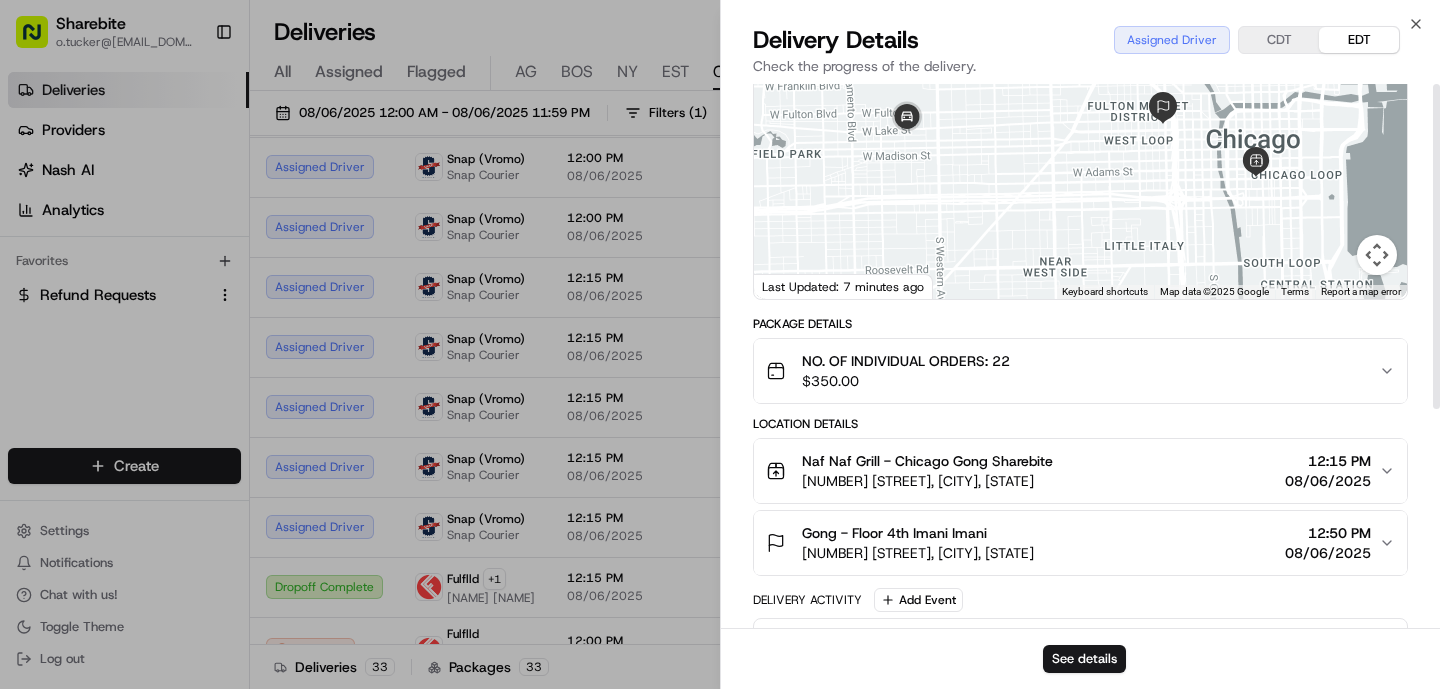 scroll, scrollTop: 0, scrollLeft: 0, axis: both 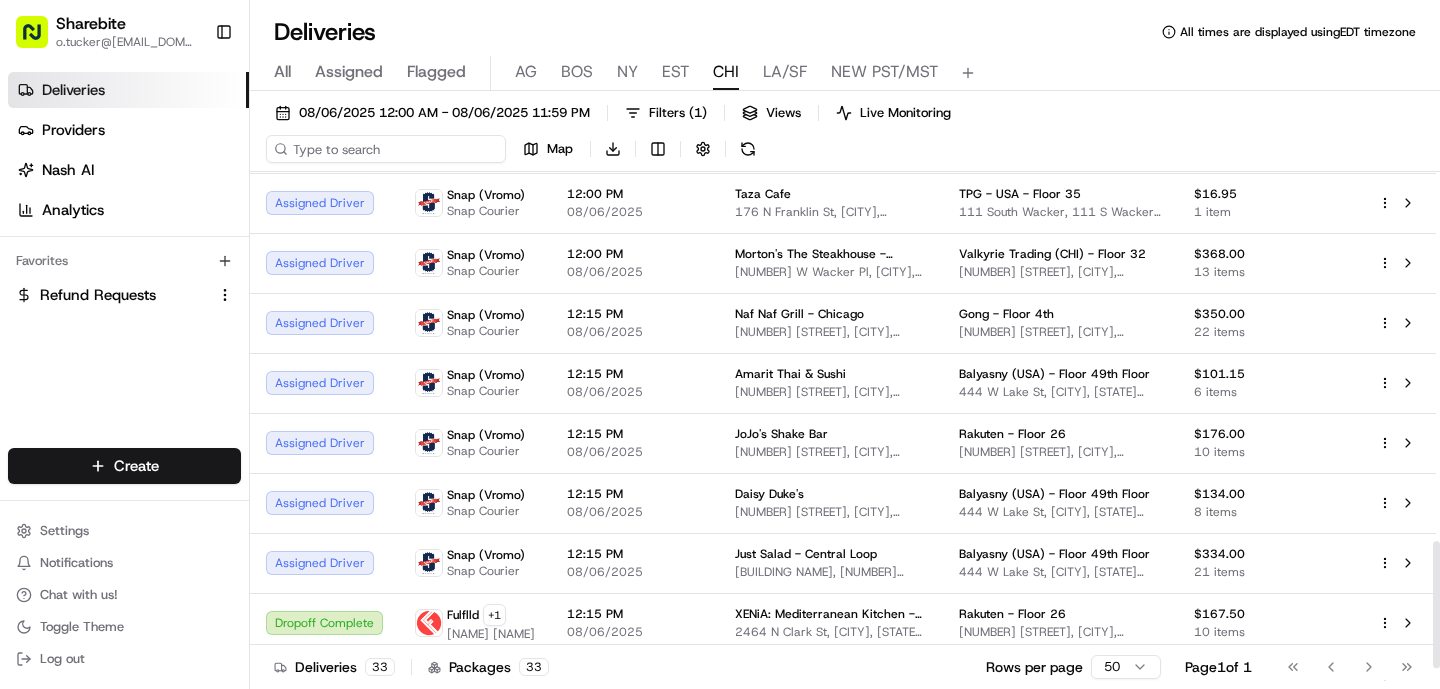 click on "08/06/2025 12:00 AM - 08/06/2025 11:59 PM Filters ( 1 ) Views Live Monitoring Map Download" at bounding box center [845, 135] 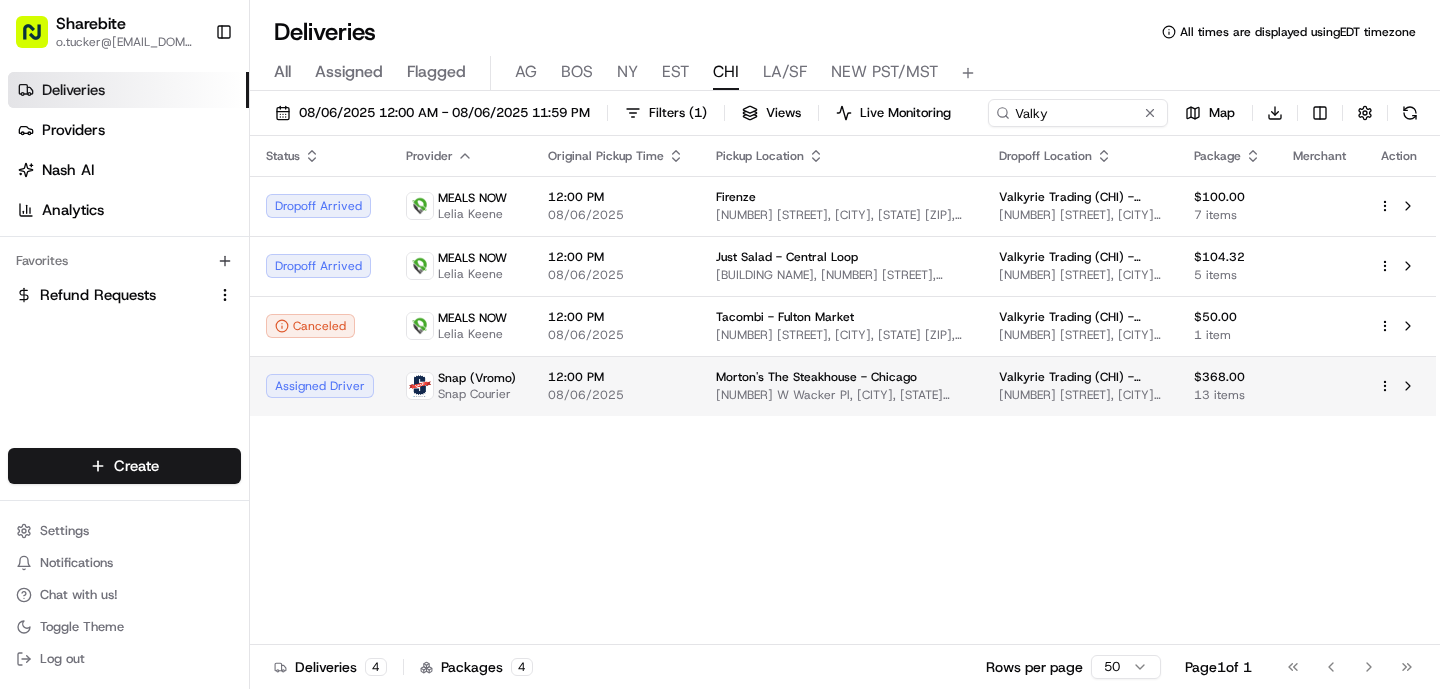 click on "[NUMBER] [STREET], [CITY], [STATE] [POSTAL_CODE], [COUNTRY]" at bounding box center [841, 395] 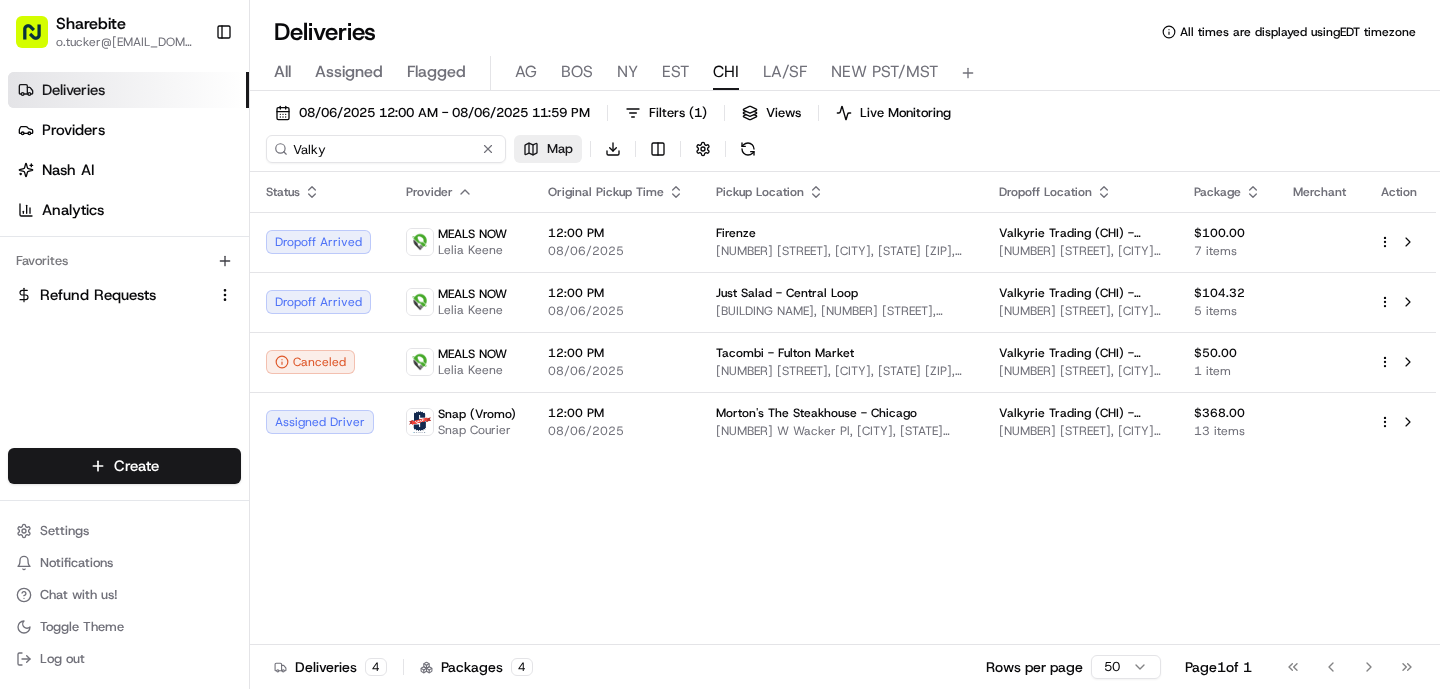 drag, startPoint x: 1074, startPoint y: 125, endPoint x: 521, endPoint y: 150, distance: 553.5648 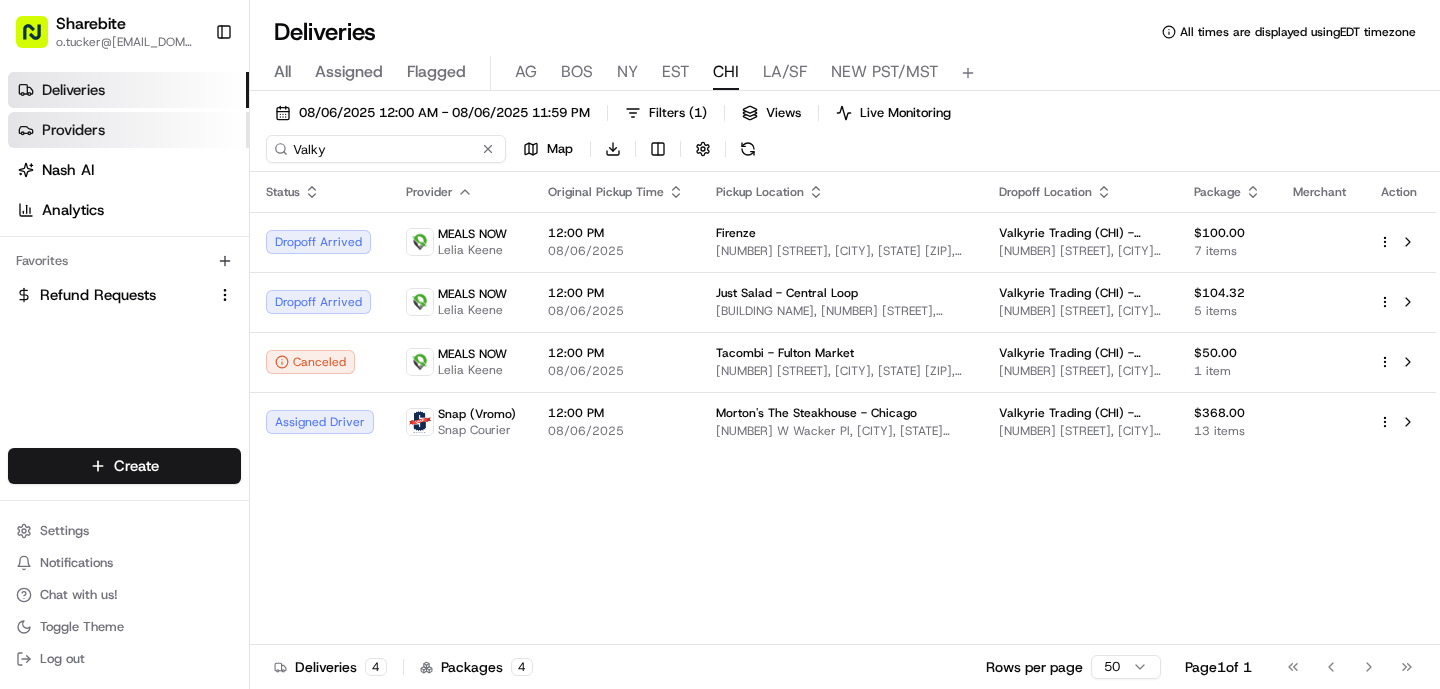 drag, startPoint x: 402, startPoint y: 148, endPoint x: 211, endPoint y: 147, distance: 191.00262 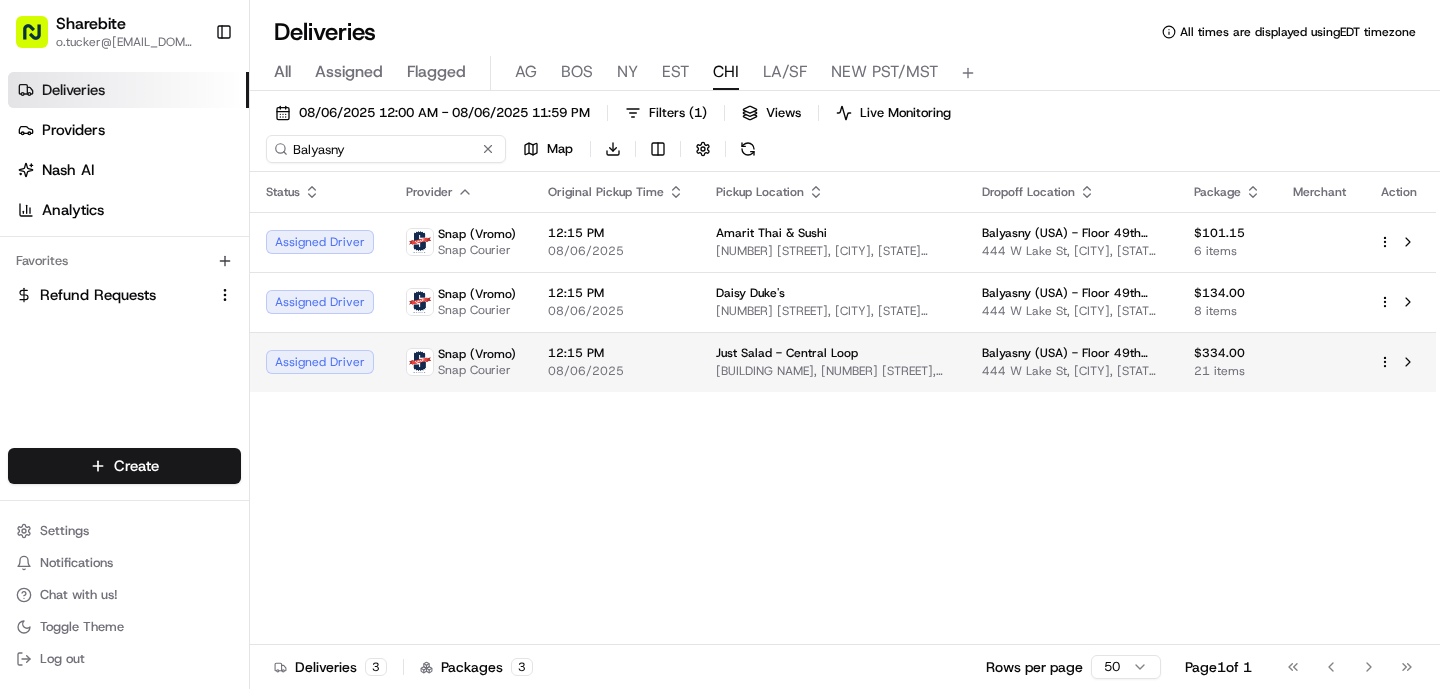 type on "Balyasny" 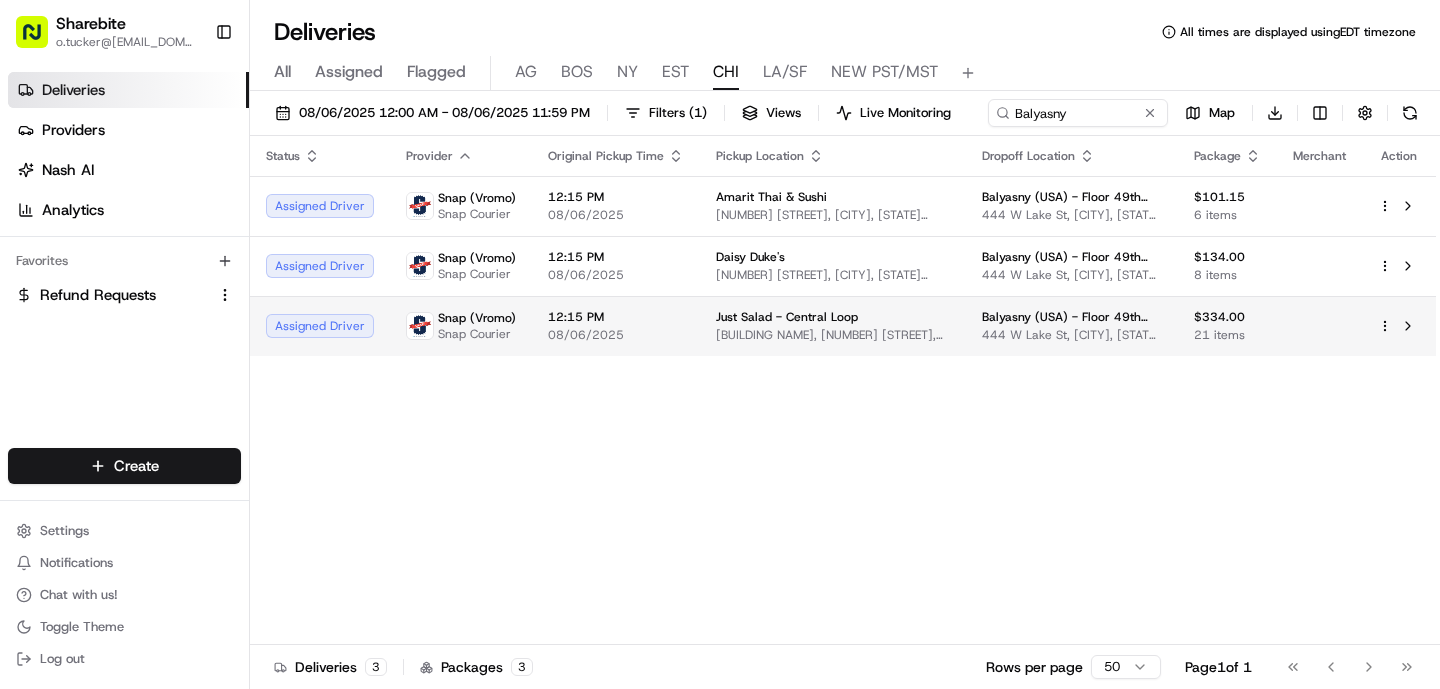 click on "08/06/2025" at bounding box center [616, 335] 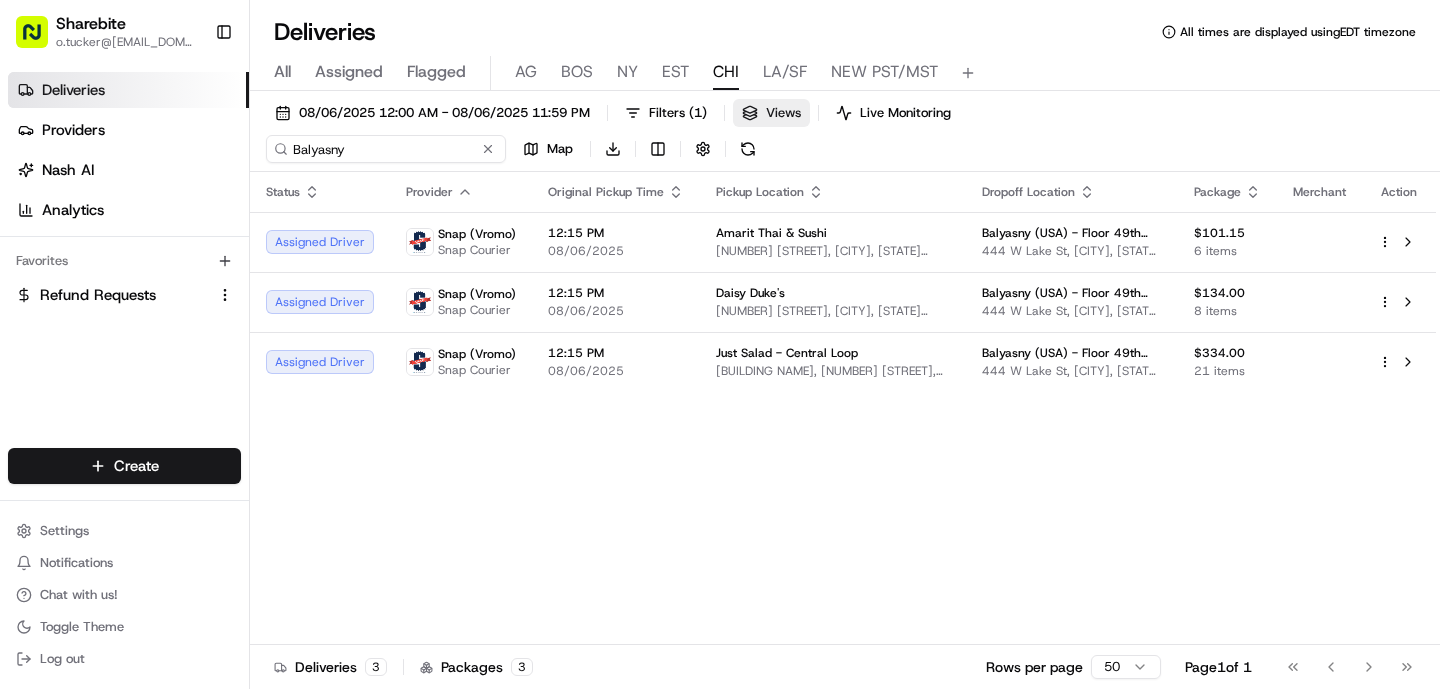 drag, startPoint x: 1087, startPoint y: 117, endPoint x: 750, endPoint y: 122, distance: 337.03708 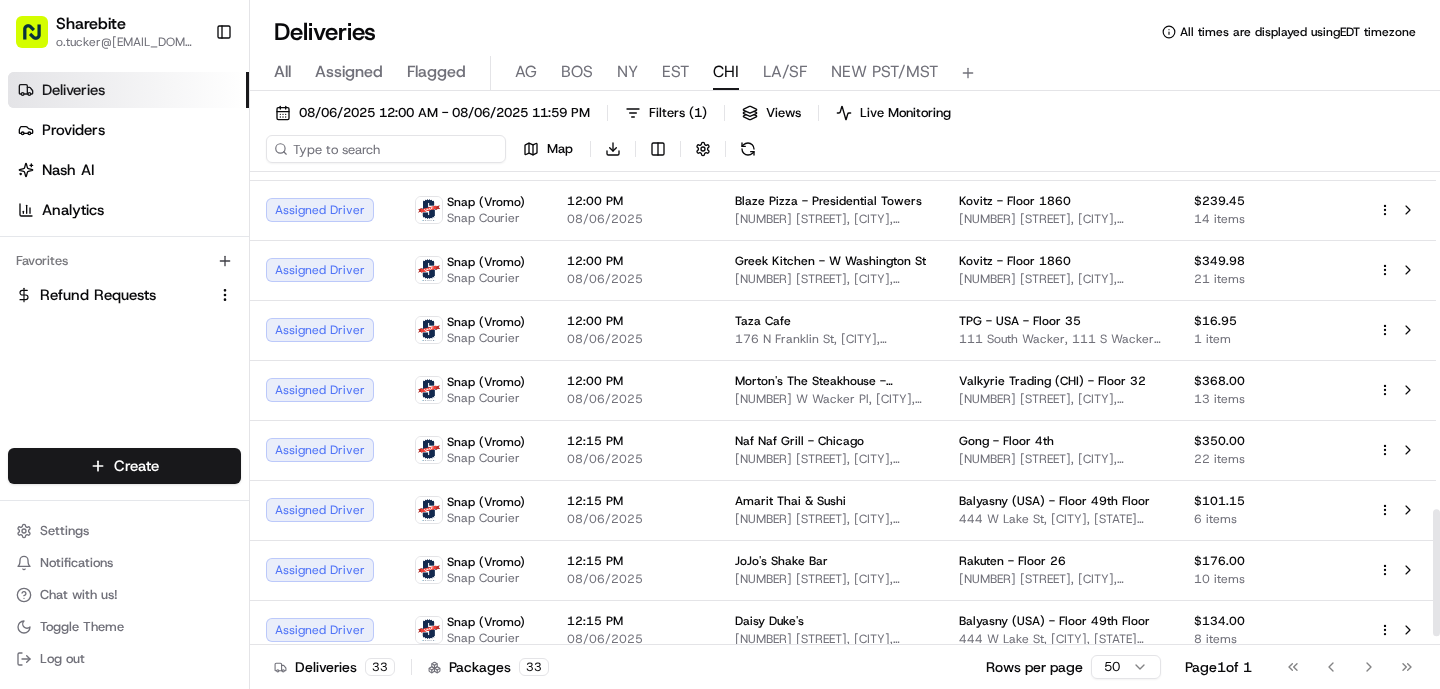 scroll, scrollTop: 1530, scrollLeft: 0, axis: vertical 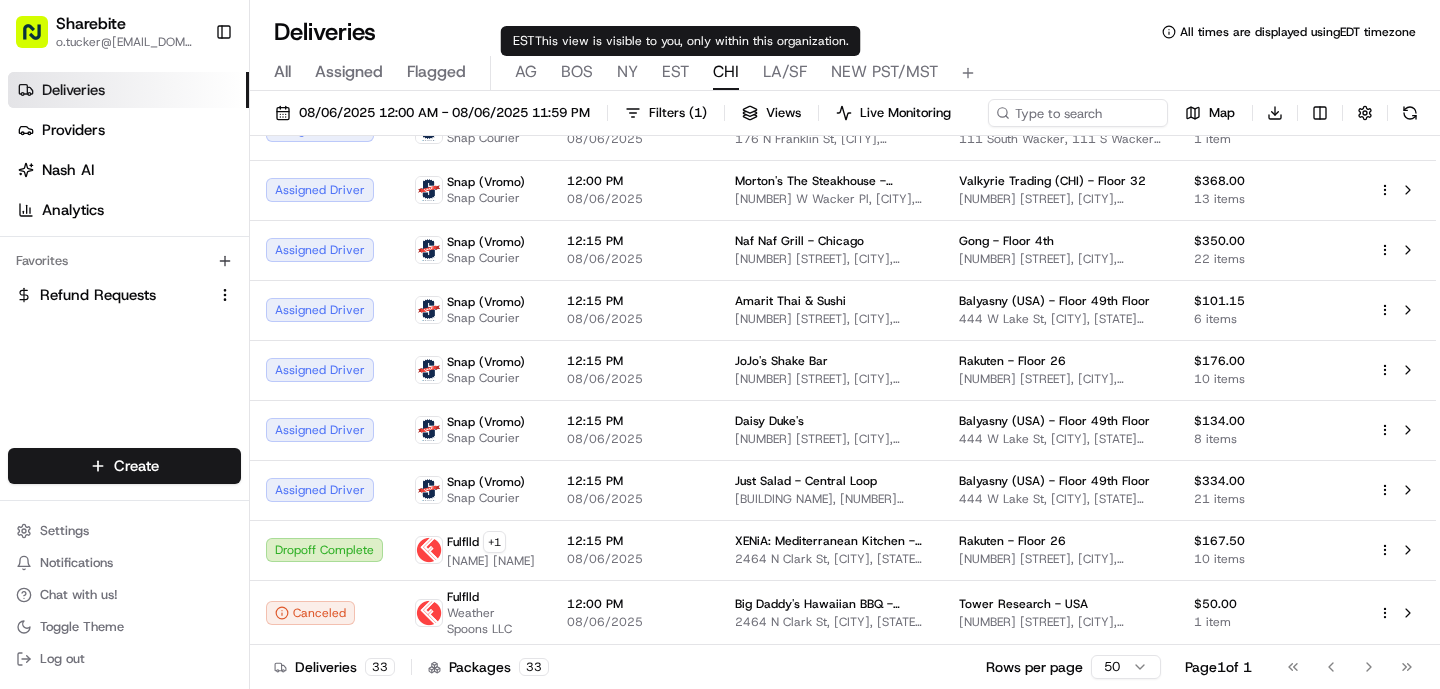 click on "EST" at bounding box center [675, 72] 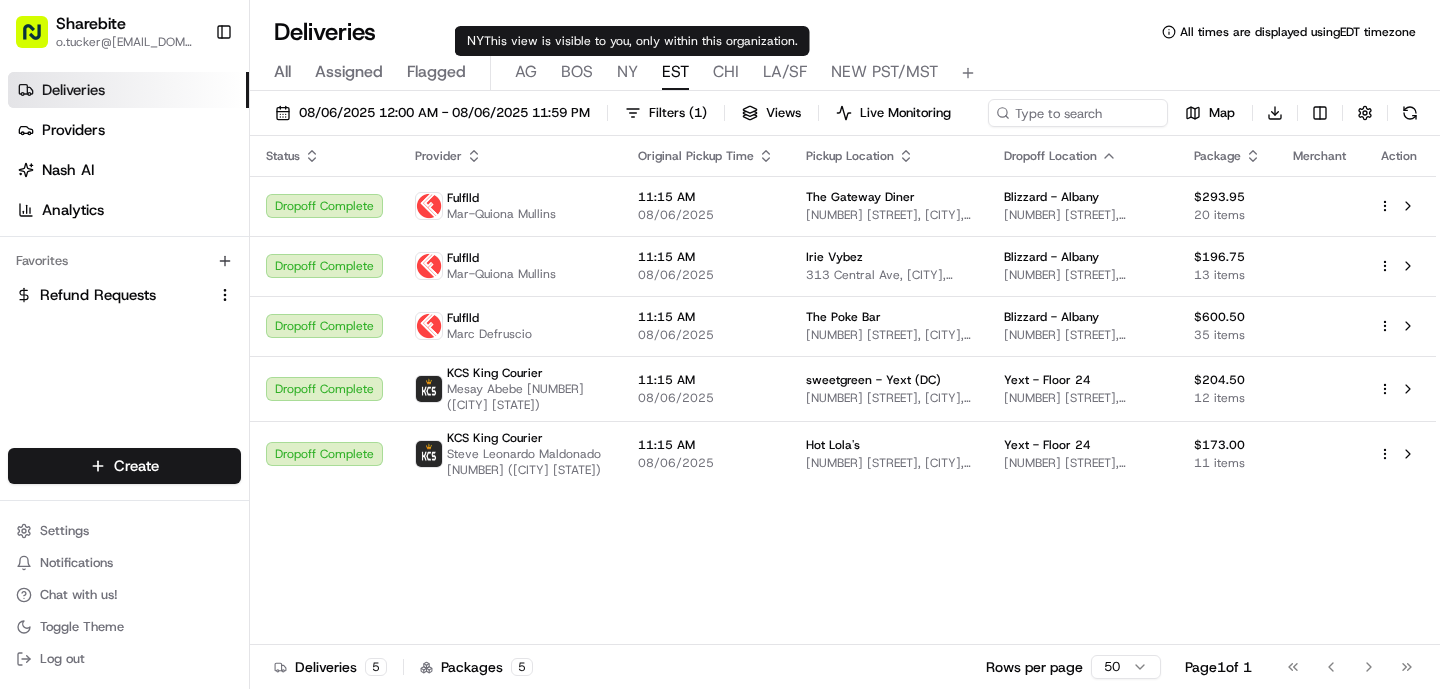 click on "NY" at bounding box center [627, 72] 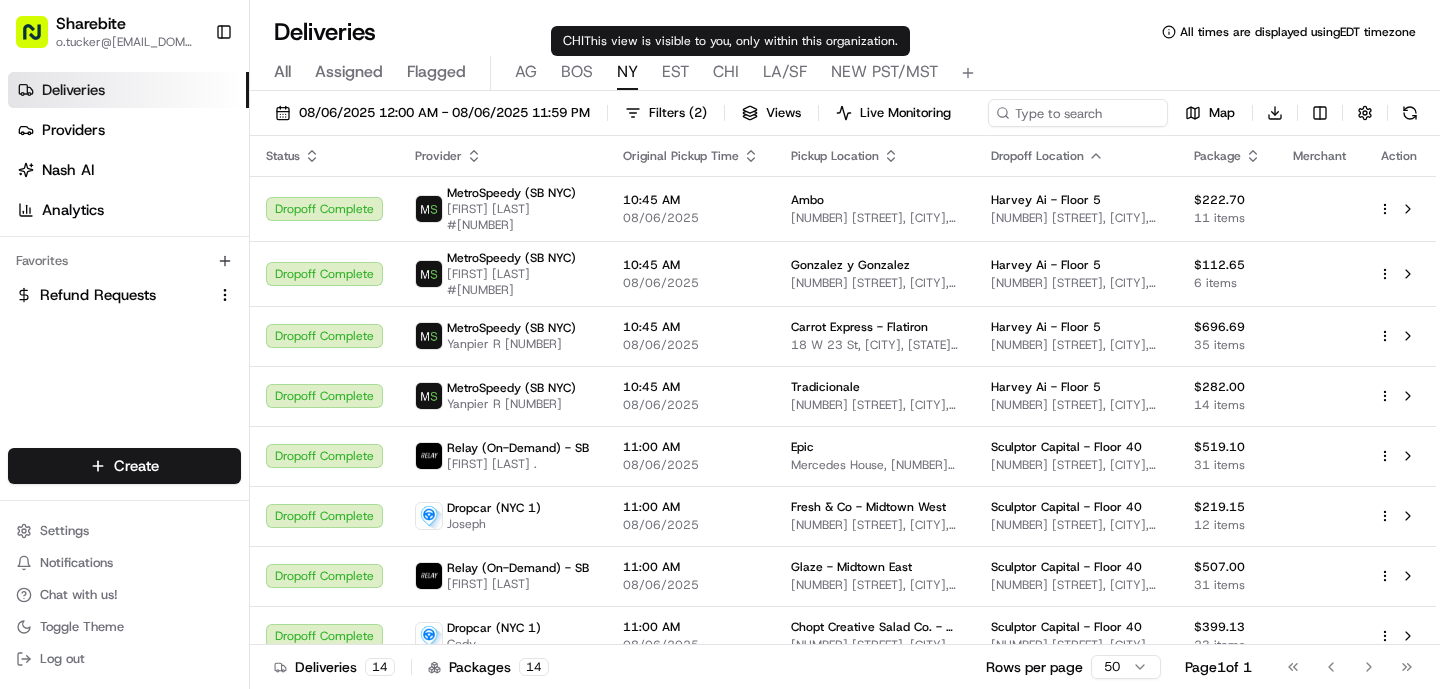 click on "CHI" at bounding box center [726, 72] 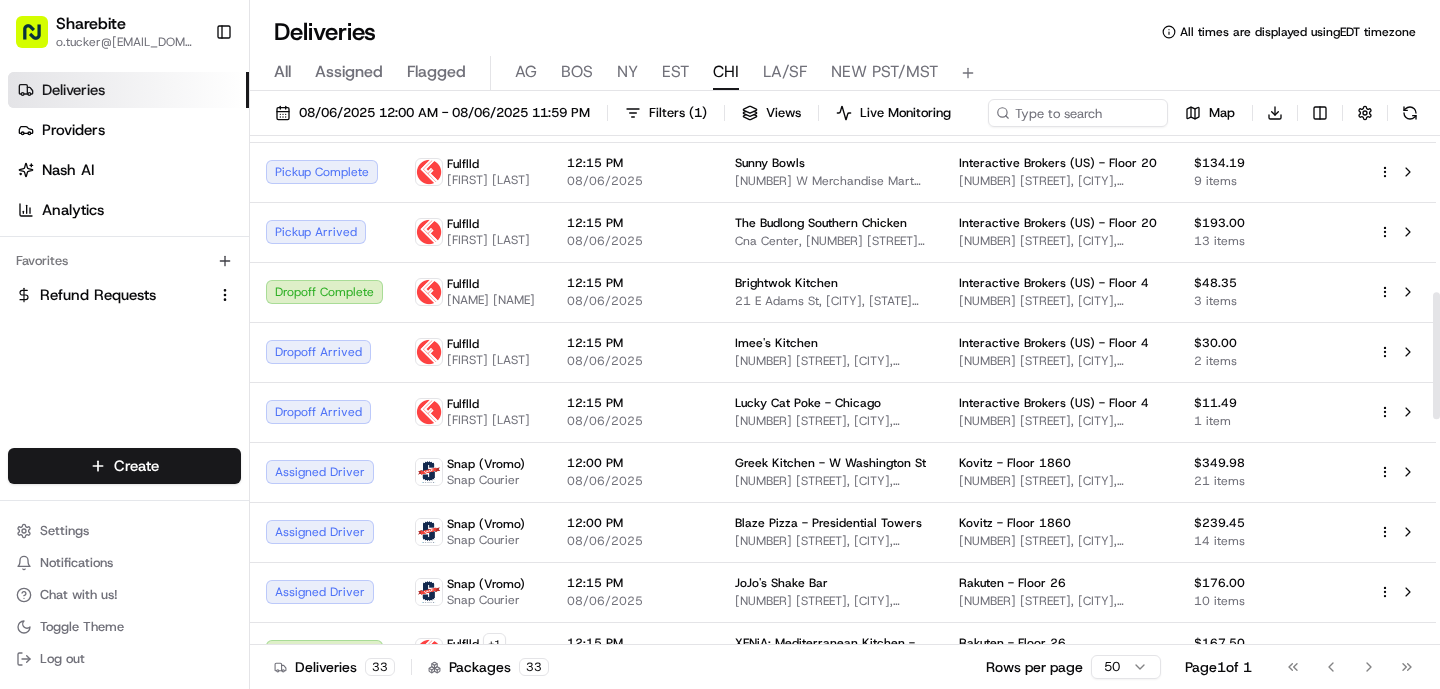 scroll, scrollTop: 570, scrollLeft: 0, axis: vertical 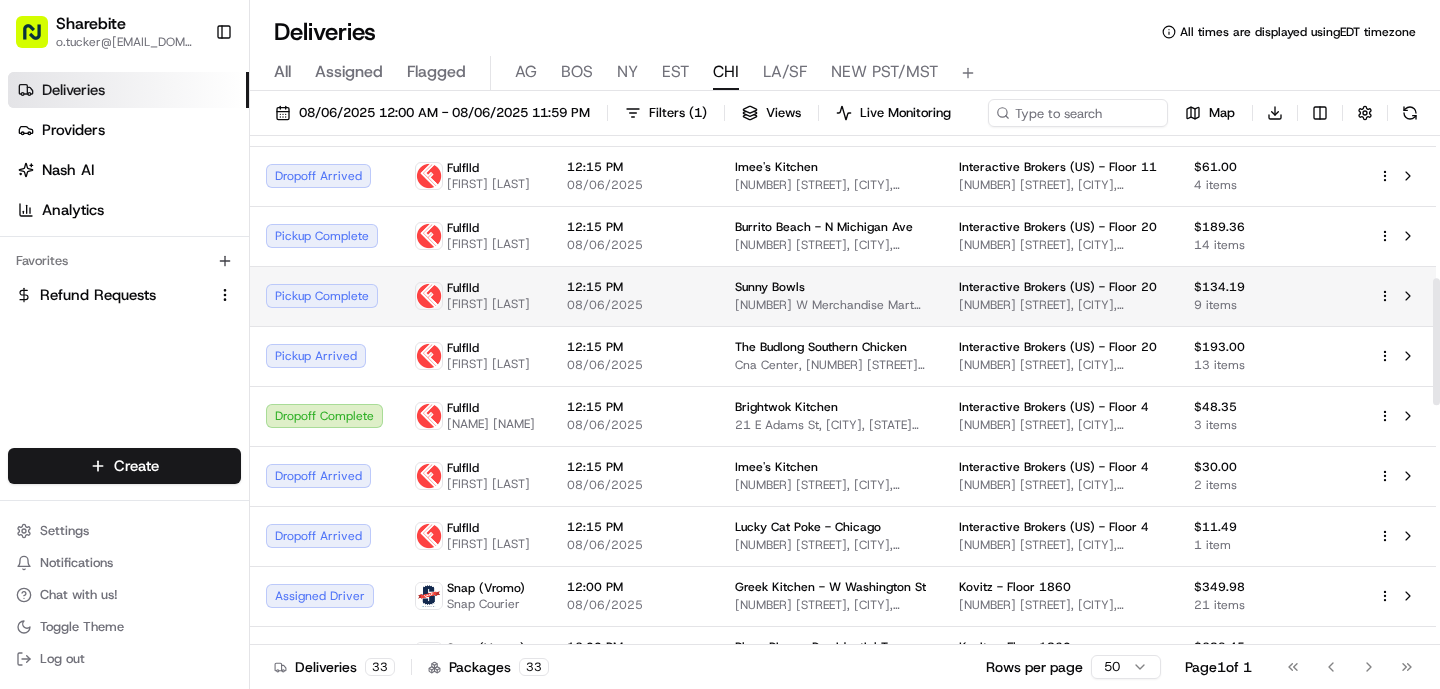 click on "12:15 PM 08/06/2025" at bounding box center (635, 296) 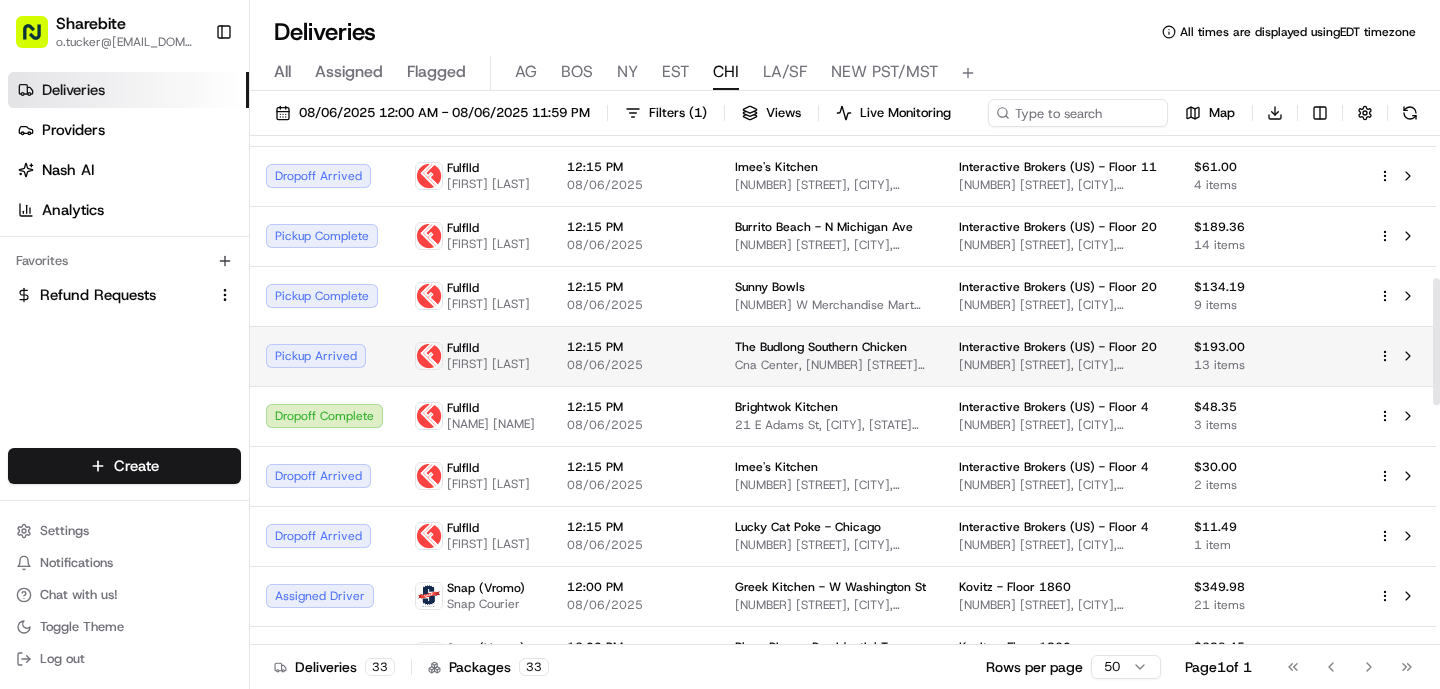 click on "12:15 PM" at bounding box center (635, 347) 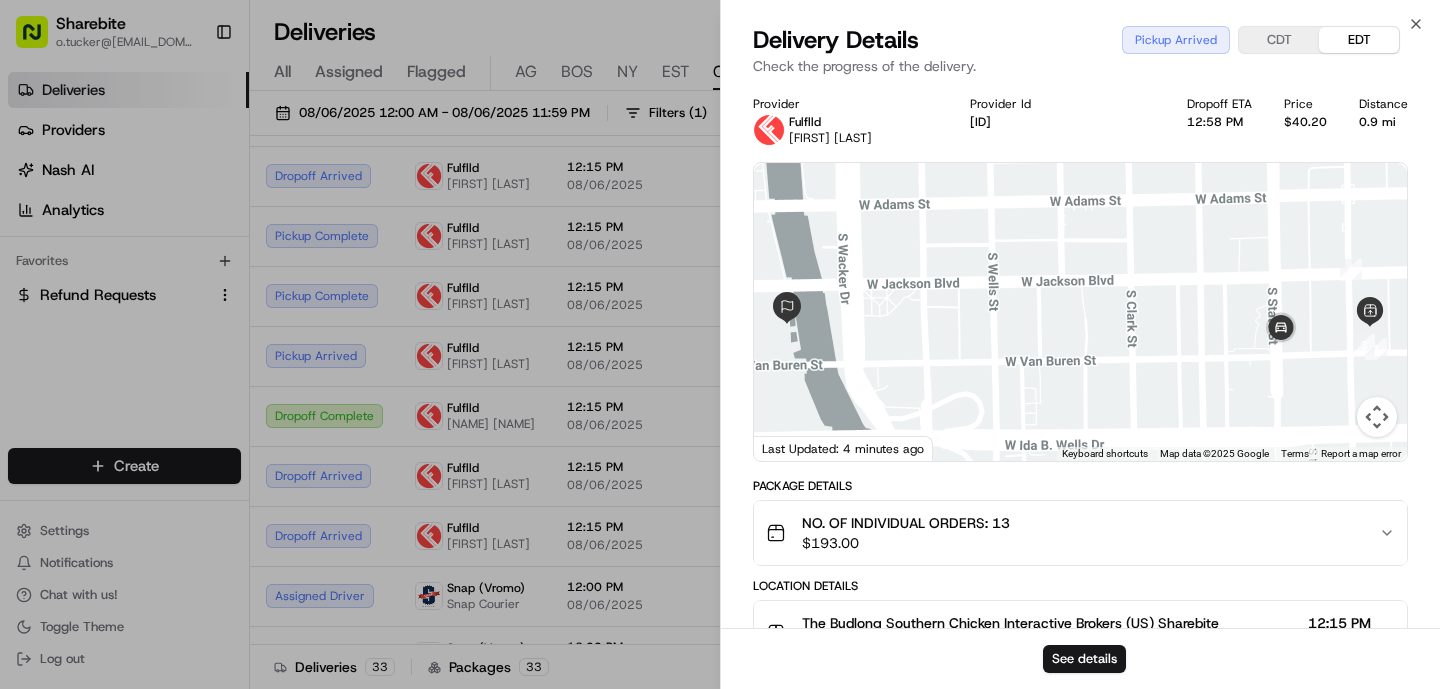 drag, startPoint x: 907, startPoint y: 339, endPoint x: 932, endPoint y: 314, distance: 35.35534 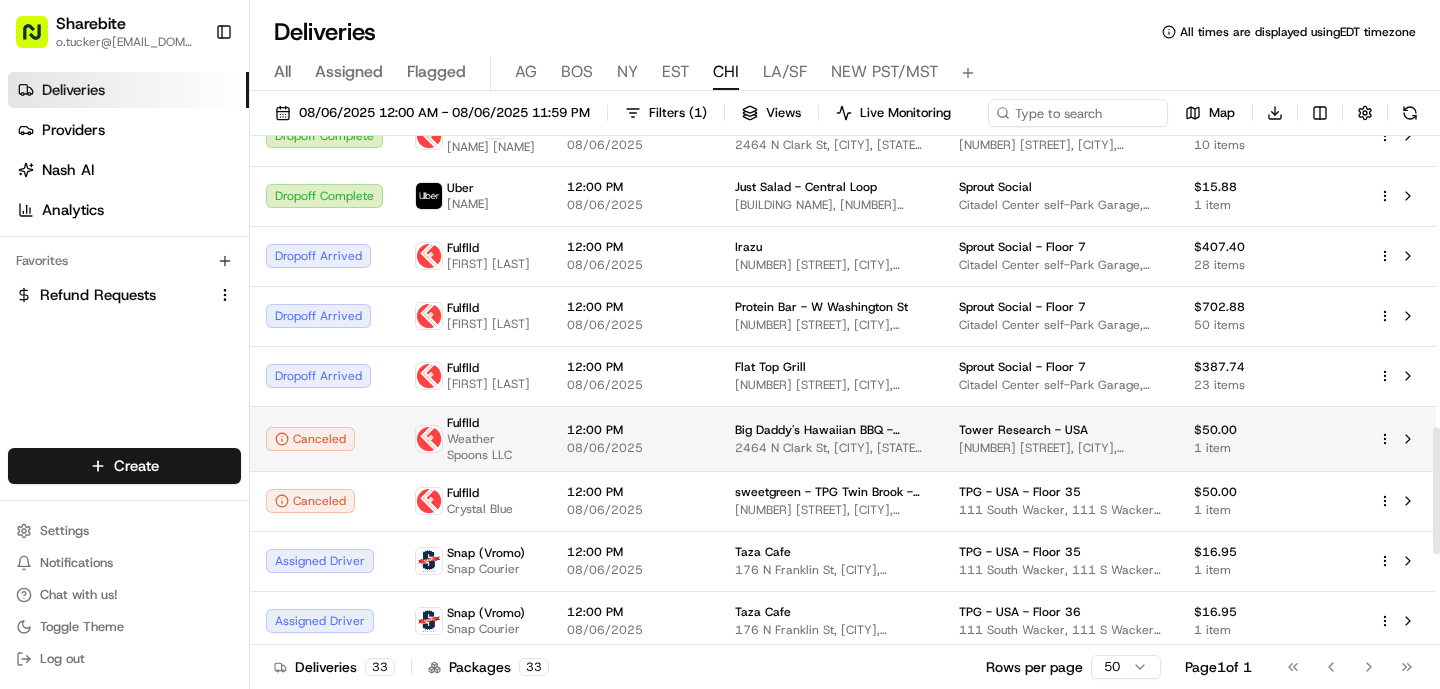 scroll, scrollTop: 1167, scrollLeft: 0, axis: vertical 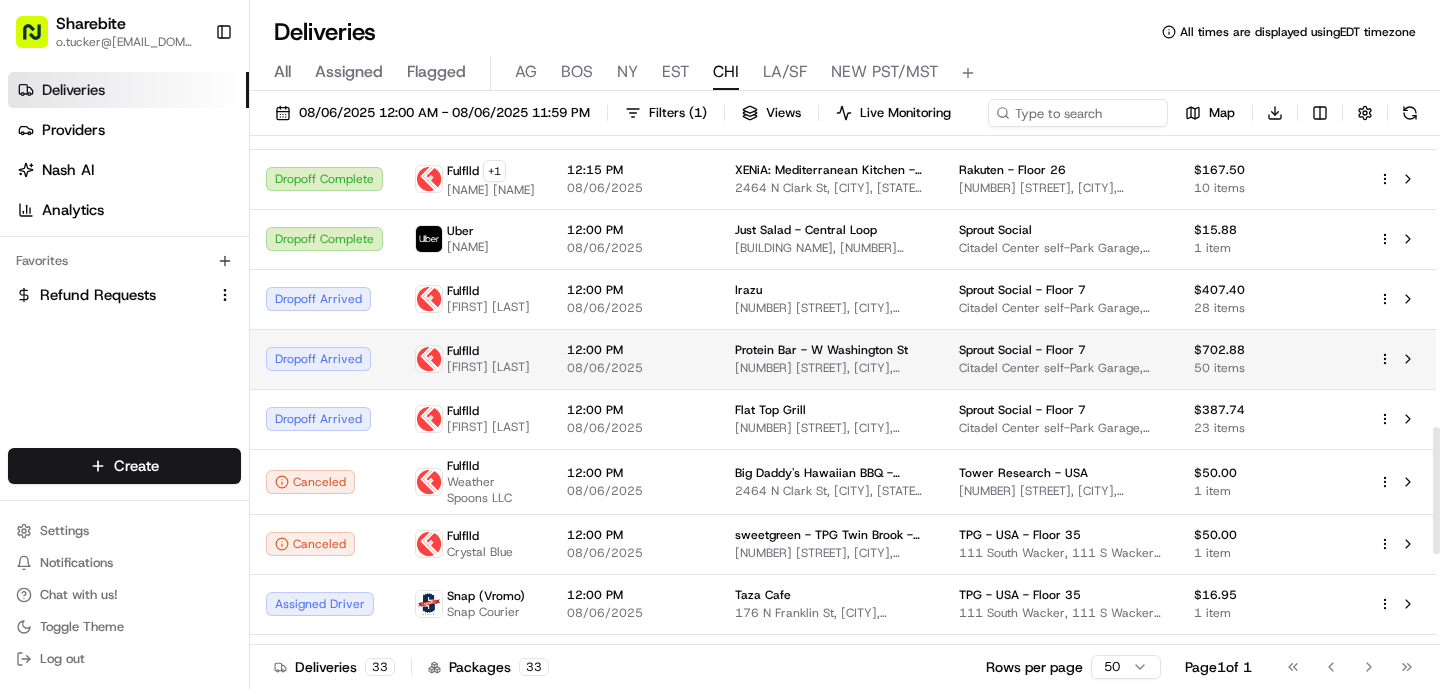 click on "12:00 PM" at bounding box center [635, 350] 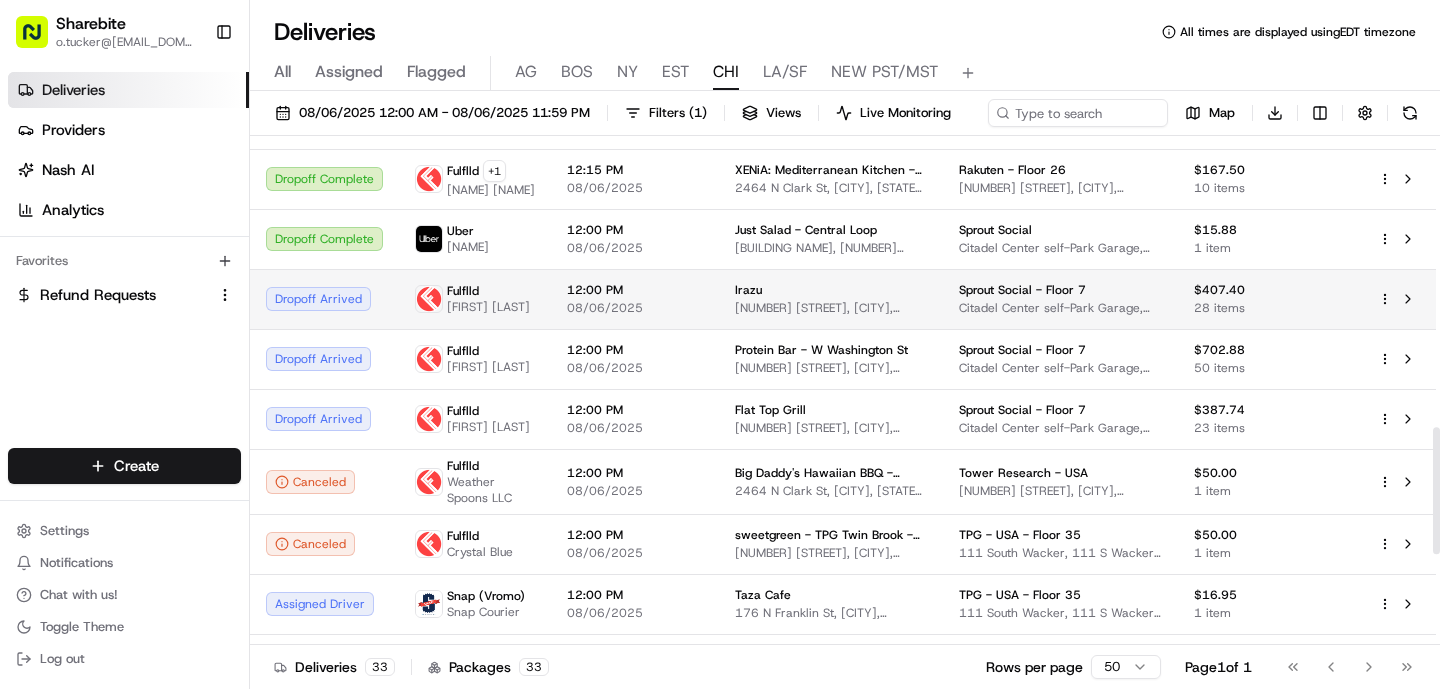 click on "08/06/2025" at bounding box center [635, 308] 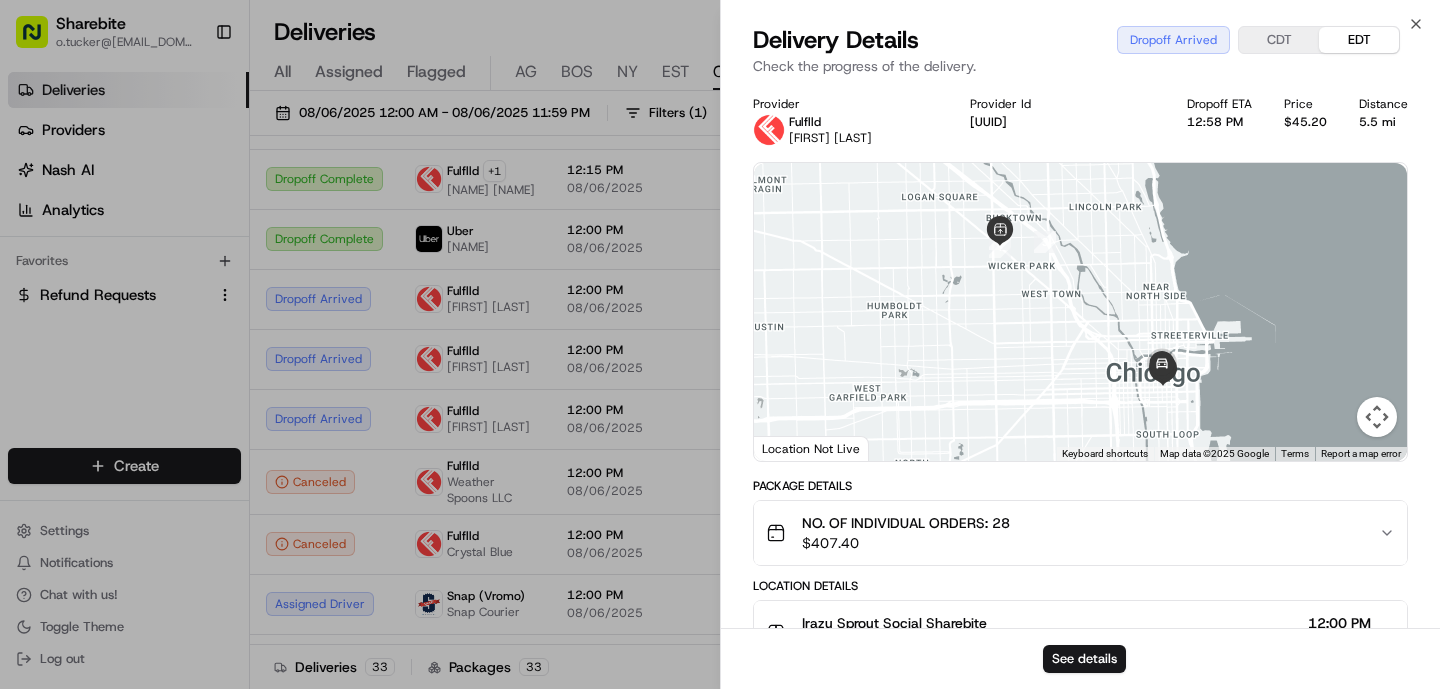 scroll, scrollTop: 606, scrollLeft: 0, axis: vertical 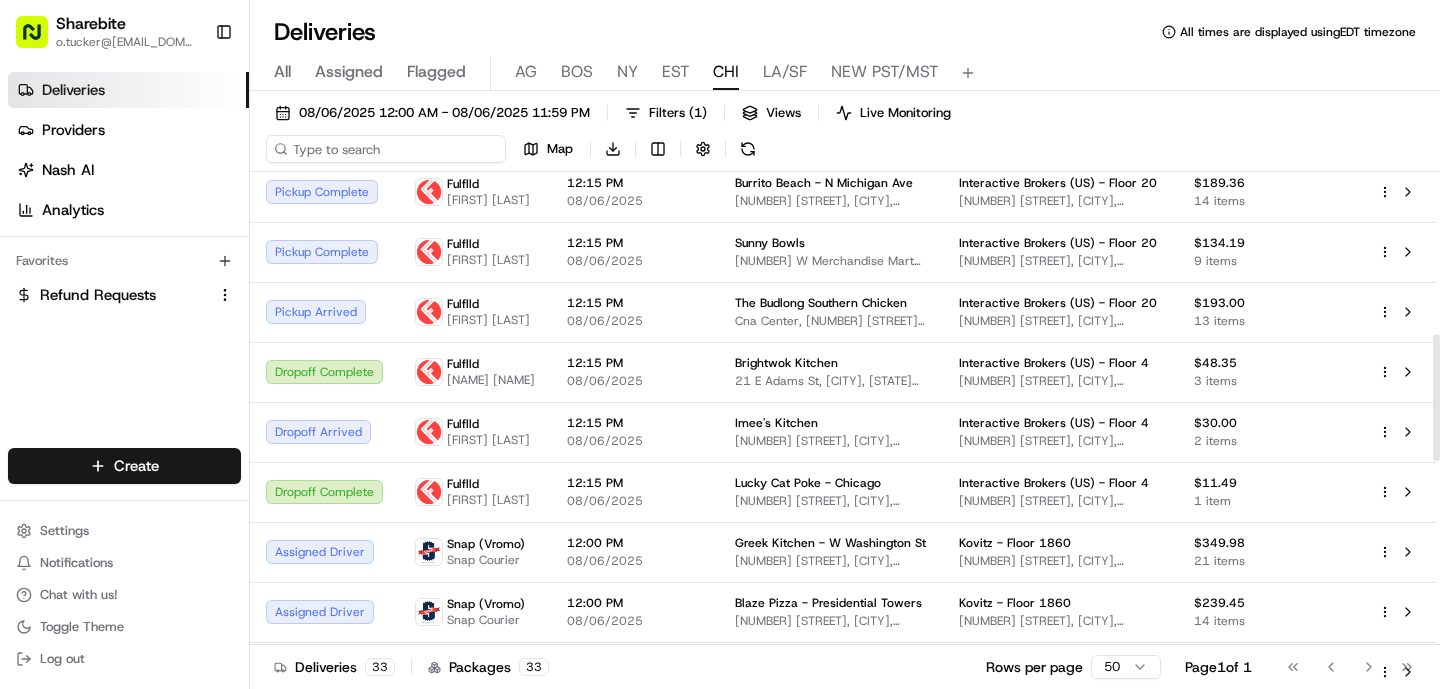 click on "08/06/2025 12:00 AM - 08/06/2025 11:59 PM Filters ( 1 ) Views Live Monitoring Map Download" at bounding box center (845, 135) 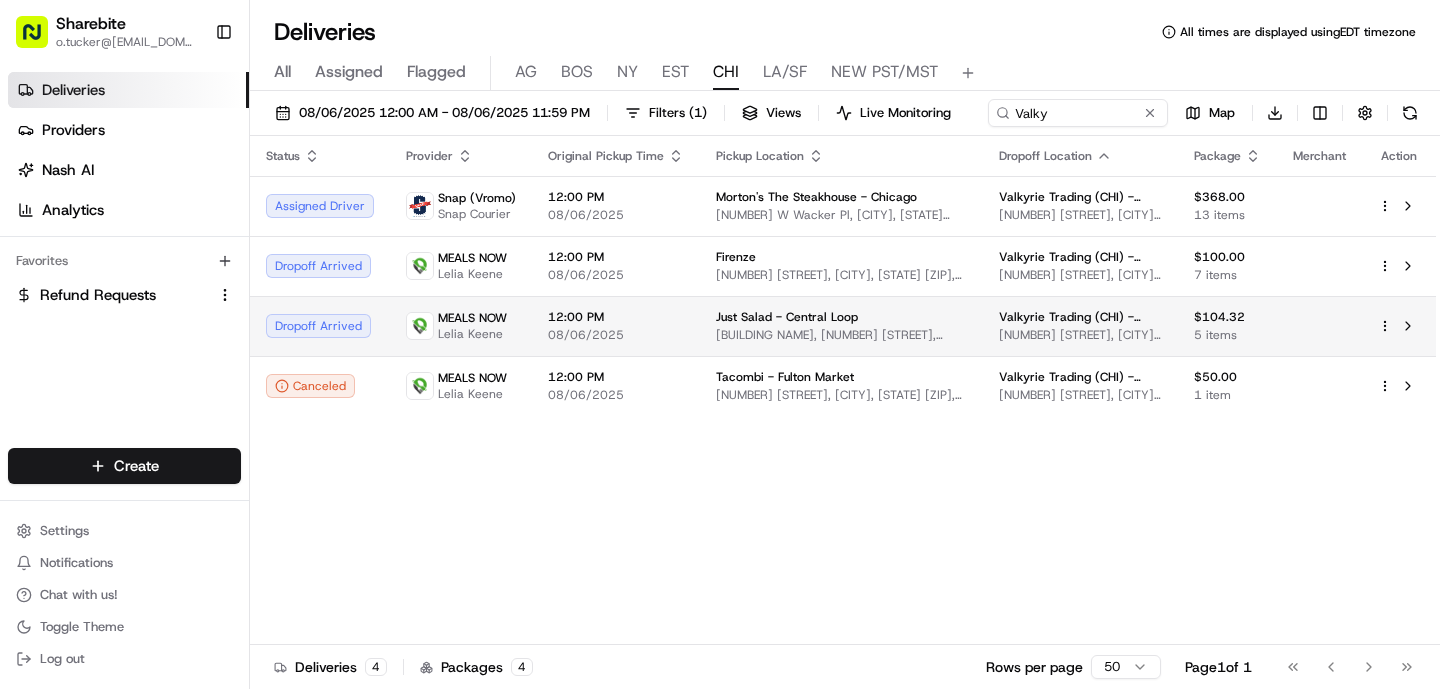 click on "Just Salad - Central Loop" at bounding box center (841, 317) 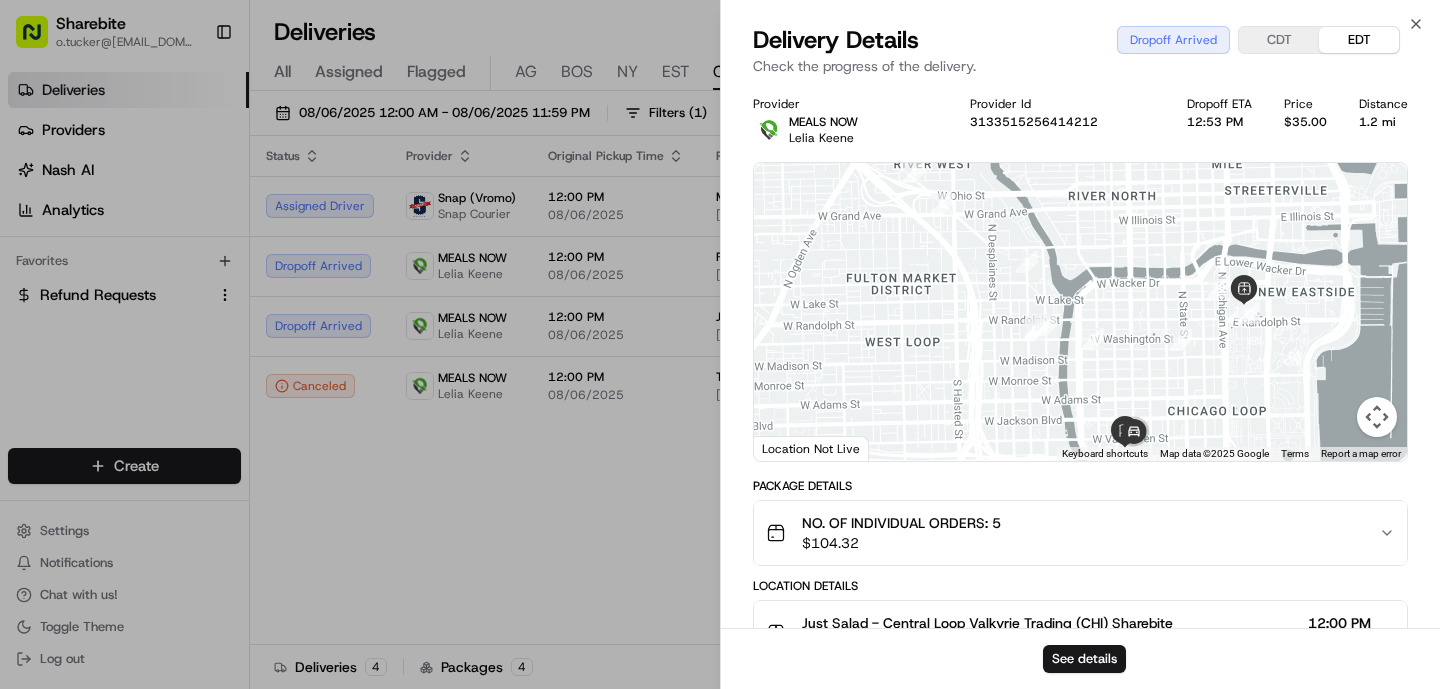 scroll, scrollTop: 606, scrollLeft: 0, axis: vertical 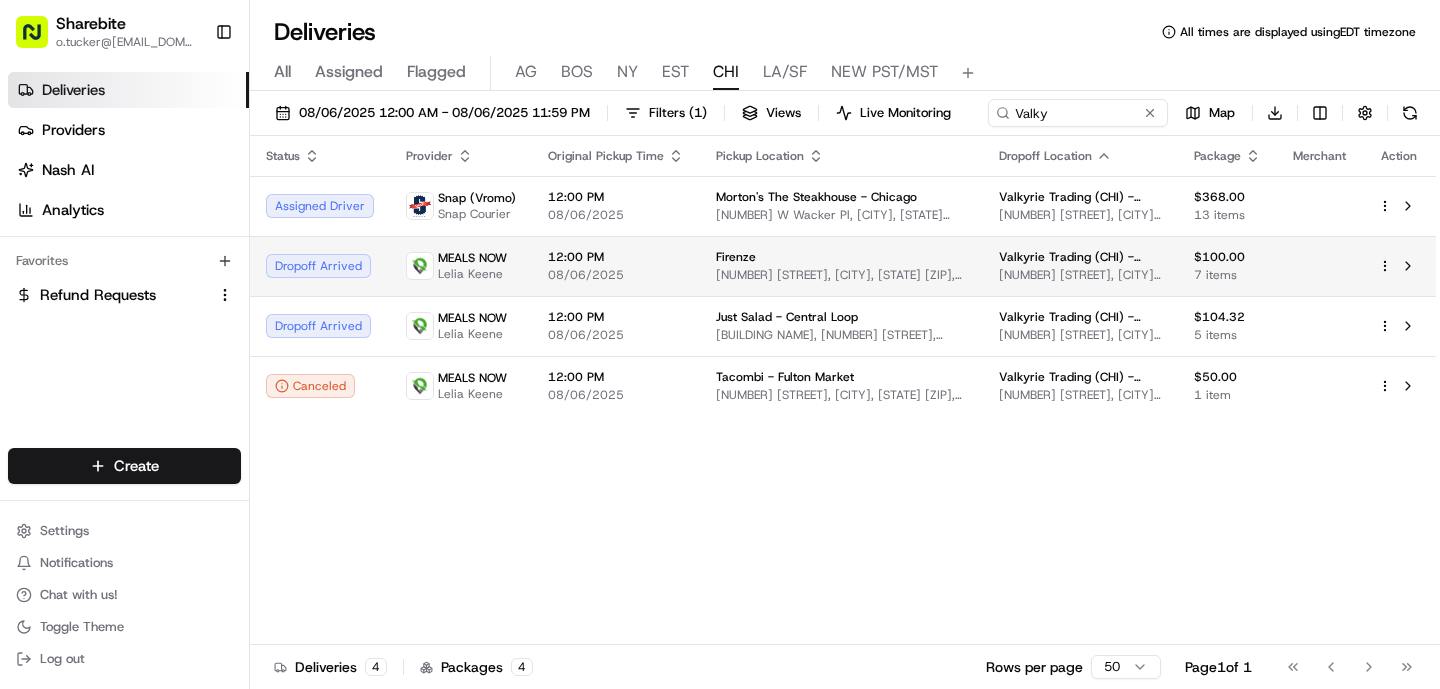 click on "08/06/2025" at bounding box center [616, 275] 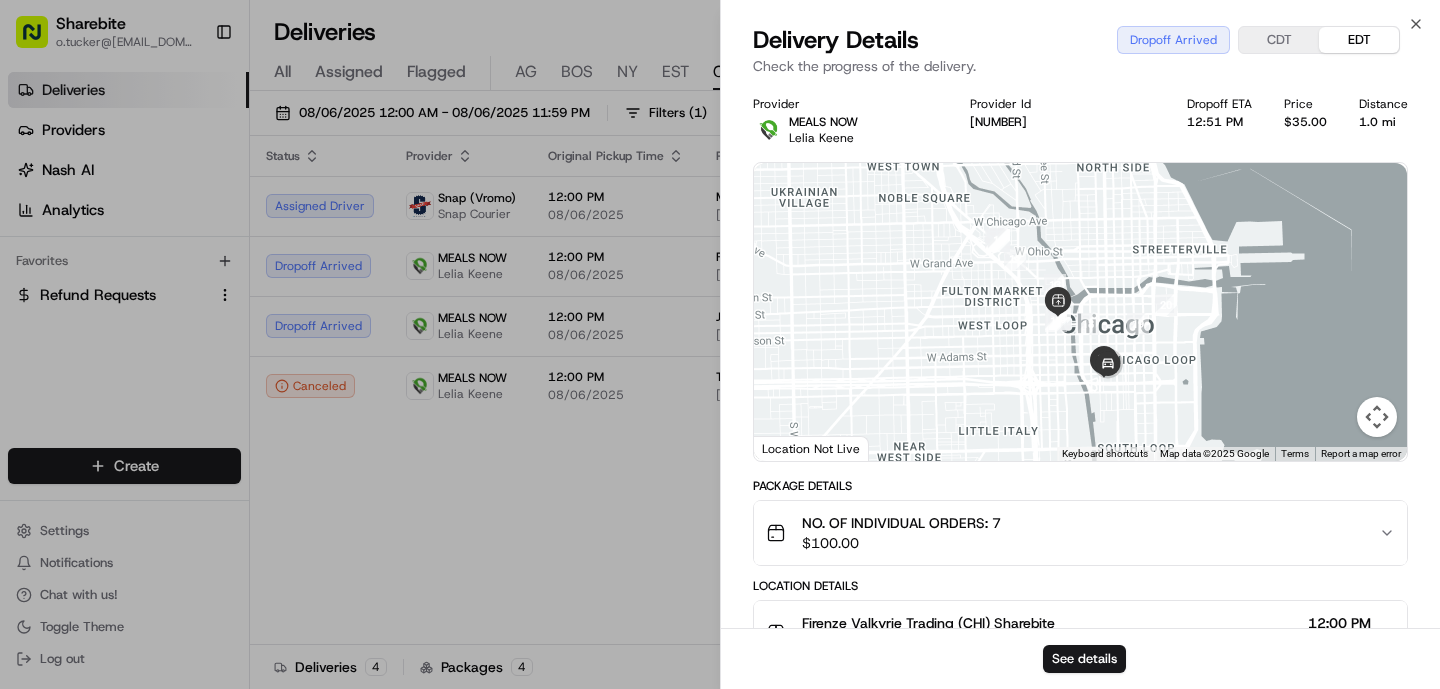 scroll, scrollTop: 606, scrollLeft: 0, axis: vertical 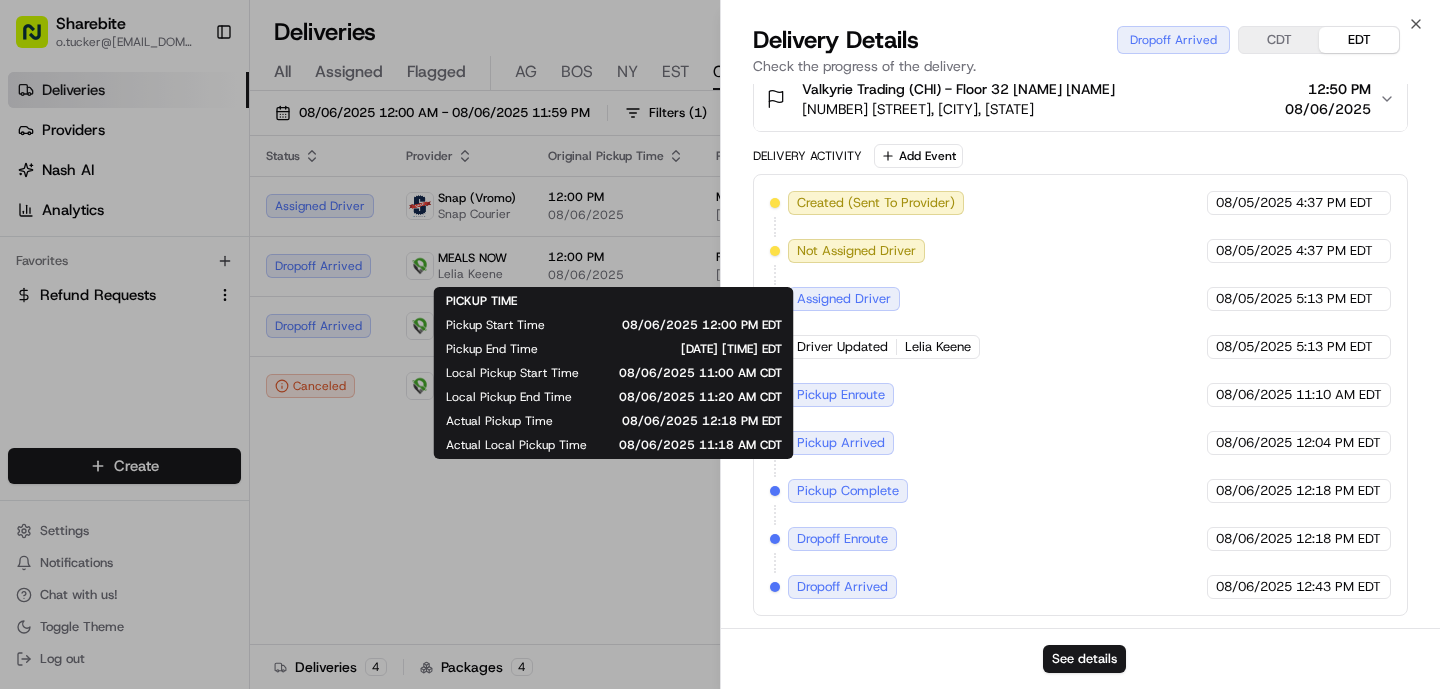 click on "Pickup Start Time" at bounding box center [495, 325] 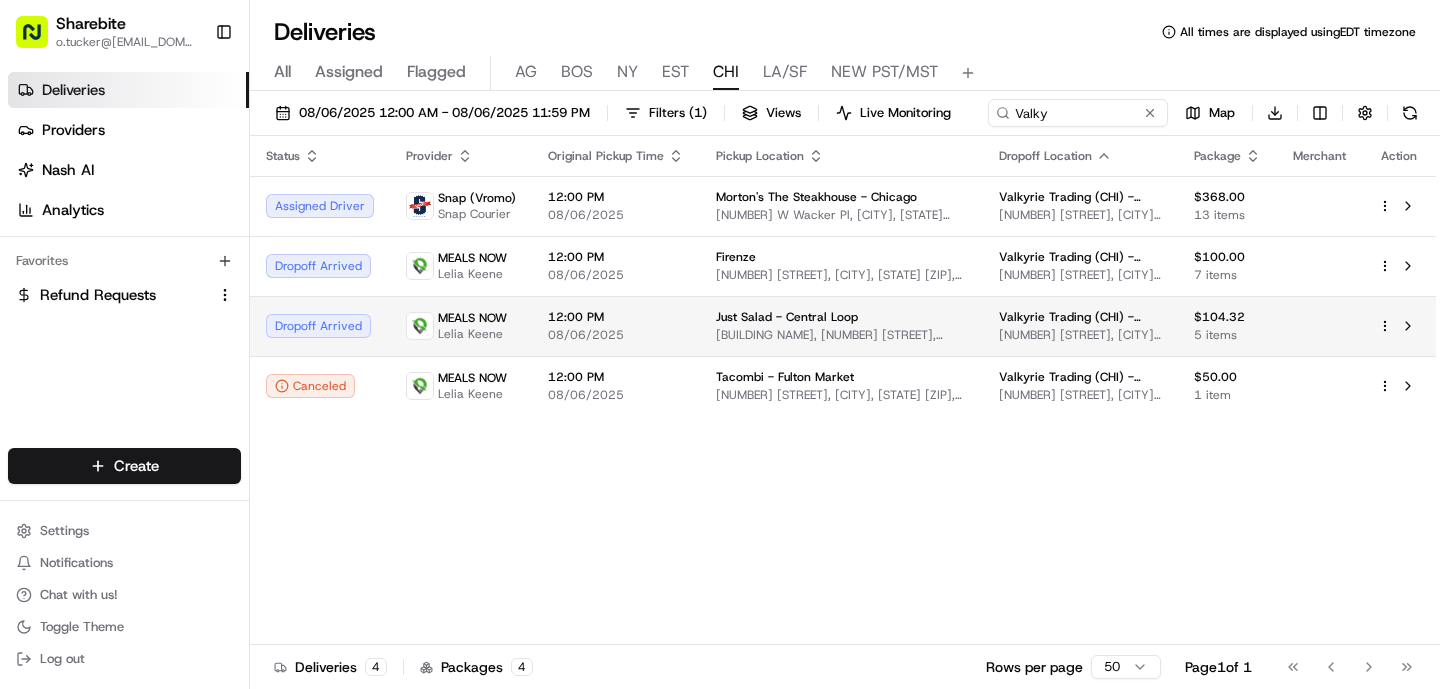 click on "08/06/2025" at bounding box center [616, 335] 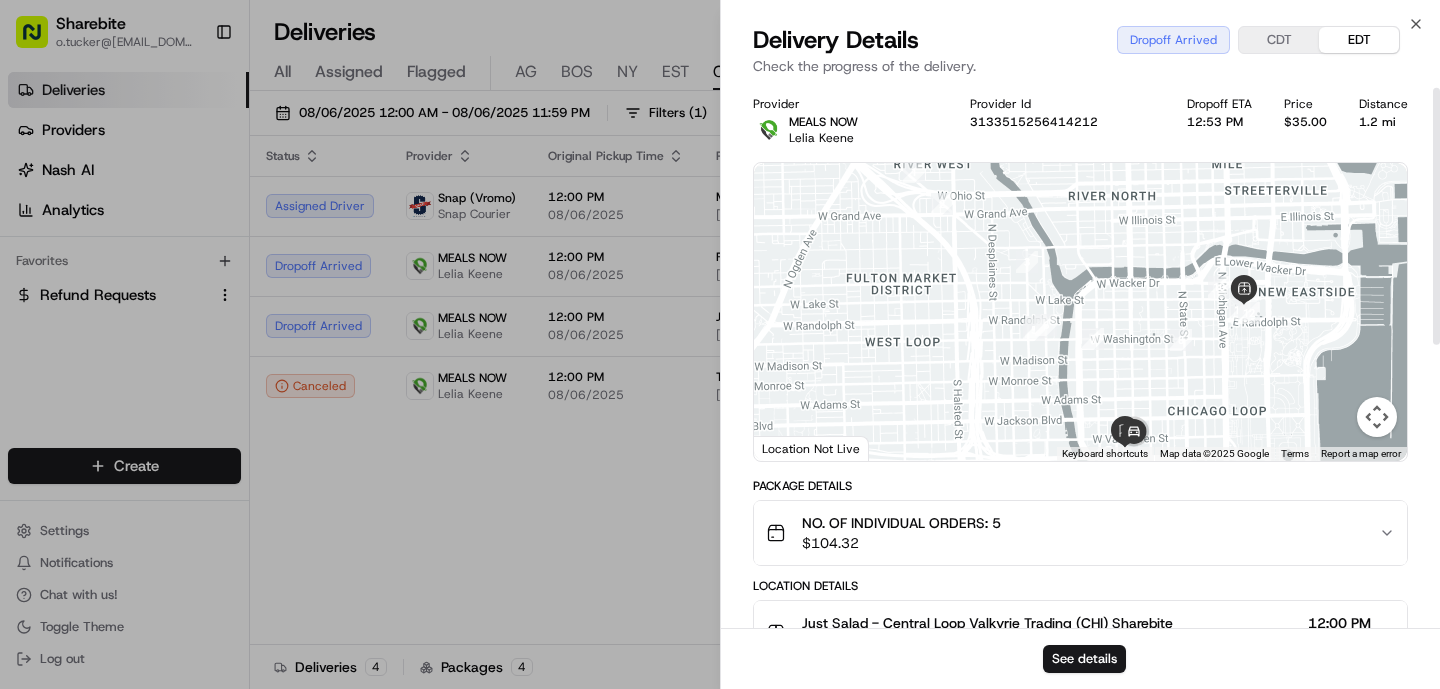 scroll, scrollTop: 8, scrollLeft: 0, axis: vertical 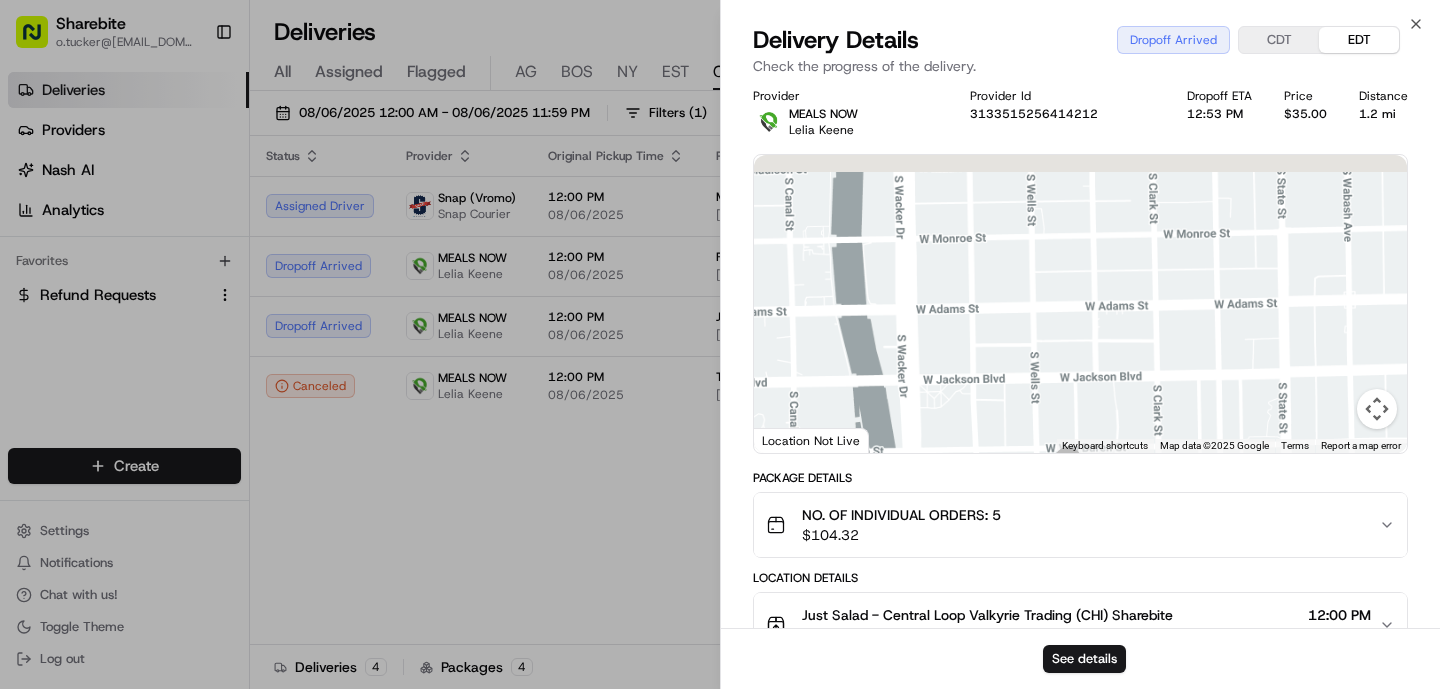 drag, startPoint x: 1147, startPoint y: 424, endPoint x: 1157, endPoint y: 359, distance: 65.76473 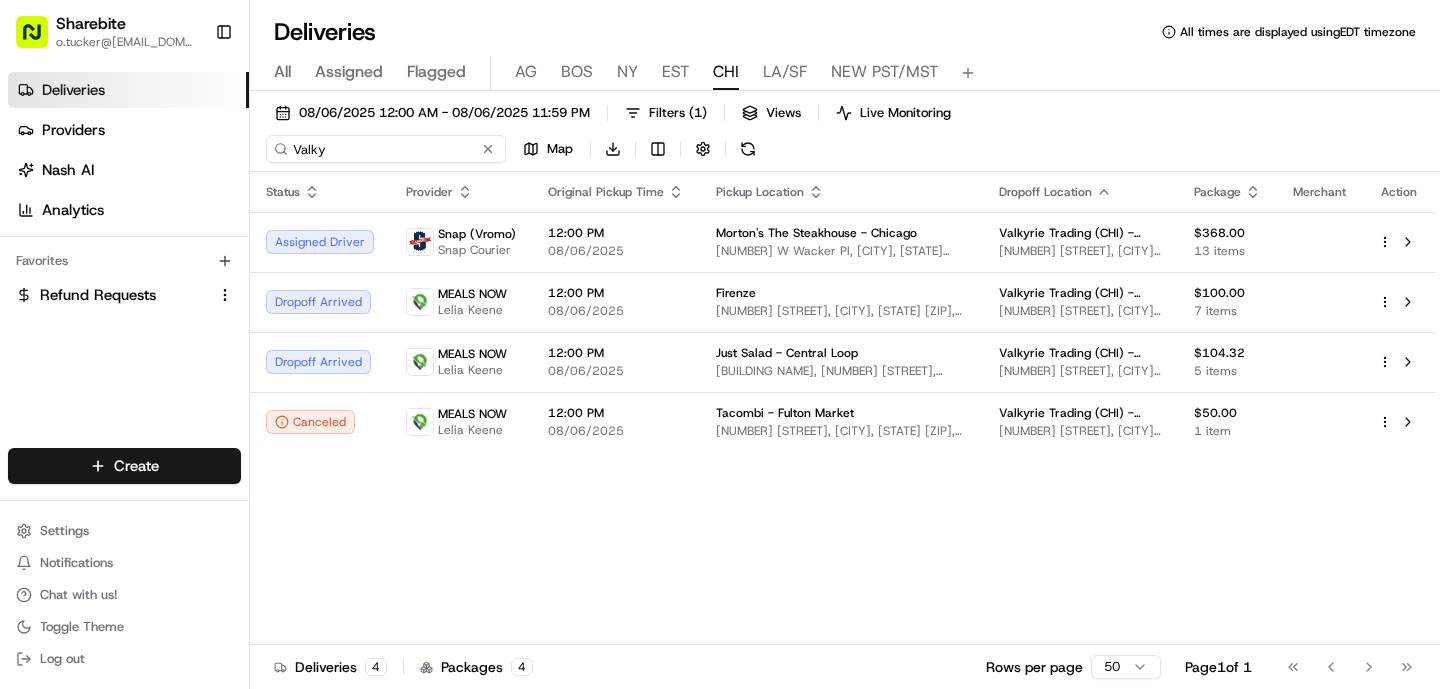 drag, startPoint x: 1058, startPoint y: 121, endPoint x: 621, endPoint y: 128, distance: 437.05606 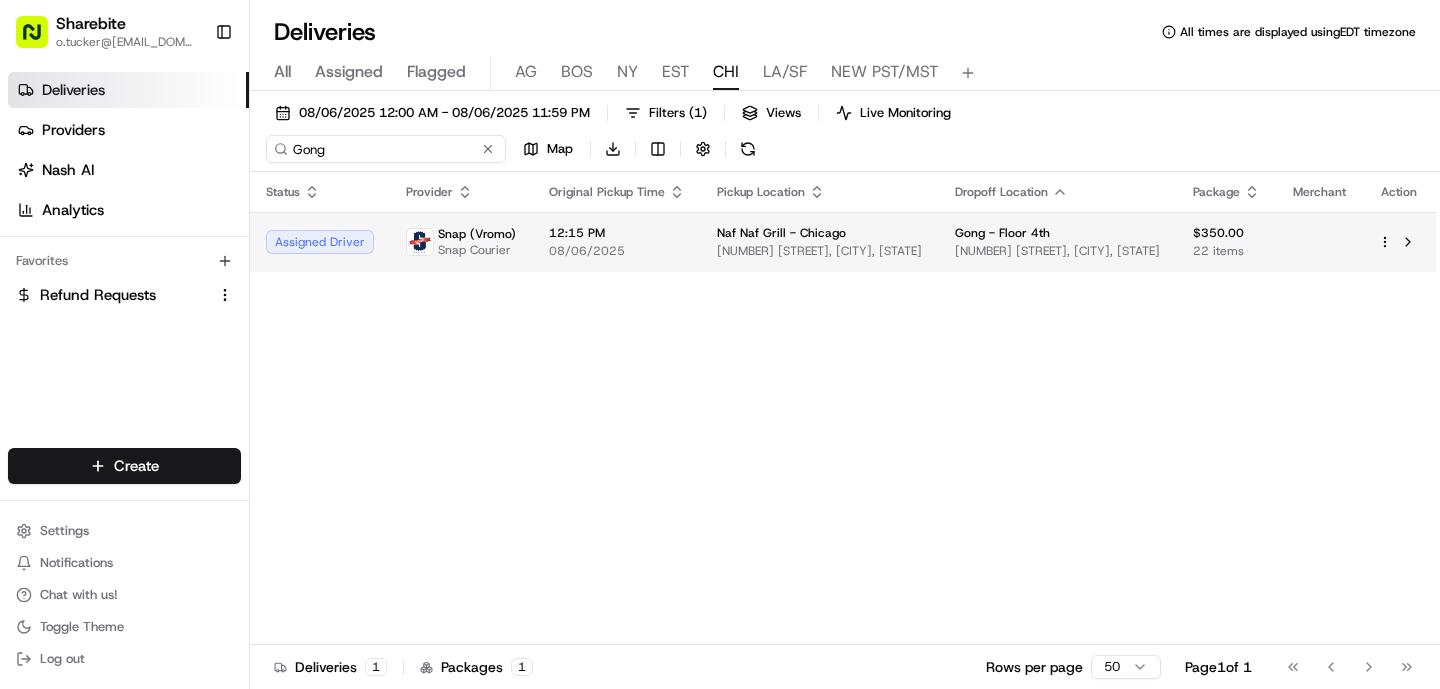type on "Gong" 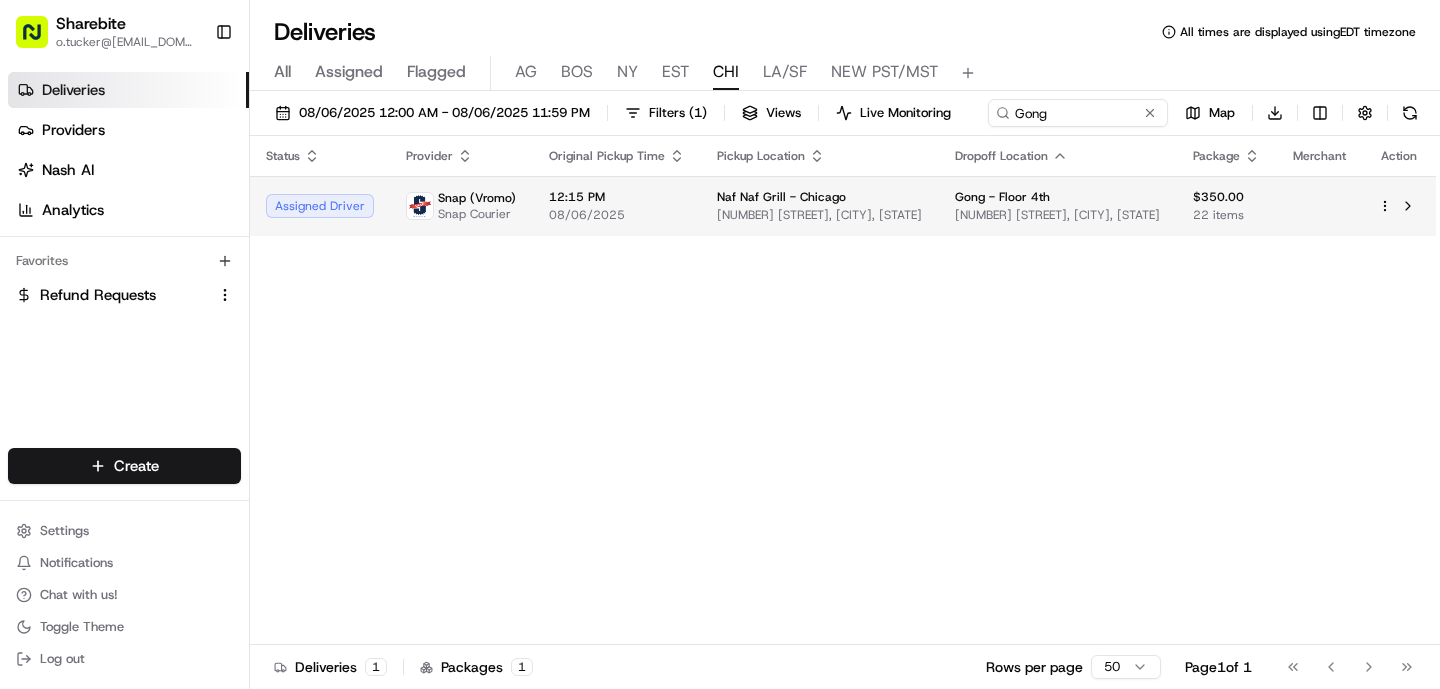 click on "Snap Courier" at bounding box center (477, 214) 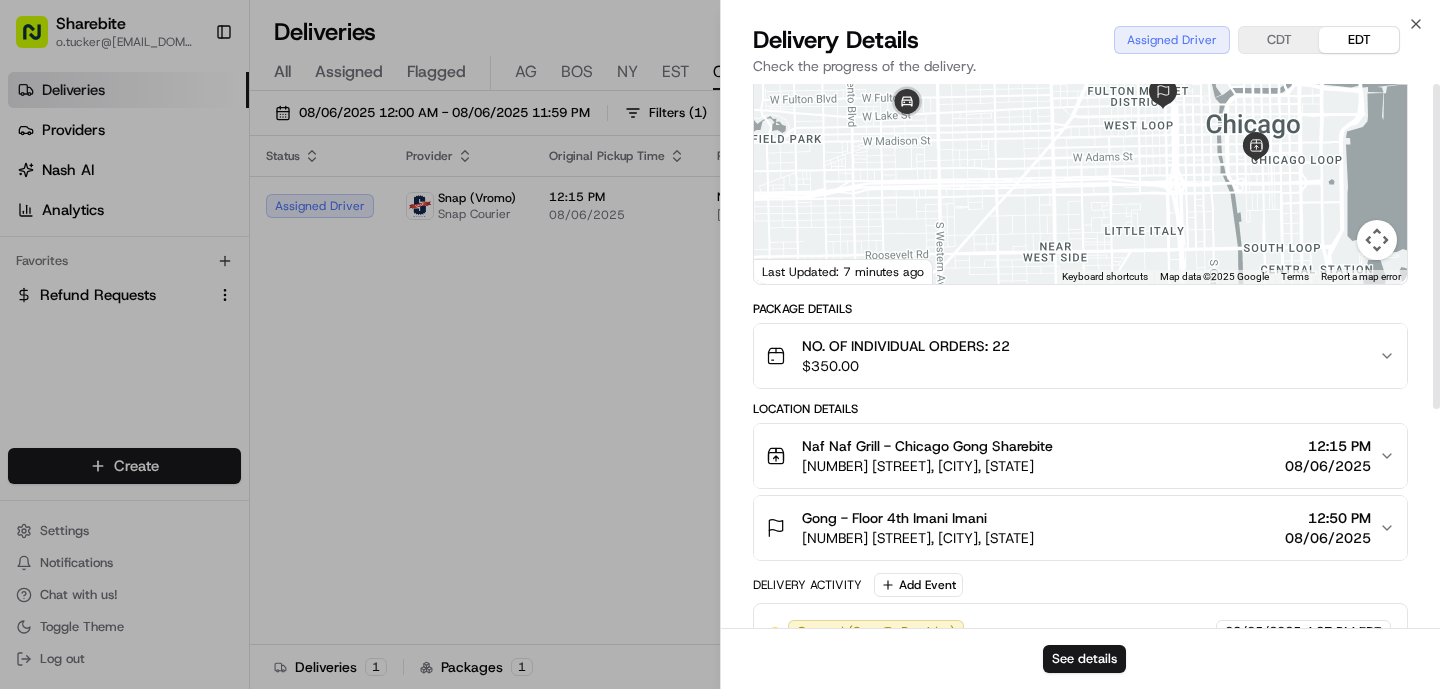 scroll, scrollTop: 0, scrollLeft: 0, axis: both 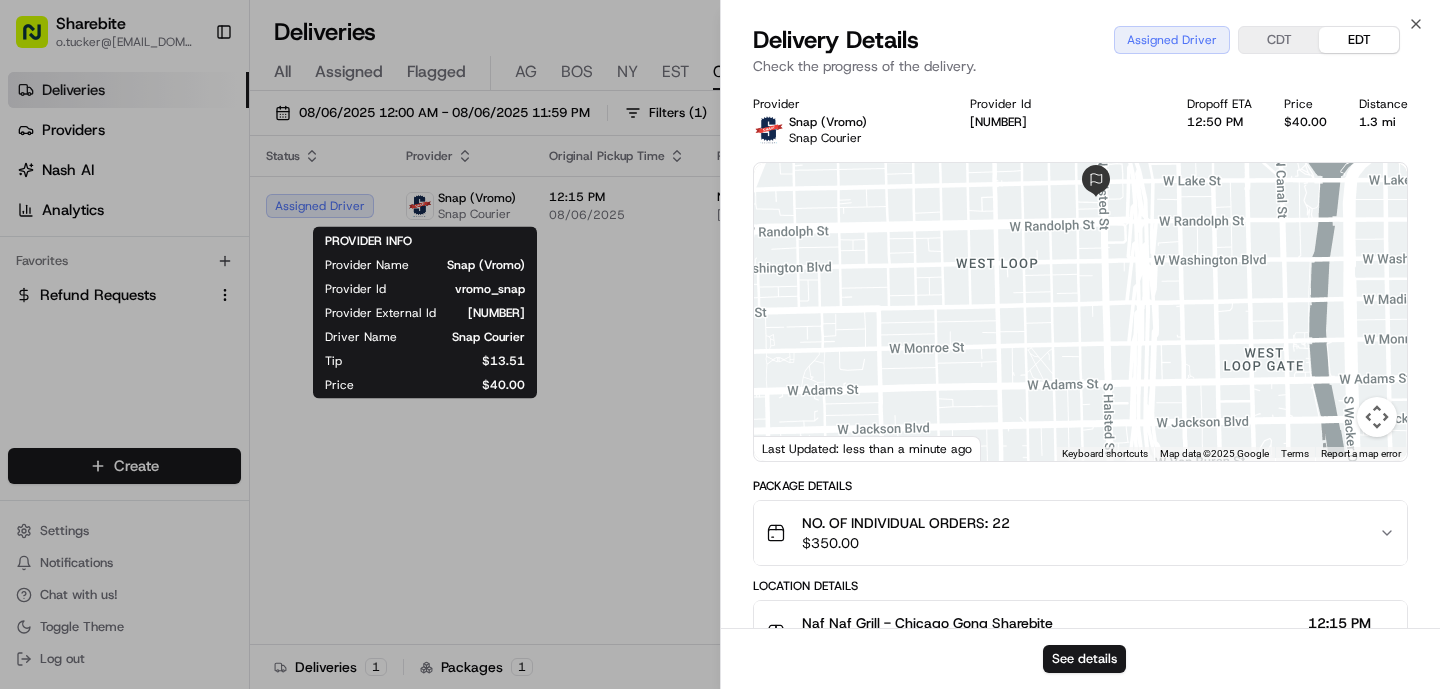 click on "vromo_snap" at bounding box center [471, 289] 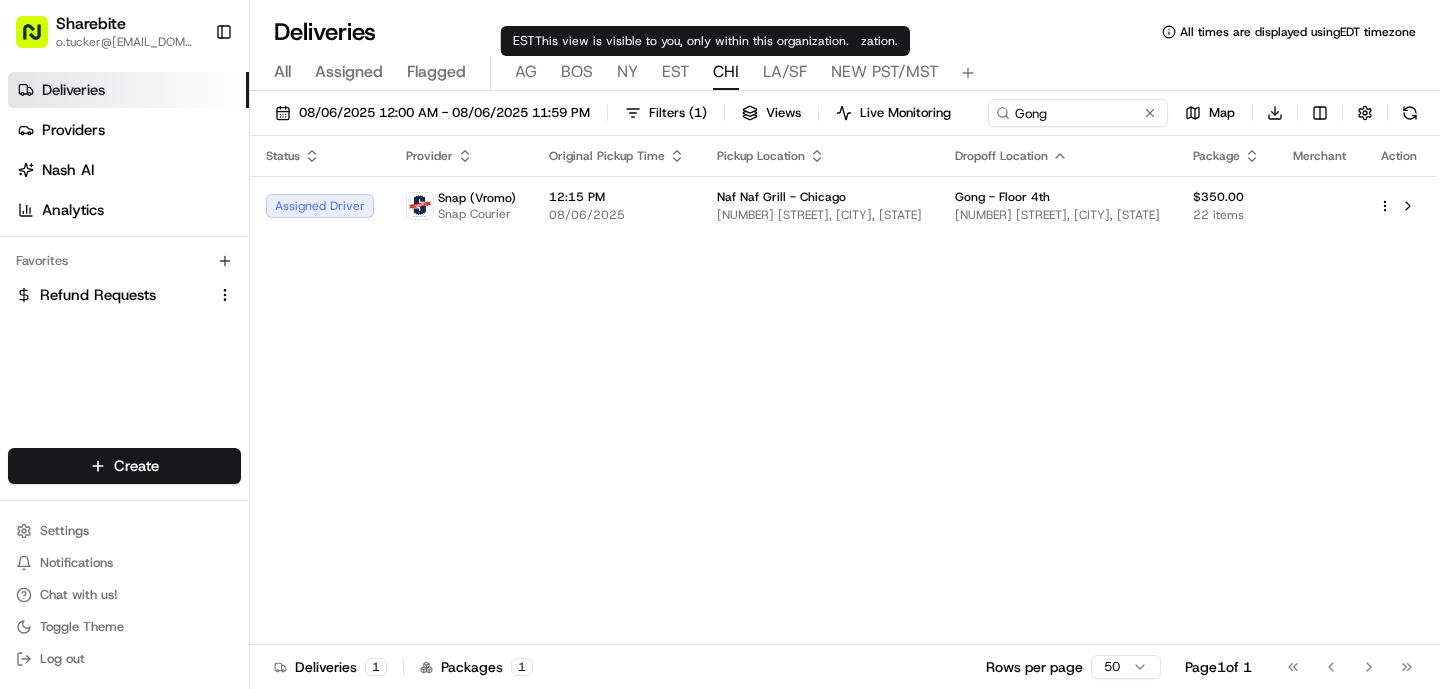 type 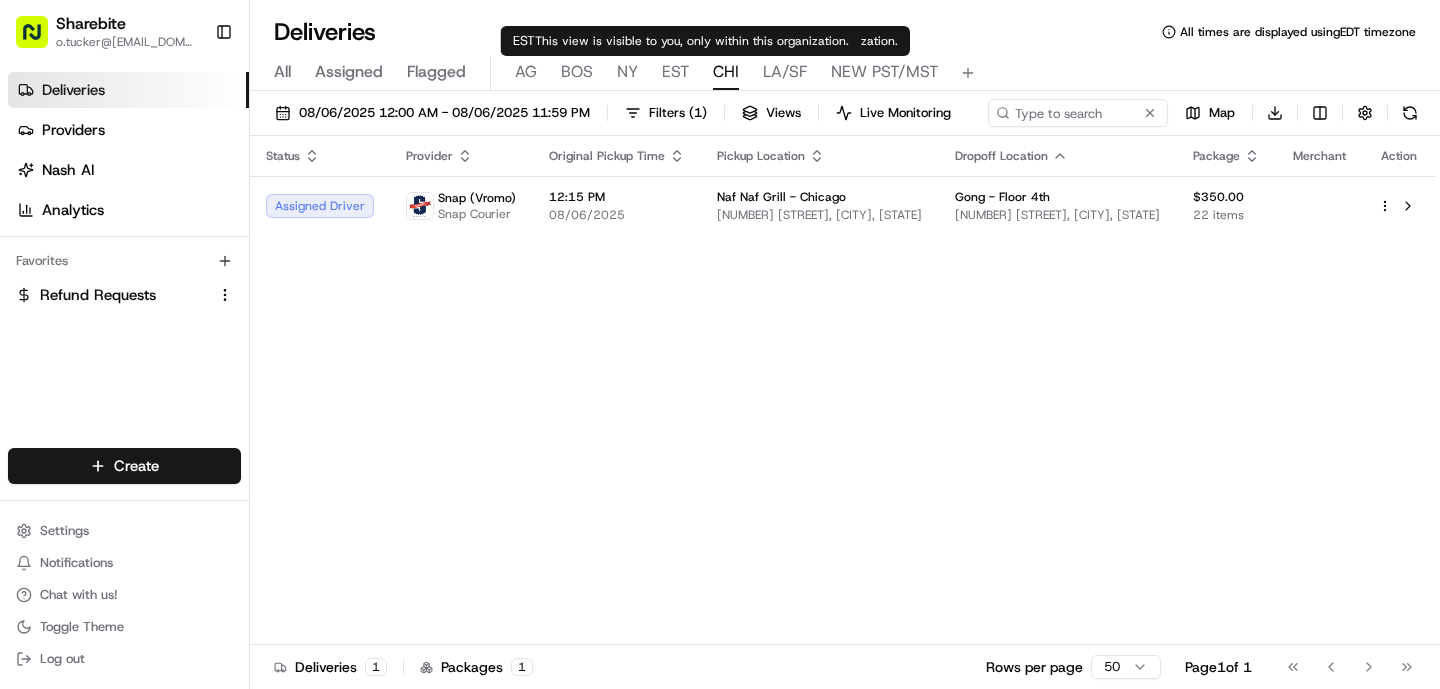 click on "EST" at bounding box center (675, 72) 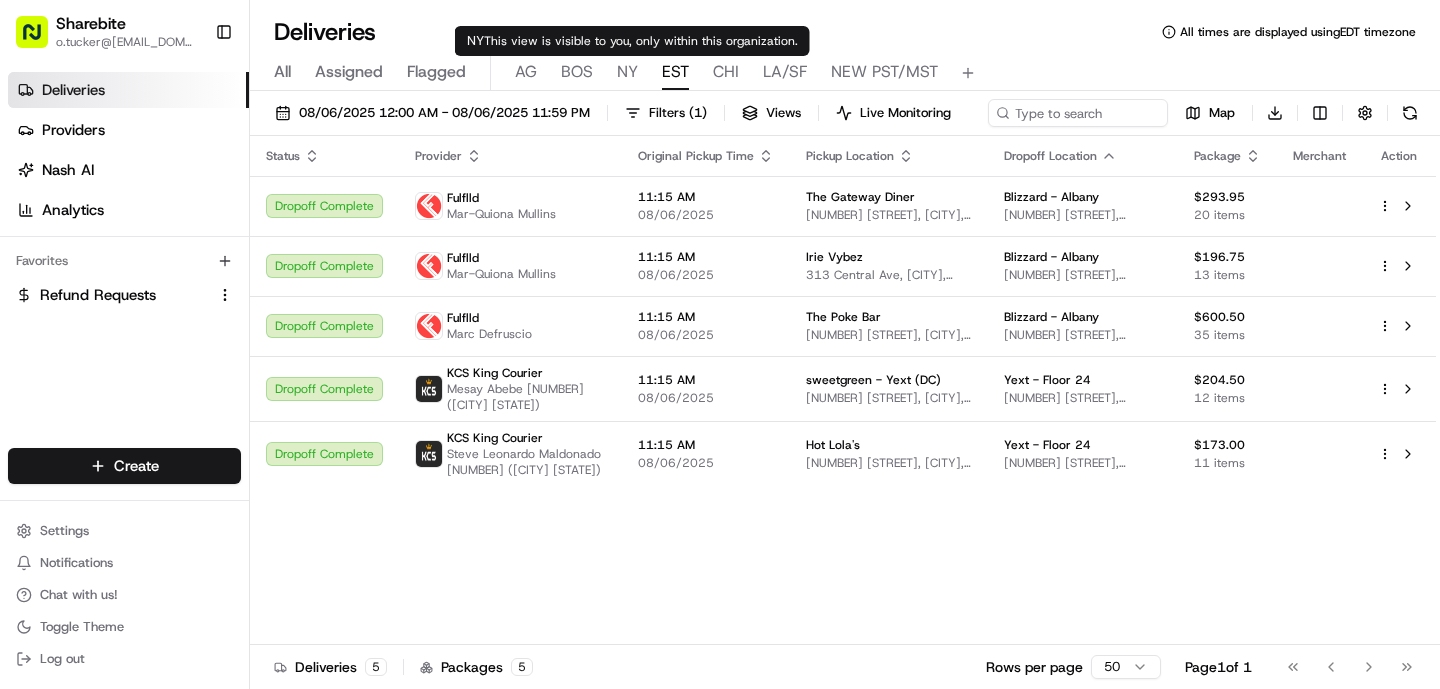 click on "All Assigned Flagged AG BOS NY EST CHI LA/SF NEW PST/MST" at bounding box center (845, 73) 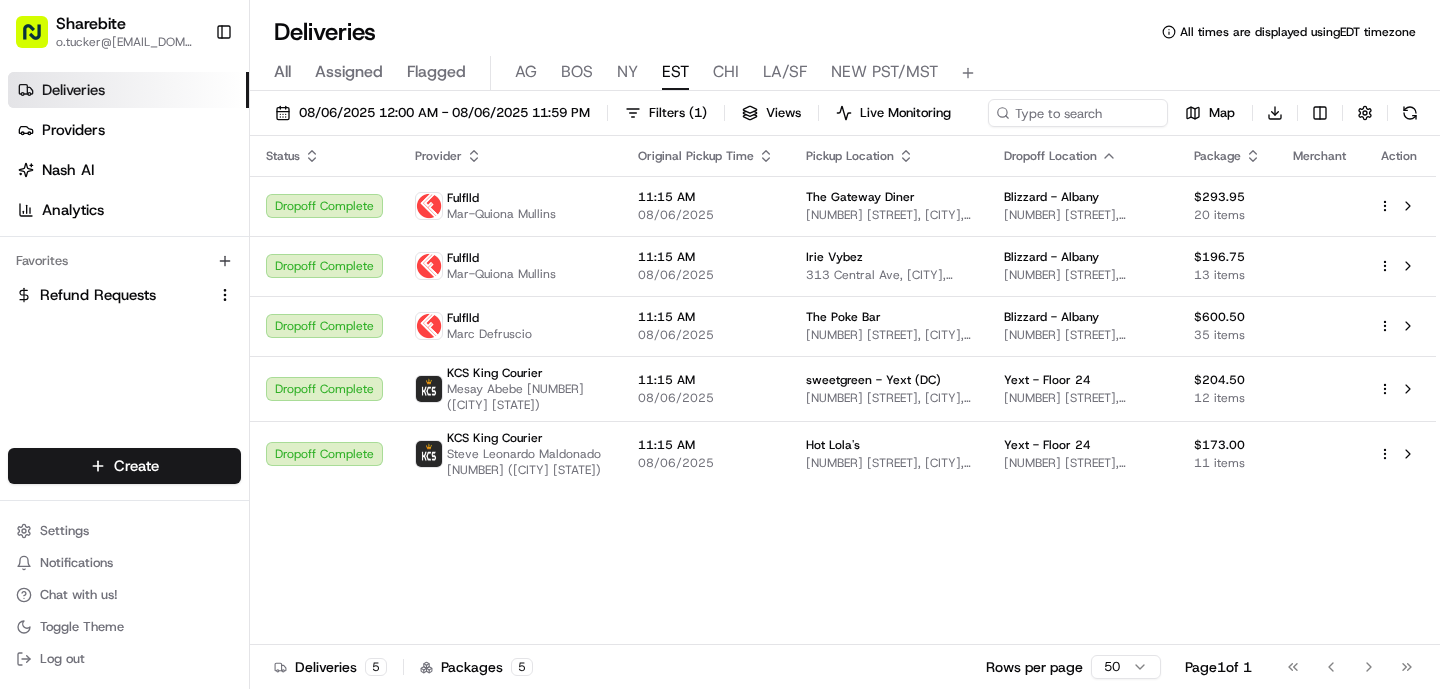 click on "NY" at bounding box center (627, 72) 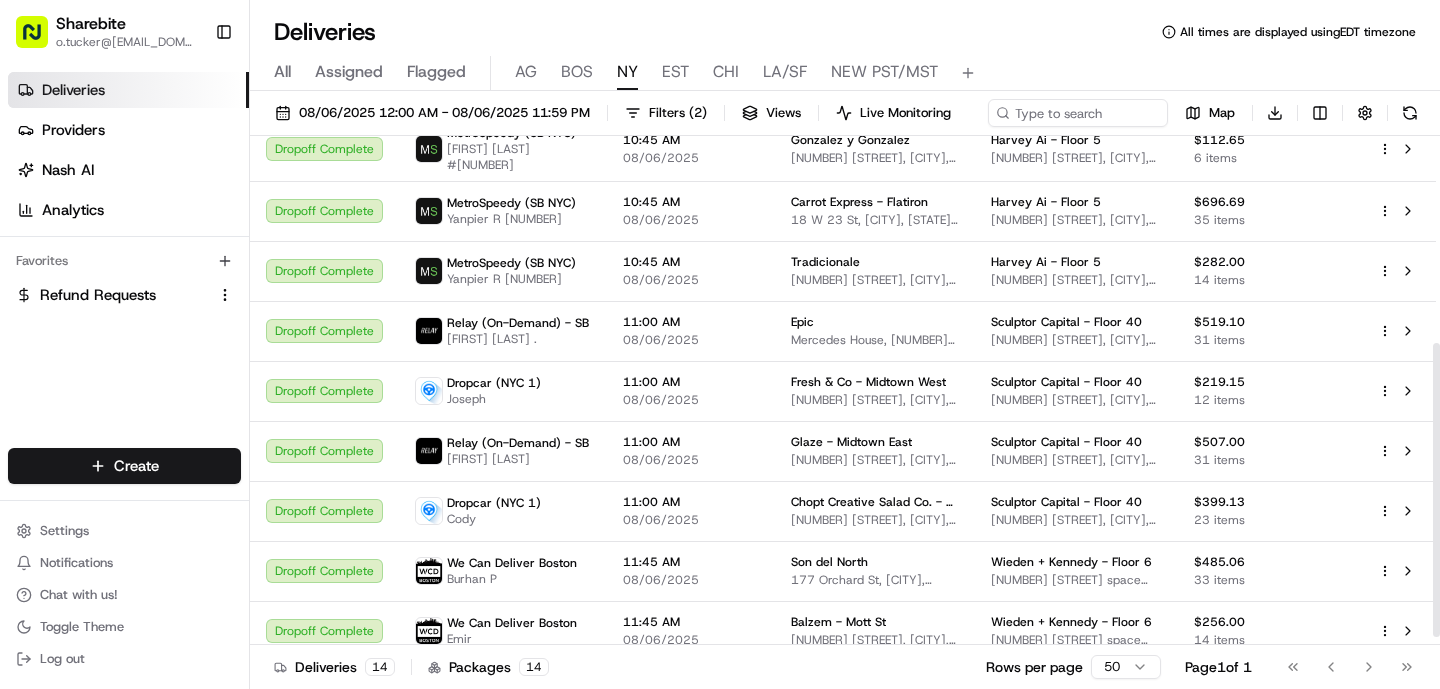 scroll, scrollTop: 371, scrollLeft: 0, axis: vertical 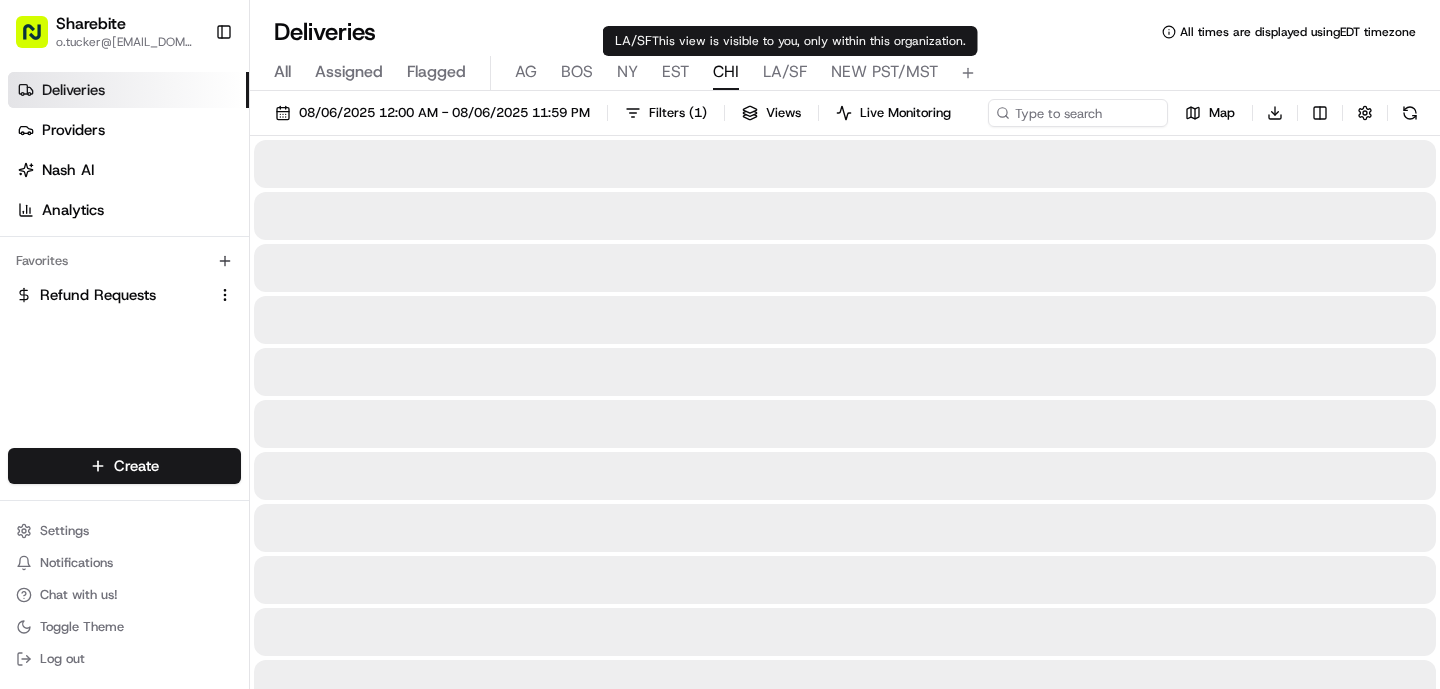 click on "CHI" at bounding box center (726, 72) 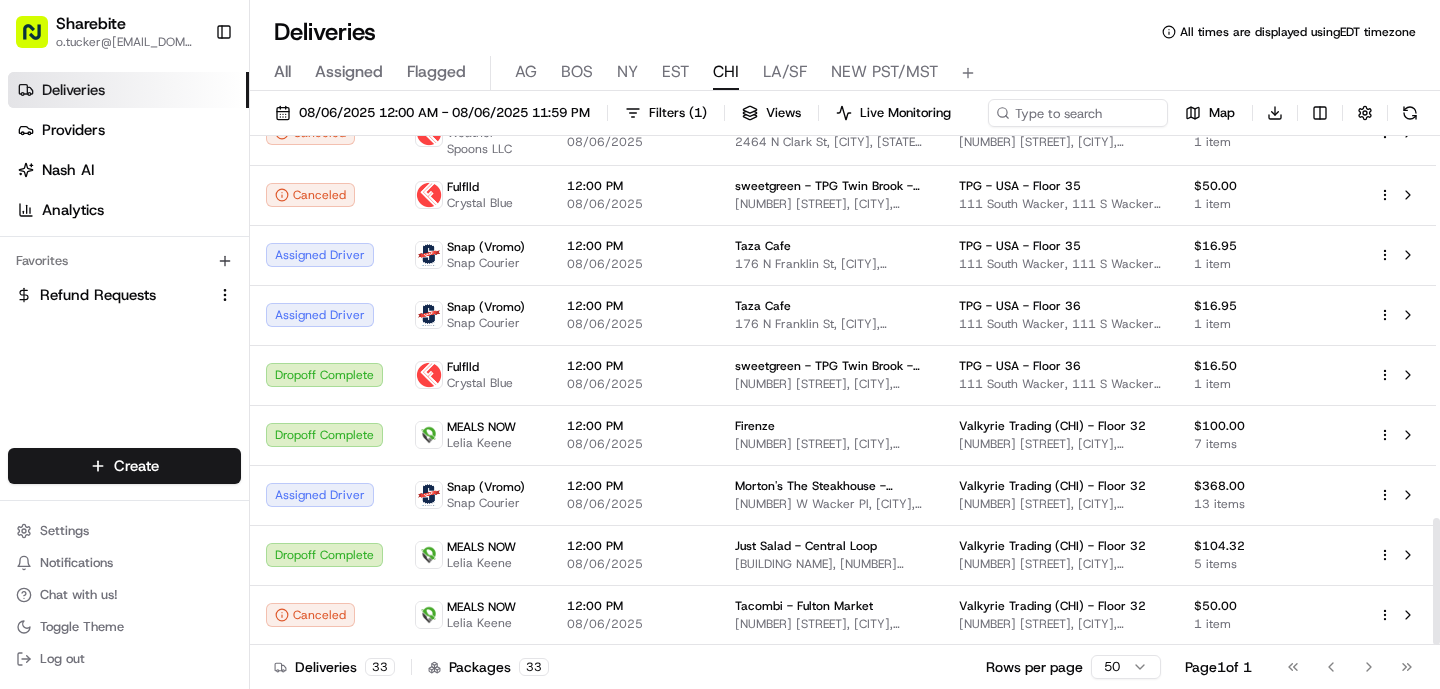 scroll, scrollTop: 1531, scrollLeft: 0, axis: vertical 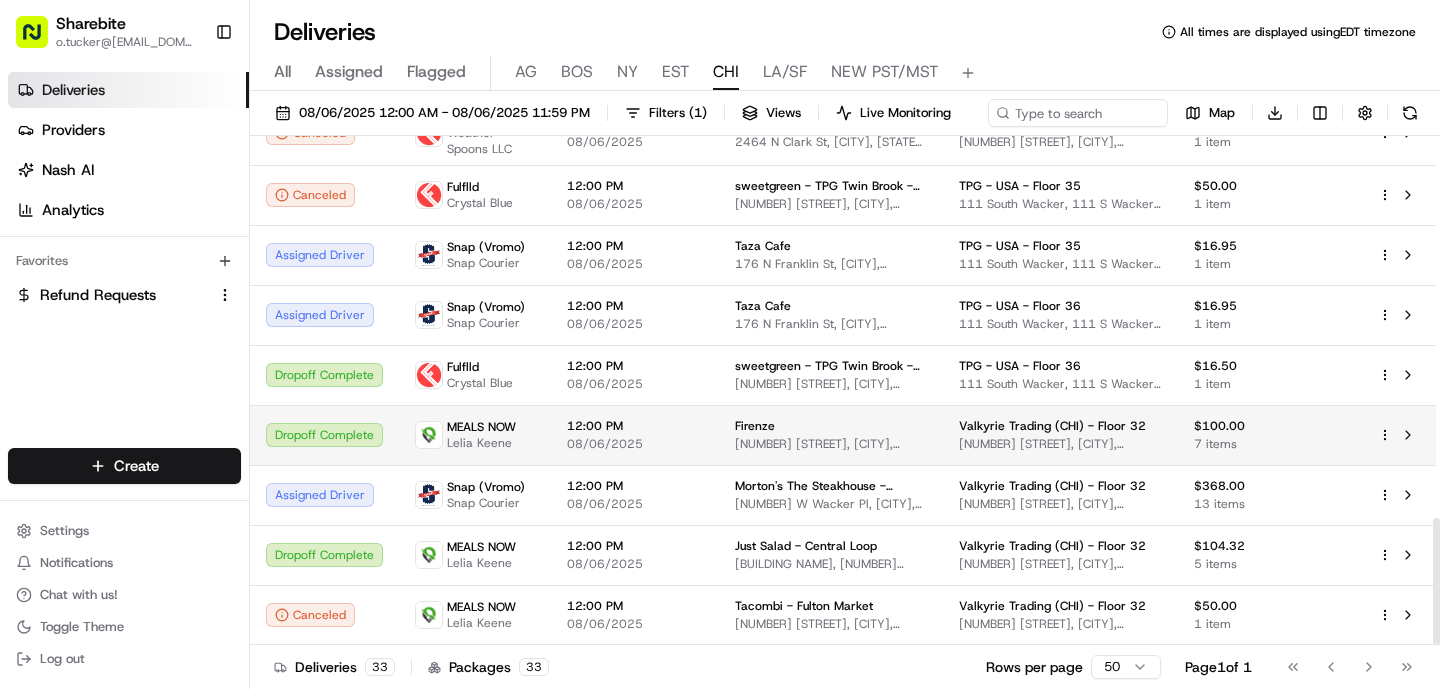 click on "08/06/2025" at bounding box center (635, 444) 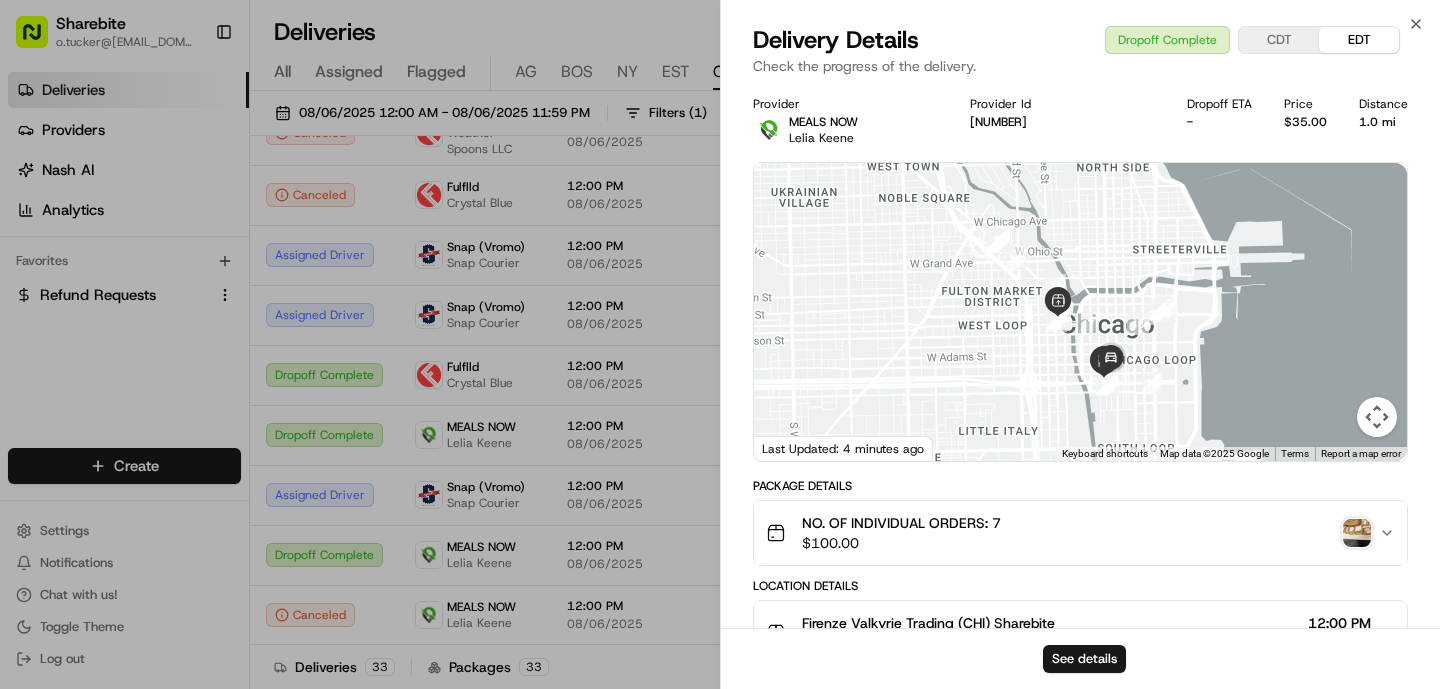 scroll, scrollTop: 1, scrollLeft: 0, axis: vertical 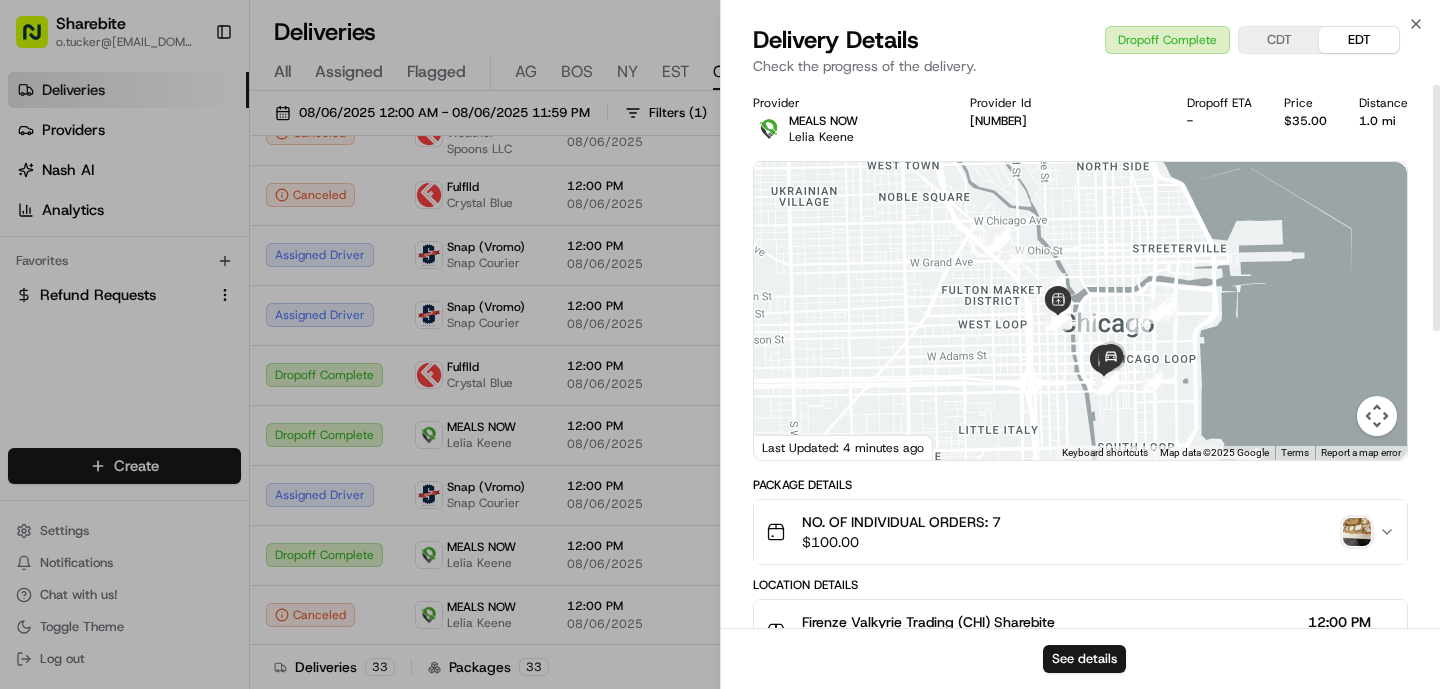 click at bounding box center (1357, 532) 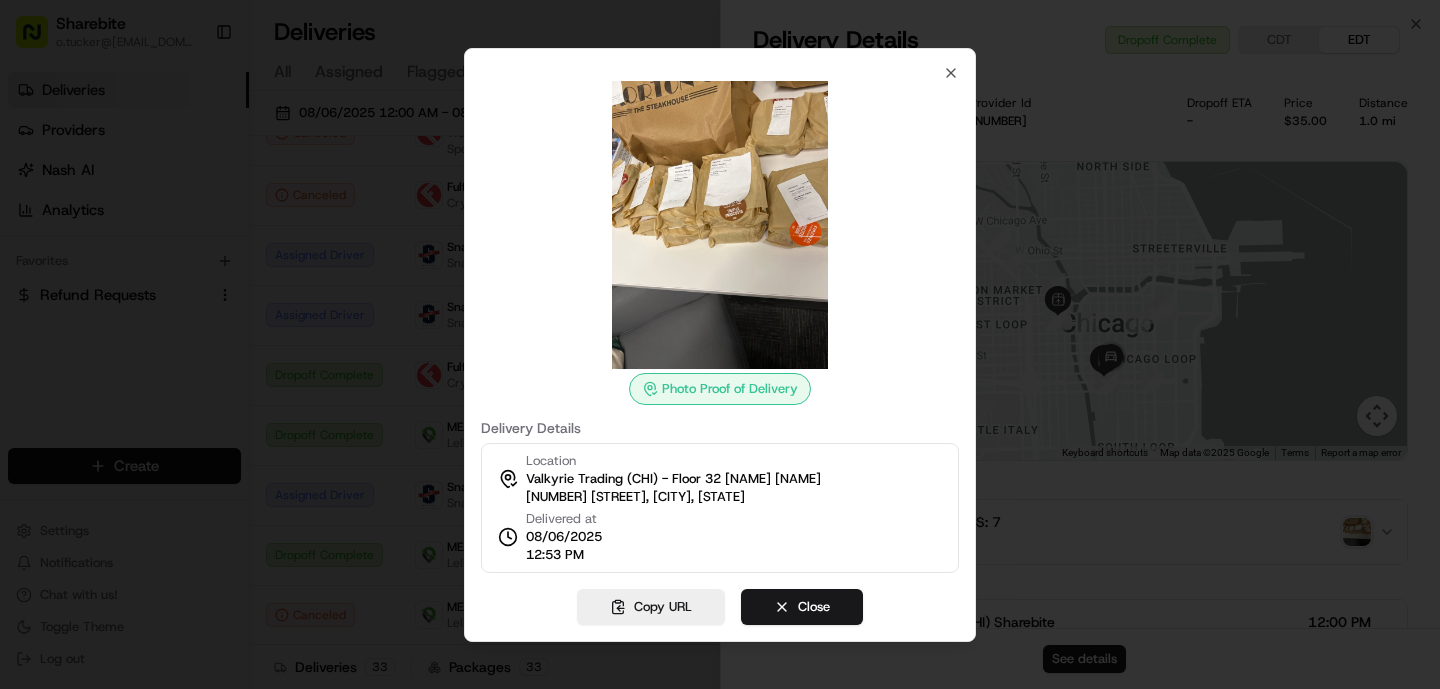 click at bounding box center [720, 344] 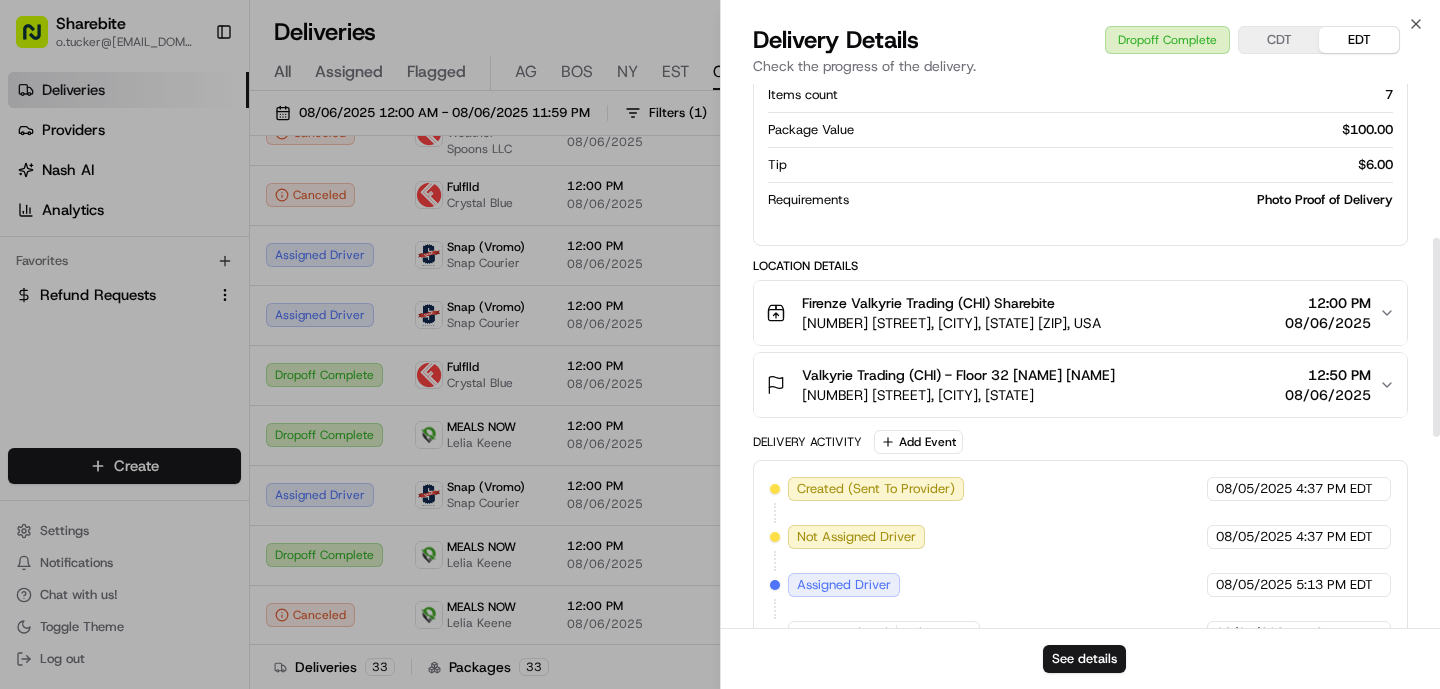 scroll, scrollTop: 945, scrollLeft: 0, axis: vertical 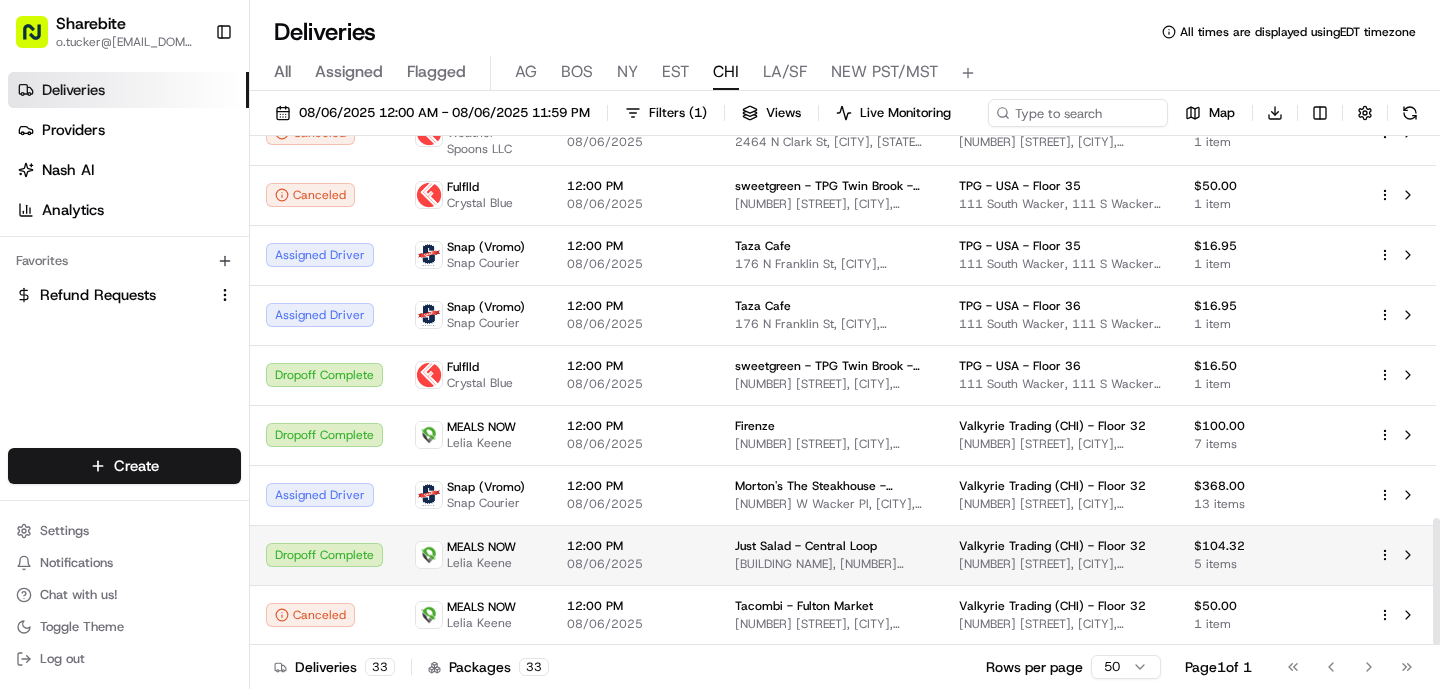 click on "08/06/2025" at bounding box center [635, 564] 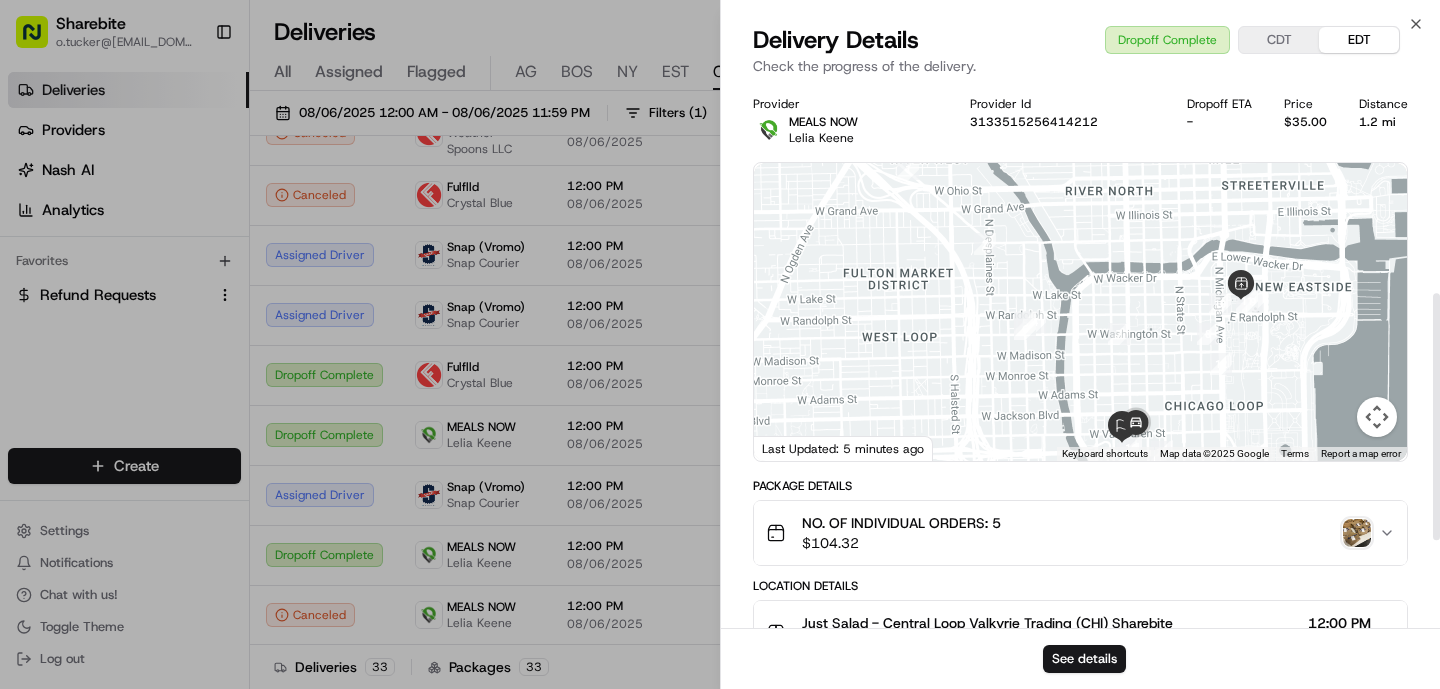 scroll, scrollTop: 654, scrollLeft: 0, axis: vertical 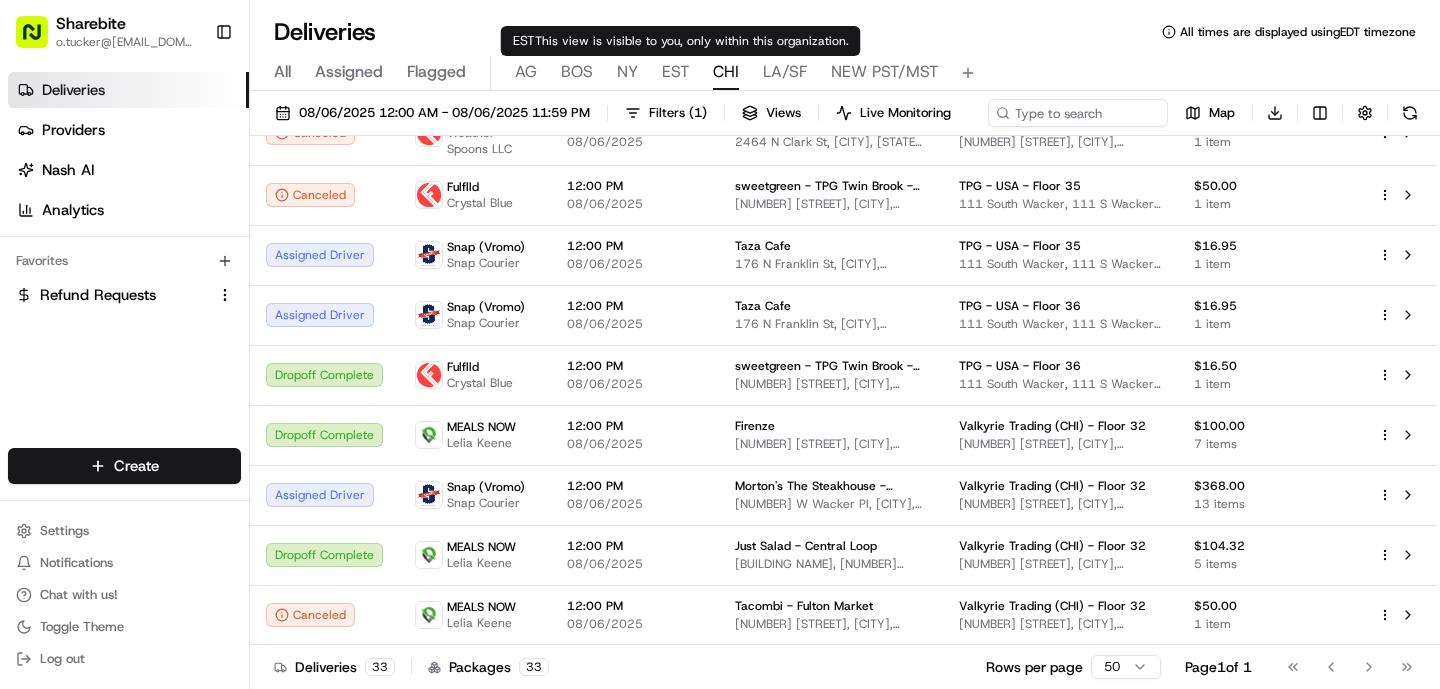 click on "NY" at bounding box center (627, 72) 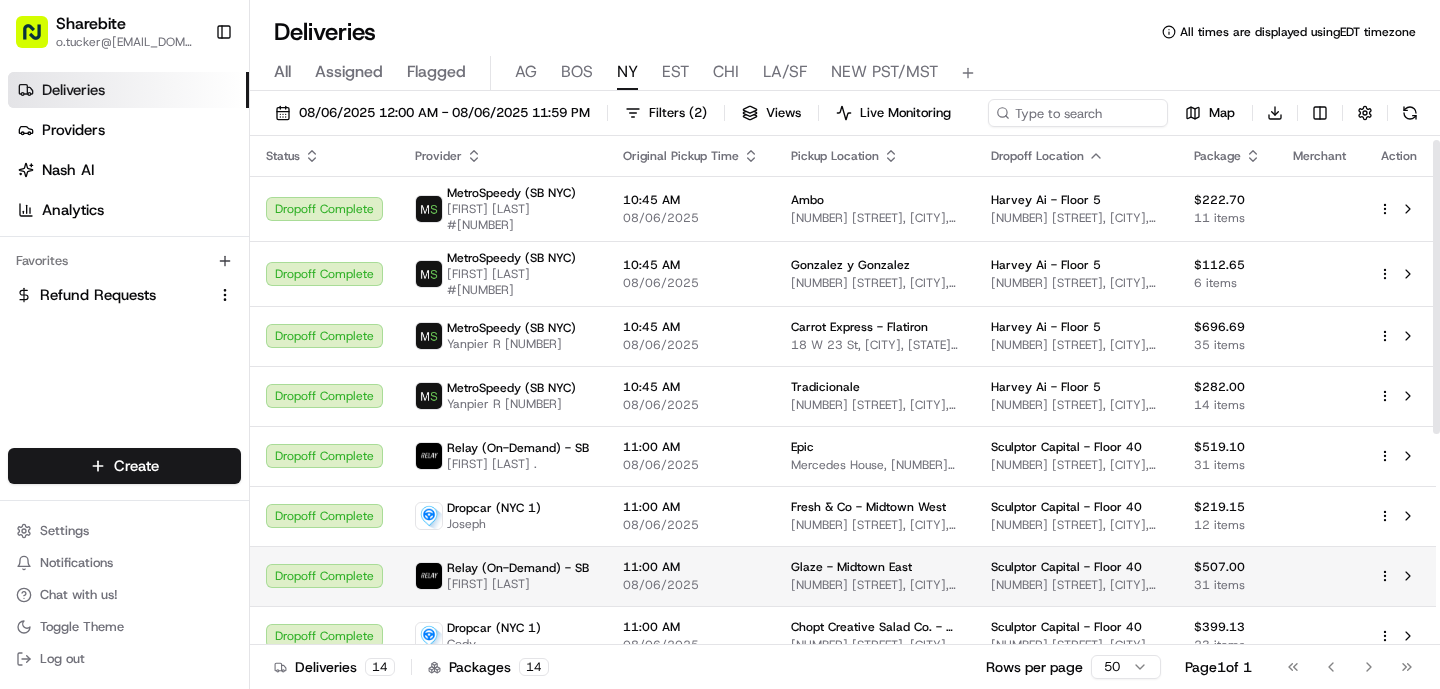 scroll, scrollTop: 371, scrollLeft: 0, axis: vertical 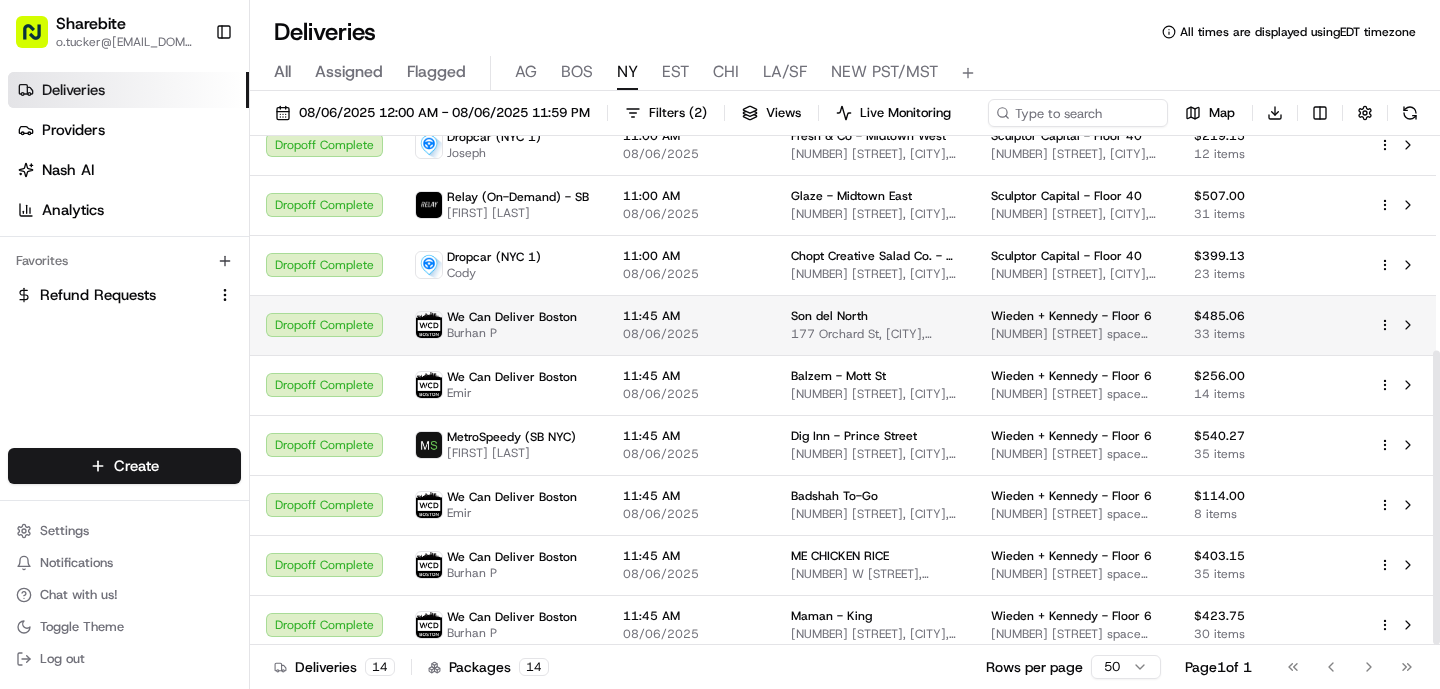 click on "11:45 AM 08/06/2025" at bounding box center [691, 325] 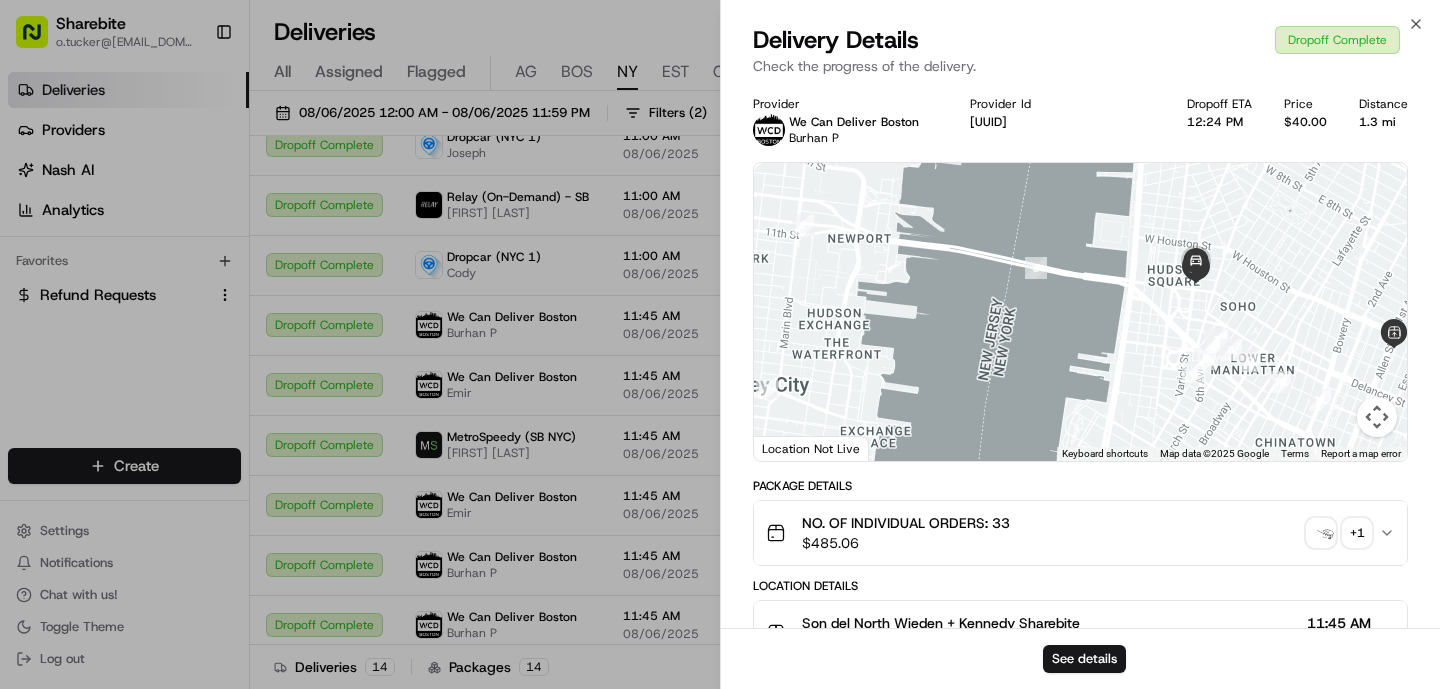 scroll, scrollTop: 654, scrollLeft: 0, axis: vertical 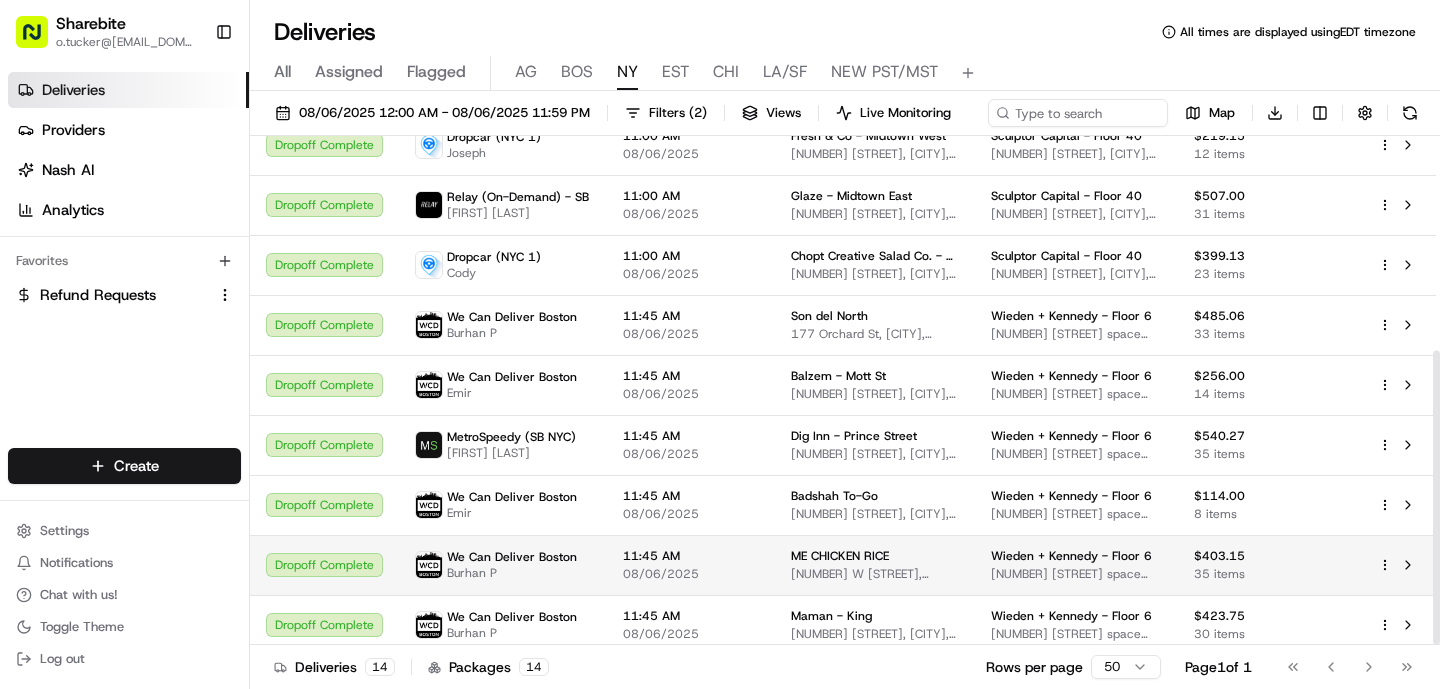 click on "[FIRST] [LAST]" at bounding box center [512, 573] 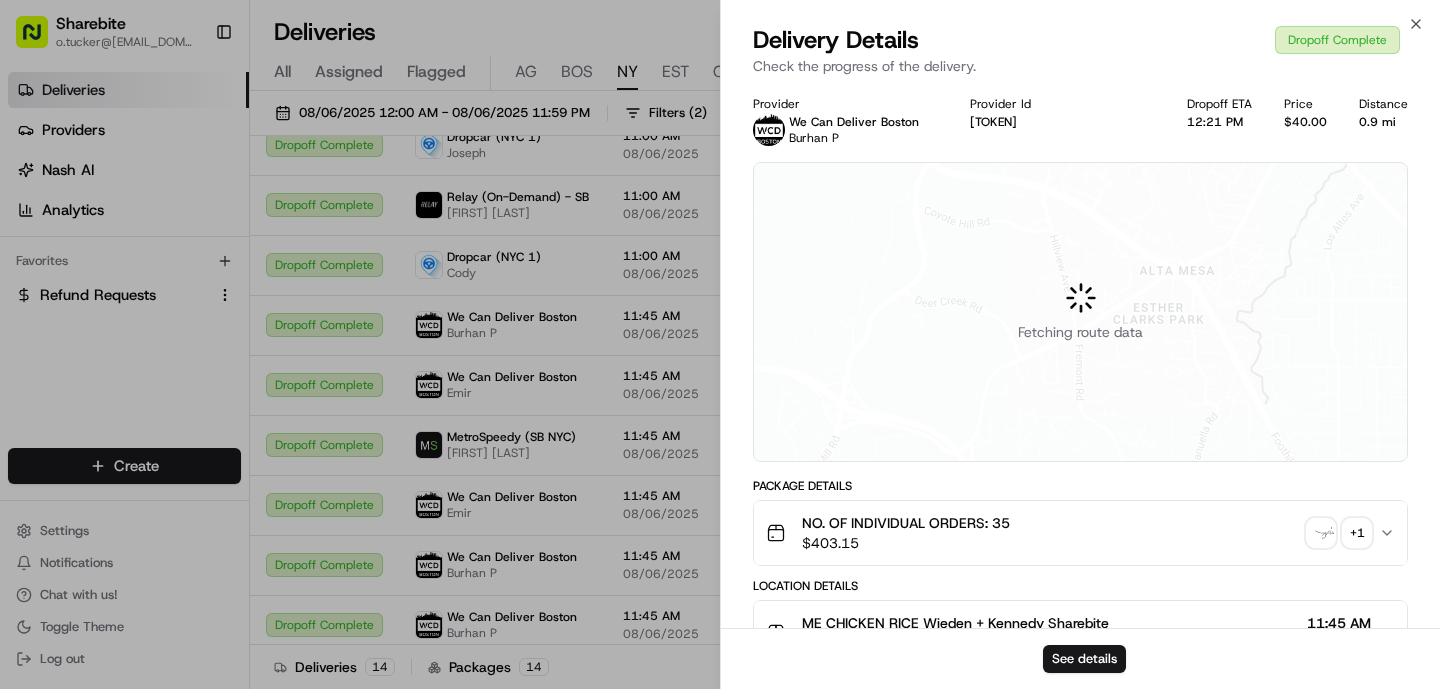 scroll, scrollTop: 654, scrollLeft: 0, axis: vertical 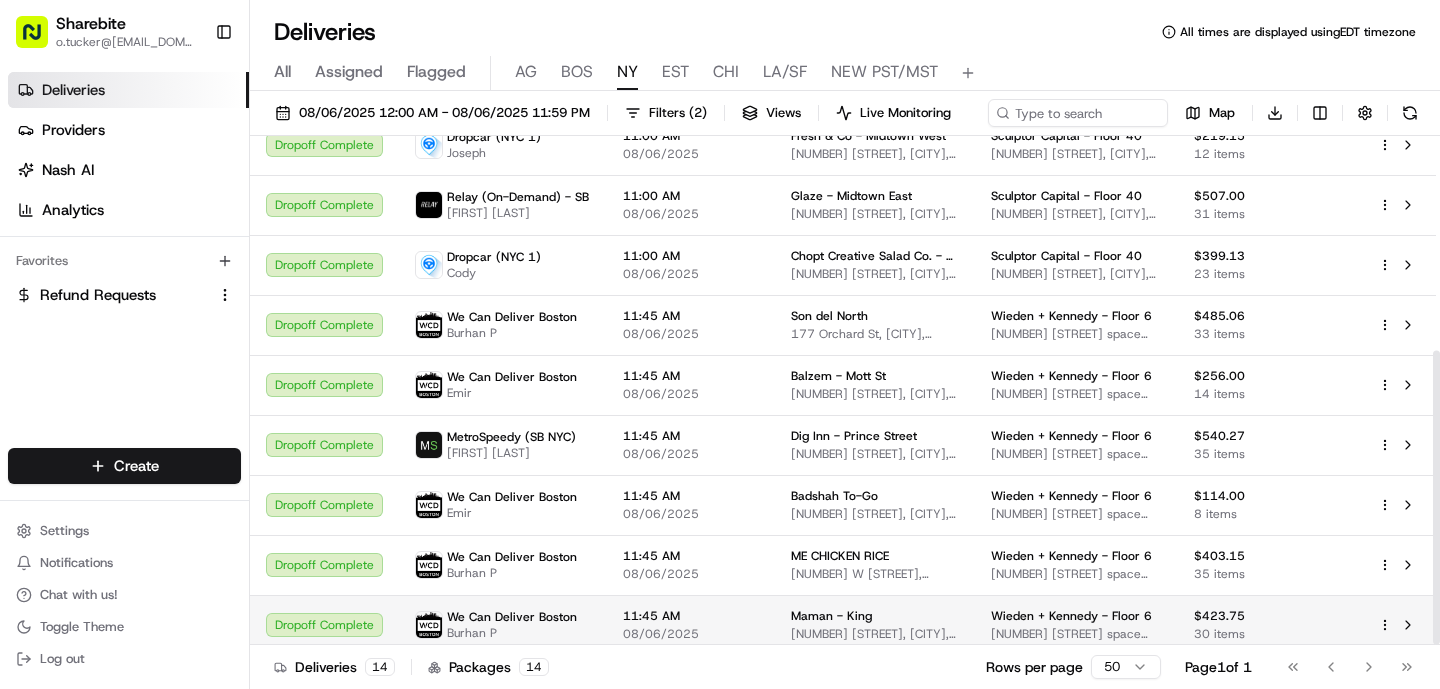 click on "We Can Deliver Boston Burhan P" at bounding box center (503, 625) 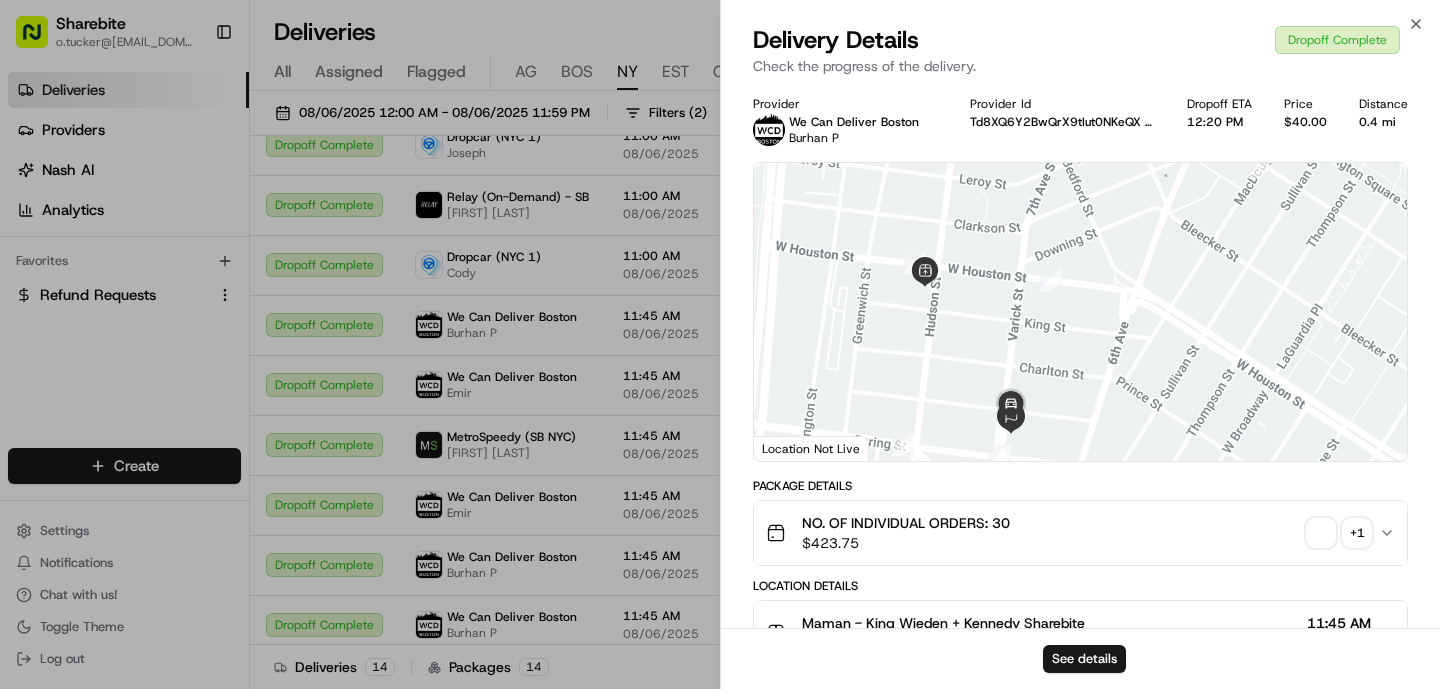 scroll, scrollTop: 654, scrollLeft: 0, axis: vertical 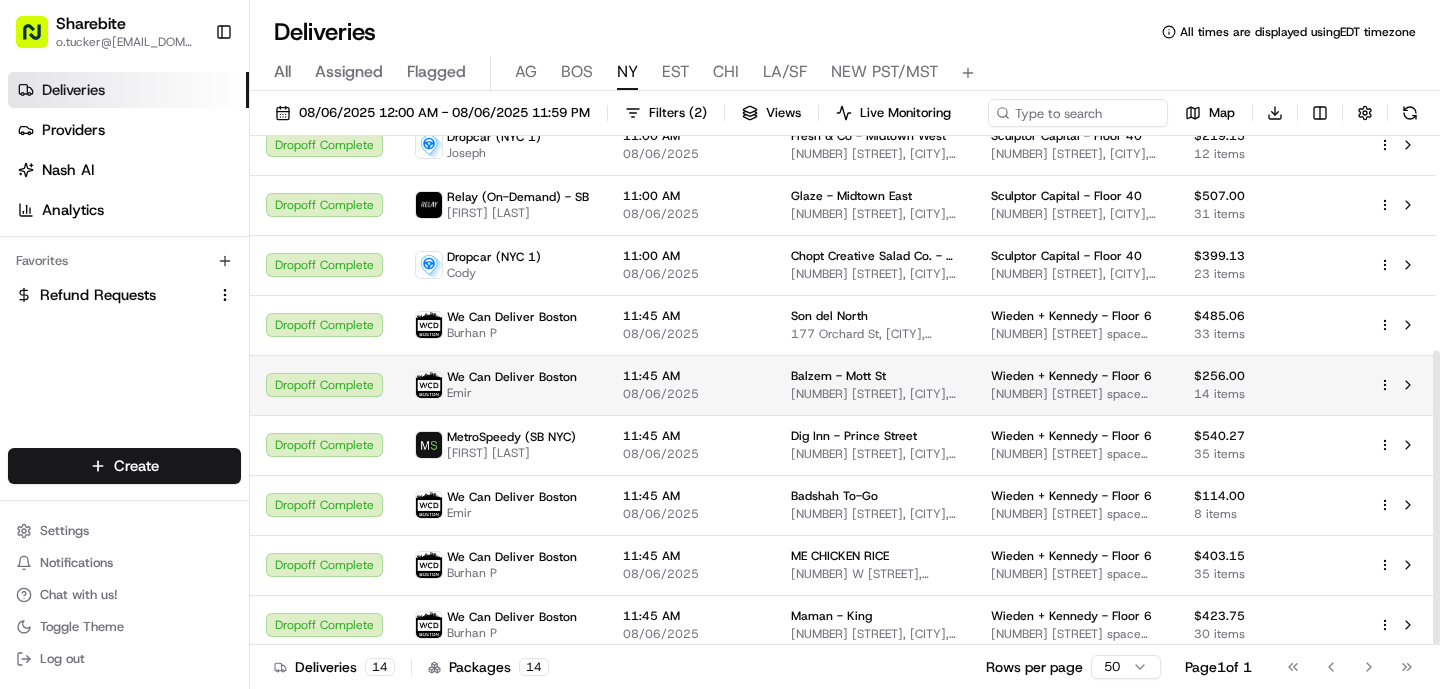 click on "Emir" at bounding box center [512, 393] 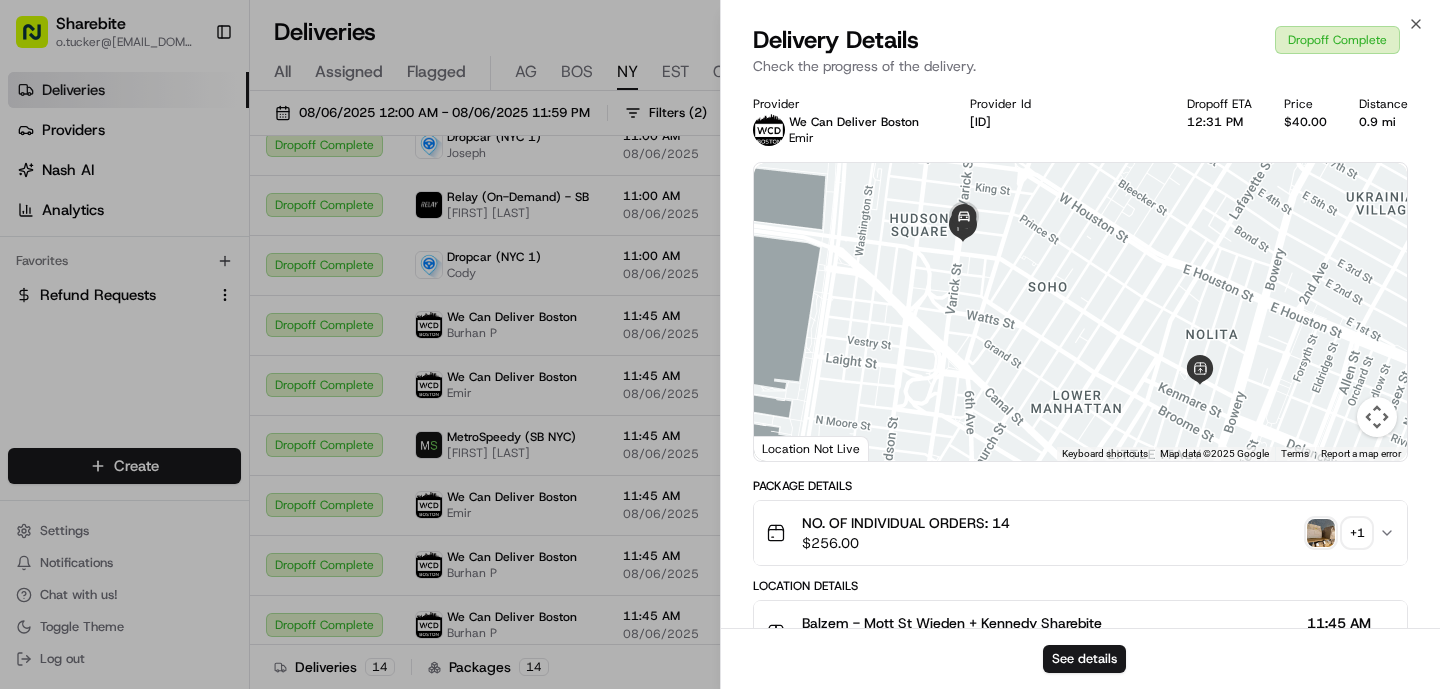 scroll, scrollTop: 846, scrollLeft: 0, axis: vertical 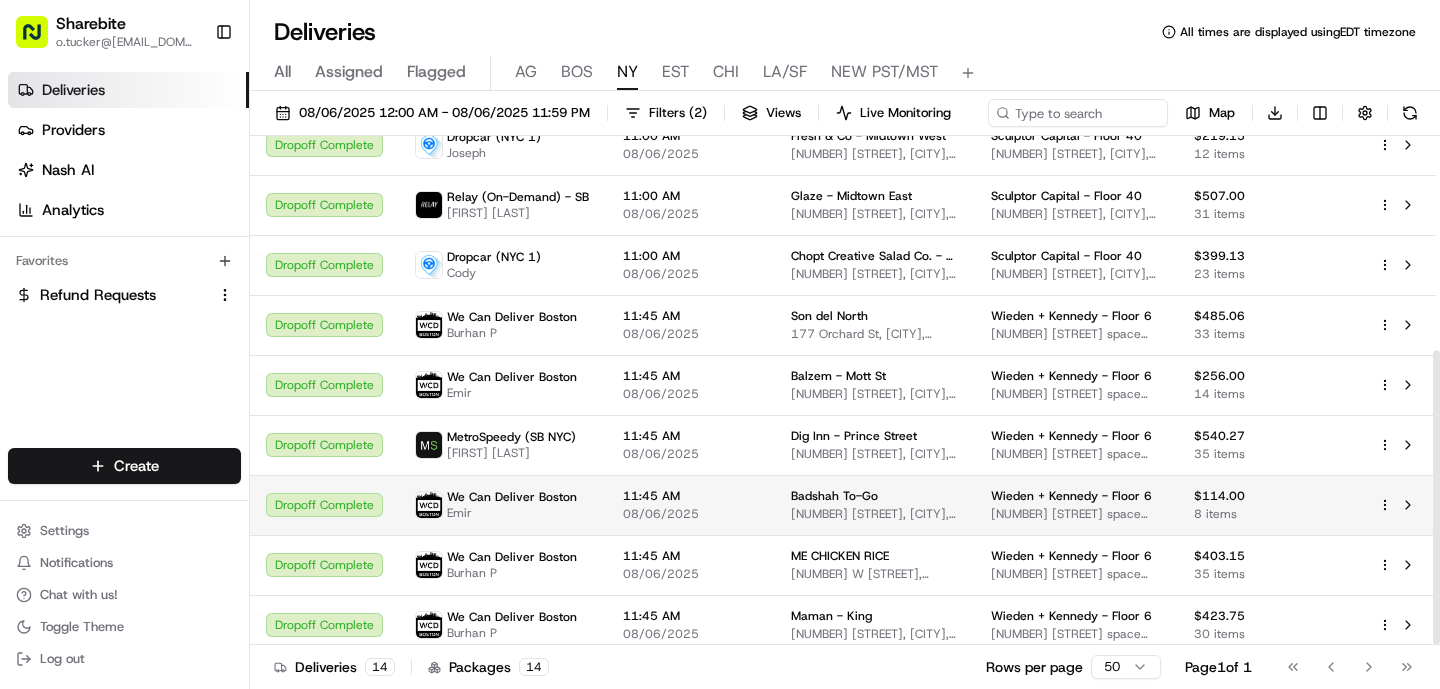 click on "11:45 AM" at bounding box center [691, 496] 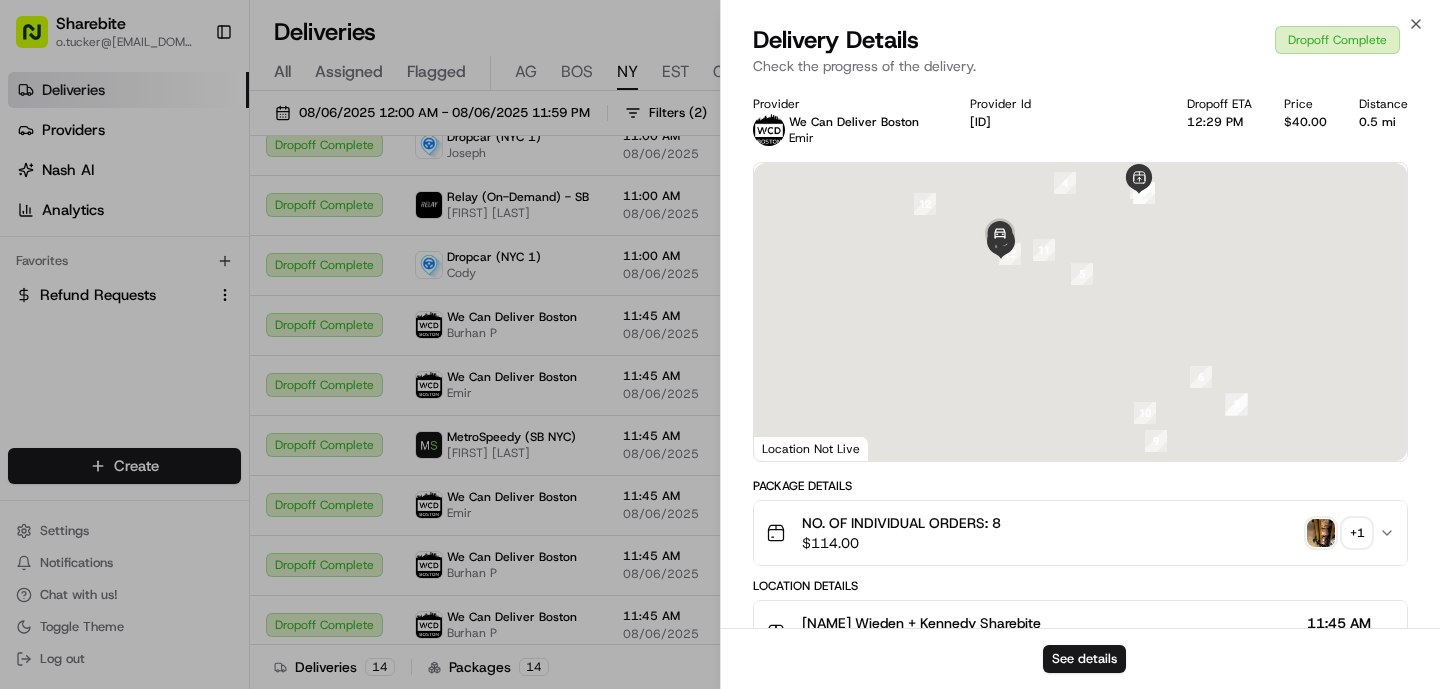 scroll, scrollTop: 654, scrollLeft: 0, axis: vertical 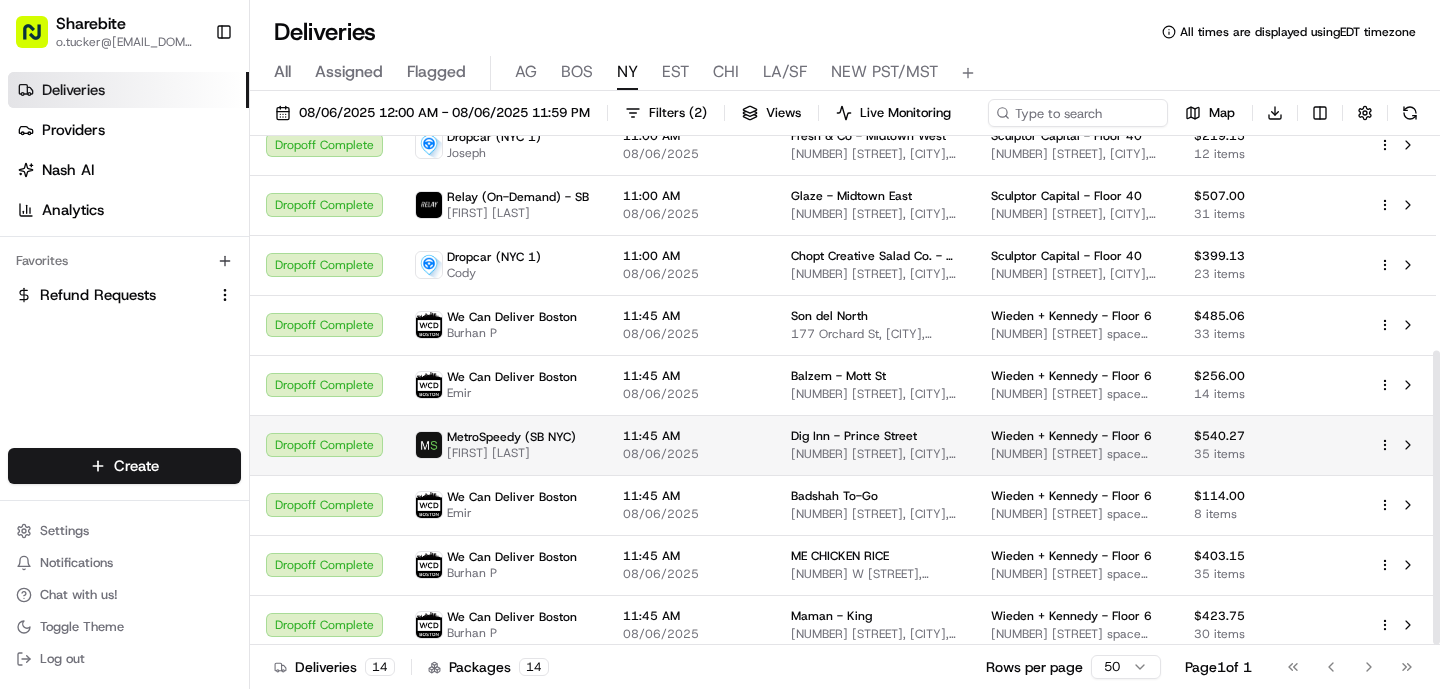 click on "11:45 AM" at bounding box center [691, 436] 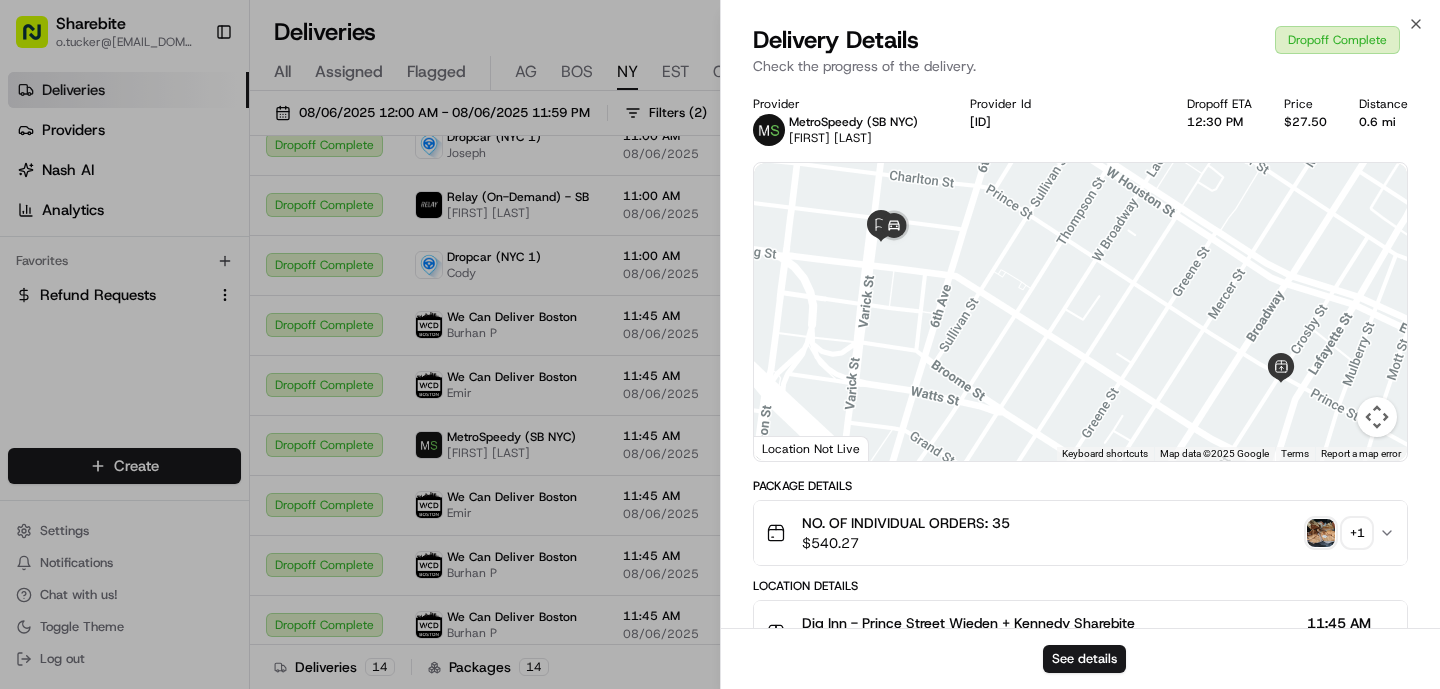 scroll, scrollTop: 990, scrollLeft: 0, axis: vertical 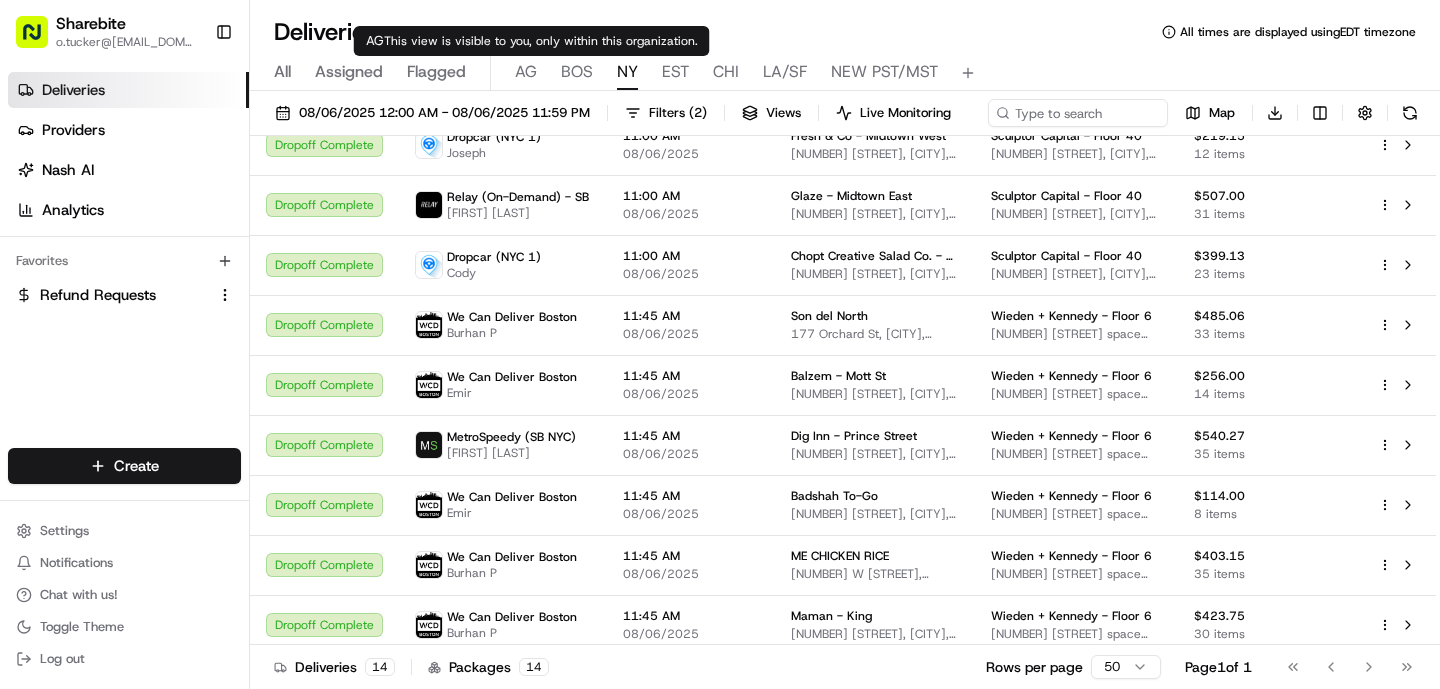 click on "AG" at bounding box center [526, 72] 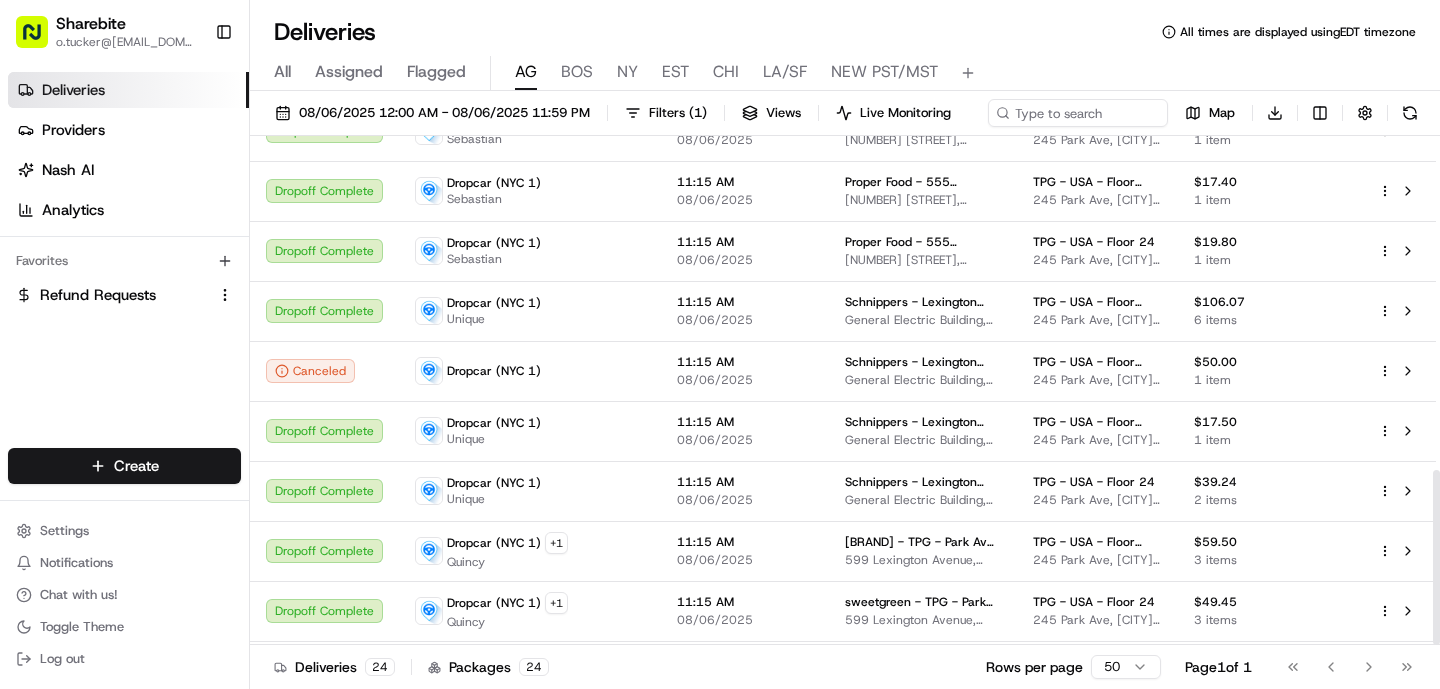 scroll, scrollTop: 971, scrollLeft: 0, axis: vertical 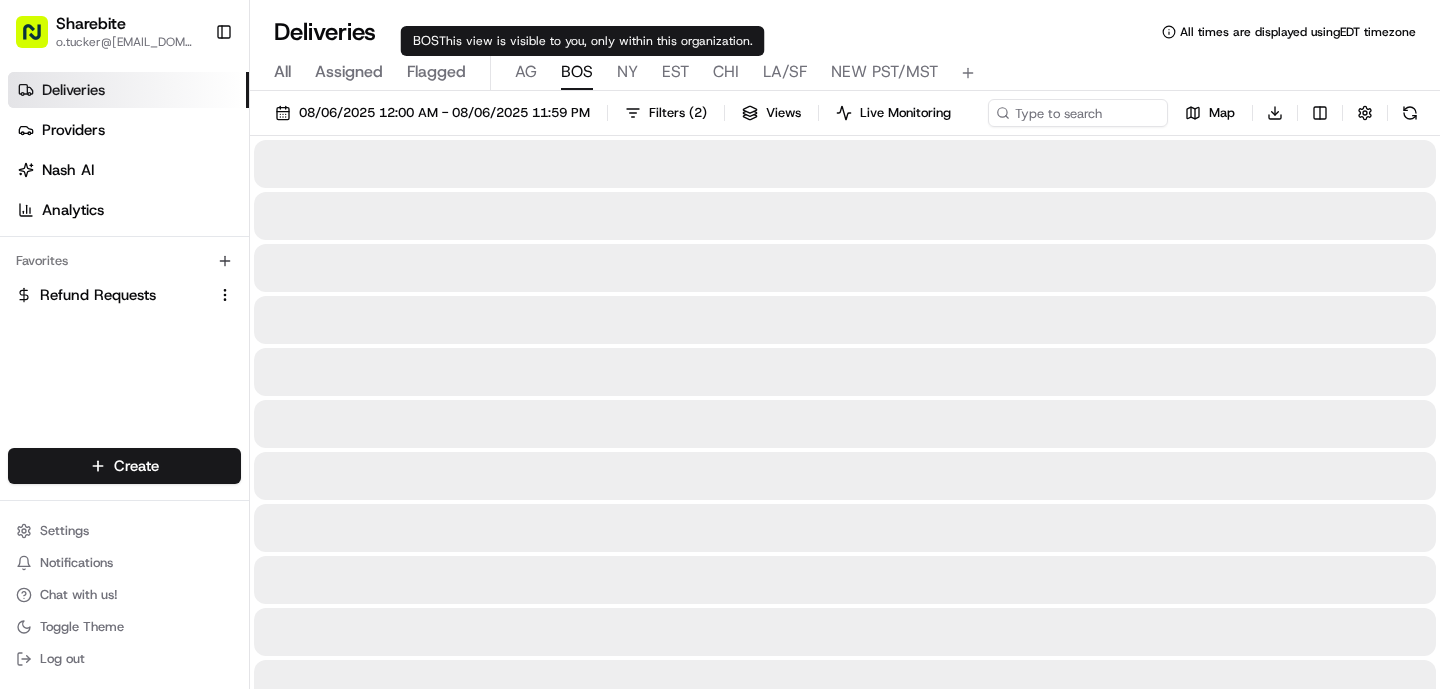 click on "BOS" at bounding box center [577, 72] 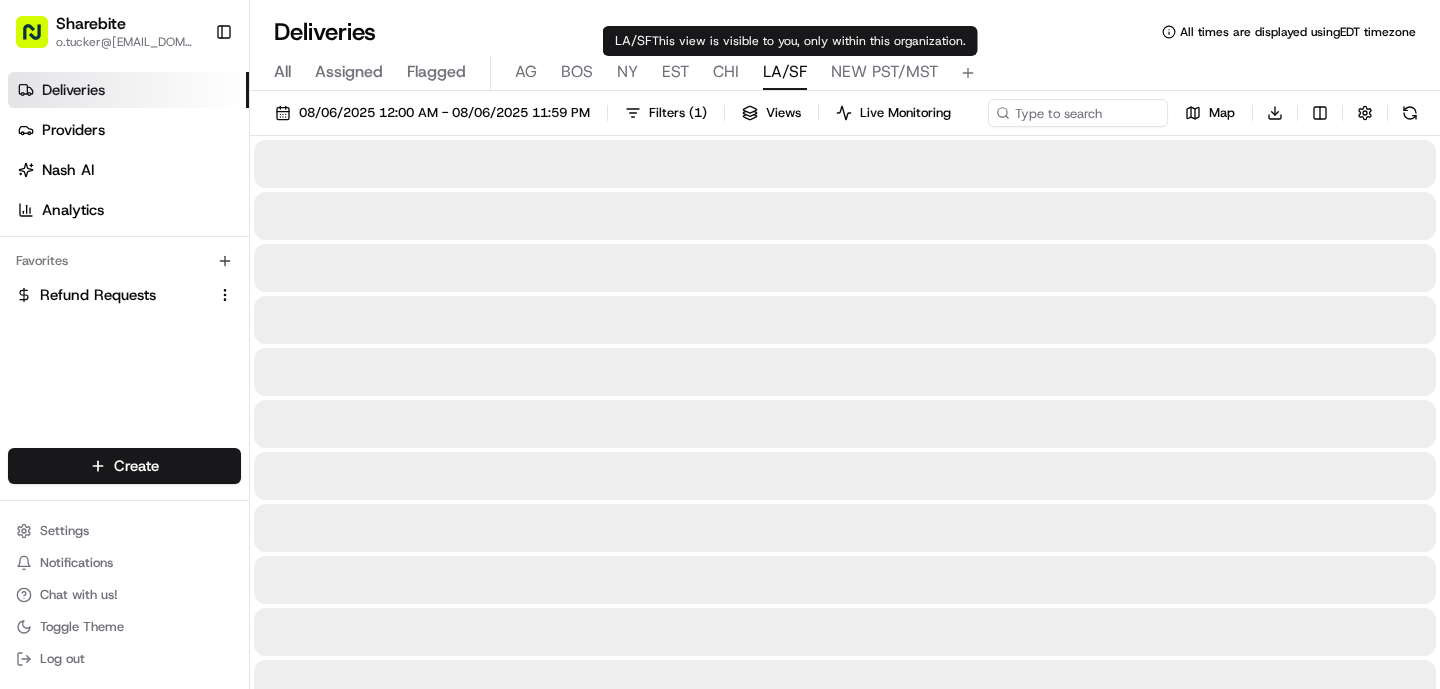 click on "LA/SF" at bounding box center [785, 72] 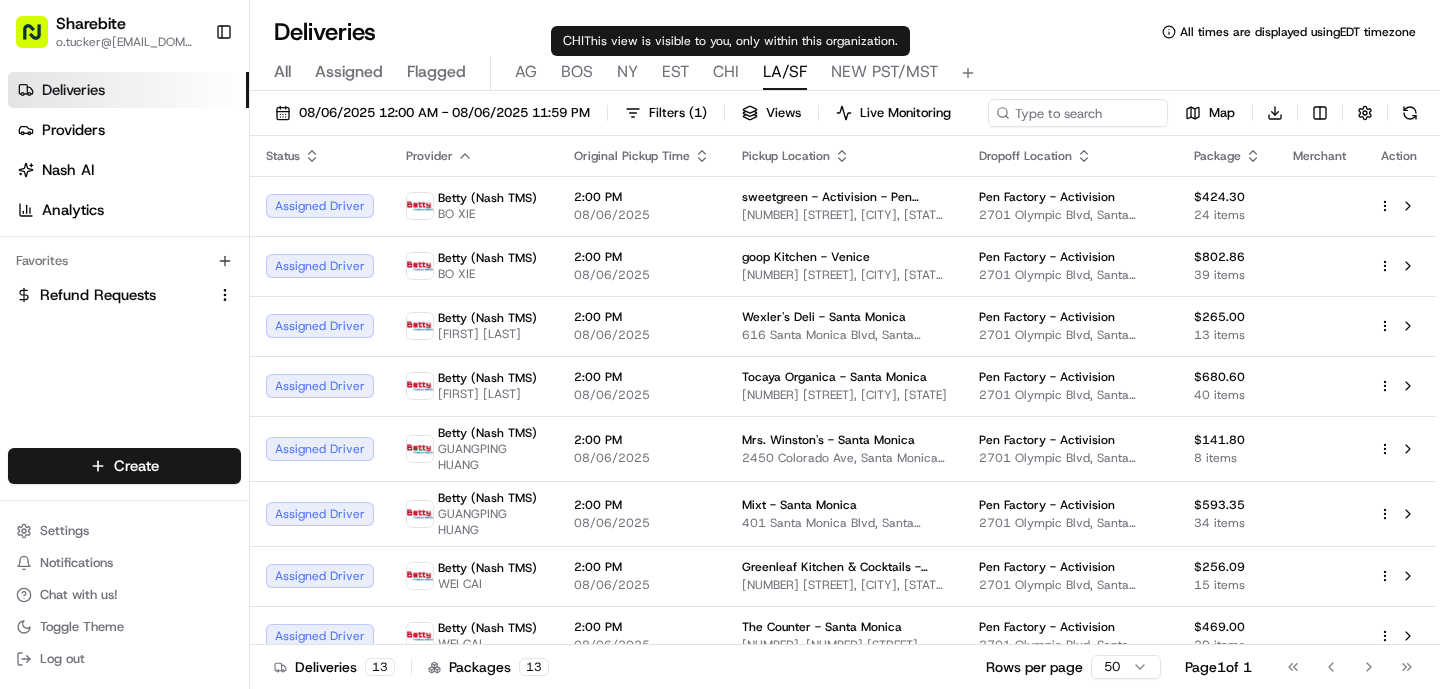 click on "CHI" at bounding box center (726, 72) 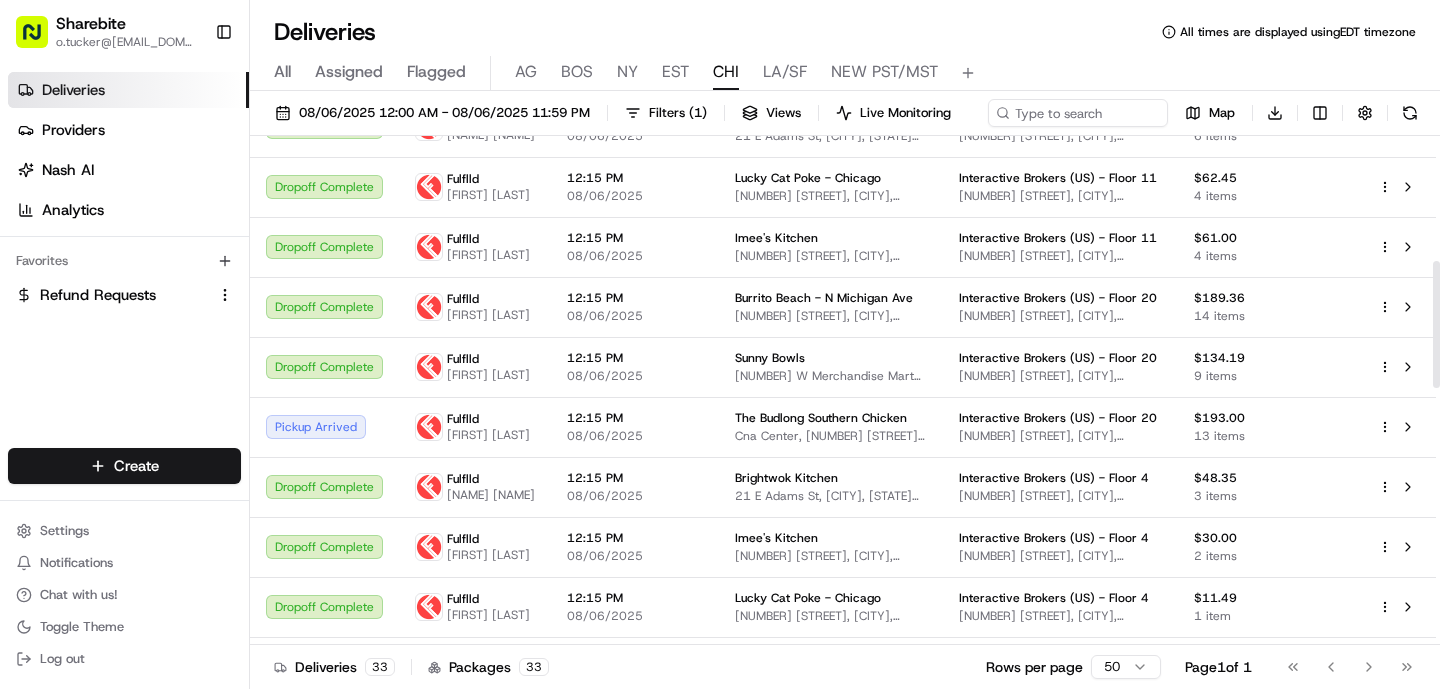 scroll, scrollTop: 503, scrollLeft: 0, axis: vertical 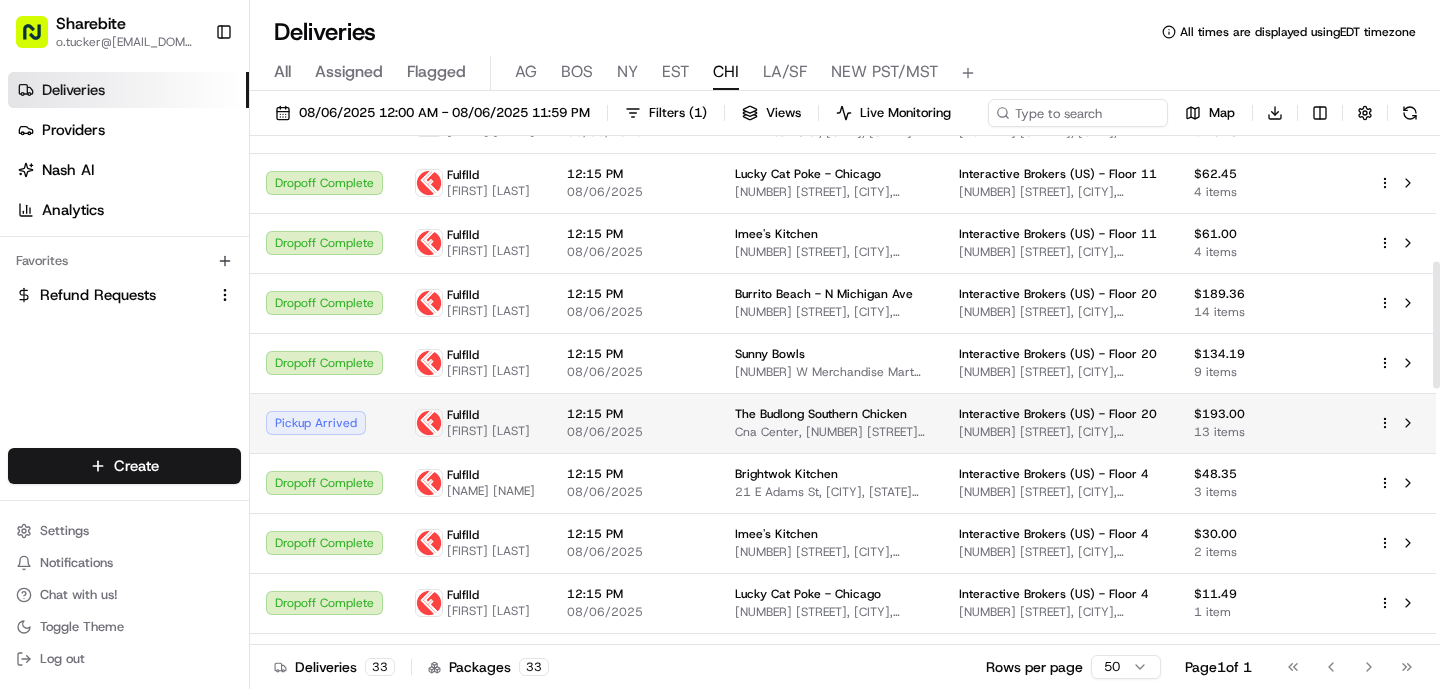 click on "Cna Center, [NUMBER] [STREET], [CITY], [STATE] [POSTAL_CODE], [COUNTRY]" at bounding box center [831, 432] 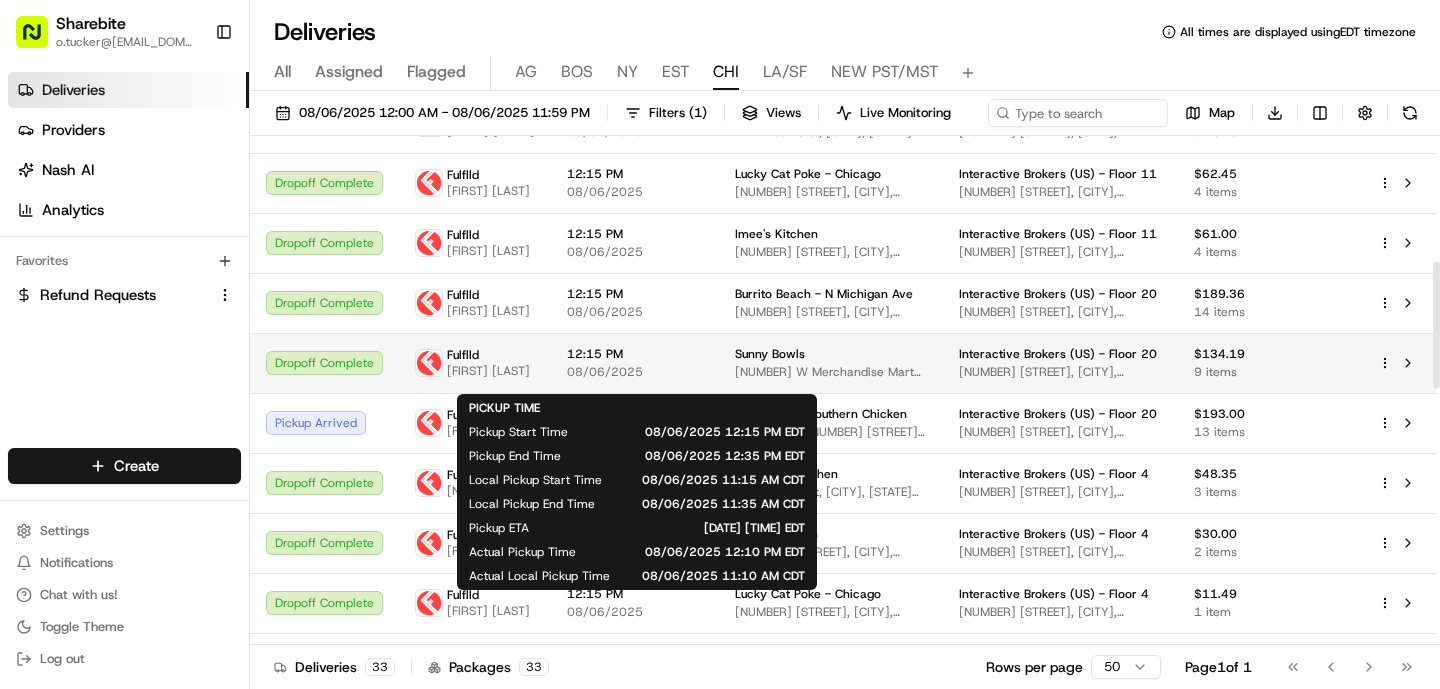 click on "12:15 PM" at bounding box center [635, 354] 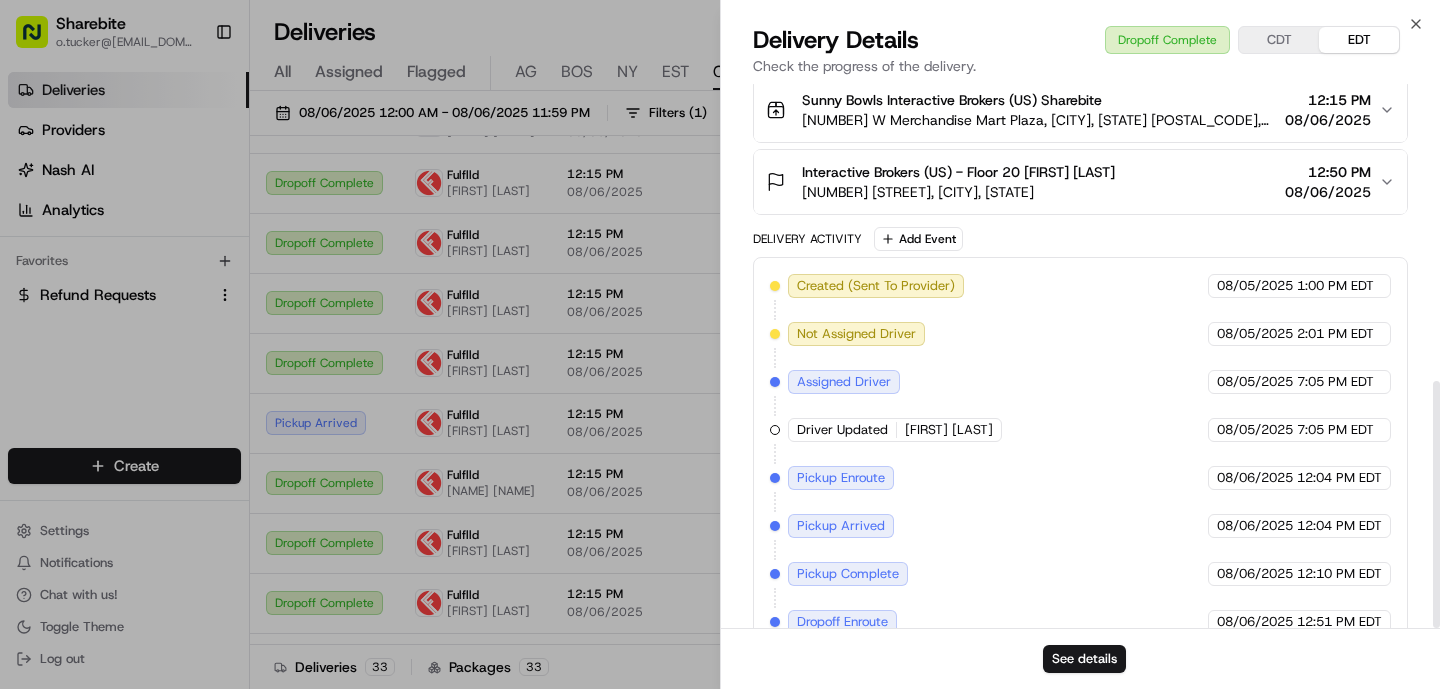 scroll, scrollTop: 654, scrollLeft: 0, axis: vertical 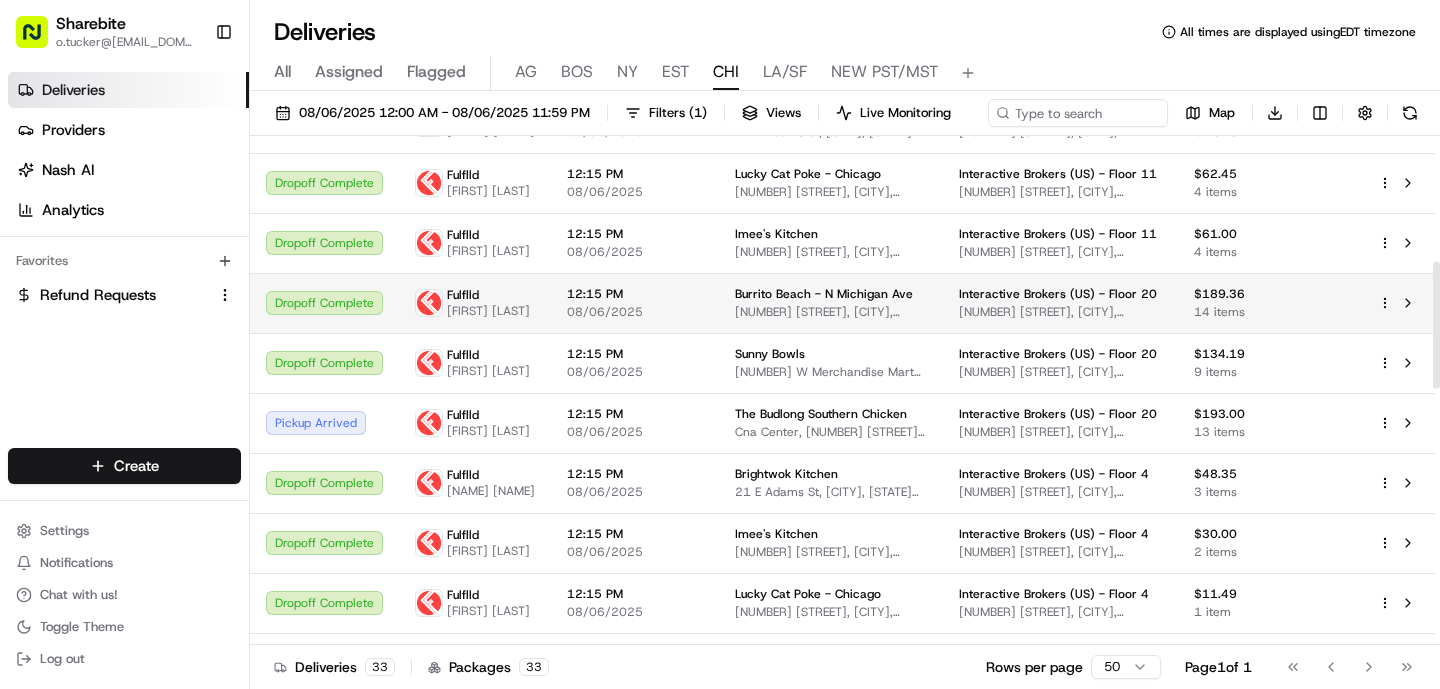 click on "08/06/2025" at bounding box center [635, 312] 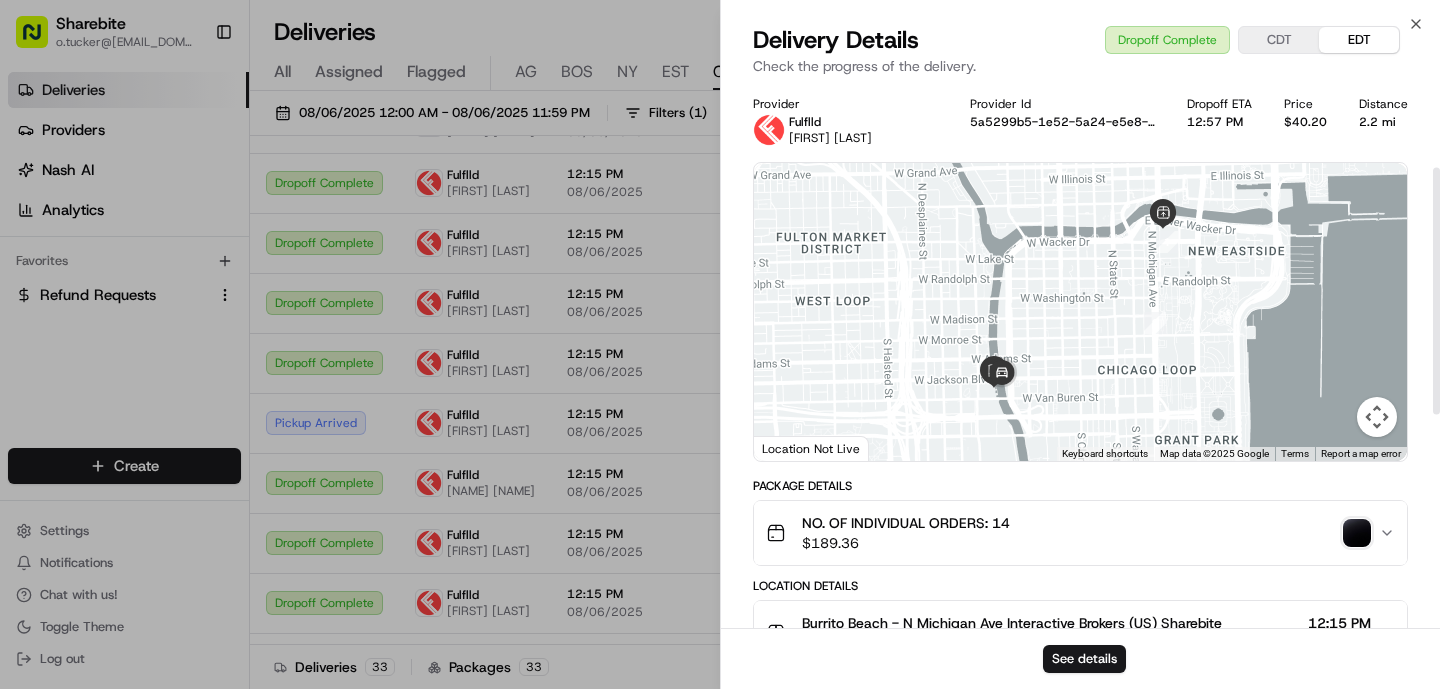 scroll, scrollTop: 654, scrollLeft: 0, axis: vertical 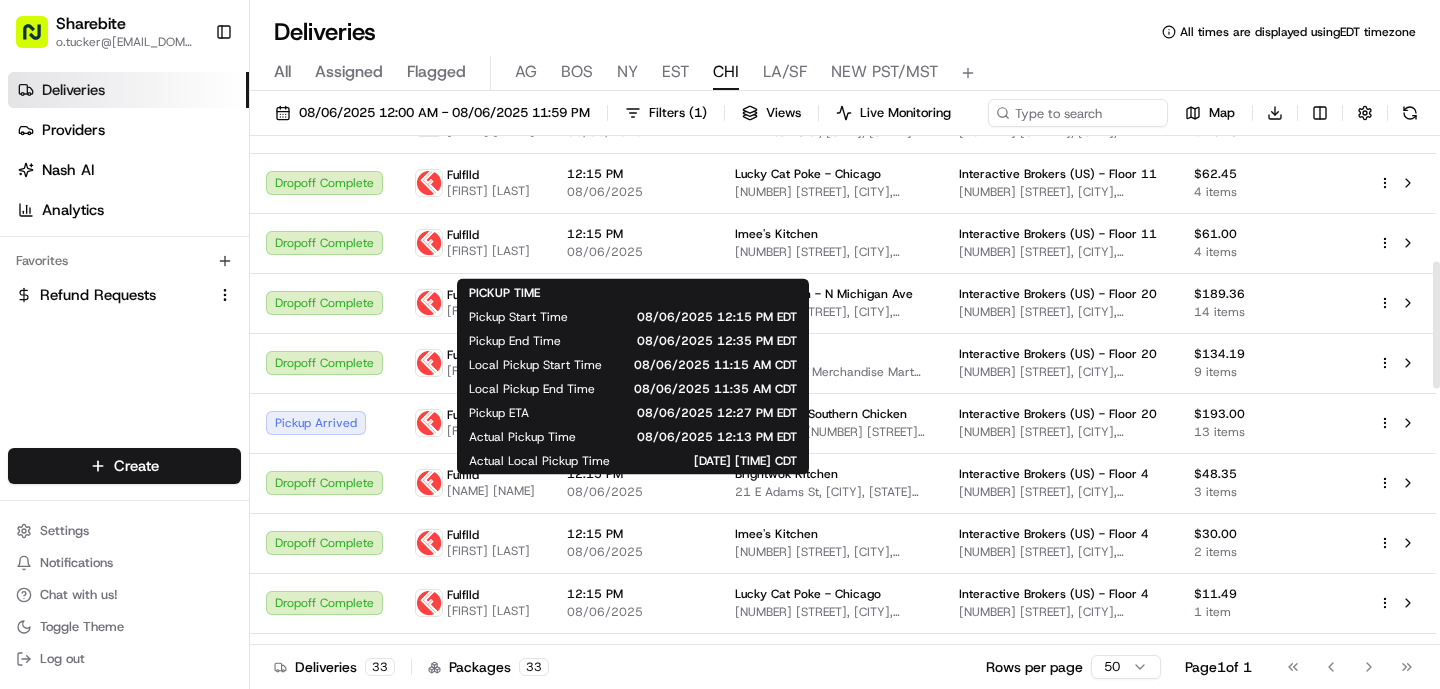 click on "08/06/2025 12:13 PM EDT" at bounding box center [702, 437] 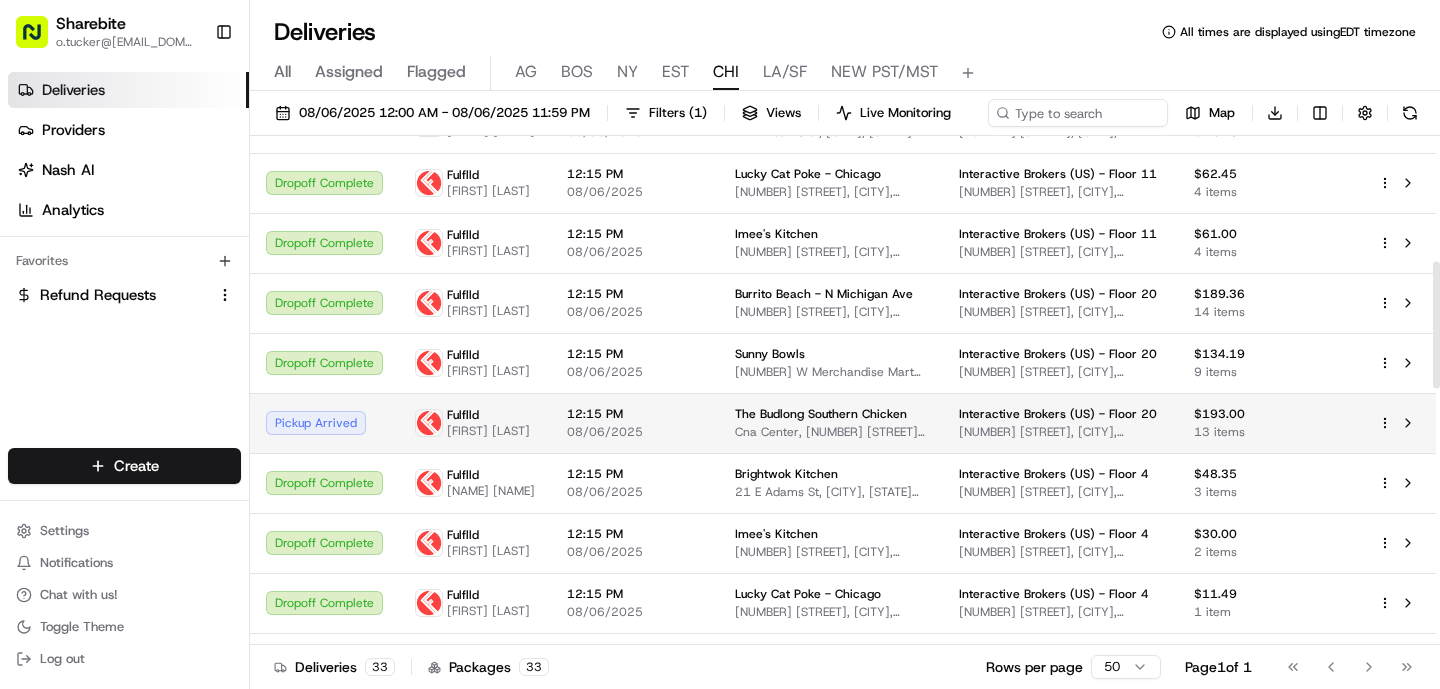 click on "[NUMBER] [STREET], [CITY], [STATE] [POSTAL_CODE], [COUNTRY]" at bounding box center (1060, 432) 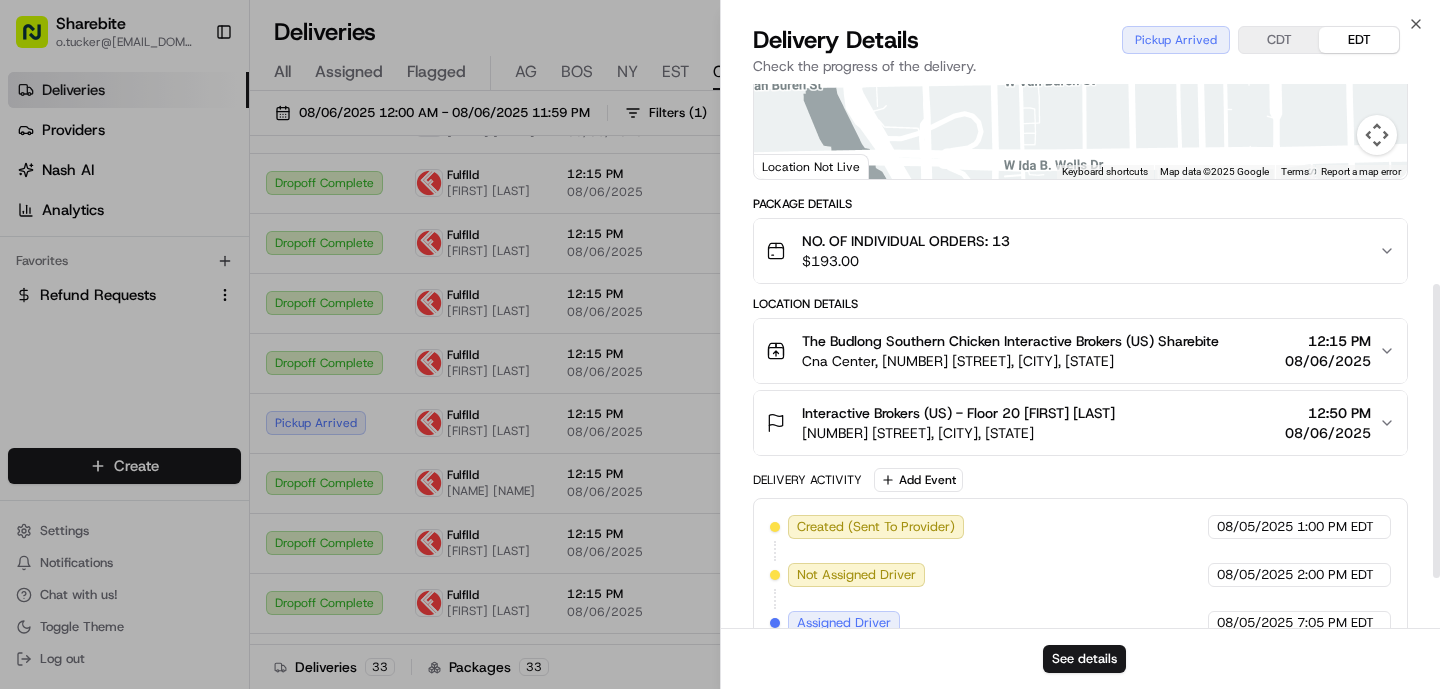 scroll, scrollTop: 462, scrollLeft: 0, axis: vertical 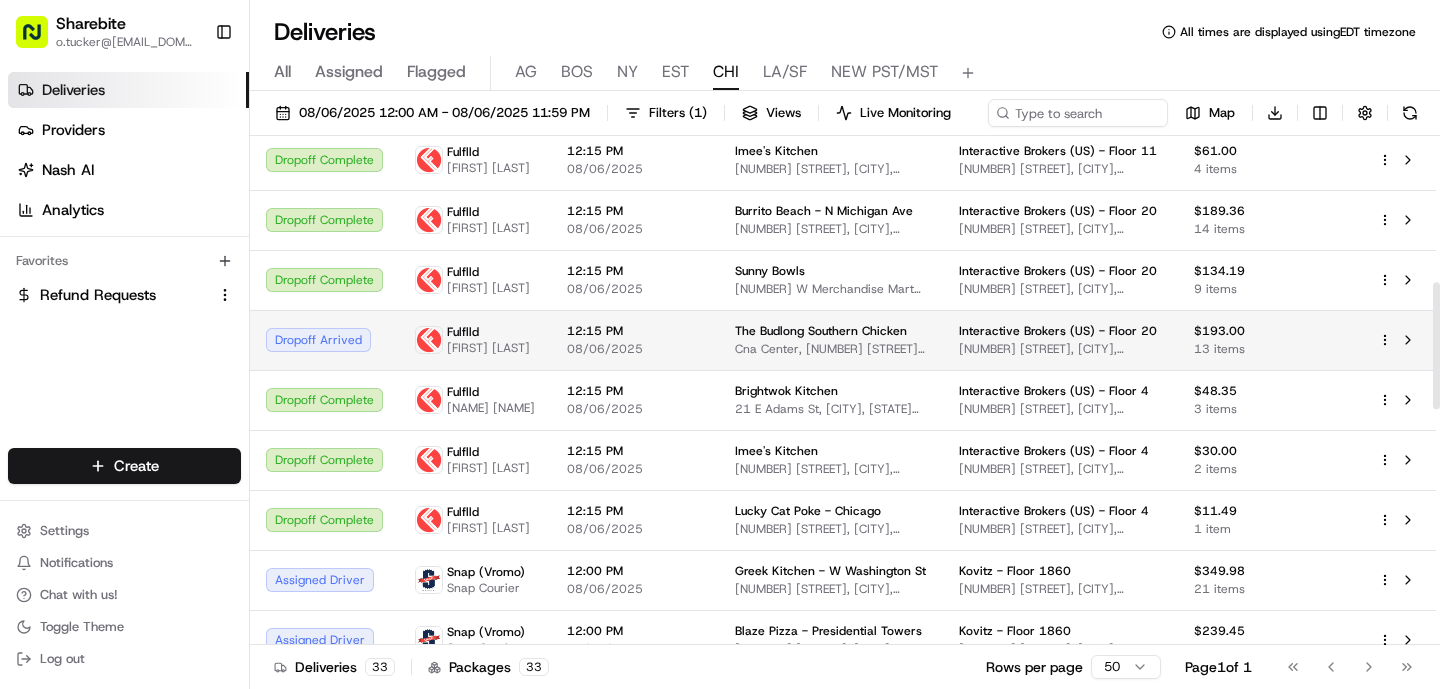 click on "12:15 PM 08/06/2025" at bounding box center [635, 340] 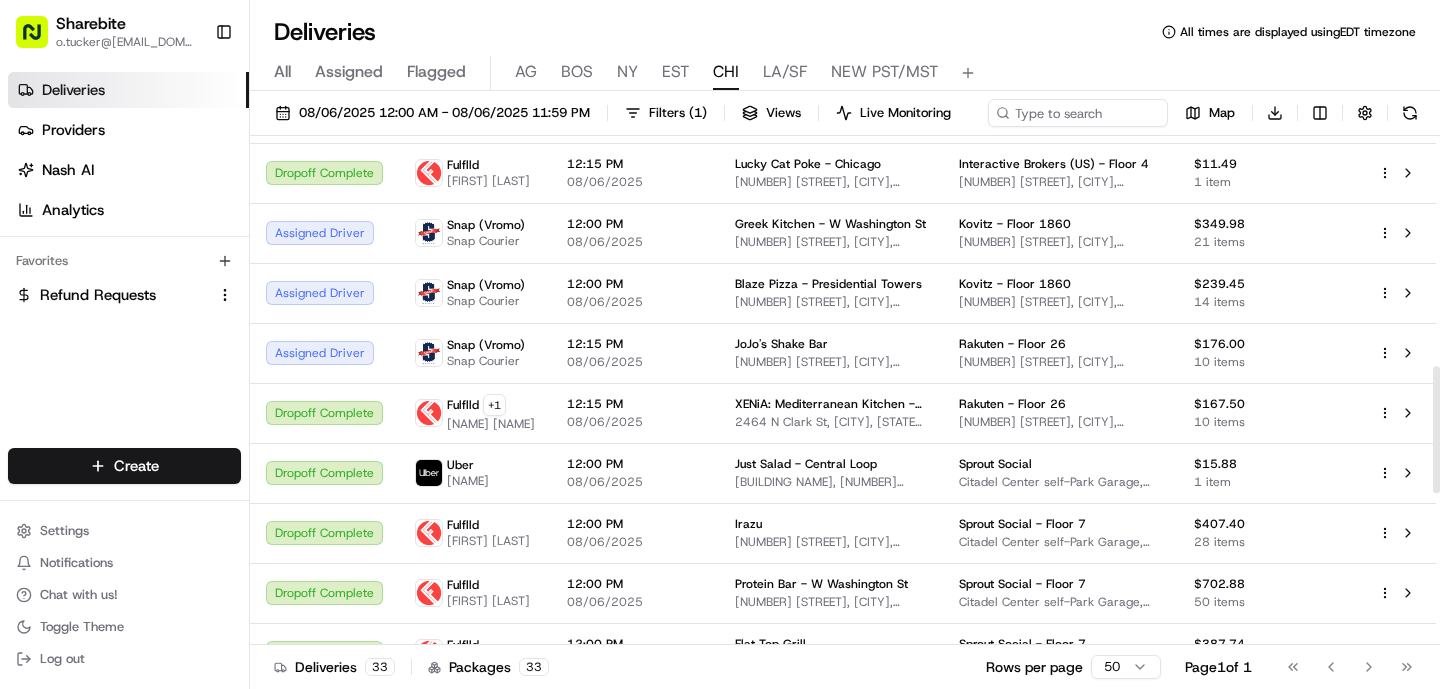 scroll, scrollTop: 944, scrollLeft: 0, axis: vertical 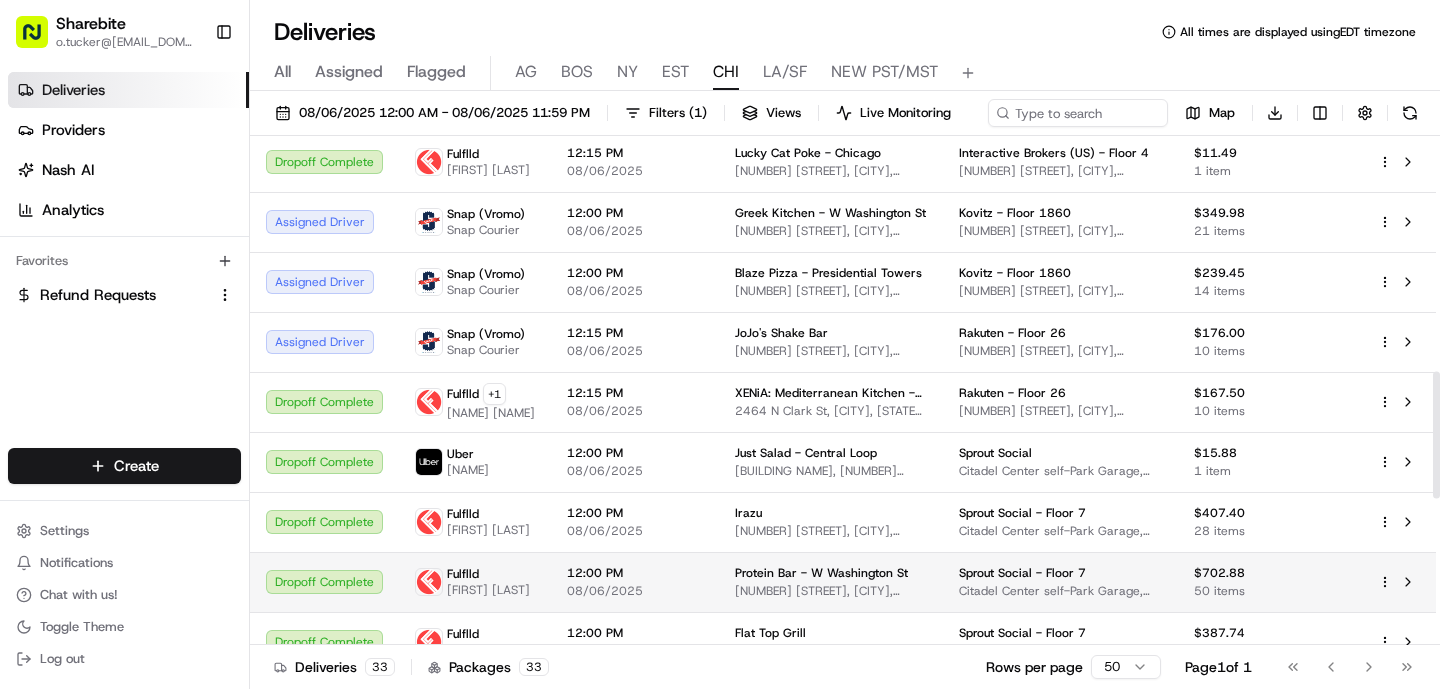 click on "12:00 PM" at bounding box center (635, 573) 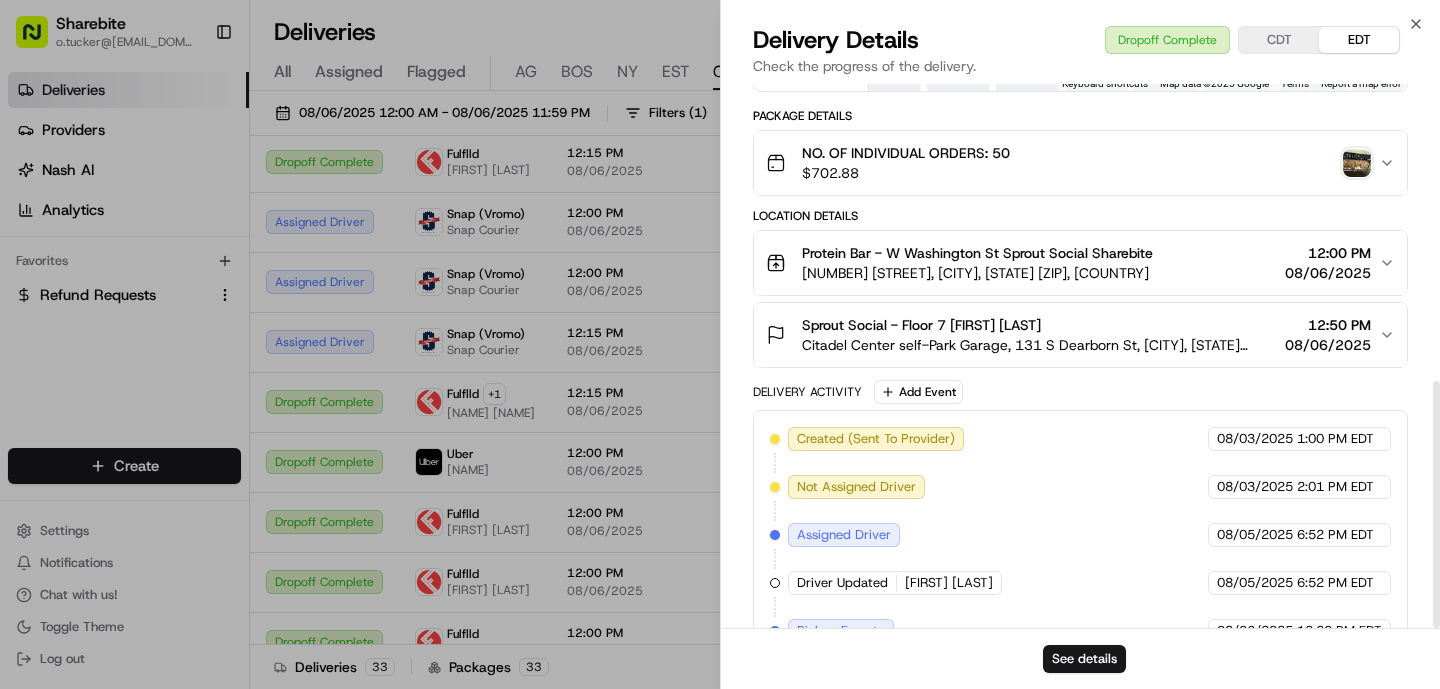 scroll, scrollTop: 654, scrollLeft: 0, axis: vertical 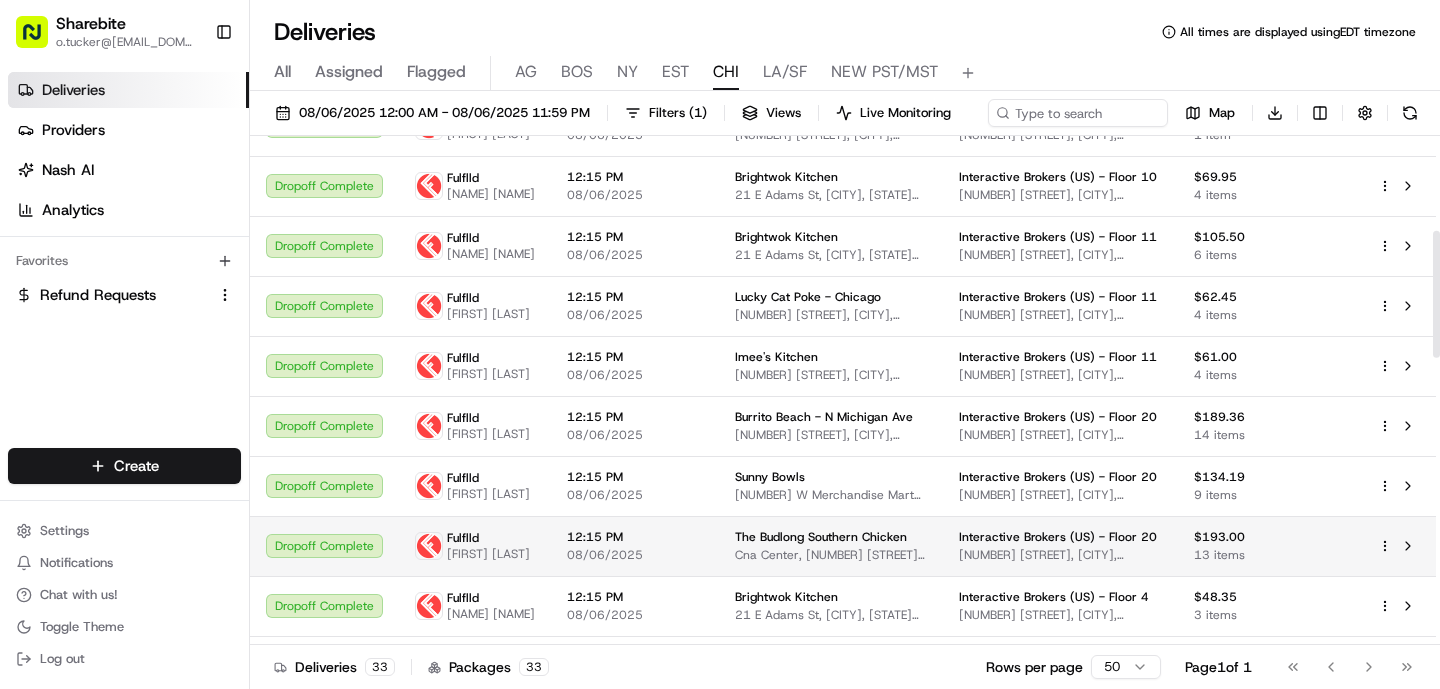 click on "Cna Center, [NUMBER] [STREET], [CITY], [STATE] [POSTAL_CODE], [COUNTRY]" at bounding box center (831, 555) 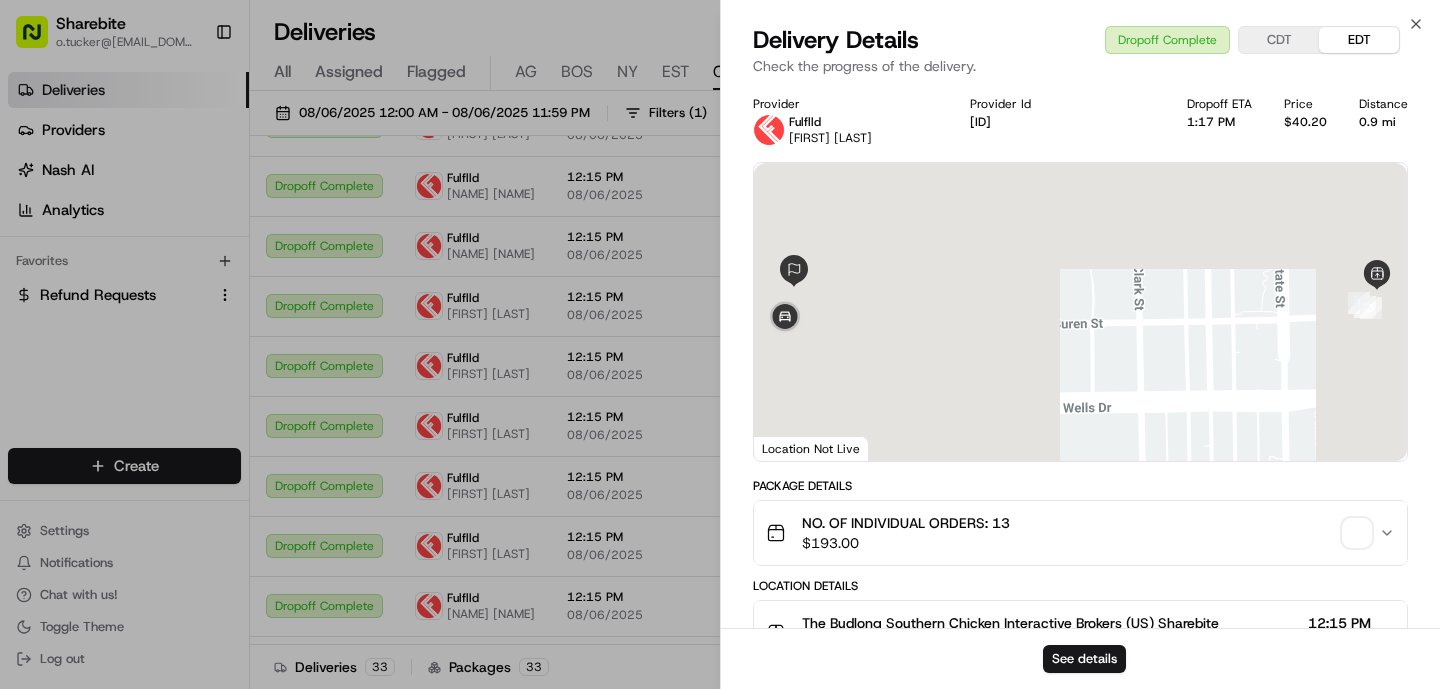 scroll, scrollTop: 654, scrollLeft: 0, axis: vertical 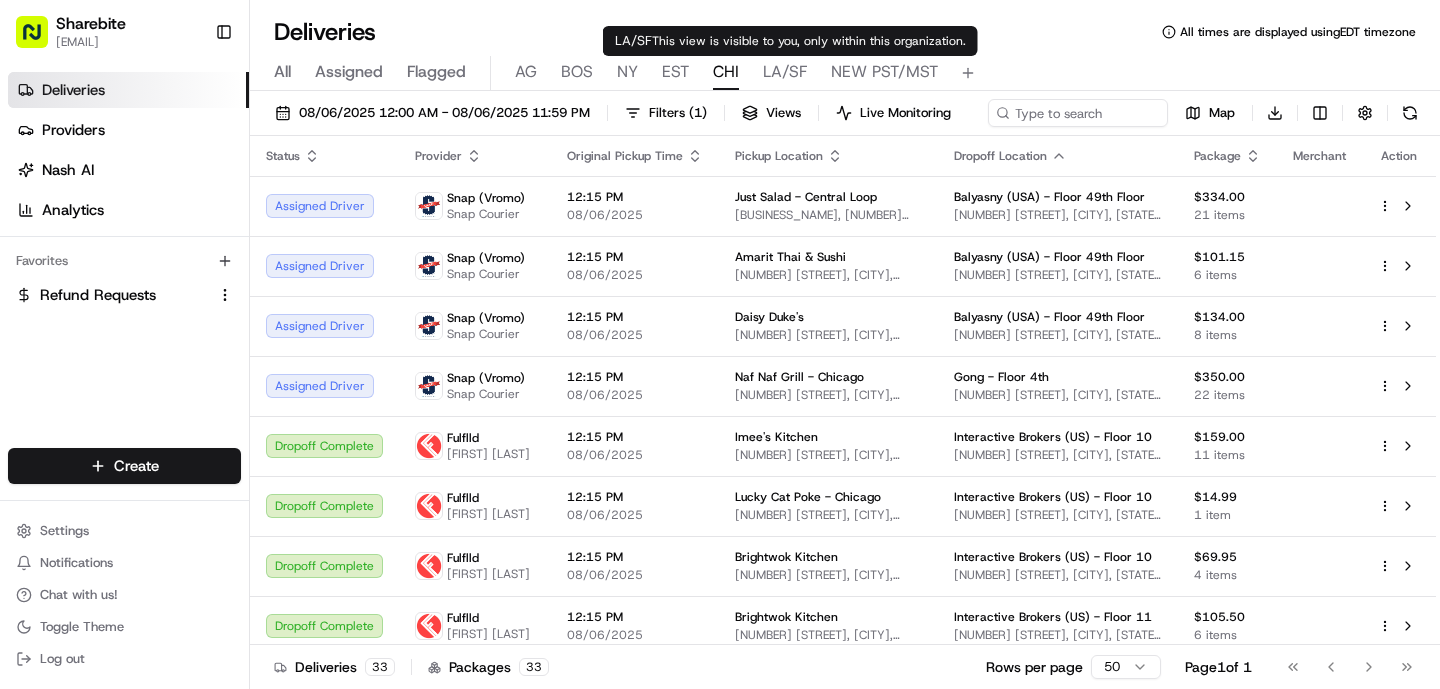 click on "LA/SF" at bounding box center [785, 72] 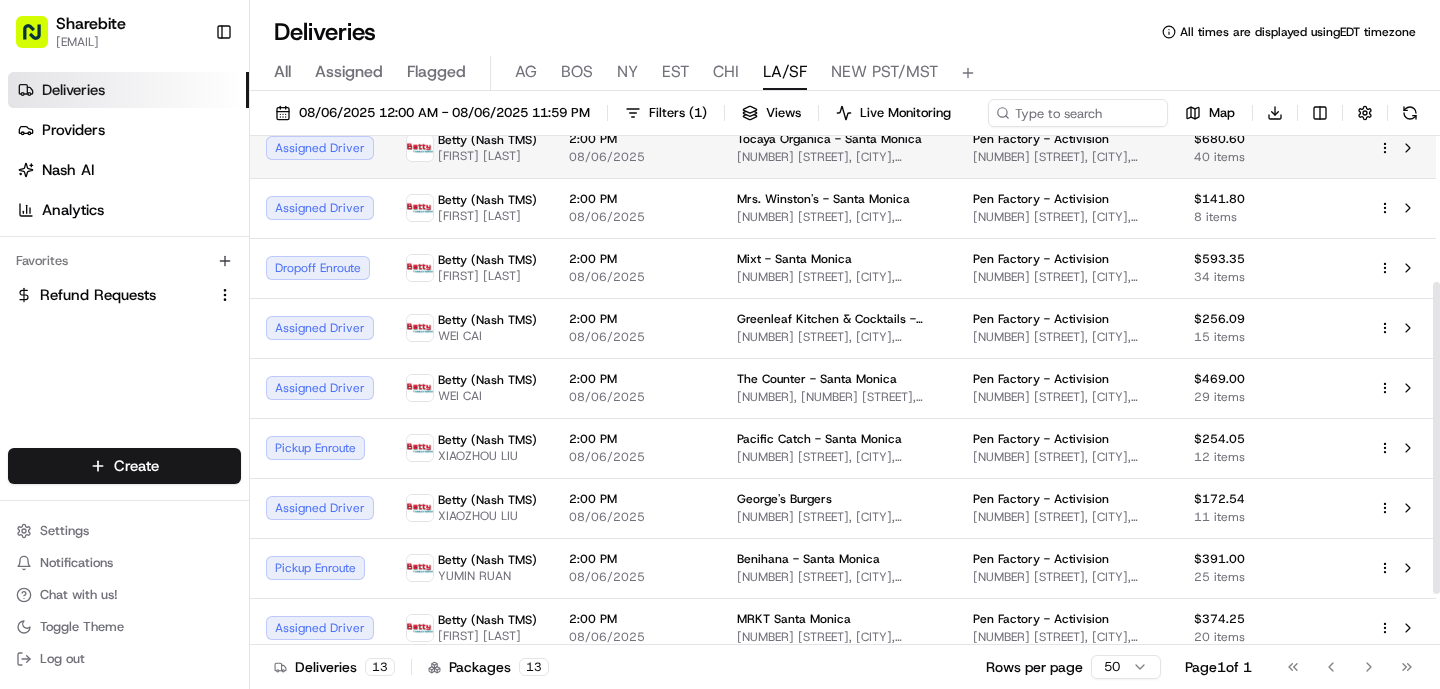 scroll, scrollTop: 236, scrollLeft: 0, axis: vertical 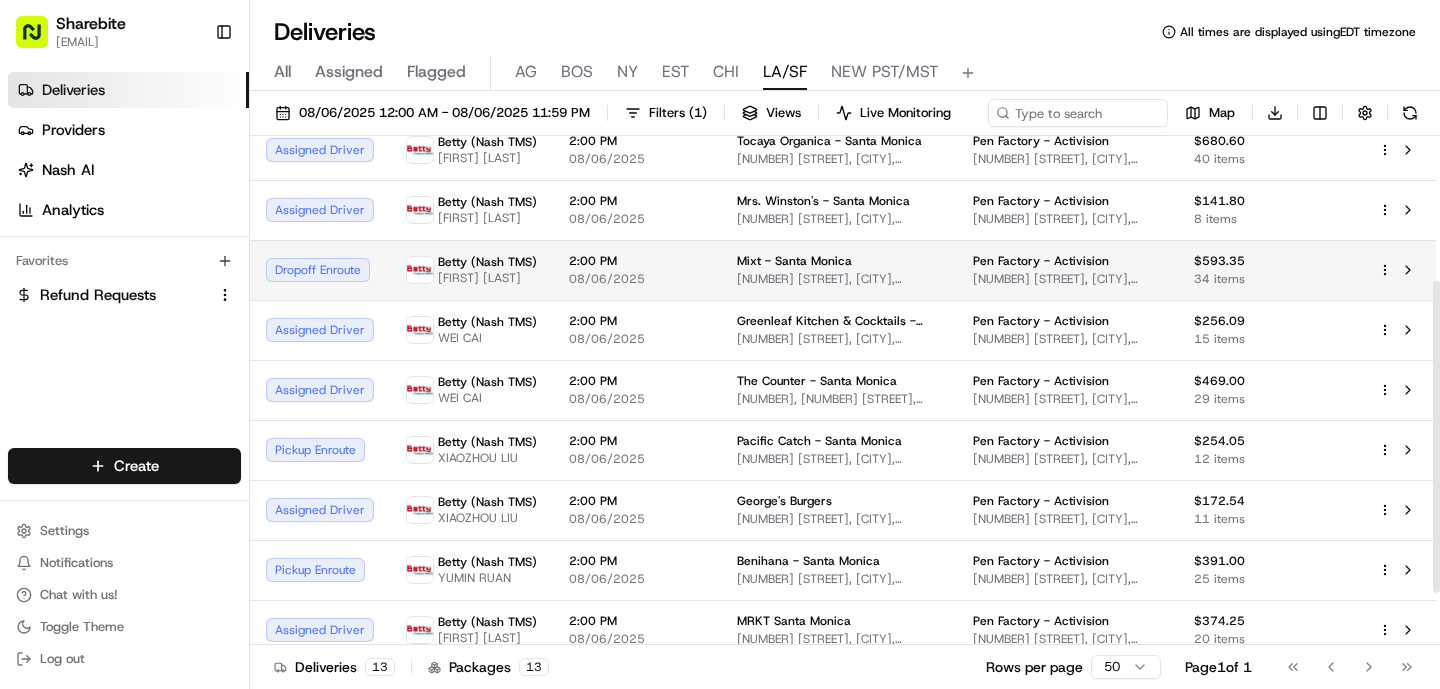 click on "2:00 PM 08/06/2025" at bounding box center (637, 270) 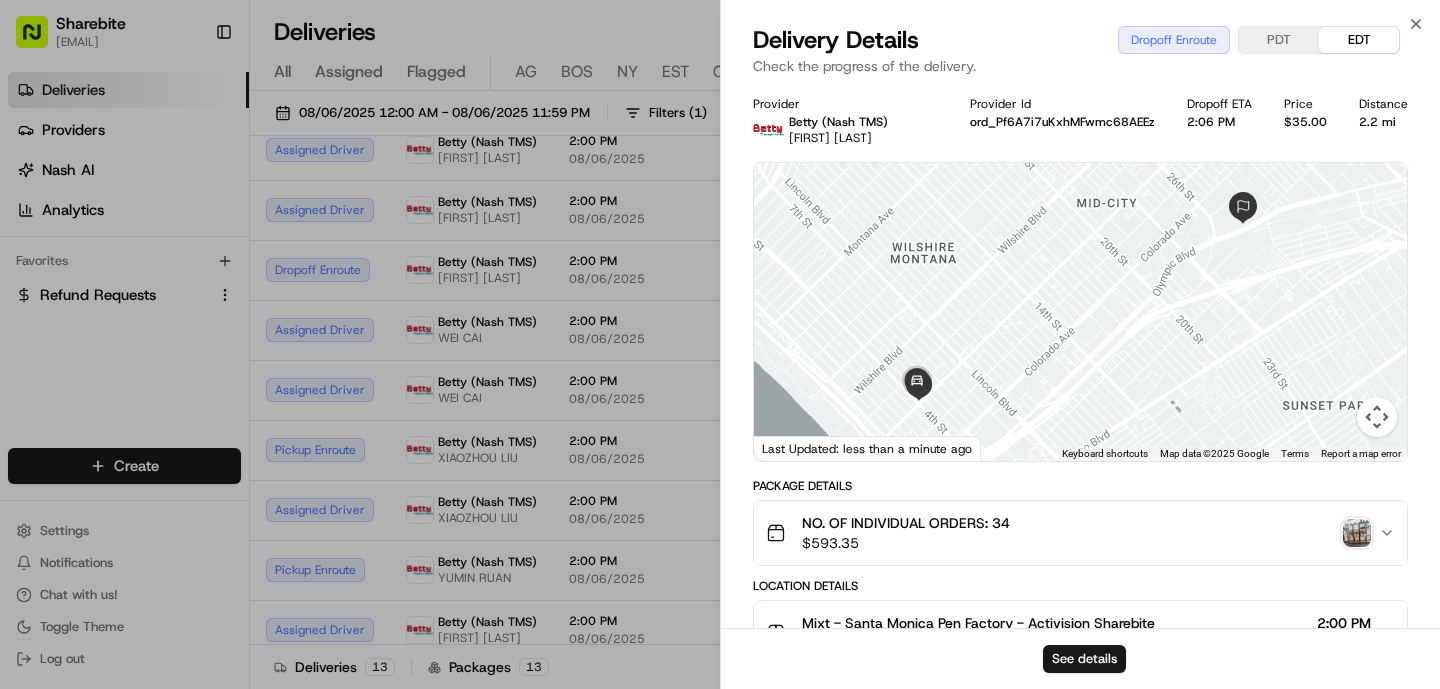 click at bounding box center [1357, 533] 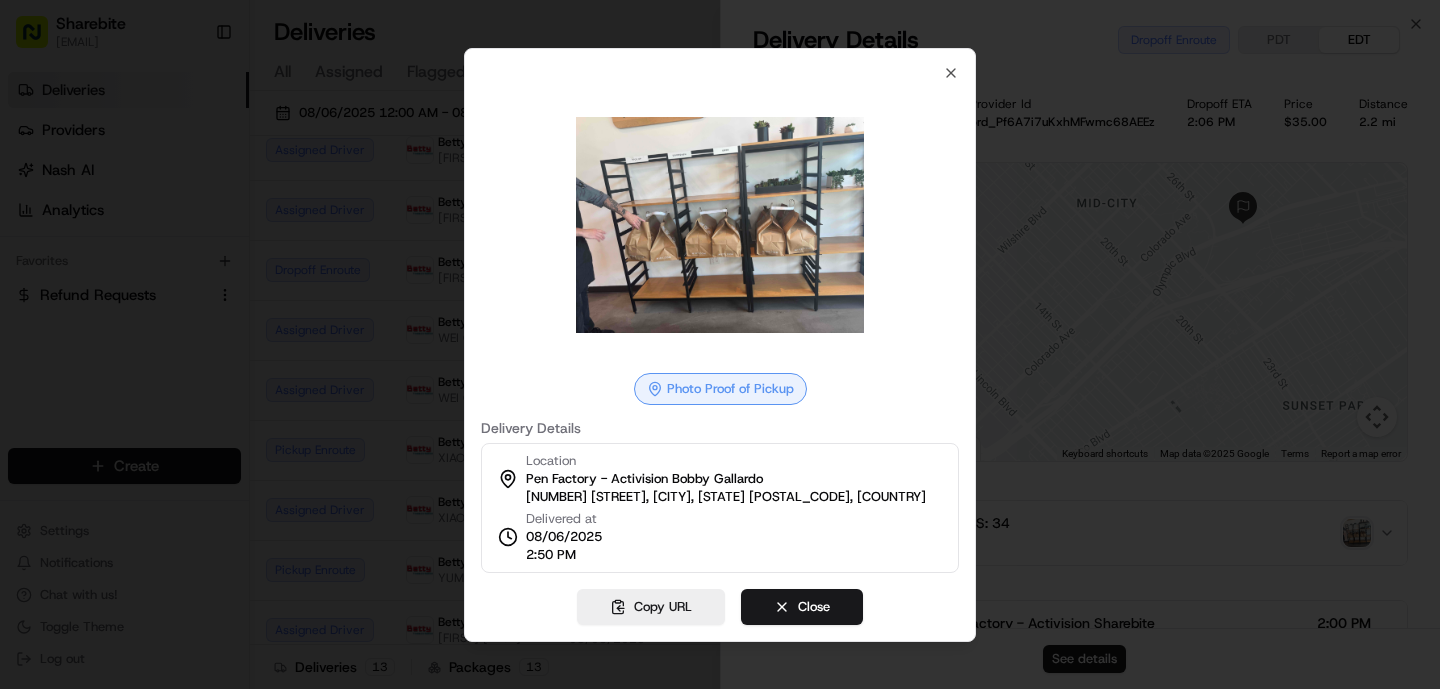 click at bounding box center [720, 344] 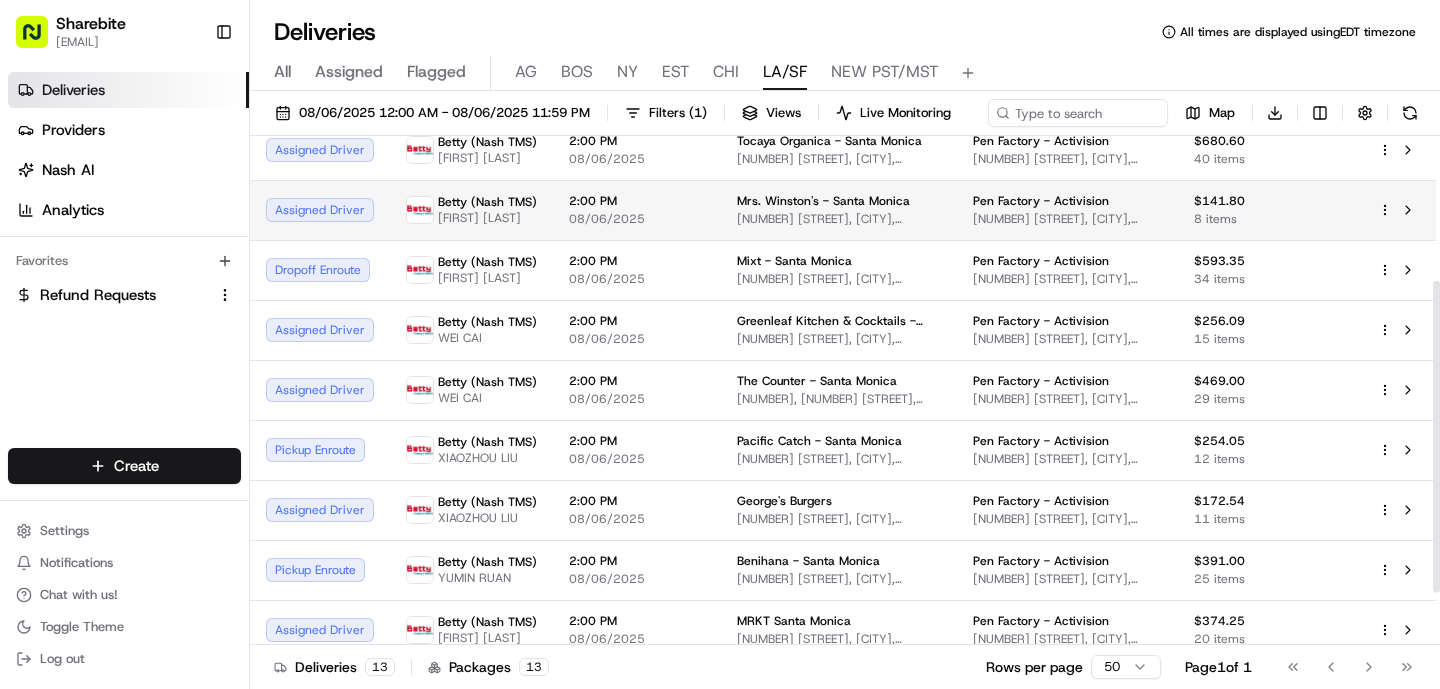 click on "08/06/2025" at bounding box center [637, 219] 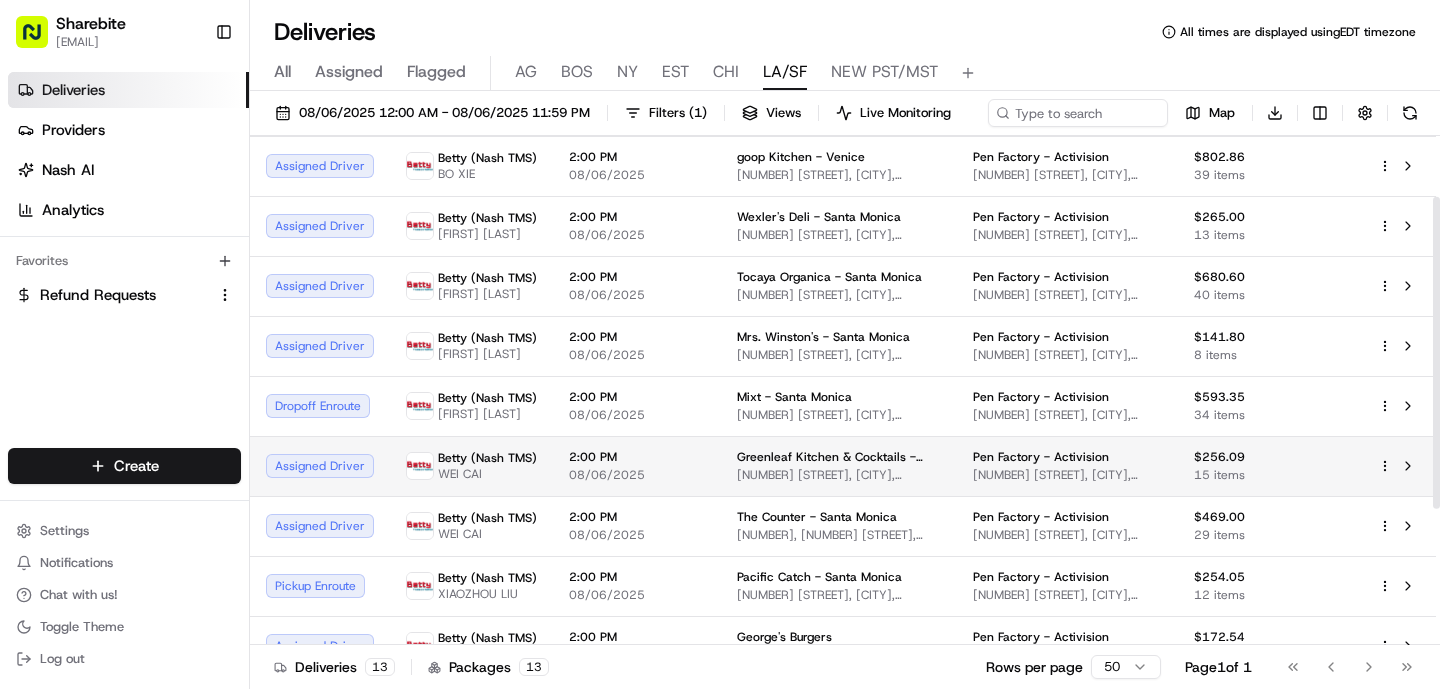 scroll, scrollTop: 99, scrollLeft: 0, axis: vertical 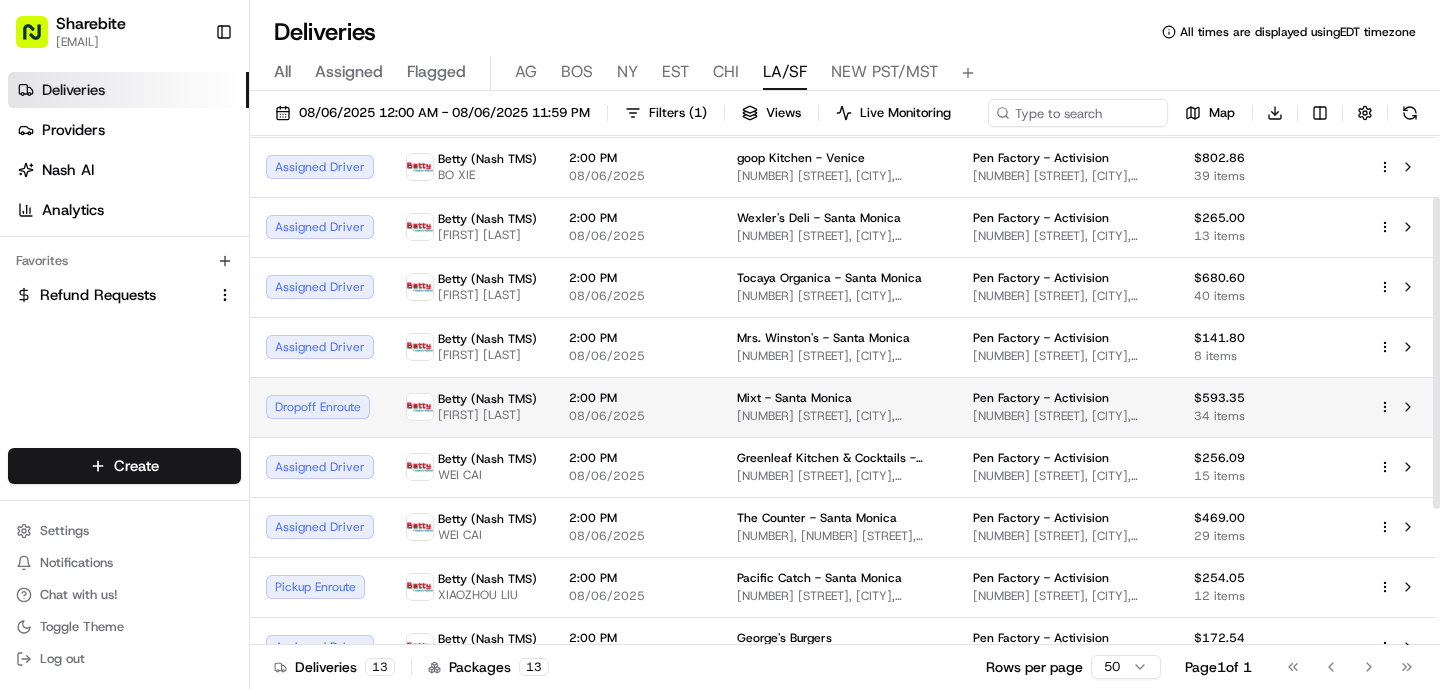 click on "08/06/2025" at bounding box center [637, 416] 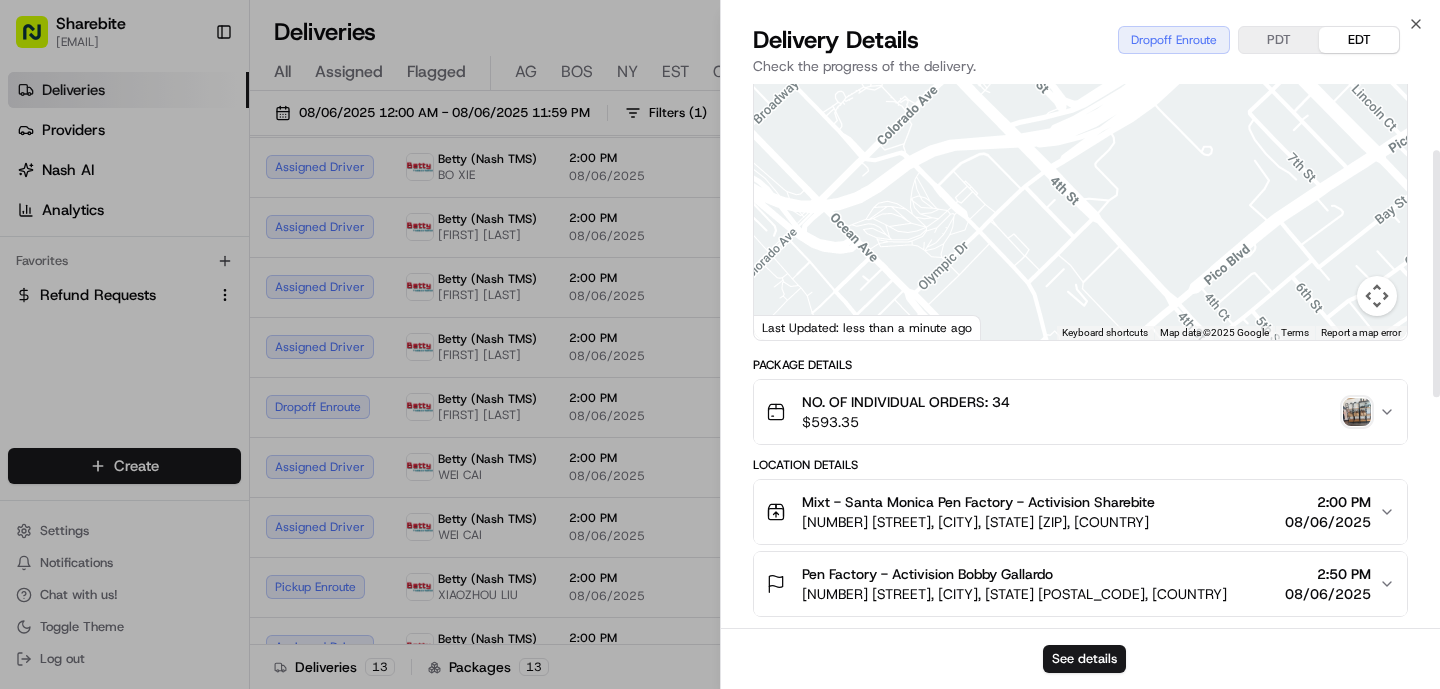 scroll, scrollTop: 100, scrollLeft: 0, axis: vertical 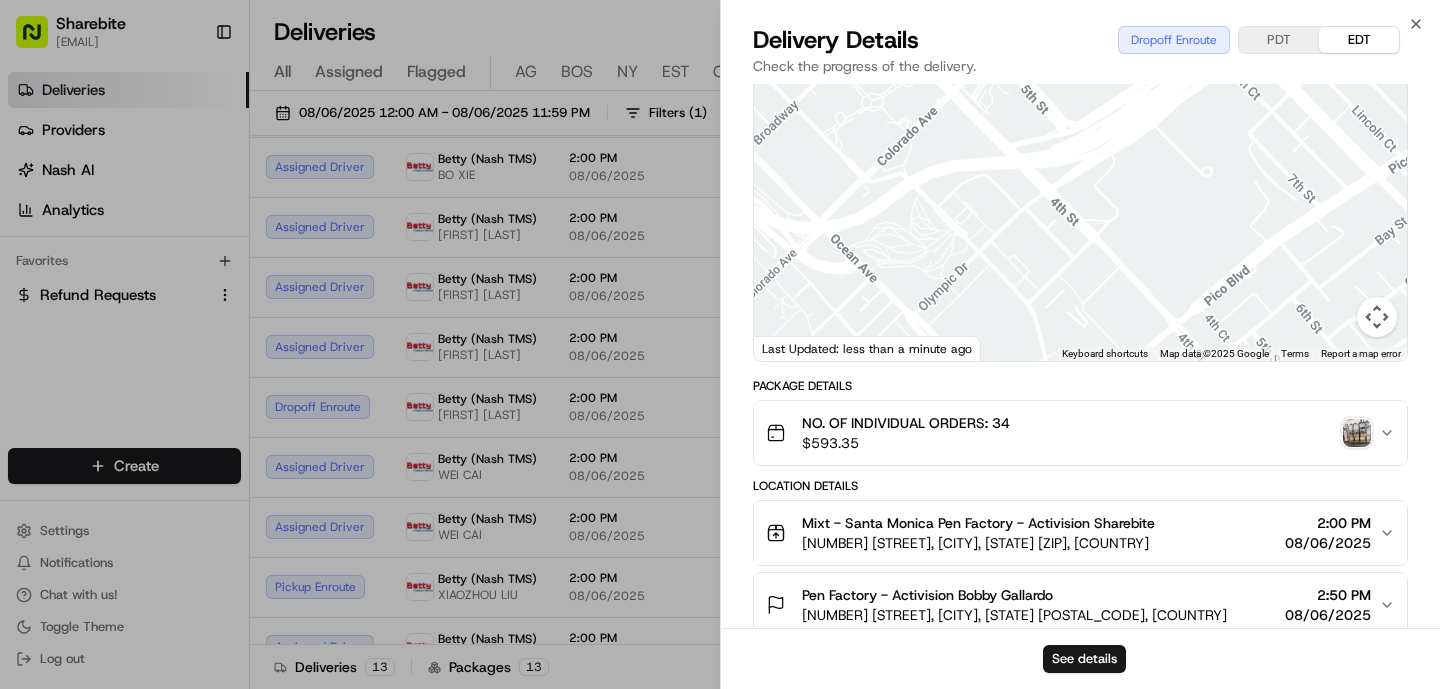 click at bounding box center [1357, 433] 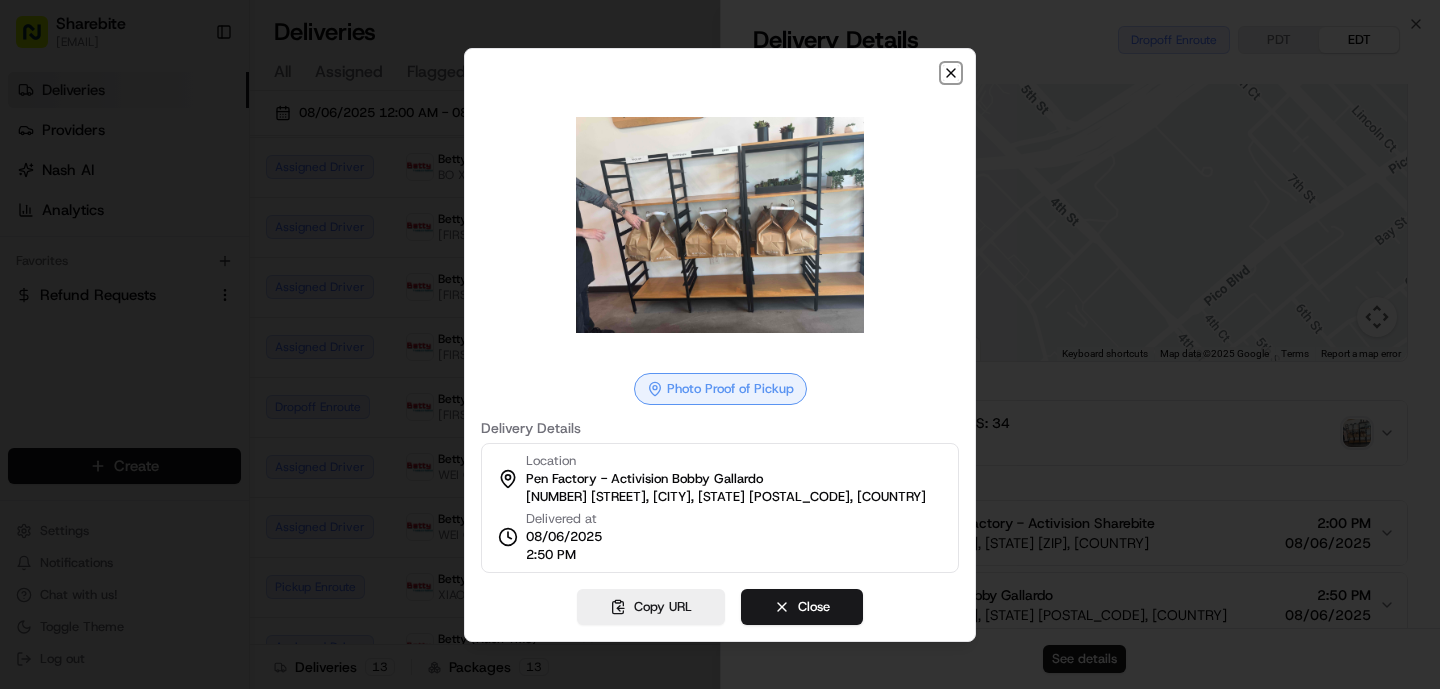 click 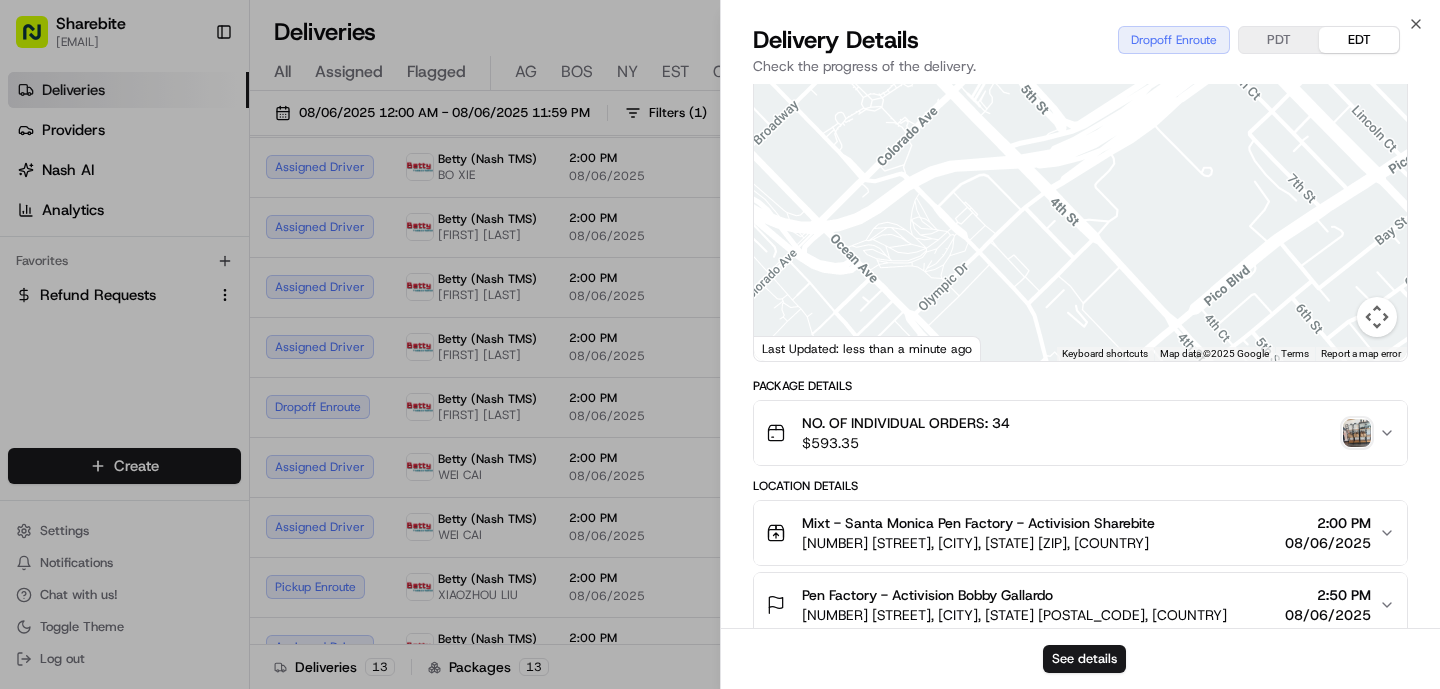 click at bounding box center (1357, 433) 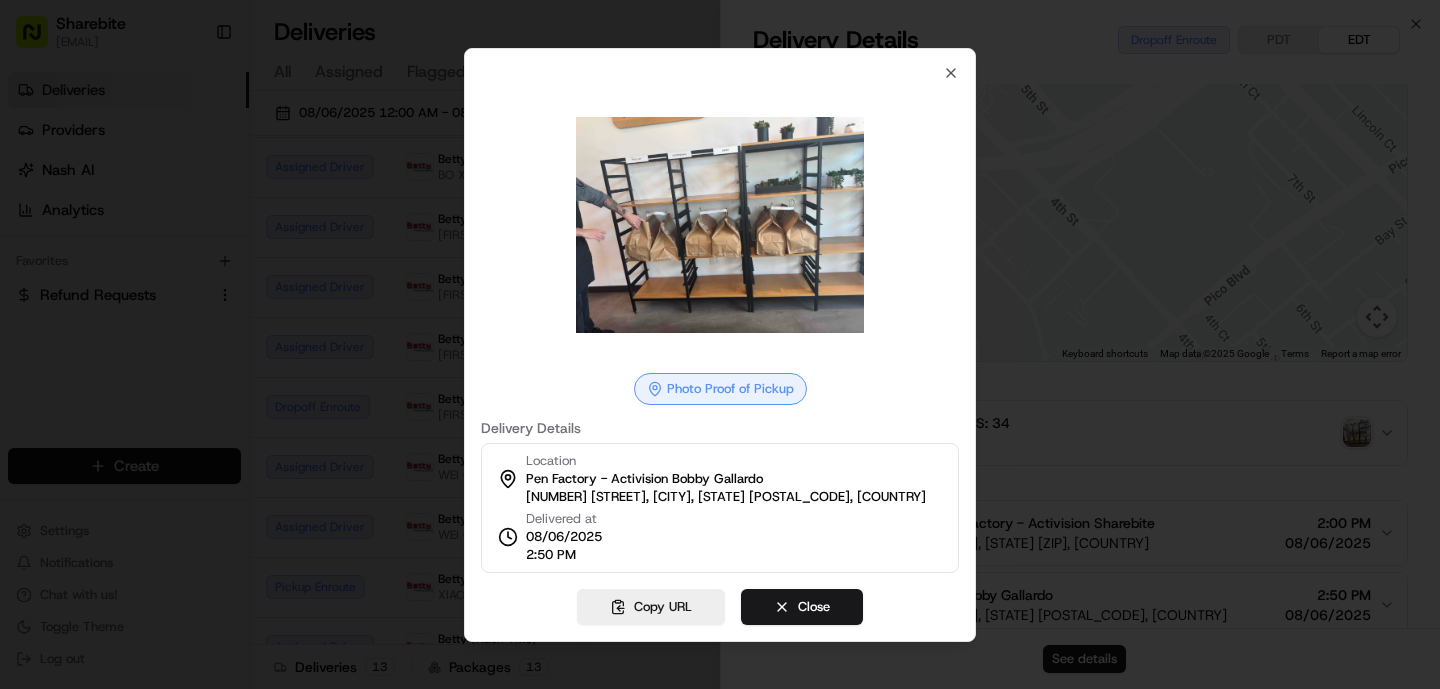click on "Photo Proof of Pickup Delivery Details Location Pen Factory - Activision Bobby Gallardo 2701 Olympic Blvd, Santa Monica, CA 90404, USA Delivered at 08/06/2025 2:50 PM Copy URL Close Close" at bounding box center (720, 345) 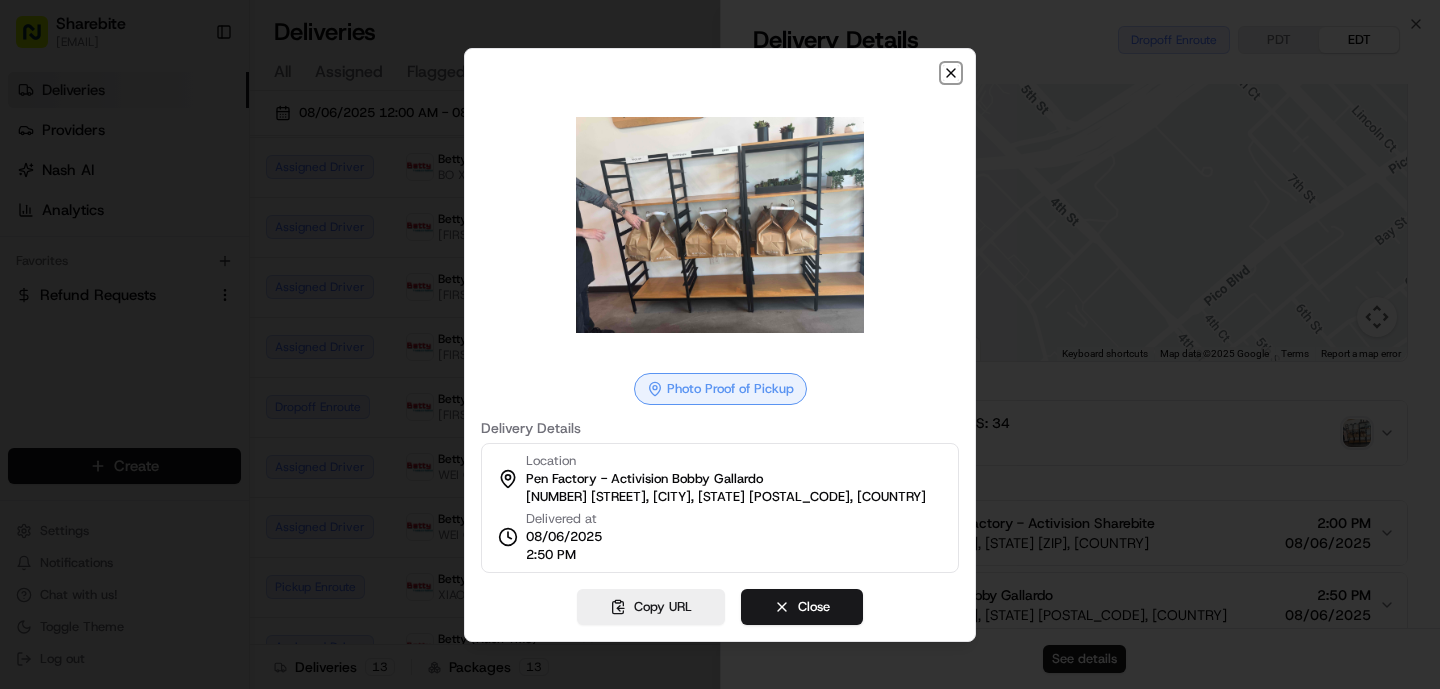 click 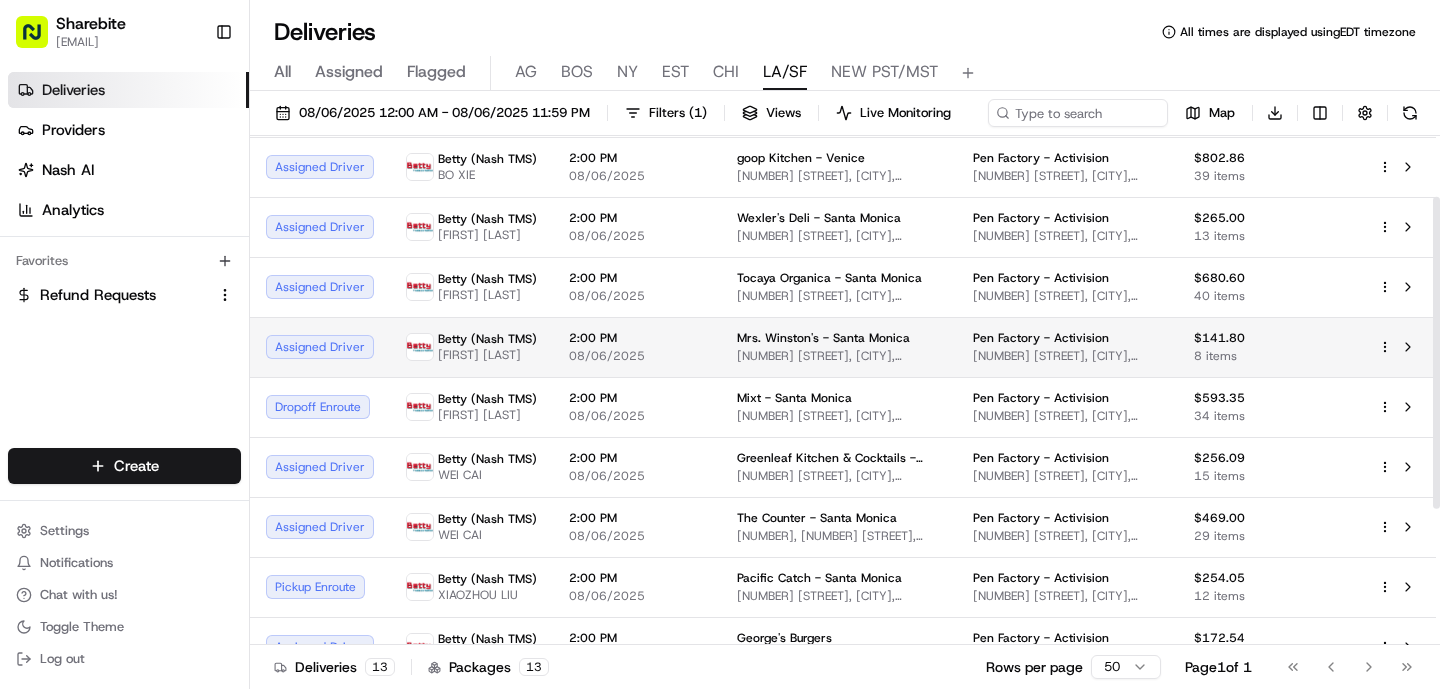 click on "08/06/2025" at bounding box center [637, 356] 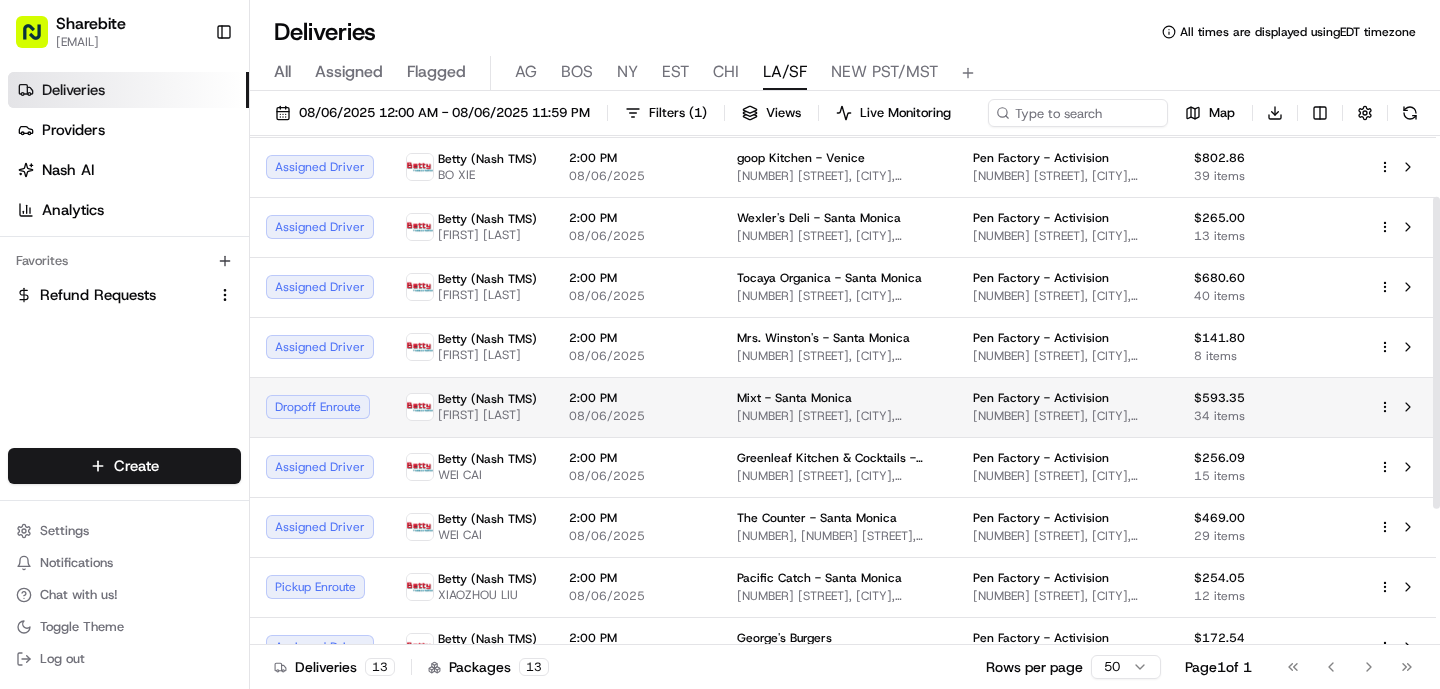 click on "08/06/2025" at bounding box center [637, 416] 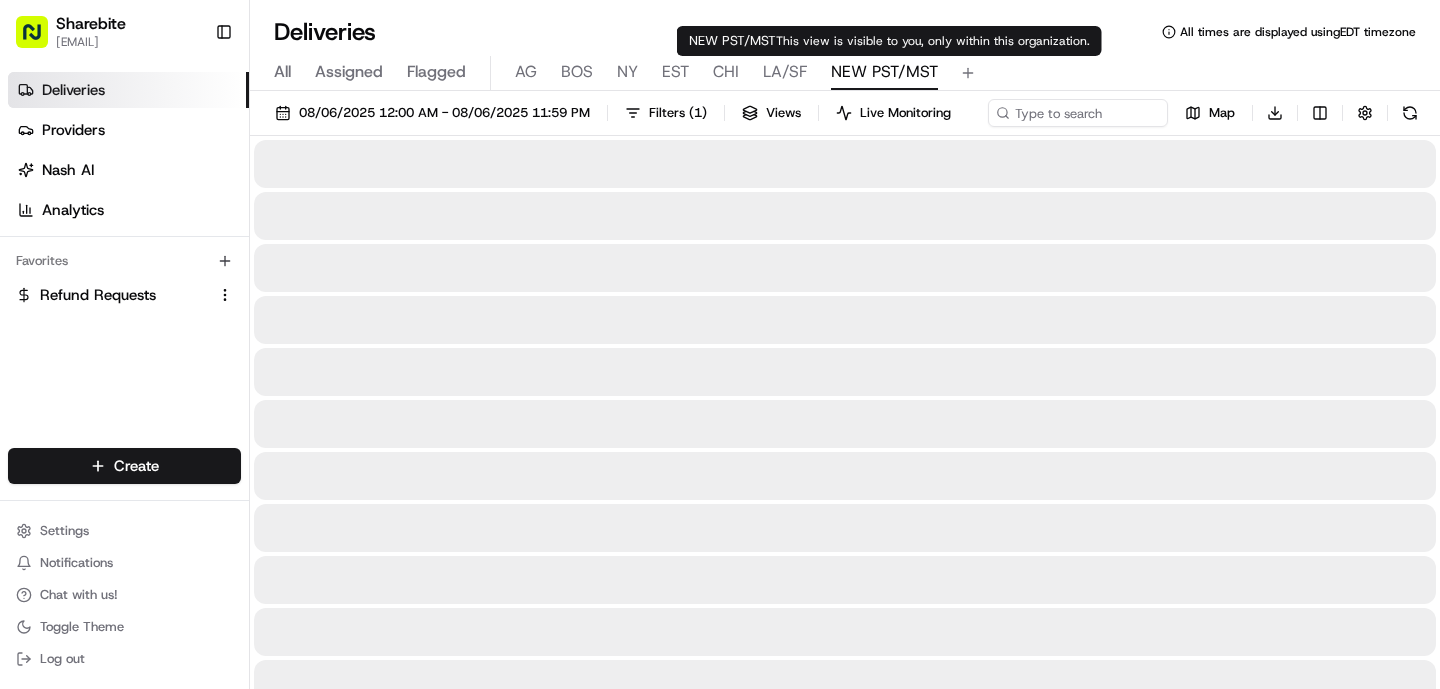 click on "NEW PST/MST" at bounding box center (884, 72) 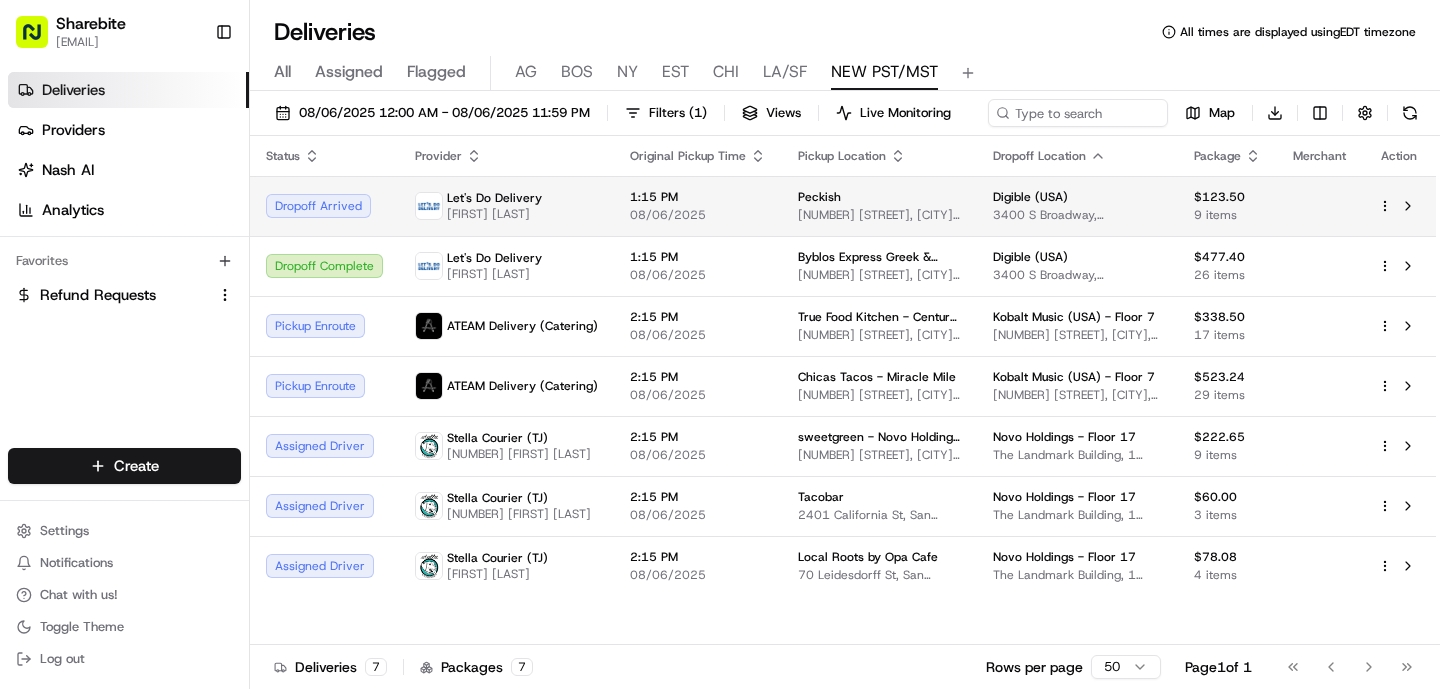 click on "1:15 PM 08/06/2025" at bounding box center [698, 206] 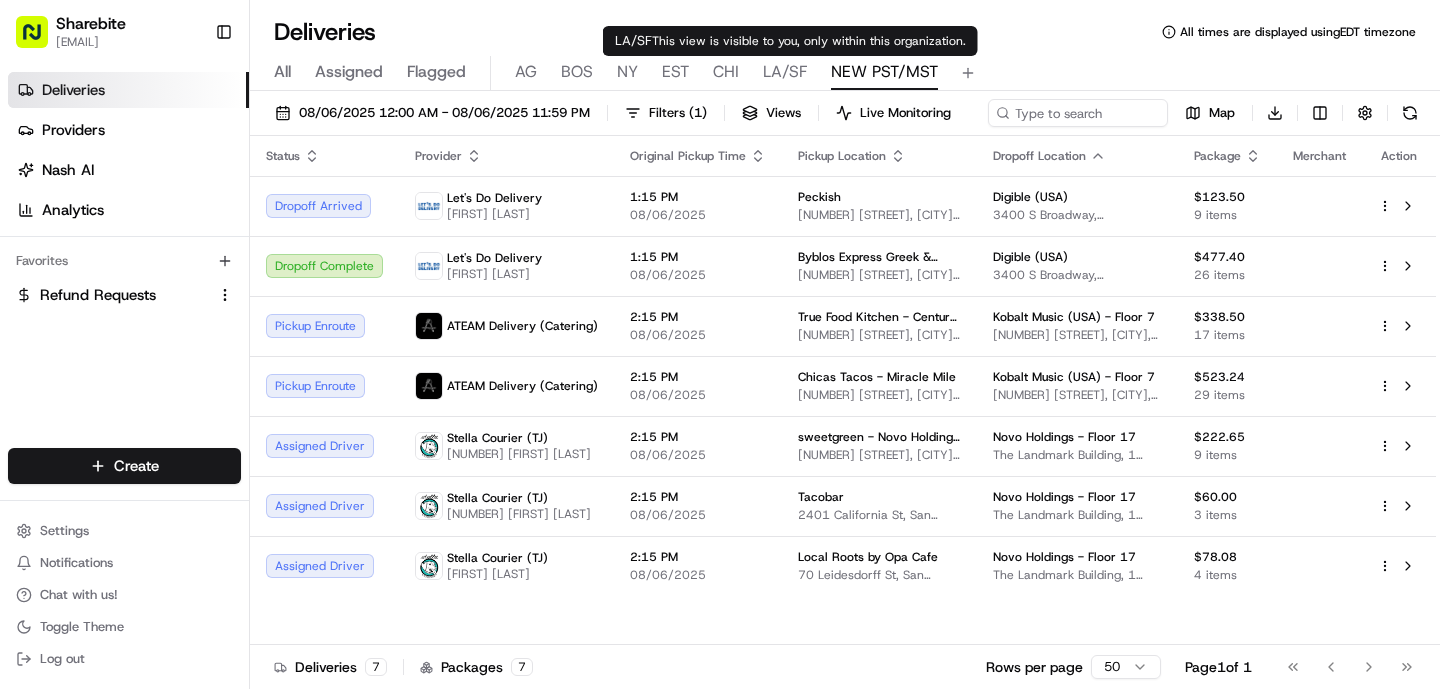 click on "LA/SF" at bounding box center (785, 72) 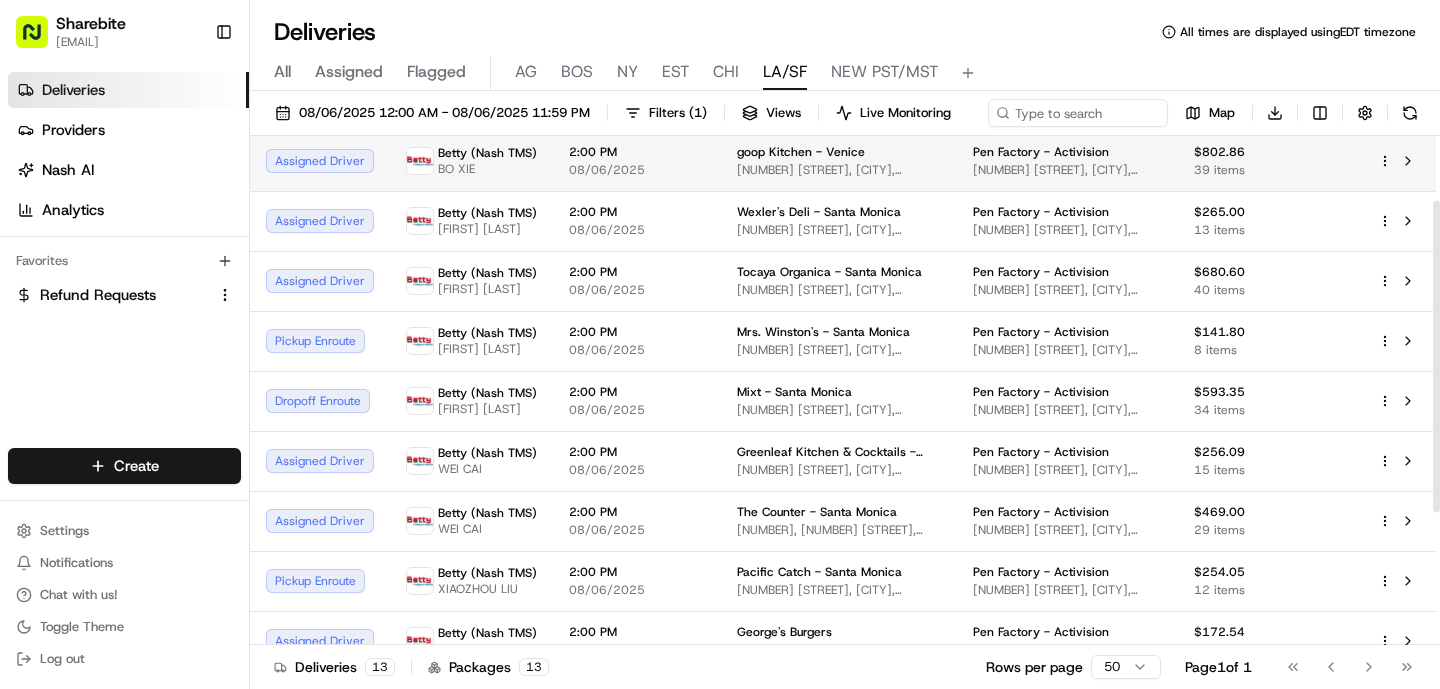 scroll, scrollTop: 108, scrollLeft: 0, axis: vertical 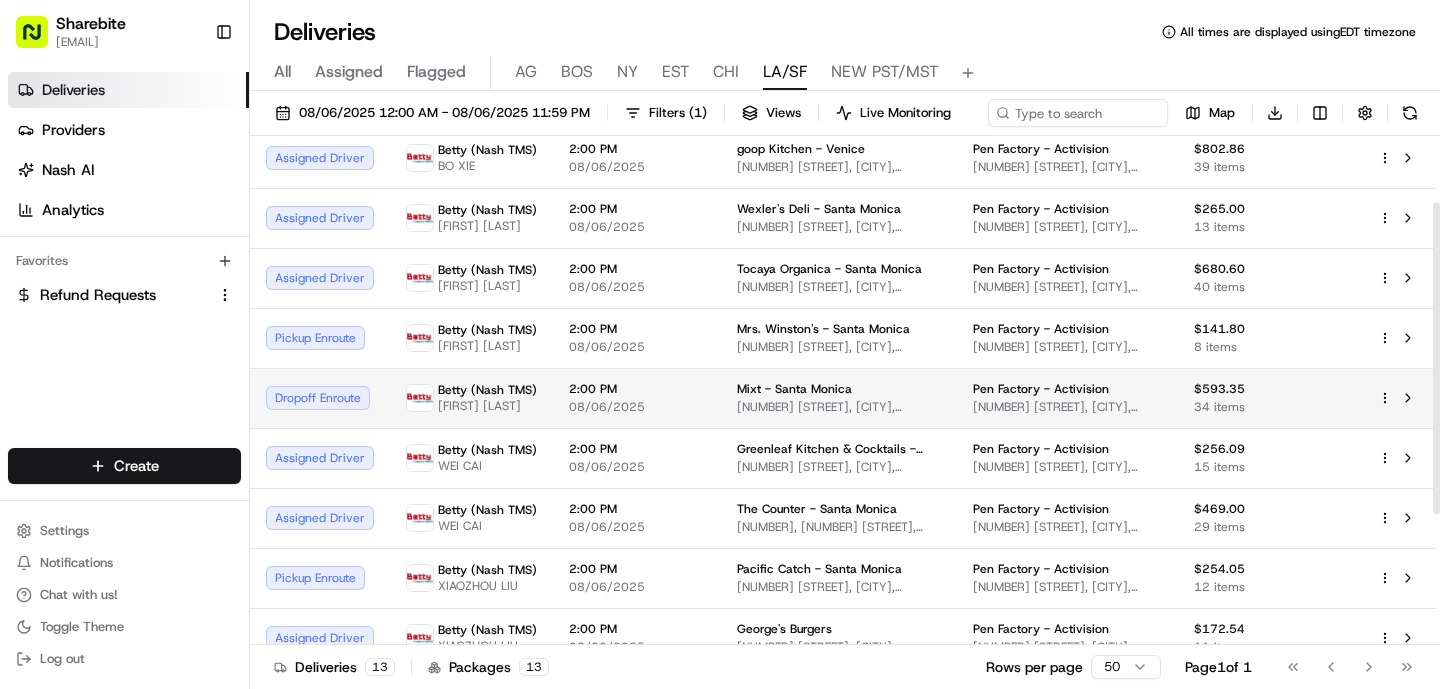click on "[NUMBER] [STREET], [CITY], [STATE] [POSTAL_CODE], [COUNTRY]" at bounding box center [839, 407] 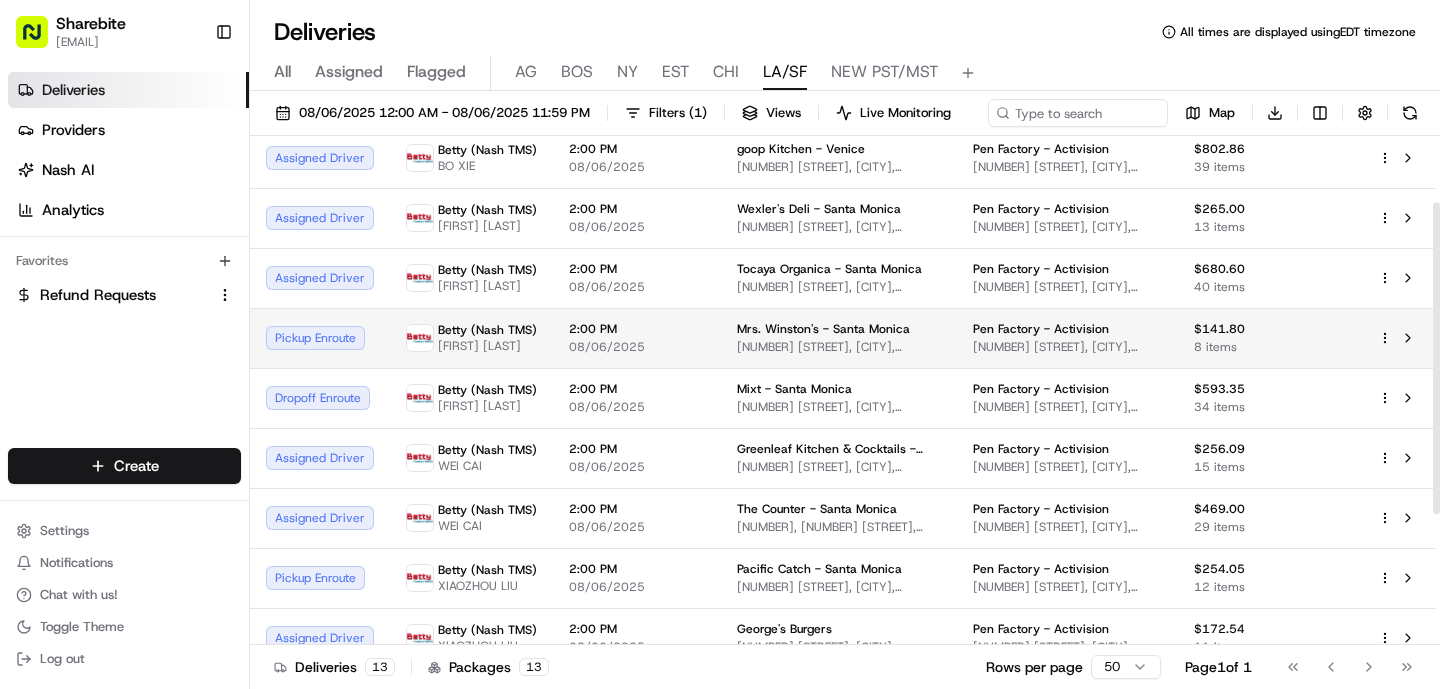 click on "08/06/2025" at bounding box center [637, 347] 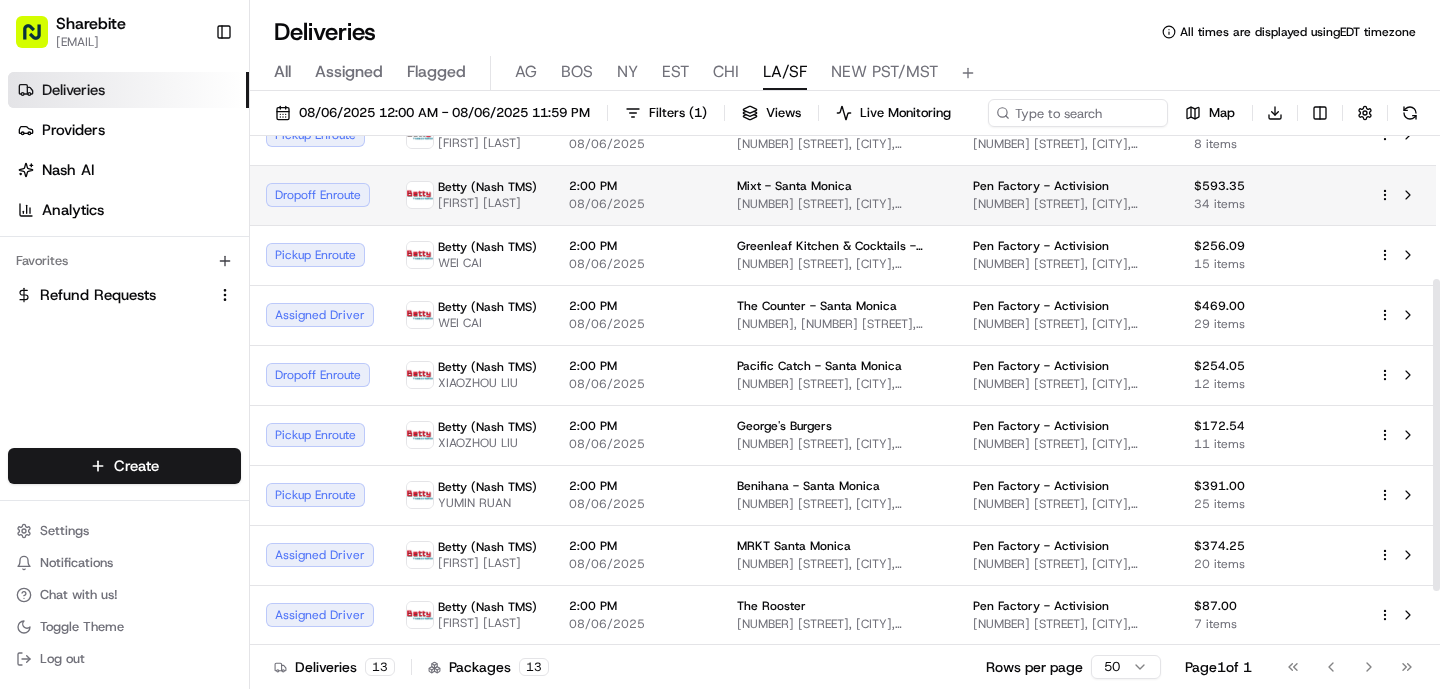 scroll, scrollTop: 0, scrollLeft: 0, axis: both 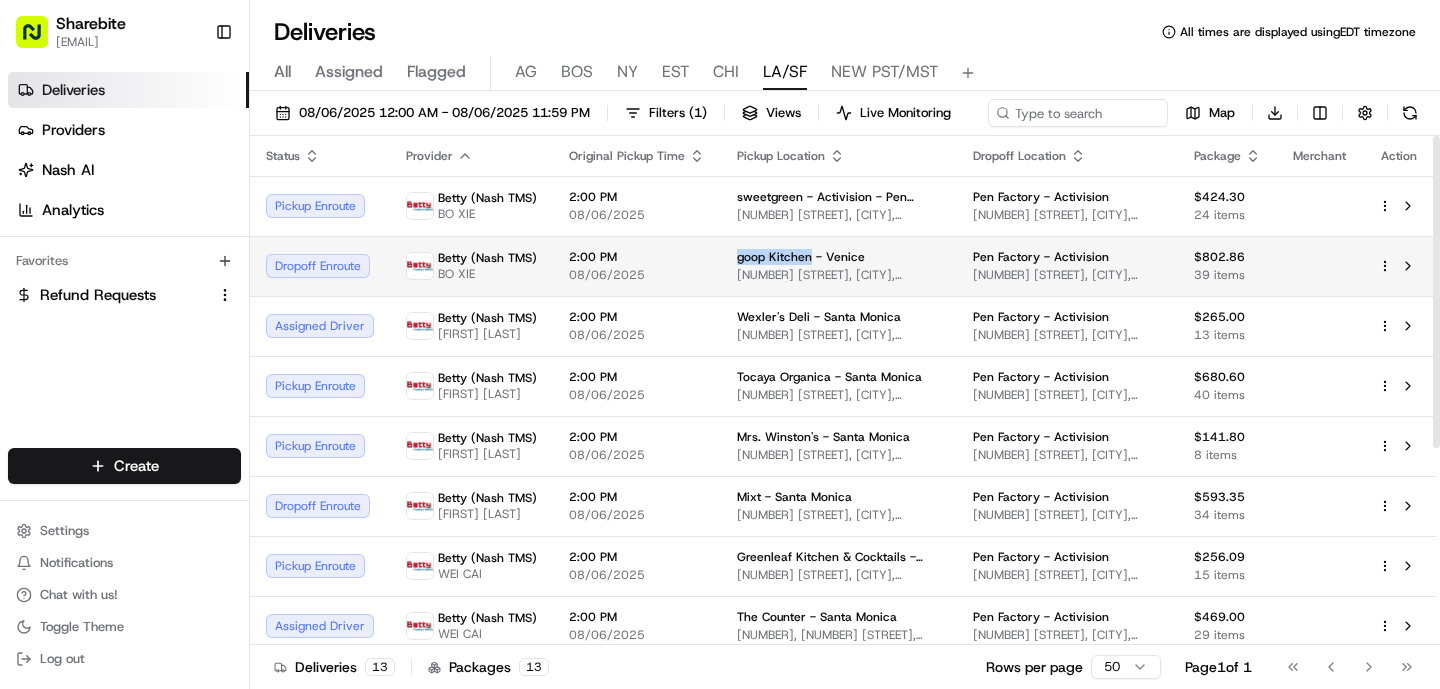 drag, startPoint x: 810, startPoint y: 257, endPoint x: 729, endPoint y: 256, distance: 81.00617 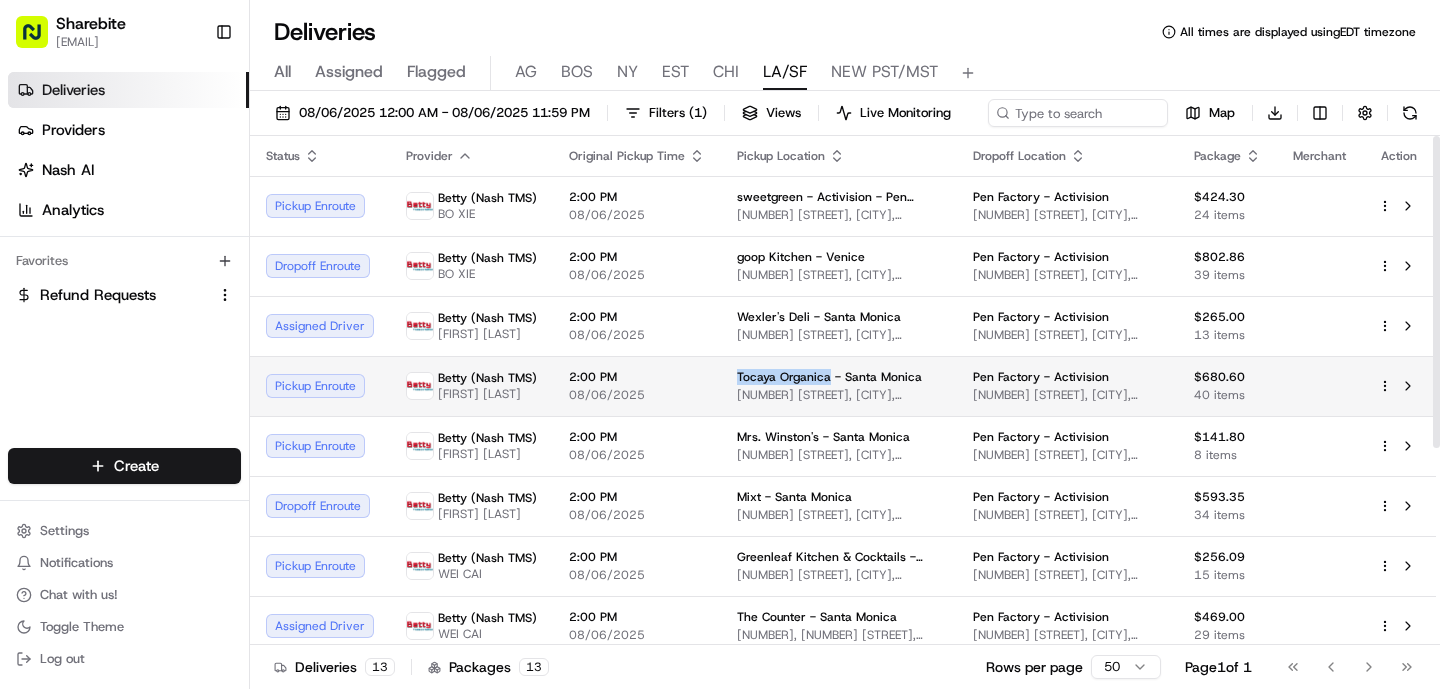 drag, startPoint x: 828, startPoint y: 376, endPoint x: 733, endPoint y: 373, distance: 95.047356 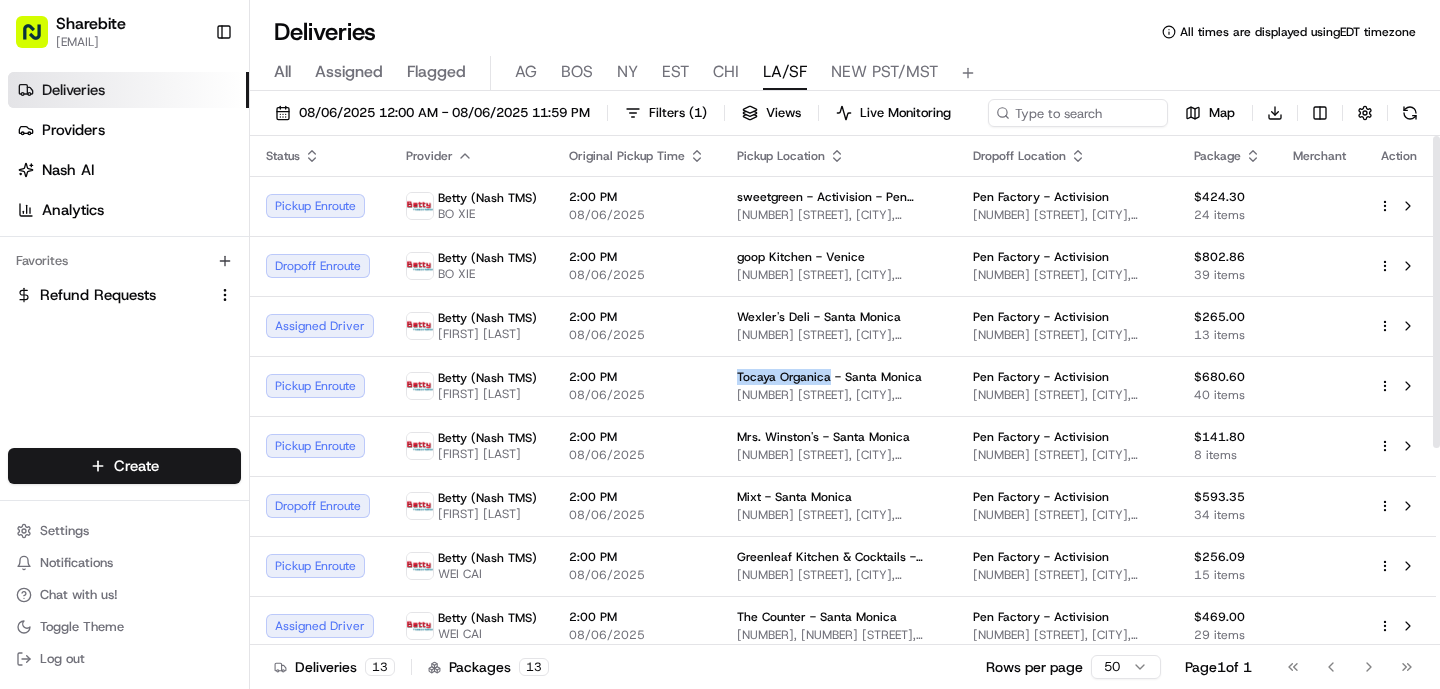 copy on "Tocaya Organica" 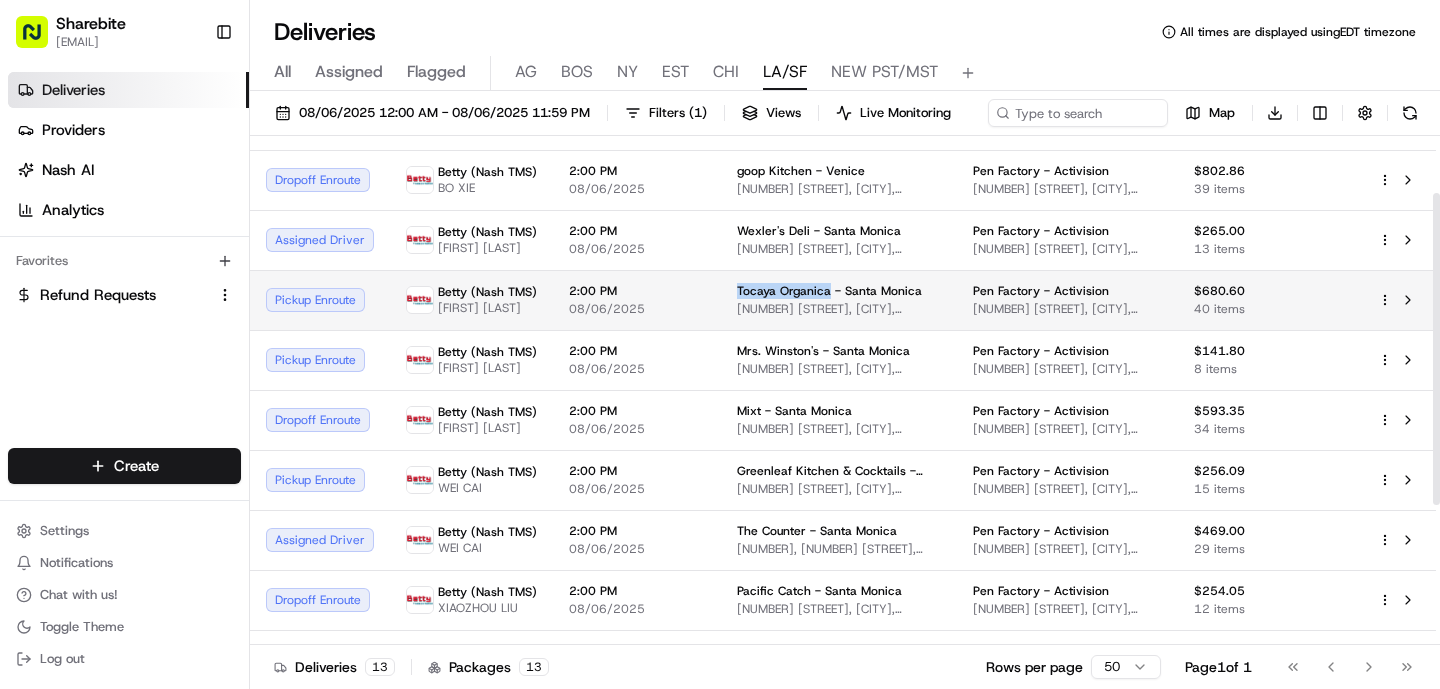 scroll, scrollTop: 95, scrollLeft: 0, axis: vertical 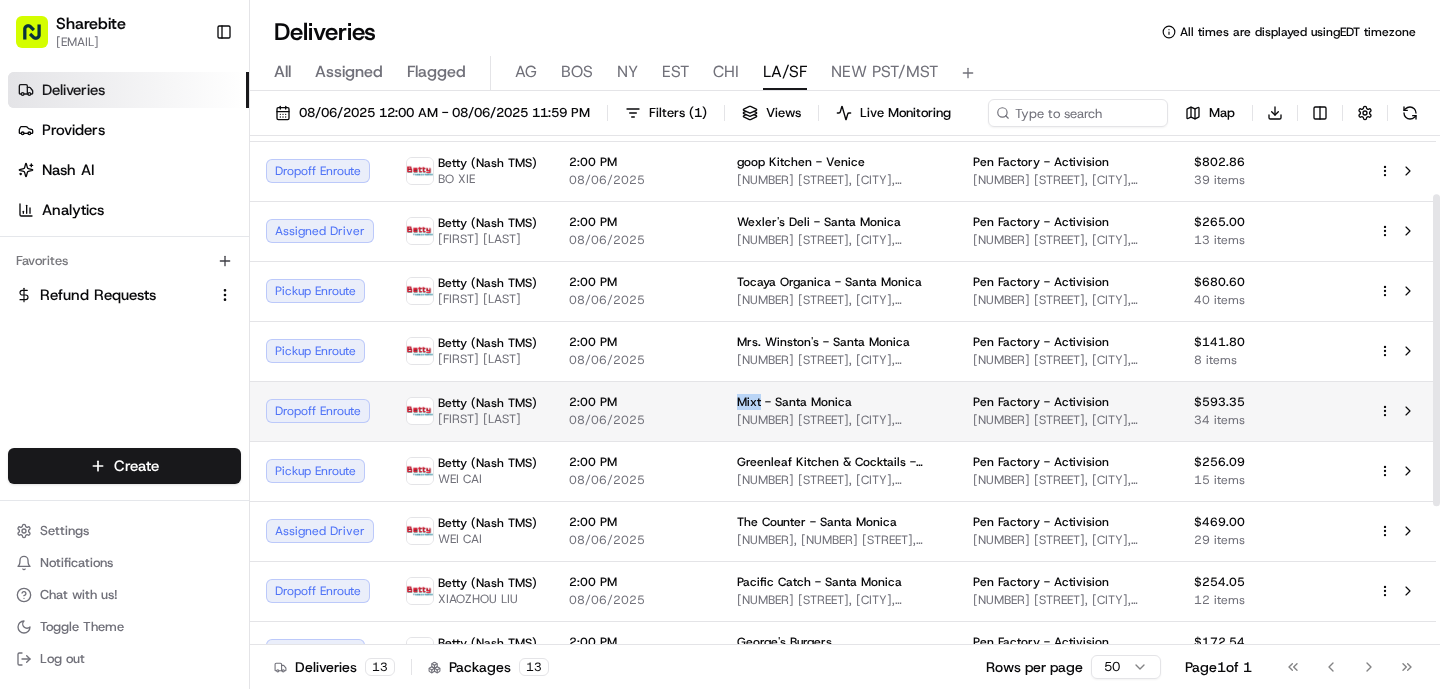 drag, startPoint x: 761, startPoint y: 411, endPoint x: 729, endPoint y: 411, distance: 32 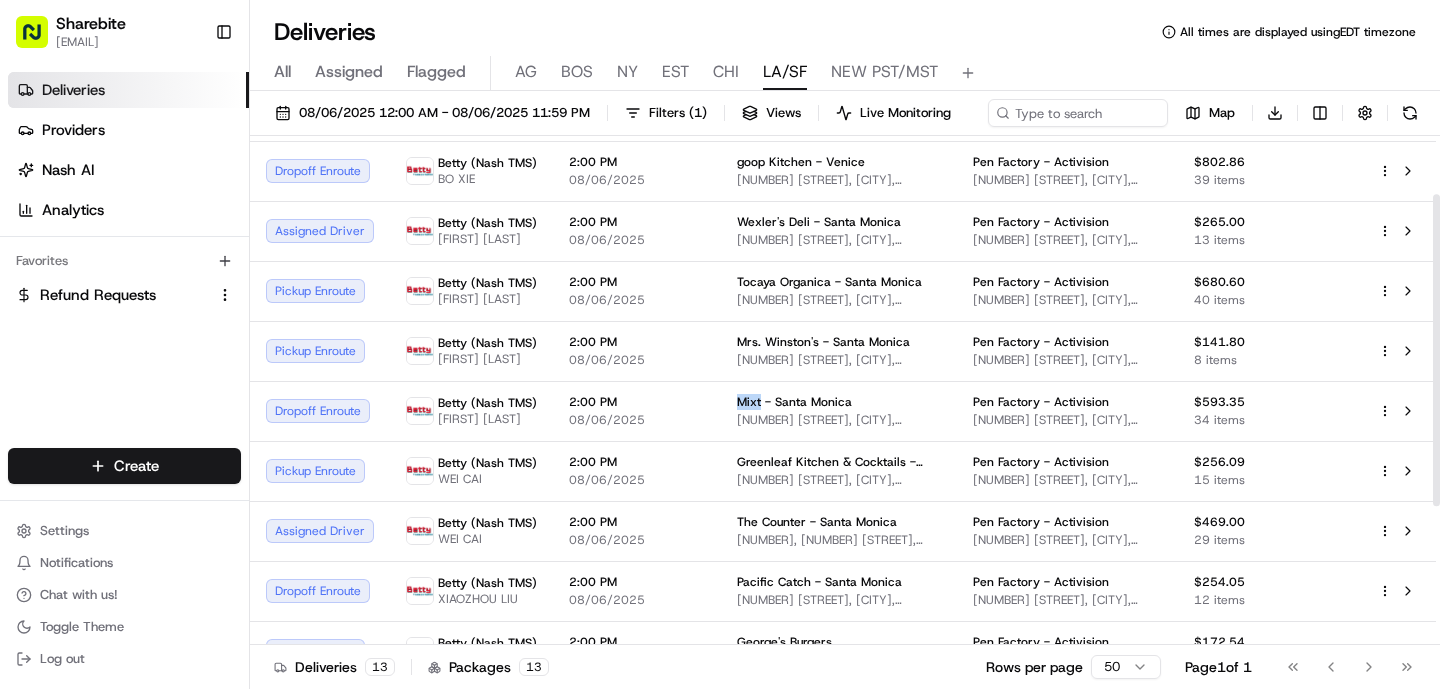 copy on "Mixt" 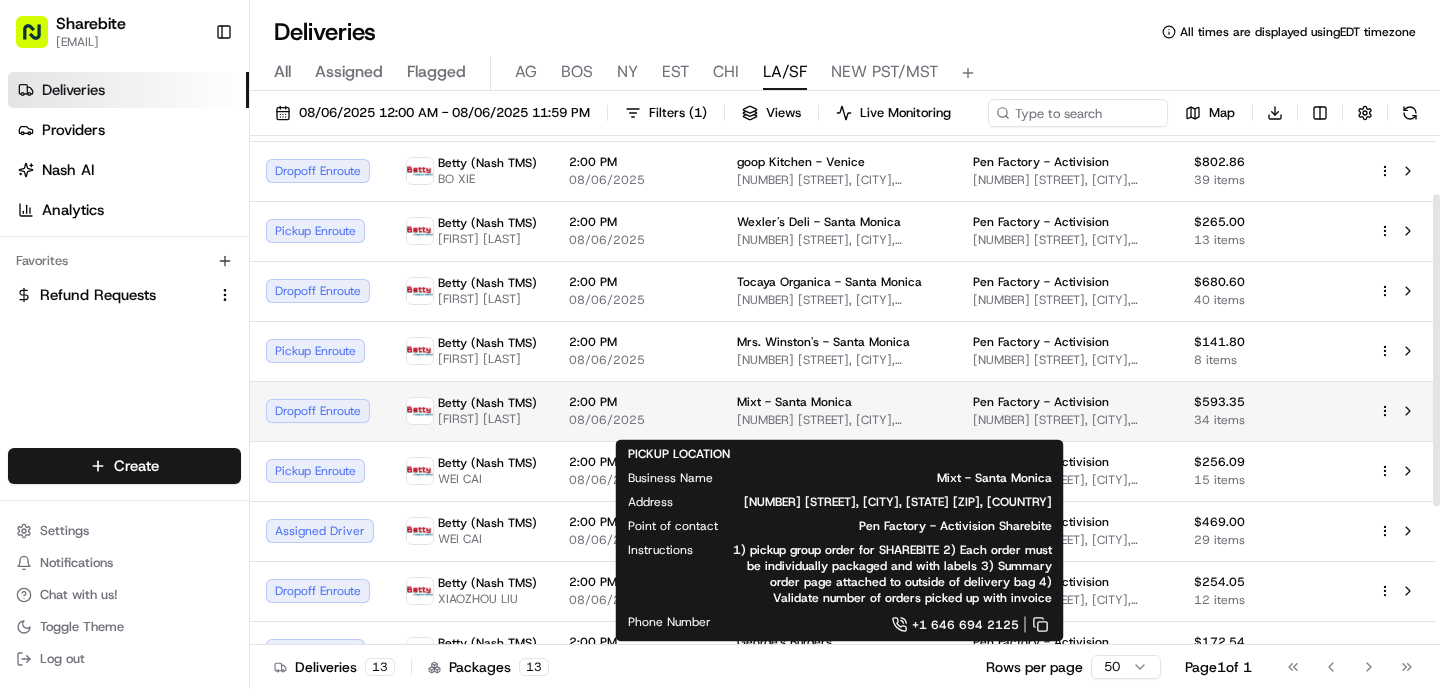 click on "Betty (Nash TMS) GUANGPING HUANG" at bounding box center (471, 411) 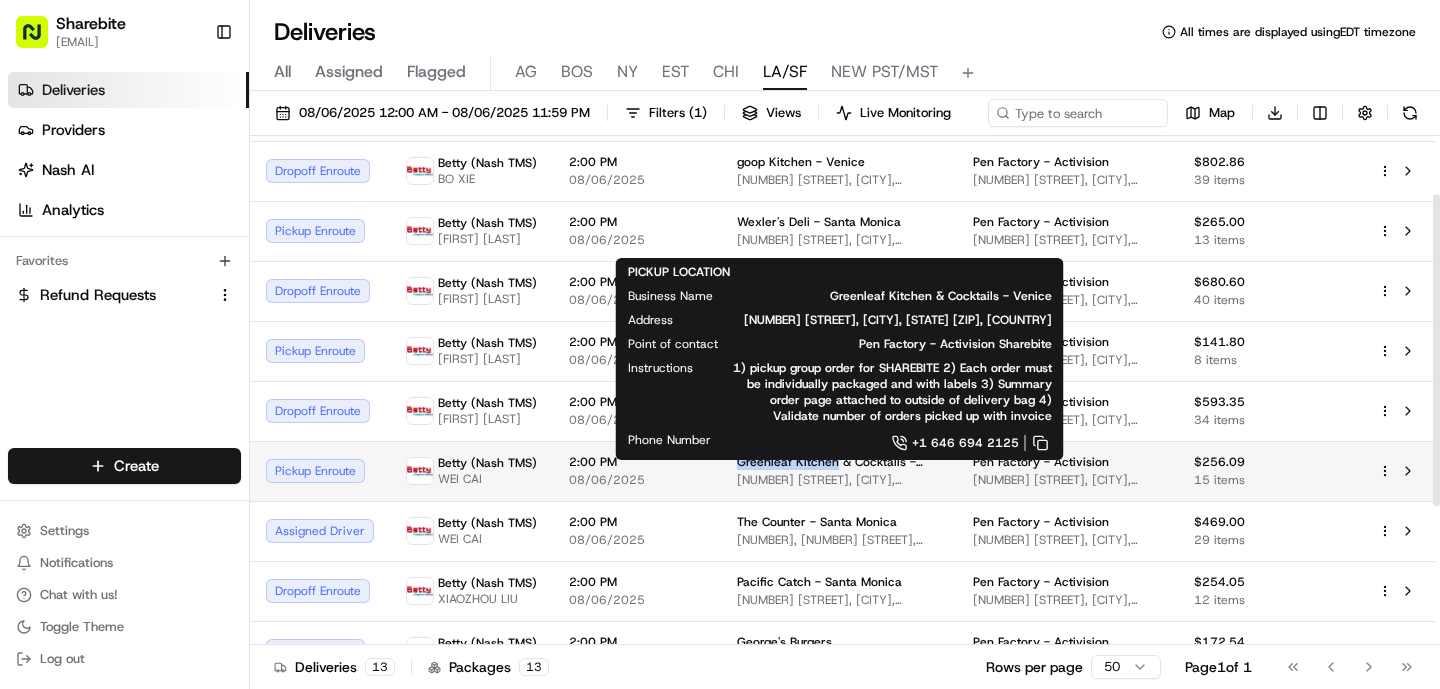 drag, startPoint x: 835, startPoint y: 470, endPoint x: 734, endPoint y: 471, distance: 101.00495 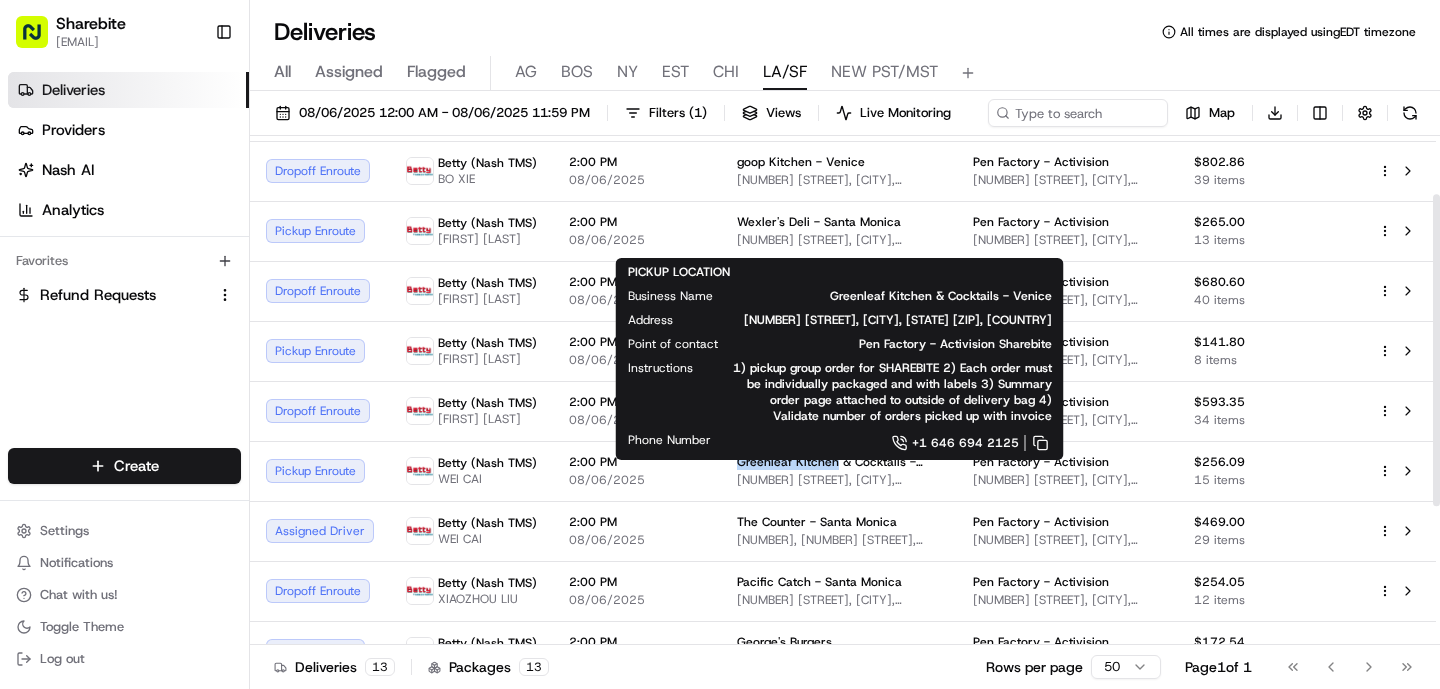 copy on "Greenleaf Kitchen" 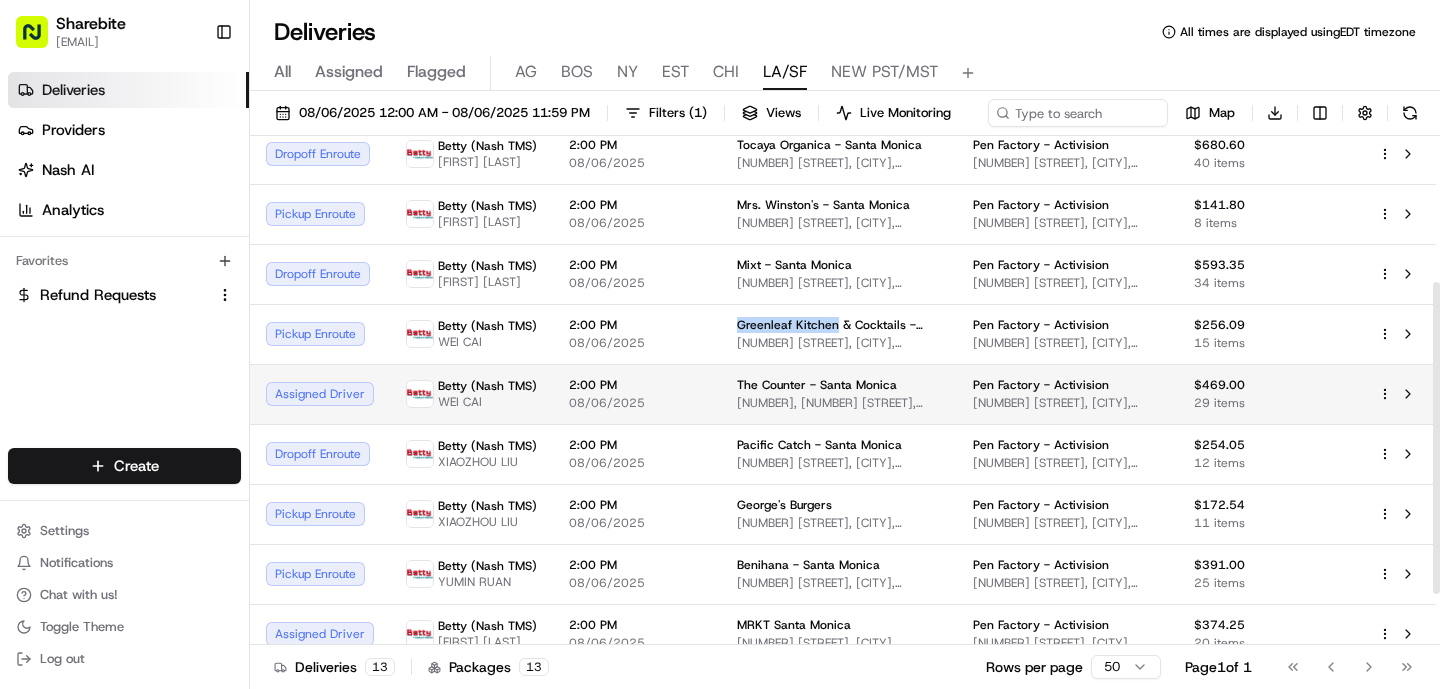 scroll, scrollTop: 239, scrollLeft: 0, axis: vertical 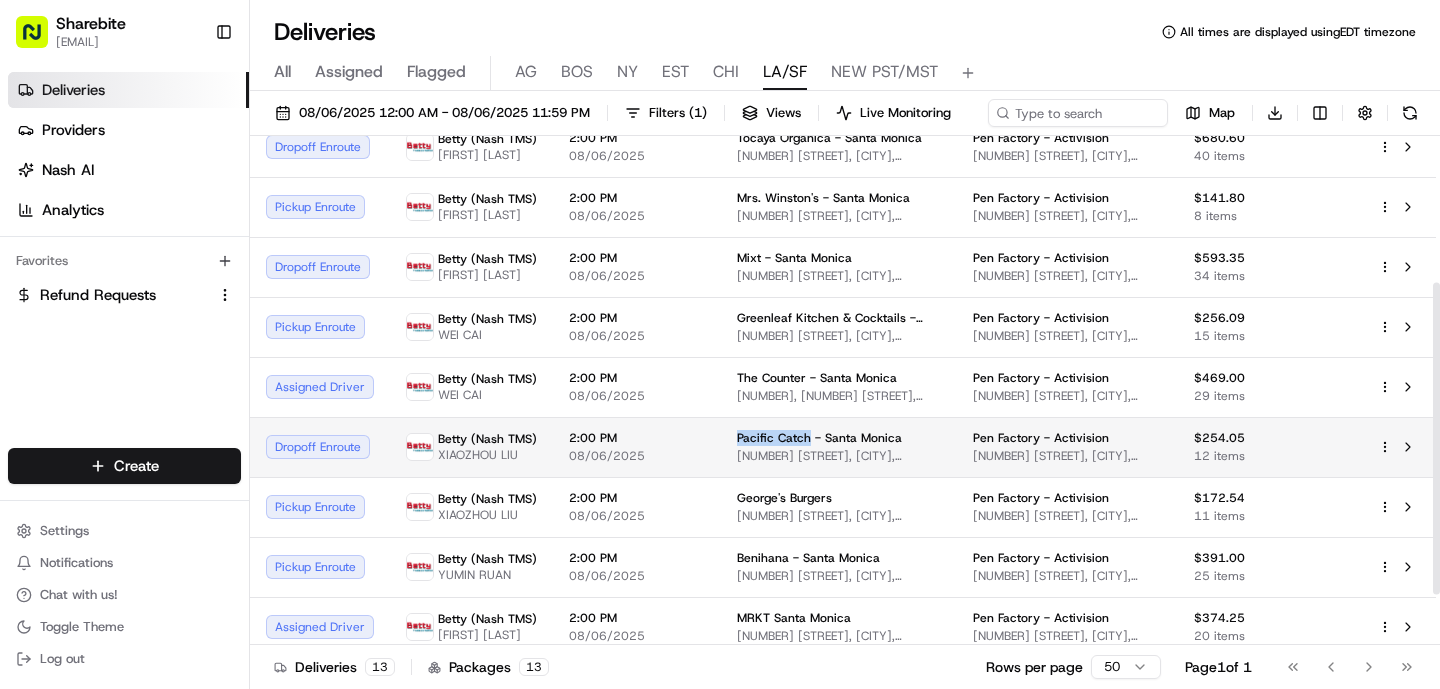 drag, startPoint x: 808, startPoint y: 445, endPoint x: 726, endPoint y: 445, distance: 82 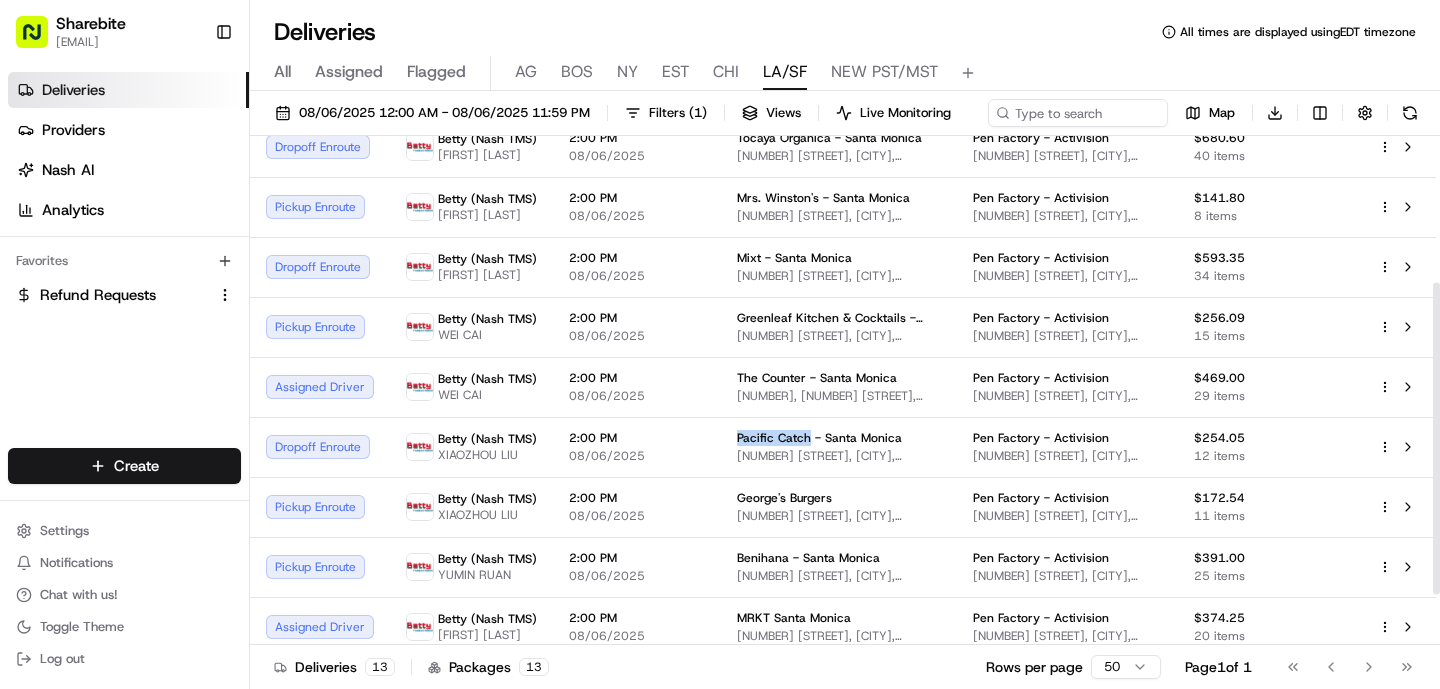 copy on "Pacific Catch" 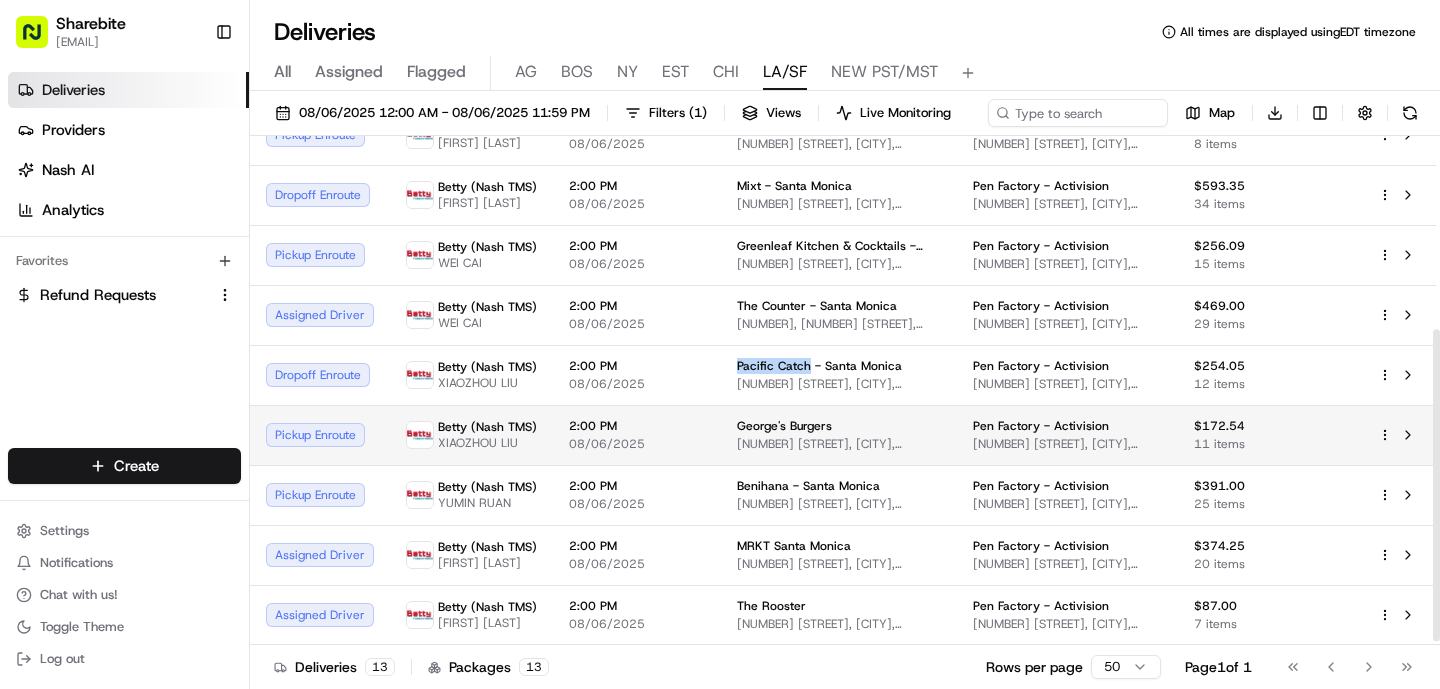scroll, scrollTop: 321, scrollLeft: 0, axis: vertical 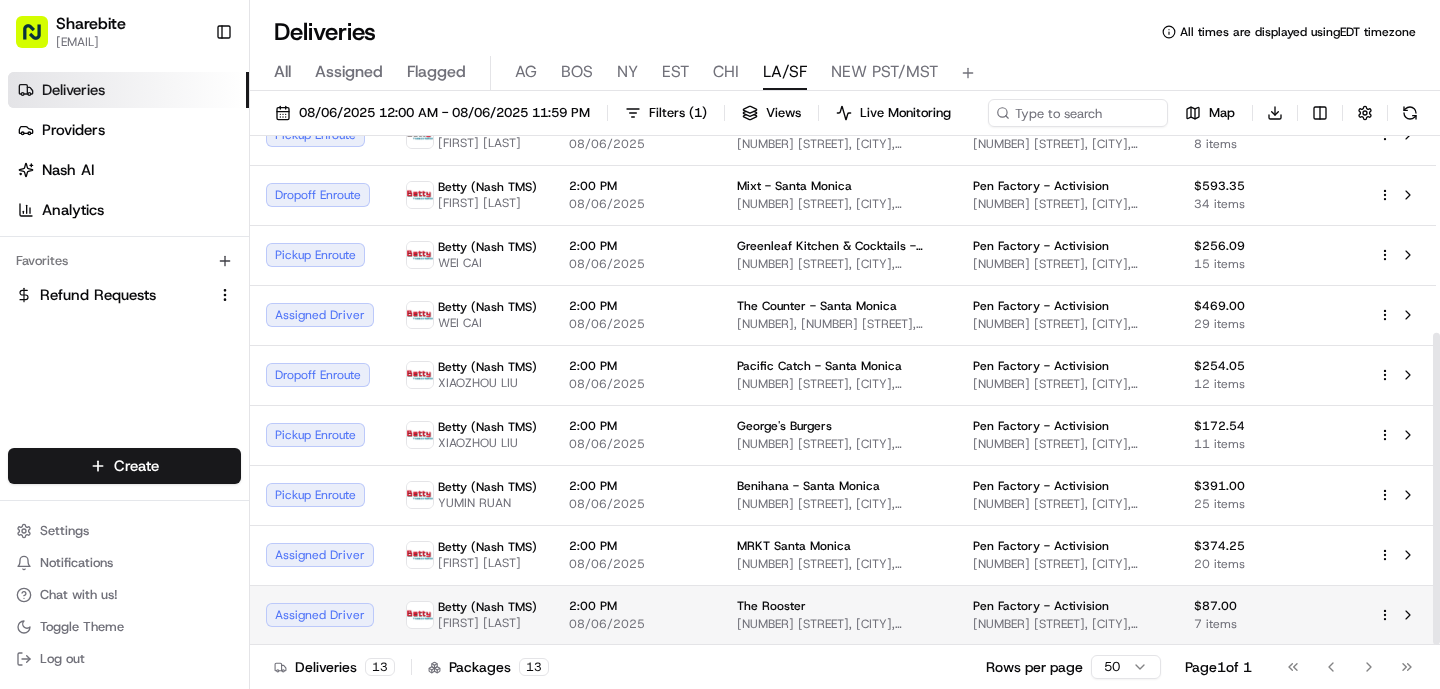 click on "The Rooster 8809 W Pico Blvd, Los Angeles, CA 90035, USA" at bounding box center [839, 615] 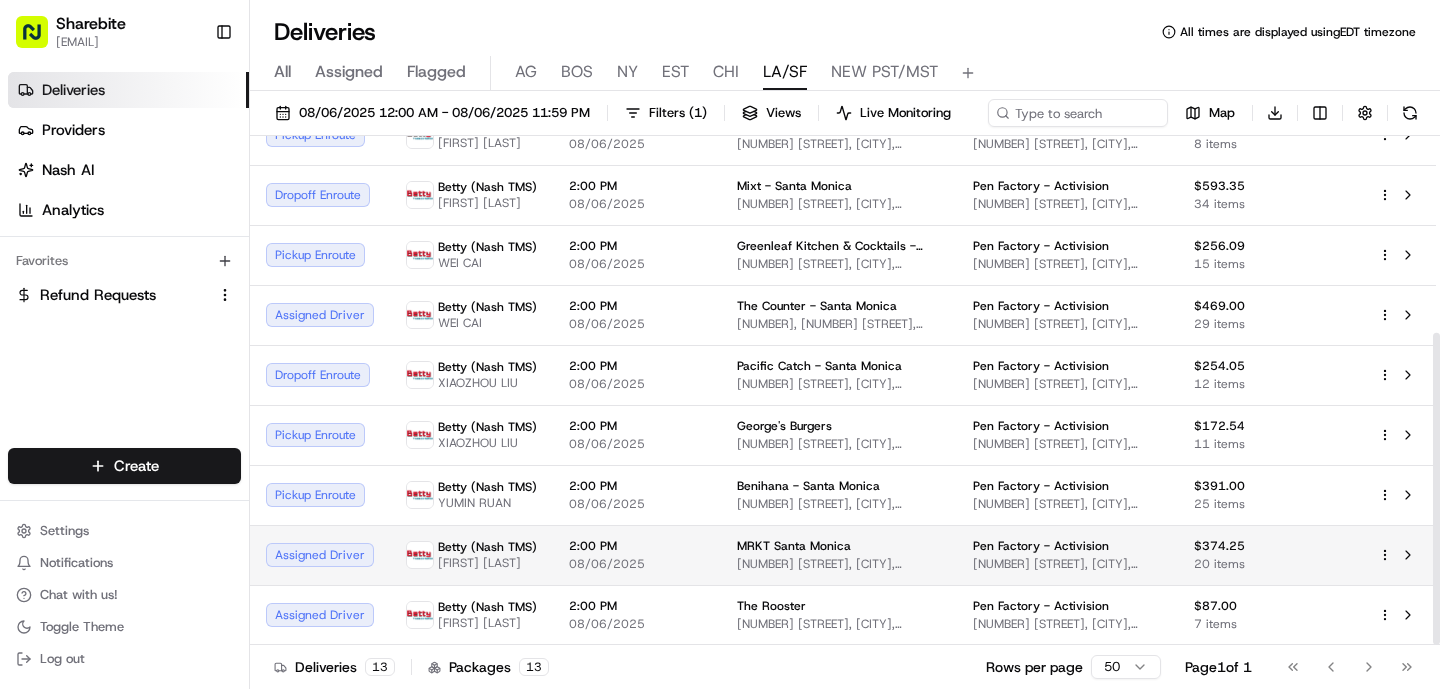 click on "2:00 PM 08/06/2025" at bounding box center [637, 555] 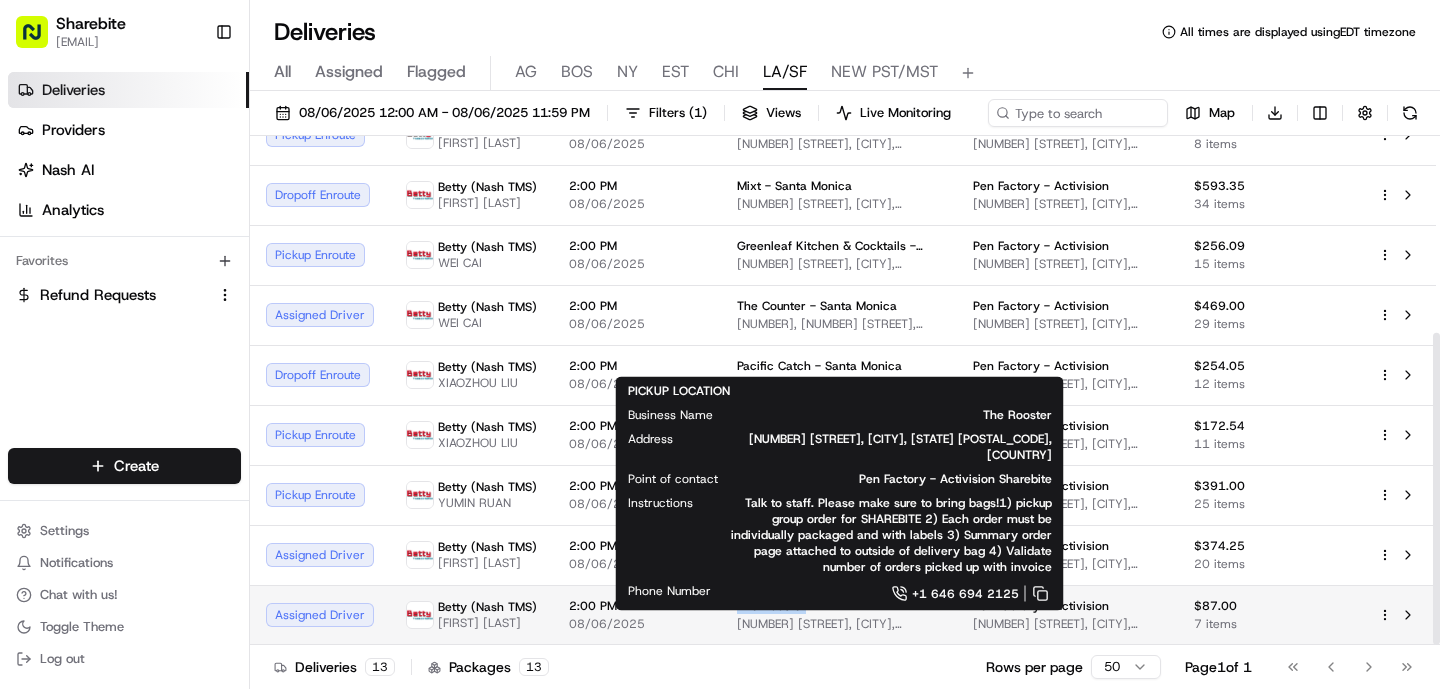 drag, startPoint x: 834, startPoint y: 603, endPoint x: 732, endPoint y: 602, distance: 102.0049 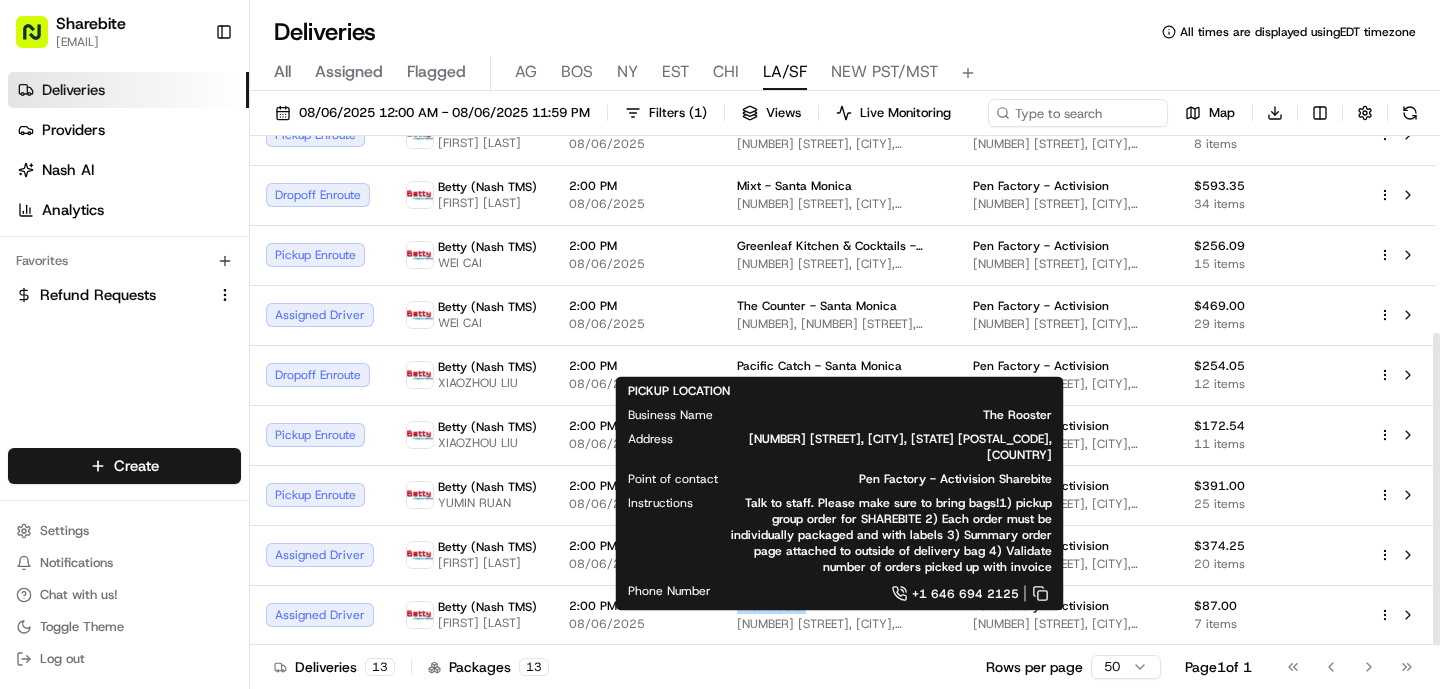 copy on "The Rooster" 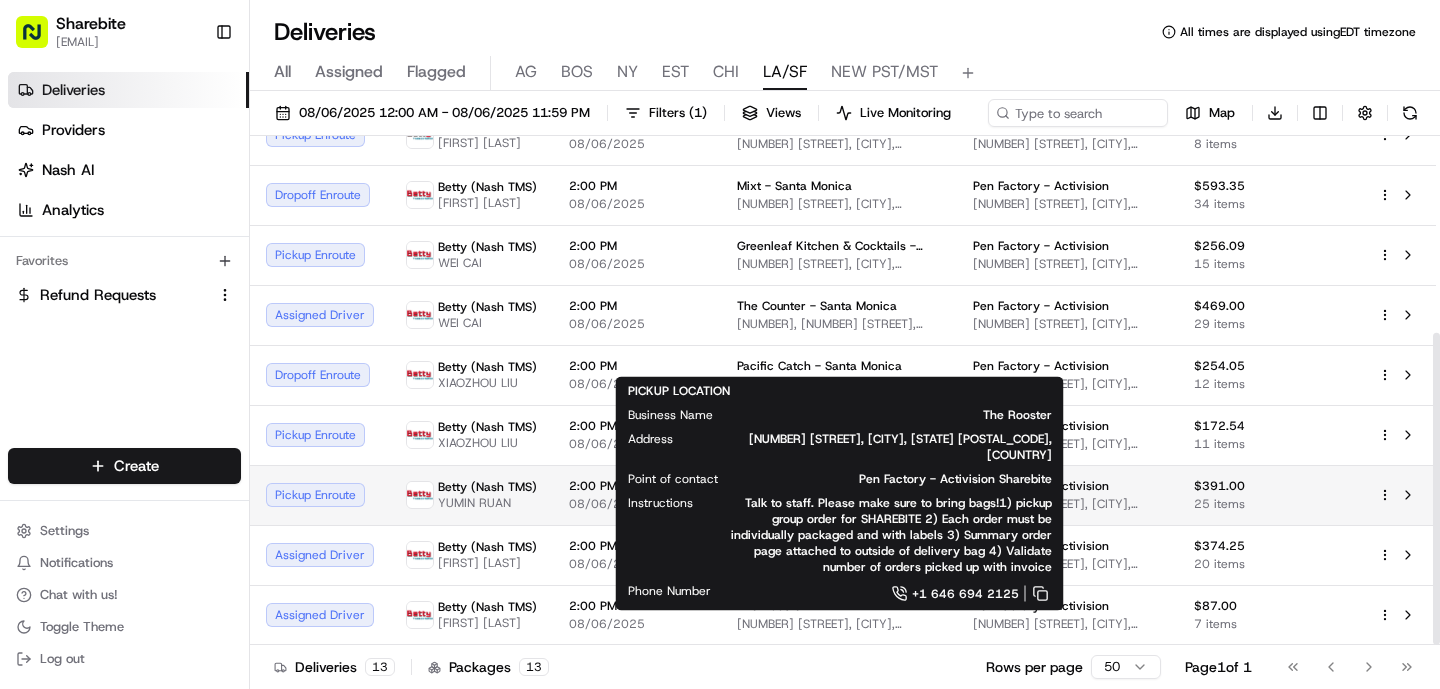click on "Betty (Nash TMS) YUMIN RUAN" at bounding box center [471, 495] 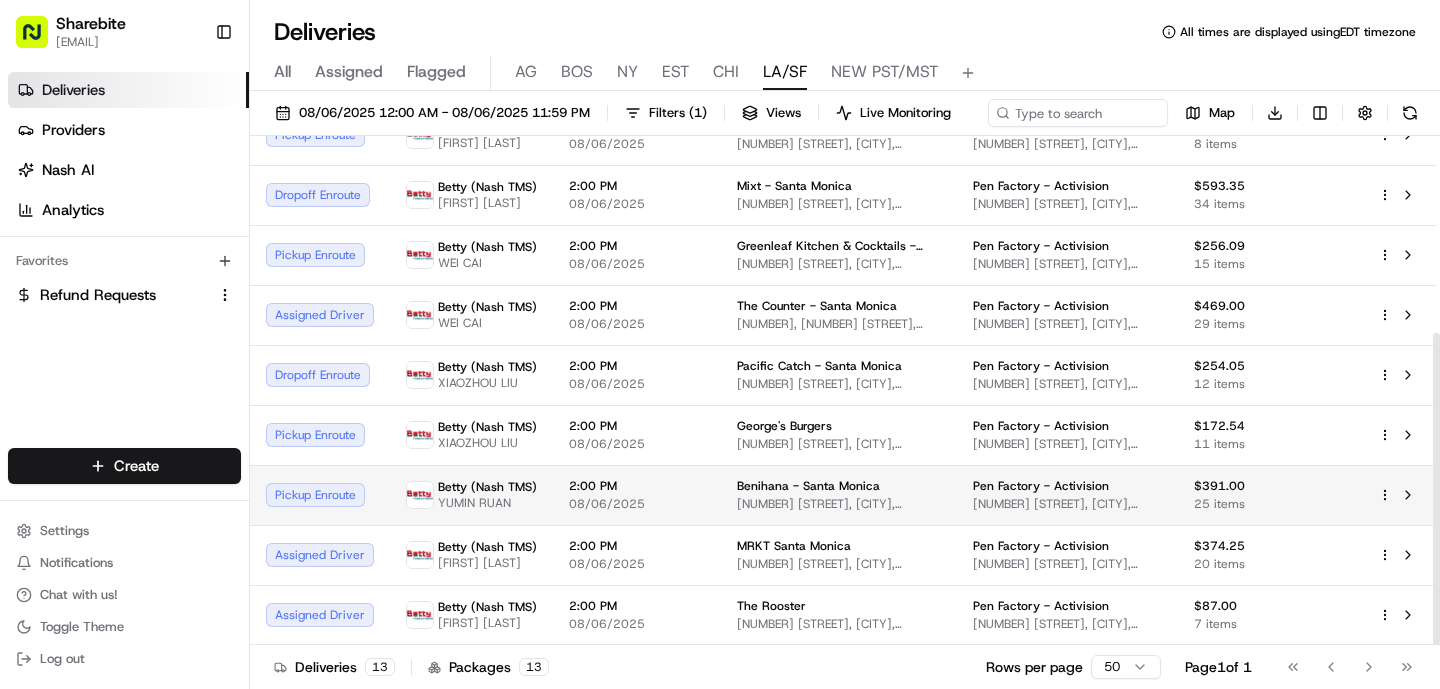 click on "08/06/2025" at bounding box center [637, 504] 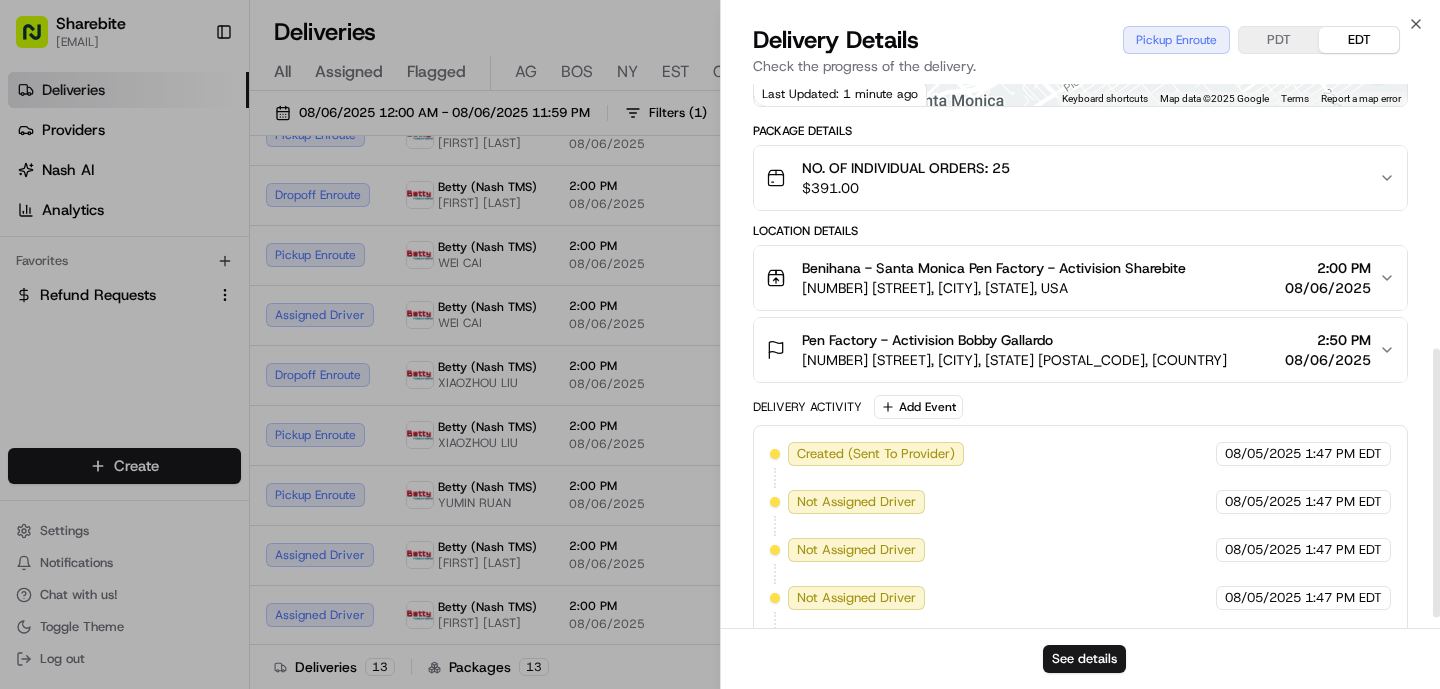 scroll, scrollTop: 558, scrollLeft: 0, axis: vertical 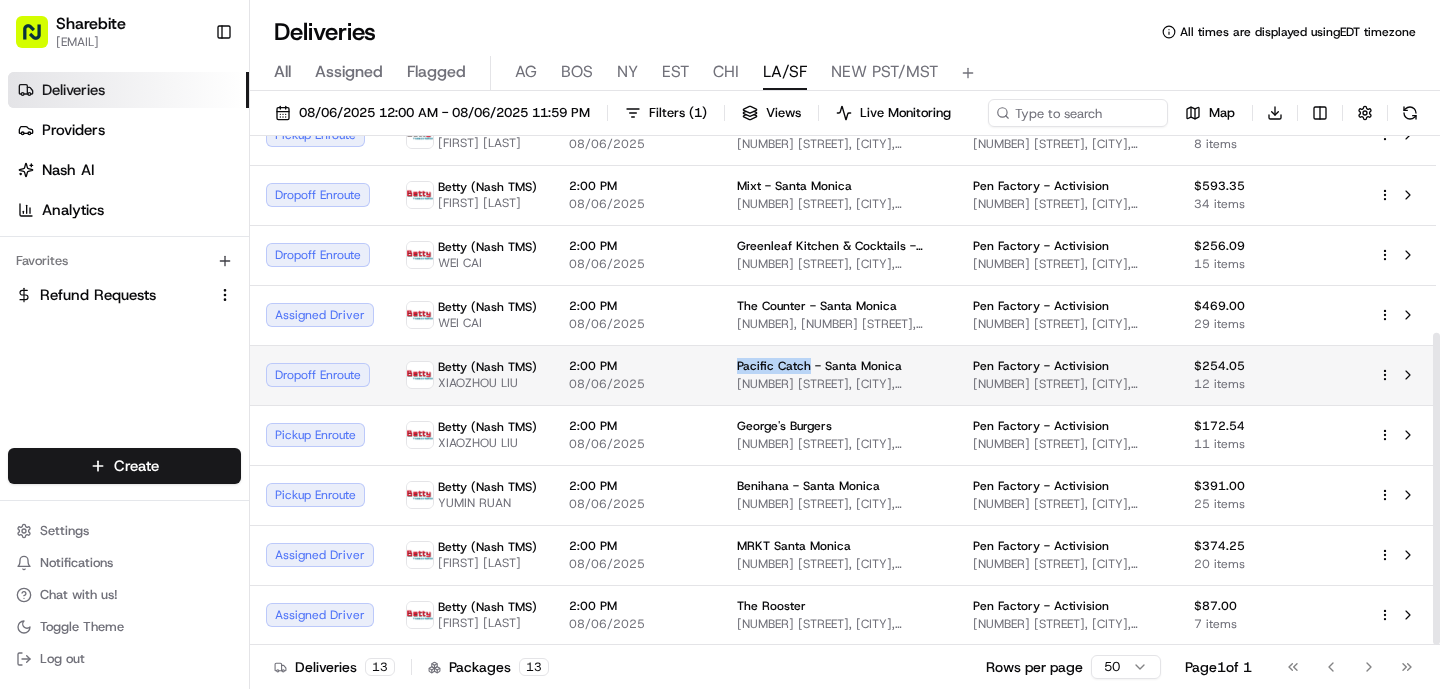 drag, startPoint x: 805, startPoint y: 363, endPoint x: 734, endPoint y: 364, distance: 71.00704 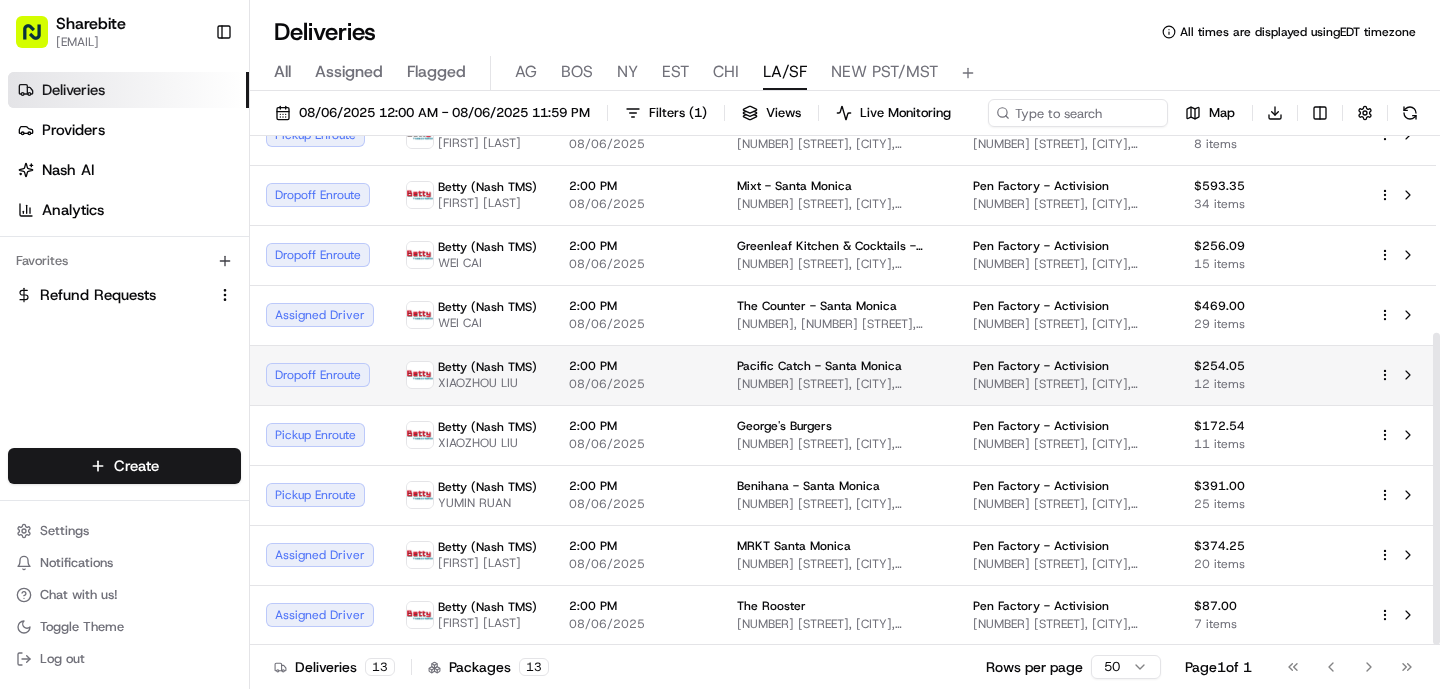 click on "2:00 PM" at bounding box center (637, 366) 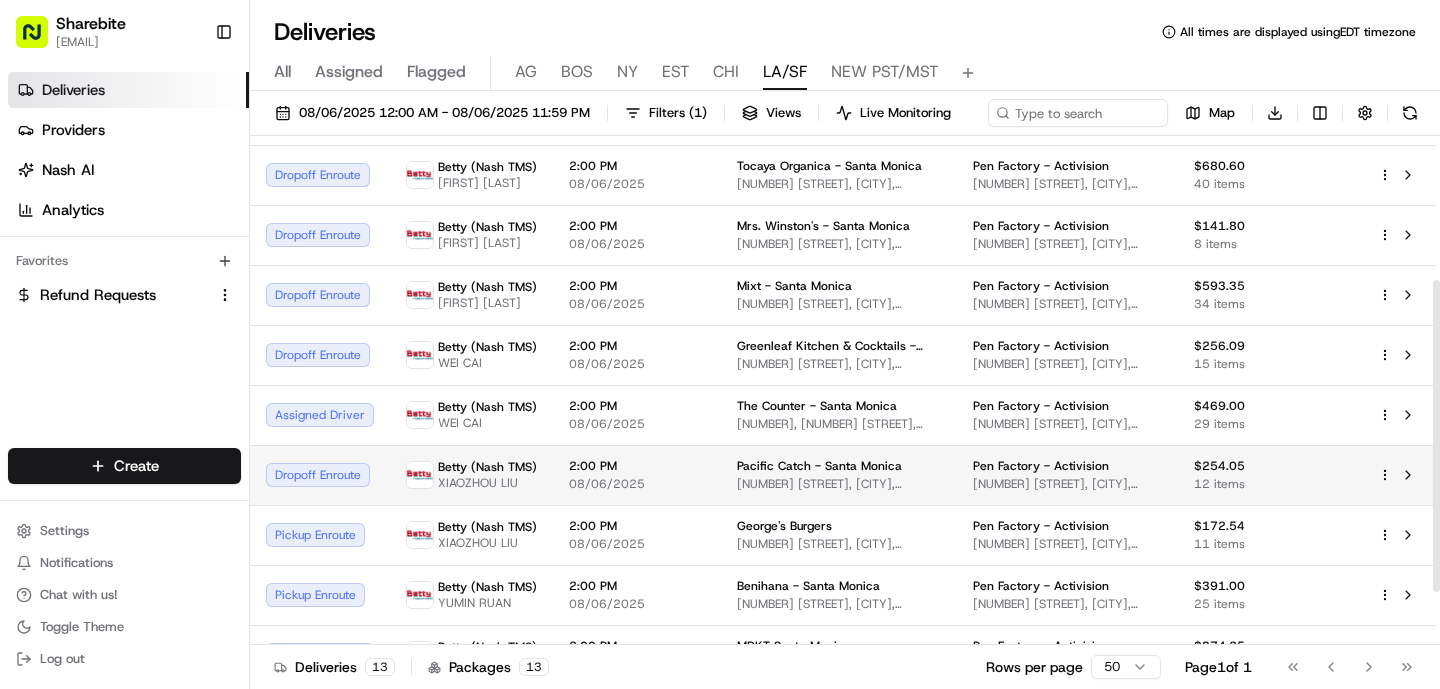 scroll, scrollTop: 264, scrollLeft: 0, axis: vertical 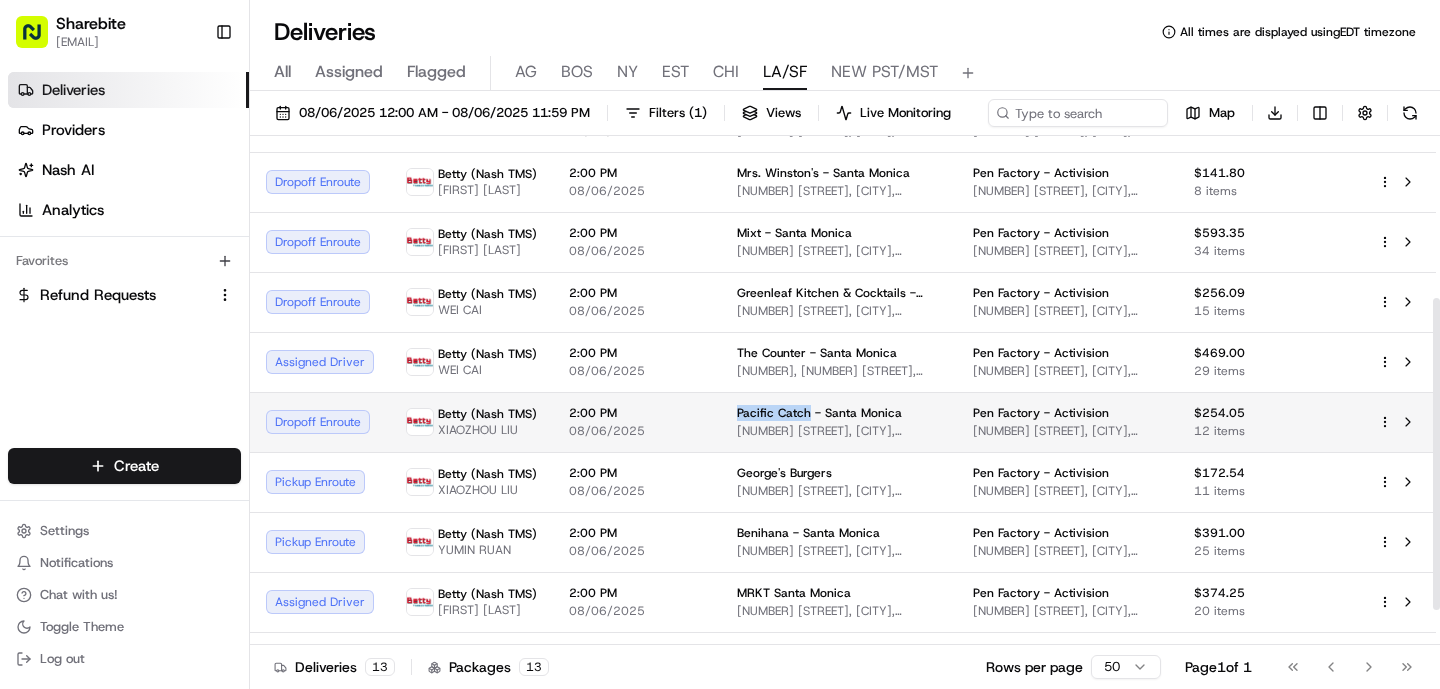 drag, startPoint x: 807, startPoint y: 419, endPoint x: 732, endPoint y: 413, distance: 75.23962 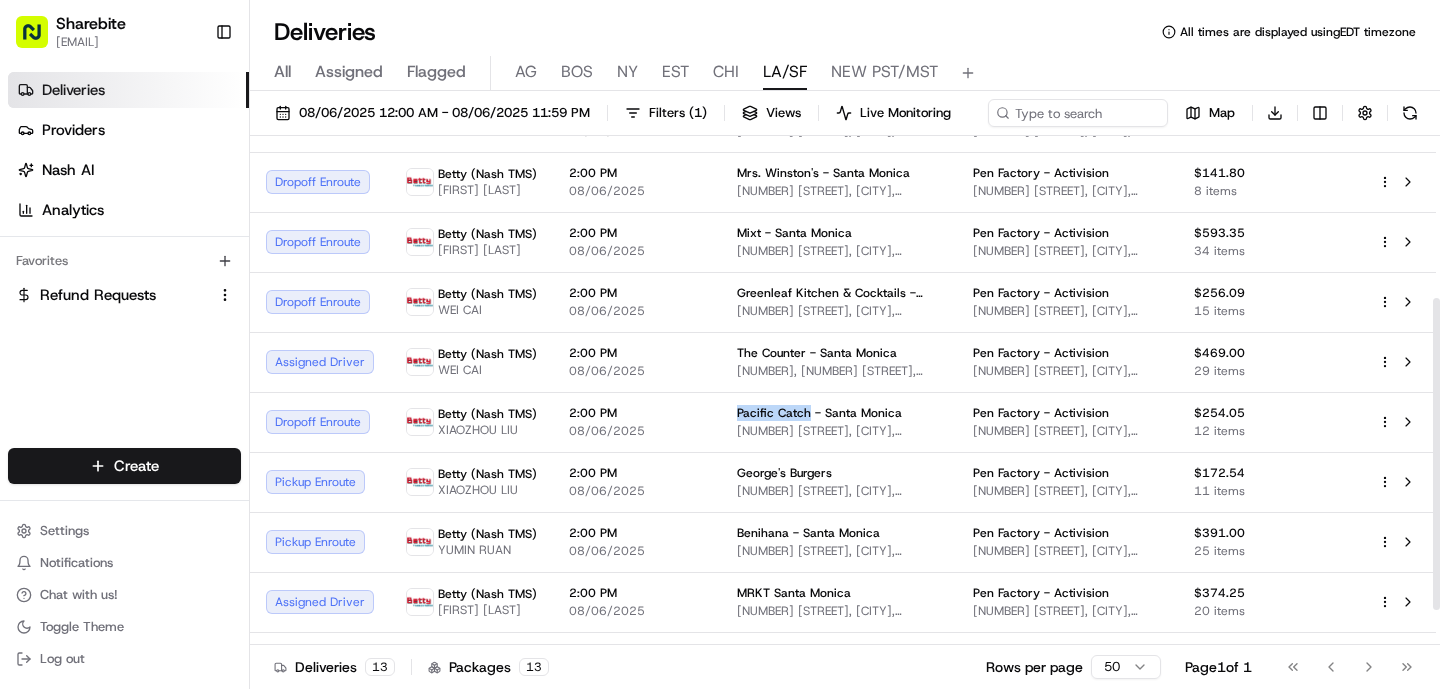 copy on "Pacific Catch" 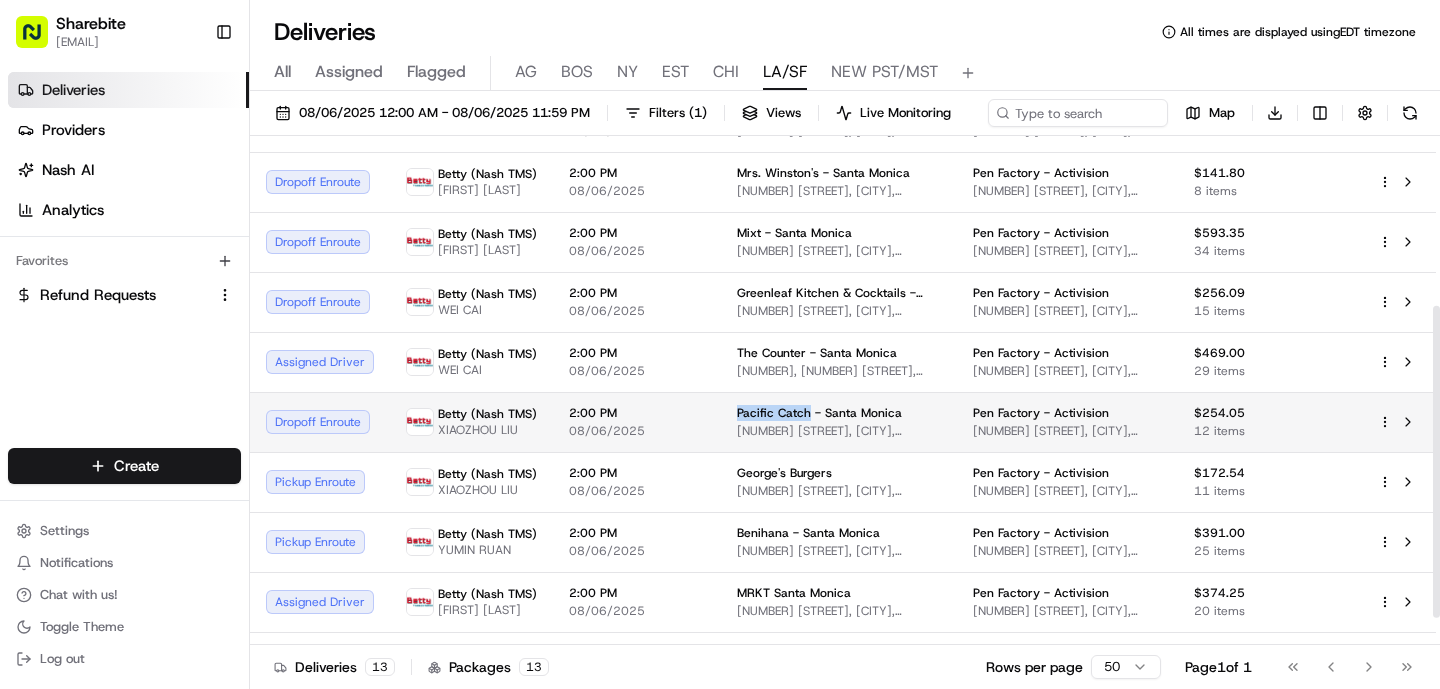 scroll, scrollTop: 321, scrollLeft: 0, axis: vertical 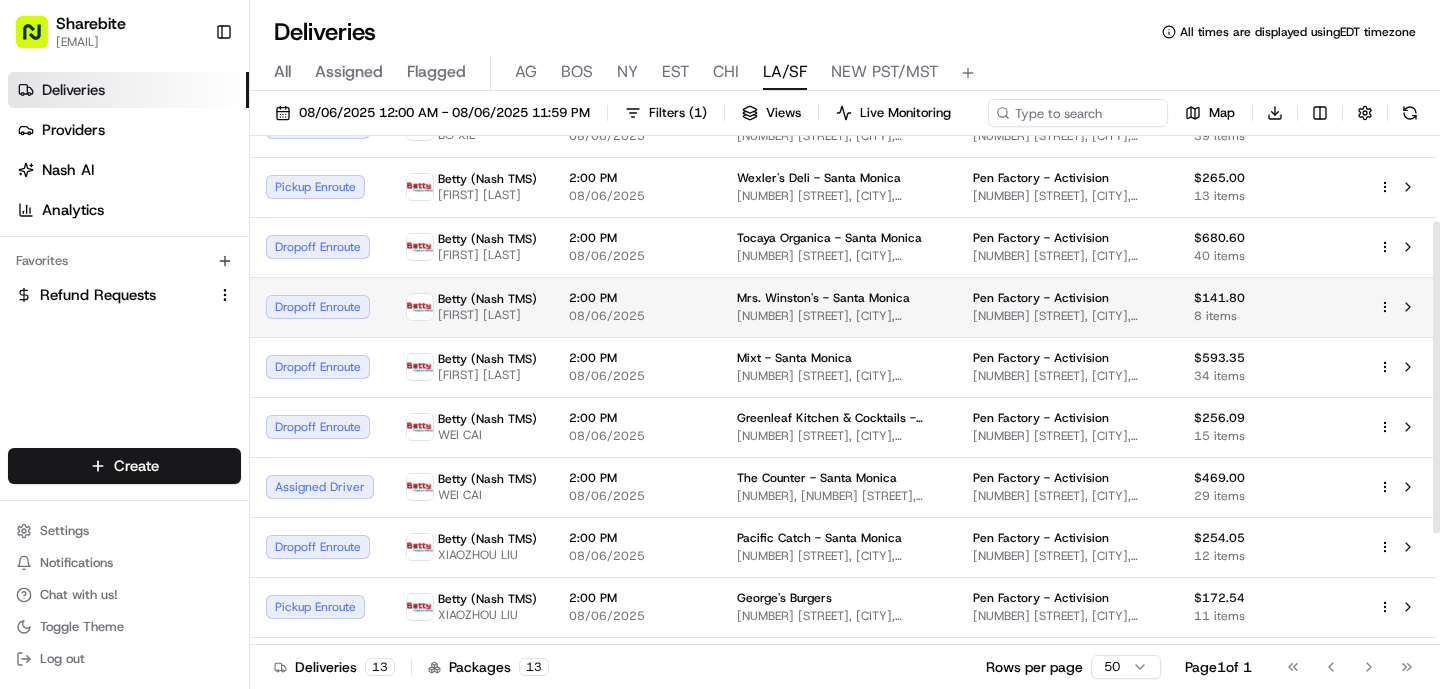 click on "2:00 PM" at bounding box center [637, 298] 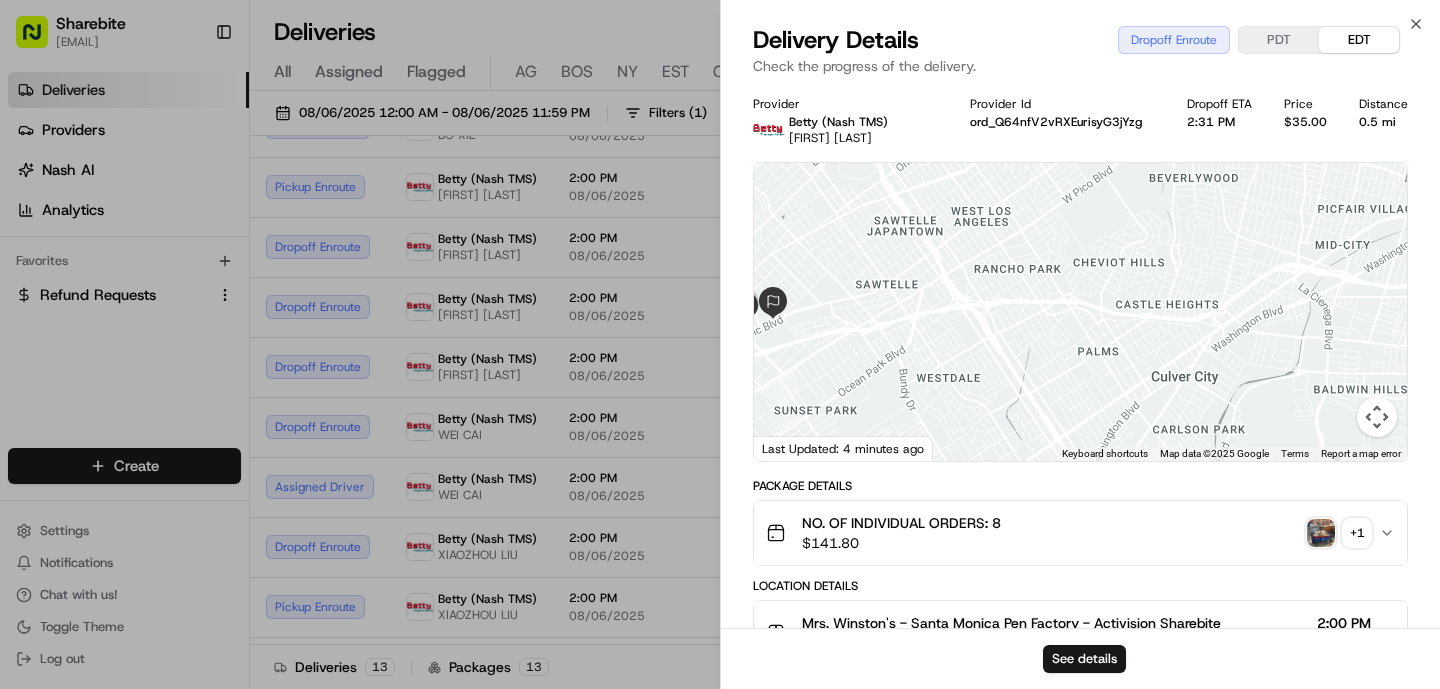 drag, startPoint x: 908, startPoint y: 352, endPoint x: 1206, endPoint y: 299, distance: 302.6764 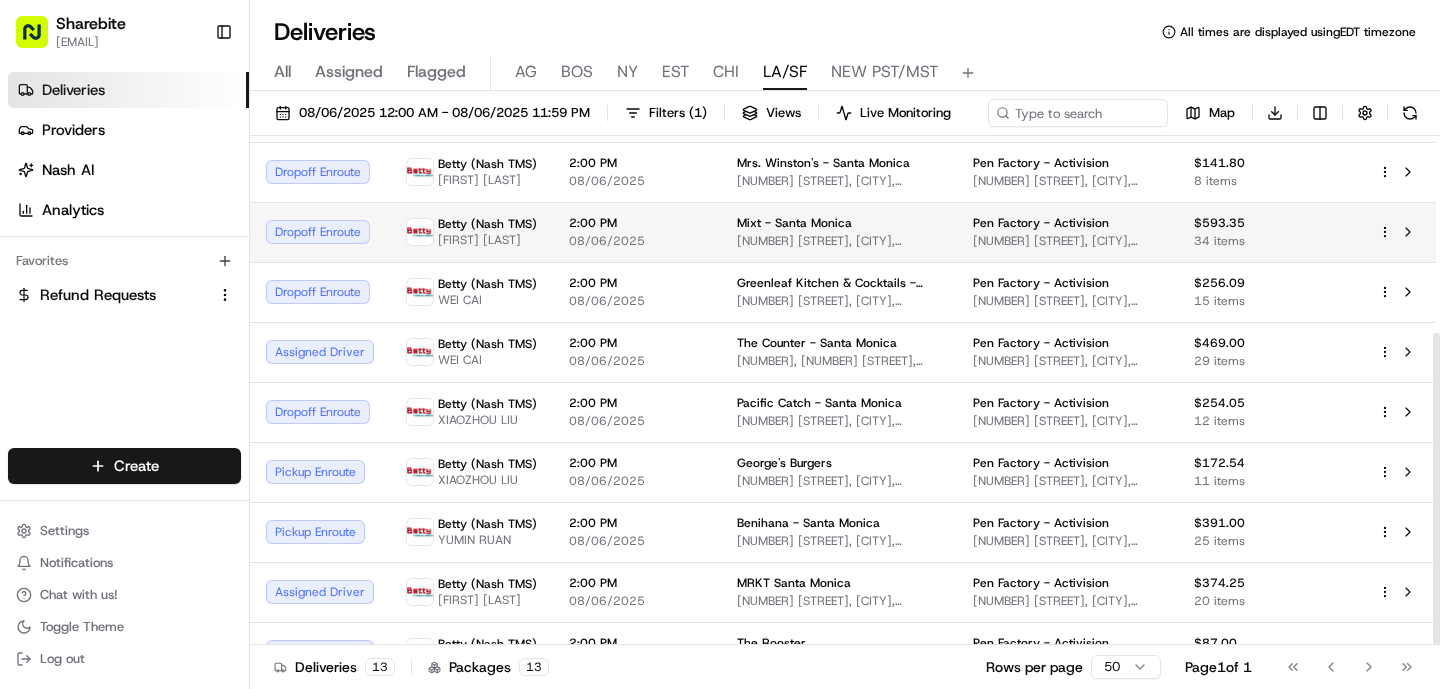 scroll, scrollTop: 321, scrollLeft: 0, axis: vertical 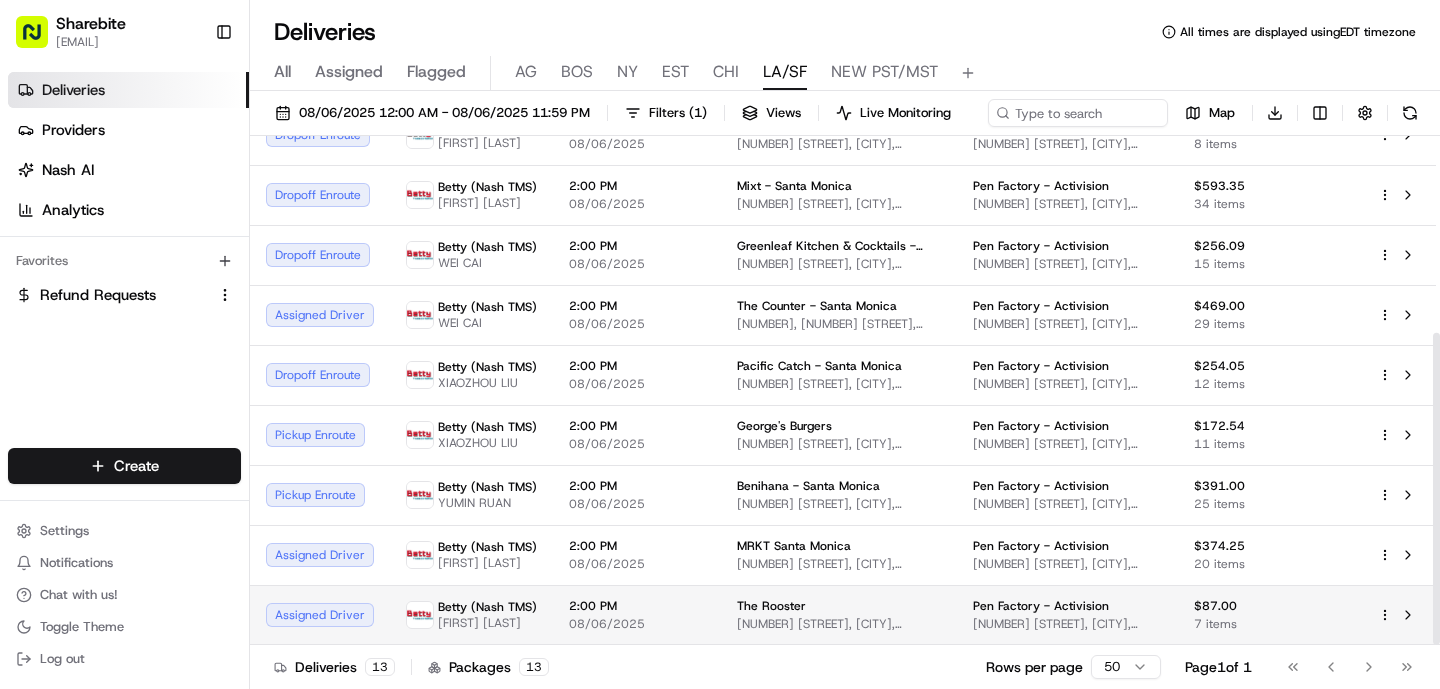 click on "The Rooster 8809 W Pico Blvd, Los Angeles, CA 90035, USA" at bounding box center (839, 615) 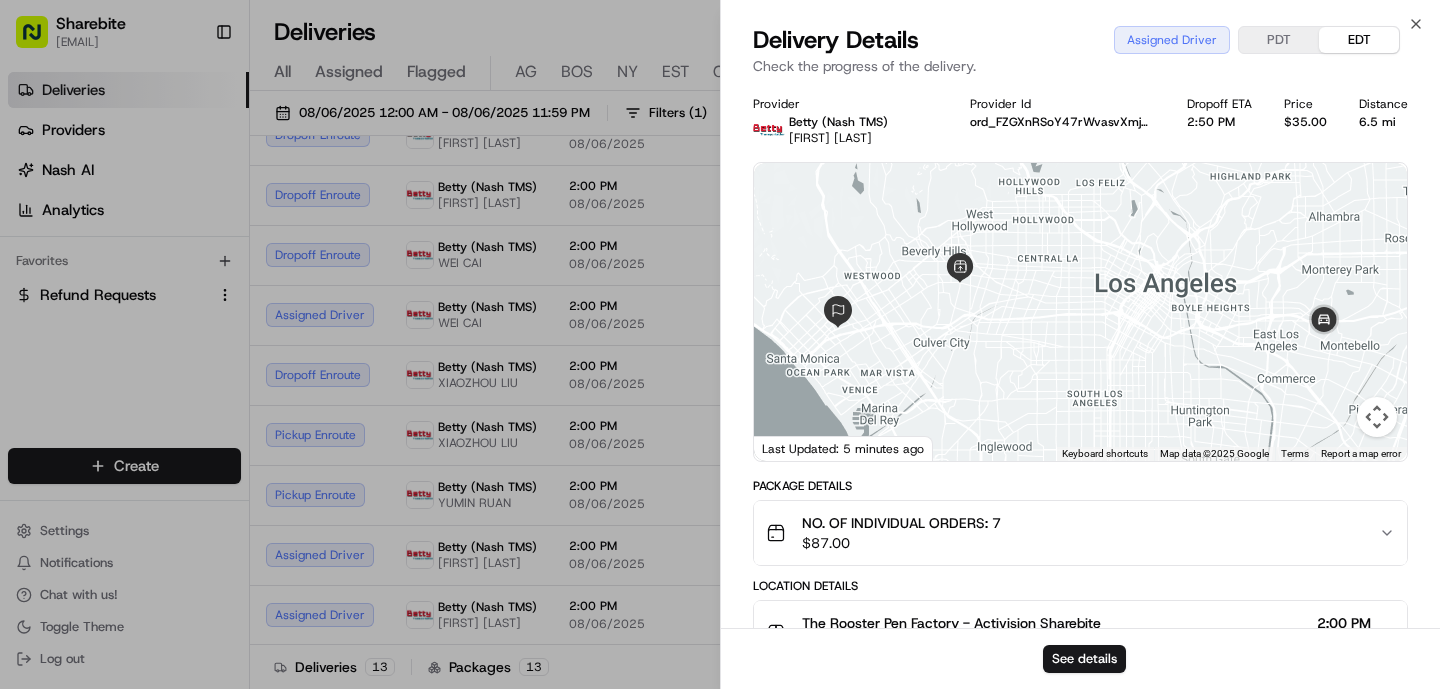 click on "The Rooster Pen Factory - Activision Sharebite" at bounding box center [951, 623] 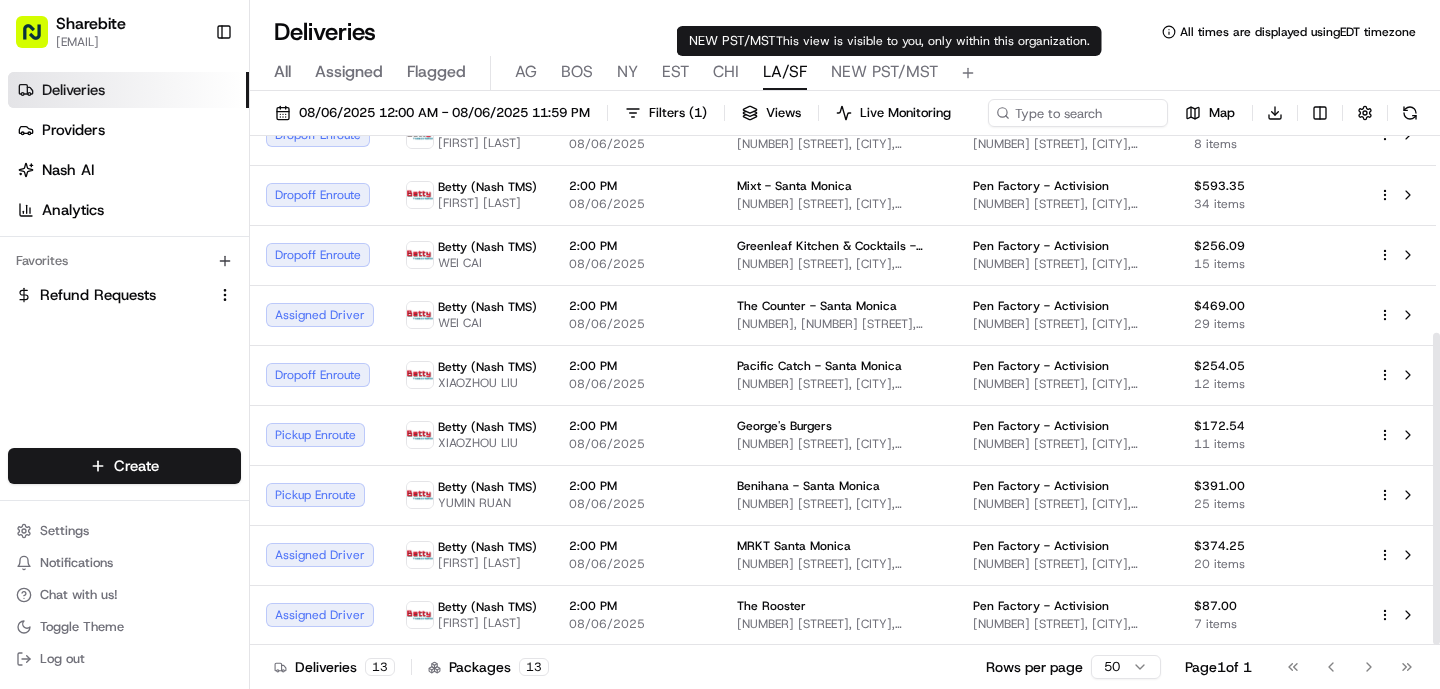 click on "NEW PST/MST" at bounding box center [884, 72] 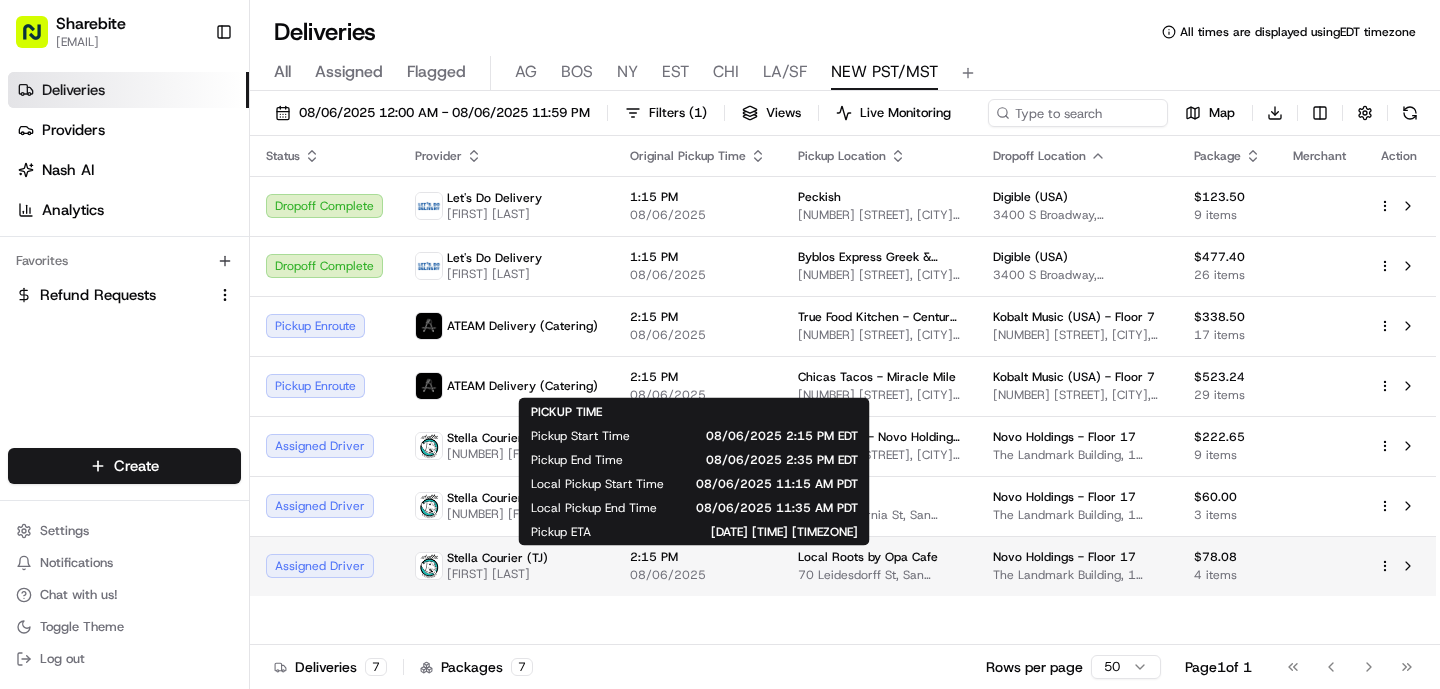 click on "2:15 PM" at bounding box center (698, 557) 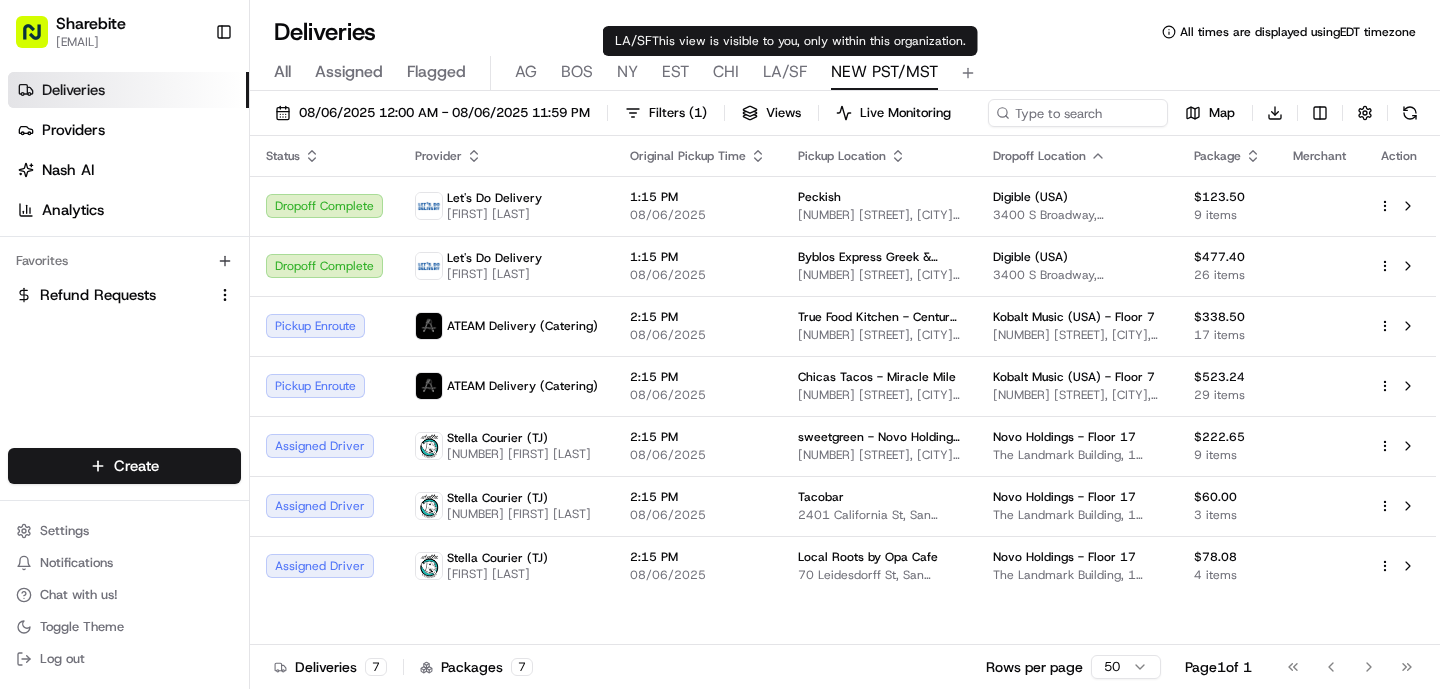 click on "LA/SF" at bounding box center (785, 72) 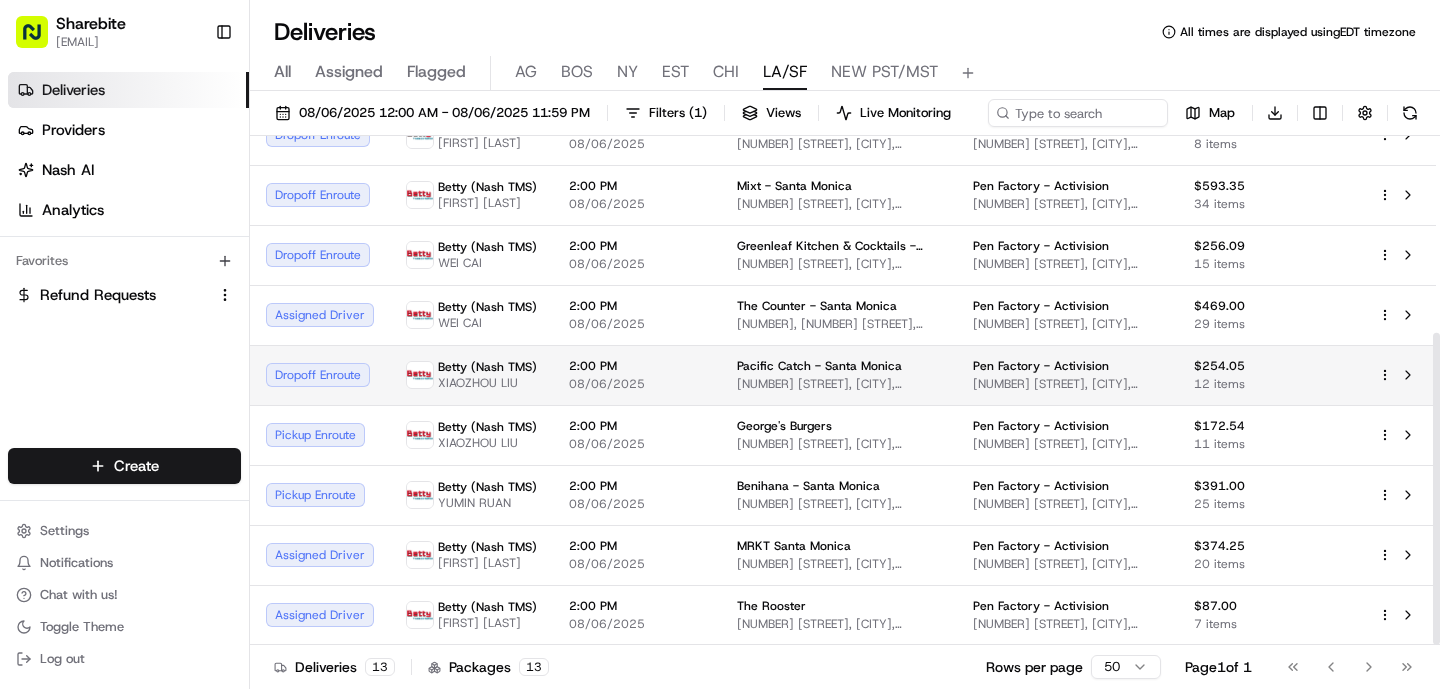 scroll, scrollTop: 321, scrollLeft: 0, axis: vertical 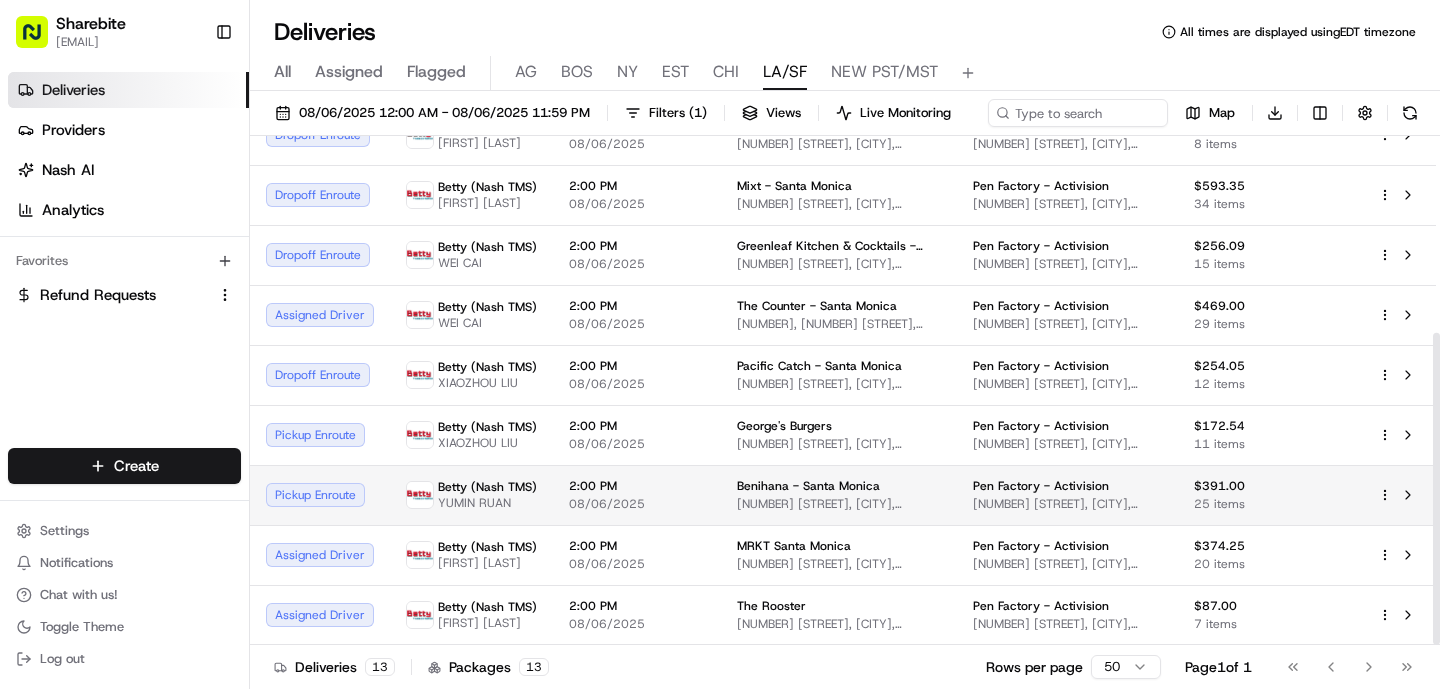 click on "2:00 PM 08/06/2025" at bounding box center [637, 495] 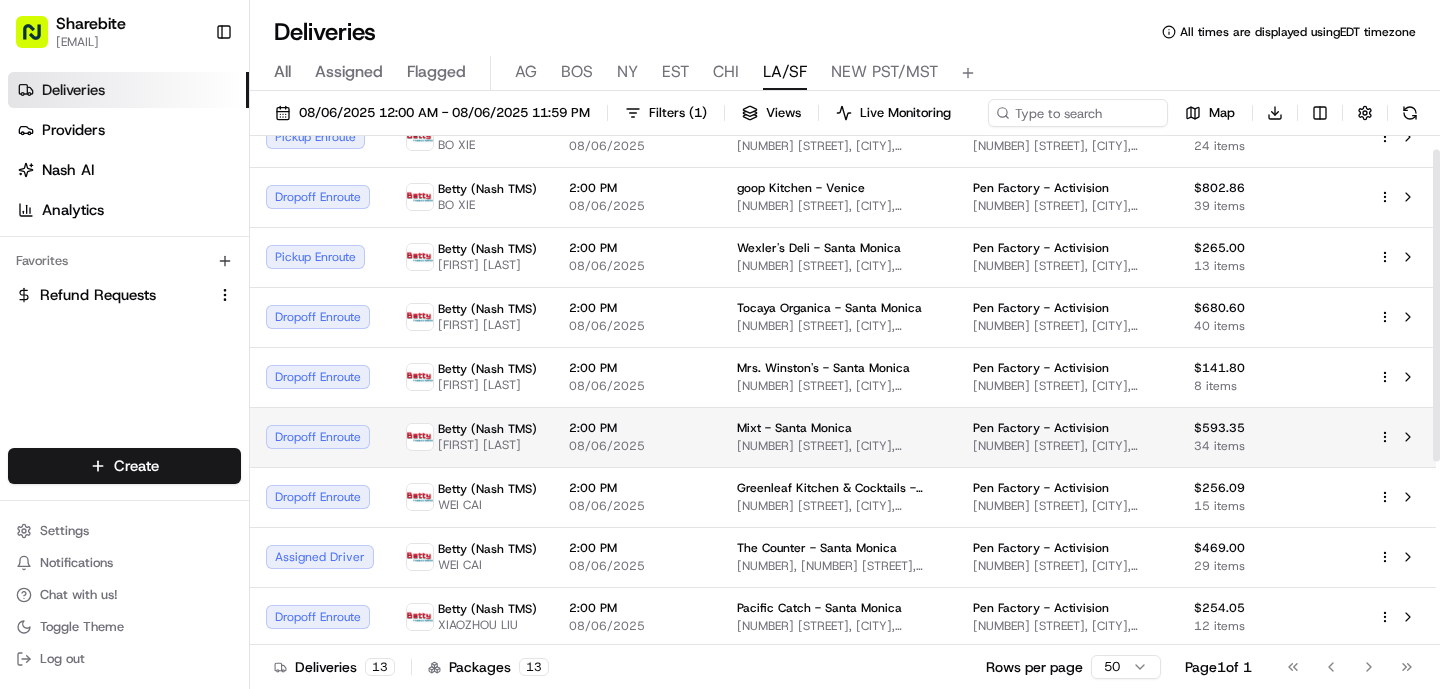 scroll, scrollTop: 0, scrollLeft: 0, axis: both 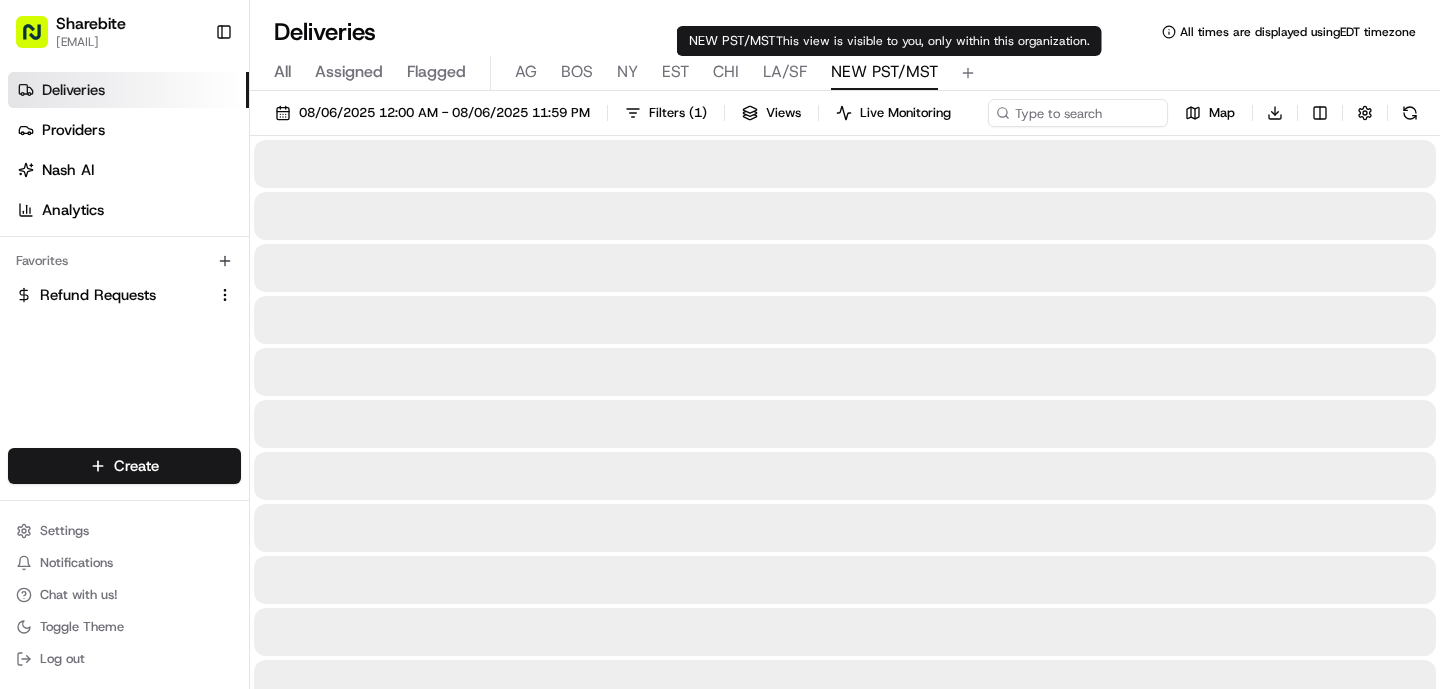 click on "NEW PST/MST" at bounding box center [884, 72] 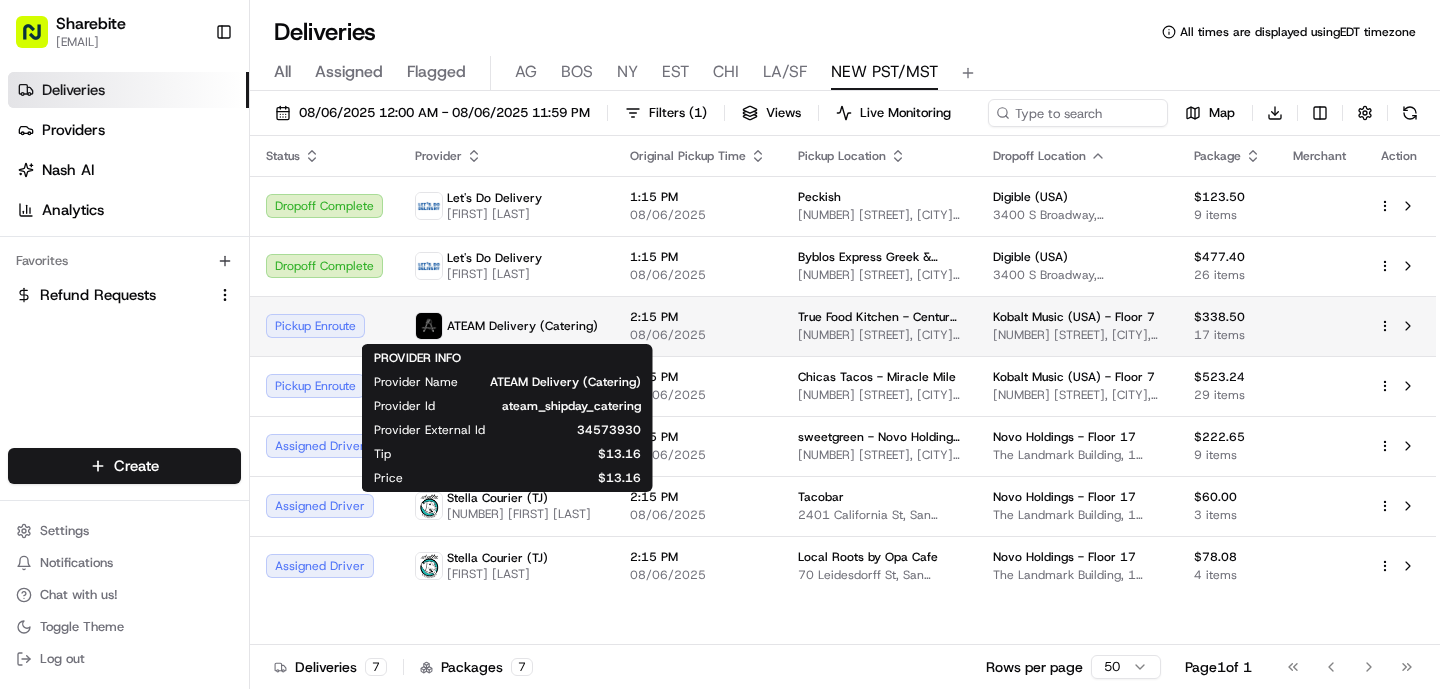click on "ATEAM Delivery (Catering)" at bounding box center (506, 326) 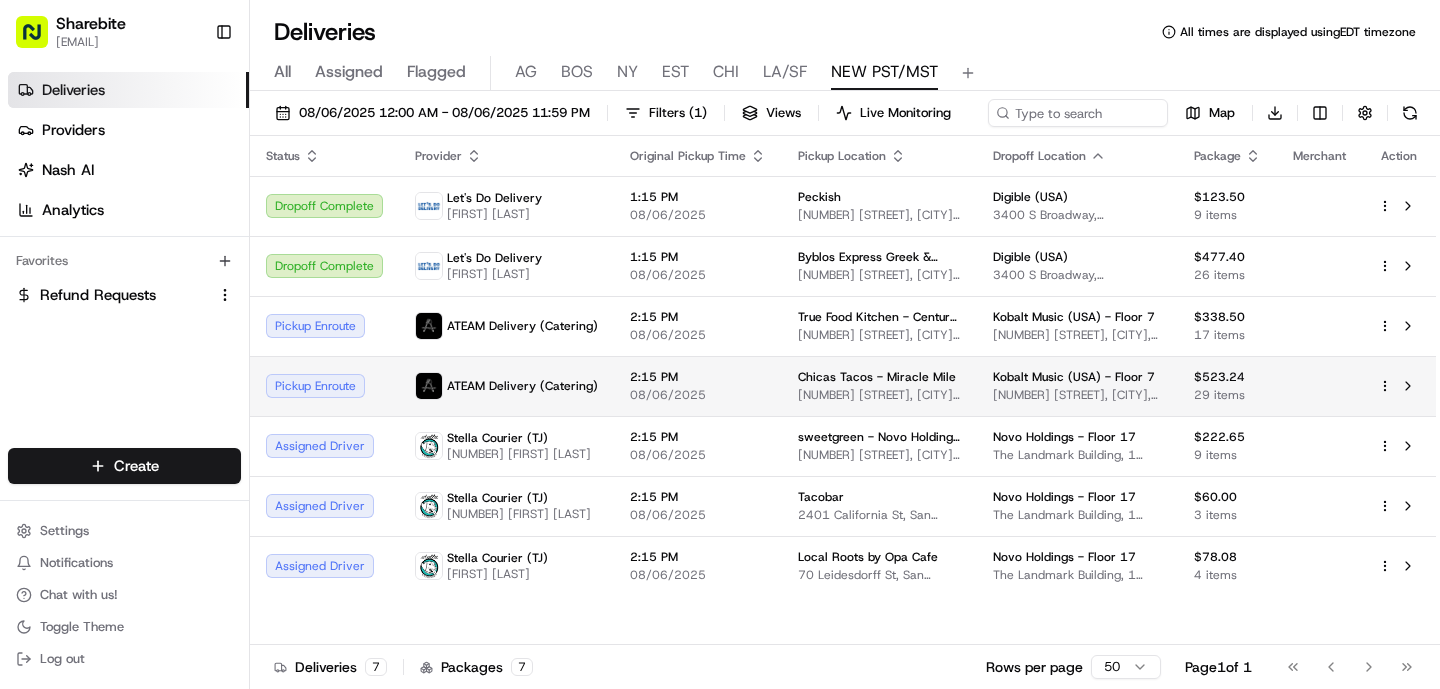 click on "ATEAM Delivery (Catering)" at bounding box center [506, 386] 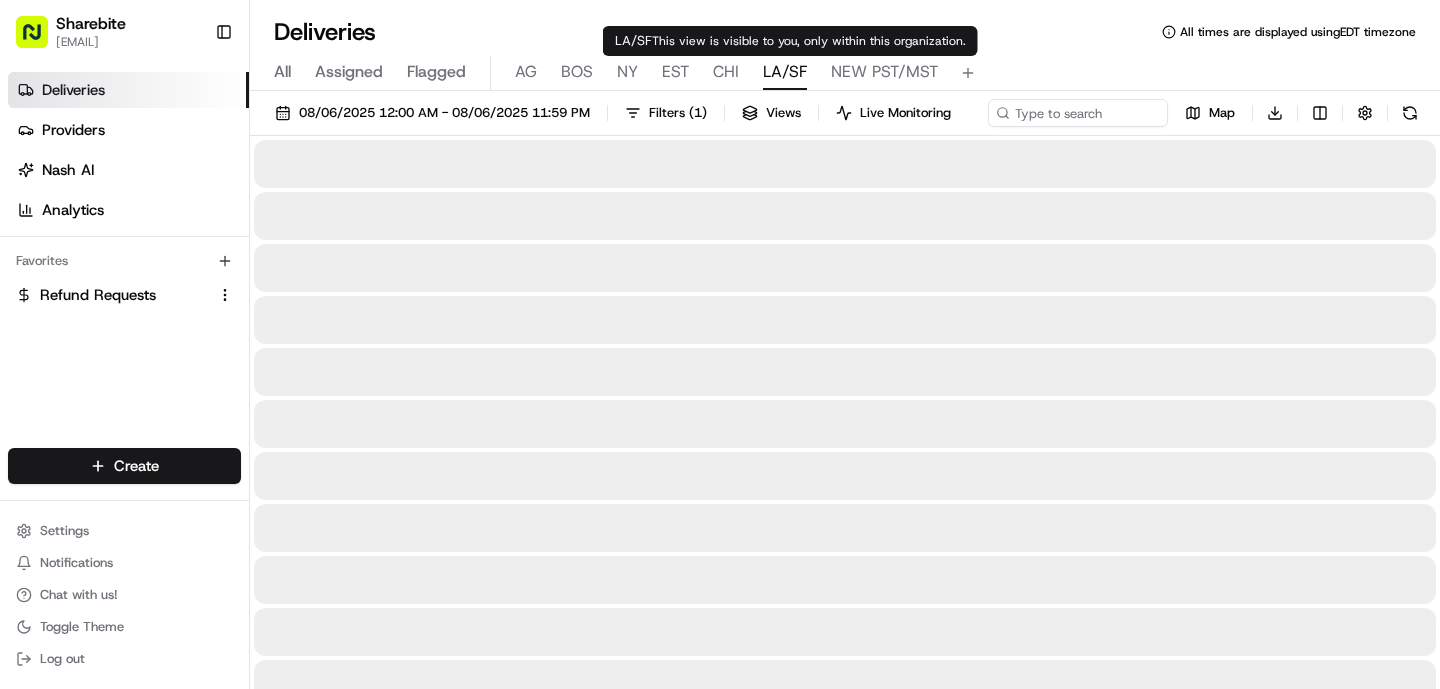 click on "LA/SF" at bounding box center (785, 72) 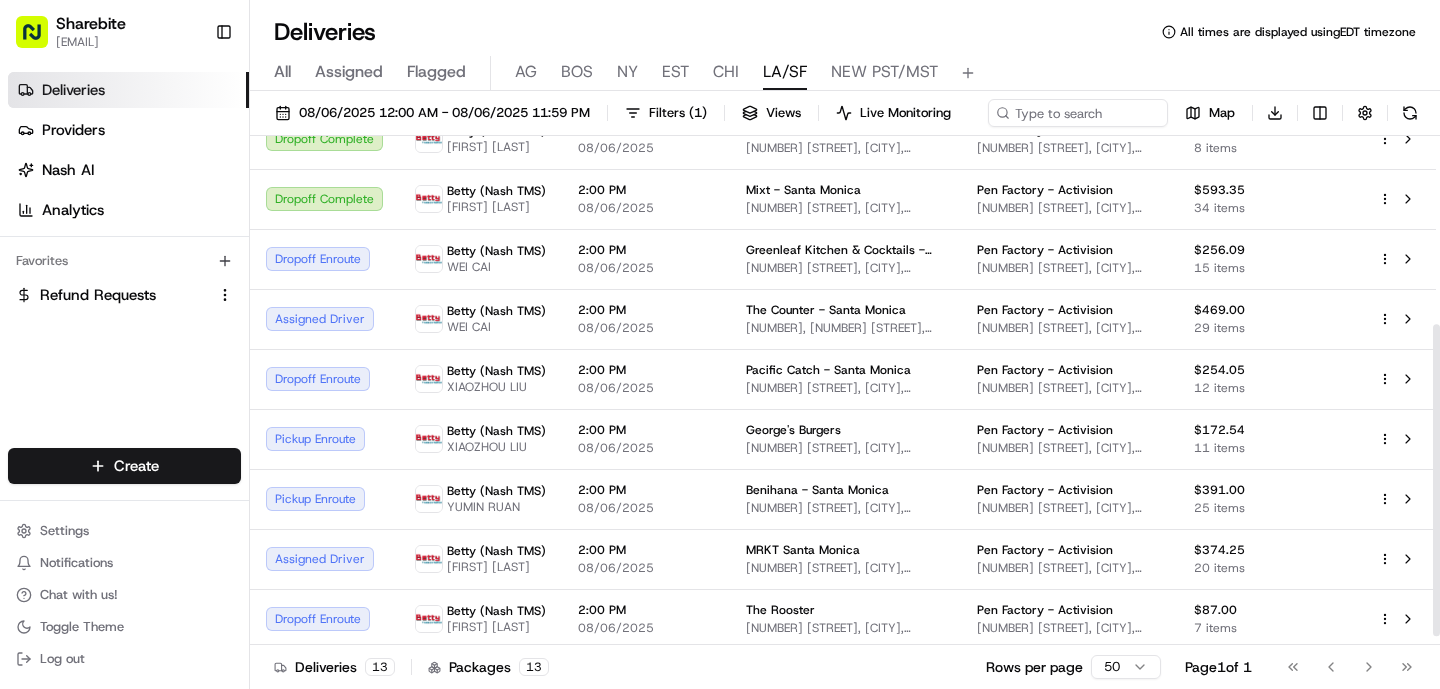 scroll, scrollTop: 321, scrollLeft: 0, axis: vertical 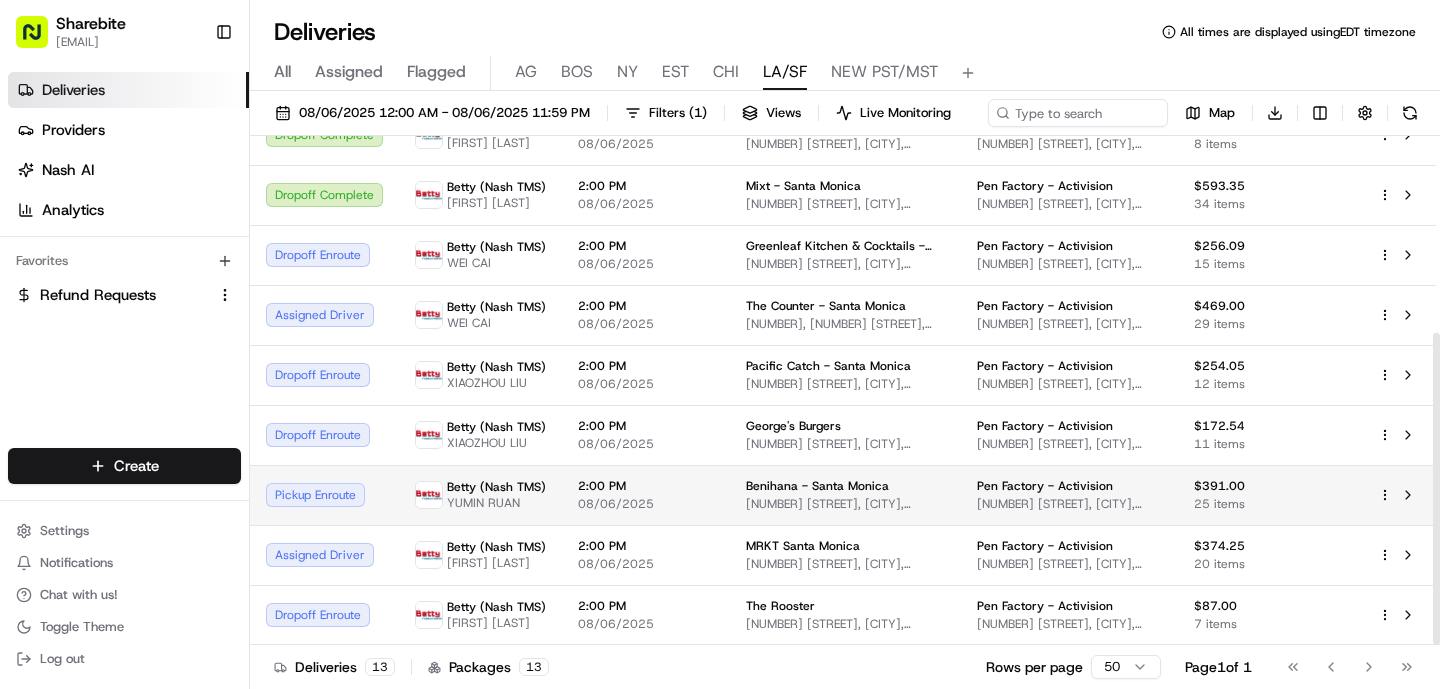 click on "Betty (Nash TMS)" at bounding box center [496, 487] 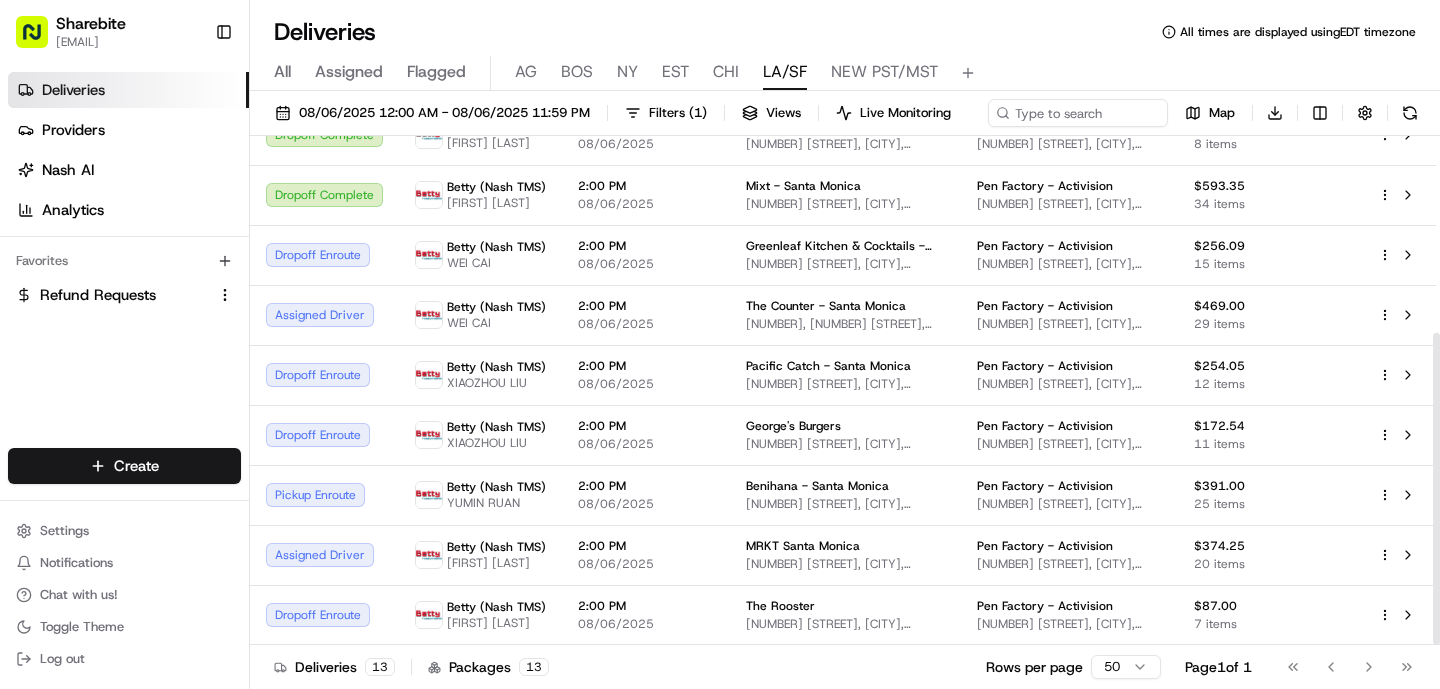 click on "Betty (Nash TMS) YUMIN RUAN" at bounding box center (480, 495) 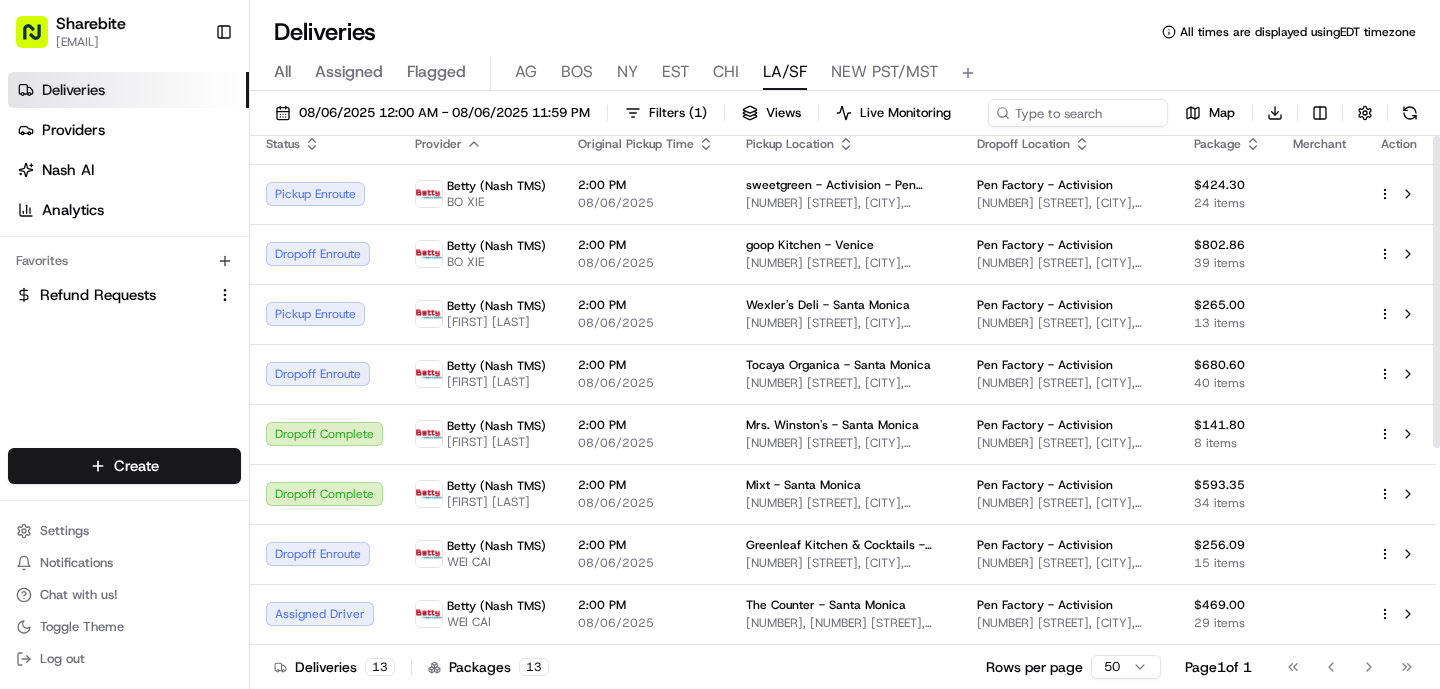 scroll, scrollTop: 0, scrollLeft: 0, axis: both 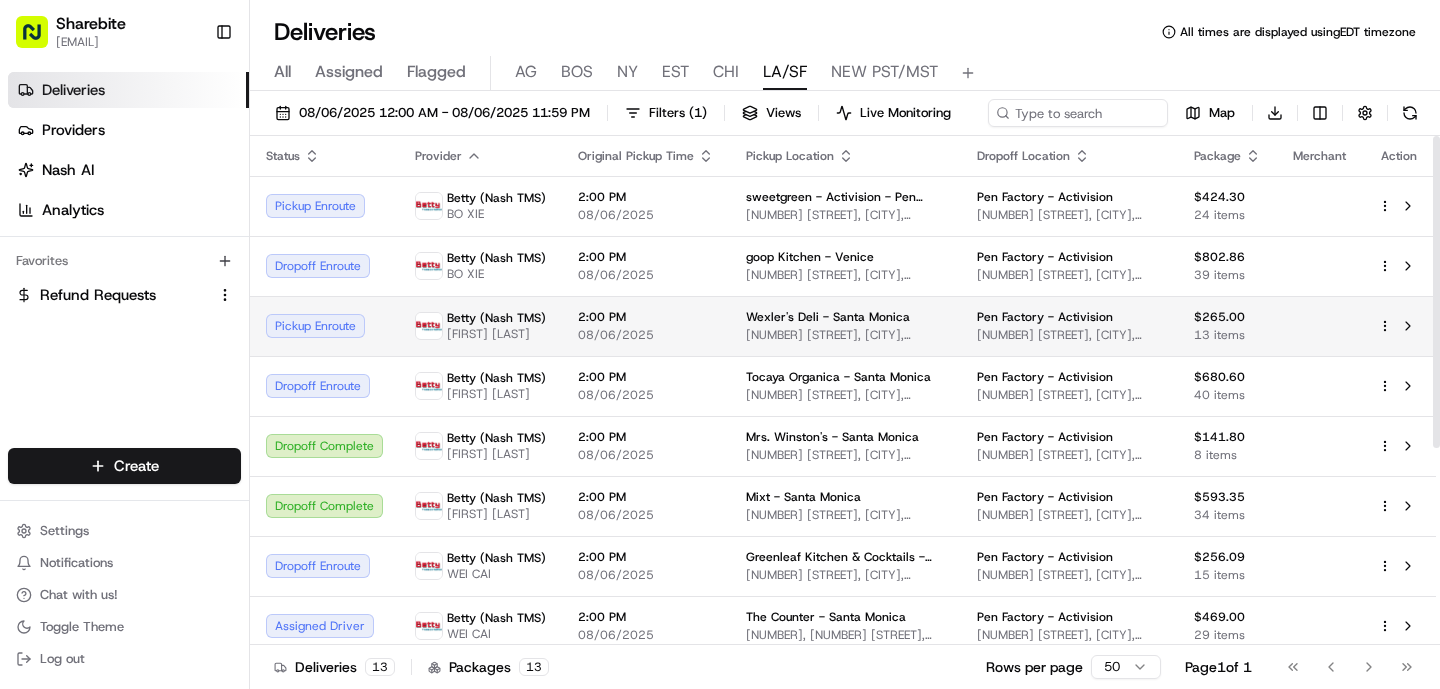 click on "Betty (Nash TMS)" at bounding box center [496, 318] 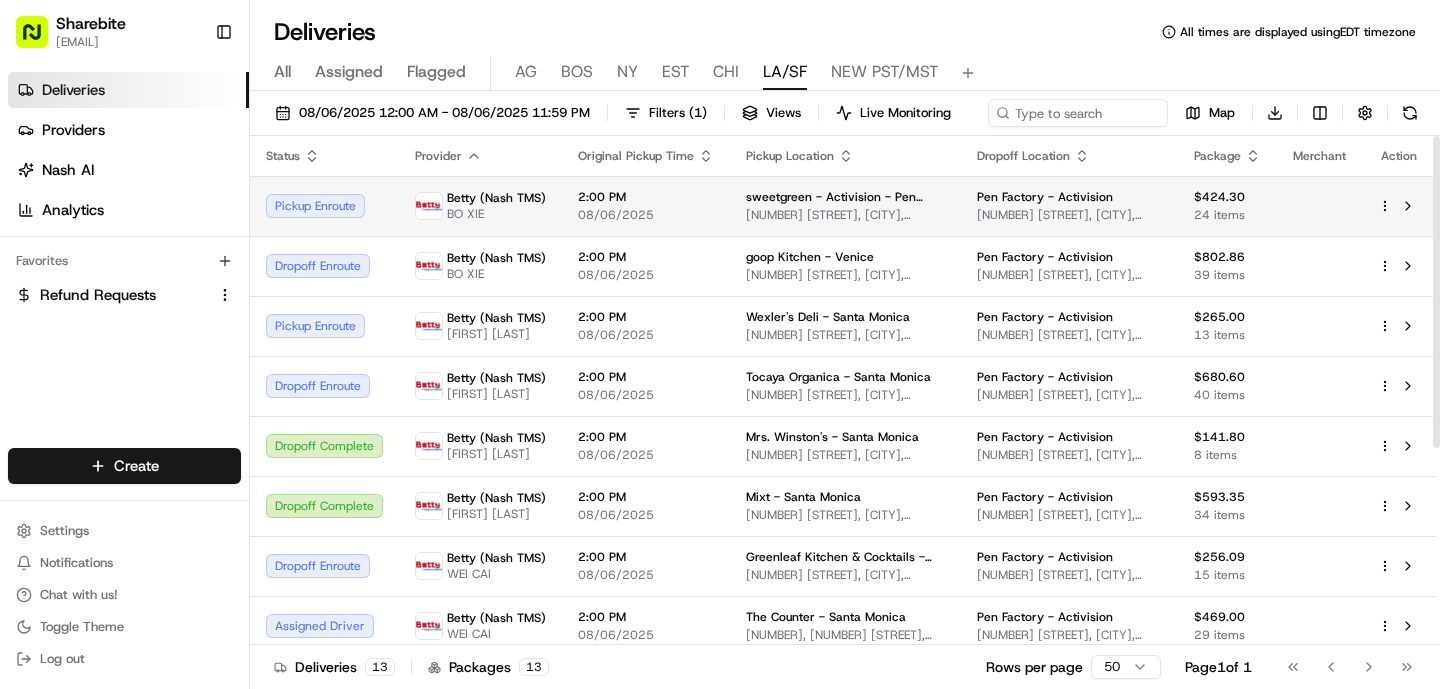 click on "Betty (Nash TMS)" at bounding box center [496, 198] 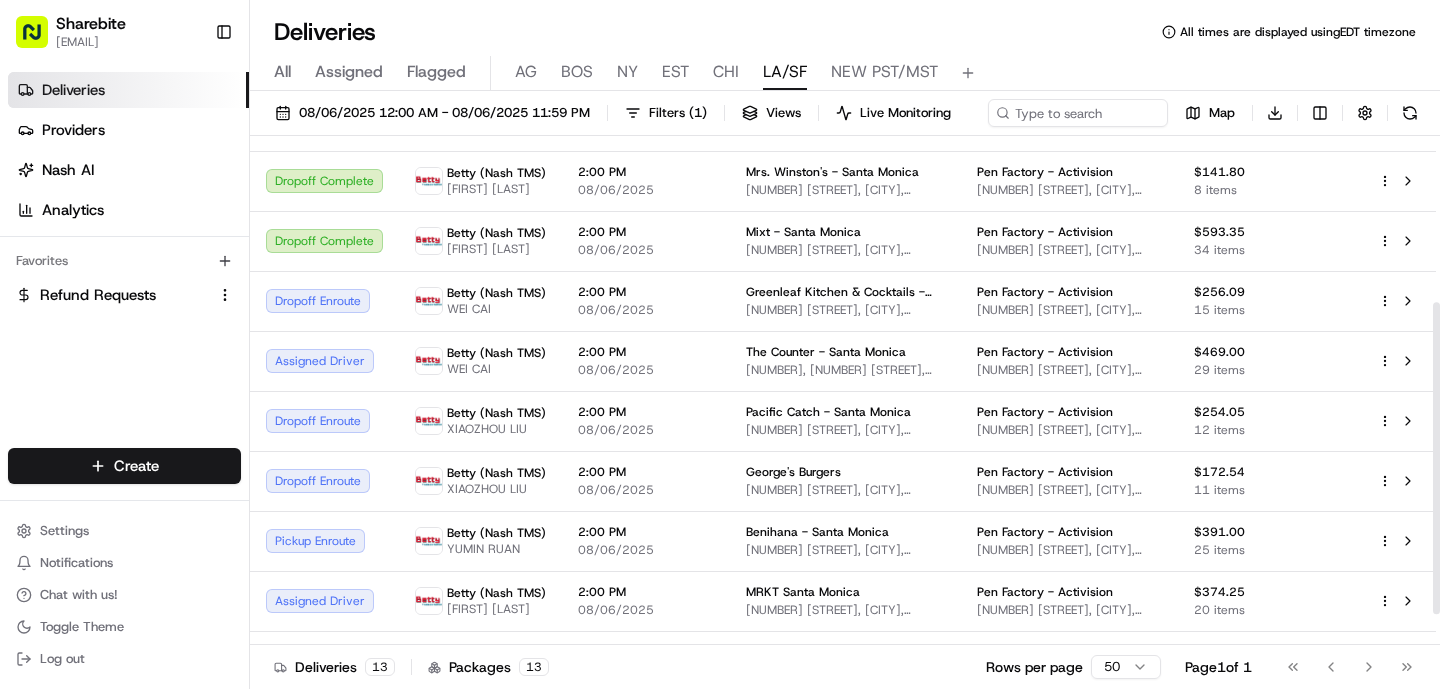 scroll, scrollTop: 321, scrollLeft: 0, axis: vertical 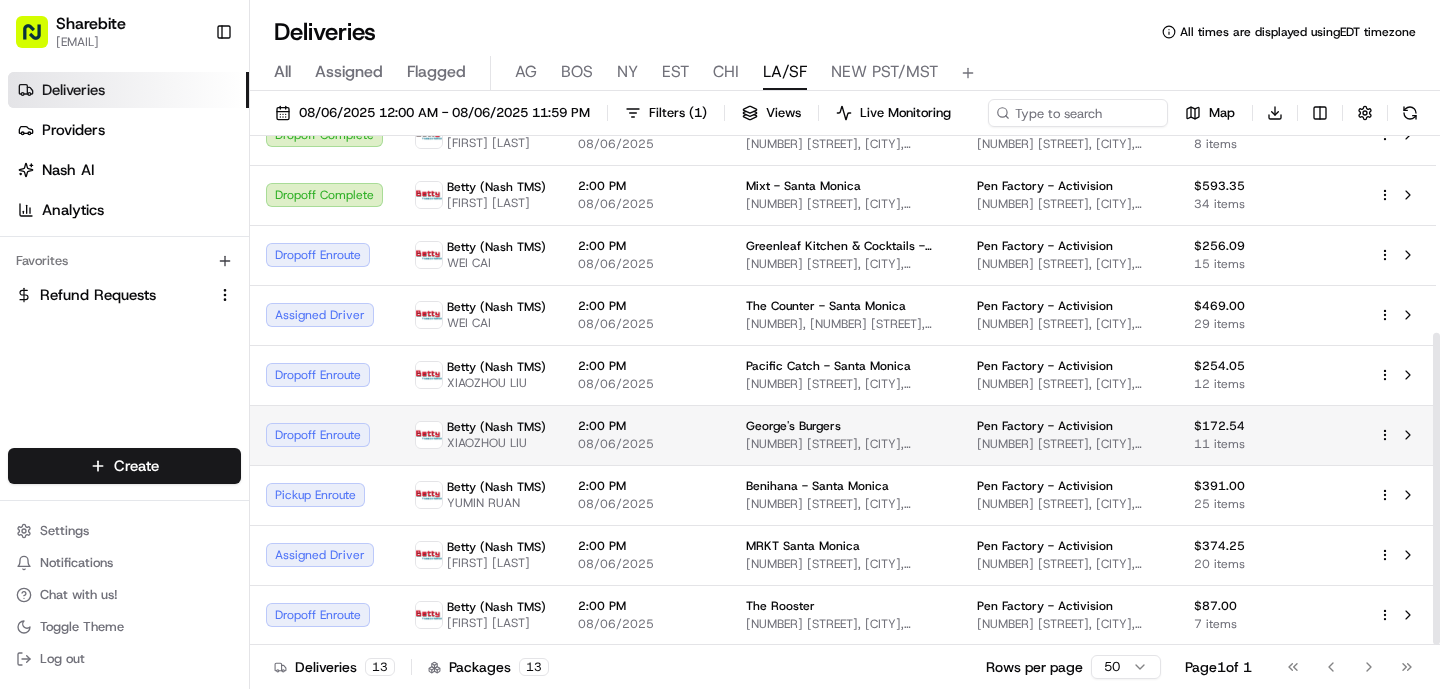 click on "2:00 PM 08/06/2025" at bounding box center [646, 435] 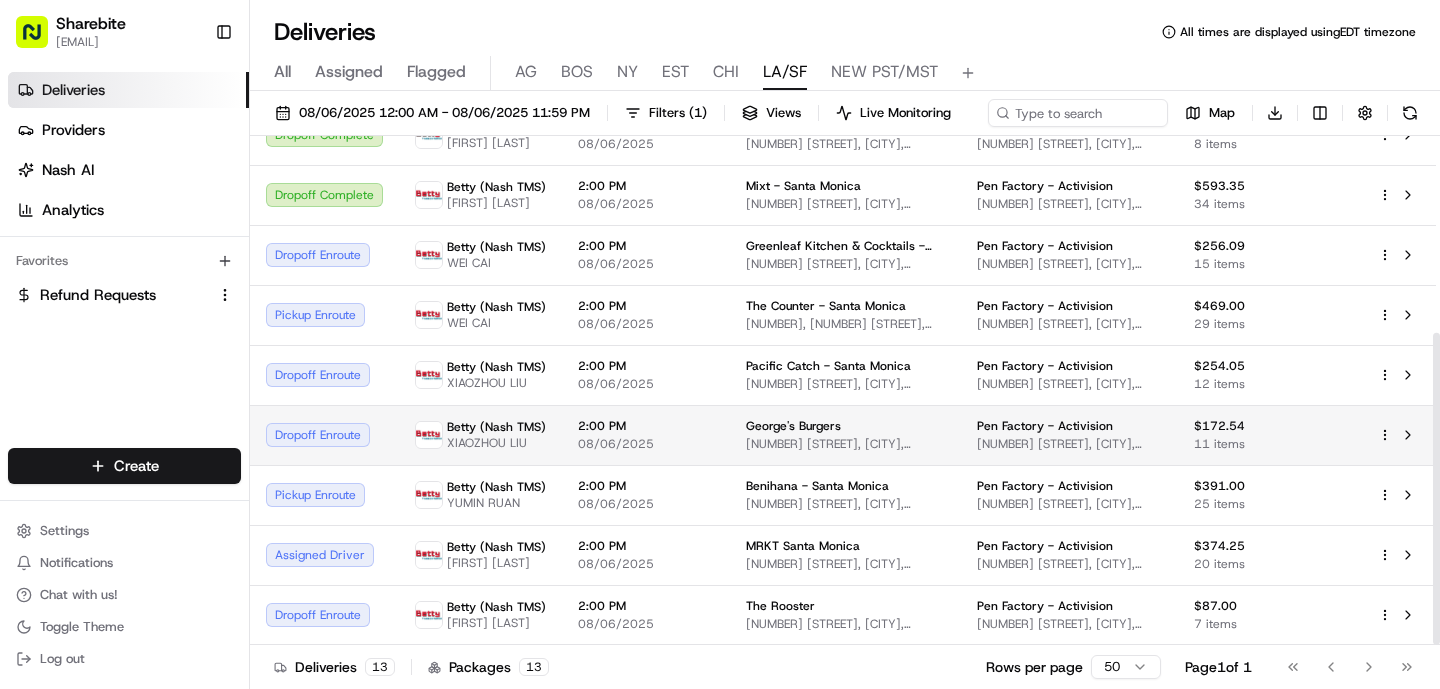 click on "2:00 PM 08/06/2025" at bounding box center [646, 435] 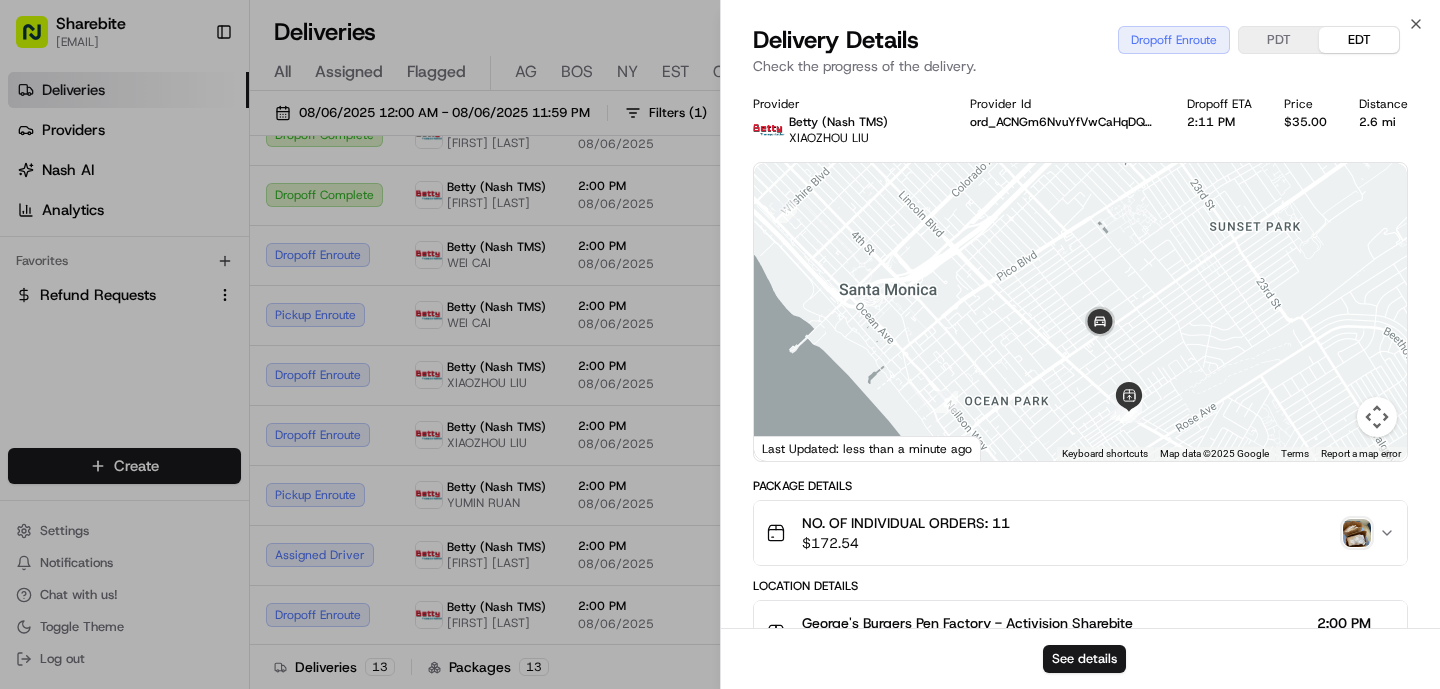 drag, startPoint x: 1017, startPoint y: 321, endPoint x: 1018, endPoint y: 402, distance: 81.00617 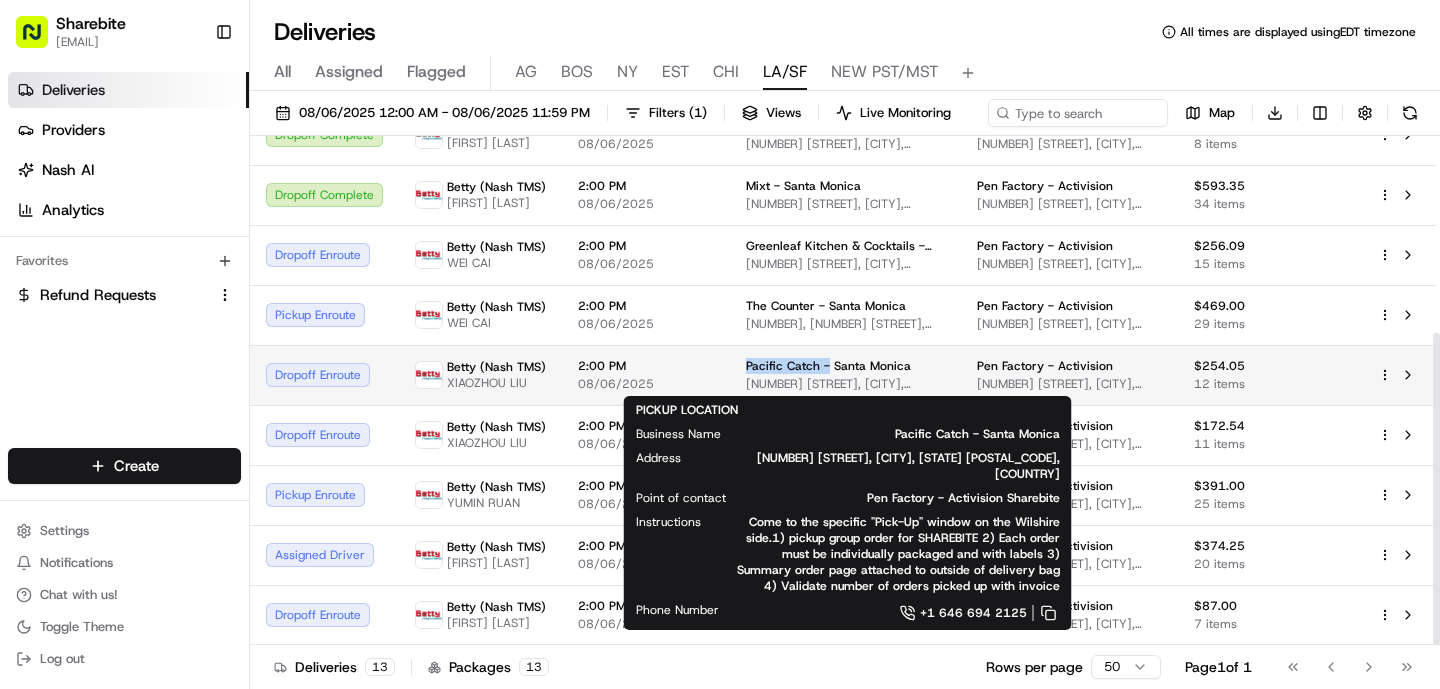drag, startPoint x: 826, startPoint y: 365, endPoint x: 742, endPoint y: 365, distance: 84 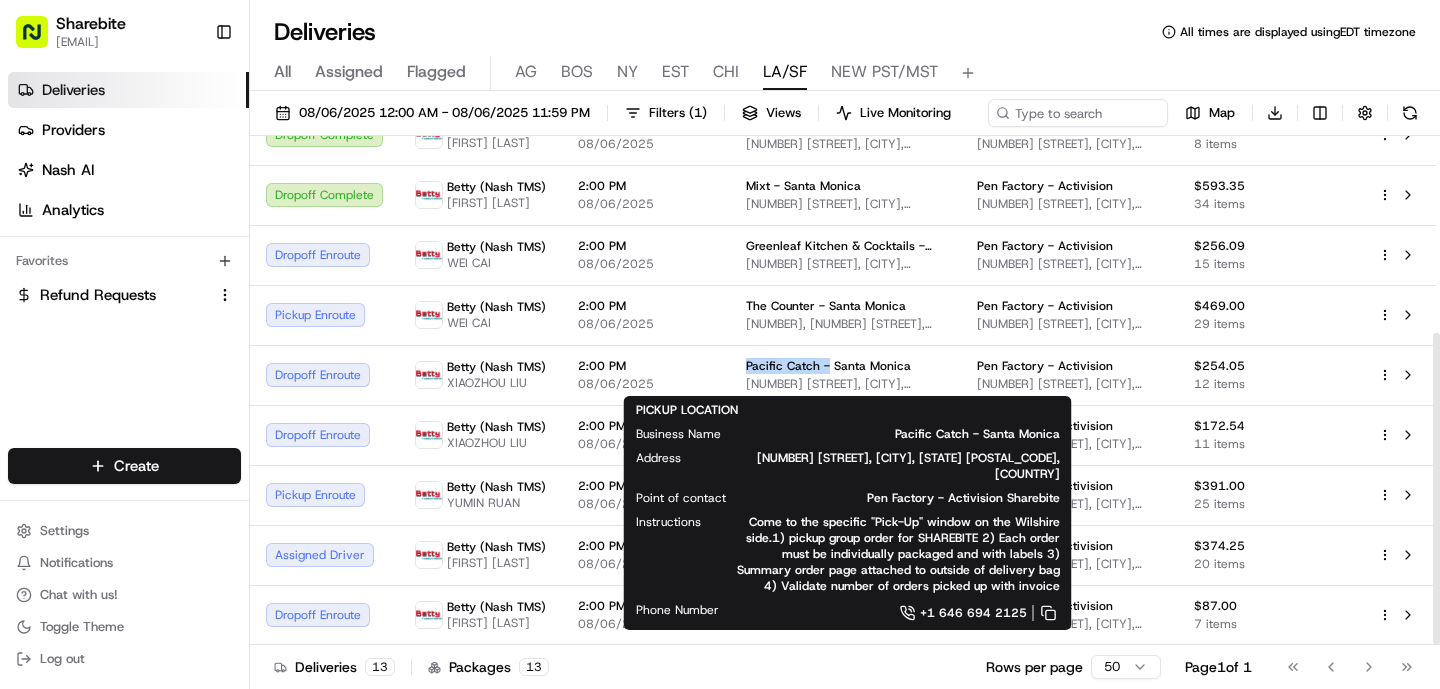 copy on "Pacific Catch -" 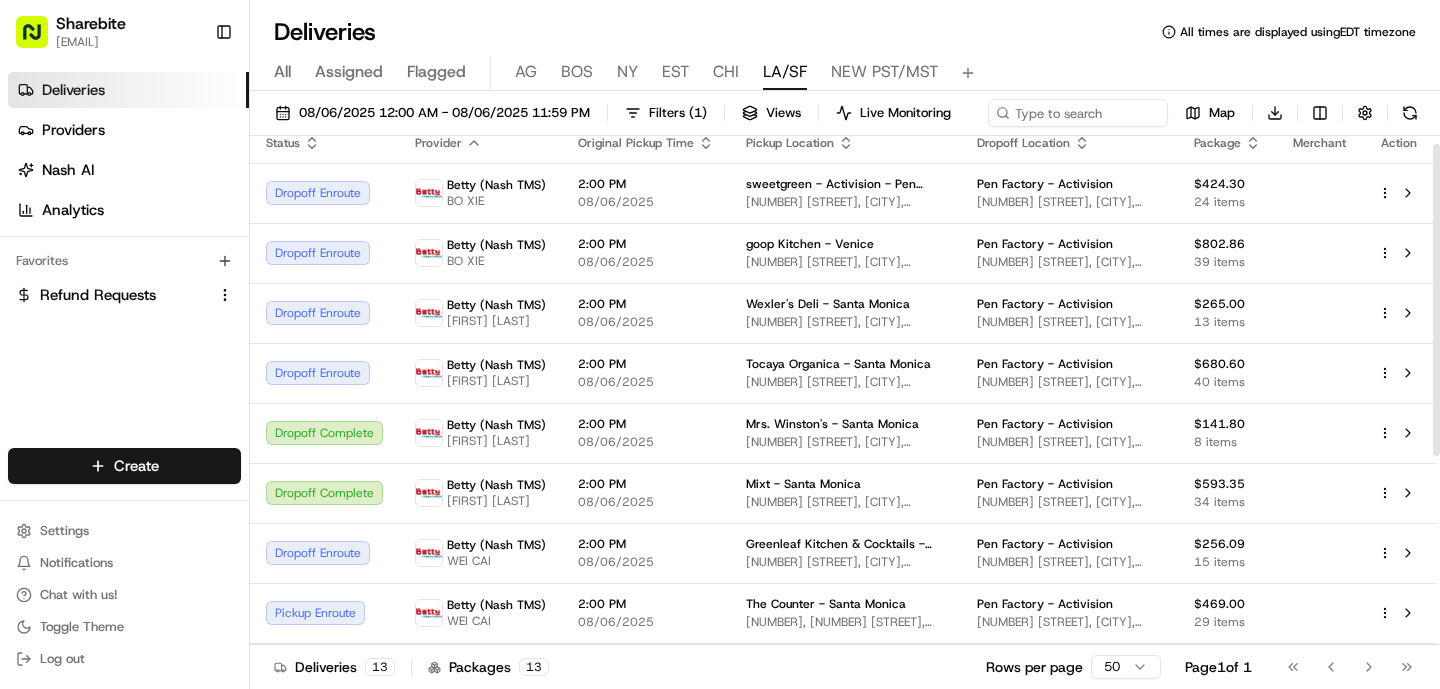 scroll, scrollTop: 0, scrollLeft: 0, axis: both 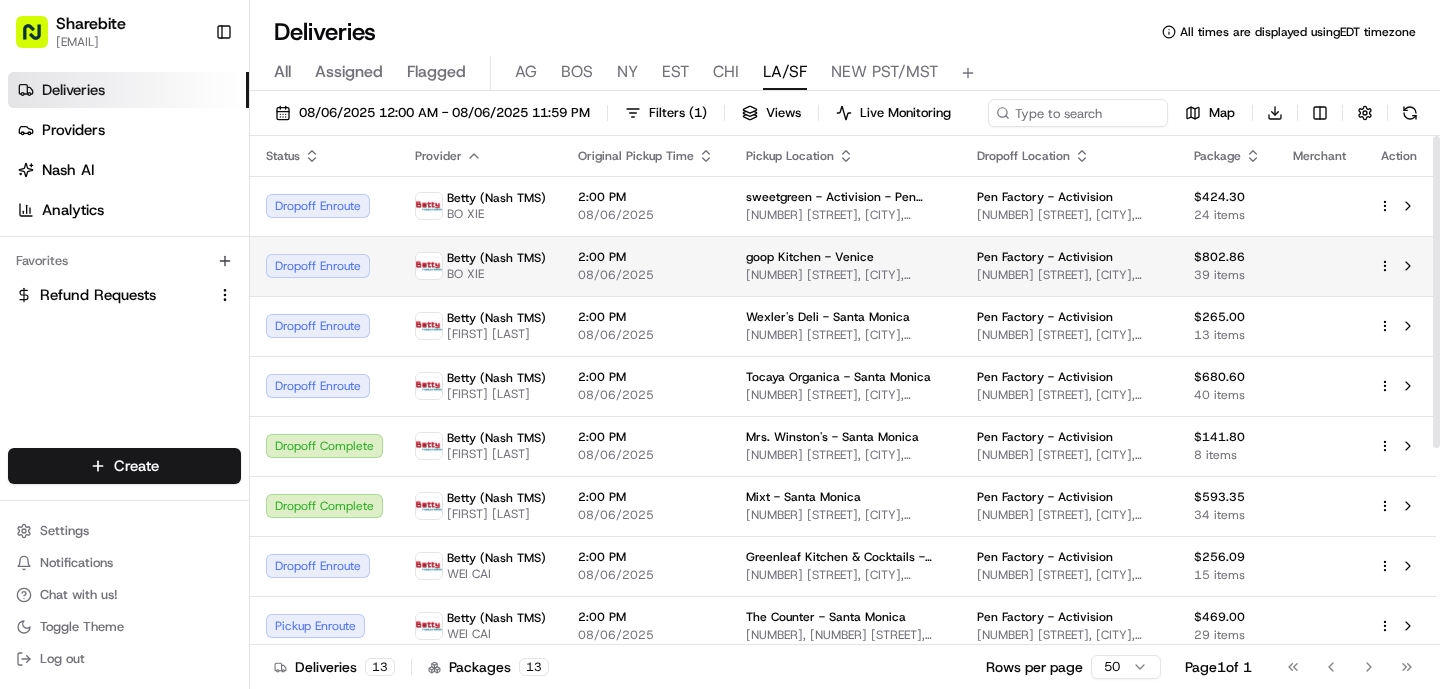 click on "2:00 PM 08/06/2025" at bounding box center (646, 266) 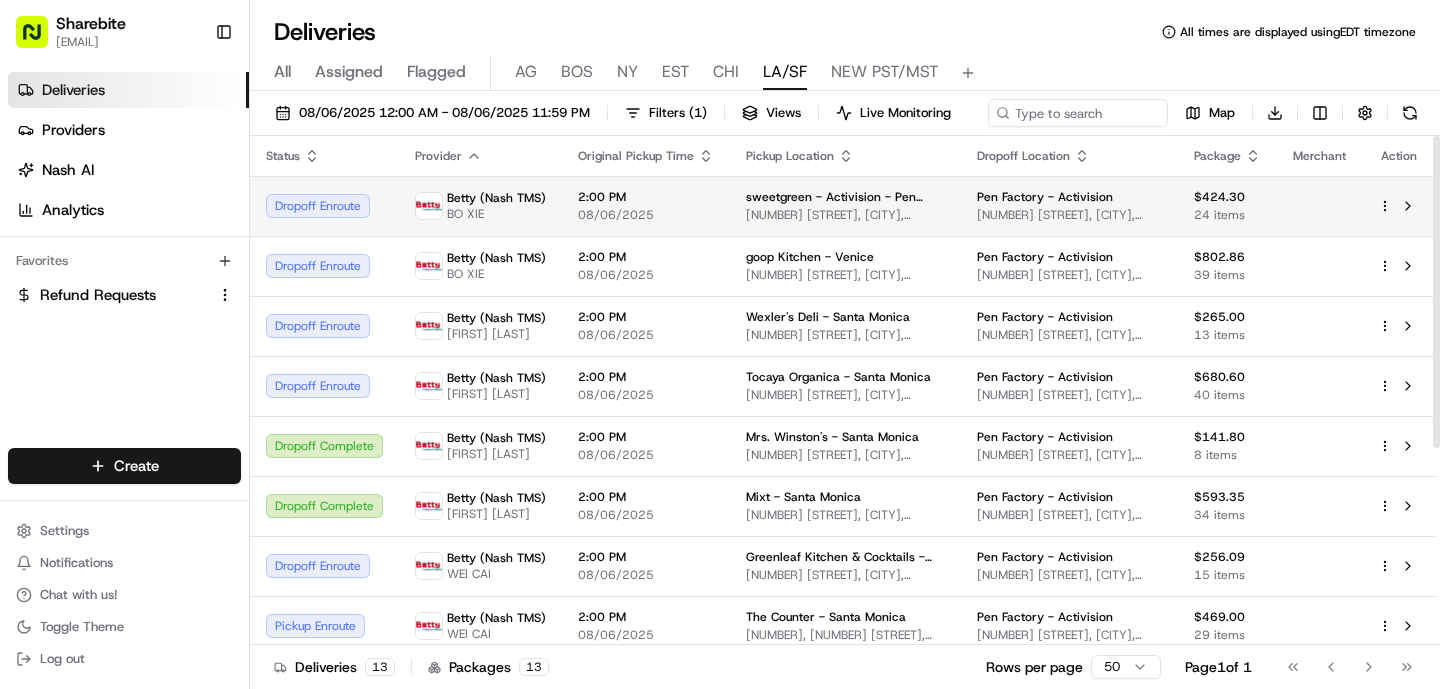 click on "2:00 PM 08/06/2025" at bounding box center [646, 206] 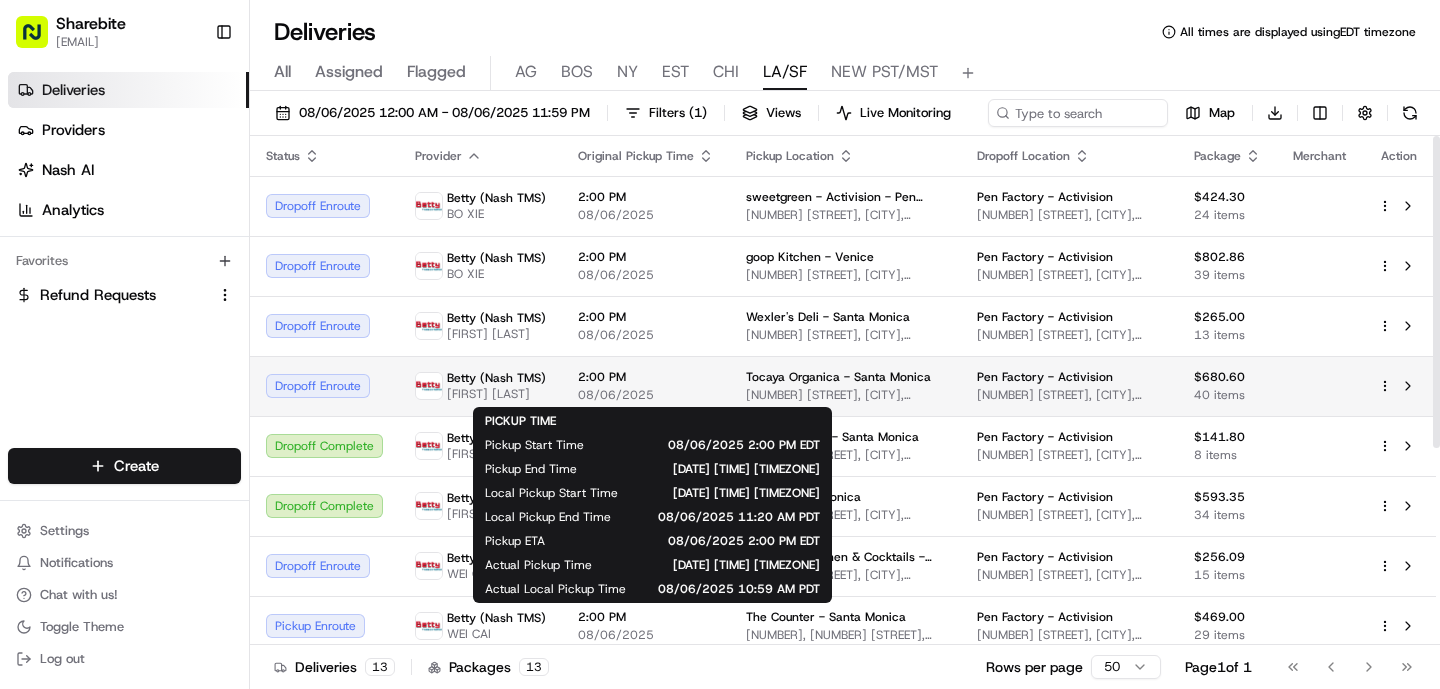 click on "2:00 PM" at bounding box center [646, 377] 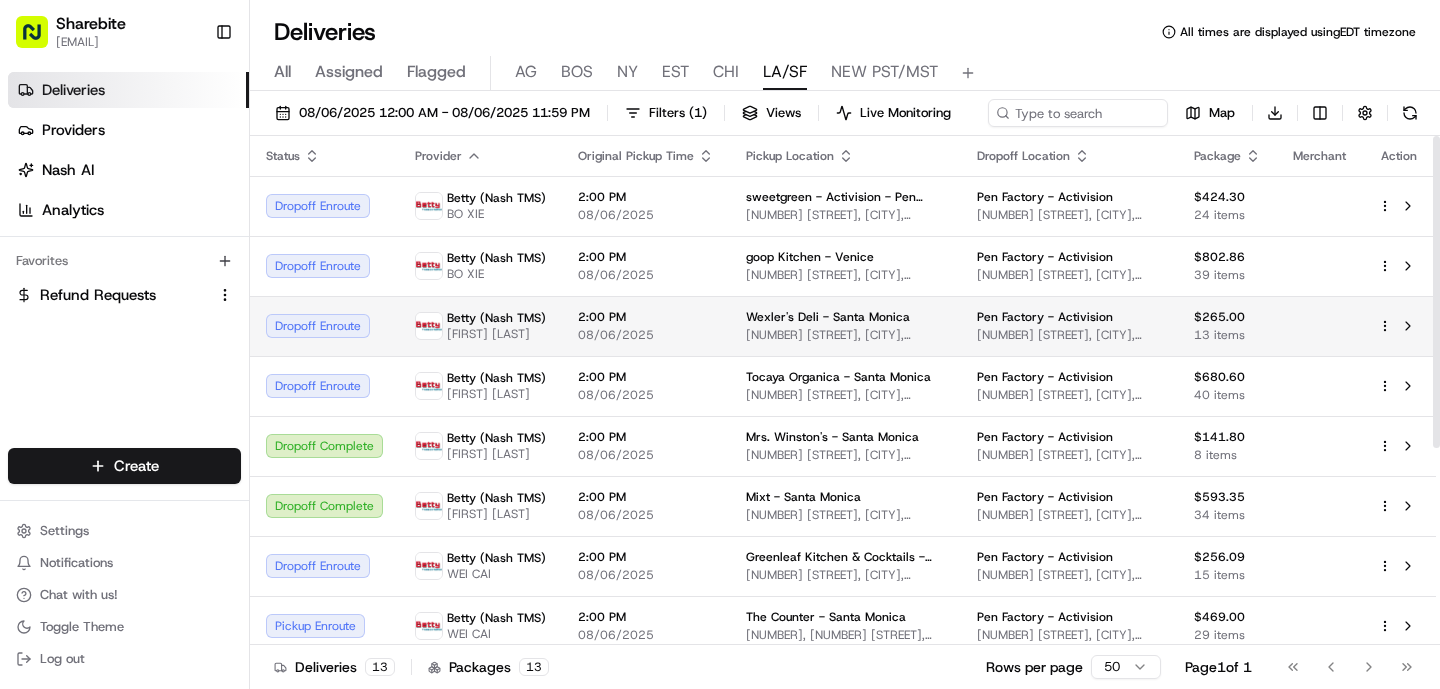 click on "08/06/2025" at bounding box center (646, 335) 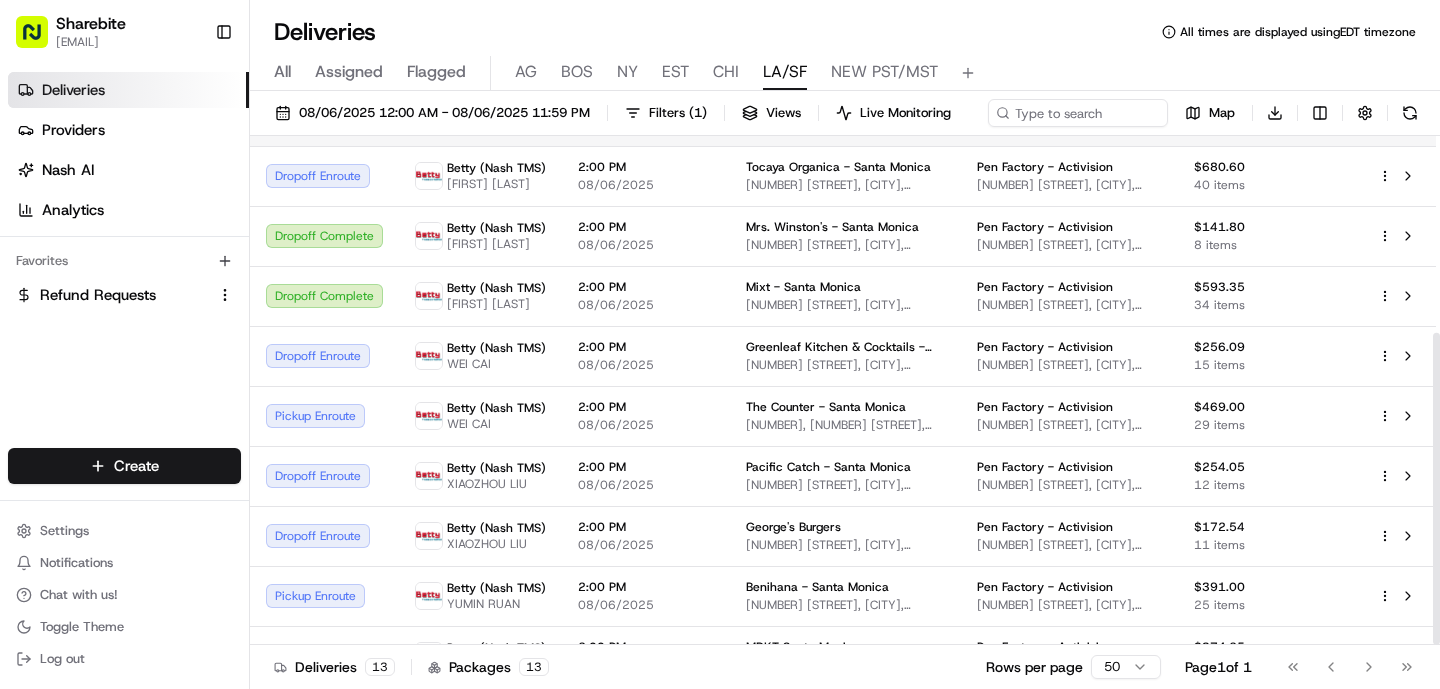 scroll, scrollTop: 321, scrollLeft: 0, axis: vertical 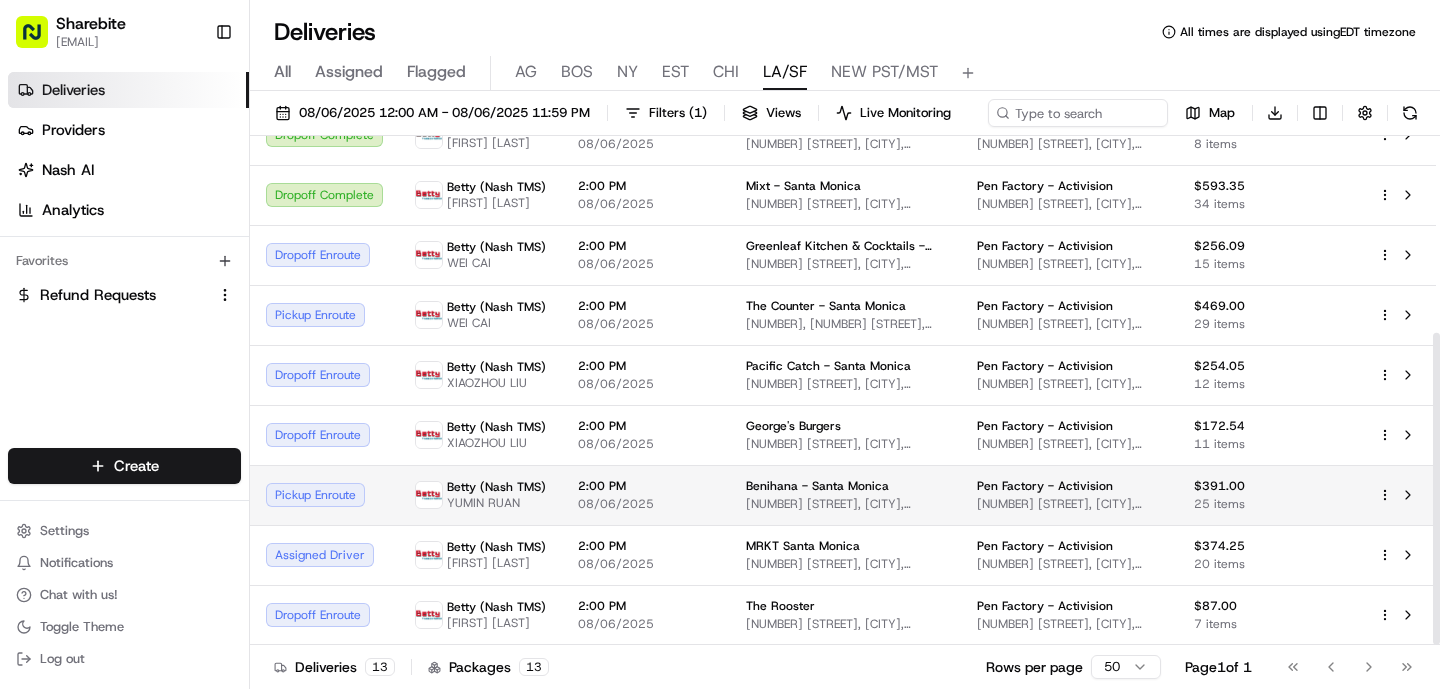 click on "2:00 PM" at bounding box center (646, 486) 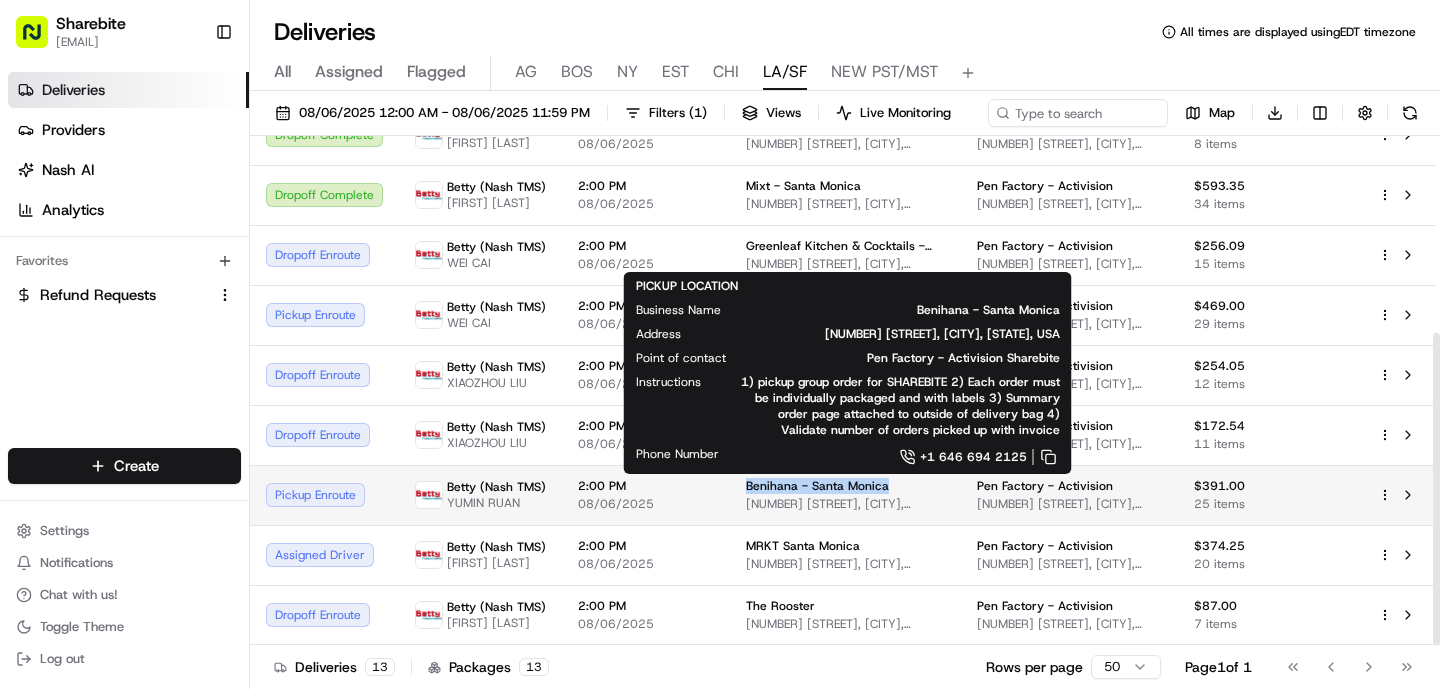 drag, startPoint x: 910, startPoint y: 486, endPoint x: 739, endPoint y: 490, distance: 171.04678 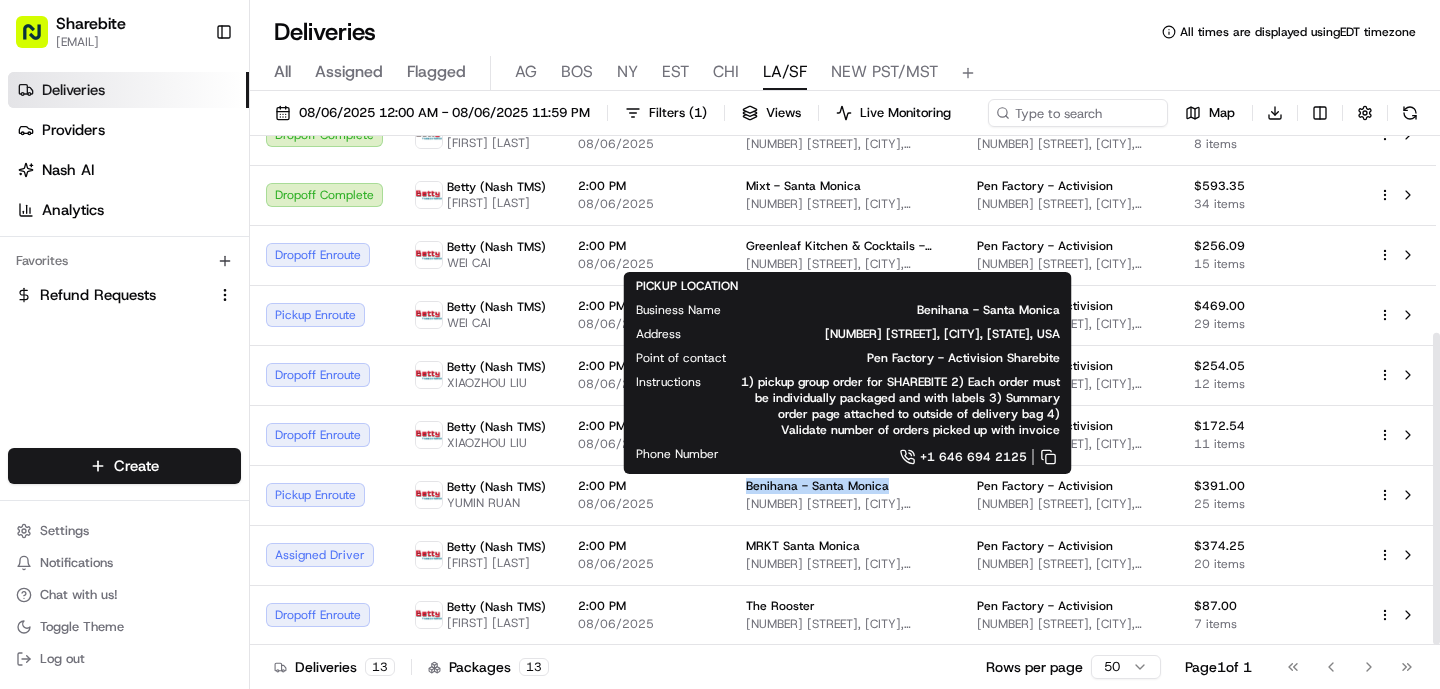 copy on "Benihana - Santa Monica" 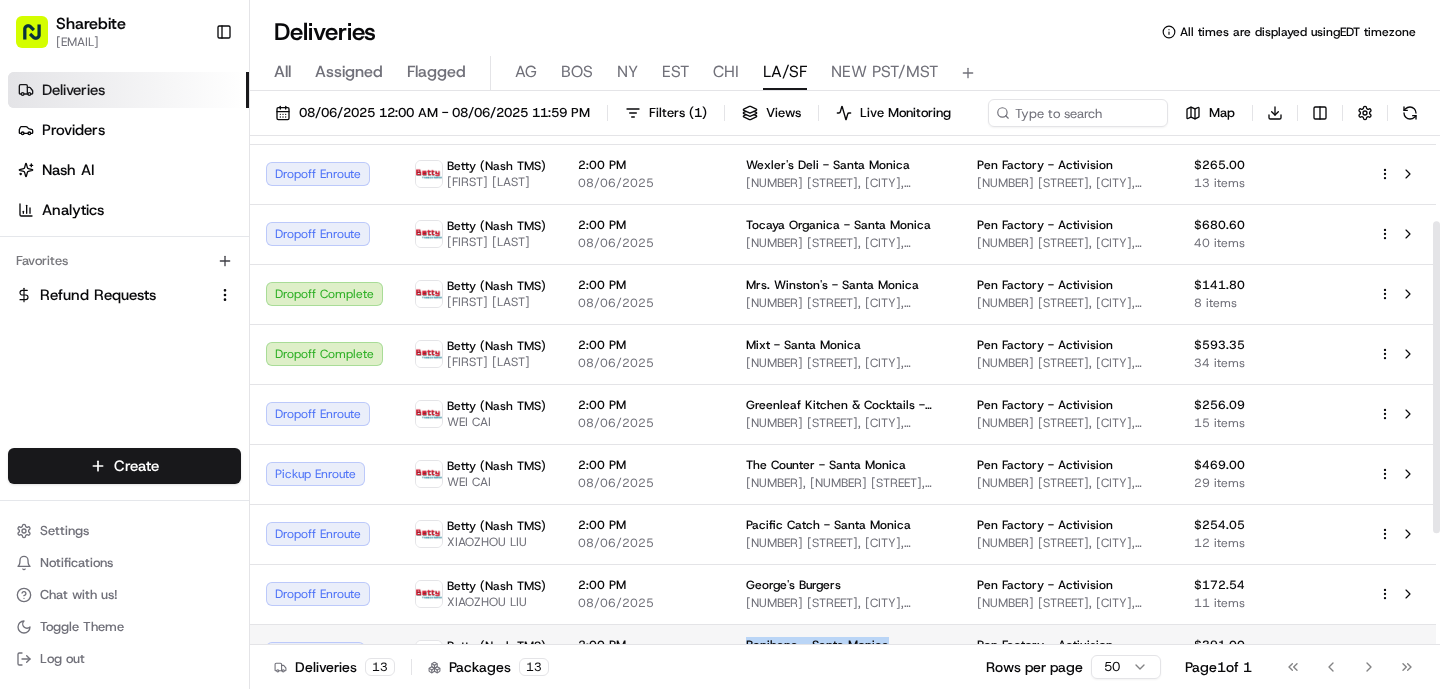 scroll, scrollTop: 0, scrollLeft: 0, axis: both 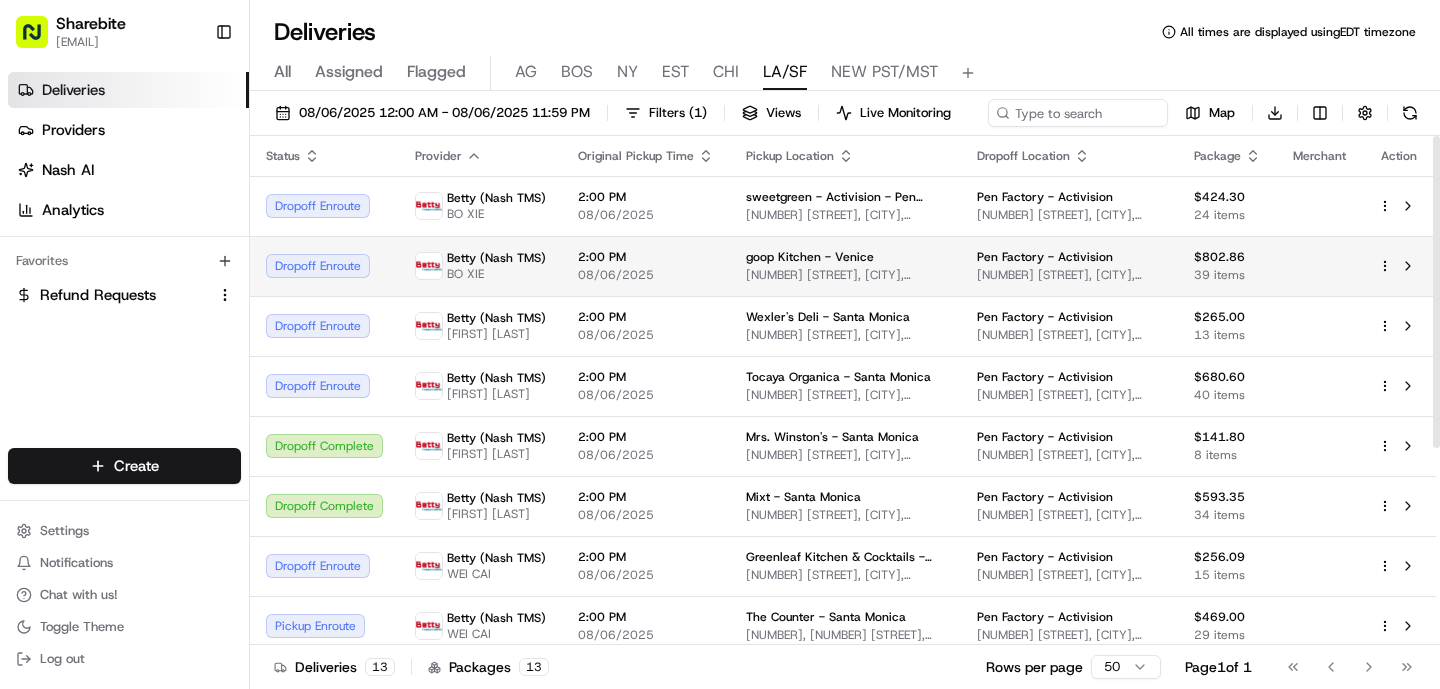 click on "goop Kitchen - Venice 401 Lincoln Blvd, Venice, CA 90291, USA" at bounding box center [845, 266] 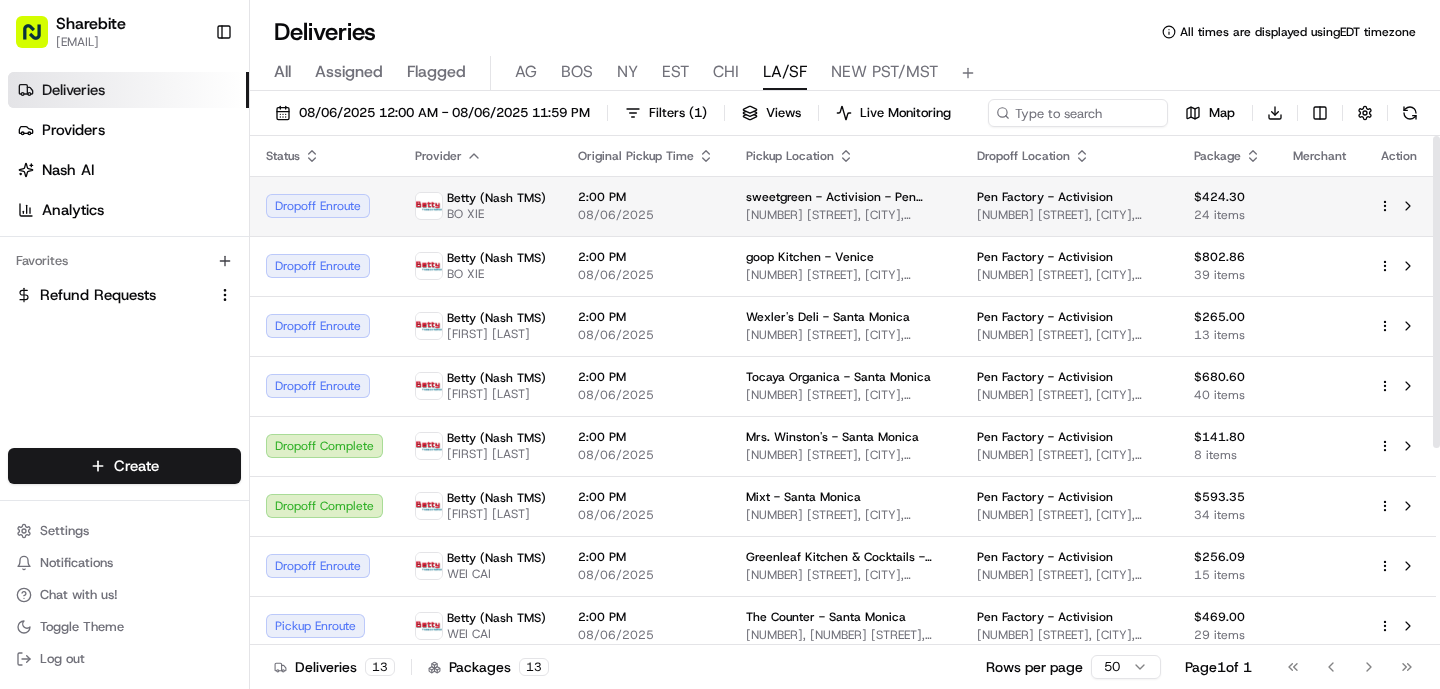 click on "2:00 PM" at bounding box center [646, 197] 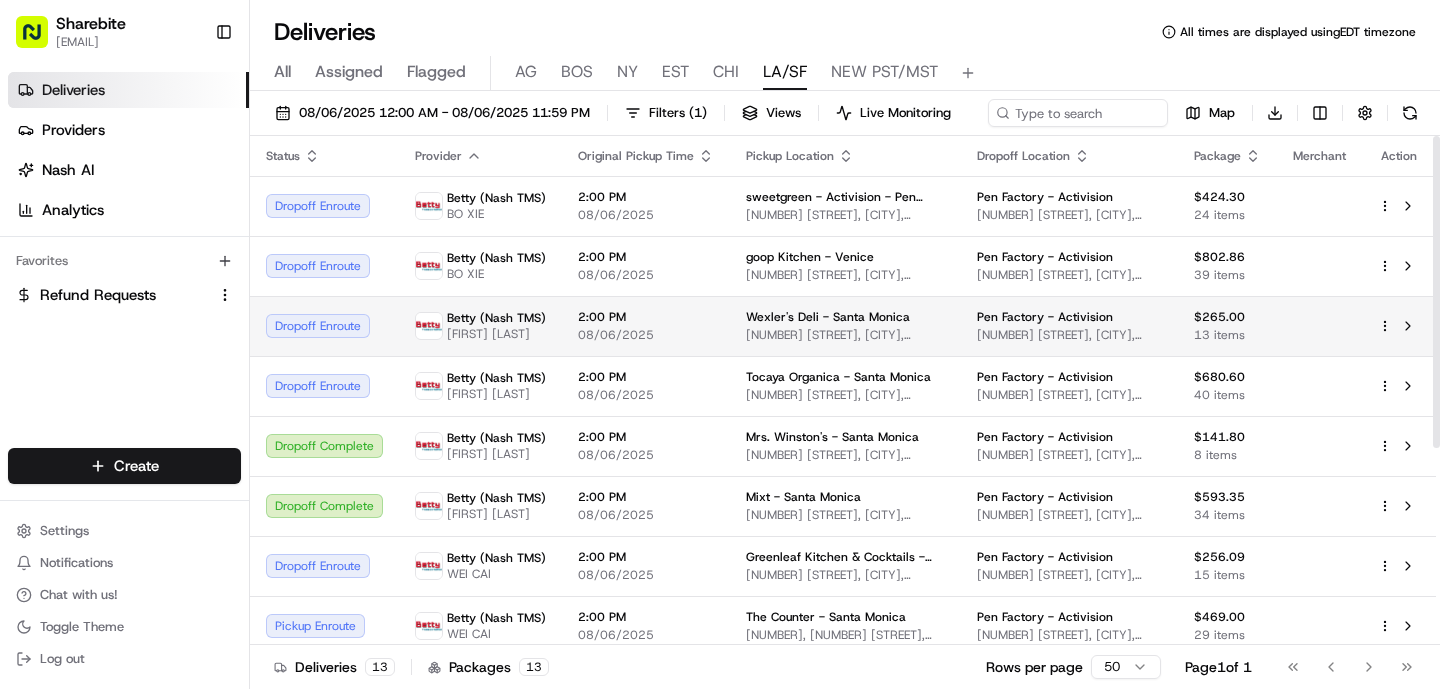 click on "2:00 PM 08/06/2025" at bounding box center [646, 326] 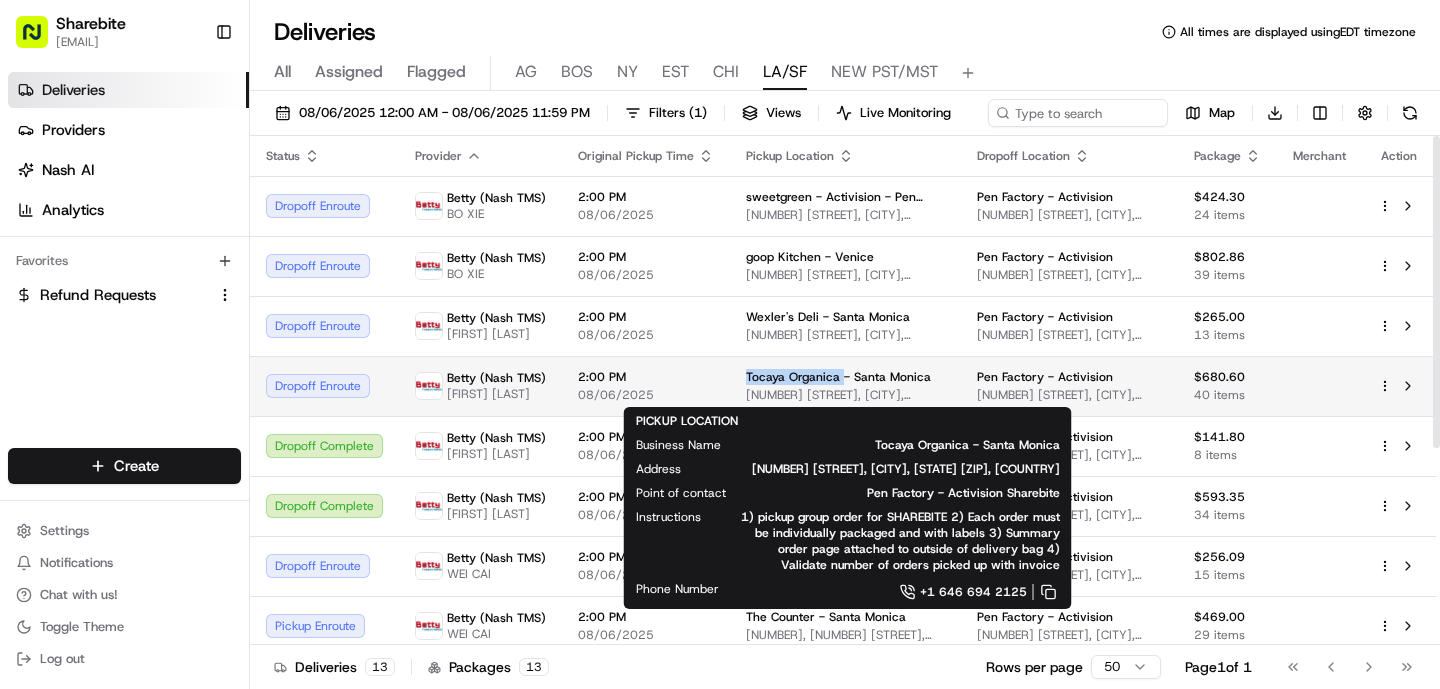 drag, startPoint x: 843, startPoint y: 374, endPoint x: 745, endPoint y: 376, distance: 98.02041 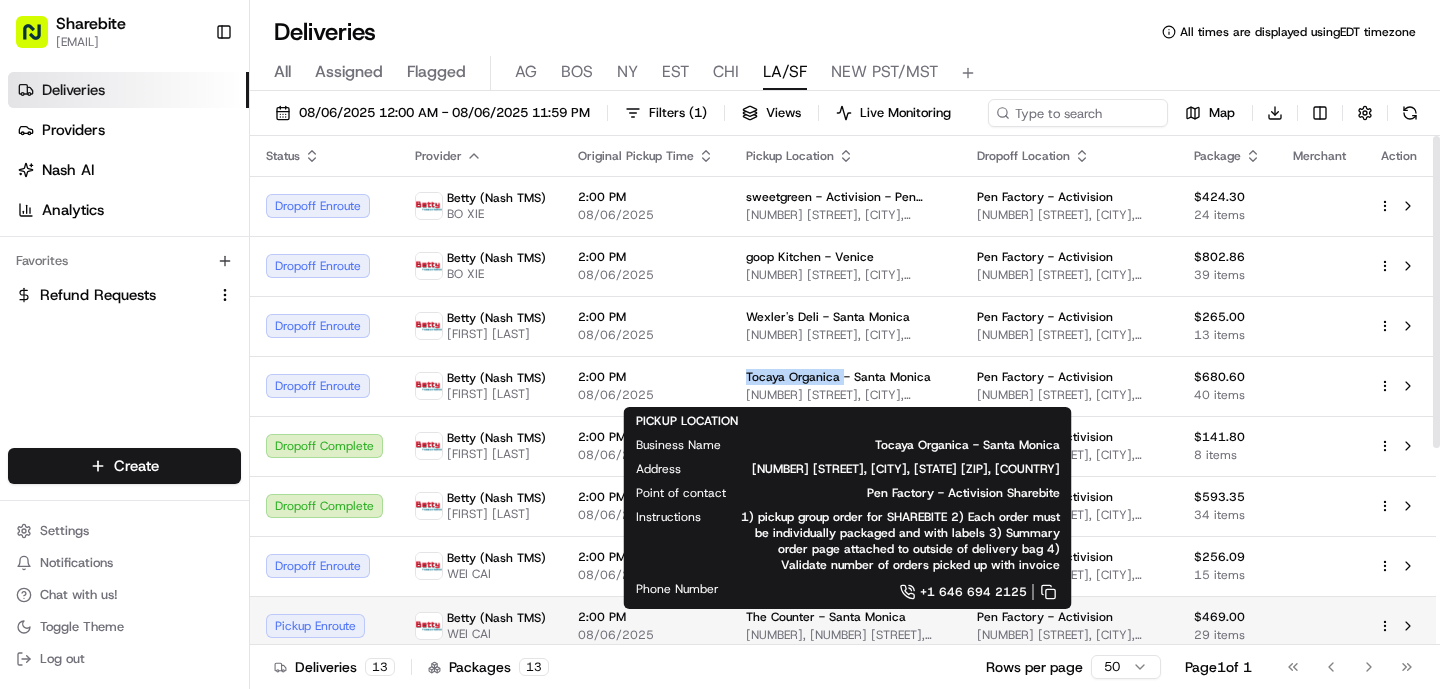 copy on "Tocaya Organica" 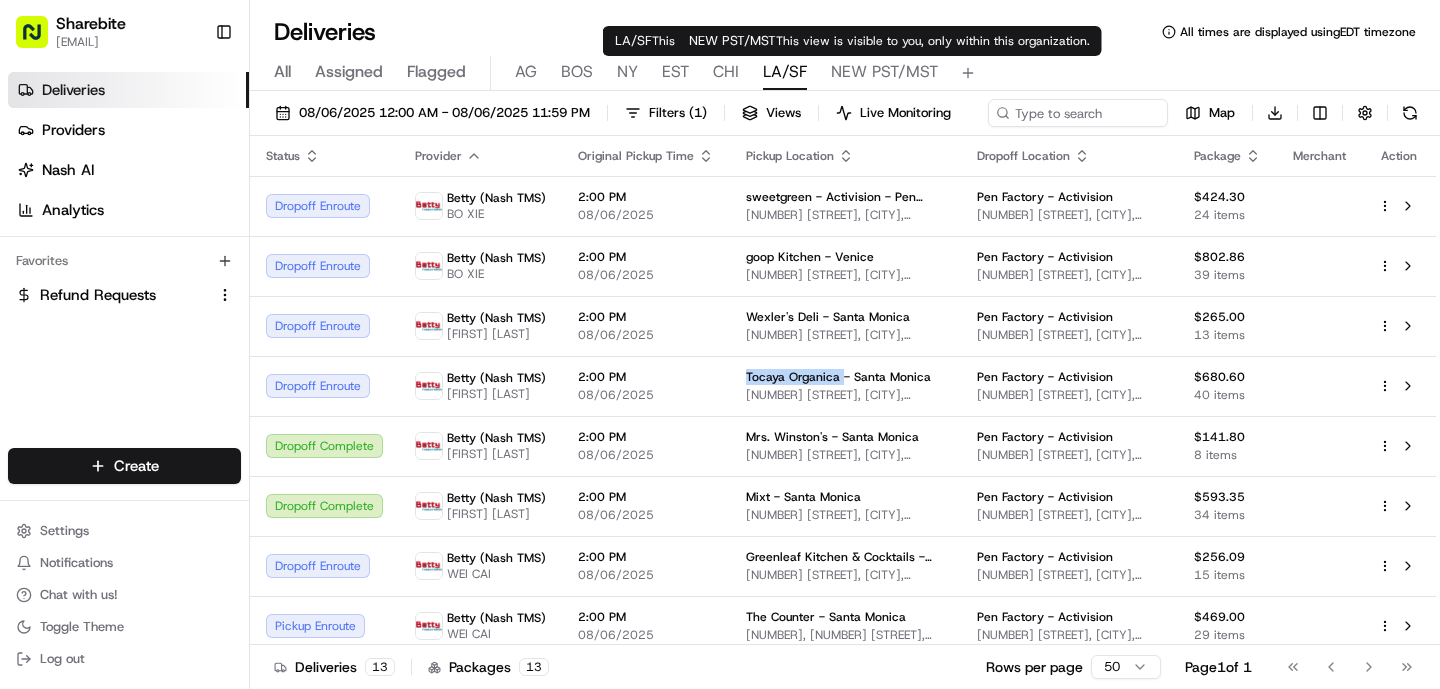 click on "NEW PST/MST" at bounding box center (884, 72) 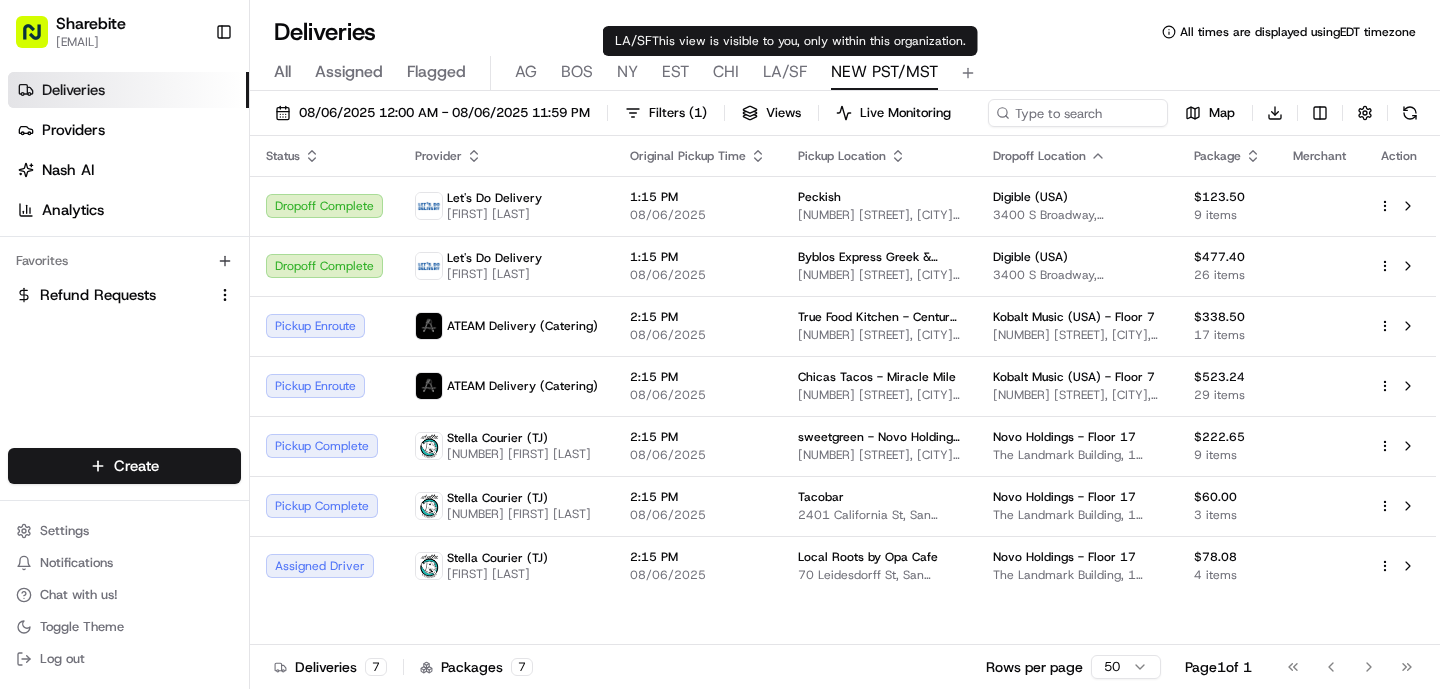 click on "LA/SF" at bounding box center (785, 72) 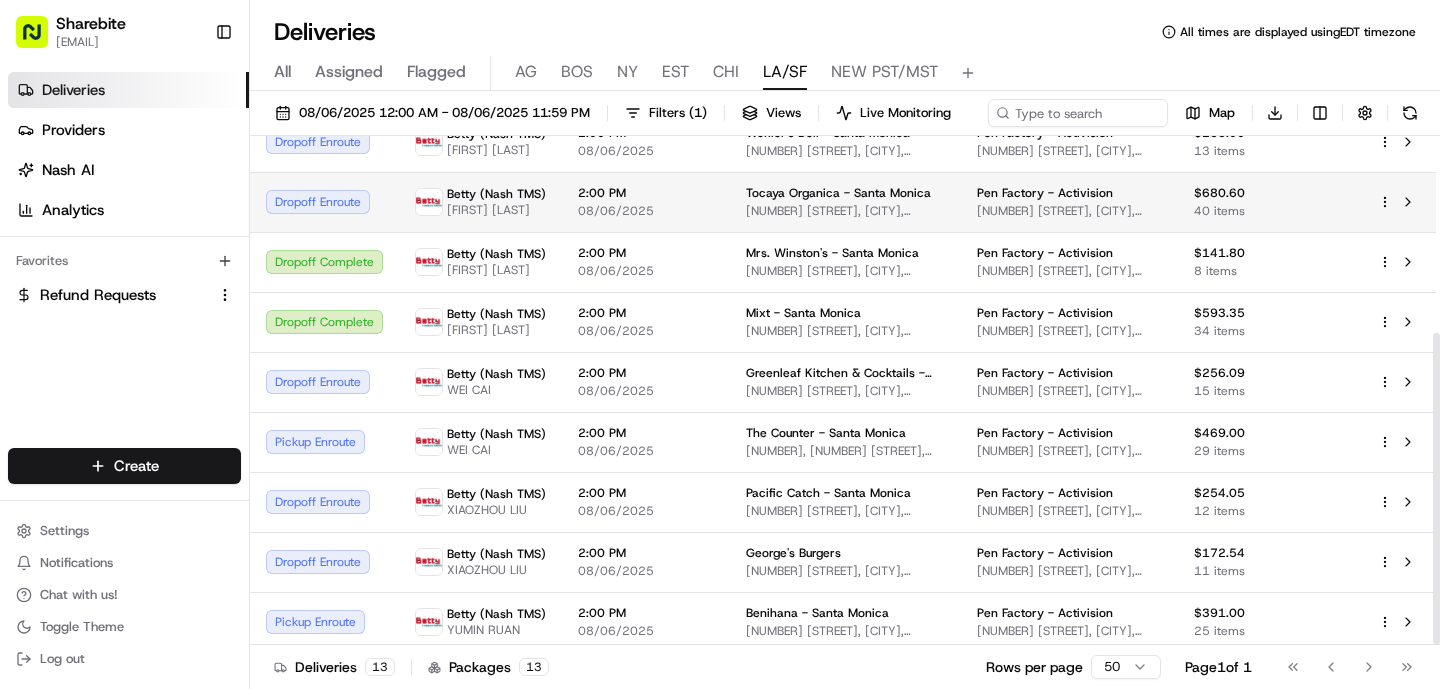 scroll, scrollTop: 321, scrollLeft: 0, axis: vertical 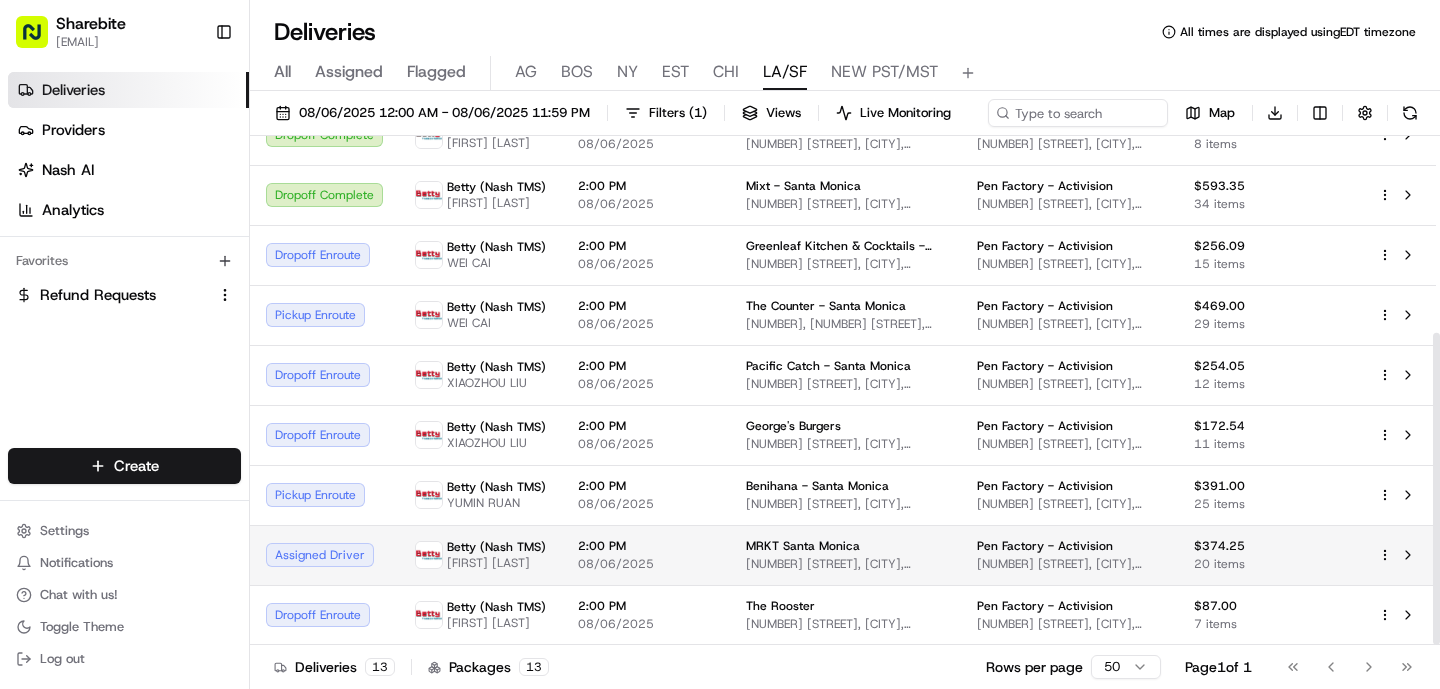 click on "MRKT Santa Monica 1800 Stewart St, Santa Monica, CA 90404, USA" at bounding box center [845, 555] 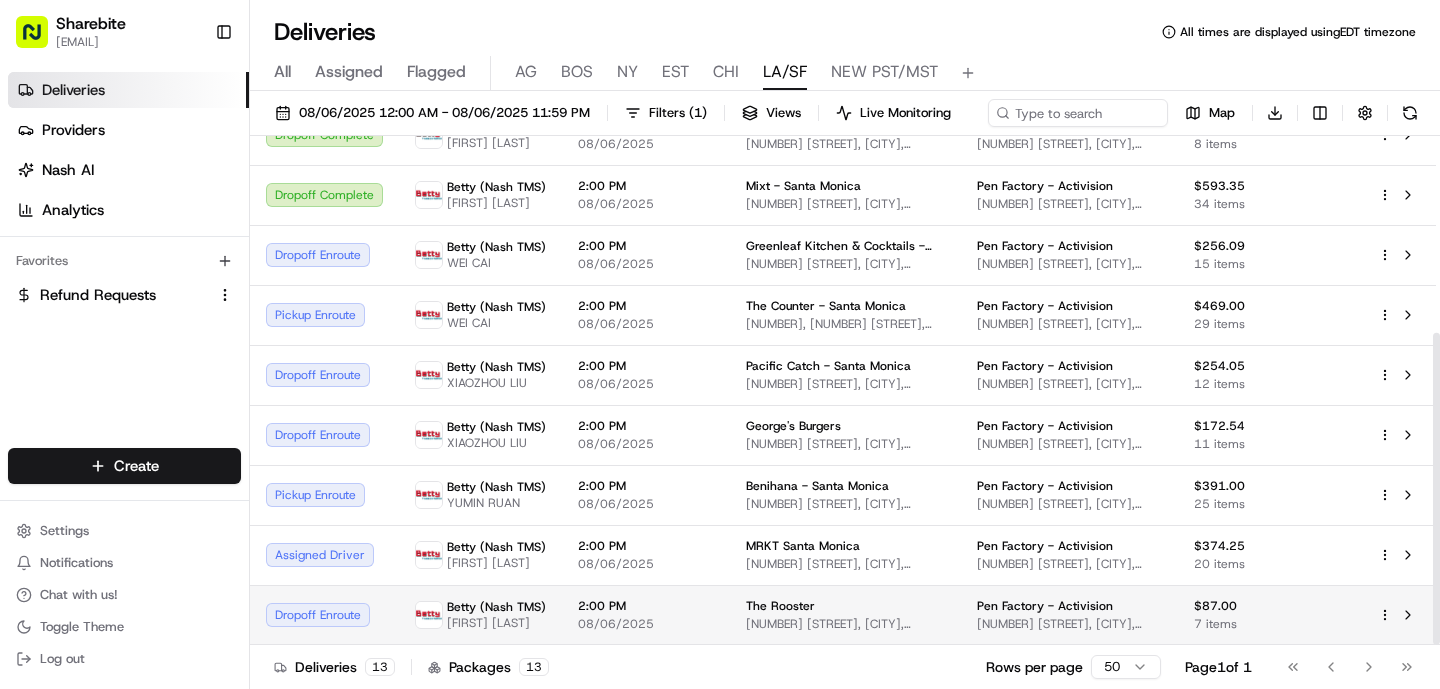 click on "08/06/2025" at bounding box center (646, 624) 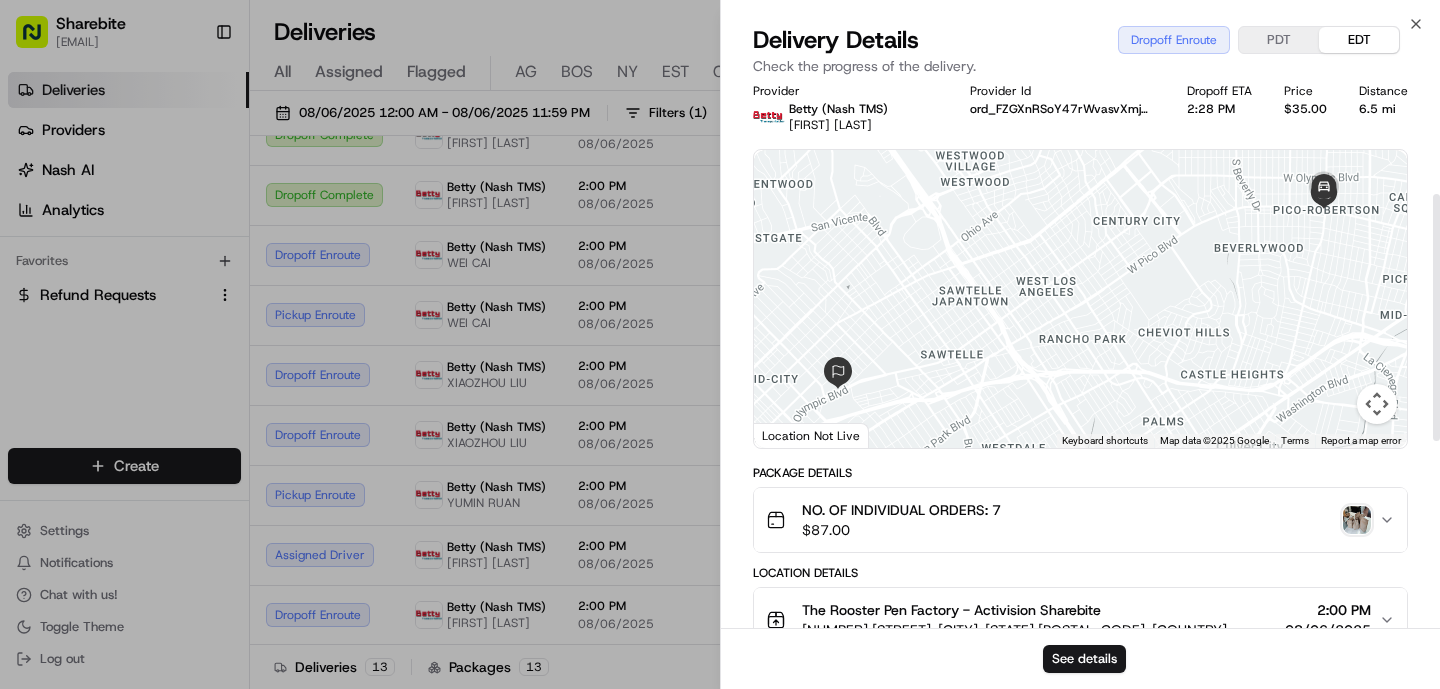 scroll, scrollTop: 0, scrollLeft: 0, axis: both 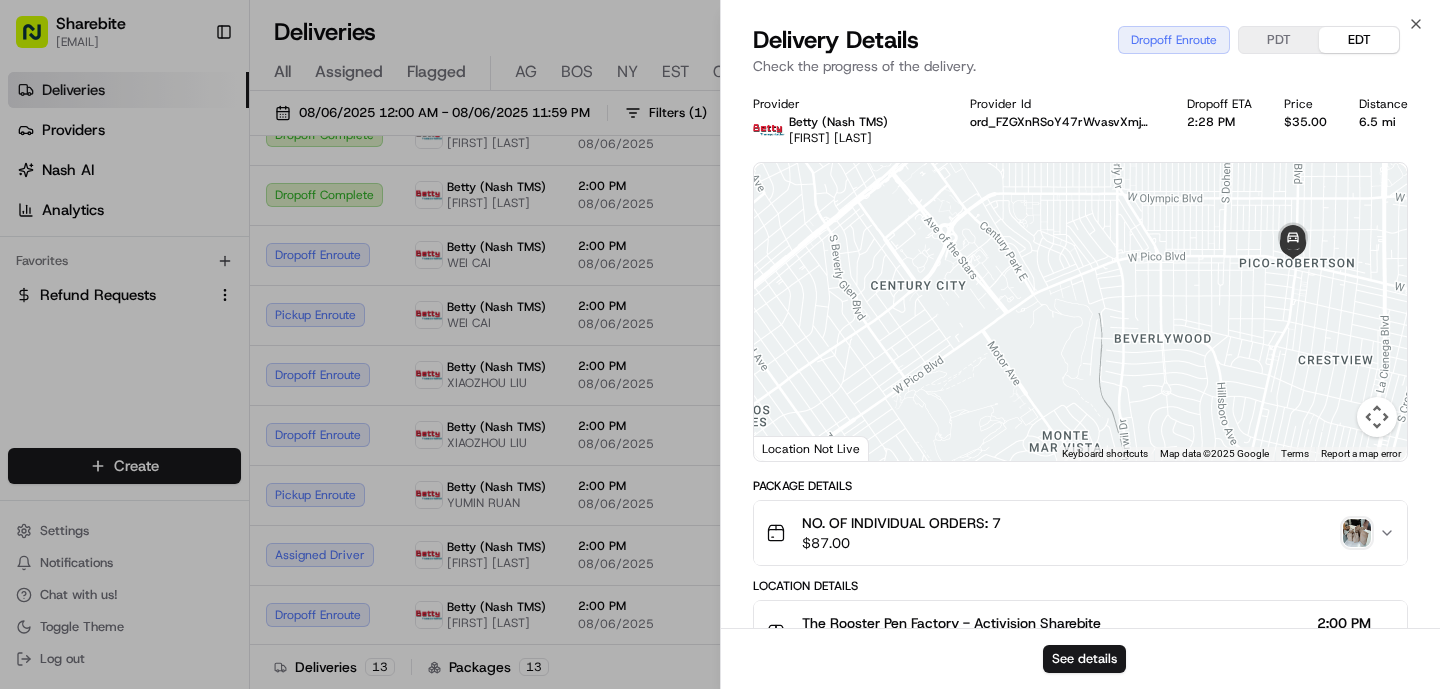 click on "NO. OF INDIVIDUAL ORDERS: 7 $ 87.00" at bounding box center [1072, 533] 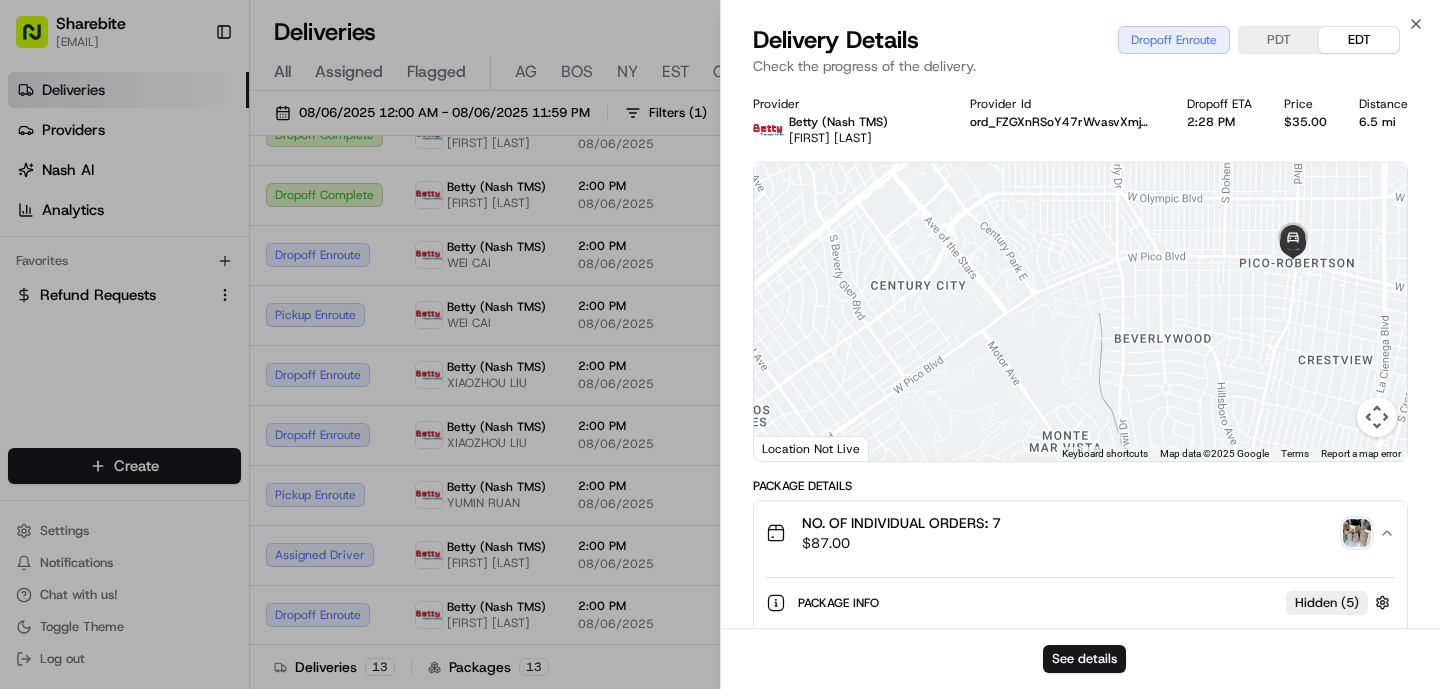 click at bounding box center [1357, 533] 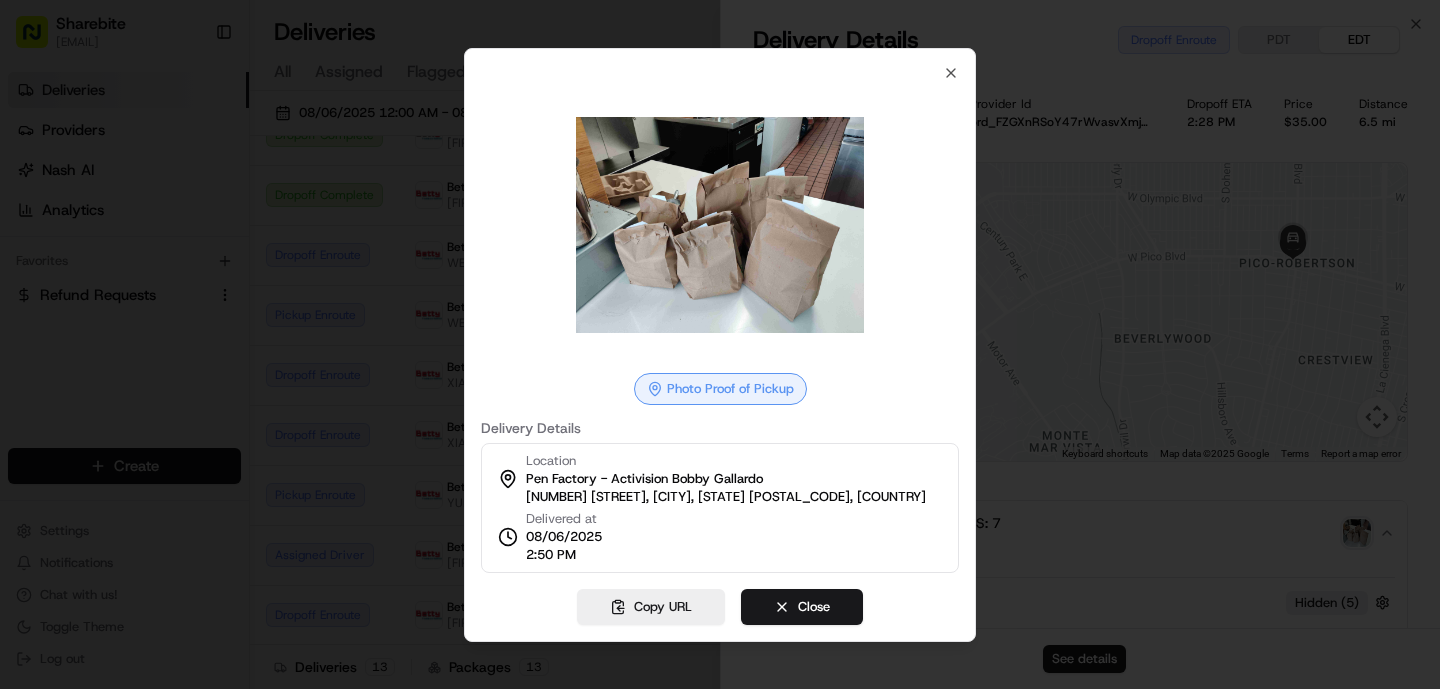 click at bounding box center [720, 344] 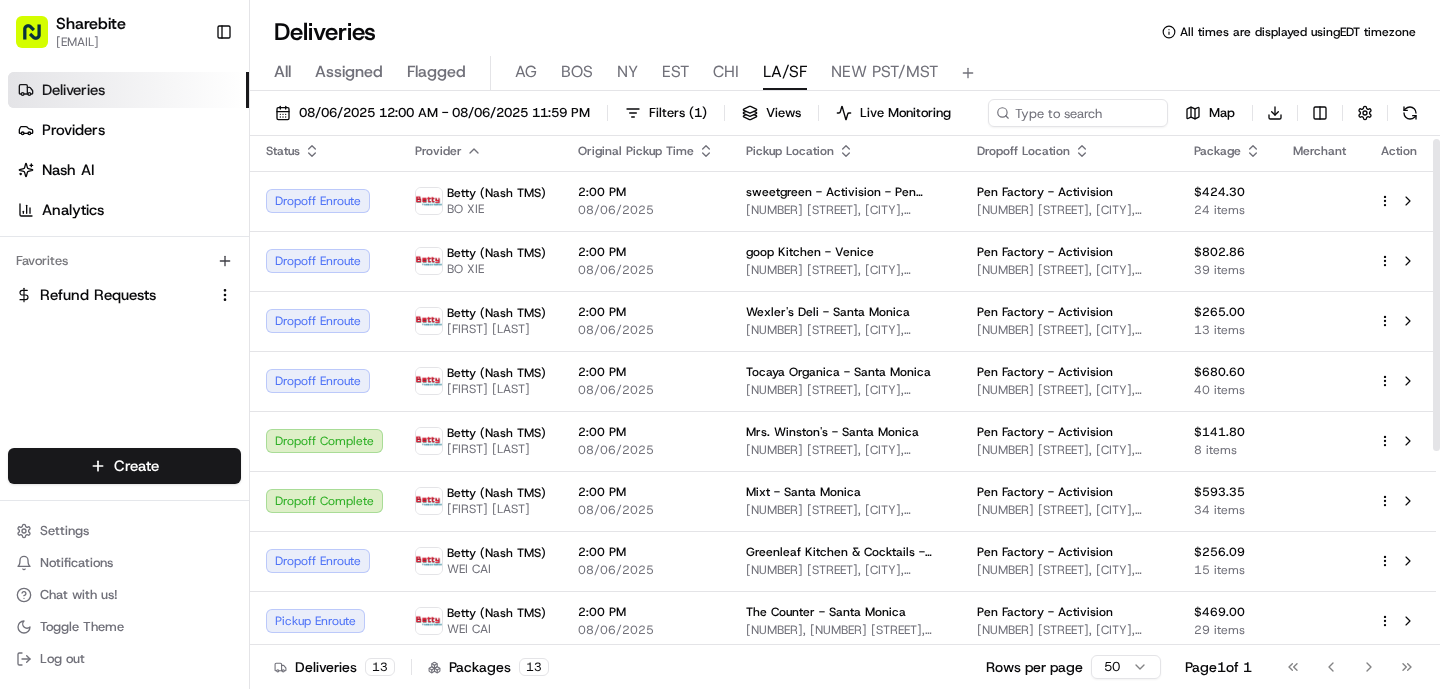 scroll, scrollTop: 0, scrollLeft: 0, axis: both 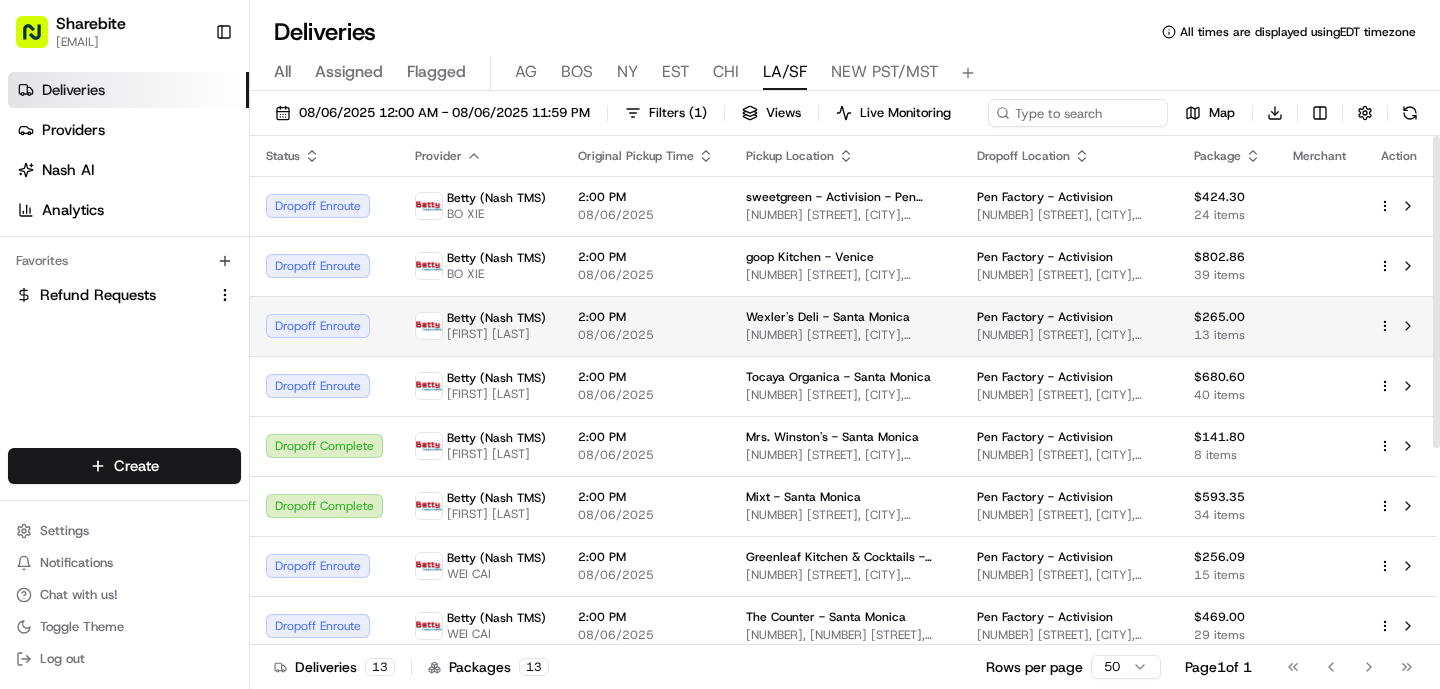 click on "FANGHUAN CHEN" at bounding box center (496, 334) 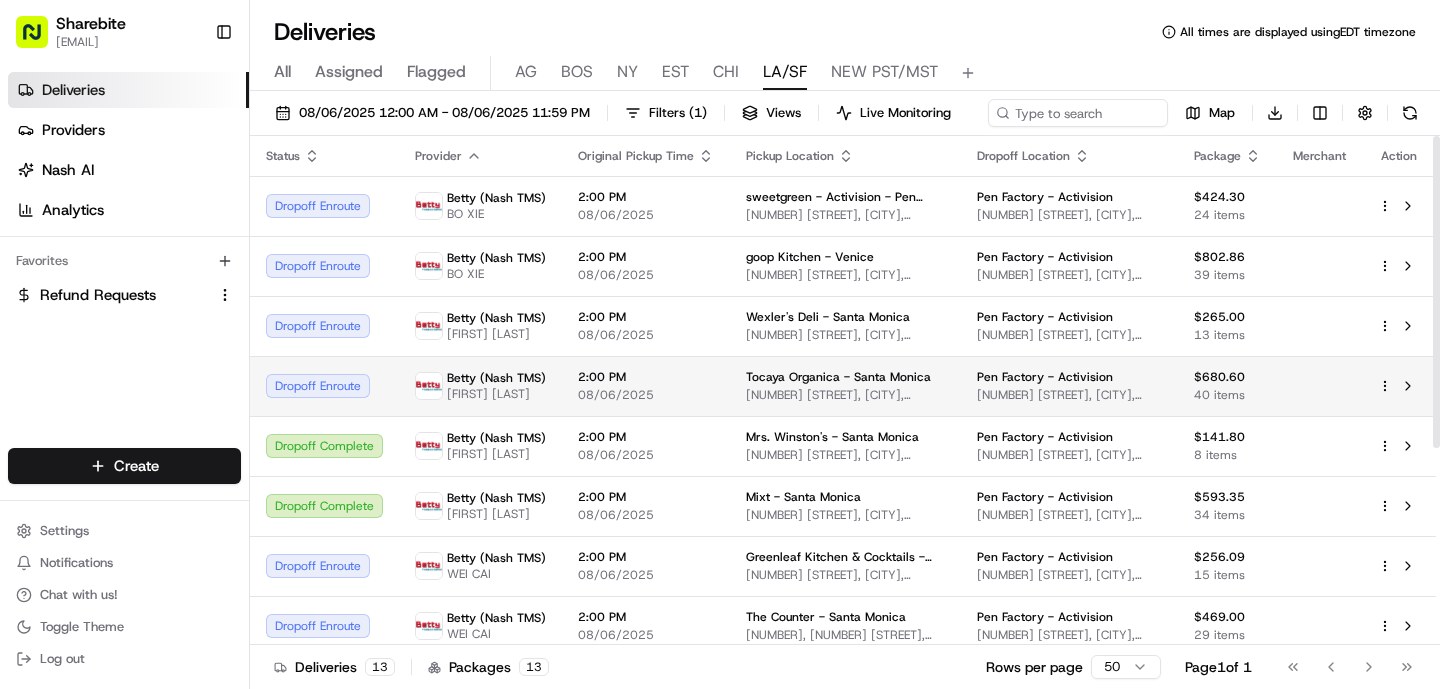 click on "Betty (Nash TMS) FANGHUAN CHEN" at bounding box center (480, 386) 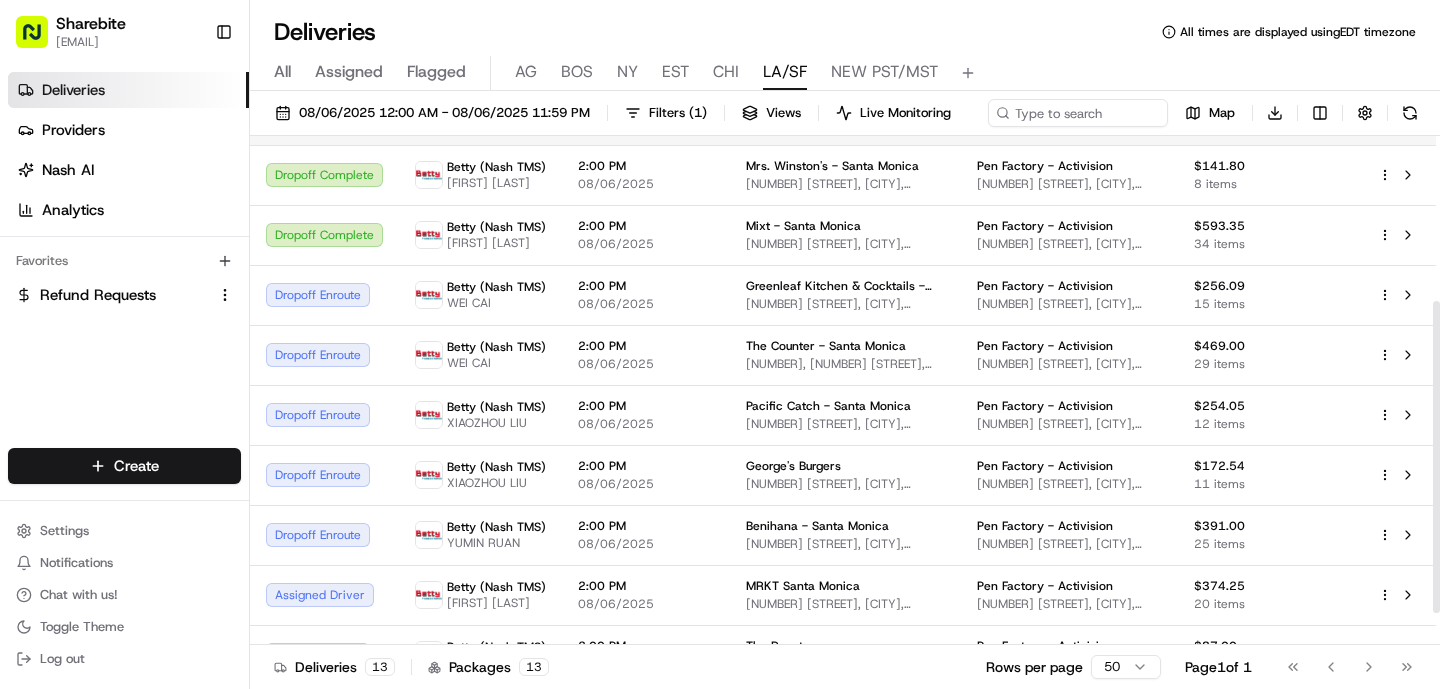 scroll, scrollTop: 272, scrollLeft: 0, axis: vertical 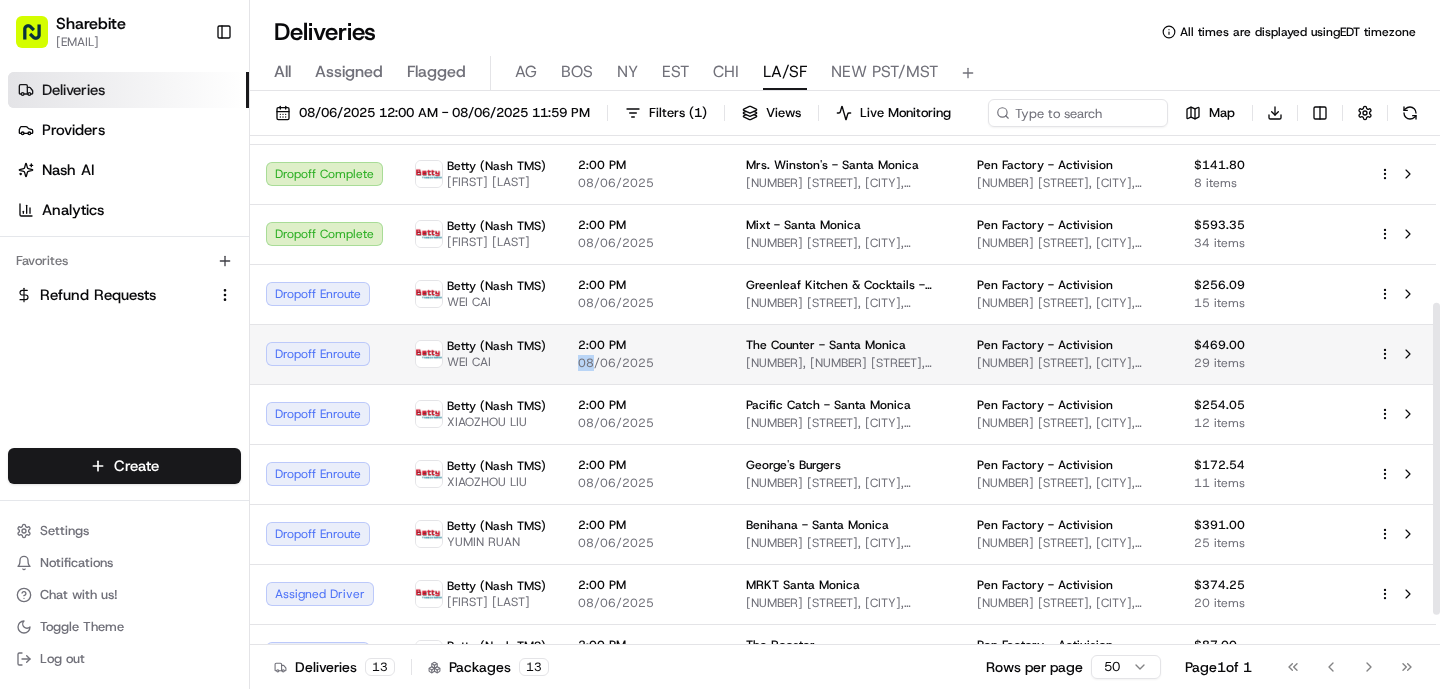 click on "08/06/2025" at bounding box center (646, 363) 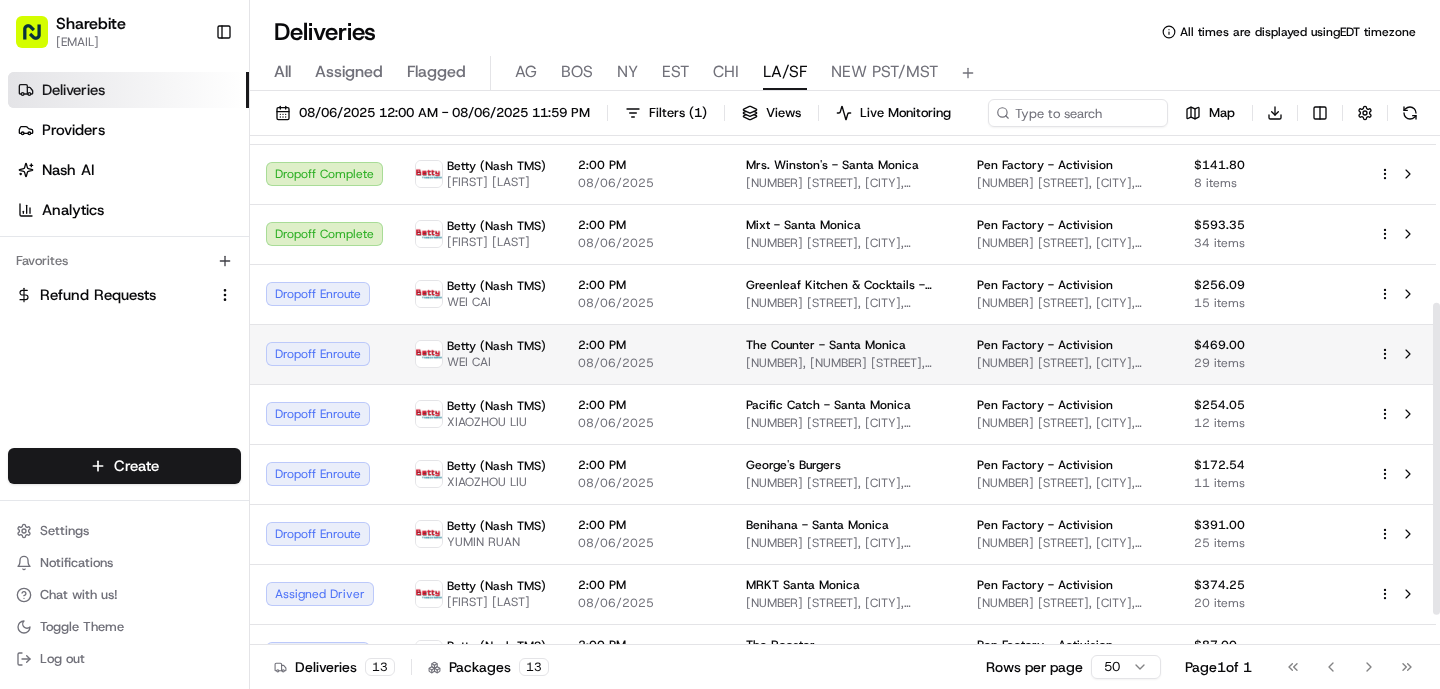 click on "08/06/2025" at bounding box center [646, 363] 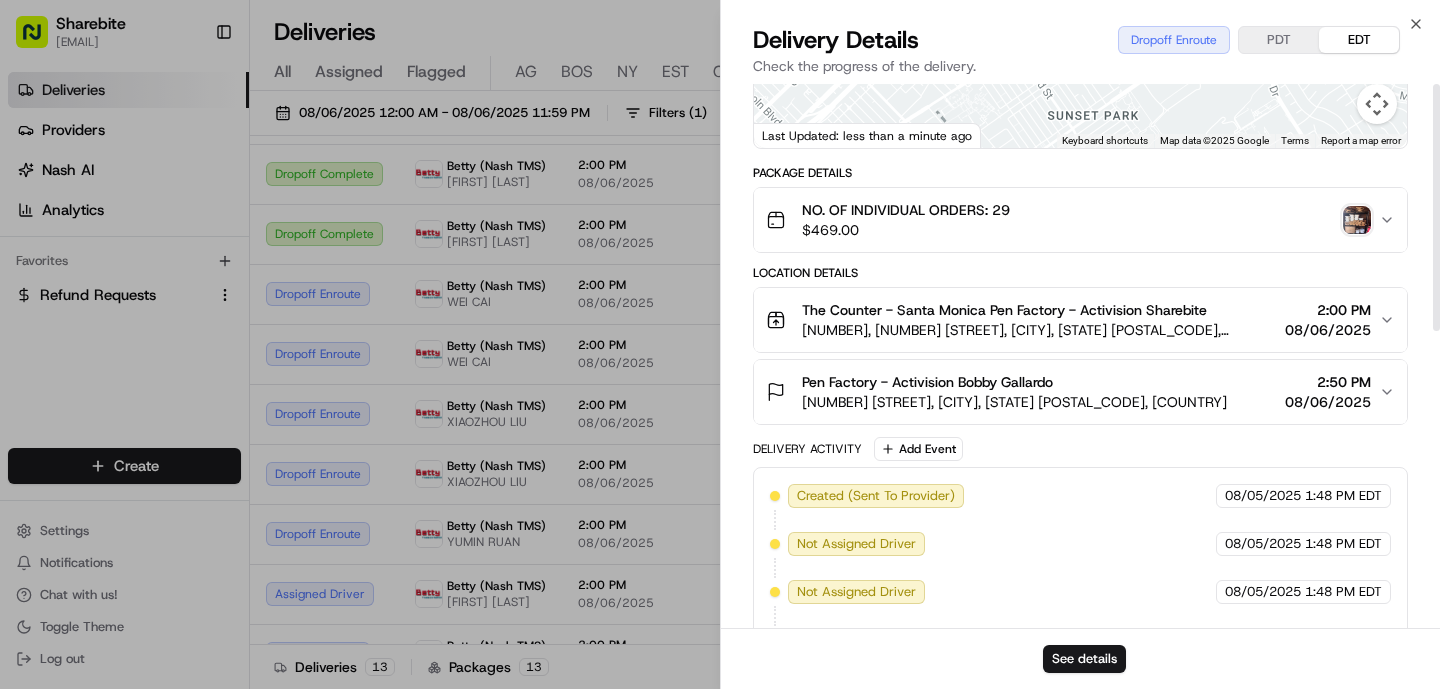 scroll, scrollTop: 0, scrollLeft: 0, axis: both 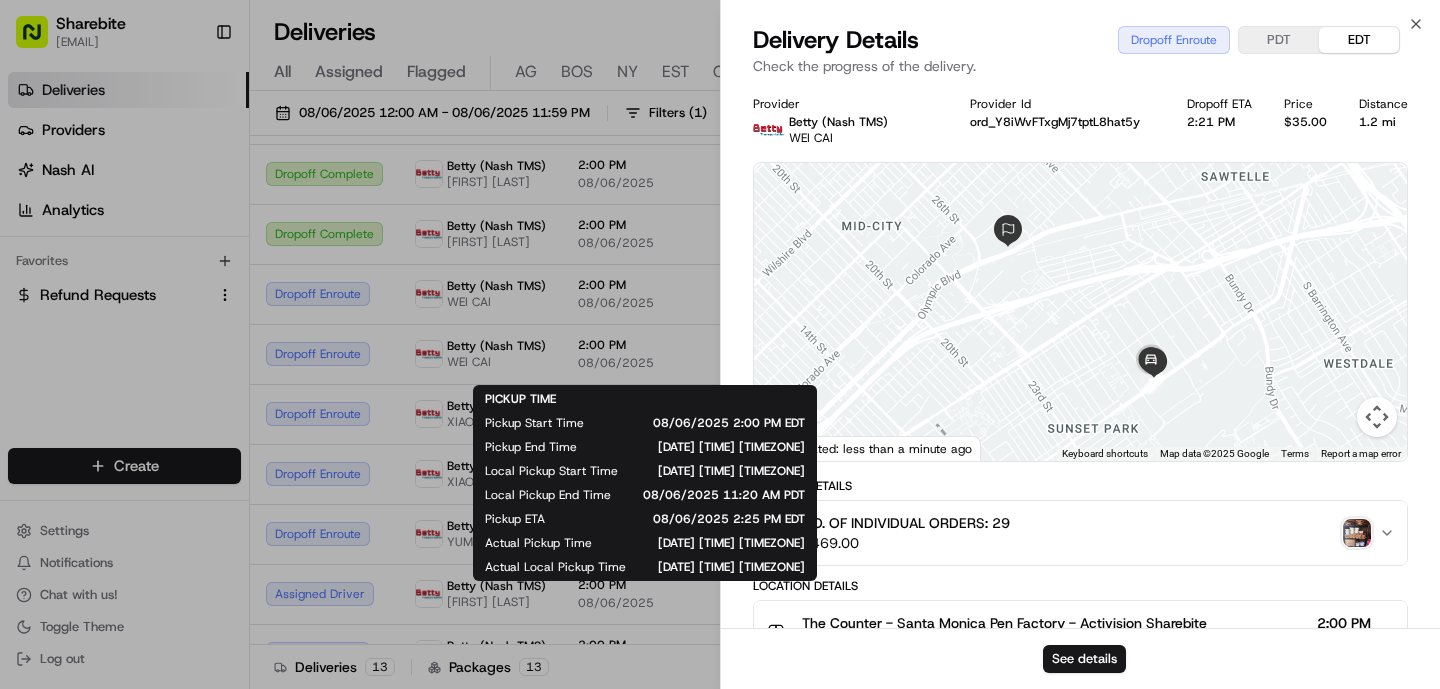 click on "PICKUP TIME Pickup Start Time 08/06/2025 2:00 PM EDT Pickup End Time 08/06/2025 2:20 PM EDT Local Pickup Start Time 08/06/2025 11:00 AM PDT Local Pickup End Time 08/06/2025 11:20 AM PDT Pickup ETA 08/06/2025 2:25 PM EDT Actual Pickup Time 08/06/2025 2:21 PM EDT Actual Local Pickup Time 08/06/2025 11:21 AM PDT" at bounding box center (645, 483) 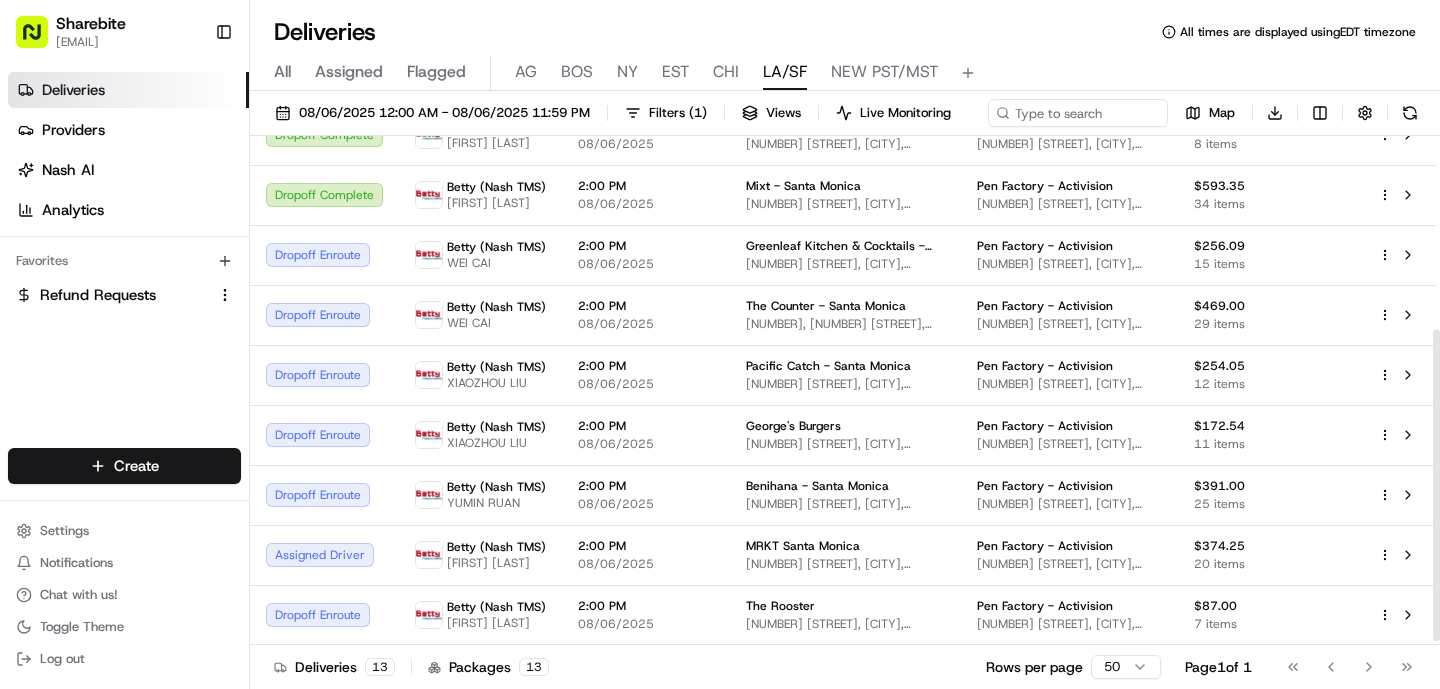scroll, scrollTop: 321, scrollLeft: 0, axis: vertical 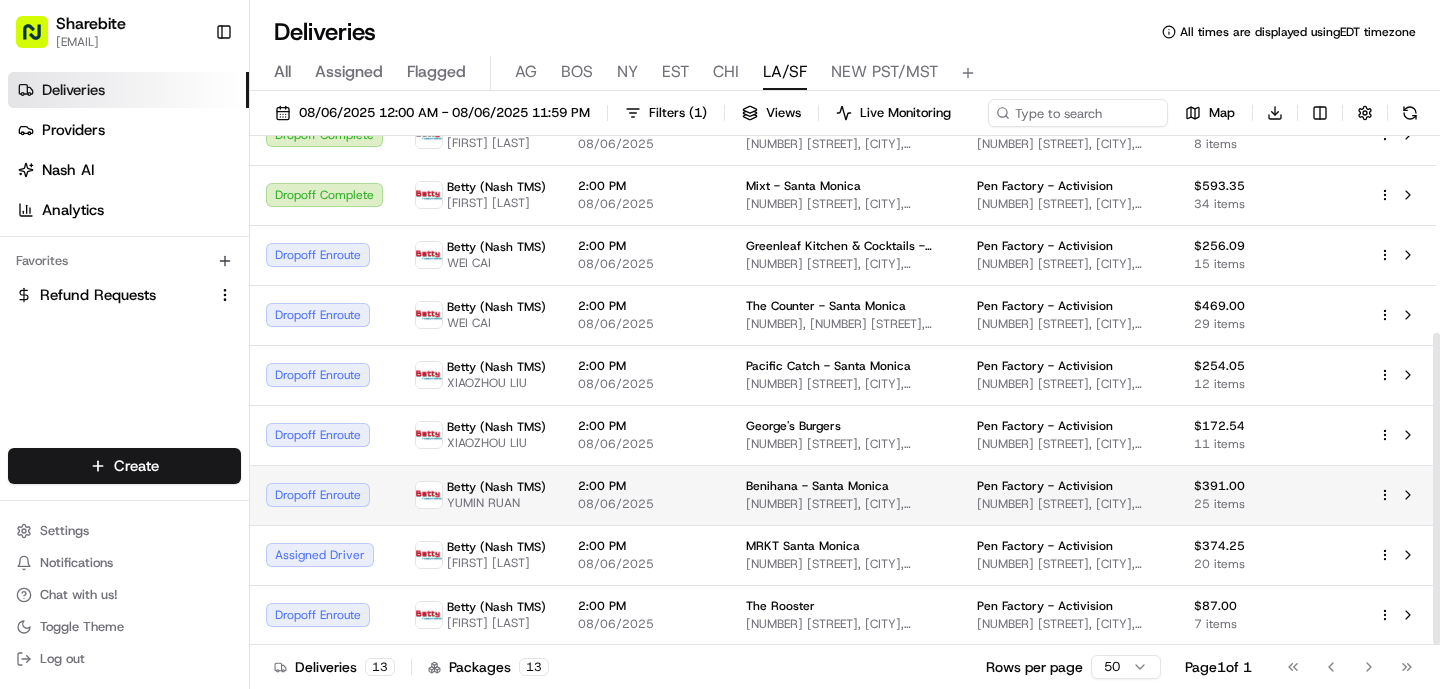 click on "YUMIN RUAN" at bounding box center (496, 503) 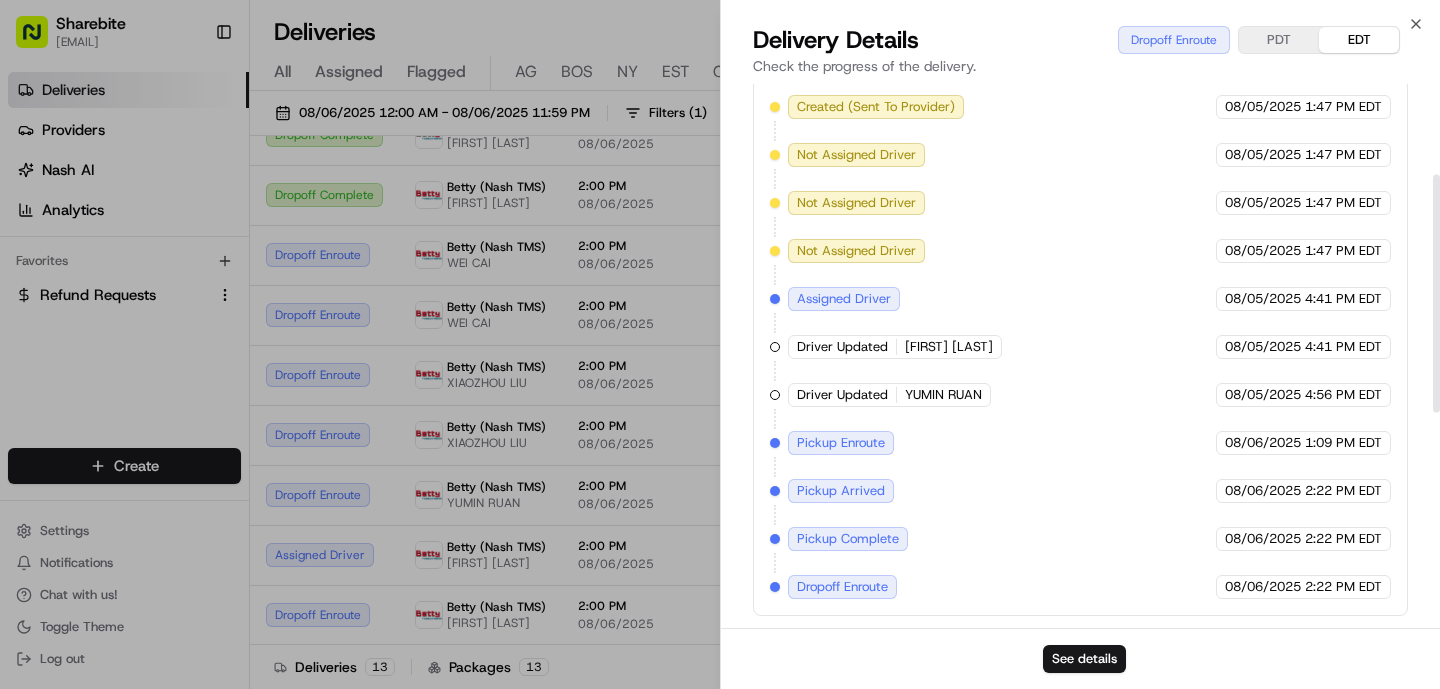 scroll, scrollTop: 0, scrollLeft: 0, axis: both 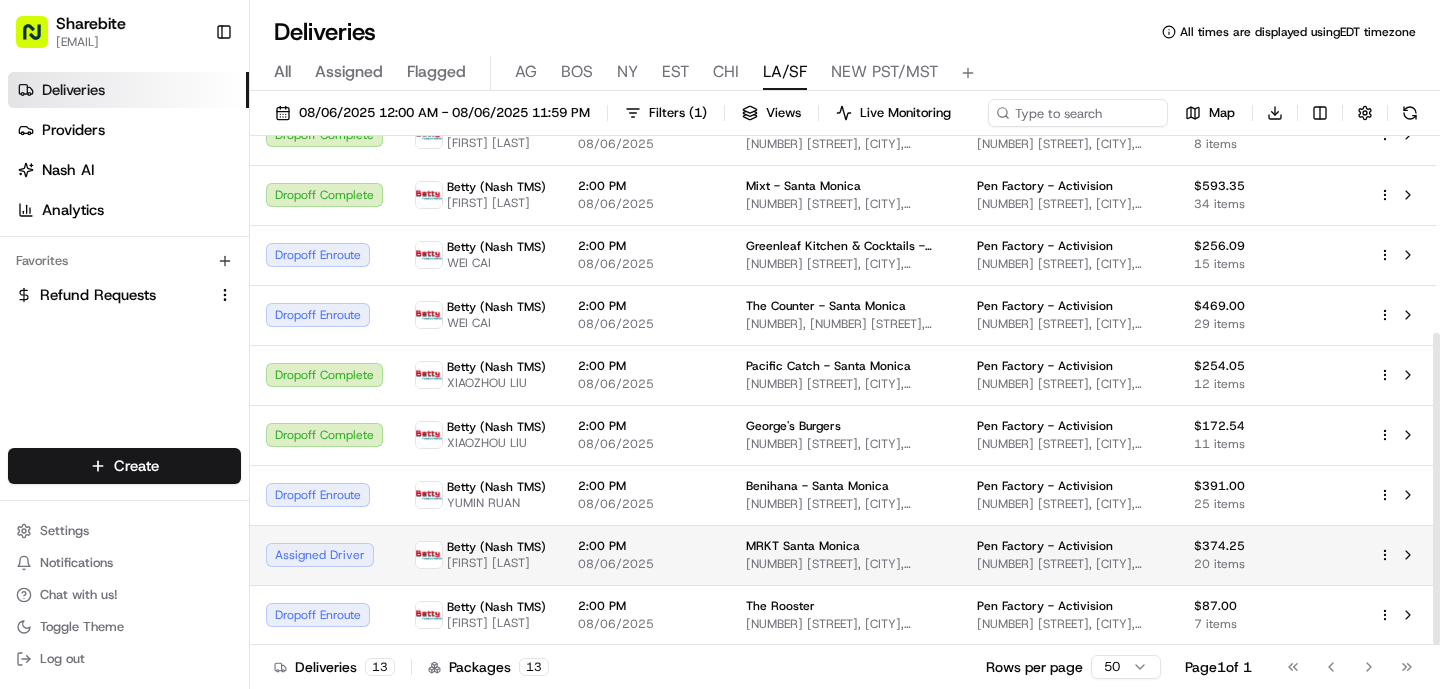 click on "08/06/2025" at bounding box center [646, 564] 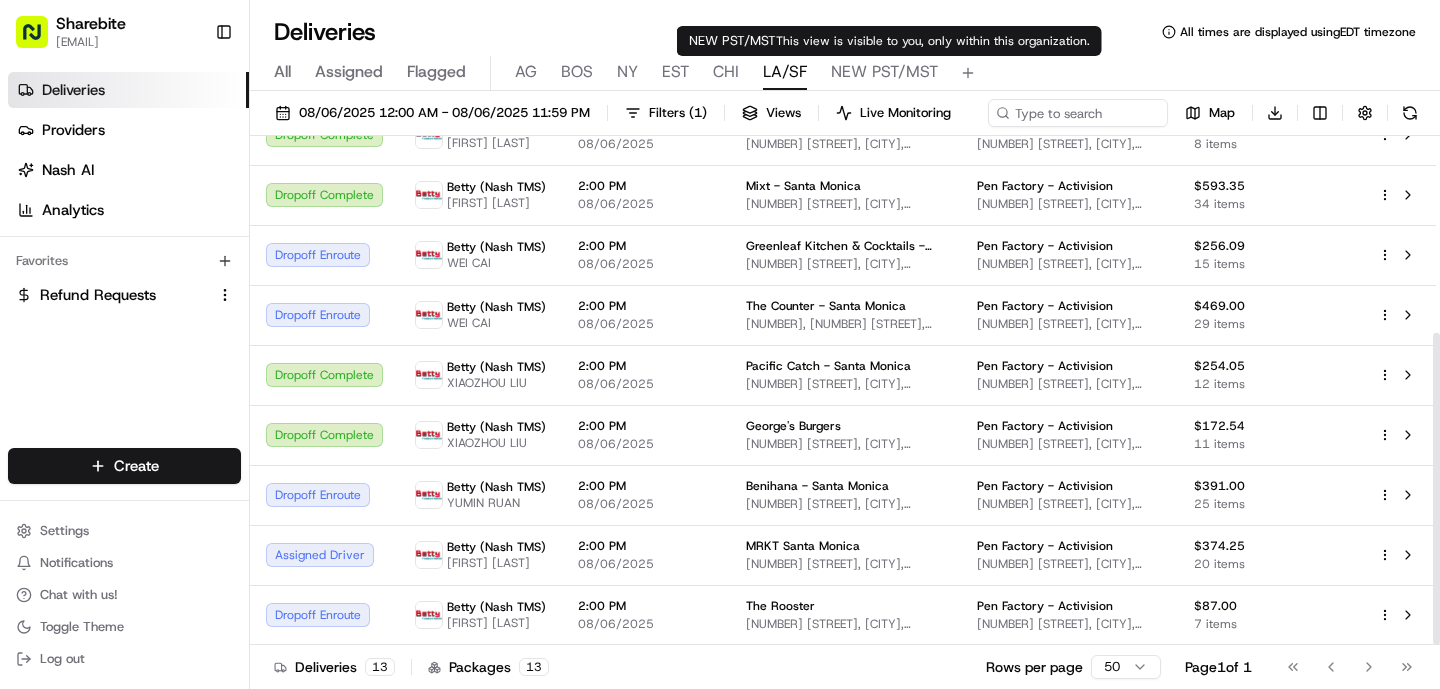 click on "NEW PST/MST" at bounding box center (884, 72) 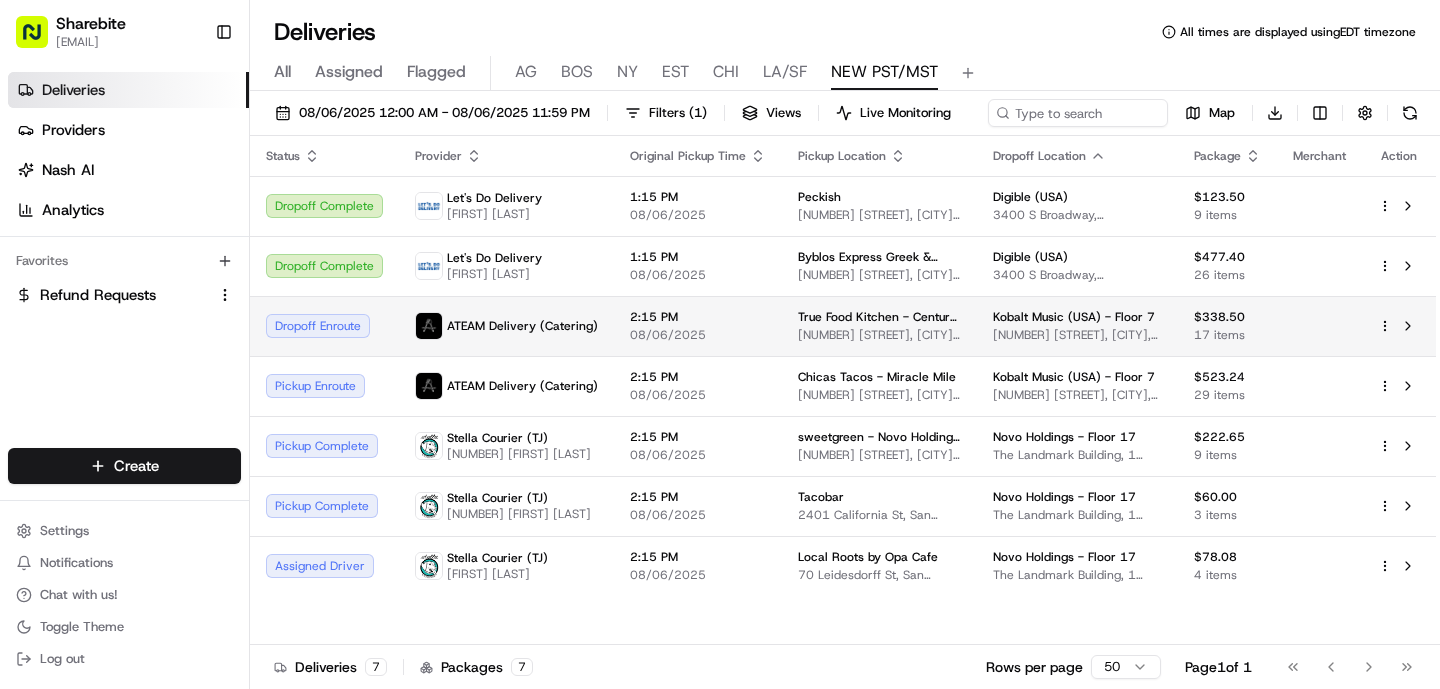 click on "True Food Kitchen - Century City" at bounding box center (879, 317) 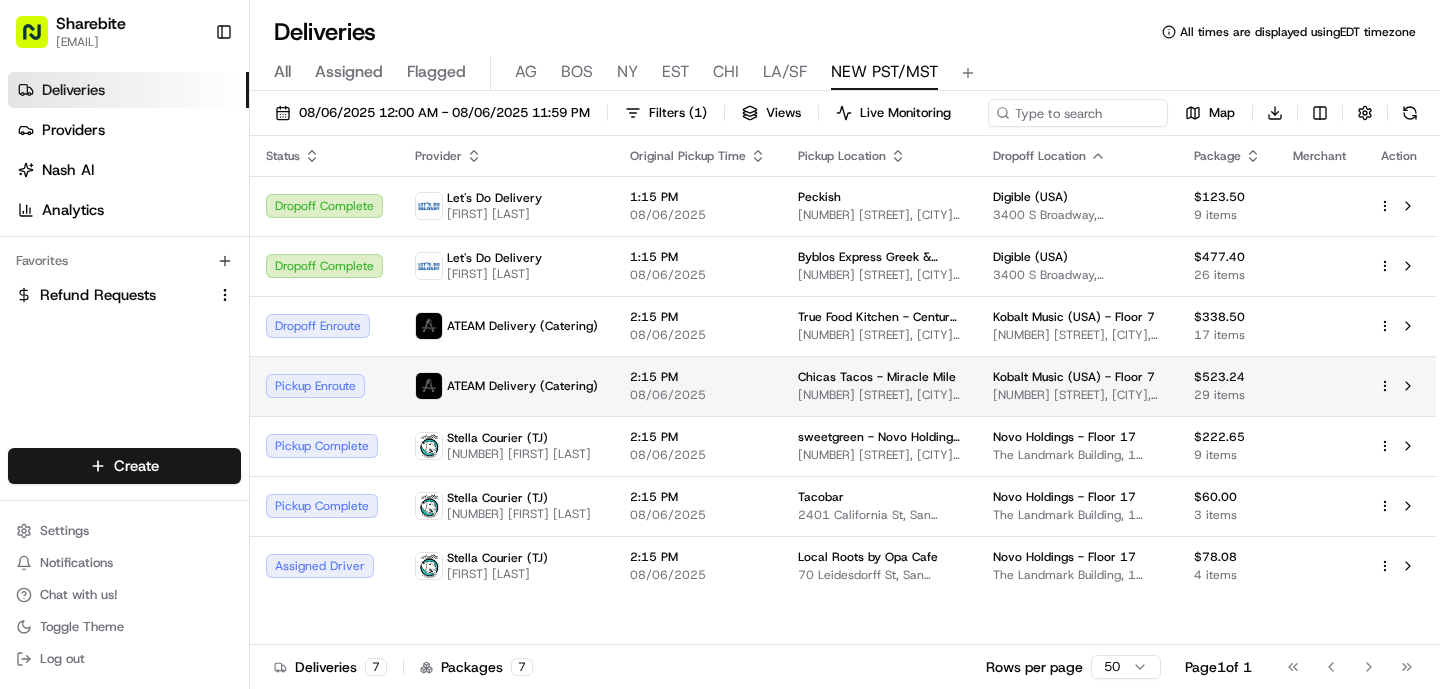 click on "08/06/2025" at bounding box center [698, 395] 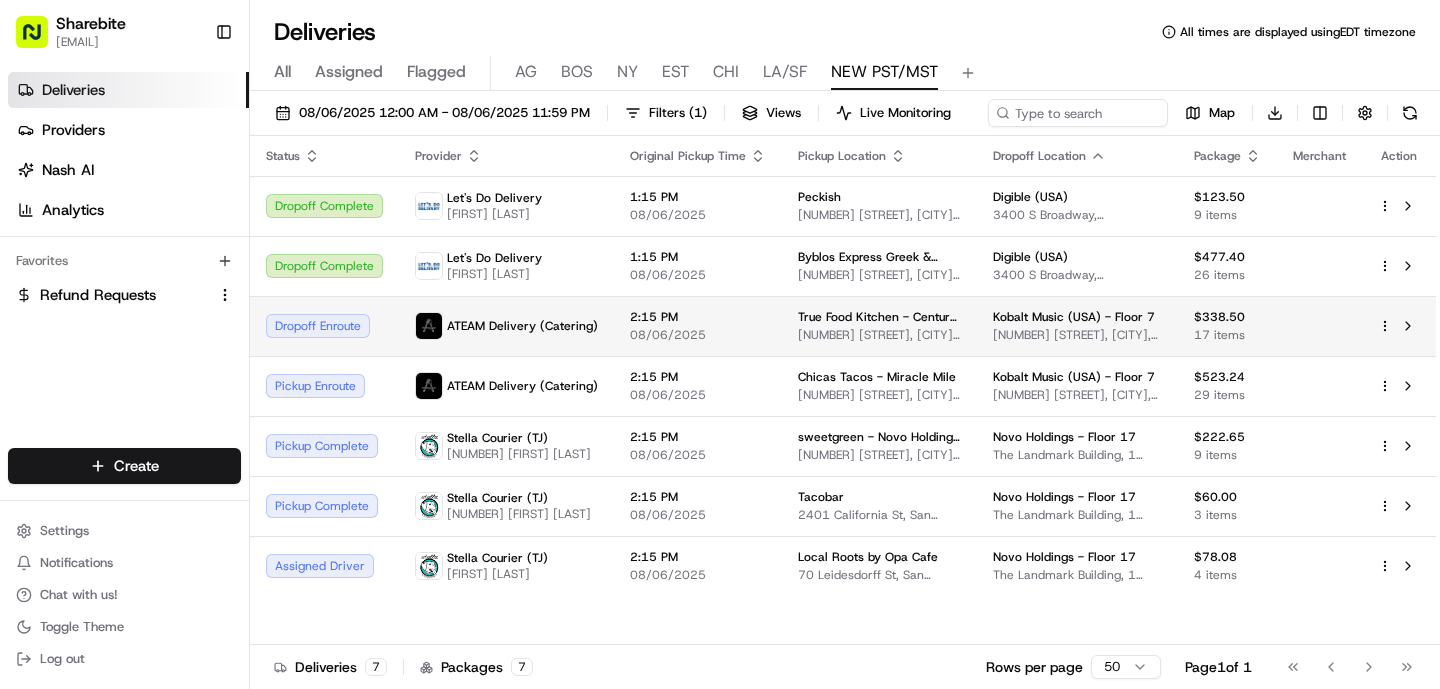 click on "ATEAM Delivery (Catering)" at bounding box center (506, 326) 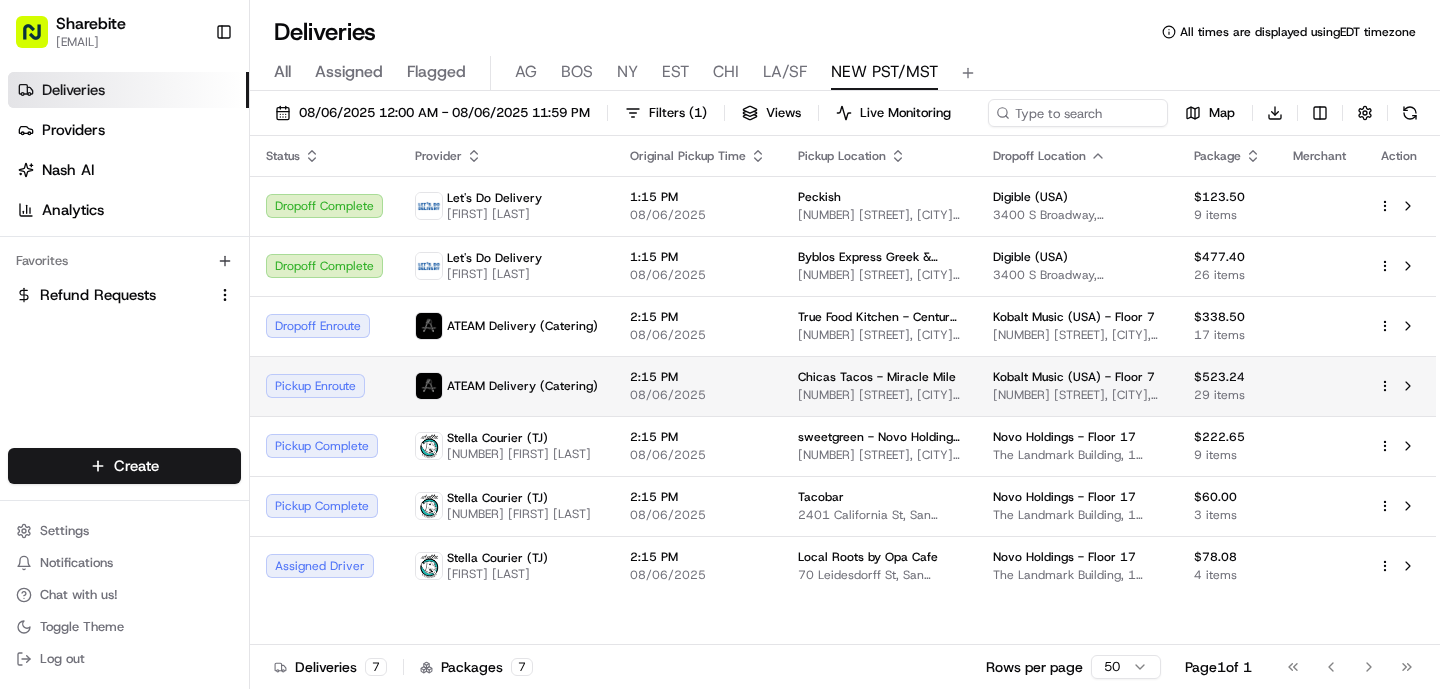 click on "ATEAM Delivery (Catering)" at bounding box center (522, 386) 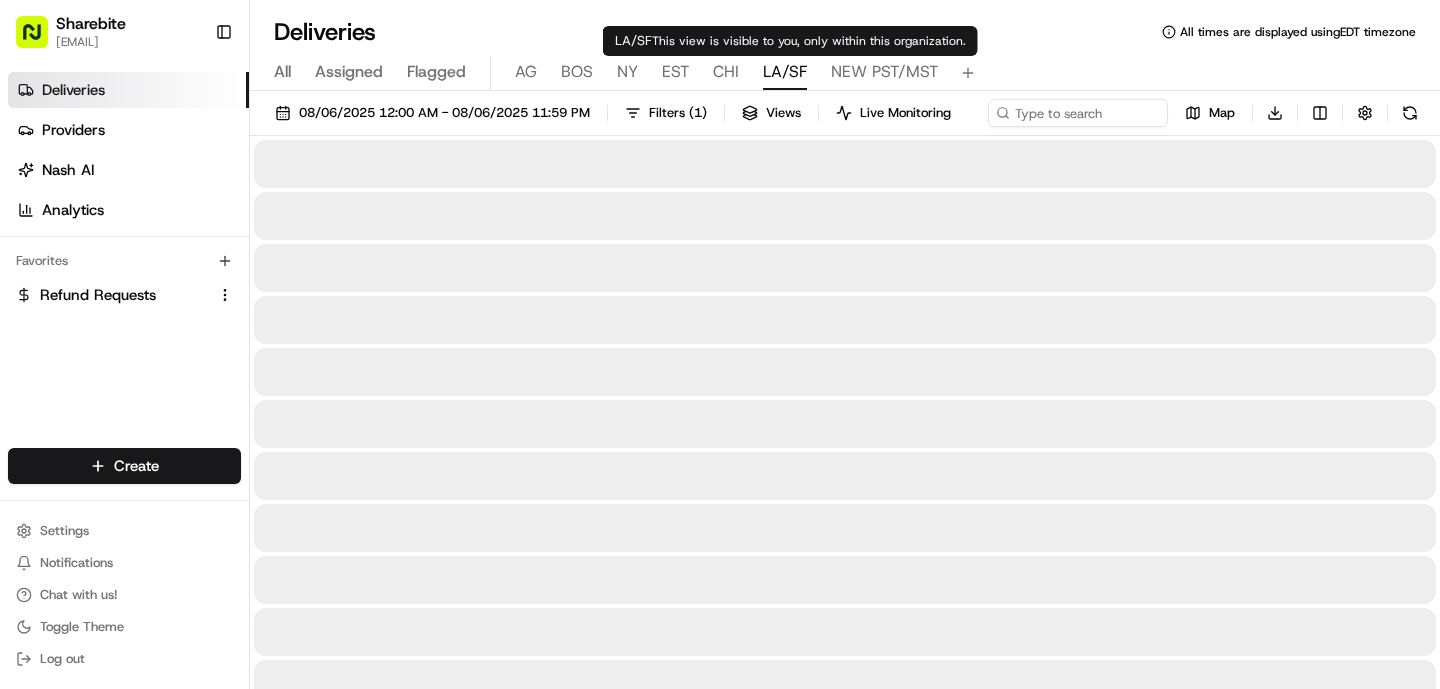 click on "LA/SF" at bounding box center (785, 72) 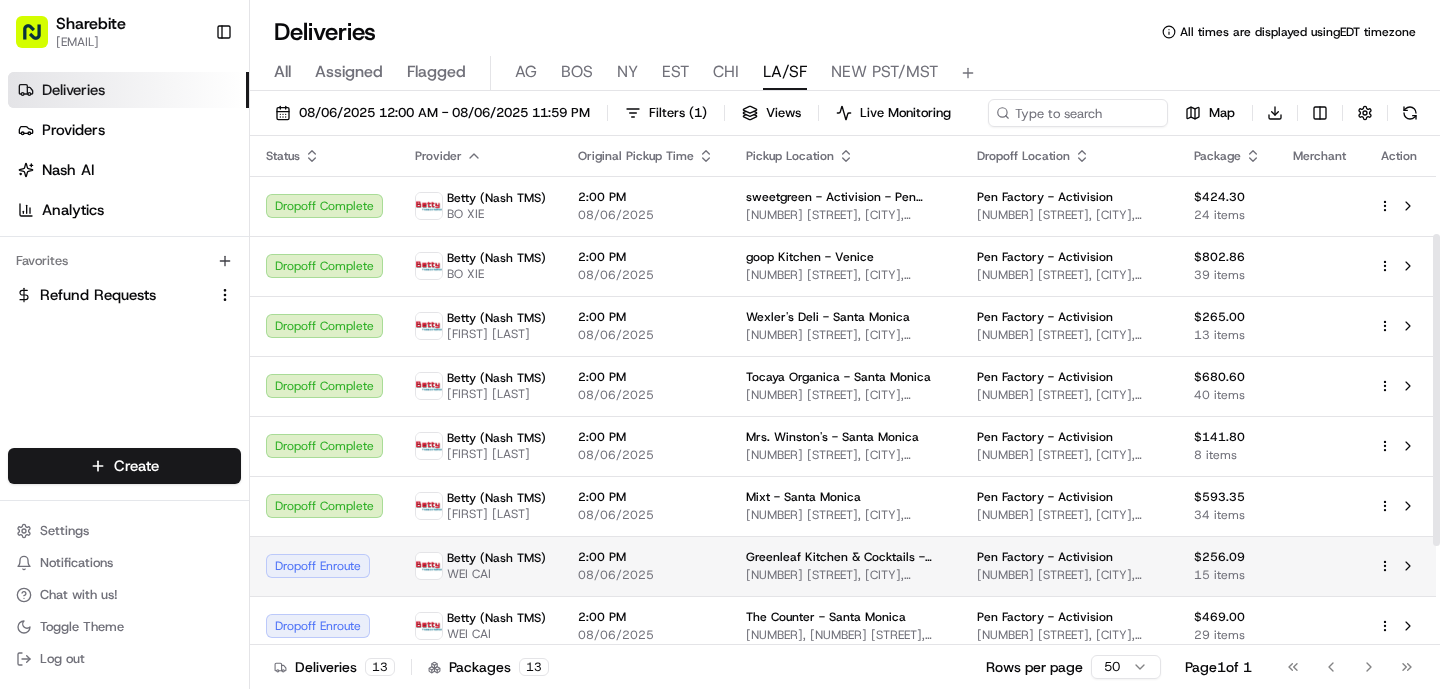 scroll, scrollTop: 321, scrollLeft: 0, axis: vertical 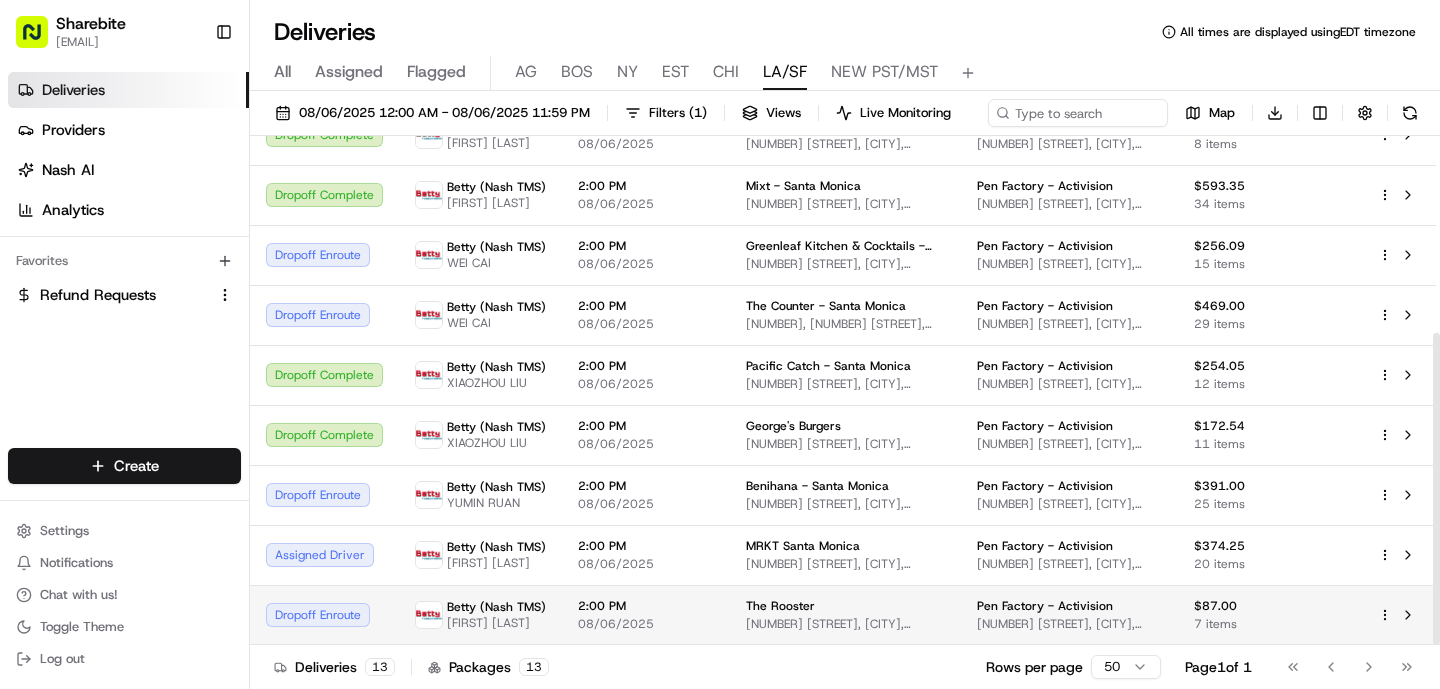 click on "2:00 PM" at bounding box center (646, 606) 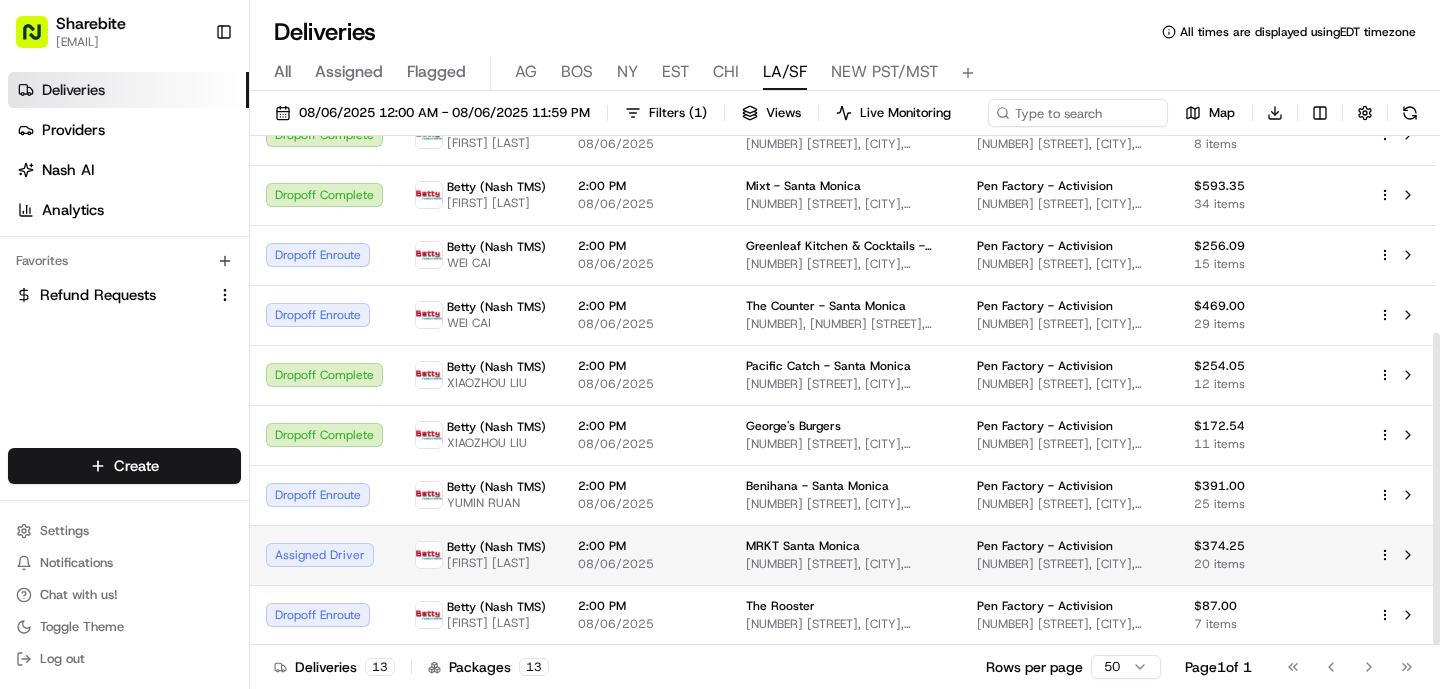 click on "Betty (Nash TMS) ZHAOJIE LI" at bounding box center (480, 555) 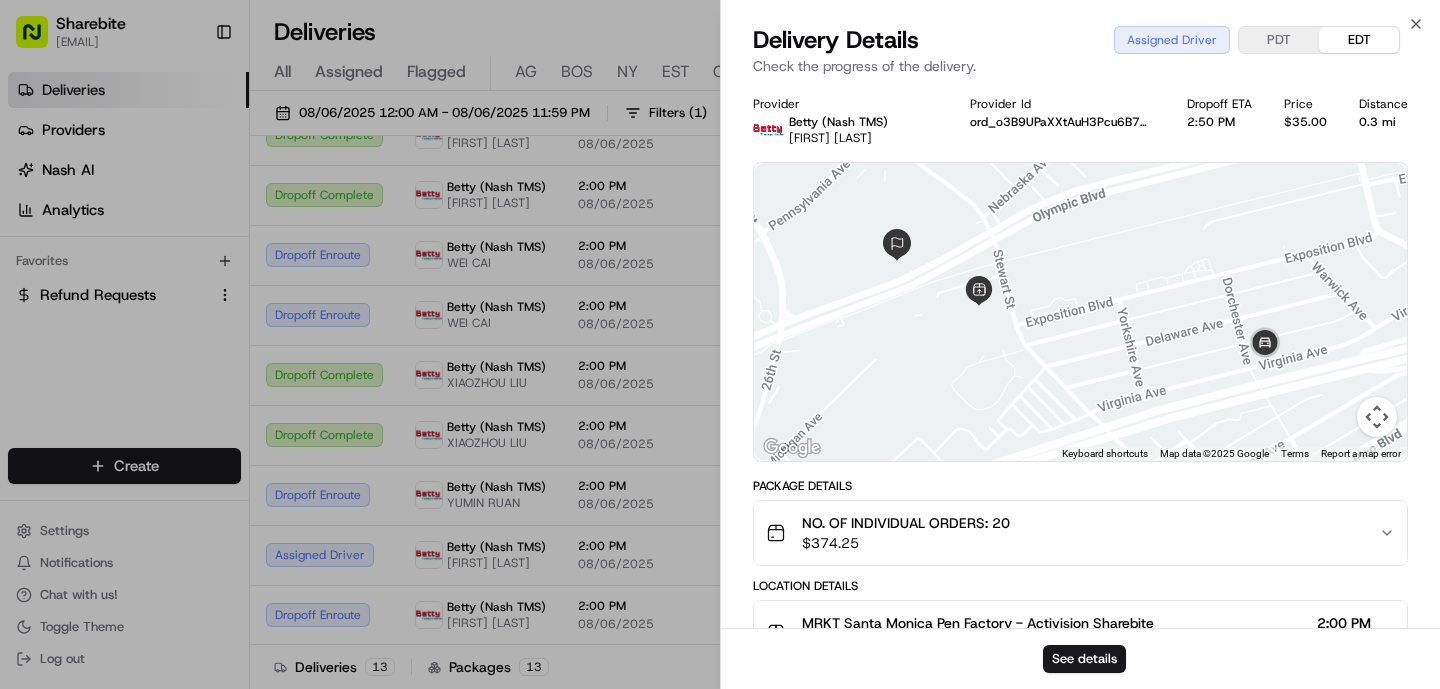 click at bounding box center (1080, 312) 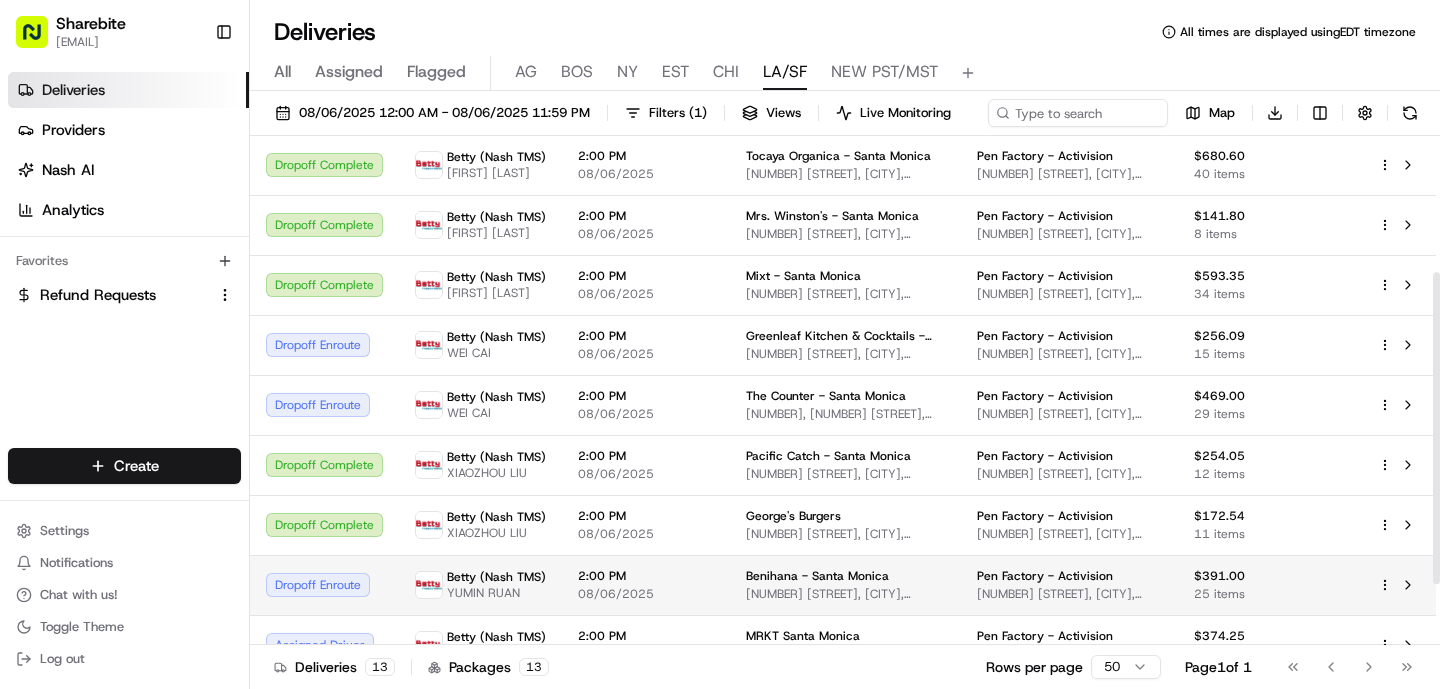 scroll, scrollTop: 217, scrollLeft: 0, axis: vertical 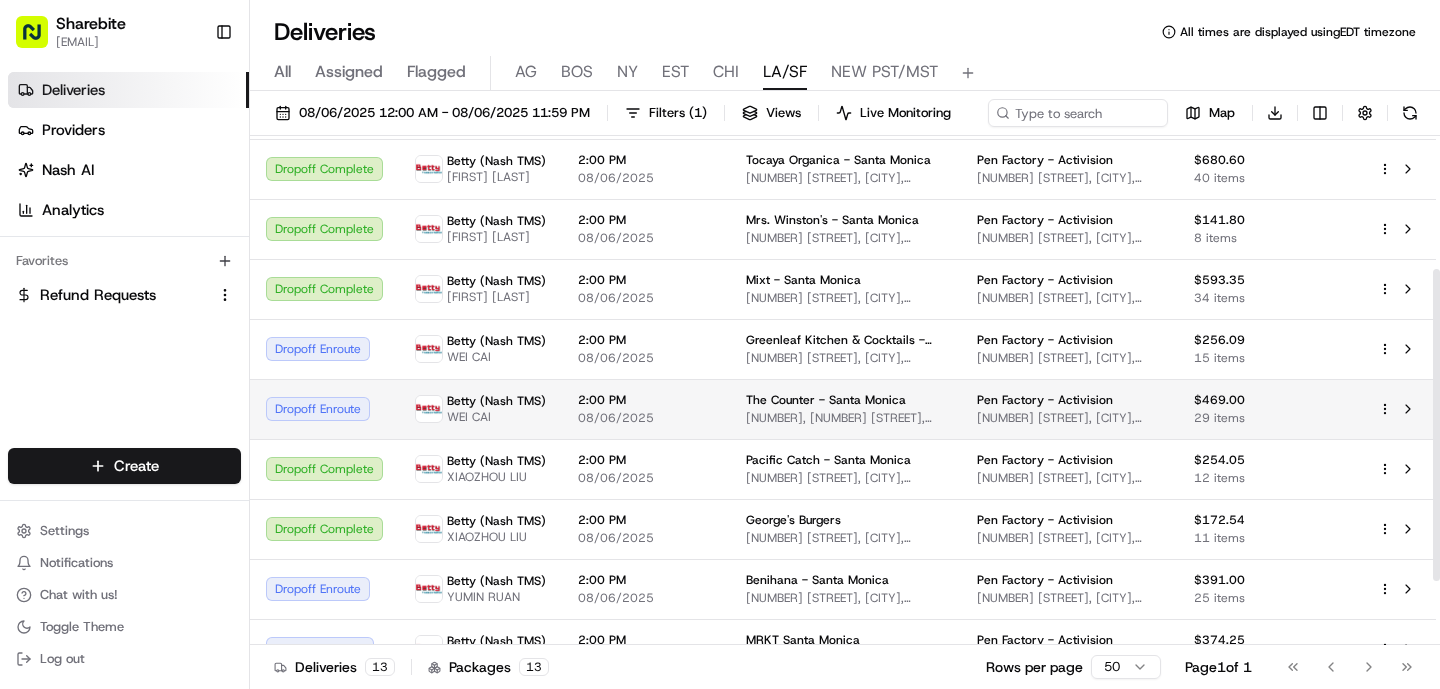 click on "2:00 PM 08/06/2025" at bounding box center (646, 409) 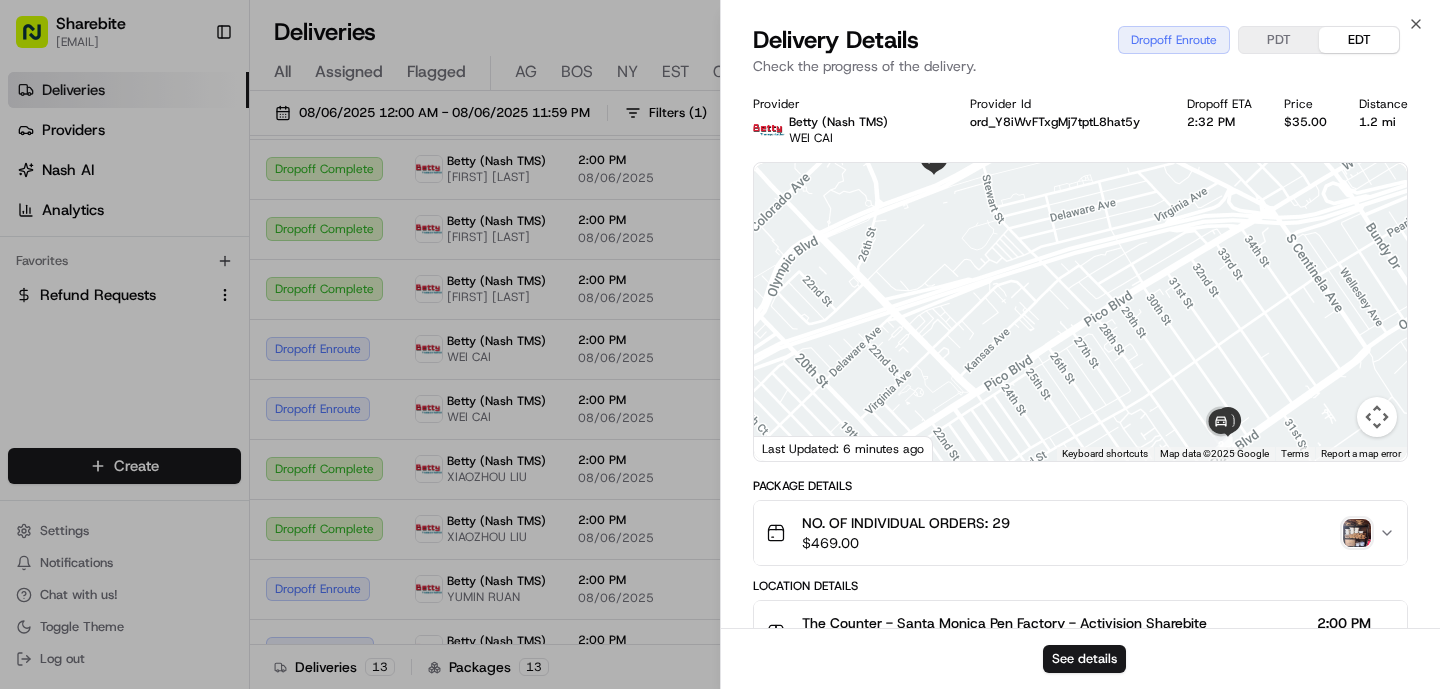 click at bounding box center (1357, 533) 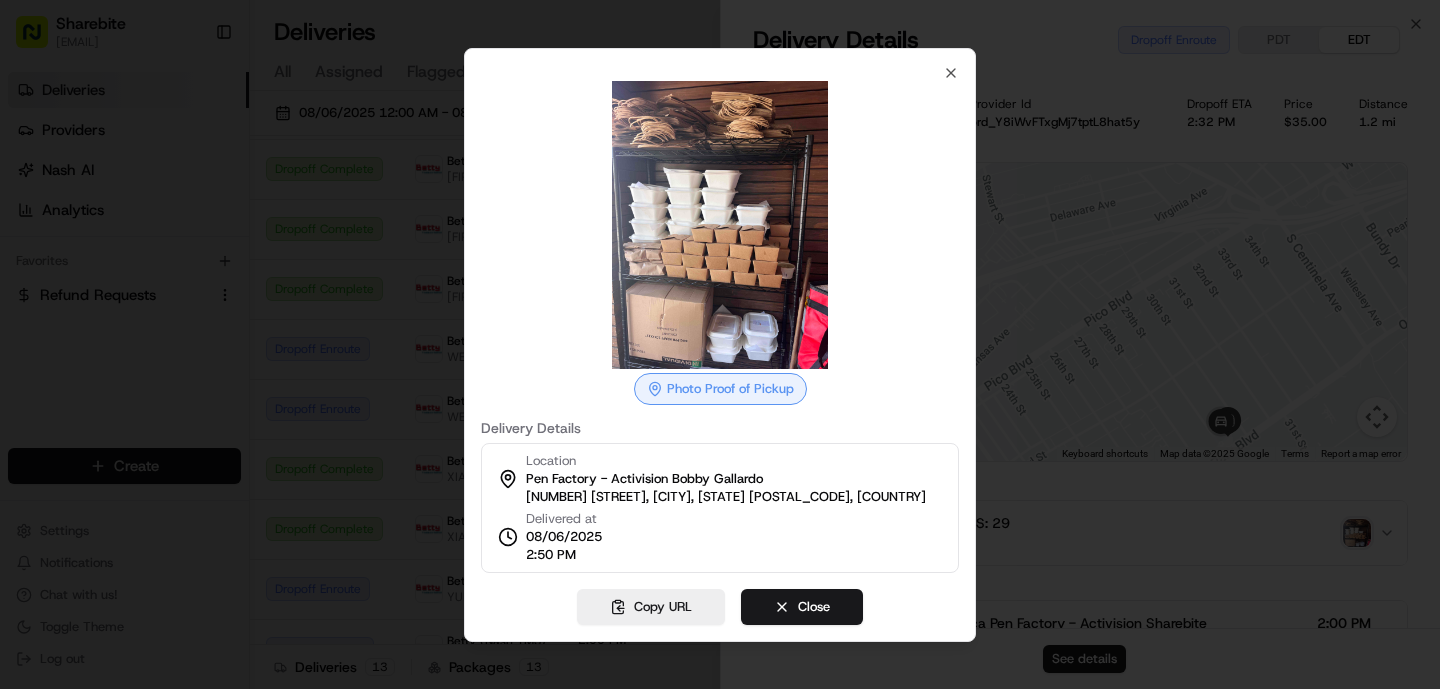 click at bounding box center [720, 344] 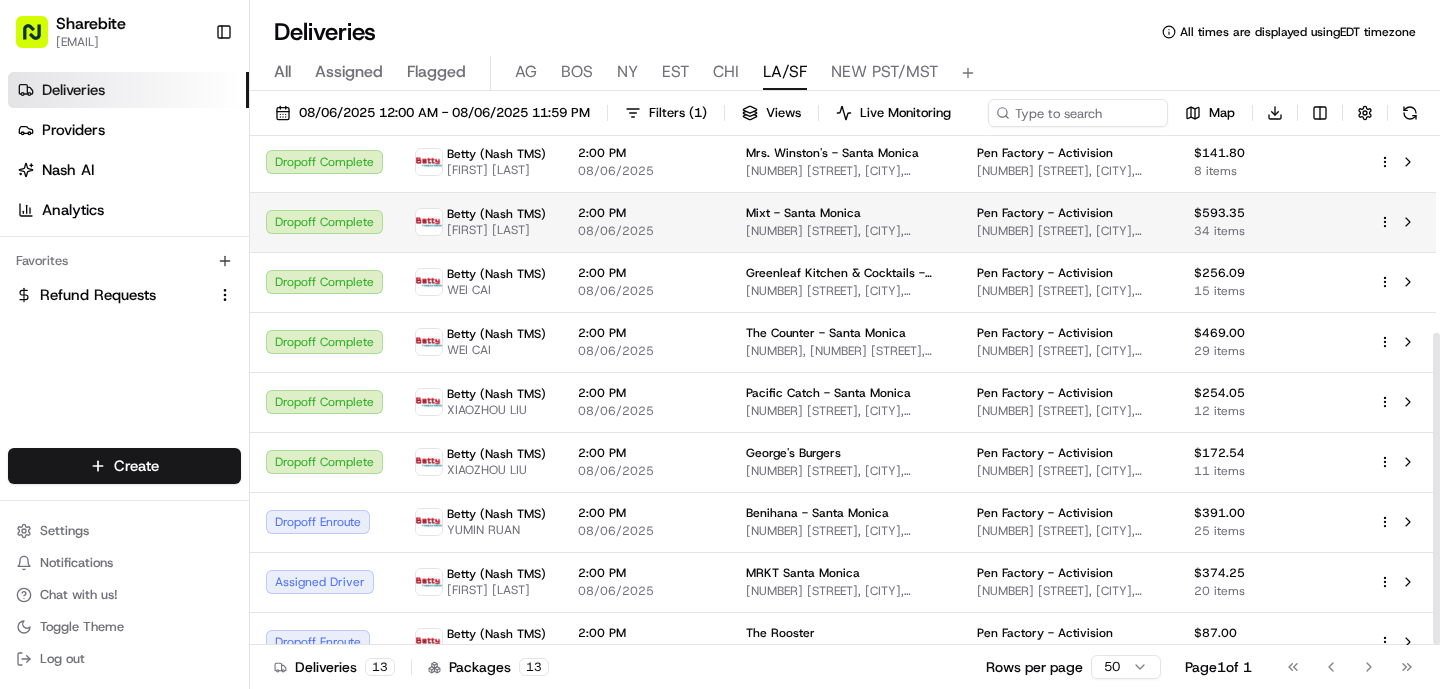 scroll, scrollTop: 321, scrollLeft: 0, axis: vertical 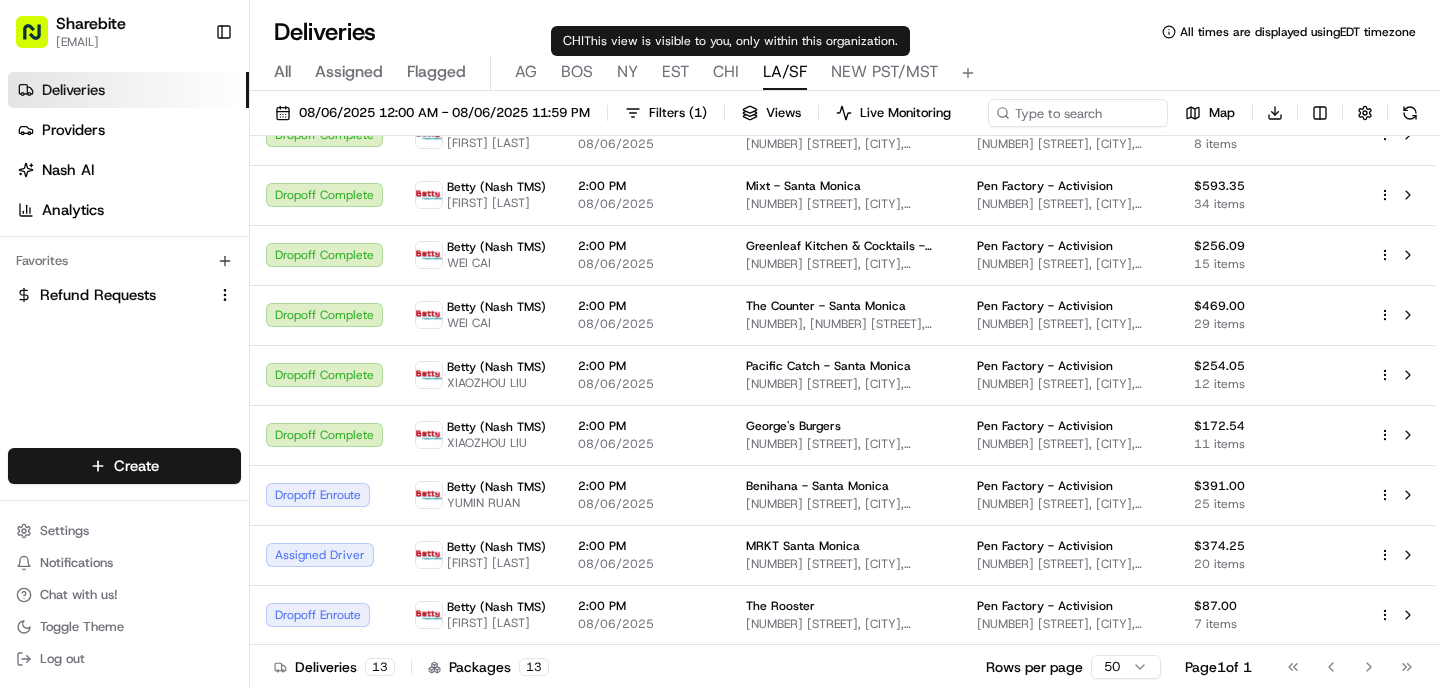 click on "NEW PST/MST" at bounding box center [884, 72] 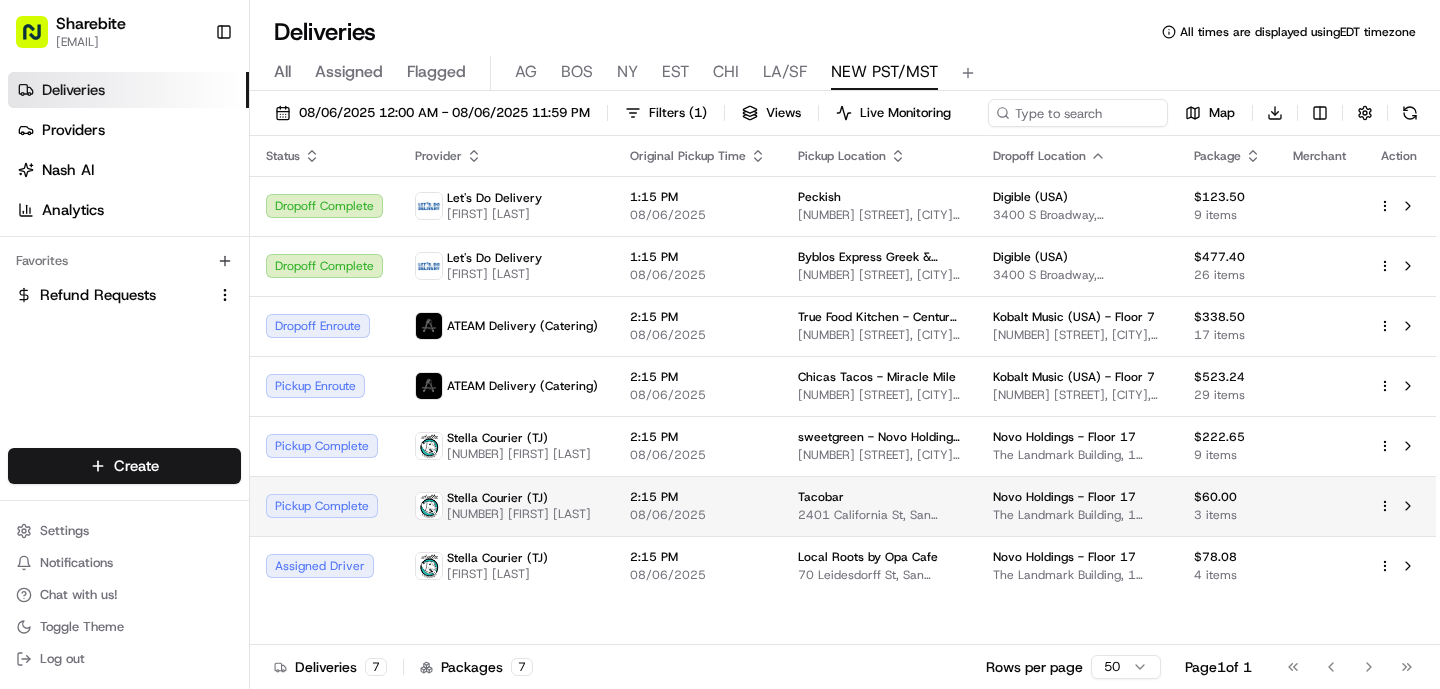 click on "2:15 PM" at bounding box center [698, 497] 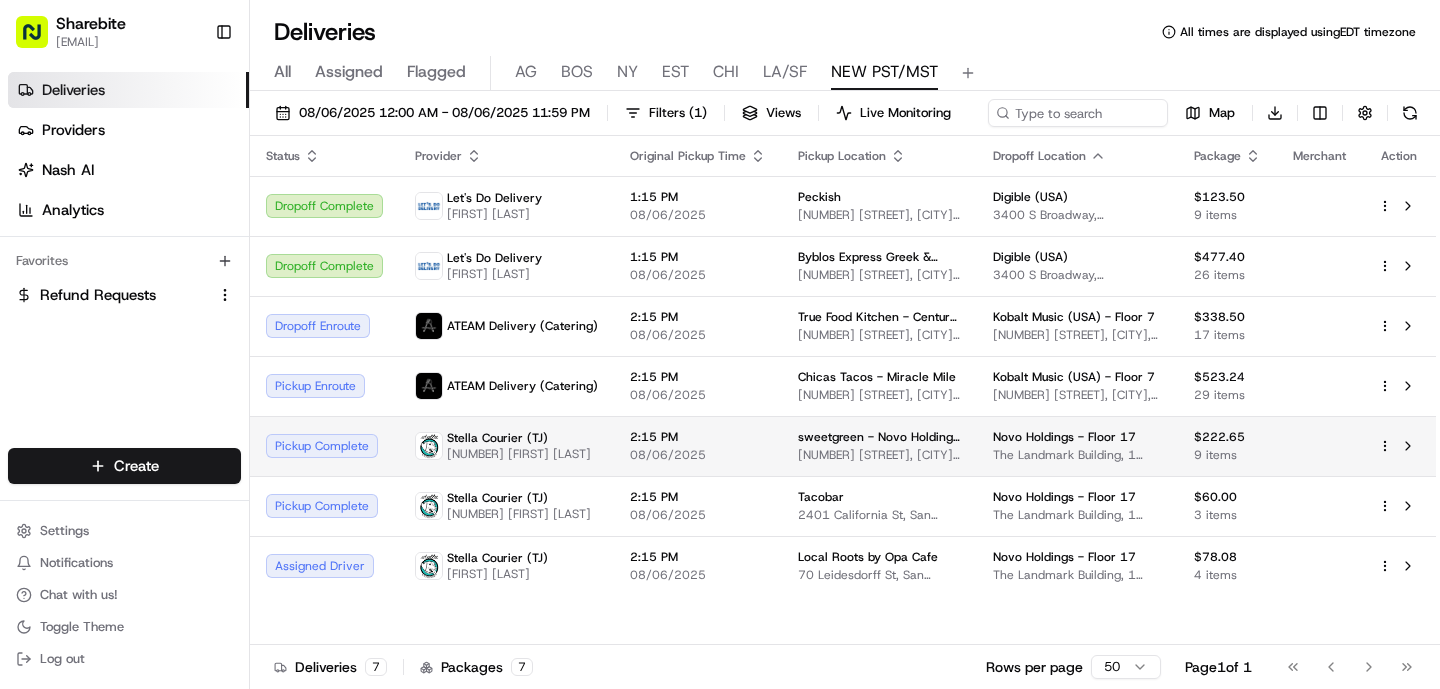 click on "2:15 PM 08/06/2025" at bounding box center [698, 446] 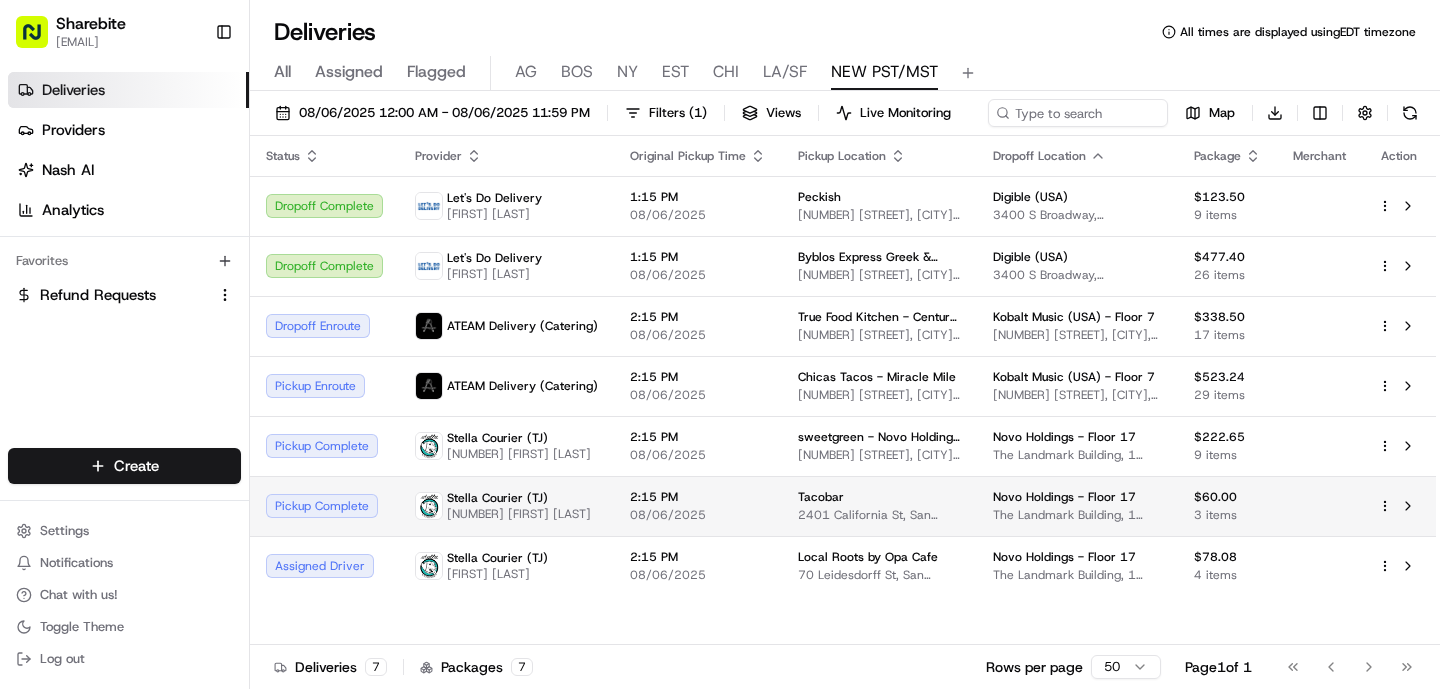 click on "2:15 PM" at bounding box center (698, 497) 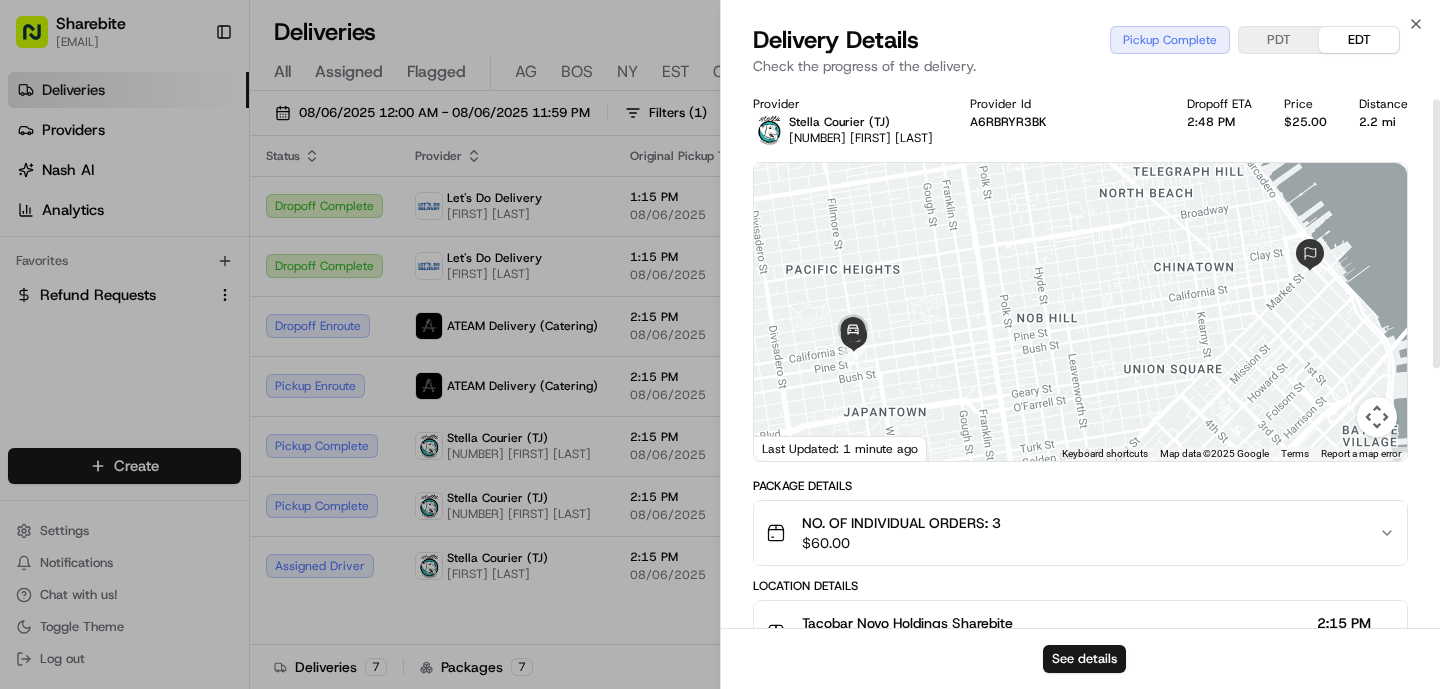 scroll, scrollTop: 558, scrollLeft: 0, axis: vertical 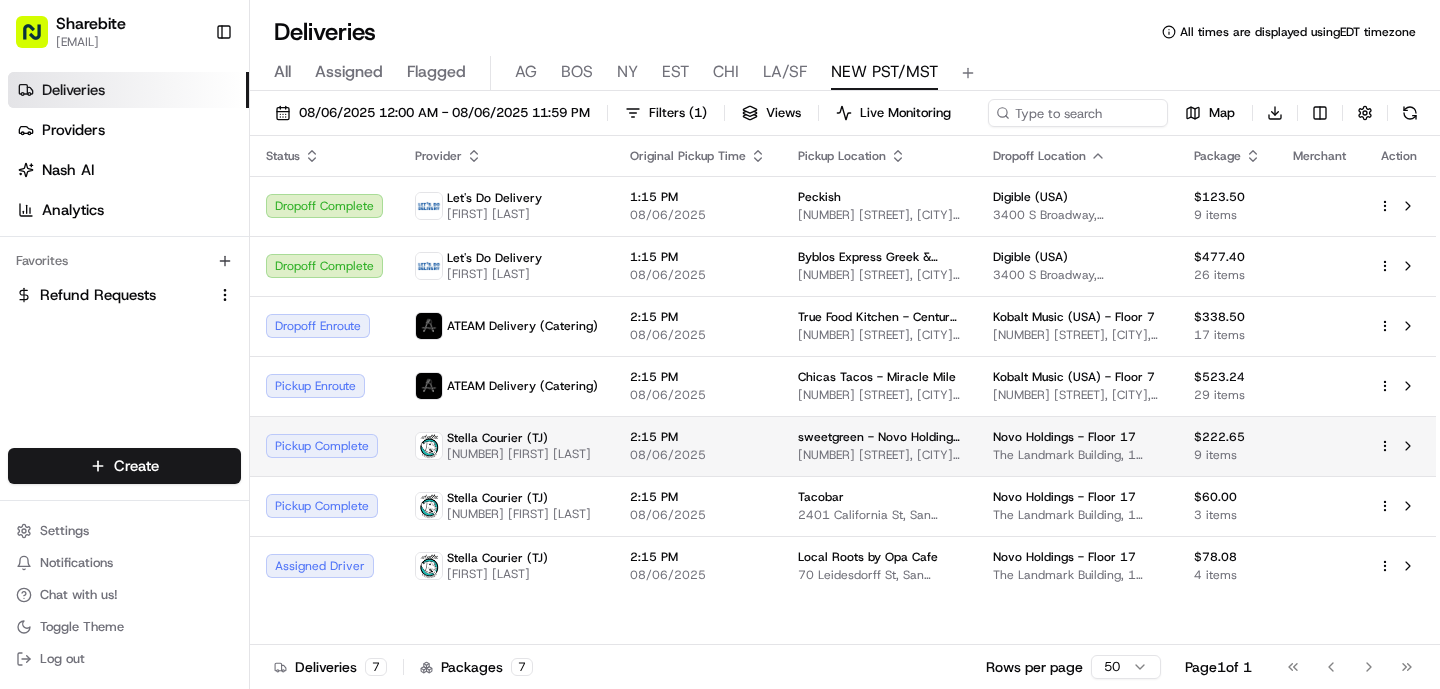 click on "2:15 PM 08/06/2025" at bounding box center [698, 446] 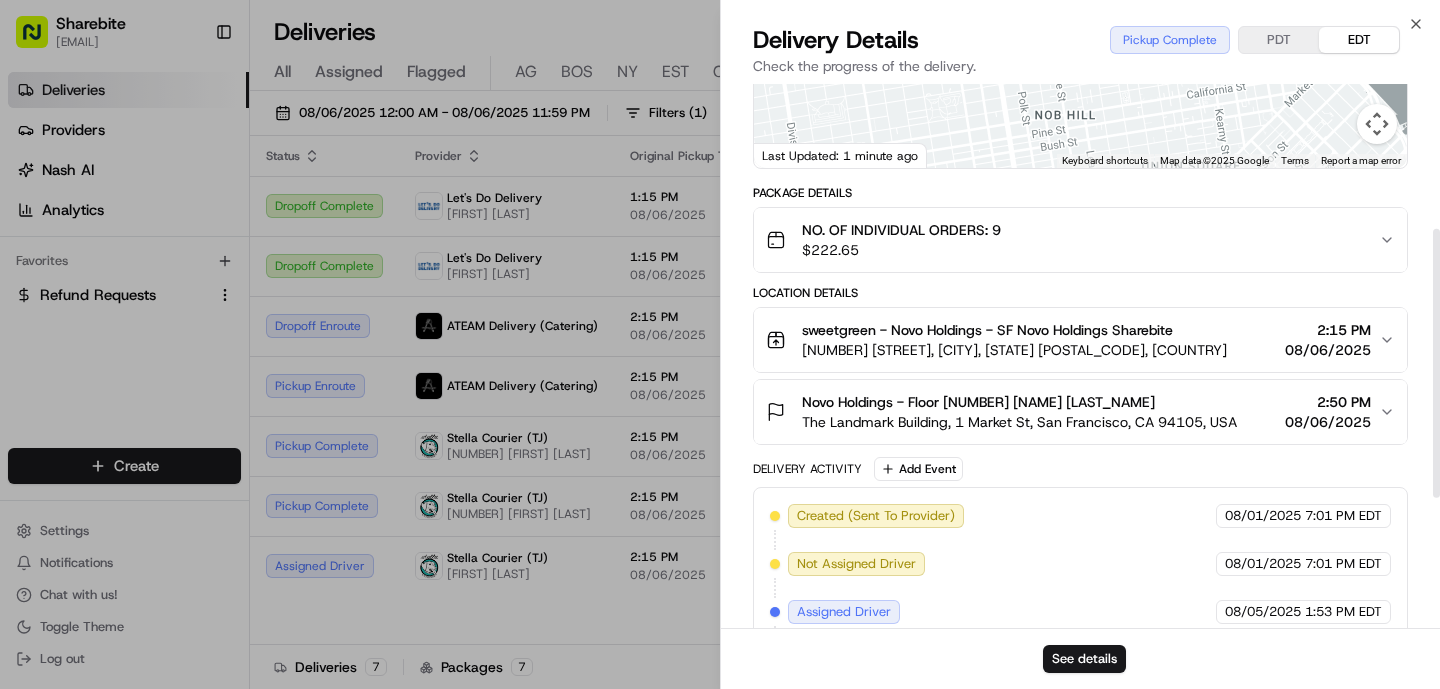 scroll, scrollTop: 0, scrollLeft: 0, axis: both 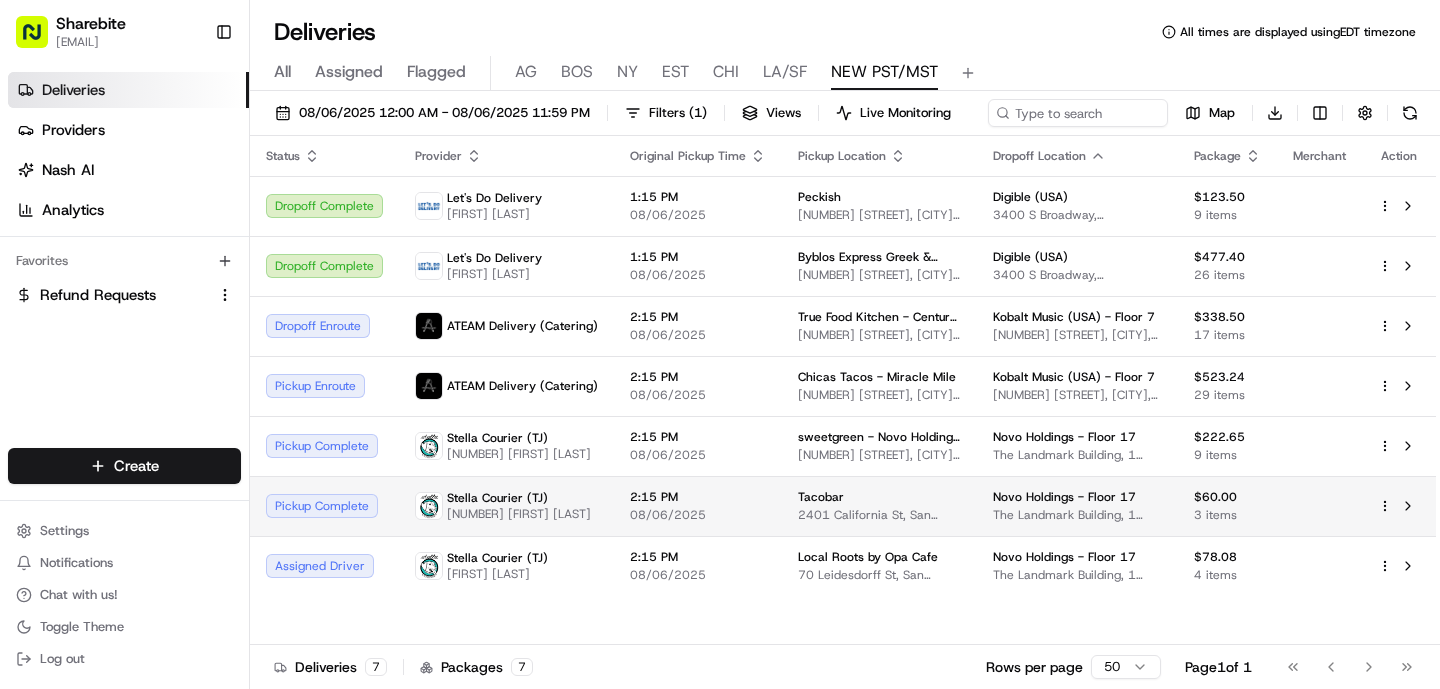 click on "2:15 PM 08/06/2025" at bounding box center (698, 506) 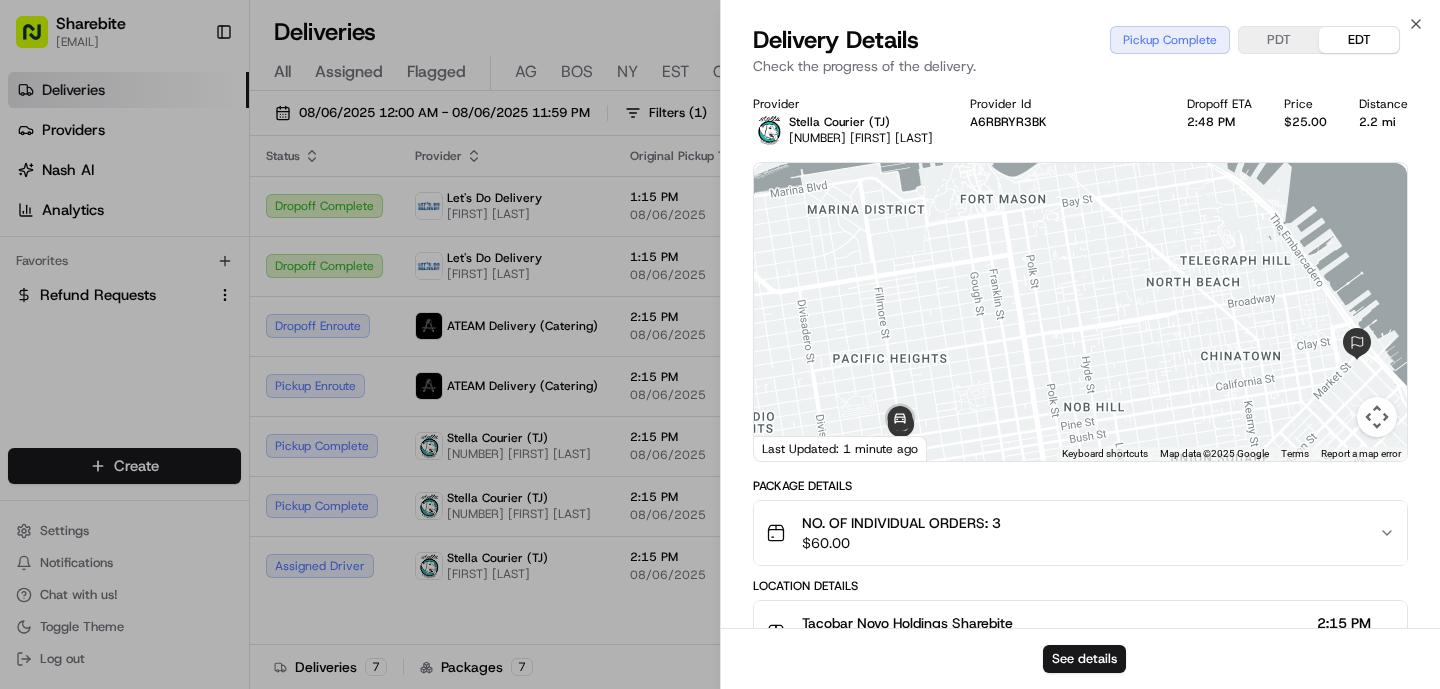 drag, startPoint x: 844, startPoint y: 294, endPoint x: 918, endPoint y: 397, distance: 126.82665 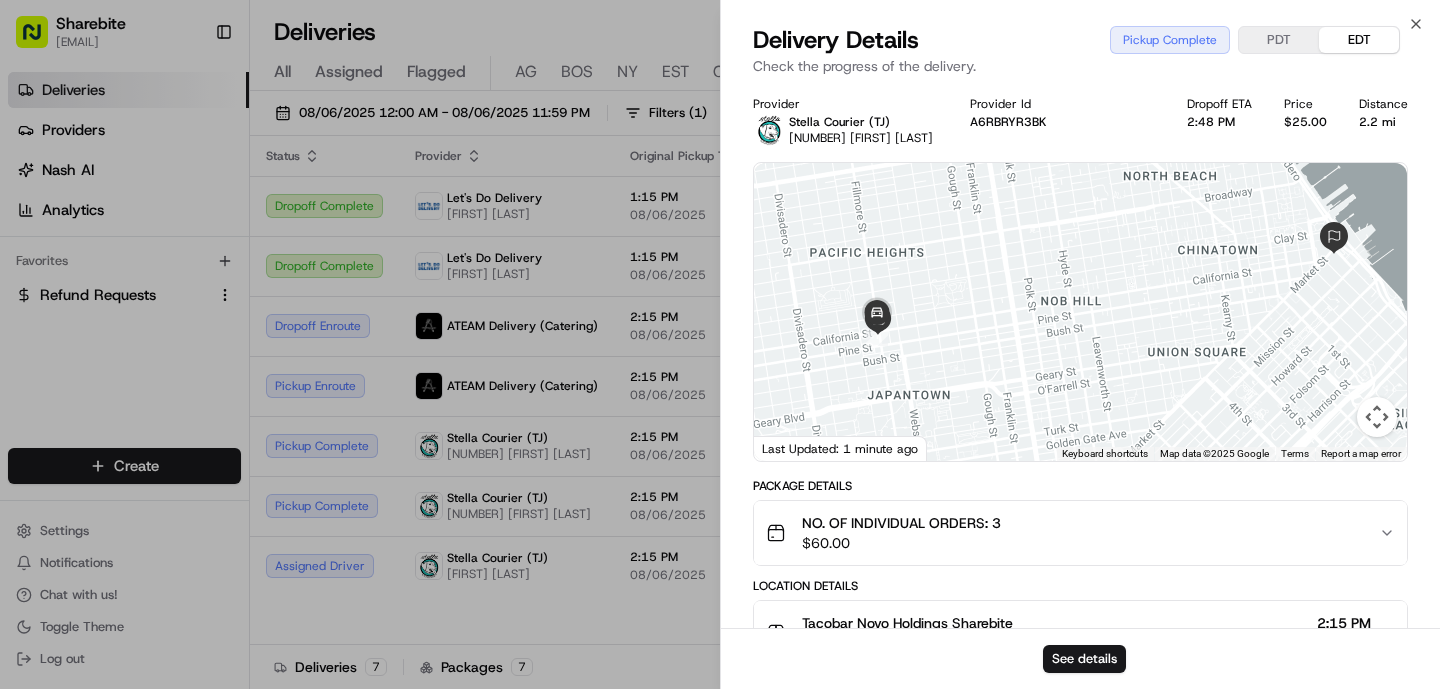 drag, startPoint x: 918, startPoint y: 397, endPoint x: 814, endPoint y: 266, distance: 167.26326 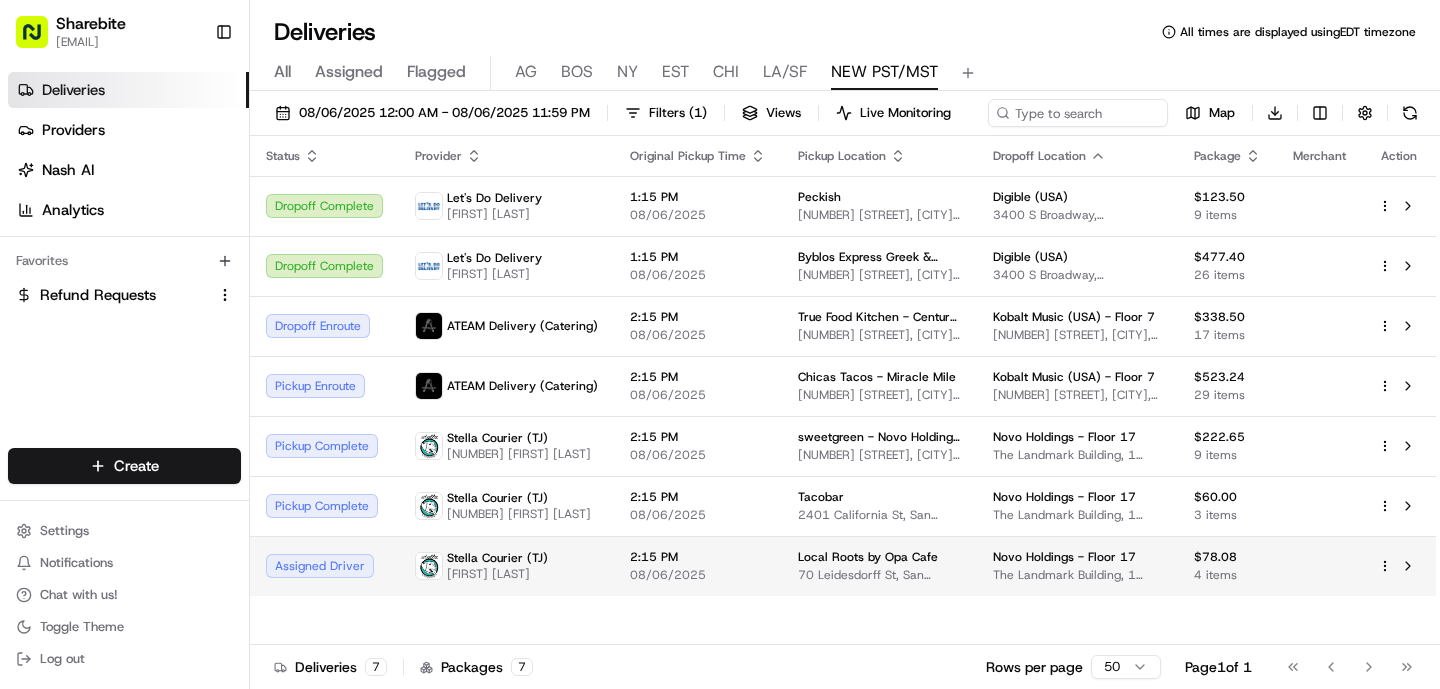 click on "Local Roots by Opa Cafe 70 Leidesdorff St, San Francisco, CA 94104, USA" at bounding box center [879, 566] 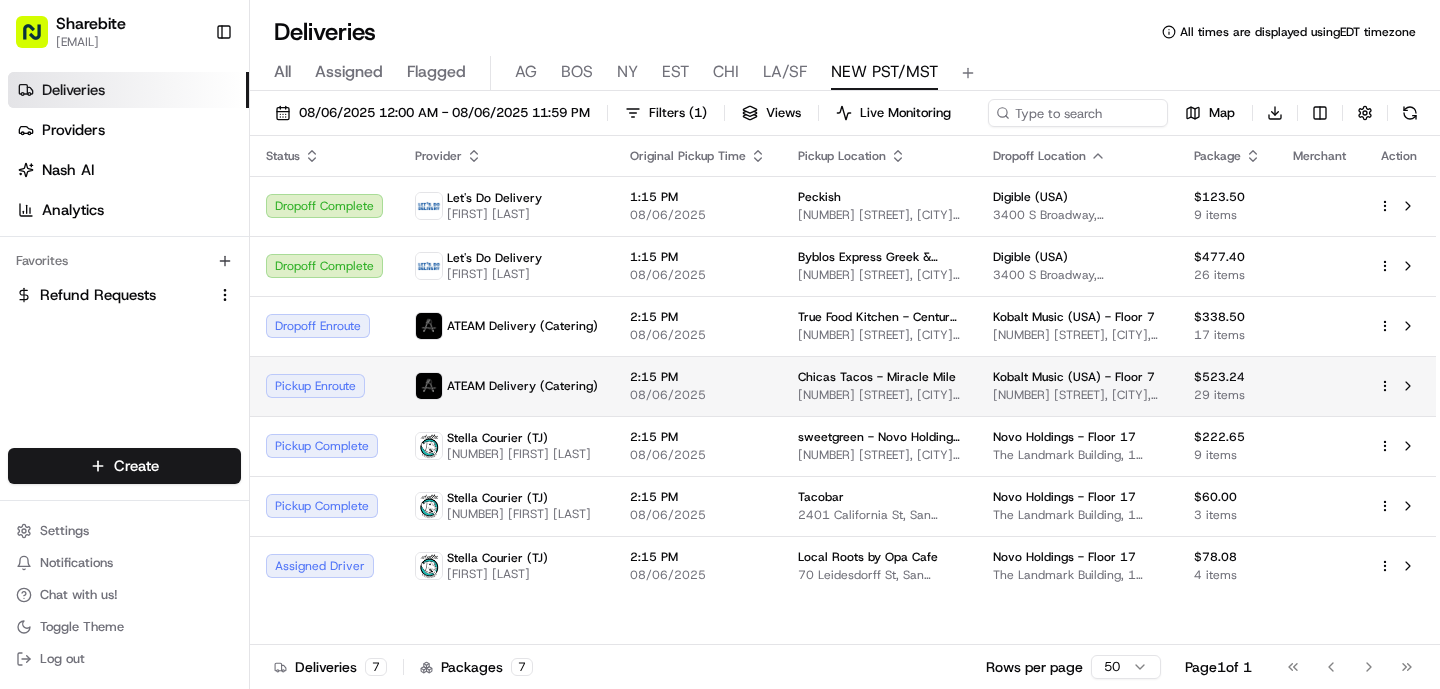 click on "08/06/2025" at bounding box center (698, 395) 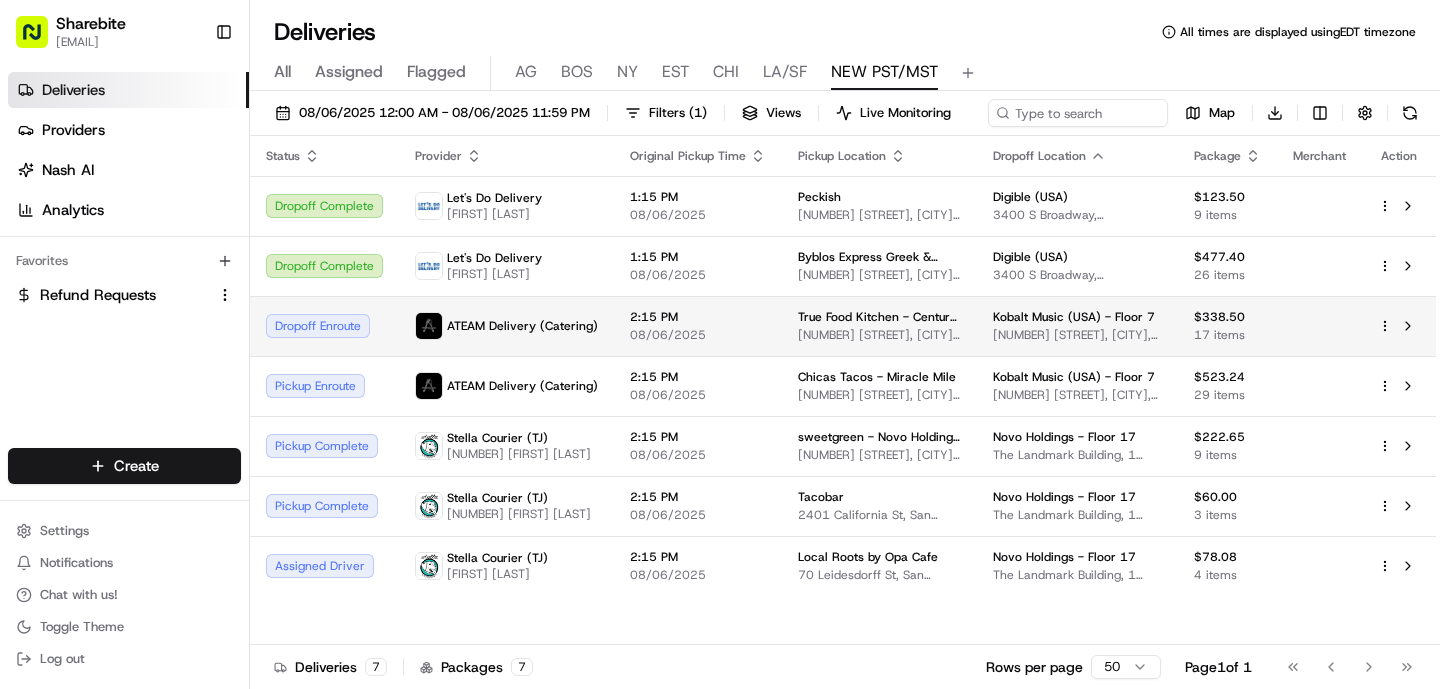 click on "ATEAM Delivery (Catering)" at bounding box center [522, 326] 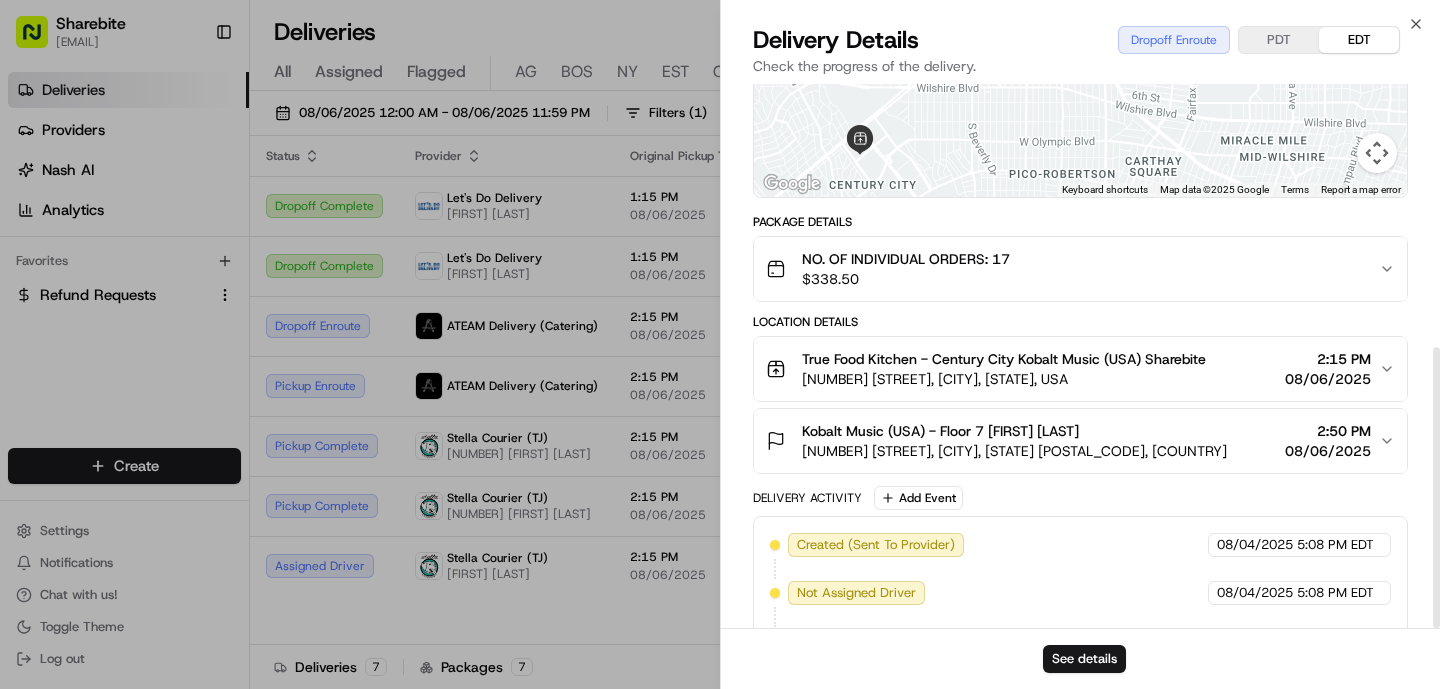 scroll, scrollTop: 510, scrollLeft: 0, axis: vertical 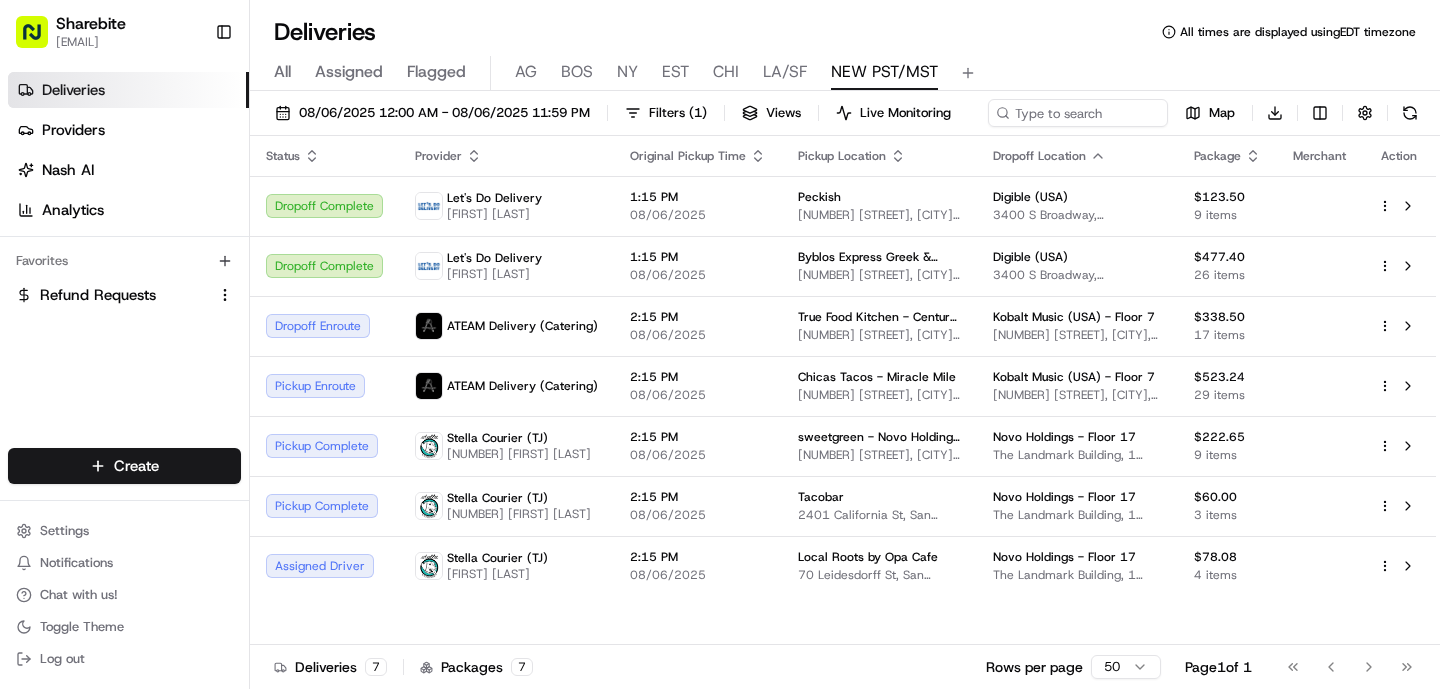 click on "LA/SF" at bounding box center [785, 72] 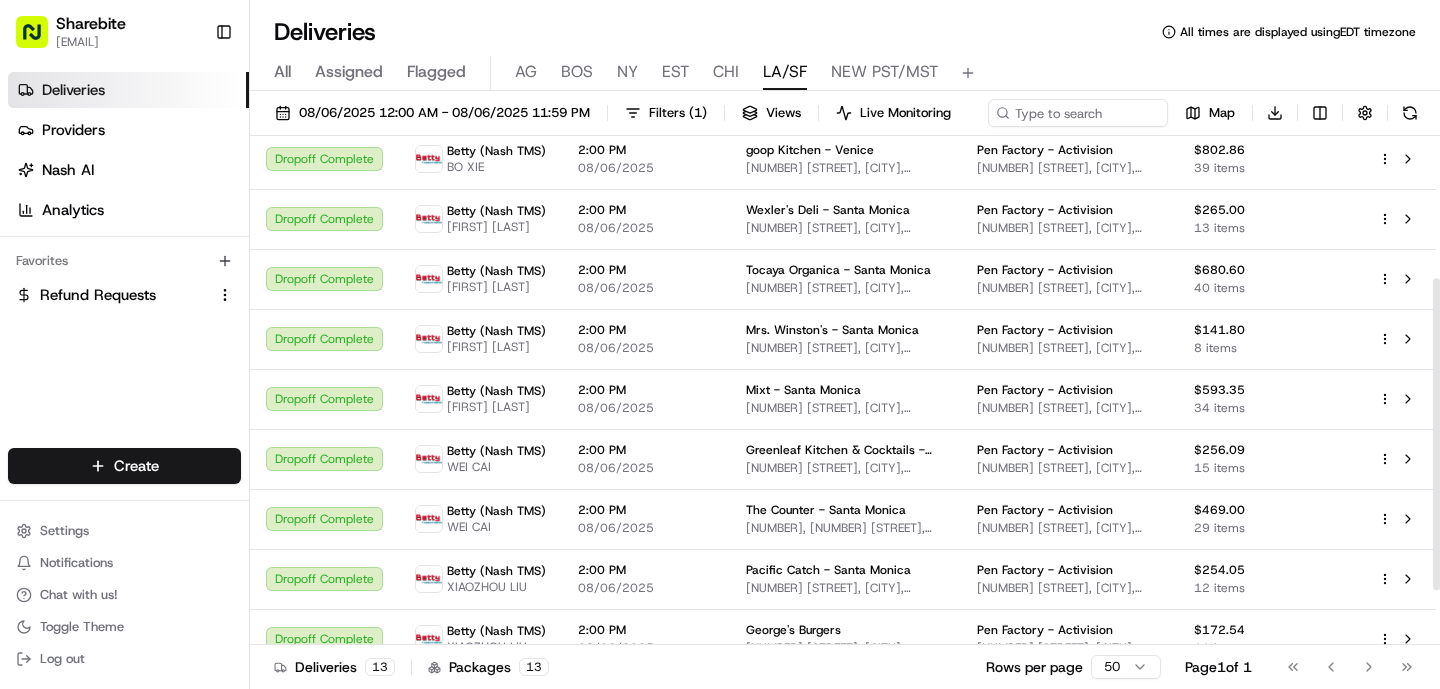 scroll, scrollTop: 321, scrollLeft: 0, axis: vertical 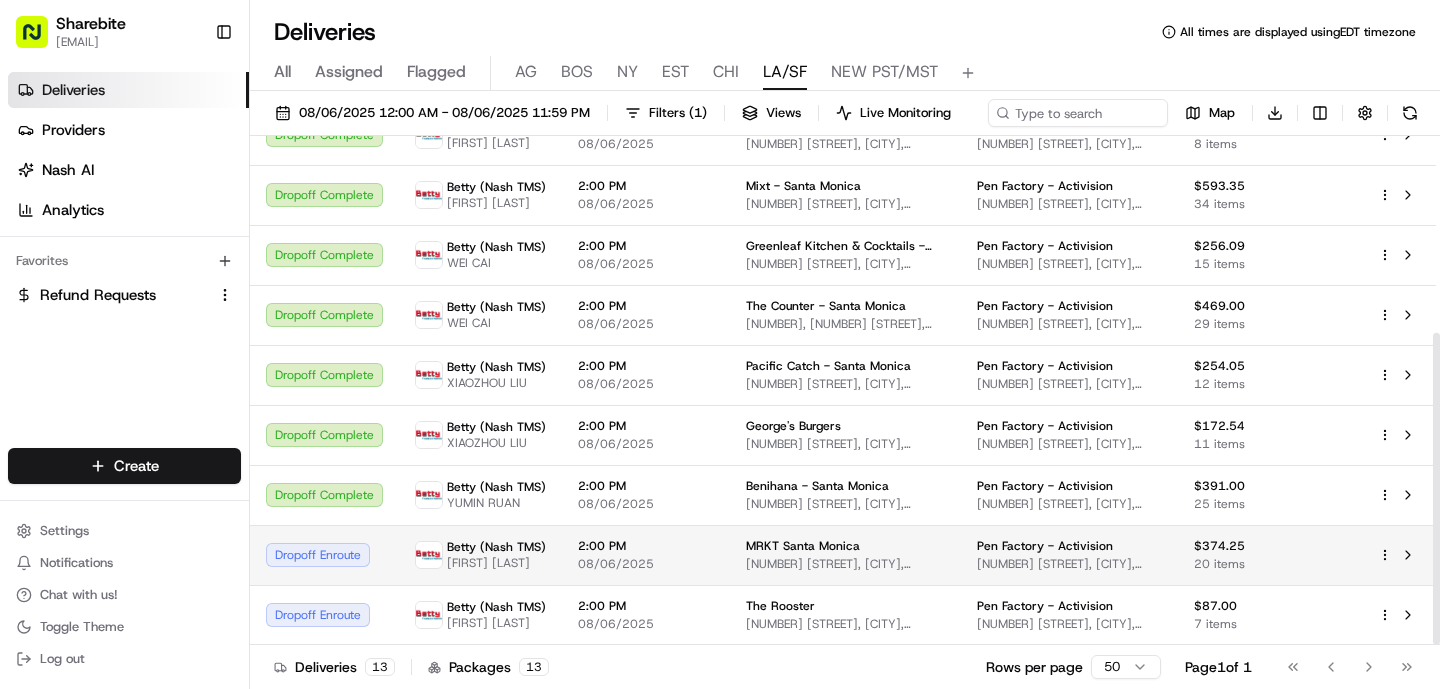 click on "MRKT Santa Monica" at bounding box center (803, 546) 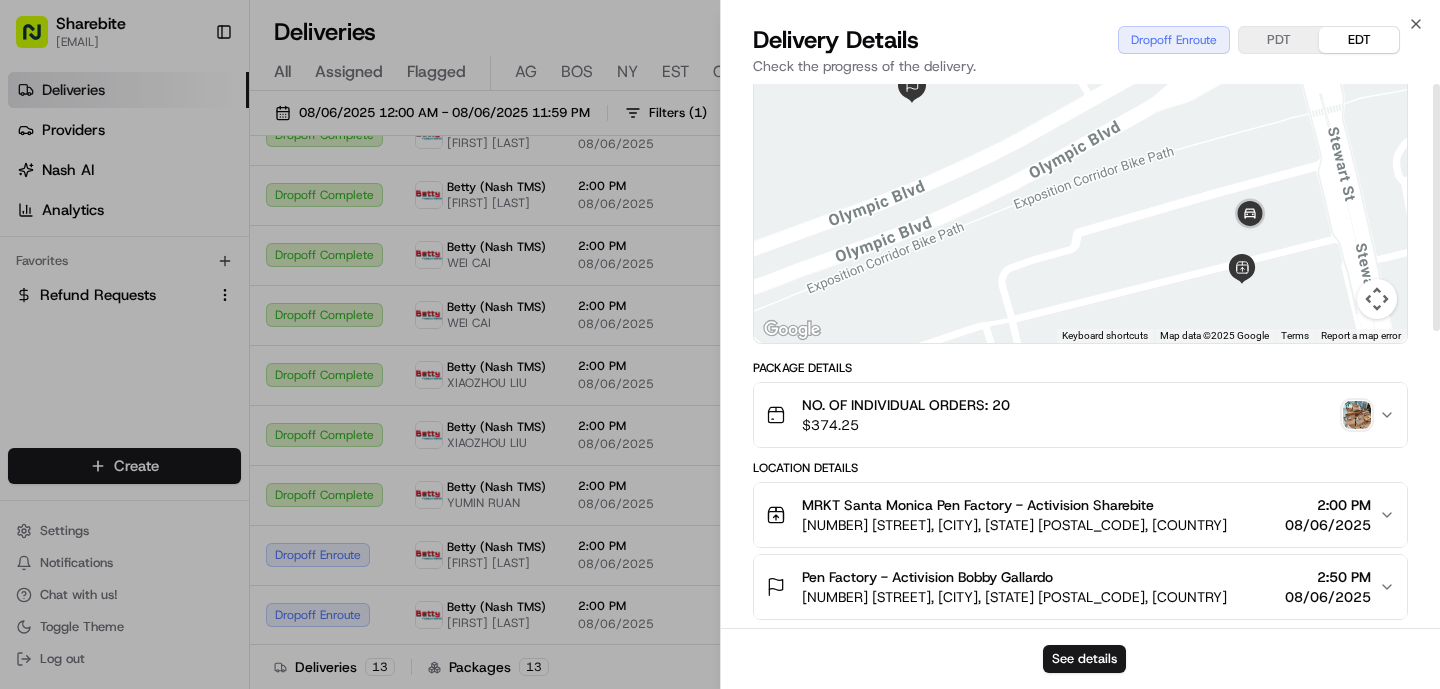 scroll, scrollTop: 0, scrollLeft: 0, axis: both 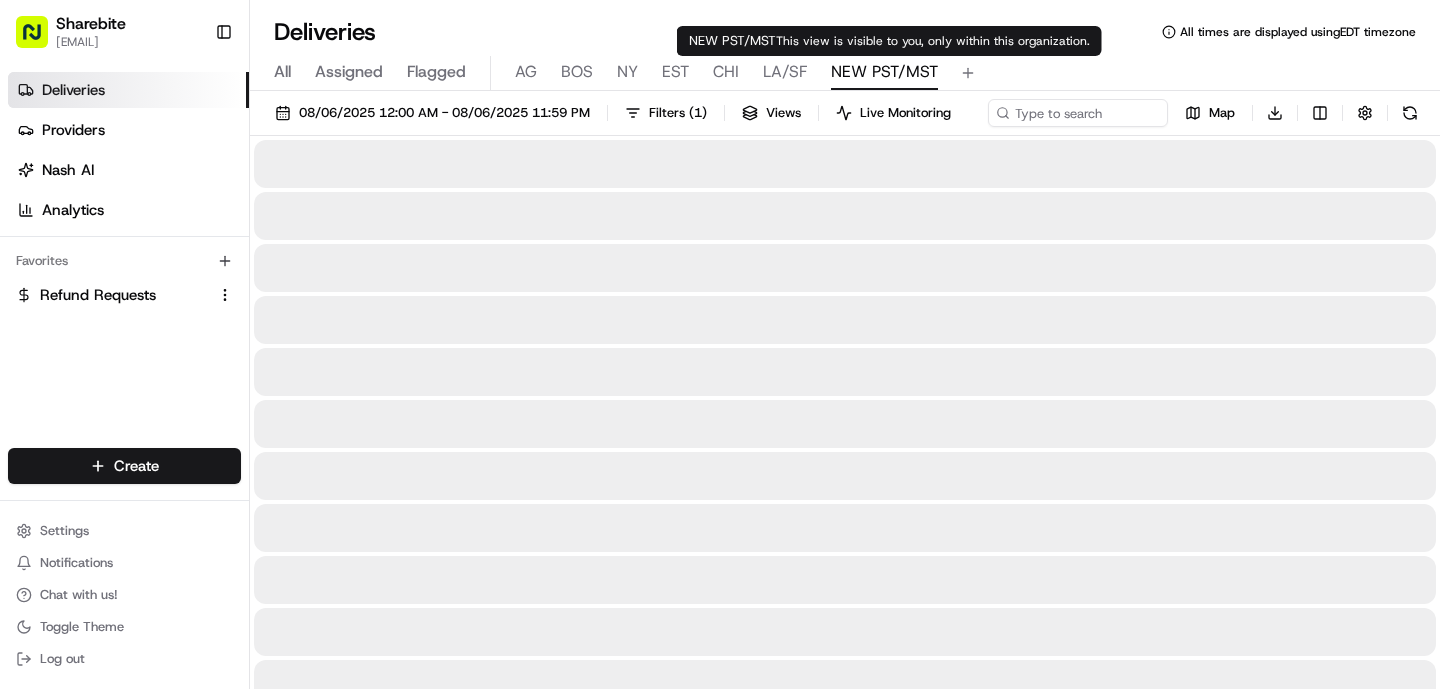 click on "NEW PST/MST" at bounding box center (884, 72) 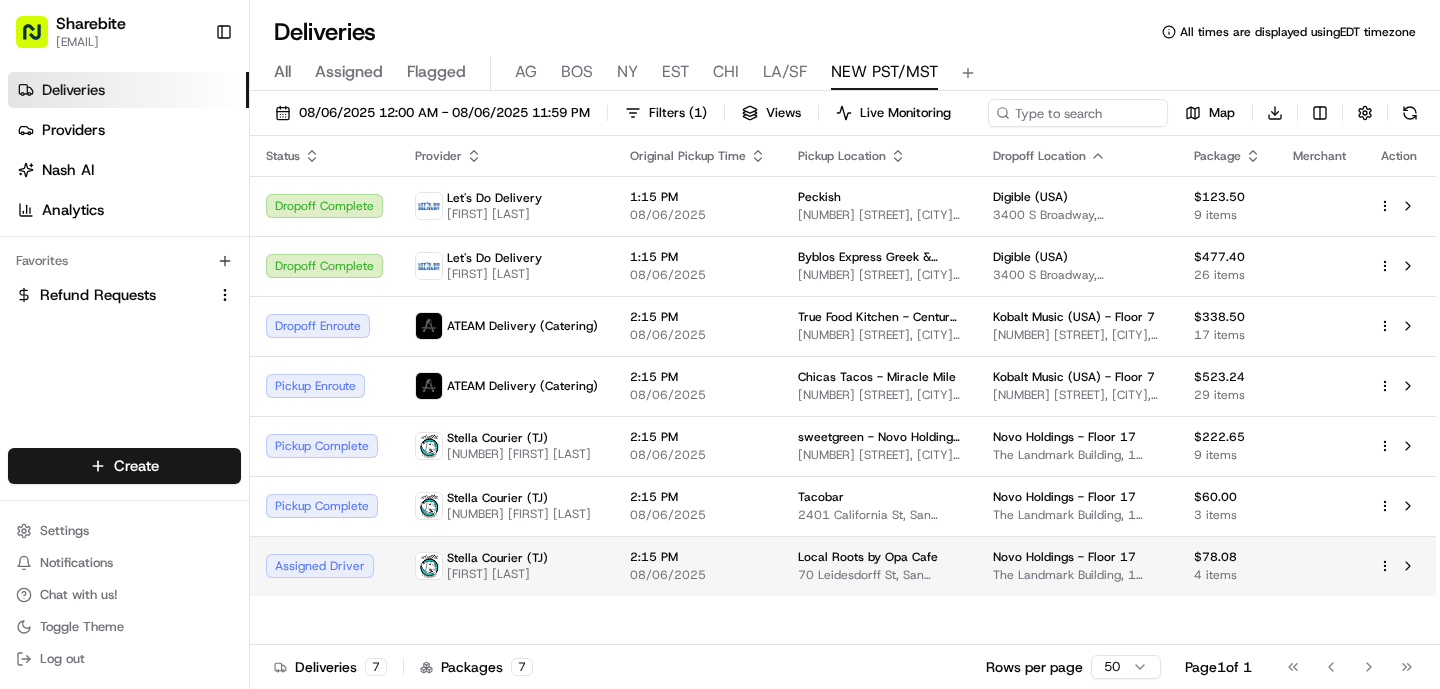 click on "2:15 PM" at bounding box center [698, 557] 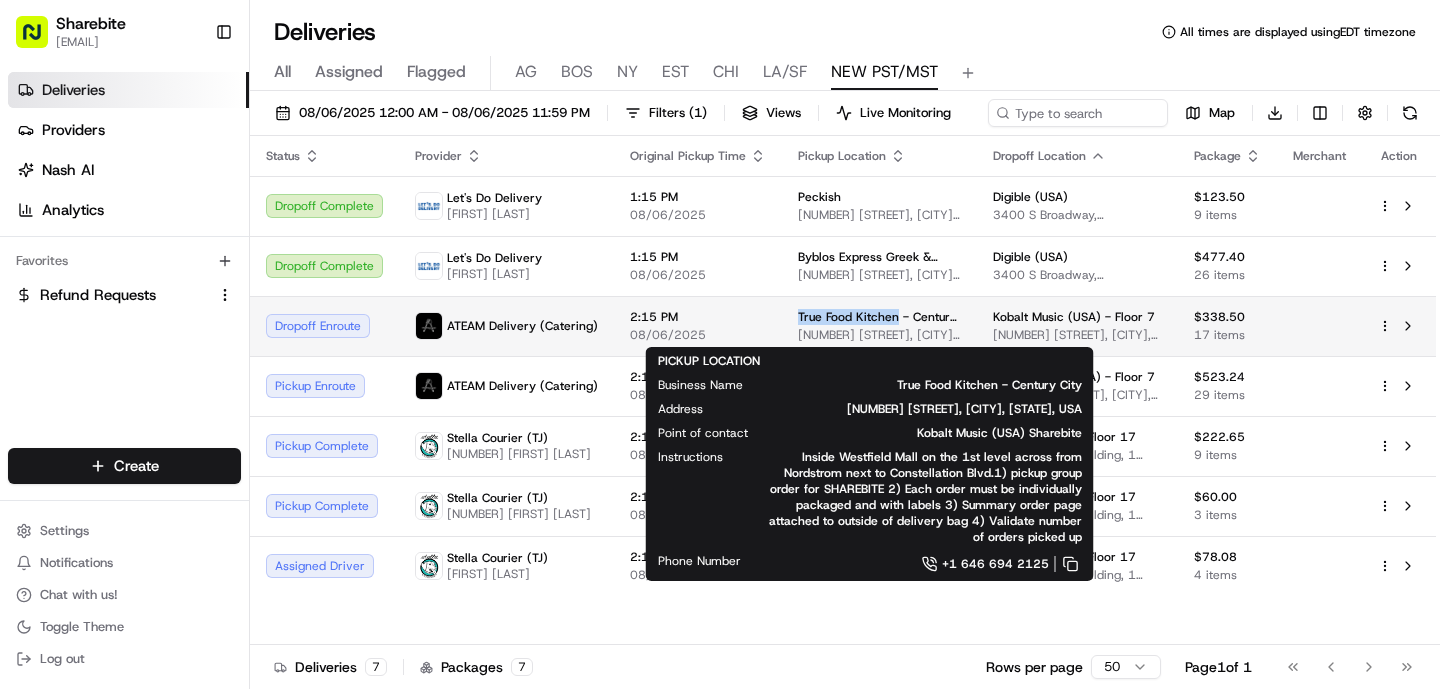 drag, startPoint x: 886, startPoint y: 315, endPoint x: 778, endPoint y: 314, distance: 108.00463 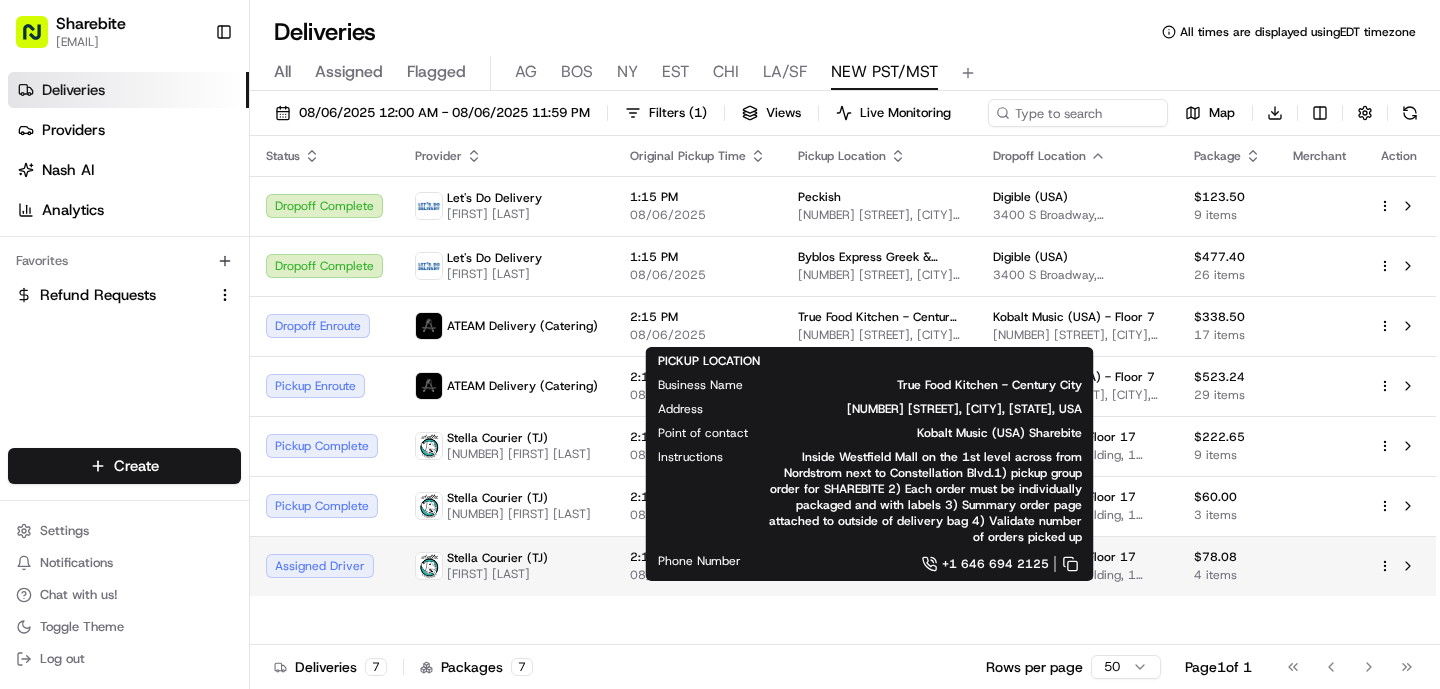 click on "Stella Courier (TJ) 954 Sean Geivett" at bounding box center [506, 566] 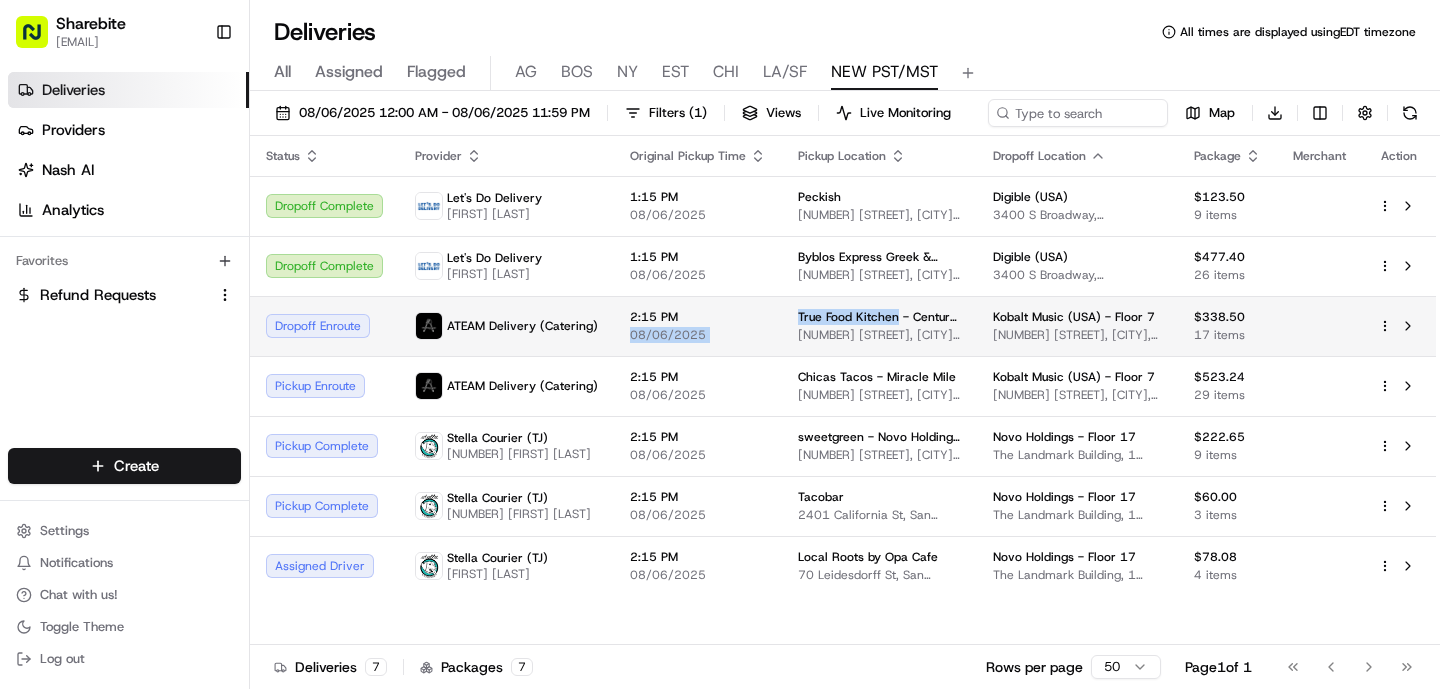 drag, startPoint x: 887, startPoint y: 318, endPoint x: 771, endPoint y: 319, distance: 116.00431 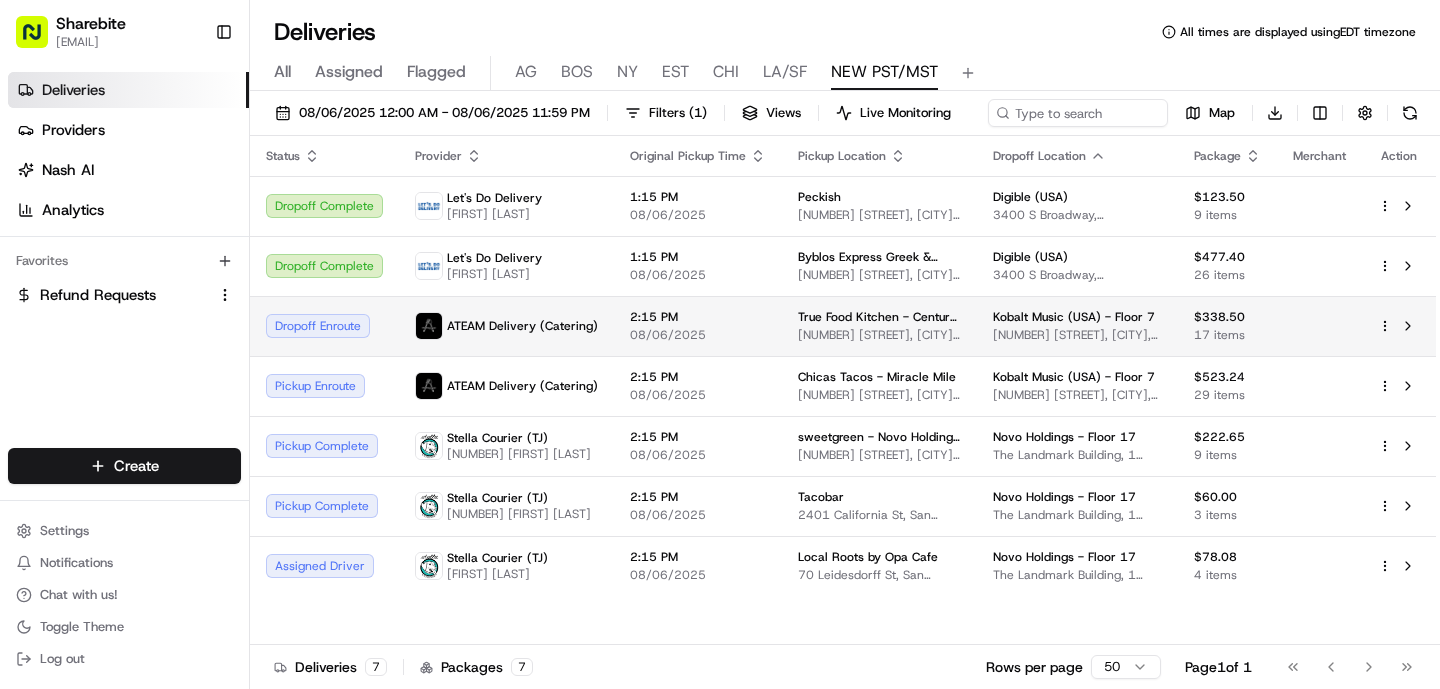 click on "True Food Kitchen - Century City" at bounding box center (879, 317) 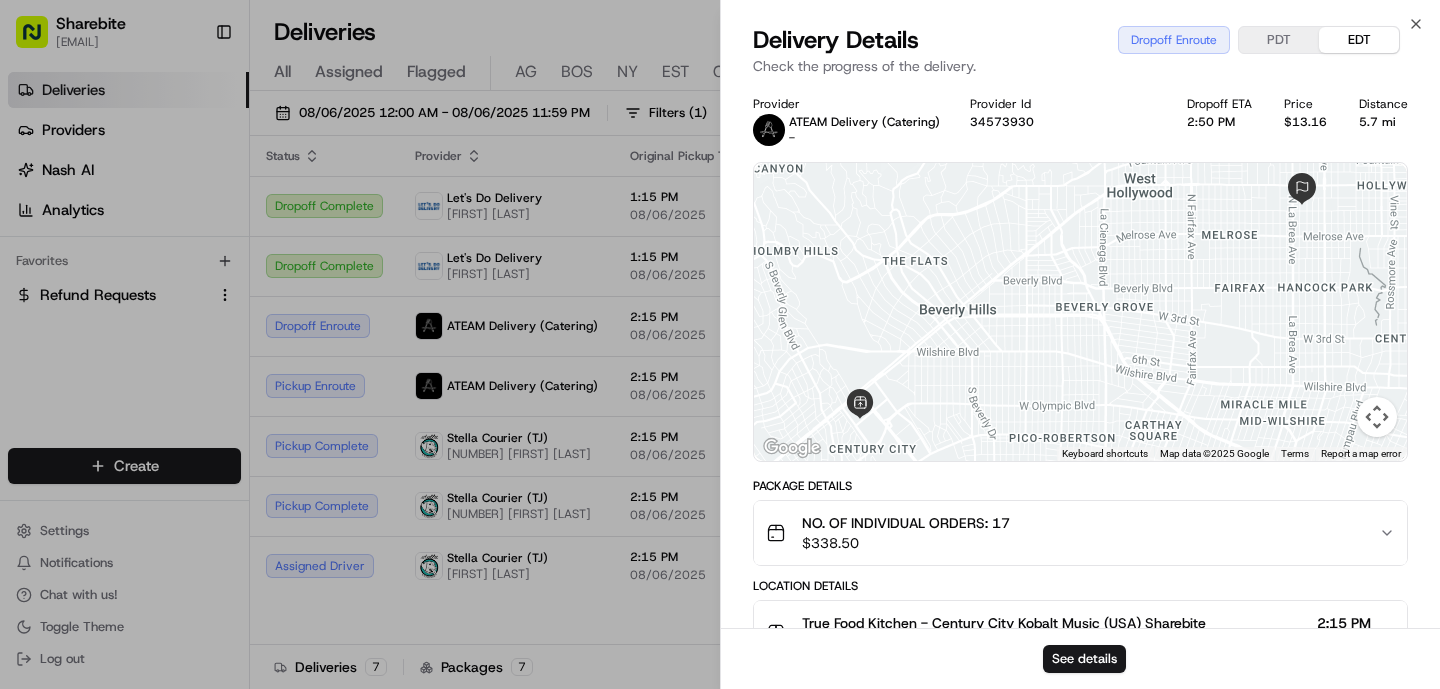 click on "Provider ATEAM Delivery (Catering) - Provider Id 34573930 Dropoff ETA 2:50 PM Price $13.16 Distance 5.7 mi ← Move left → Move right ↑ Move up ↓ Move down + Zoom in - Zoom out Home Jump left by 75% End Jump right by 75% Page Up Jump up by 75% Page Down Jump down by 75% Keyboard shortcuts Map Data Map data ©2025 Google Map data ©2025 Google 1 km  Click to toggle between metric and imperial units Terms Report a map error Package Details NO. OF INDIVIDUAL ORDERS: 17 $ 338.50 Location Details True Food Kitchen - Century City Kobalt Music (USA) Sharebite 10250 Santa Monica Blvd, Los Angeles, CA 90067, USA 2:15 PM 08/06/2025 Kobalt Music (USA) - Floor 7 Ivan Brigman 926 N Sycamore Ave, Los Angeles, CA 90038, USA 2:50 PM 08/06/2025 Delivery Activity Add Event Created (Sent To Provider) ATEAM Delivery (Catering) 08/04/2025 5:08 PM EDT Not Assigned Driver ATEAM Delivery (Catering) 08/04/2025 5:08 PM EDT Assigned Driver ATEAM Delivery (Catering) 08/06/2025 12:52 PM EDT Pickup Enroute ATEAM Delivery (Catering)" at bounding box center [1080, 611] 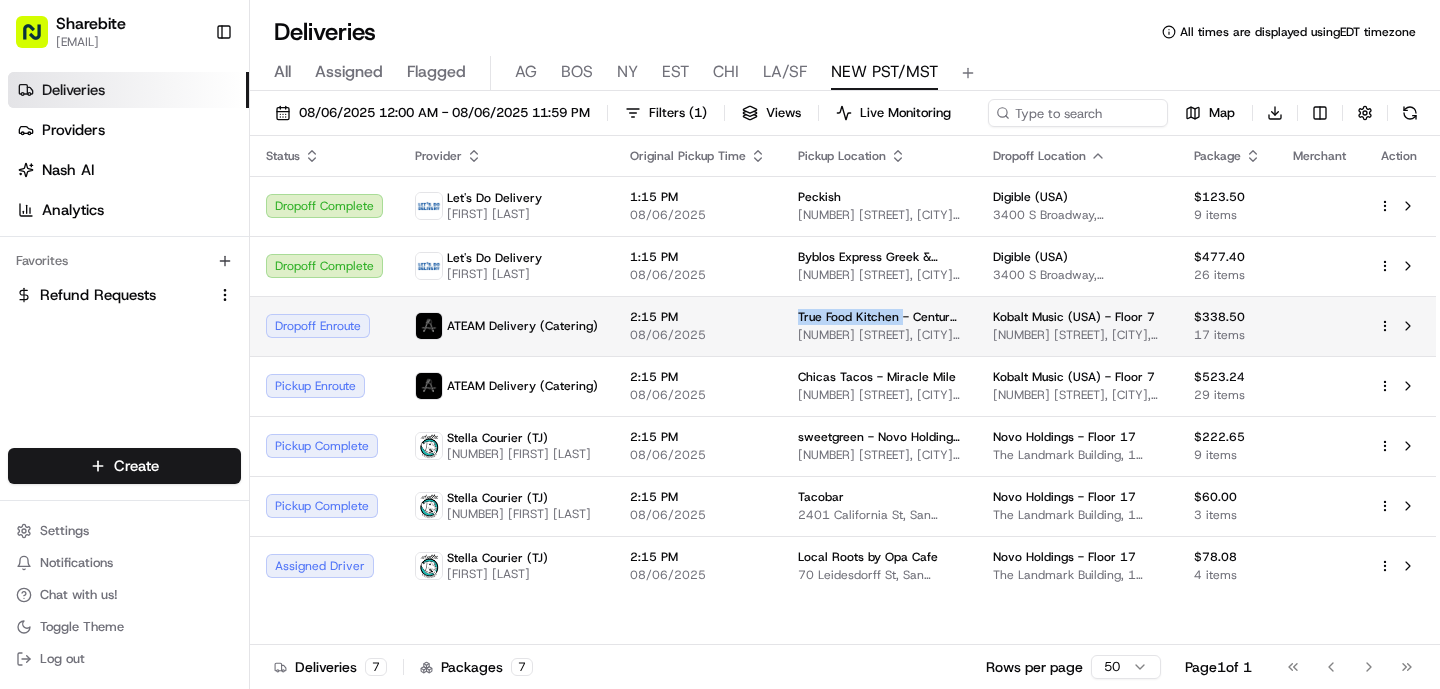 drag, startPoint x: 790, startPoint y: 314, endPoint x: 888, endPoint y: 318, distance: 98.0816 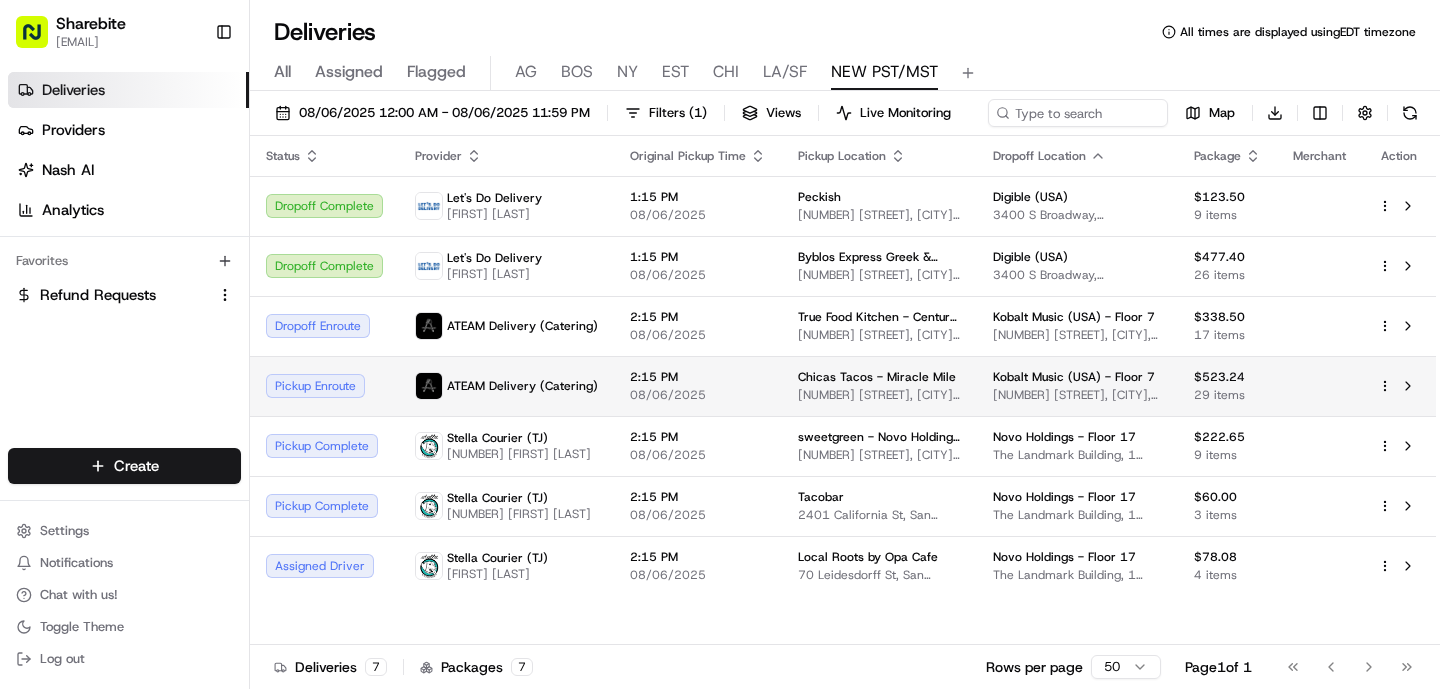 click on "2:15 PM" at bounding box center [698, 377] 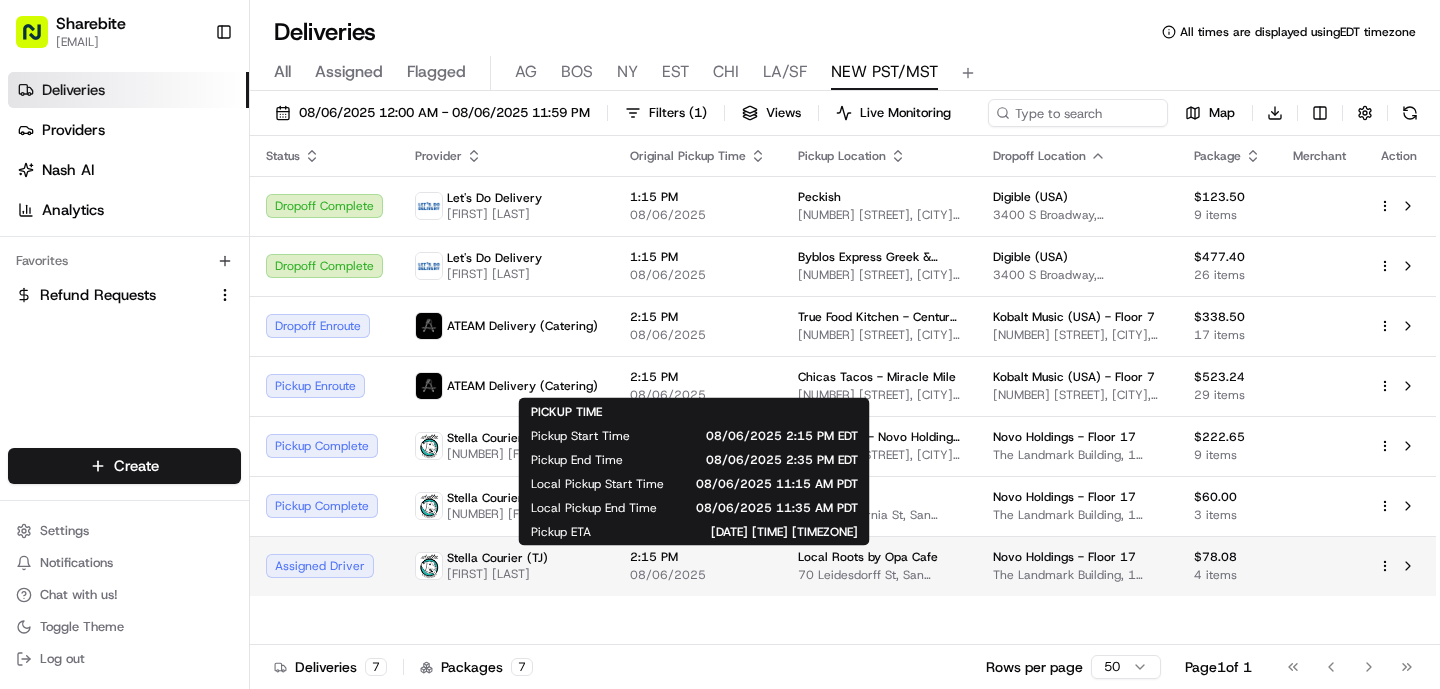 click on "08/06/2025" at bounding box center [698, 575] 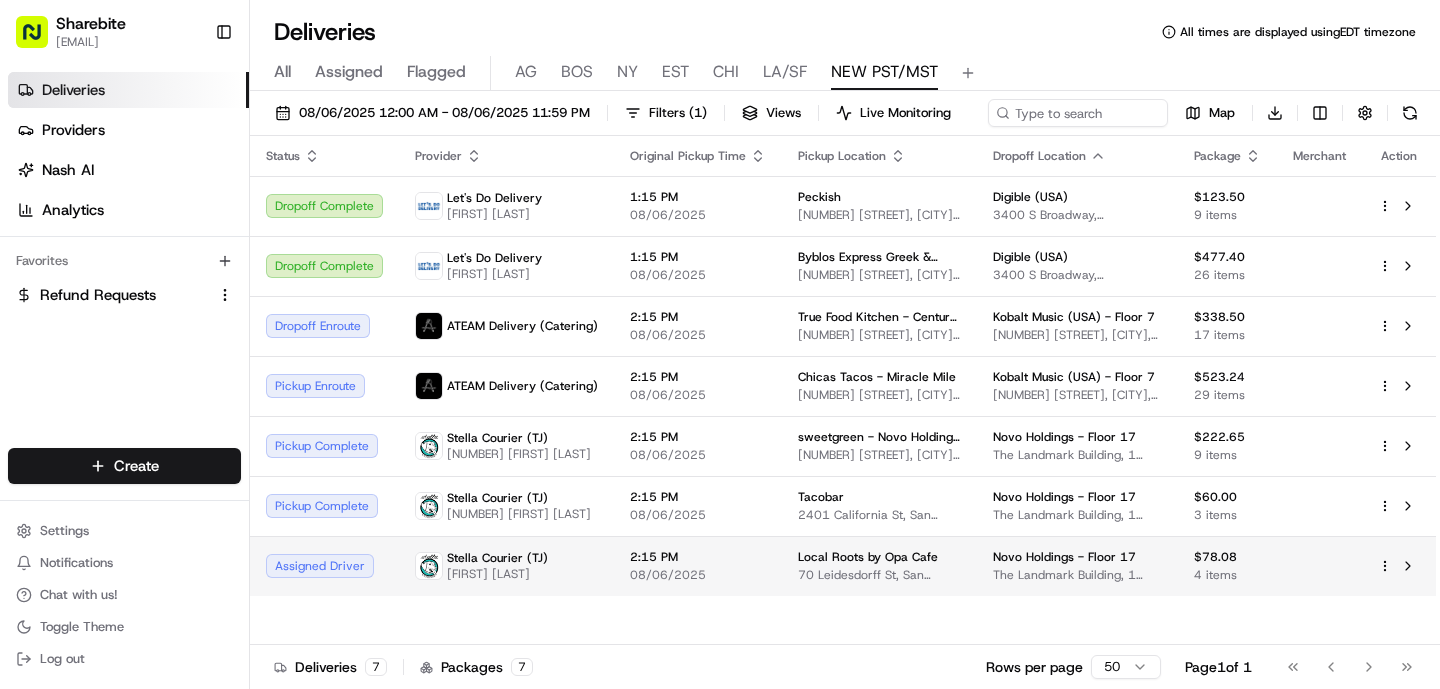 click on "2:15 PM" at bounding box center (698, 557) 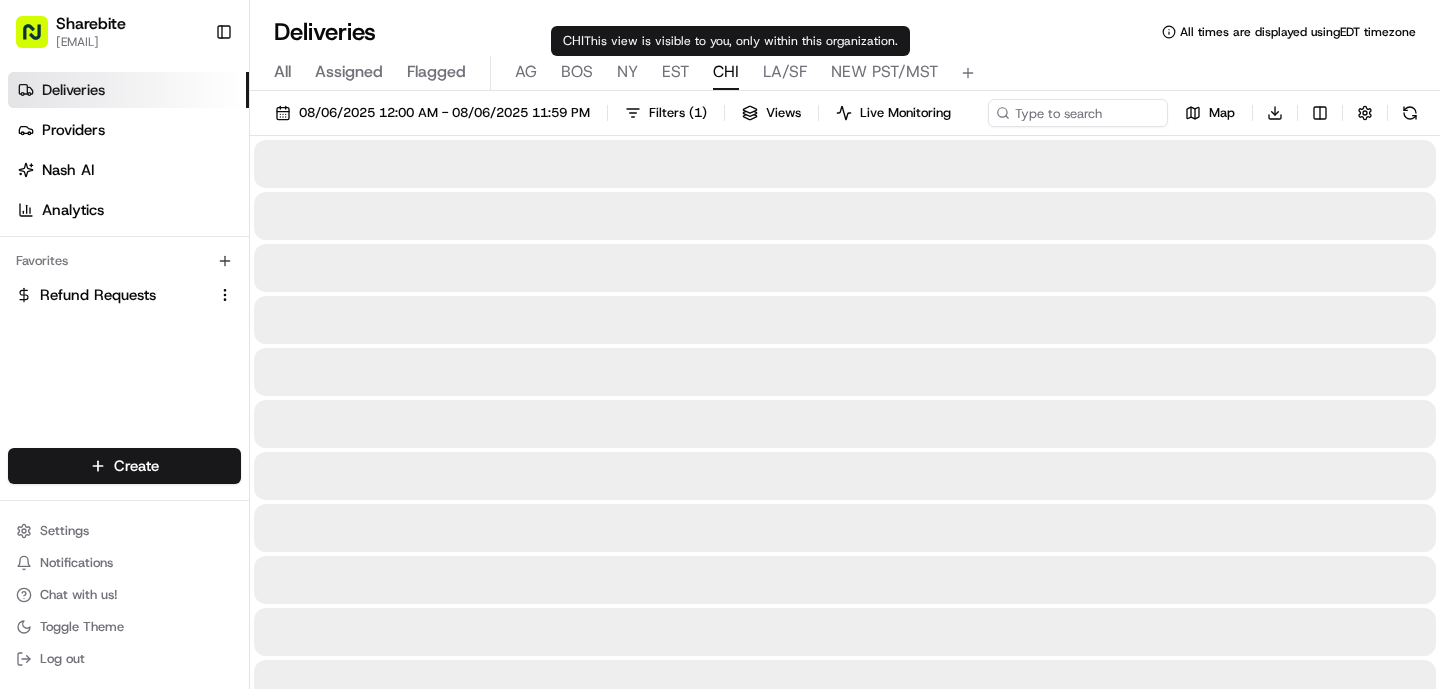 click on "CHI" at bounding box center (726, 73) 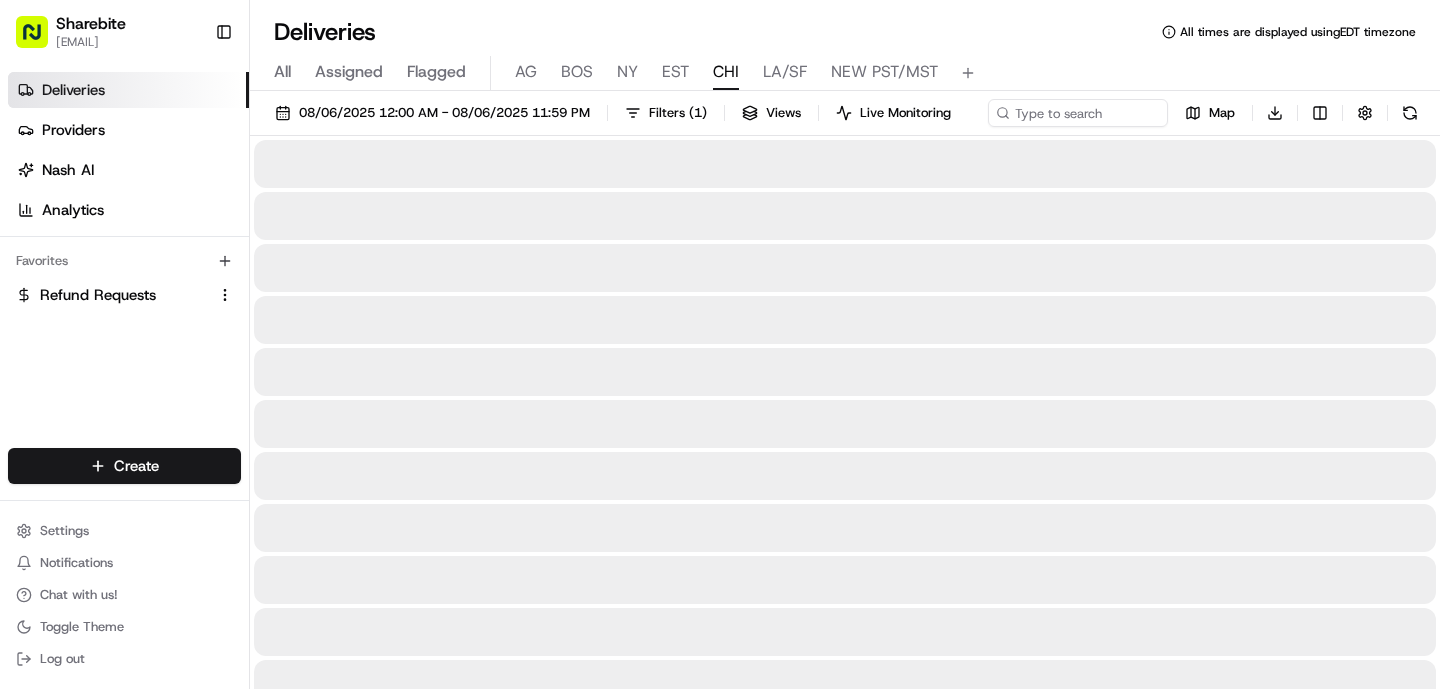 click on "LA/SF" at bounding box center (785, 72) 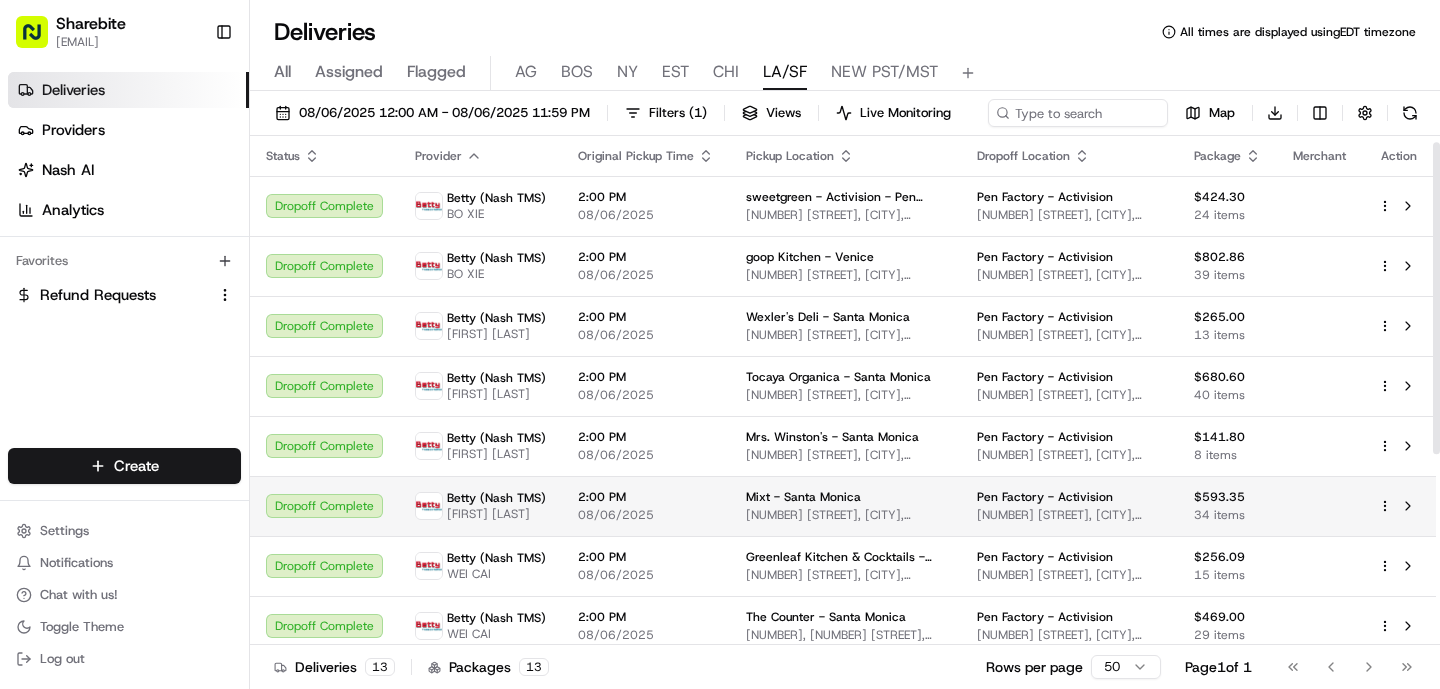 scroll, scrollTop: 12, scrollLeft: 0, axis: vertical 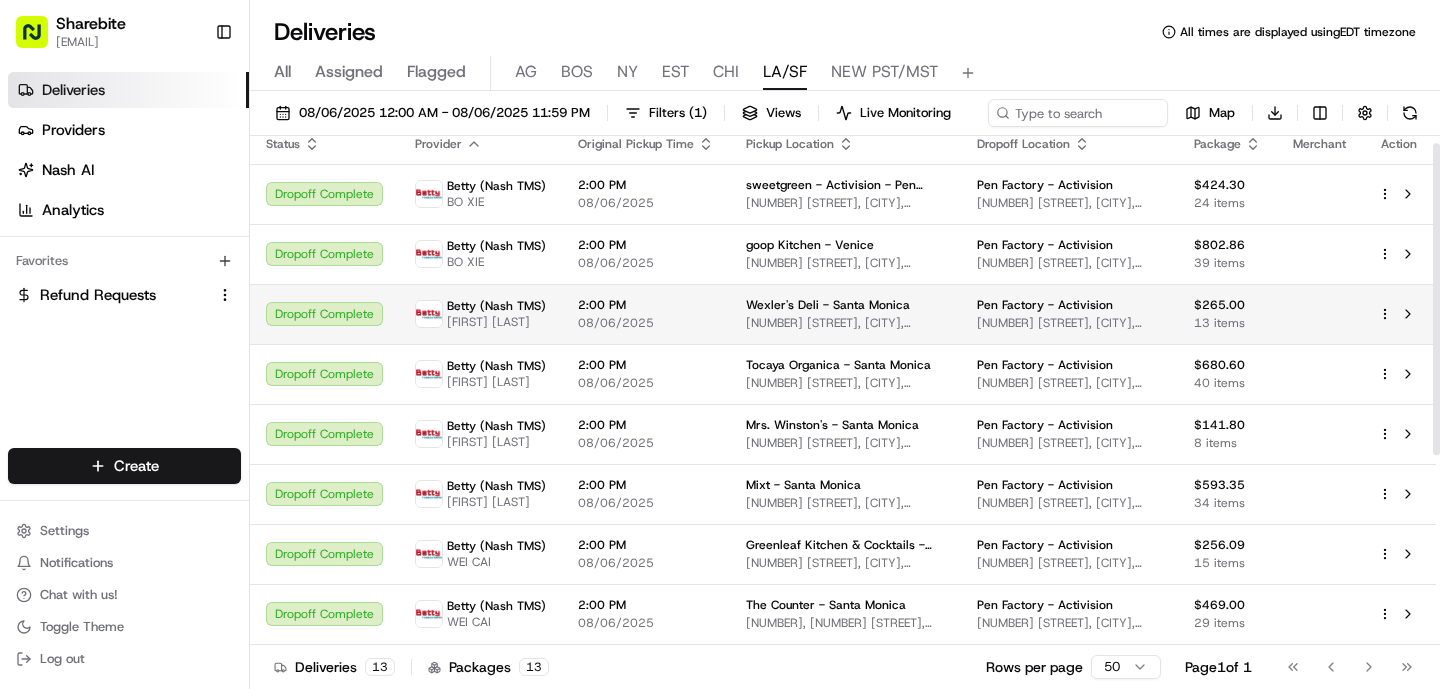 click on "2:00 PM" at bounding box center [646, 305] 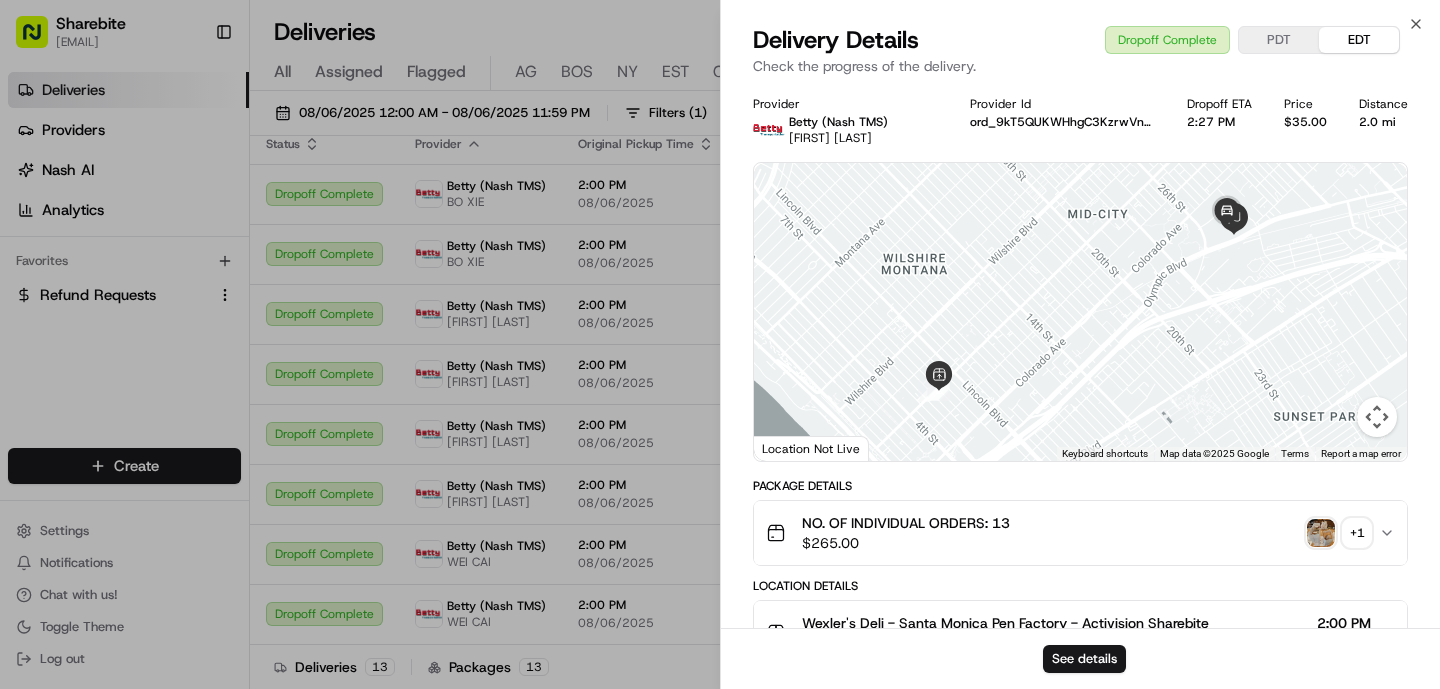 click at bounding box center [1321, 533] 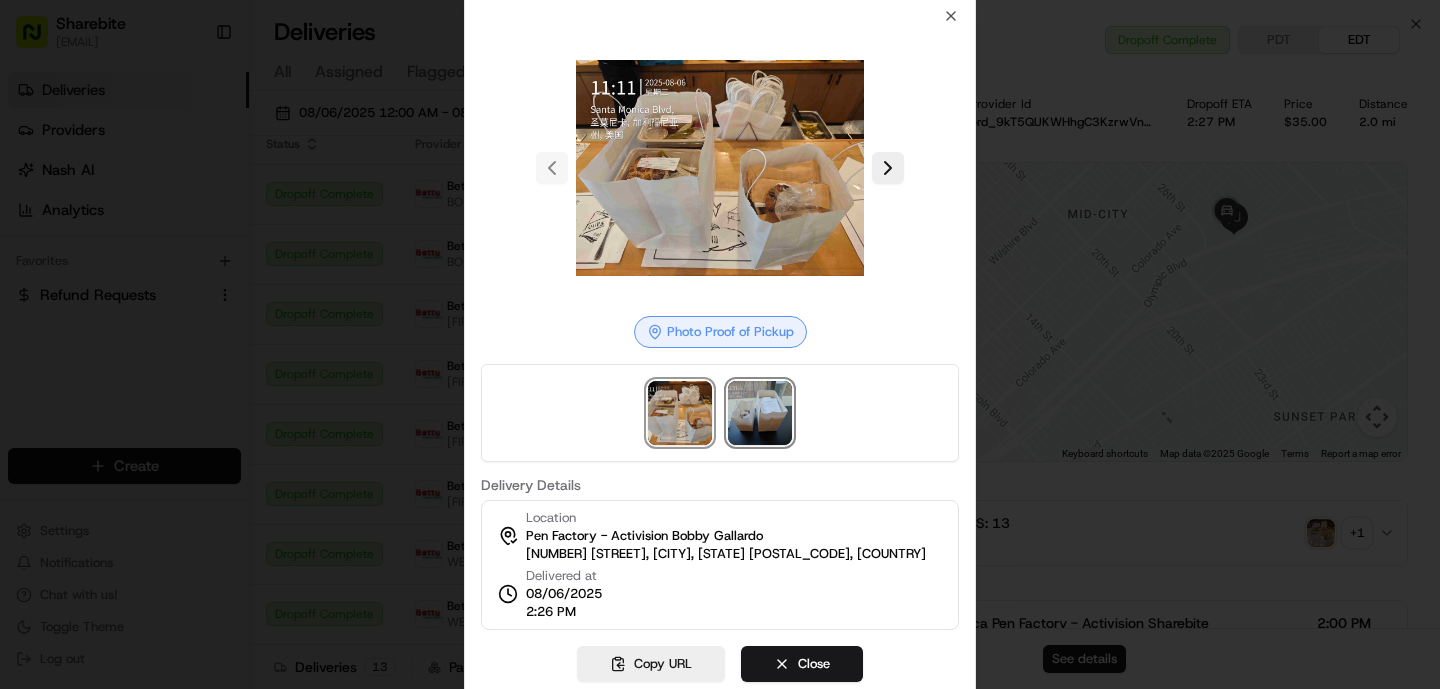 click at bounding box center (760, 413) 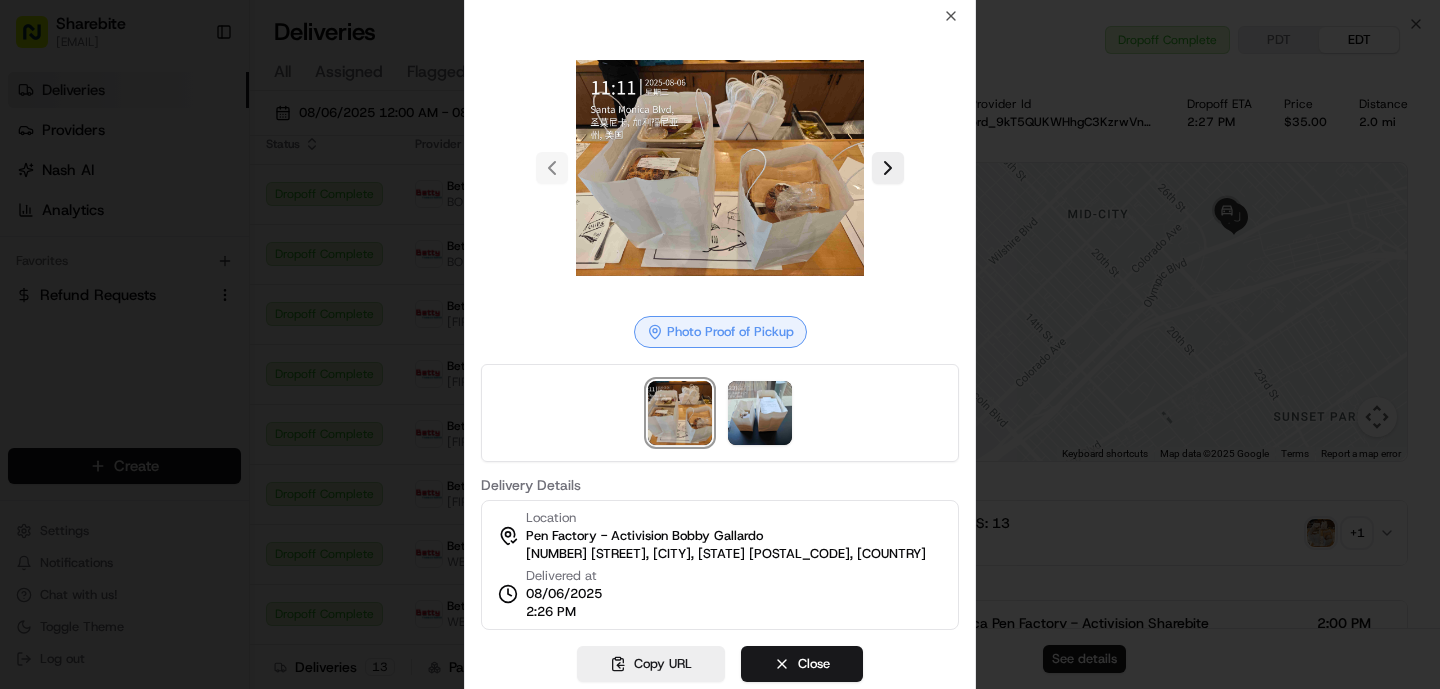 click at bounding box center [720, 344] 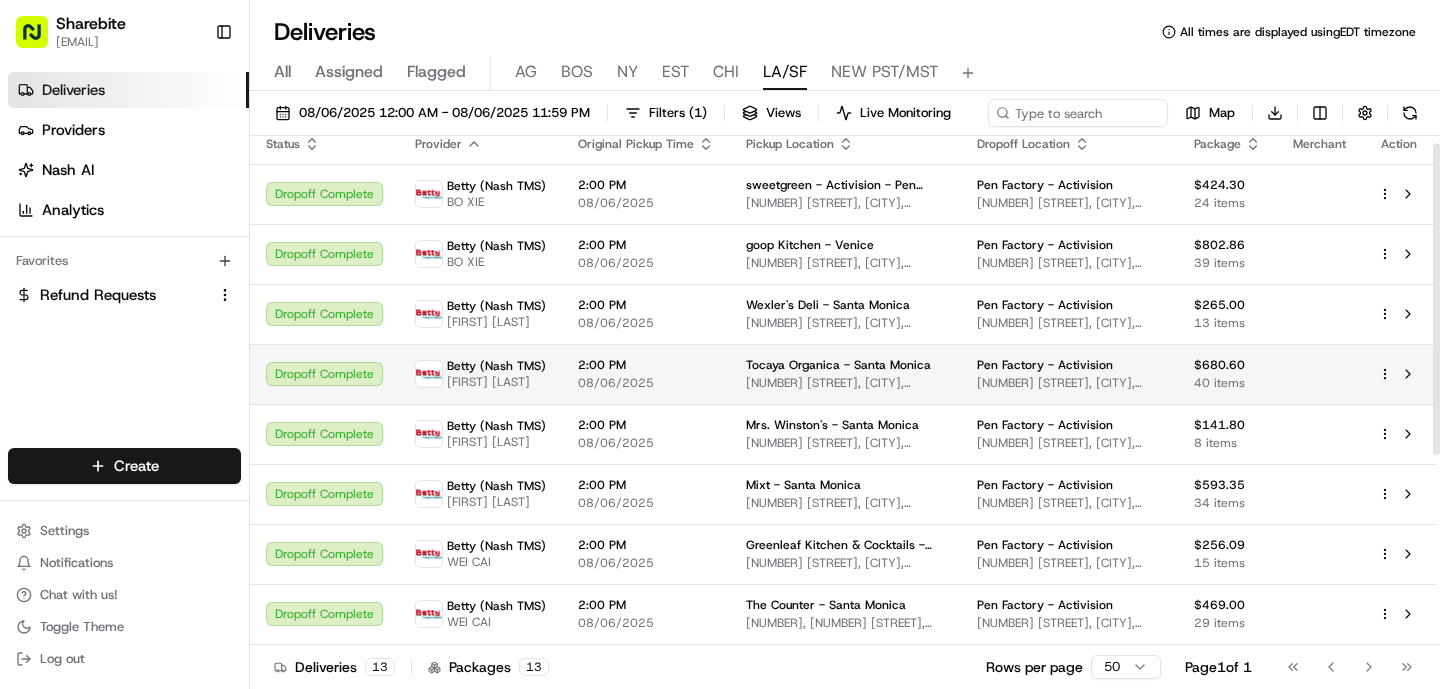 click on "08/06/2025" at bounding box center [646, 383] 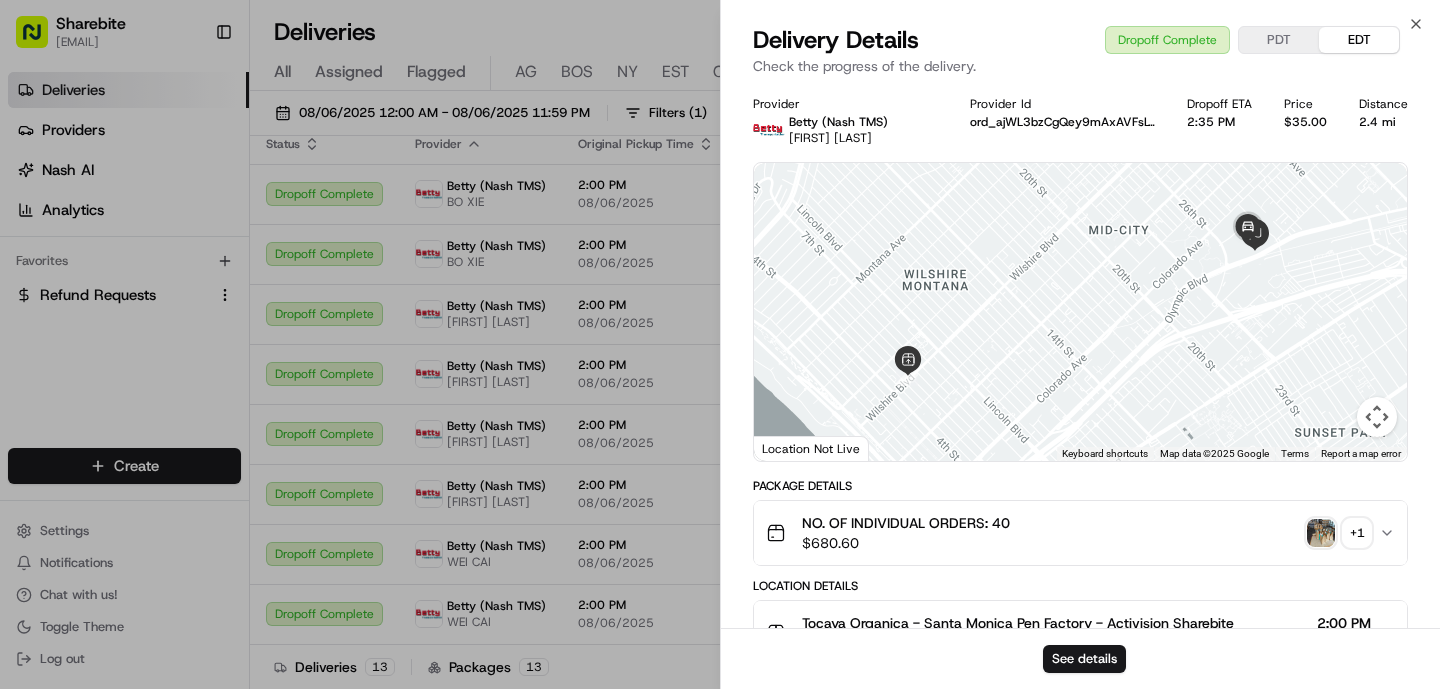 click at bounding box center (1321, 533) 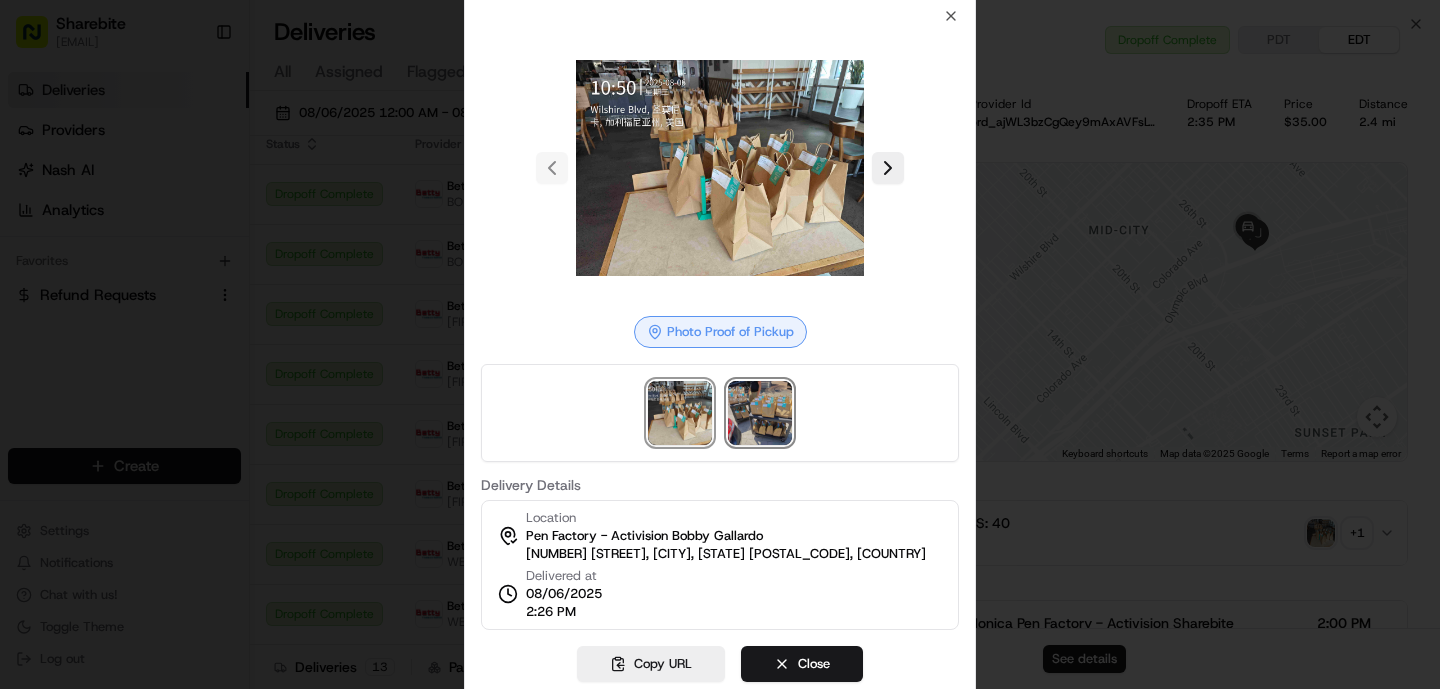 click at bounding box center (760, 413) 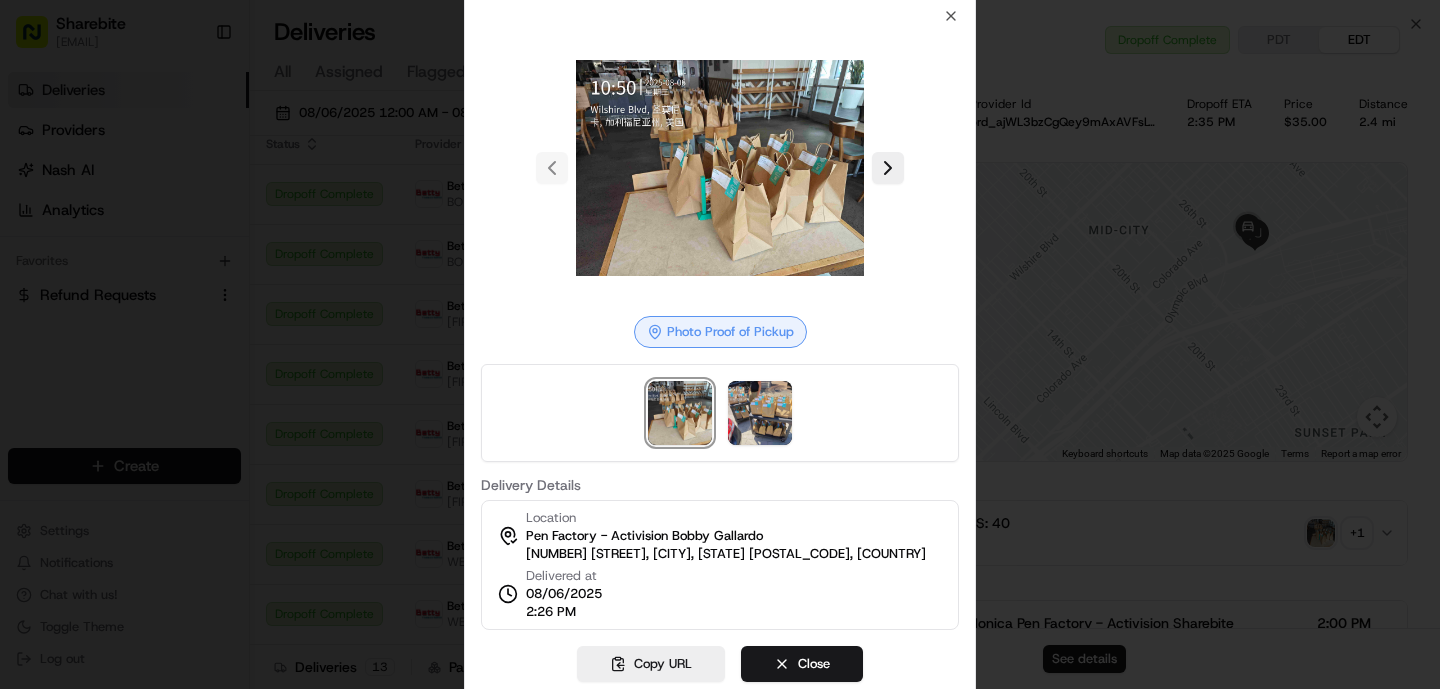 click at bounding box center (720, 344) 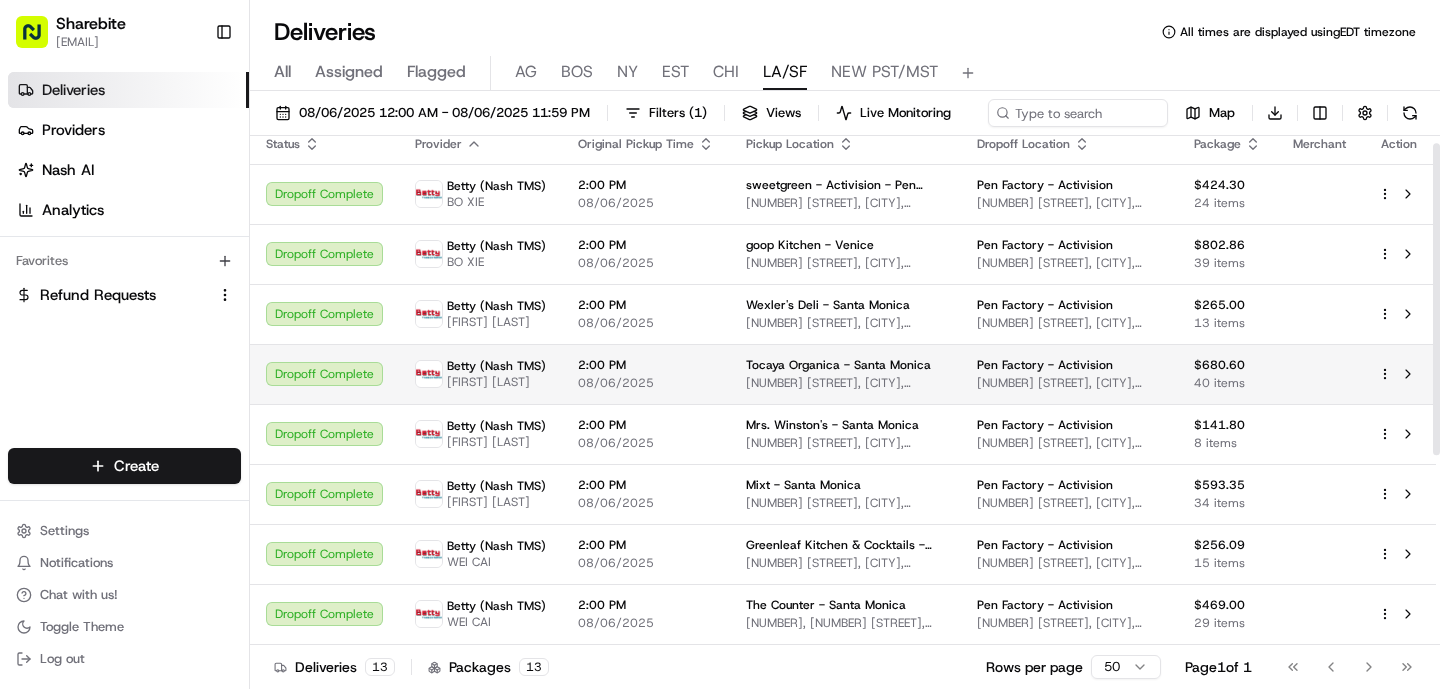 click on "2:00 PM 08/06/2025" at bounding box center [646, 374] 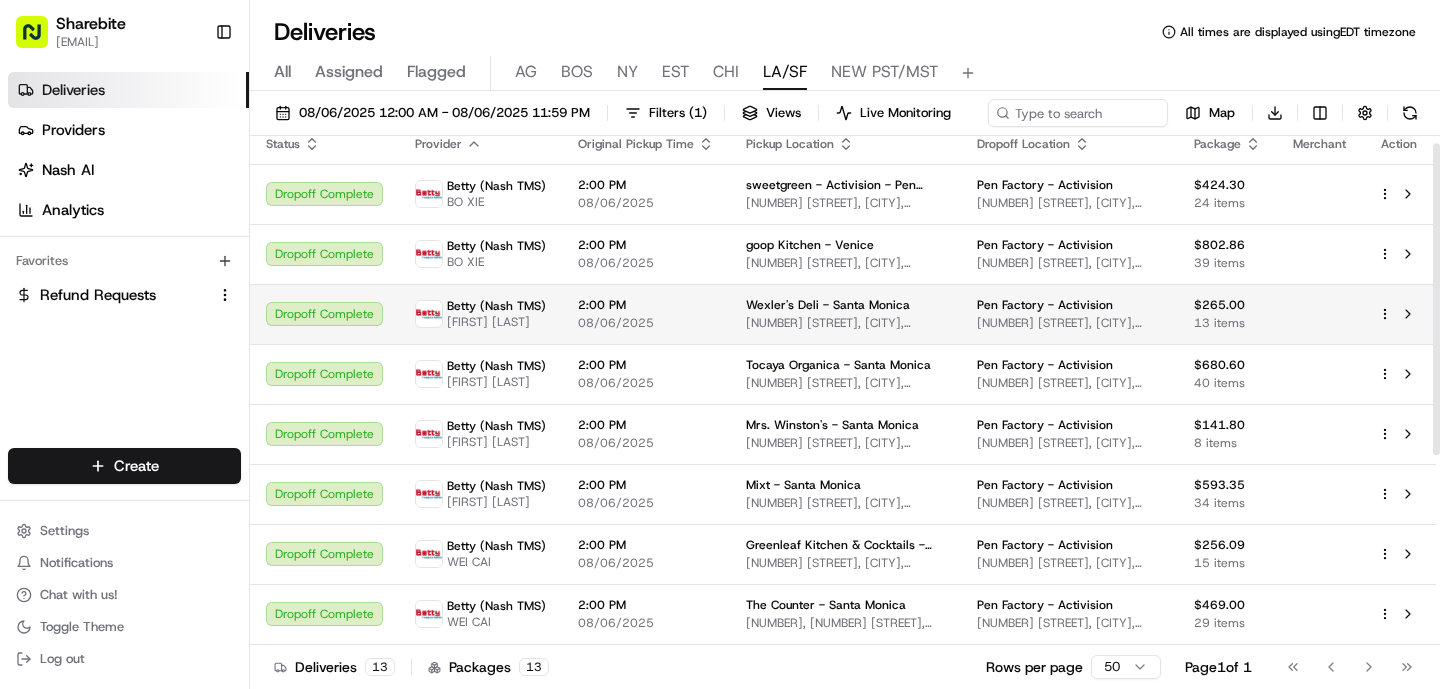 click on "Wexler's Deli - Santa Monica" at bounding box center [828, 305] 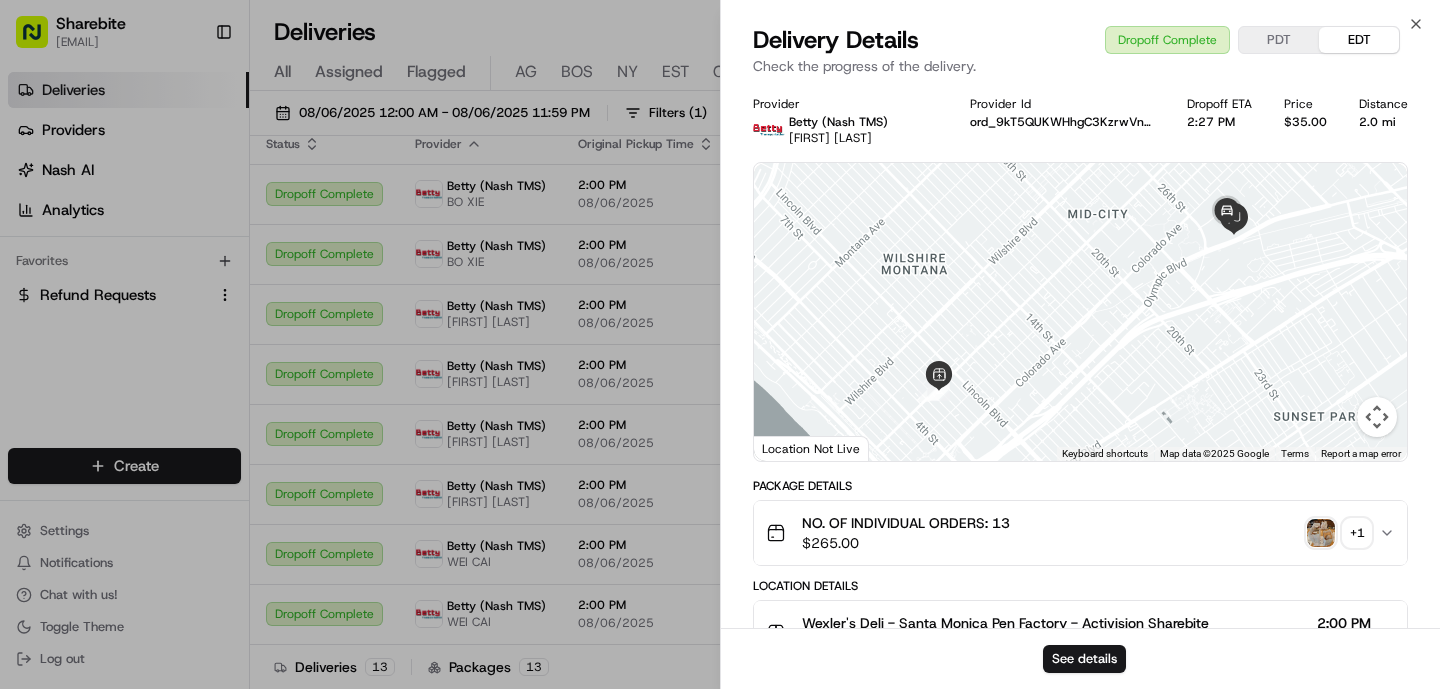 click at bounding box center [1321, 533] 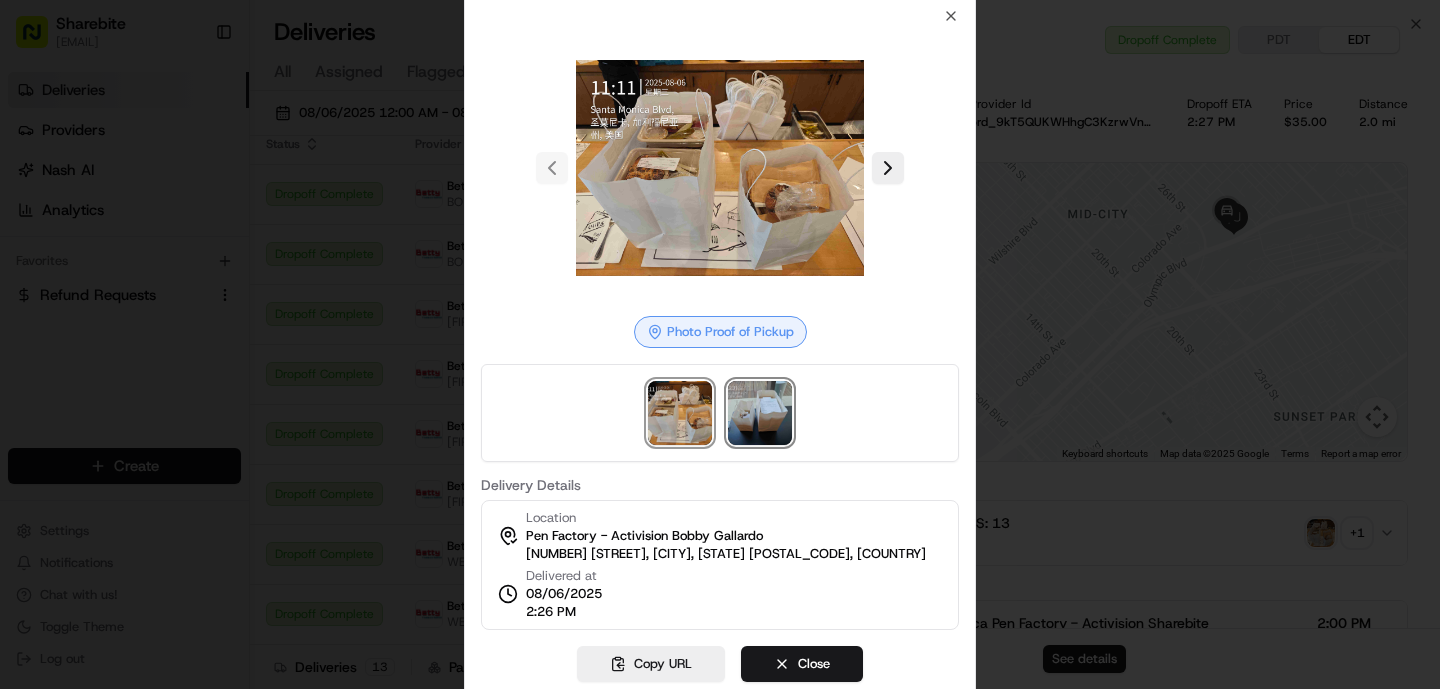 click at bounding box center (760, 413) 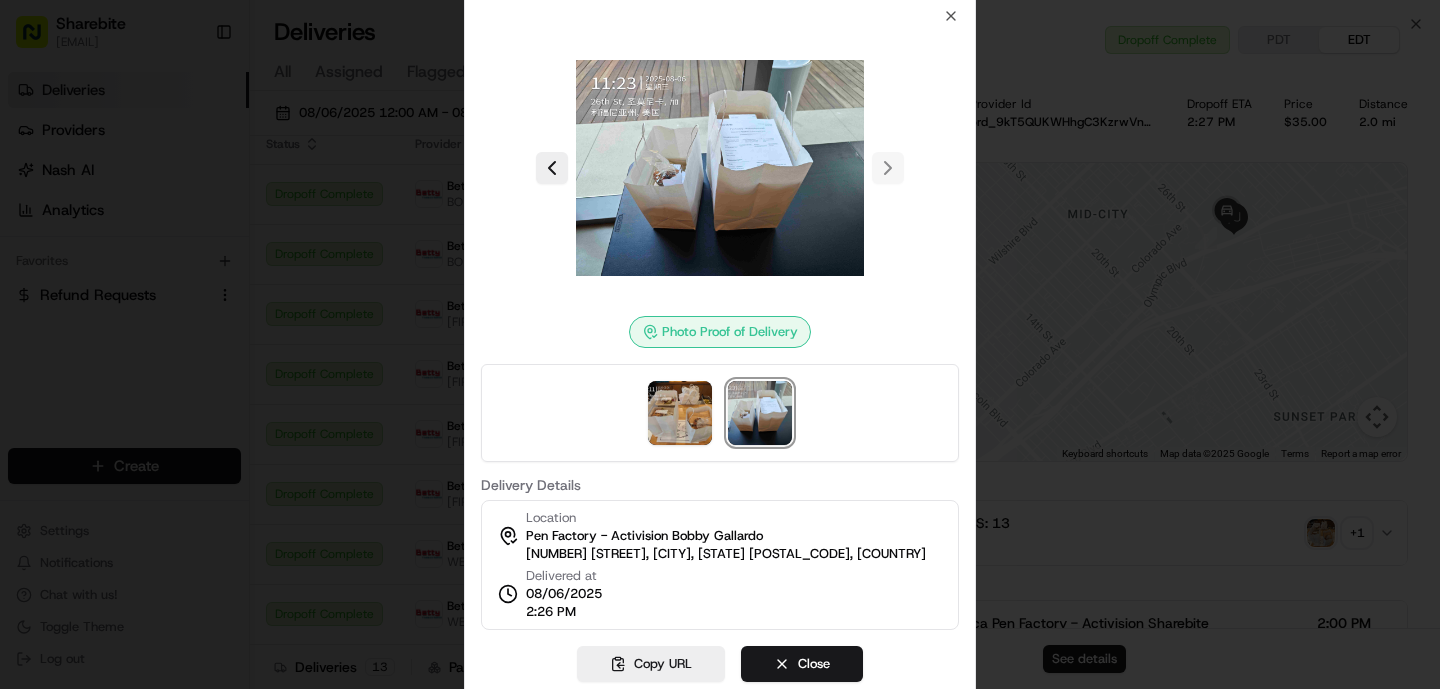 click at bounding box center [720, 344] 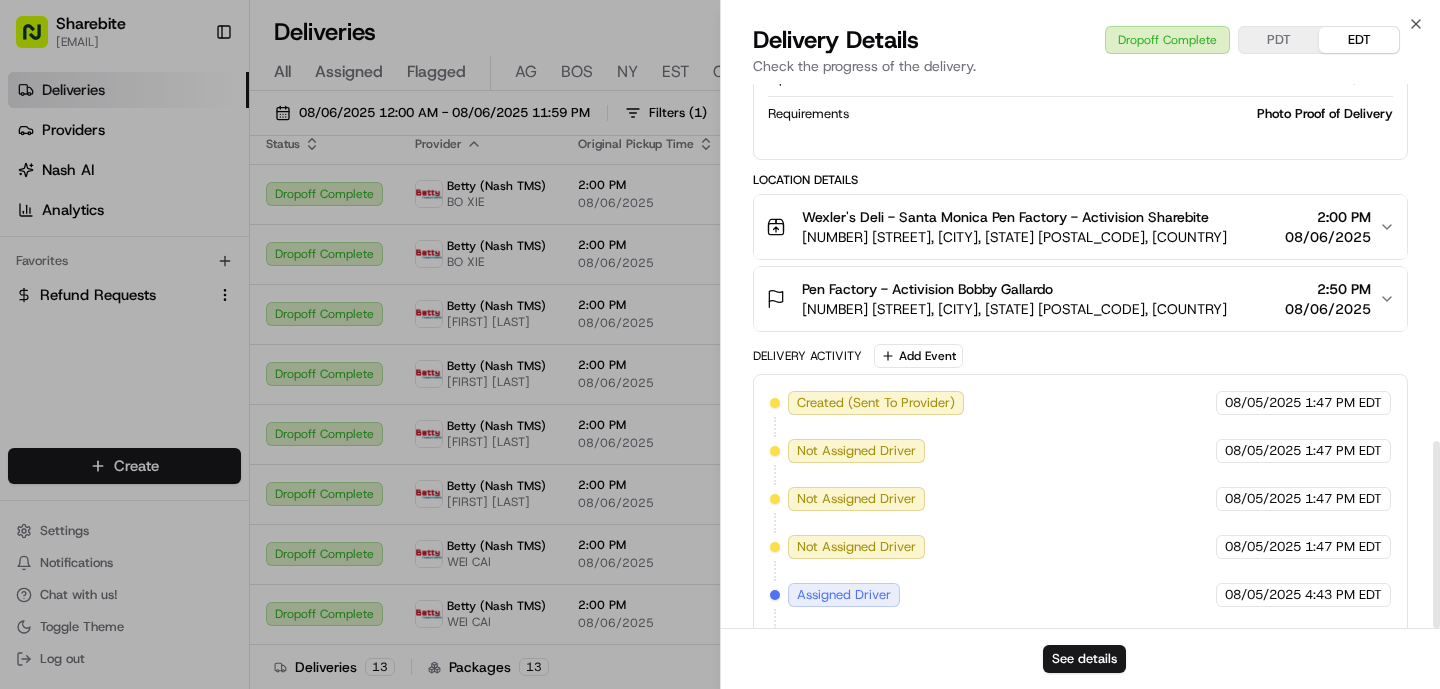 scroll, scrollTop: 1041, scrollLeft: 0, axis: vertical 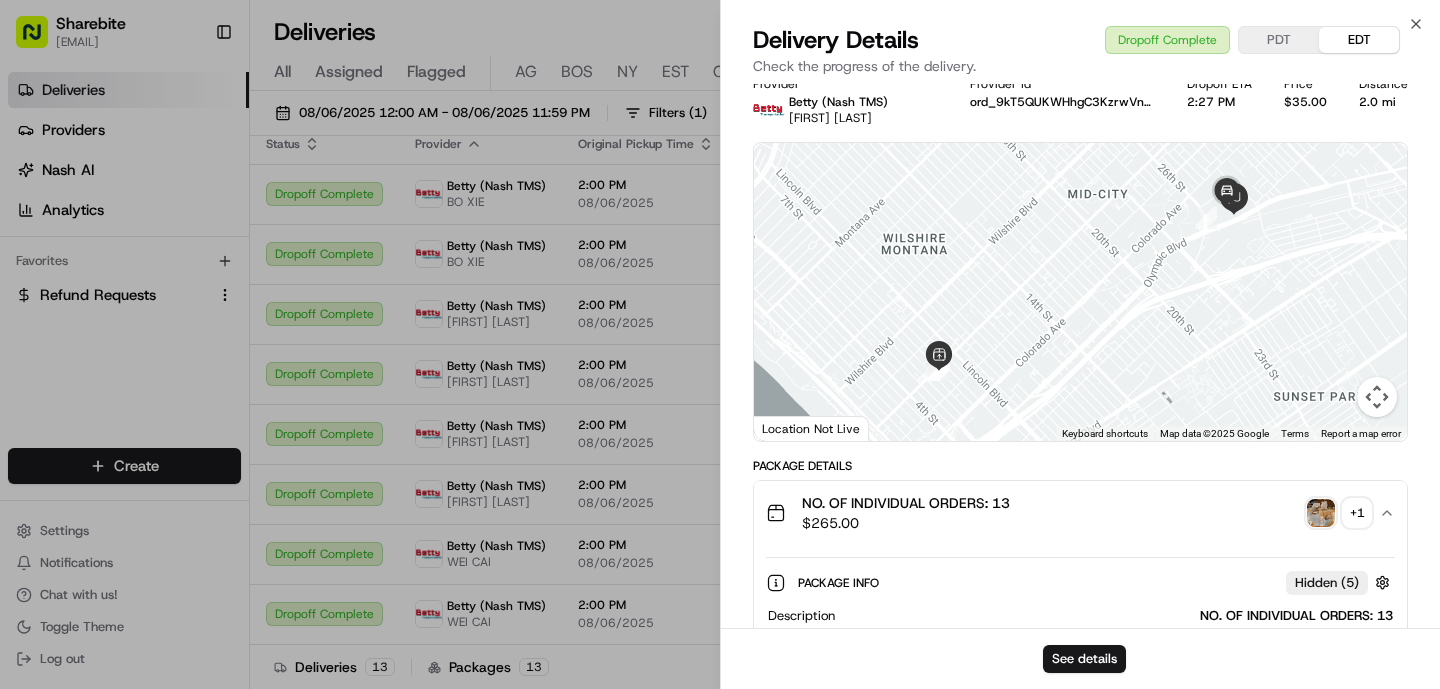 click at bounding box center [1321, 513] 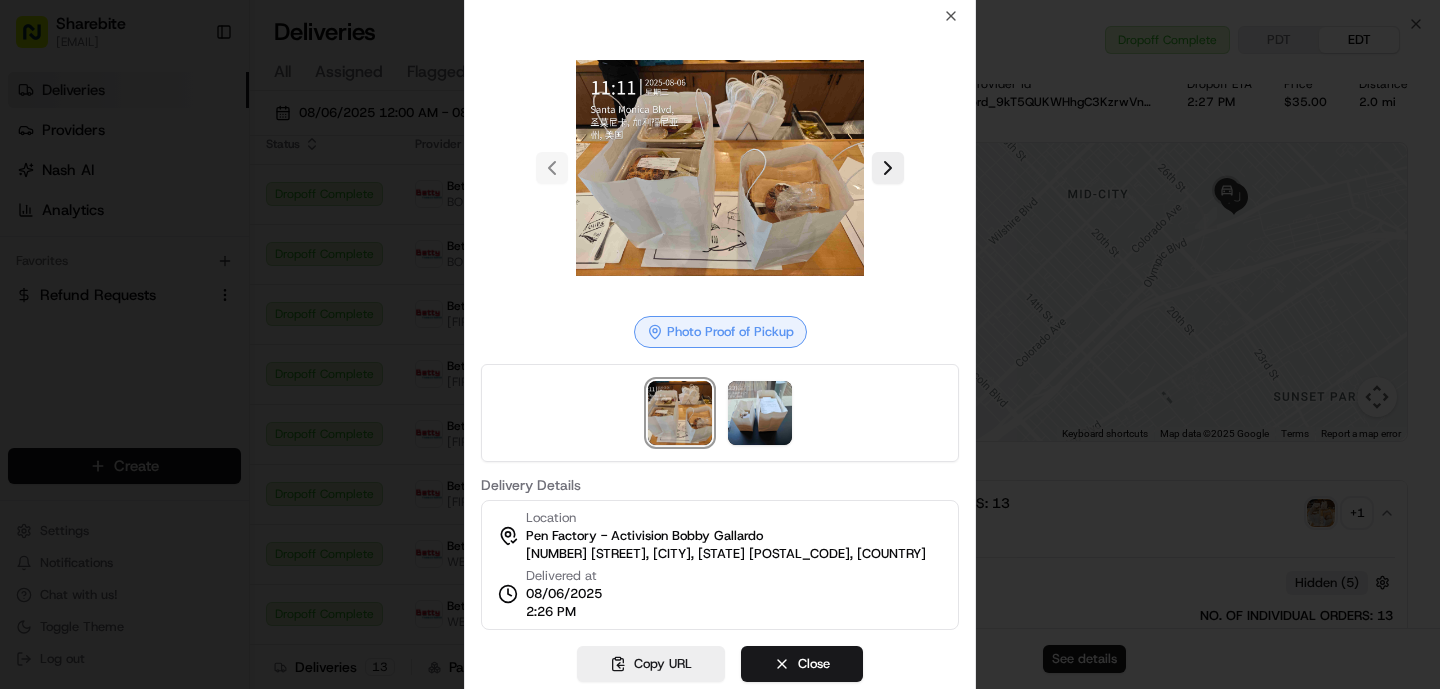 click at bounding box center [720, 344] 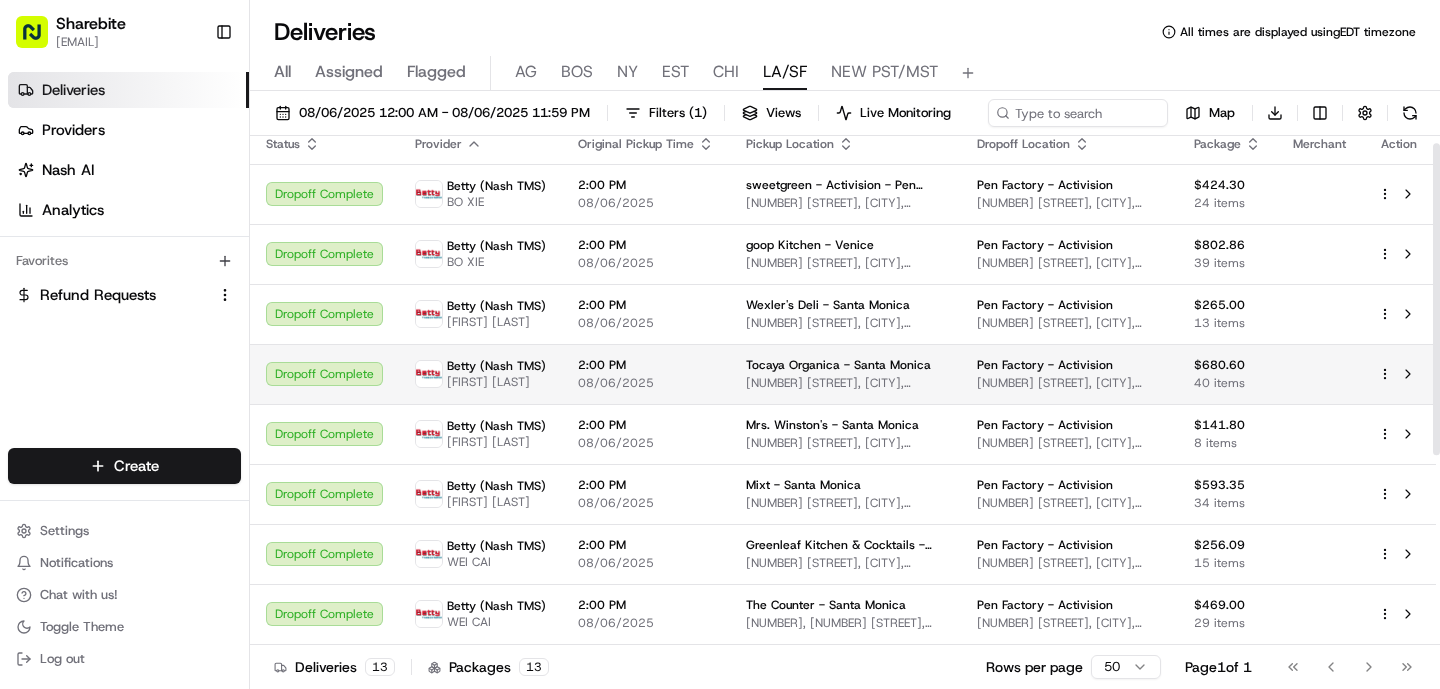 click on "Betty (Nash TMS) FANGHUAN CHEN" at bounding box center (480, 374) 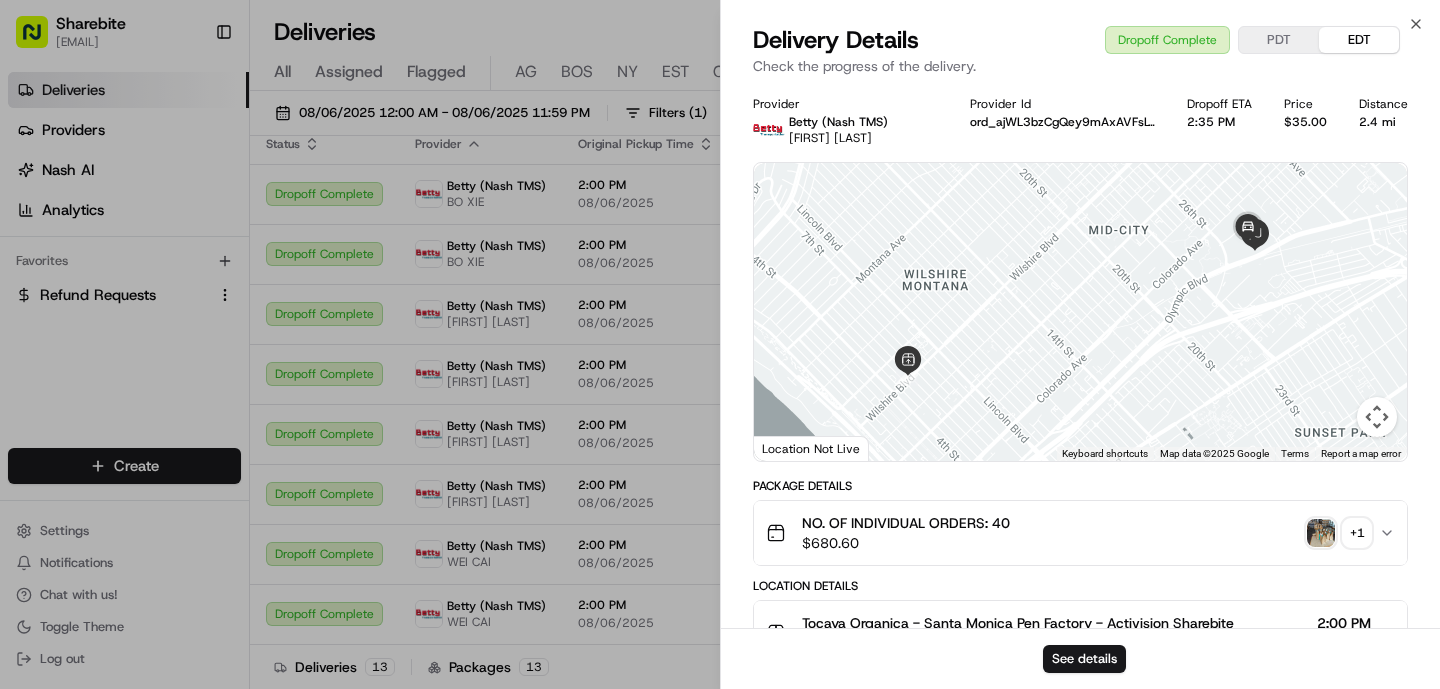 click at bounding box center [1321, 533] 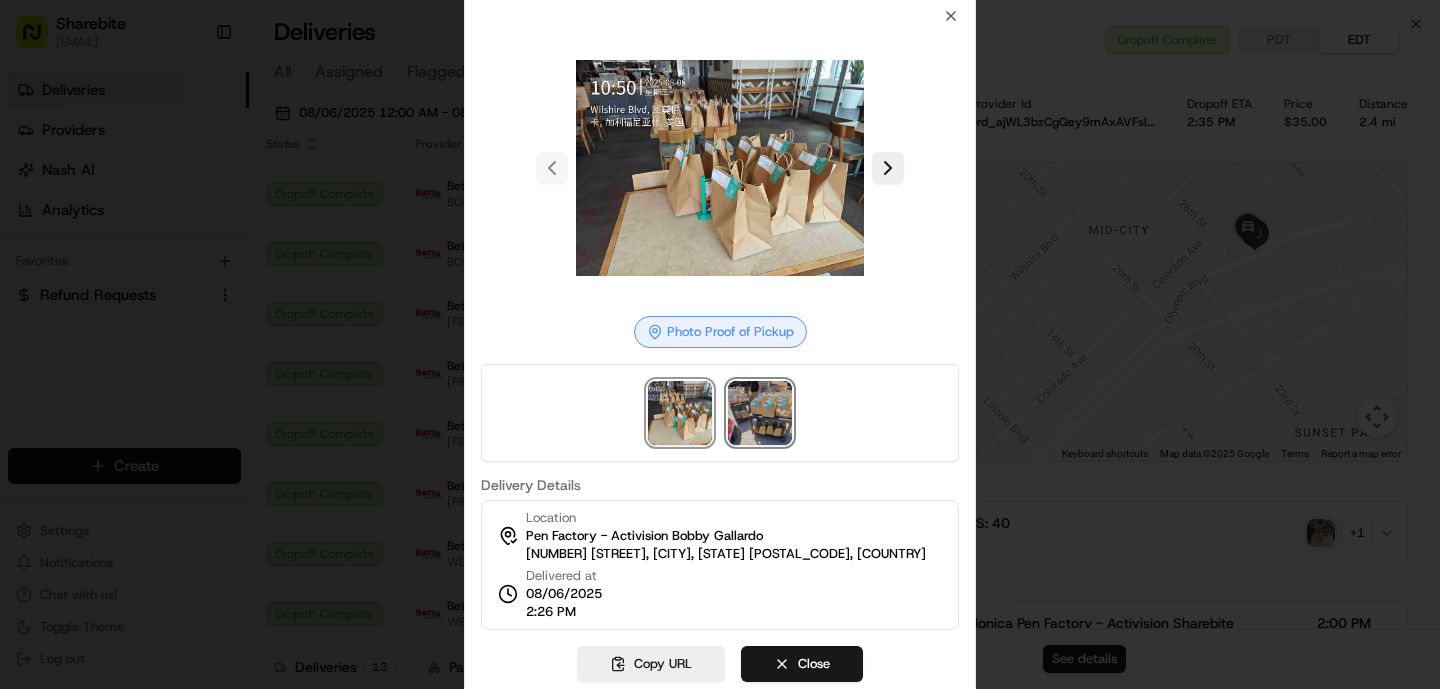 click at bounding box center (760, 413) 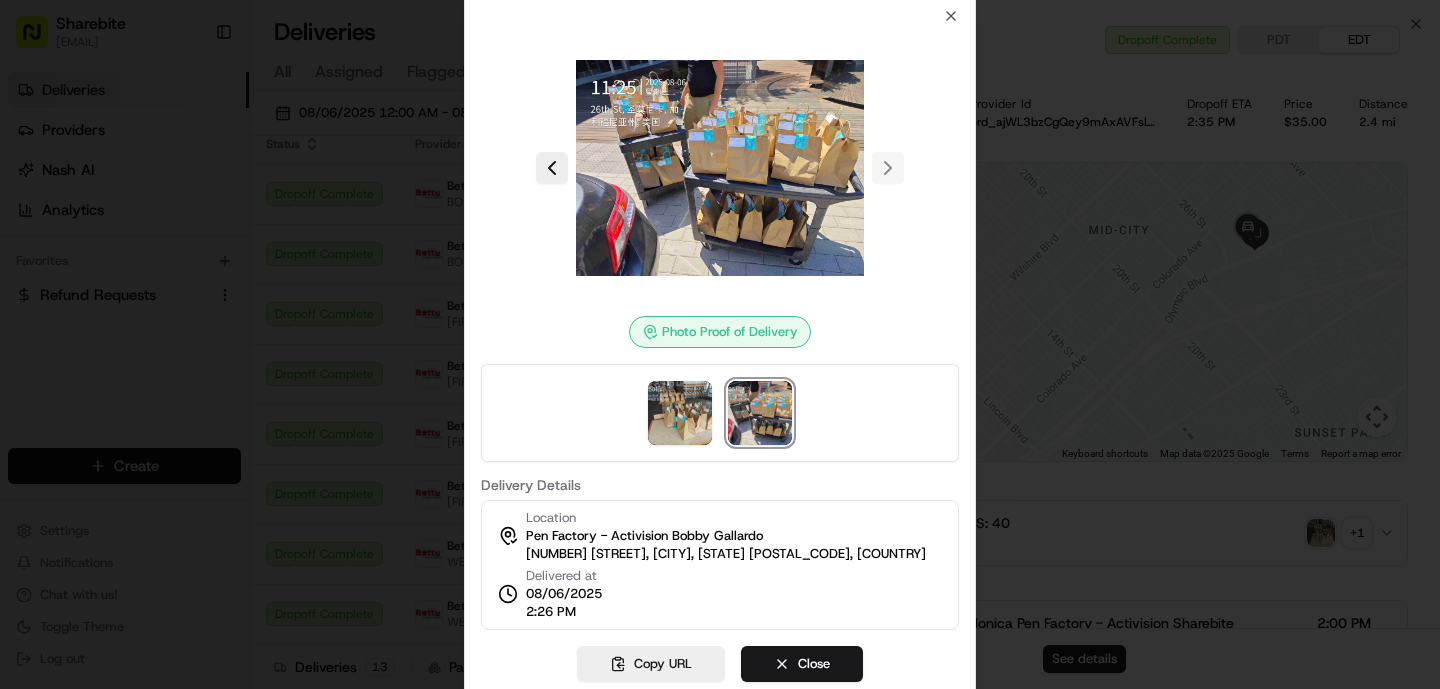 click at bounding box center [720, 344] 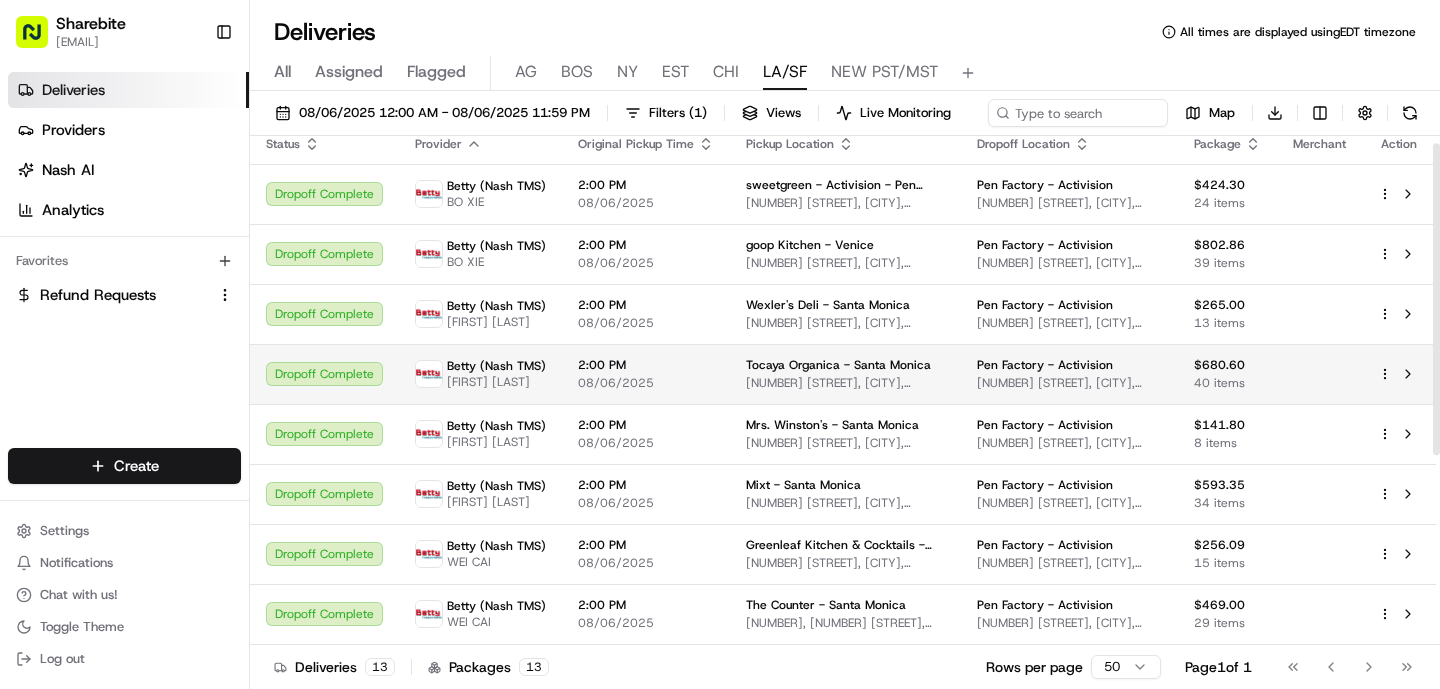 click on "Betty (Nash TMS) FANGHUAN CHEN" at bounding box center [480, 374] 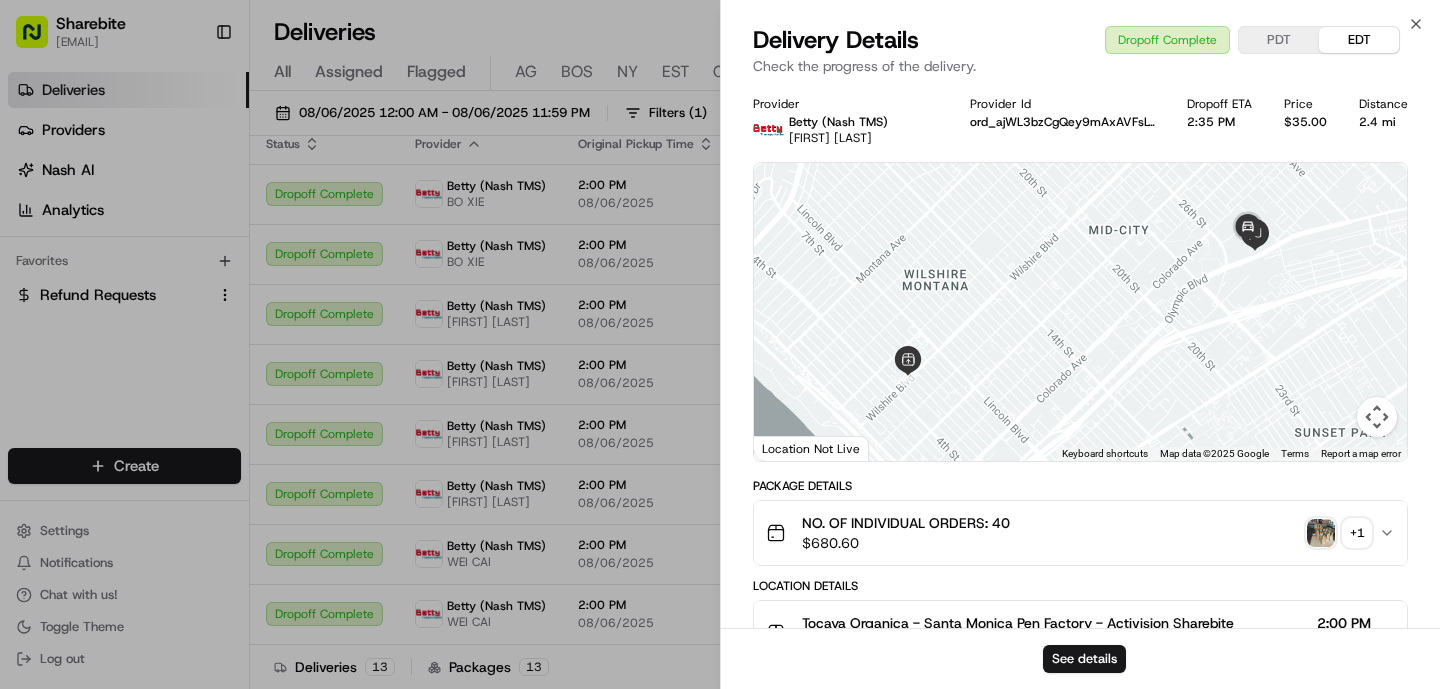 click at bounding box center (1321, 533) 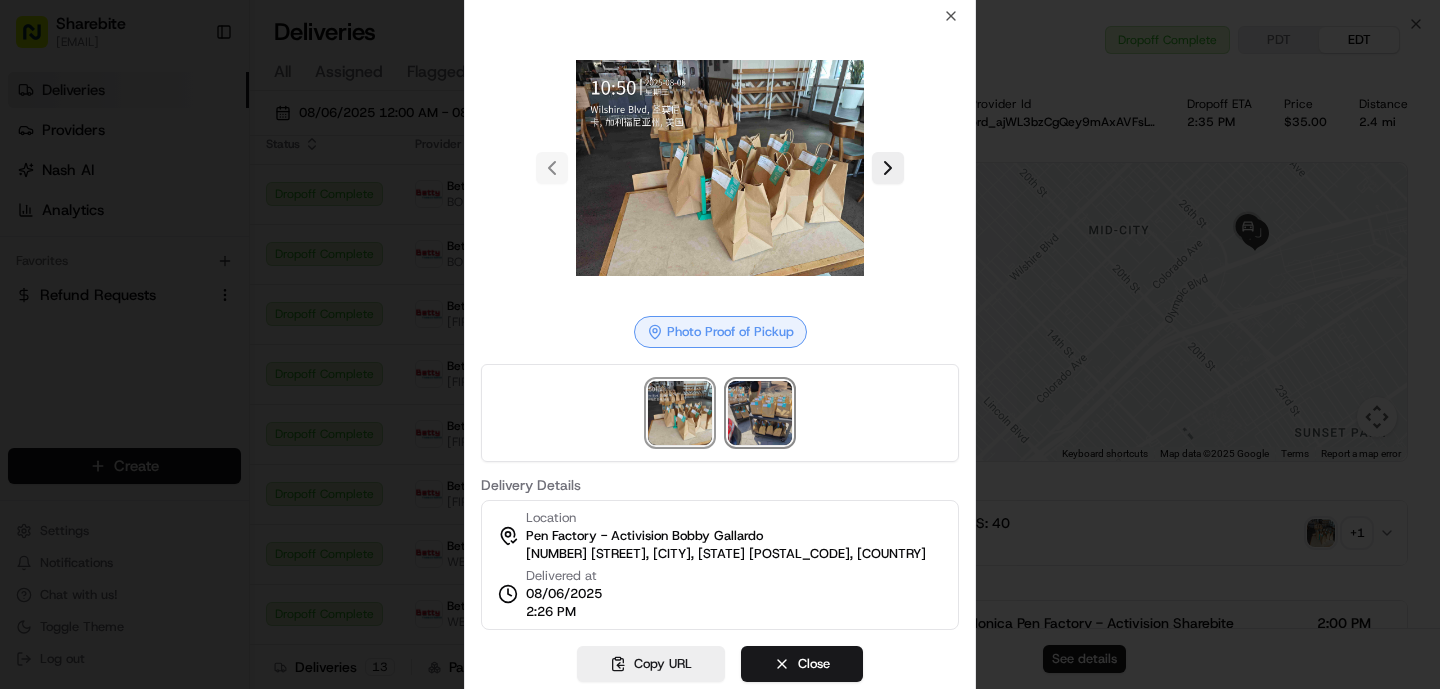 click at bounding box center [760, 413] 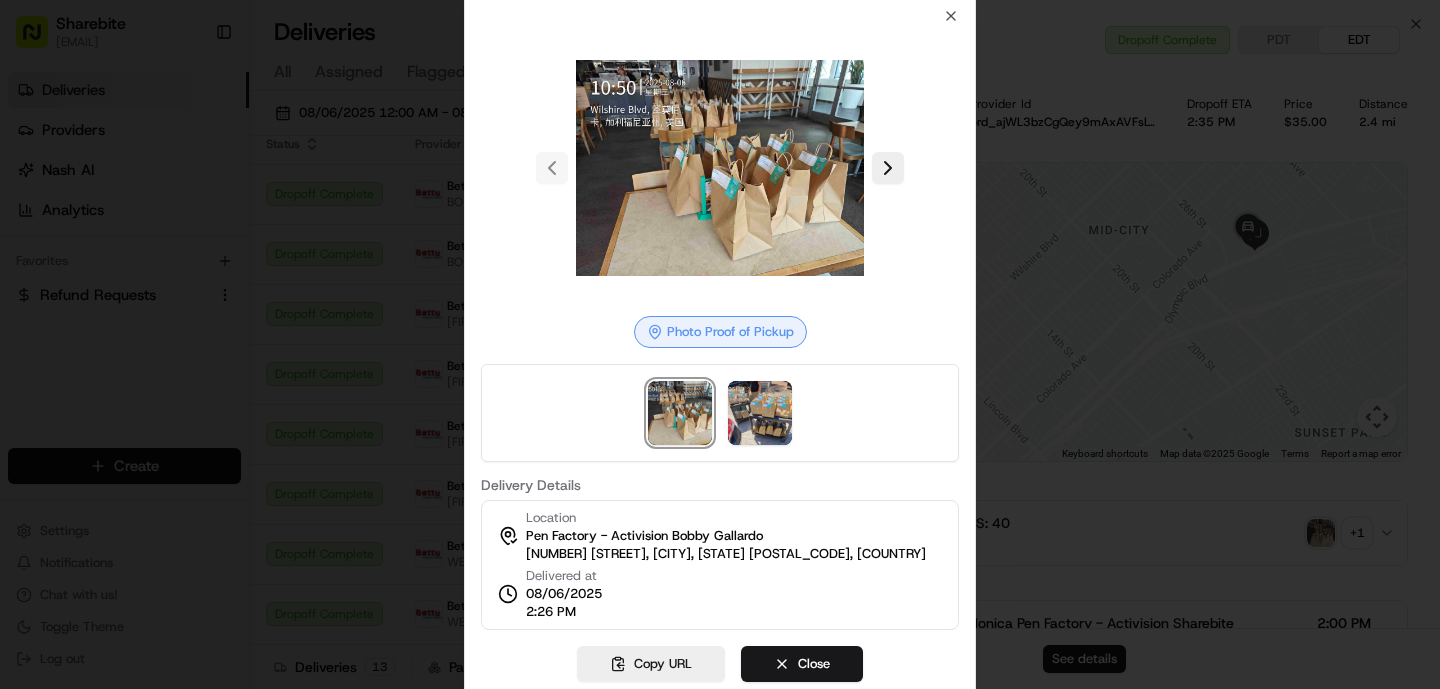 click at bounding box center (720, 344) 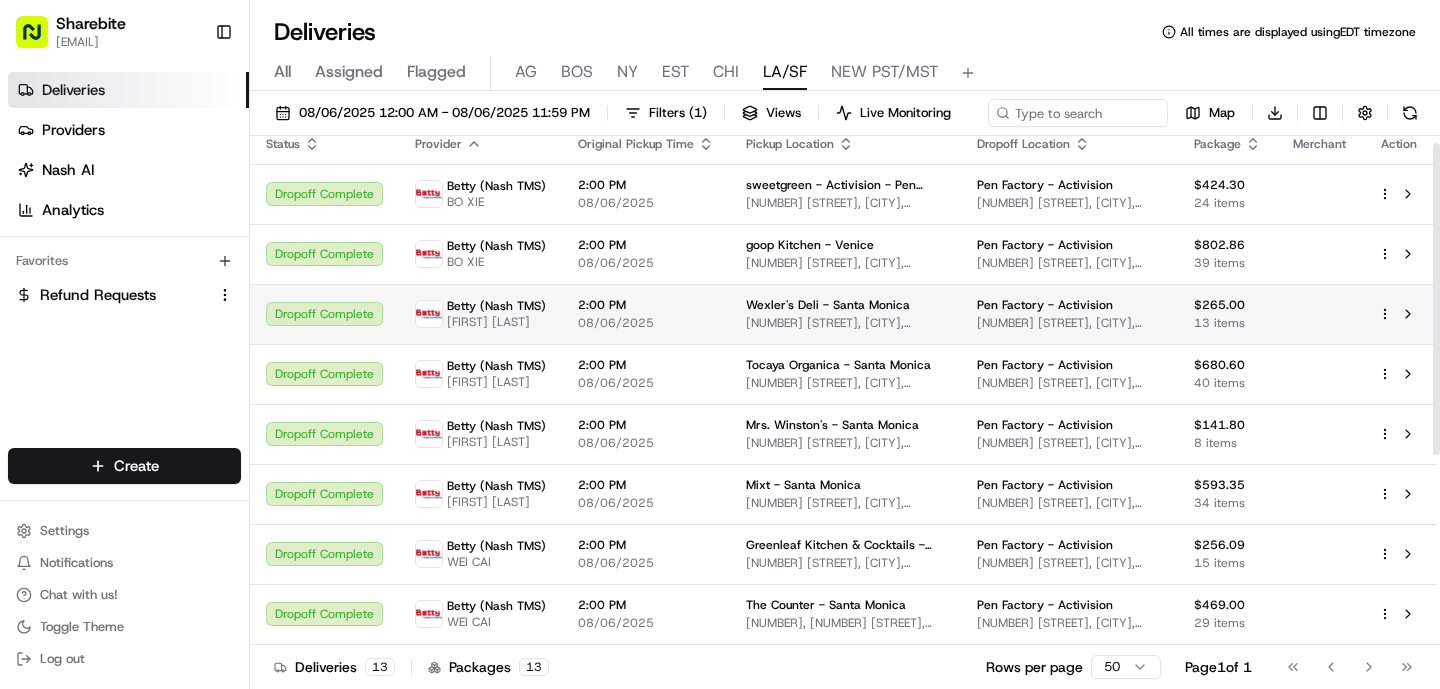 click on "08/06/2025" at bounding box center (646, 323) 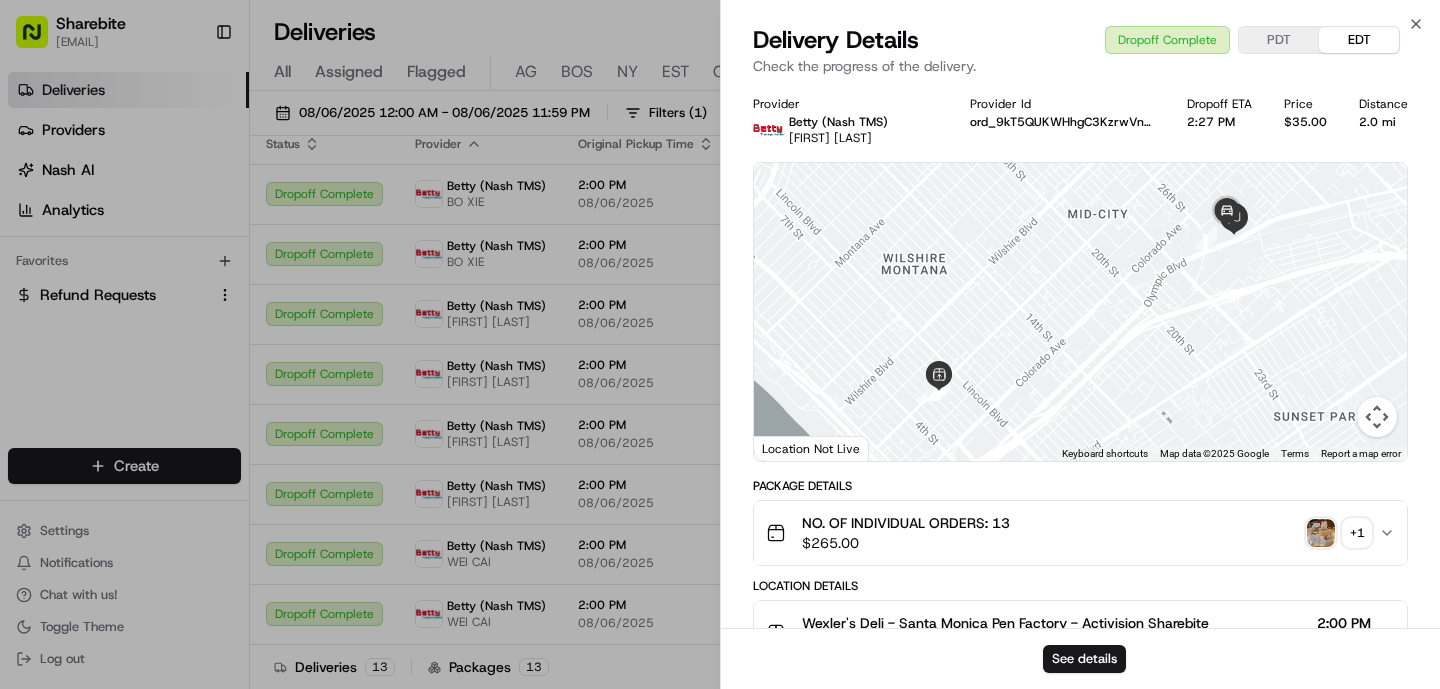 click at bounding box center (1321, 533) 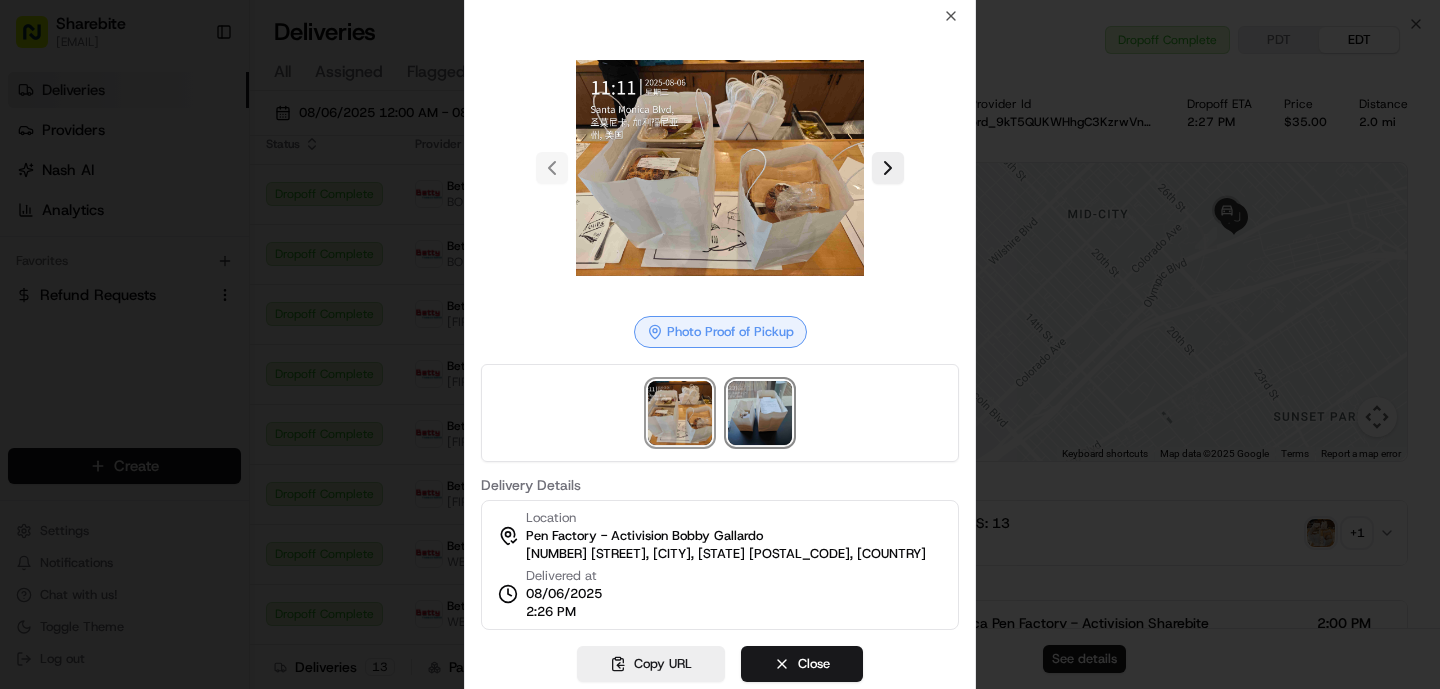 click at bounding box center [760, 413] 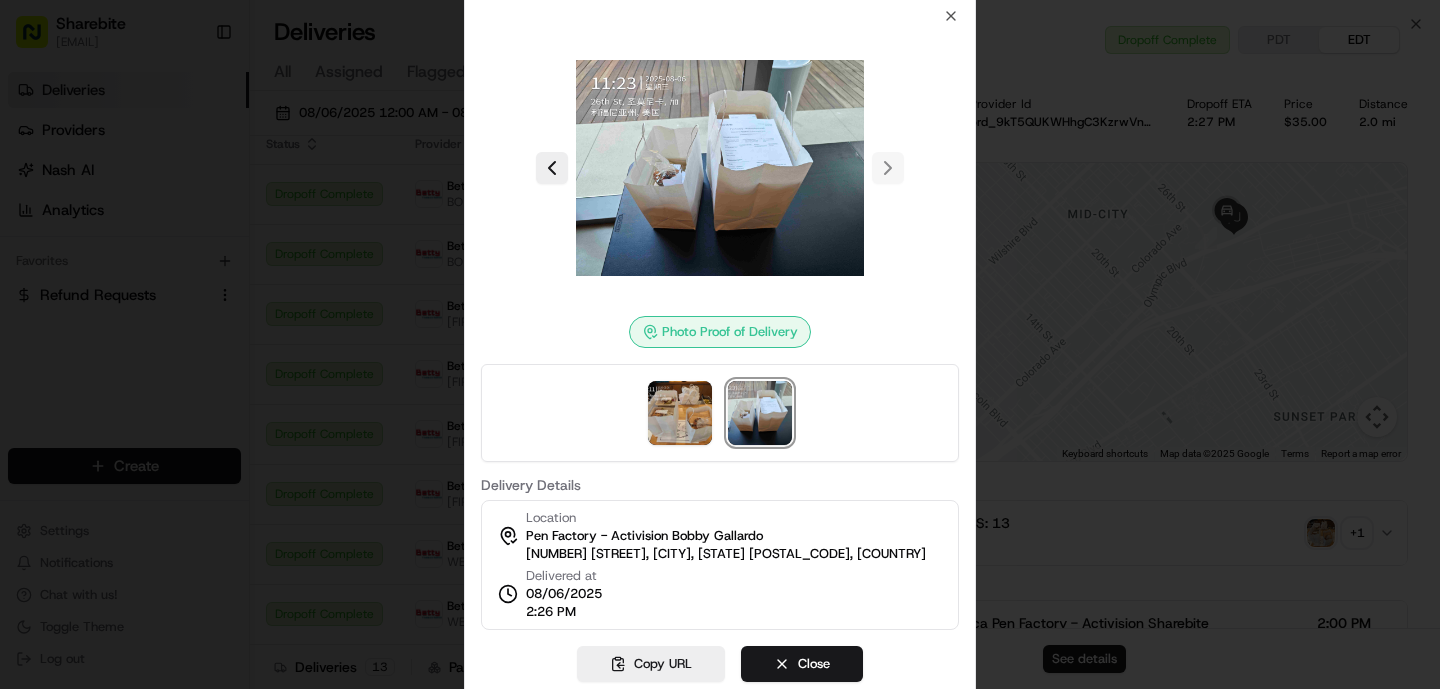click at bounding box center [720, 168] 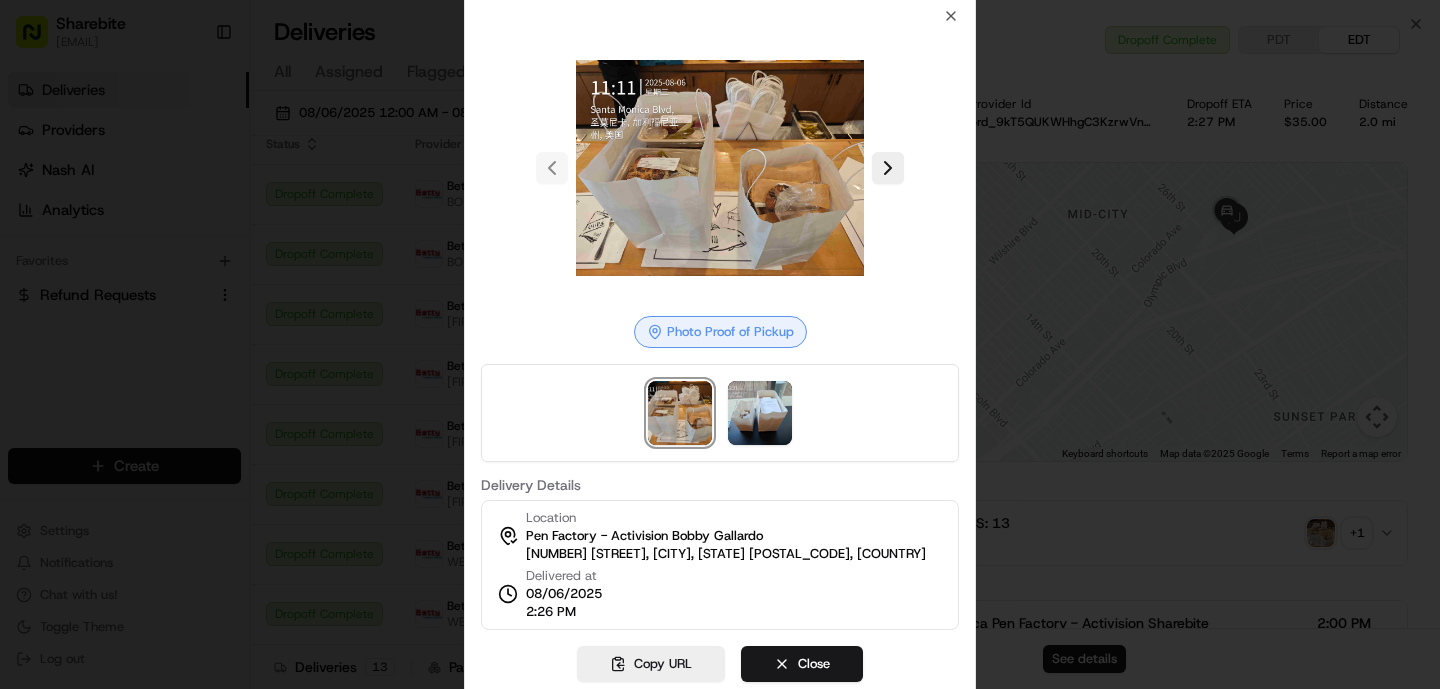 click at bounding box center [720, 344] 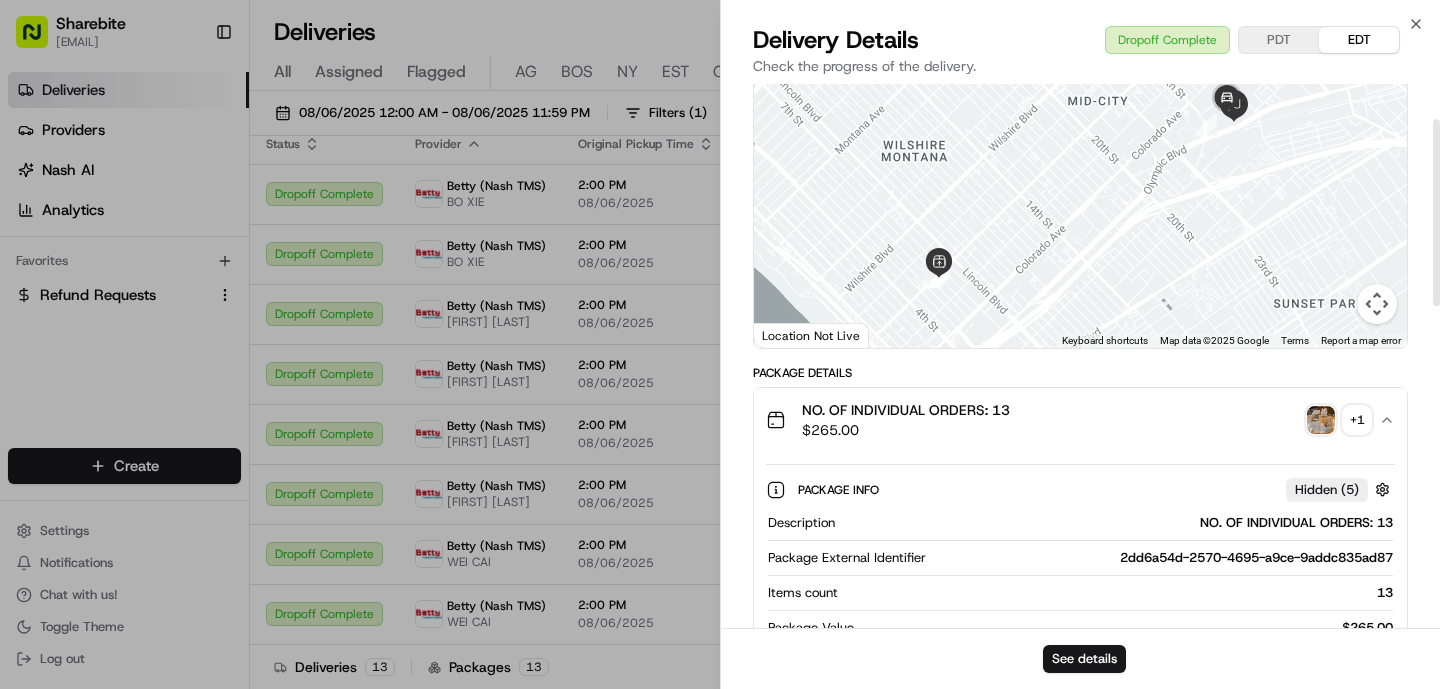 scroll, scrollTop: 94, scrollLeft: 0, axis: vertical 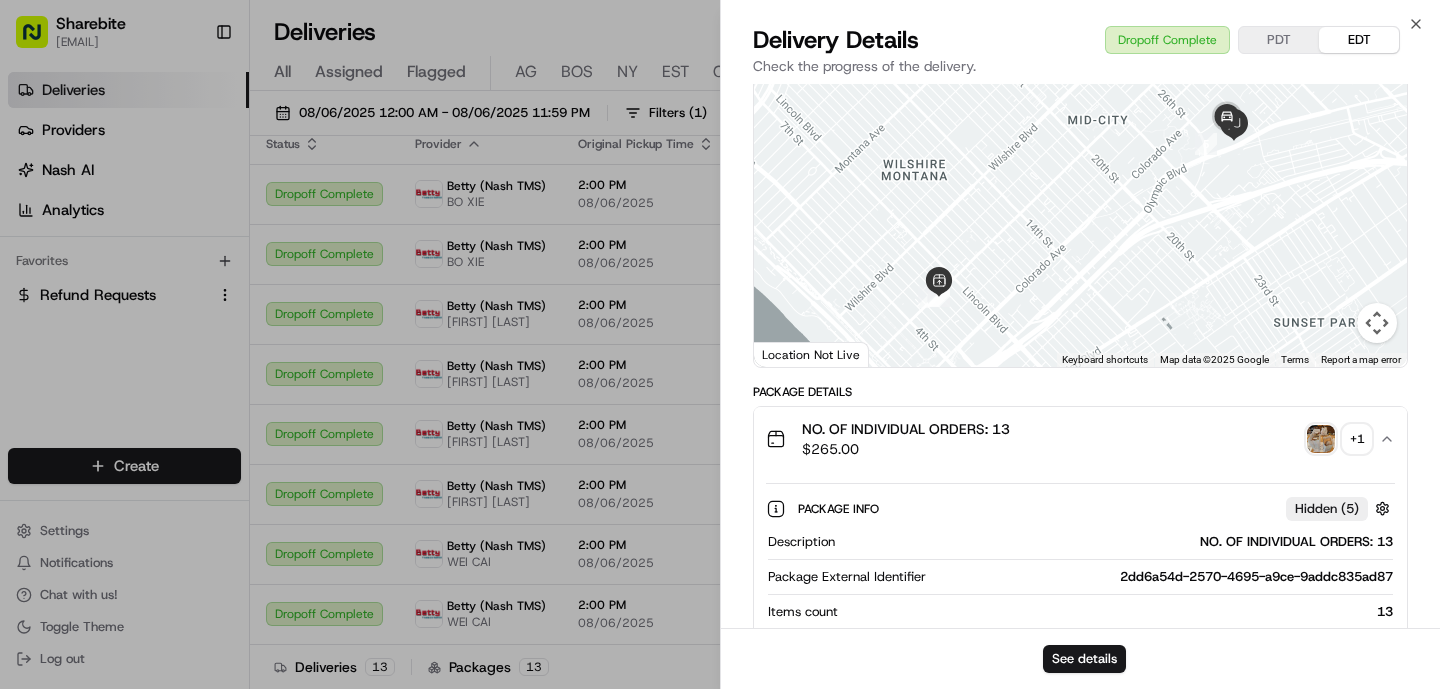 click at bounding box center [1321, 439] 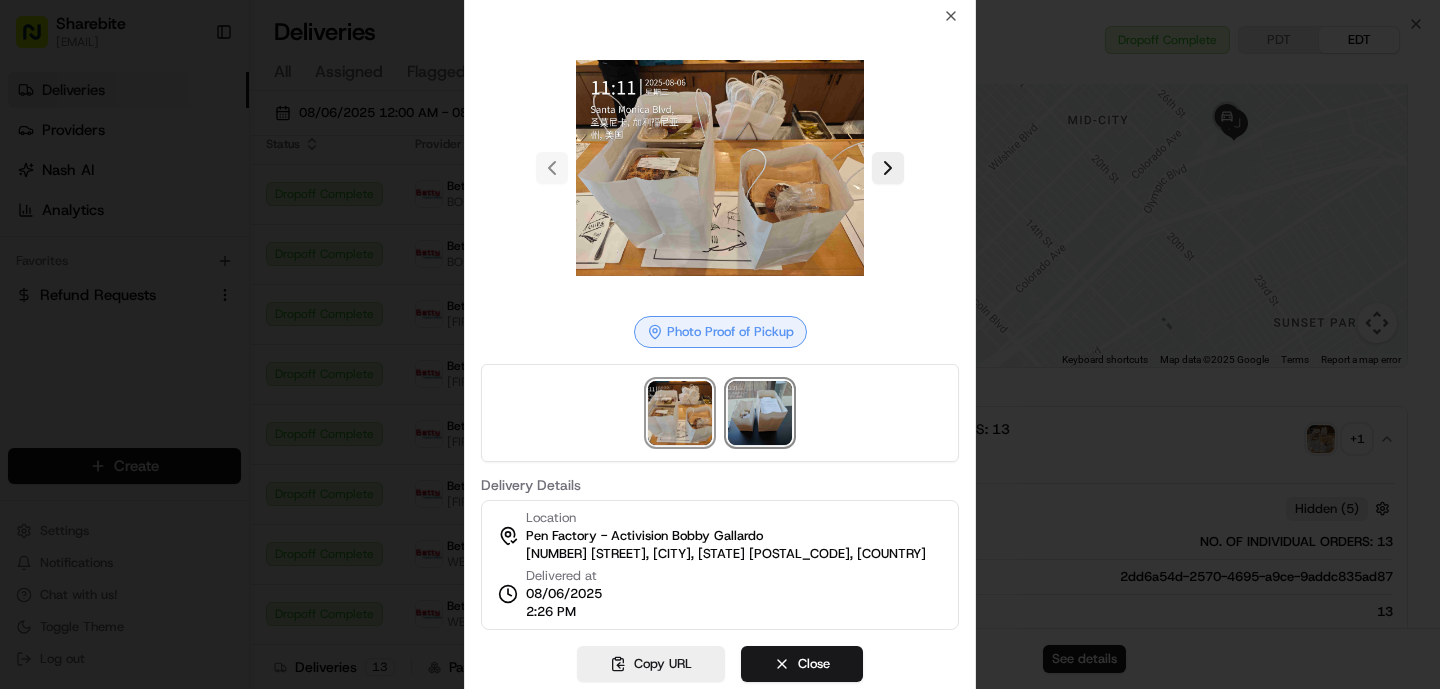 click at bounding box center [760, 413] 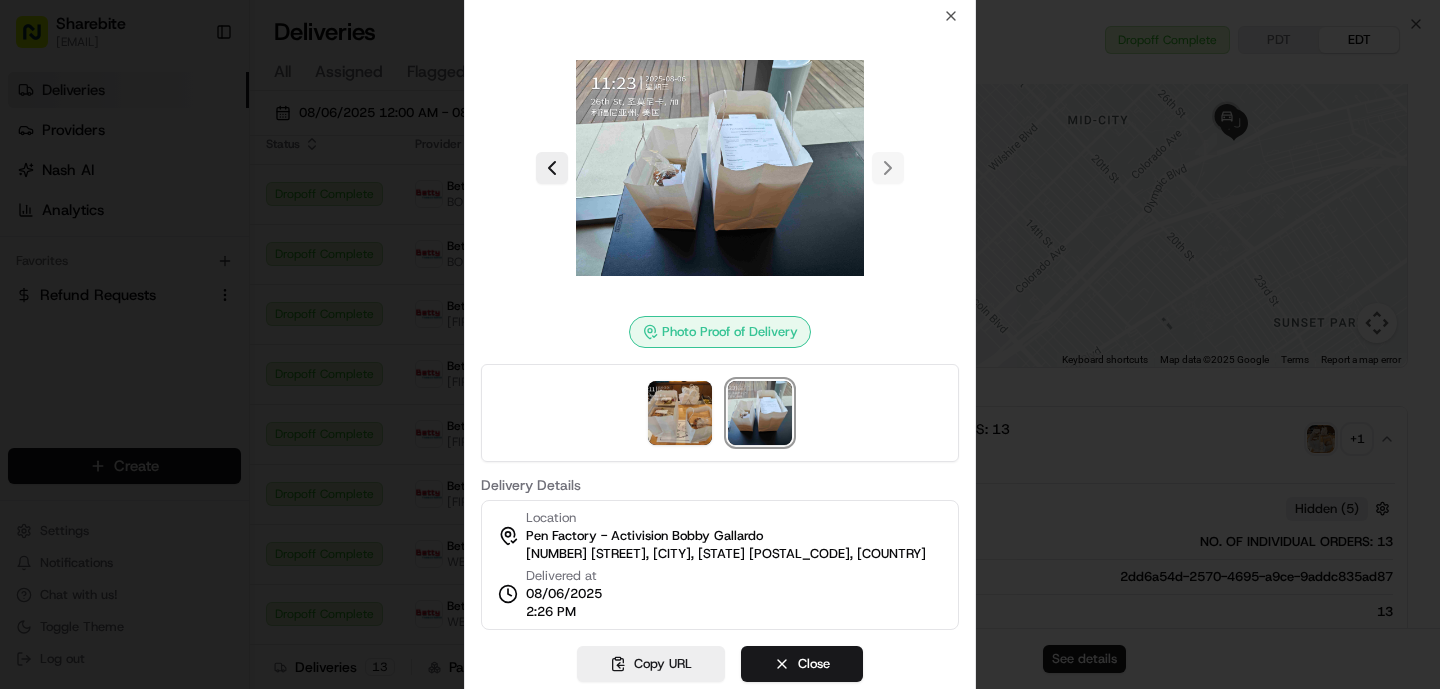 click at bounding box center [720, 344] 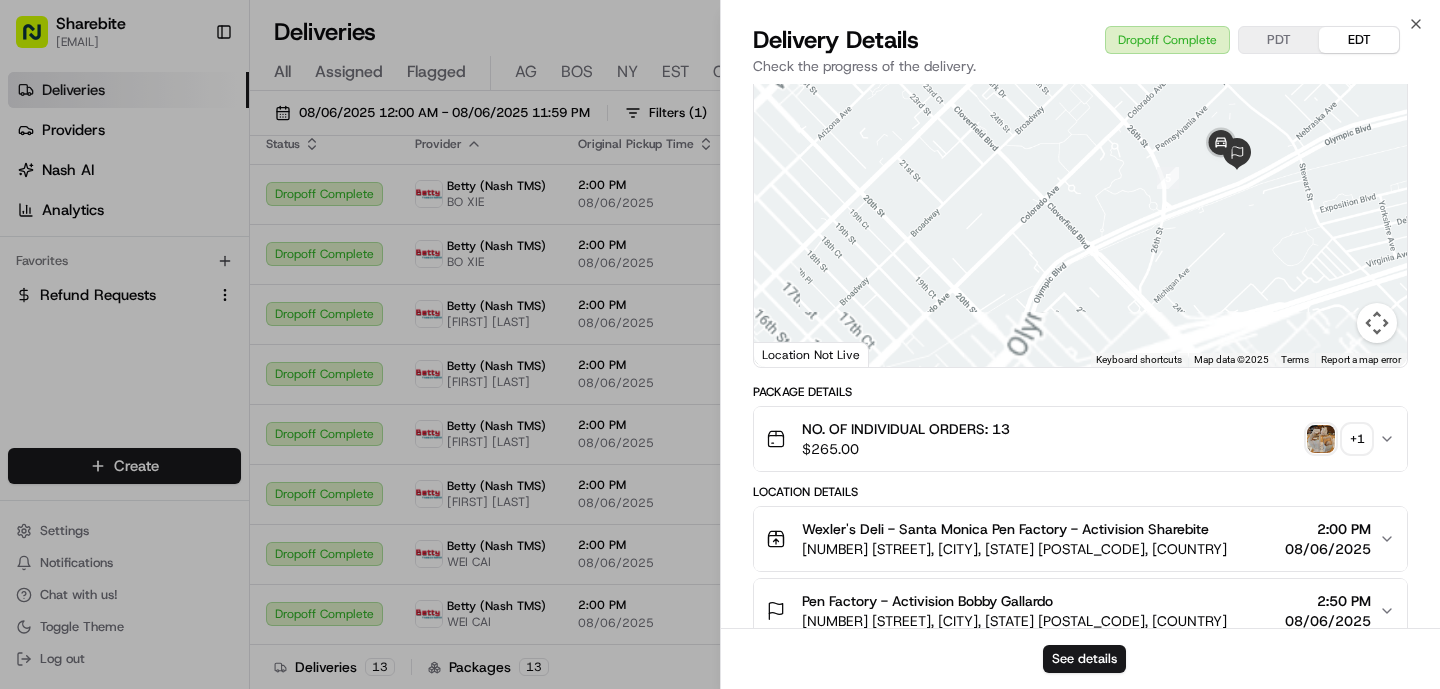 scroll, scrollTop: 89, scrollLeft: 0, axis: vertical 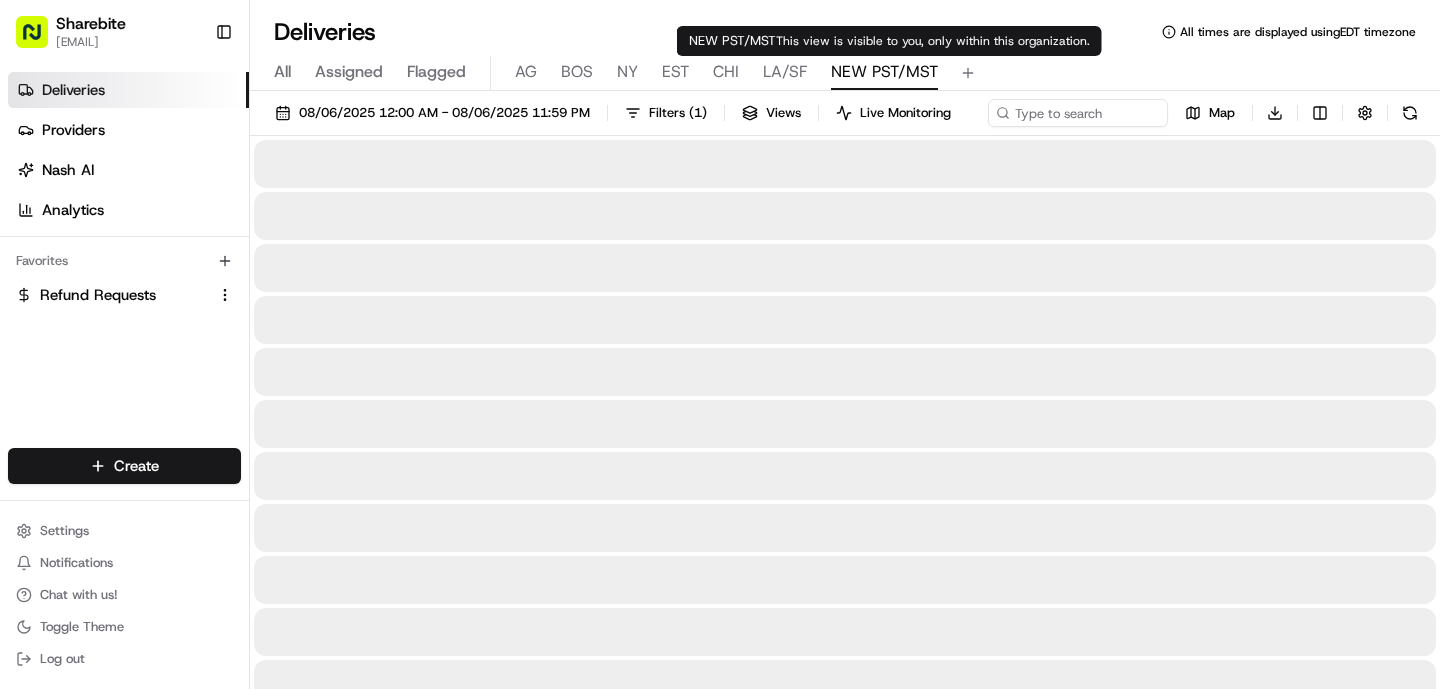 click on "NEW PST/MST" at bounding box center [884, 73] 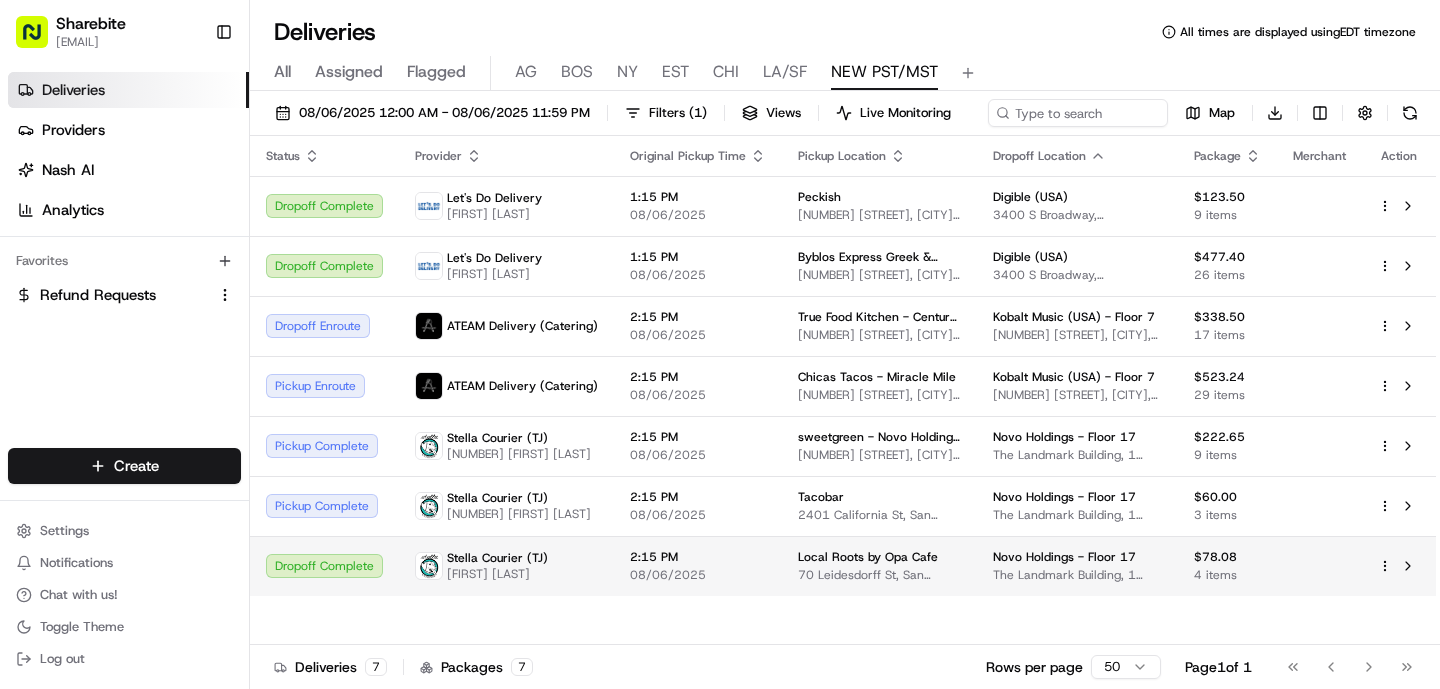 click on "08/06/2025" at bounding box center (698, 575) 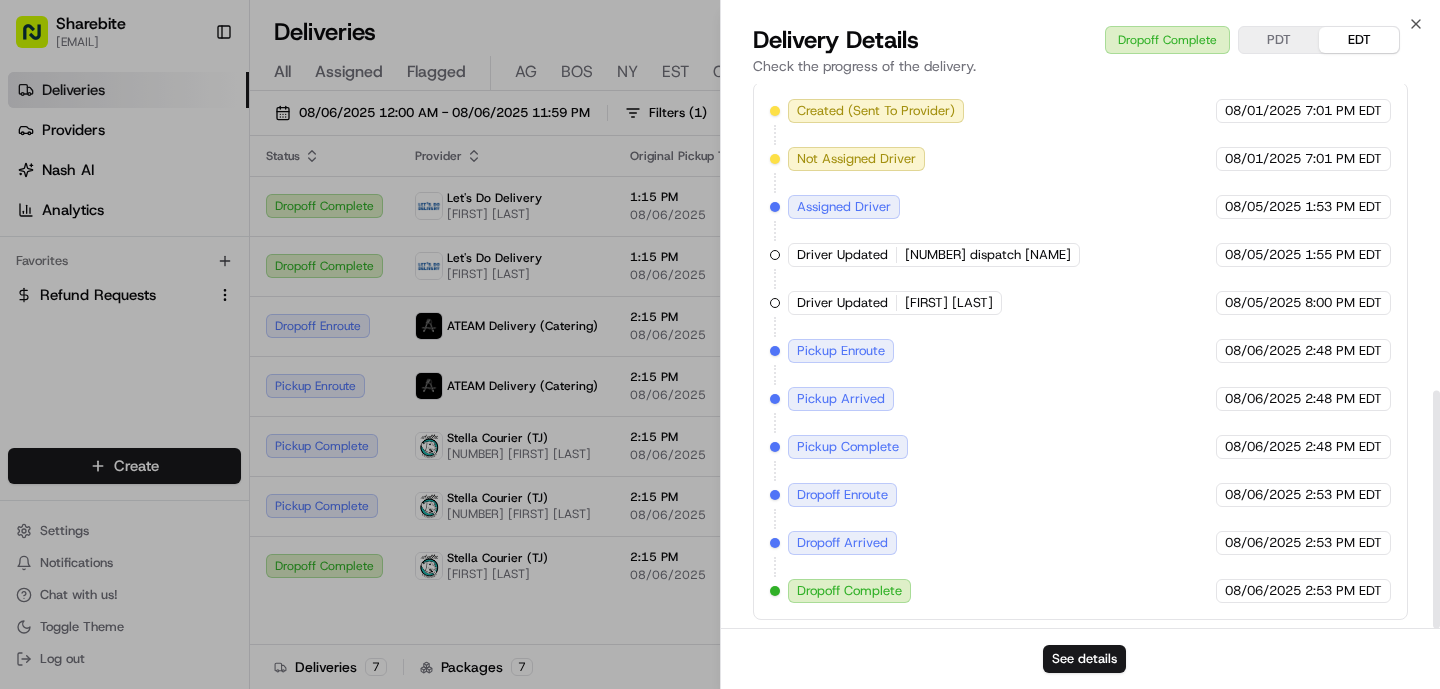 scroll, scrollTop: 702, scrollLeft: 0, axis: vertical 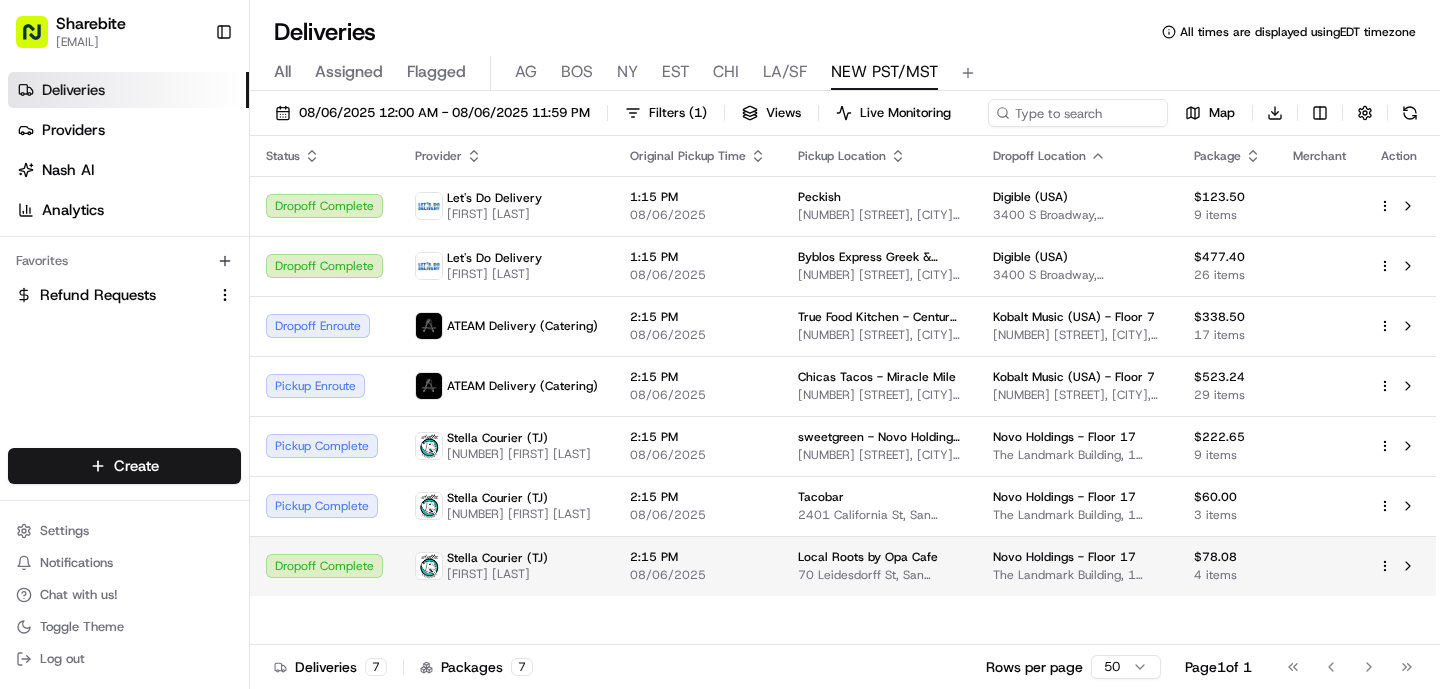 click on "2:15 PM 08/06/2025" at bounding box center (698, 566) 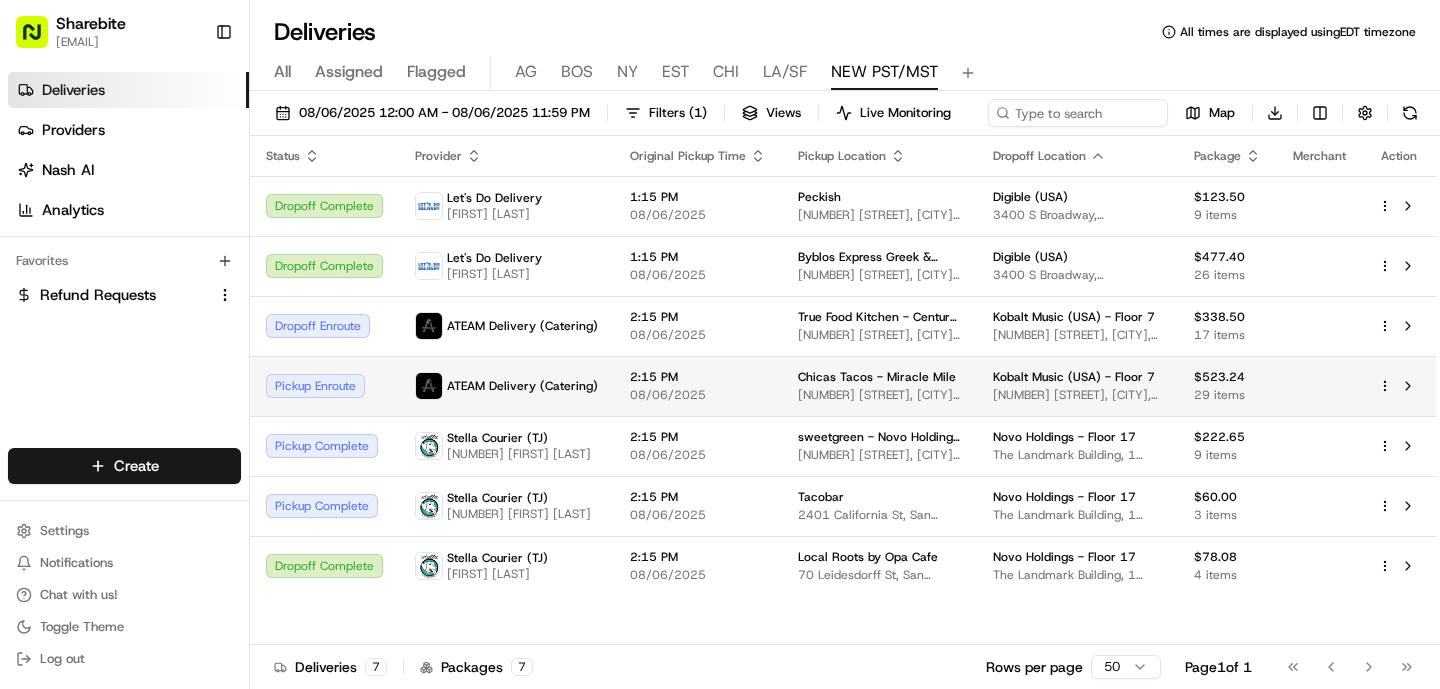 click on "08/06/2025" at bounding box center [698, 395] 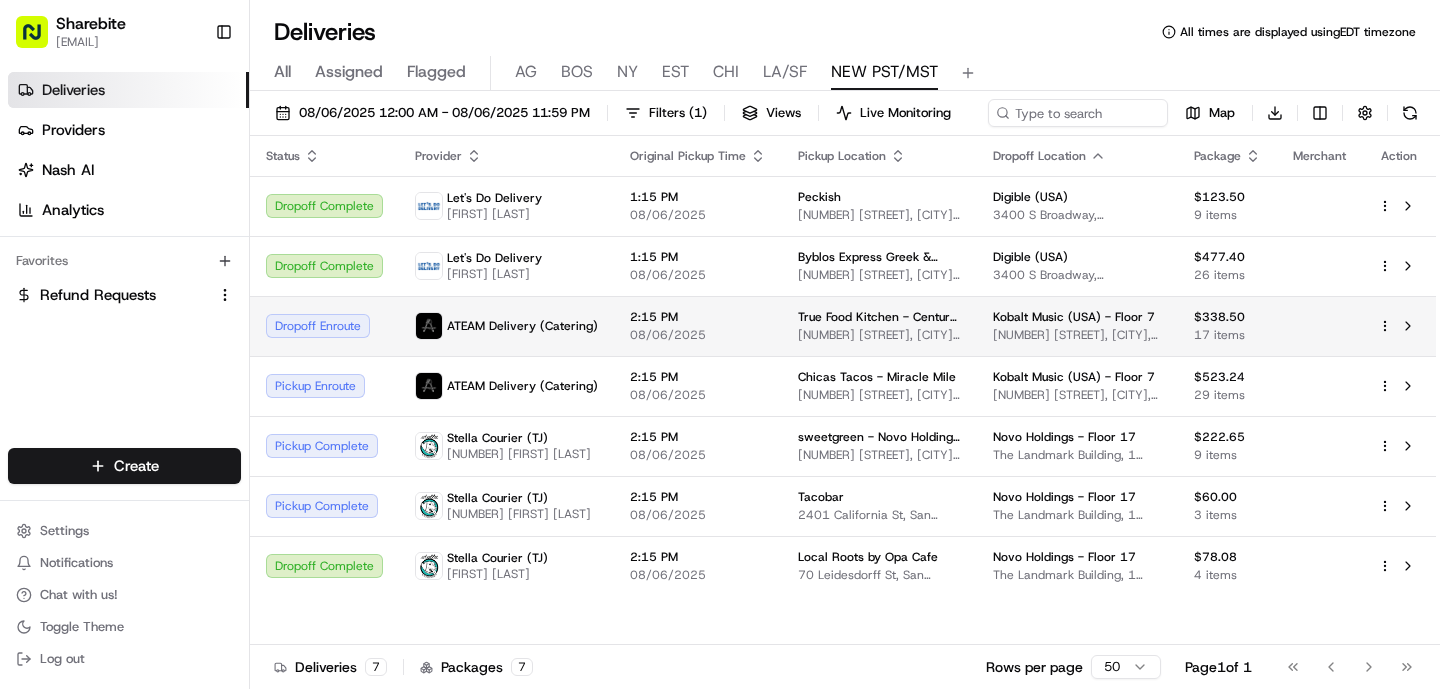click on "ATEAM Delivery (Catering)" at bounding box center (506, 326) 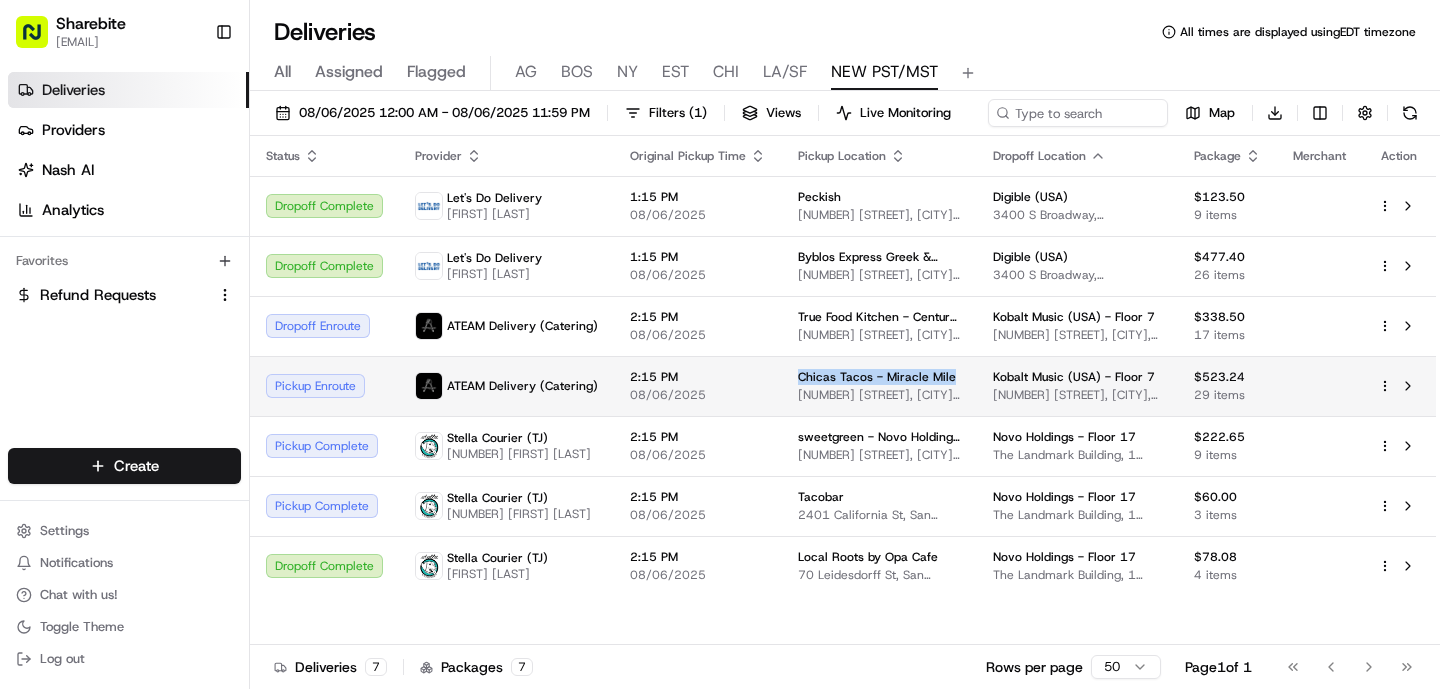 drag, startPoint x: 783, startPoint y: 376, endPoint x: 952, endPoint y: 370, distance: 169.10648 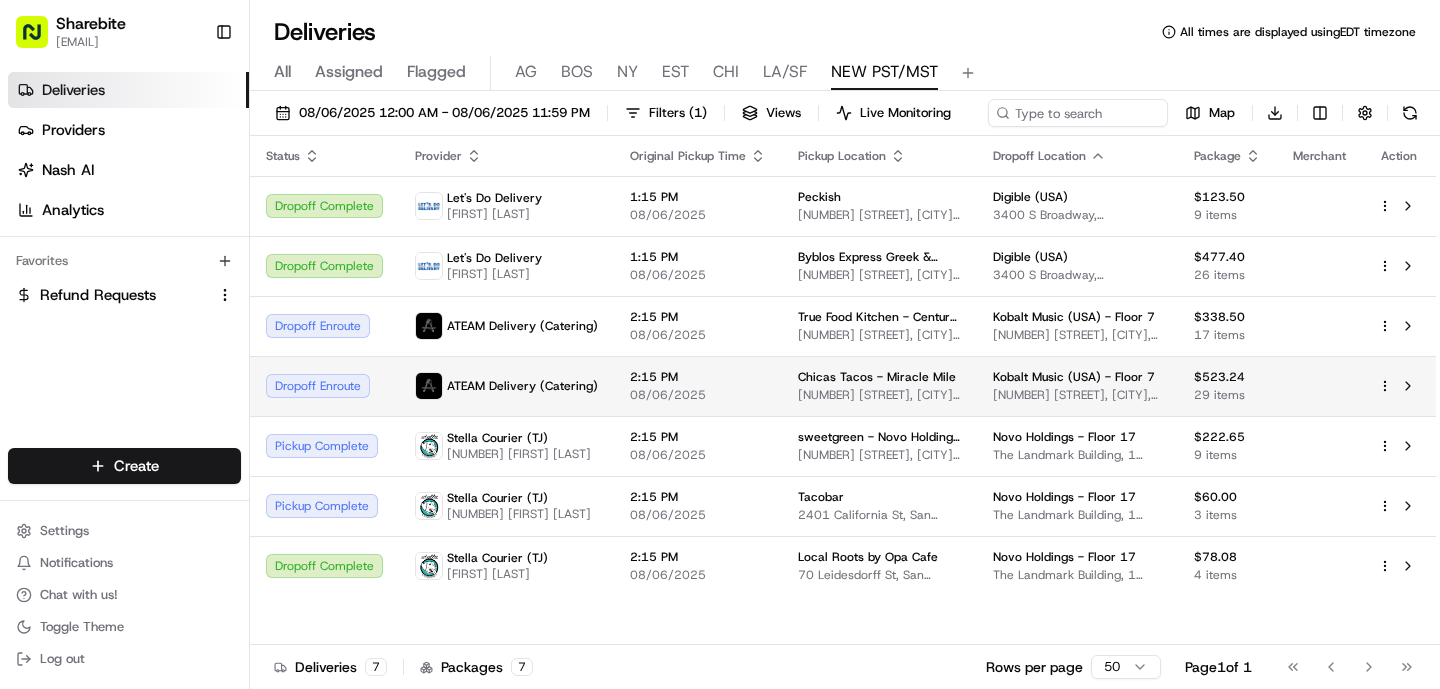 click on "ATEAM Delivery (Catering)" at bounding box center [522, 386] 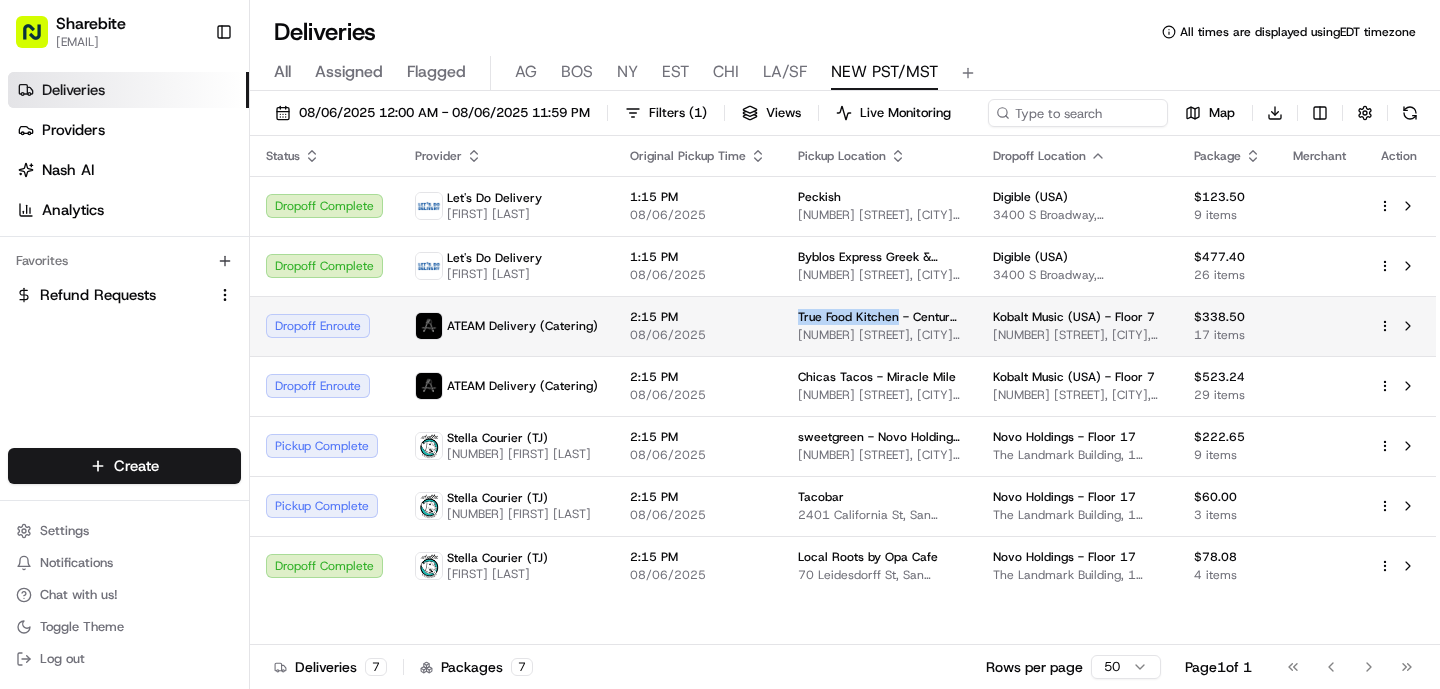 drag, startPoint x: 887, startPoint y: 316, endPoint x: 775, endPoint y: 318, distance: 112.01785 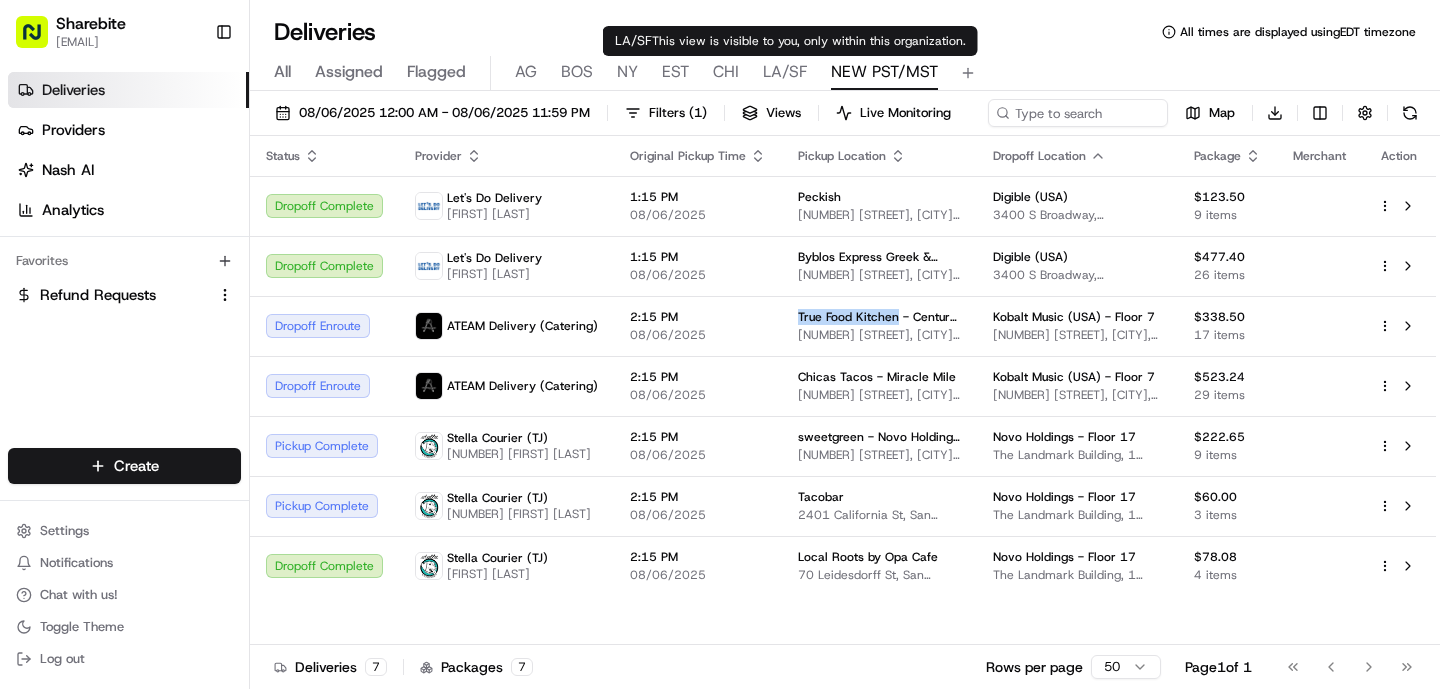 click on "LA/SF" at bounding box center (785, 72) 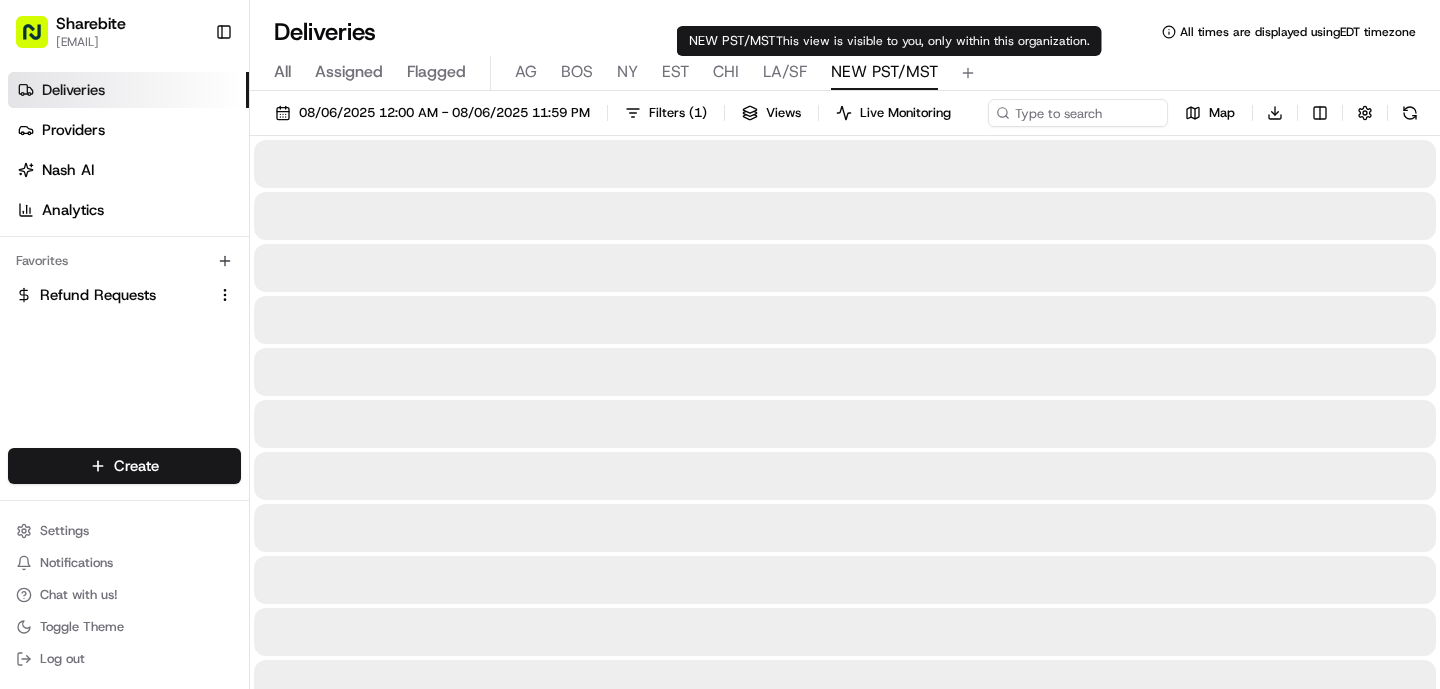 click on "NEW PST/MST" at bounding box center [884, 72] 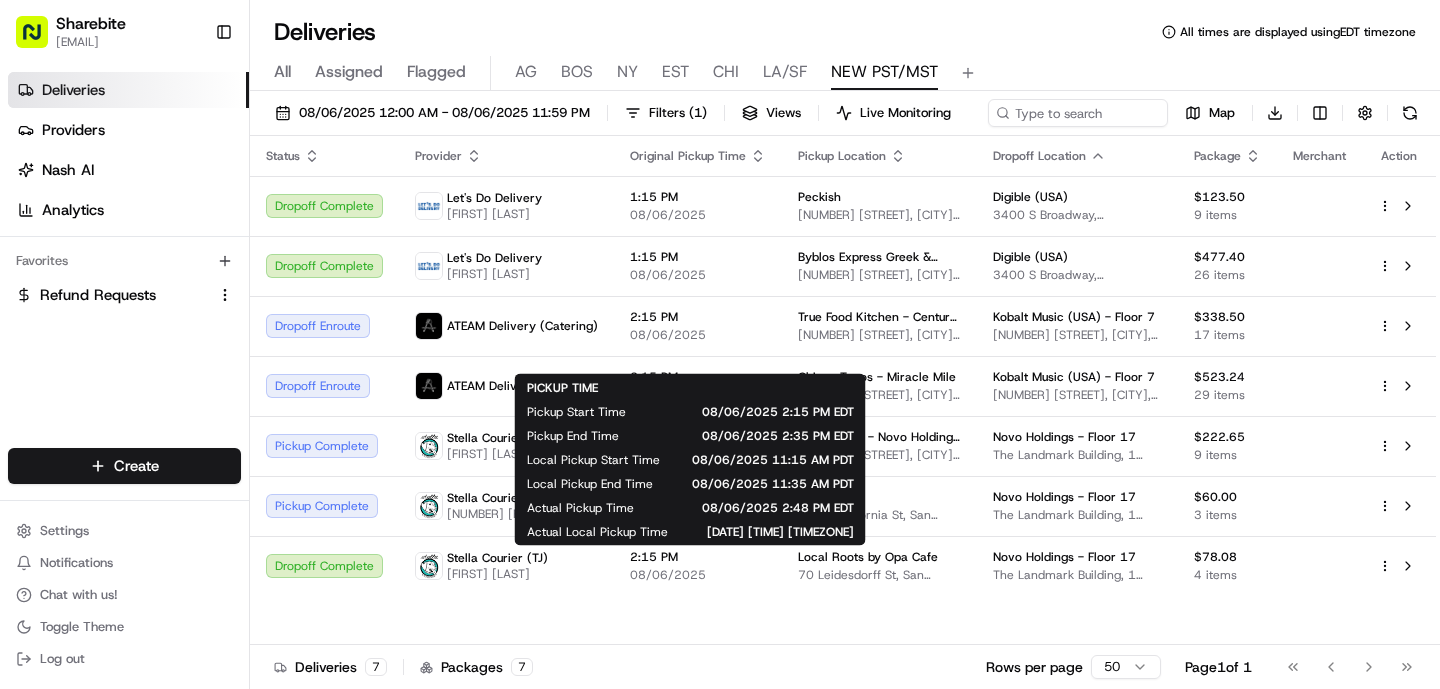 click on "Actual Local Pickup Time" at bounding box center (597, 532) 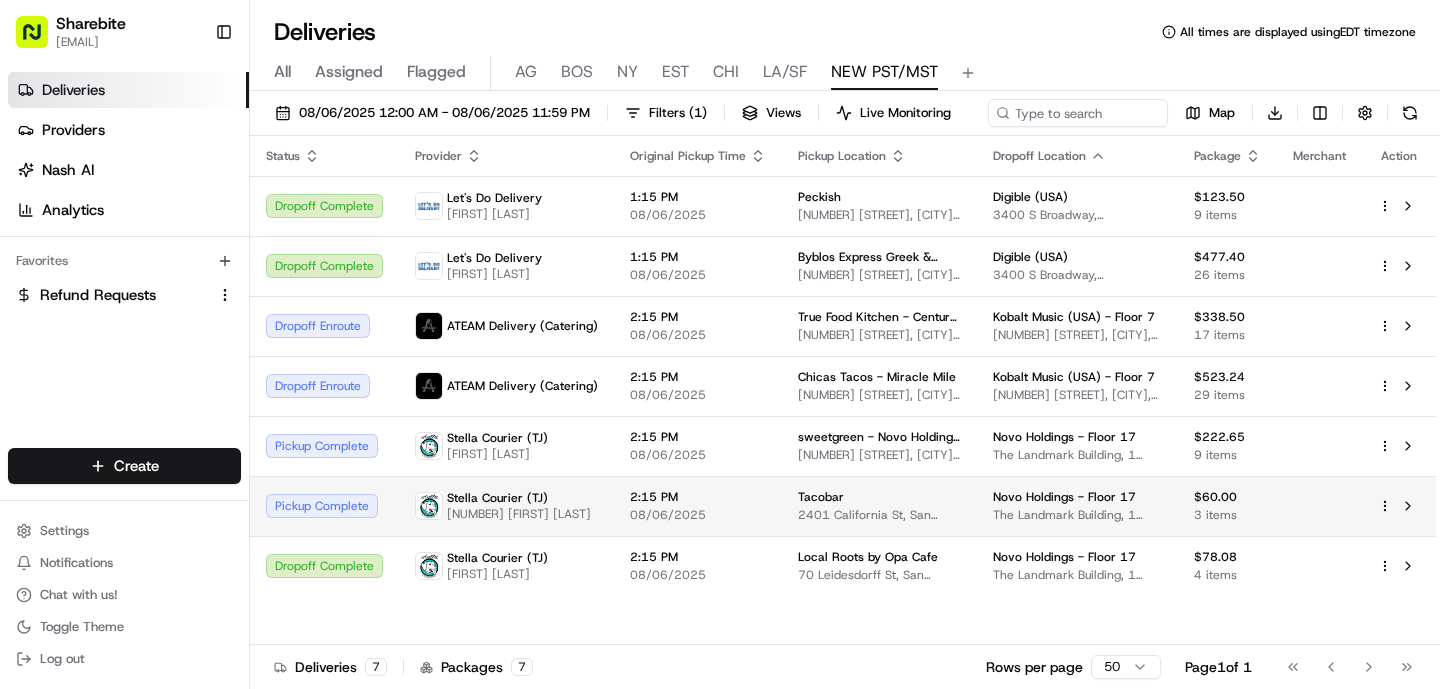 click on "117 Stephan Kizziah" at bounding box center (519, 514) 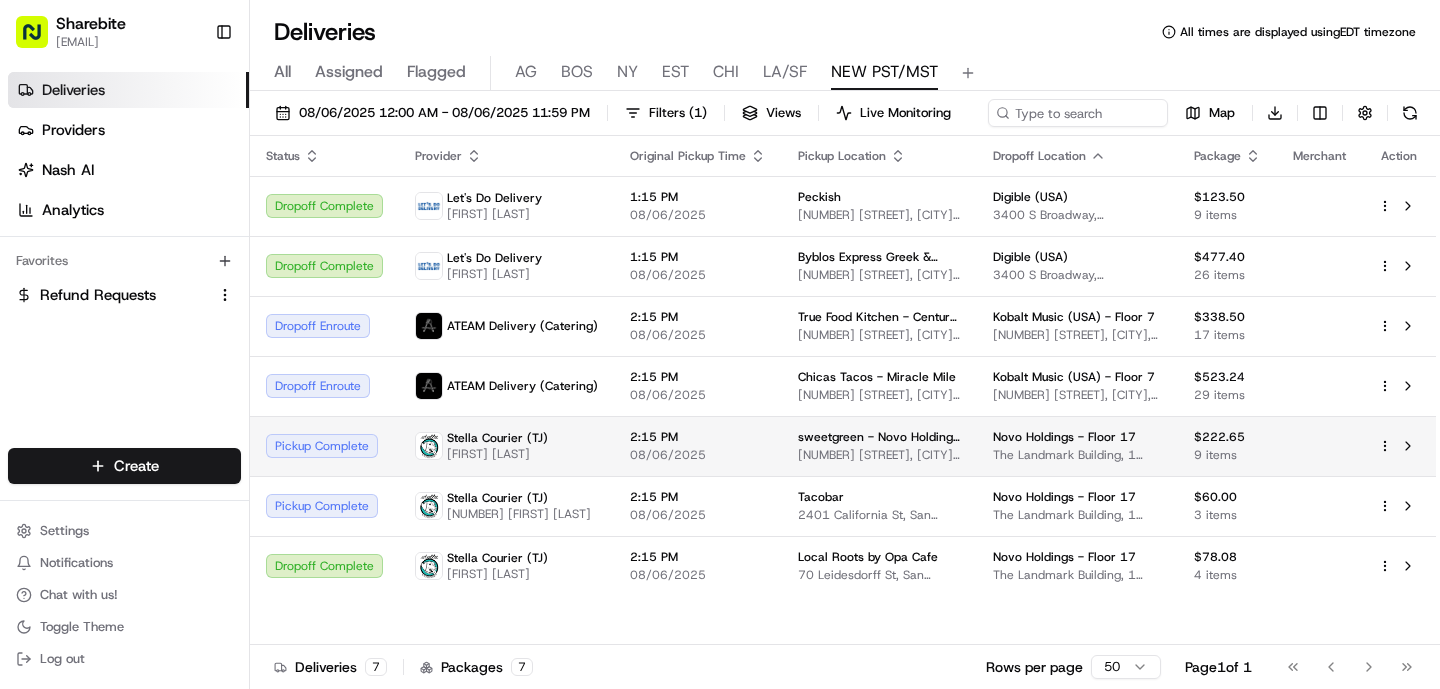 click on "Stella Courier (TJ) 954 Sean Geivett" at bounding box center [506, 446] 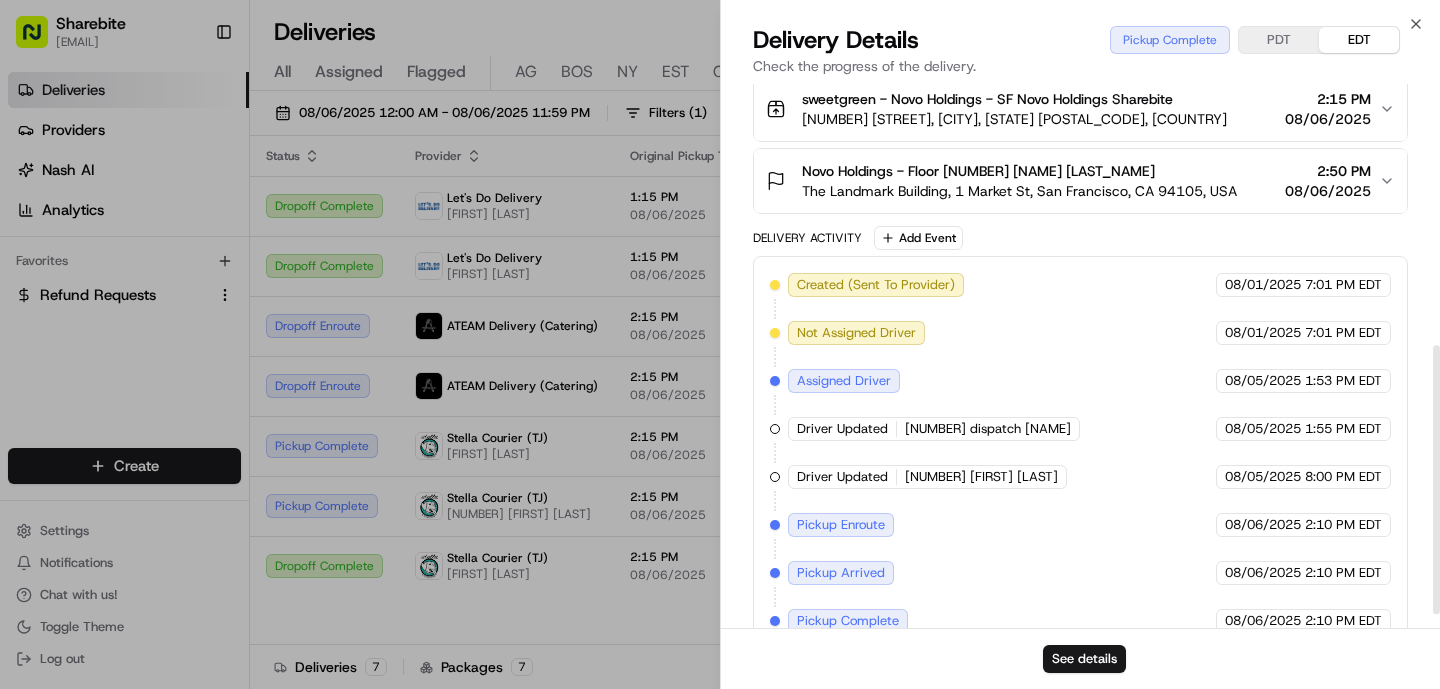 scroll, scrollTop: 529, scrollLeft: 0, axis: vertical 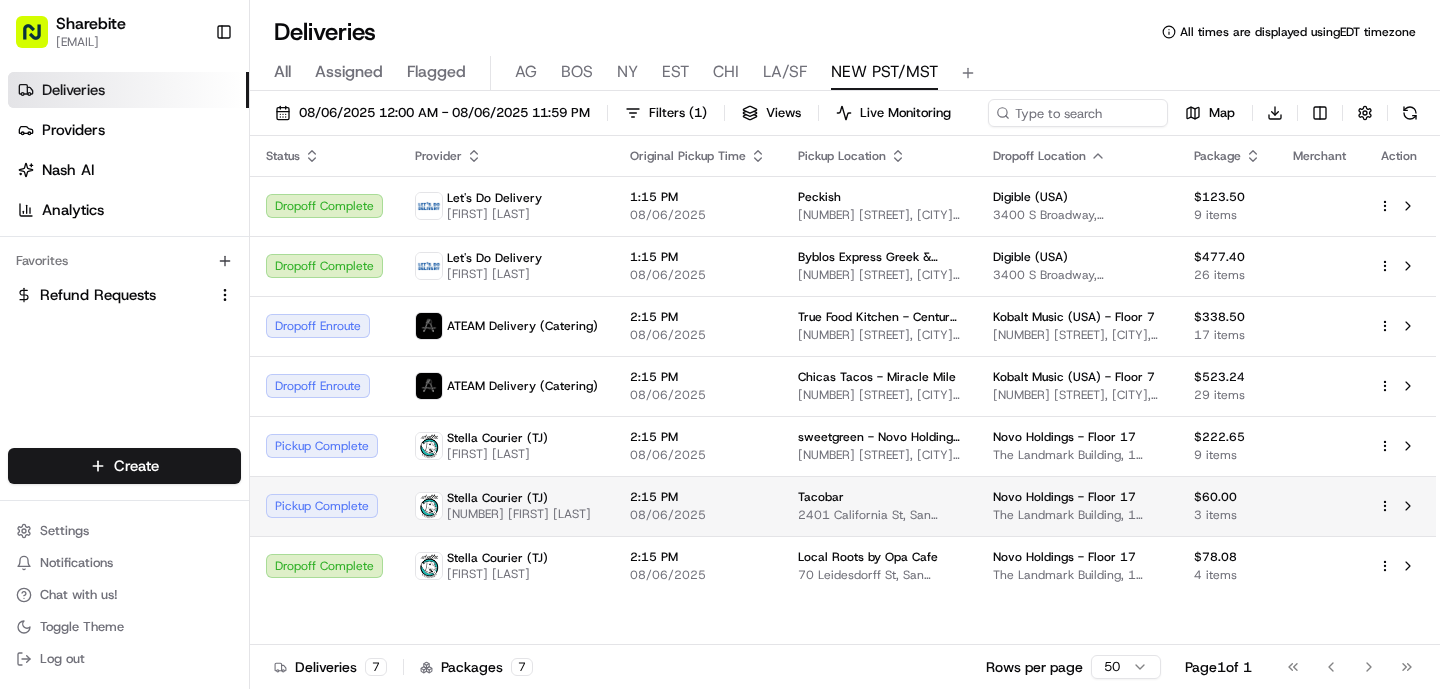 click on "Stella Courier (TJ) 117 Stephan Kizziah" at bounding box center (506, 506) 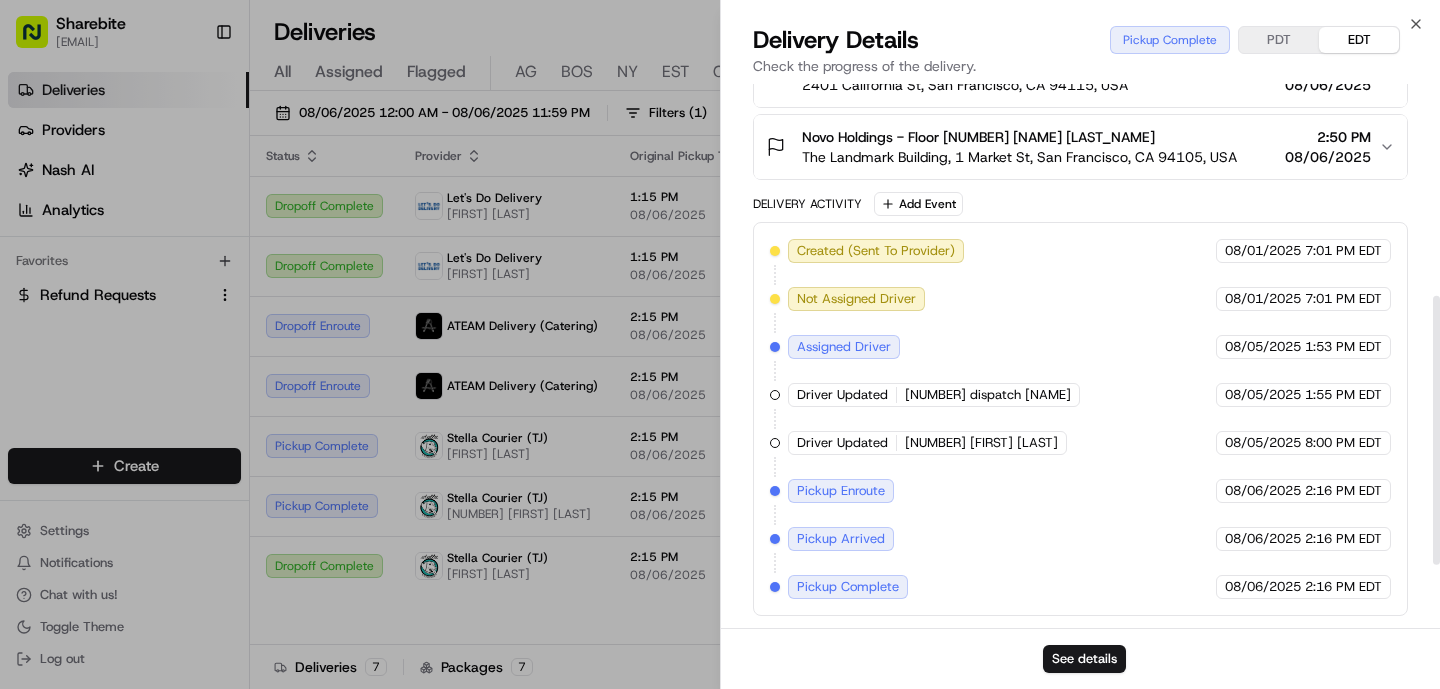 scroll, scrollTop: 0, scrollLeft: 0, axis: both 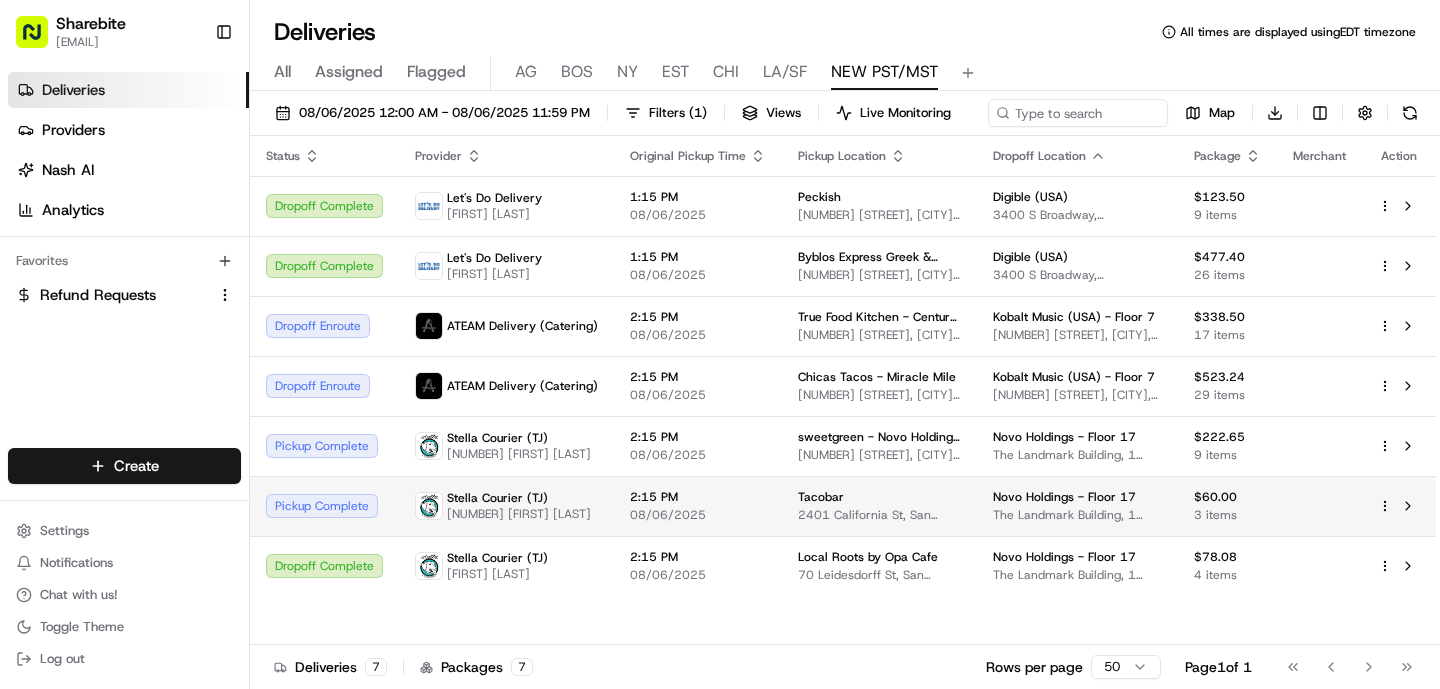 click on "Stella Courier (TJ) 117 Stephan Kizziah" at bounding box center (506, 506) 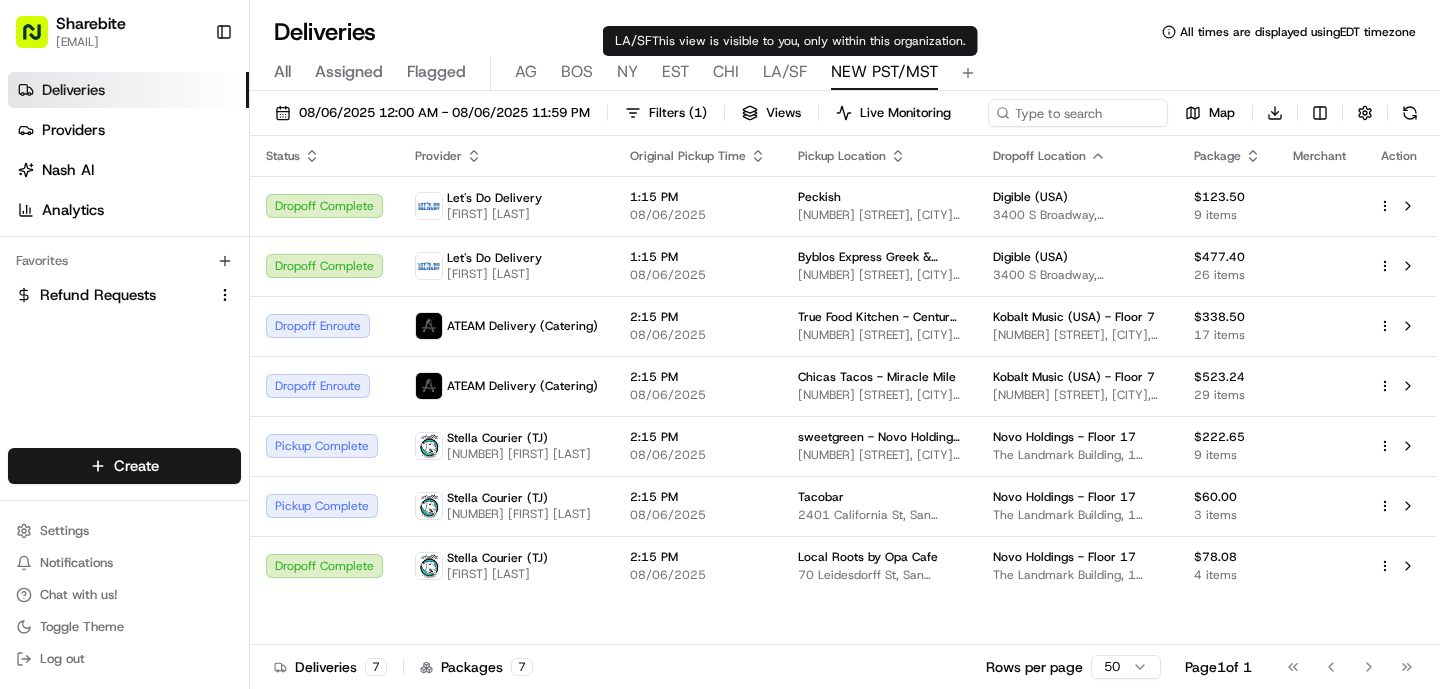 click on "LA/SF" at bounding box center [785, 72] 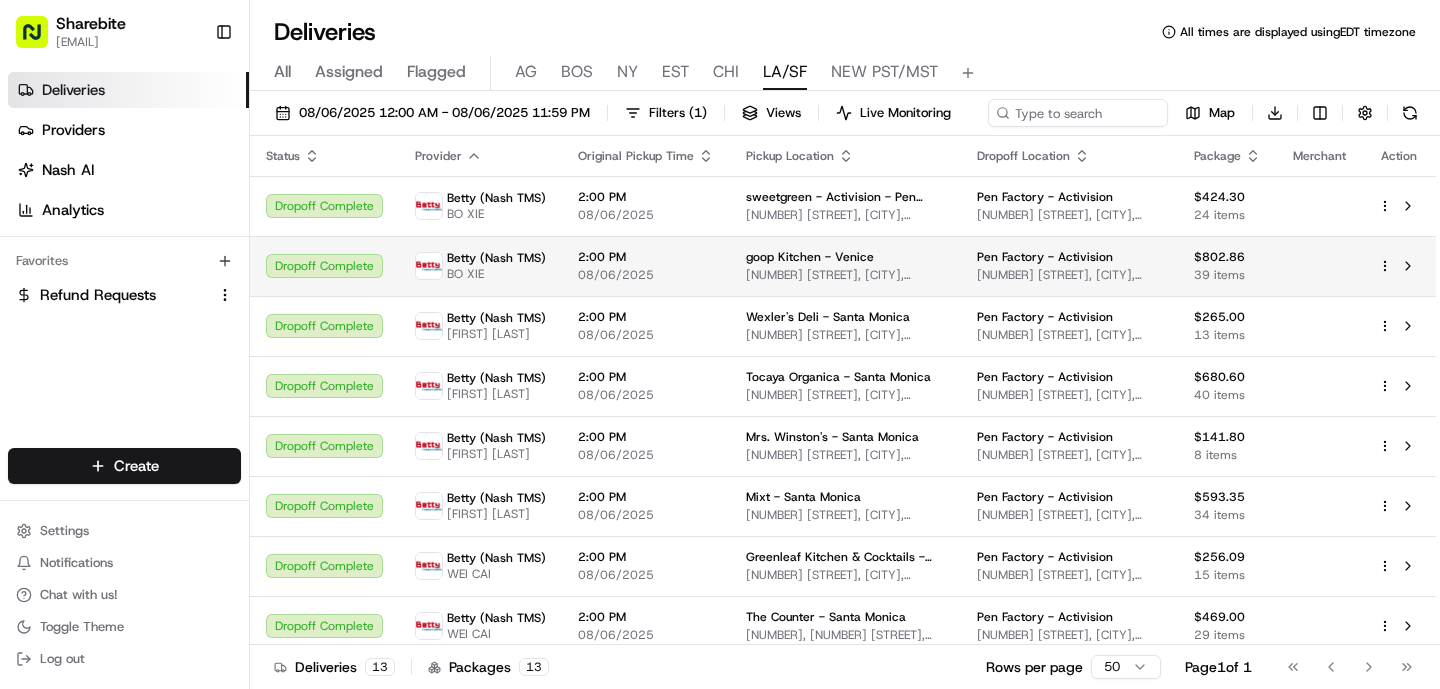 scroll, scrollTop: 321, scrollLeft: 0, axis: vertical 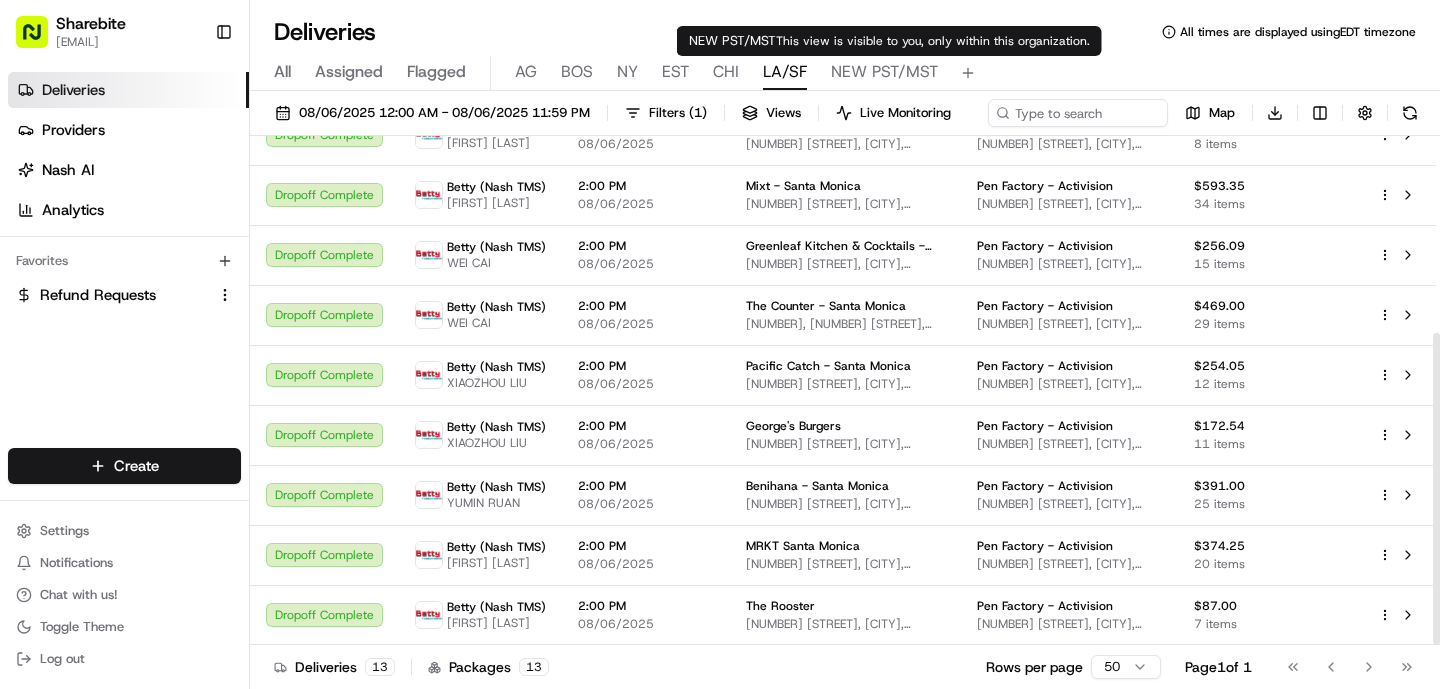 click on "NEW PST/MST" at bounding box center [884, 72] 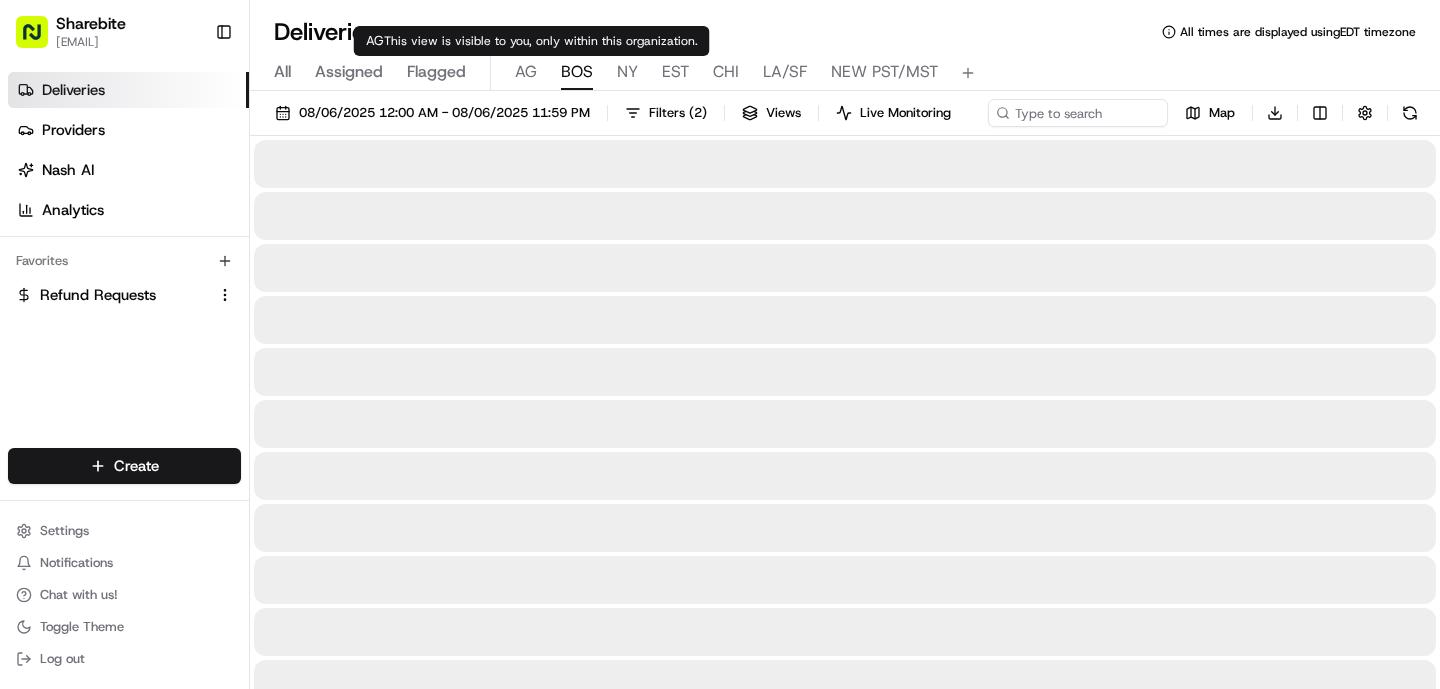 click on "BOS" at bounding box center (577, 72) 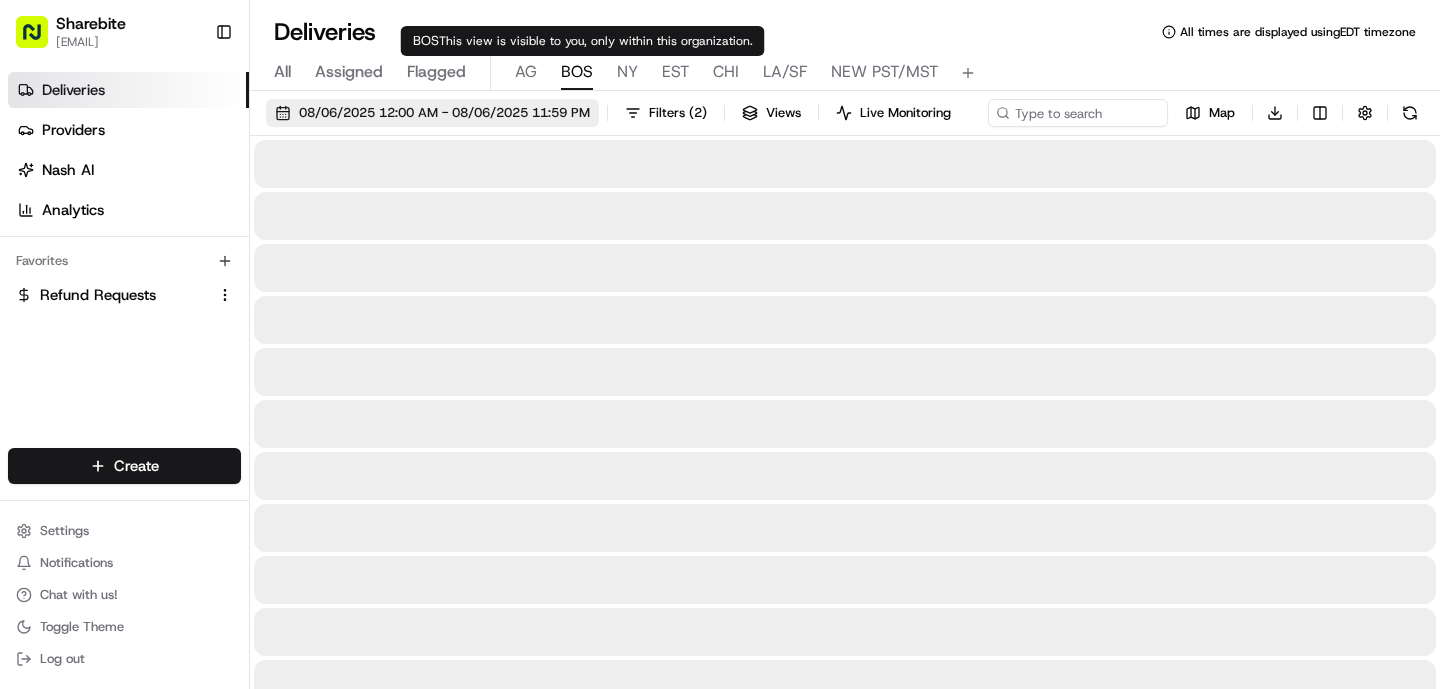 click on "08/06/2025 12:00 AM - 08/06/2025 11:59 PM" at bounding box center (444, 113) 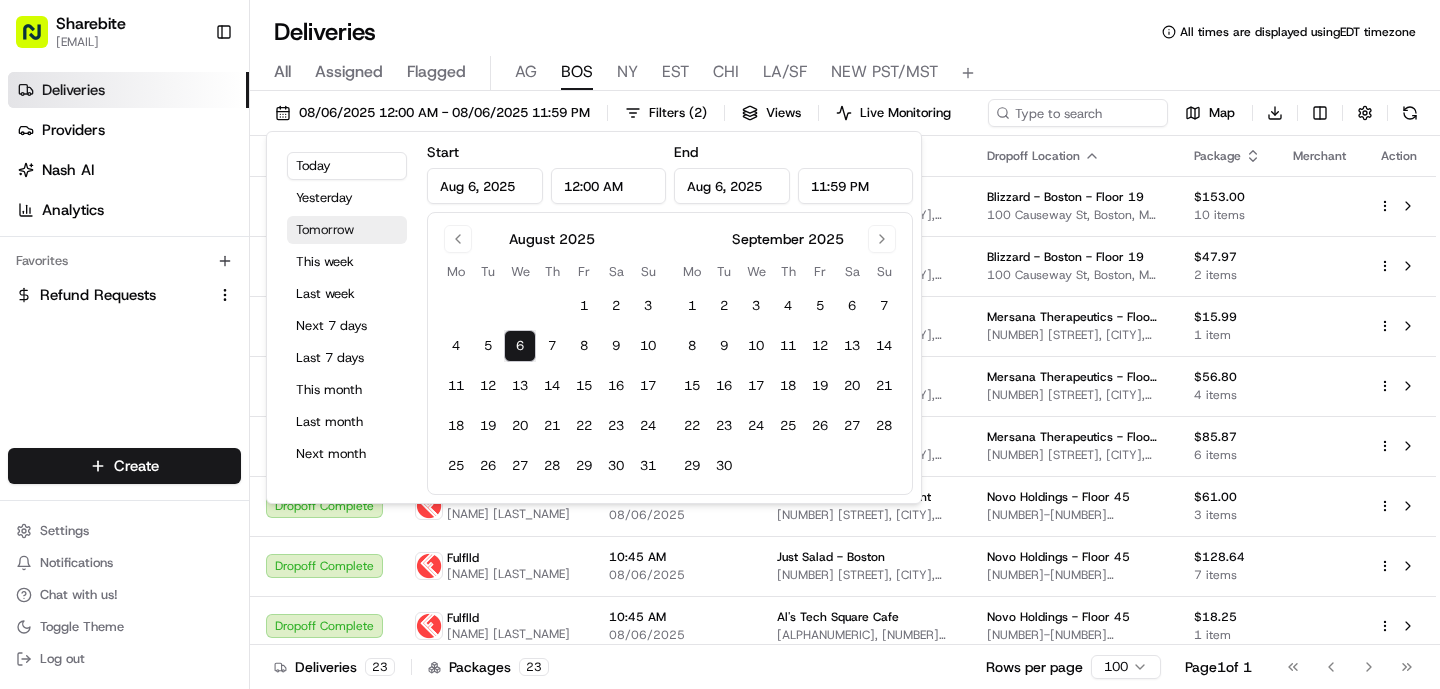 click on "Tomorrow" at bounding box center [347, 230] 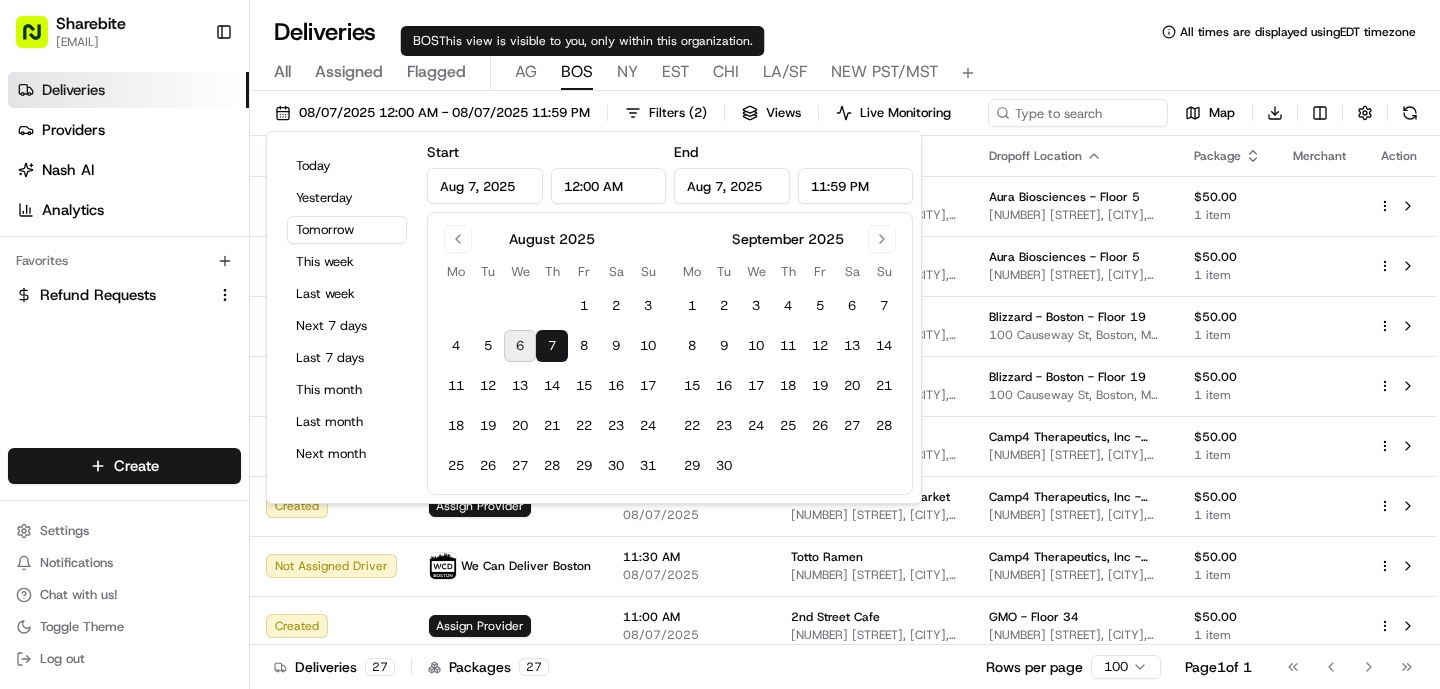 click on "This view is visible to you, only within this organization." at bounding box center [596, 41] 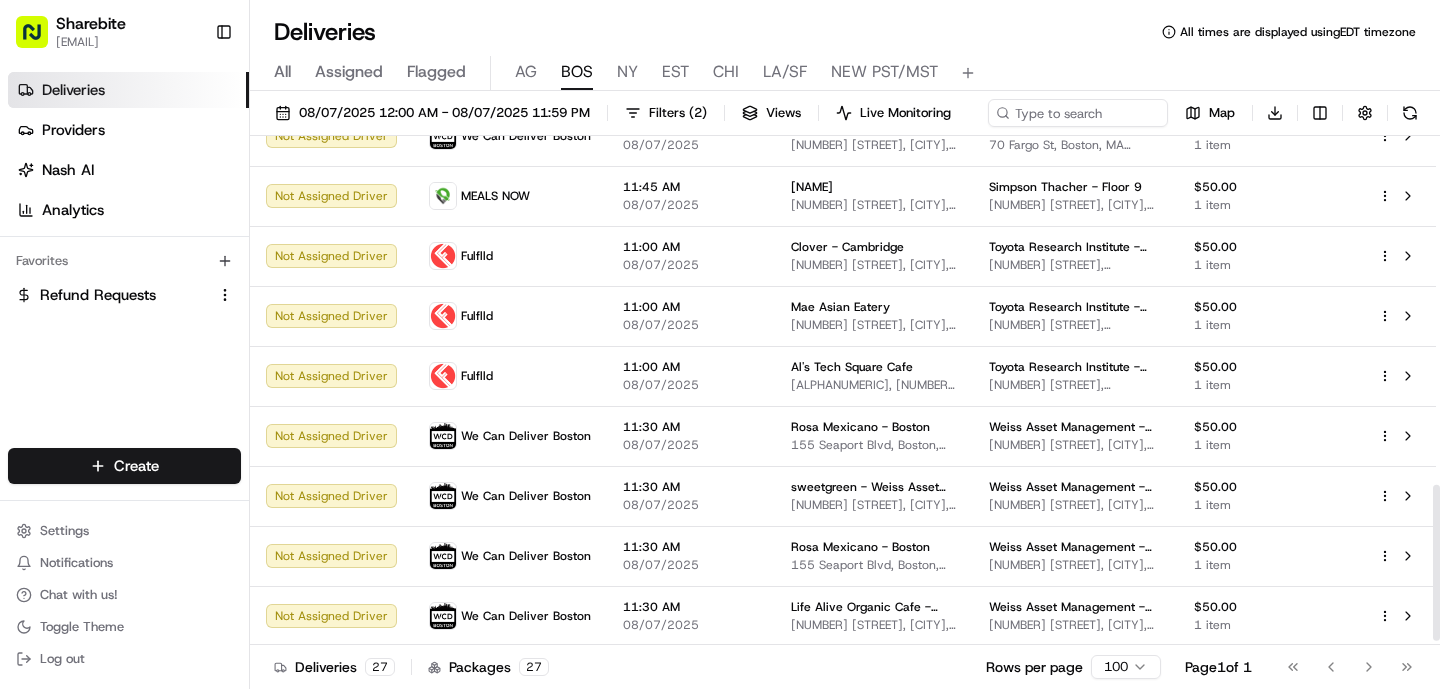 scroll, scrollTop: 1151, scrollLeft: 0, axis: vertical 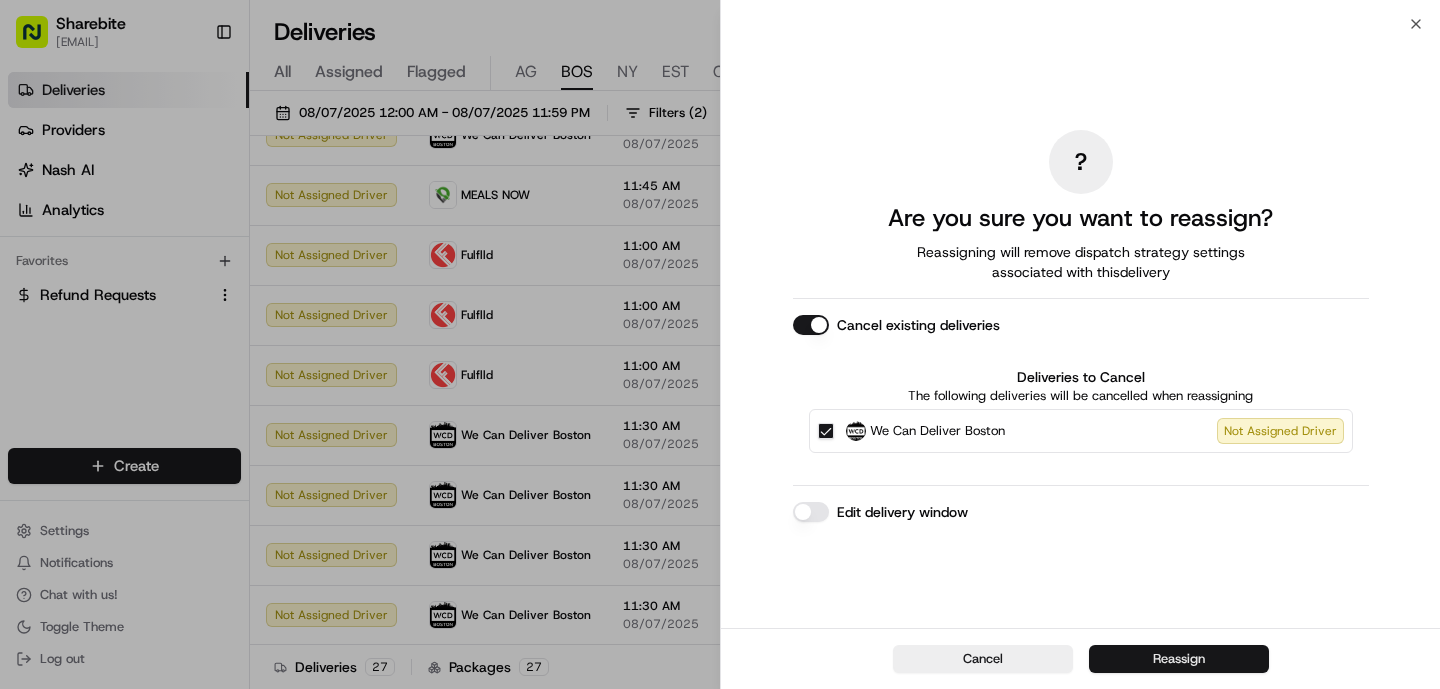 click on "Reassign" at bounding box center [1179, 659] 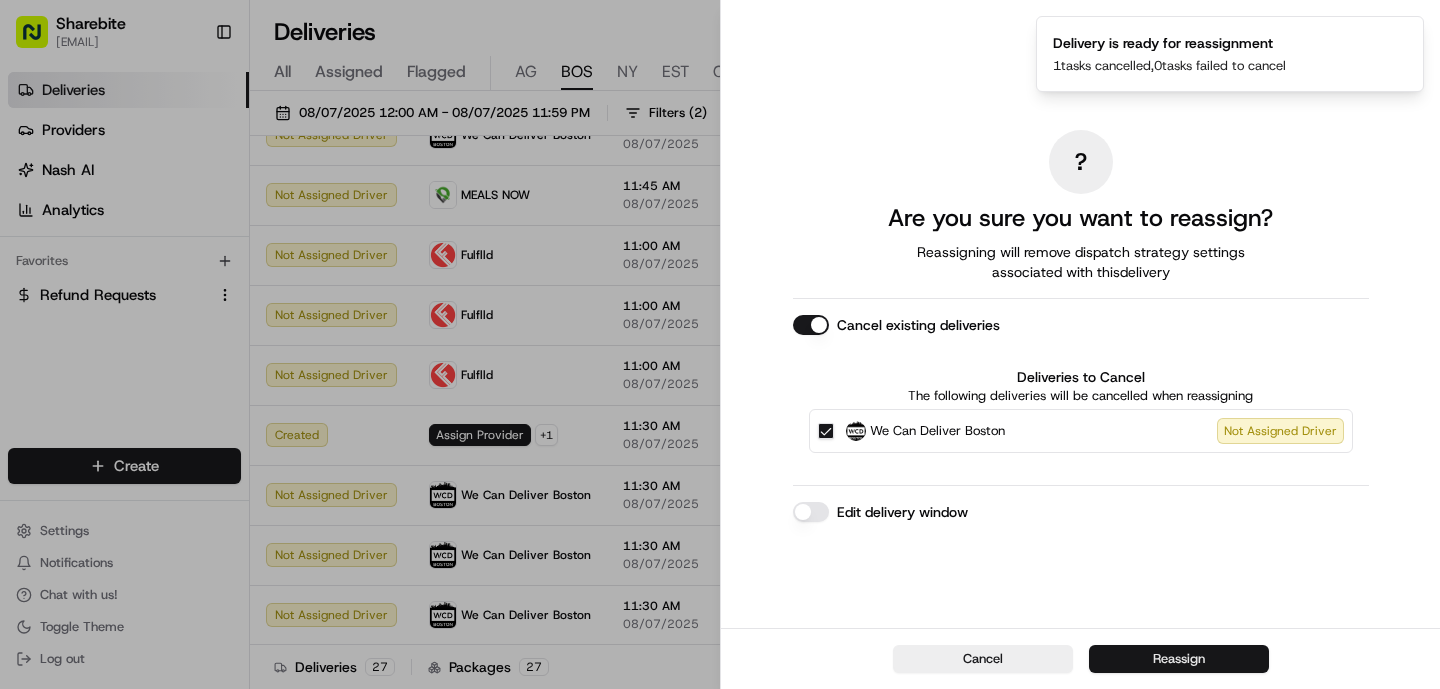 click on "Reassign" at bounding box center (1179, 659) 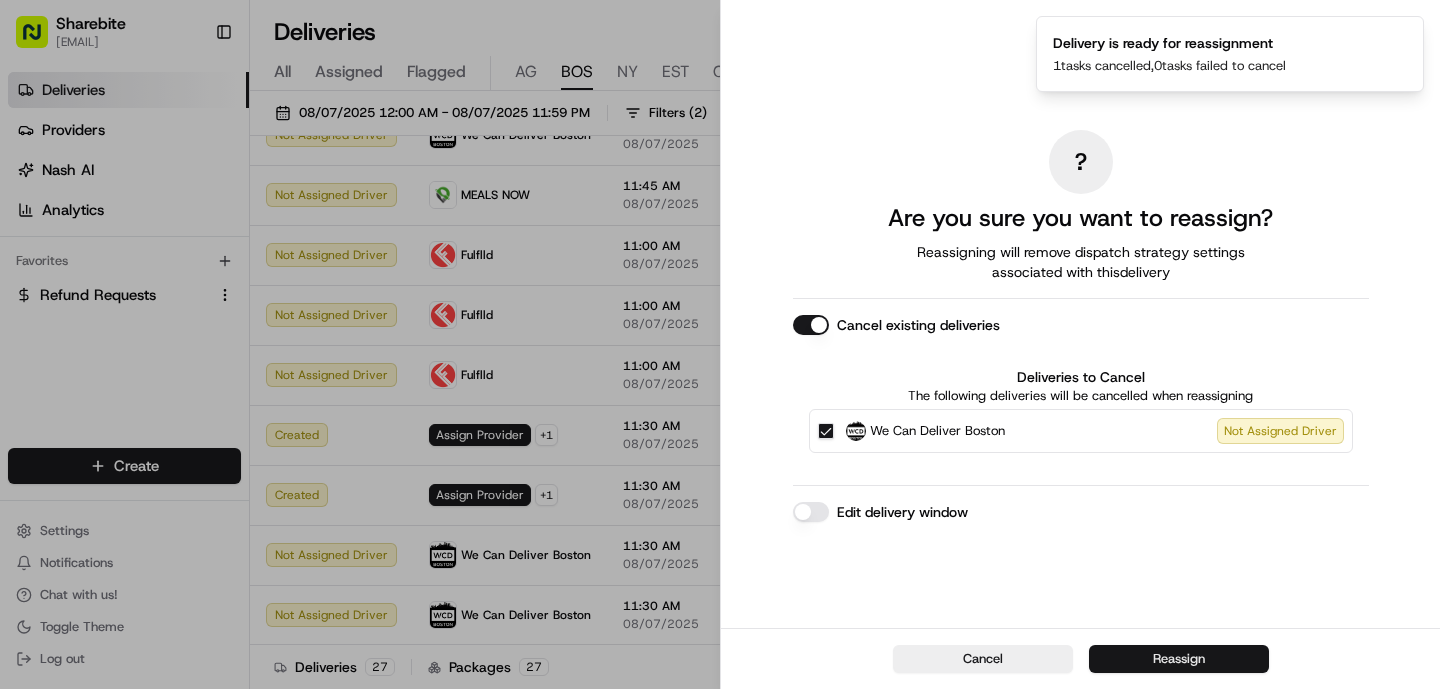 click on "Reassign" at bounding box center [1179, 659] 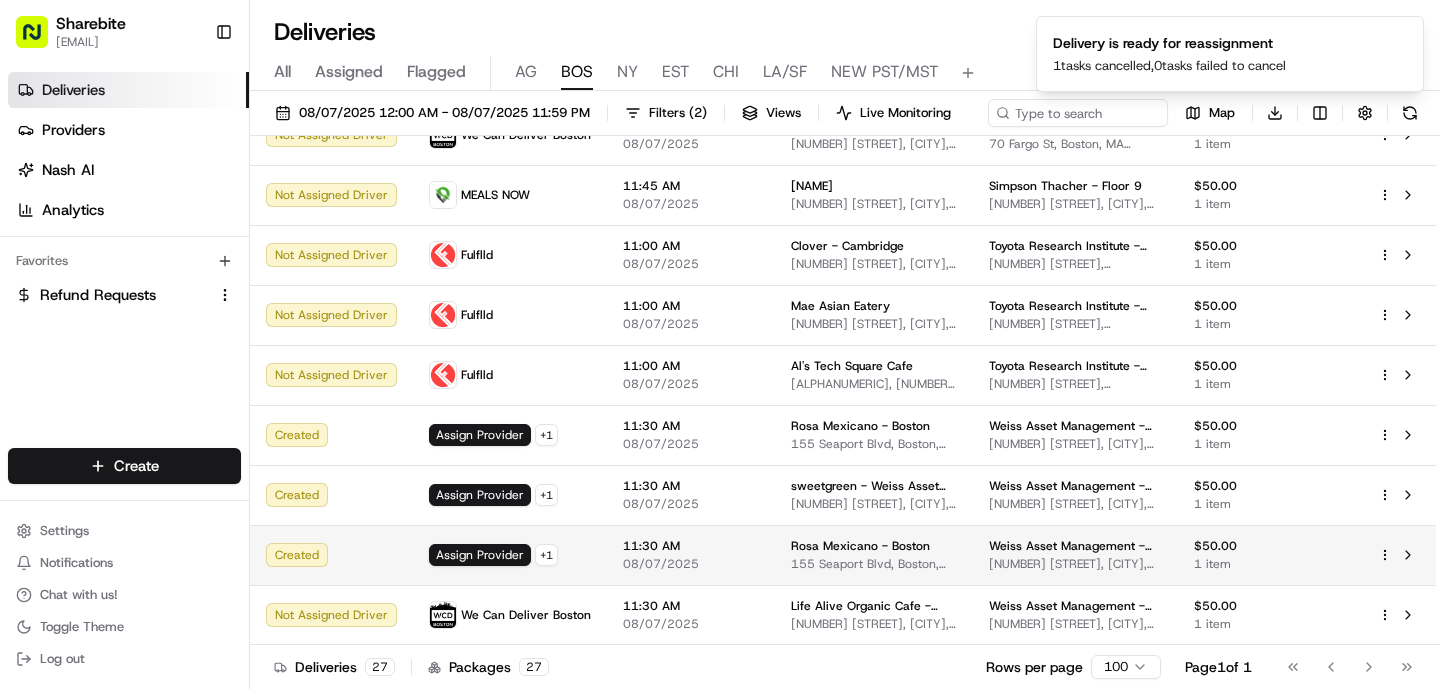 click on "11:30 AM 08/07/2025" at bounding box center [691, 555] 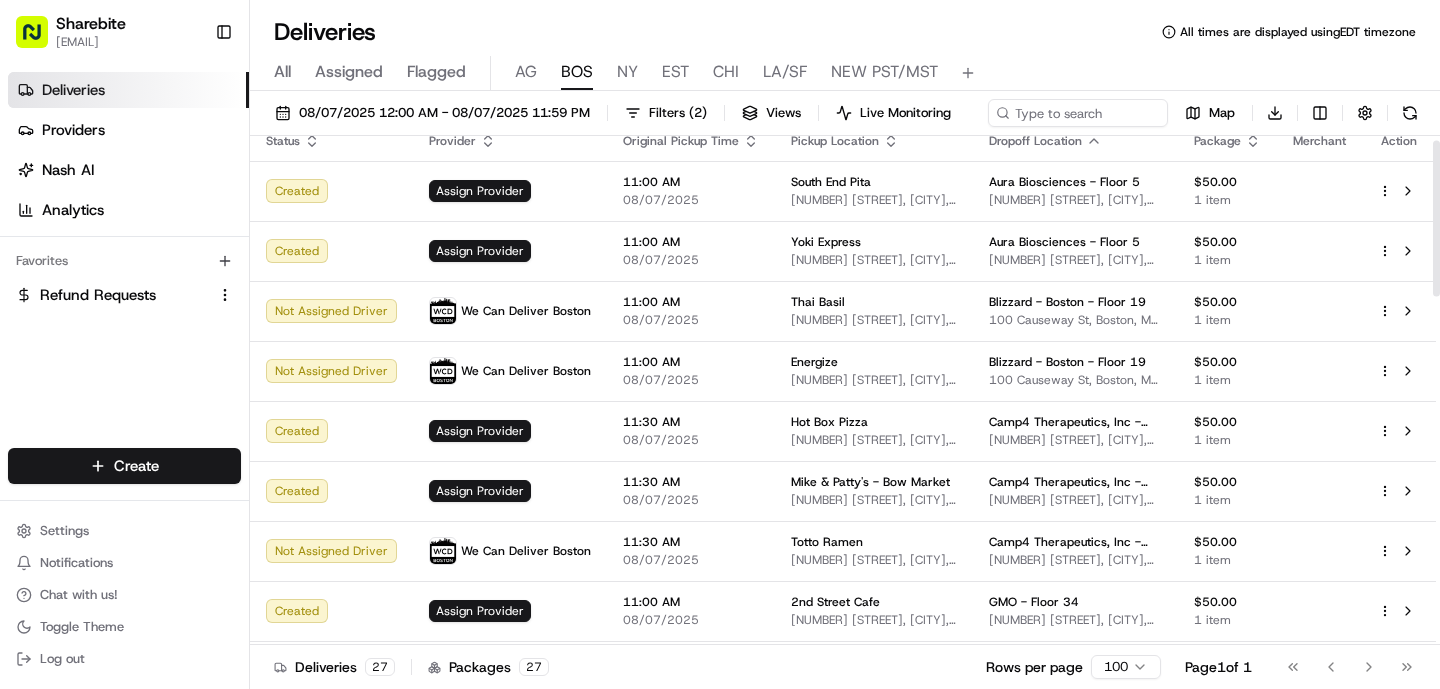 scroll, scrollTop: 16, scrollLeft: 0, axis: vertical 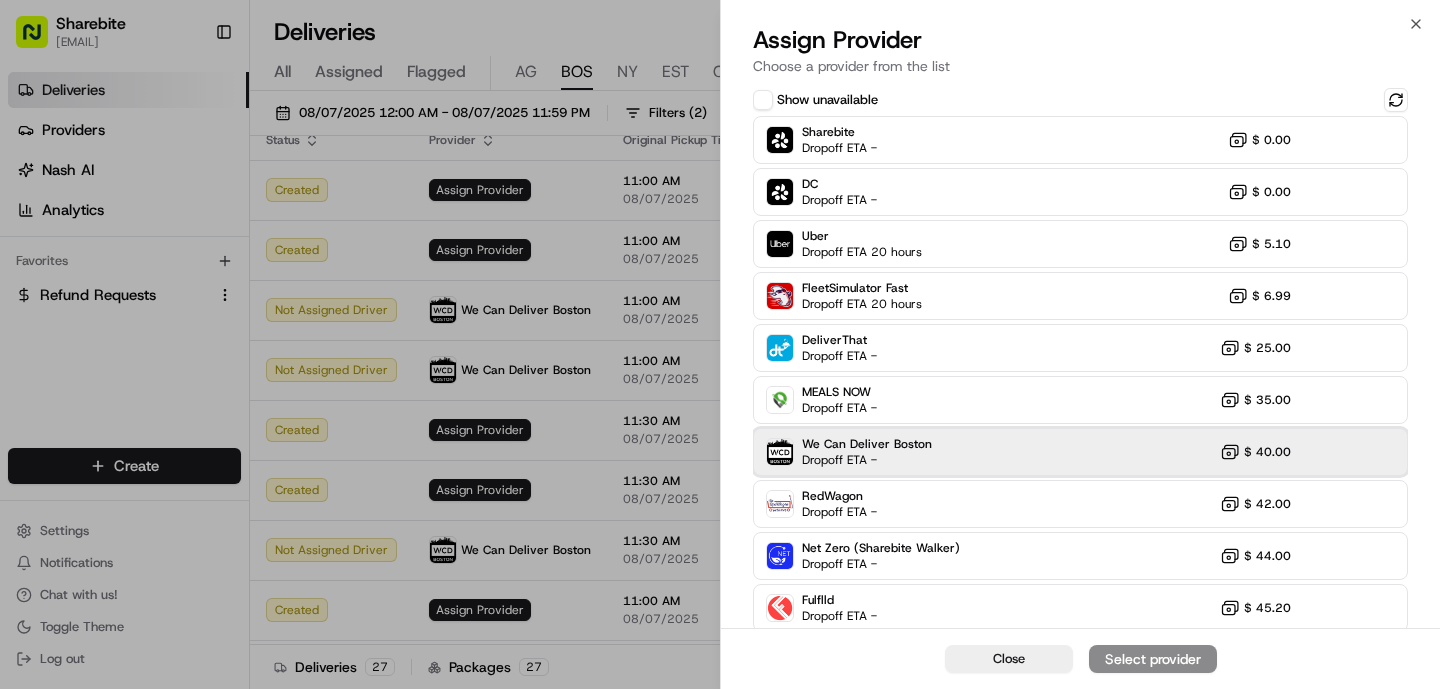 click on "We Can Deliver Boston Dropoff ETA   - $   40.00" at bounding box center [1080, 452] 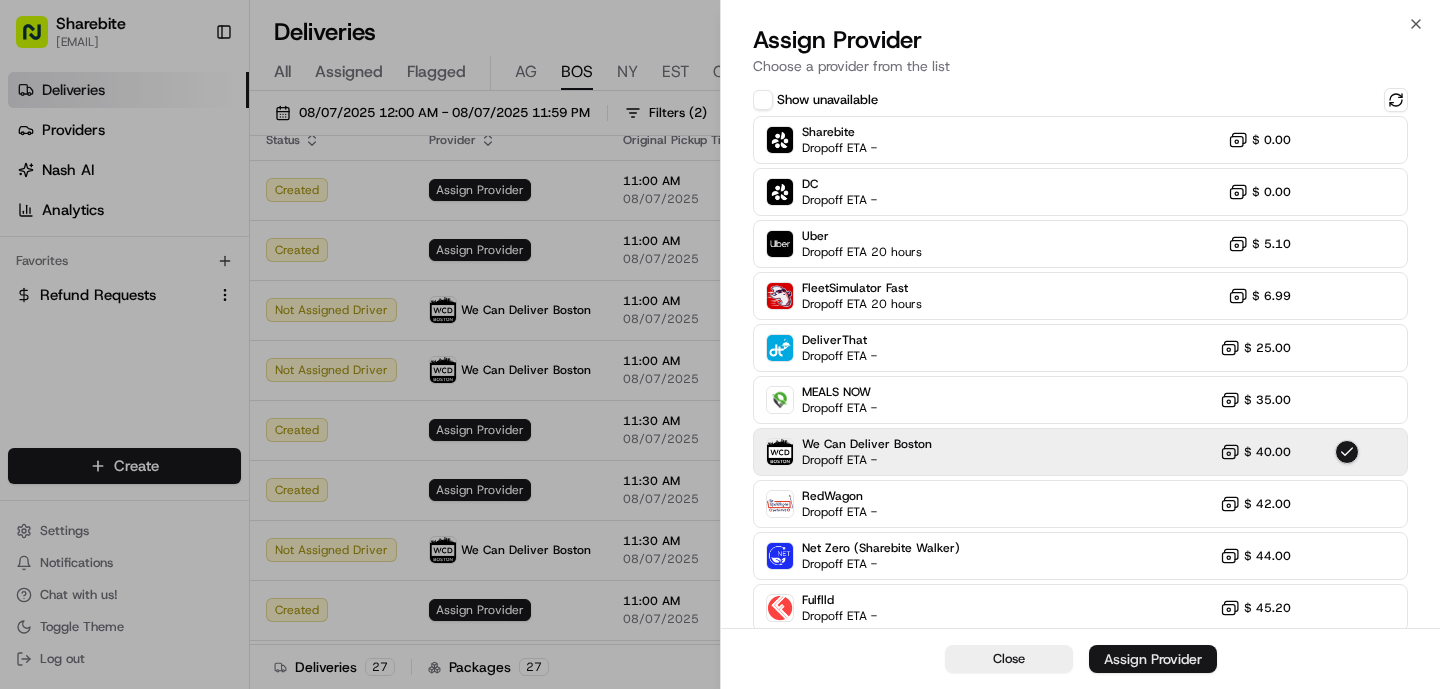 click on "Assign Provider" at bounding box center [1153, 659] 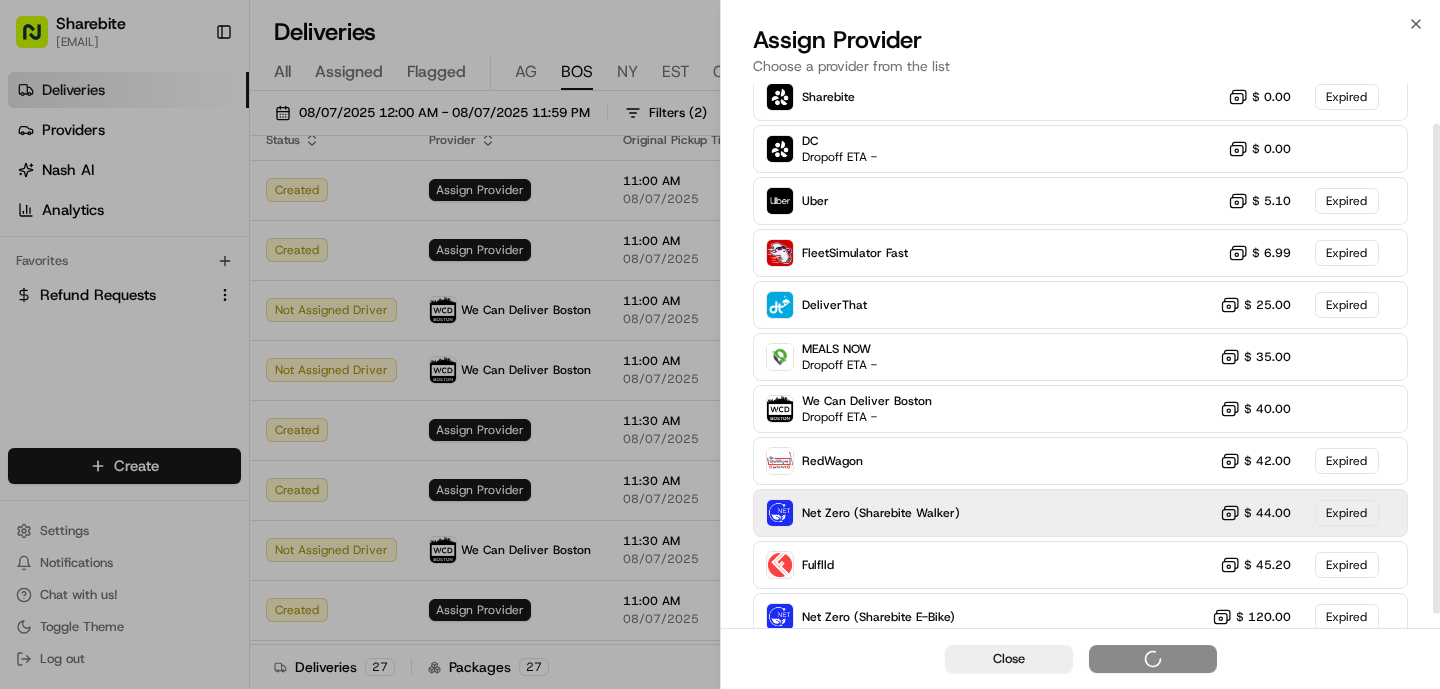scroll, scrollTop: 44, scrollLeft: 0, axis: vertical 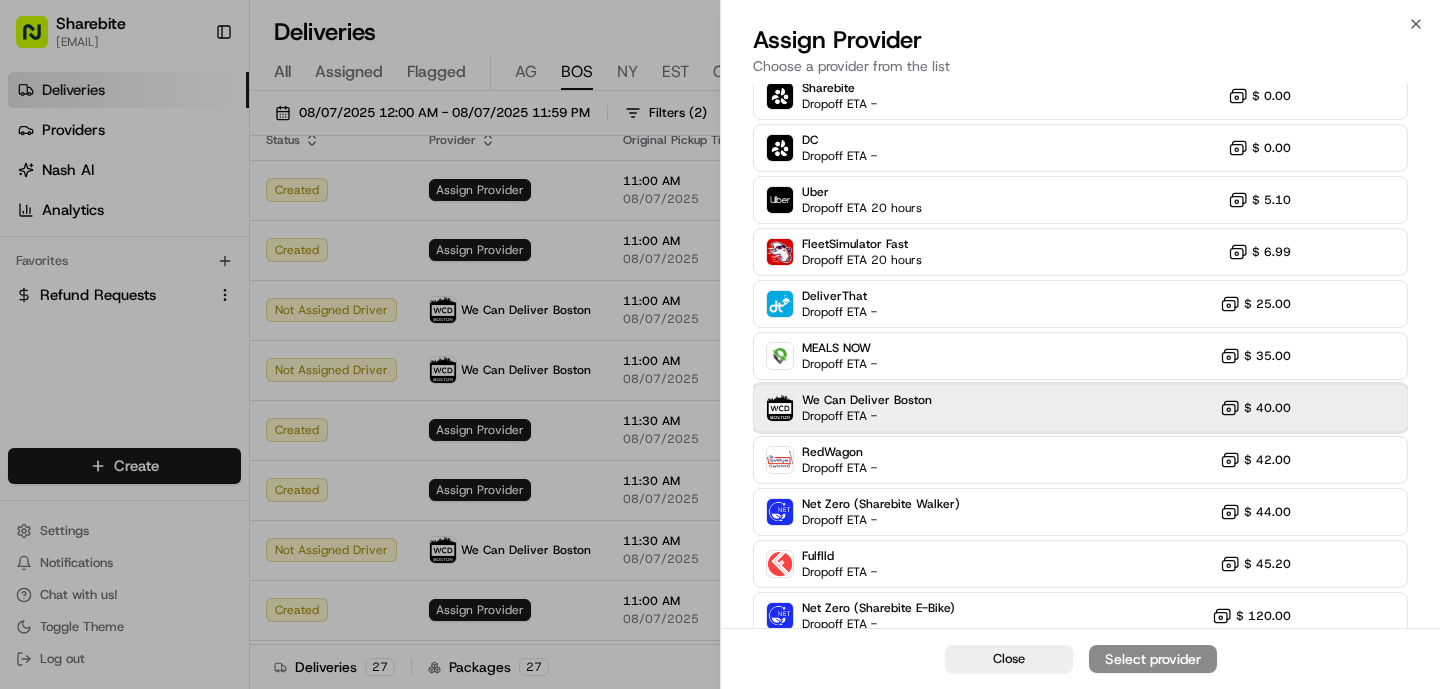 click on "We Can Deliver Boston Dropoff ETA   - $   40.00" at bounding box center [1080, 408] 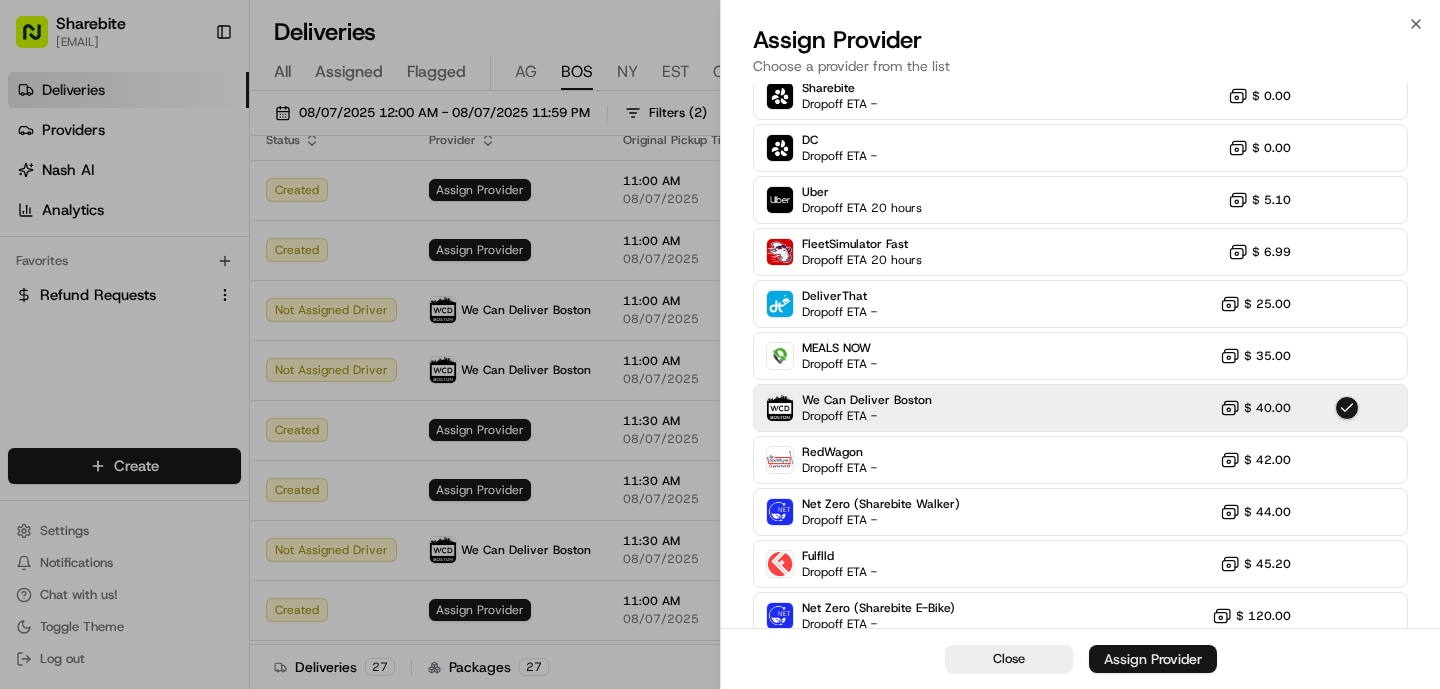 click on "Assign Provider" at bounding box center [1153, 659] 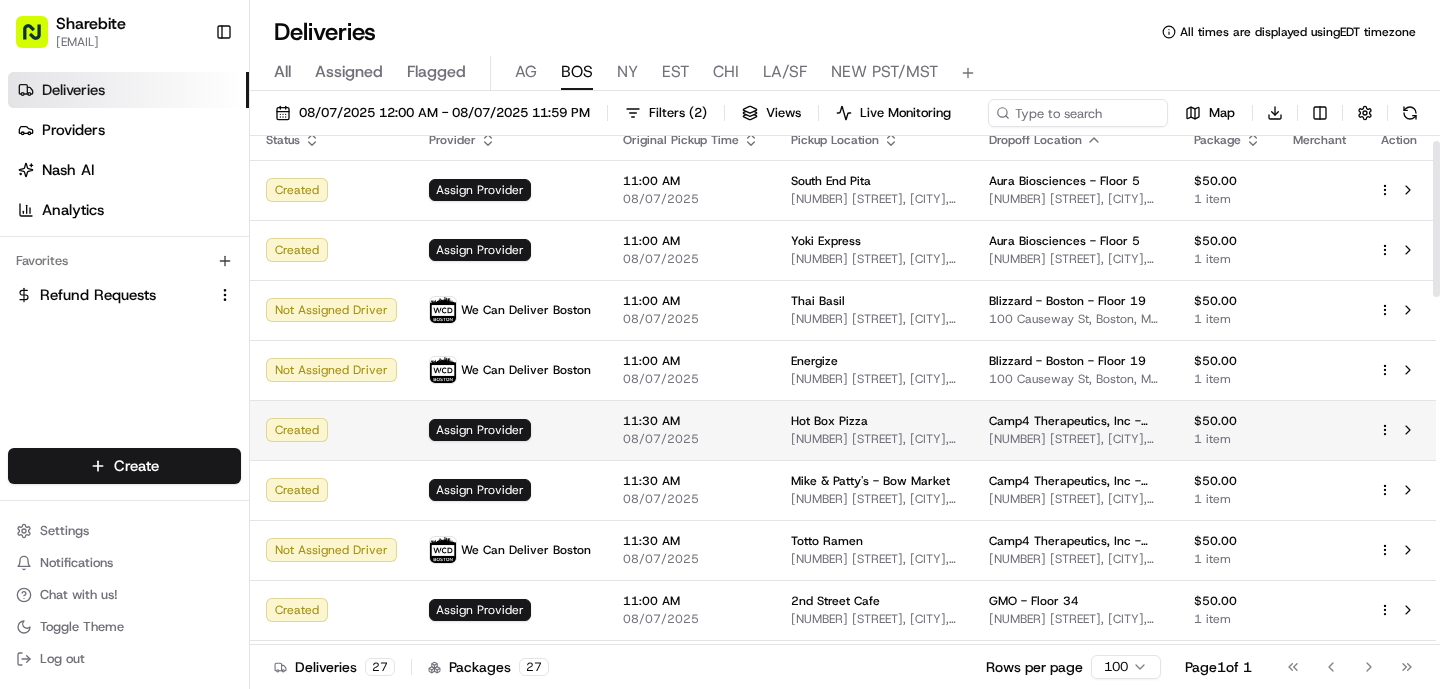 scroll, scrollTop: 0, scrollLeft: 0, axis: both 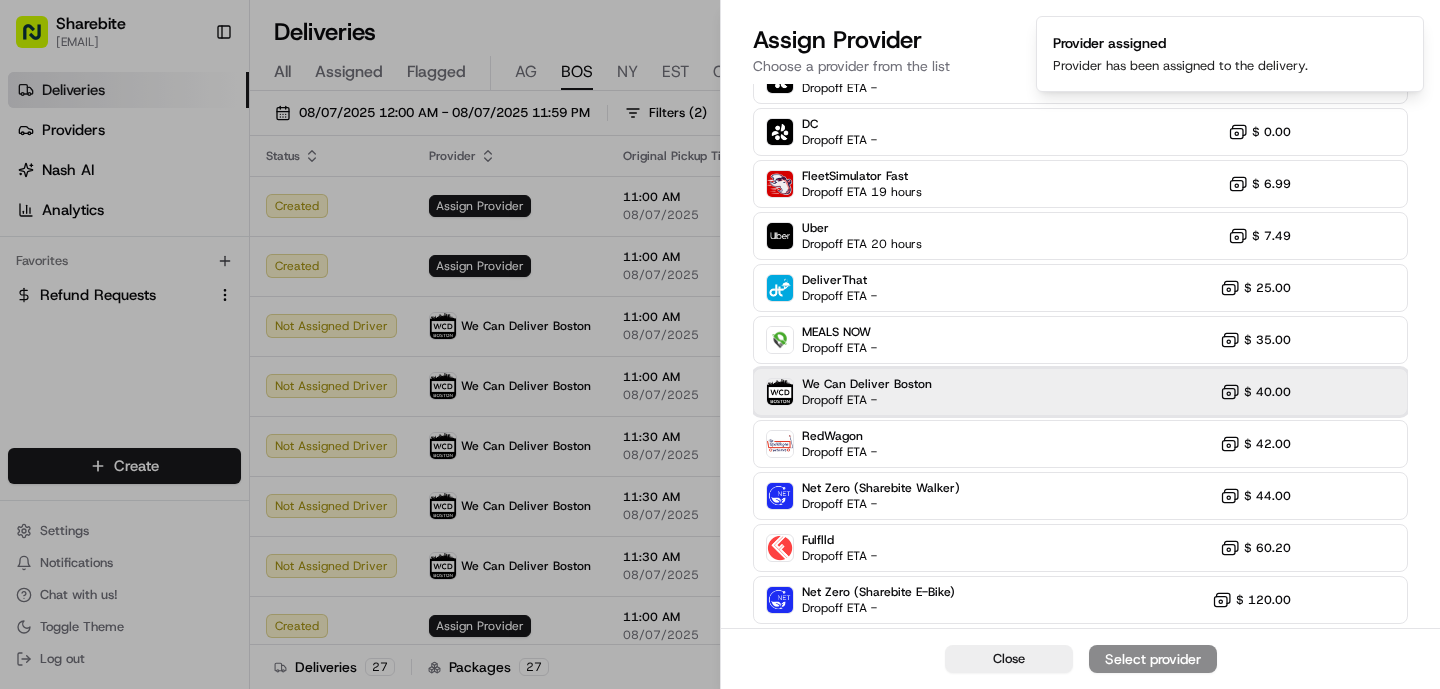 click on "We Can Deliver Boston Dropoff ETA   - $   40.00" at bounding box center (1080, 392) 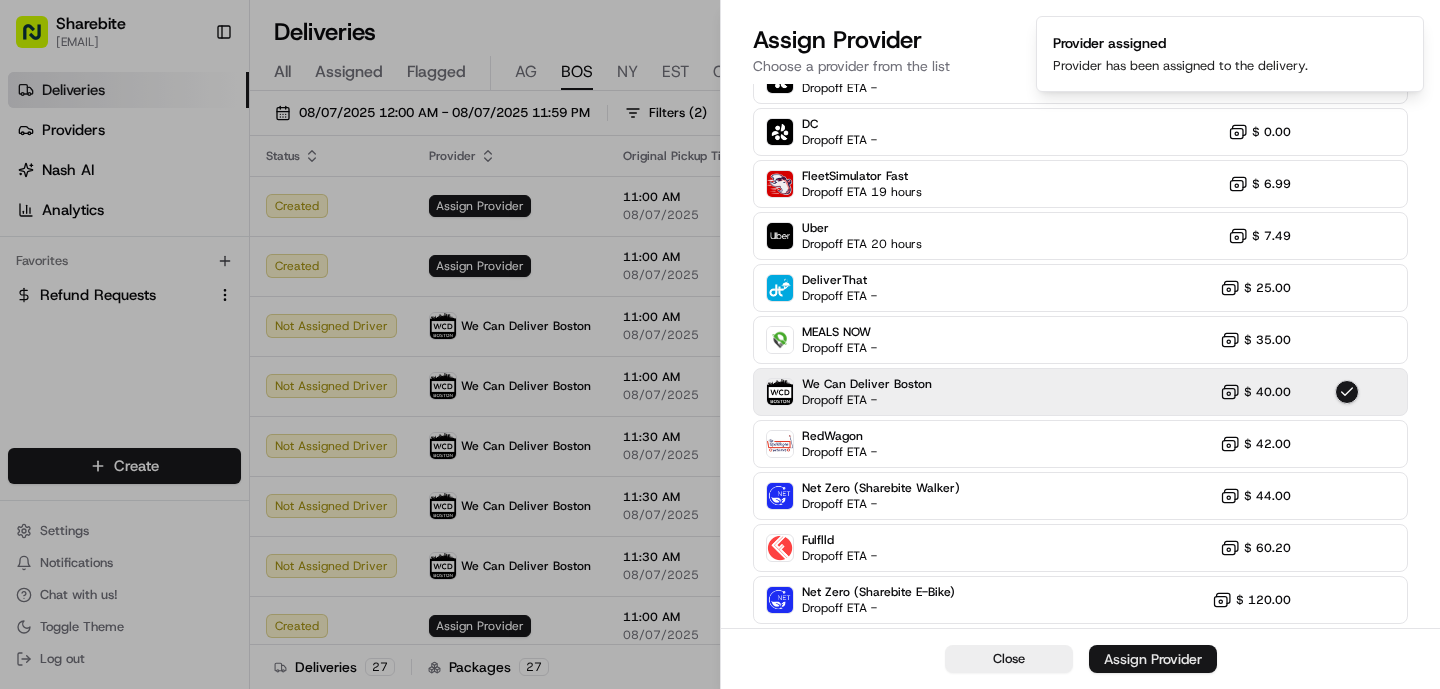 click on "Assign Provider" at bounding box center (1153, 659) 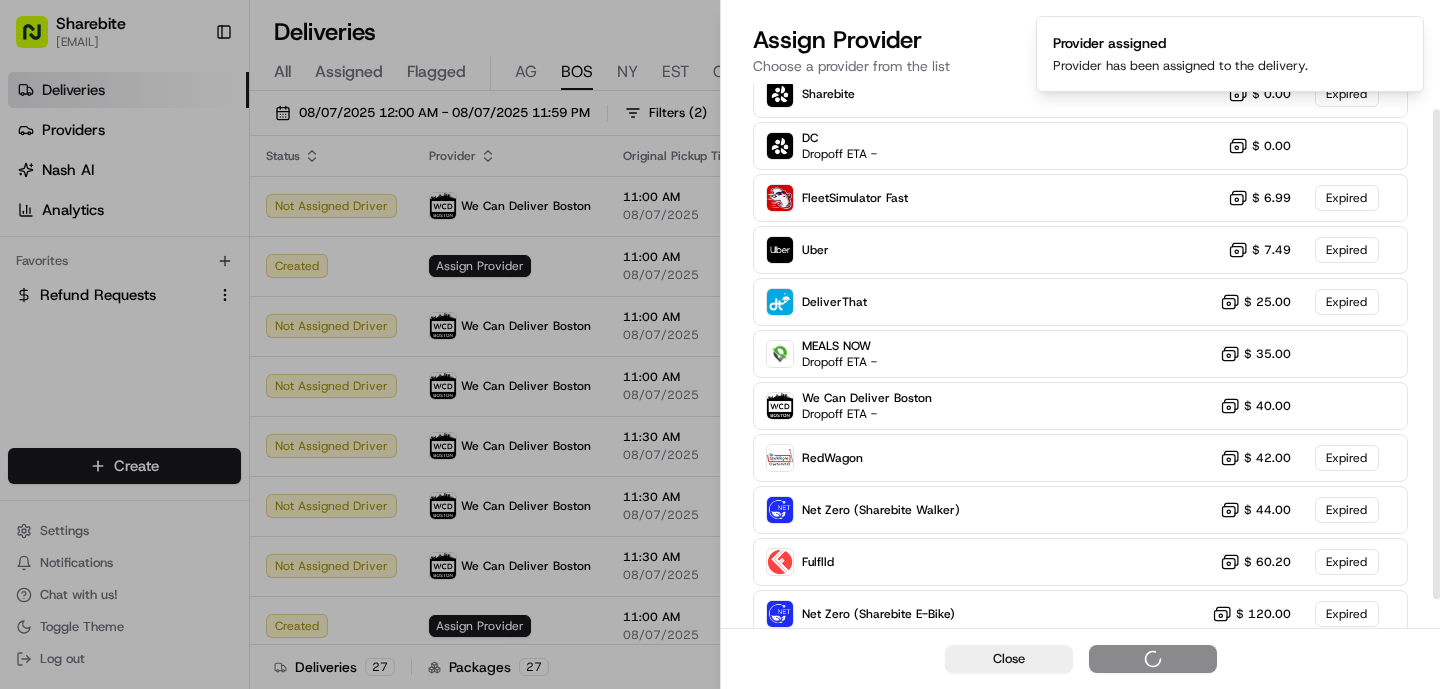 scroll, scrollTop: 49, scrollLeft: 0, axis: vertical 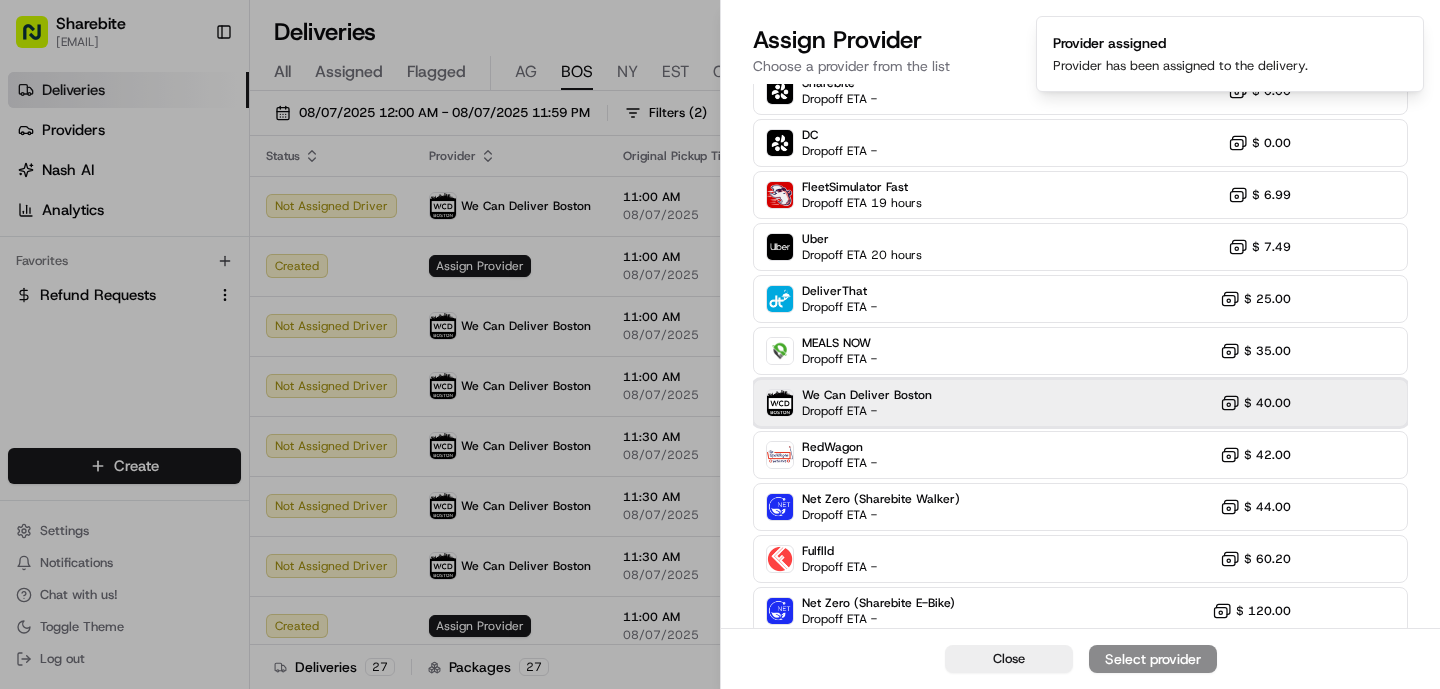 click on "Dropoff ETA   -" at bounding box center (867, 411) 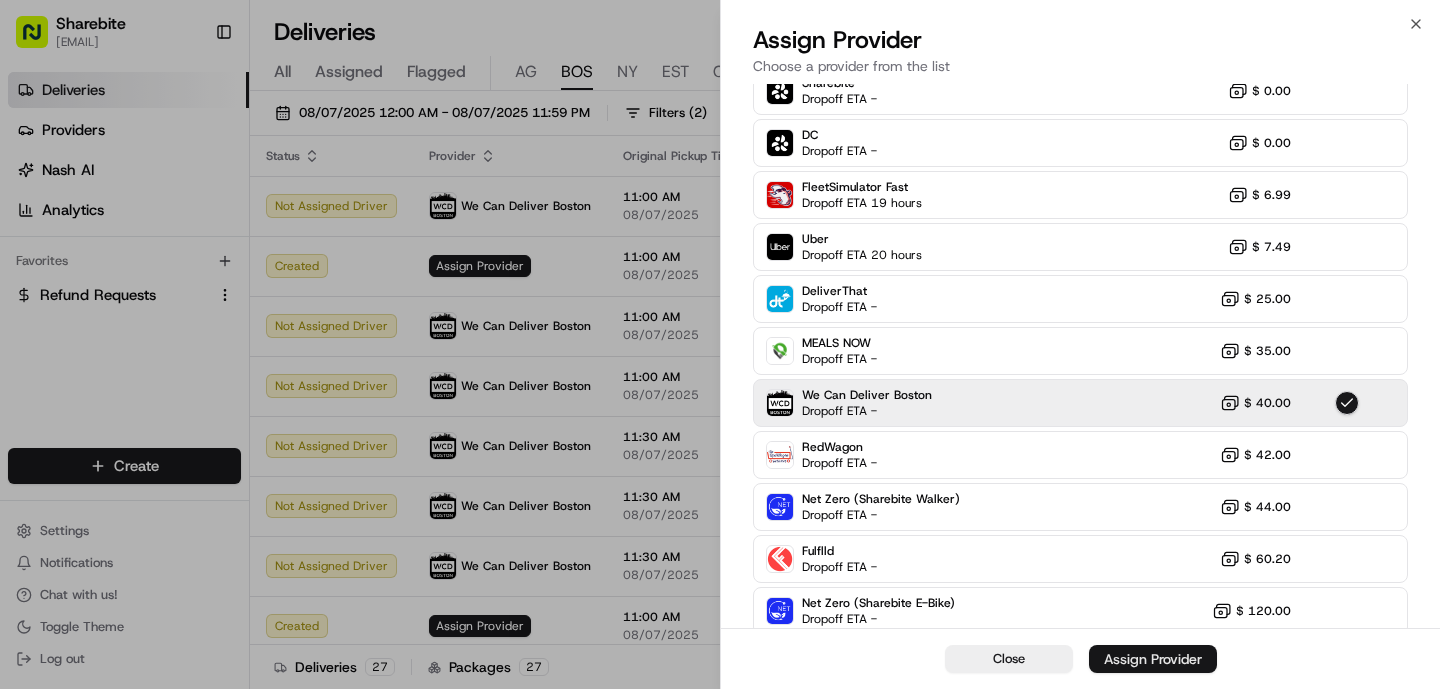 click on "Assign Provider" at bounding box center (1153, 659) 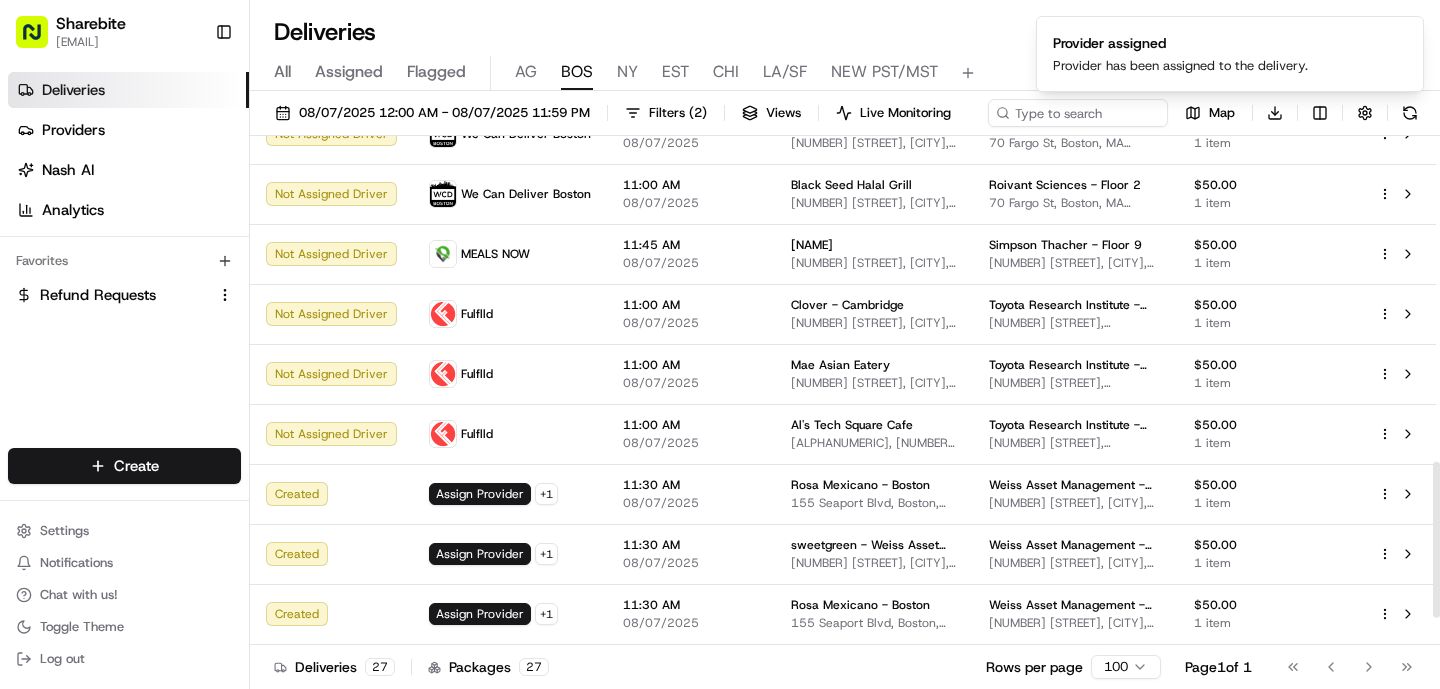 scroll, scrollTop: 1151, scrollLeft: 0, axis: vertical 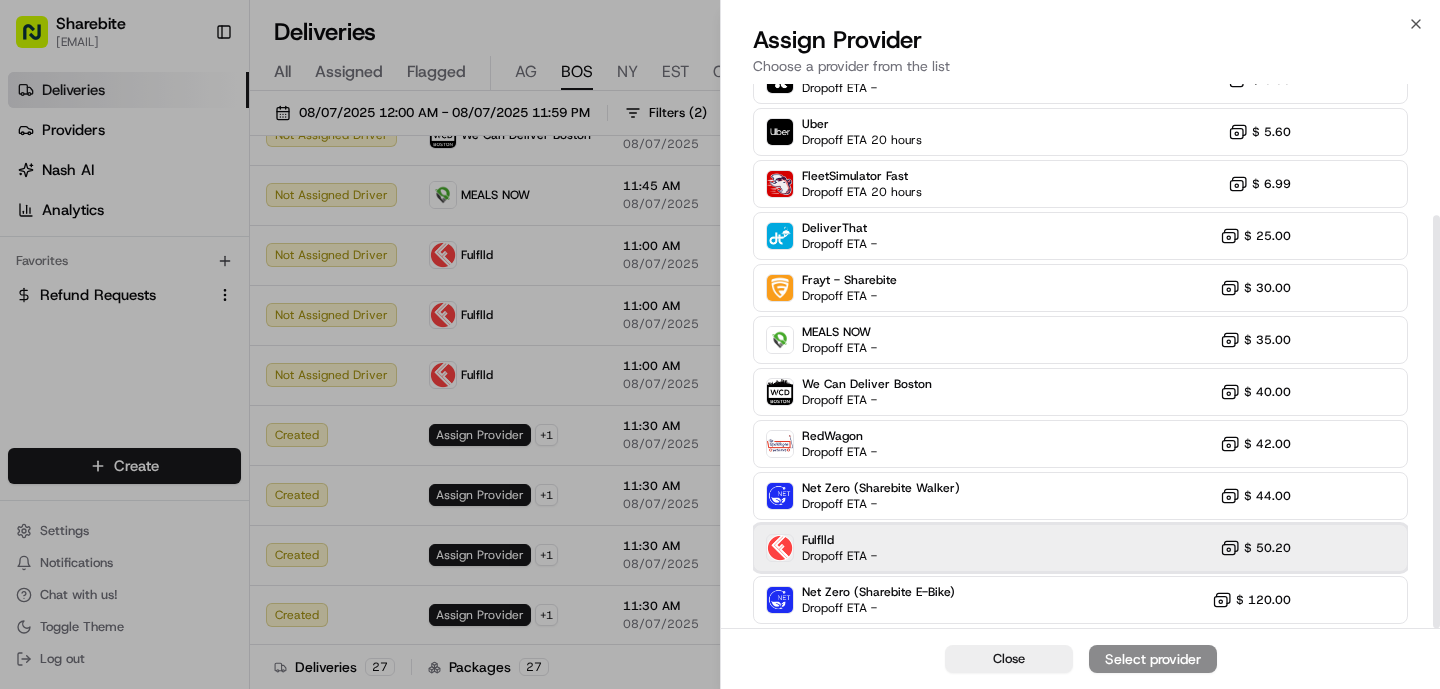 click on "Fulflld Dropoff ETA   - $   50.20" at bounding box center [1080, 548] 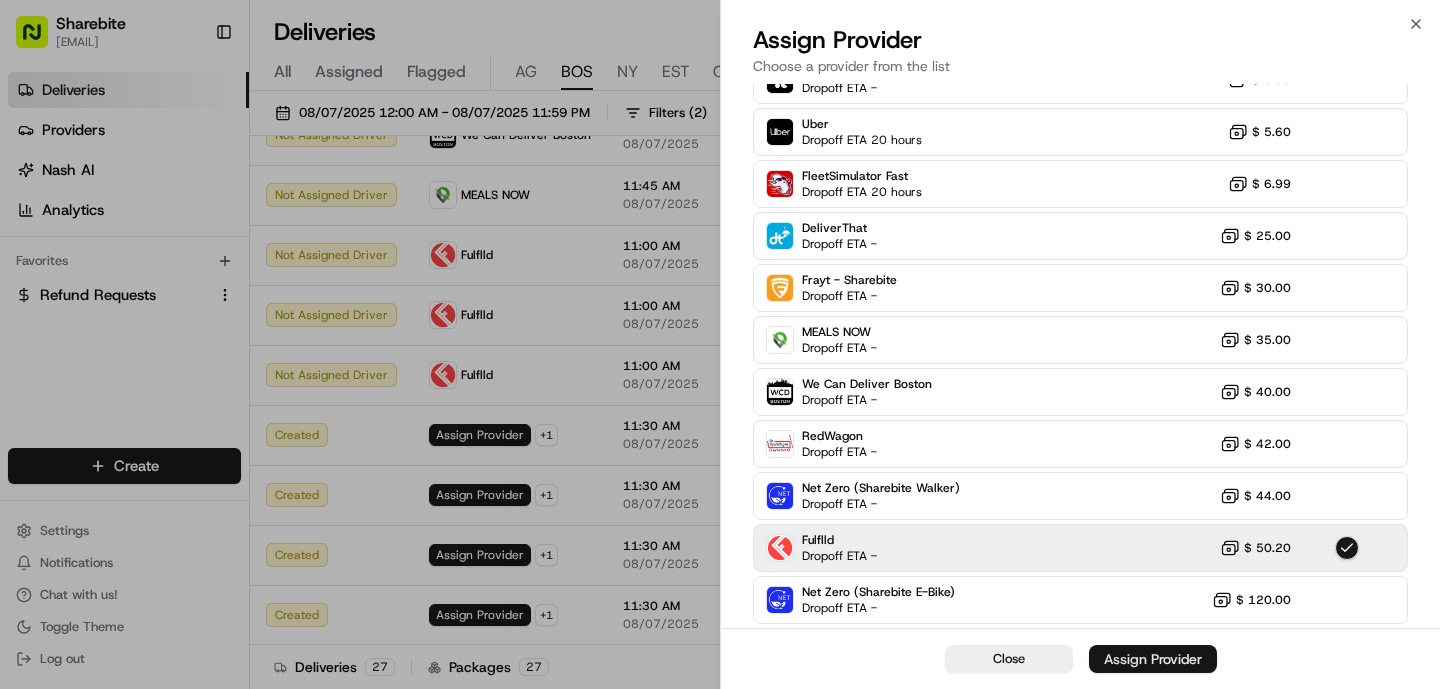 click on "Assign Provider" at bounding box center [1153, 659] 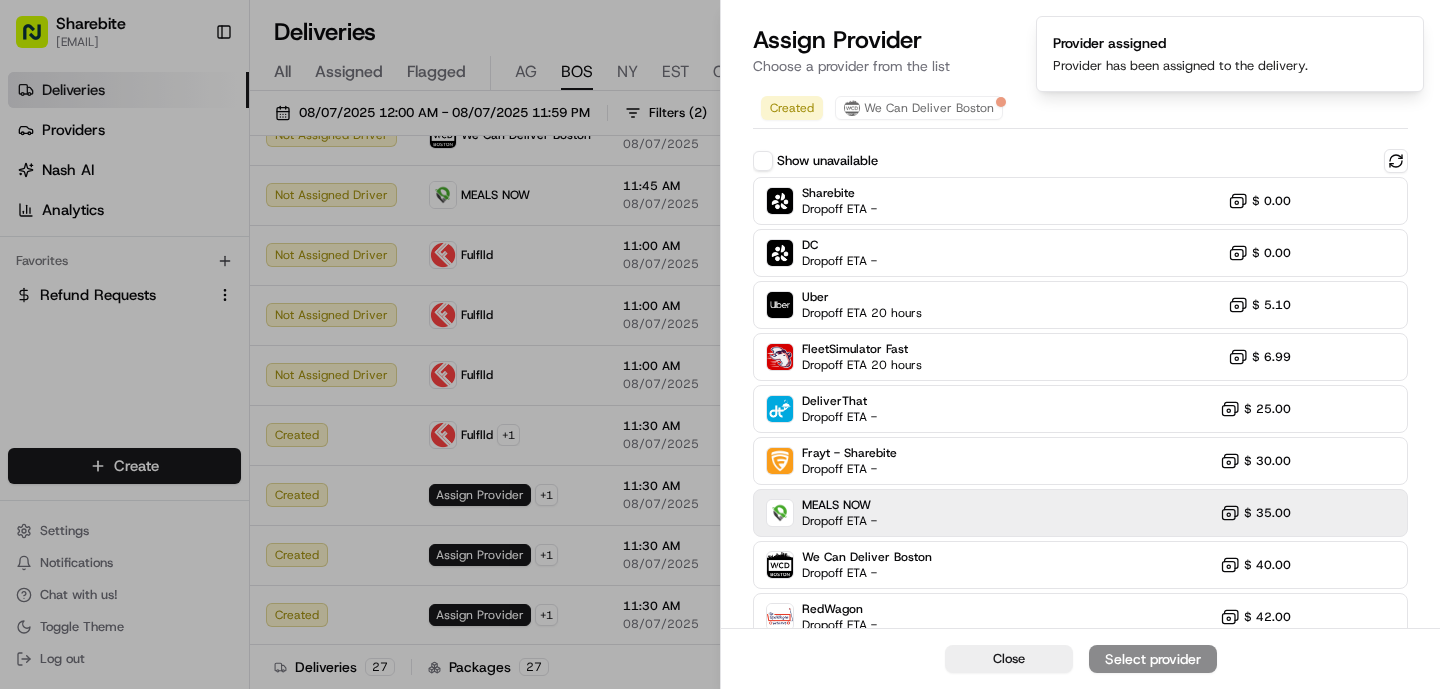 scroll, scrollTop: 173, scrollLeft: 0, axis: vertical 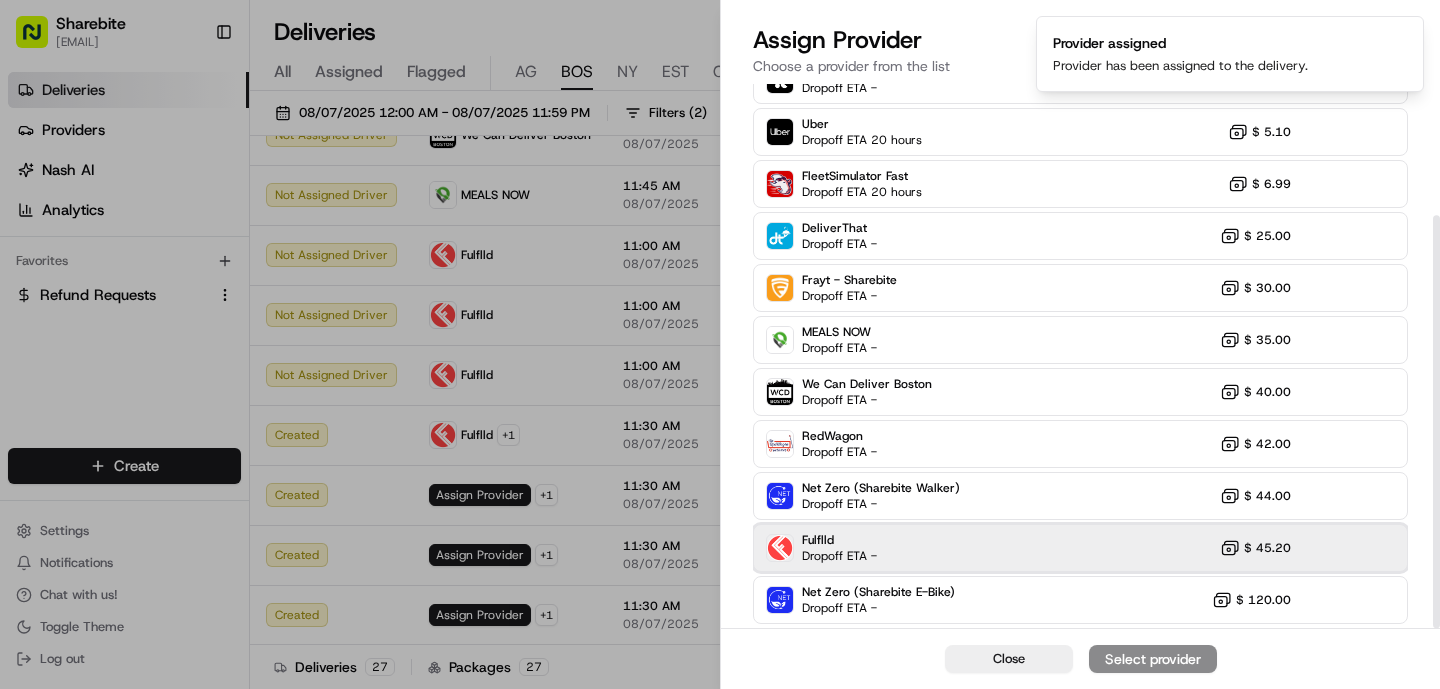 click on "Fulflld Dropoff ETA   - $   45.20" at bounding box center (1080, 548) 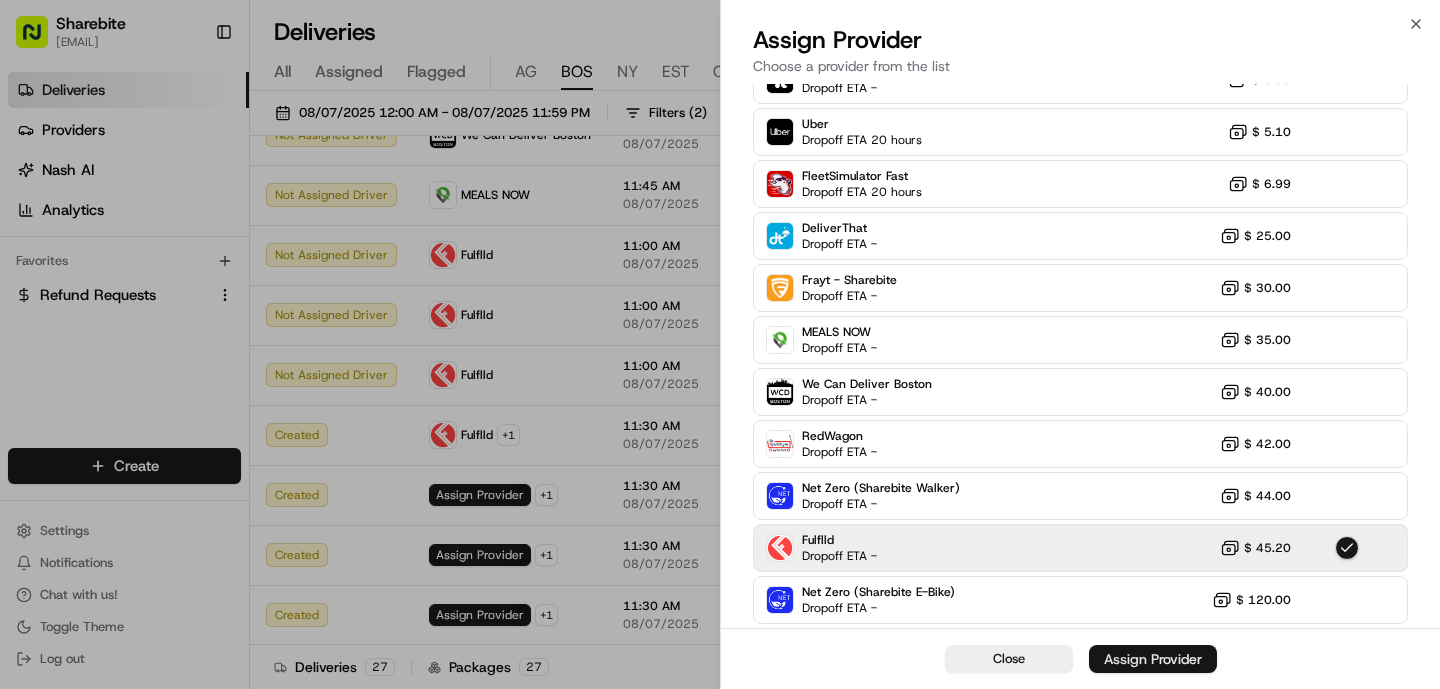 click on "Assign Provider" at bounding box center (1153, 659) 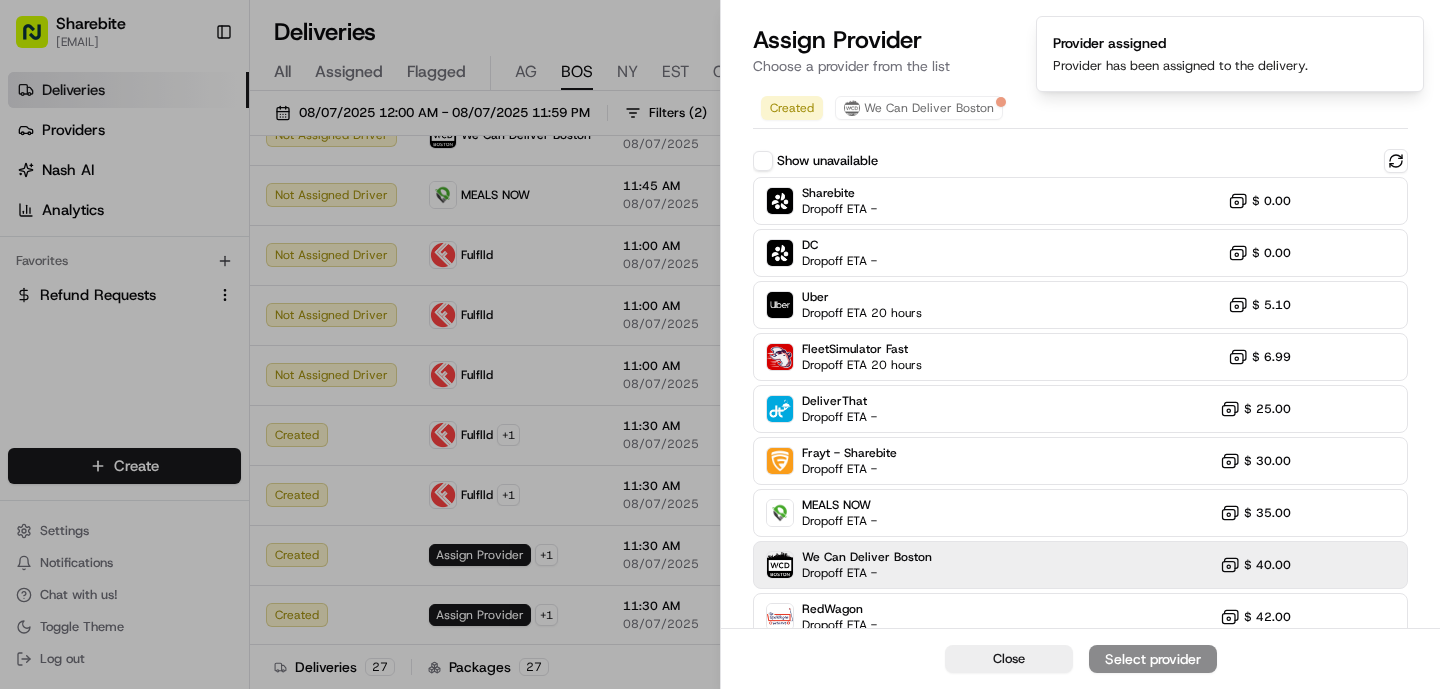 scroll, scrollTop: 173, scrollLeft: 0, axis: vertical 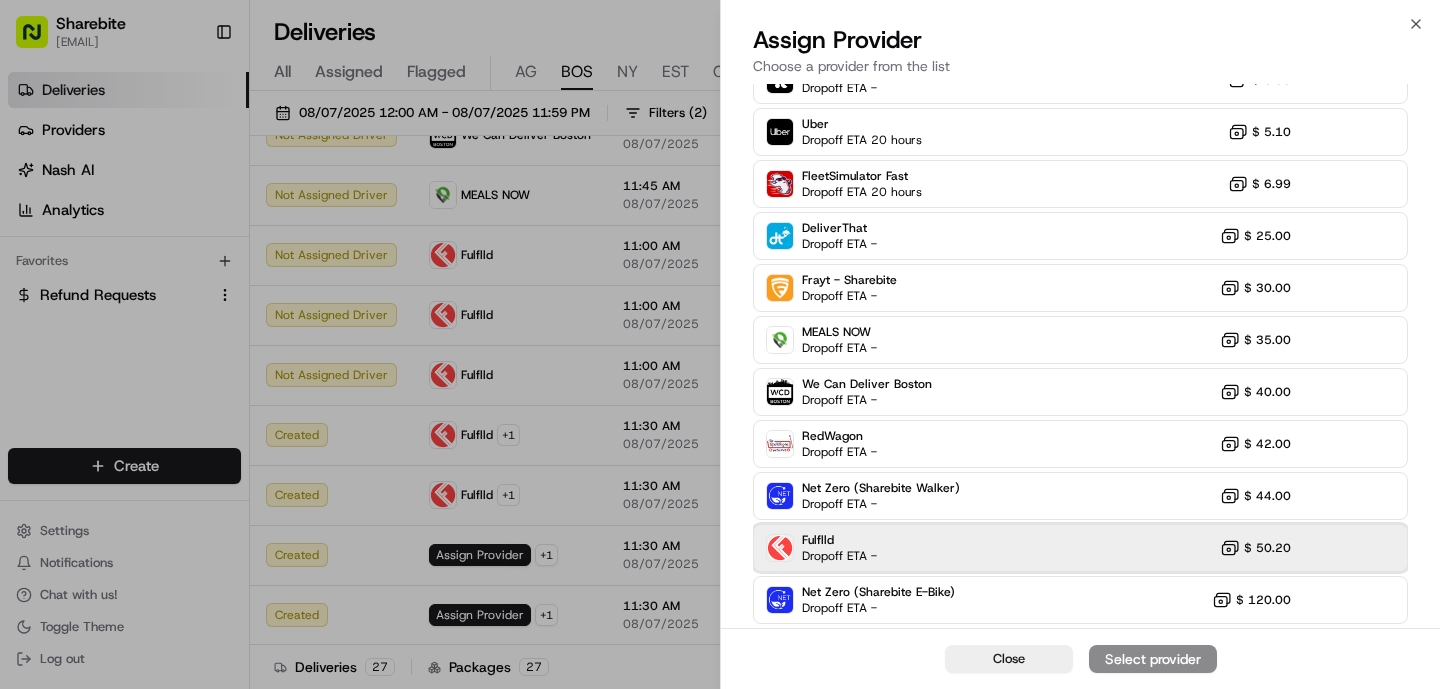 click on "Fulflld Dropoff ETA   - $   50.20" at bounding box center (1080, 548) 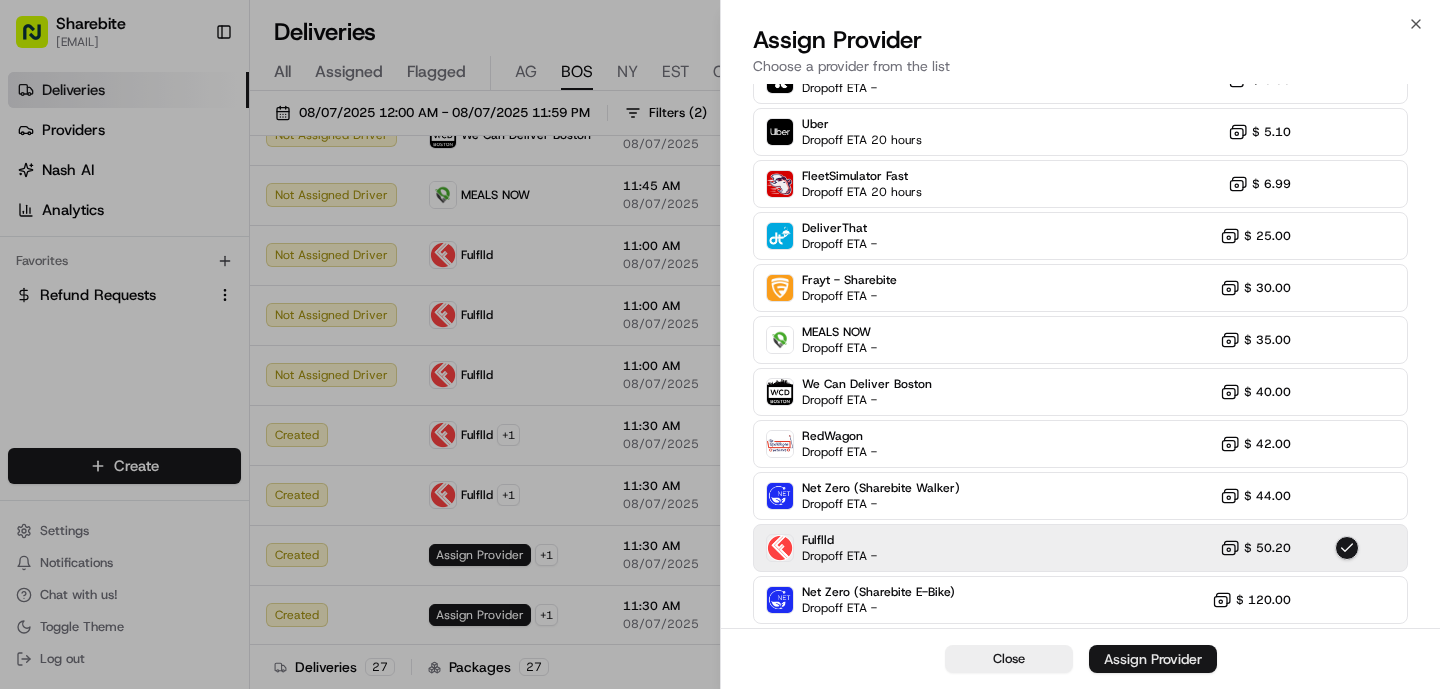click on "Assign Provider" at bounding box center (1153, 659) 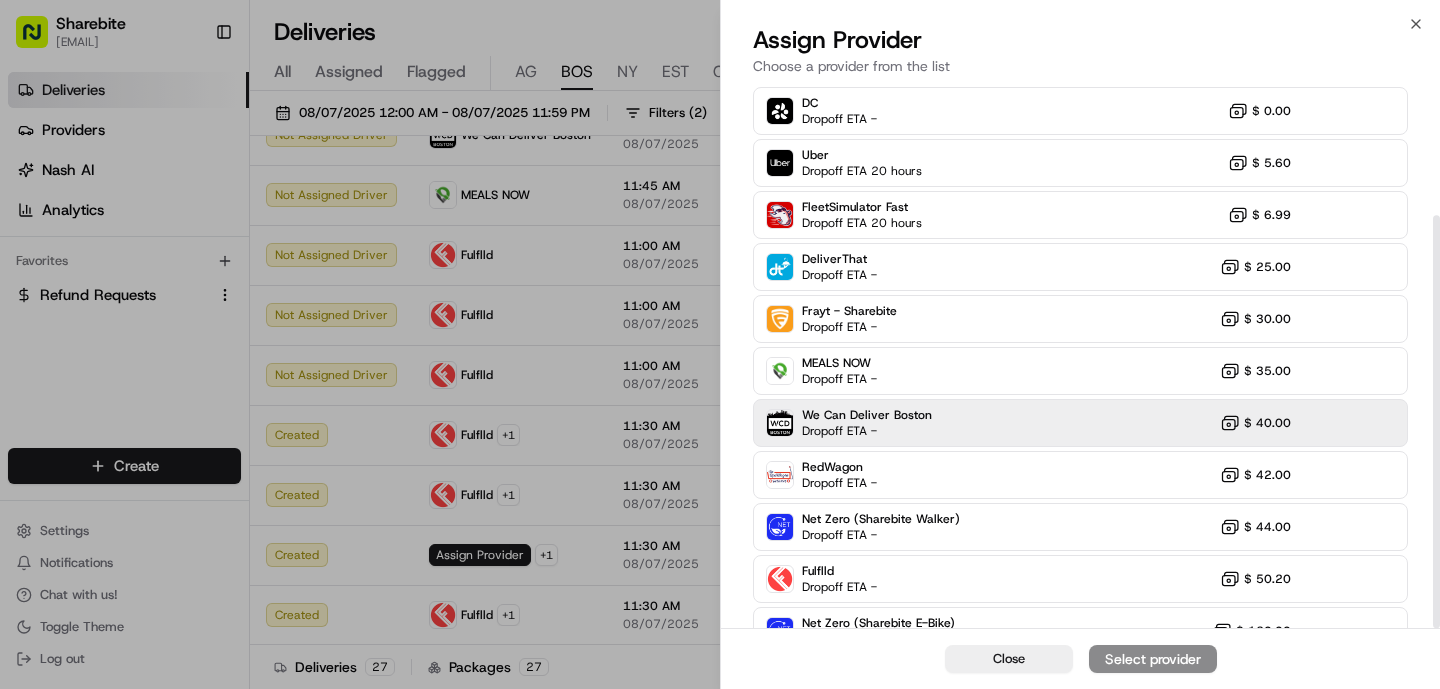 scroll, scrollTop: 173, scrollLeft: 0, axis: vertical 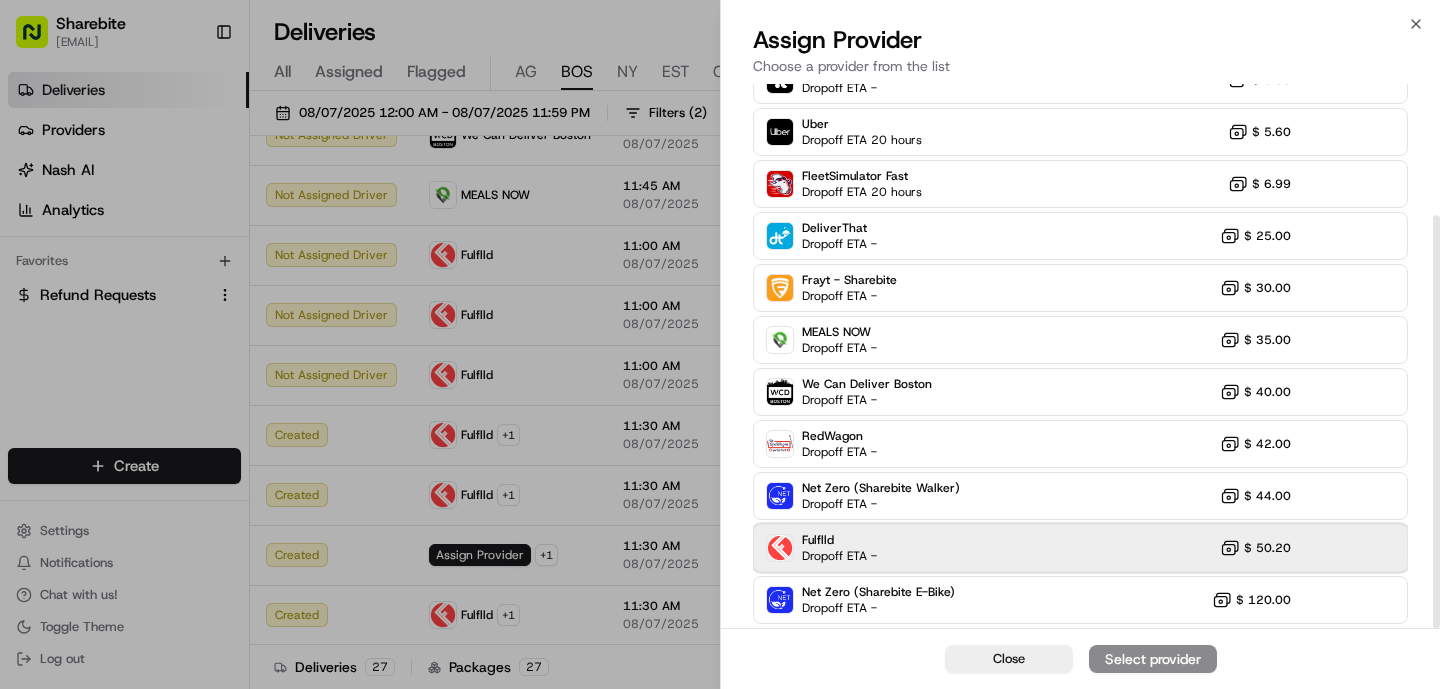 click on "Fulflld Dropoff ETA   - $   50.20" at bounding box center (1080, 548) 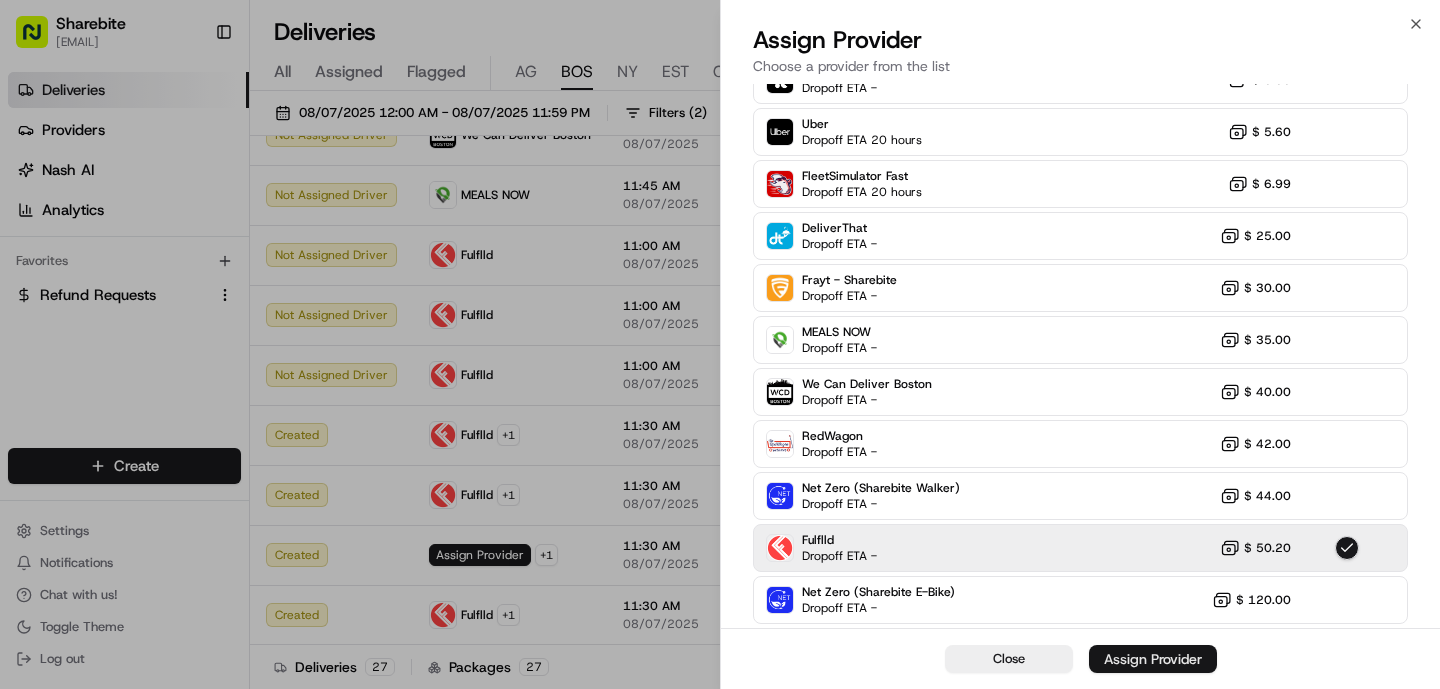 click on "Assign Provider" at bounding box center (1153, 659) 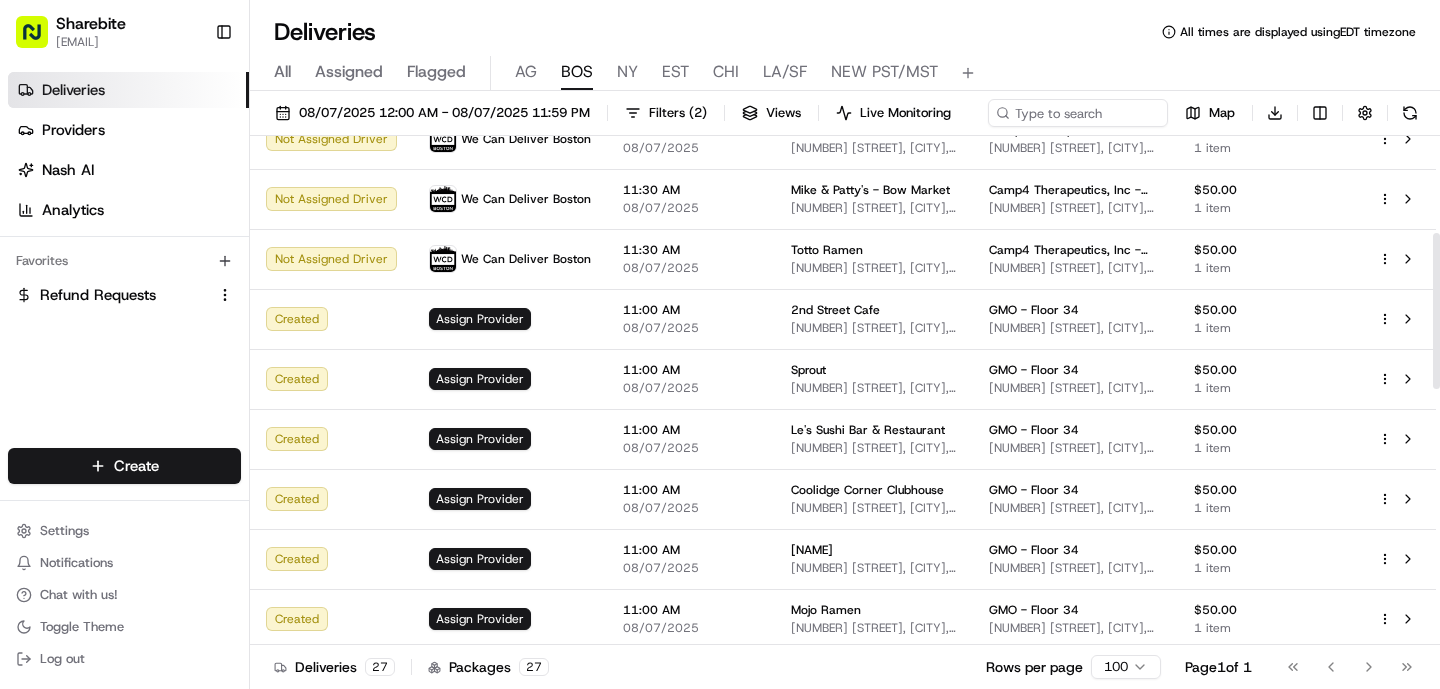 scroll, scrollTop: 223, scrollLeft: 0, axis: vertical 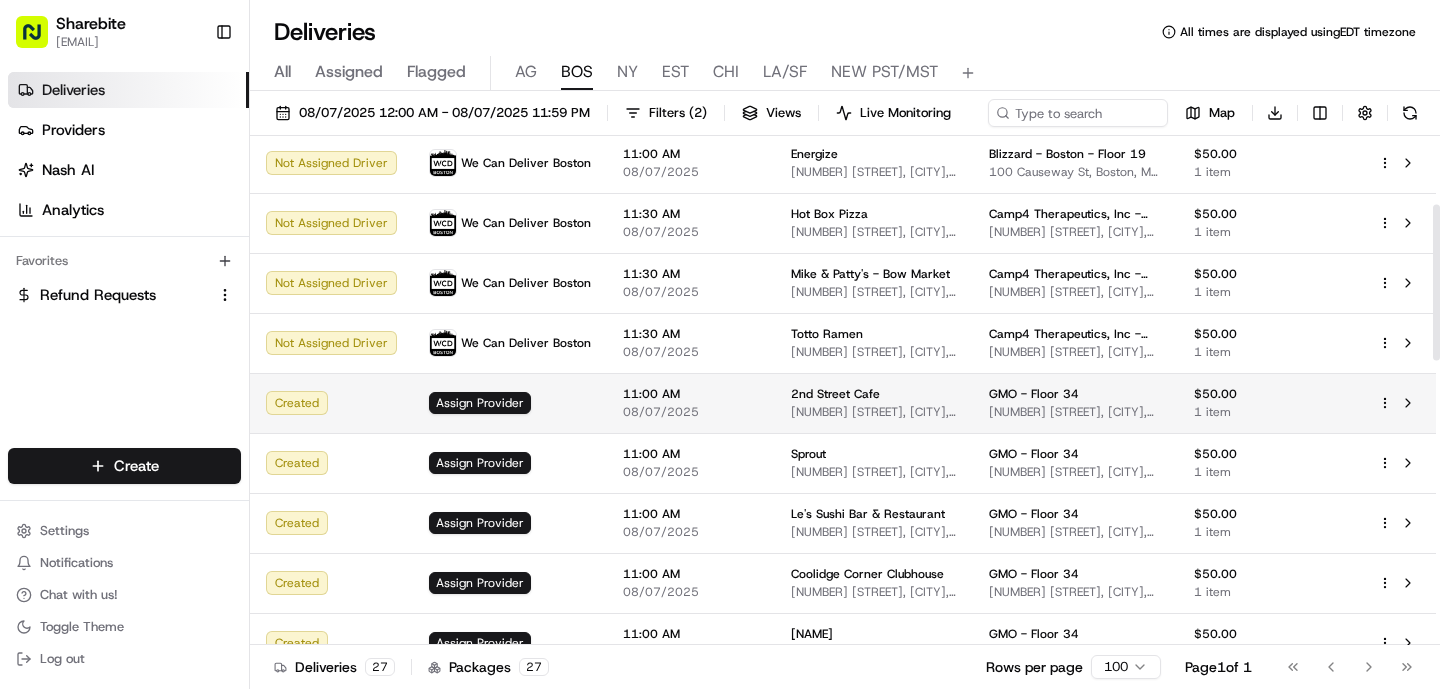 click on "08/07/2025" at bounding box center (691, 412) 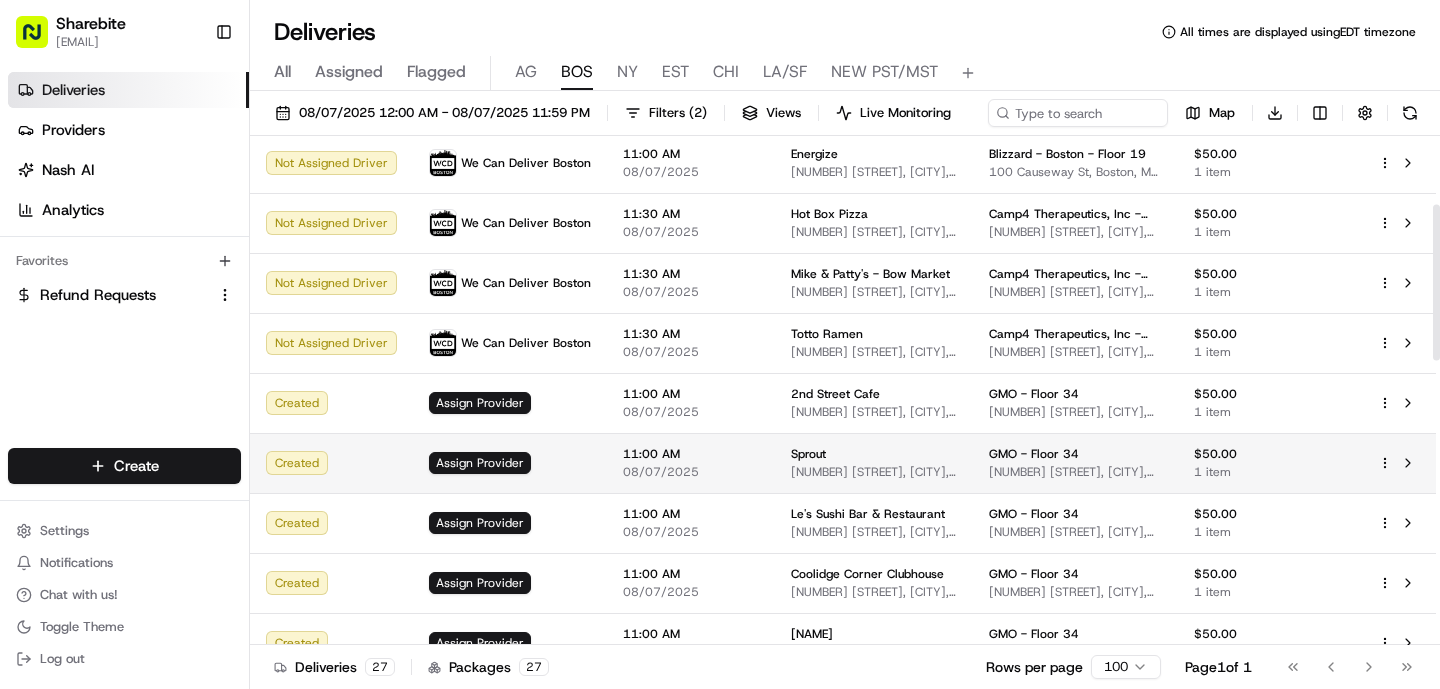 click on "11:00 AM" at bounding box center [691, 454] 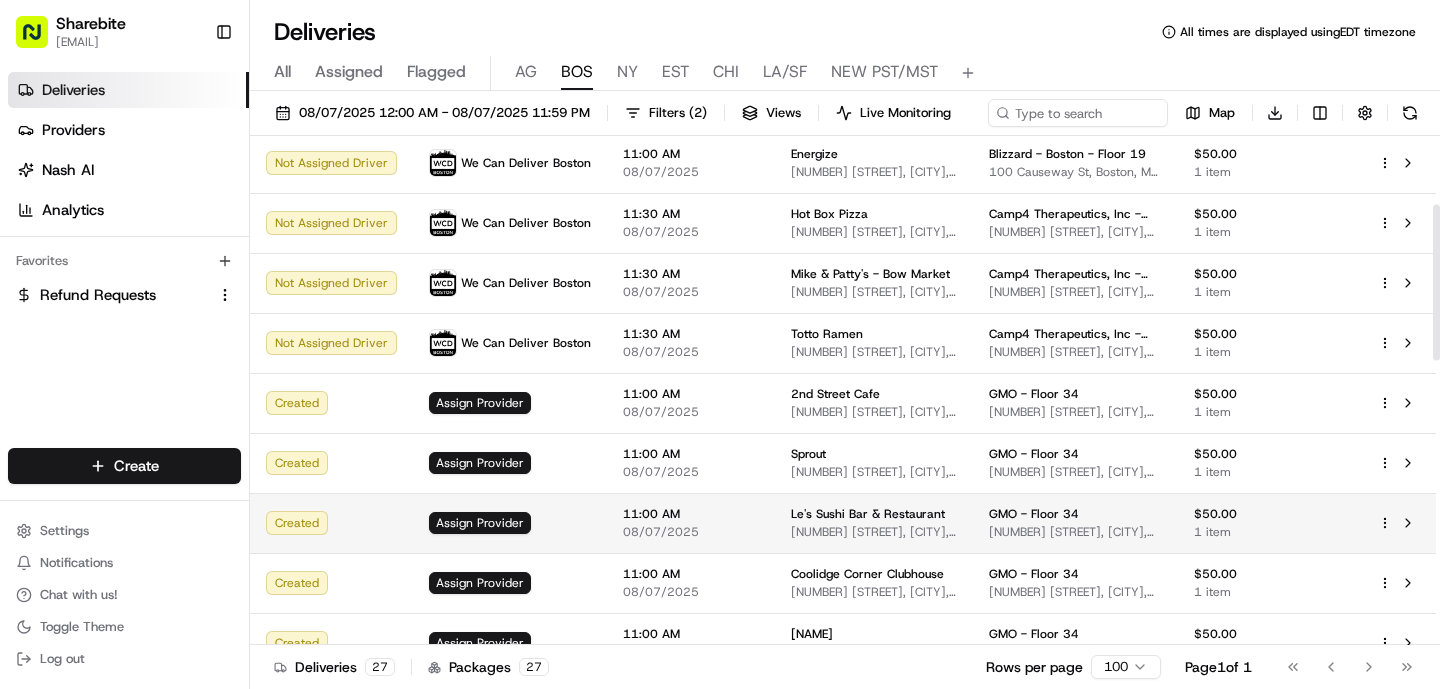 click on "11:00 AM" at bounding box center [691, 514] 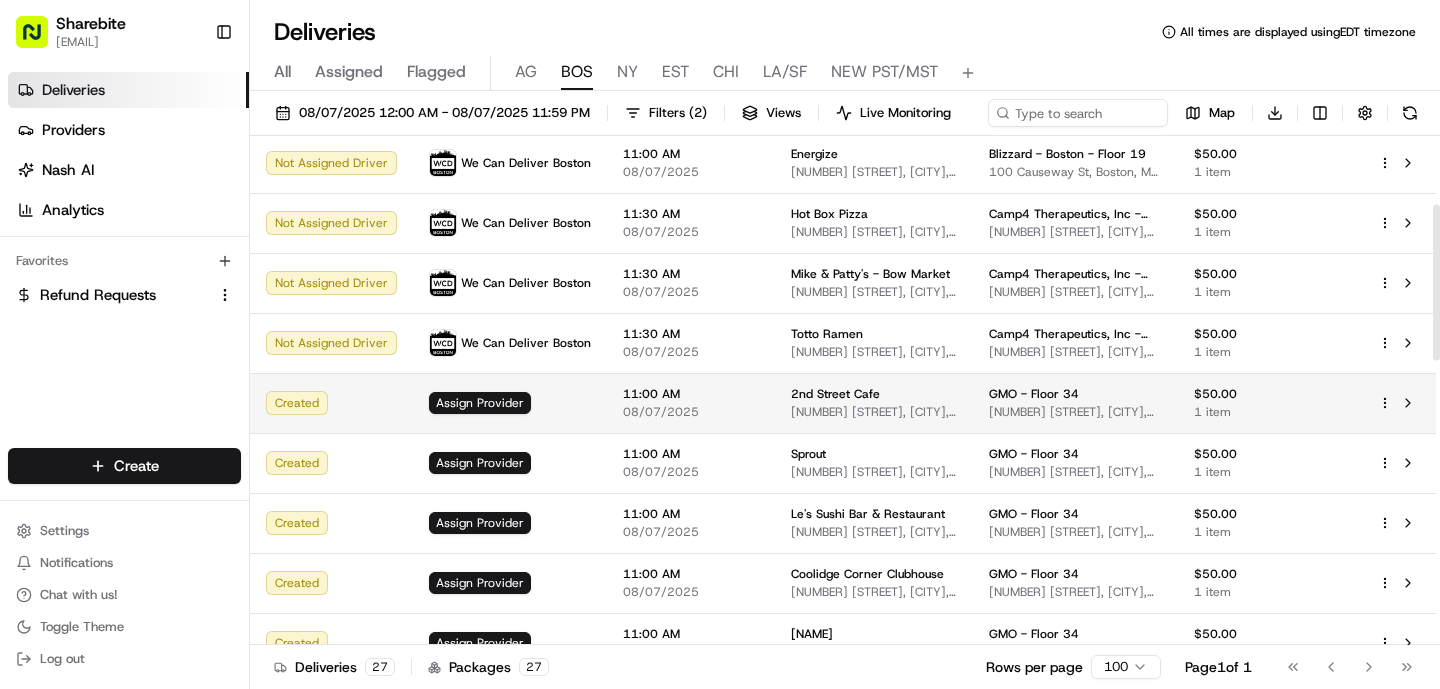 click on "11:00 AM" at bounding box center (691, 394) 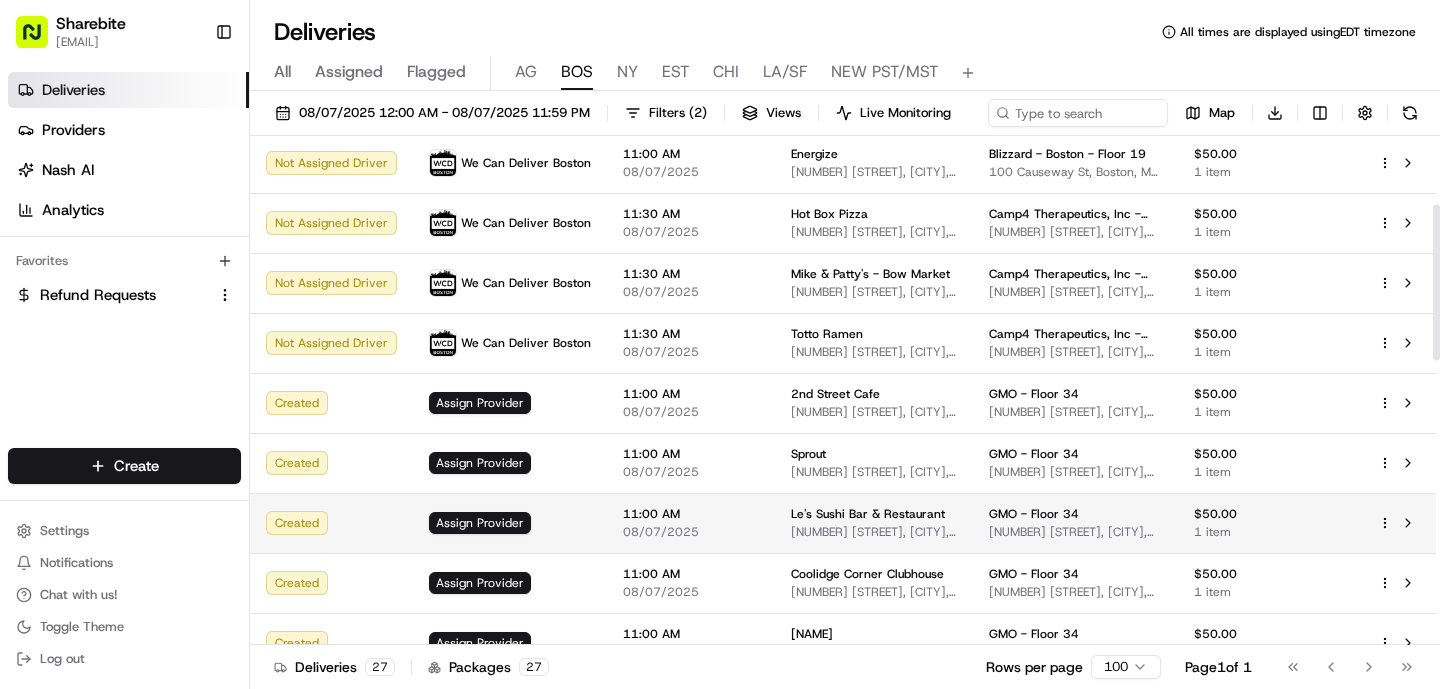 click on "11:00 AM" at bounding box center [691, 514] 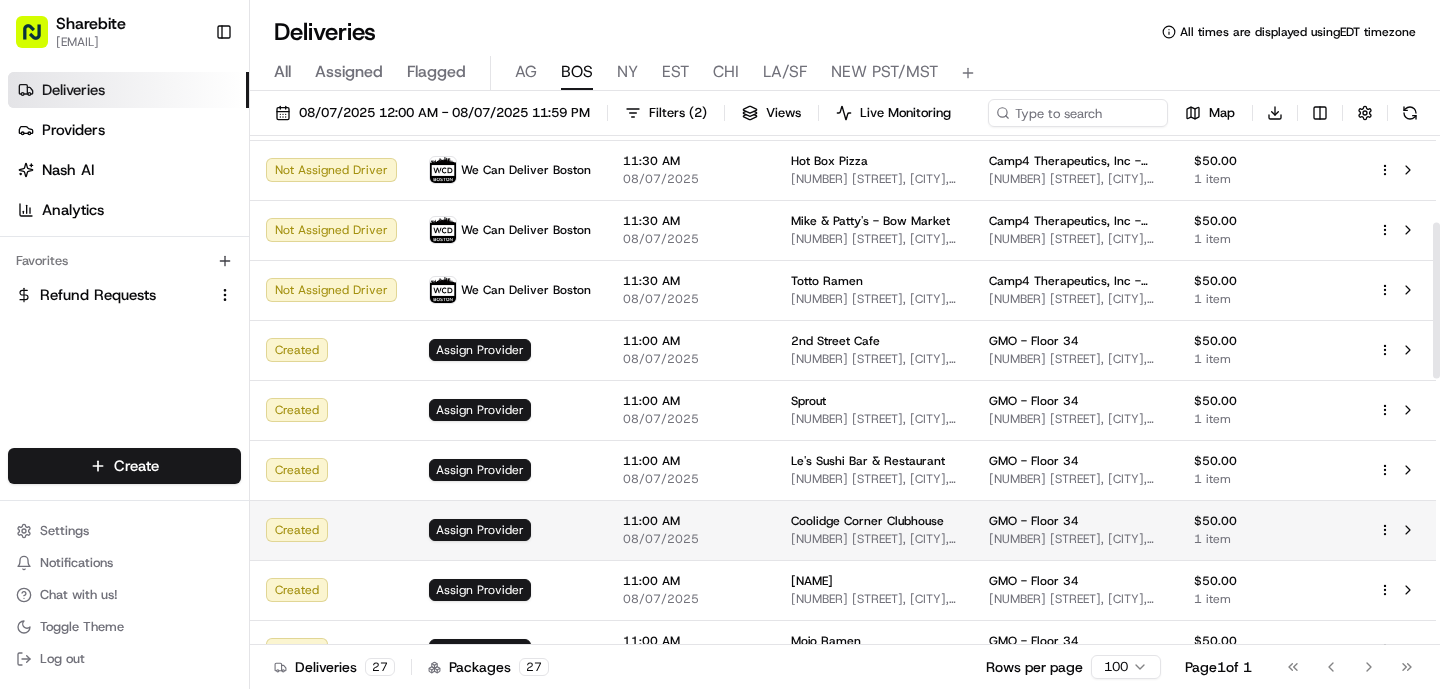 scroll, scrollTop: 282, scrollLeft: 0, axis: vertical 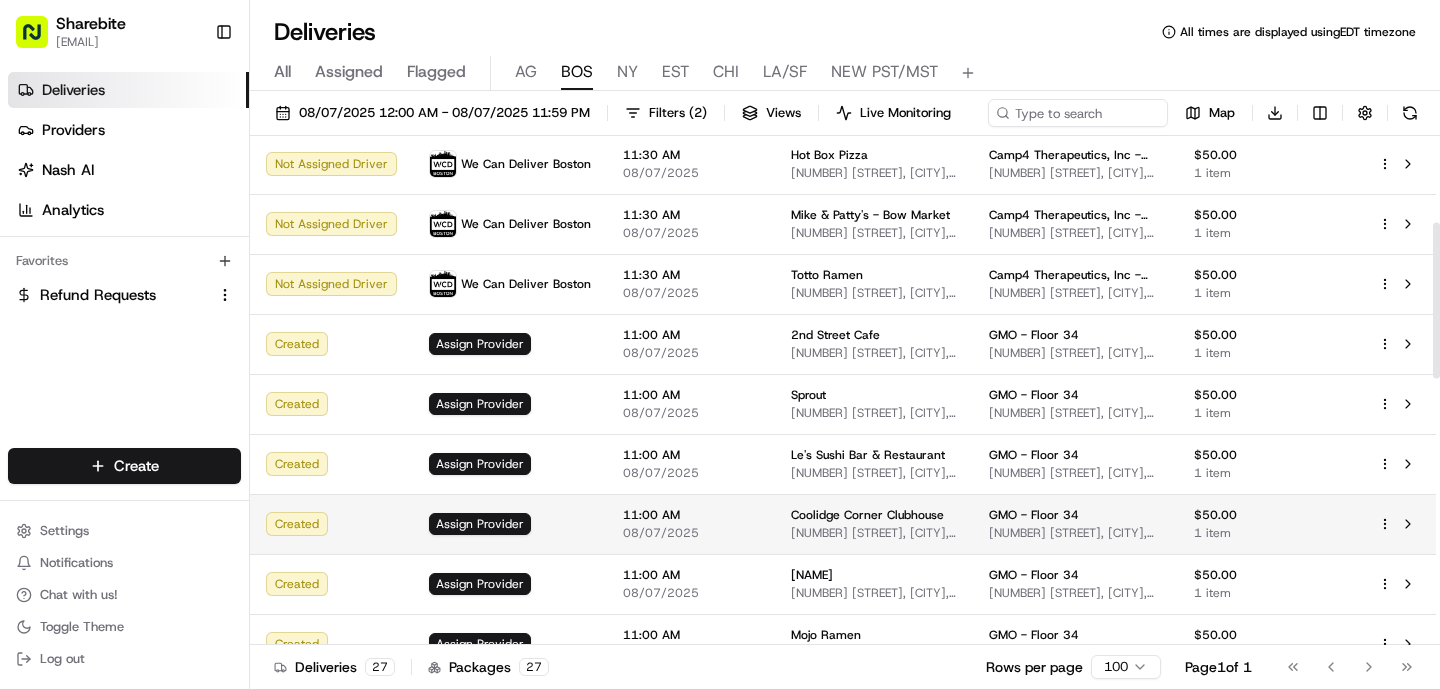 click on "11:00 AM 08/07/2025" at bounding box center [691, 524] 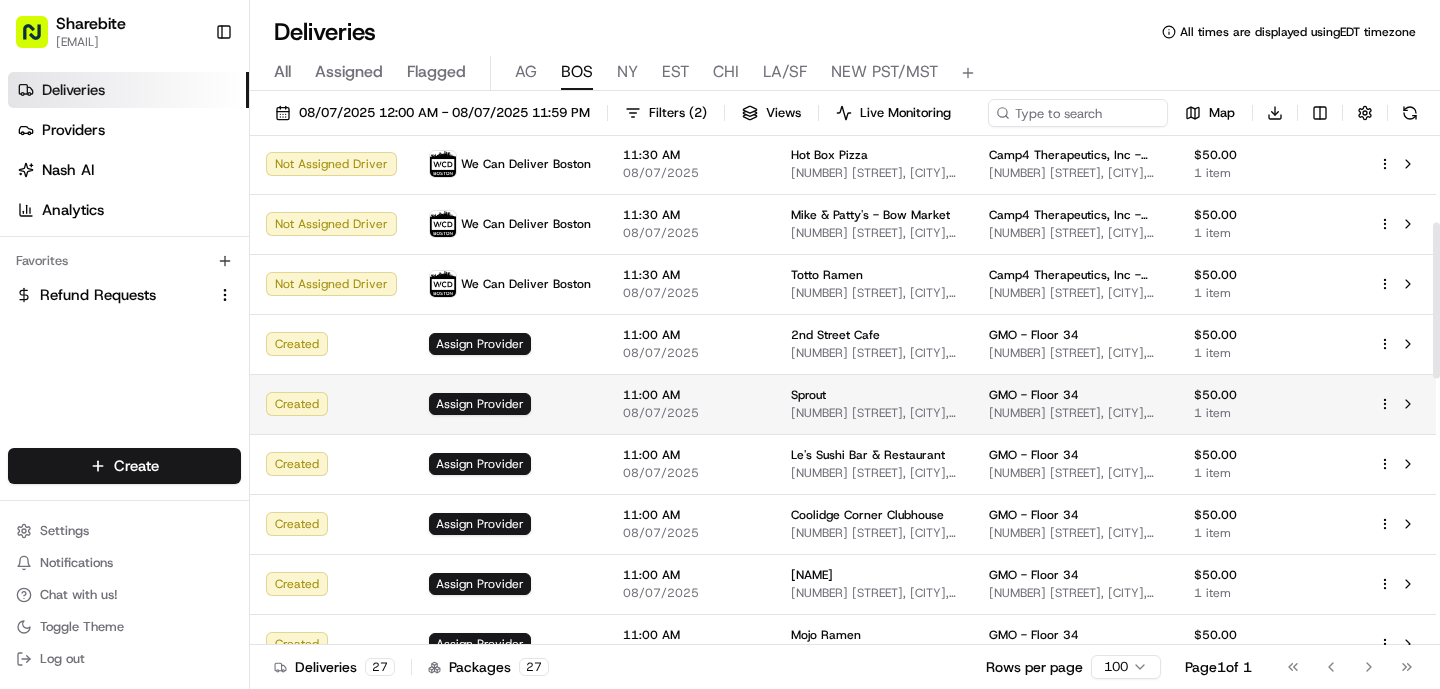 click on "11:00 AM" at bounding box center [691, 395] 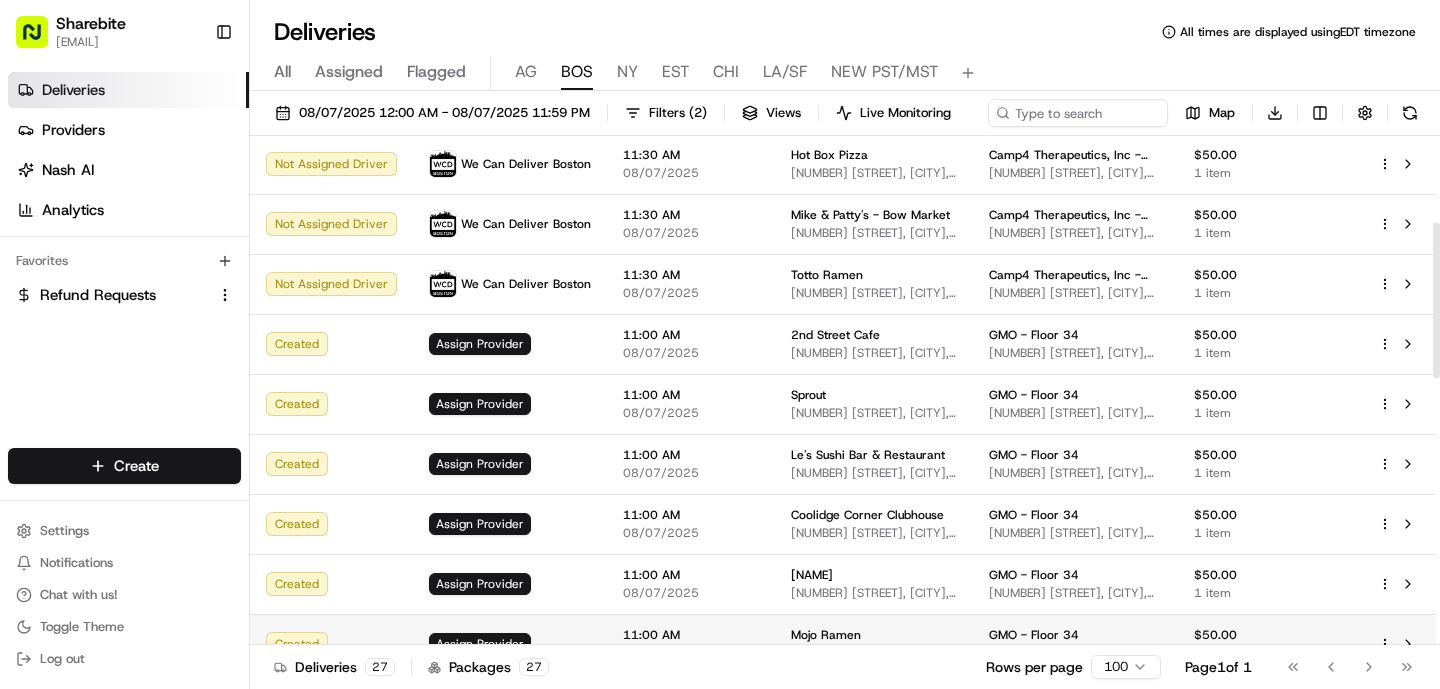 click on "11:00 AM" at bounding box center (691, 635) 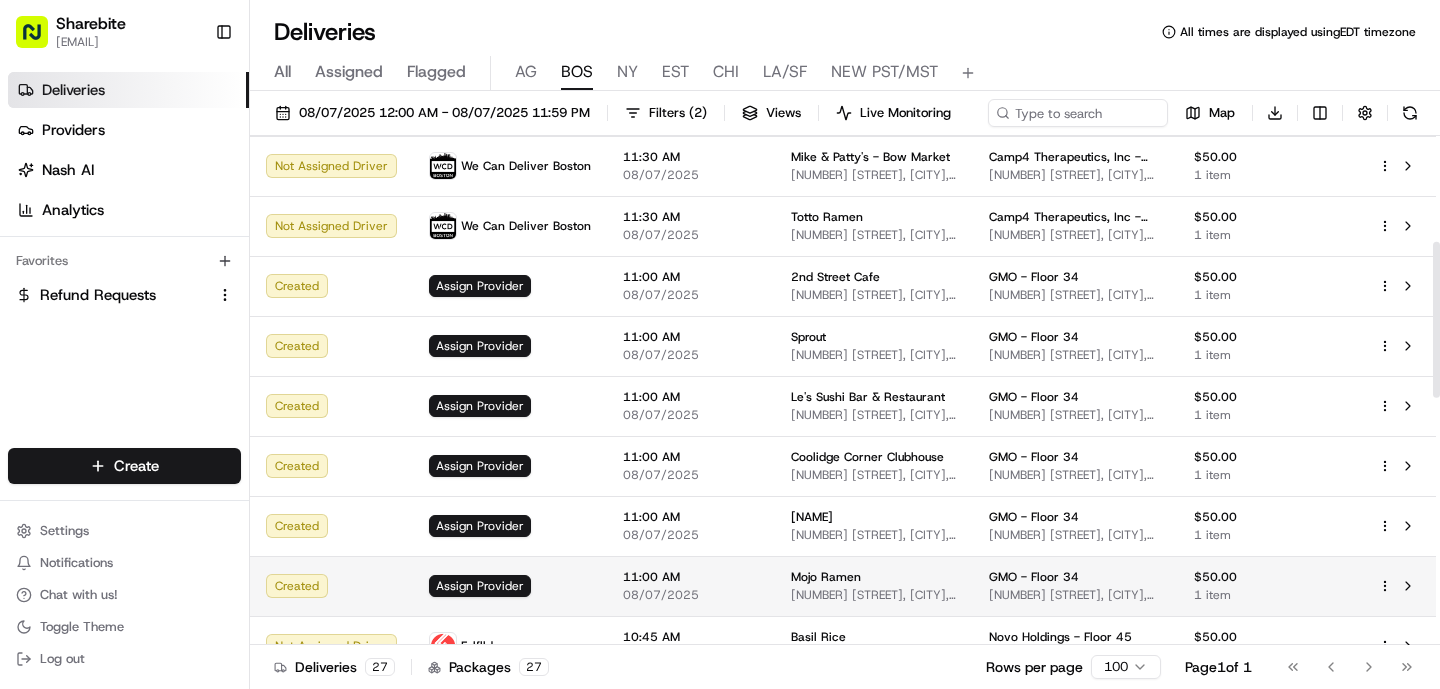 scroll, scrollTop: 351, scrollLeft: 0, axis: vertical 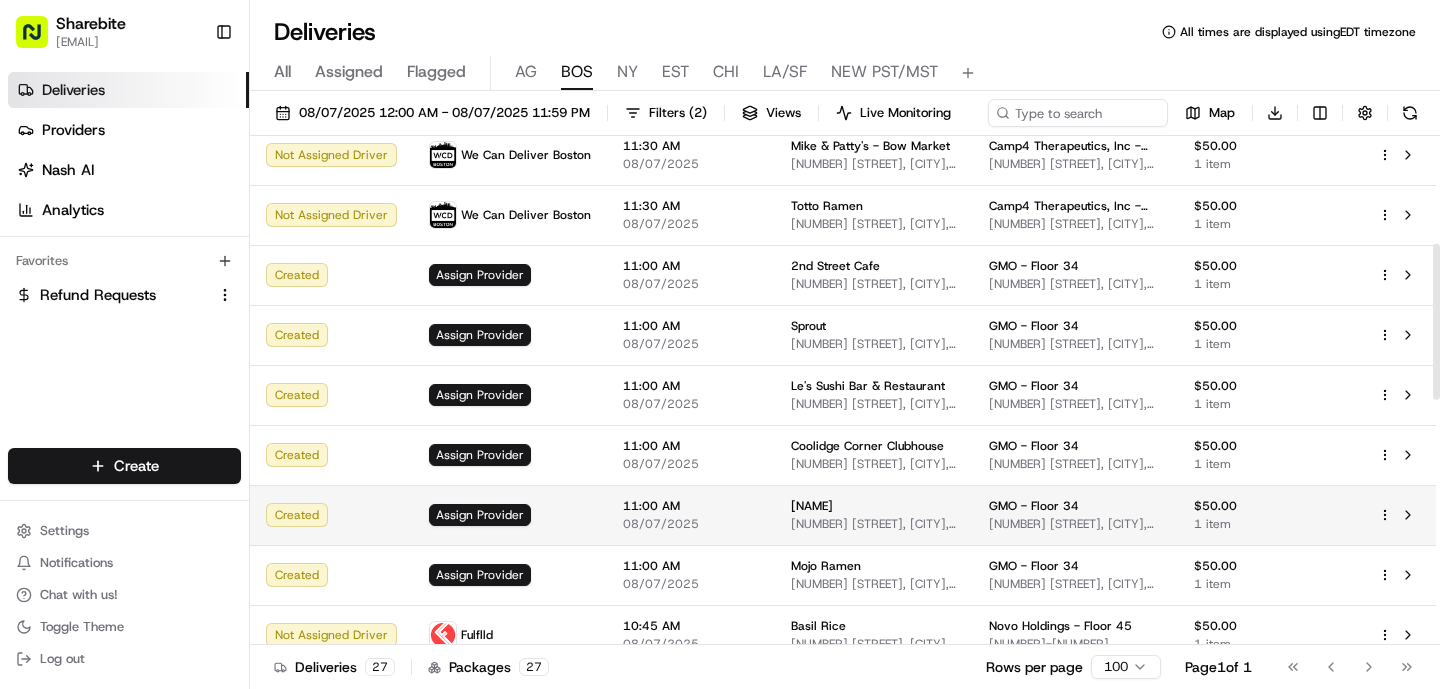 click on "149 First St, Cambridge, MA 02142, USA" at bounding box center (874, 524) 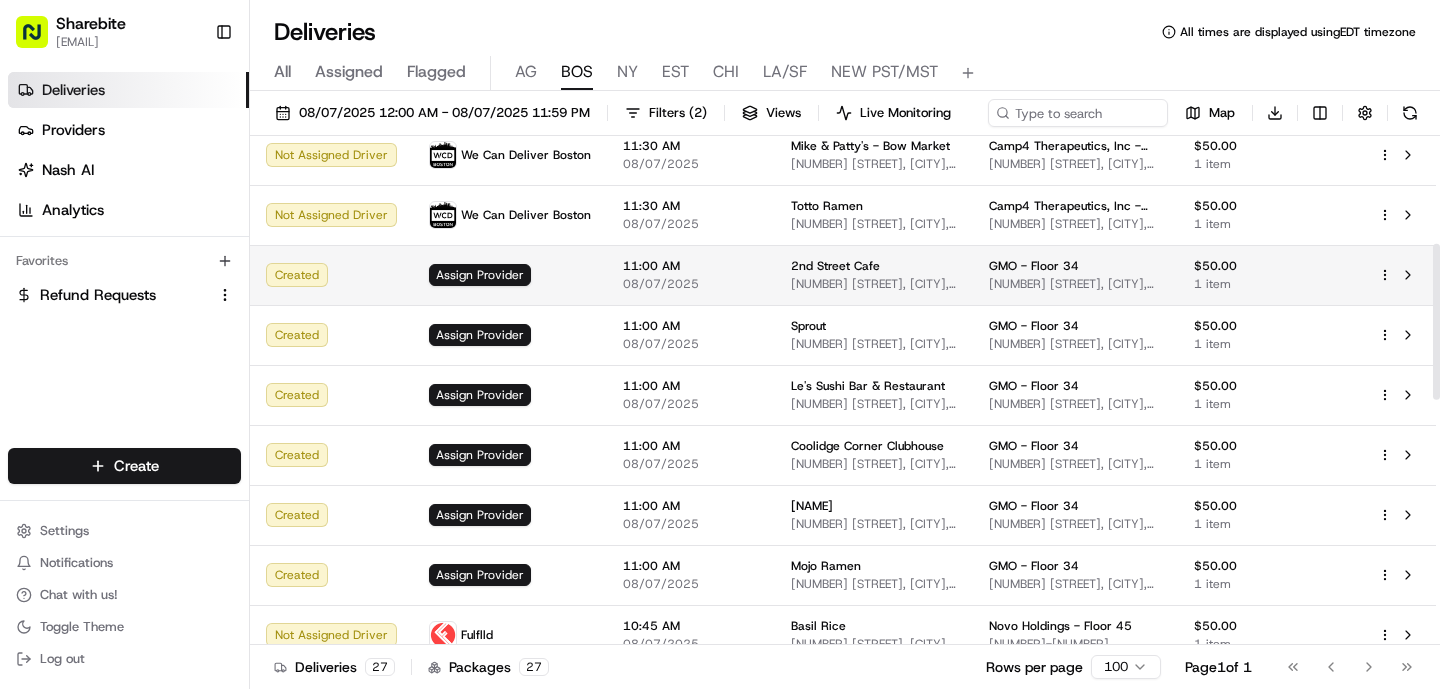 click on "08/07/2025" at bounding box center (691, 284) 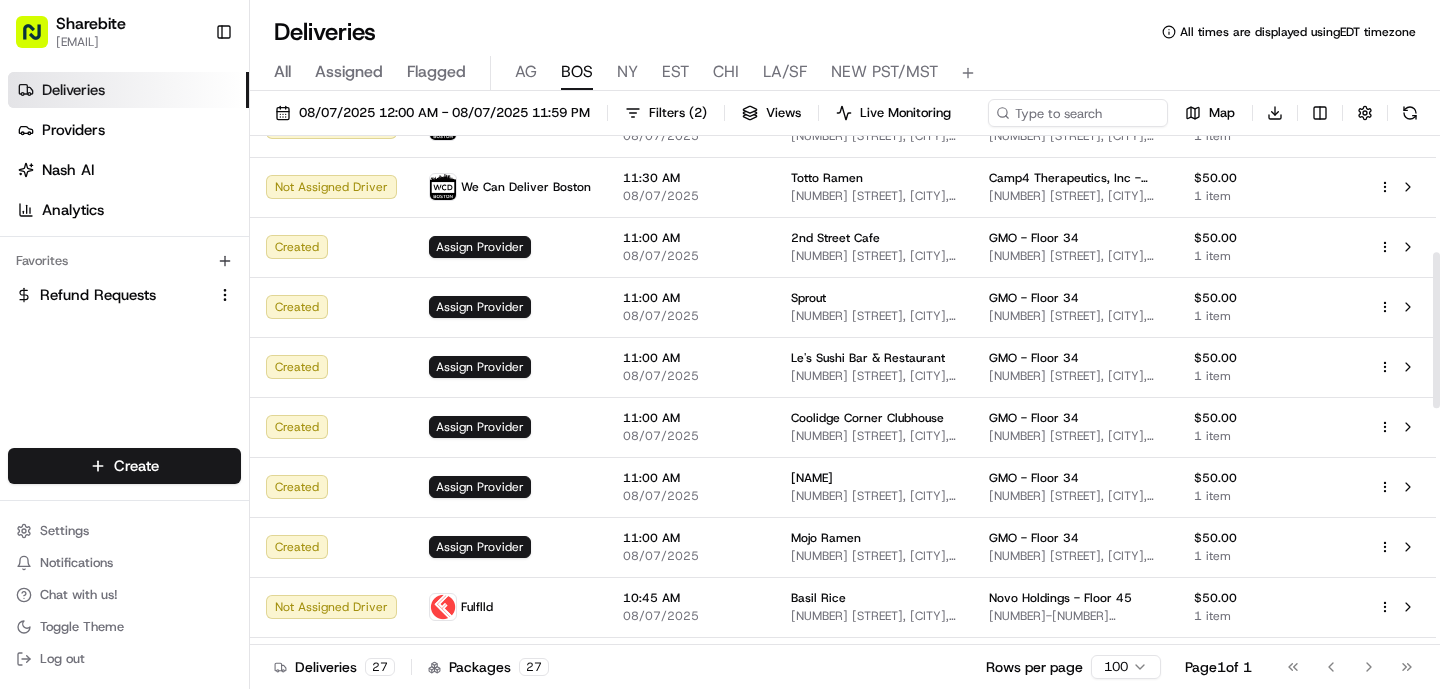 scroll, scrollTop: 389, scrollLeft: 0, axis: vertical 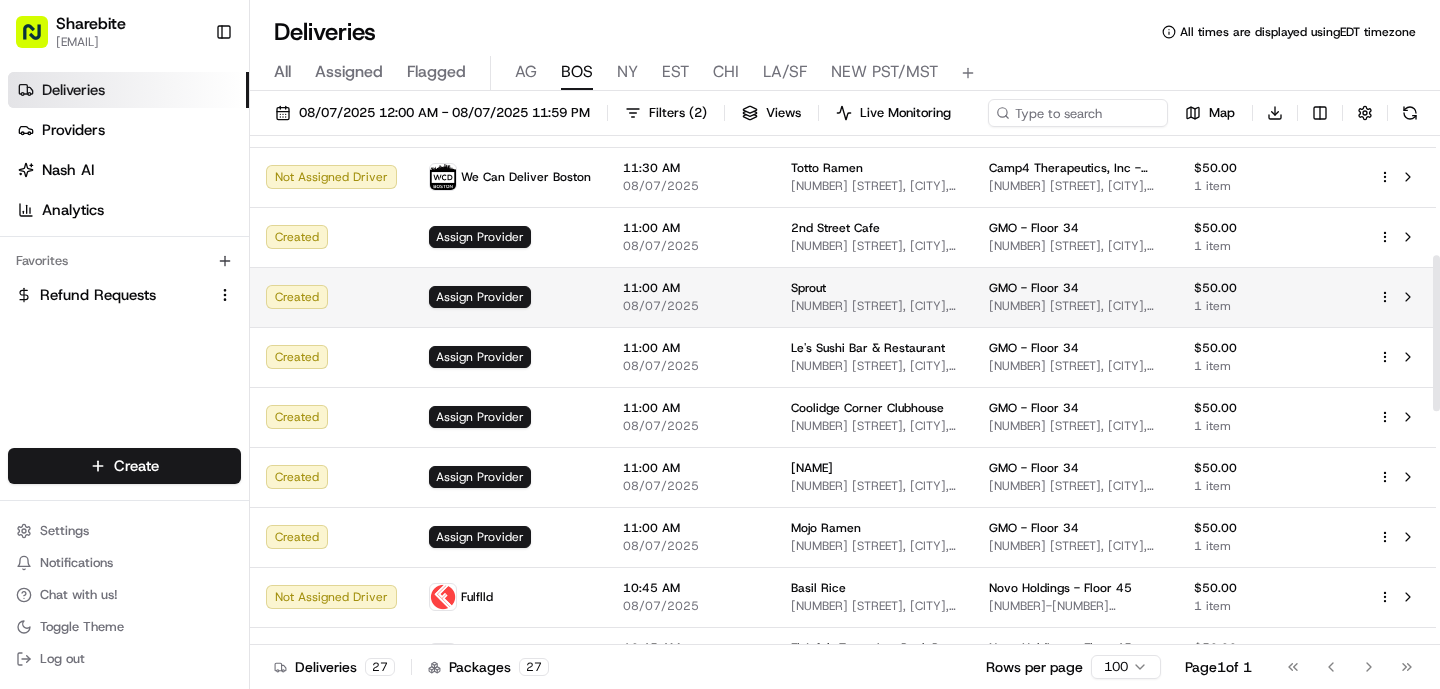 click on "08/07/2025" at bounding box center [691, 306] 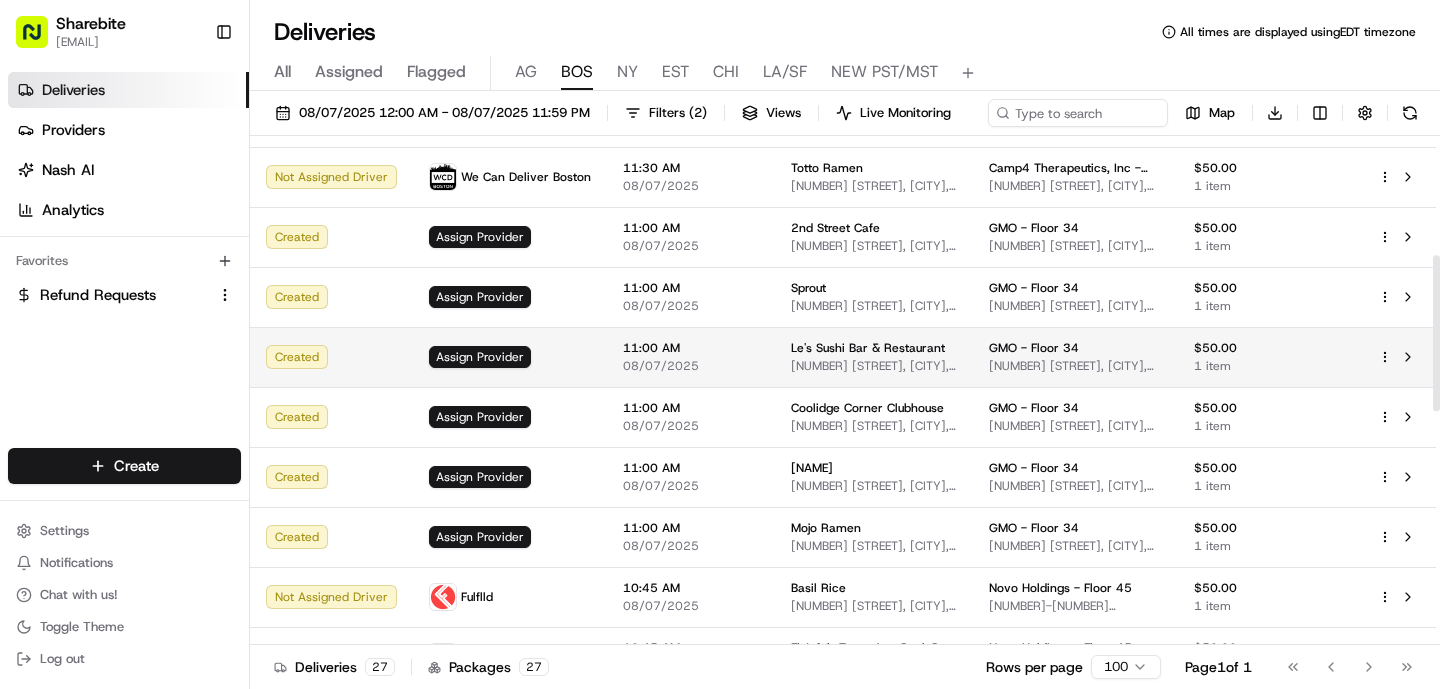 click on "08/07/2025" at bounding box center (691, 366) 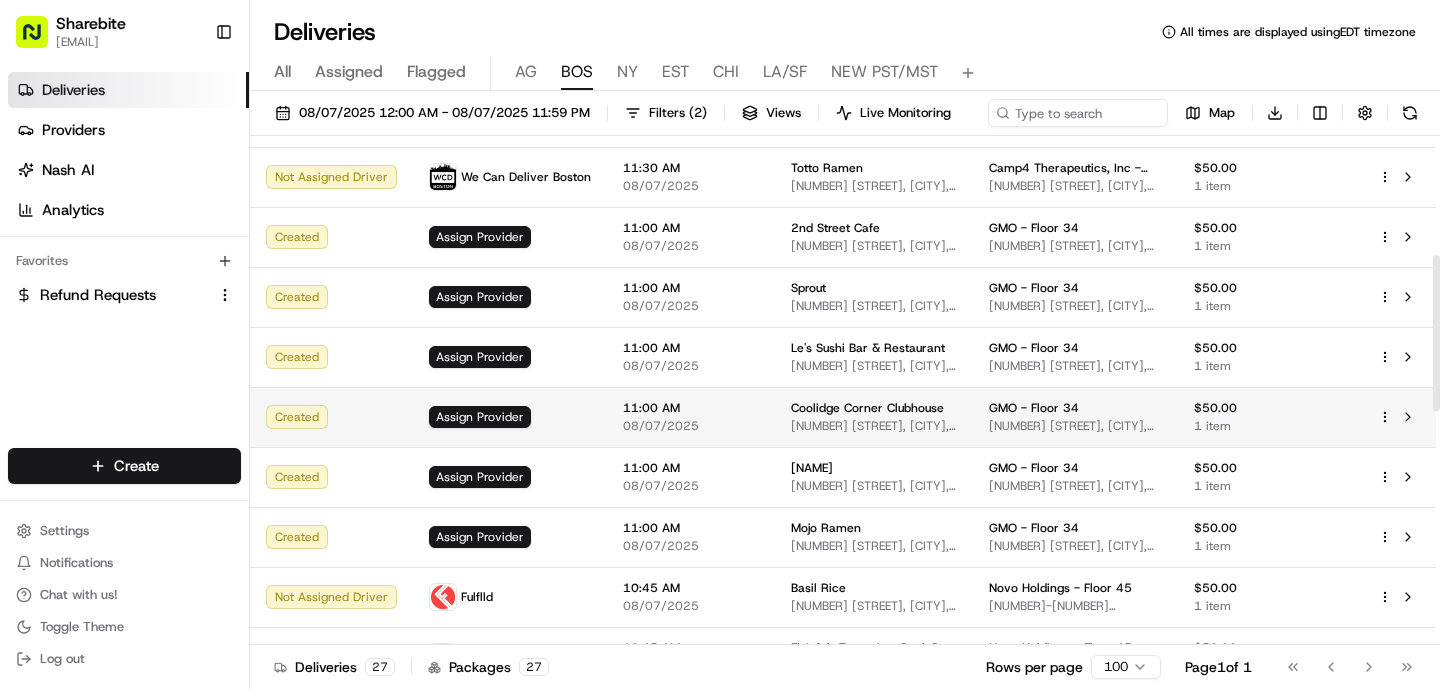 click on "Coolidge Corner Clubhouse" at bounding box center [867, 408] 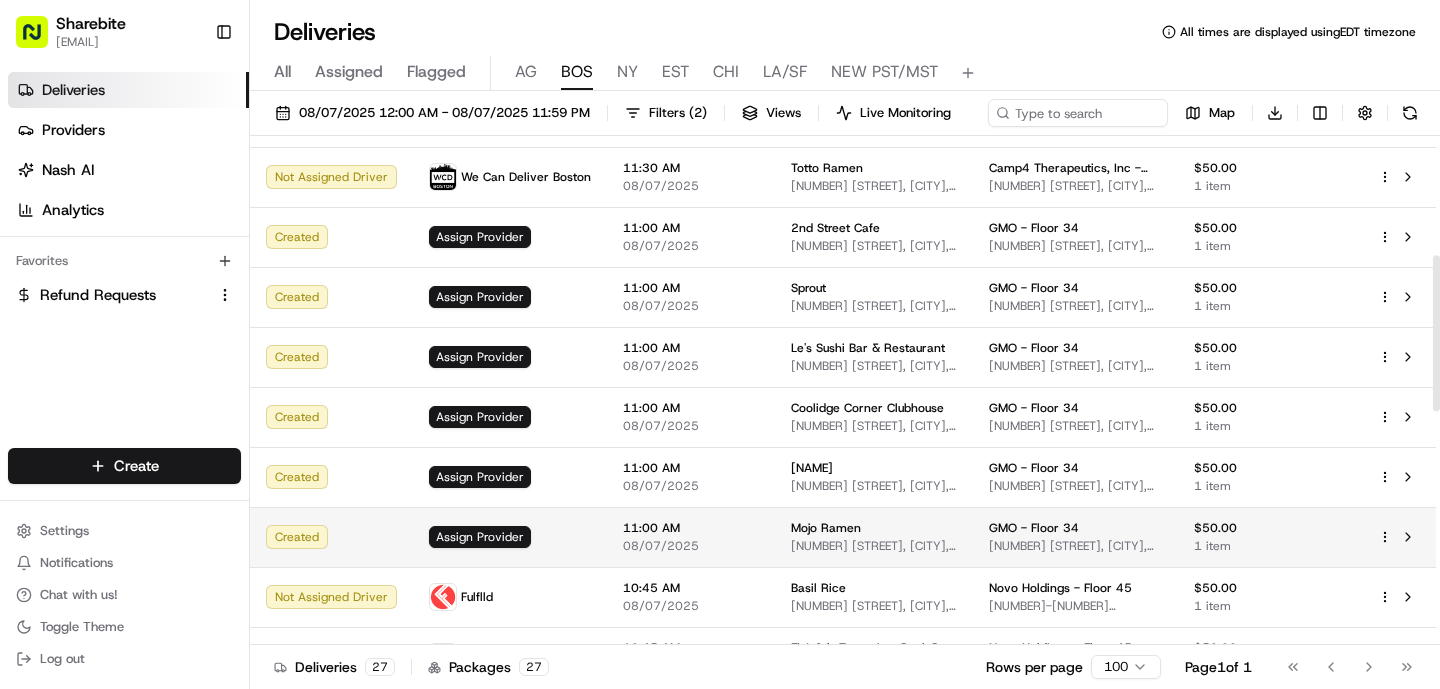 click on "08/07/2025" at bounding box center (691, 546) 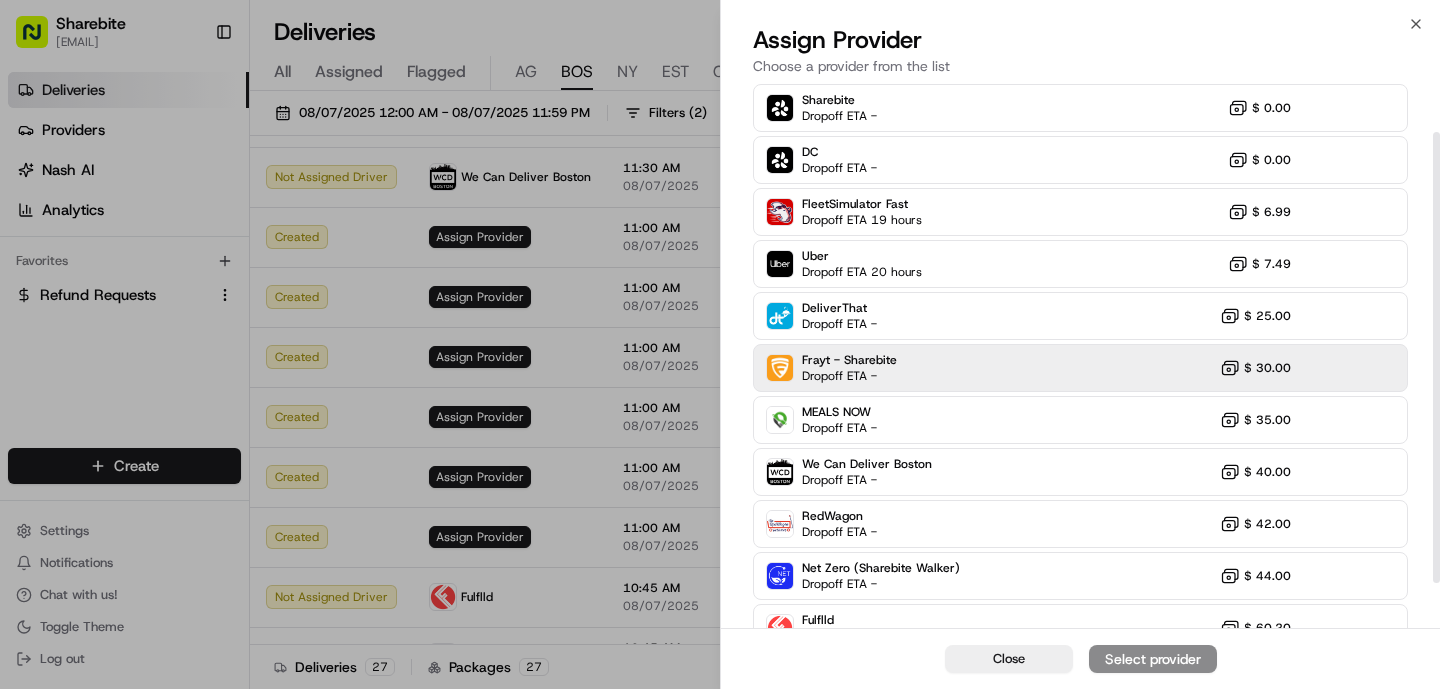 scroll, scrollTop: 112, scrollLeft: 0, axis: vertical 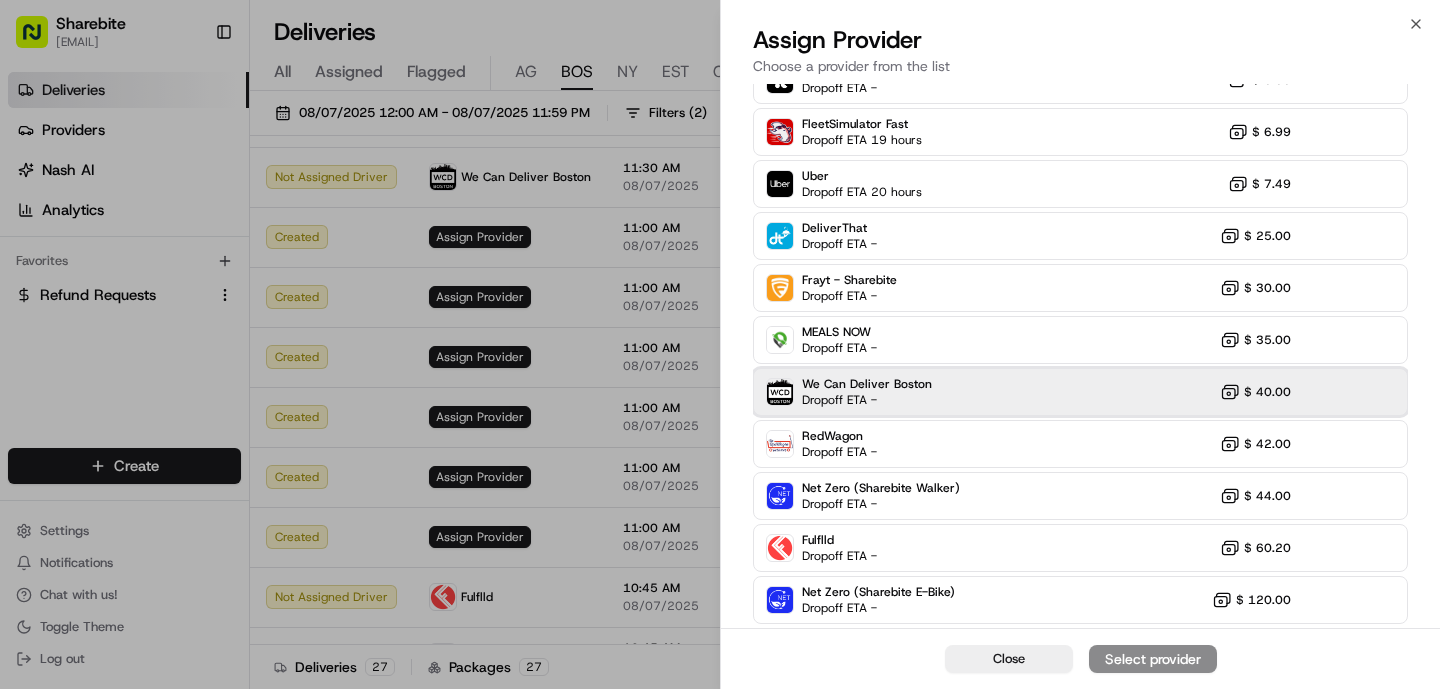 click on "We Can Deliver Boston" at bounding box center [867, 384] 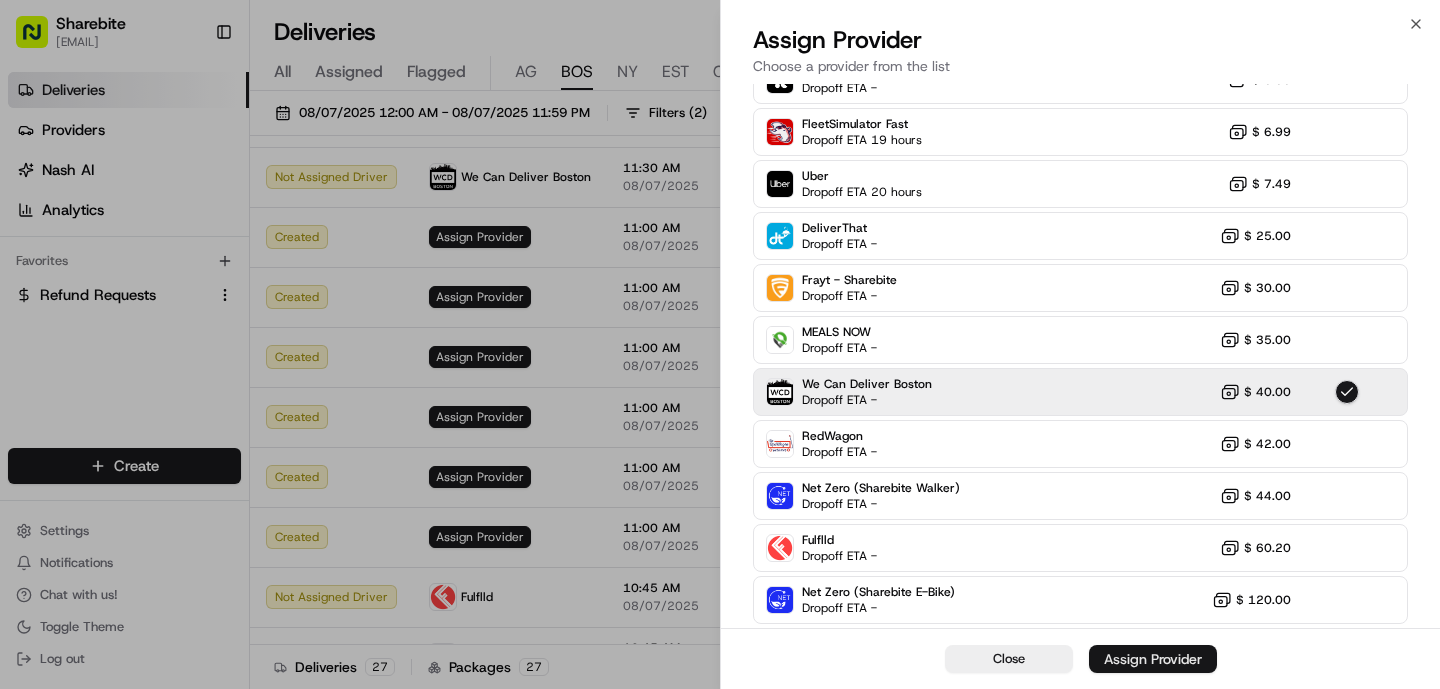 click on "Assign Provider" at bounding box center [1153, 659] 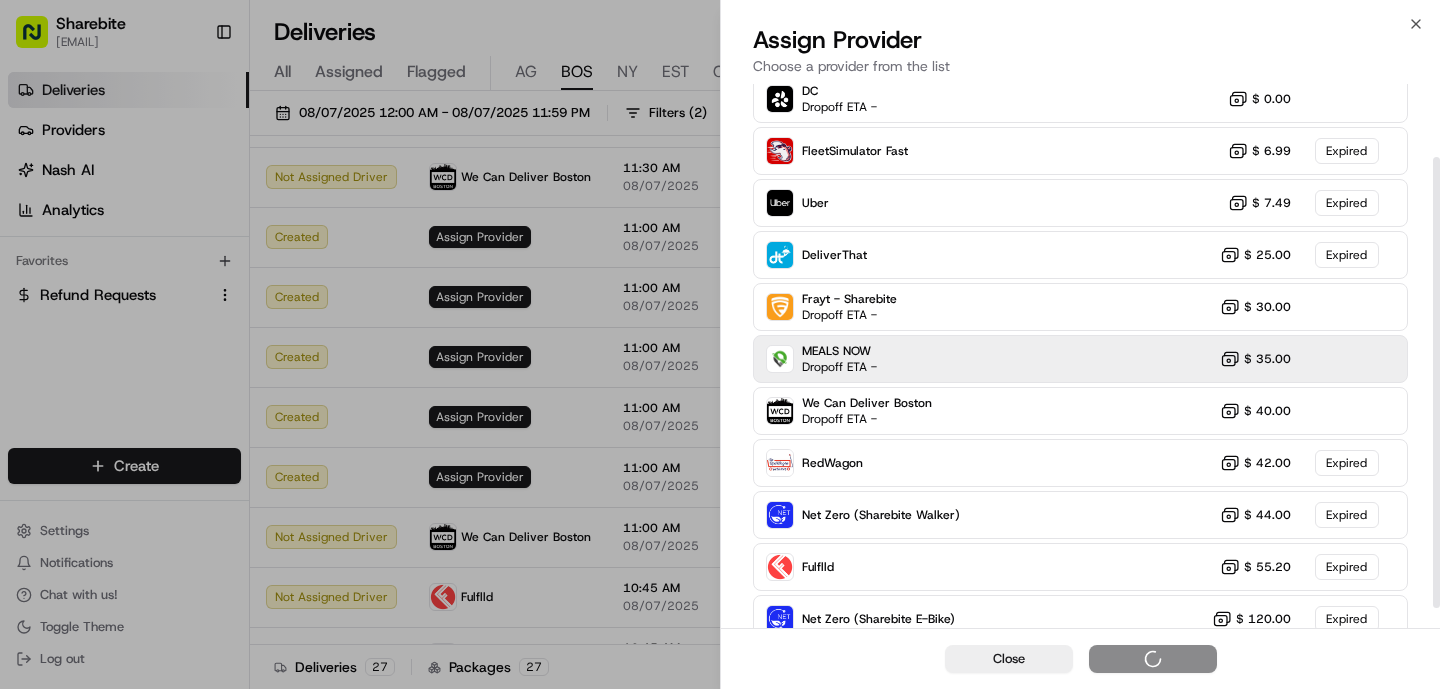 scroll, scrollTop: 112, scrollLeft: 0, axis: vertical 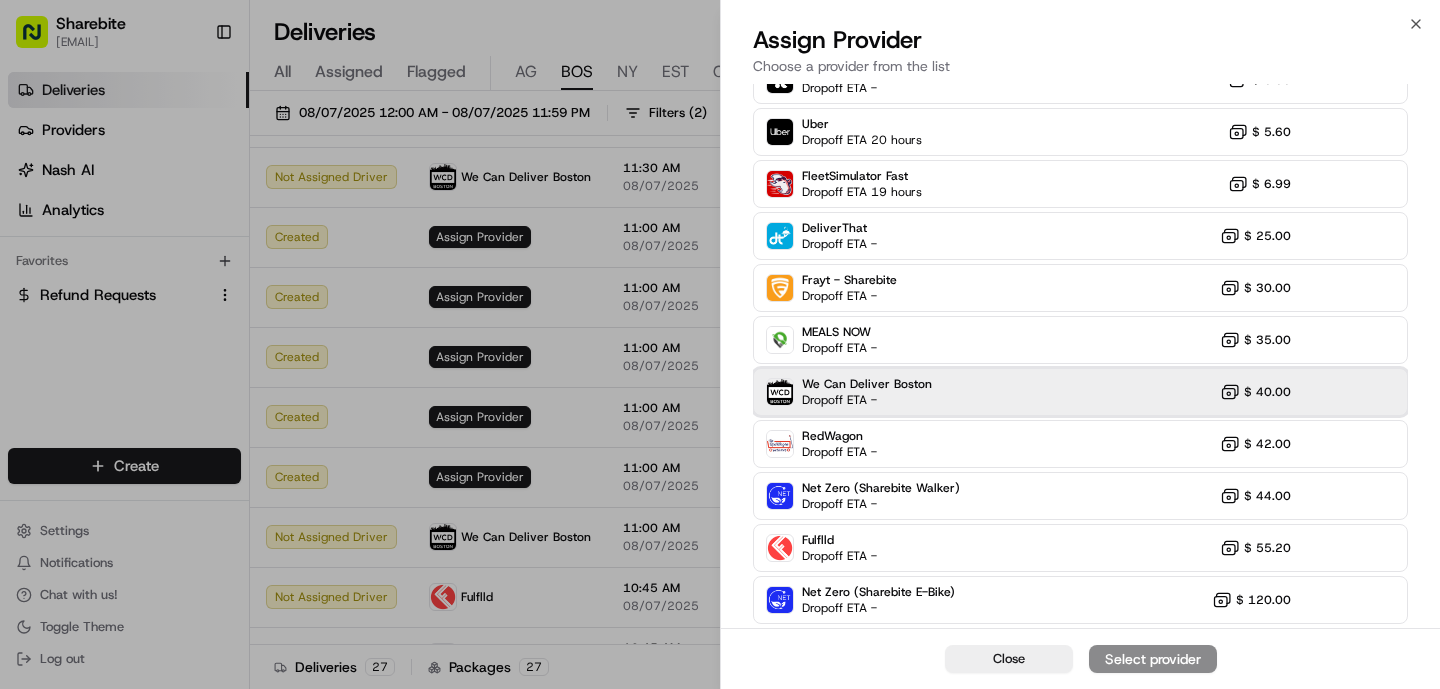 click on "We Can Deliver Boston Dropoff ETA   - $   40.00" at bounding box center [1080, 392] 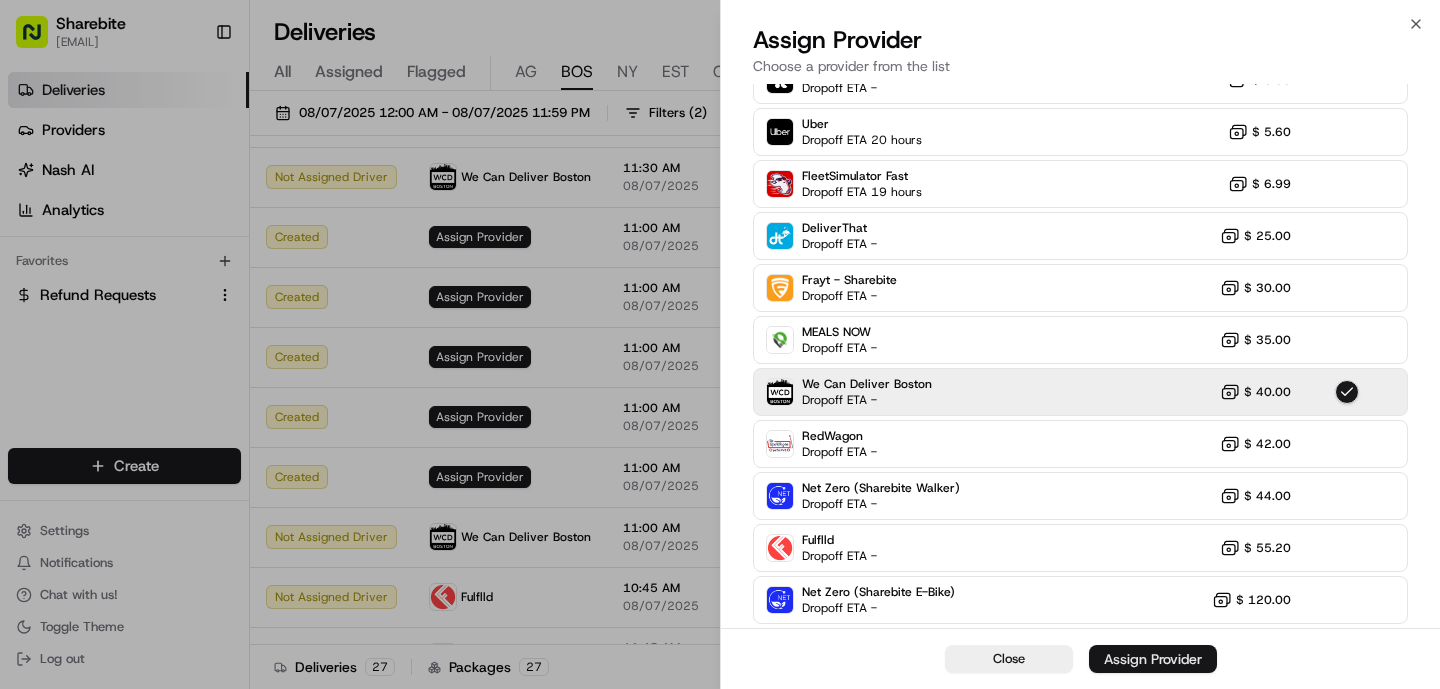 click on "Assign Provider" at bounding box center (1153, 659) 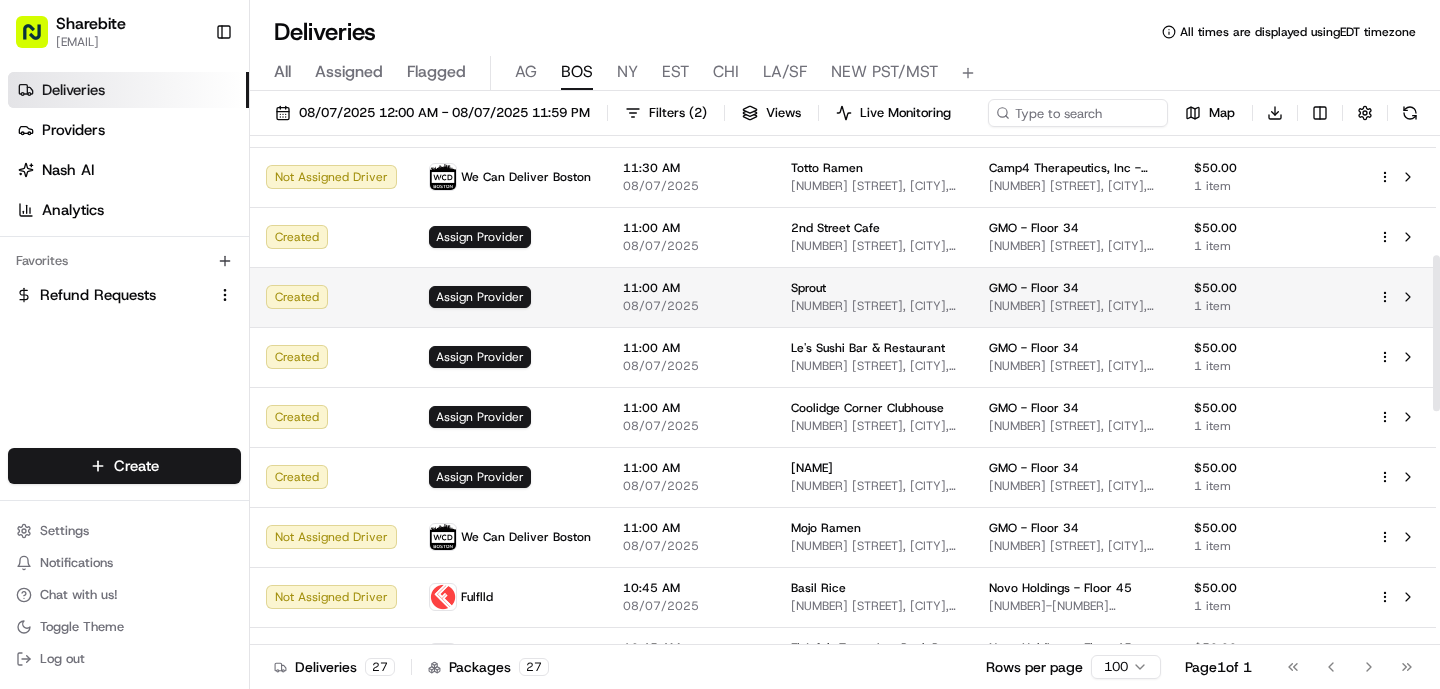 click on "11:00 AM 08/07/2025" at bounding box center (691, 297) 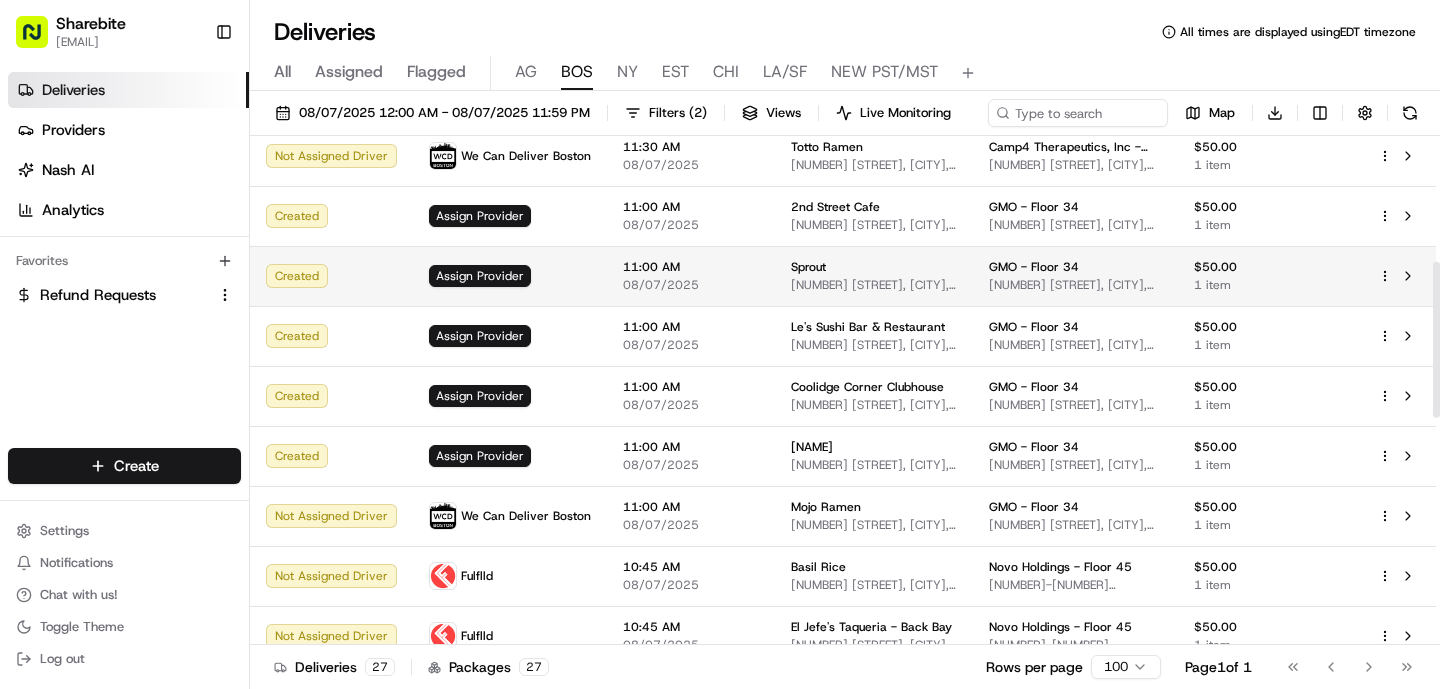 scroll, scrollTop: 411, scrollLeft: 0, axis: vertical 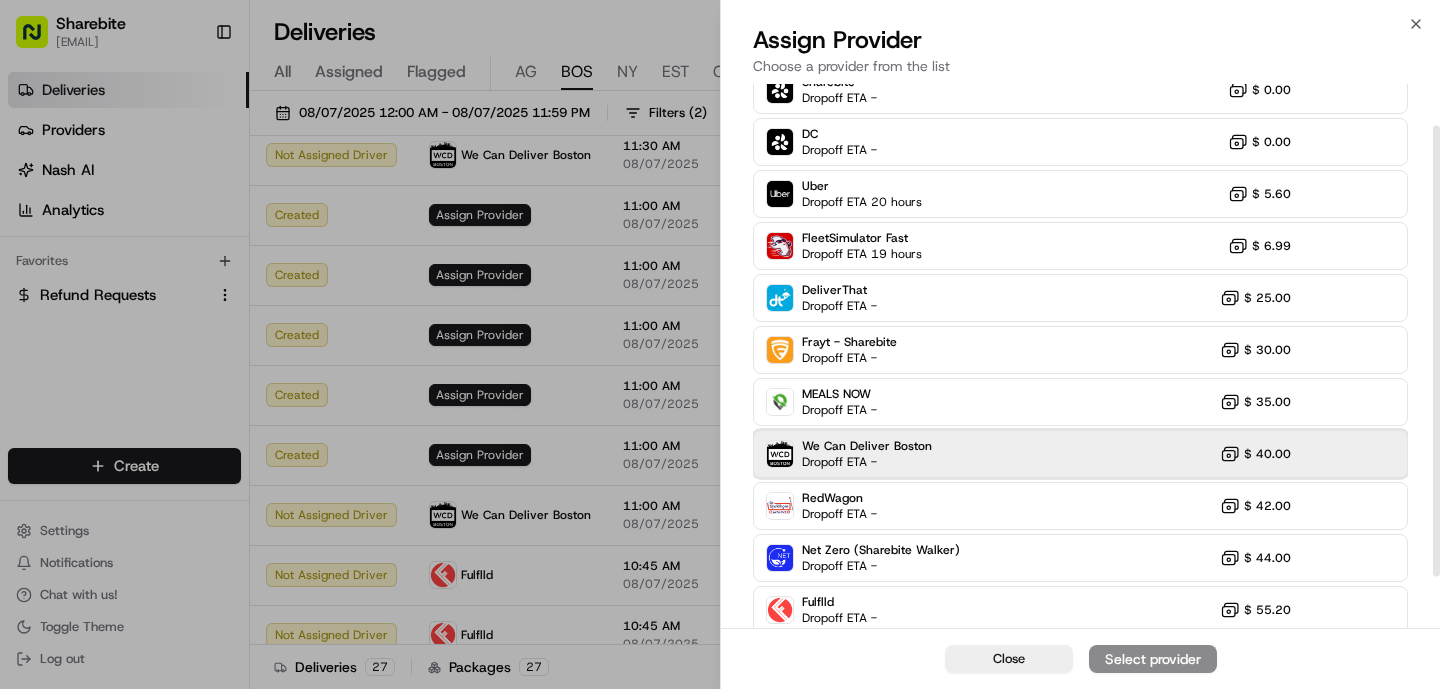 click on "Dropoff ETA   -" at bounding box center [867, 462] 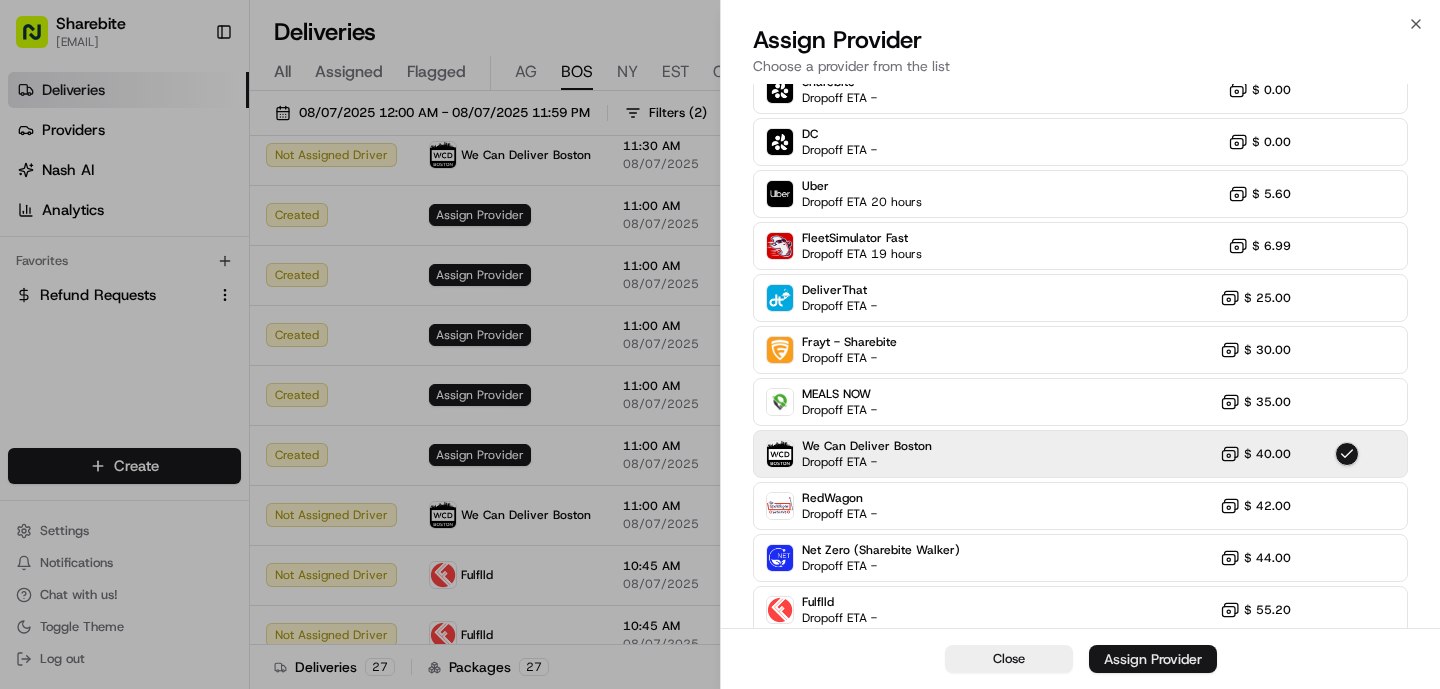 click on "Assign Provider" at bounding box center [1153, 659] 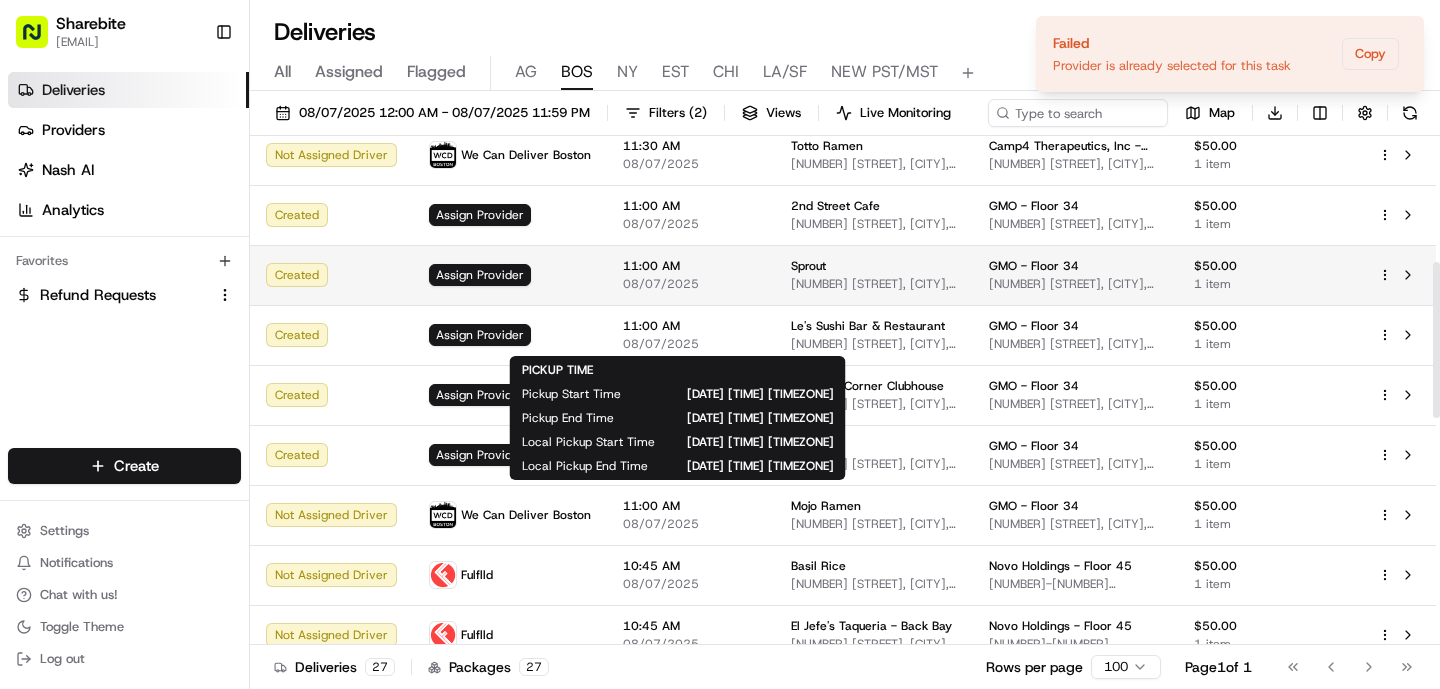 click on "08/07/2025" at bounding box center (691, 284) 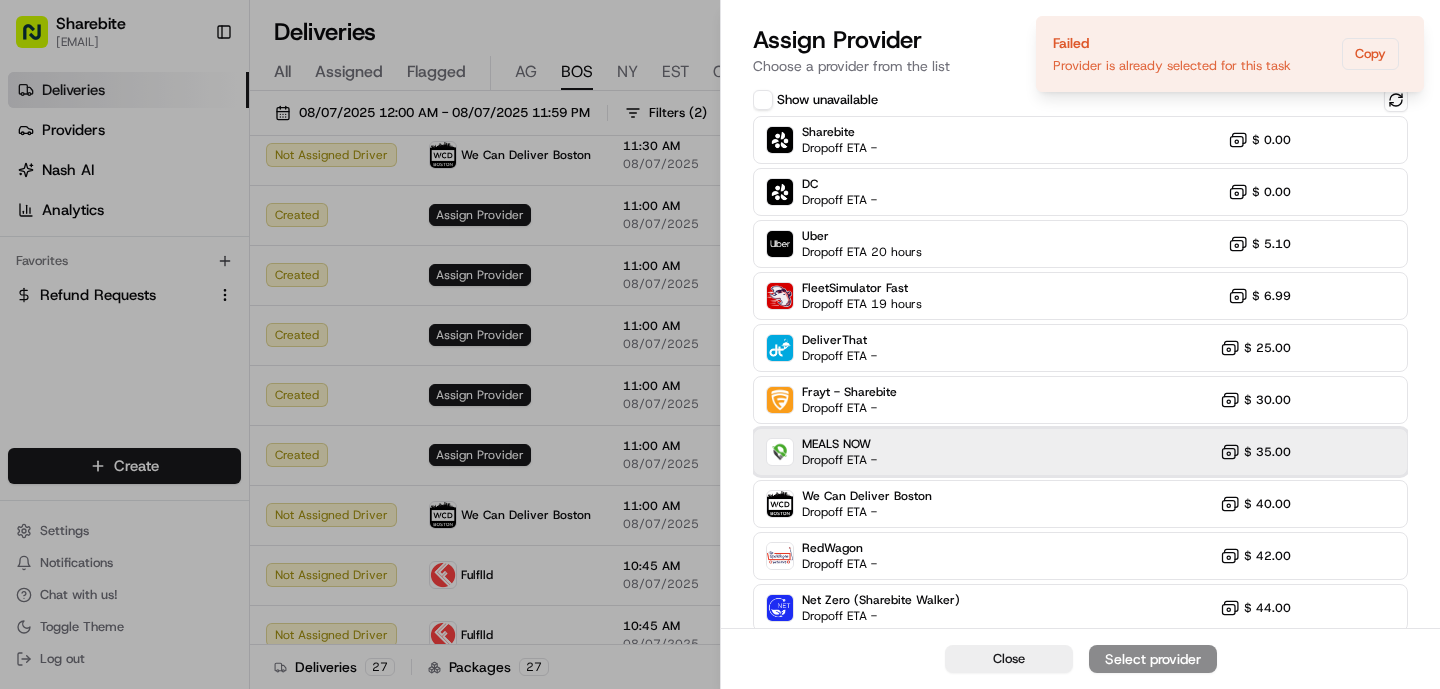 click on "MEALS NOW Dropoff ETA   - $   35.00" at bounding box center (1080, 452) 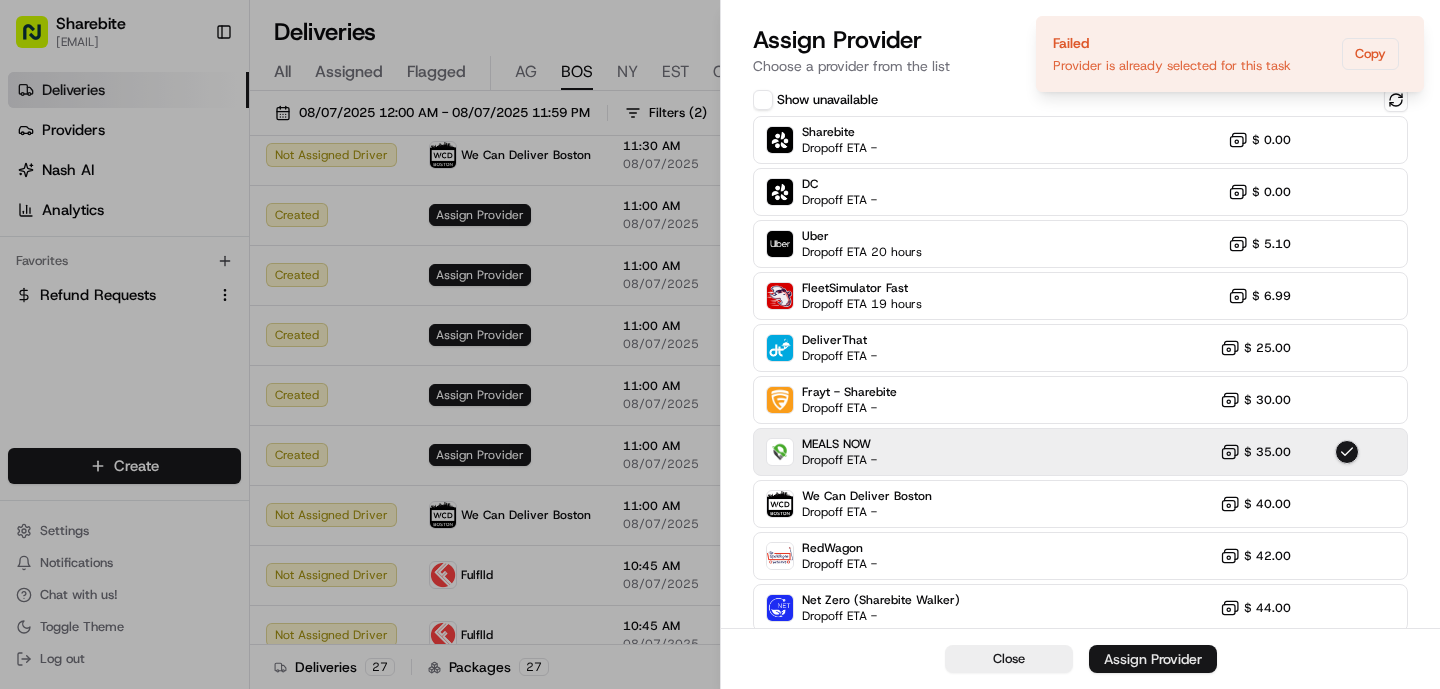 click on "Assign Provider" at bounding box center [1153, 659] 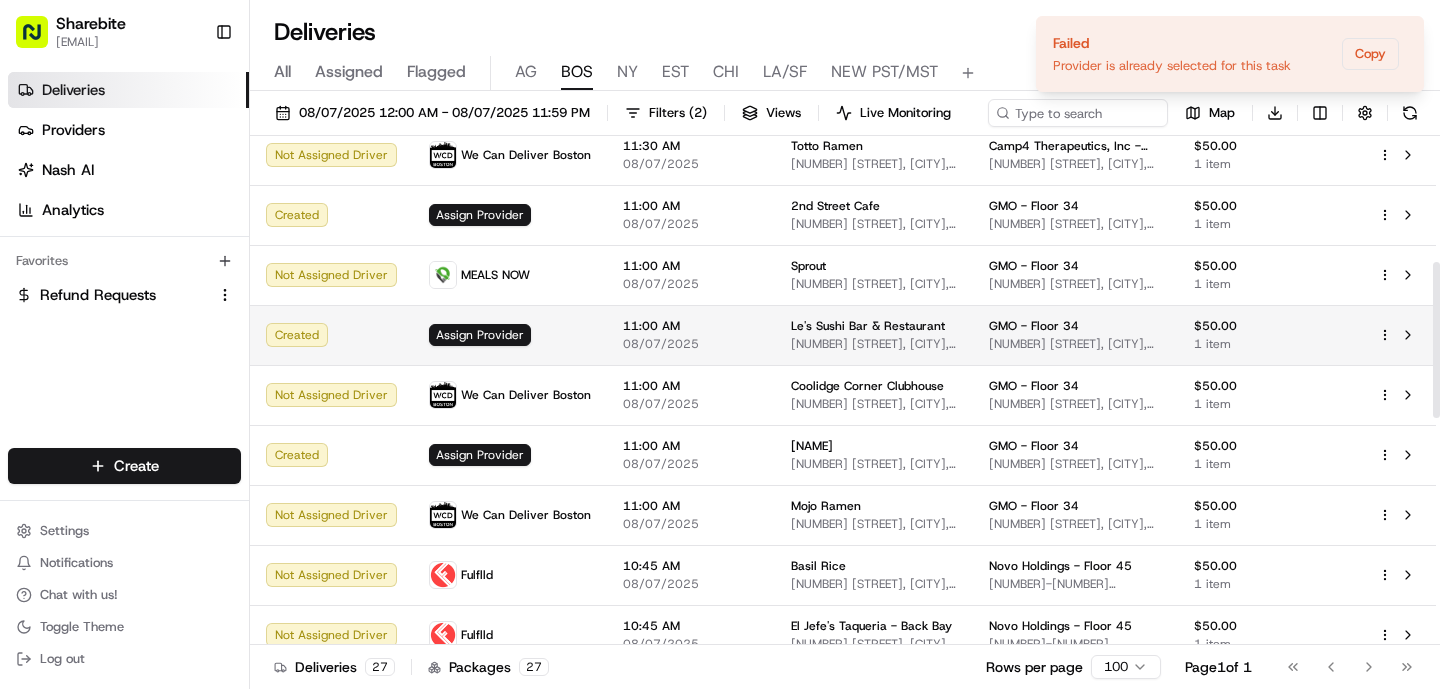 click on "08/07/2025" at bounding box center [691, 344] 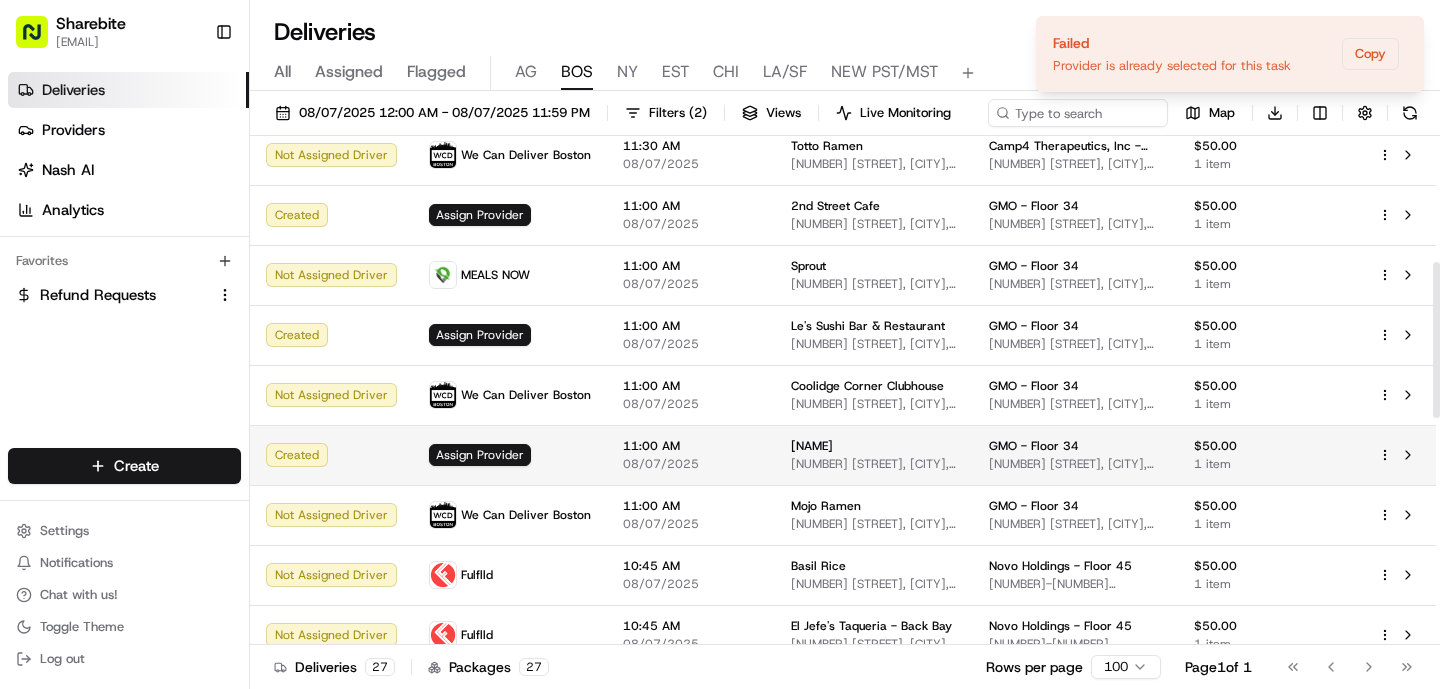 click on "08/07/2025" at bounding box center (691, 464) 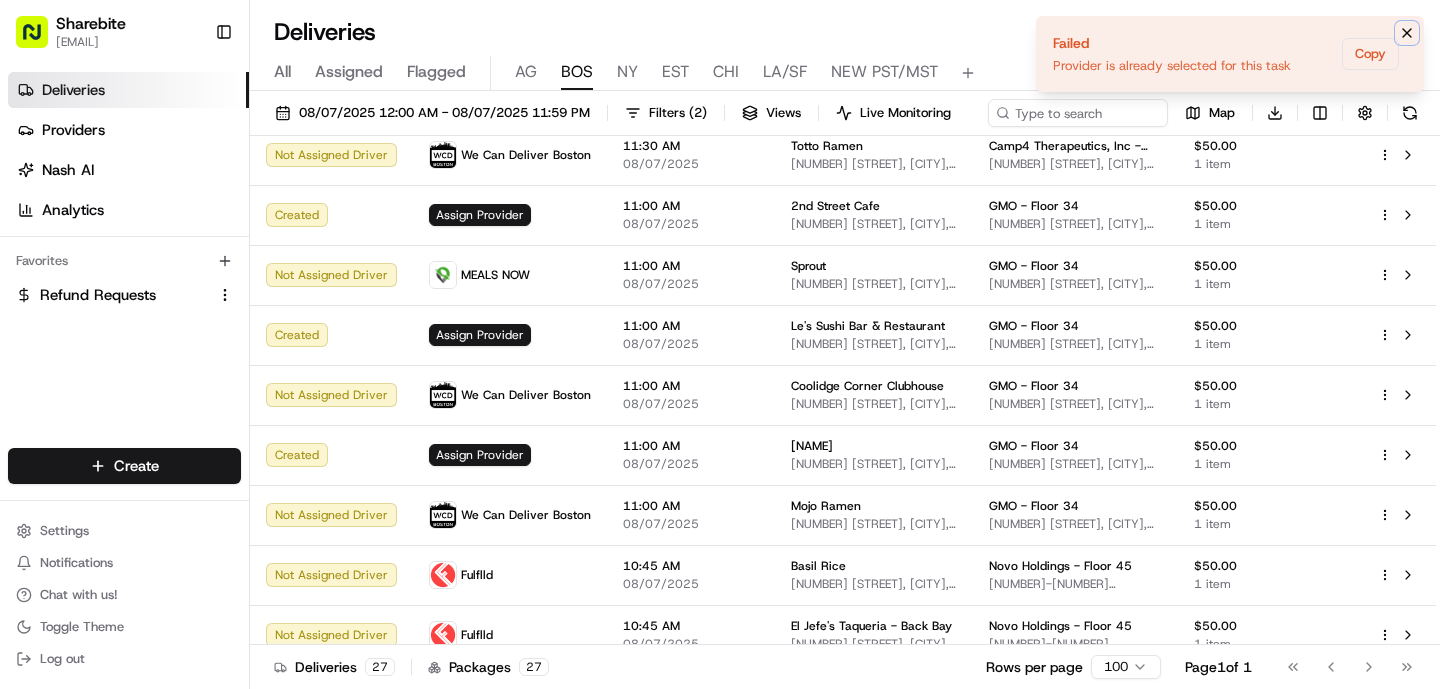 click 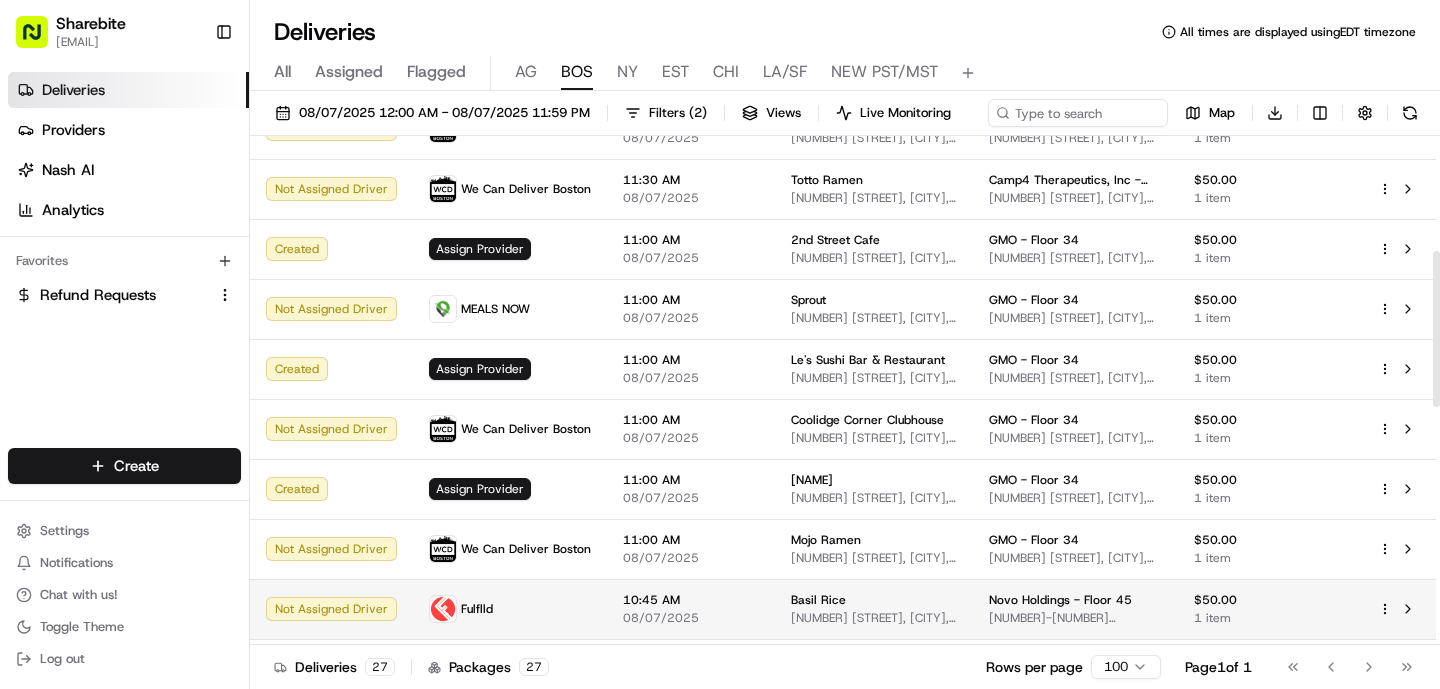 scroll, scrollTop: 375, scrollLeft: 0, axis: vertical 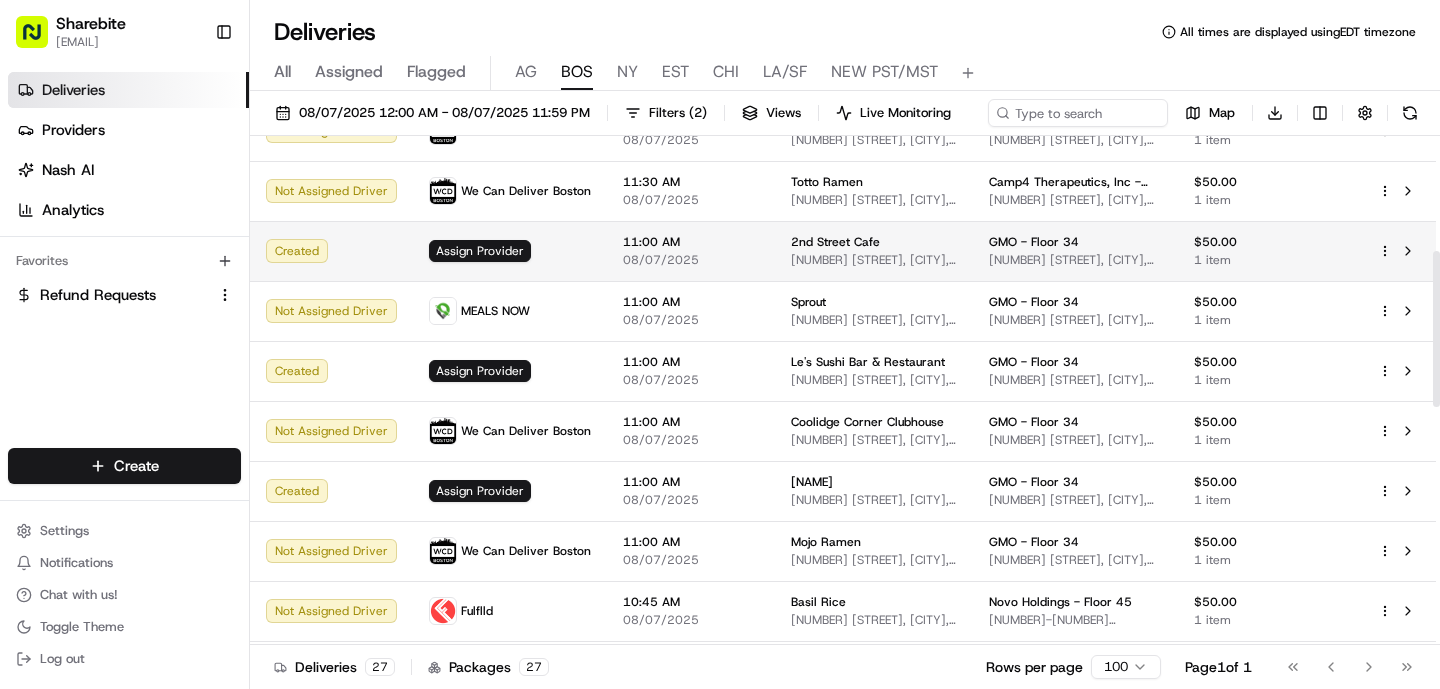 click on "89 Second St, Cambridge, MA 02141, USA" at bounding box center [874, 260] 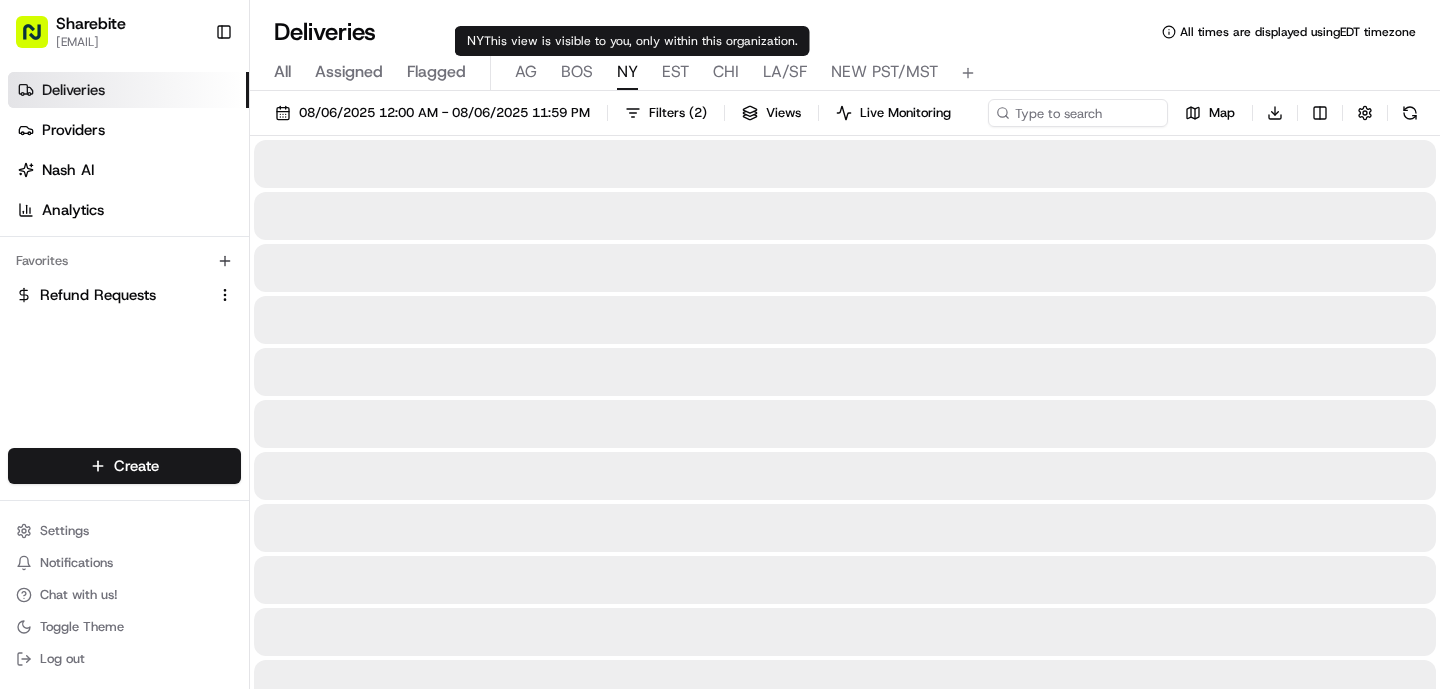 click on "NY" at bounding box center (627, 72) 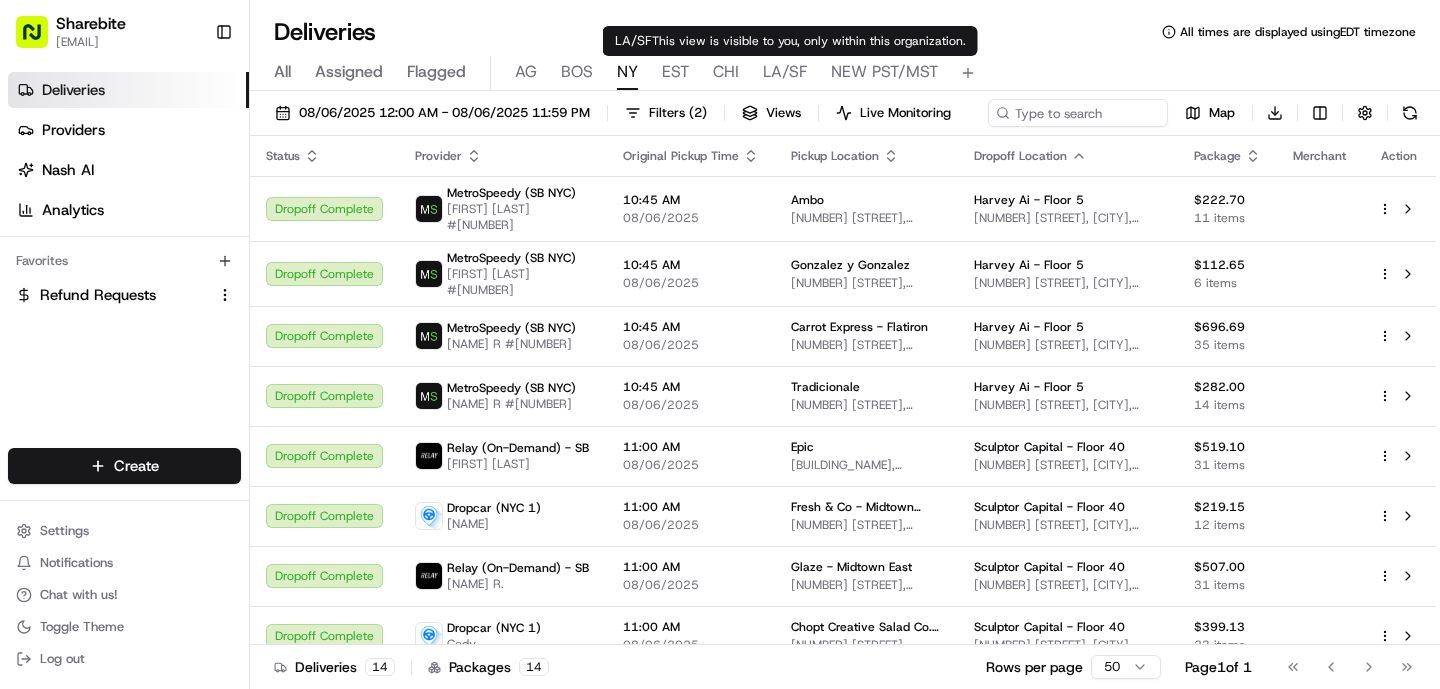 click on "NEW PST/MST" at bounding box center [884, 73] 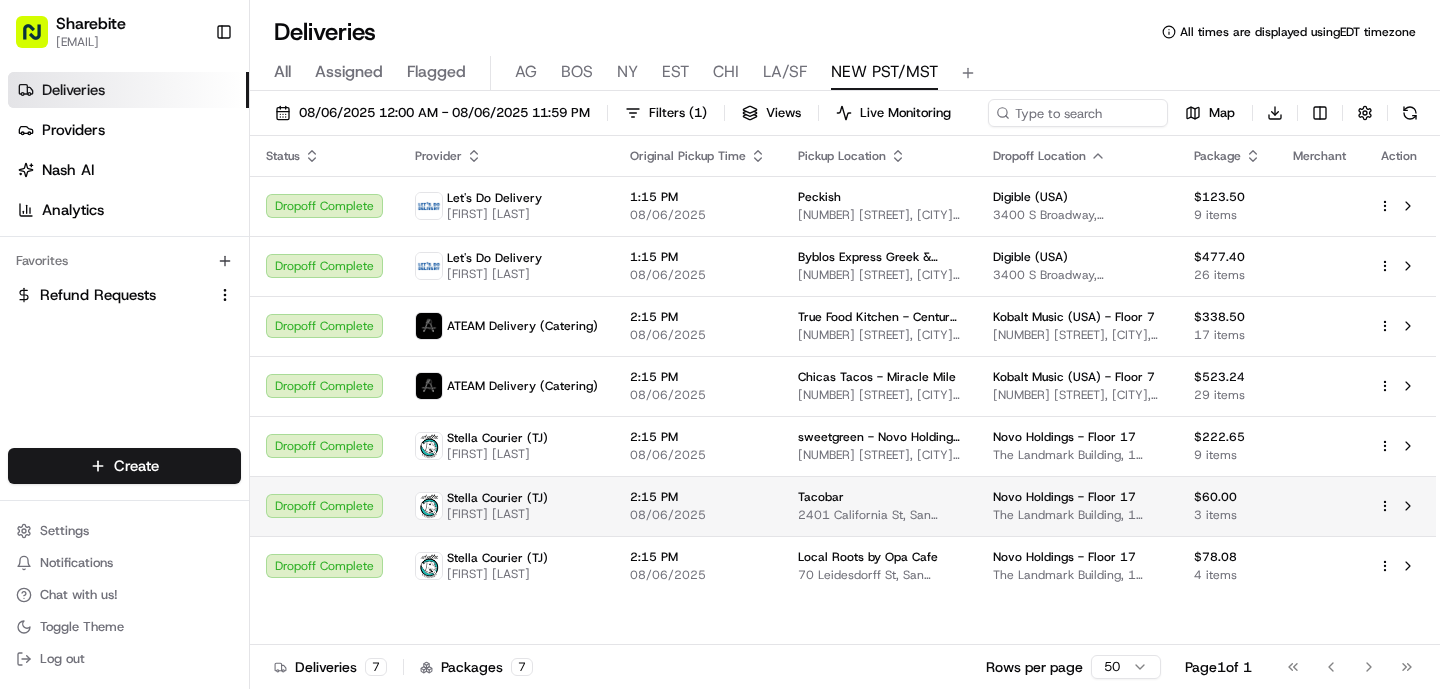 click on "2:15 PM" at bounding box center (698, 497) 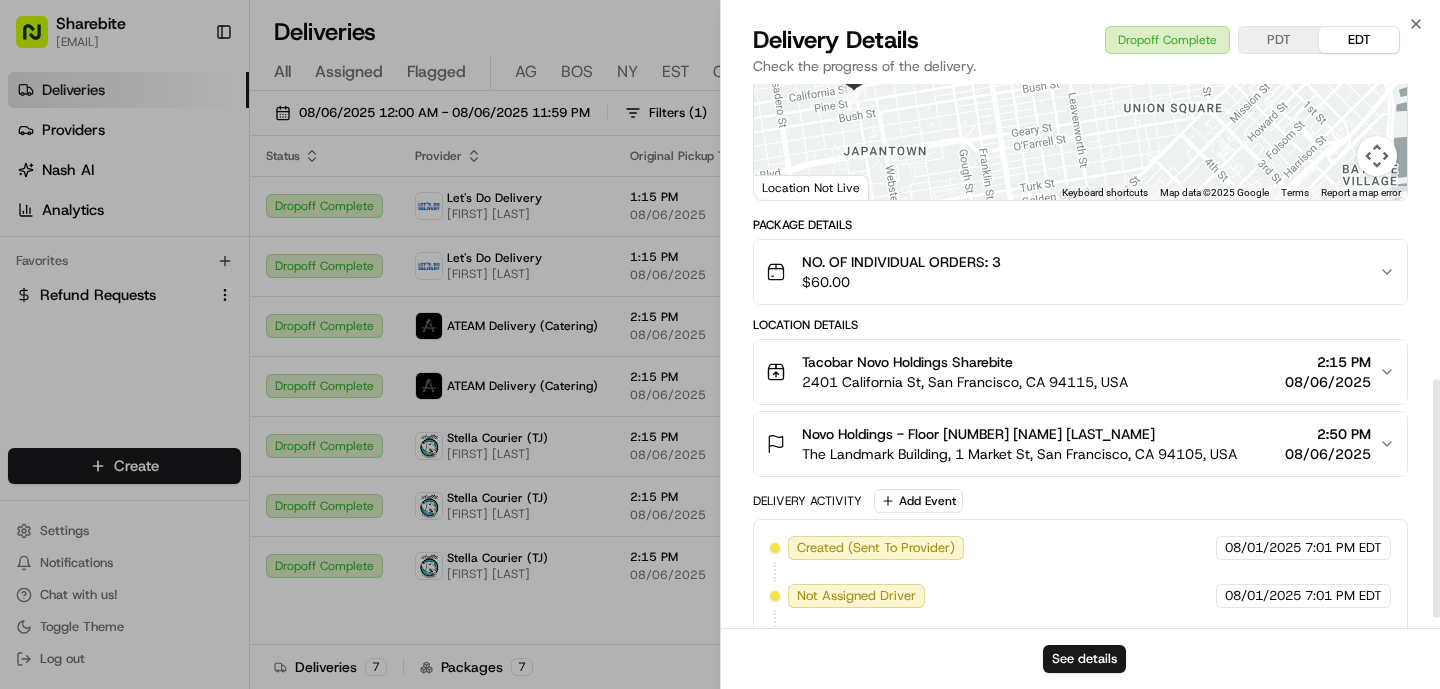 scroll, scrollTop: 702, scrollLeft: 0, axis: vertical 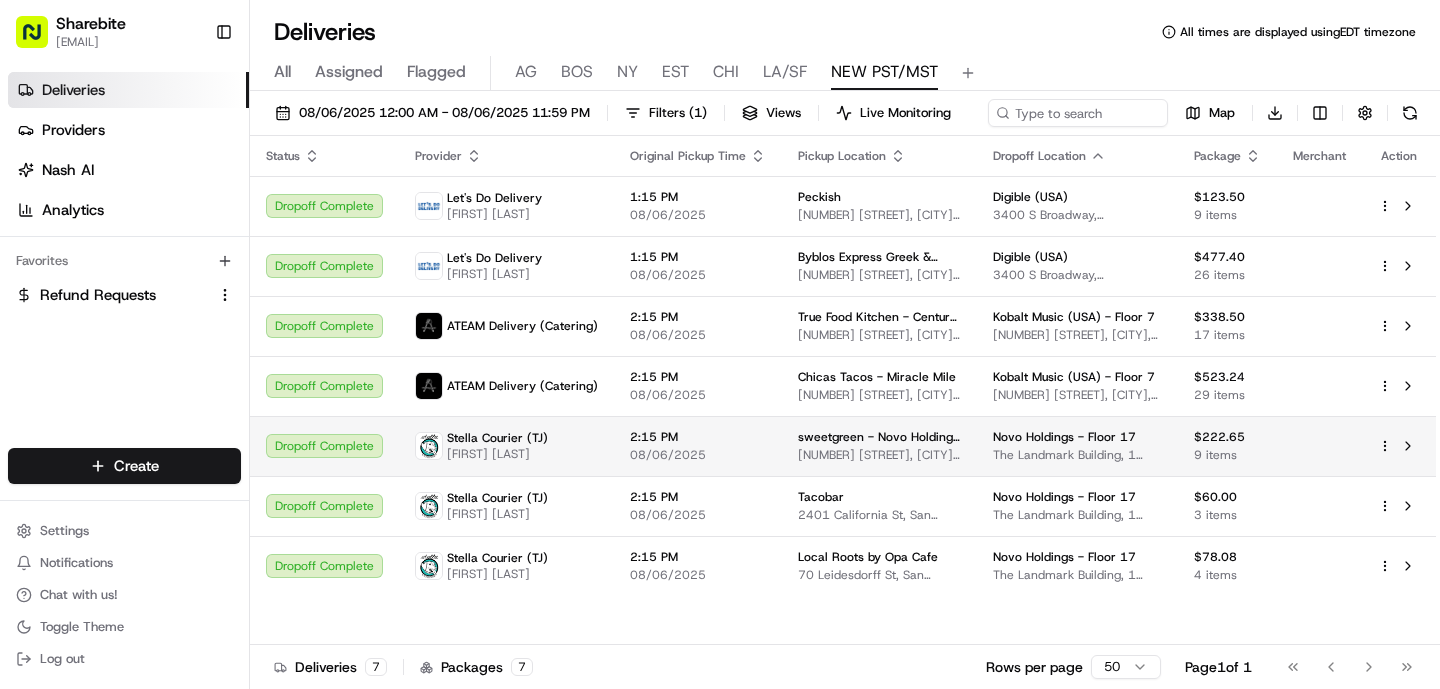 click on "2:15 PM 08/06/2025" at bounding box center [698, 446] 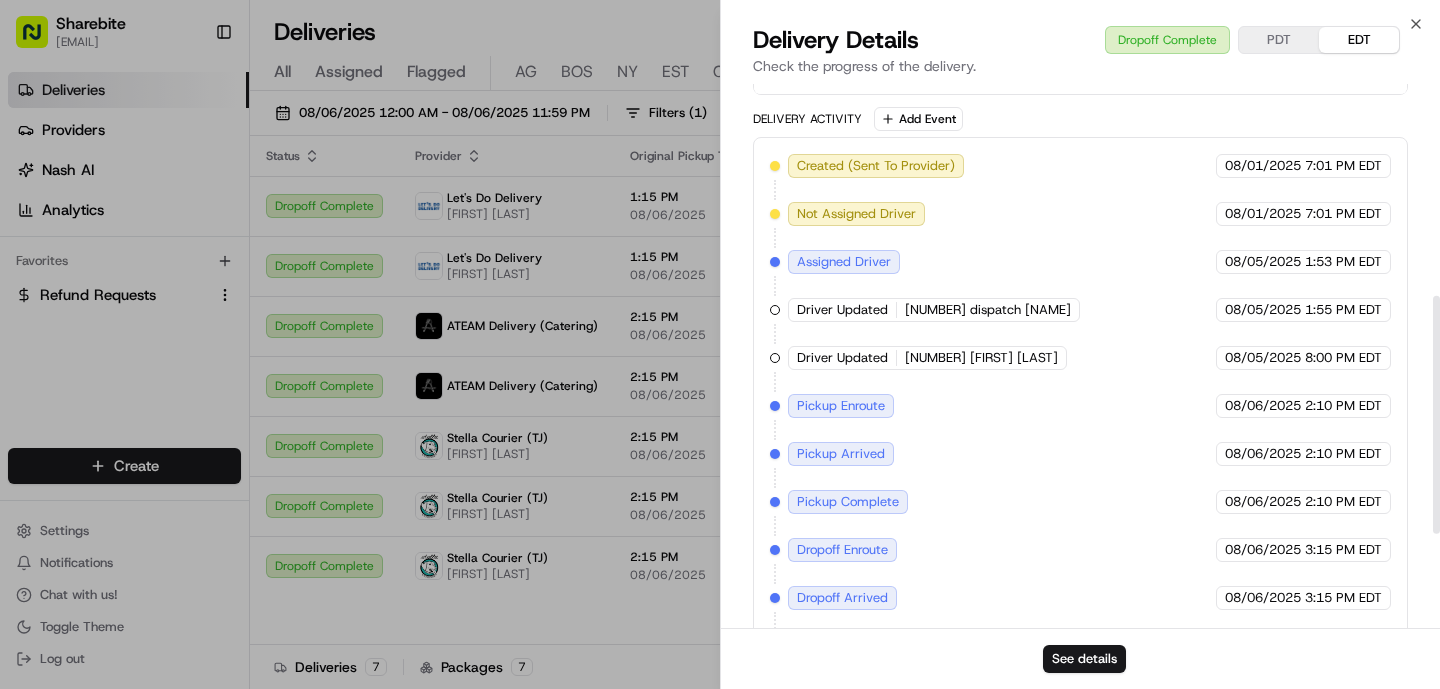 scroll, scrollTop: 702, scrollLeft: 0, axis: vertical 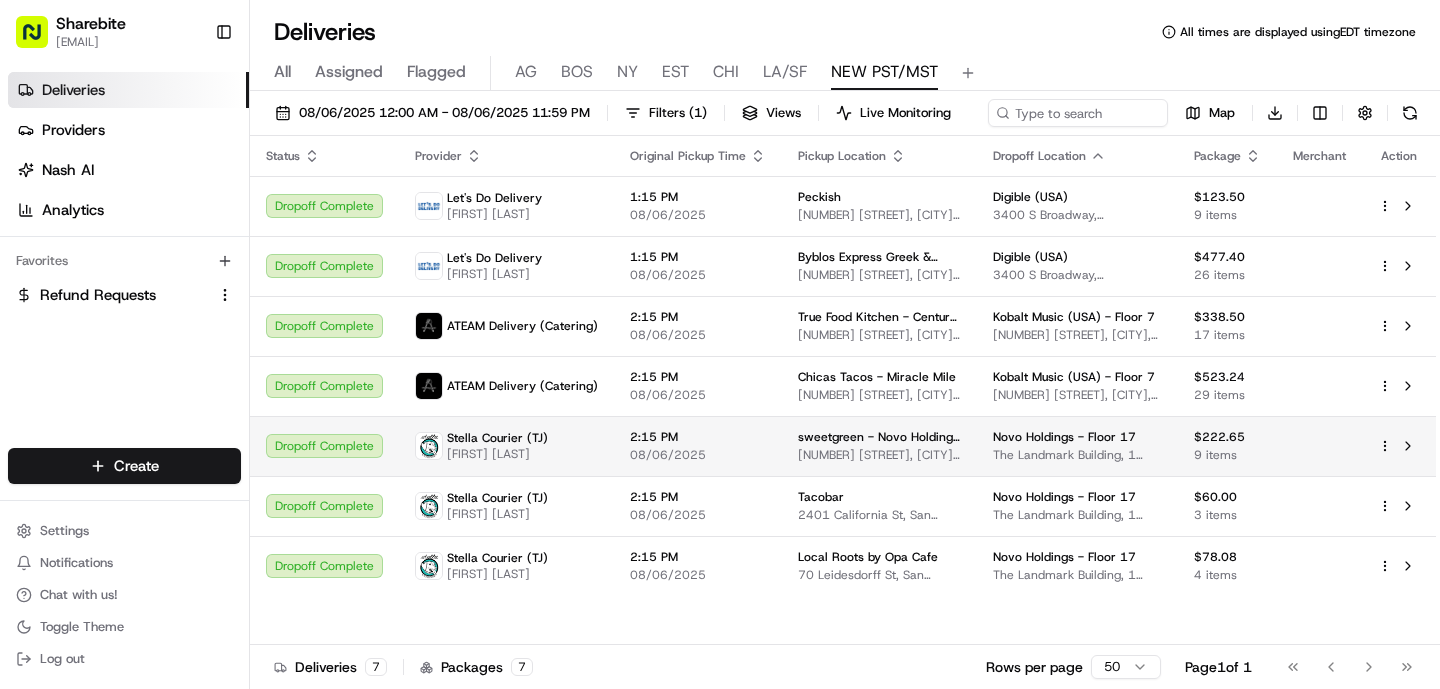 click on "08/06/2025" at bounding box center (698, 455) 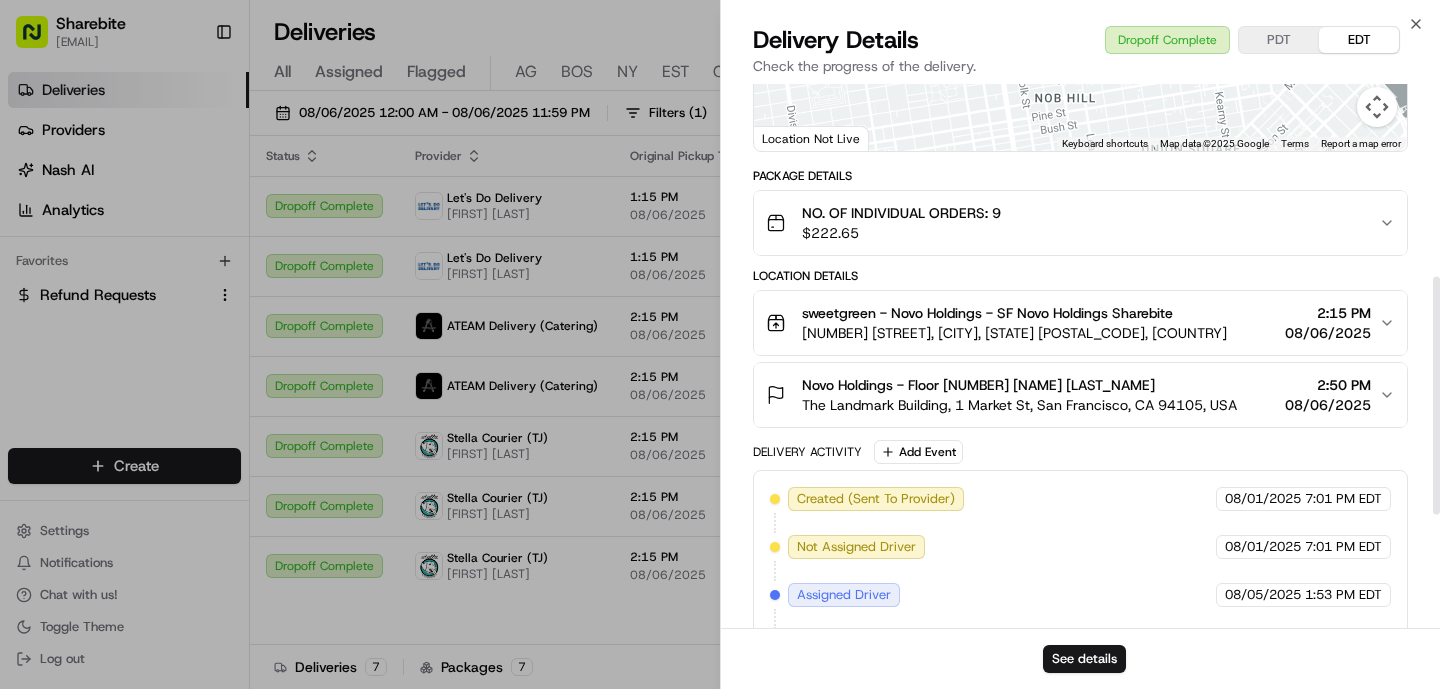 scroll, scrollTop: 702, scrollLeft: 0, axis: vertical 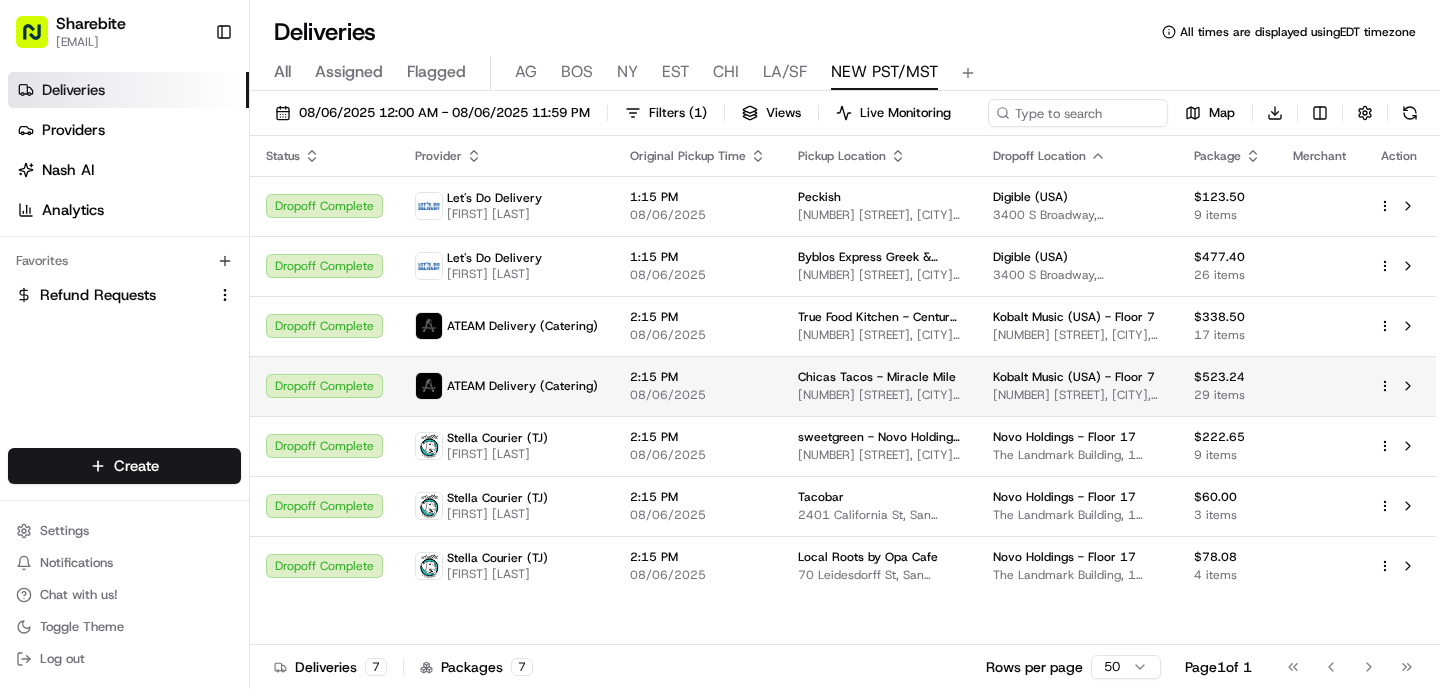 click on "800 S La Brea Ave, Los Angeles, CA 90036, USA" at bounding box center [879, 395] 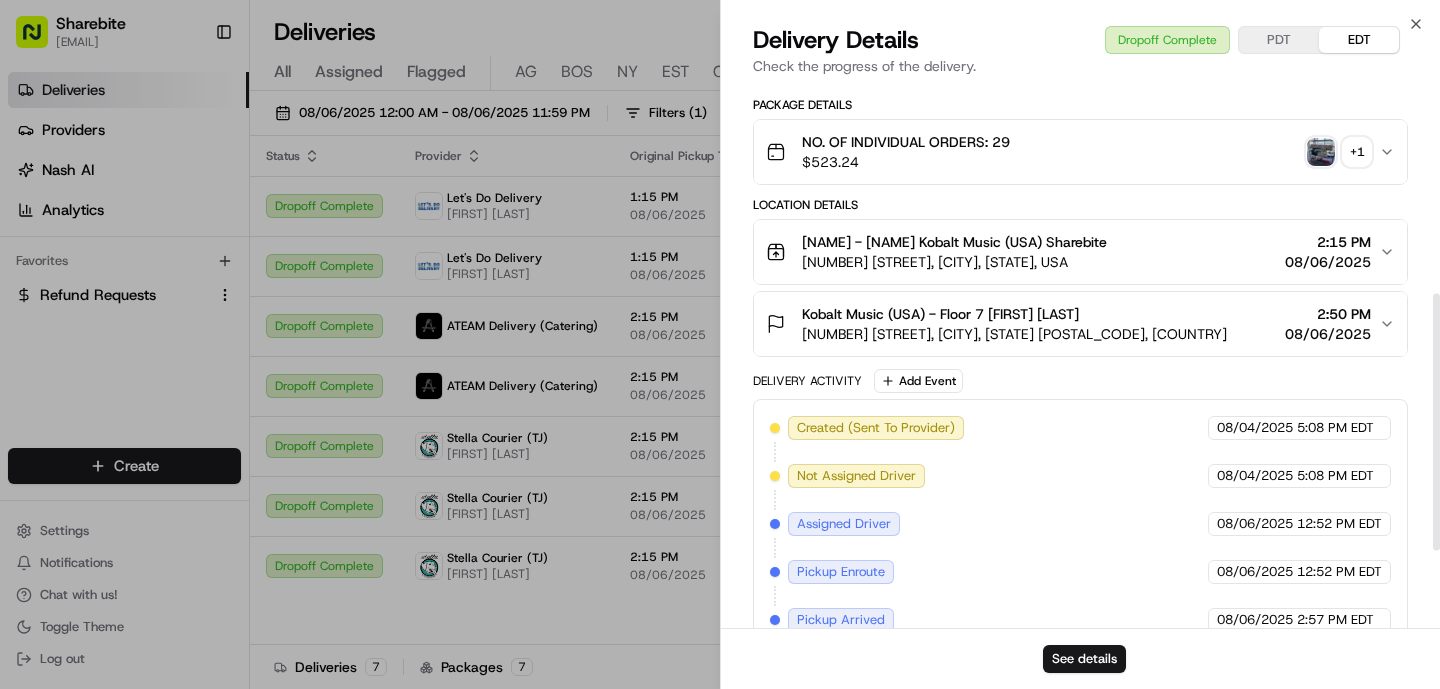 scroll, scrollTop: 336, scrollLeft: 0, axis: vertical 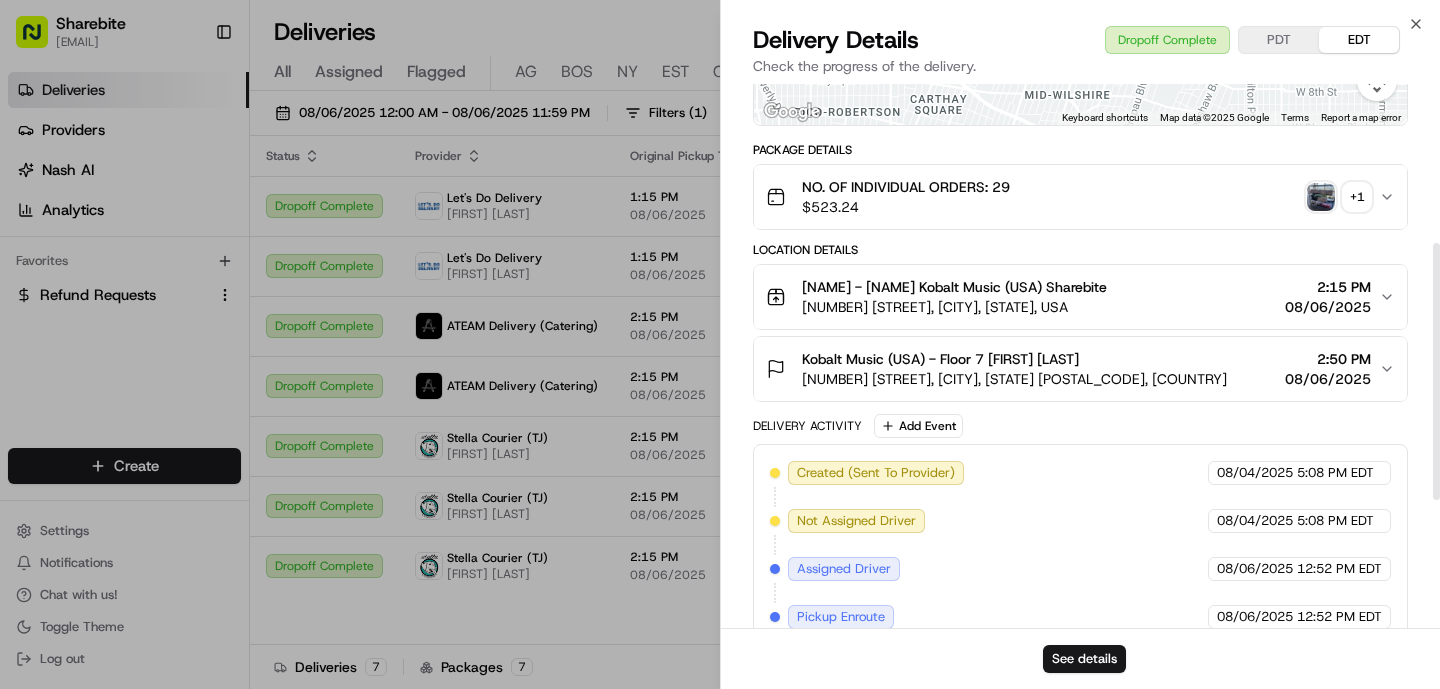 click at bounding box center [1321, 197] 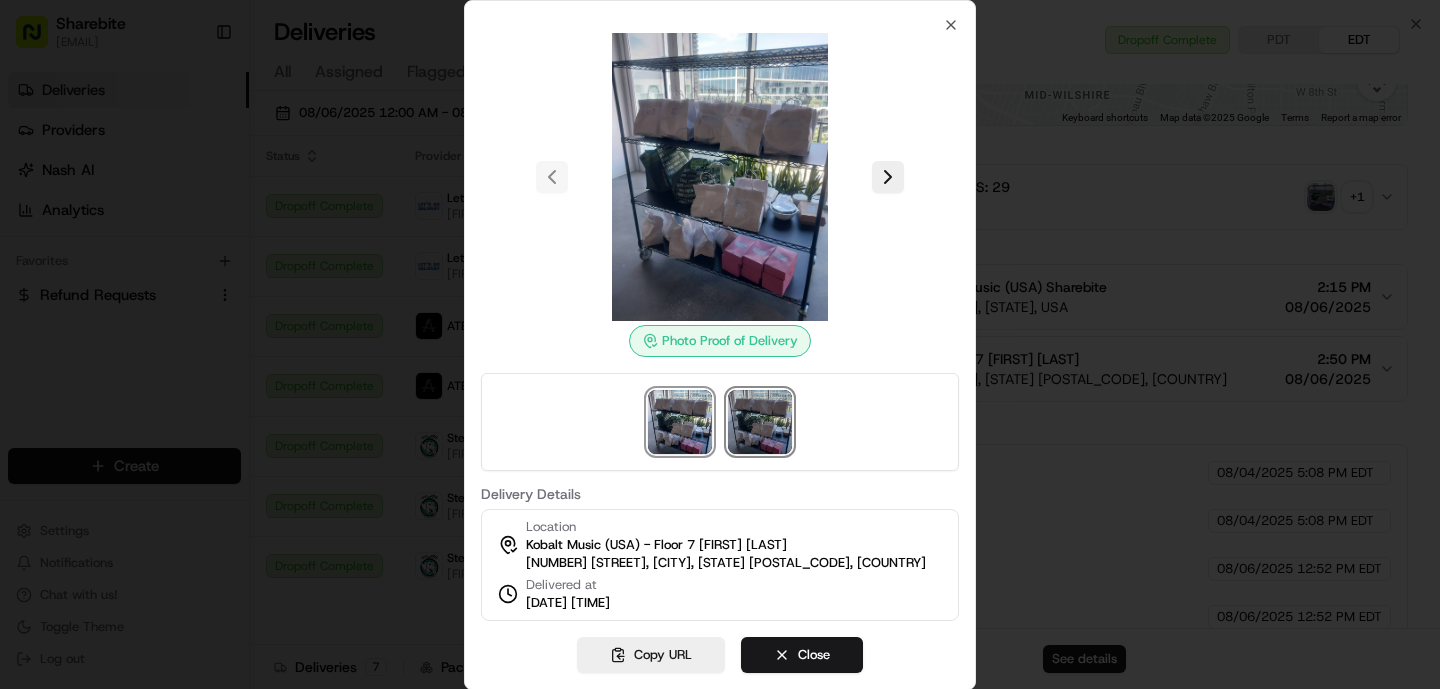 click at bounding box center (760, 422) 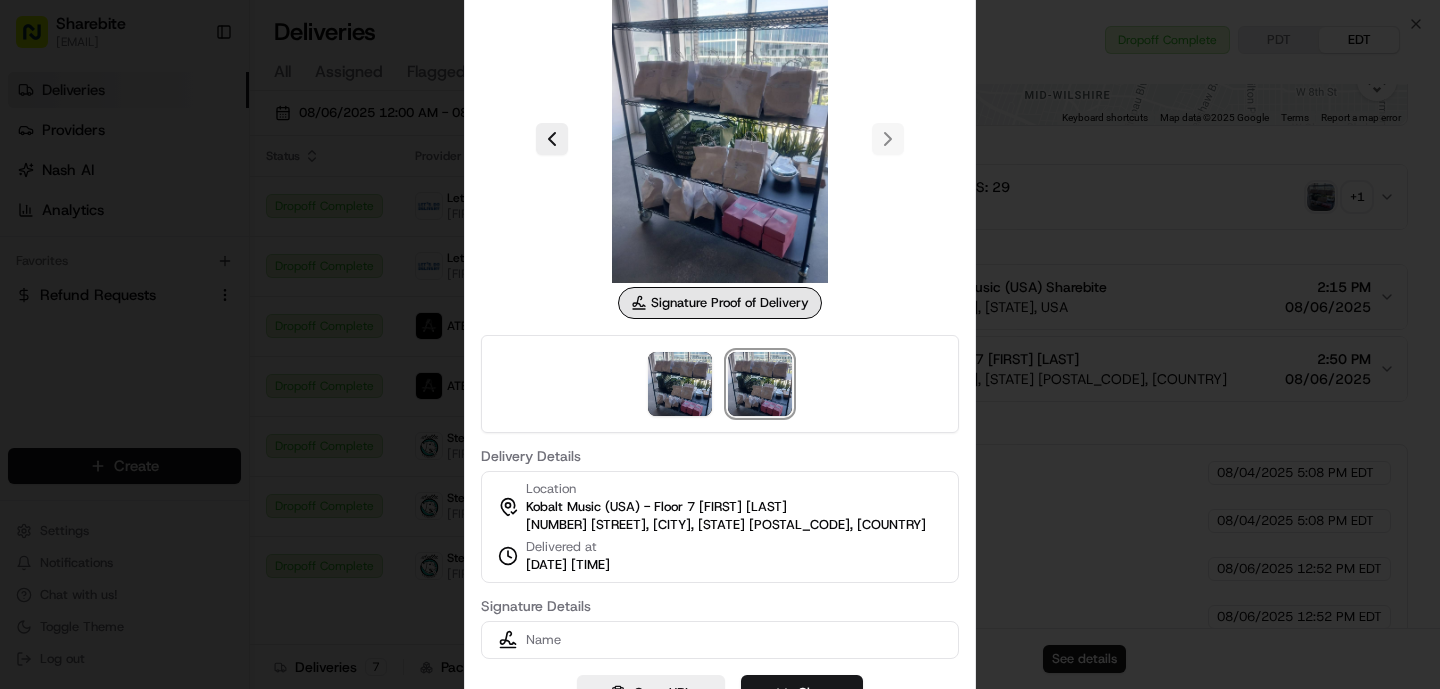 click at bounding box center (720, 344) 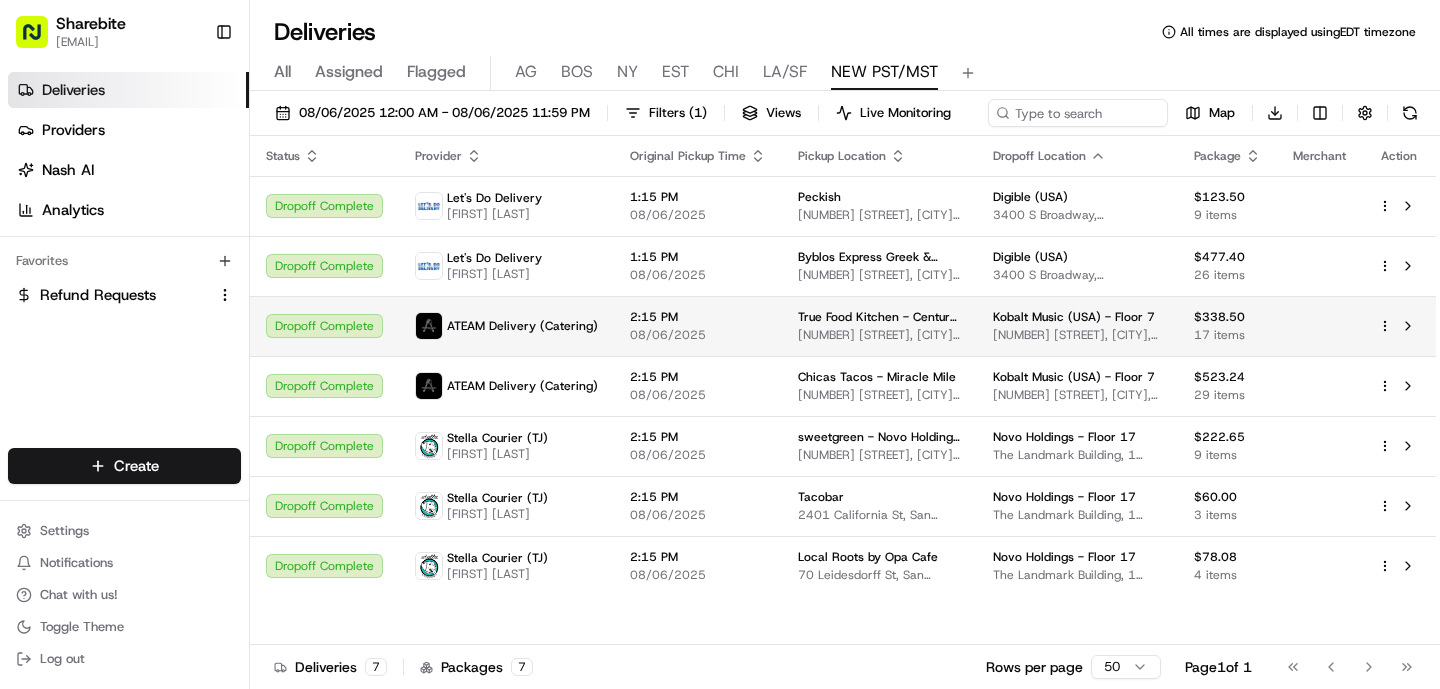 click on "ATEAM Delivery (Catering)" at bounding box center (506, 326) 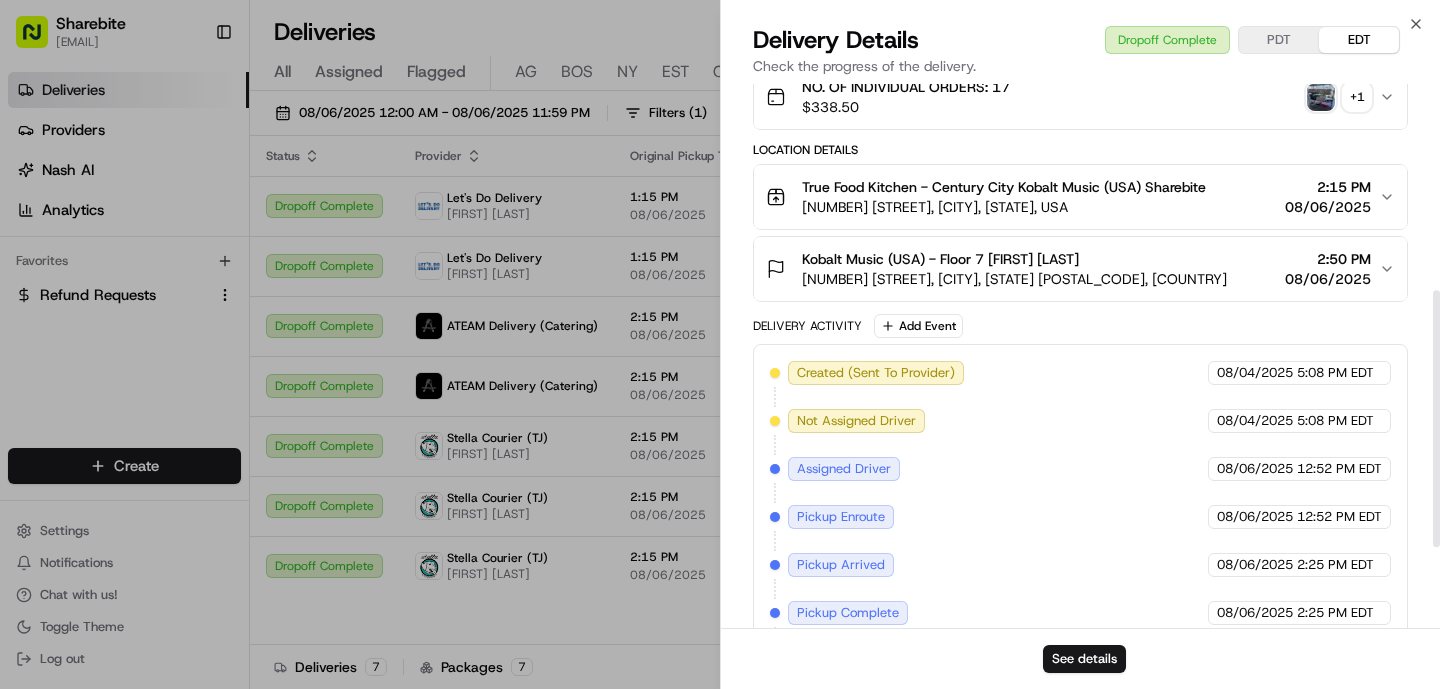 scroll, scrollTop: 606, scrollLeft: 0, axis: vertical 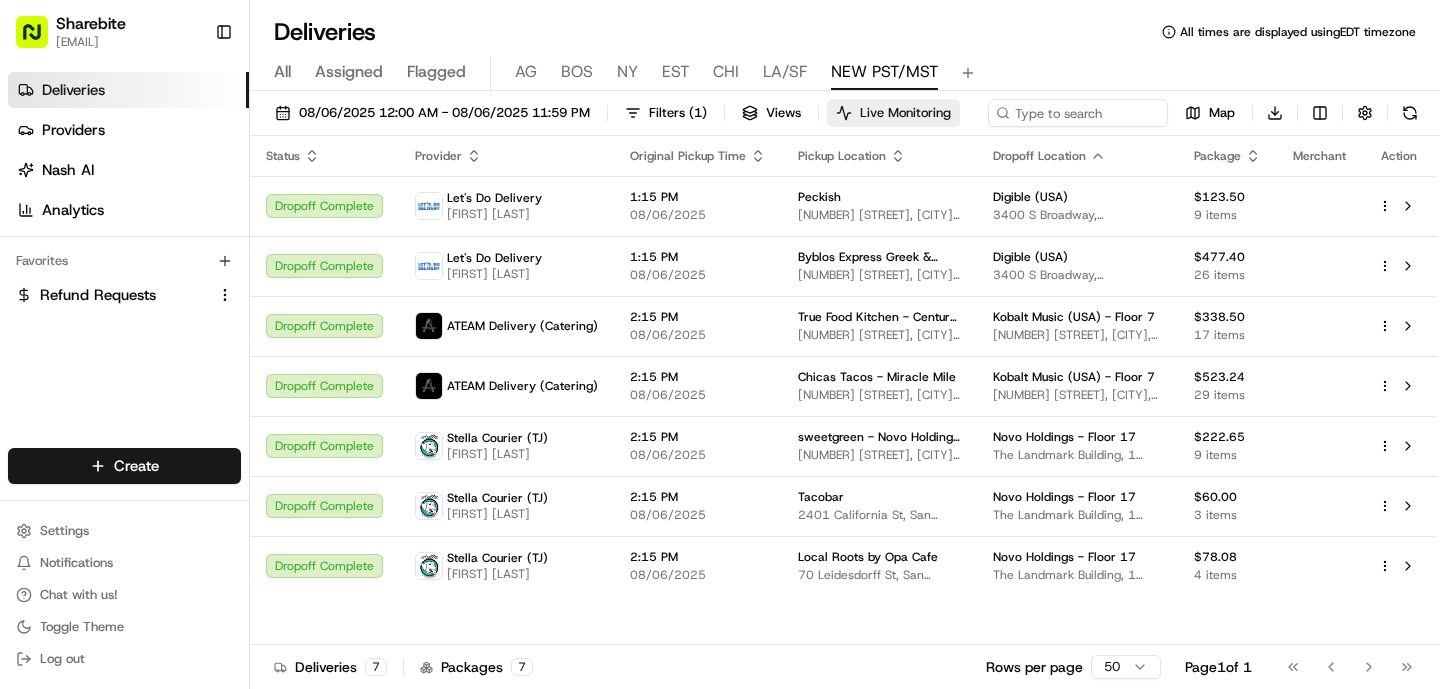 click on "Live Monitoring" at bounding box center [893, 113] 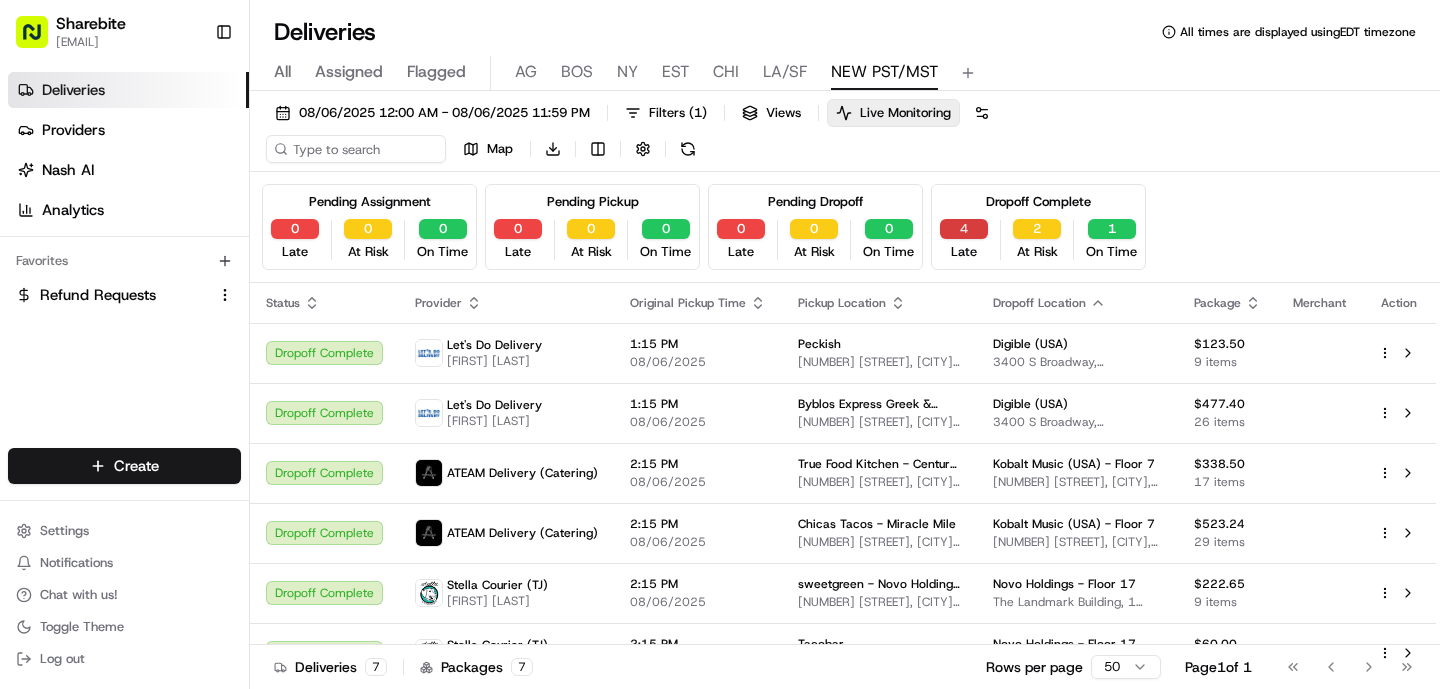 click on "4" at bounding box center [964, 229] 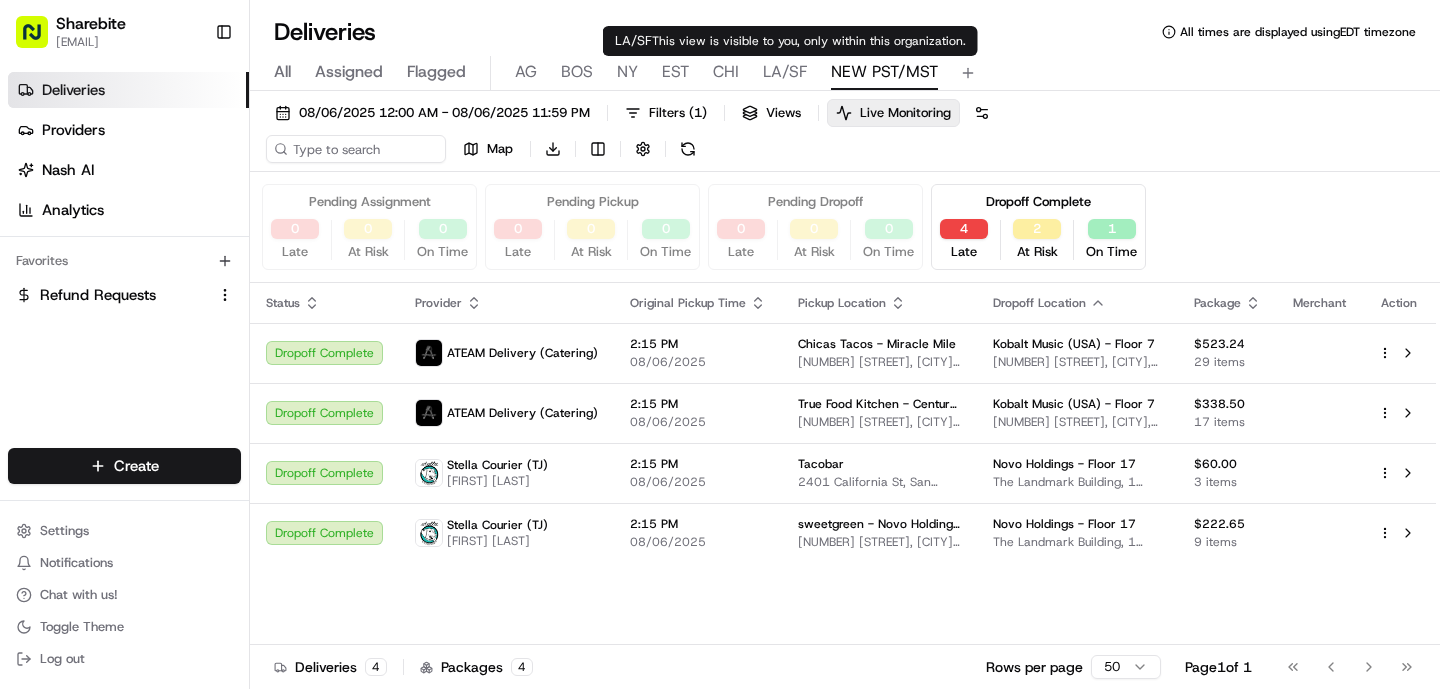 click on "LA/SF" at bounding box center (785, 72) 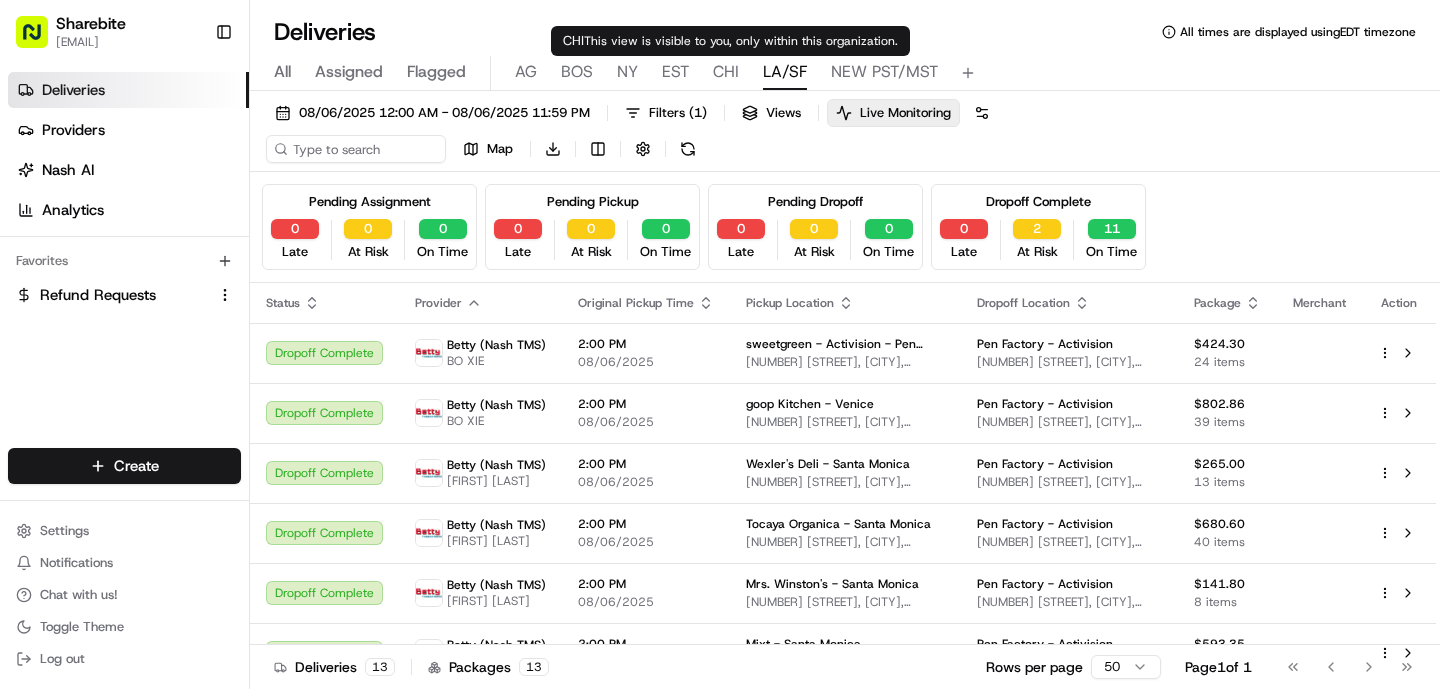 click on "All Assigned Flagged AG BOS NY EST CHI LA/SF NEW PST/MST" at bounding box center [845, 73] 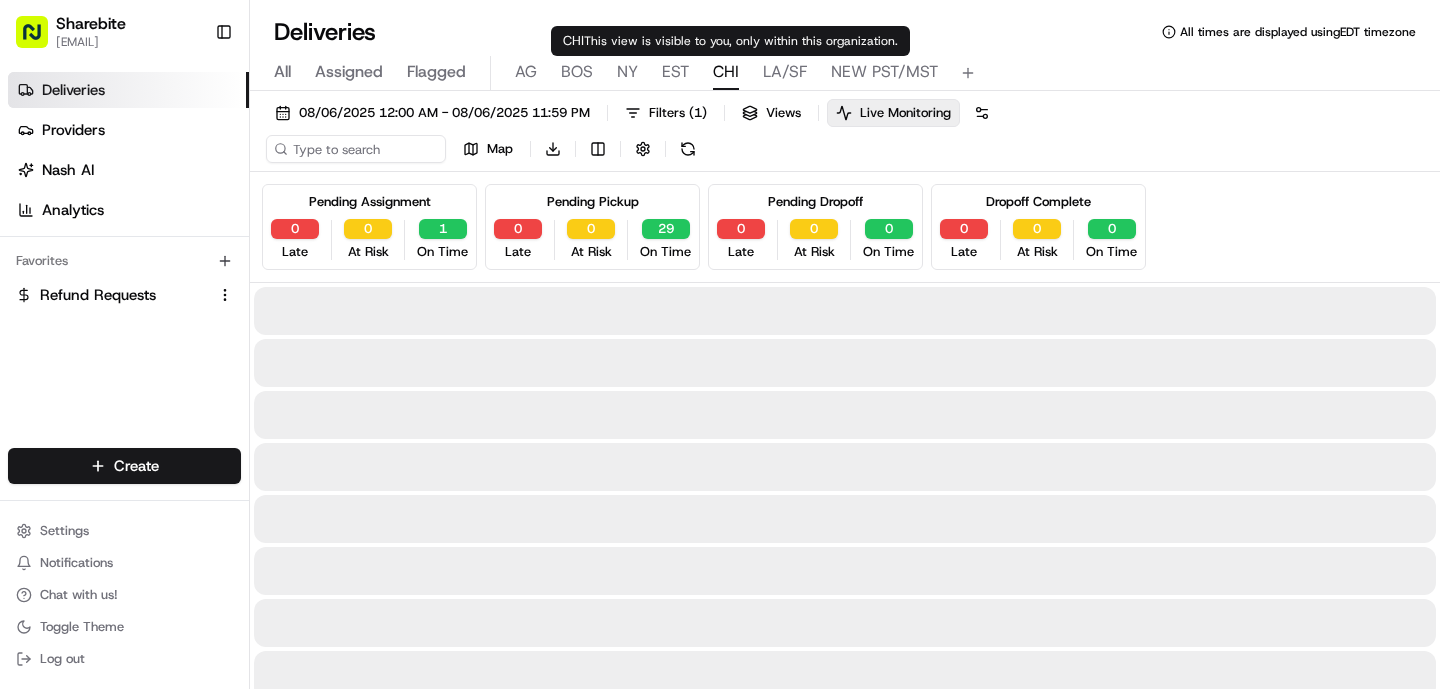 click on "CHI" at bounding box center (726, 72) 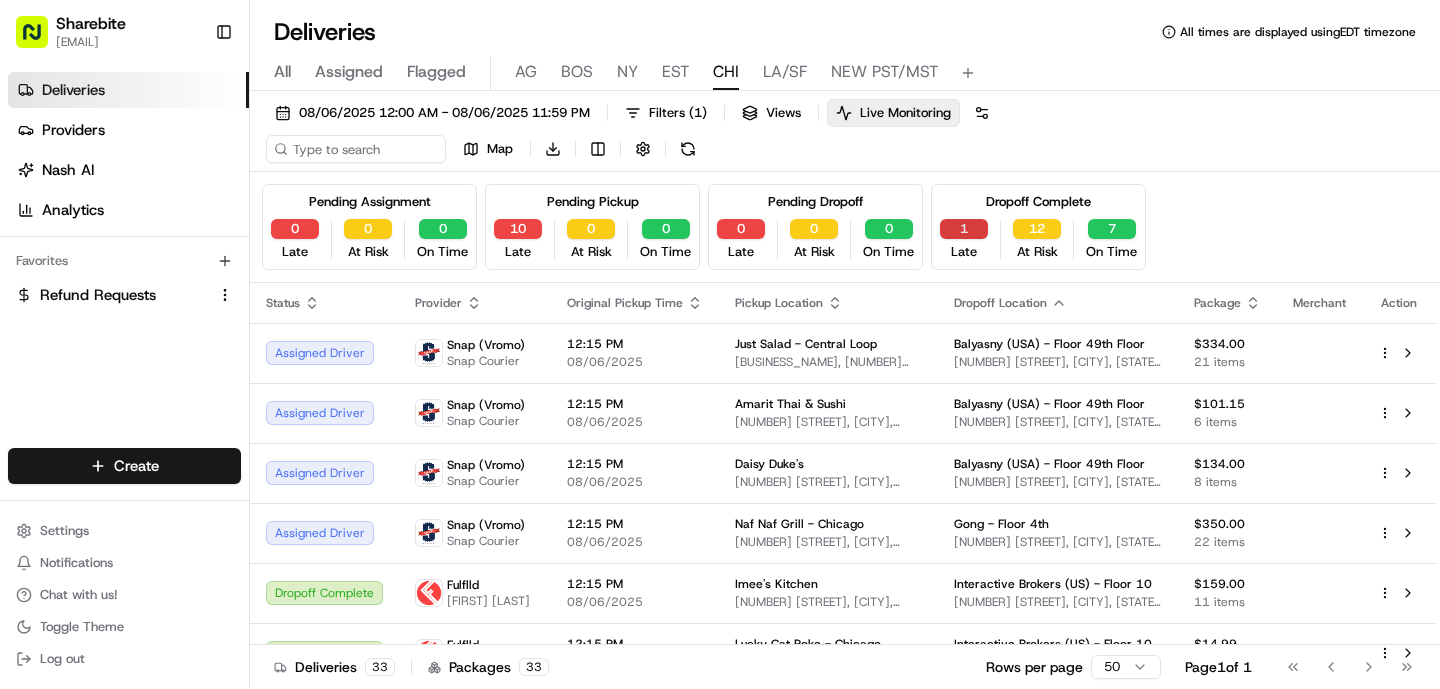 click on "1" at bounding box center (964, 229) 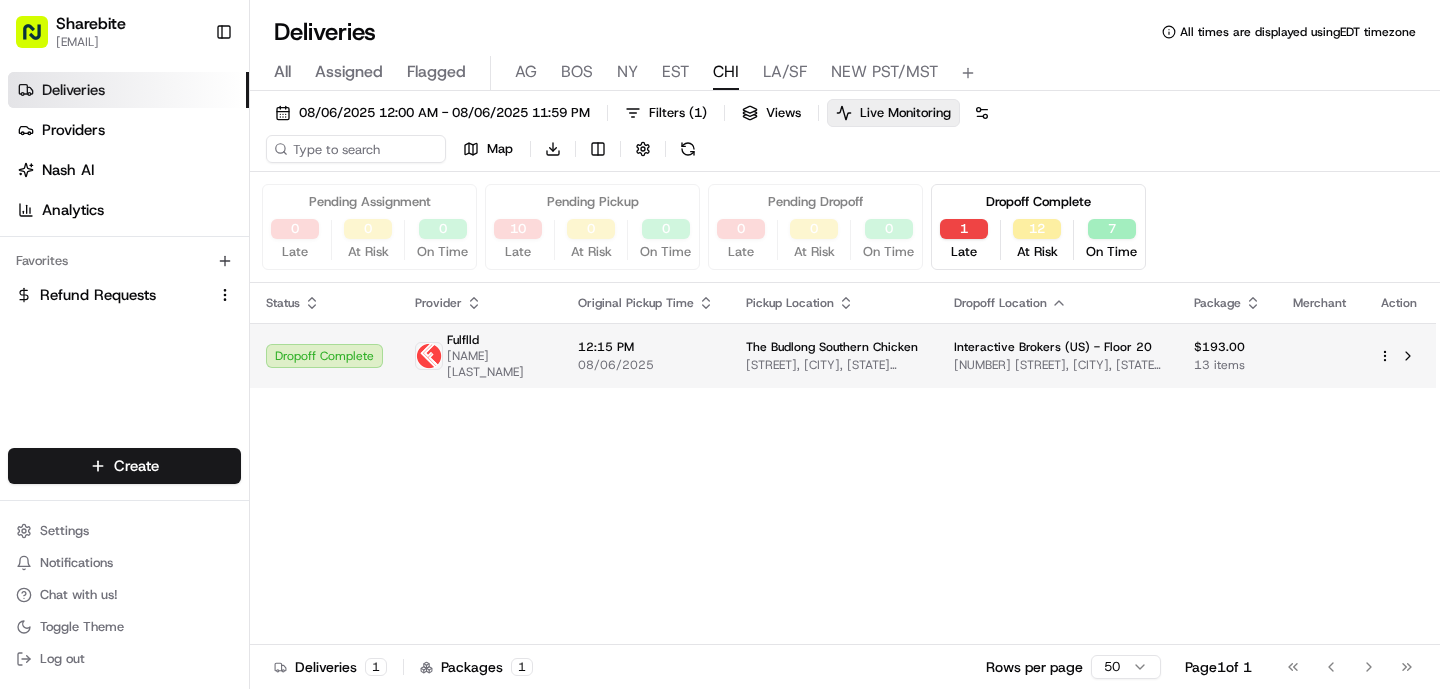 click on "Cna Center, [NUMBER] [STREET], [CITY], [STATE] [POSTAL_CODE], [COUNTRY]" at bounding box center (834, 365) 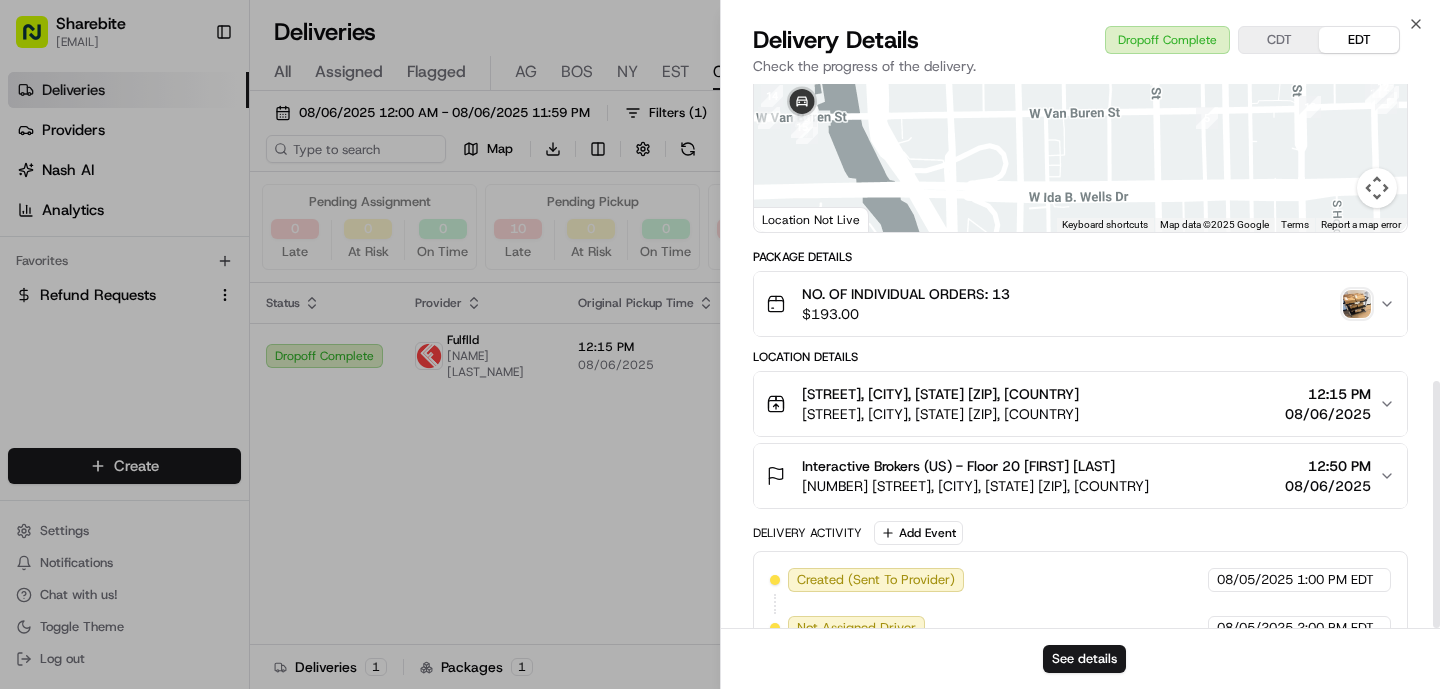 scroll, scrollTop: 654, scrollLeft: 0, axis: vertical 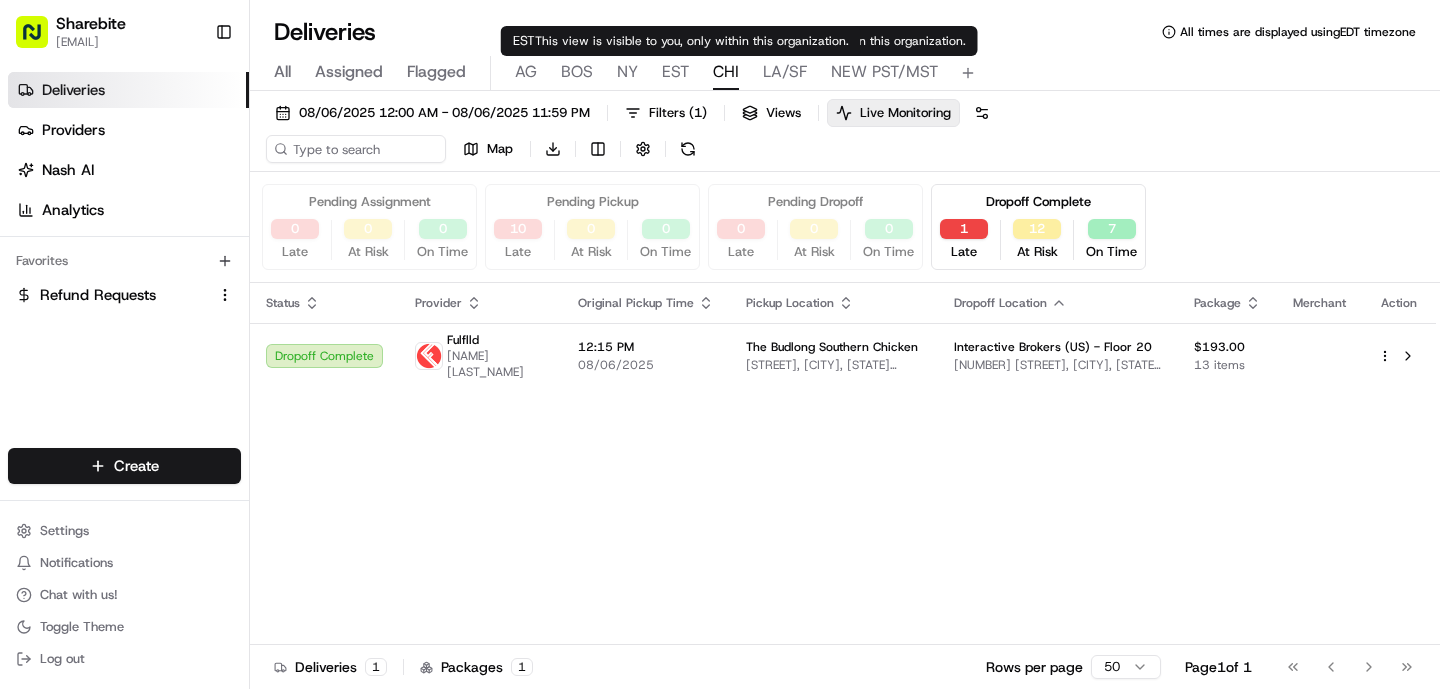 click on "EST" at bounding box center [675, 72] 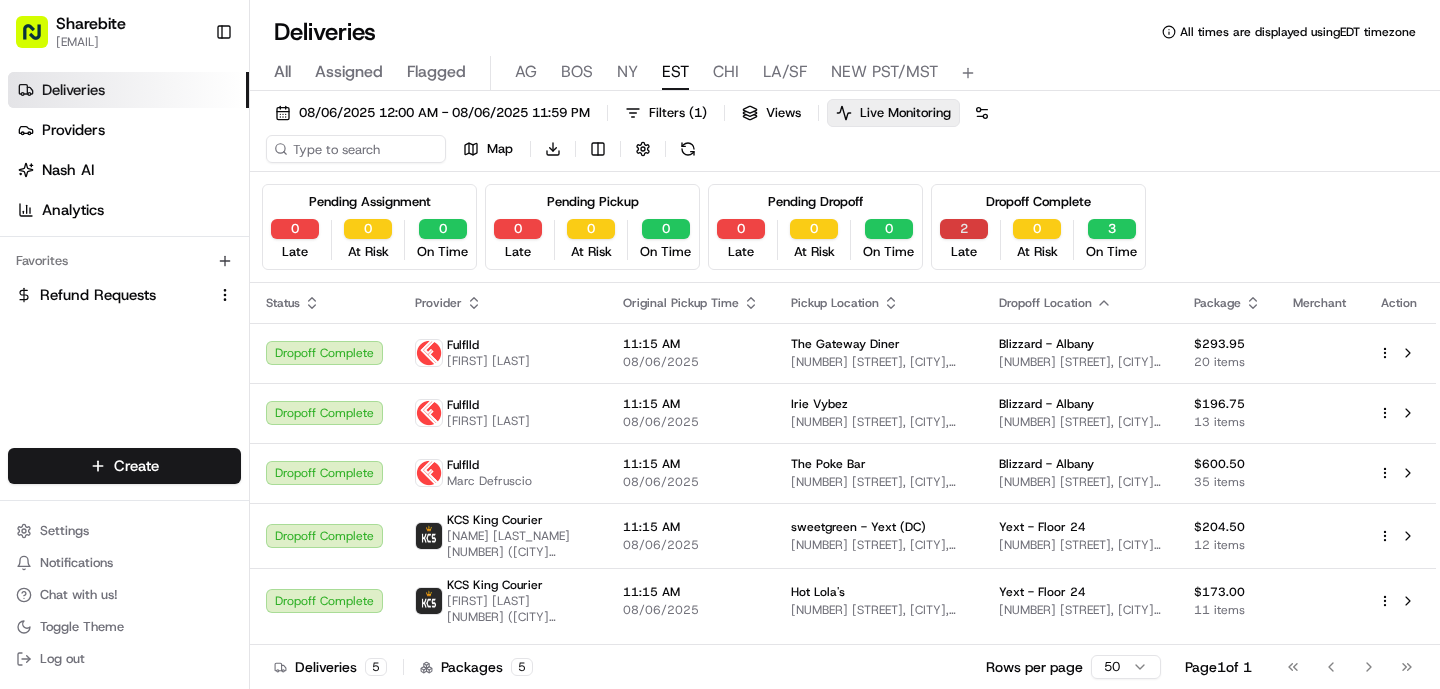 click on "2" at bounding box center (964, 229) 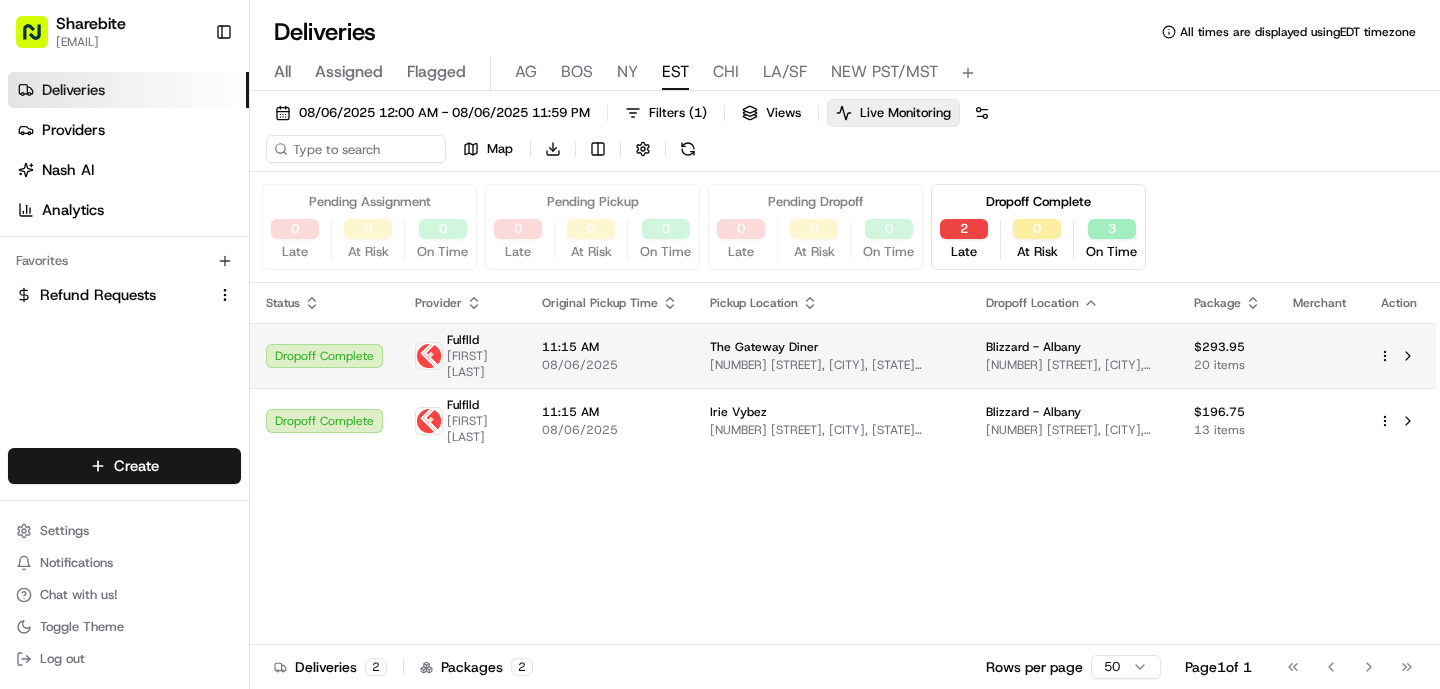 click on "[NUMBER] [STREET], [CITY], [STATE] [POSTAL_CODE], [COUNTRY]" at bounding box center [832, 365] 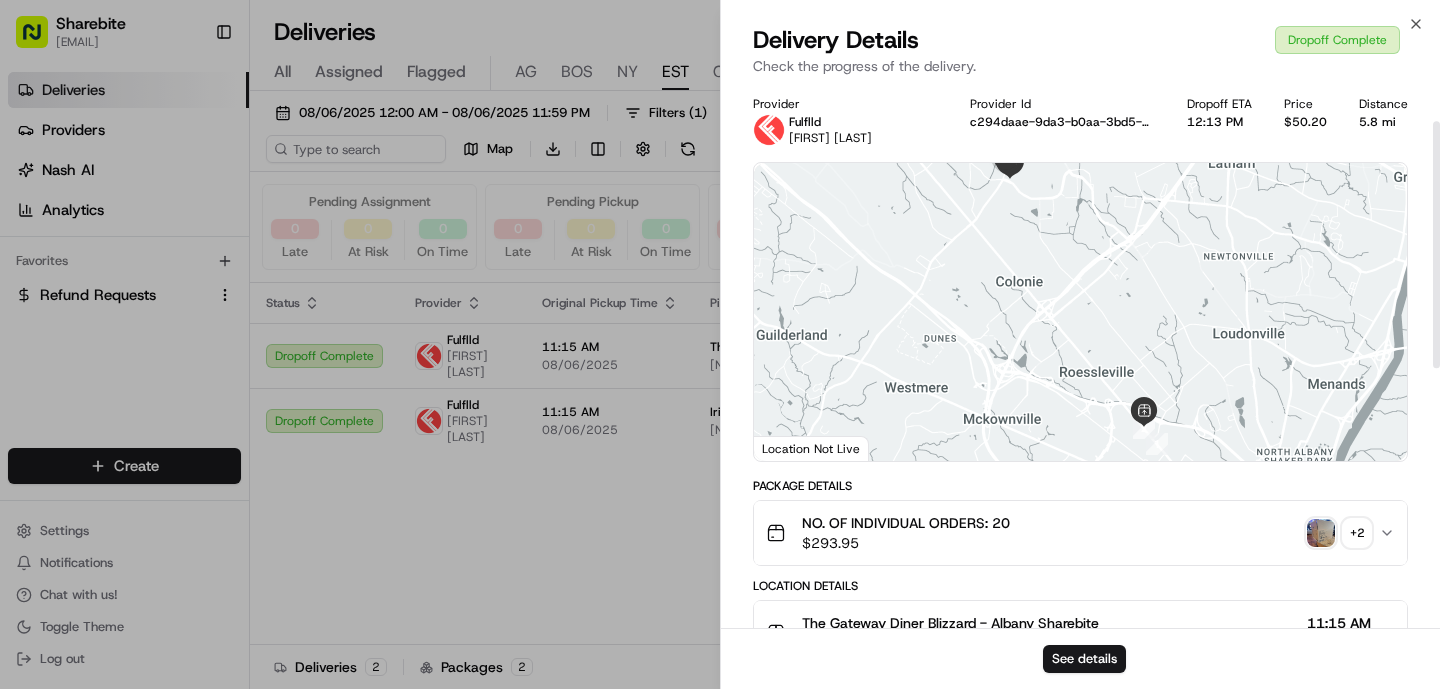 scroll, scrollTop: 654, scrollLeft: 0, axis: vertical 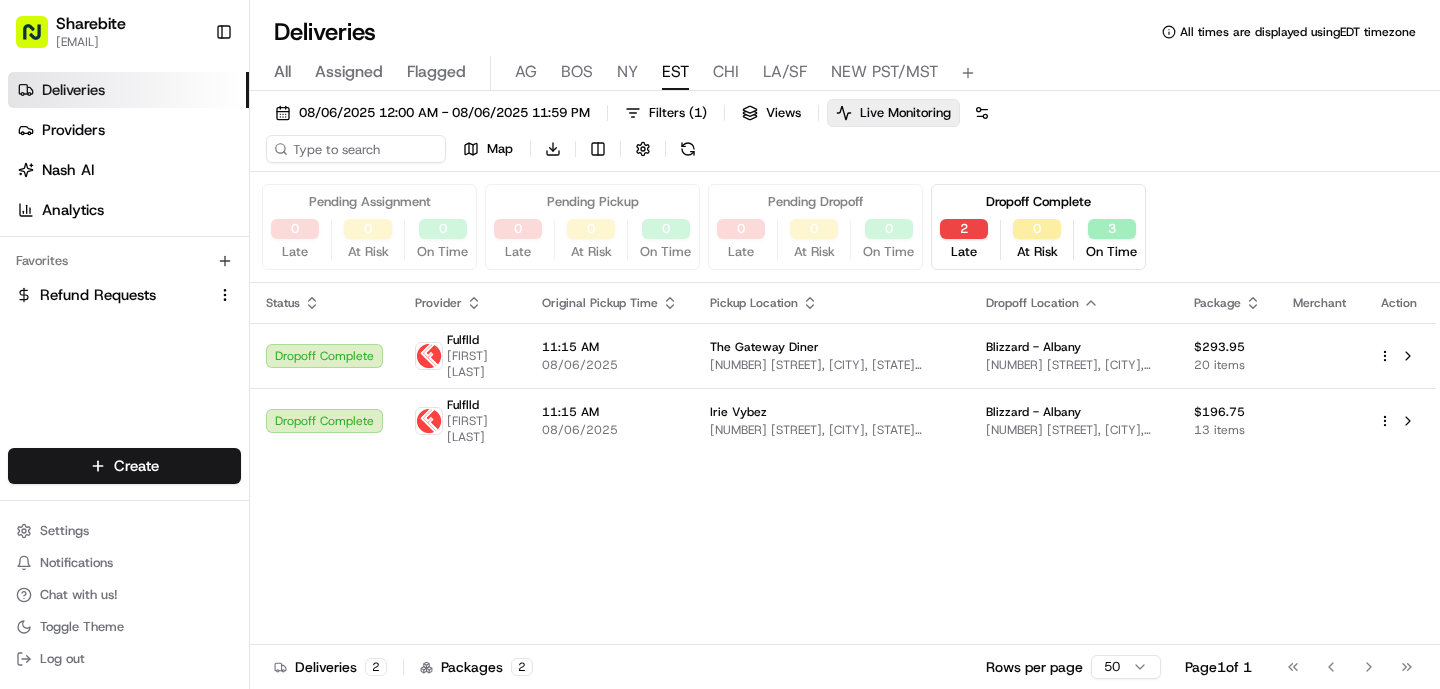 click on "NY" at bounding box center (627, 72) 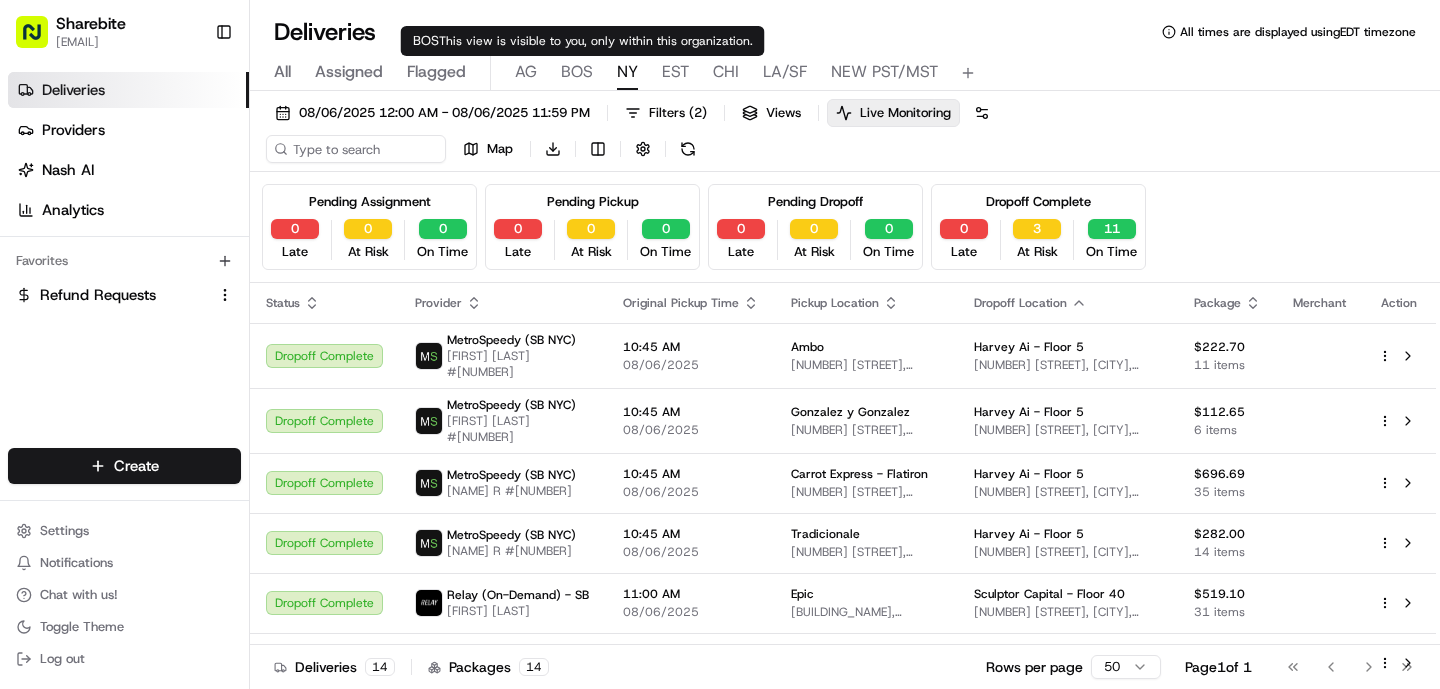click on "BOS" at bounding box center [577, 72] 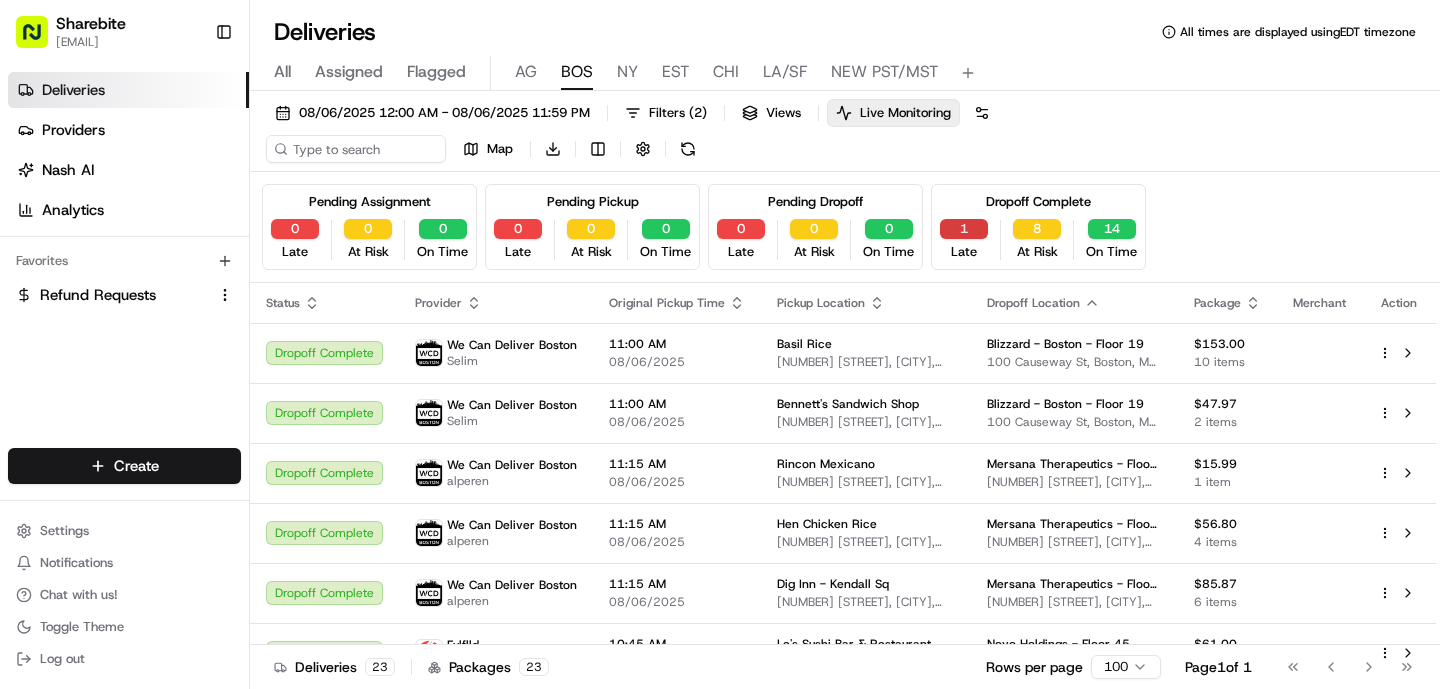 click on "1" at bounding box center (964, 229) 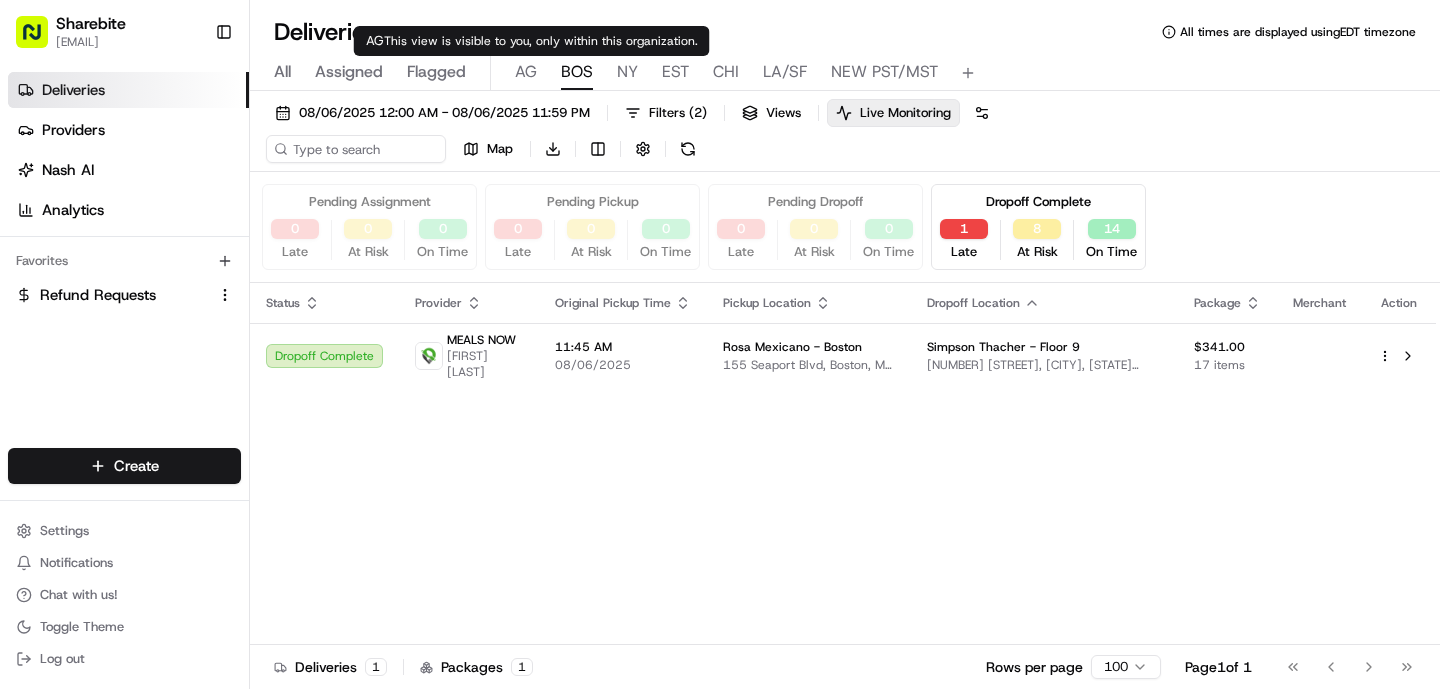 click on "AG" at bounding box center [526, 72] 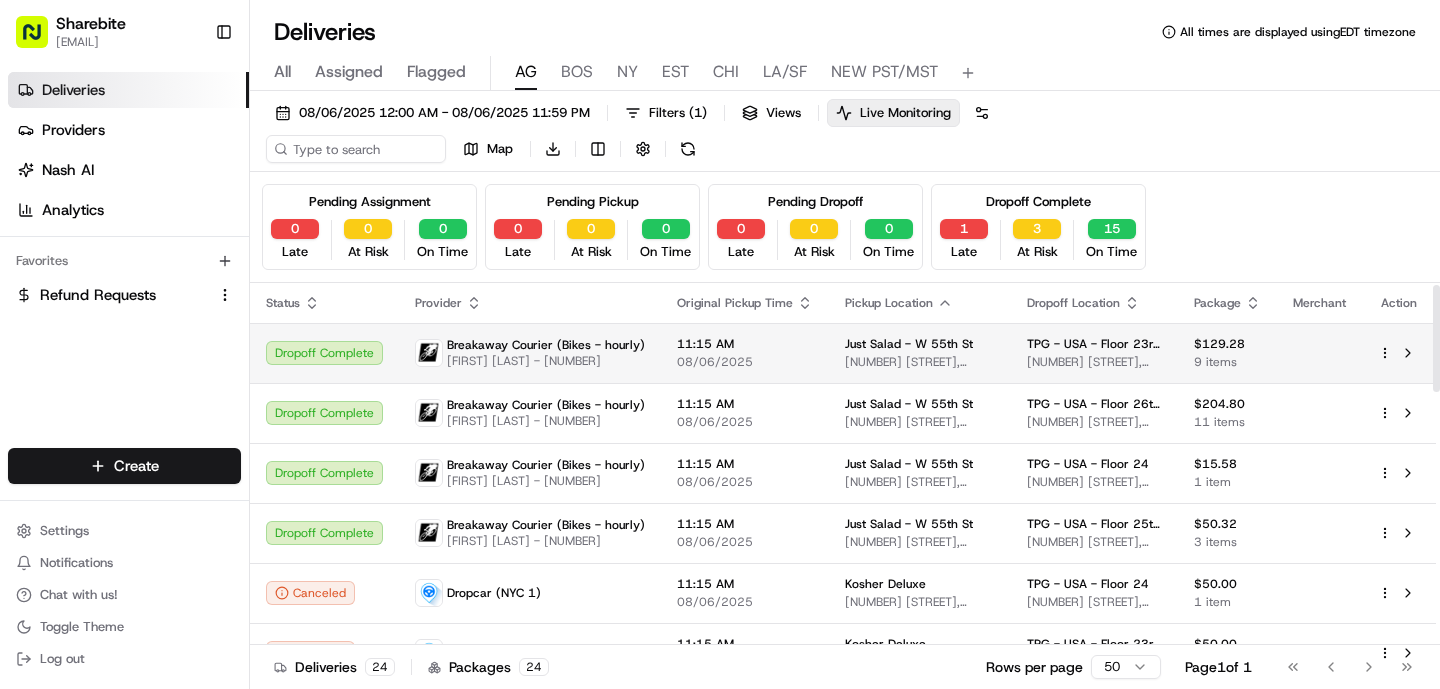 scroll, scrollTop: 1082, scrollLeft: 0, axis: vertical 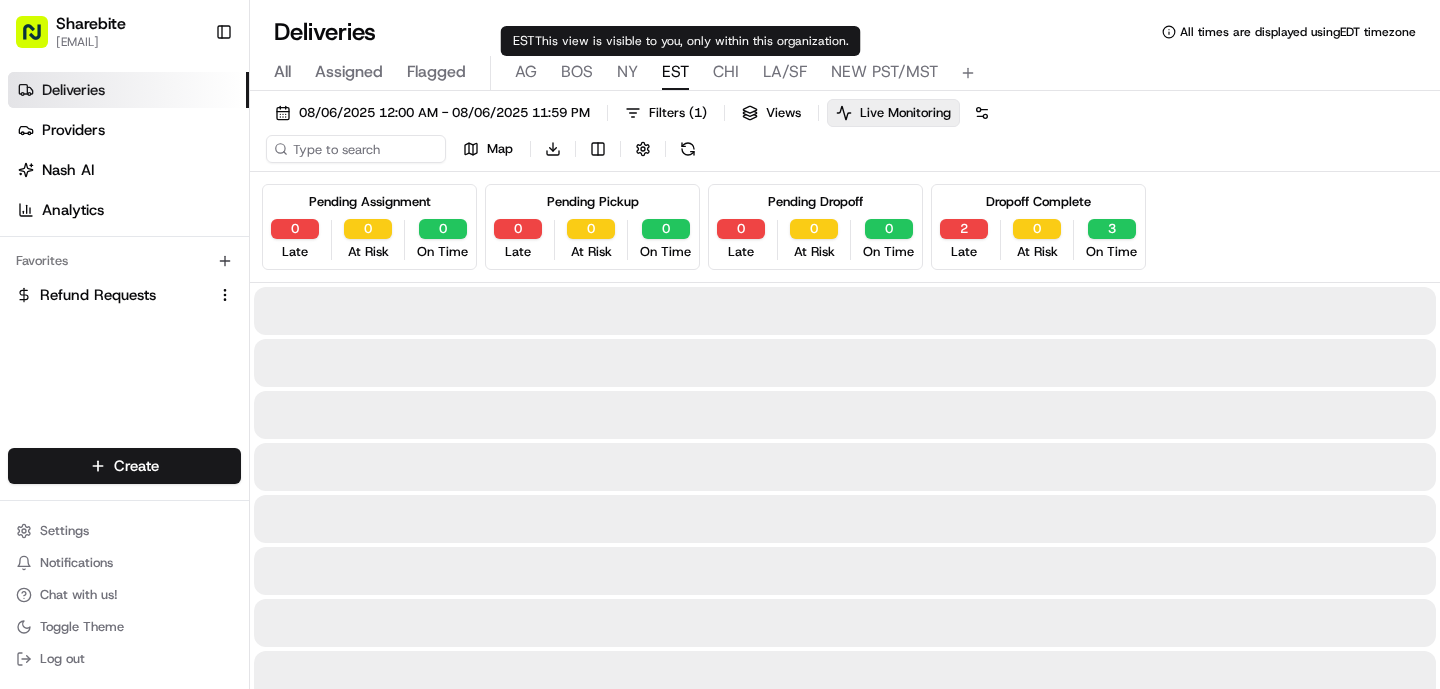 click on "EST" at bounding box center [675, 72] 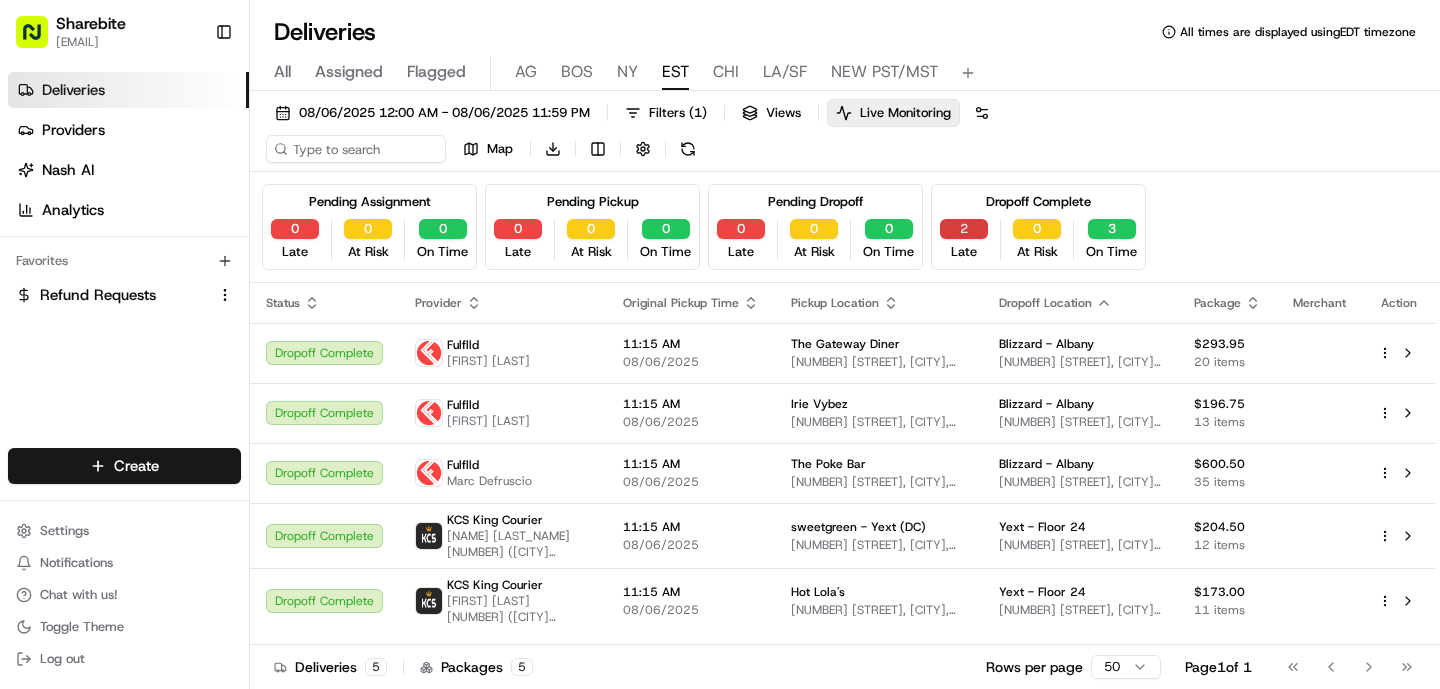 click on "2" at bounding box center [964, 229] 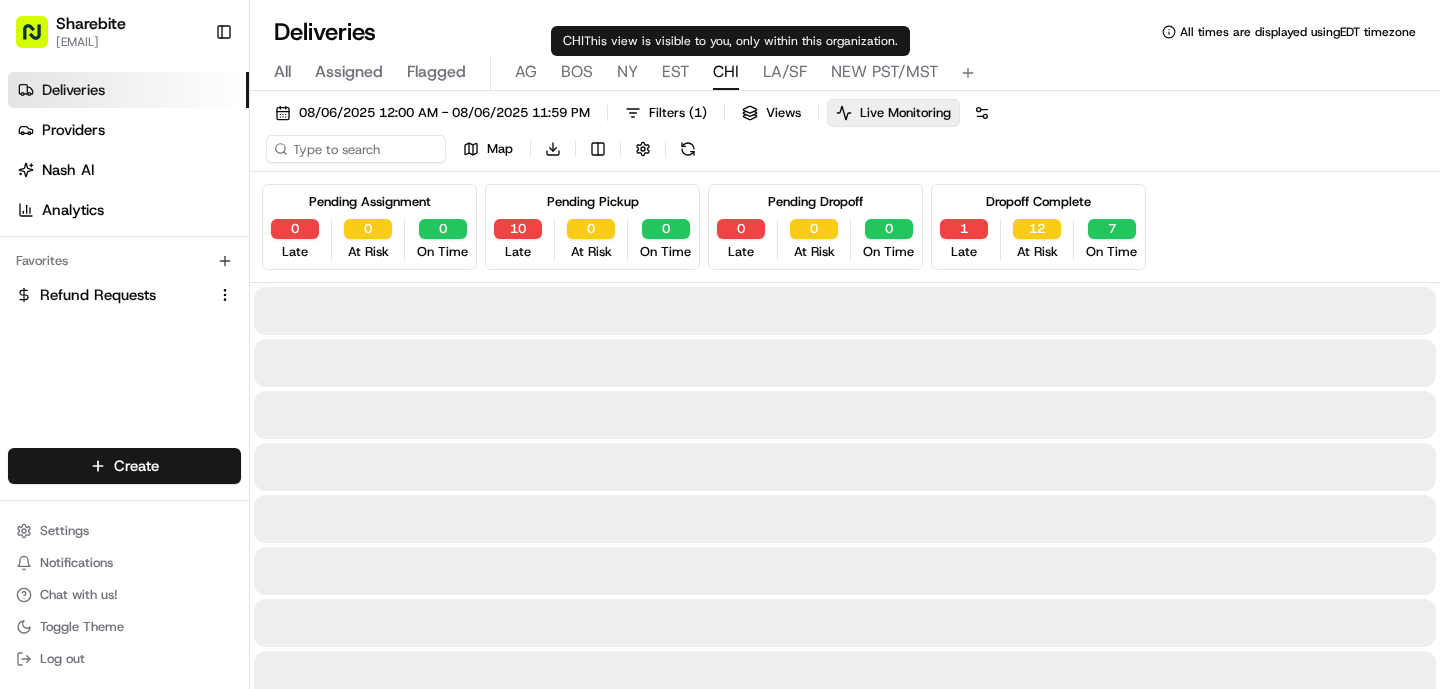 click on "CHI" at bounding box center [726, 72] 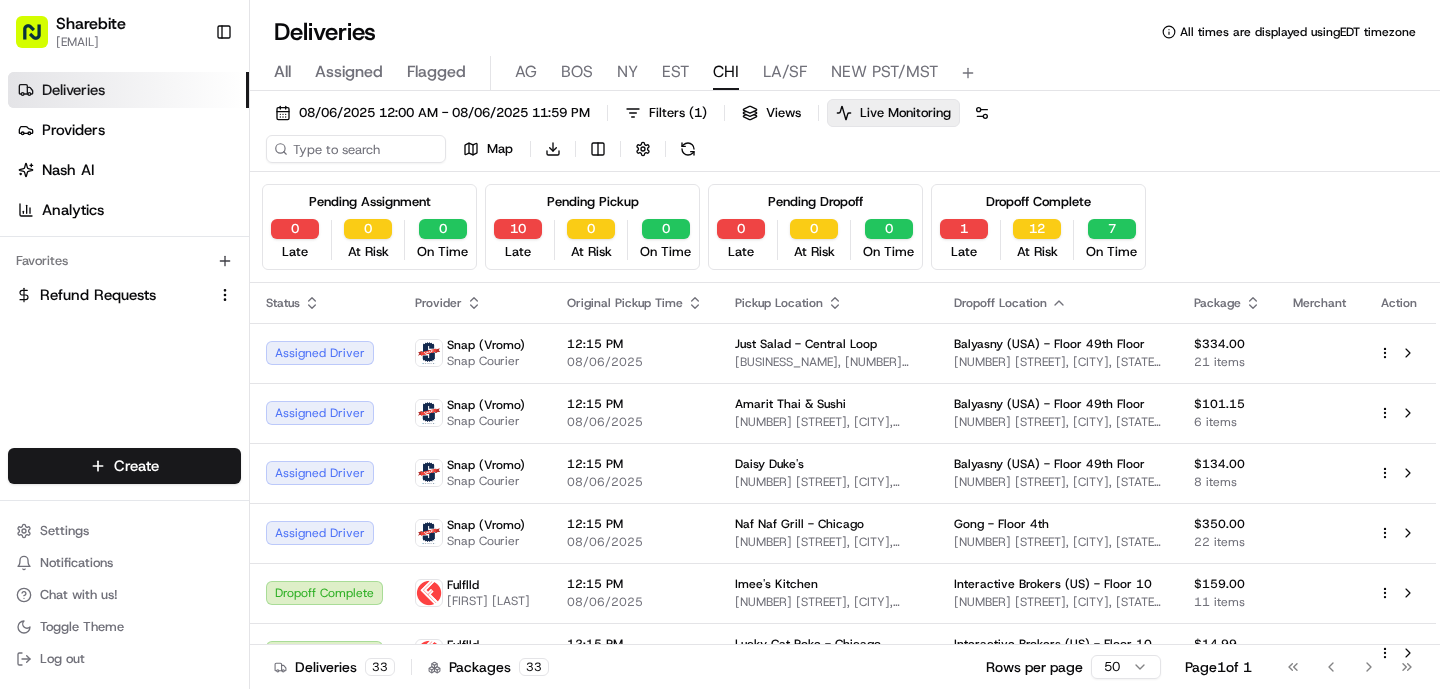click on "1" at bounding box center [964, 229] 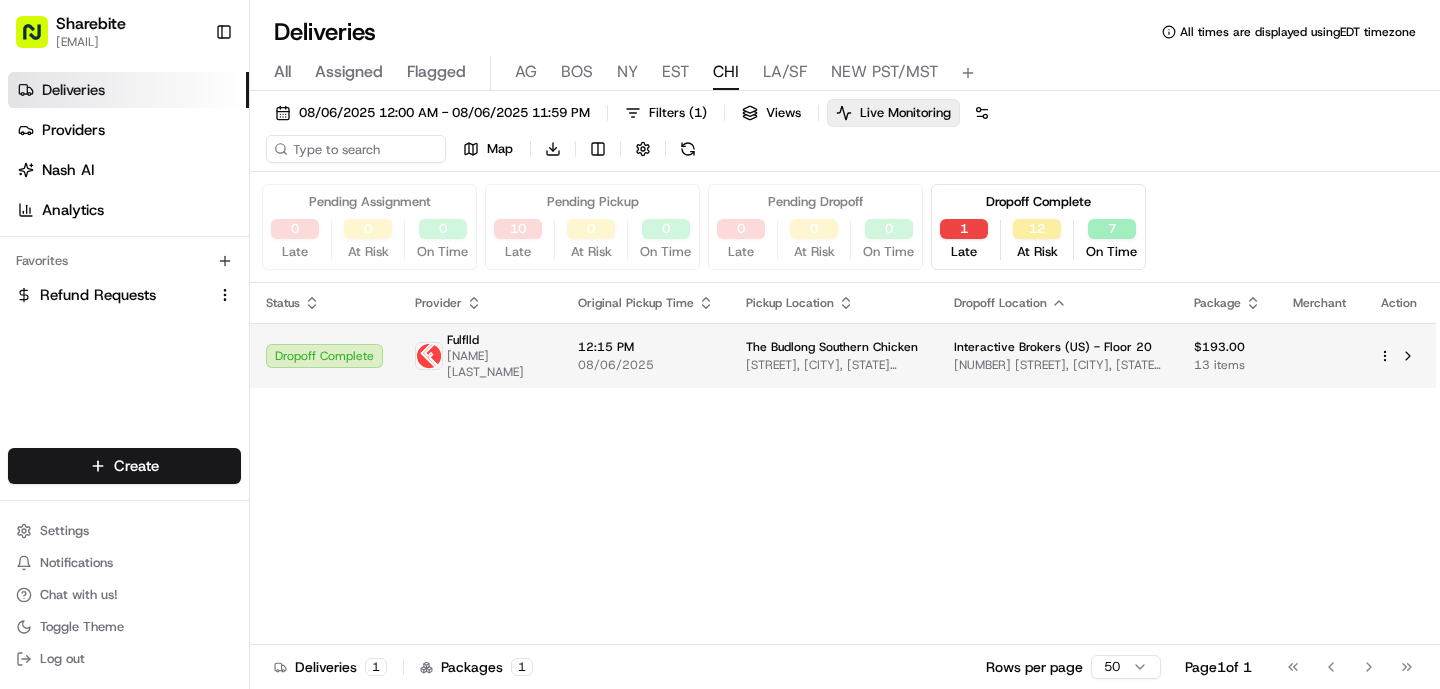 click on "The Budlong Southern Chicken Cna Center, 333 S Wabash Ave, Chicago, IL 60604, USA" at bounding box center [834, 355] 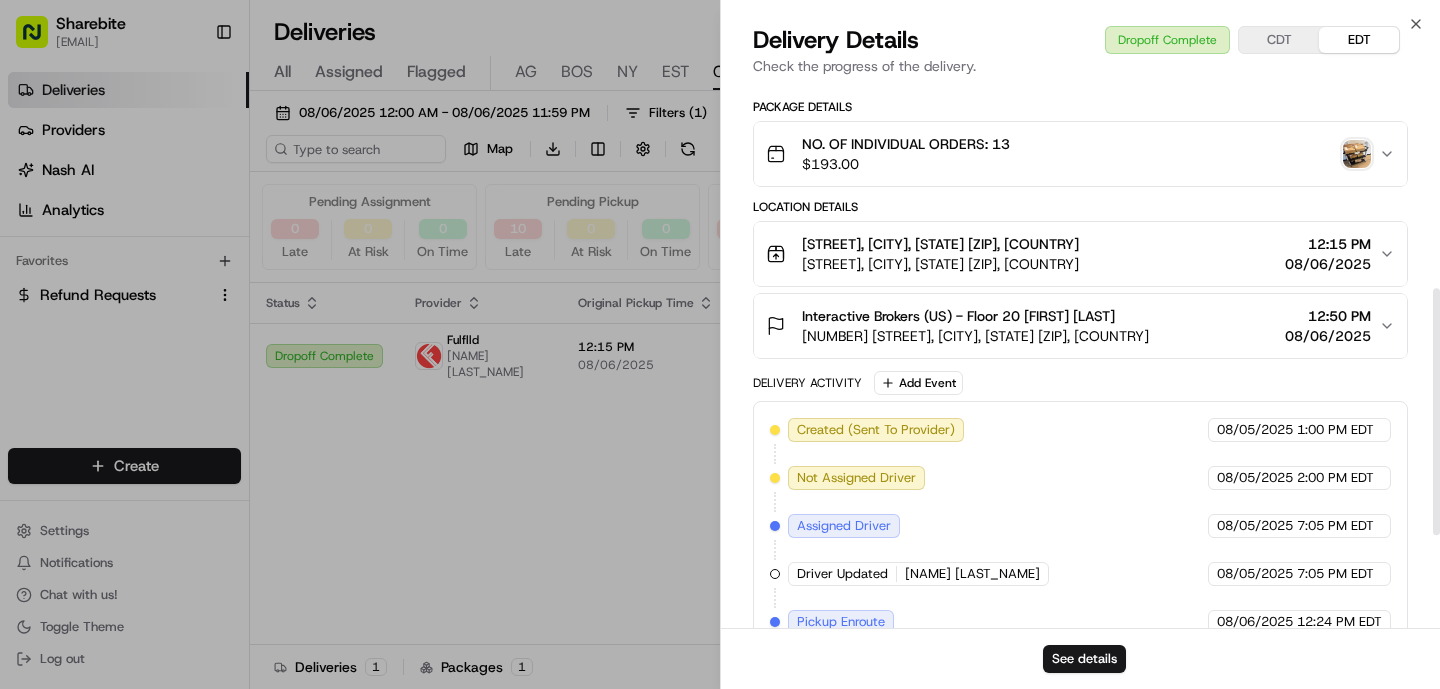 scroll, scrollTop: 654, scrollLeft: 0, axis: vertical 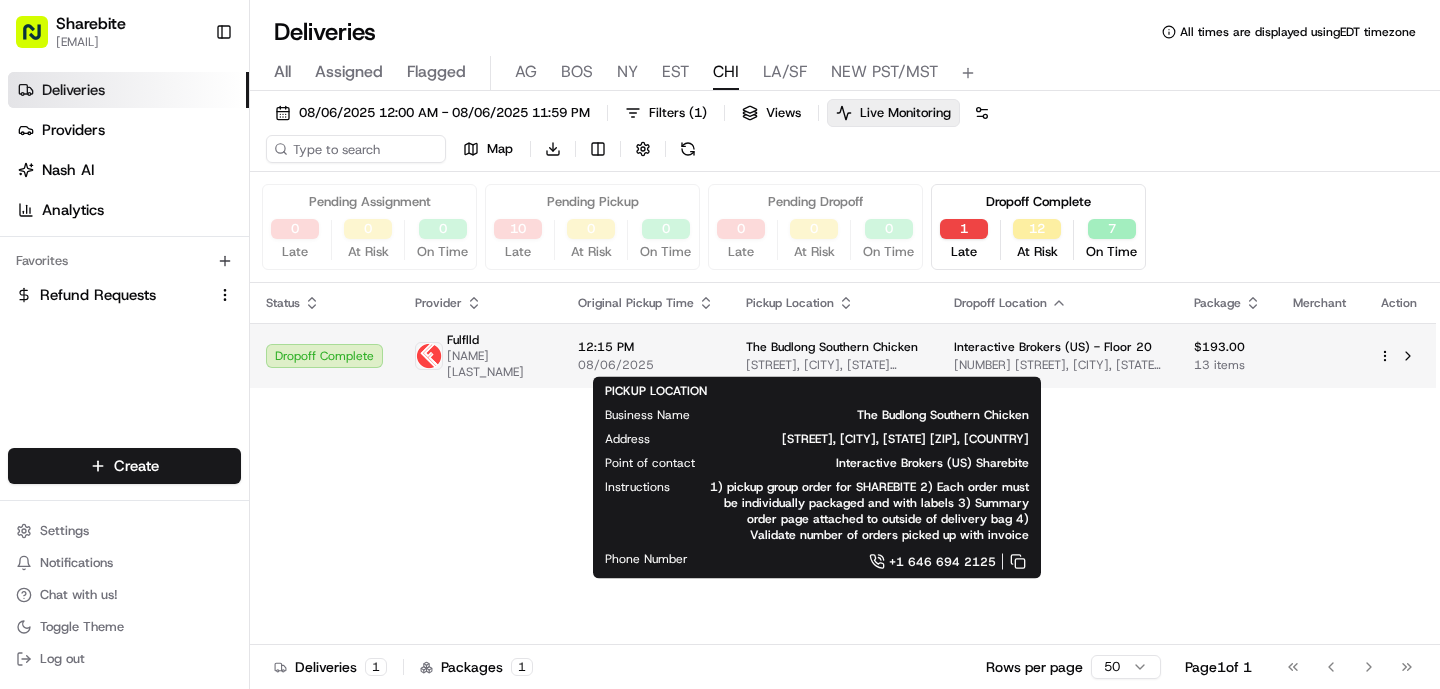 click on "Cna Center, [NUMBER] [STREET], [CITY], [STATE] [POSTAL_CODE], [COUNTRY]" at bounding box center (834, 365) 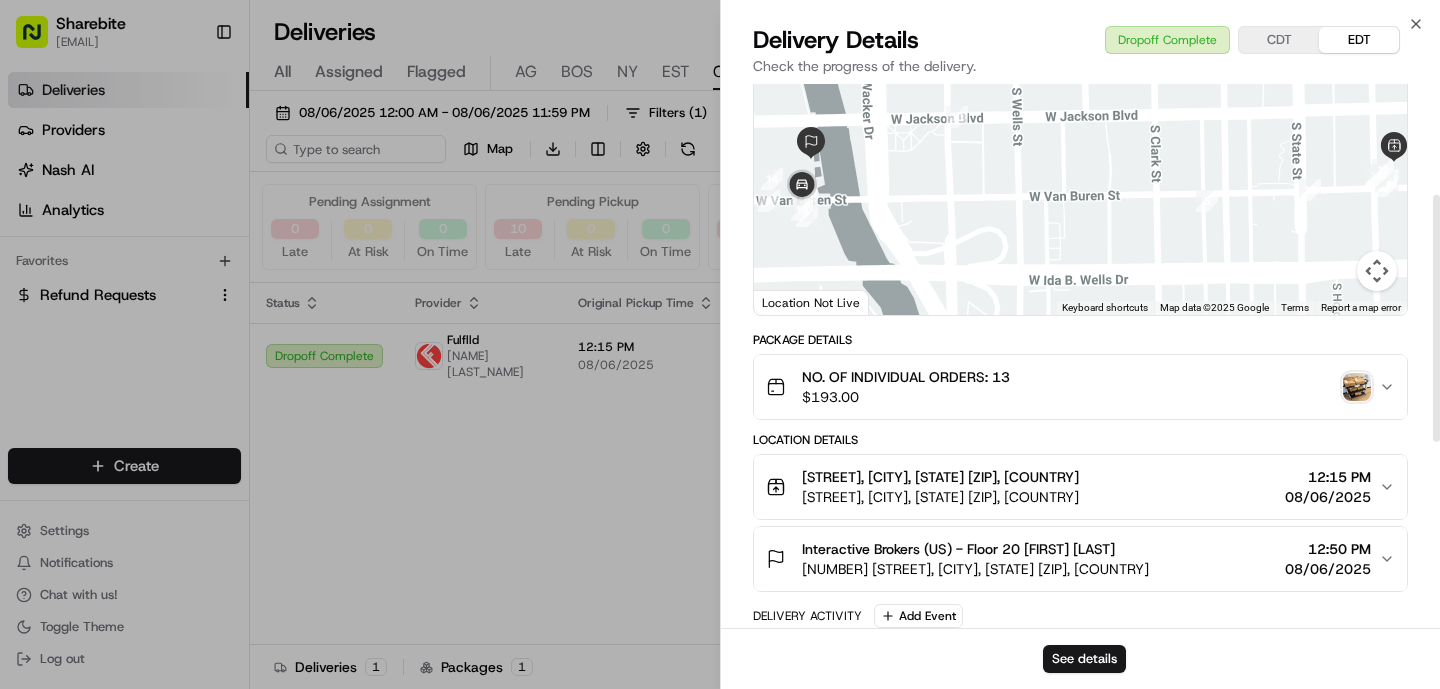 scroll, scrollTop: 22, scrollLeft: 0, axis: vertical 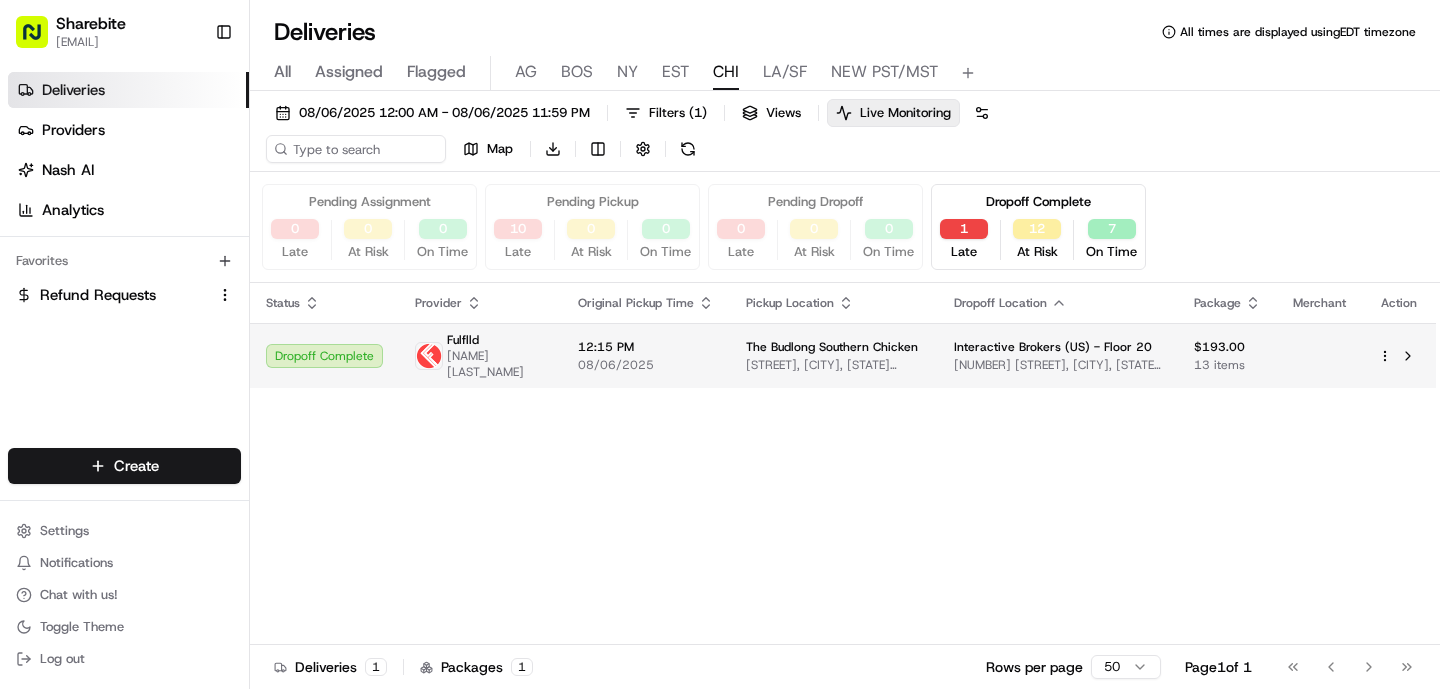 click on "12:15 PM 08/06/2025" at bounding box center (646, 355) 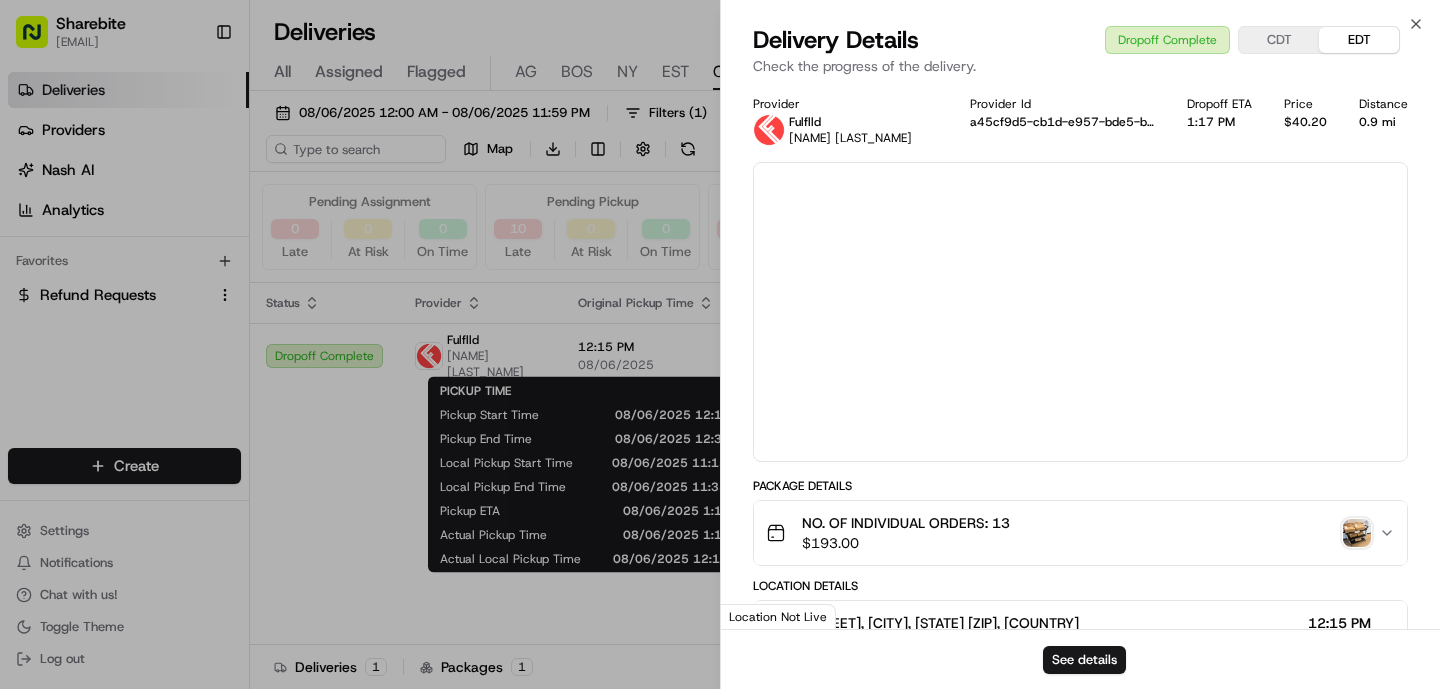 click at bounding box center [720, 344] 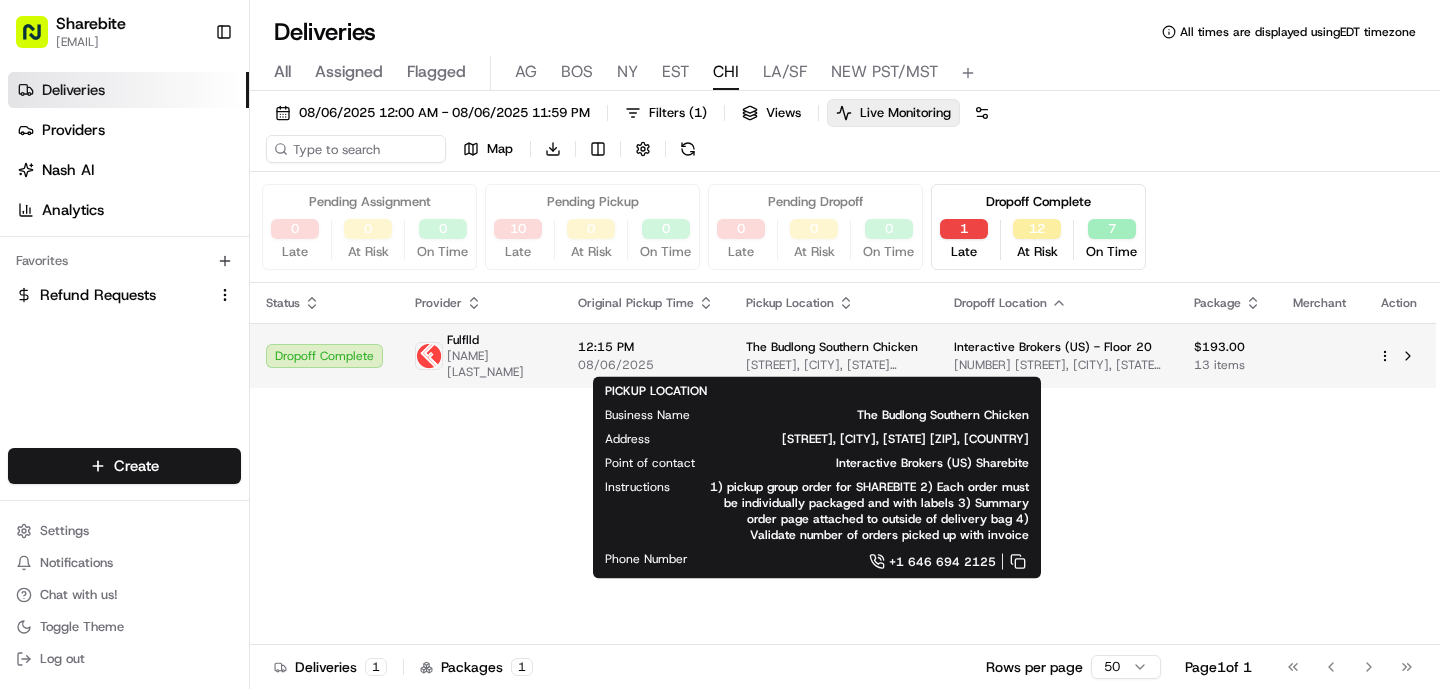 click on "Cna Center, [NUMBER] [STREET], [CITY], [STATE] [POSTAL_CODE], [COUNTRY]" at bounding box center [834, 365] 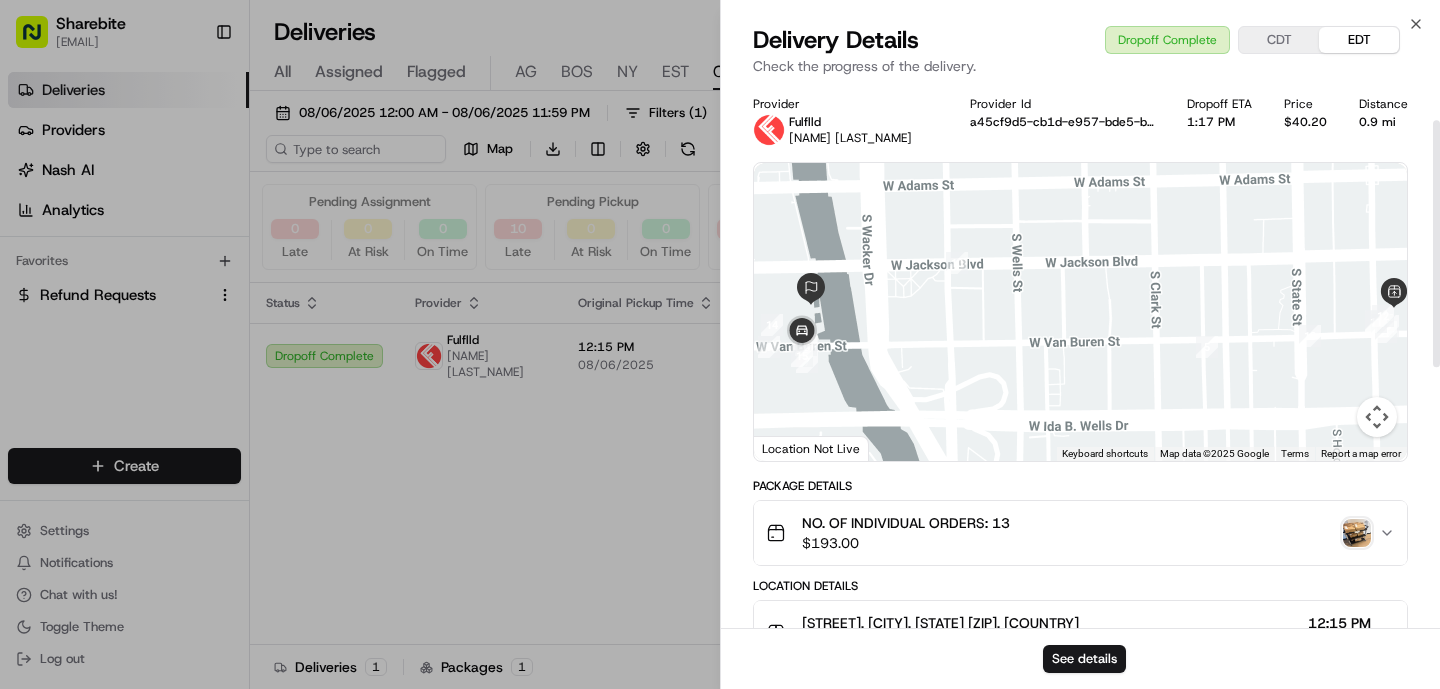 scroll, scrollTop: 654, scrollLeft: 0, axis: vertical 